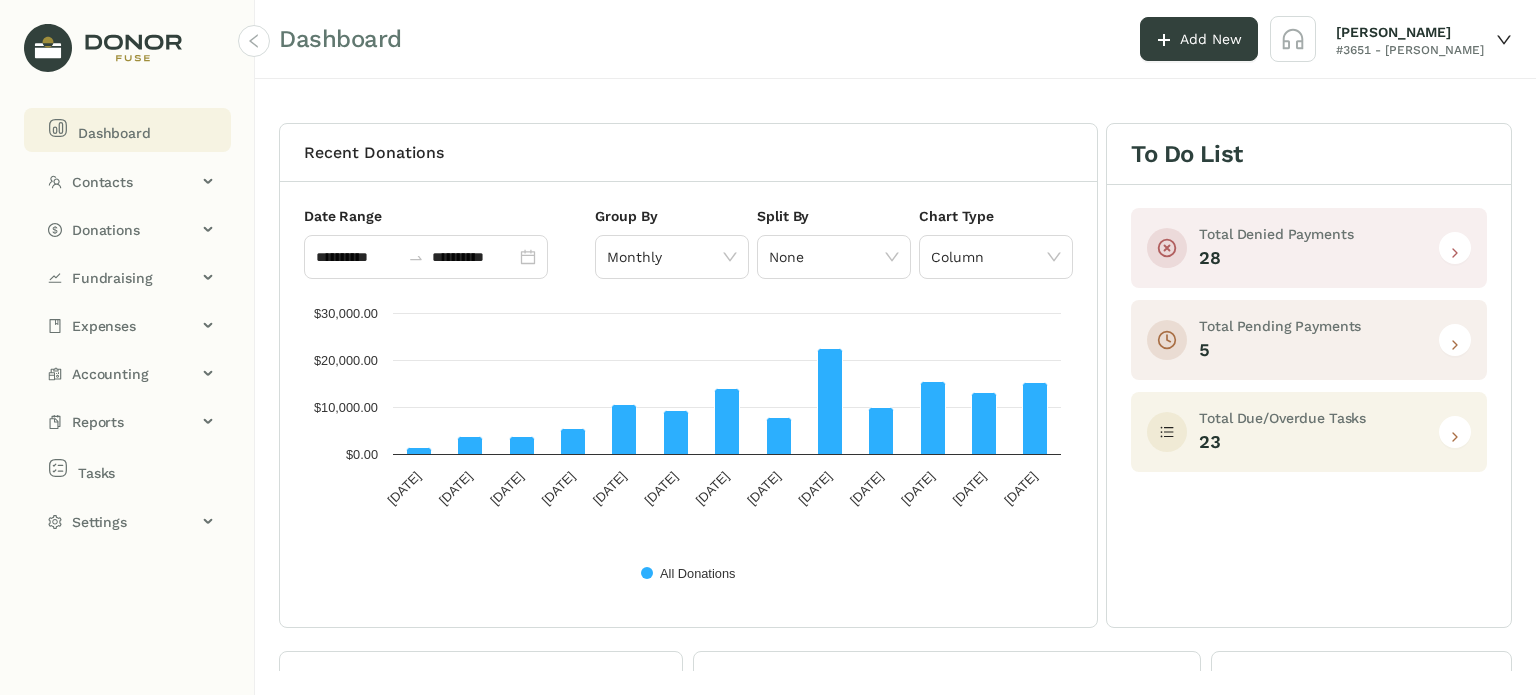 scroll, scrollTop: 0, scrollLeft: 0, axis: both 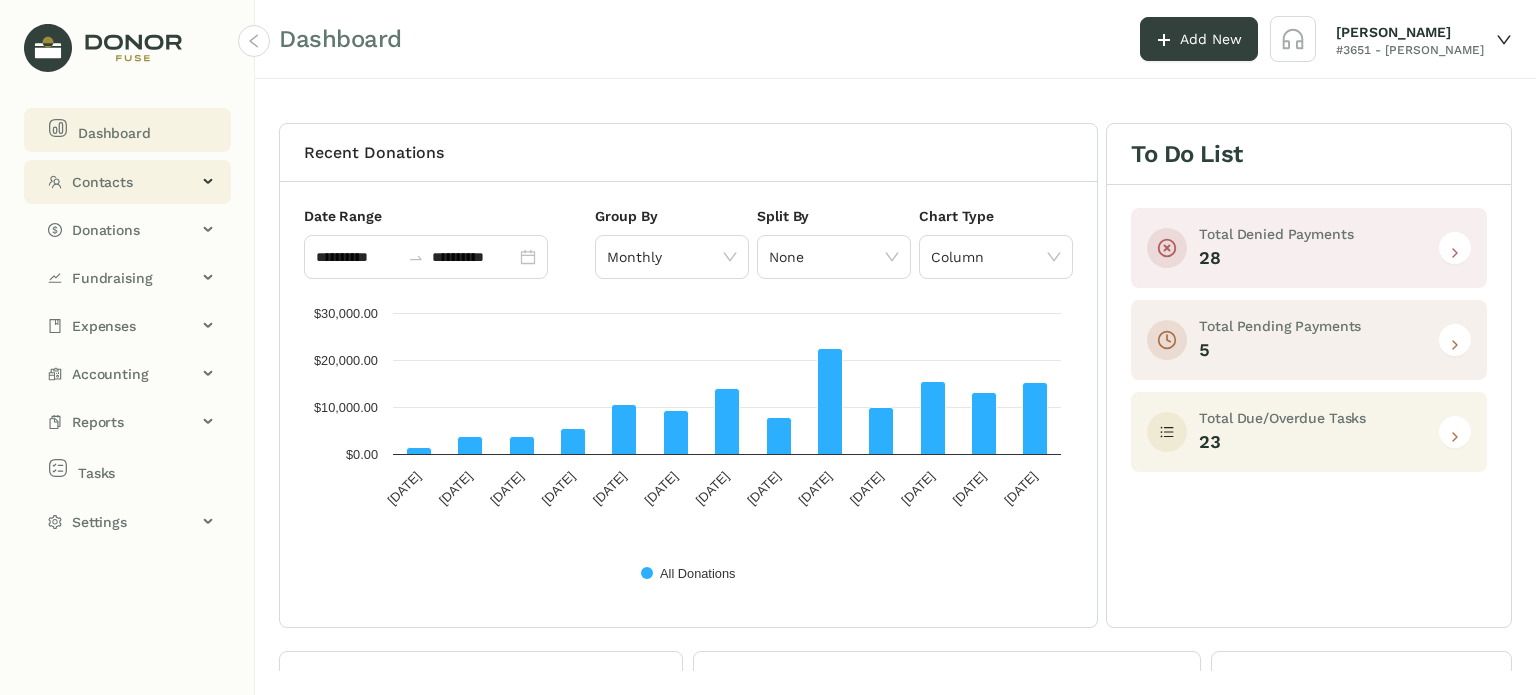 click on "Contacts" 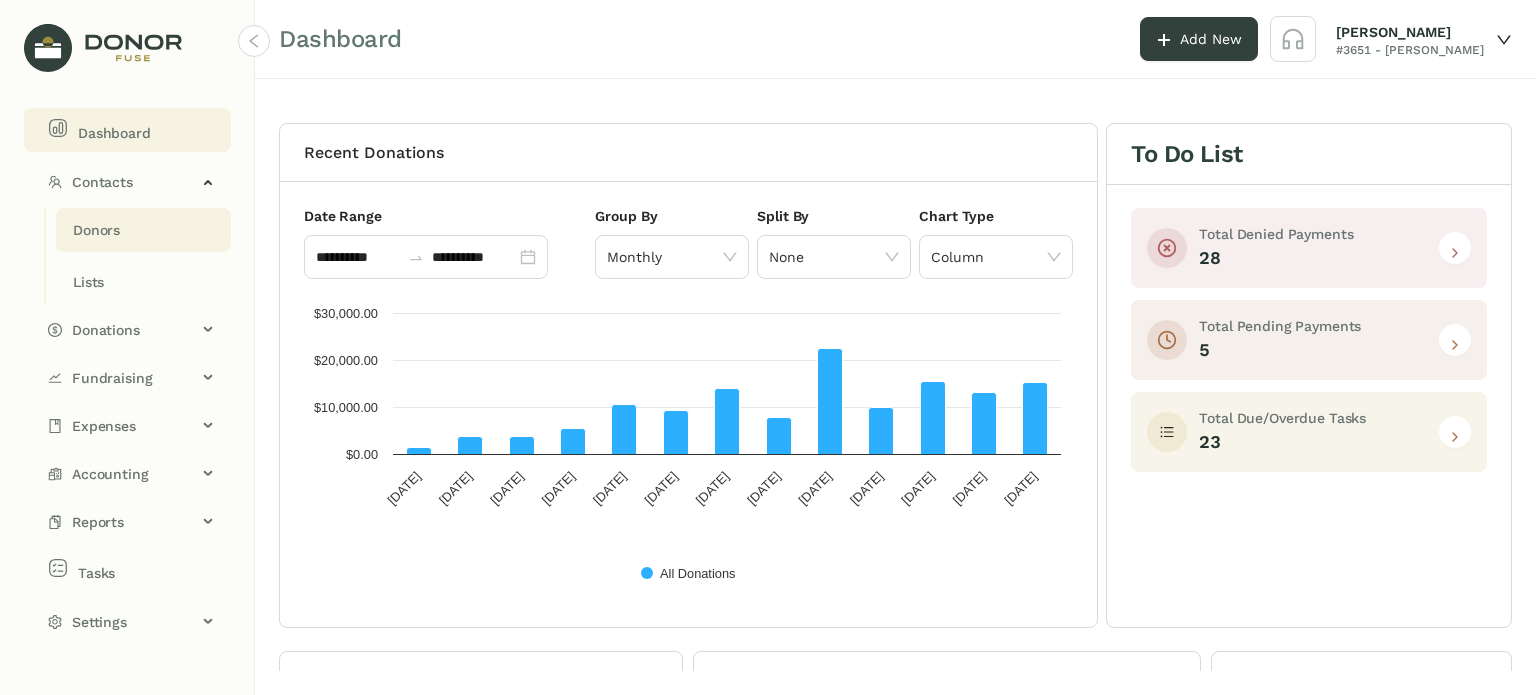 click on "Donors" 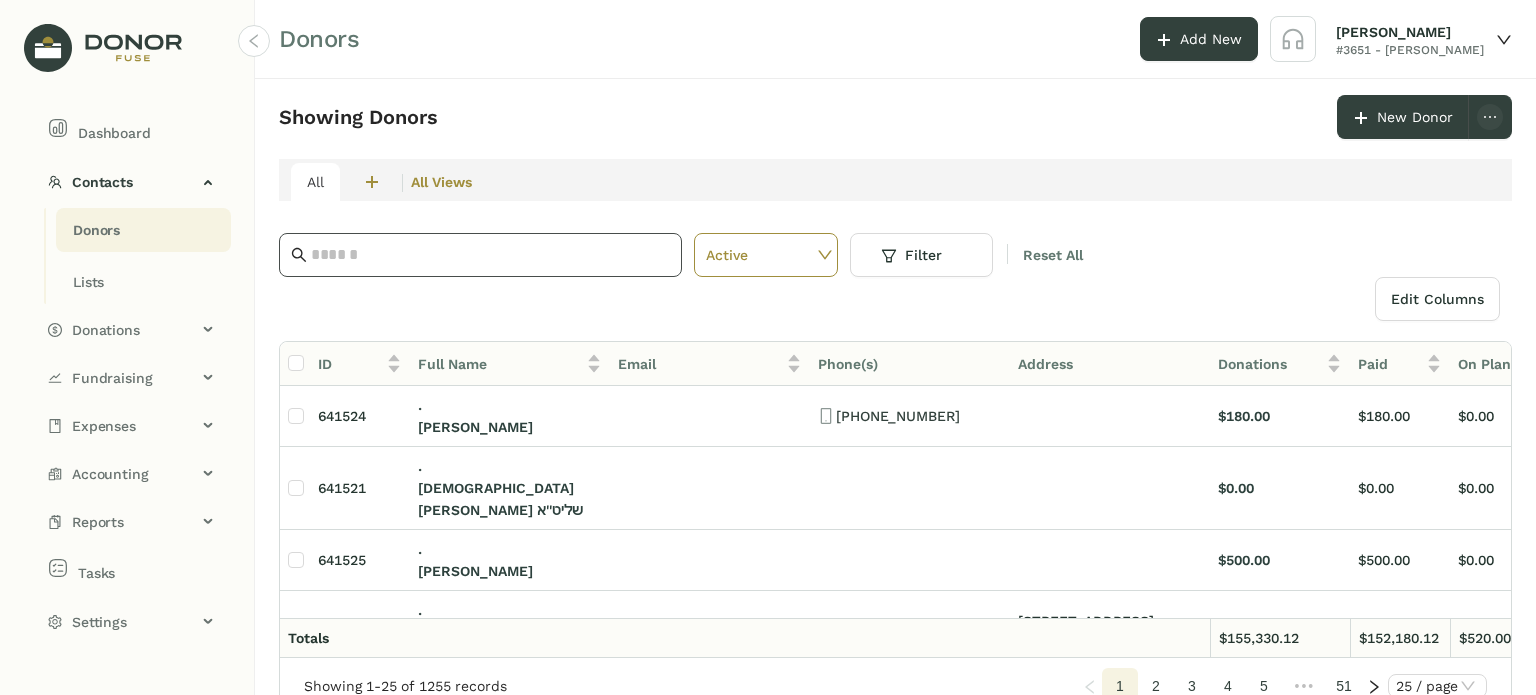 click 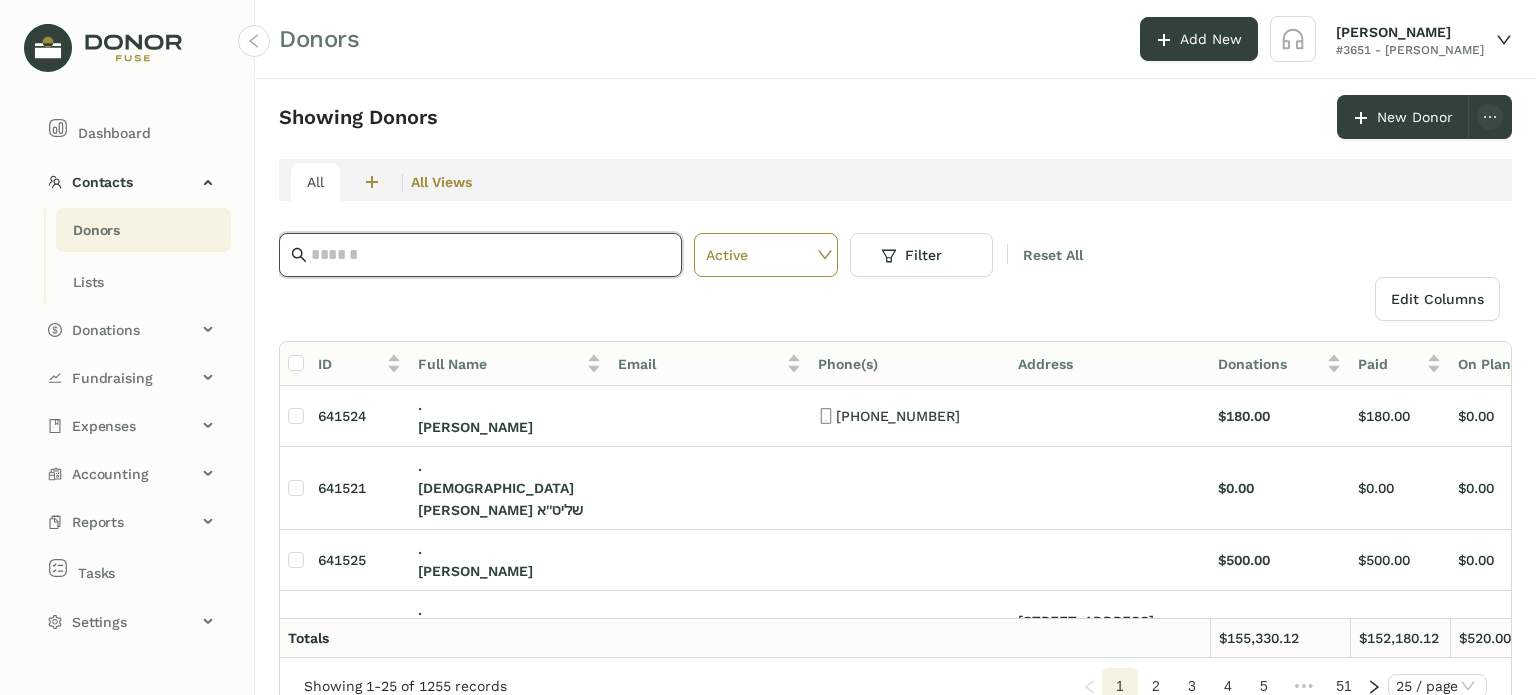 click 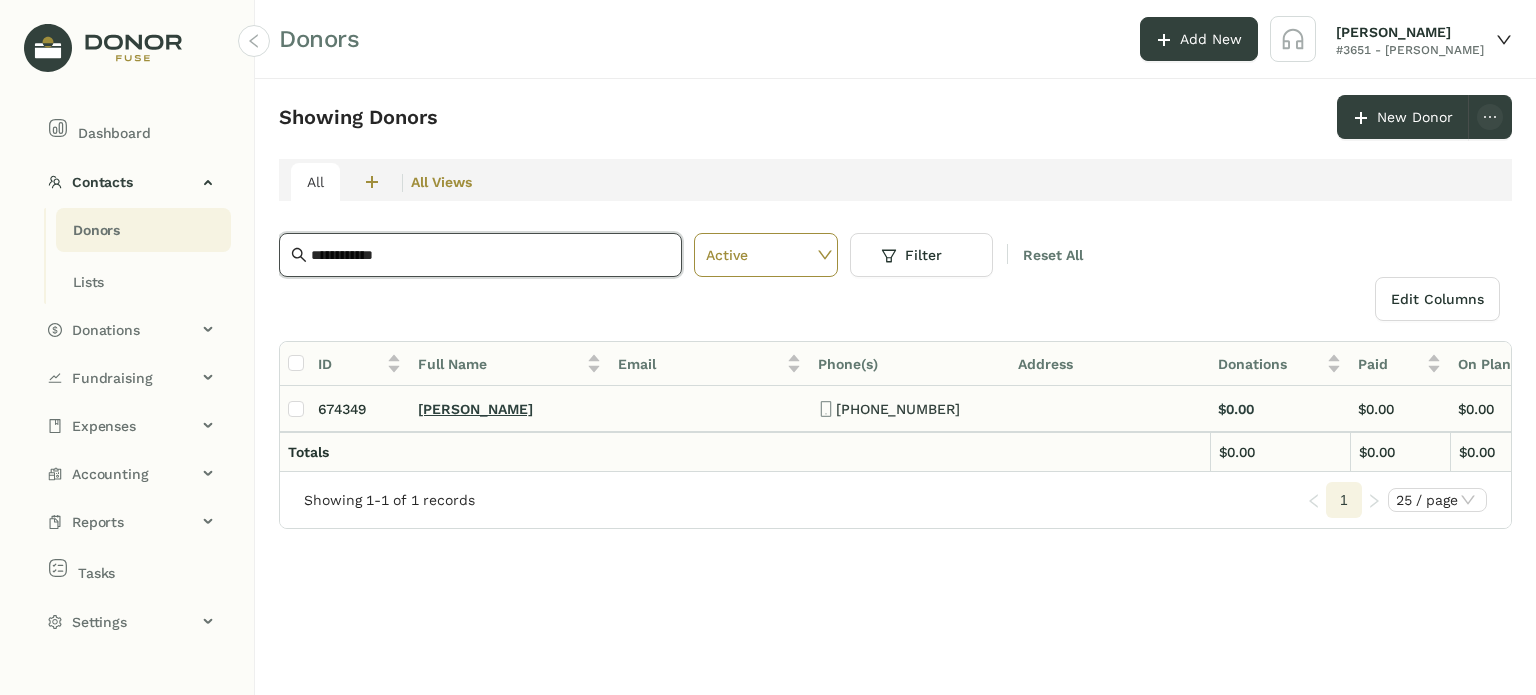 type on "**********" 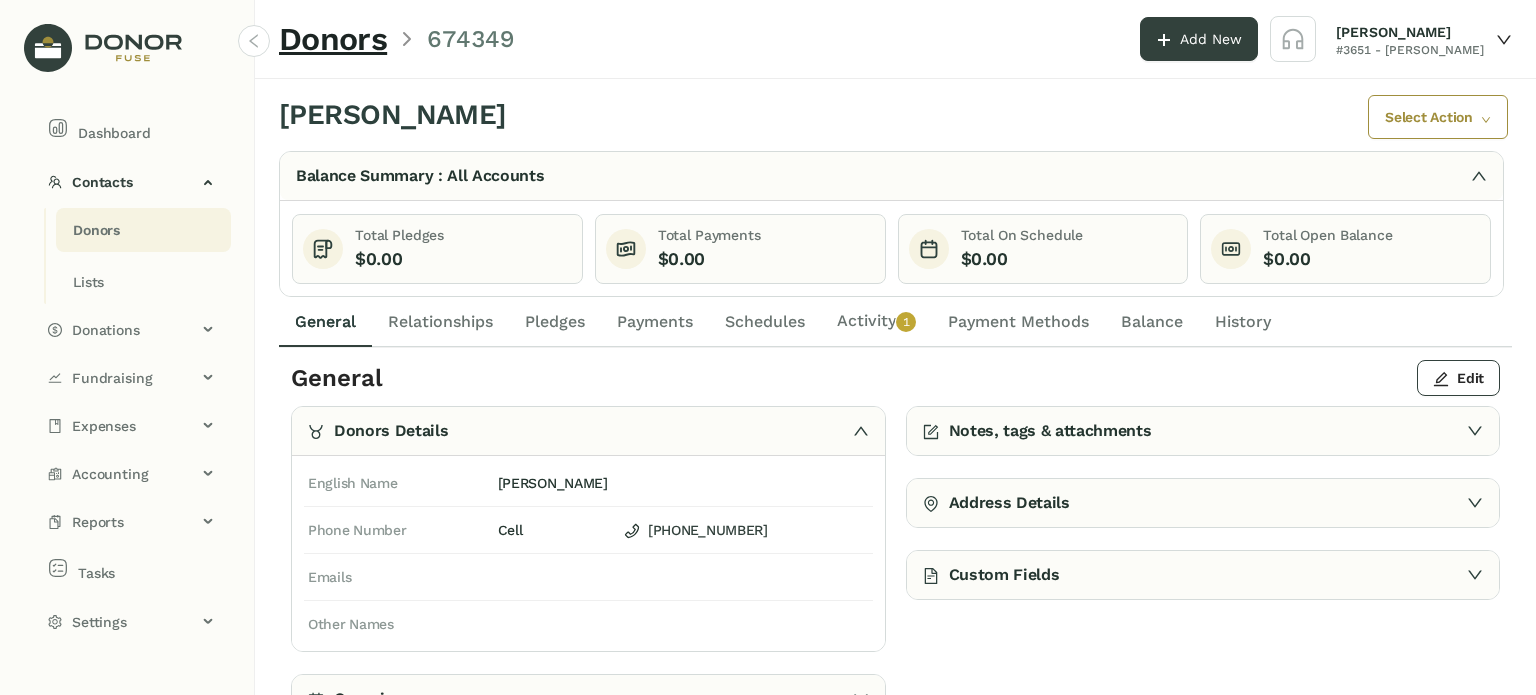 click on "Activity   0   1   2   3   4   5   6   7   8   9" 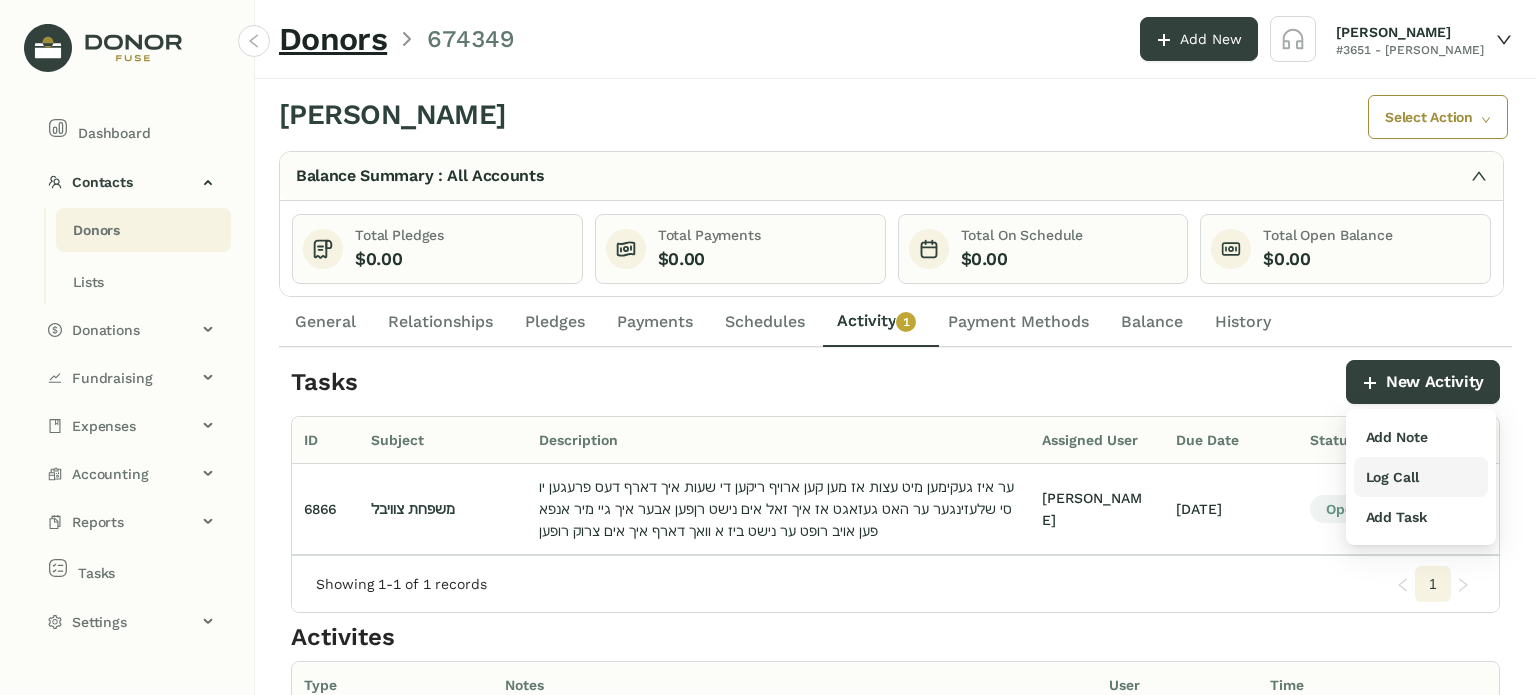 drag, startPoint x: 1437, startPoint y: 471, endPoint x: 1424, endPoint y: 471, distance: 13 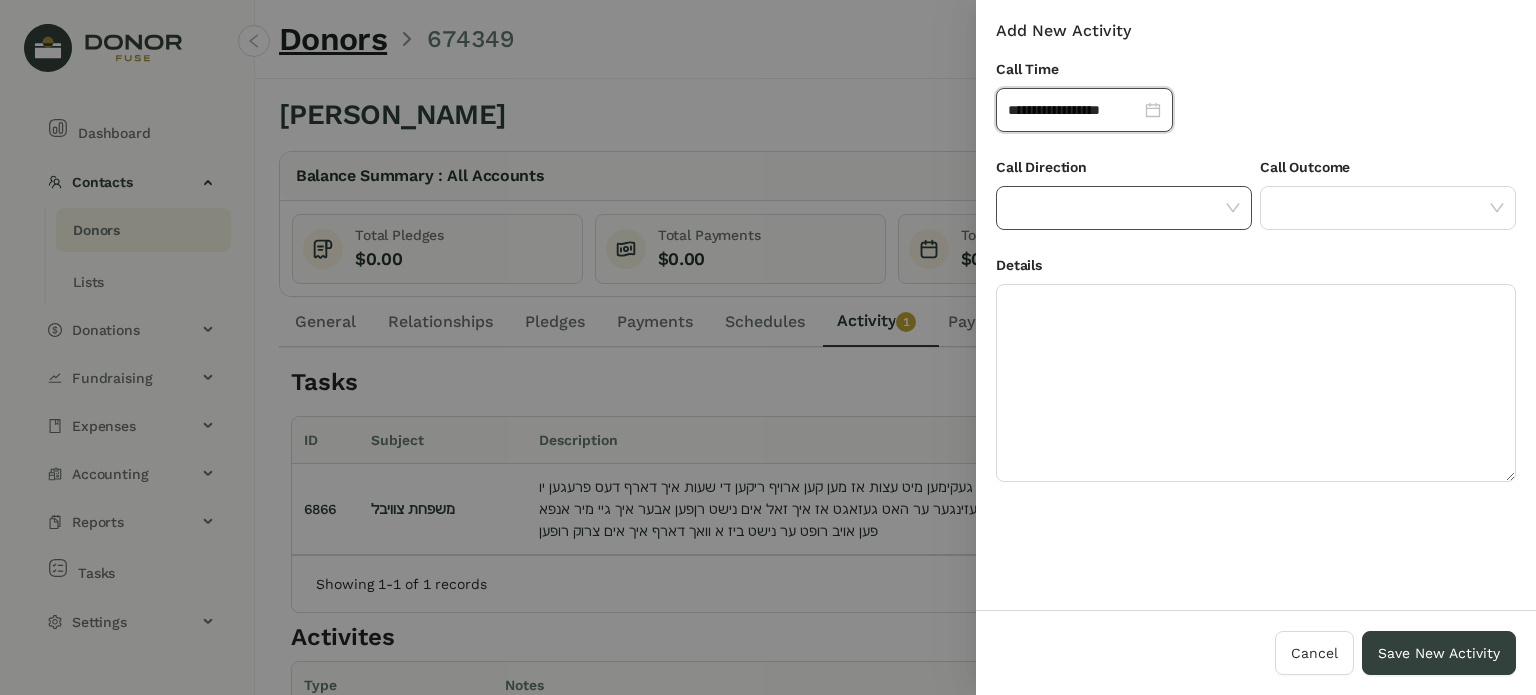 click 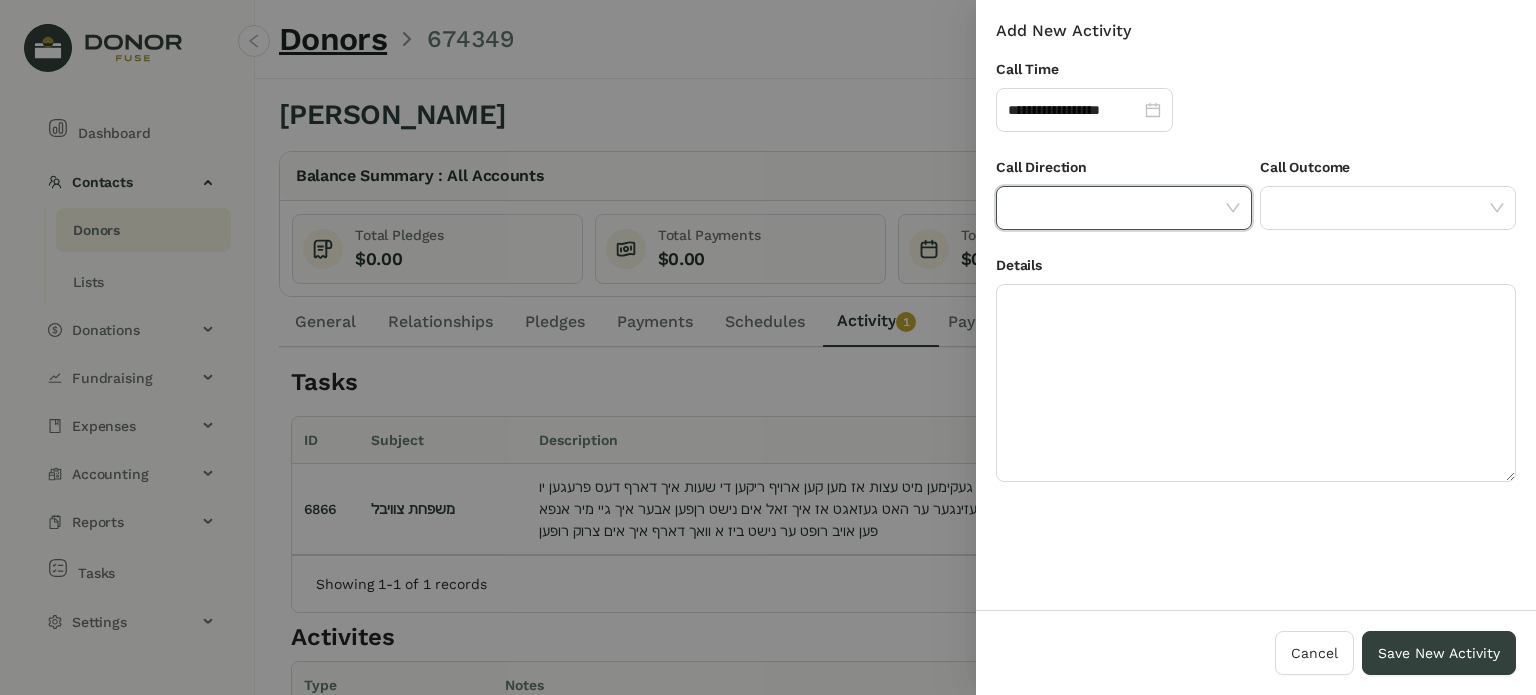 click 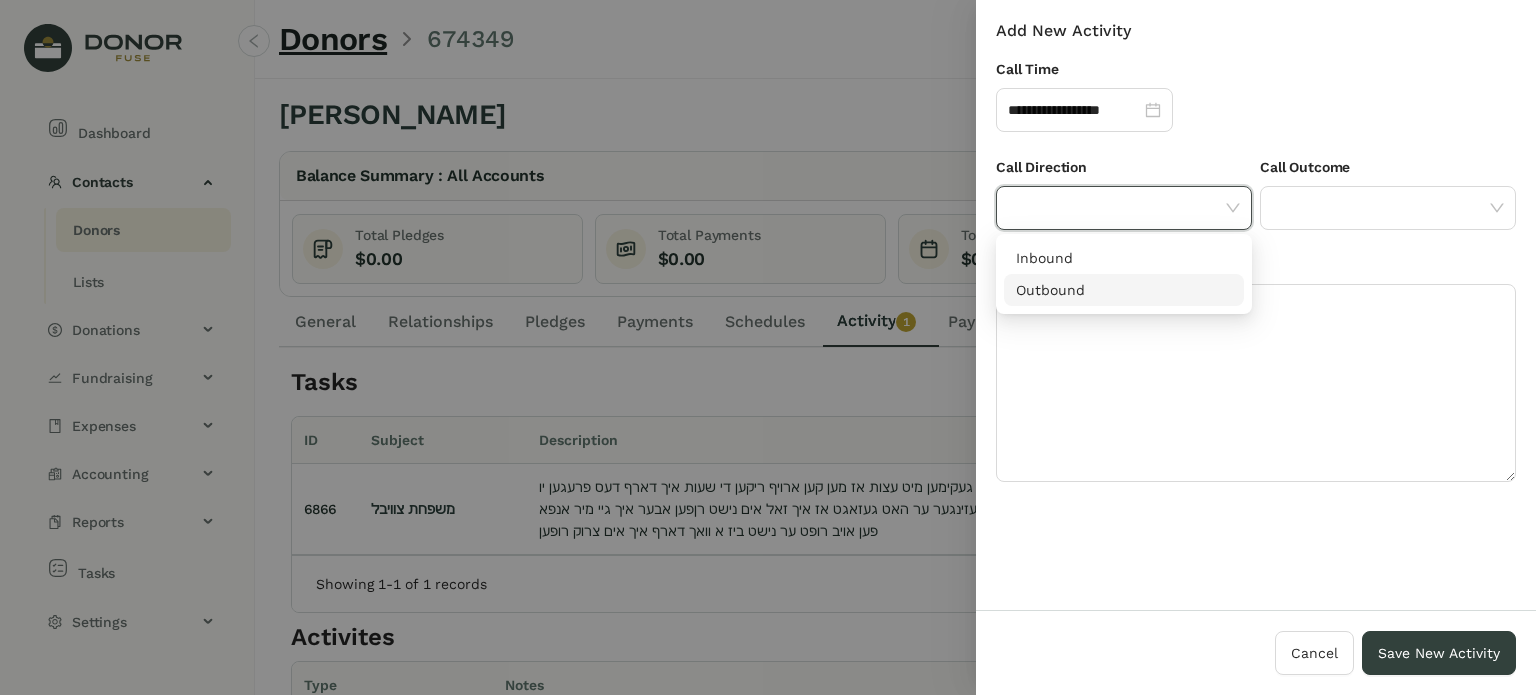 click on "Outbound" at bounding box center [1124, 290] 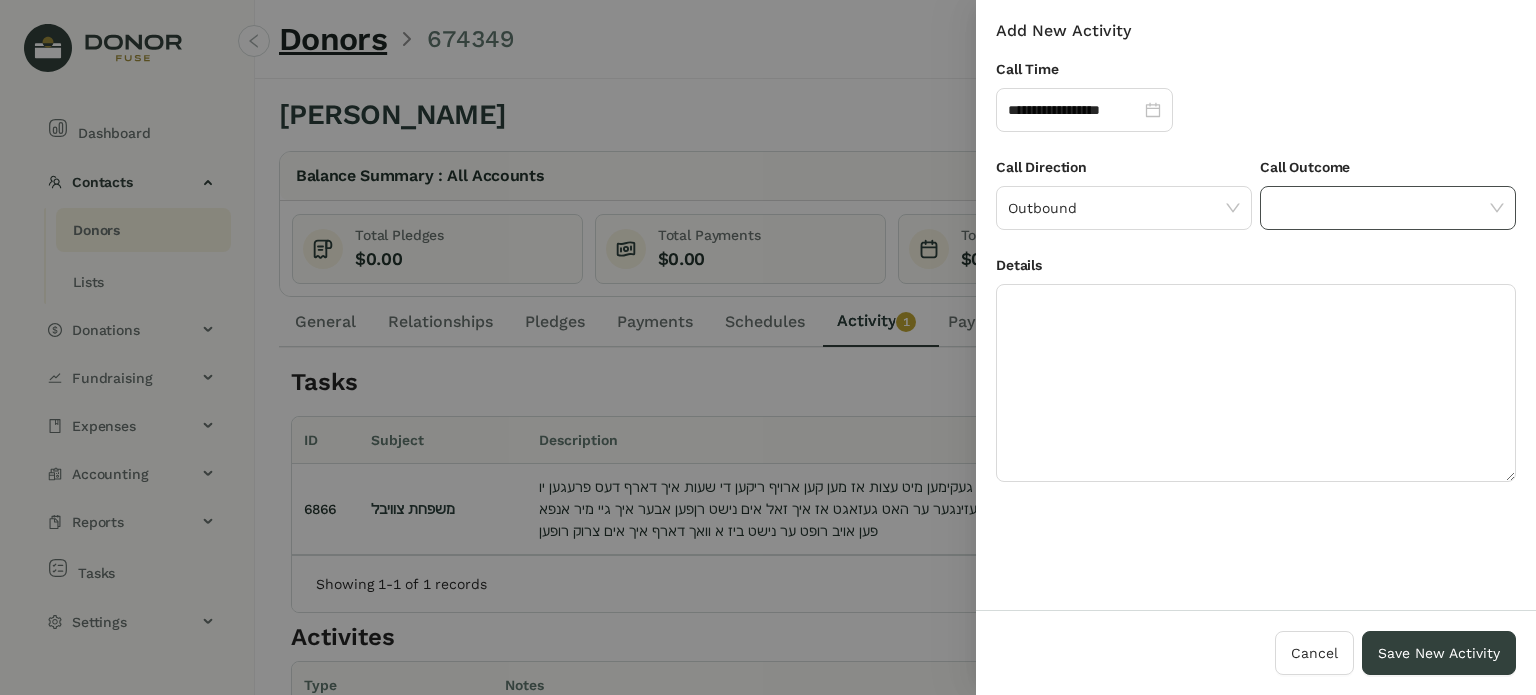 click 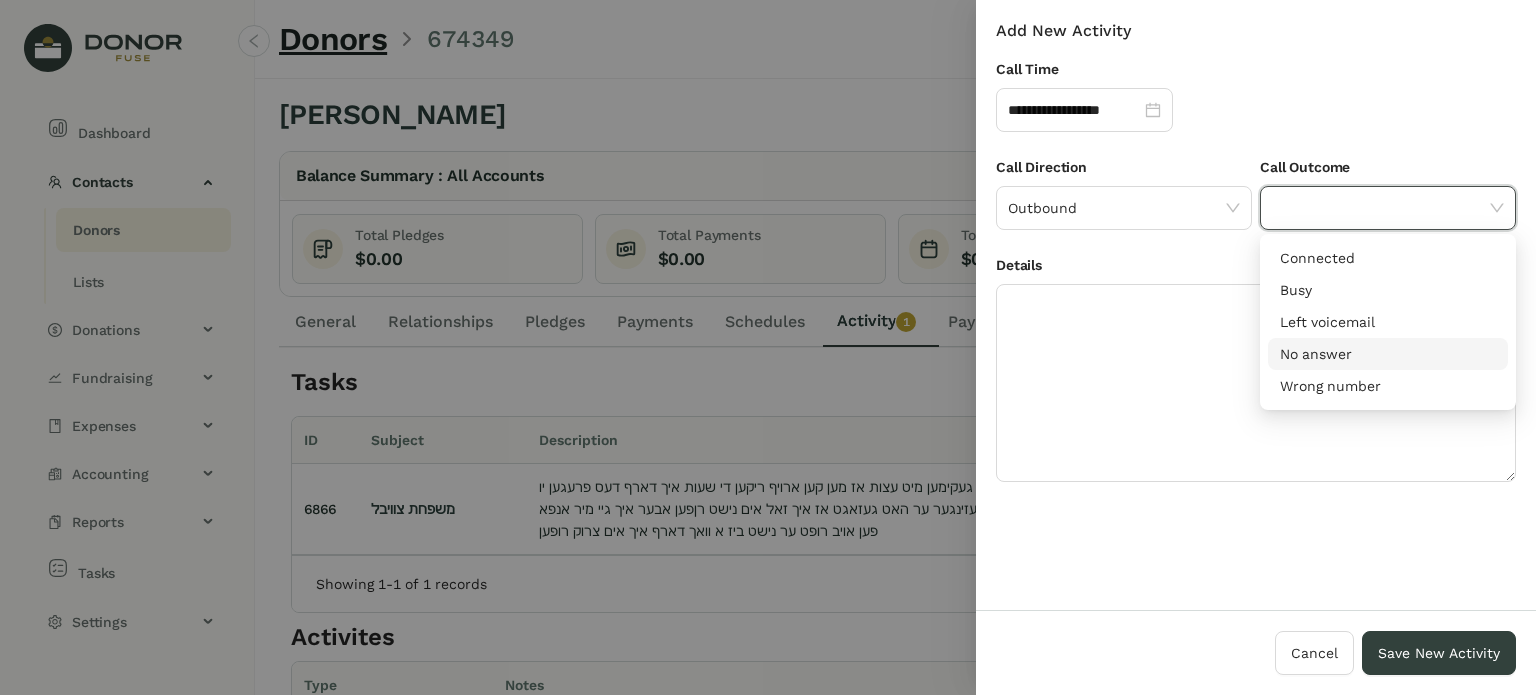click on "No answer" at bounding box center [1388, 354] 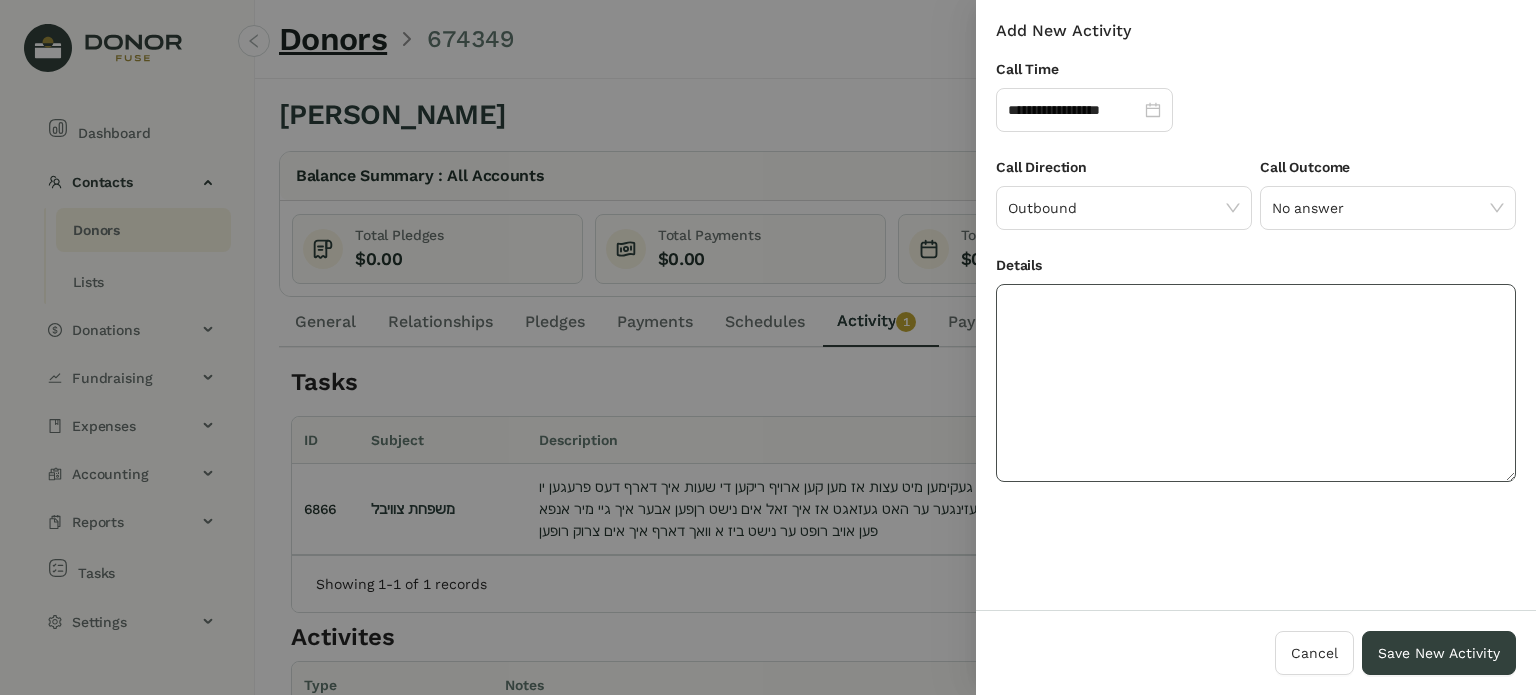 drag, startPoint x: 1154, startPoint y: 377, endPoint x: 1125, endPoint y: 366, distance: 31.016125 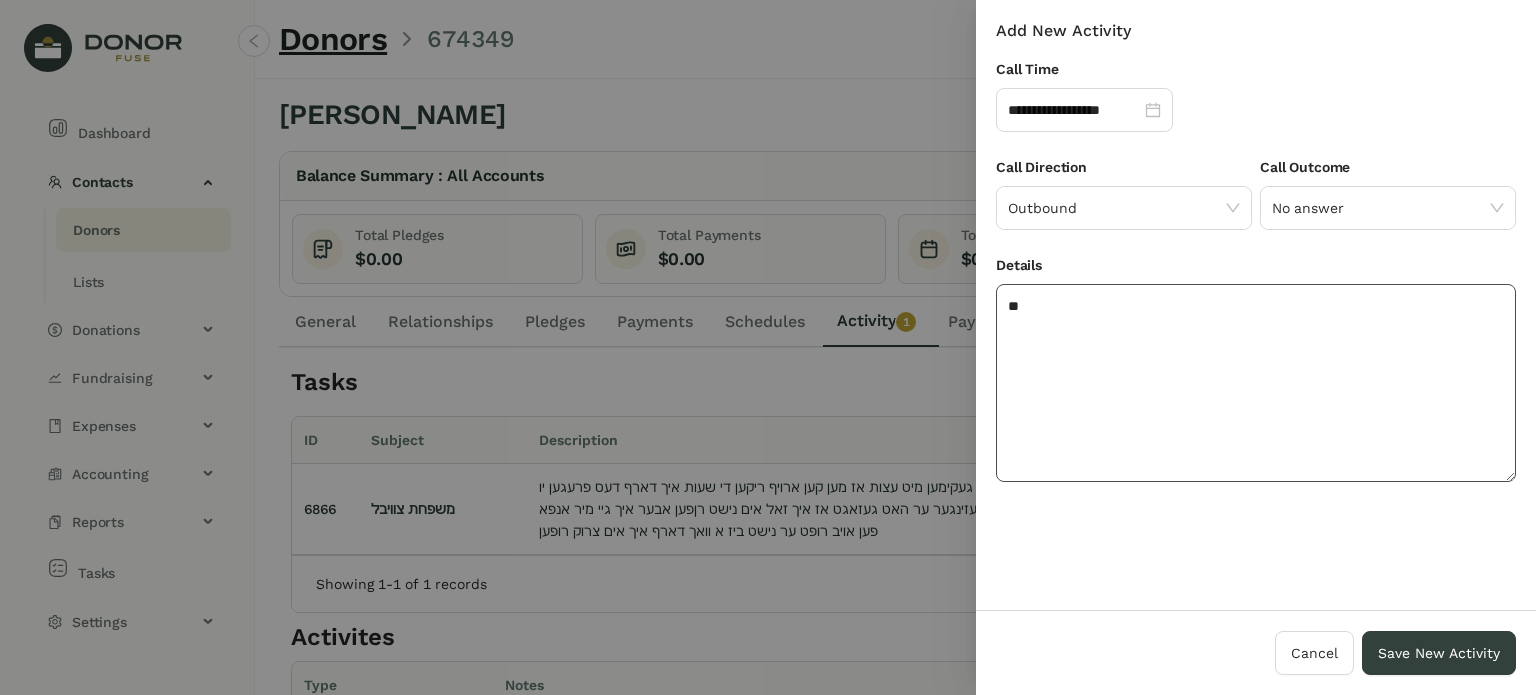 type on "*" 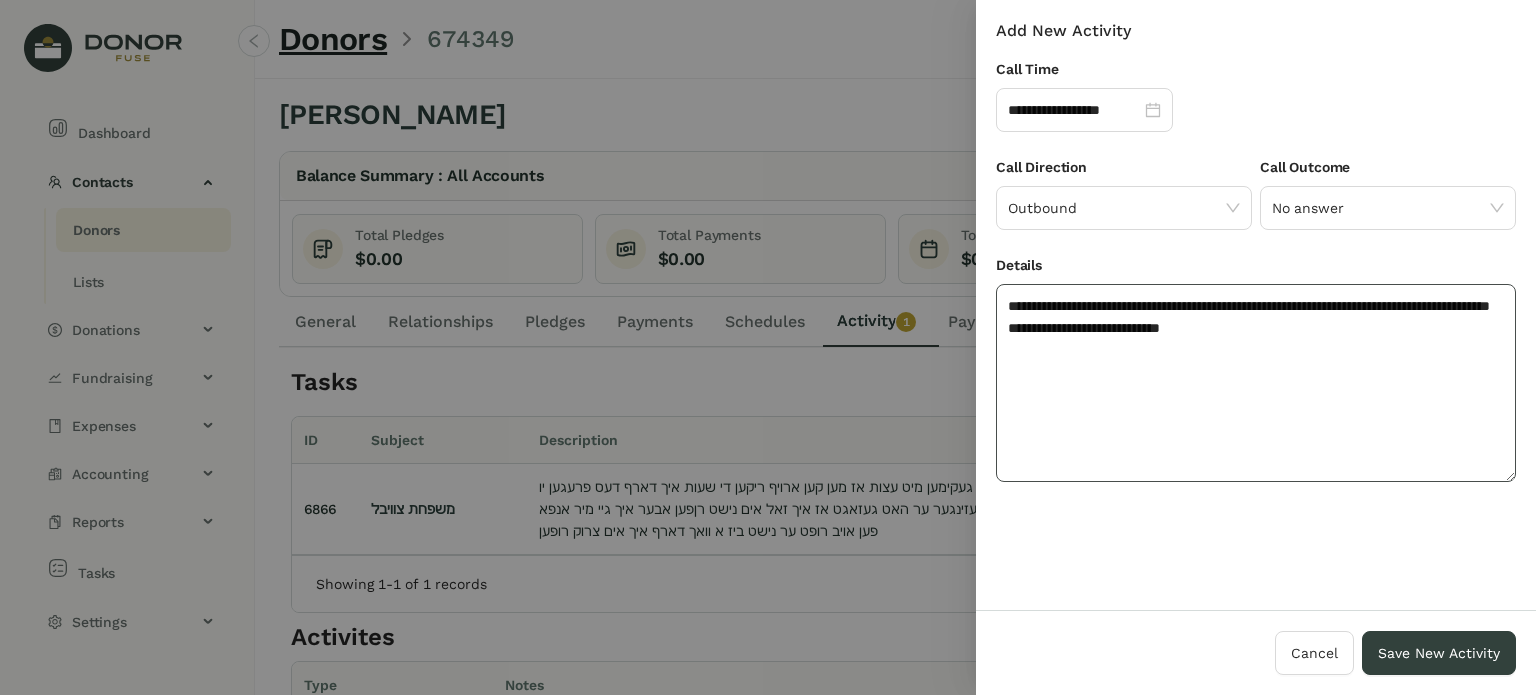 click on "**********" 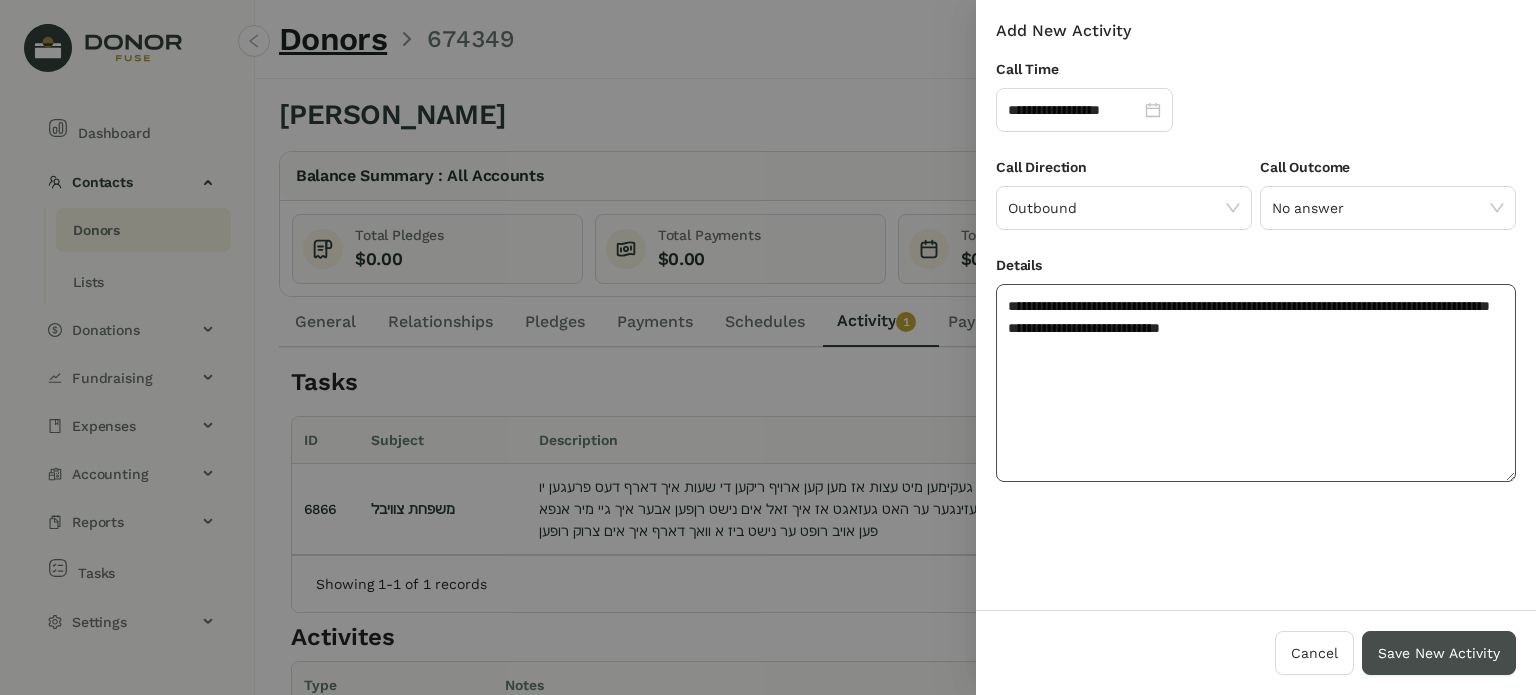 type on "**********" 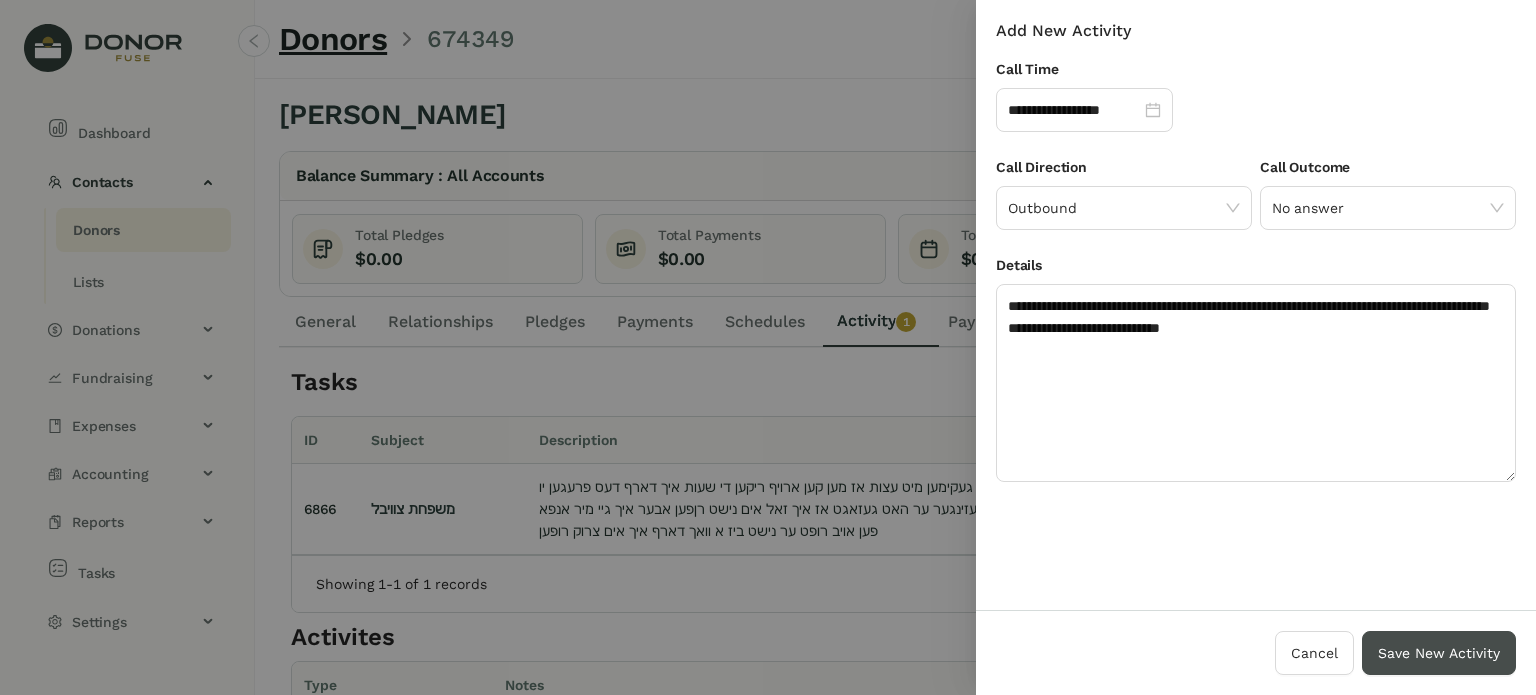 click on "Save New Activity" at bounding box center [1439, 653] 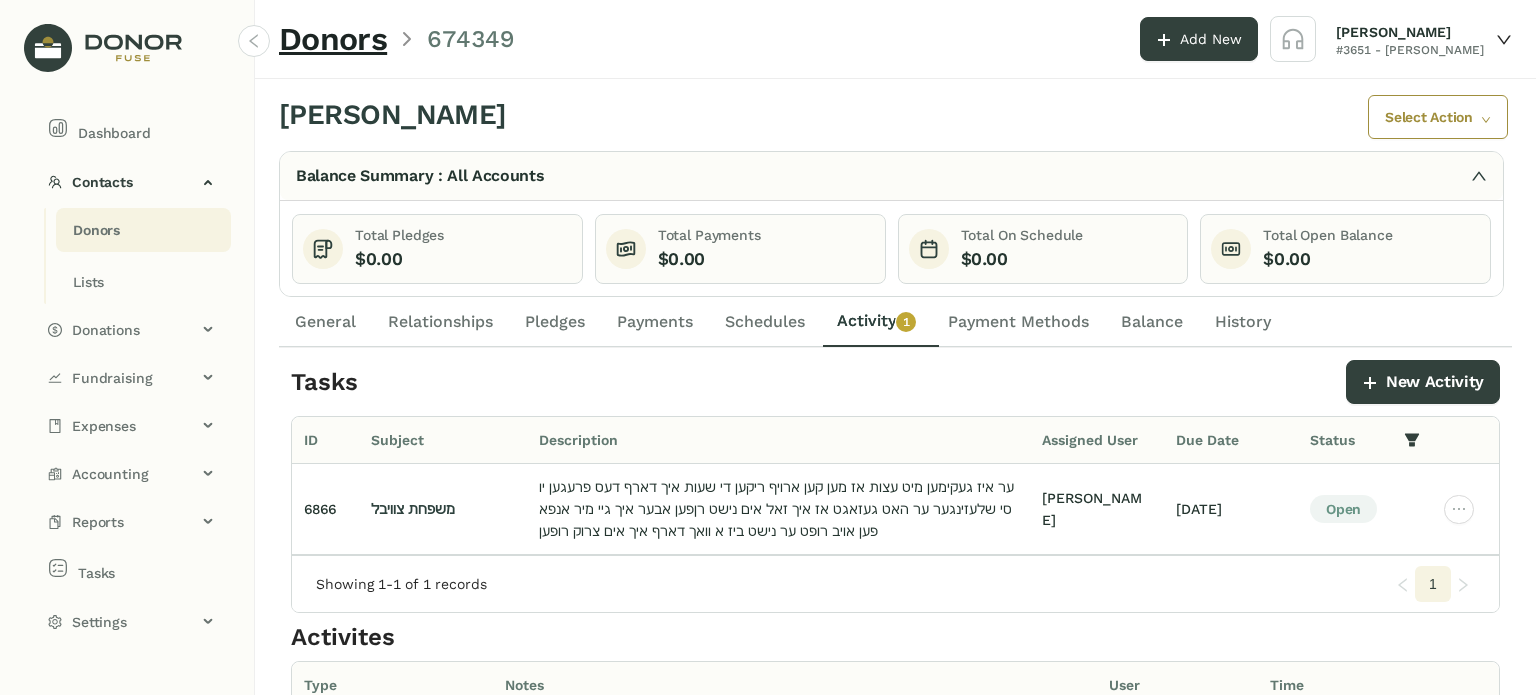 click on "Payment Methods" 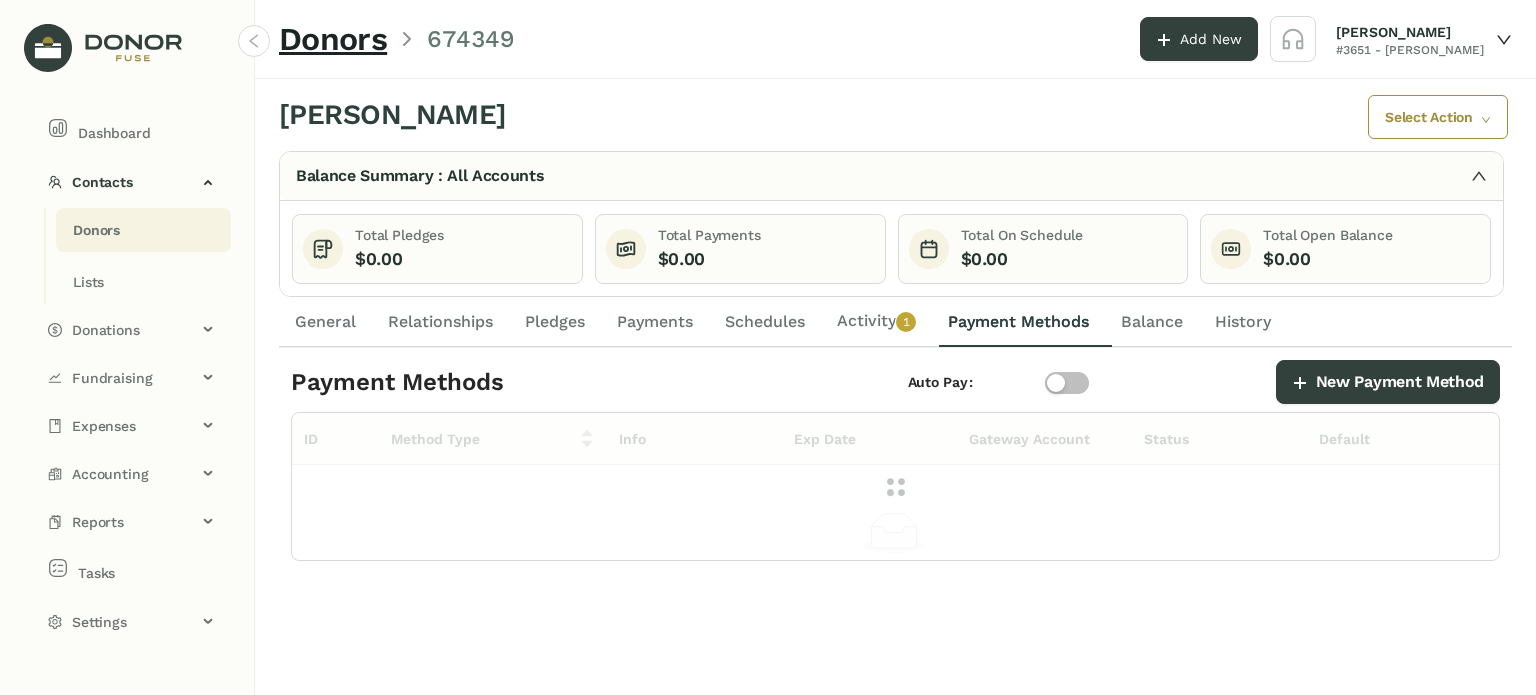 click on "Activity   0   1   2   3   4   5   6   7   8   9" 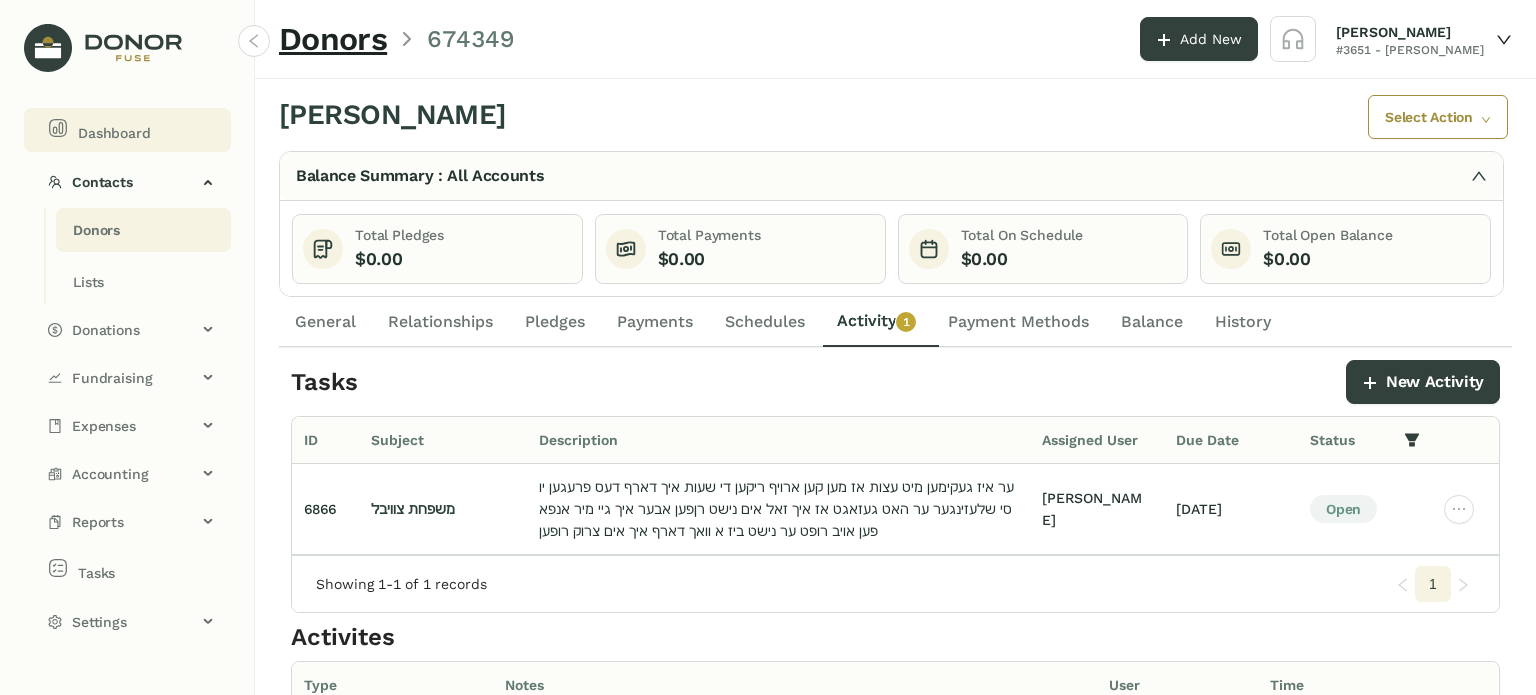 click on "Dashboard" 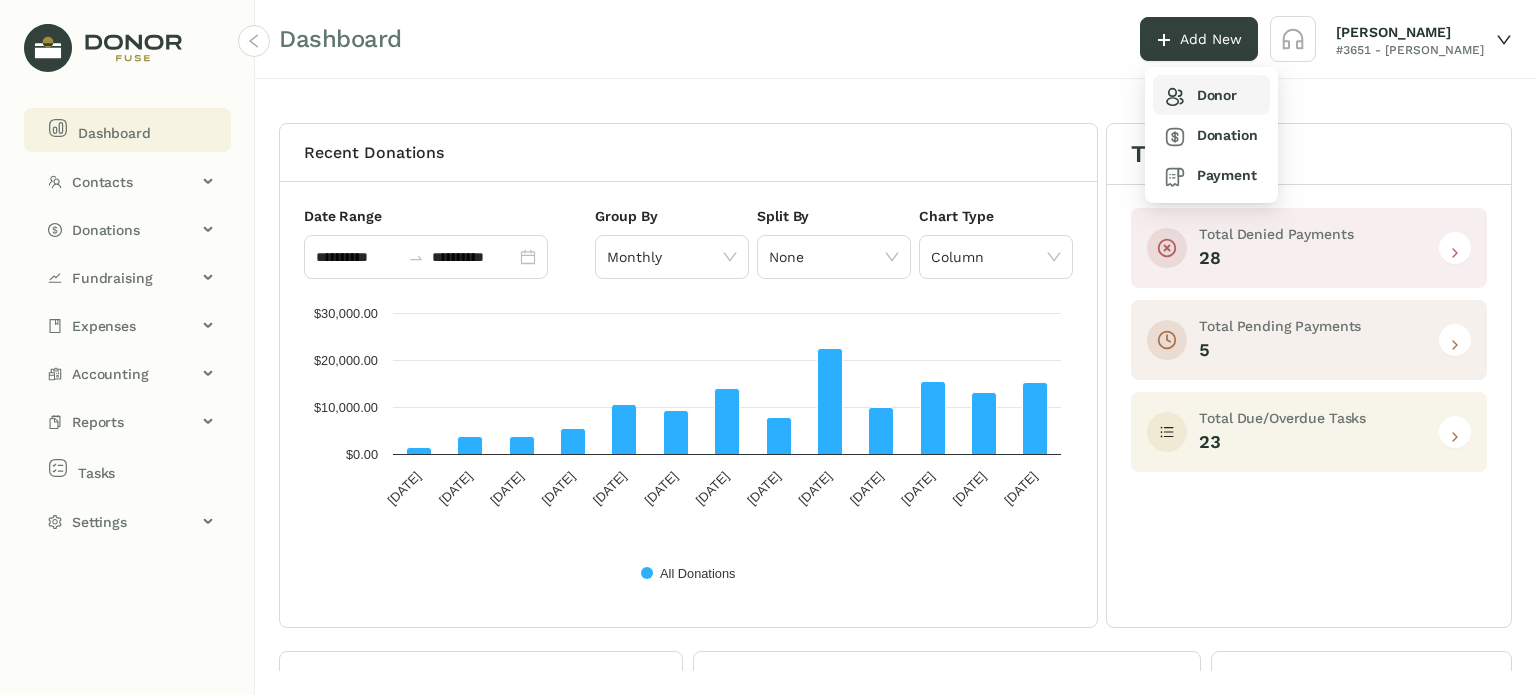 click on "Donor" at bounding box center [1201, 95] 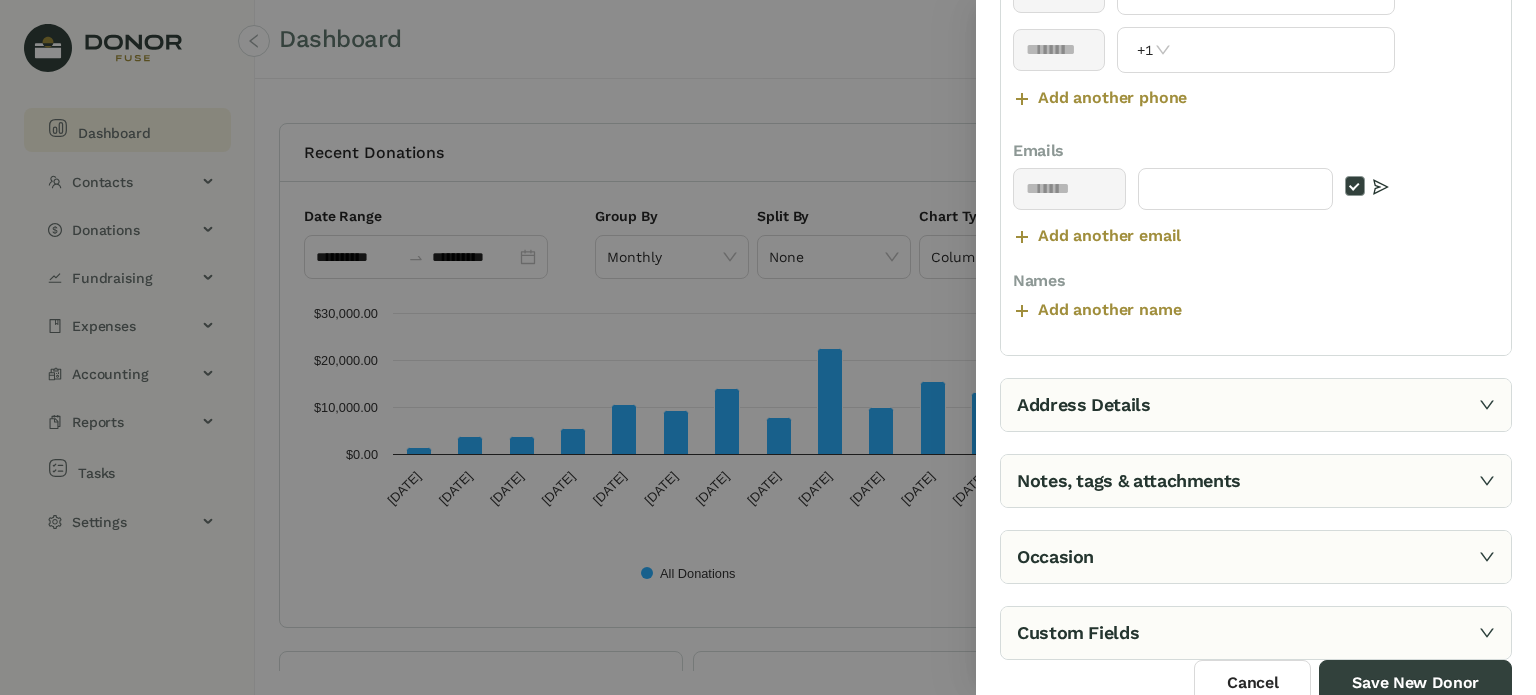 scroll, scrollTop: 500, scrollLeft: 0, axis: vertical 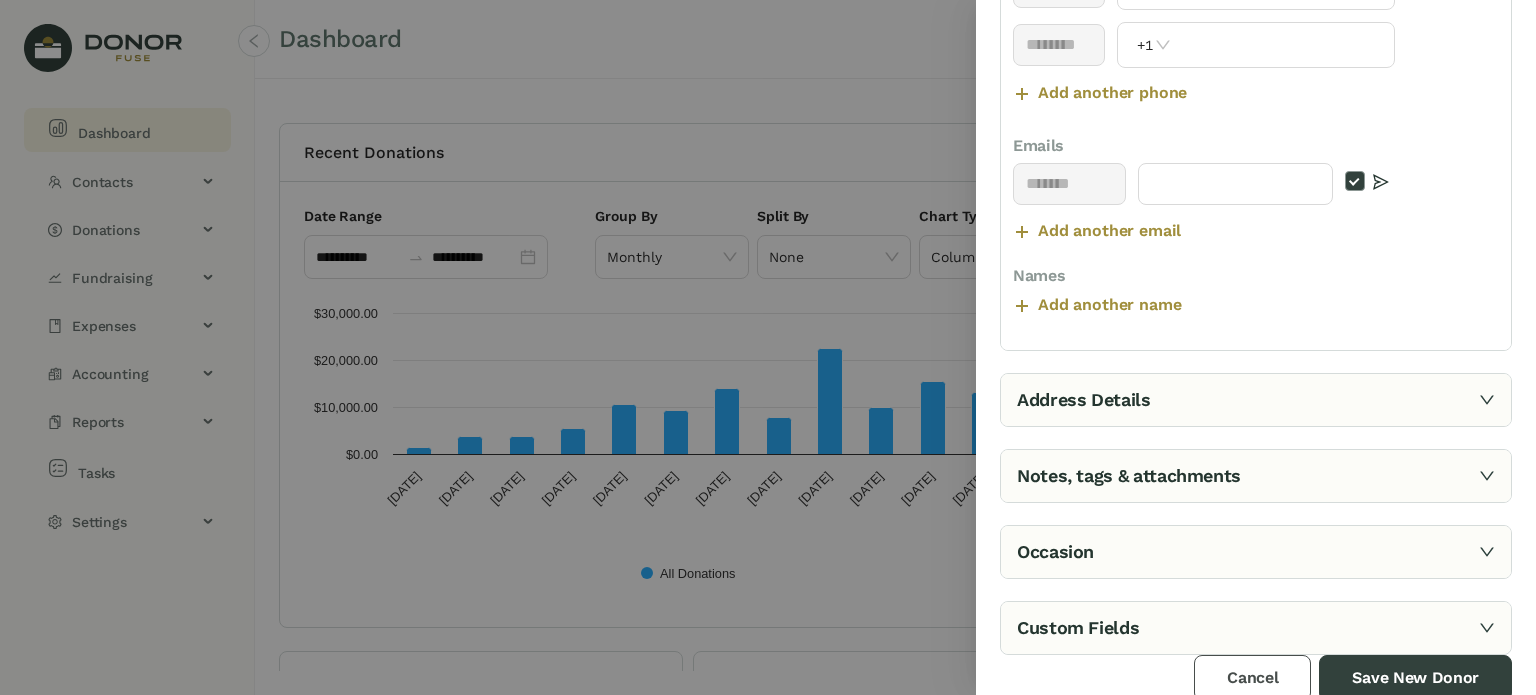 click on "Cancel" at bounding box center (1252, 678) 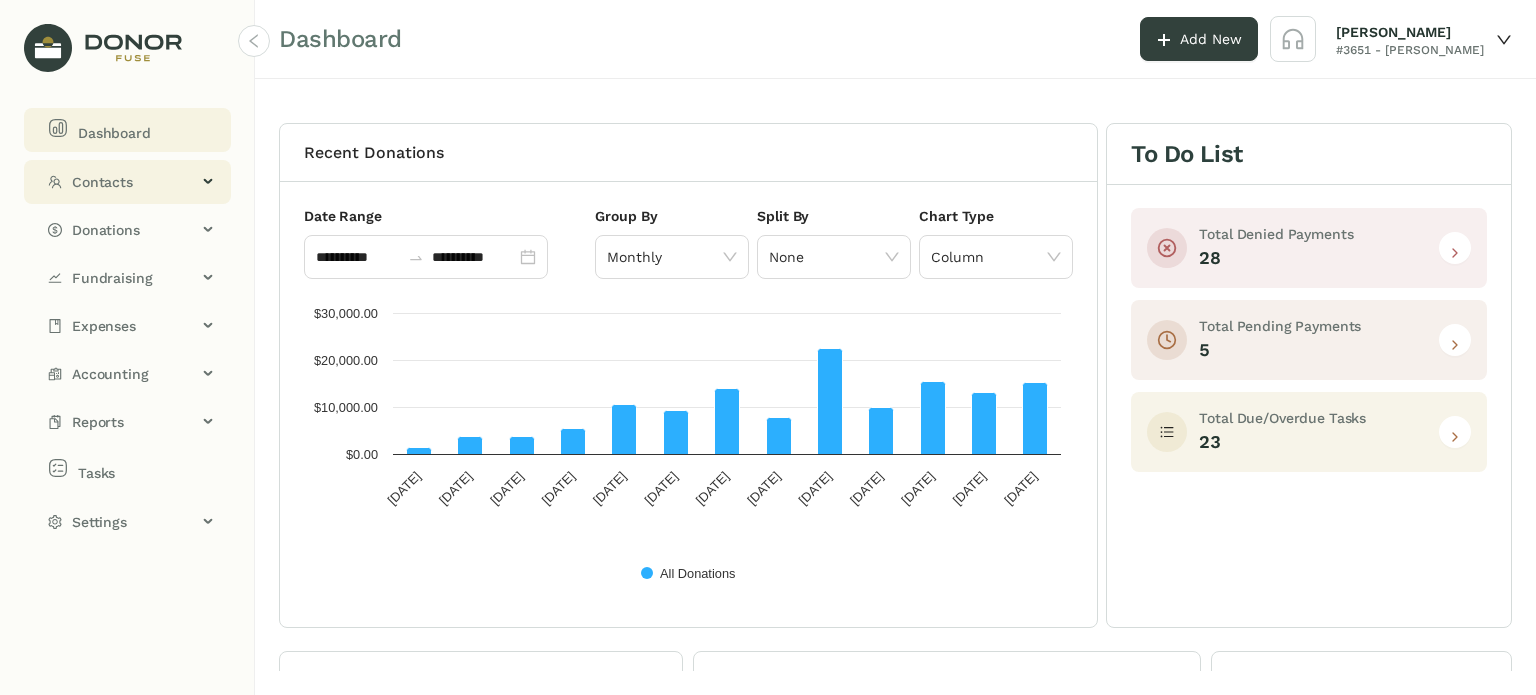 click on "Contacts" 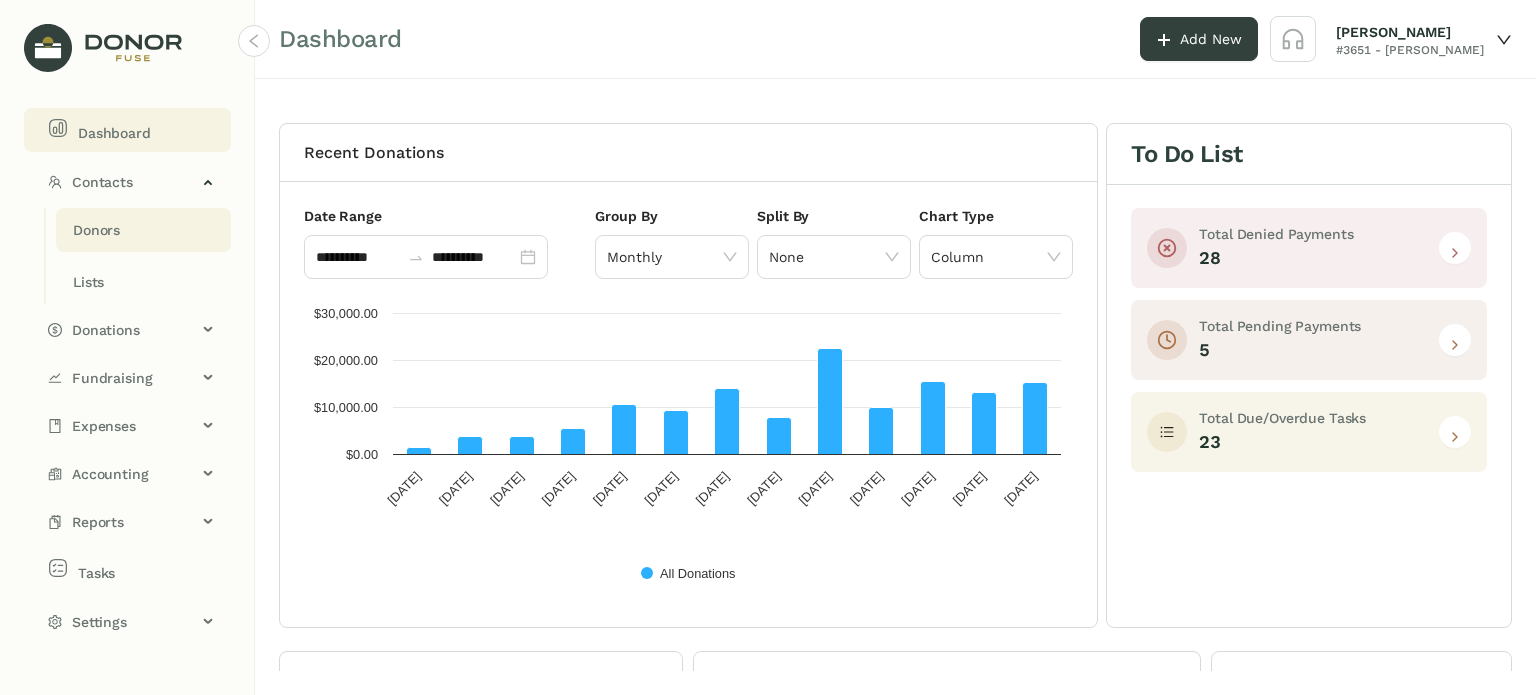 click on "Donors" 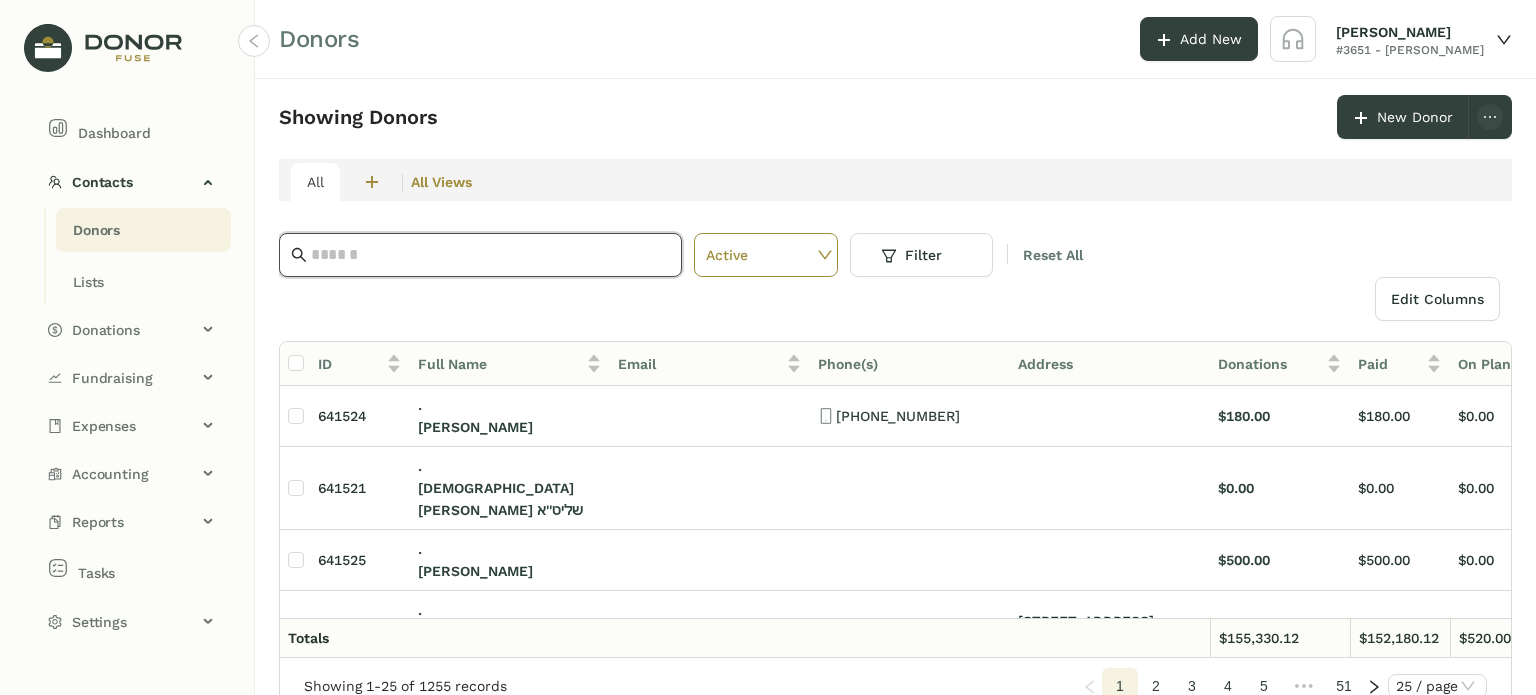 click 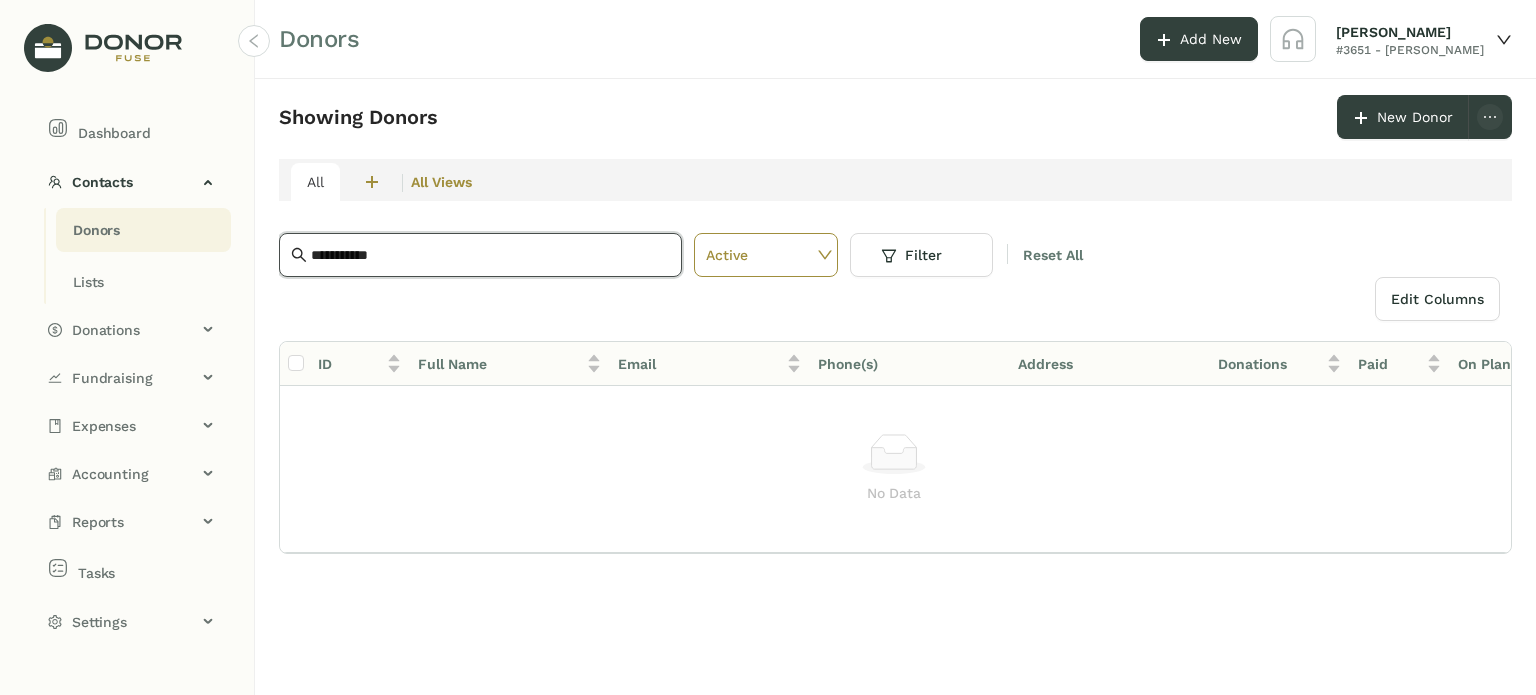 type on "**********" 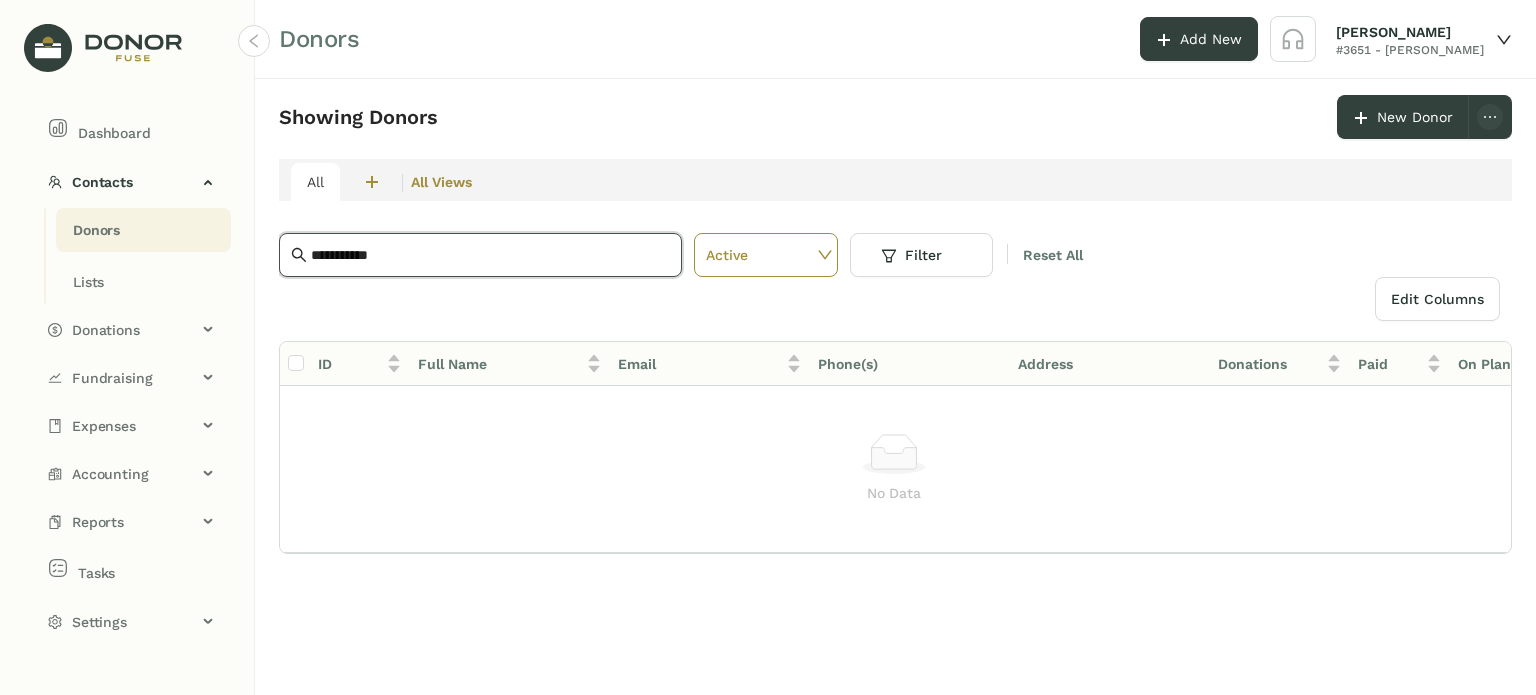 click on "**********" 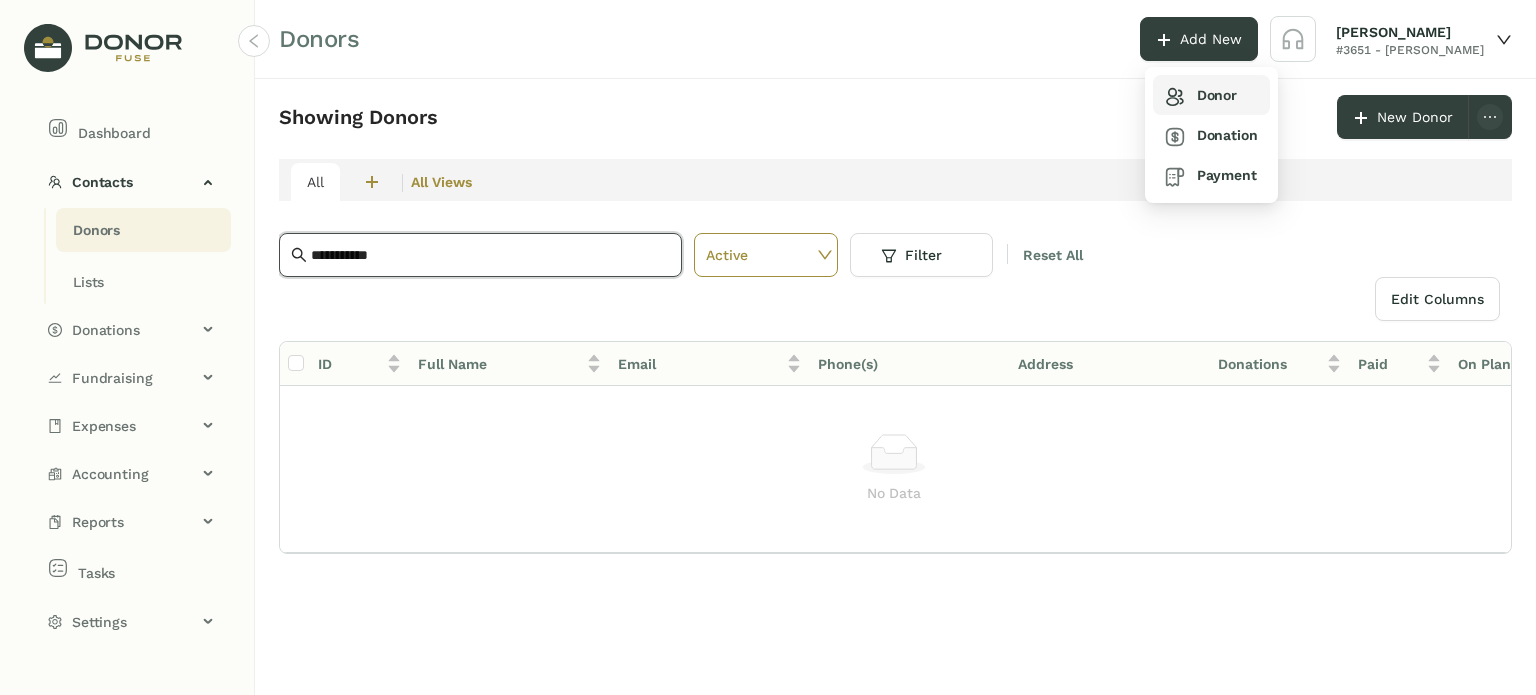 click on "Donor" at bounding box center [1201, 95] 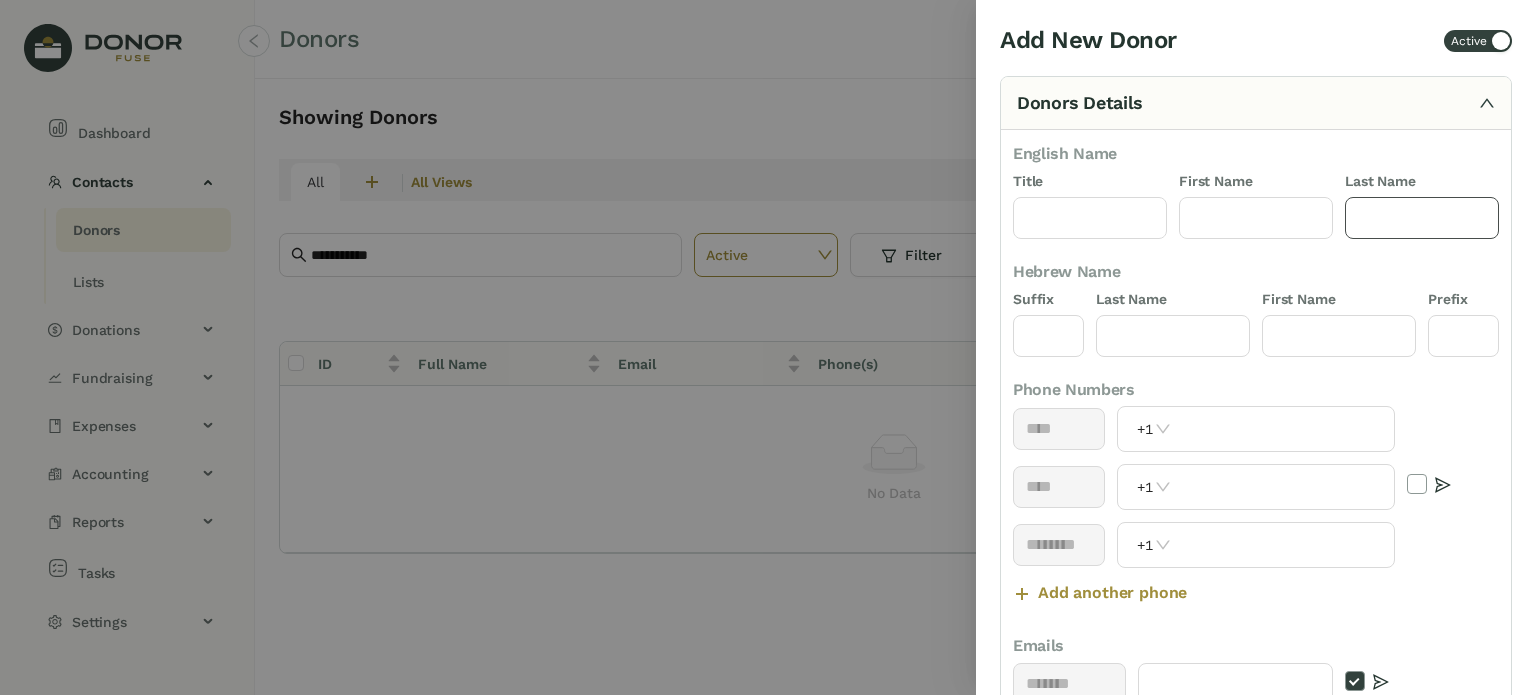 click 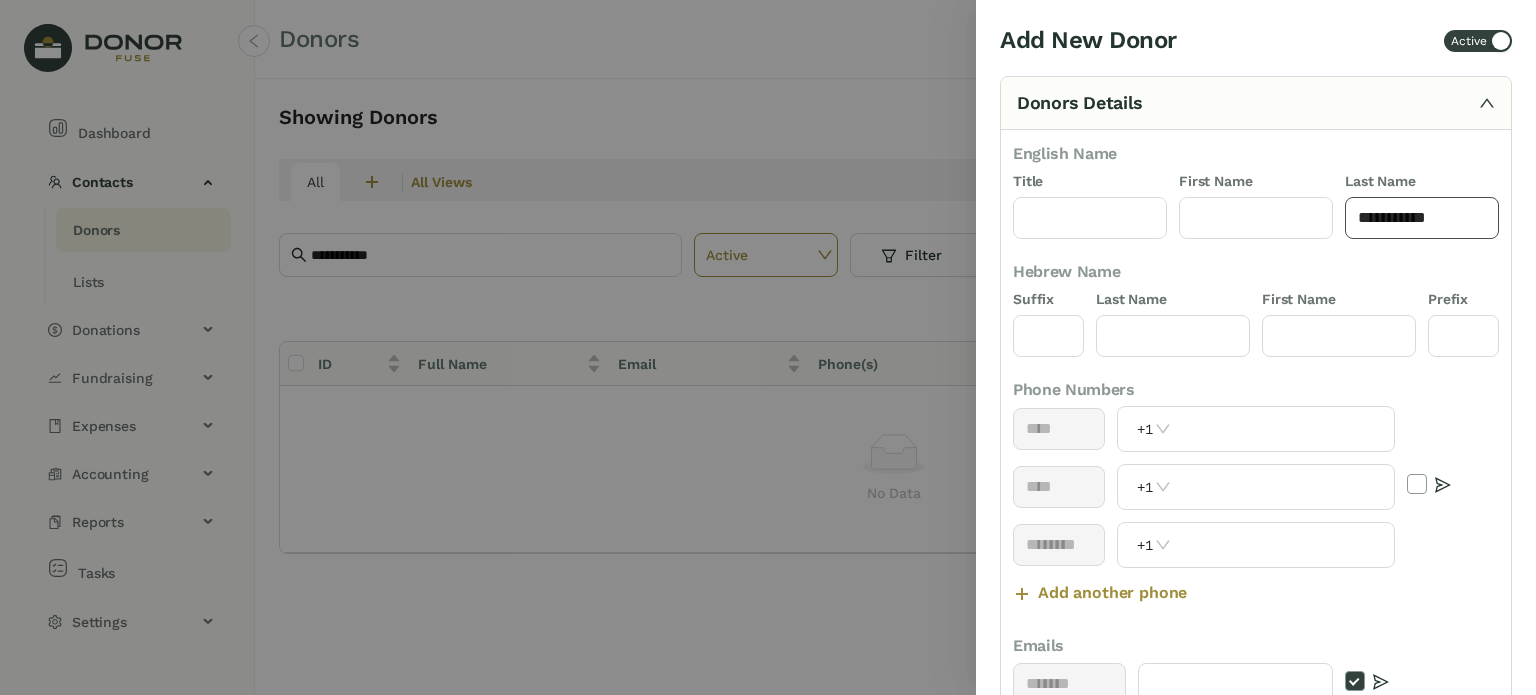 paste on "*********" 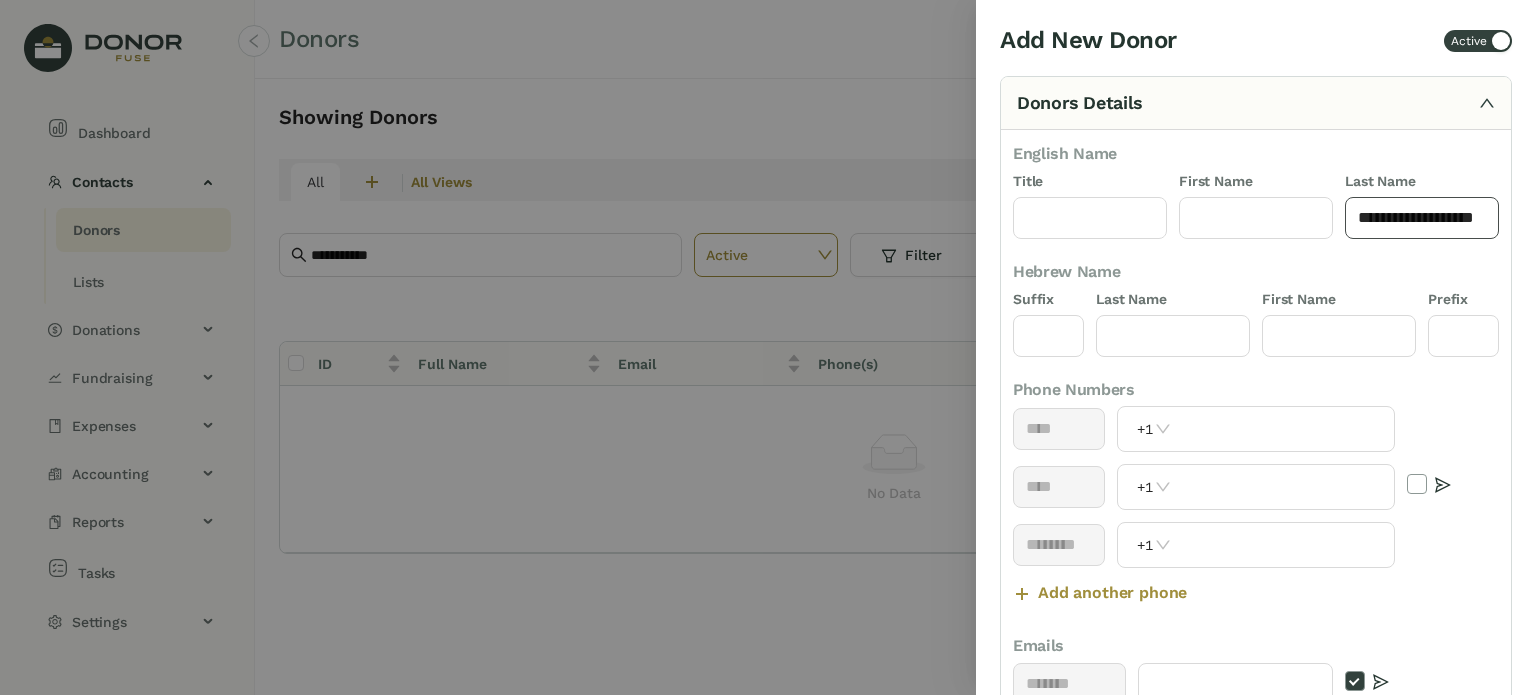 scroll, scrollTop: 0, scrollLeft: 4, axis: horizontal 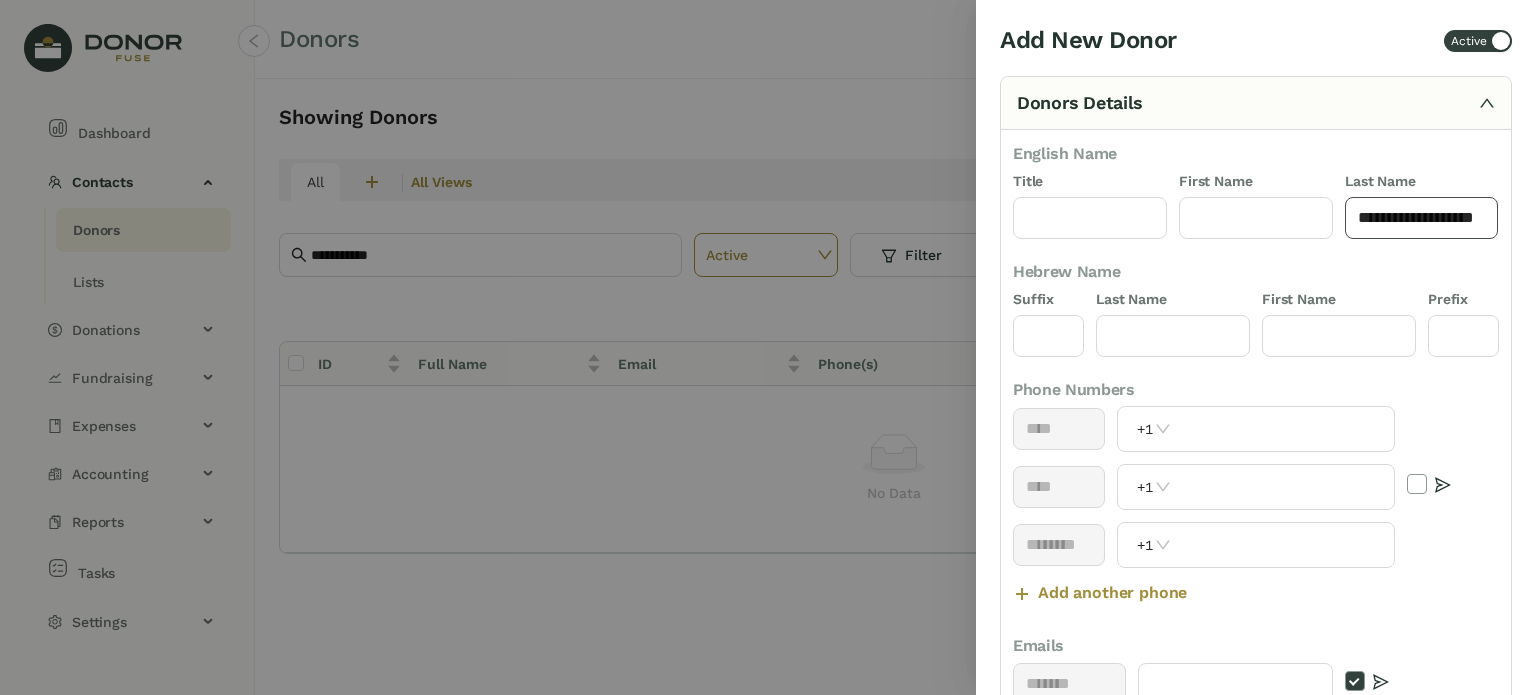 click on "**********" 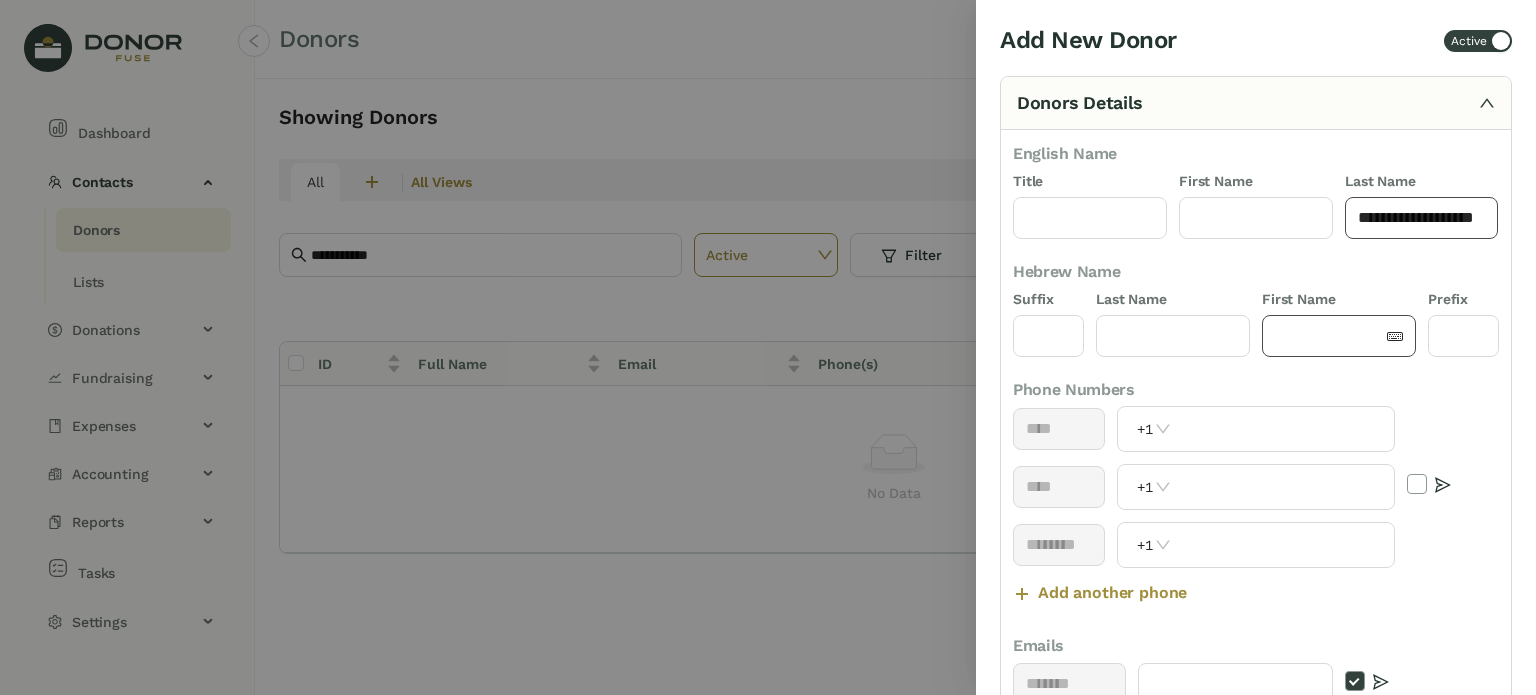 type on "**********" 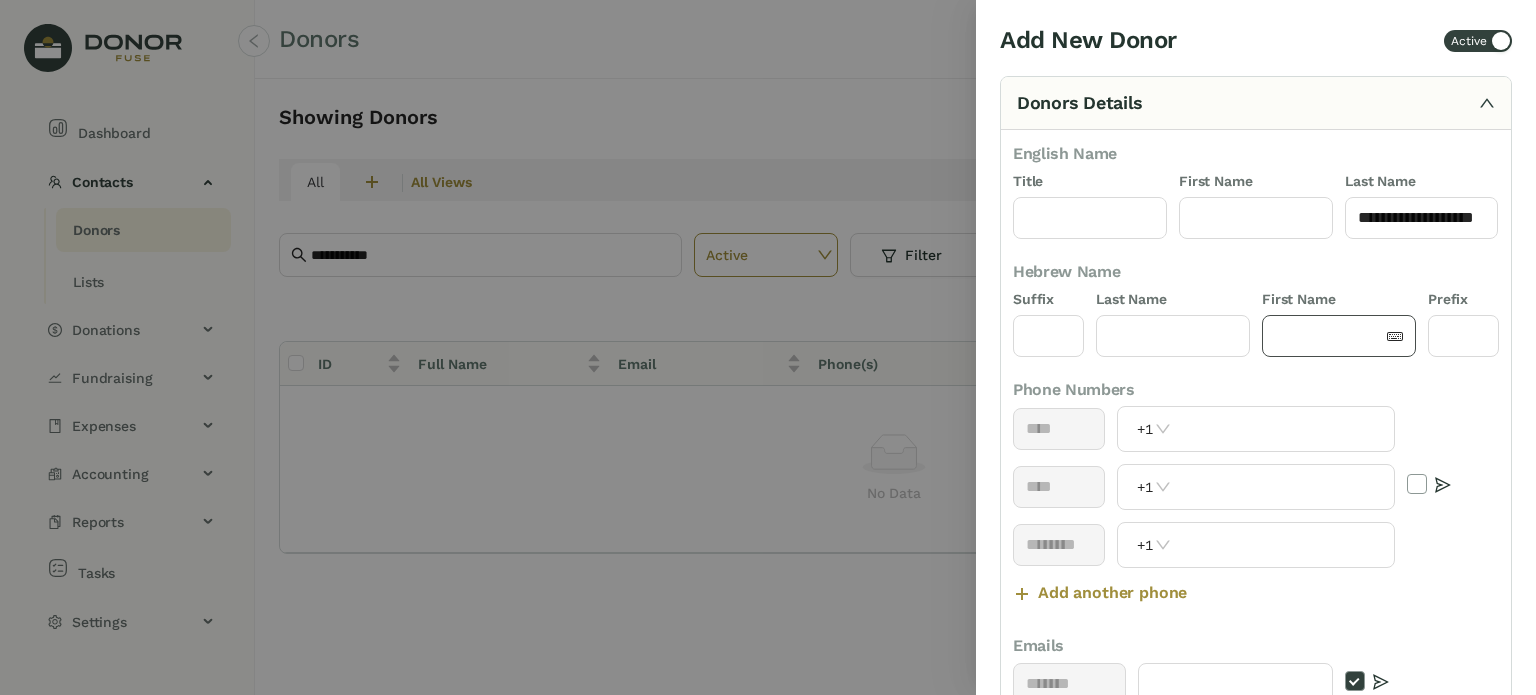 scroll, scrollTop: 0, scrollLeft: 0, axis: both 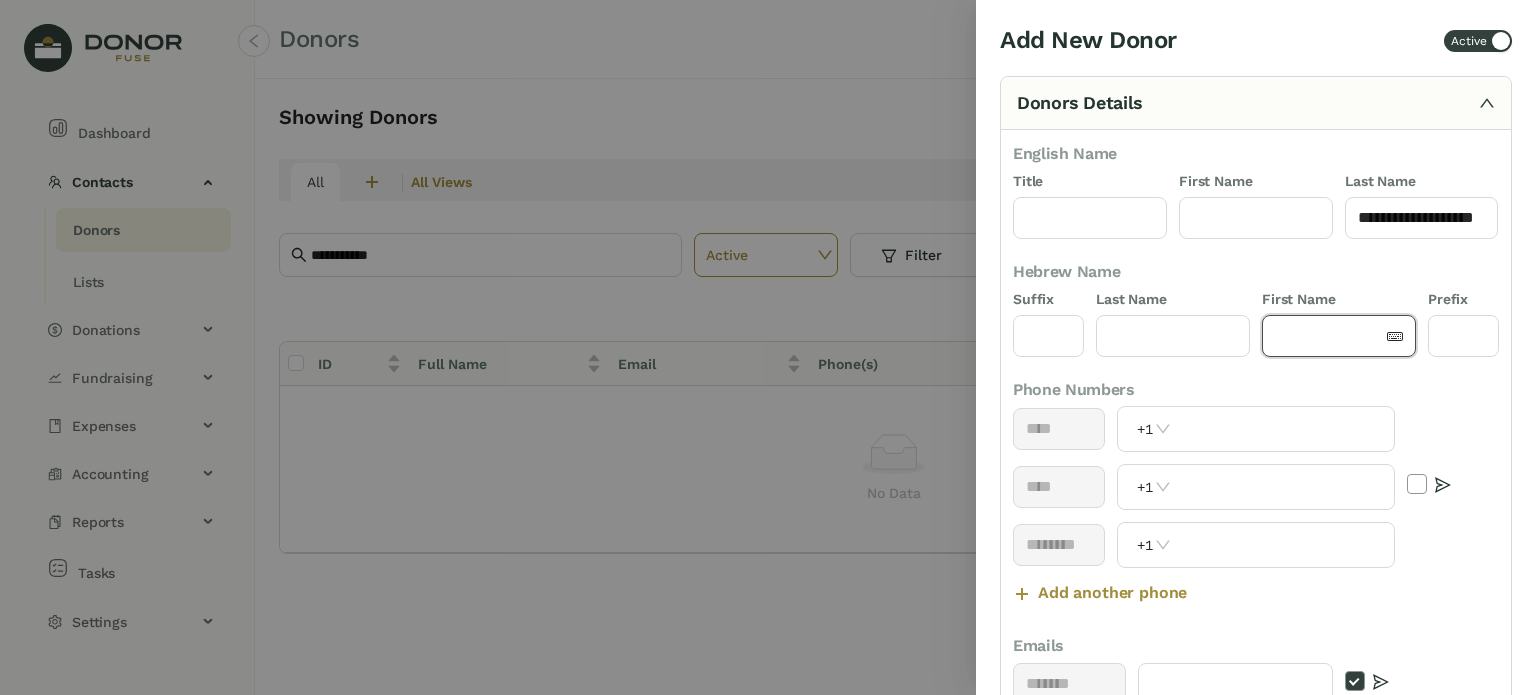 paste on "**********" 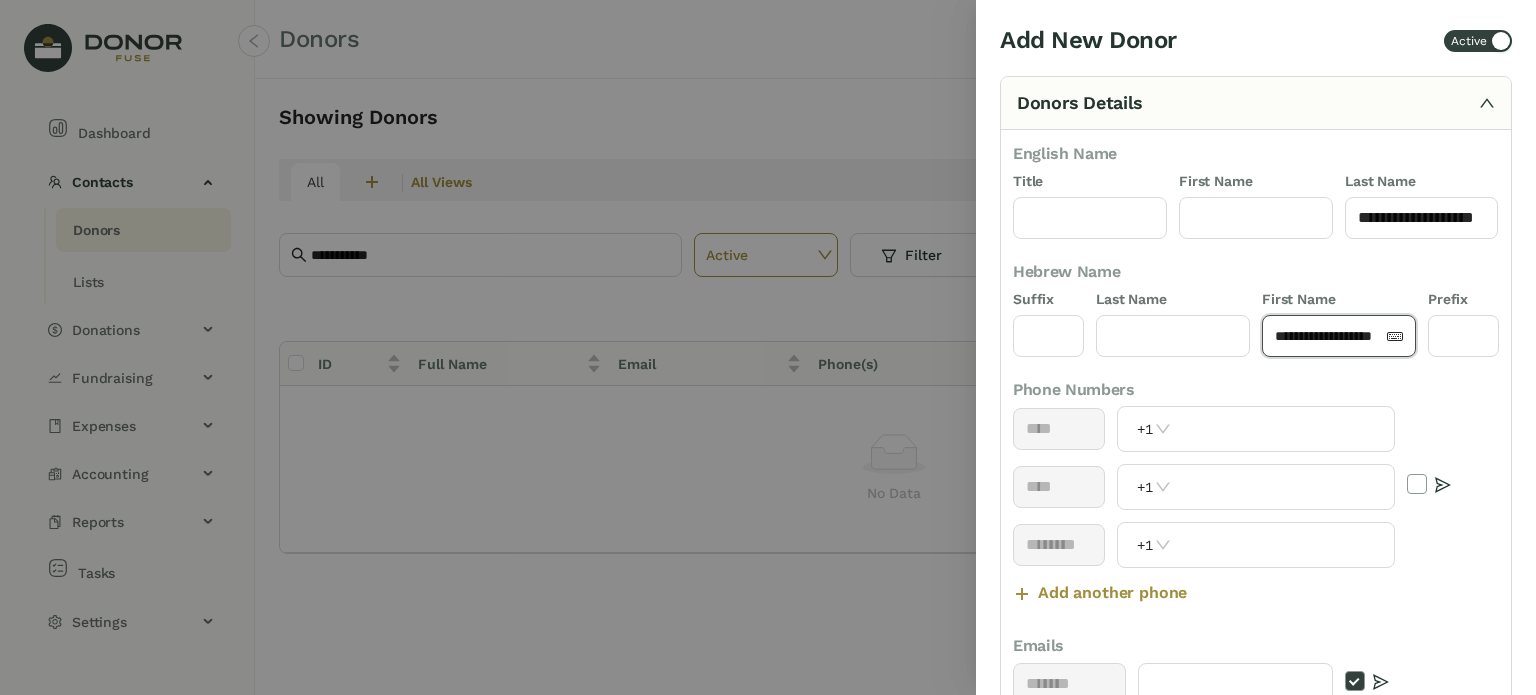 scroll, scrollTop: 0, scrollLeft: 12, axis: horizontal 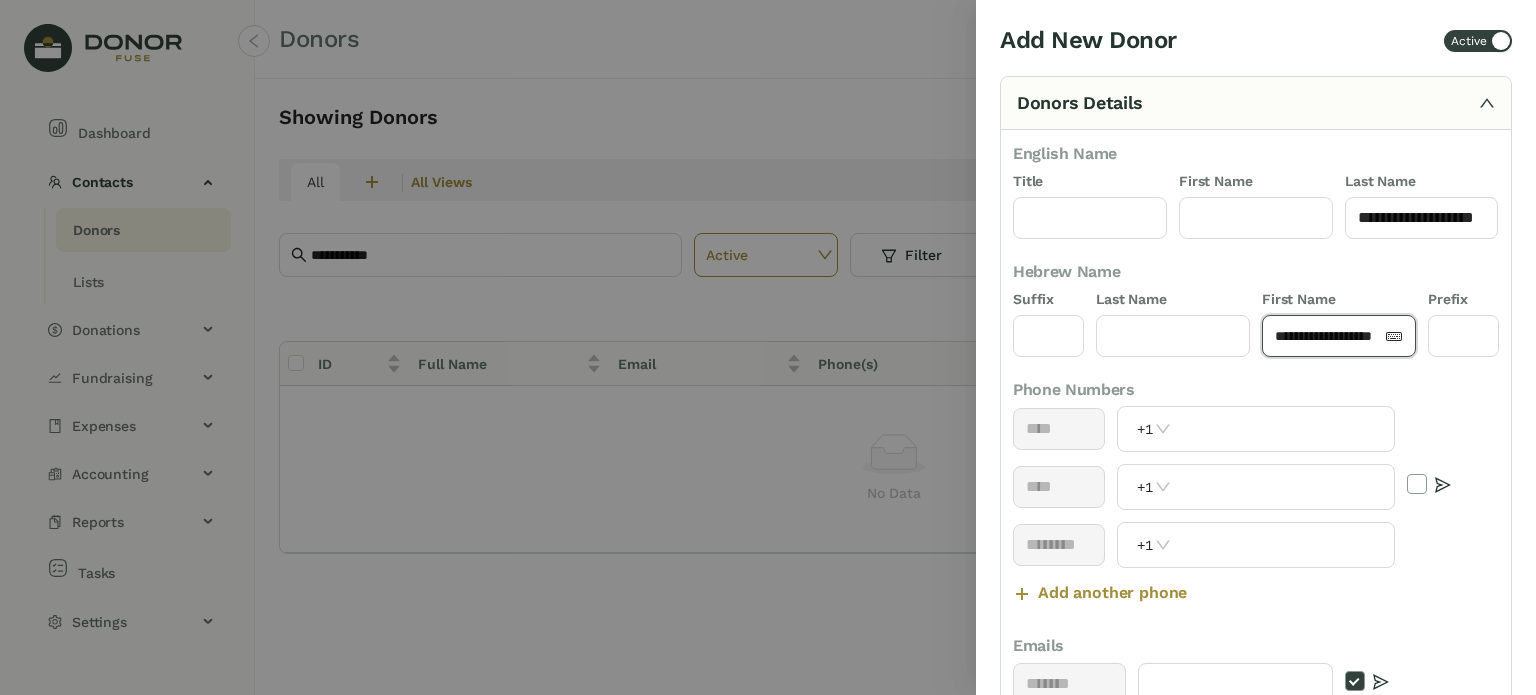 click on "**********" 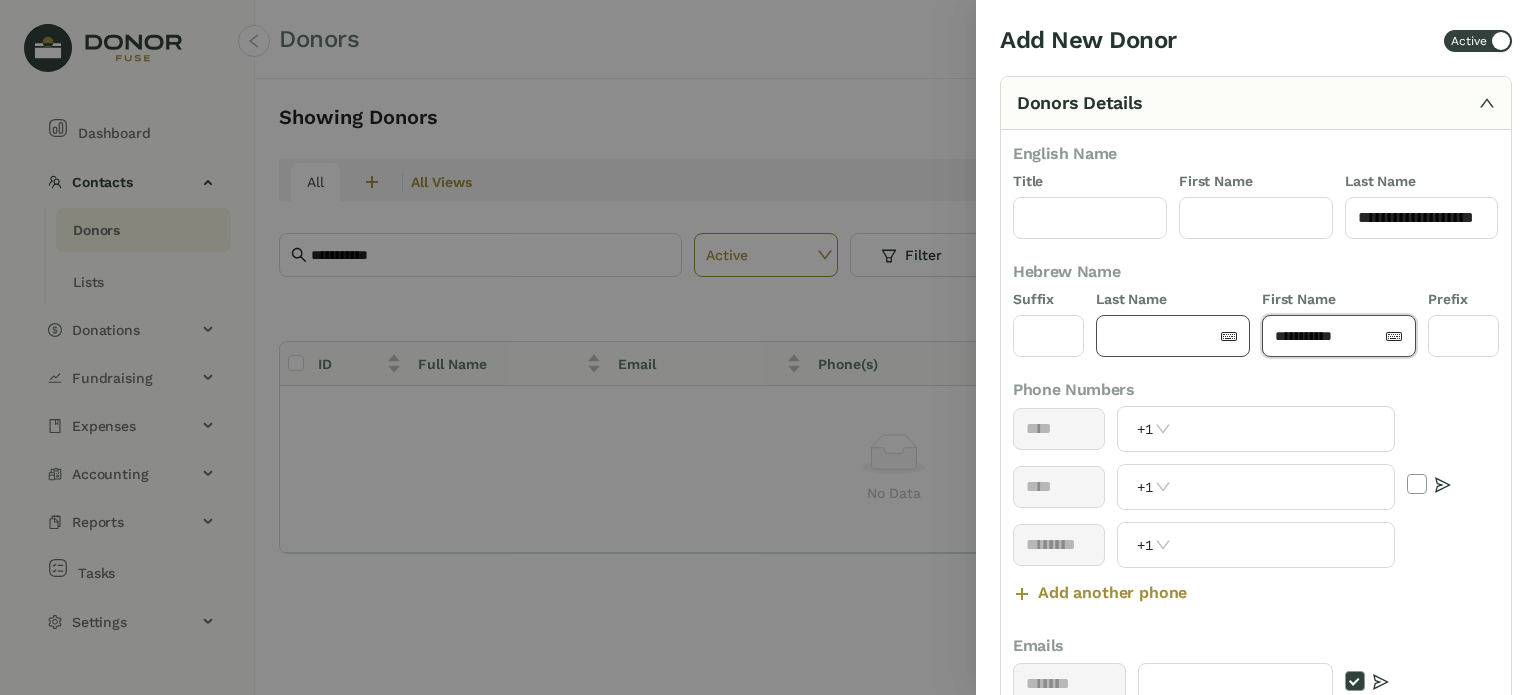 scroll, scrollTop: 0, scrollLeft: 0, axis: both 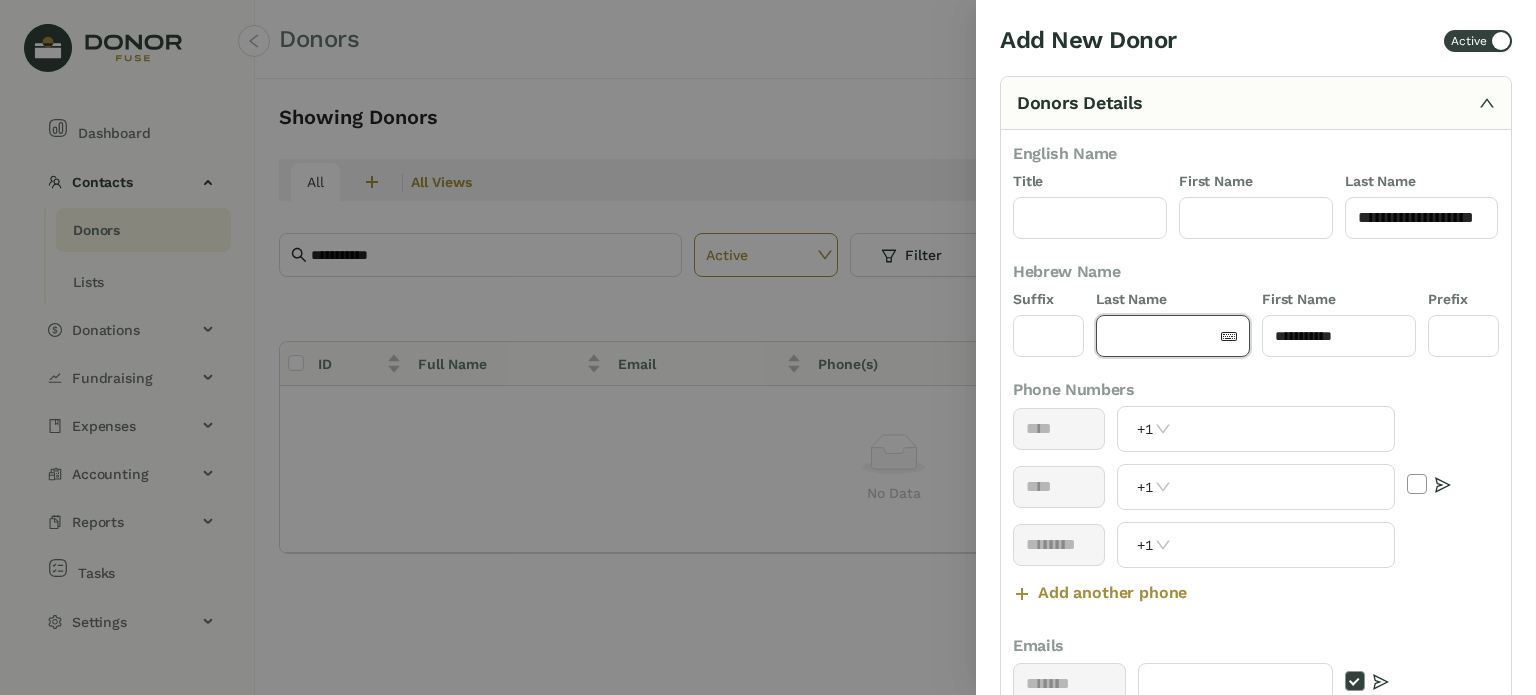 click 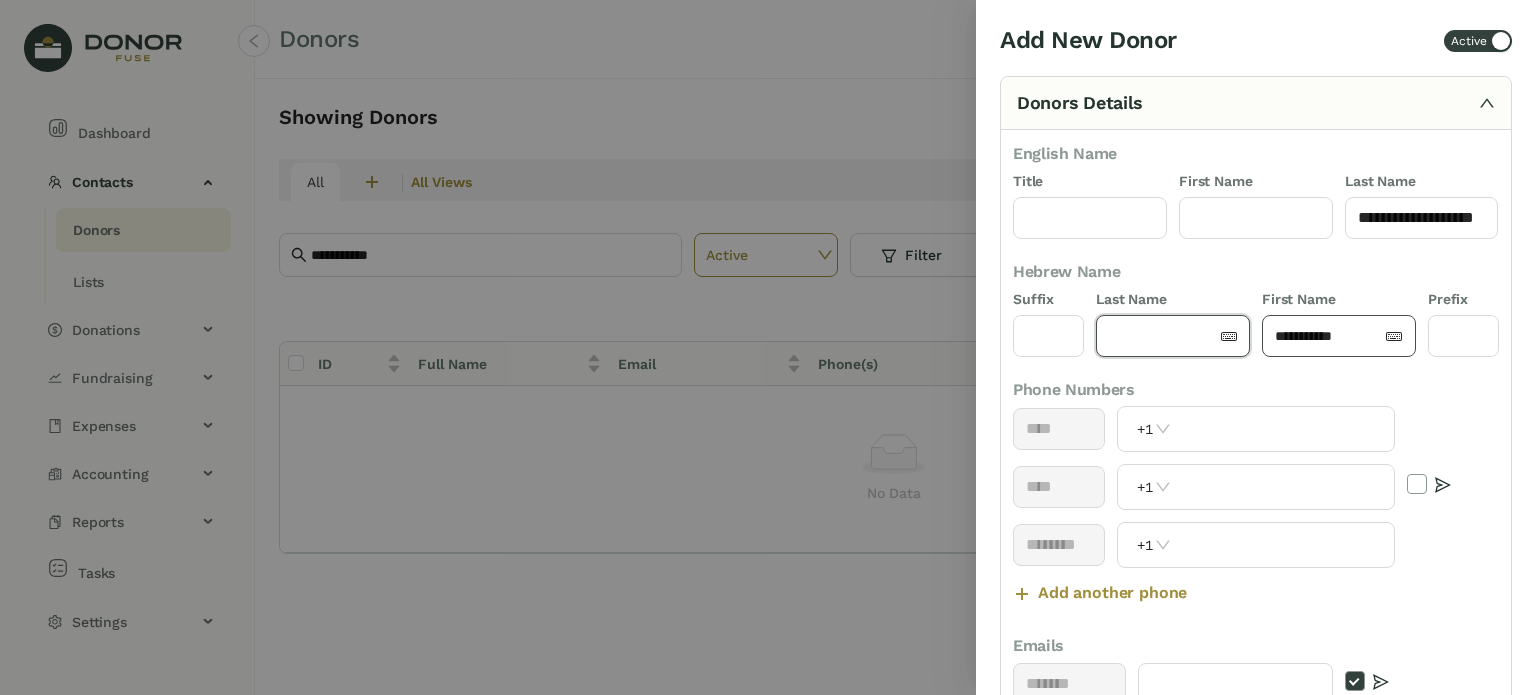 paste on "********" 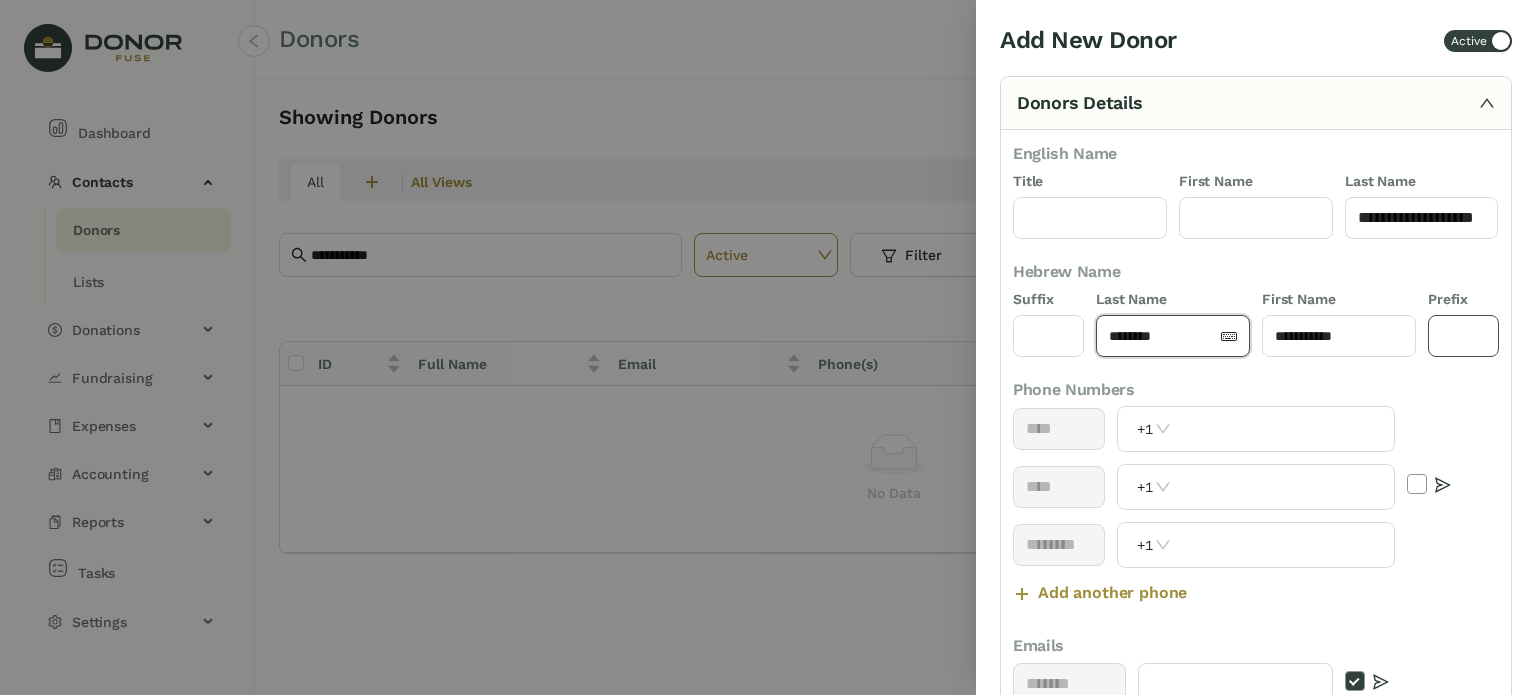 type on "********" 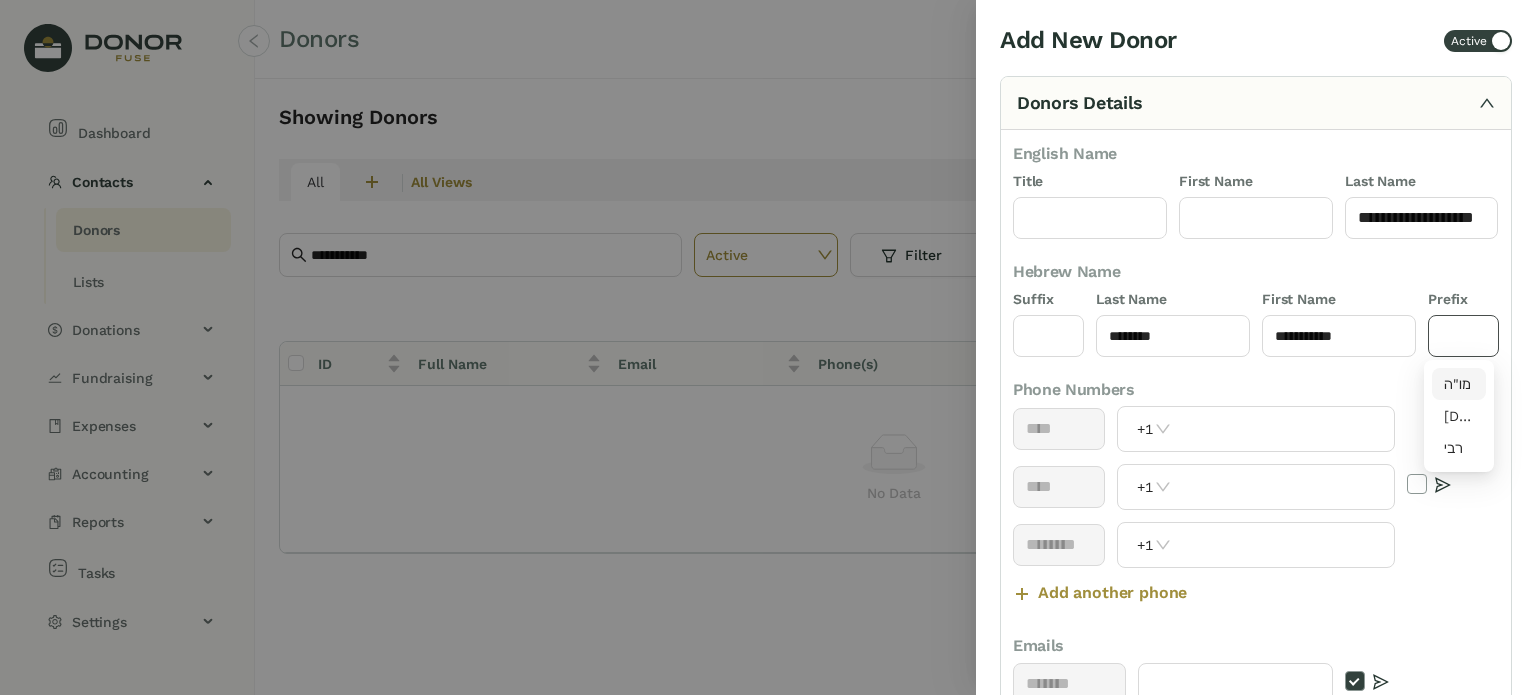 click 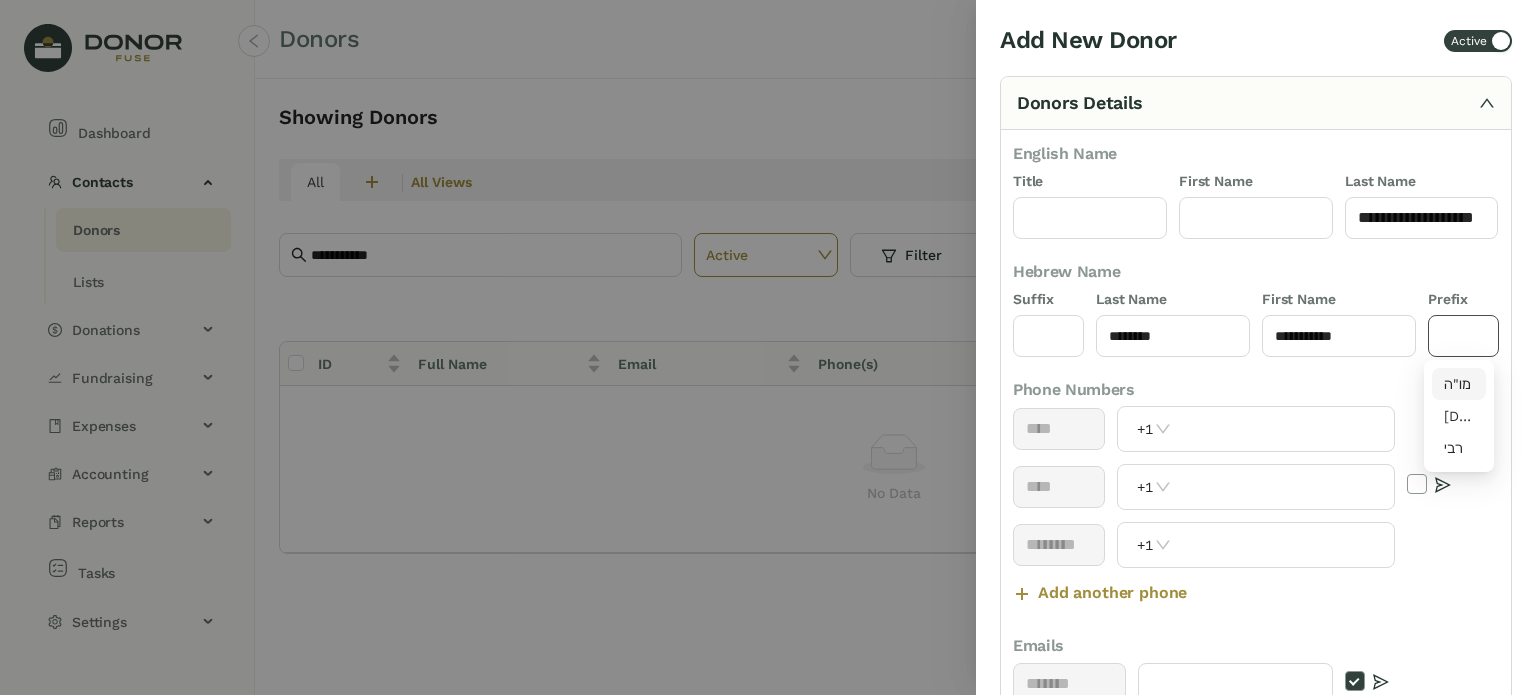 click on "מו"ה" at bounding box center (1459, 384) 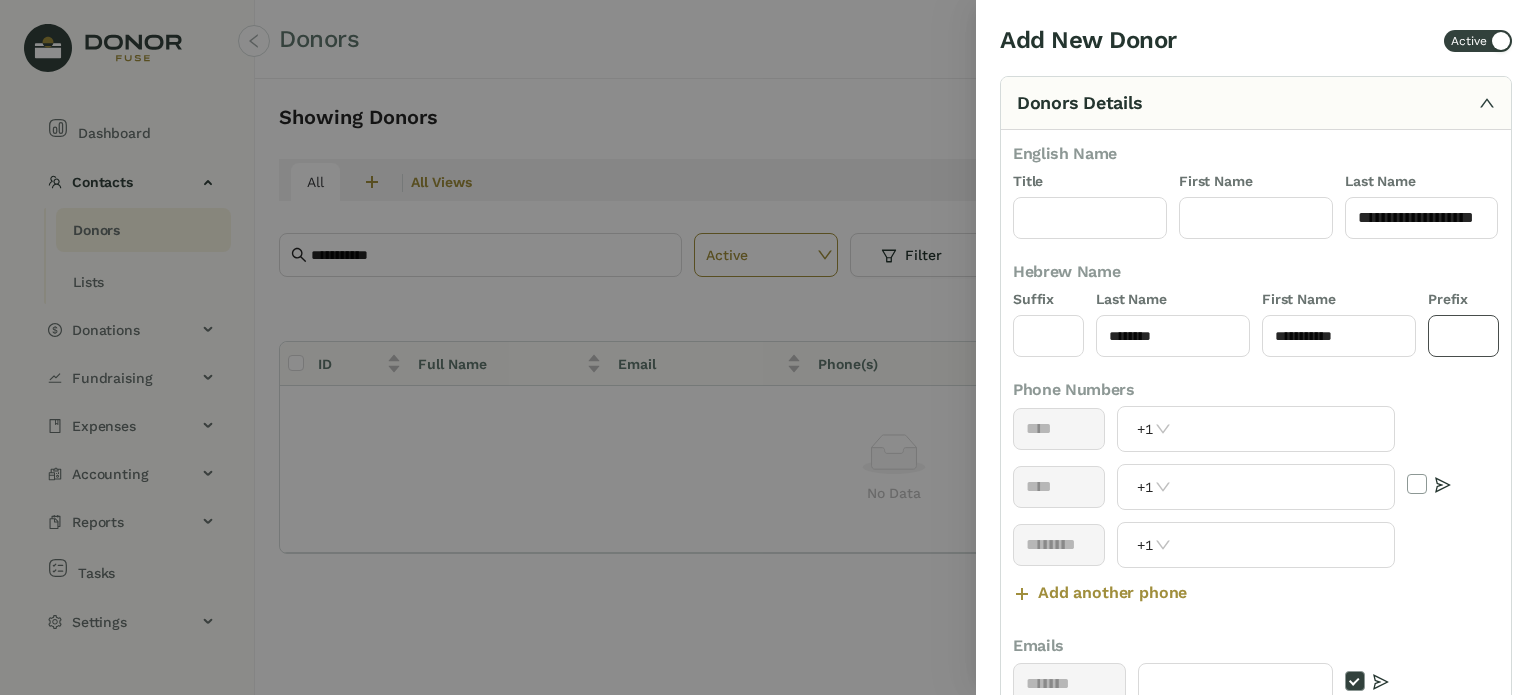 type on "****" 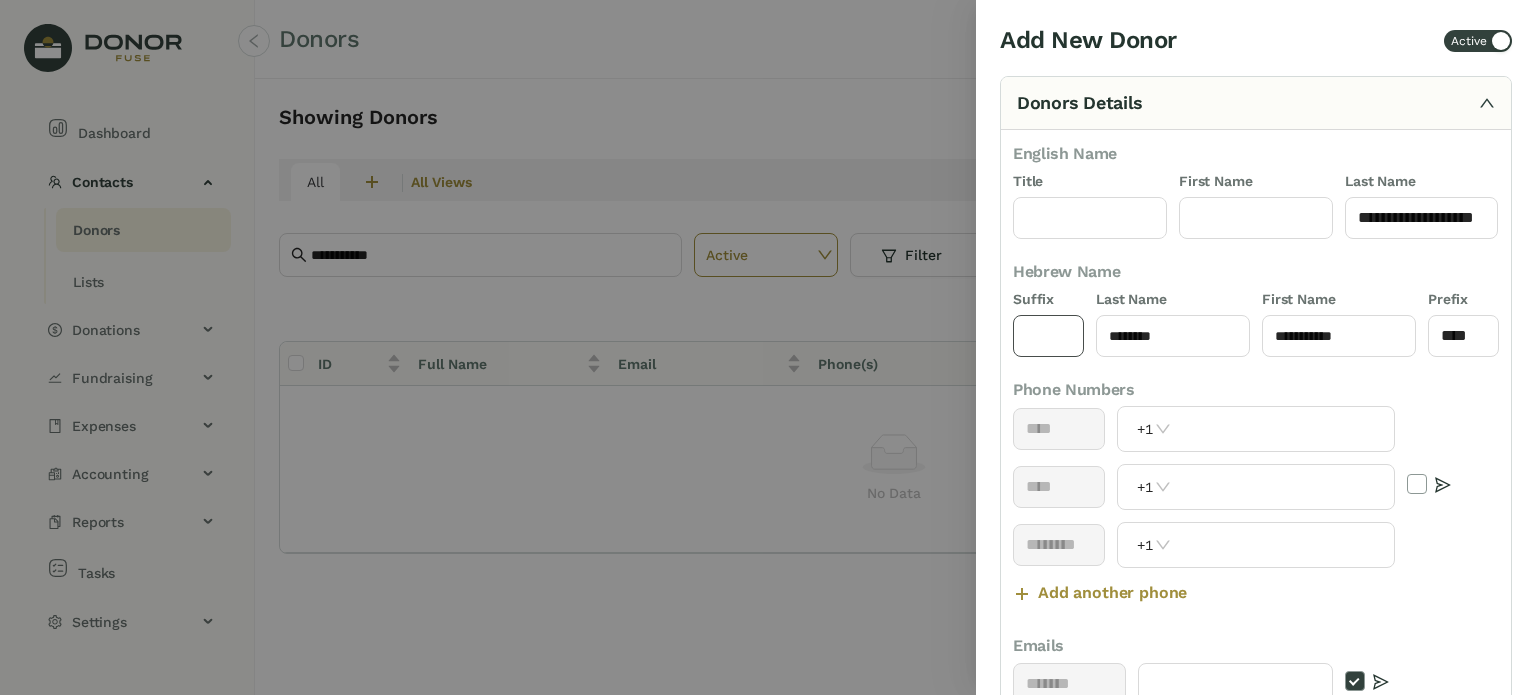 click 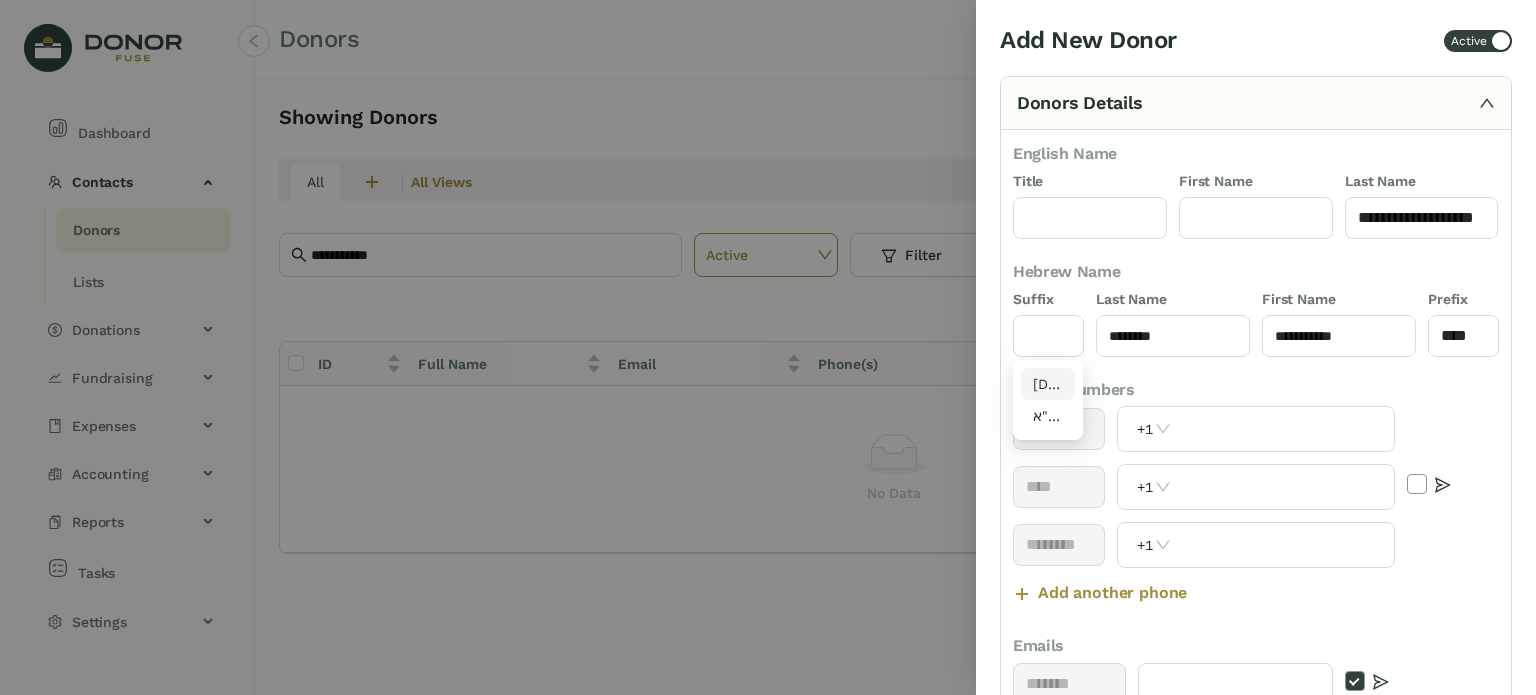 click on "הי"ו   שליט"א" at bounding box center (1048, 400) 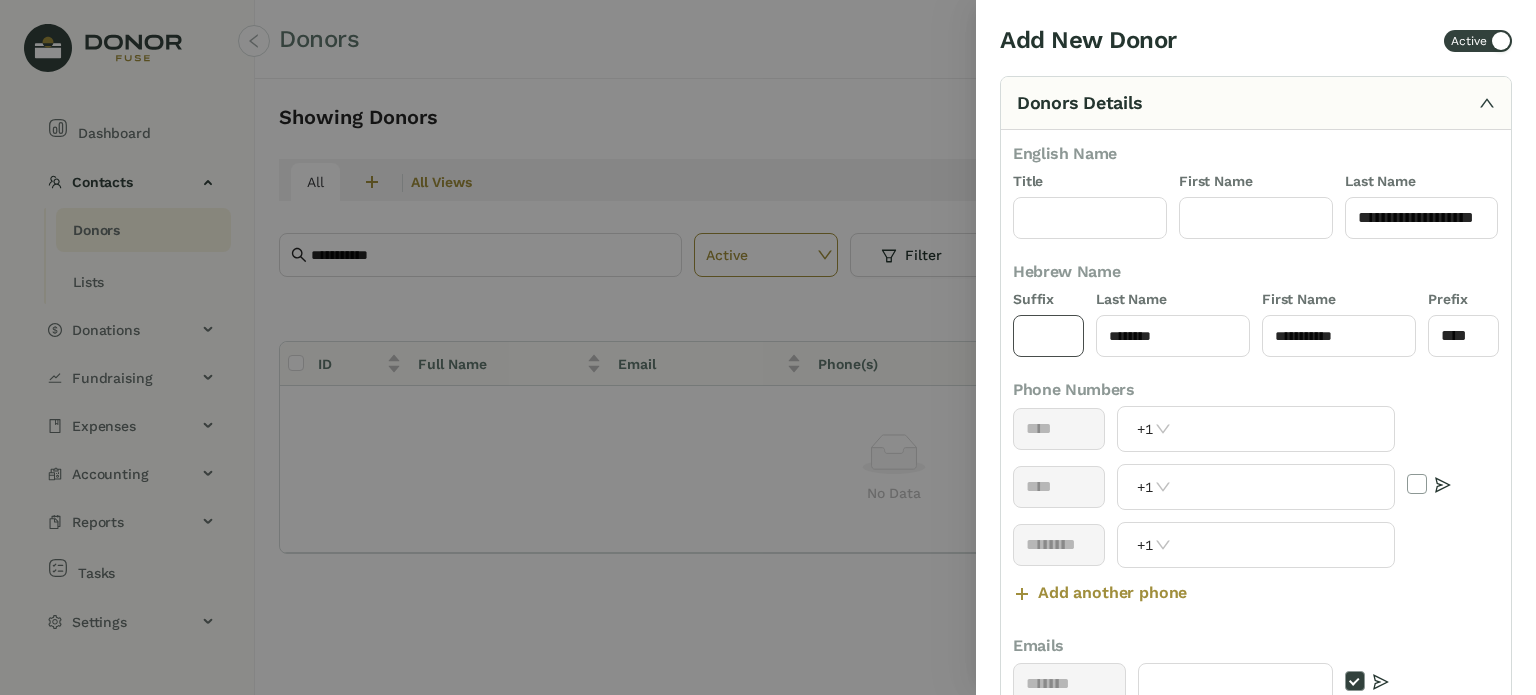 type on "****" 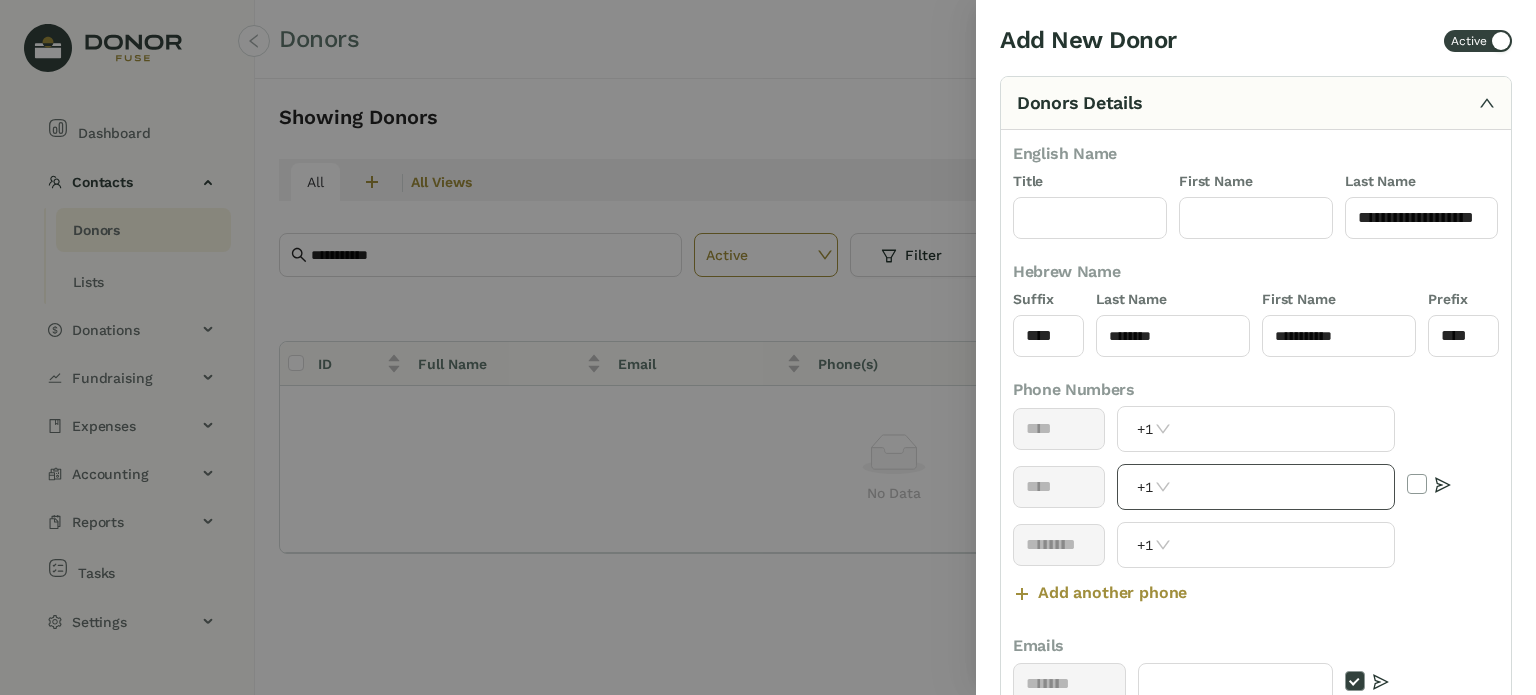 click at bounding box center (1285, 487) 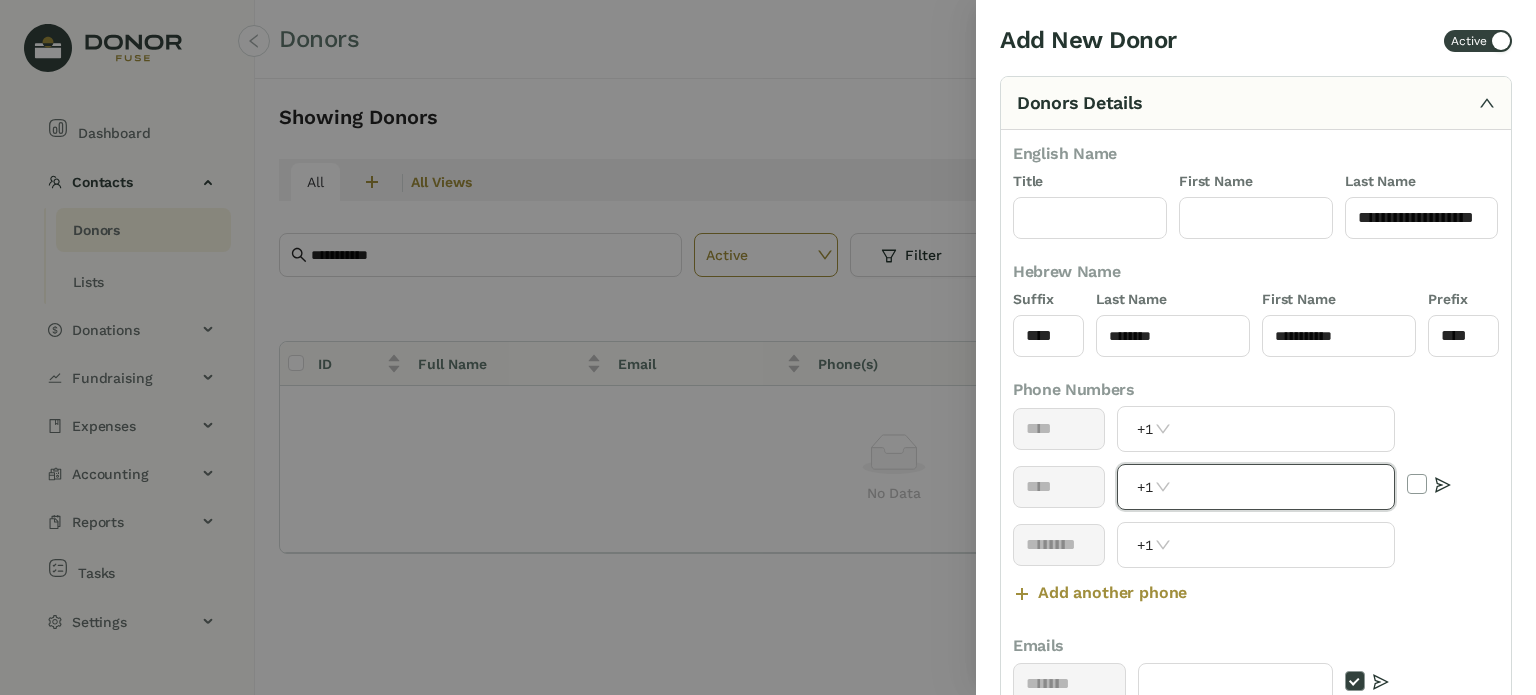 paste on "**********" 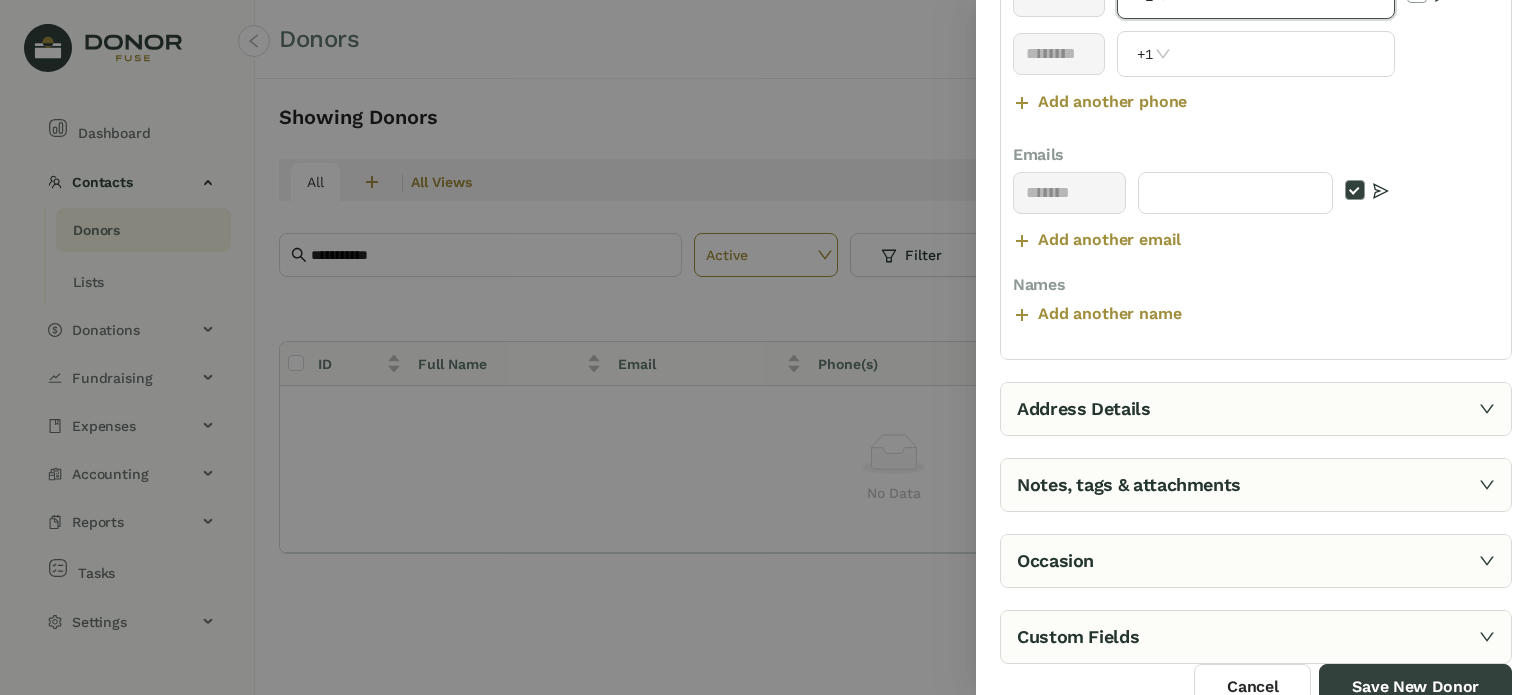 scroll, scrollTop: 500, scrollLeft: 0, axis: vertical 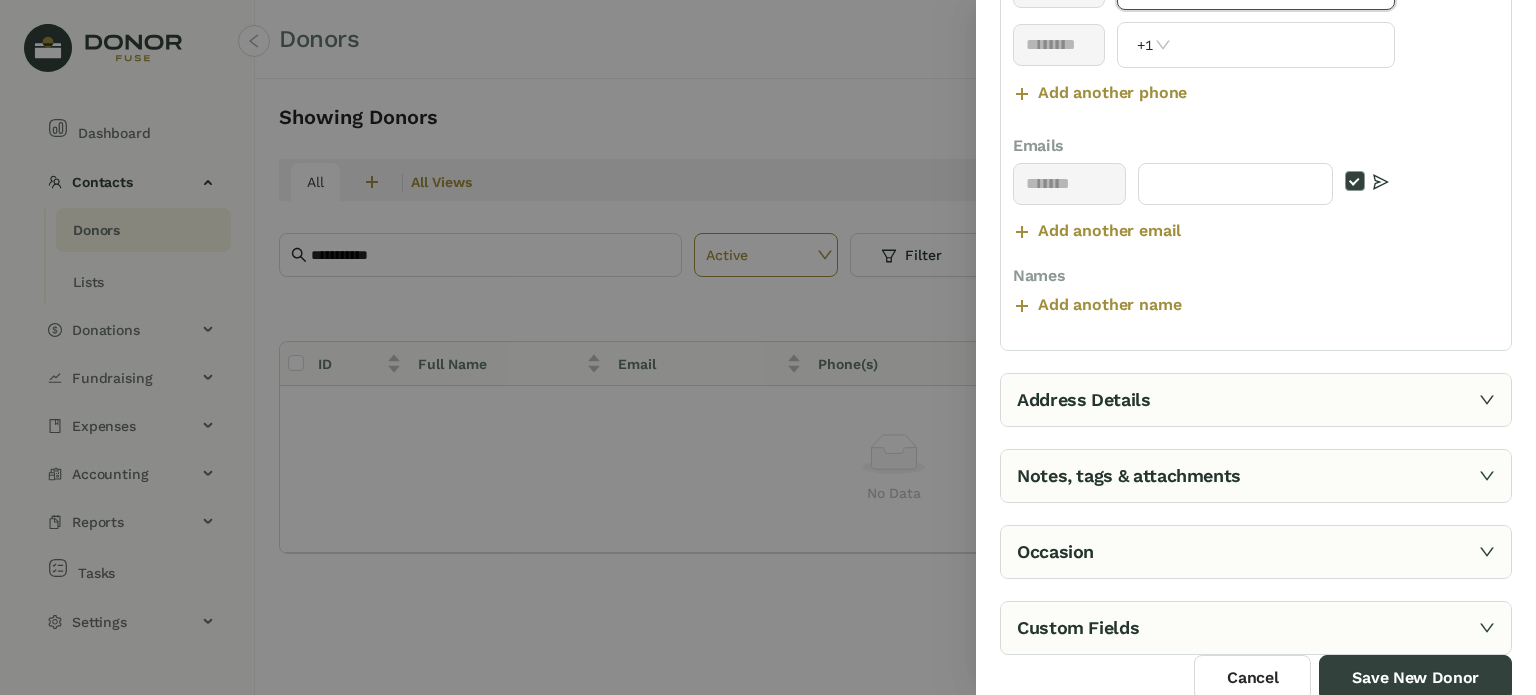 type on "**********" 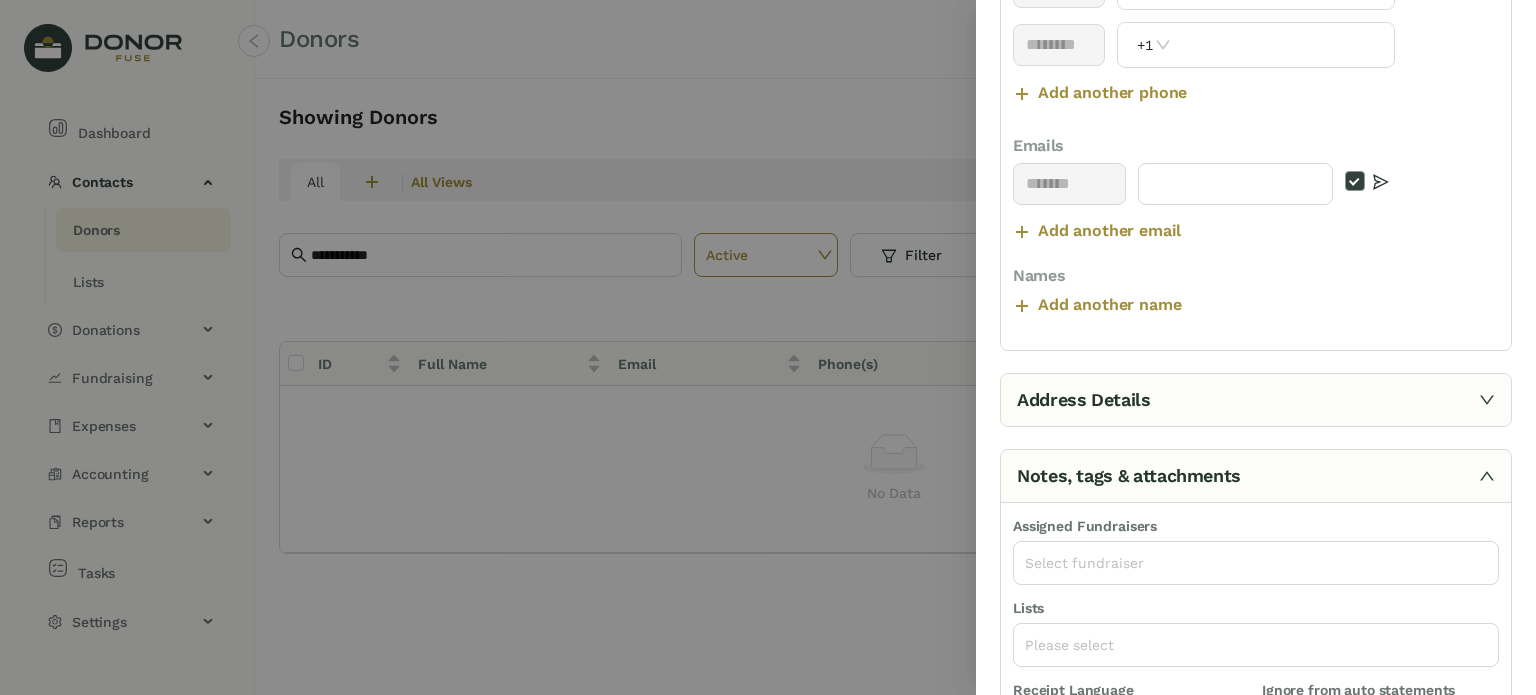 scroll, scrollTop: 272, scrollLeft: 0, axis: vertical 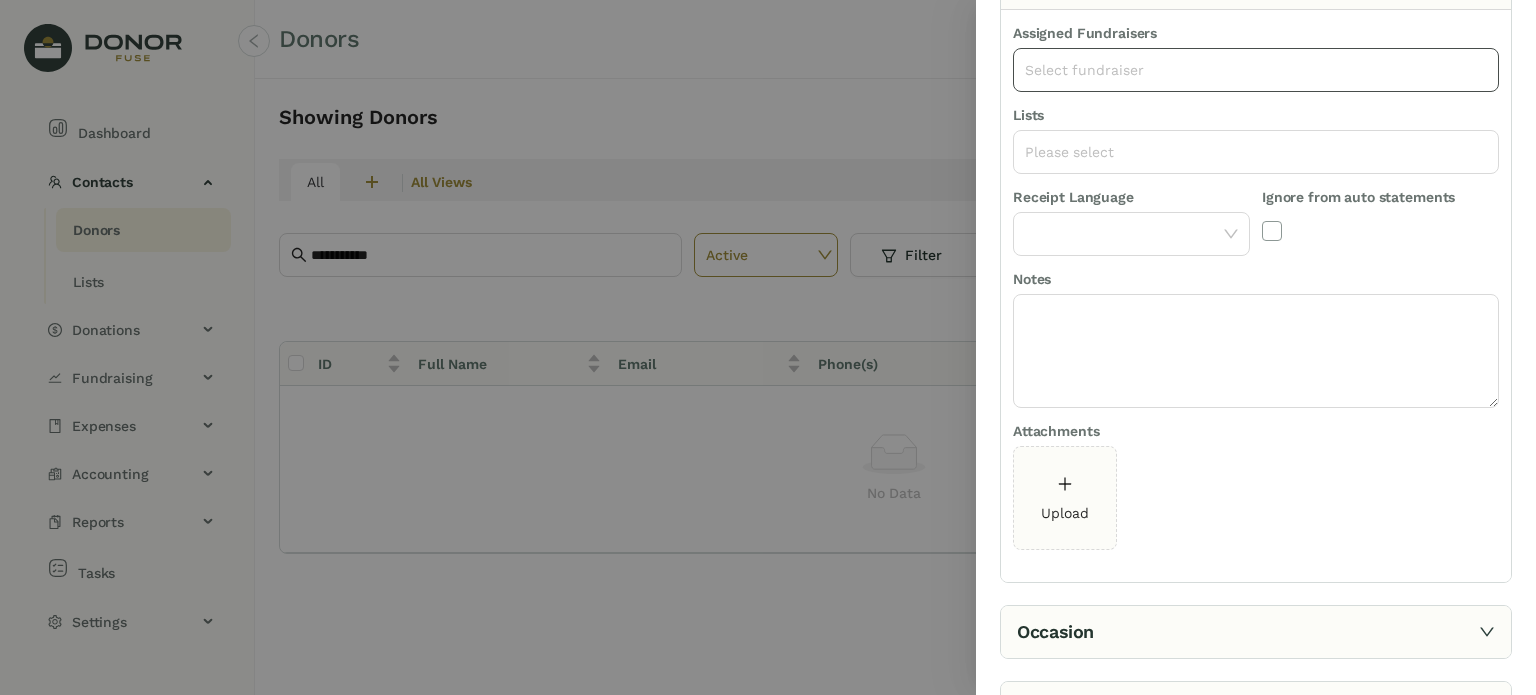 click on "Select fundraiser" 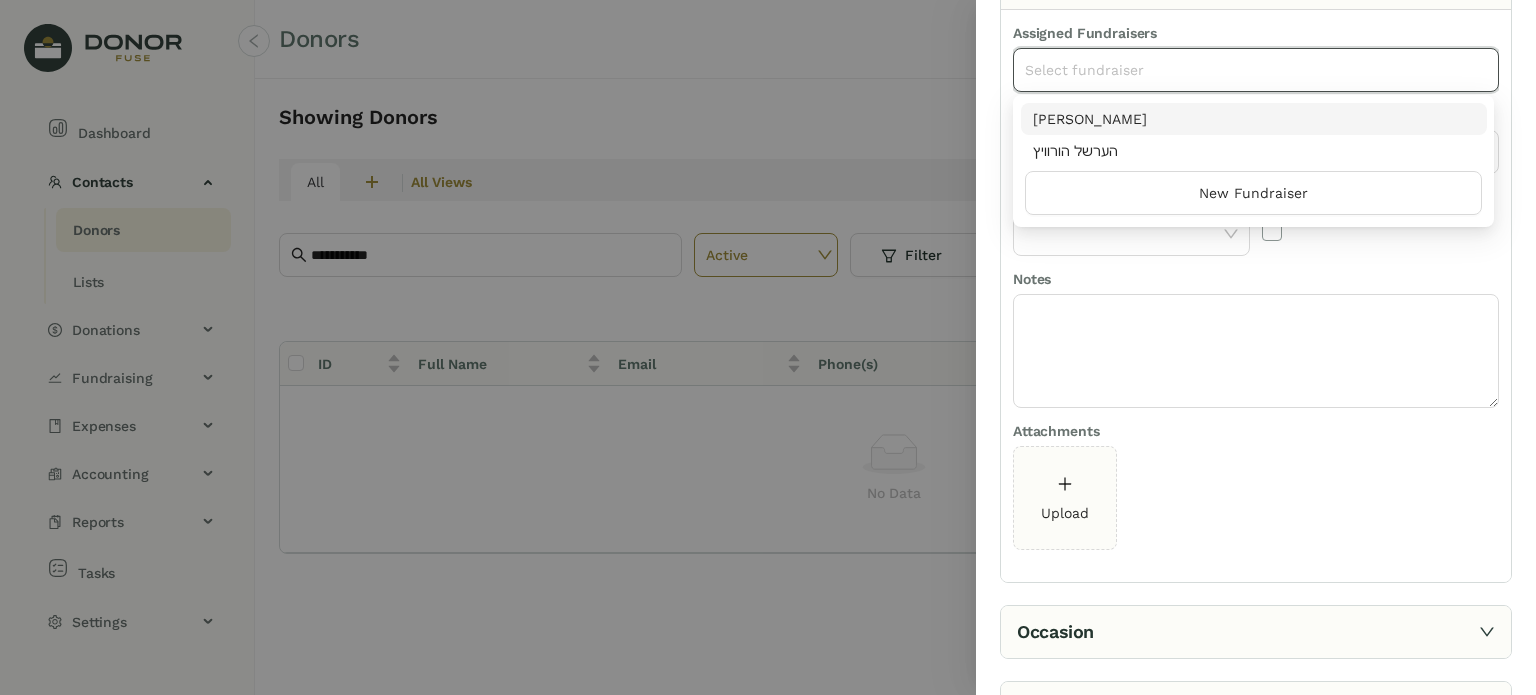 click on "[PERSON_NAME]" at bounding box center [1254, 119] 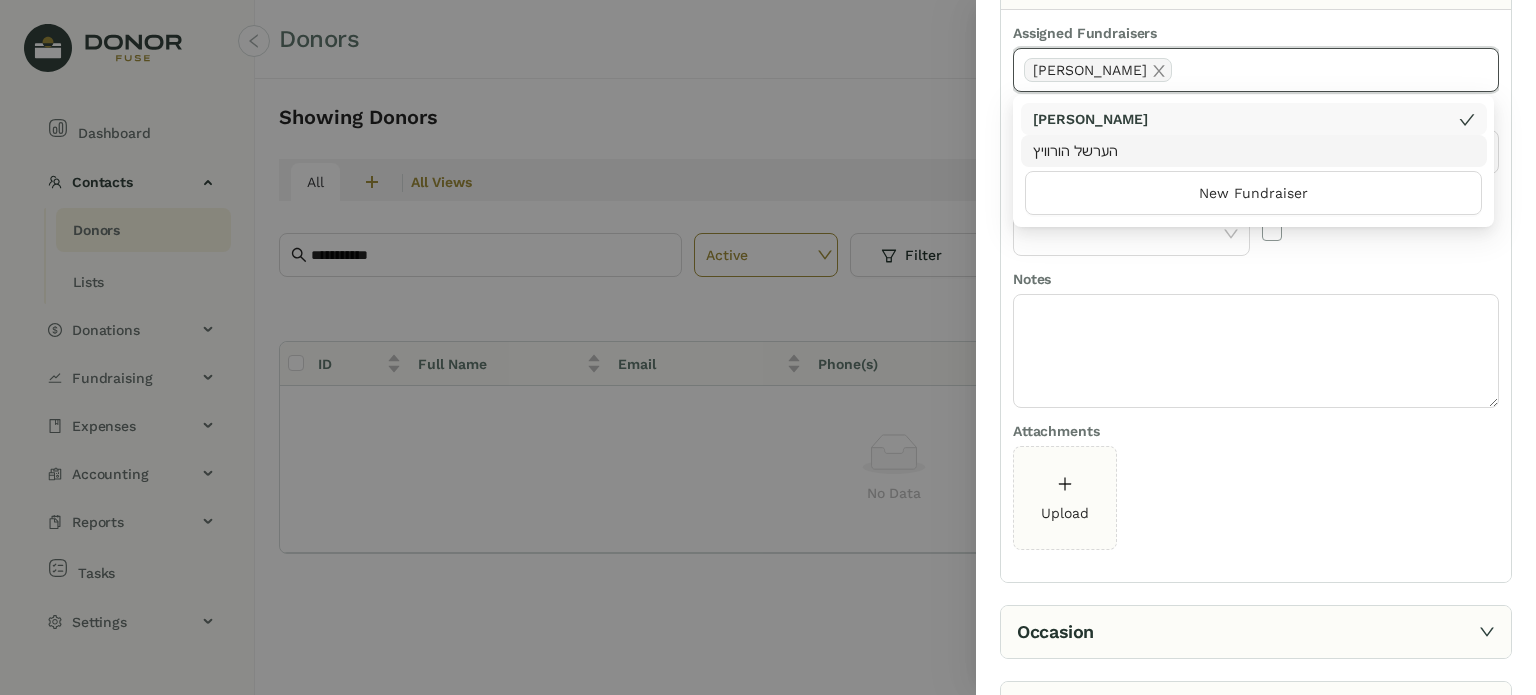 click 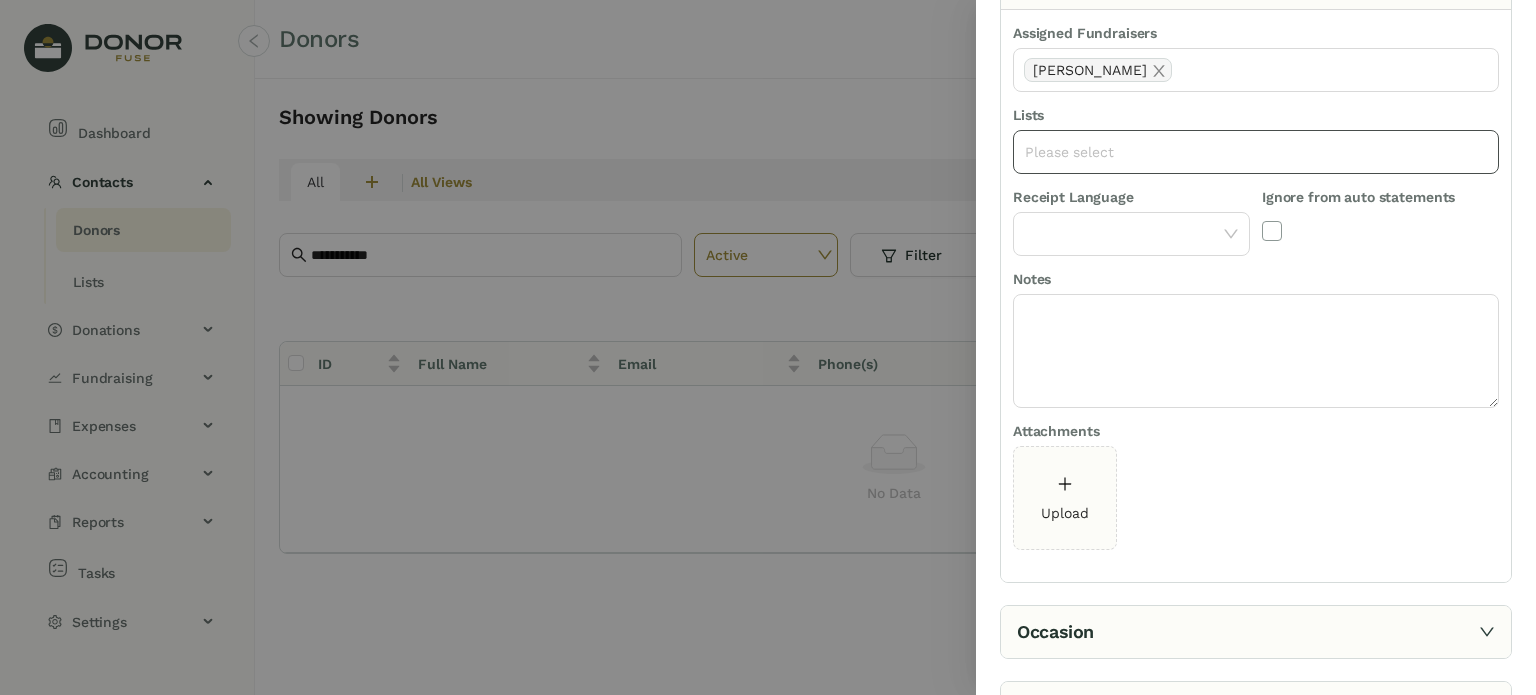click on "Please select" 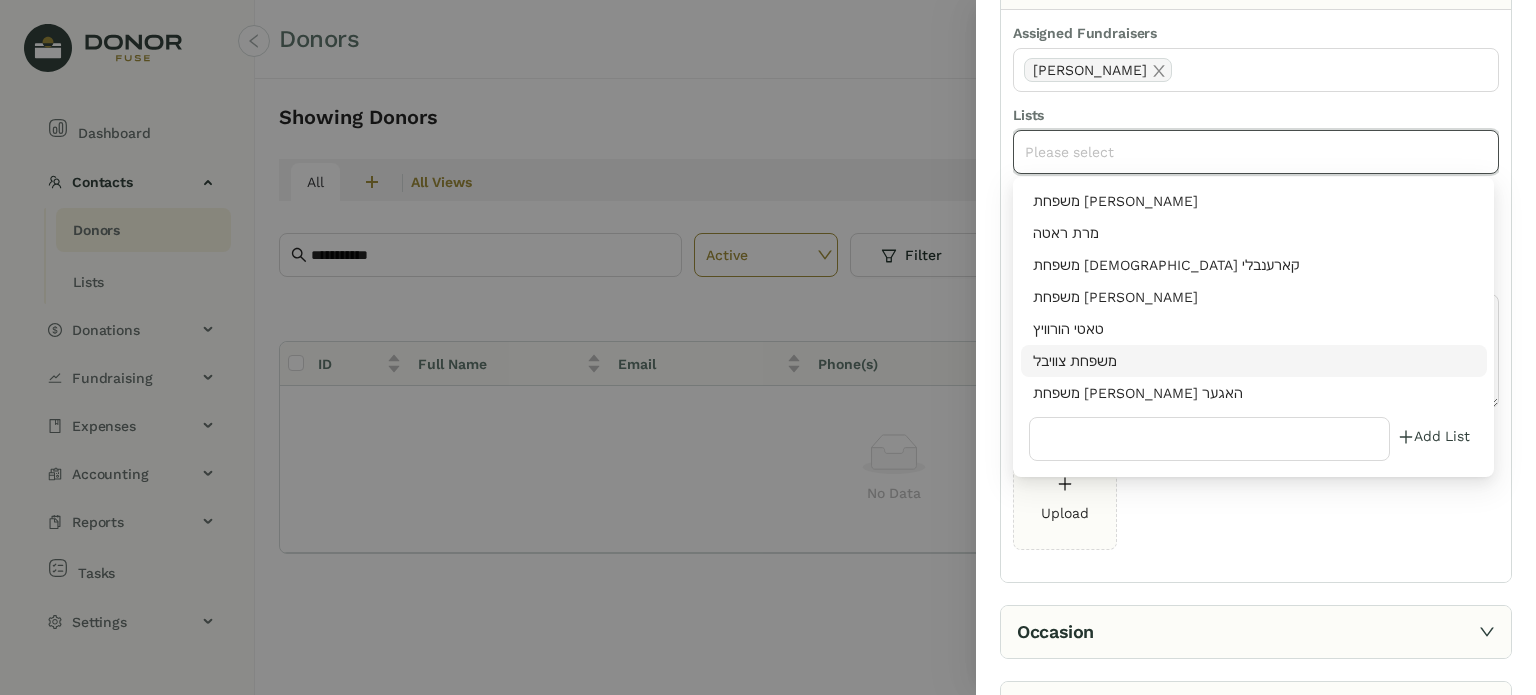 click on "משפחת צוויבל" at bounding box center (1254, 361) 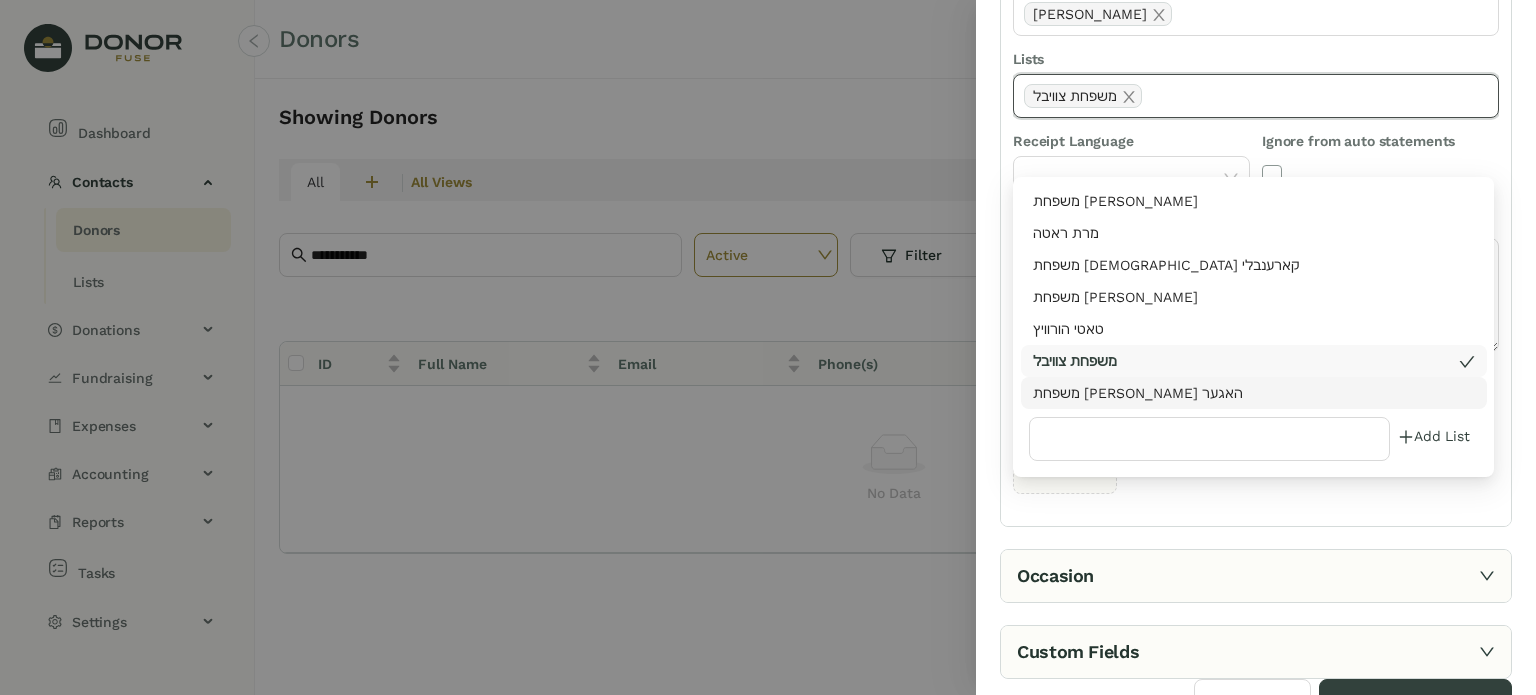scroll, scrollTop: 355, scrollLeft: 0, axis: vertical 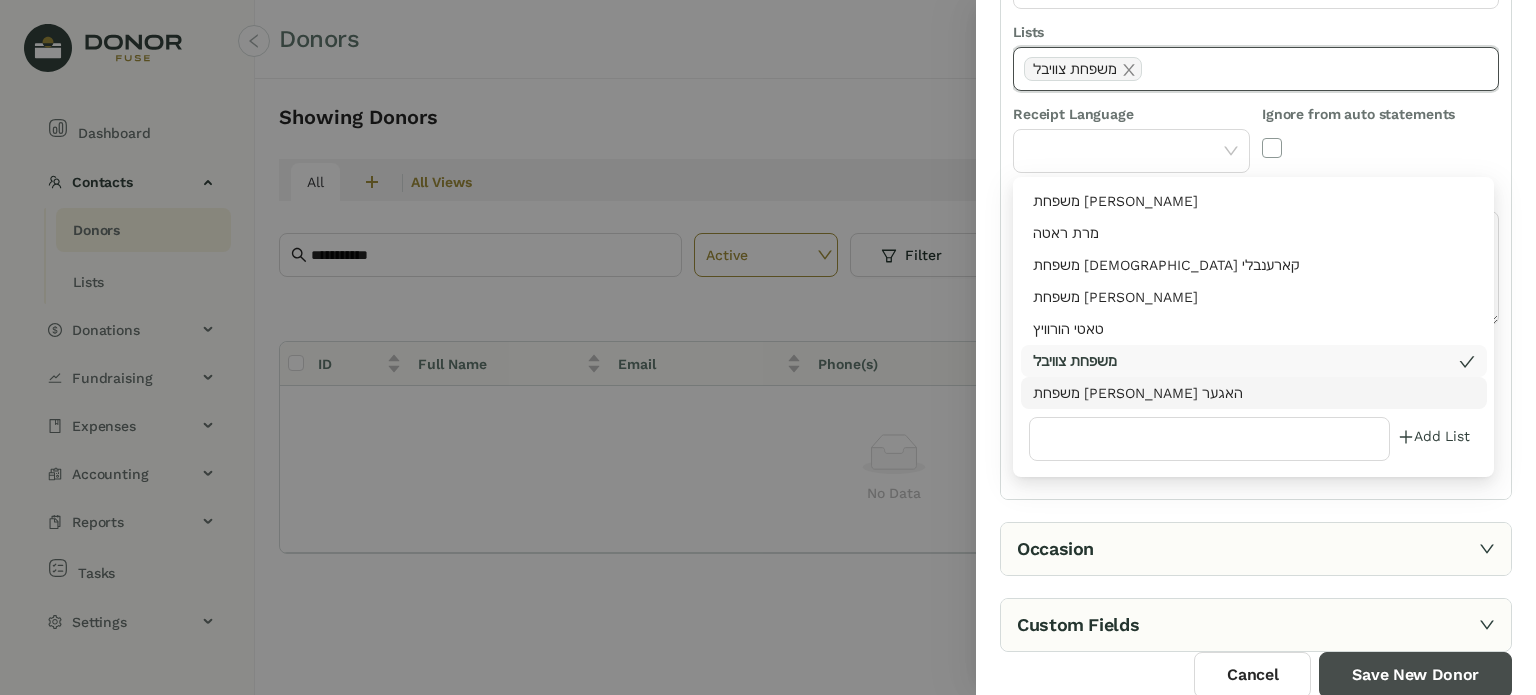 click on "Save New Donor" at bounding box center (1415, 675) 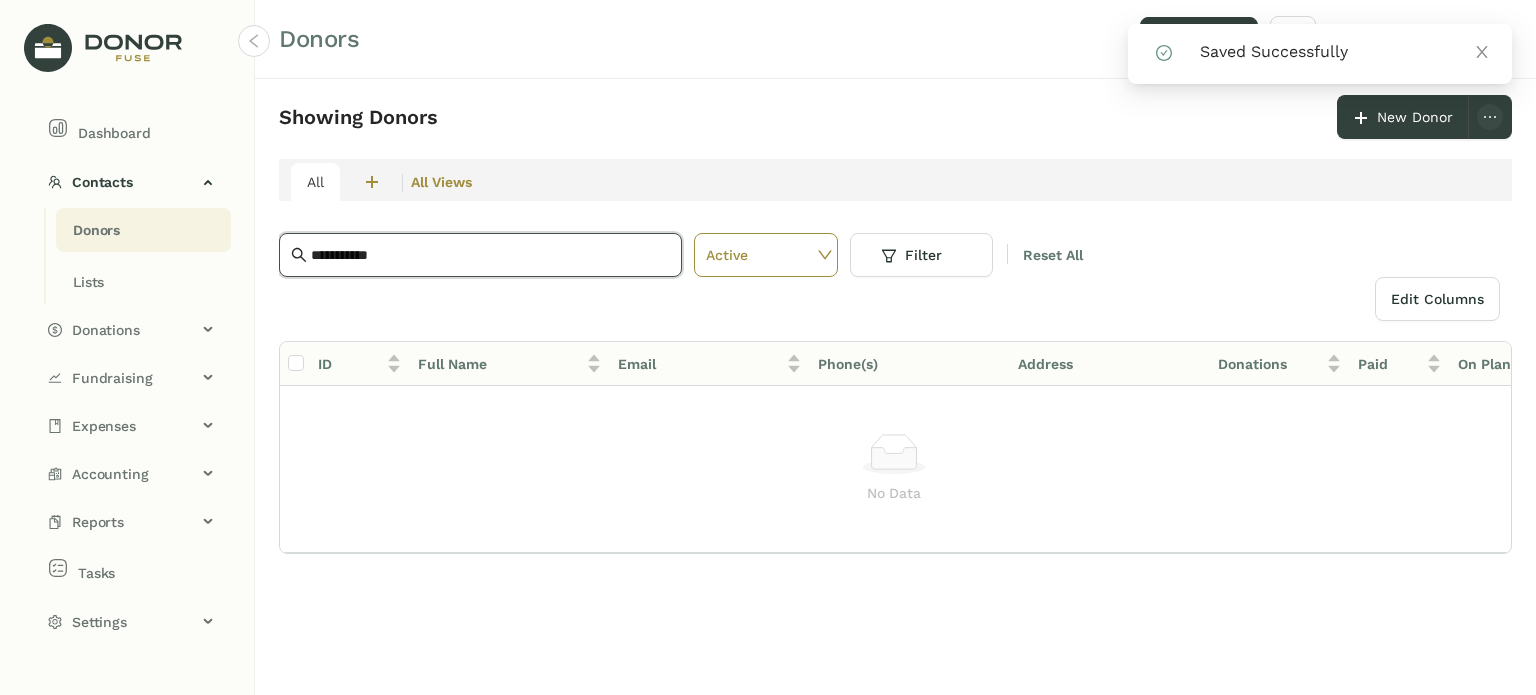 click on "**********" 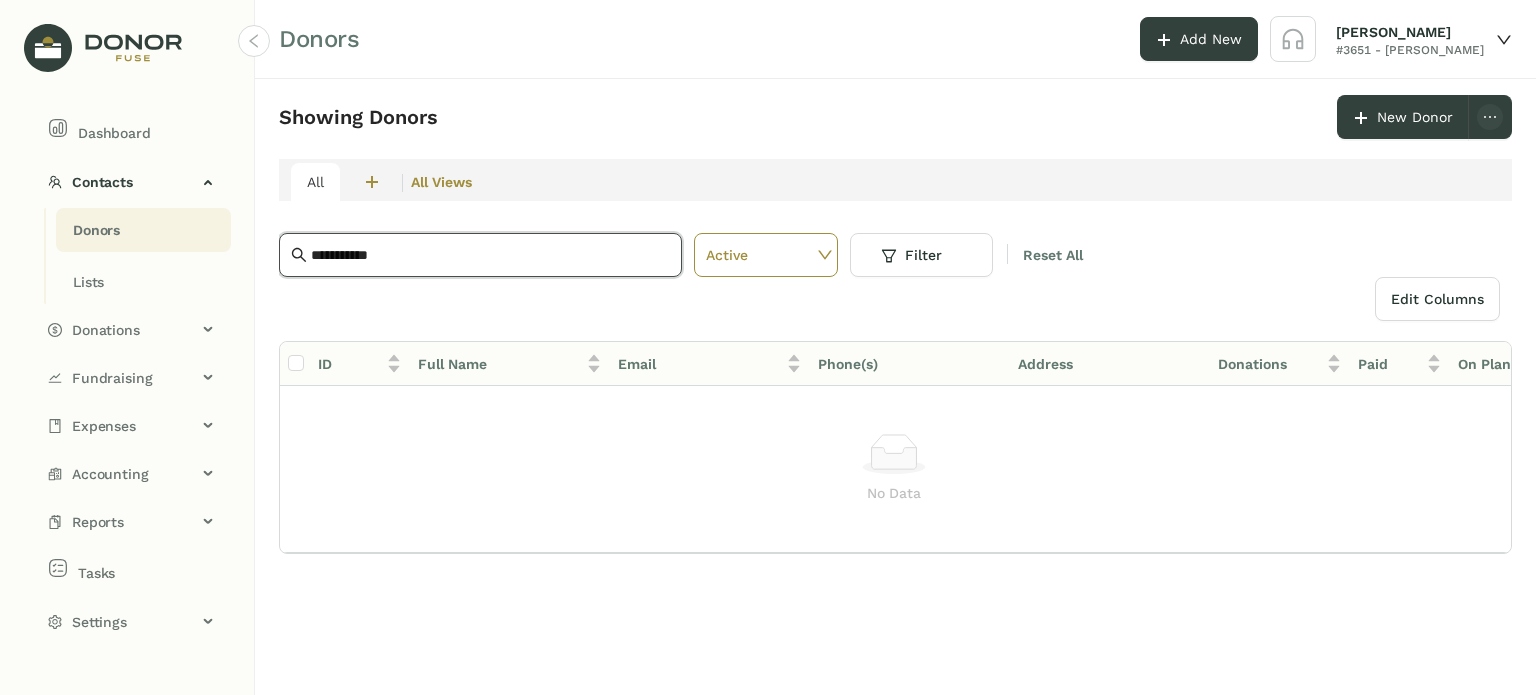 click on "**********" 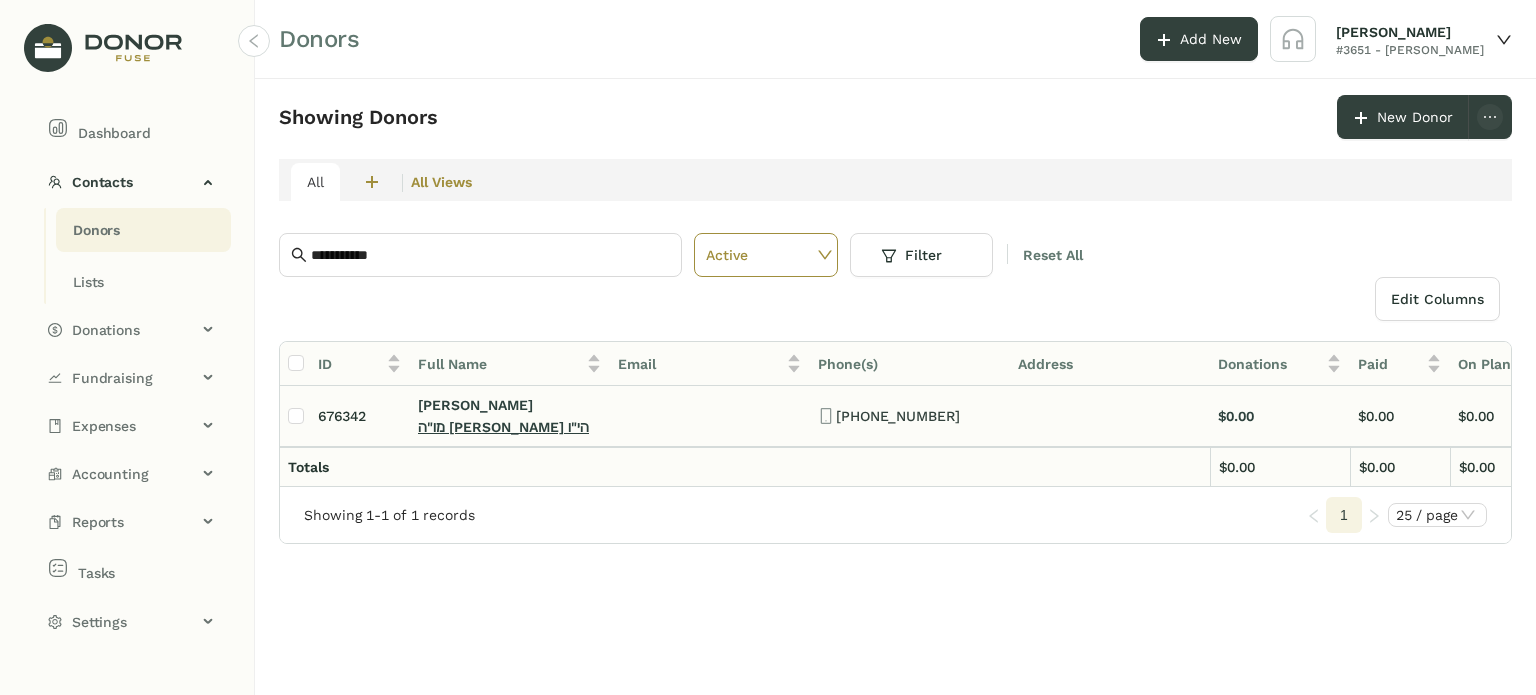 click on "מו"ה [PERSON_NAME] הי"ו" 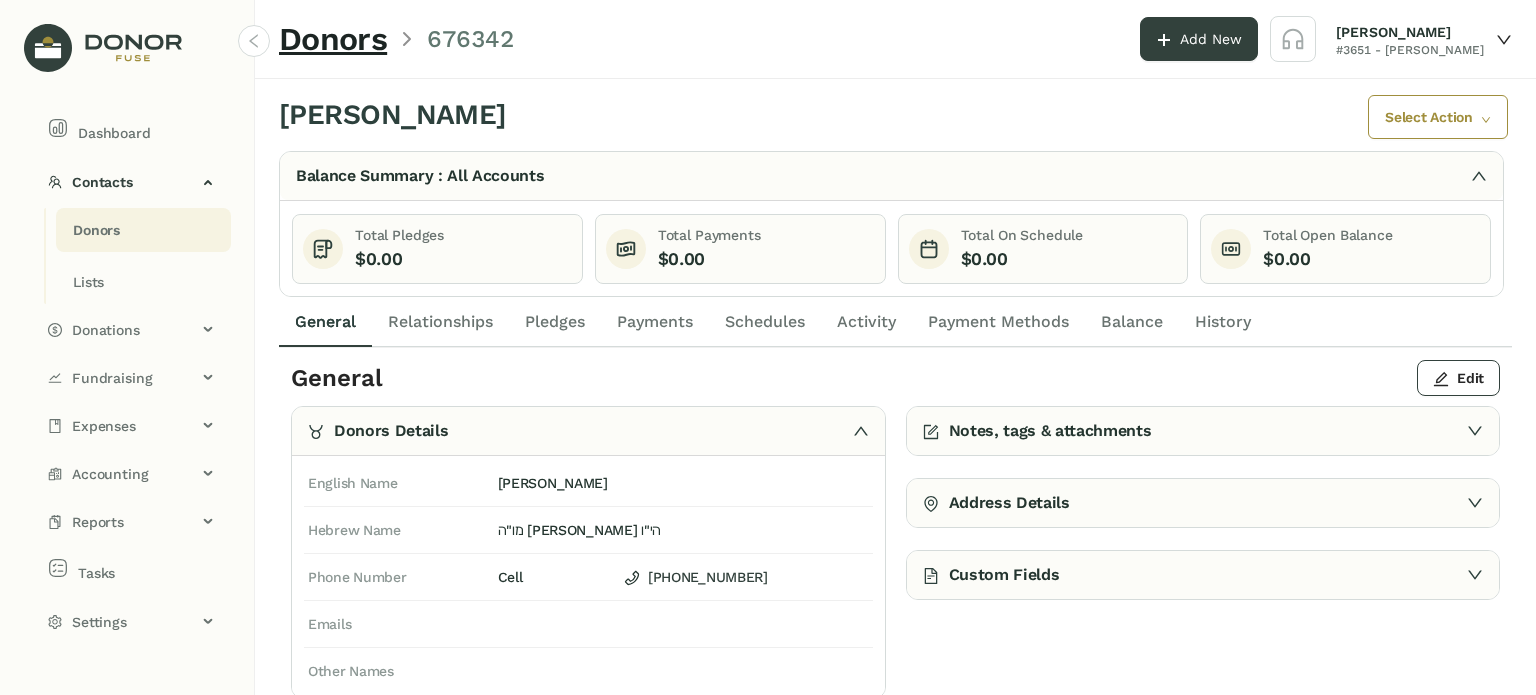 click on "Activity" 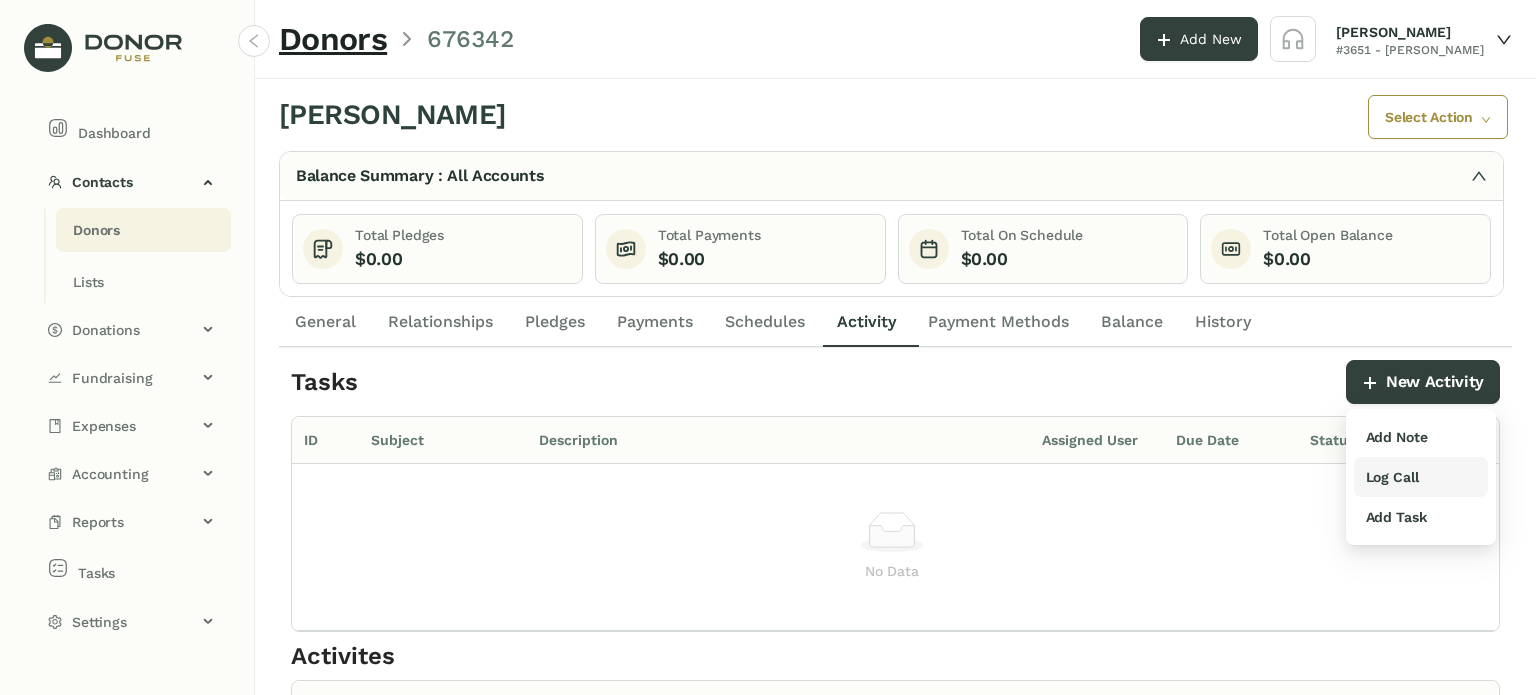 drag, startPoint x: 1419, startPoint y: 467, endPoint x: 1403, endPoint y: 463, distance: 16.492422 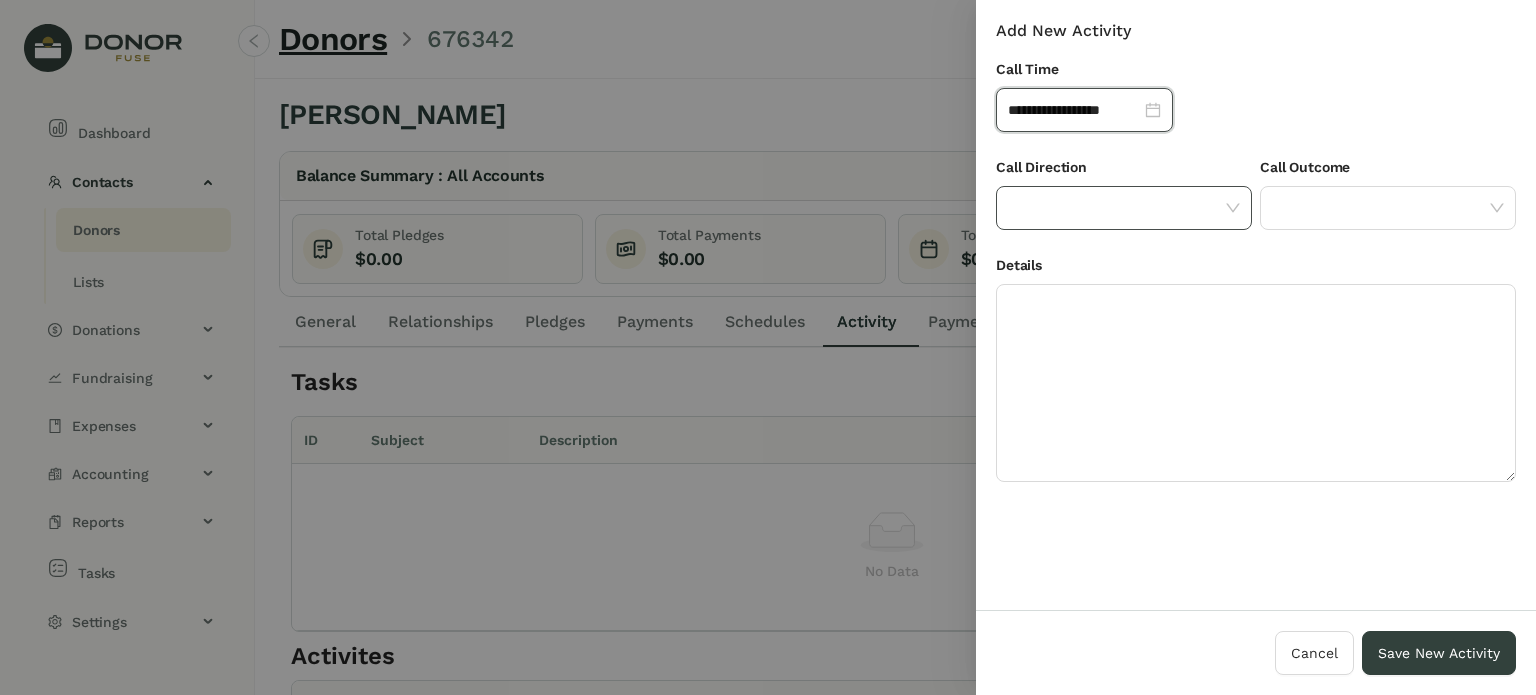 click 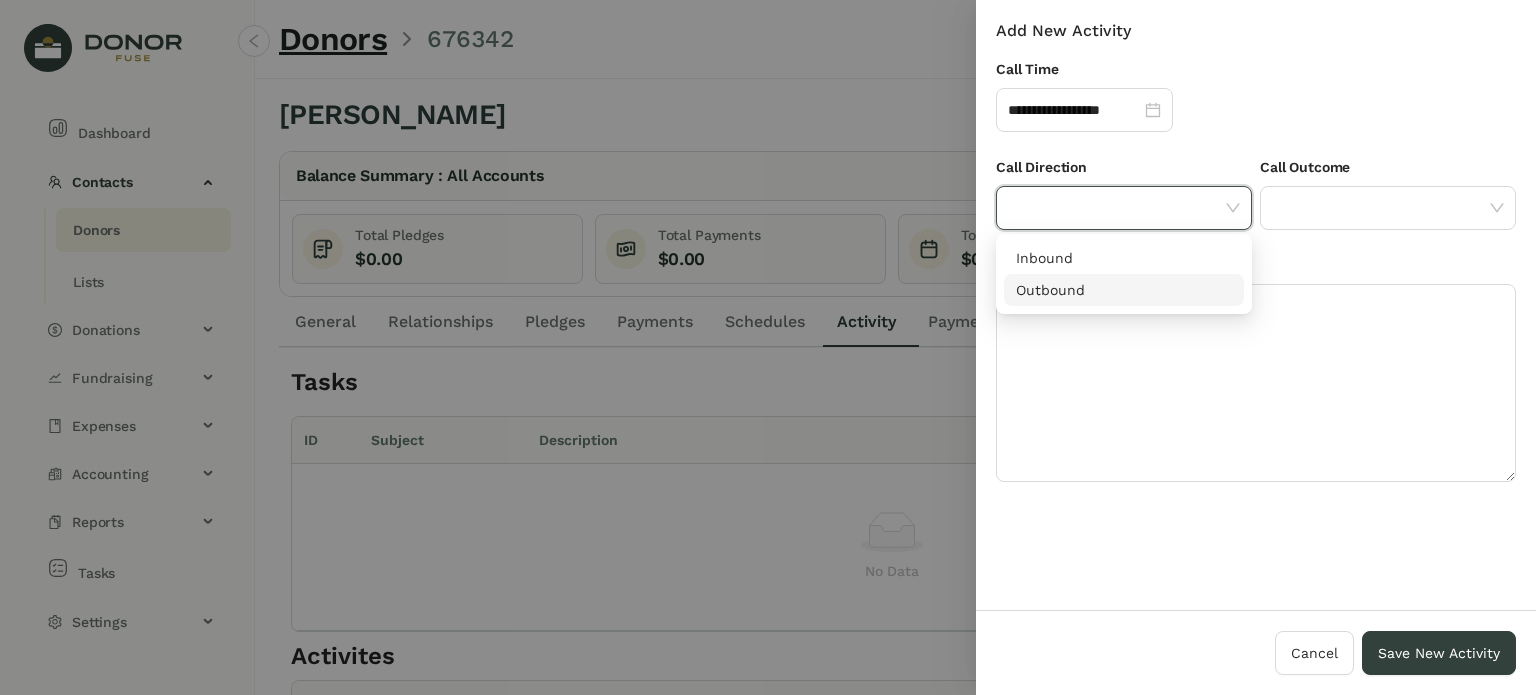click on "Outbound" at bounding box center (1124, 290) 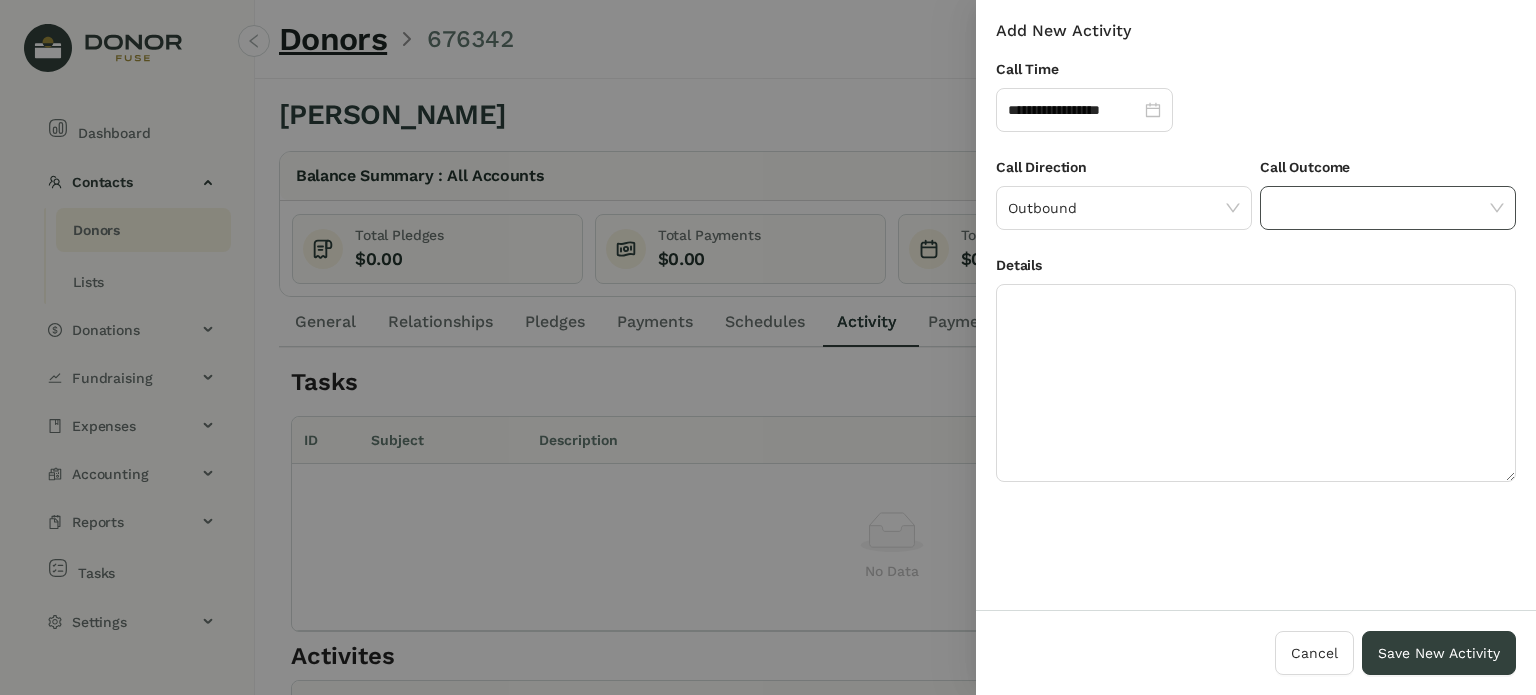 click 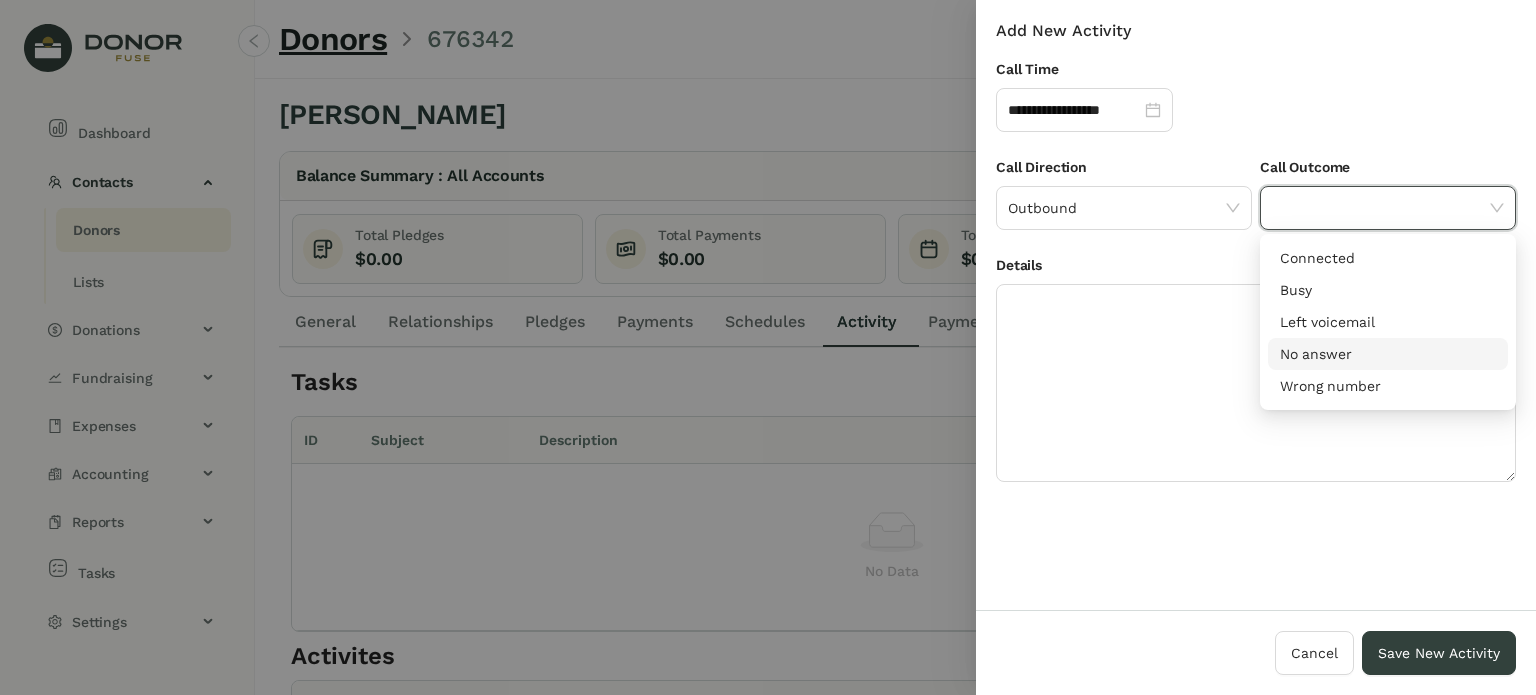 click on "No answer" at bounding box center [1388, 354] 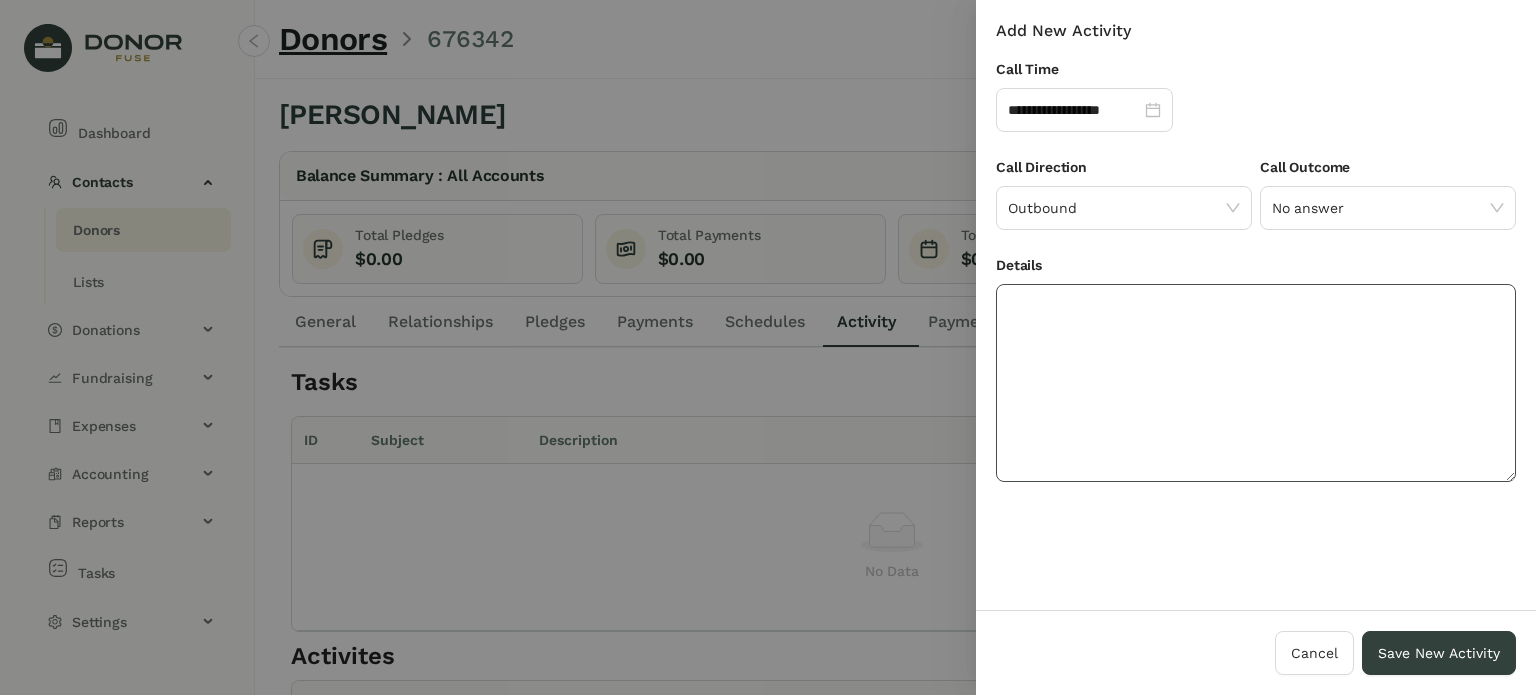 drag, startPoint x: 1220, startPoint y: 373, endPoint x: 1145, endPoint y: 363, distance: 75.66373 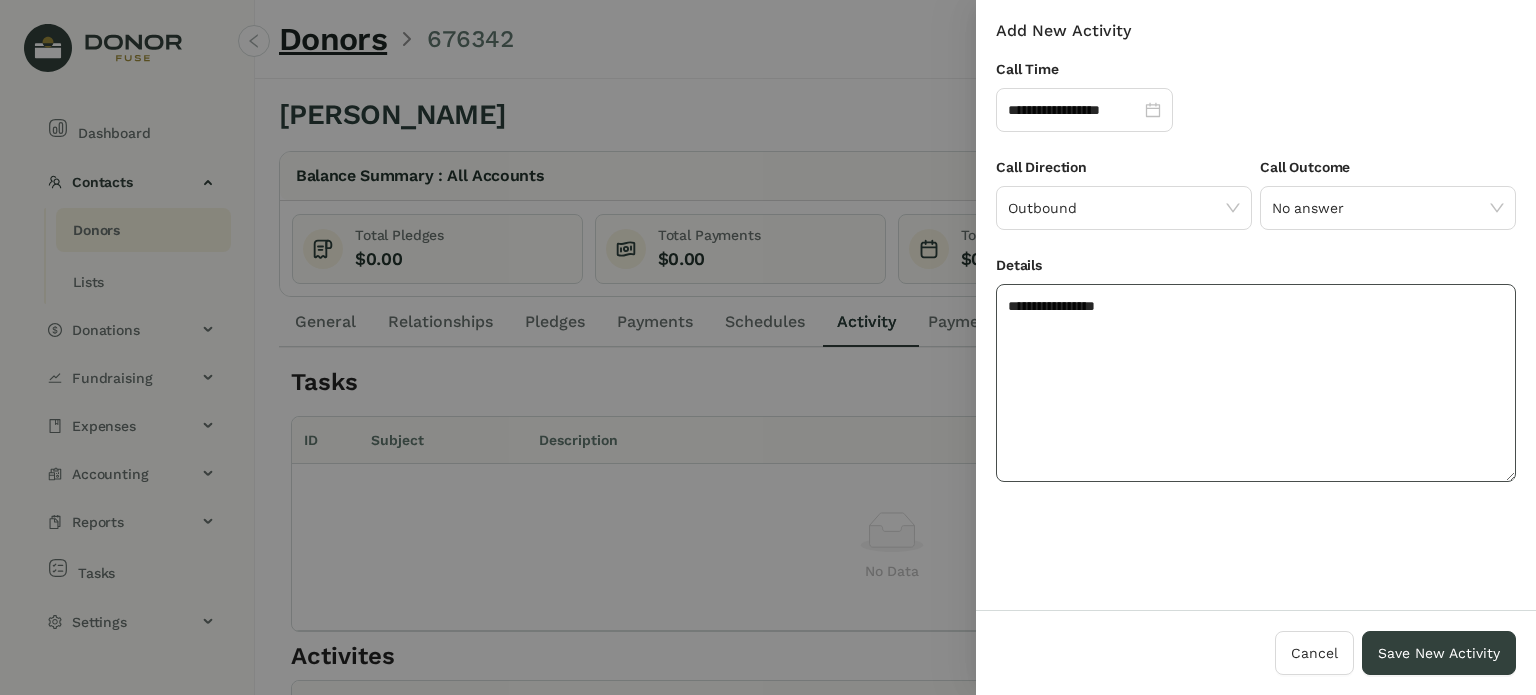 click on "**********" 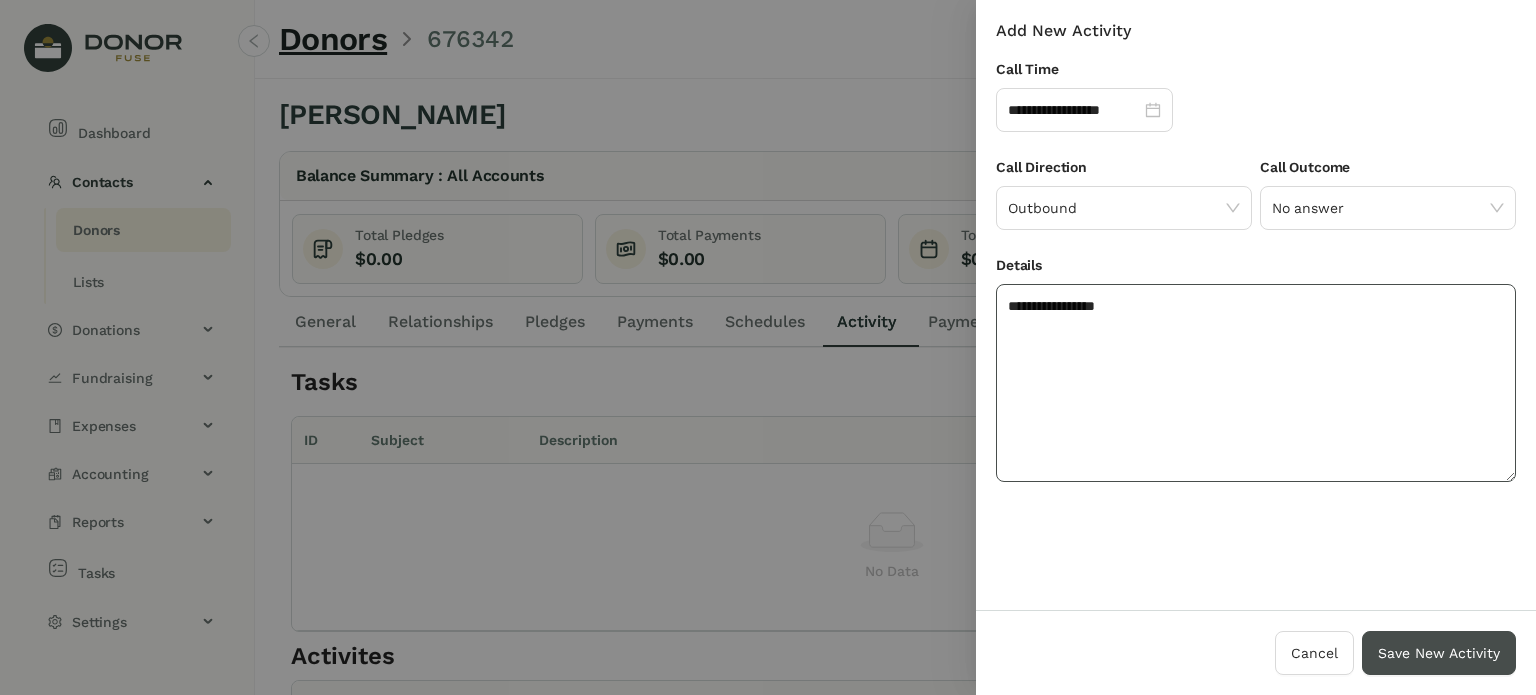 type on "**********" 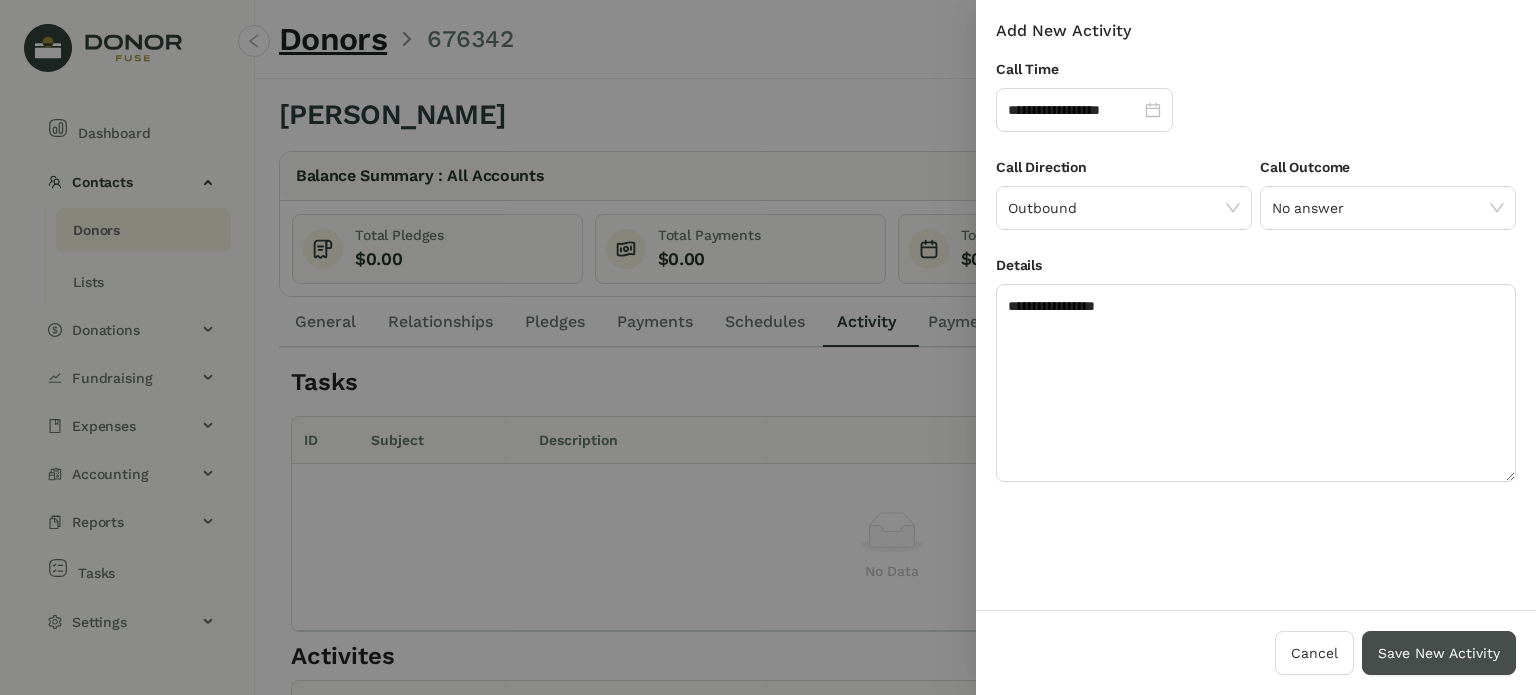 click on "Save New Activity" at bounding box center (1439, 653) 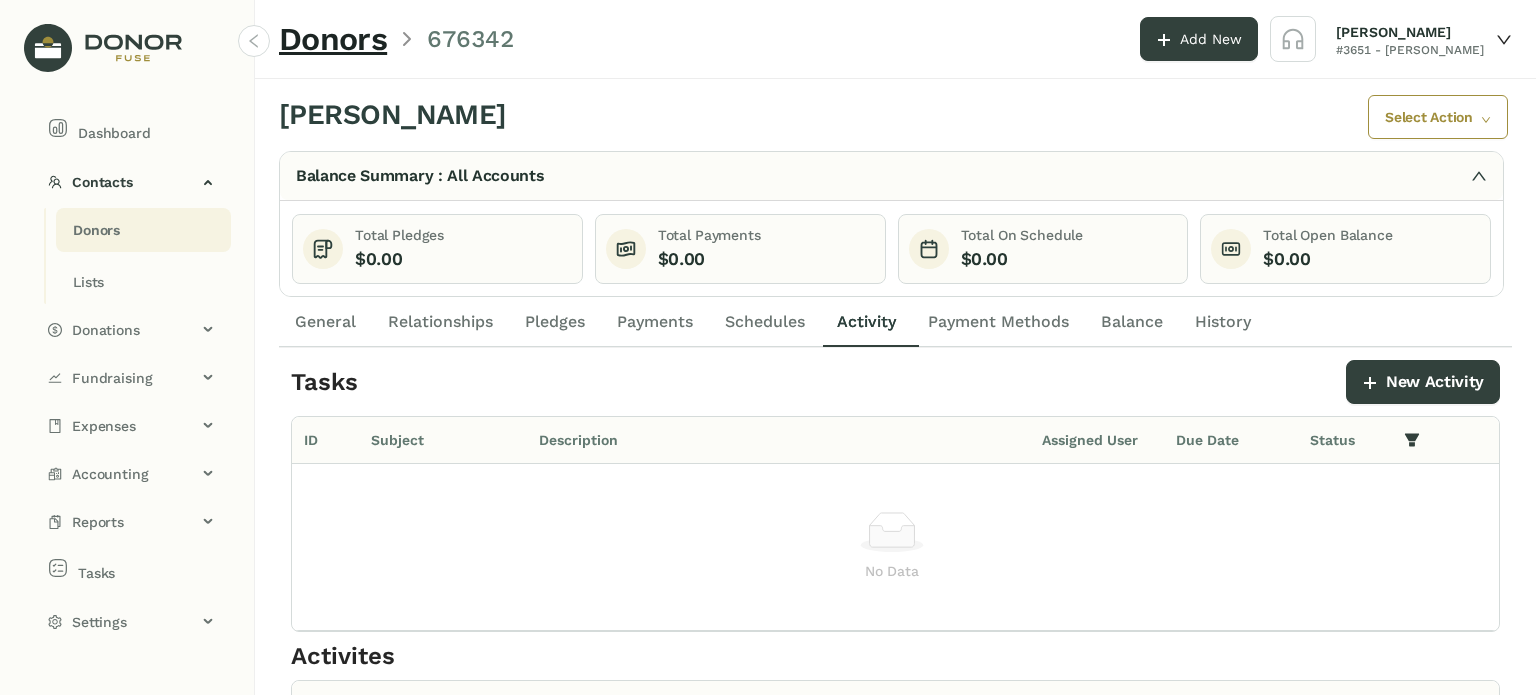 click on "General" 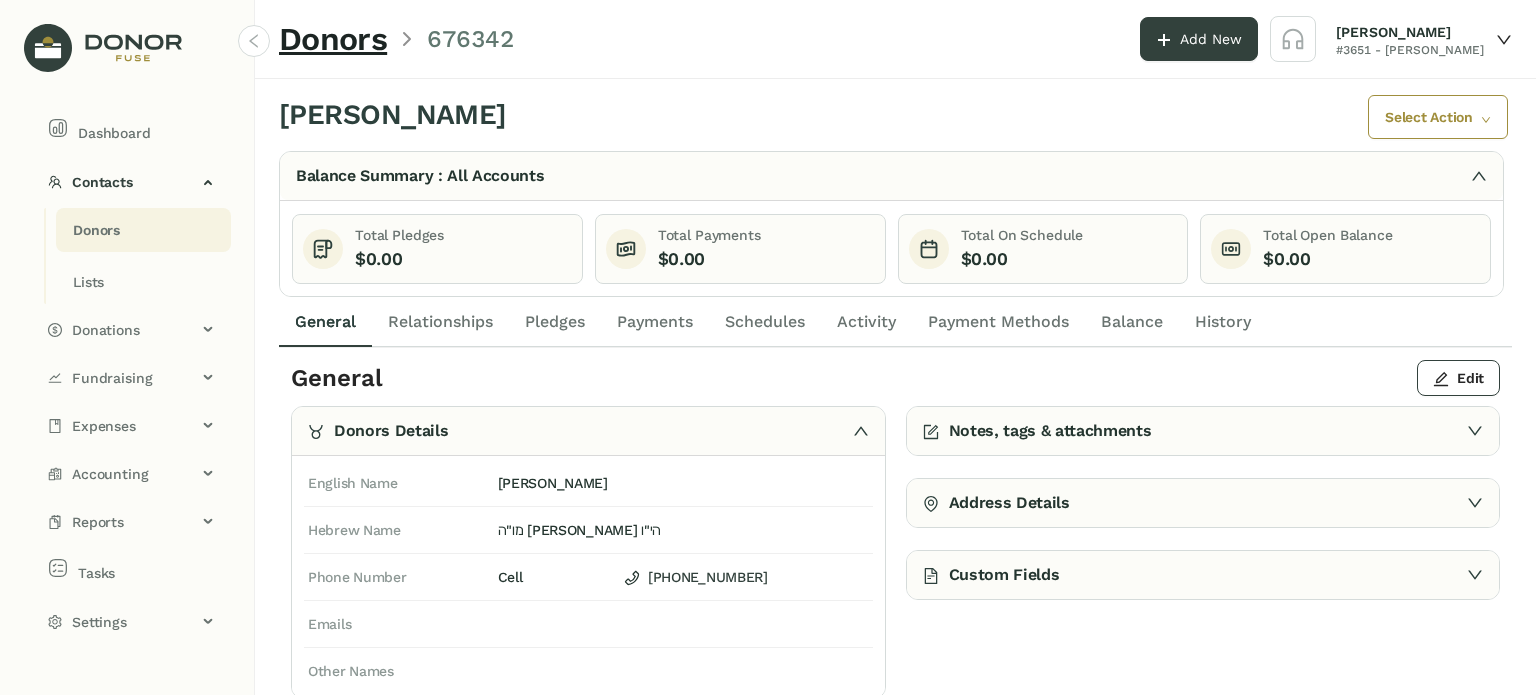 click on "Pledges" 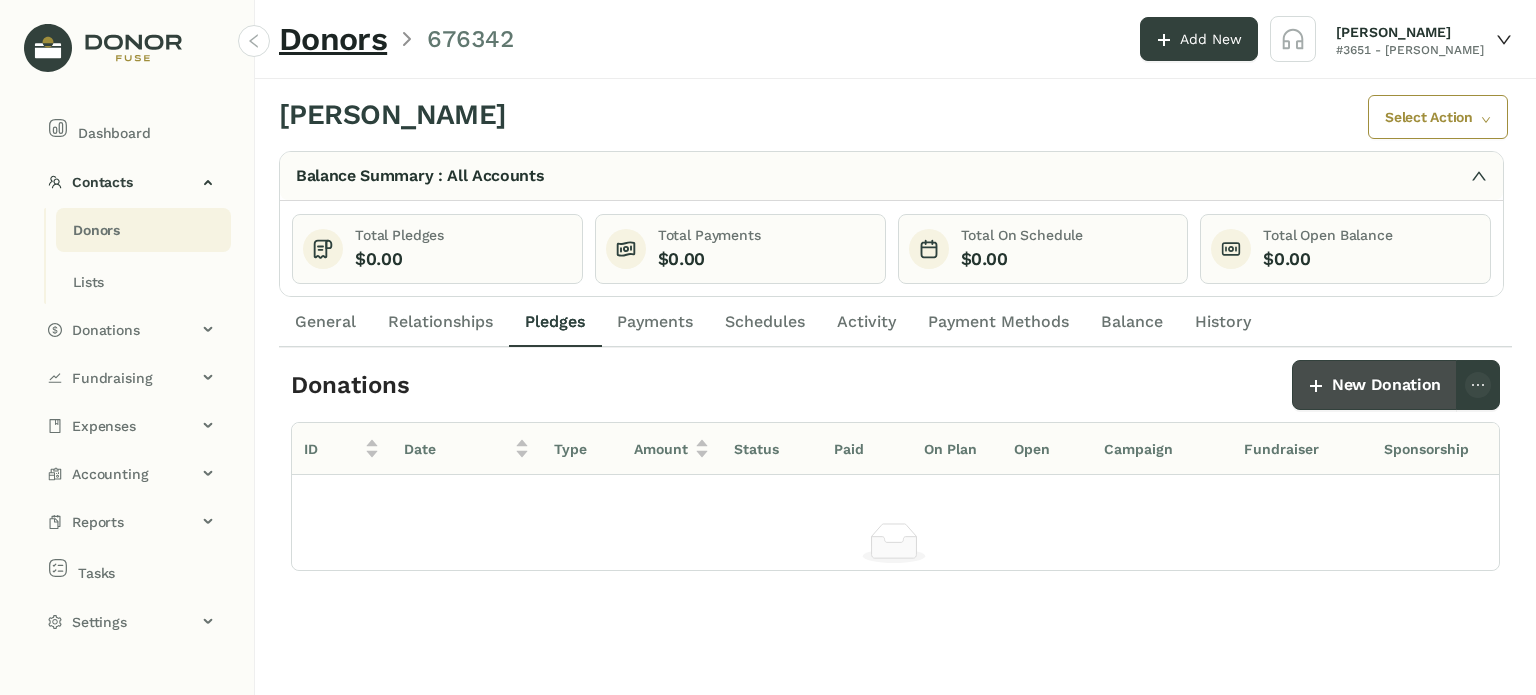 click on "New Donation" 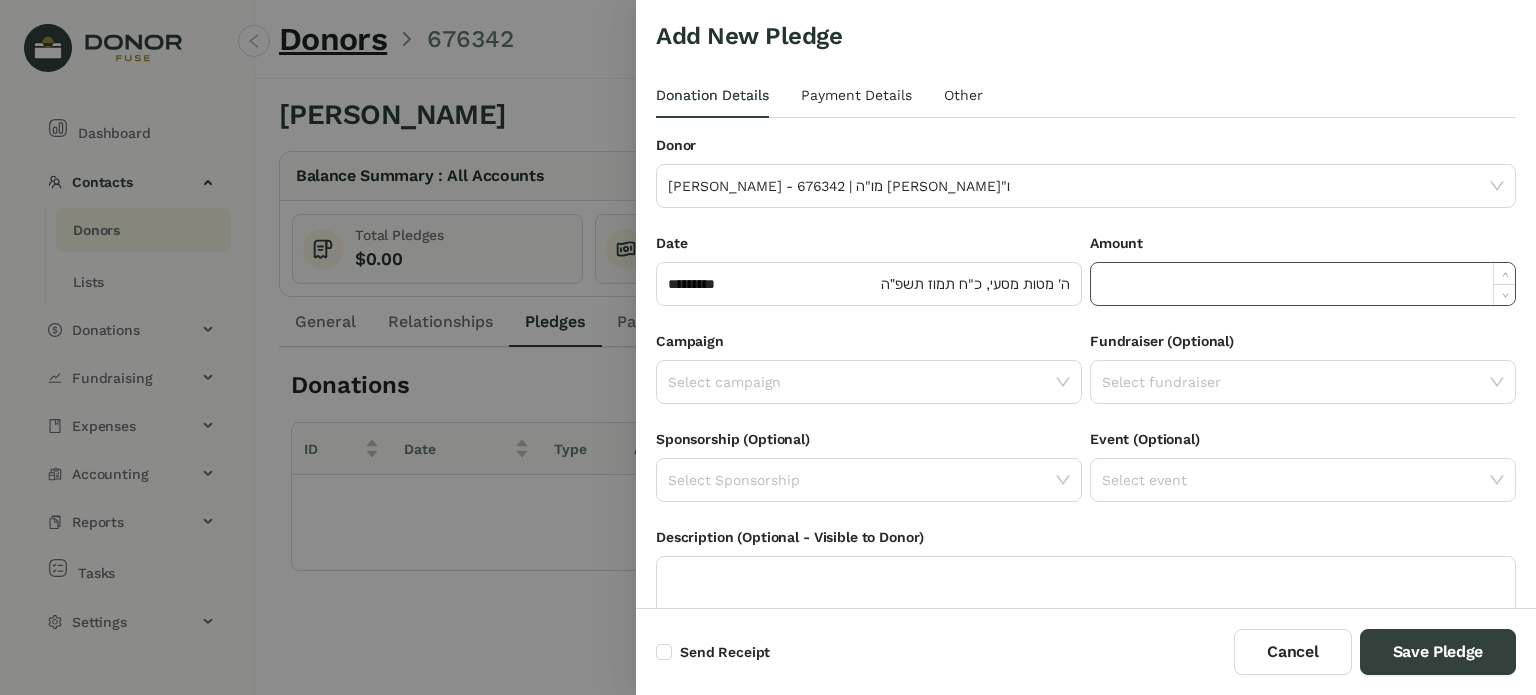 click 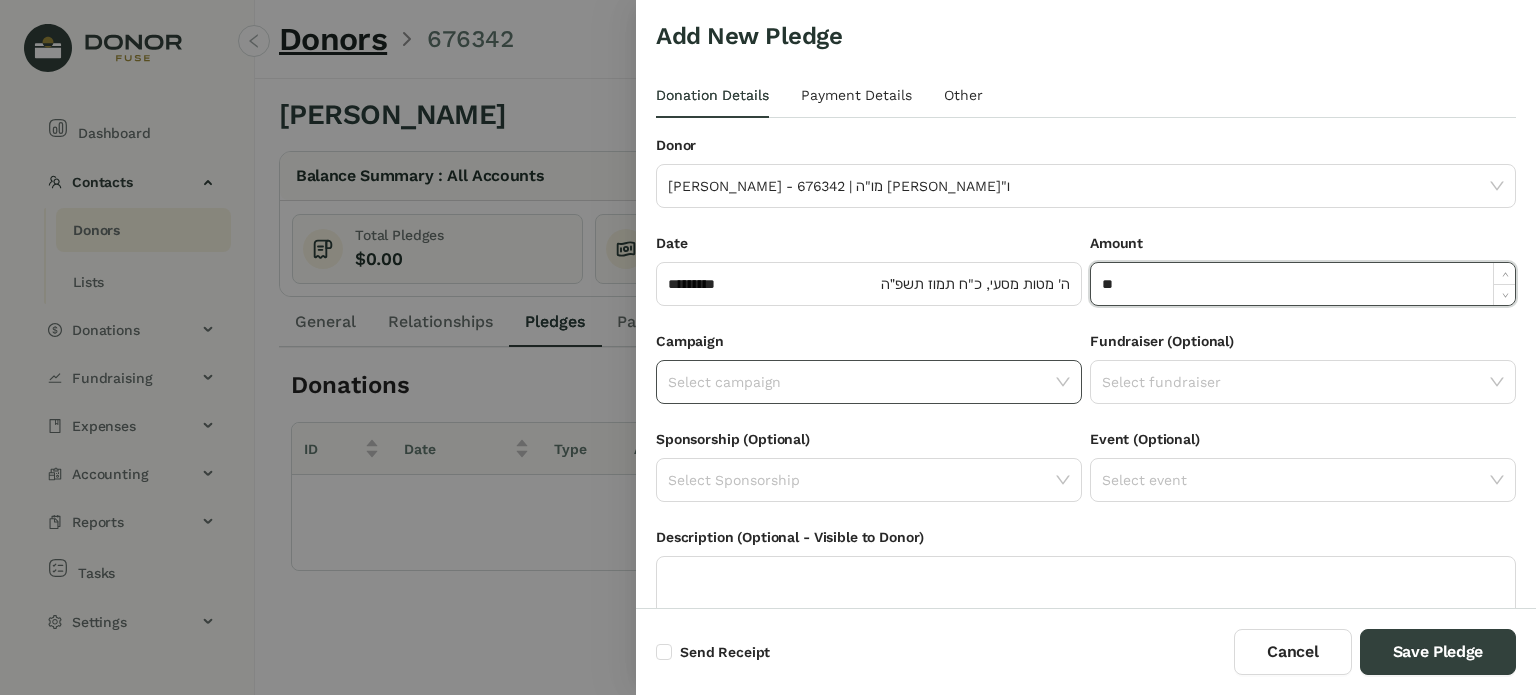type on "******" 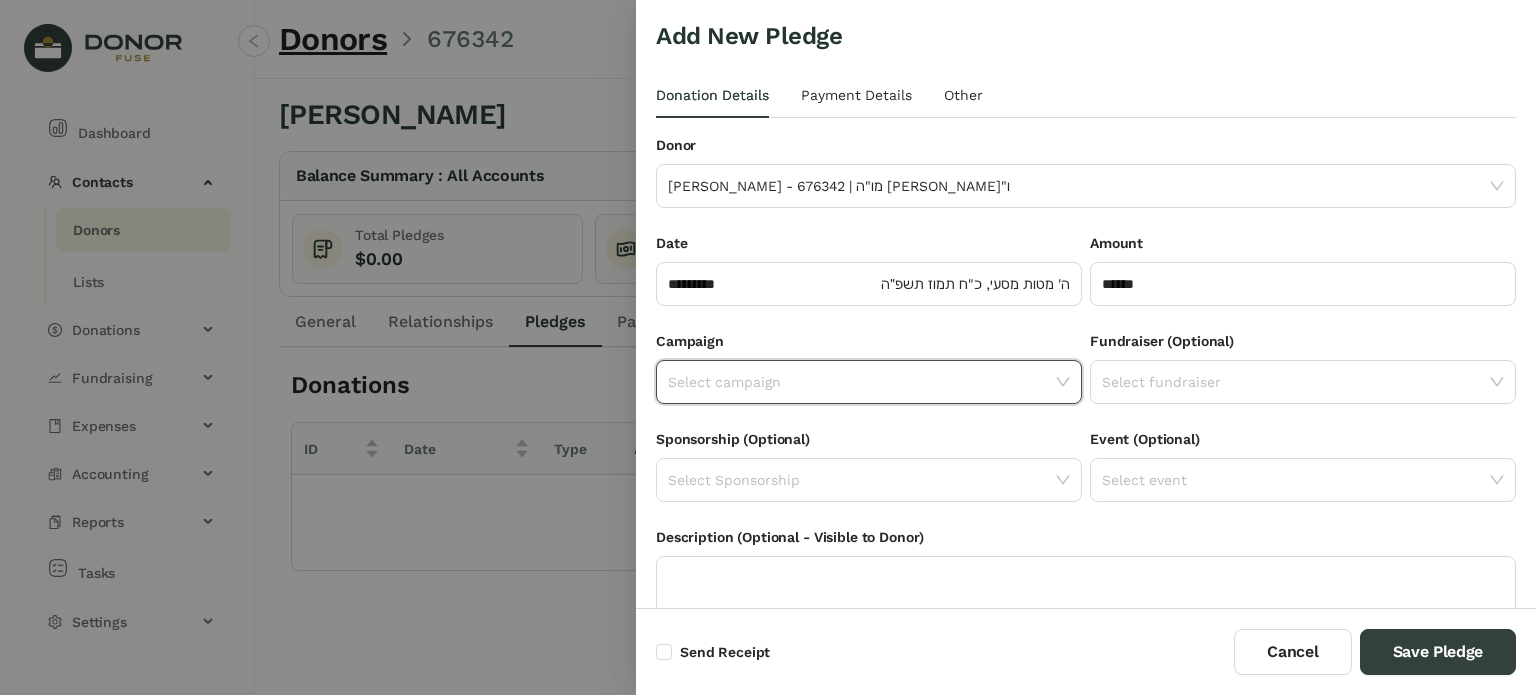 click 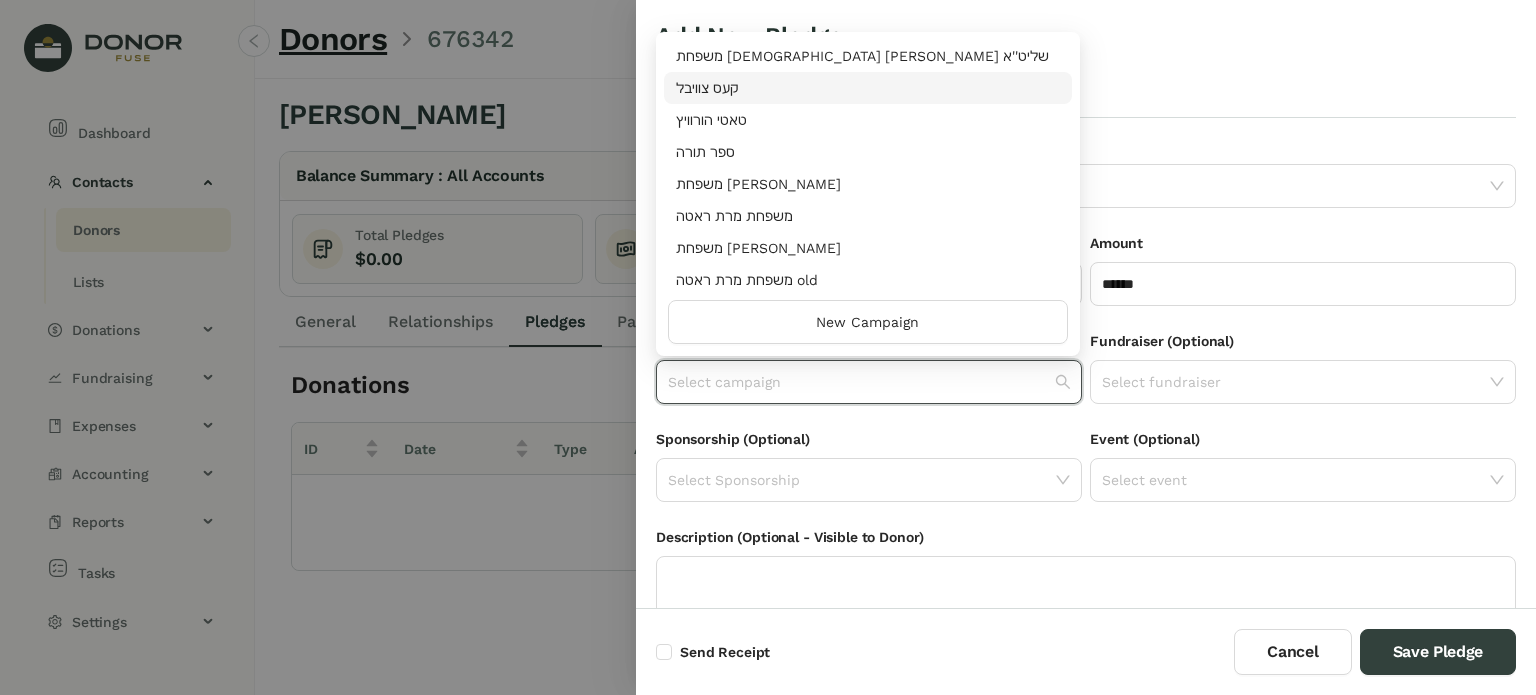 click on "‫קעס צוויבל‬" at bounding box center [868, 88] 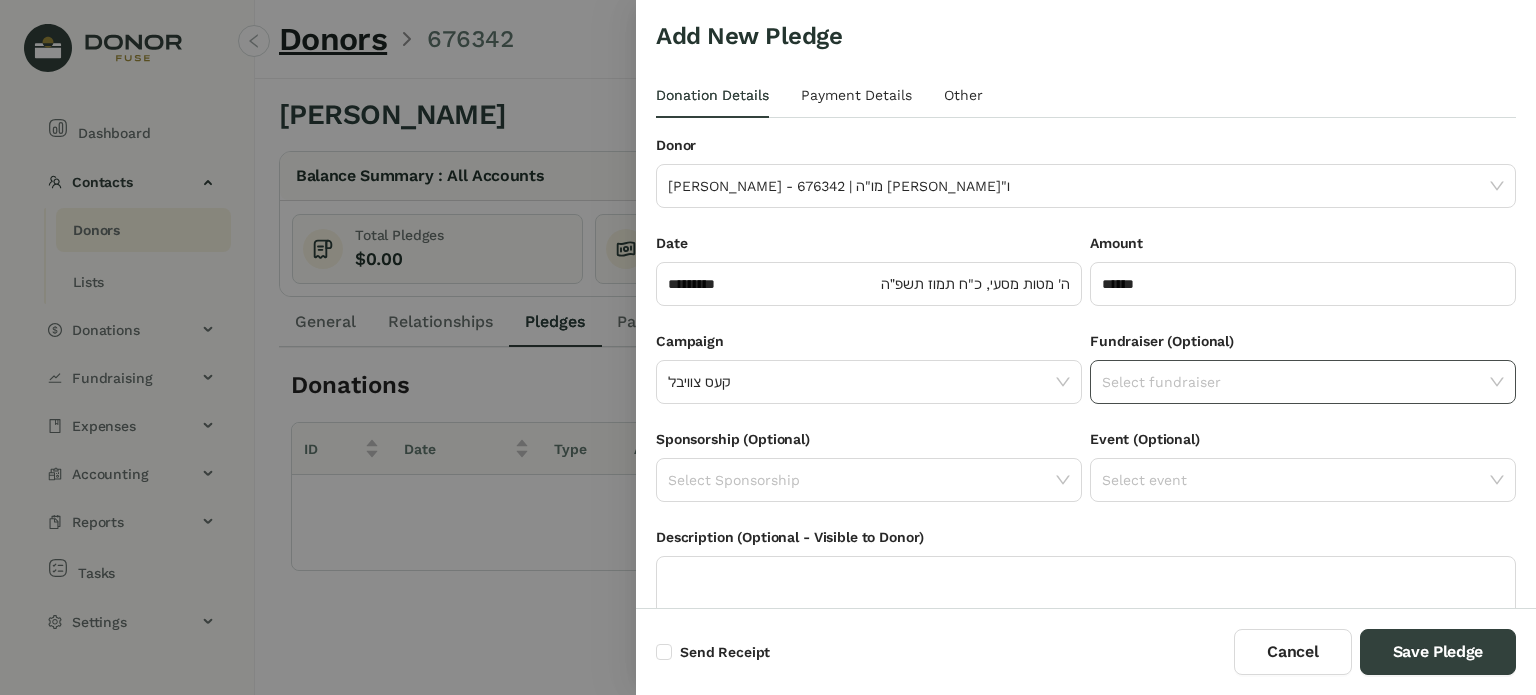 click 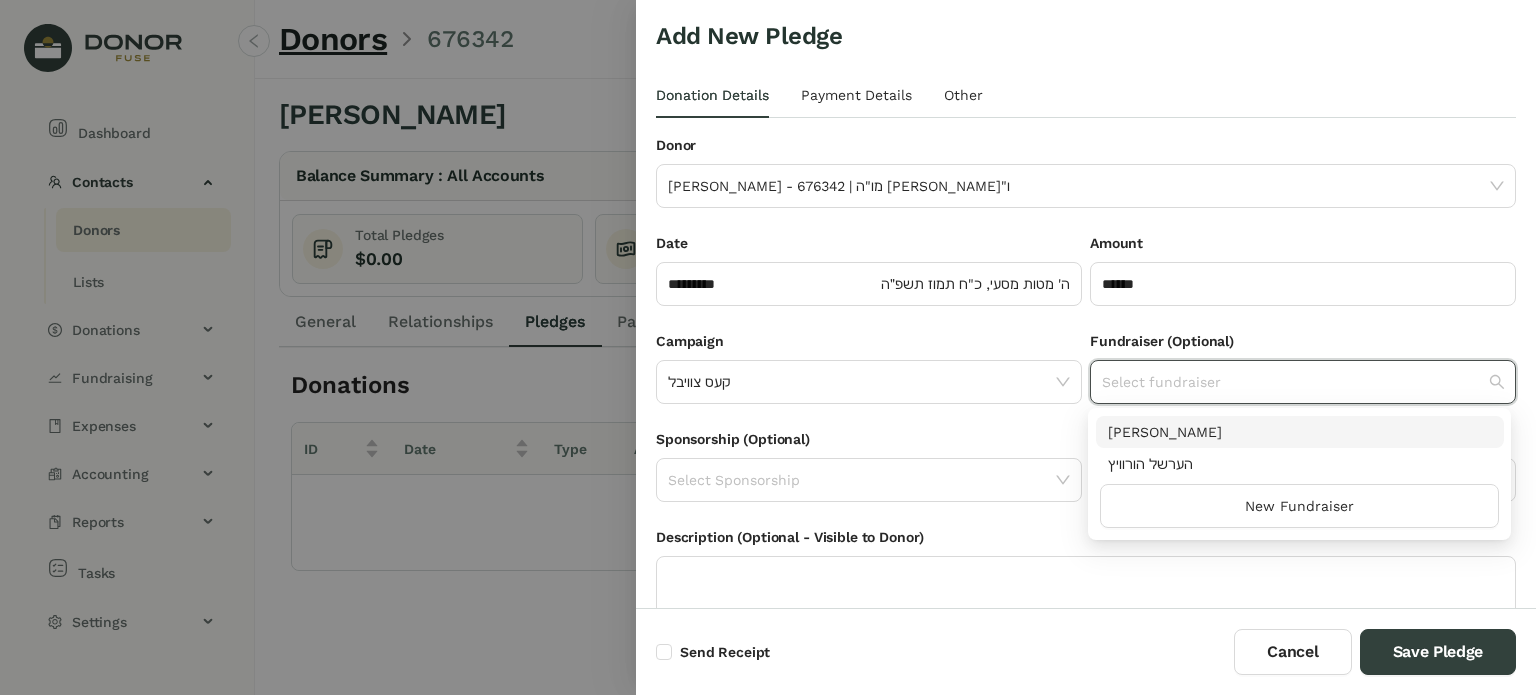 click on "[PERSON_NAME]" at bounding box center (1300, 432) 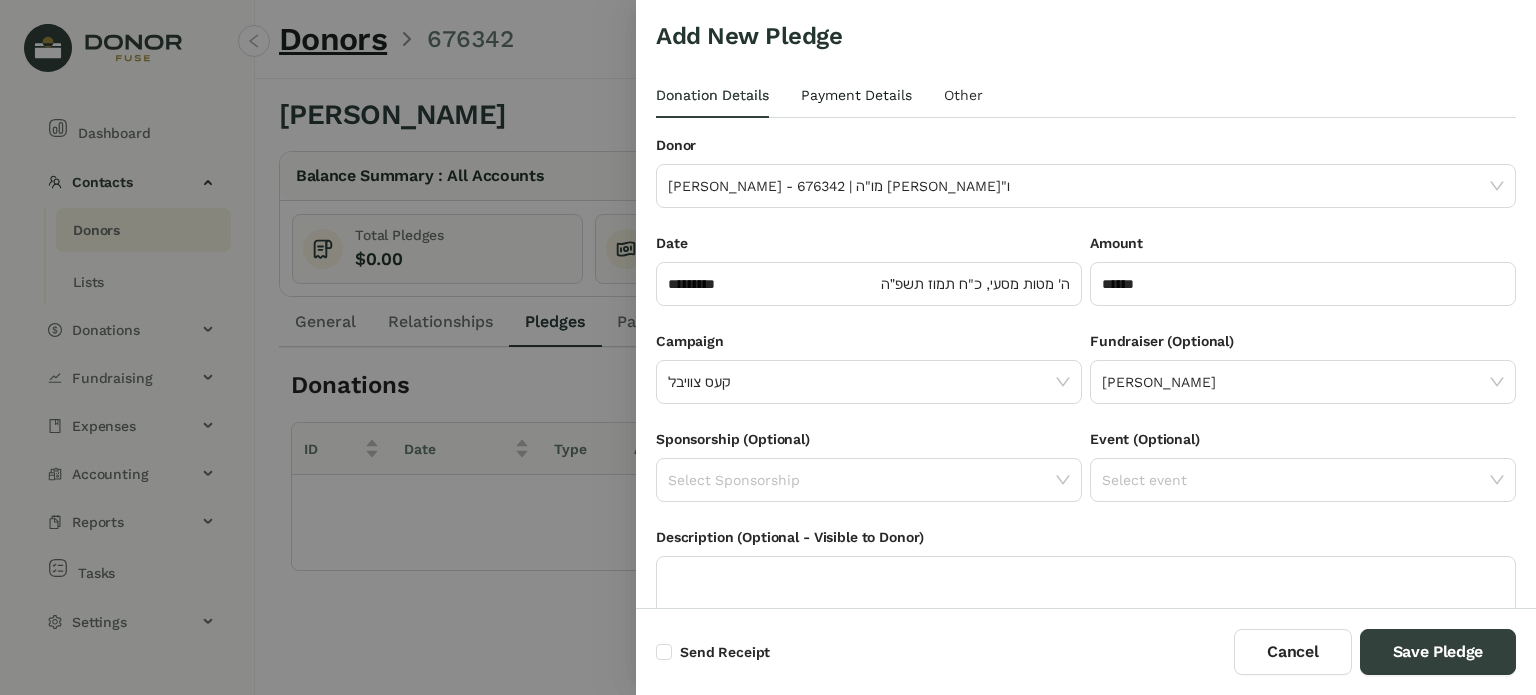 click on "Payment Details" at bounding box center [856, 95] 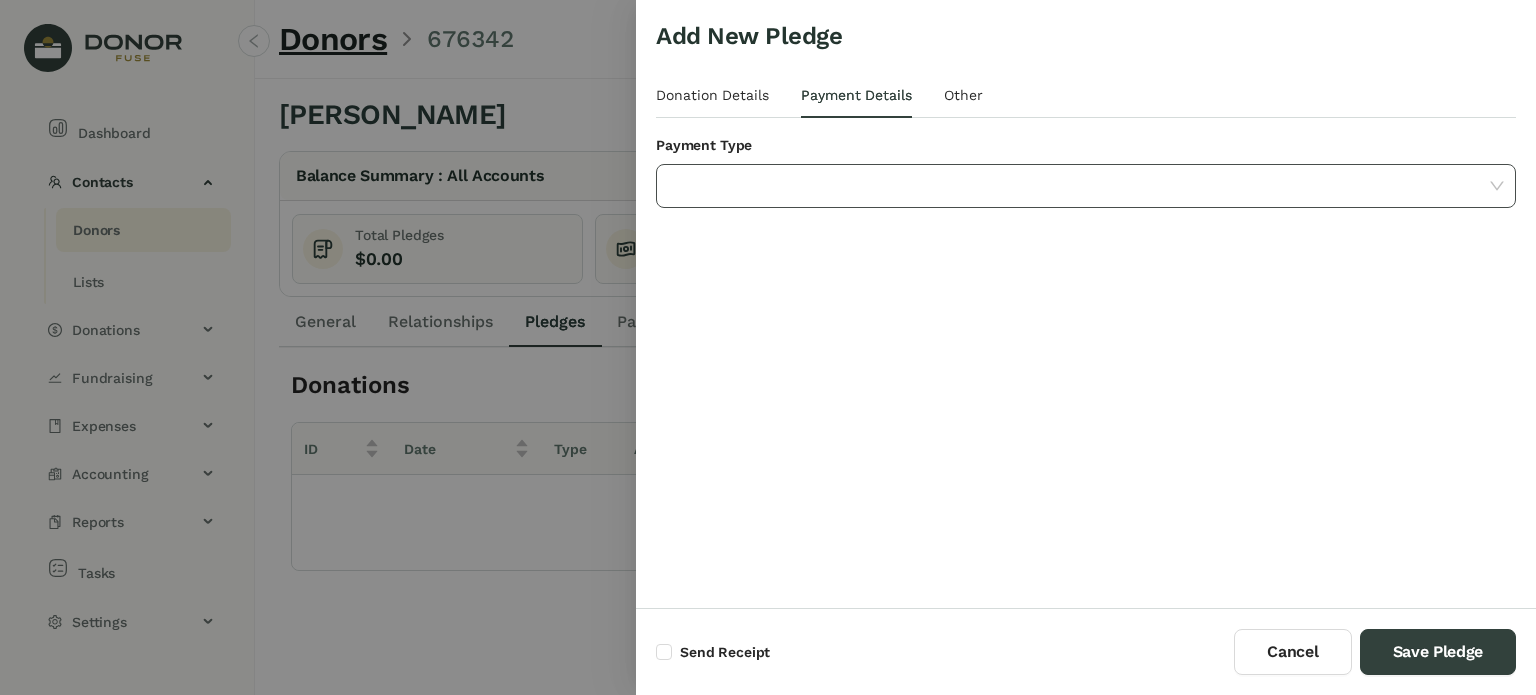click 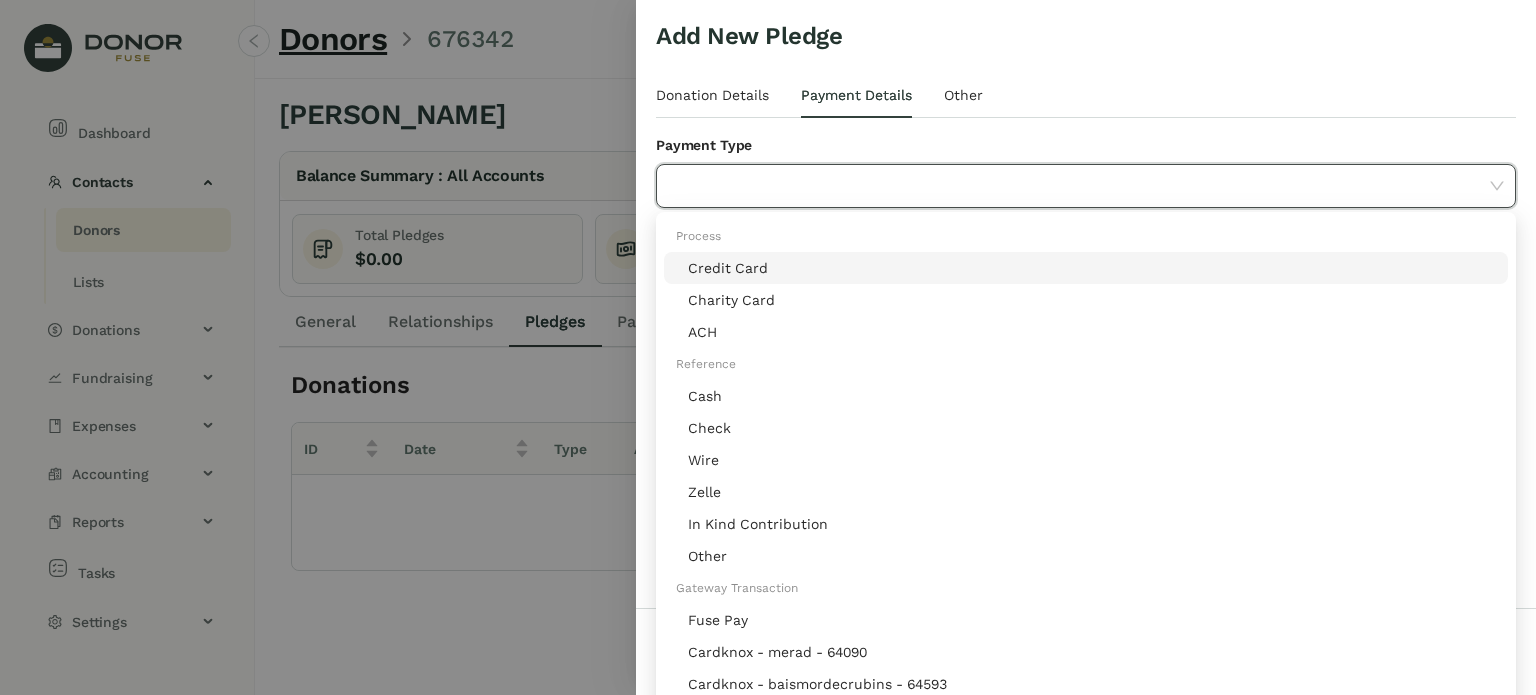 click on "Credit Card" 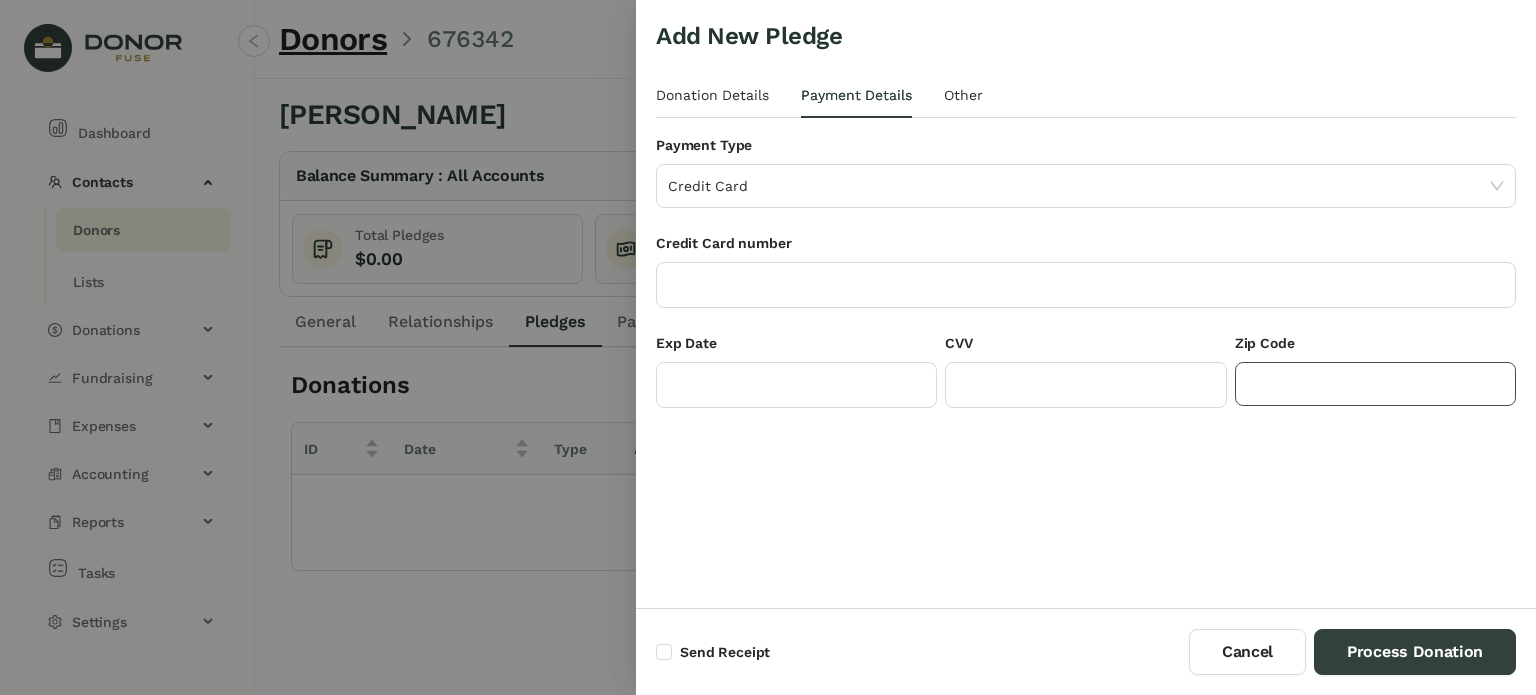 click 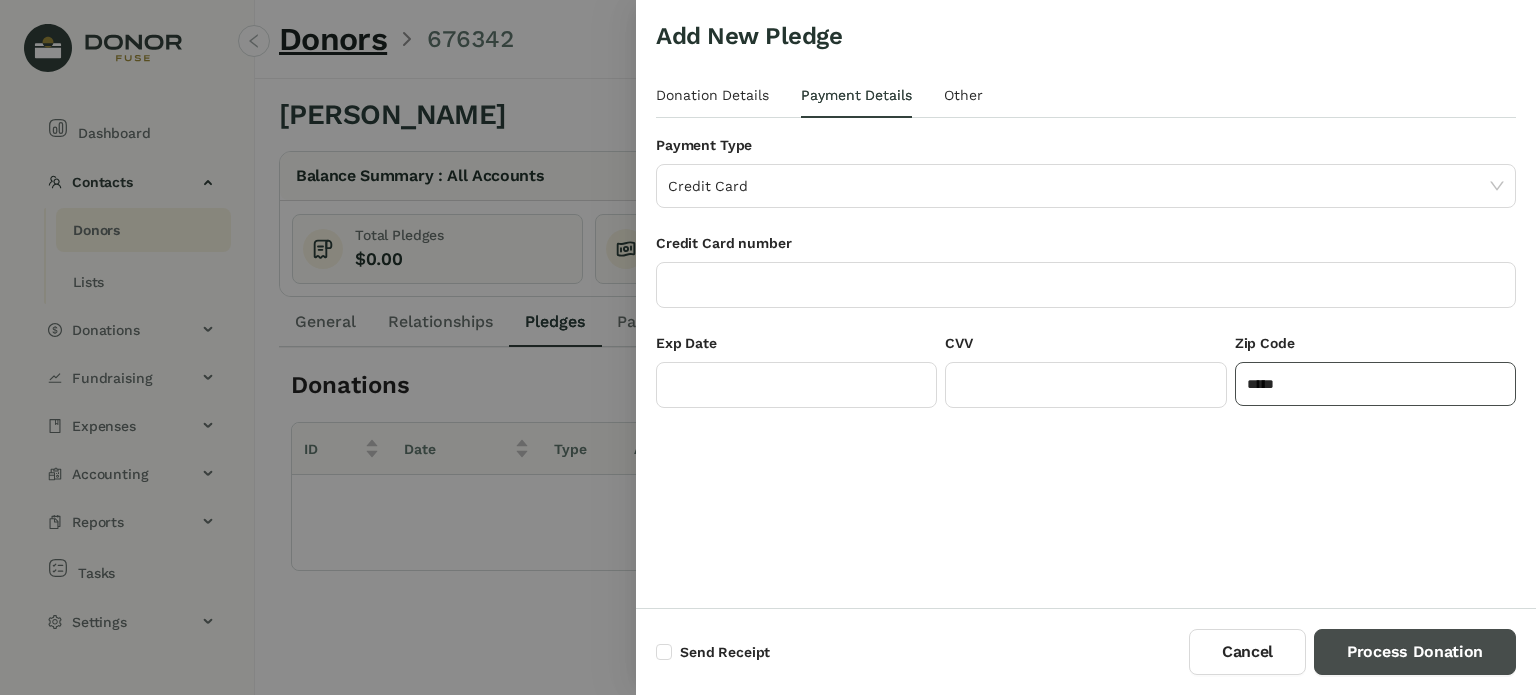 type on "*****" 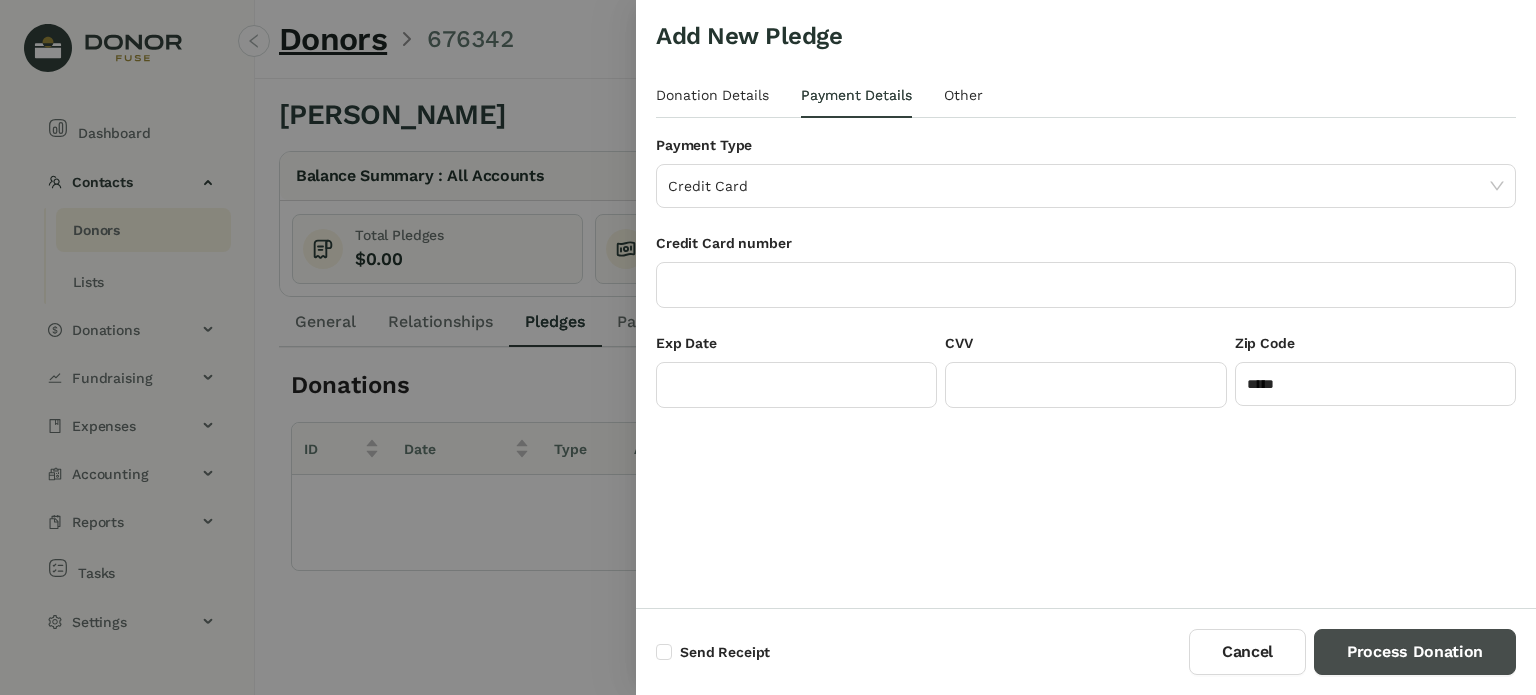 click on "Process Donation" at bounding box center [1415, 652] 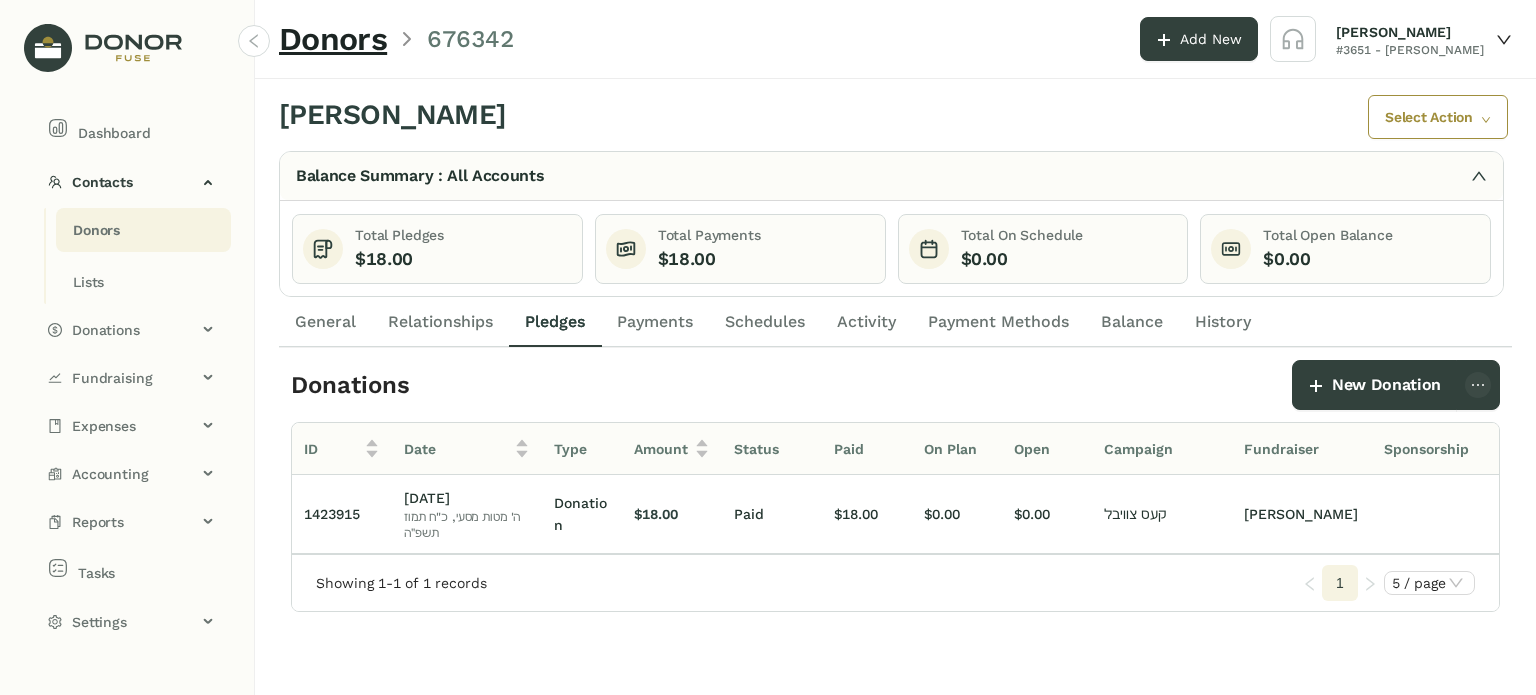 click on "Activity" 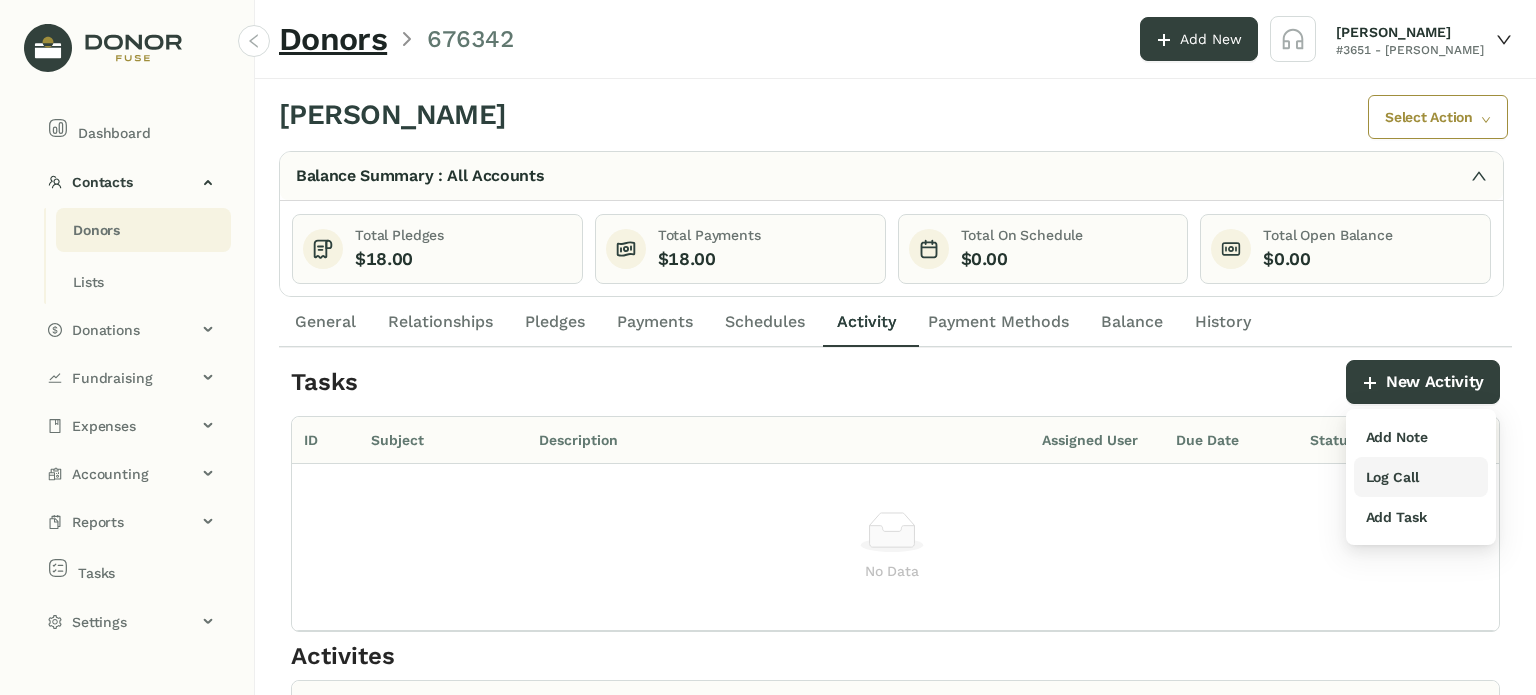 click on "Log Call" at bounding box center [1392, 477] 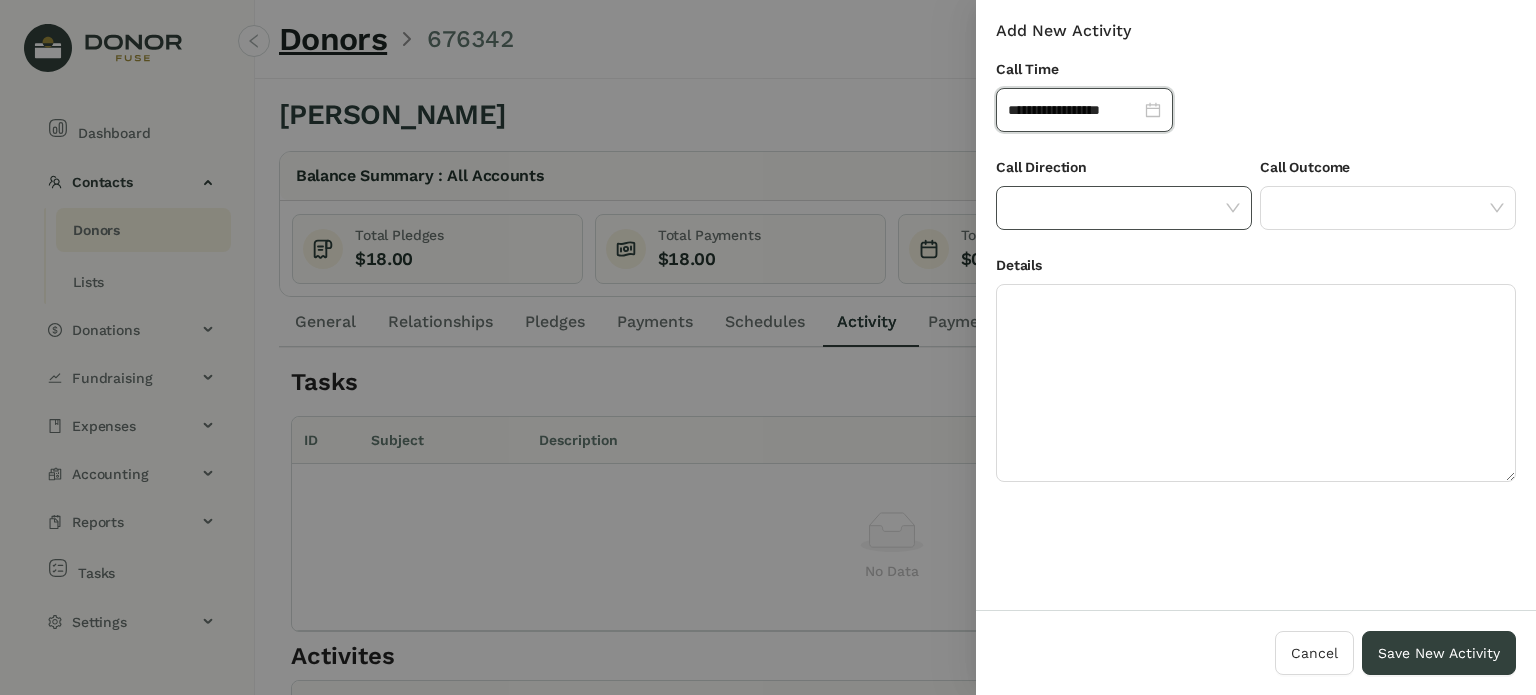 click 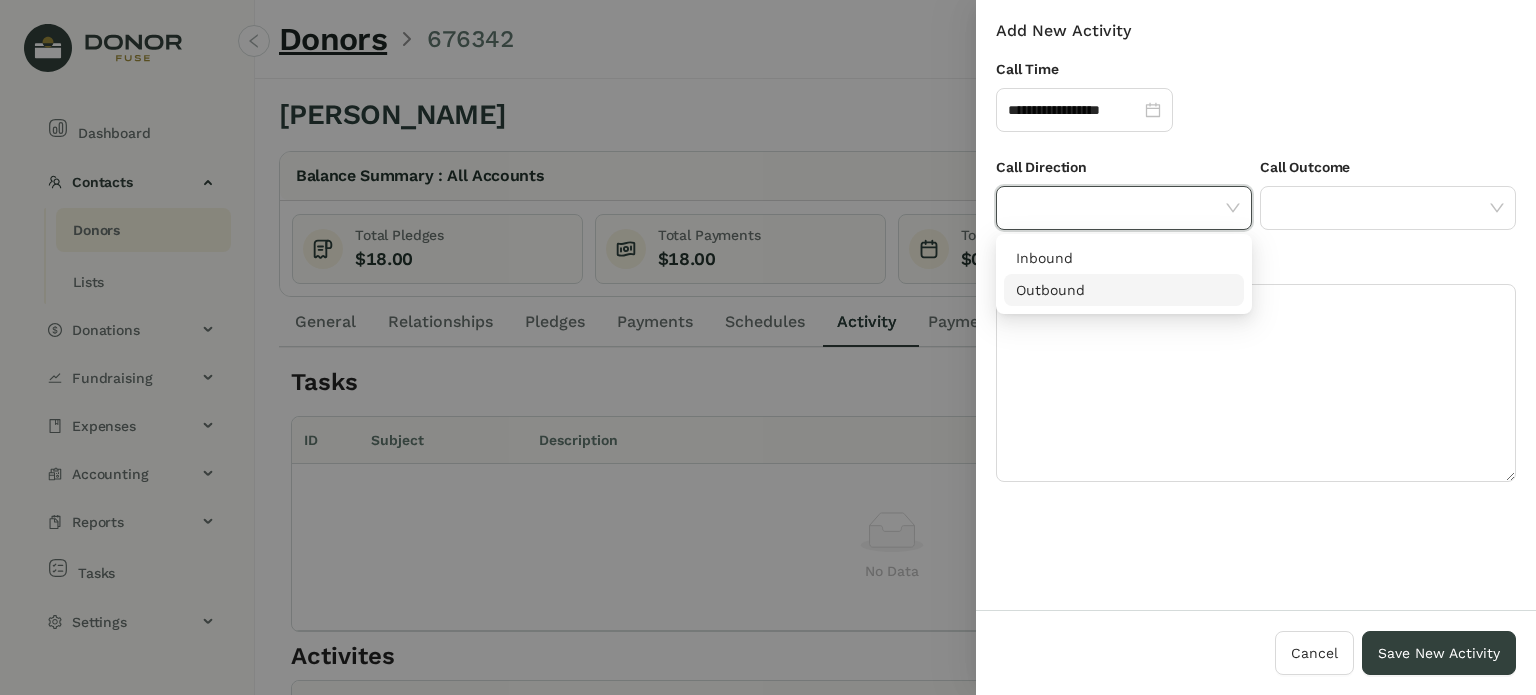click on "Outbound" at bounding box center (1124, 290) 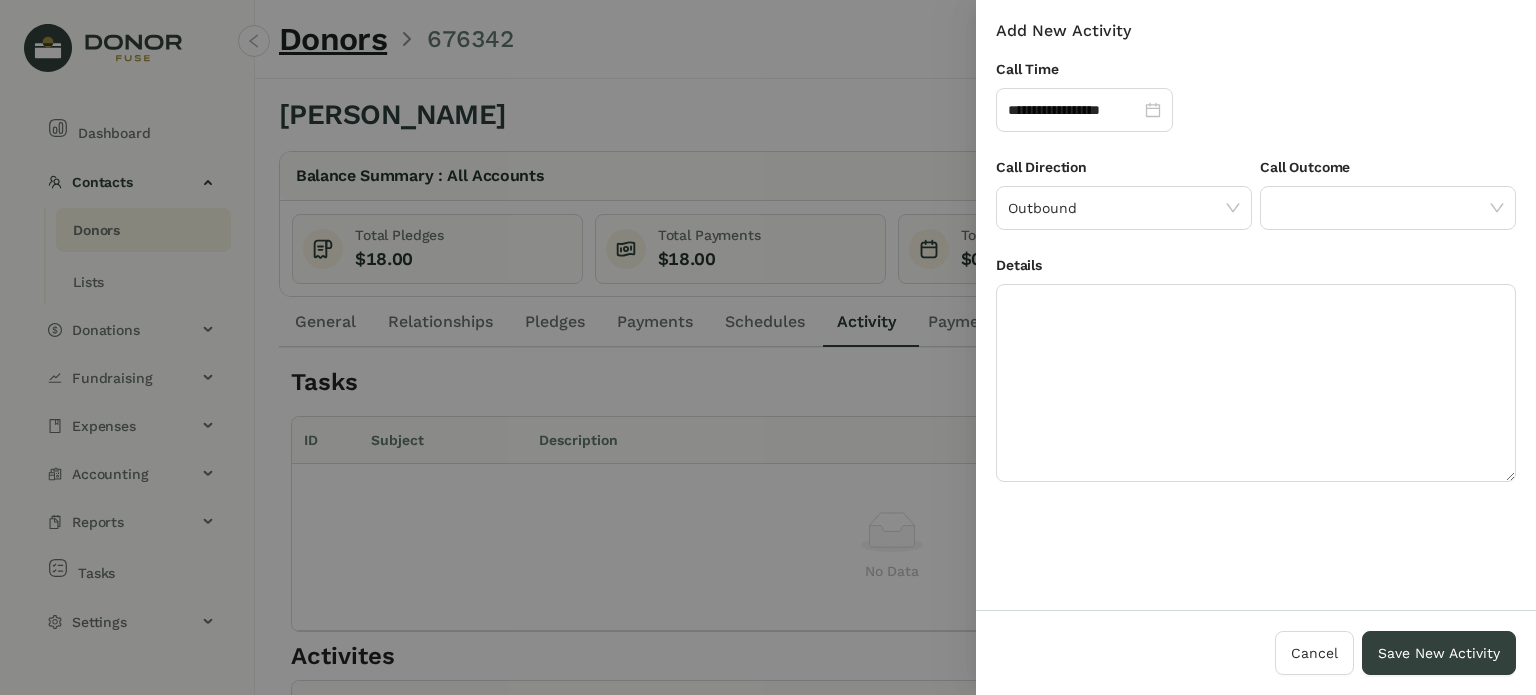 click on "Call Outcome" at bounding box center [1388, 171] 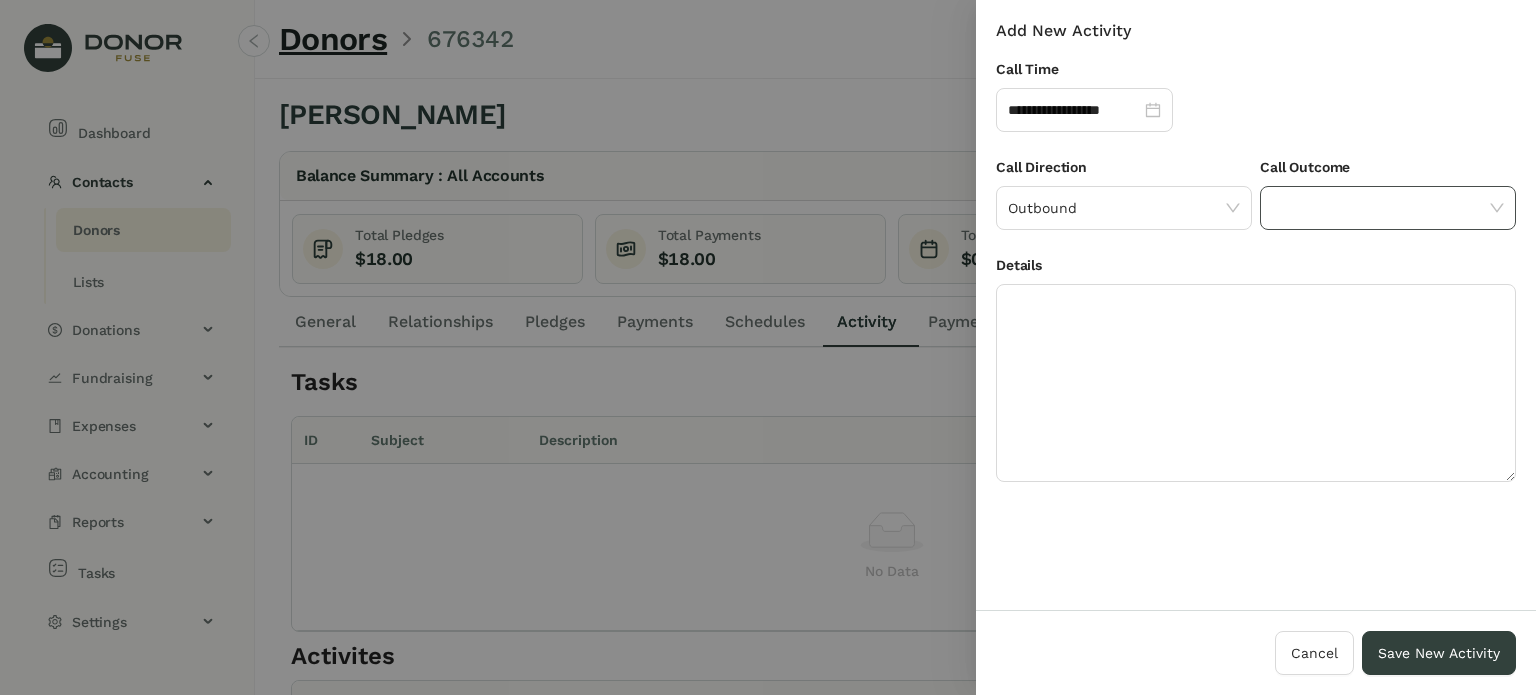 click 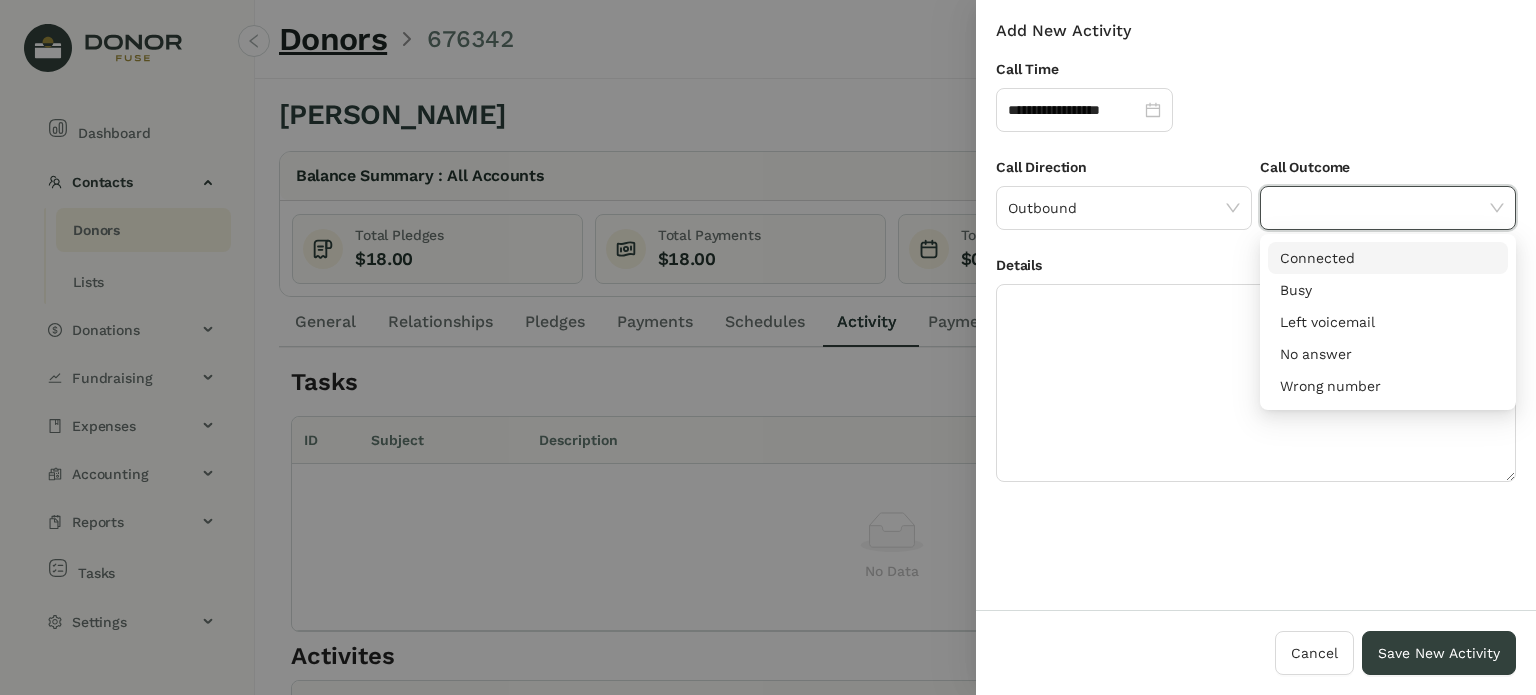 click on "Connected" at bounding box center (1388, 258) 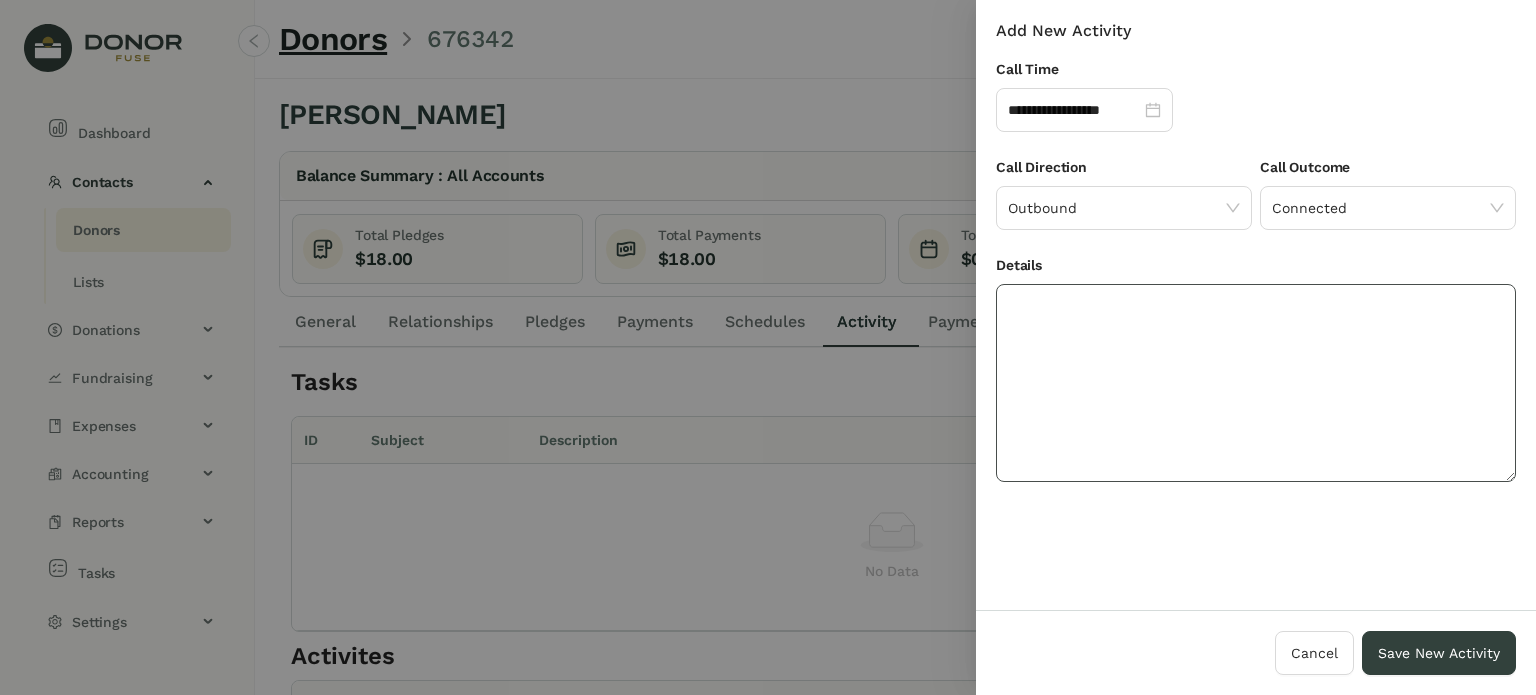 click 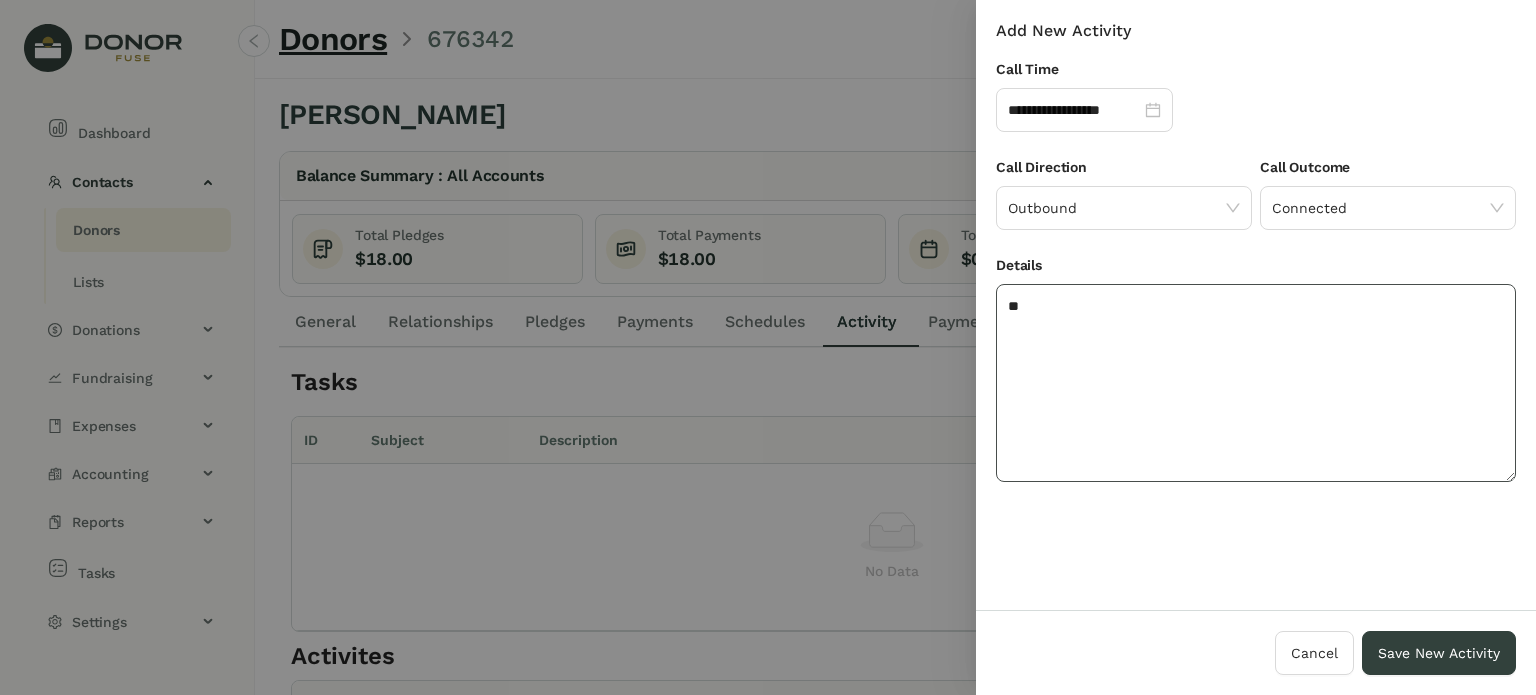 type on "*" 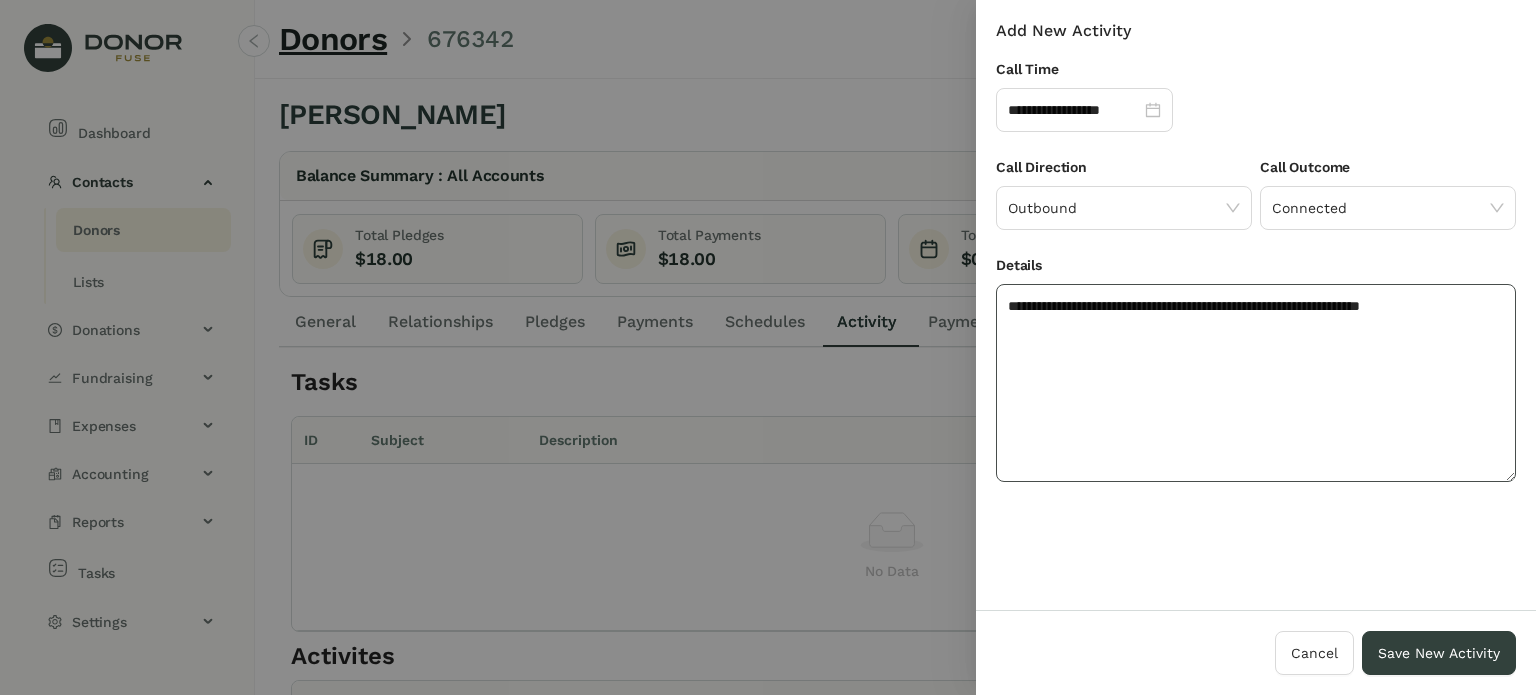 click on "**********" 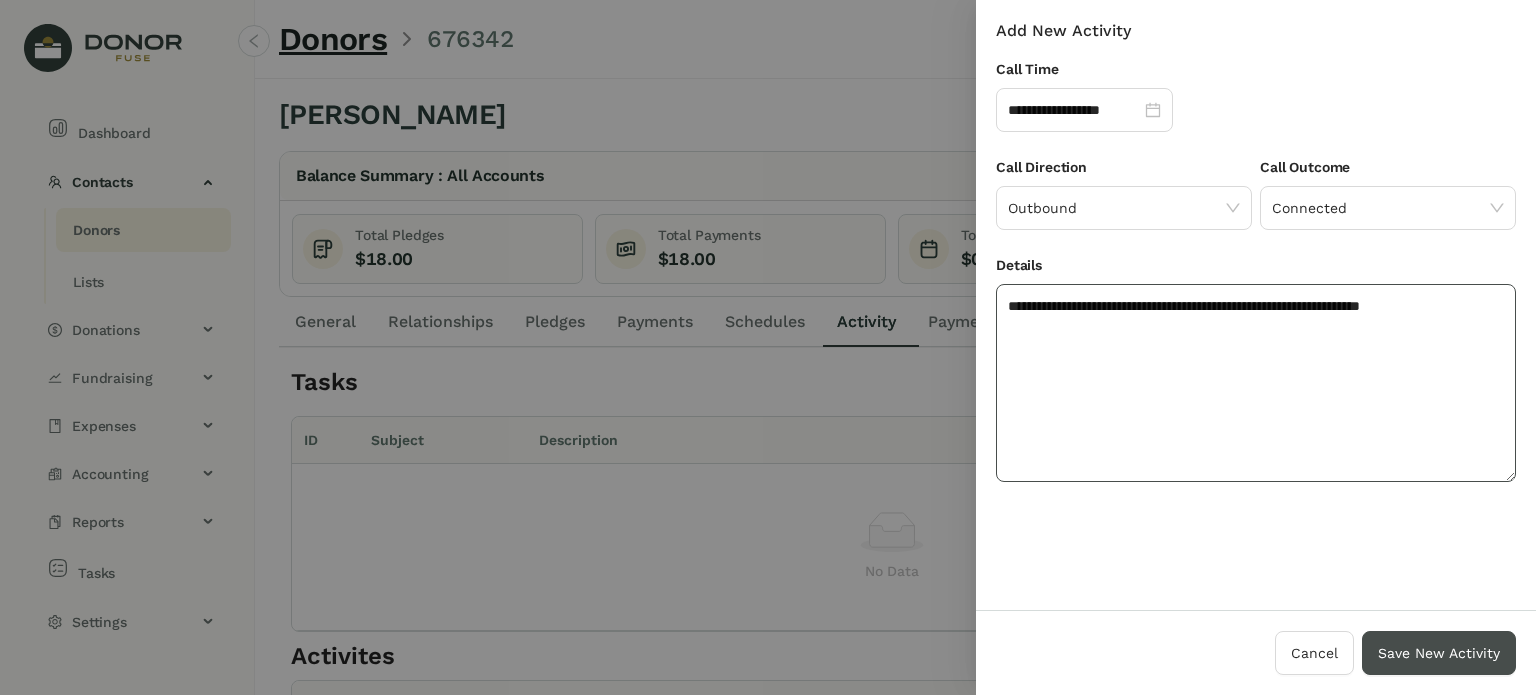 type on "**********" 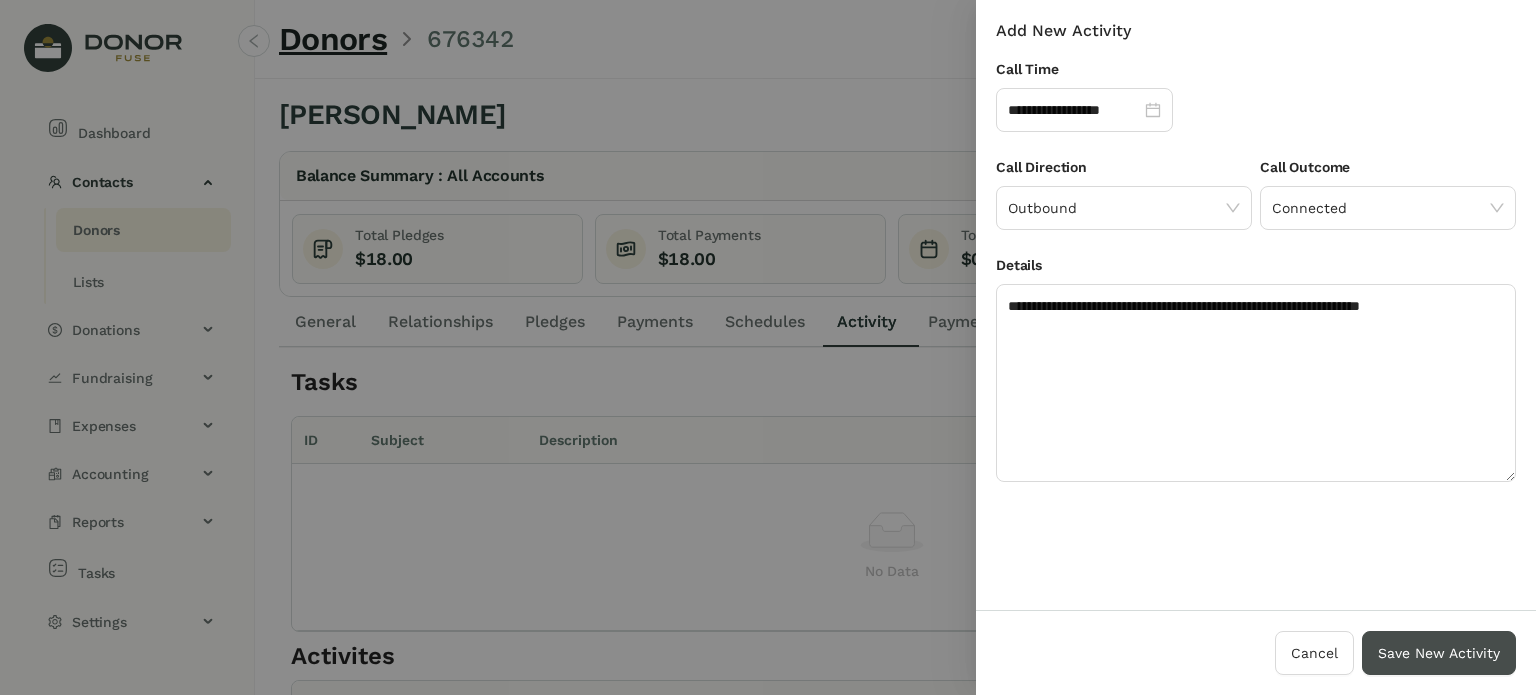 click on "Save New Activity" at bounding box center [1439, 653] 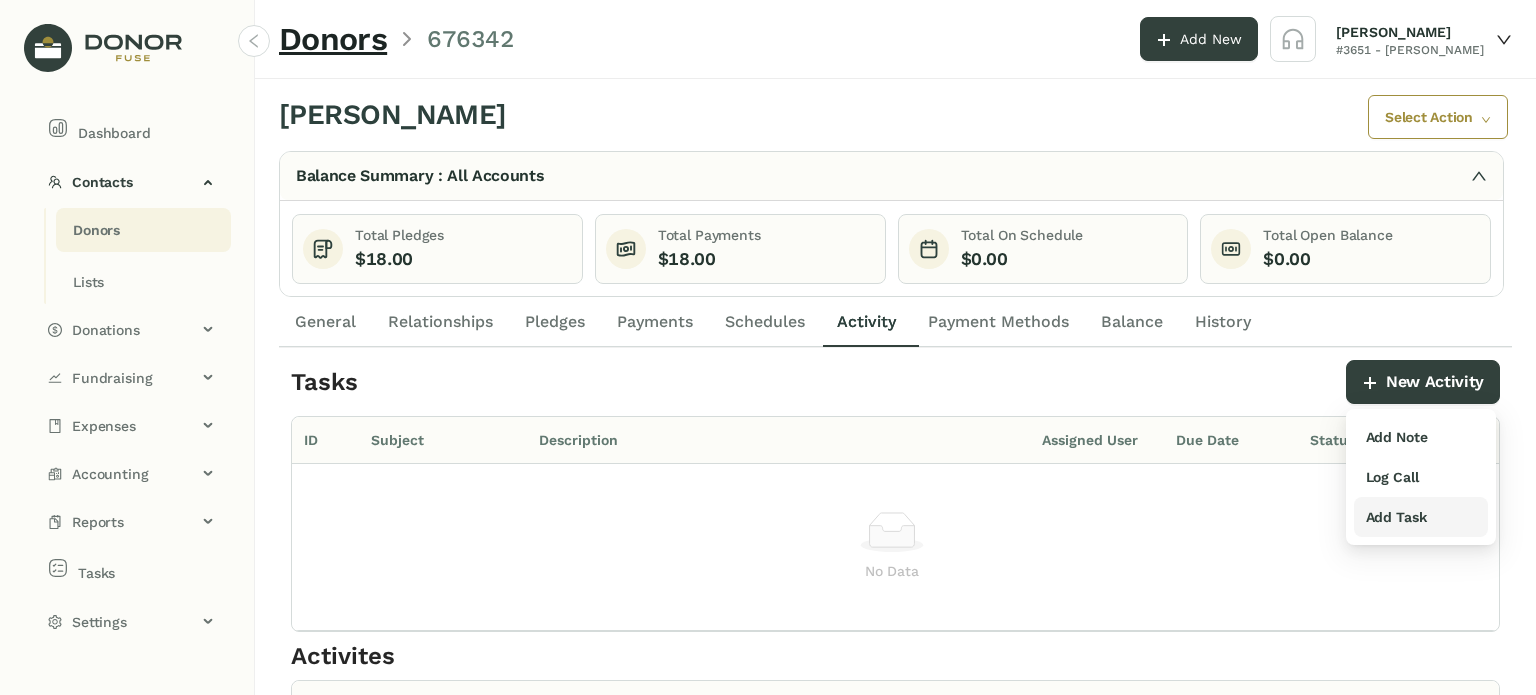 click on "Add Task" at bounding box center [1396, 517] 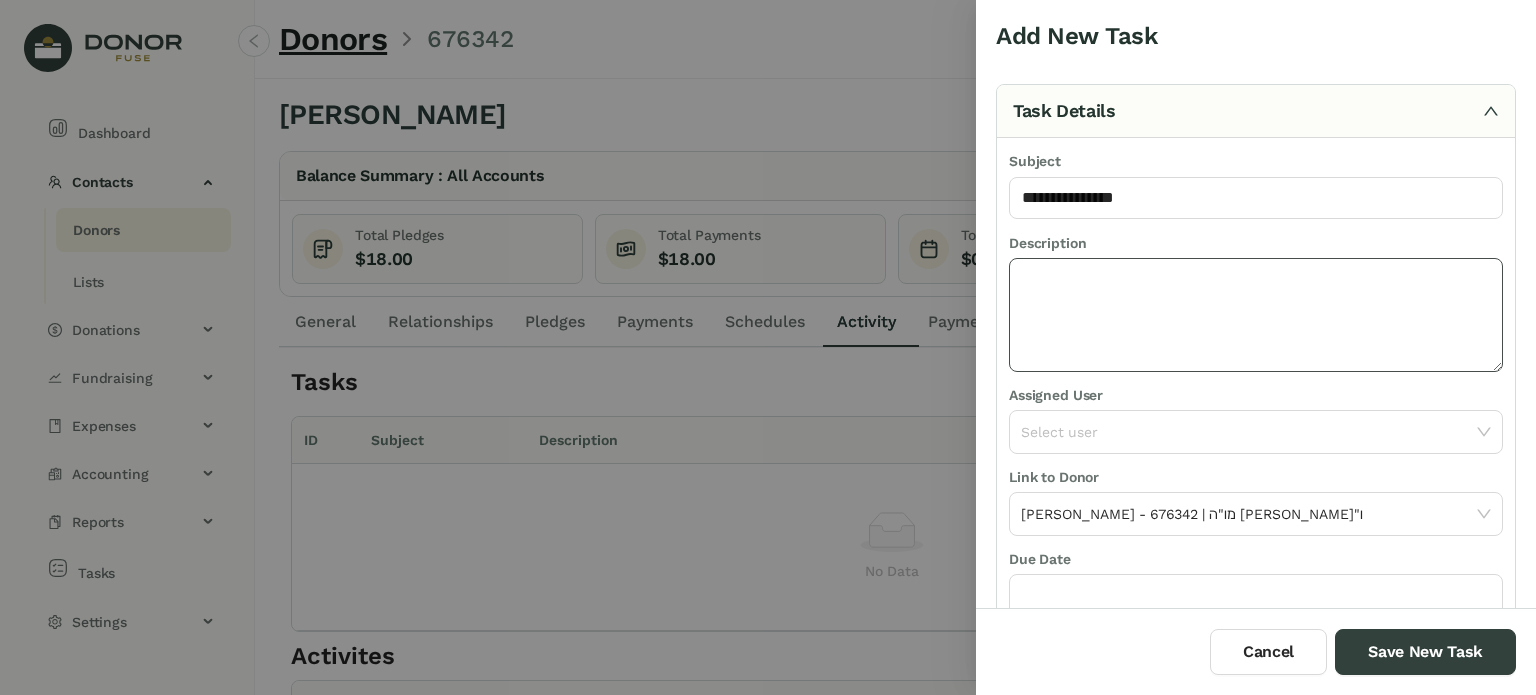 type on "**********" 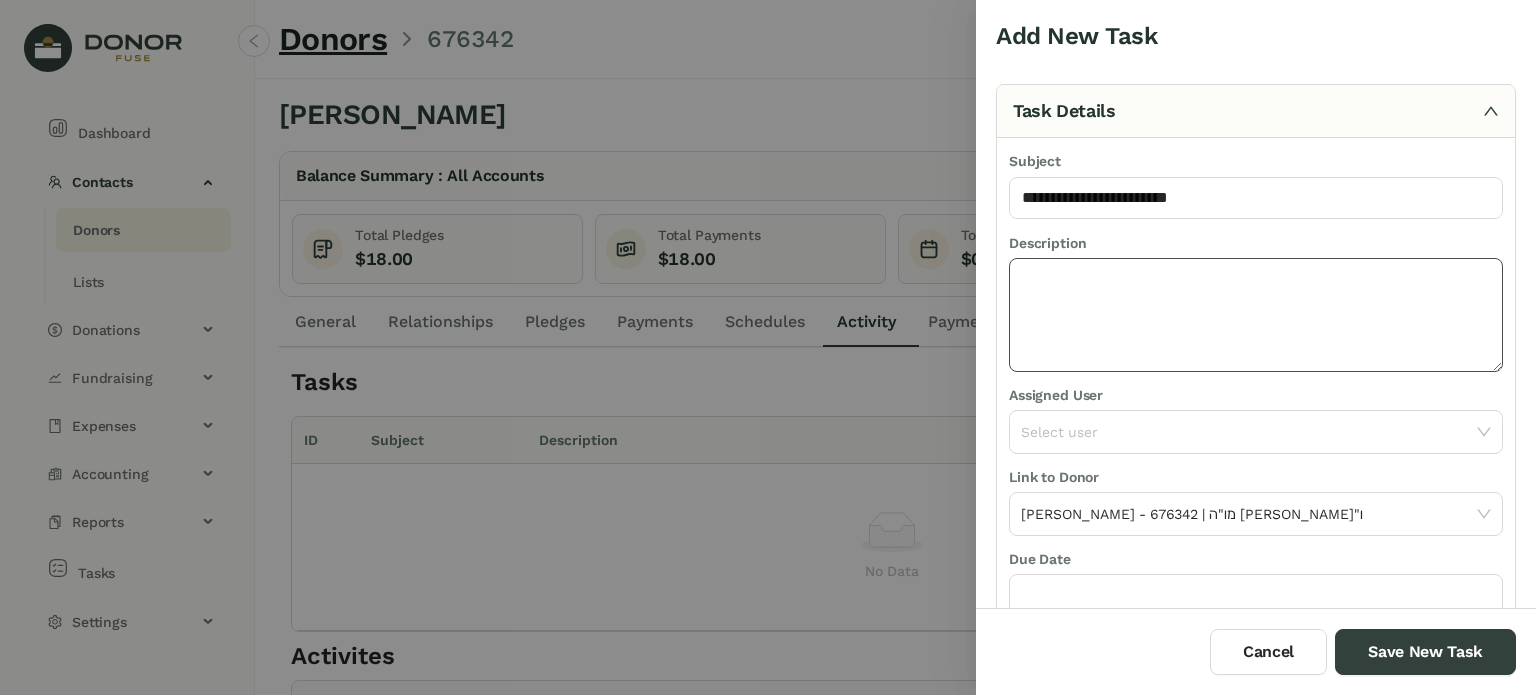click 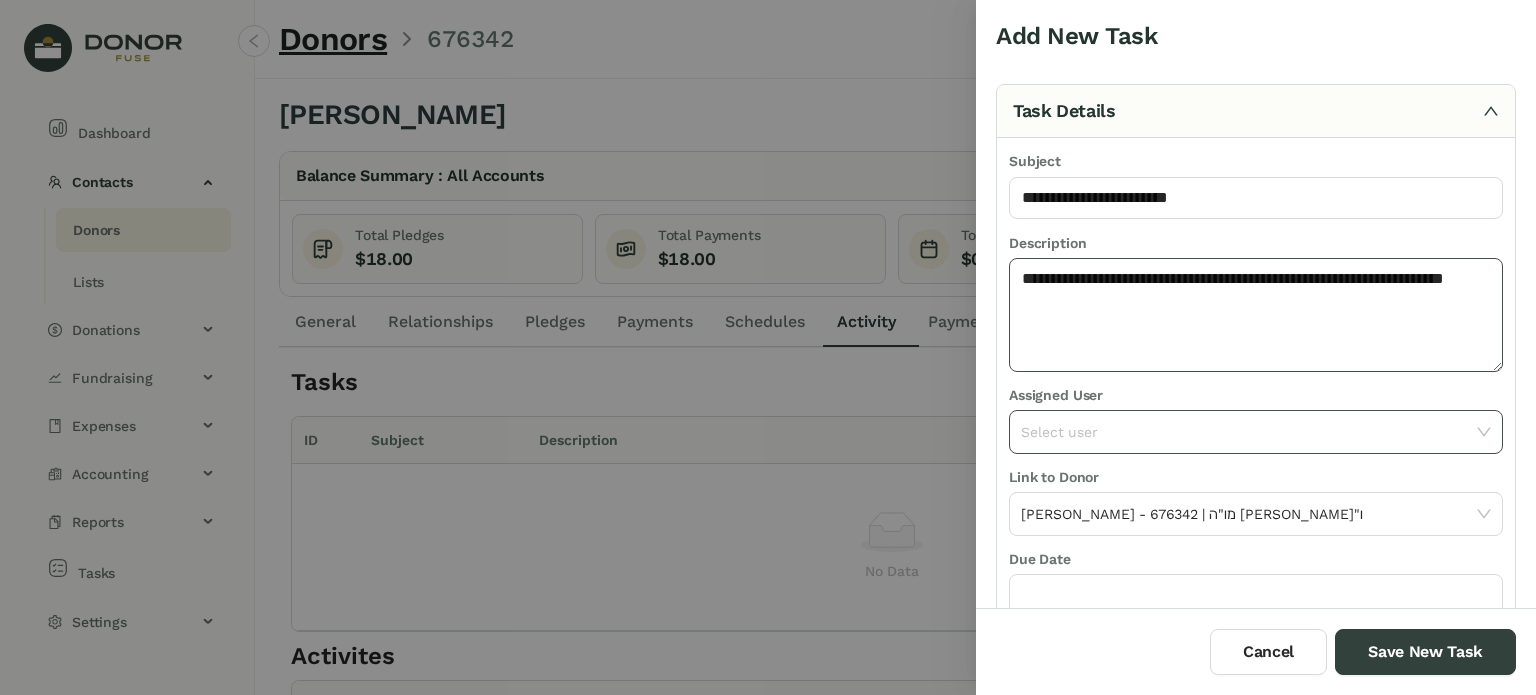 type on "**********" 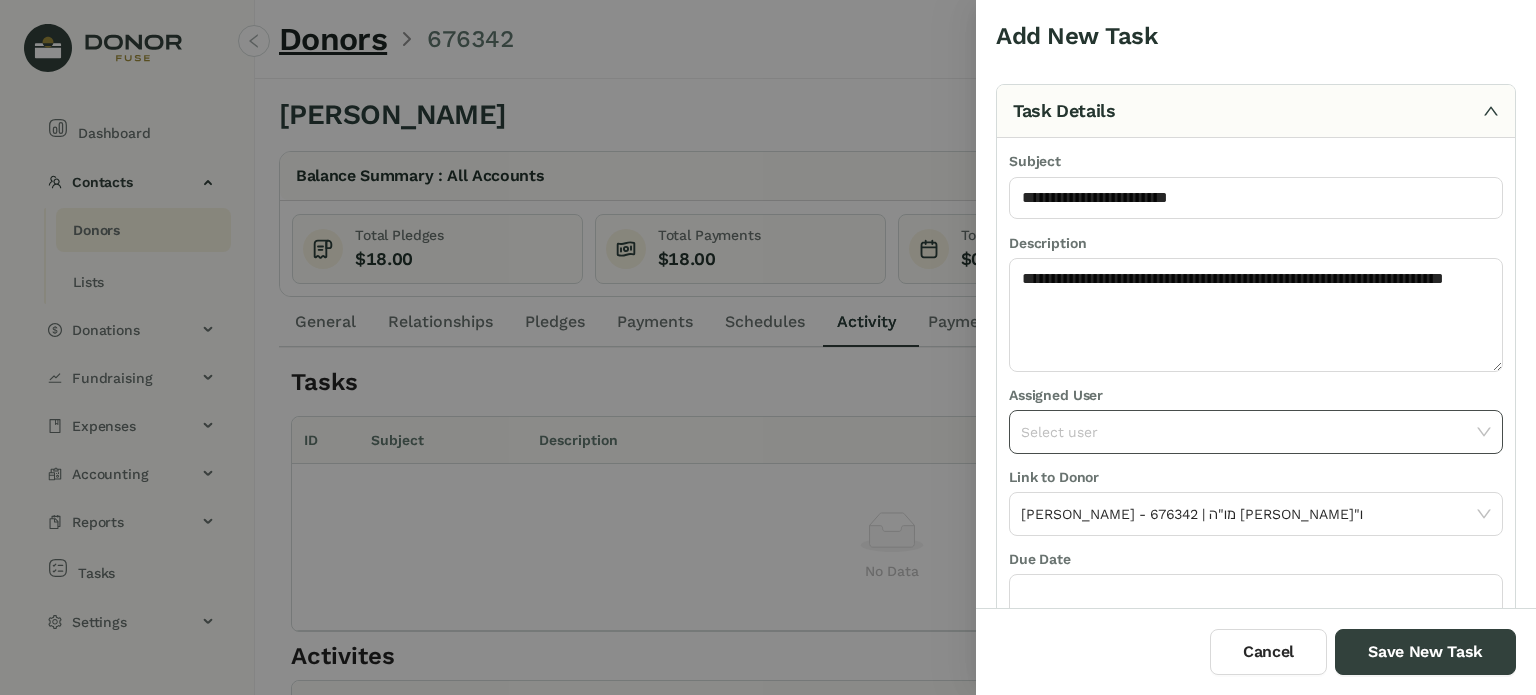 click 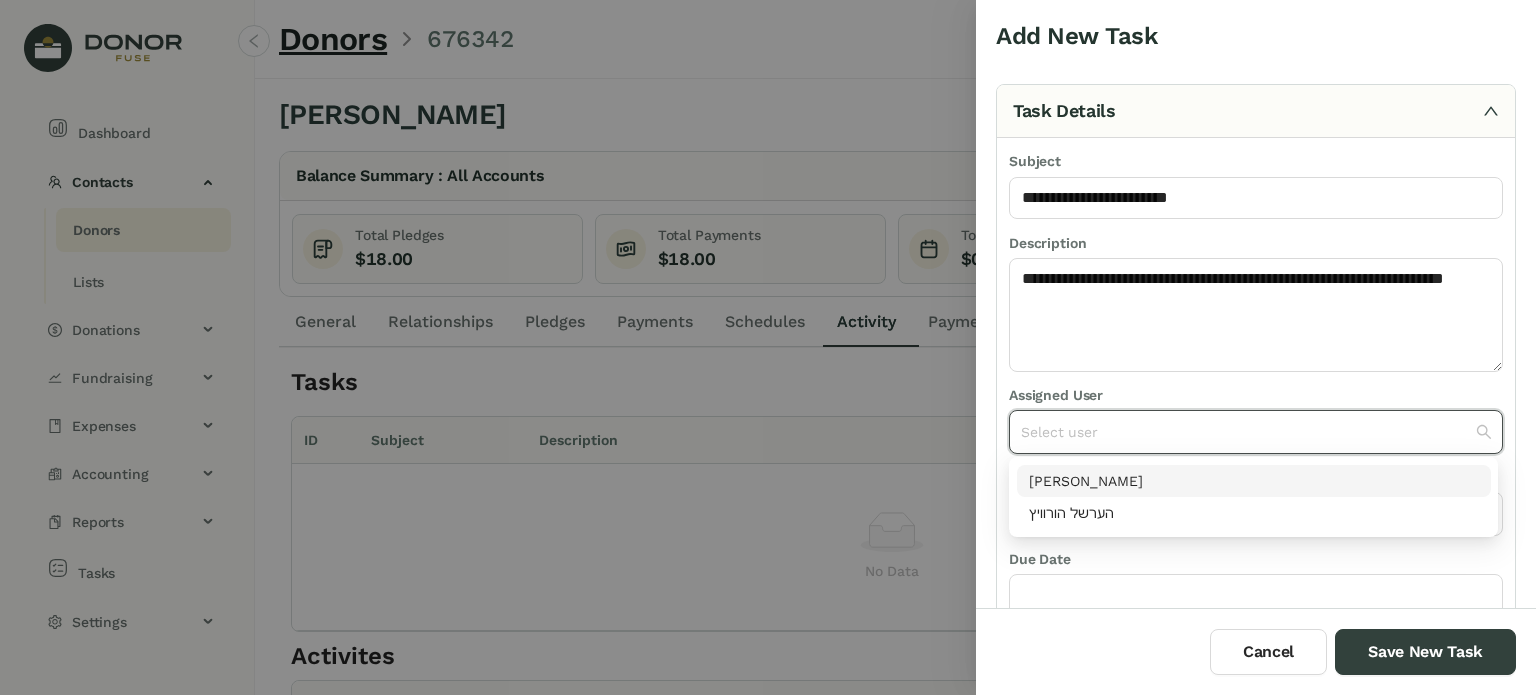 click on "[PERSON_NAME]" at bounding box center [1254, 481] 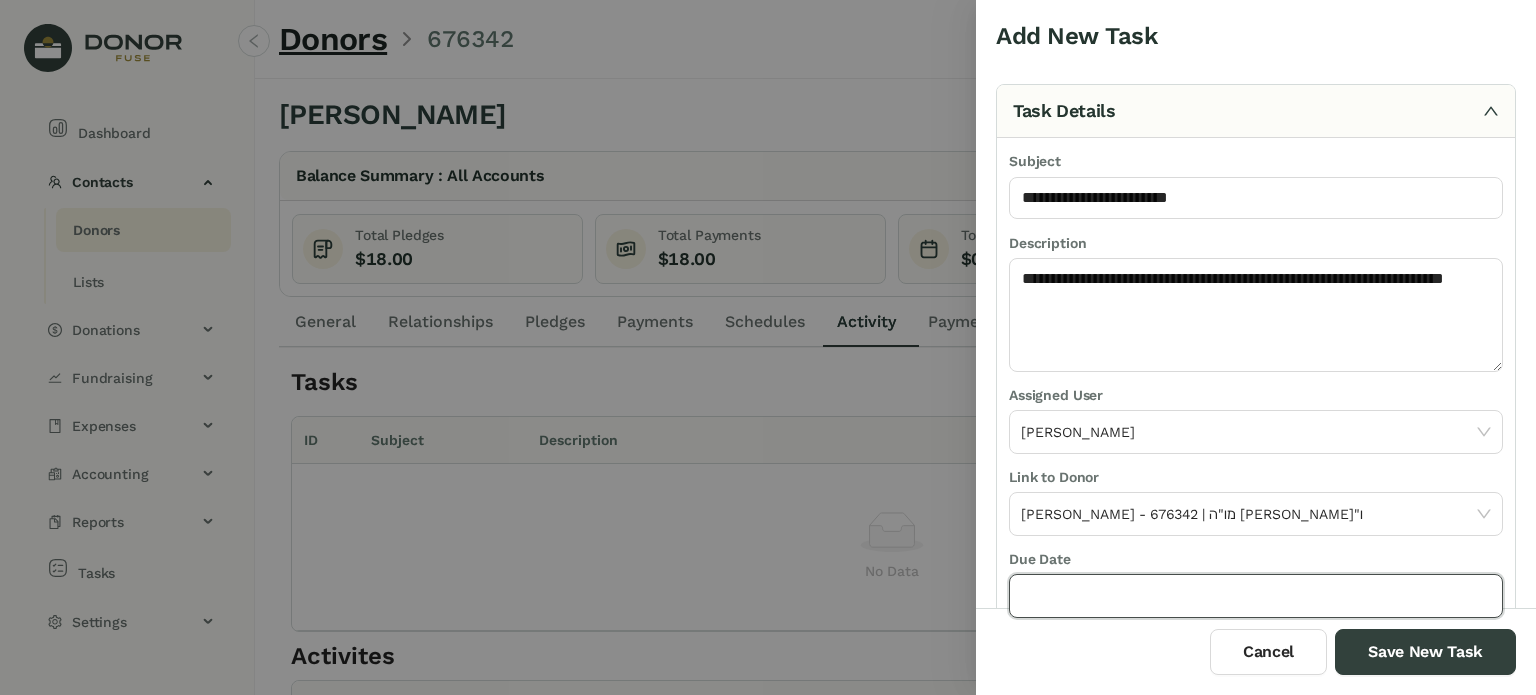 click 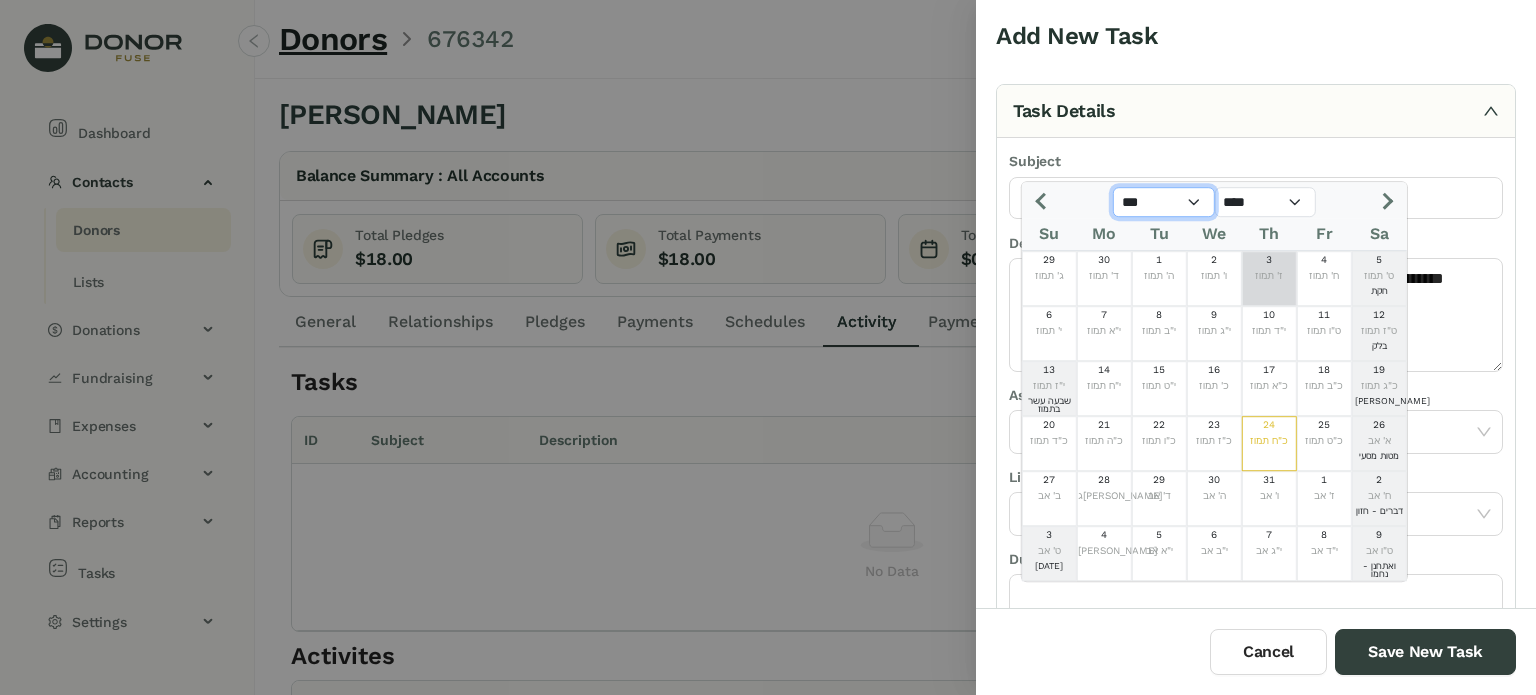 click on "*** *** *** *** *** *** *** *** *** *** *** ***" 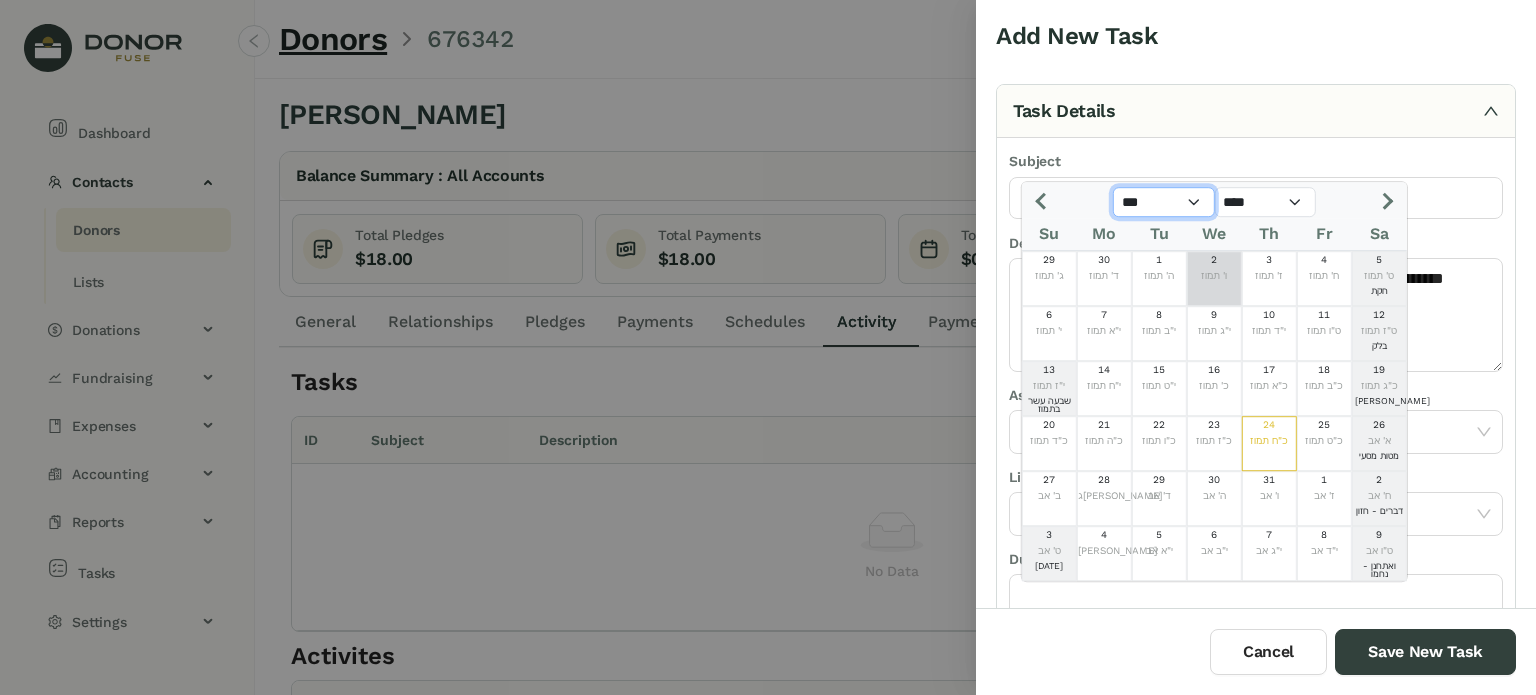 select on "*" 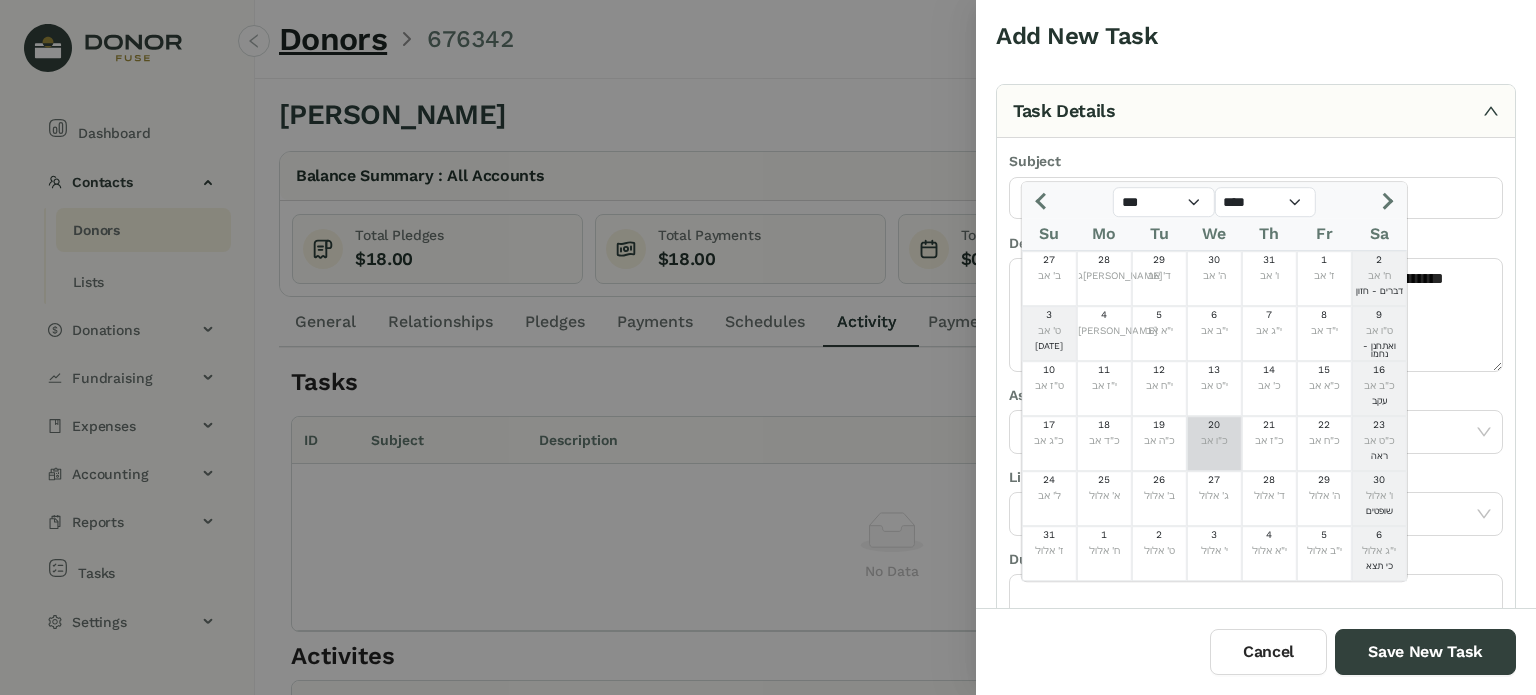 click on "כ"ו אב" 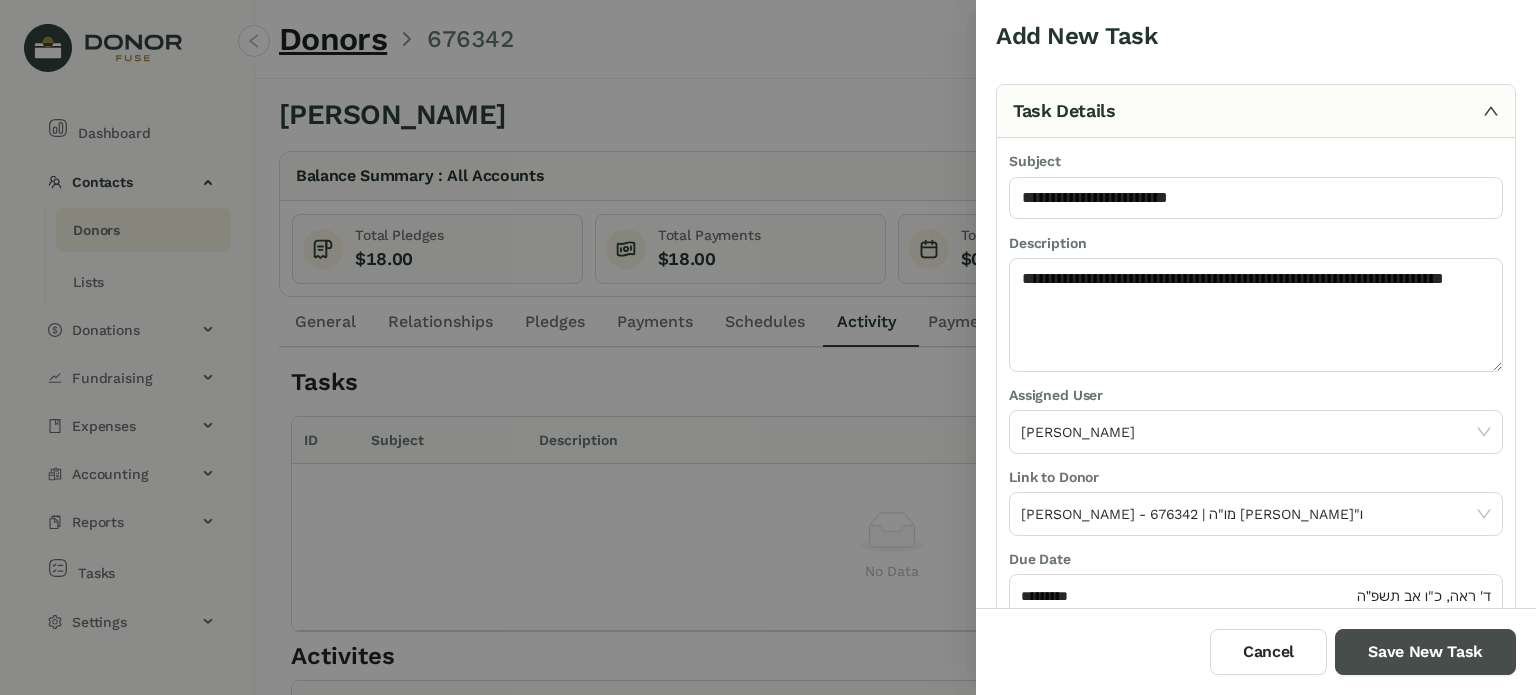 click on "Save New Task" at bounding box center (1425, 652) 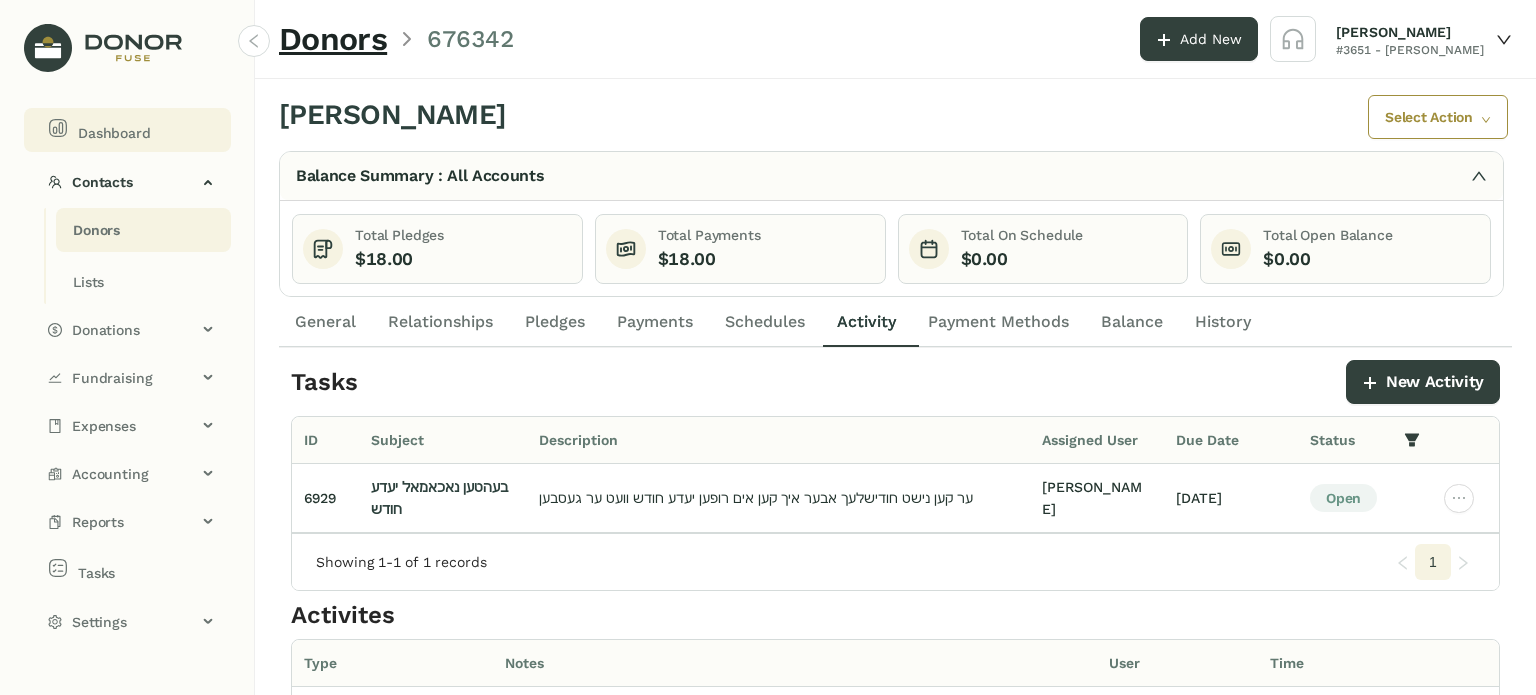 click on "Dashboard" 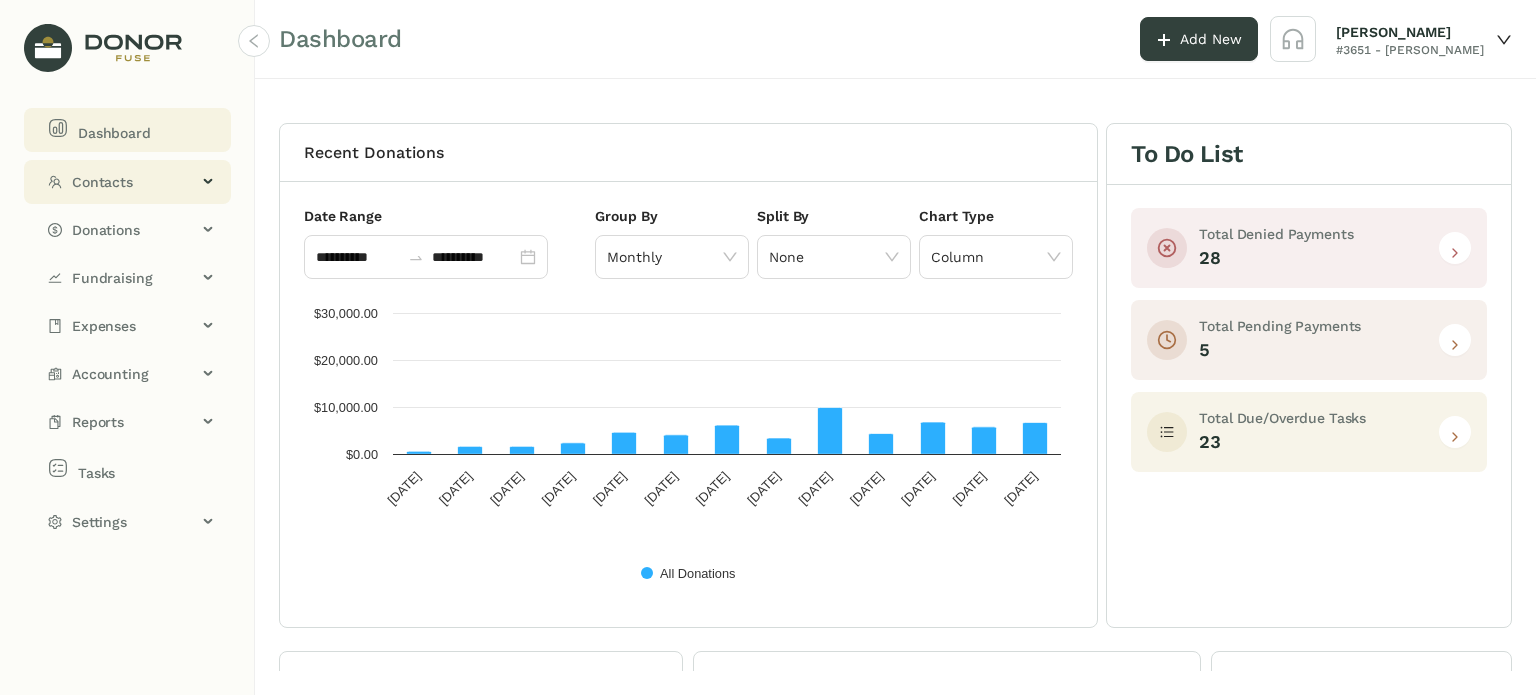 click on "Contacts" 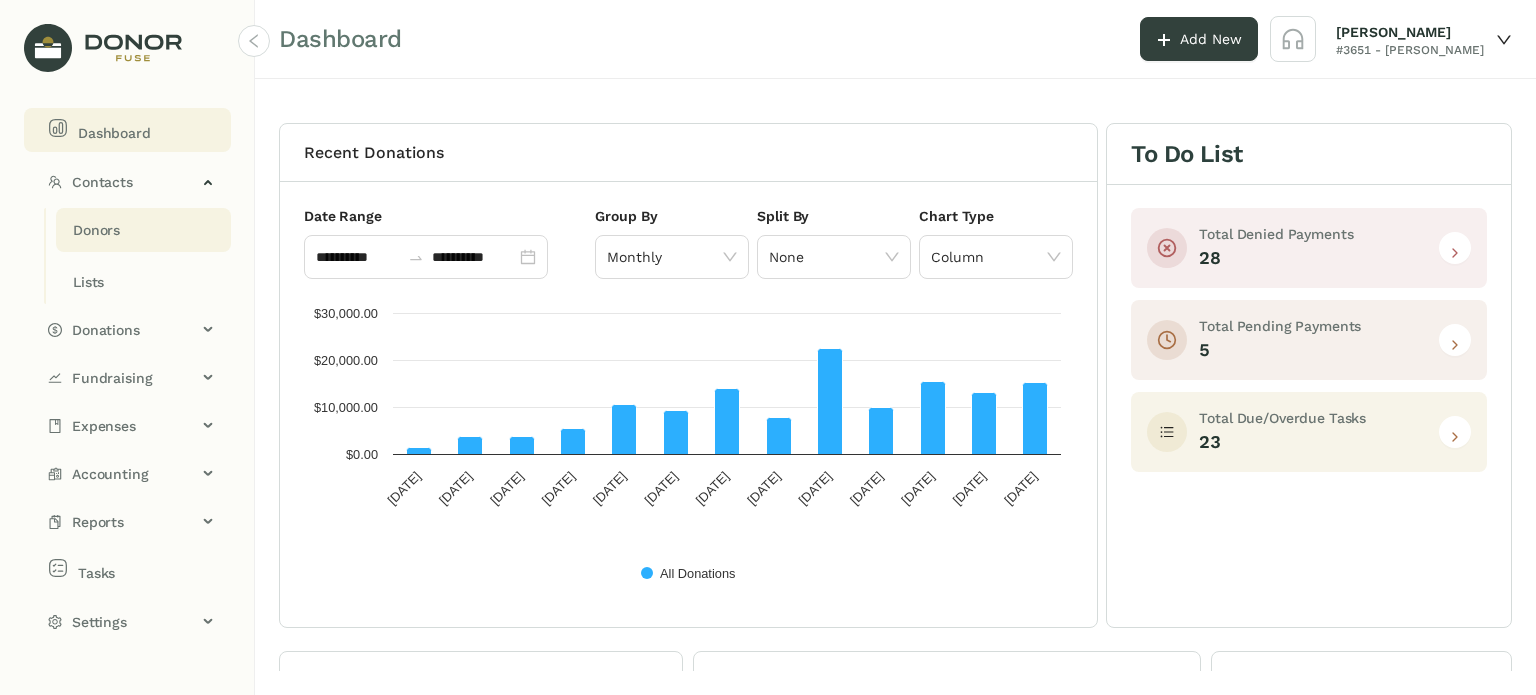click on "Donors" 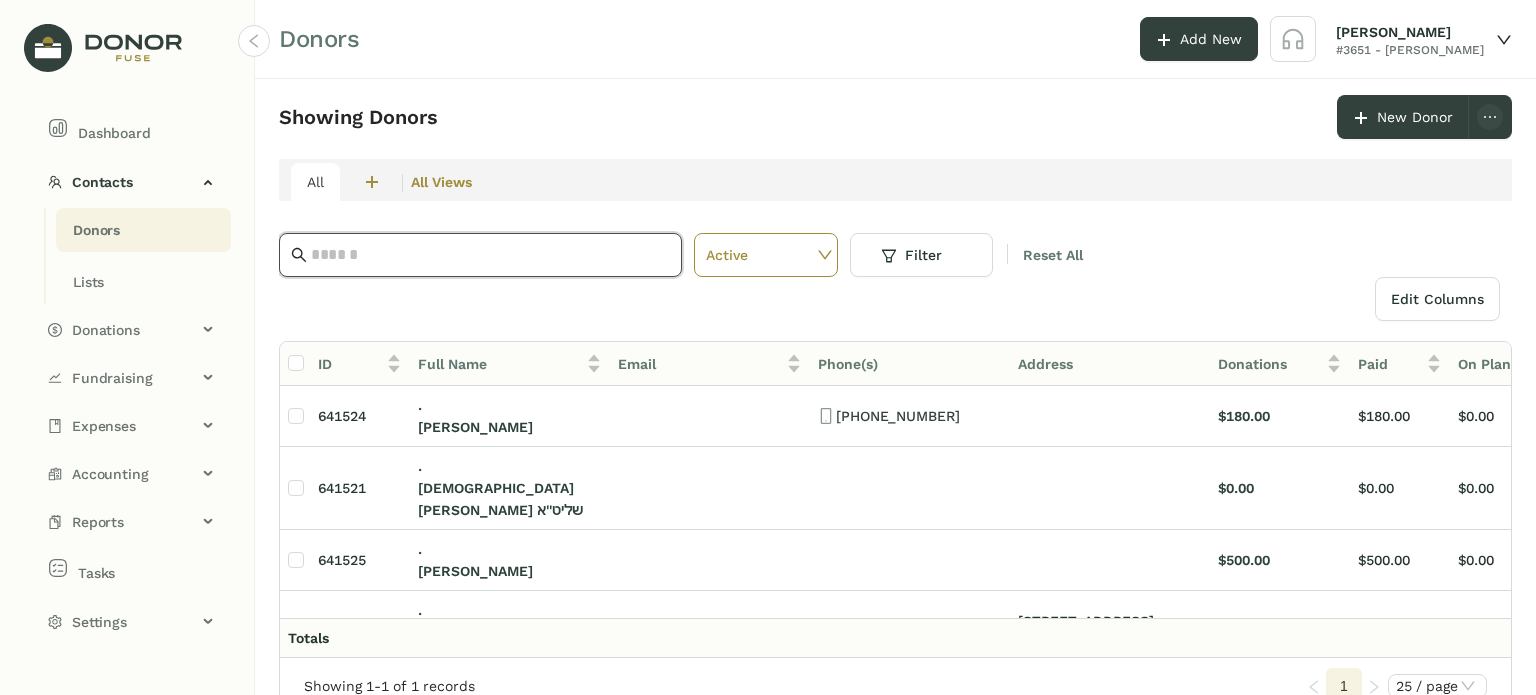 click 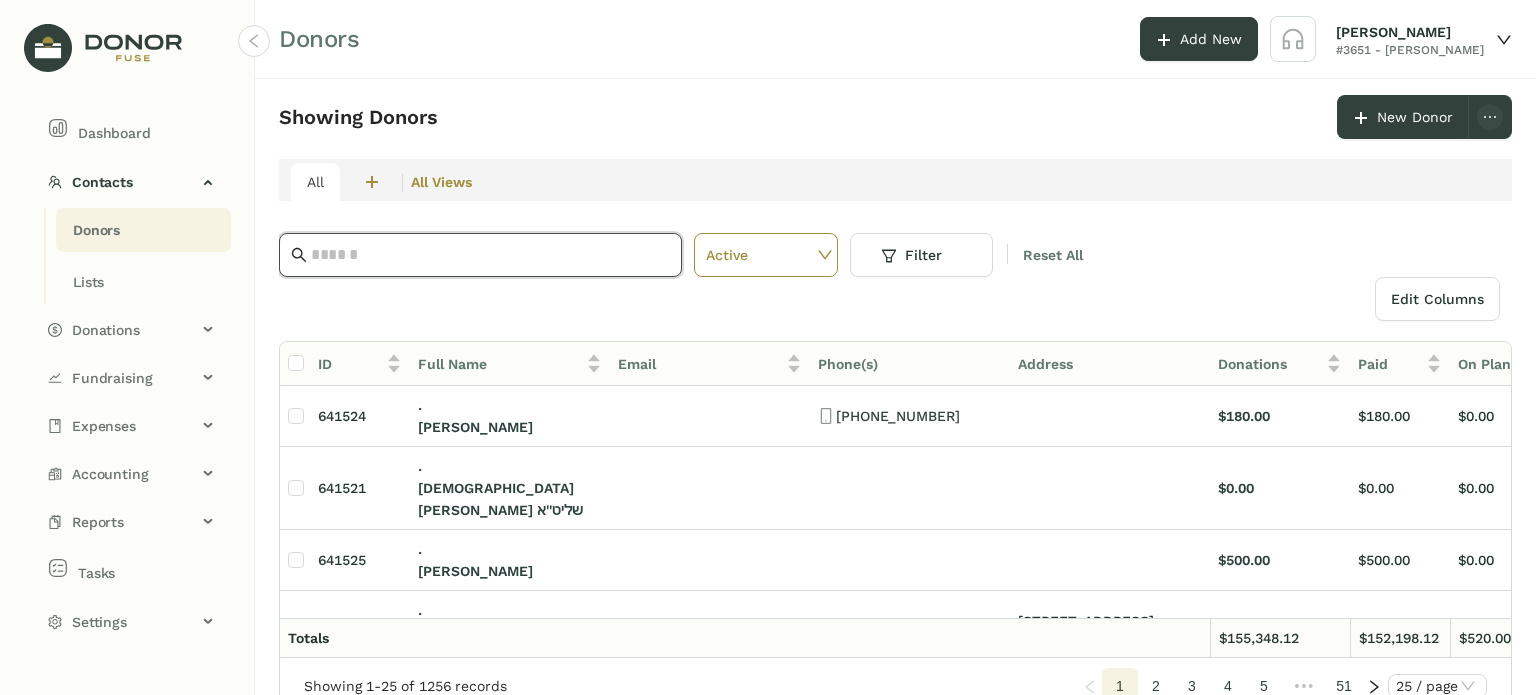 click 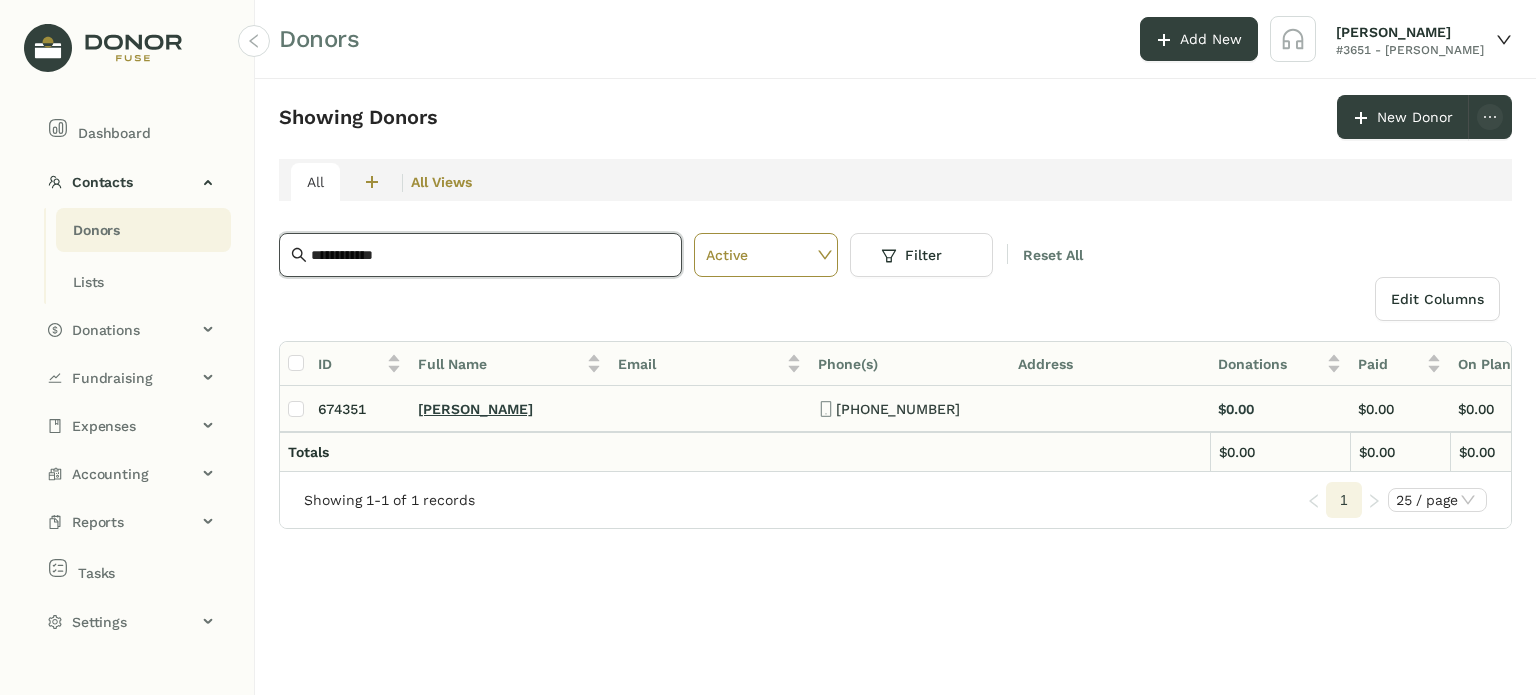 type on "**********" 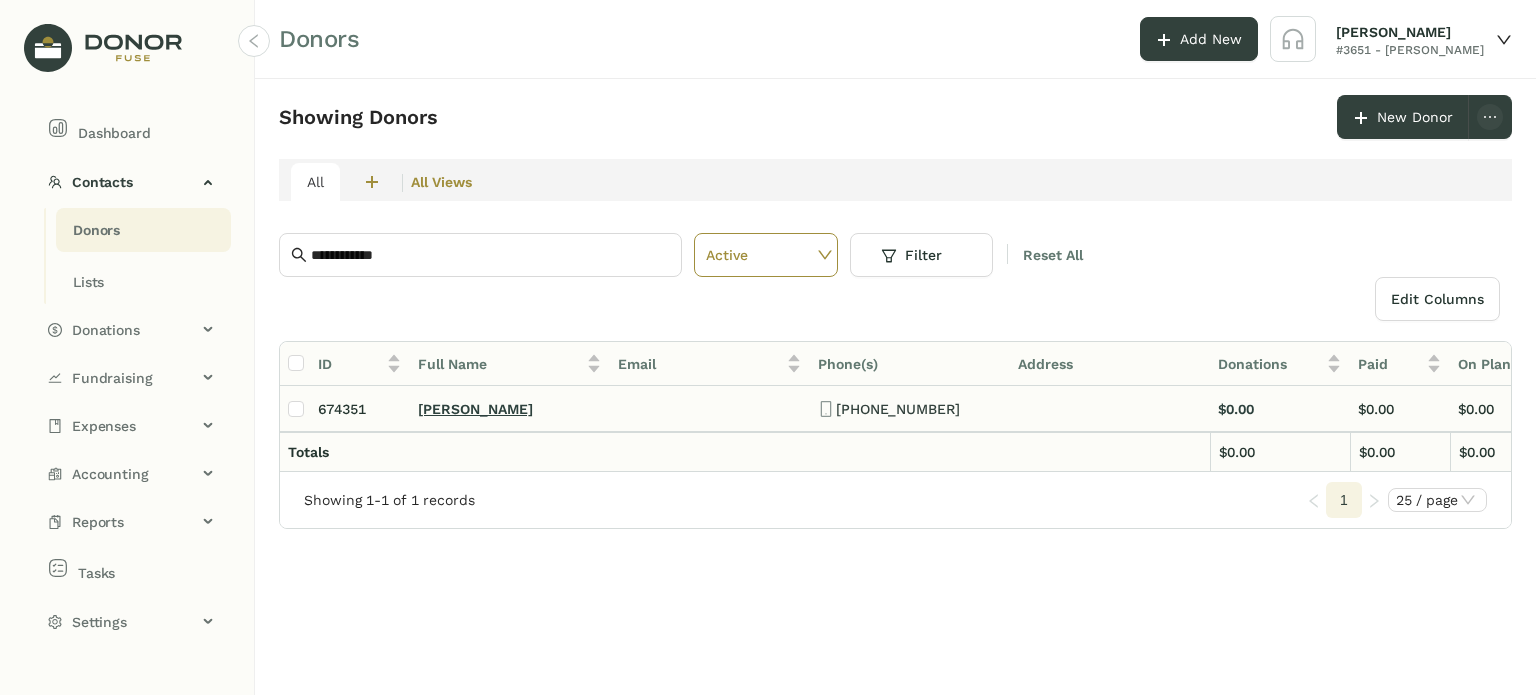 click on "[PERSON_NAME]" 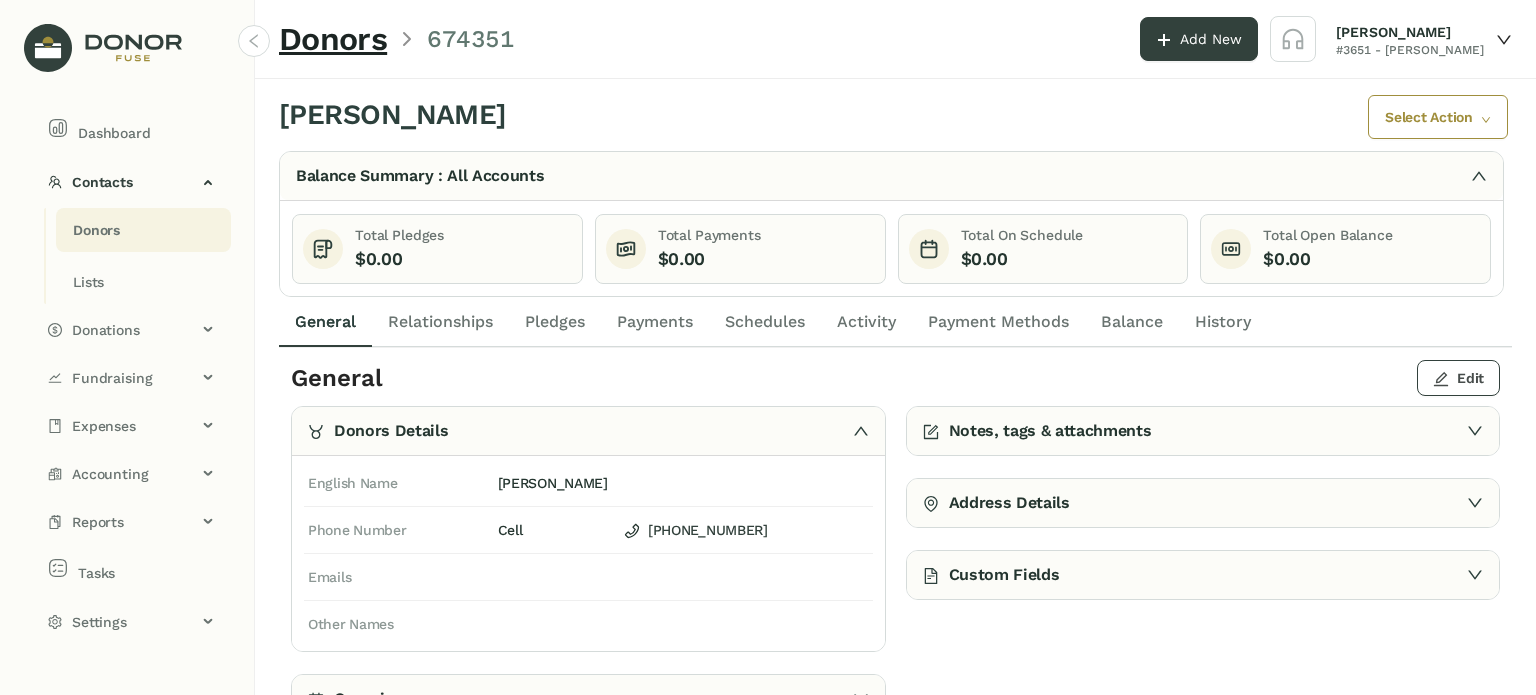 click on "Edit" 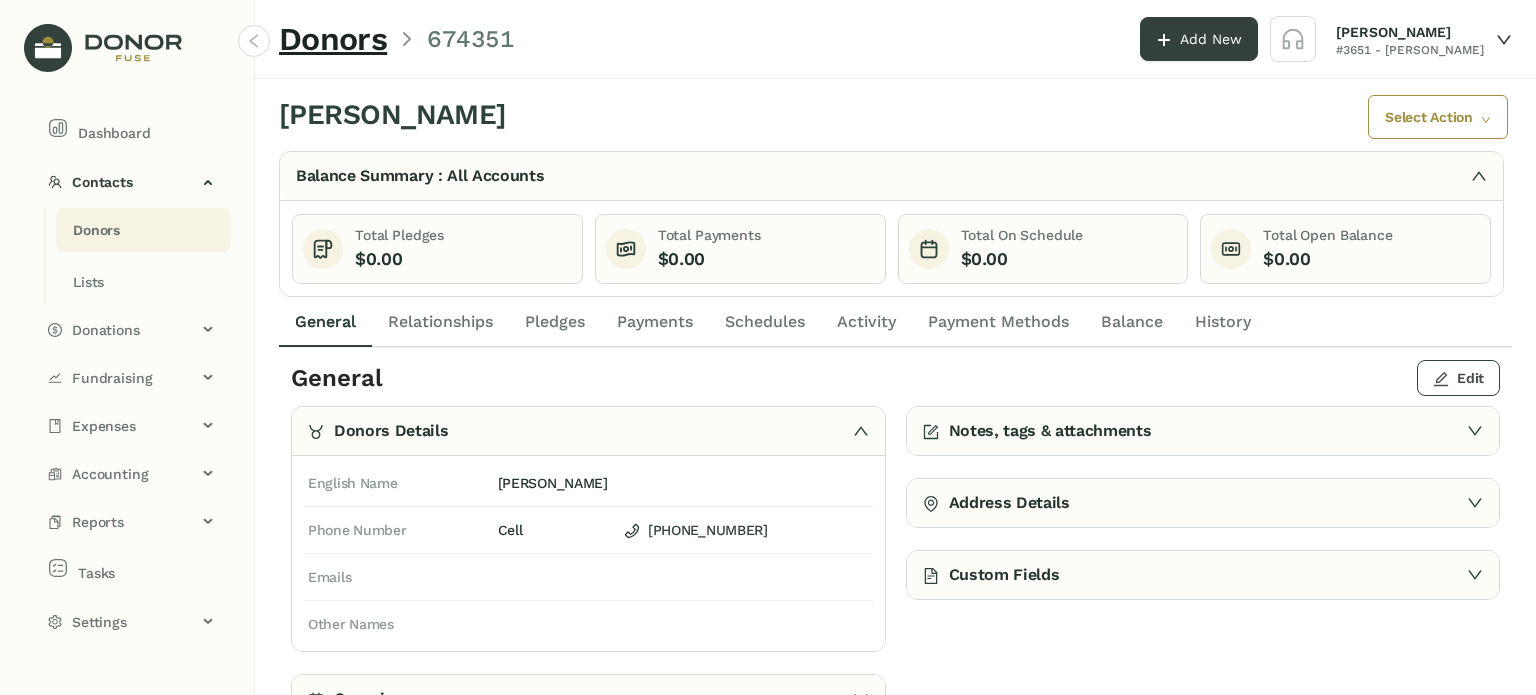 click on "Dashboard Contacts Donors Lists Donations Pledges Payments Schedules Campaigns Fundraising Fundraisers Sponsorships Events Expenses Vendors Bills Print Checks Accounting Transactions Chart of Accounts Funds Bank Feed Reconciliation Reports Fundraising Open Pledges Profit & Loss Balance Sheet Account Transactions Vendor Balance Expired Pay. Methods Tasks Settings Account Settings Users Devices Donation Links Gateway Accounts Modules Automations Templates Donors 674351 Add New [PERSON_NAME] #3651 - ezer hatzalah יודא לייב פוקס  Select Action  Balance Summary : All Accounts Total Pledges    $0.00    Total Payments    $0.00    Total On Schedule    $0.00    Total Open Balance    $0.00    Totals By Campaign Pledges Created with Highcharts 11.4.8 Chart title [DOMAIN_NAME] General Relationships Pledges Payments Schedules  Activity  Payment Methods Balance History General     Edit  Donors Details English Name [PERSON_NAME] Phone Number Cell [PHONE_NUMBER] Emails Other Names Occasions 1 2" at bounding box center (768, 347) 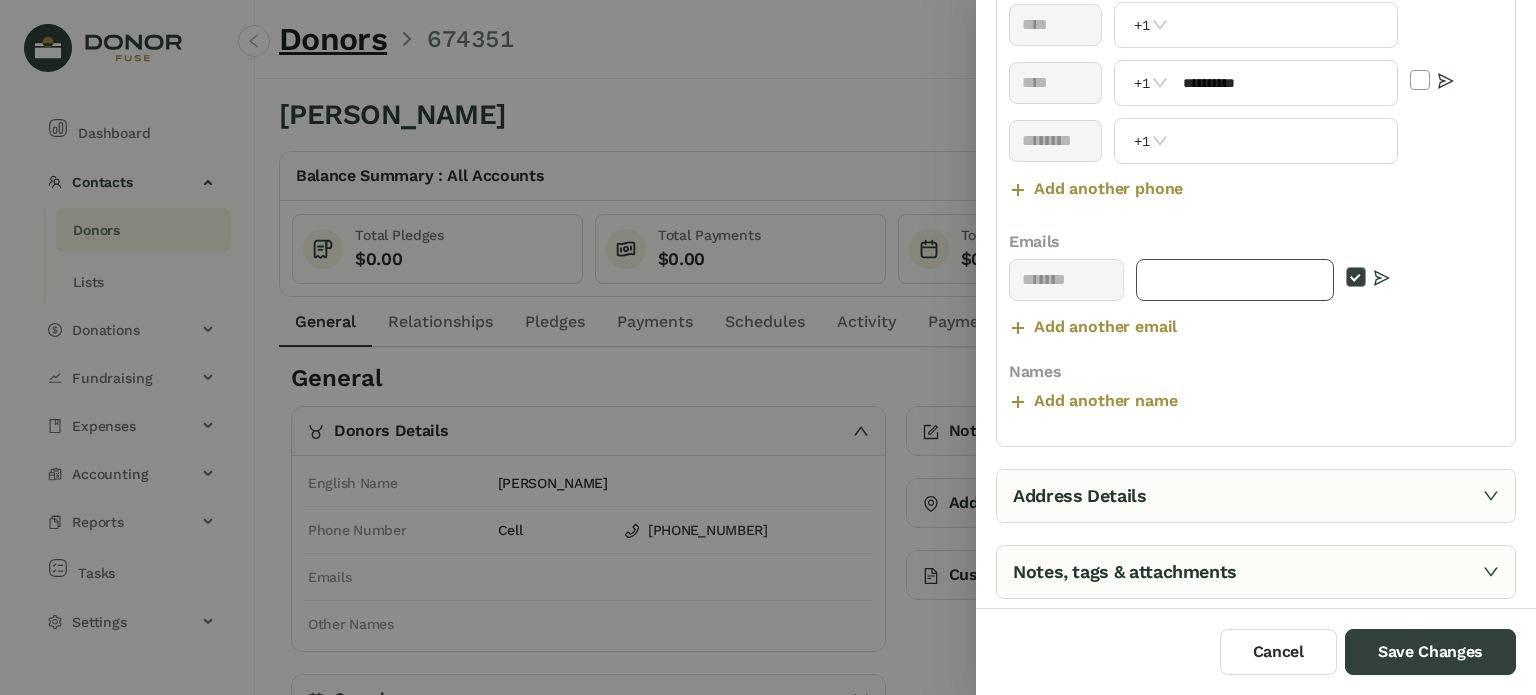 scroll, scrollTop: 0, scrollLeft: 0, axis: both 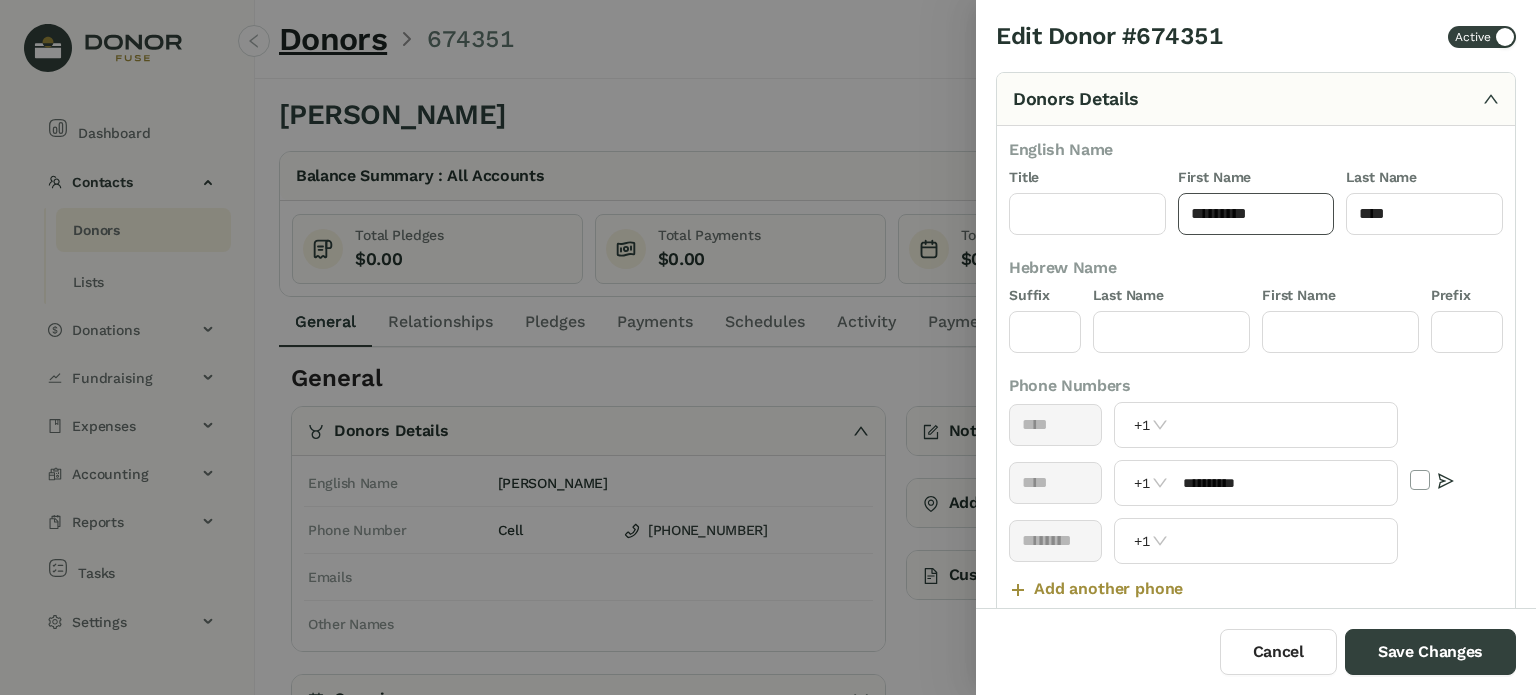 click on "*********" 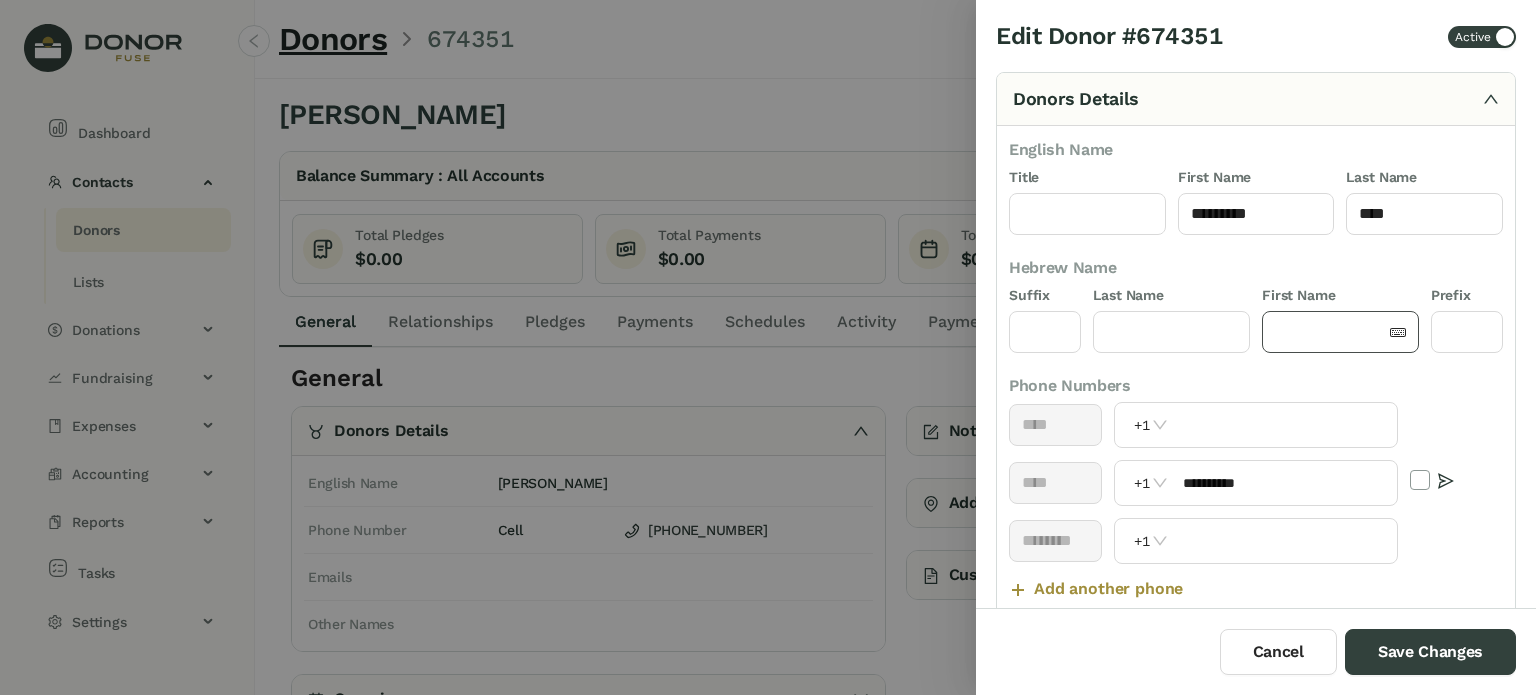 click 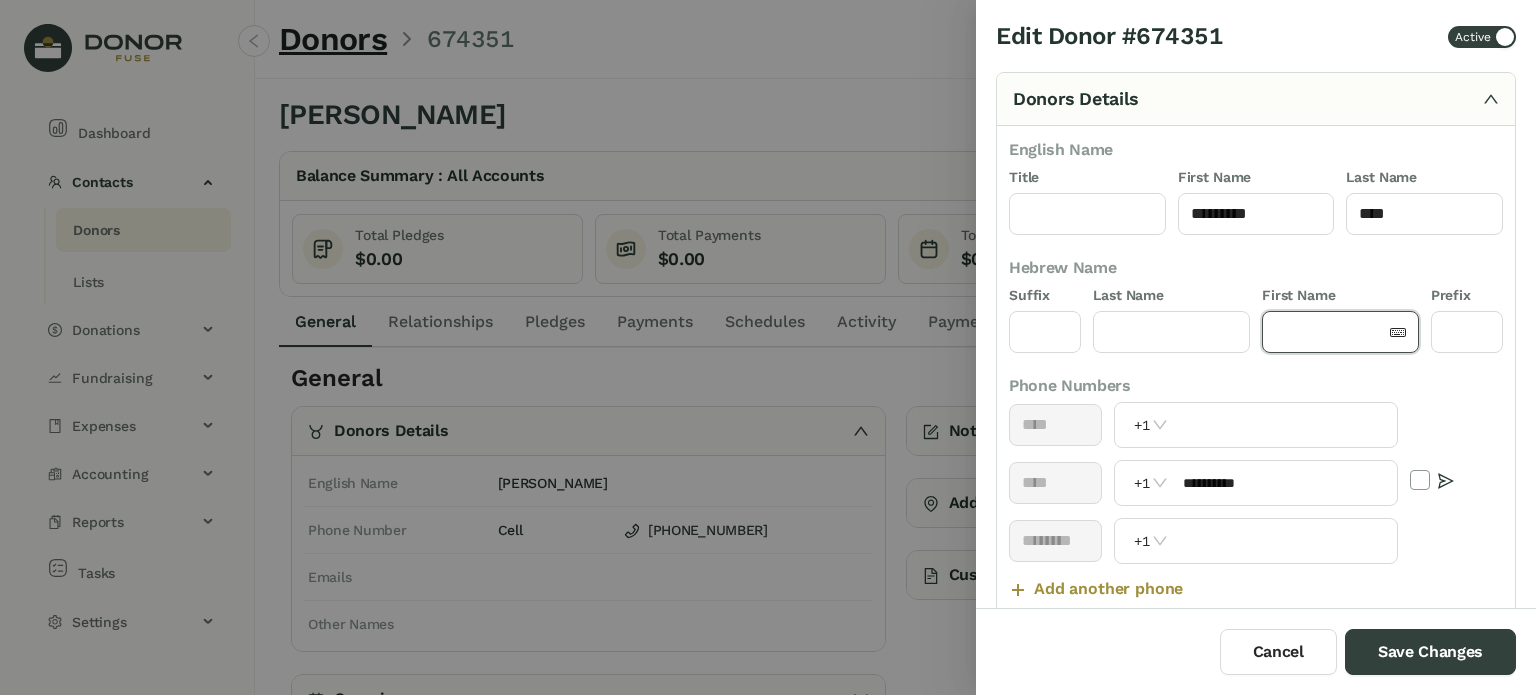 paste on "*********" 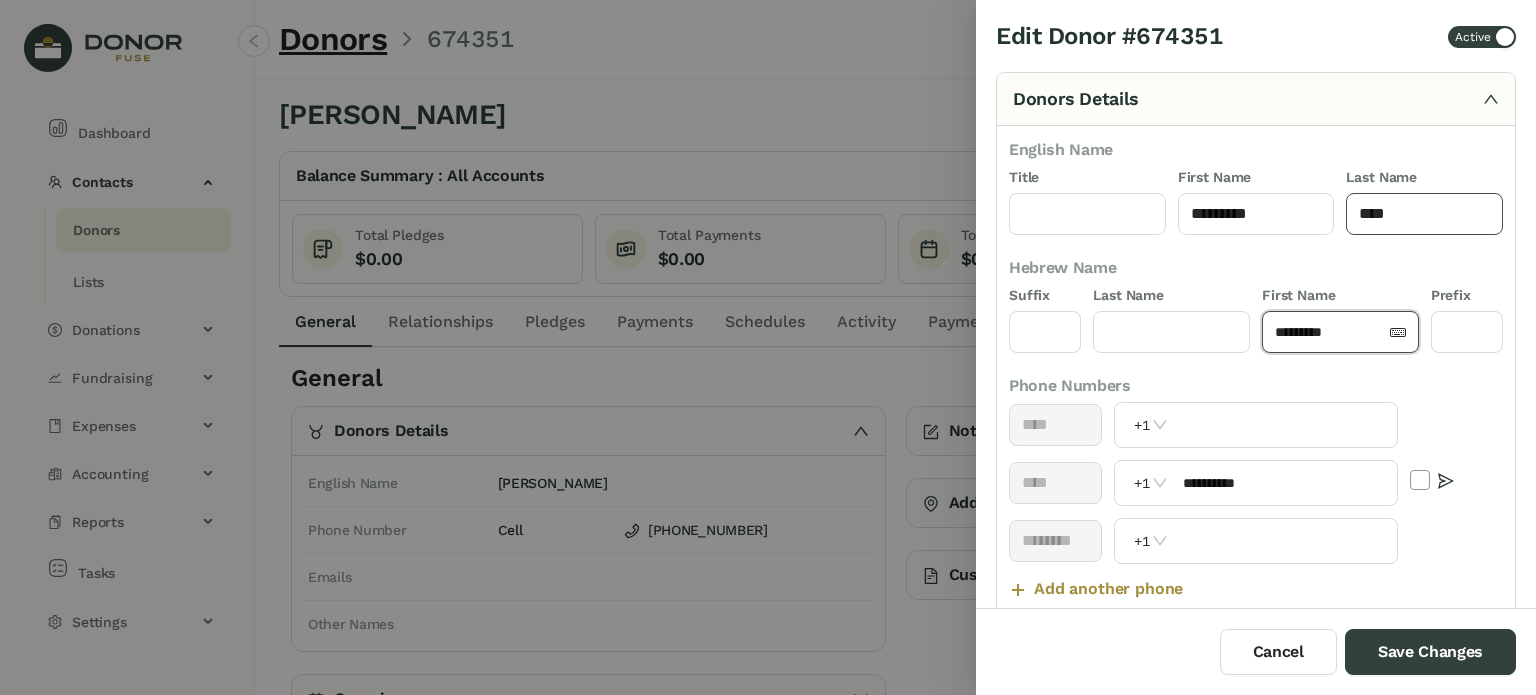 type on "*********" 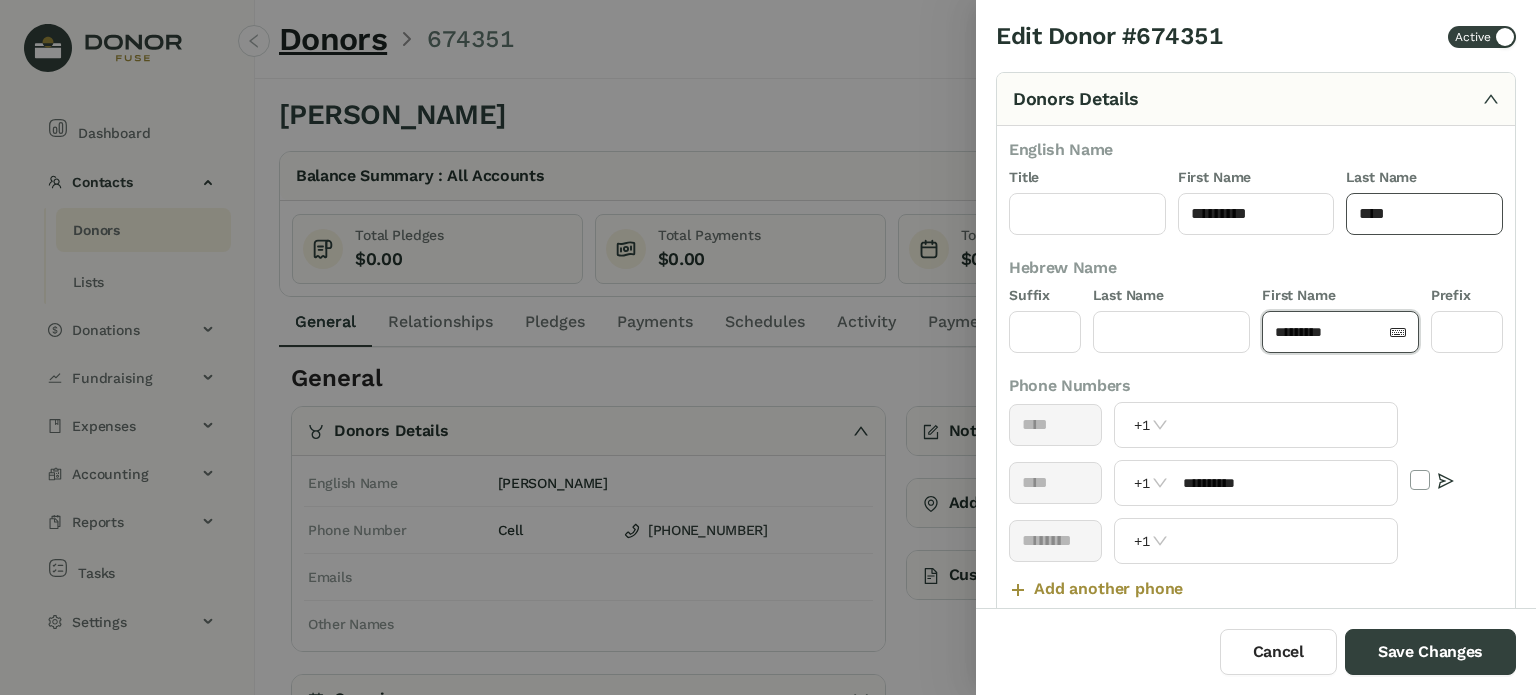 click on "****" 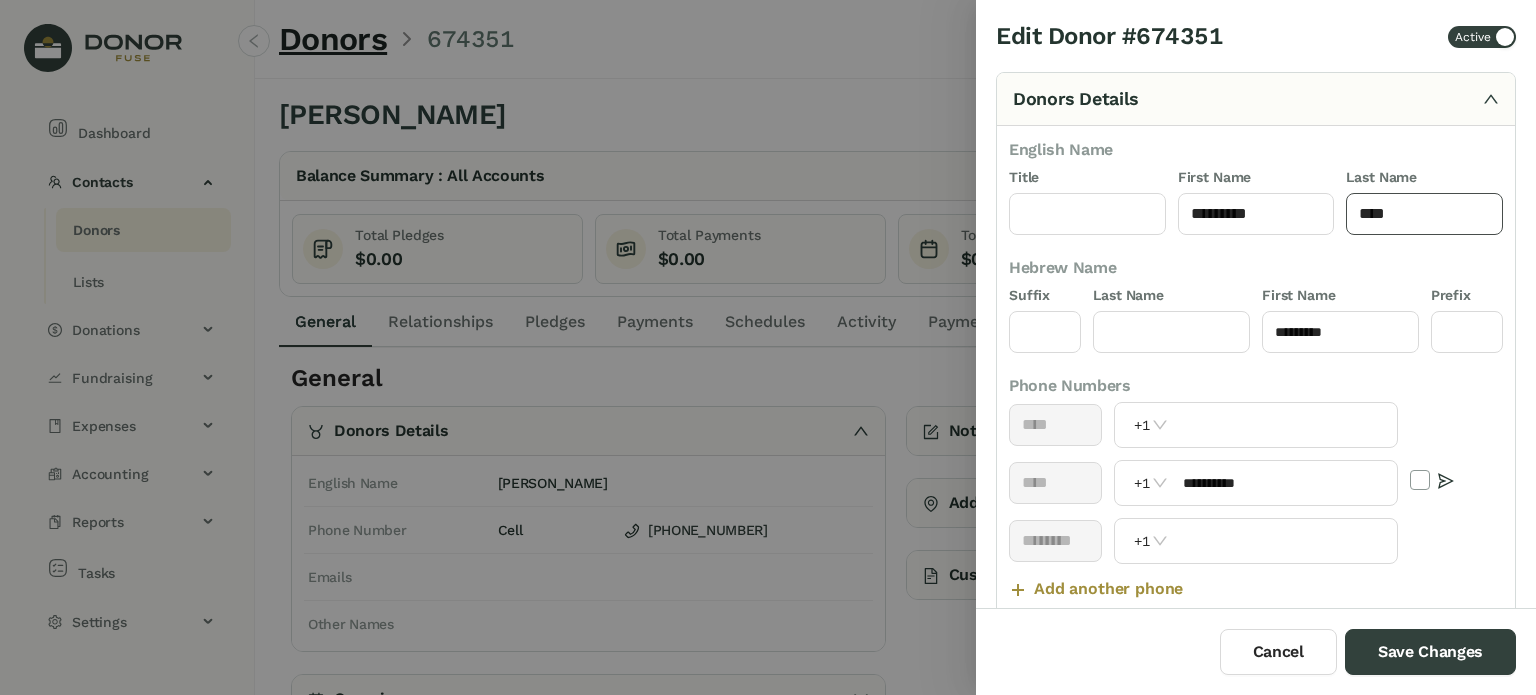 click on "****" 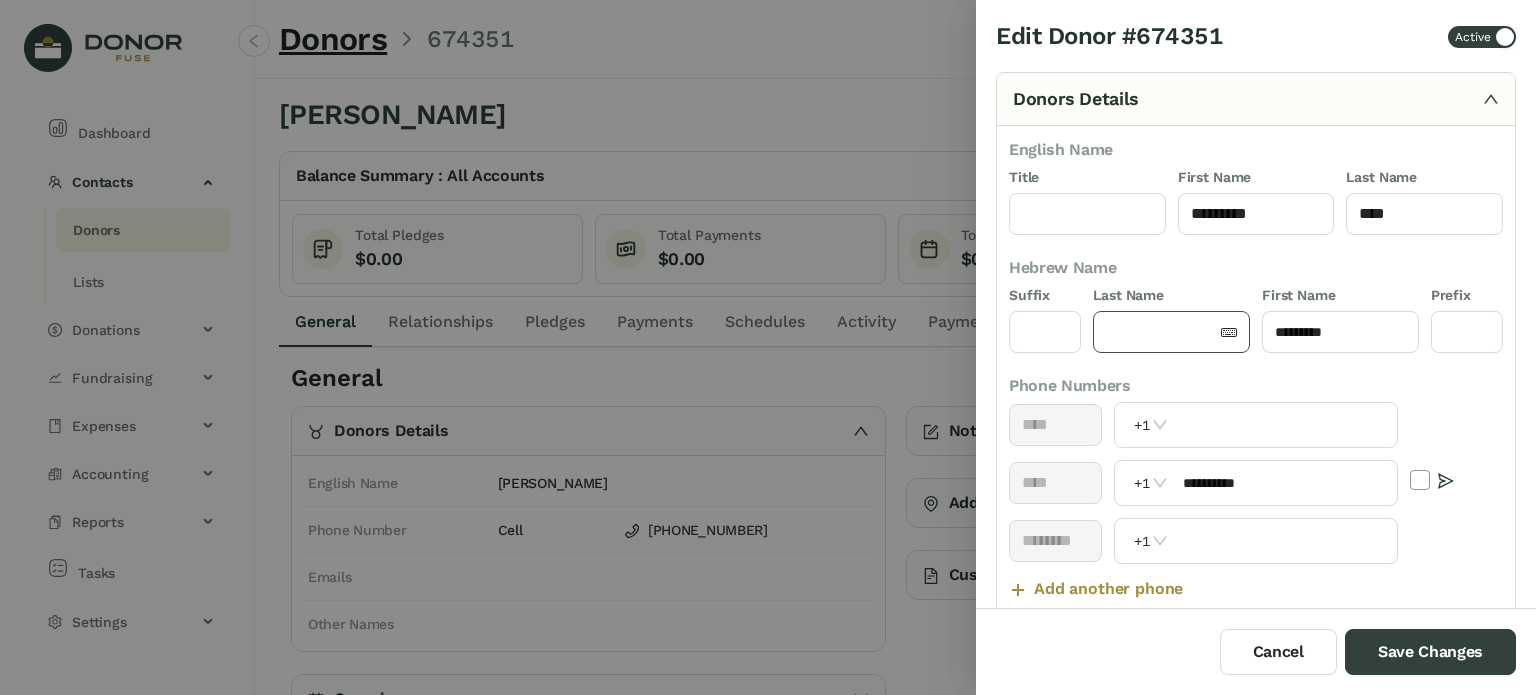 click 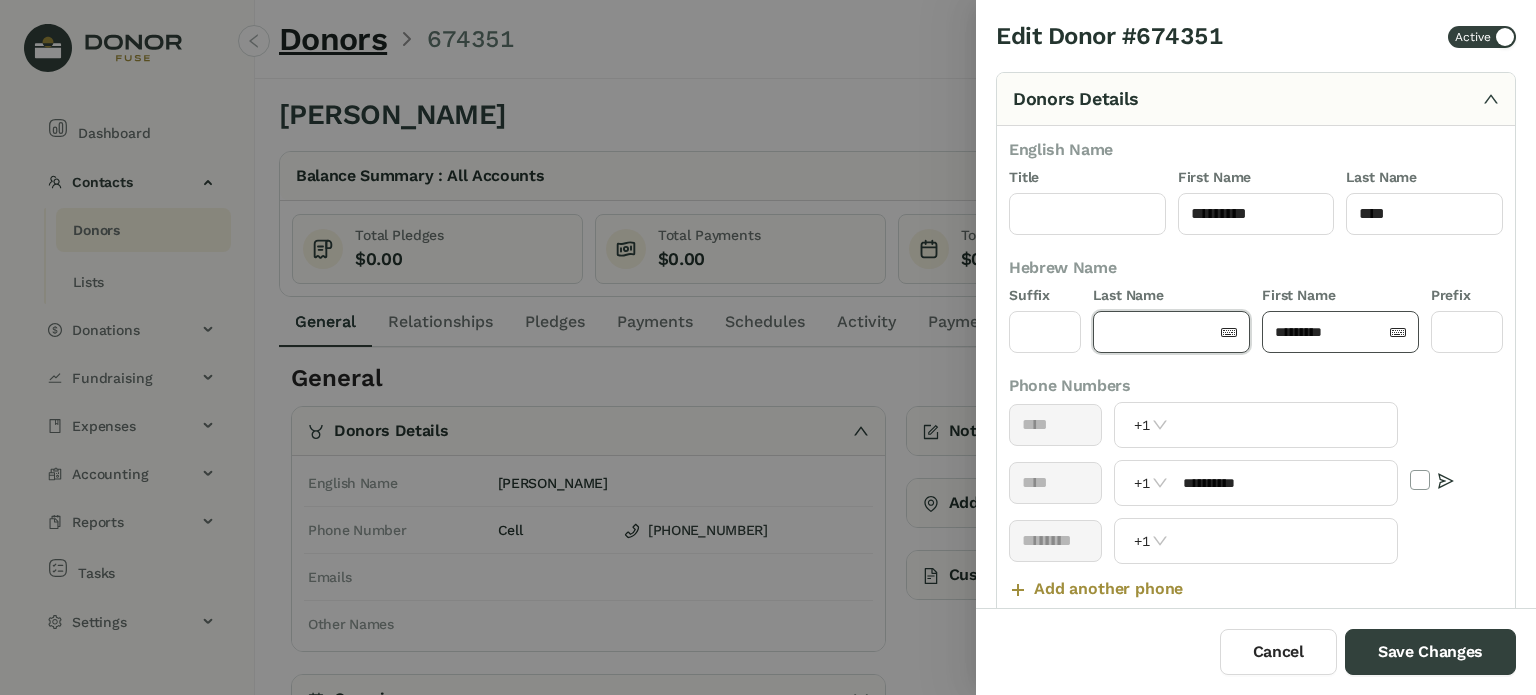 paste on "****" 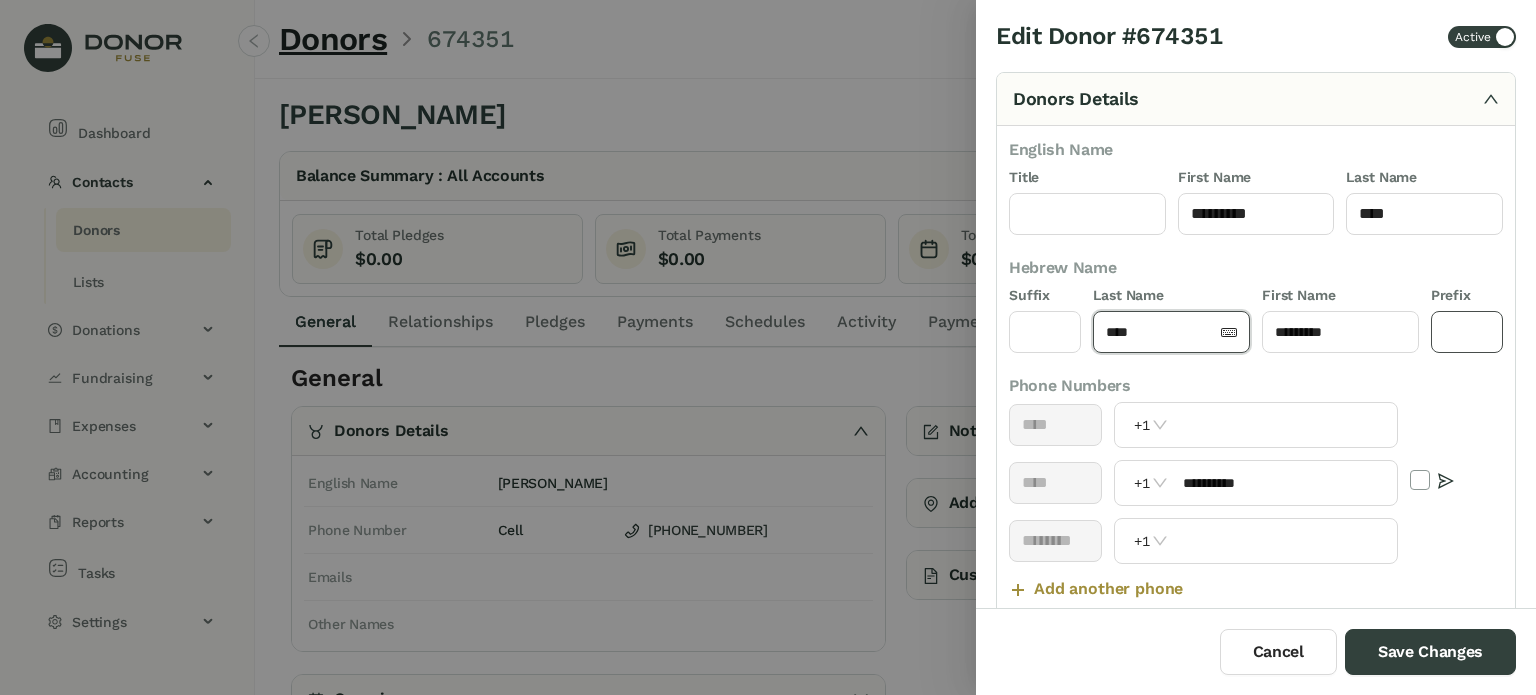 type on "****" 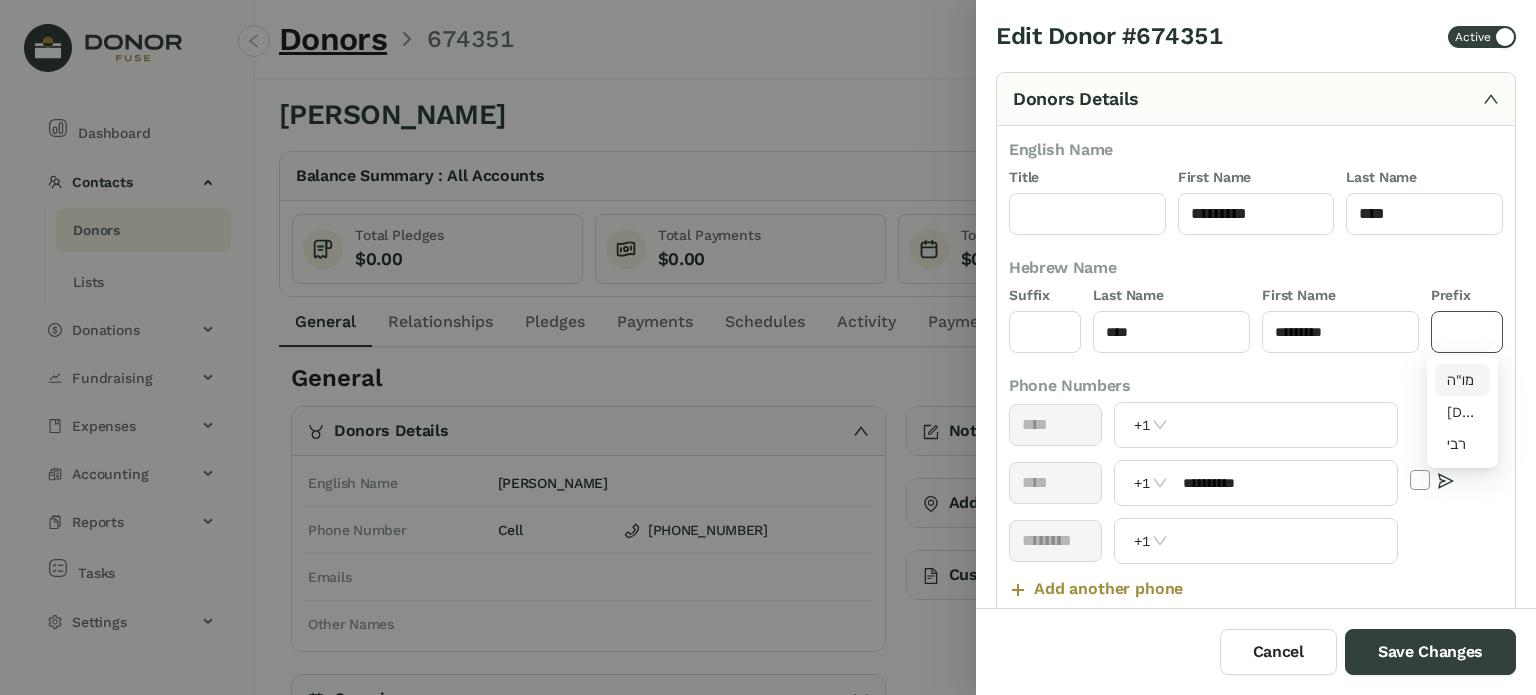 click on "מו"ה" at bounding box center (1463, 380) 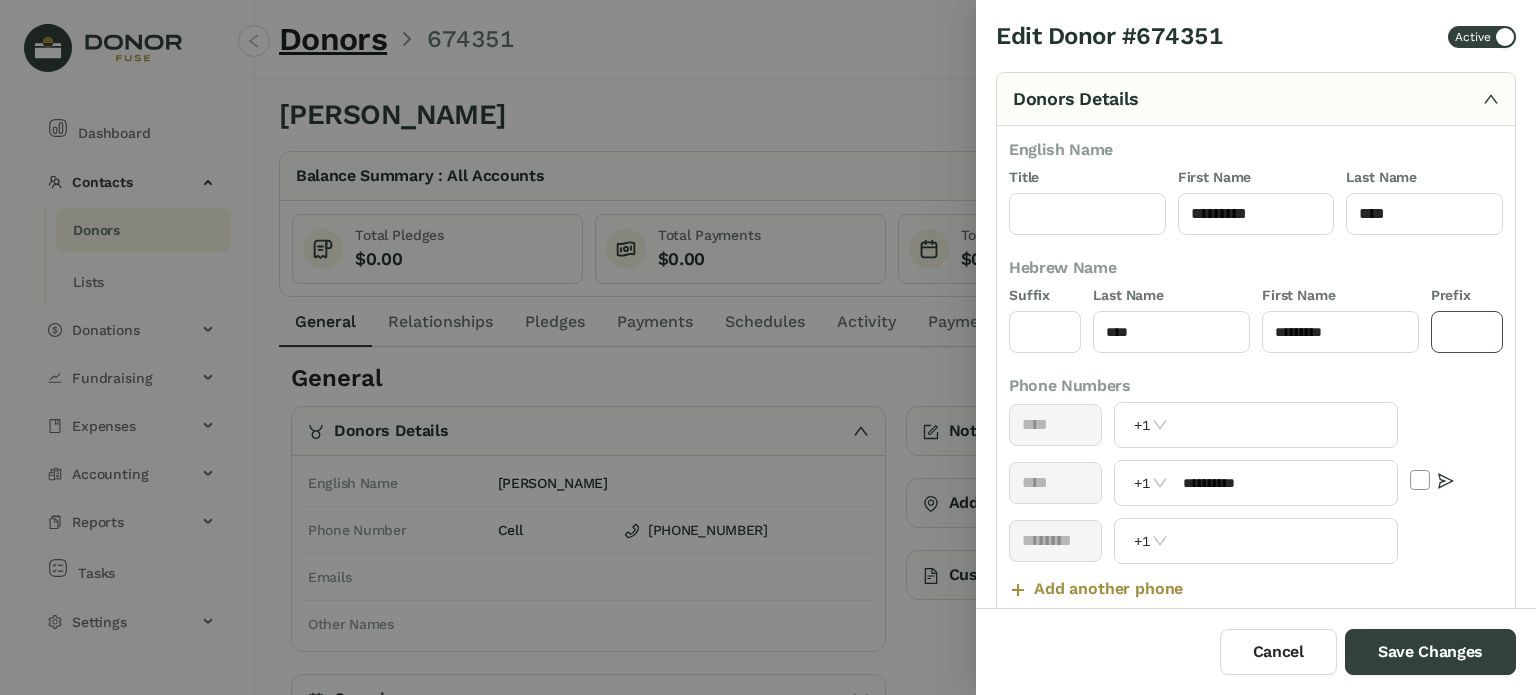 type on "****" 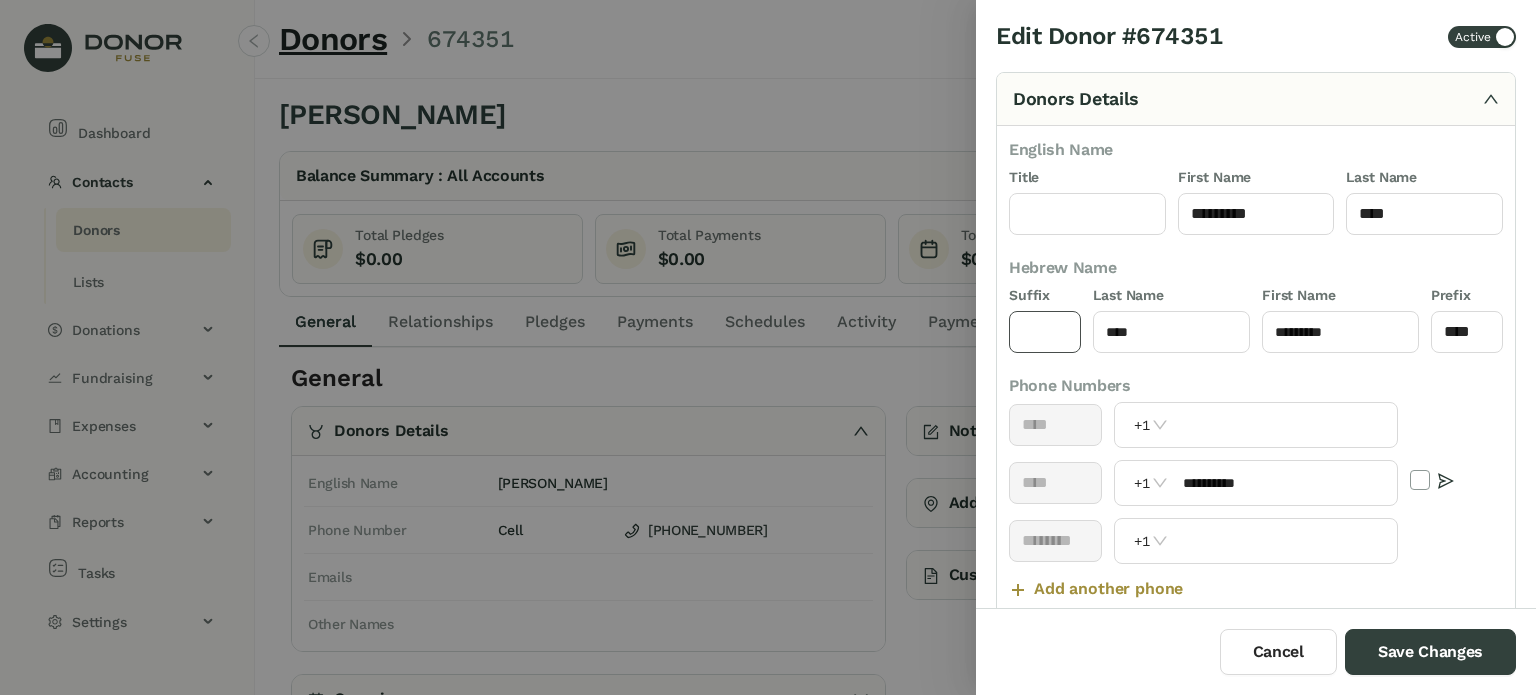 click 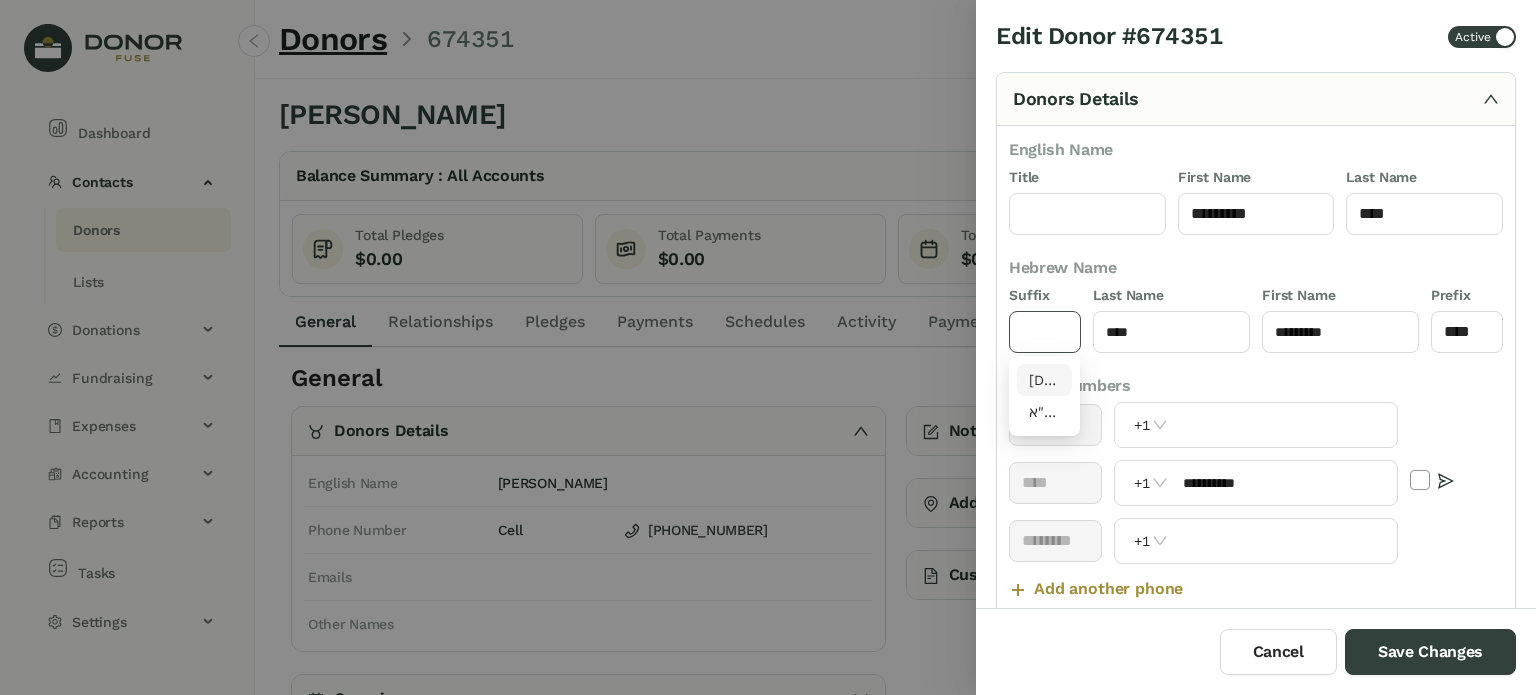 click on "[DEMOGRAPHIC_DATA]"ו" at bounding box center (1045, 380) 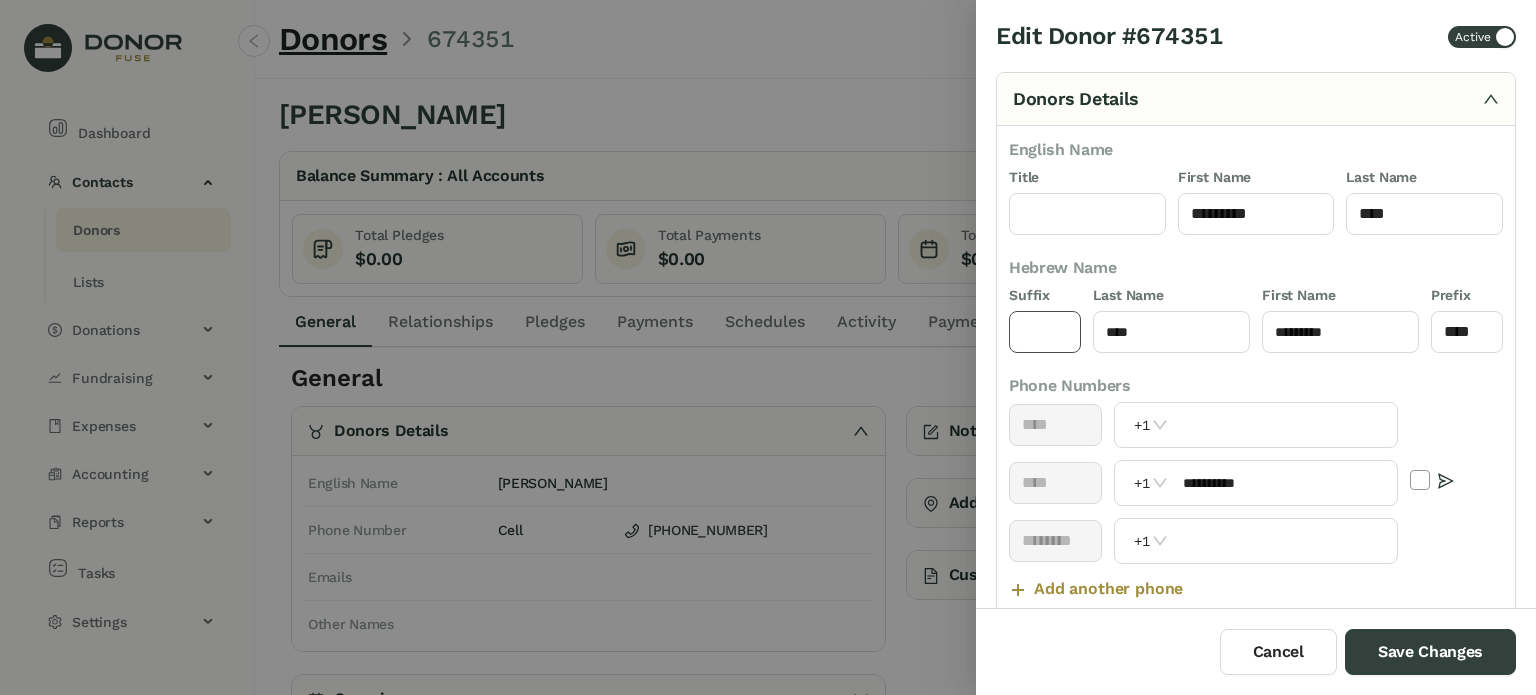 type on "****" 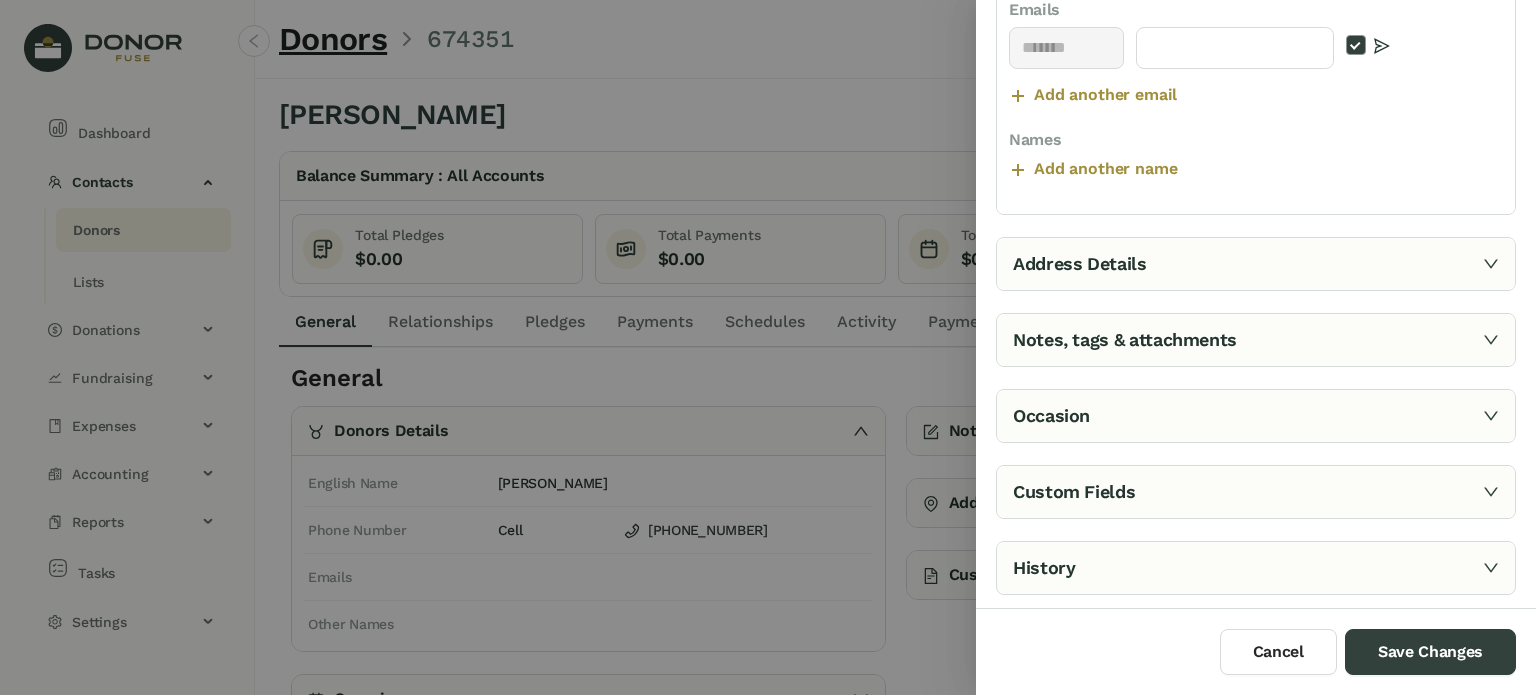 scroll, scrollTop: 633, scrollLeft: 0, axis: vertical 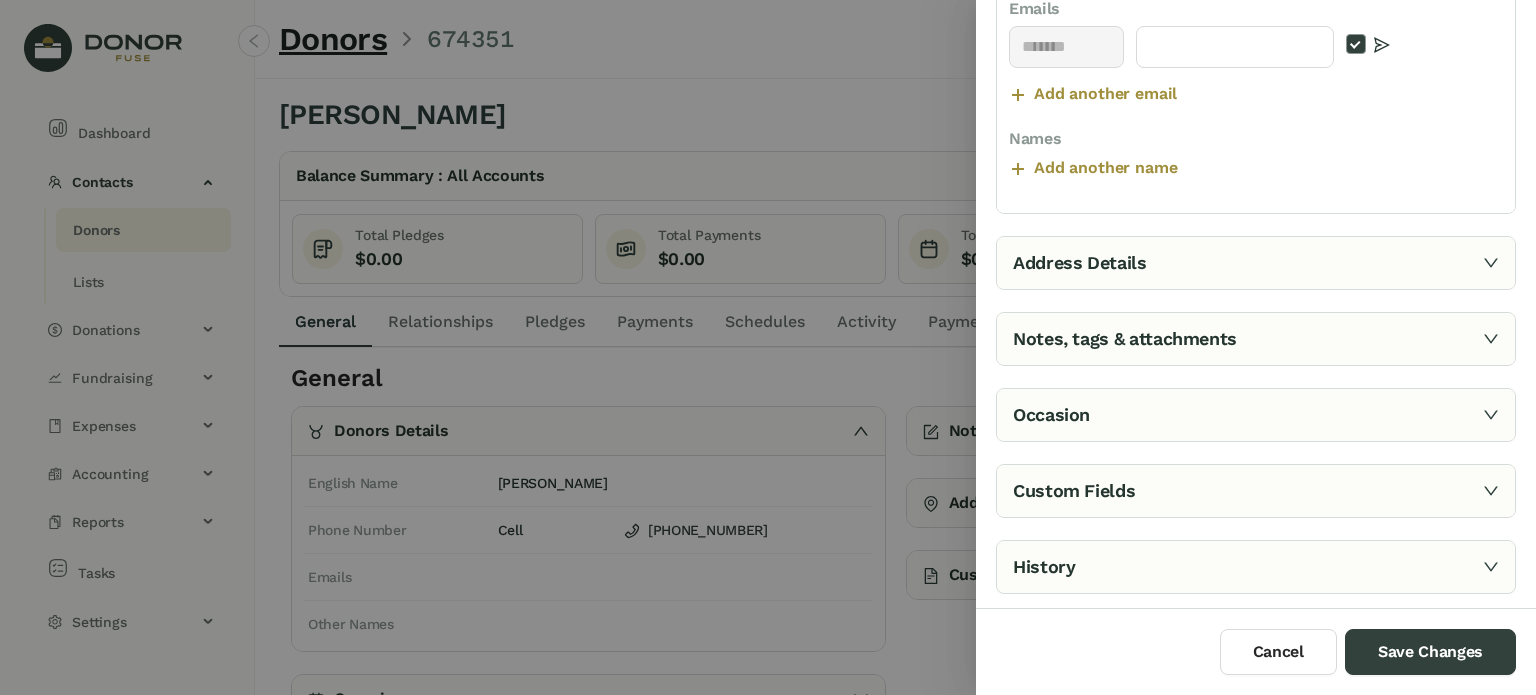 click on "Notes, tags & attachments" at bounding box center (1256, 339) 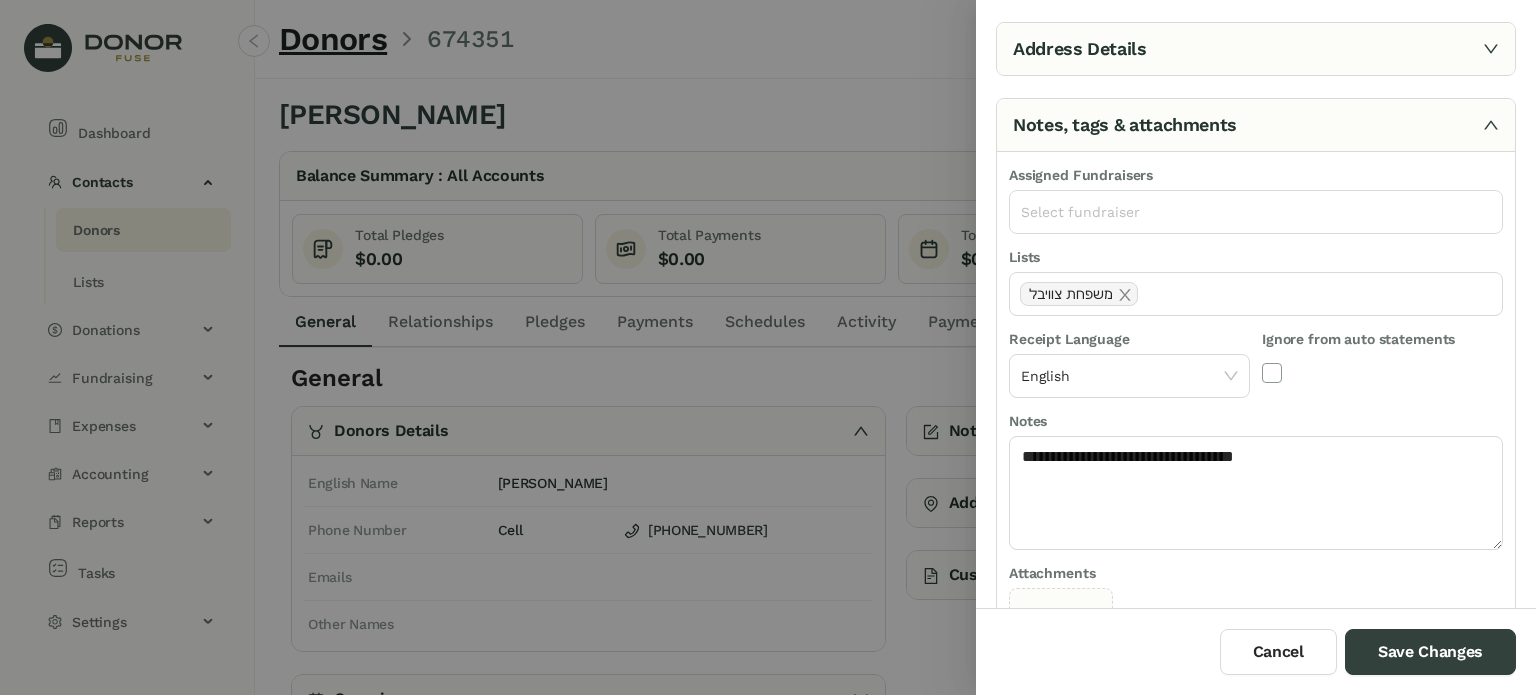 scroll, scrollTop: 126, scrollLeft: 0, axis: vertical 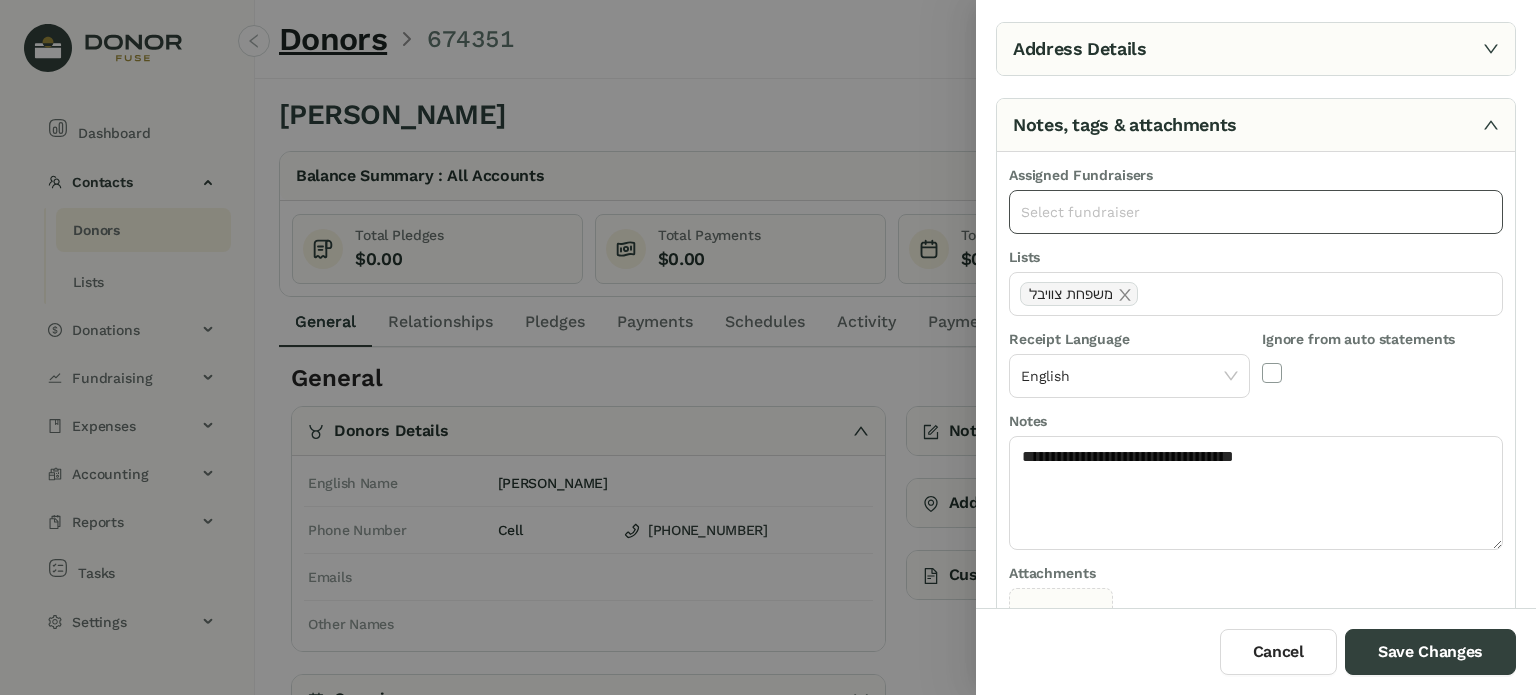 click on "Select fundraiser" 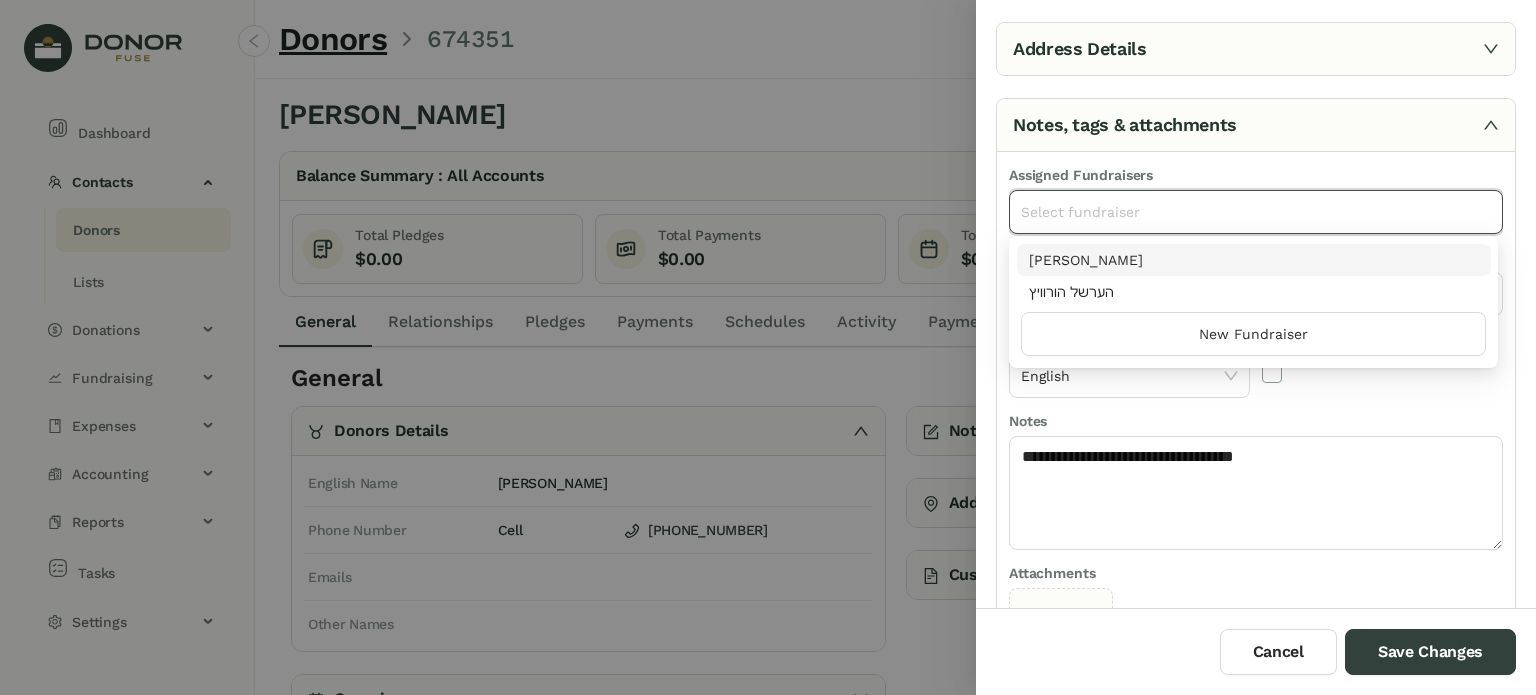 click on "[PERSON_NAME]" at bounding box center [1254, 260] 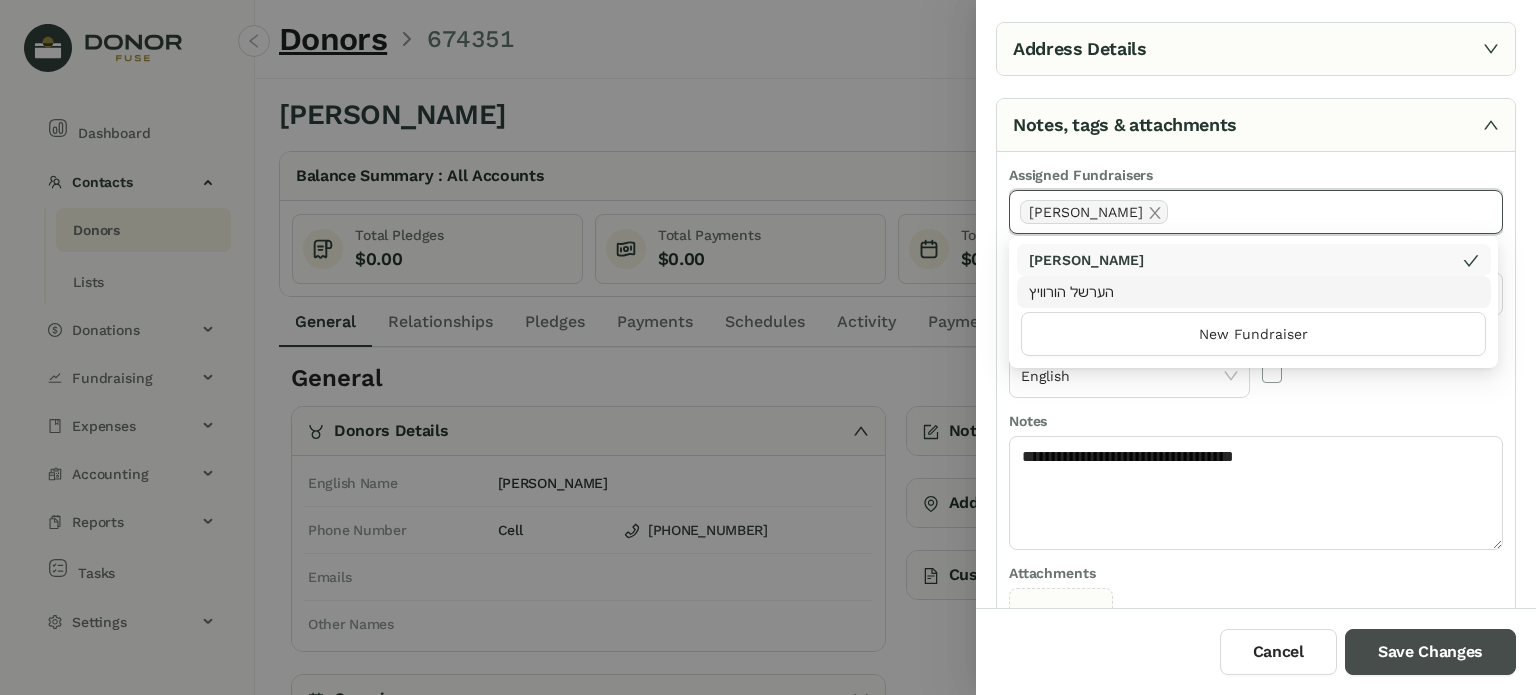 click on "Save Changes" at bounding box center (1430, 652) 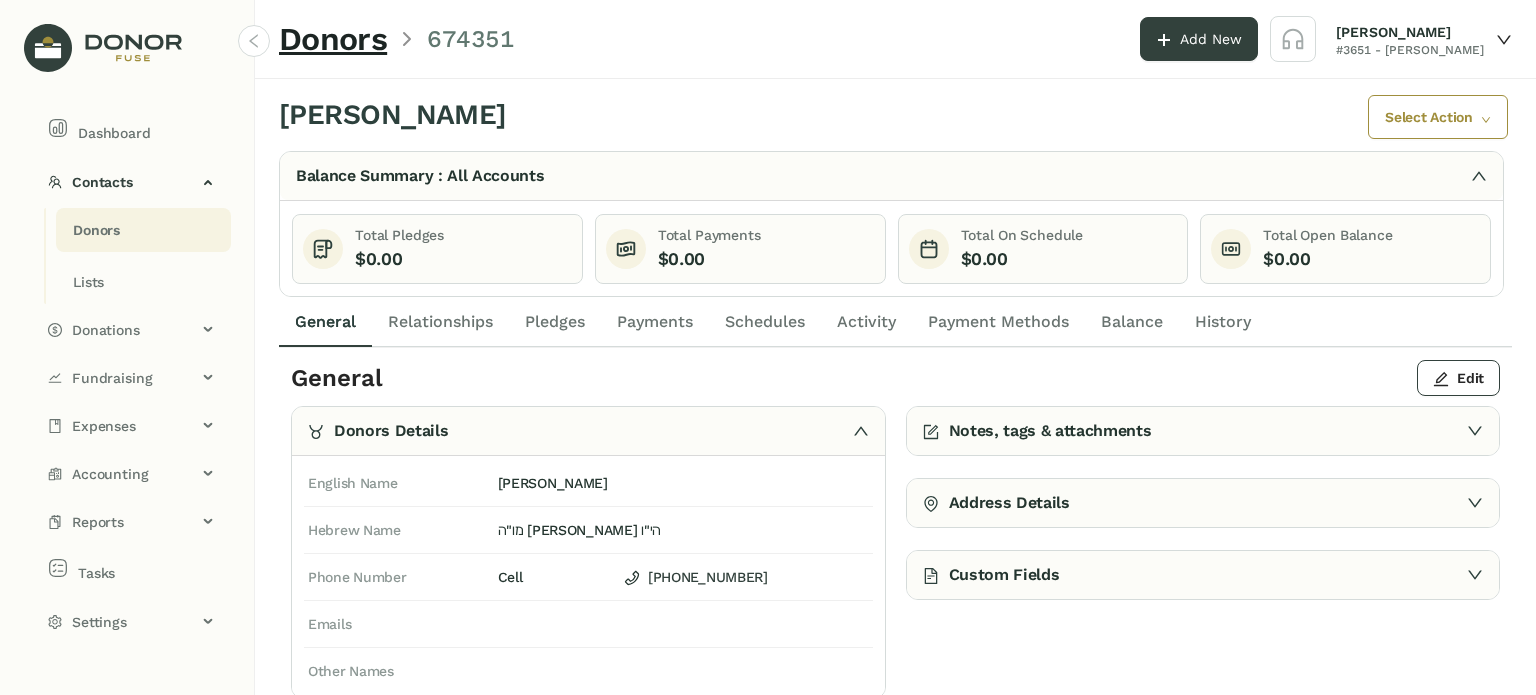click on "Notes, tags & attachments" 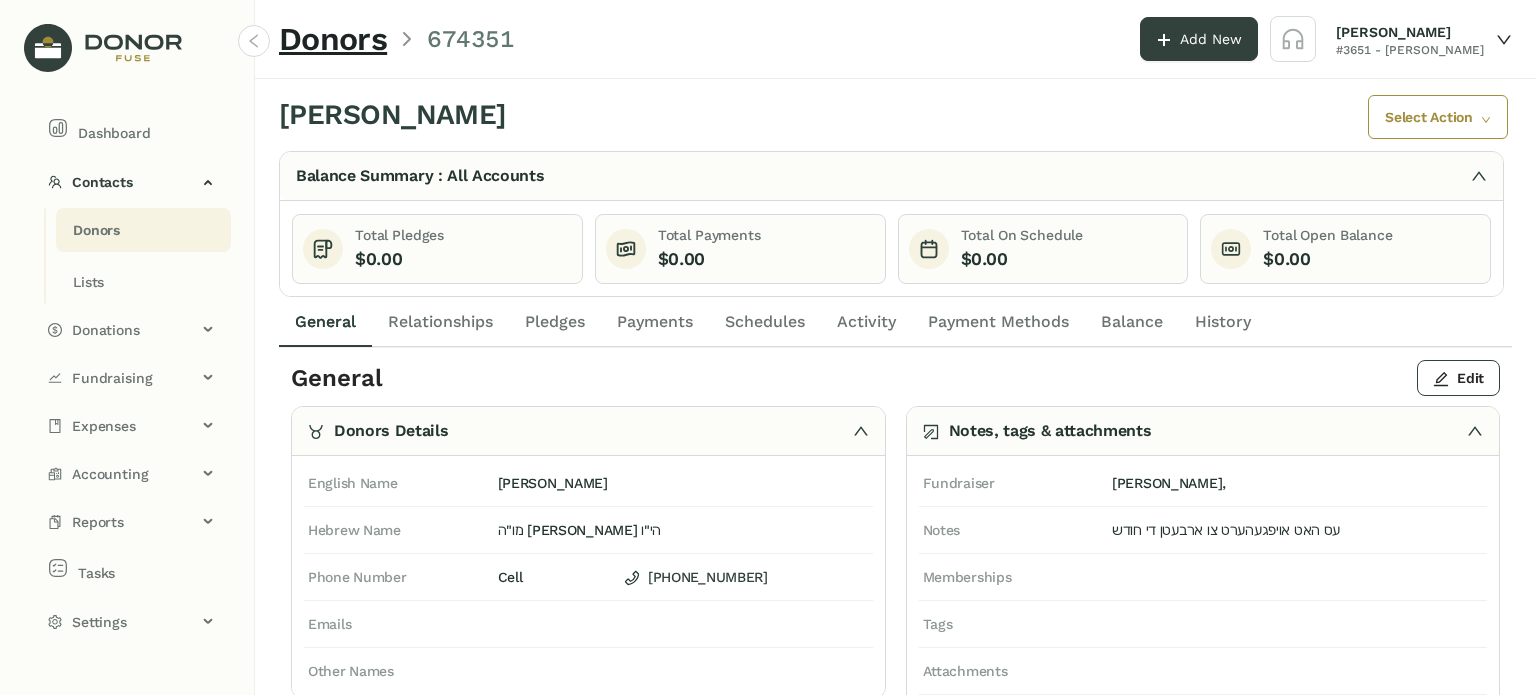 drag, startPoint x: 852, startPoint y: 331, endPoint x: 868, endPoint y: 340, distance: 18.35756 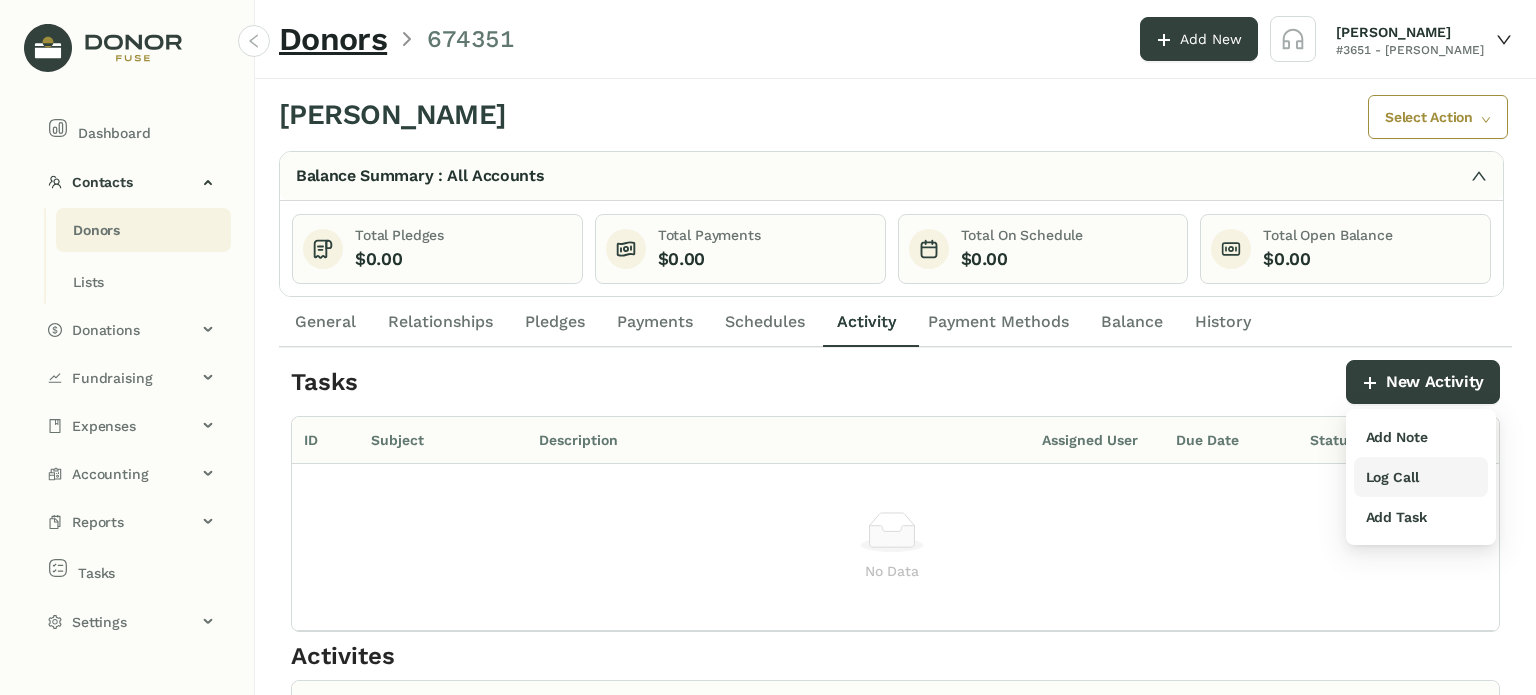 click on "Log Call" at bounding box center [1392, 477] 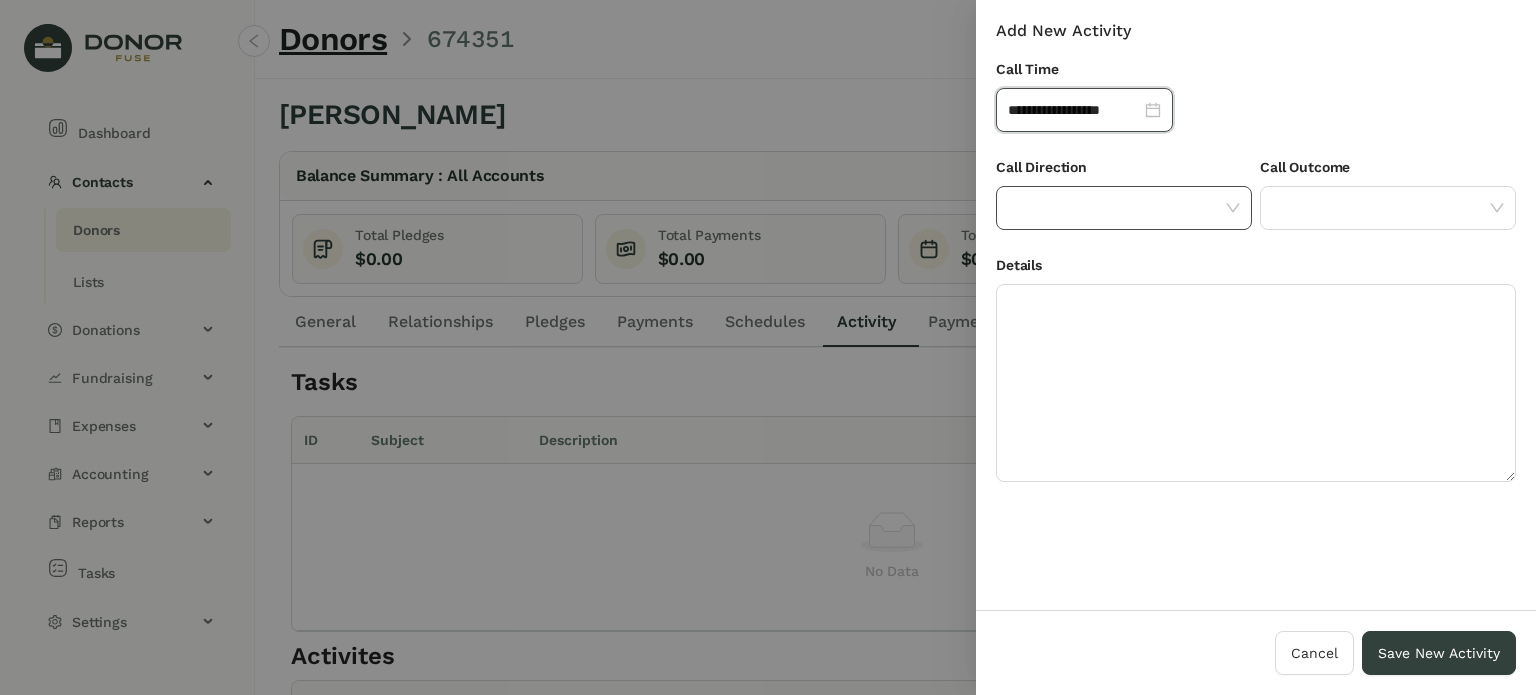 click 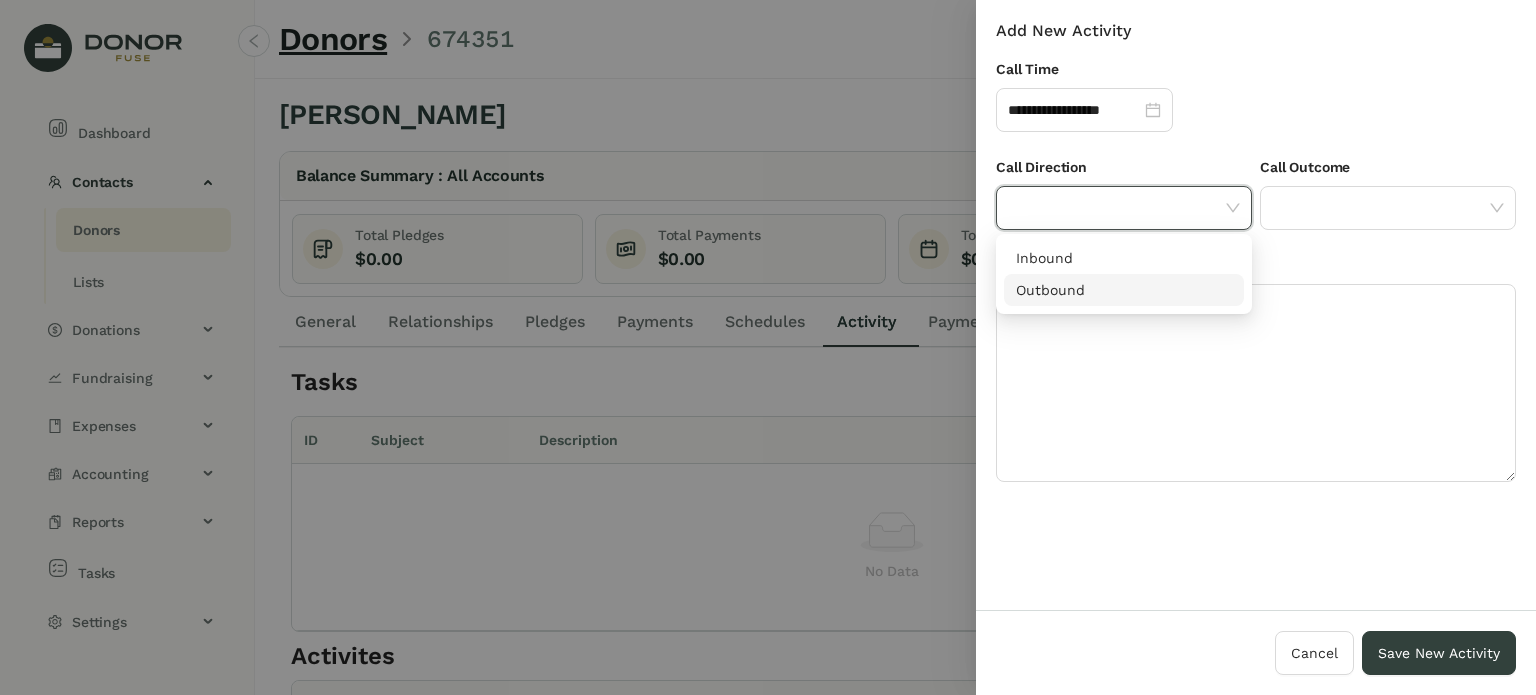 click on "Outbound" at bounding box center (1124, 290) 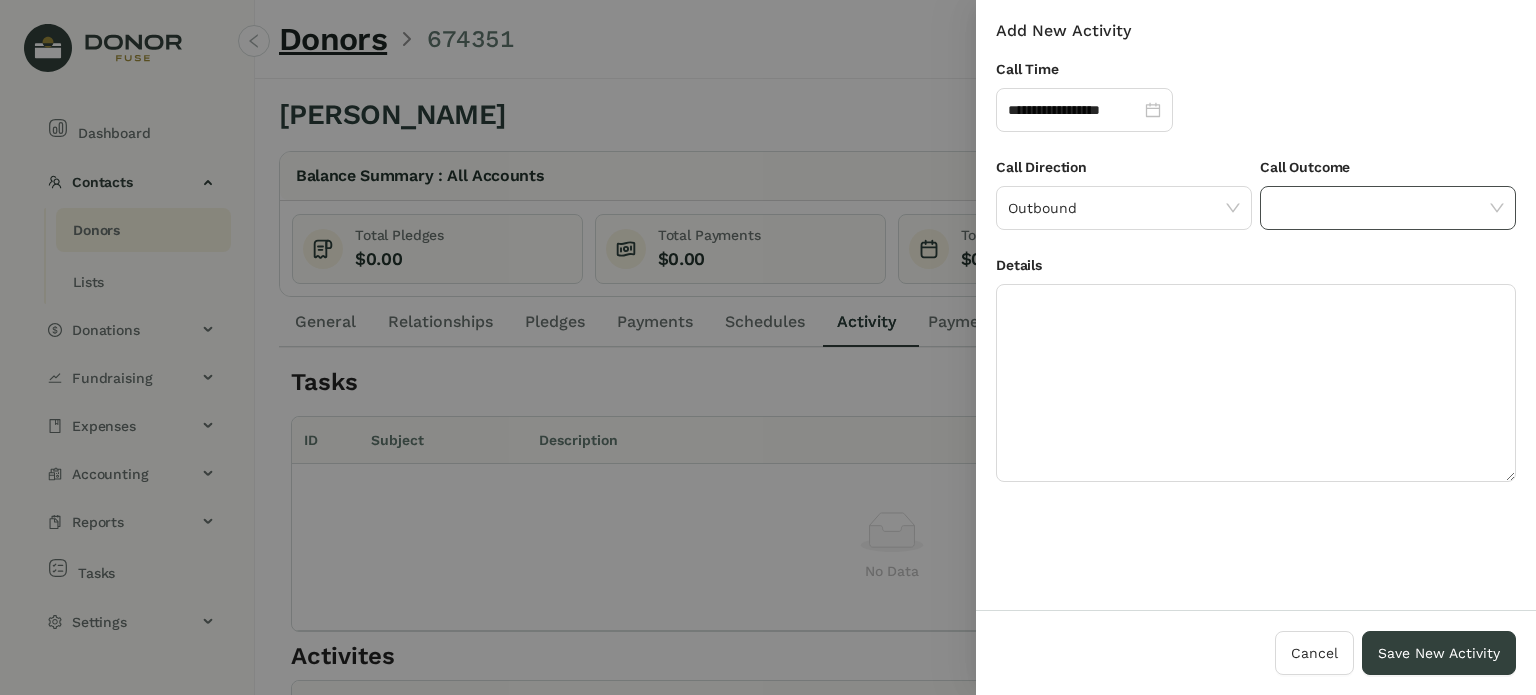 click 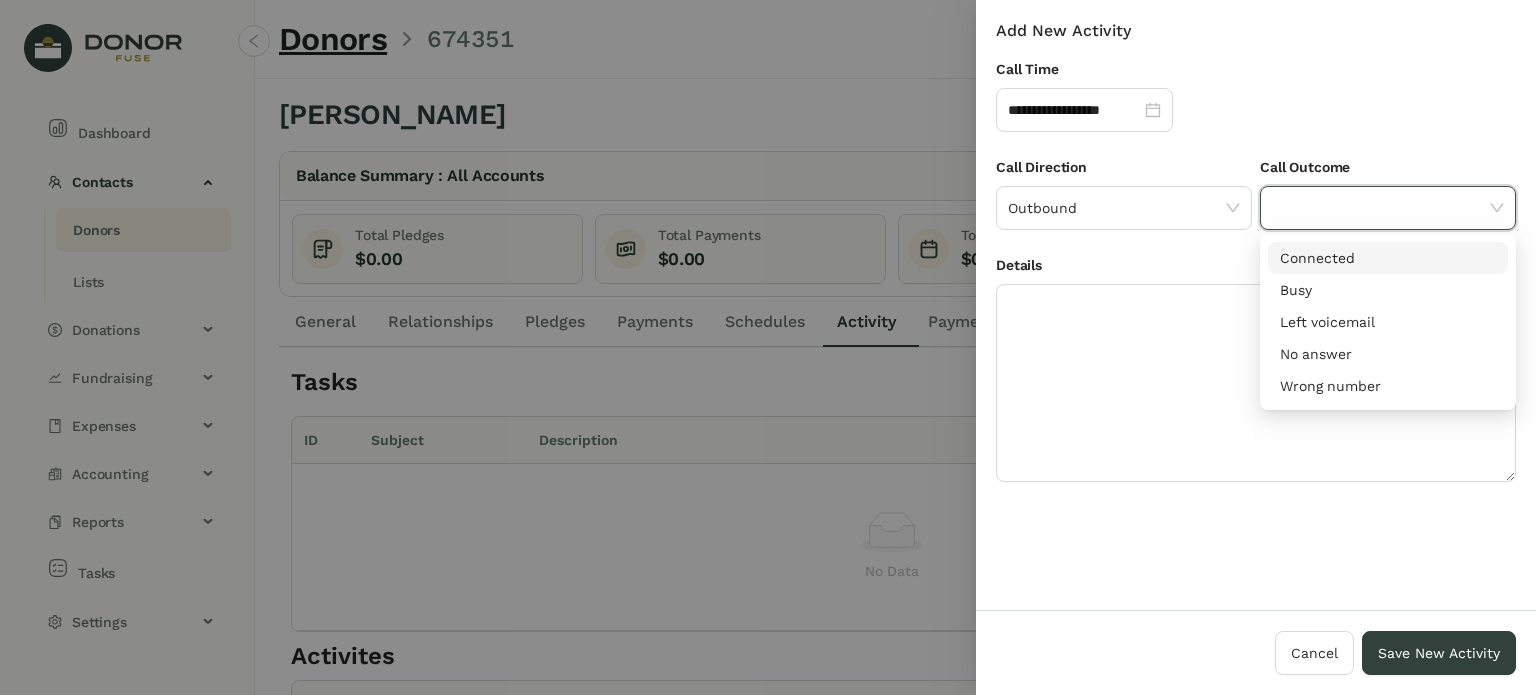 drag, startPoint x: 1308, startPoint y: 261, endPoint x: 1292, endPoint y: 276, distance: 21.931713 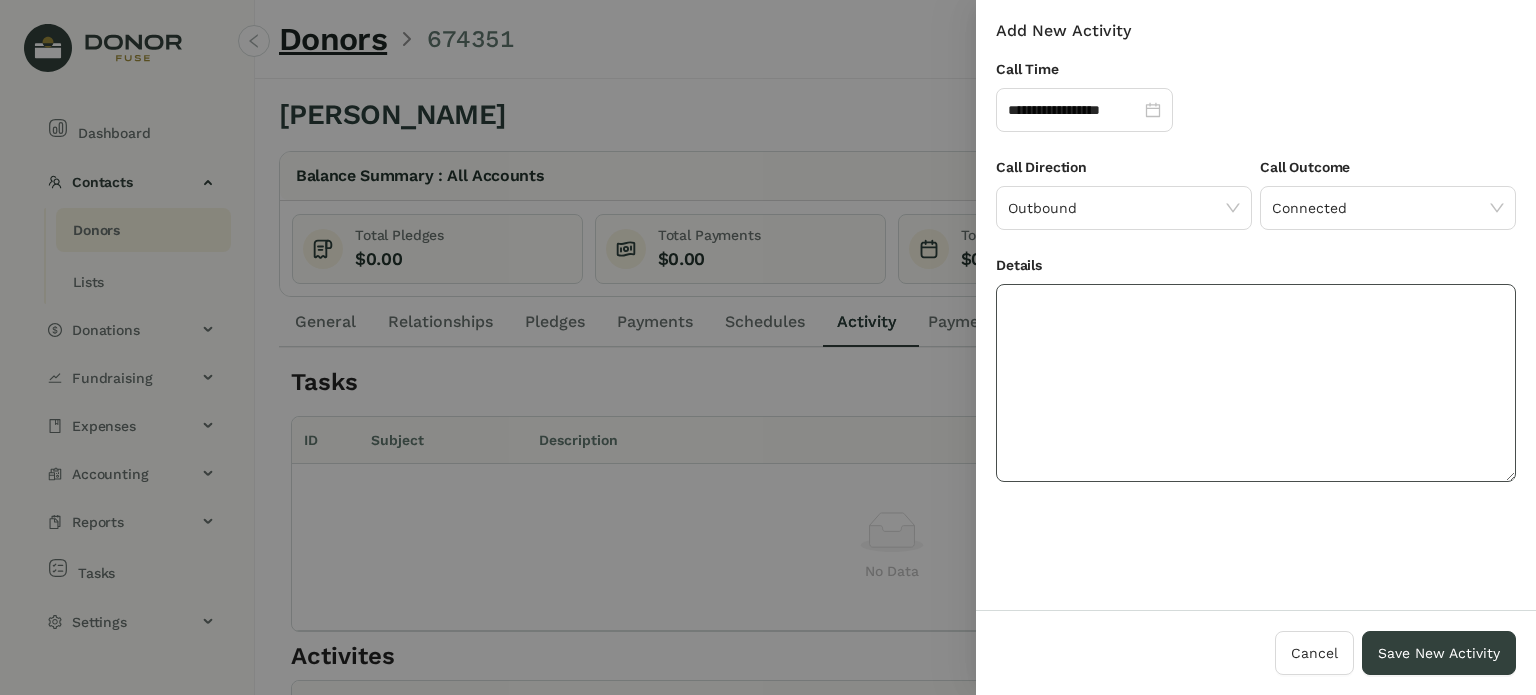 click 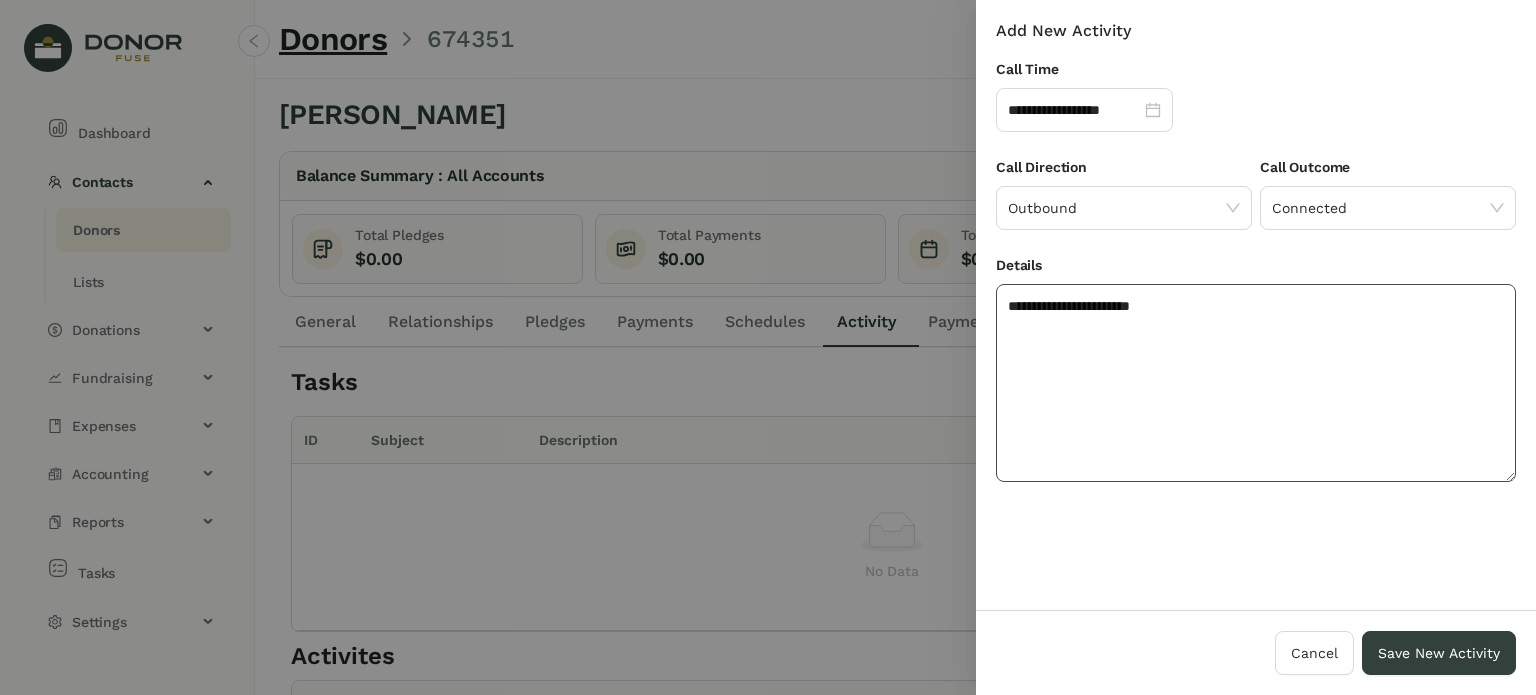 click on "**********" 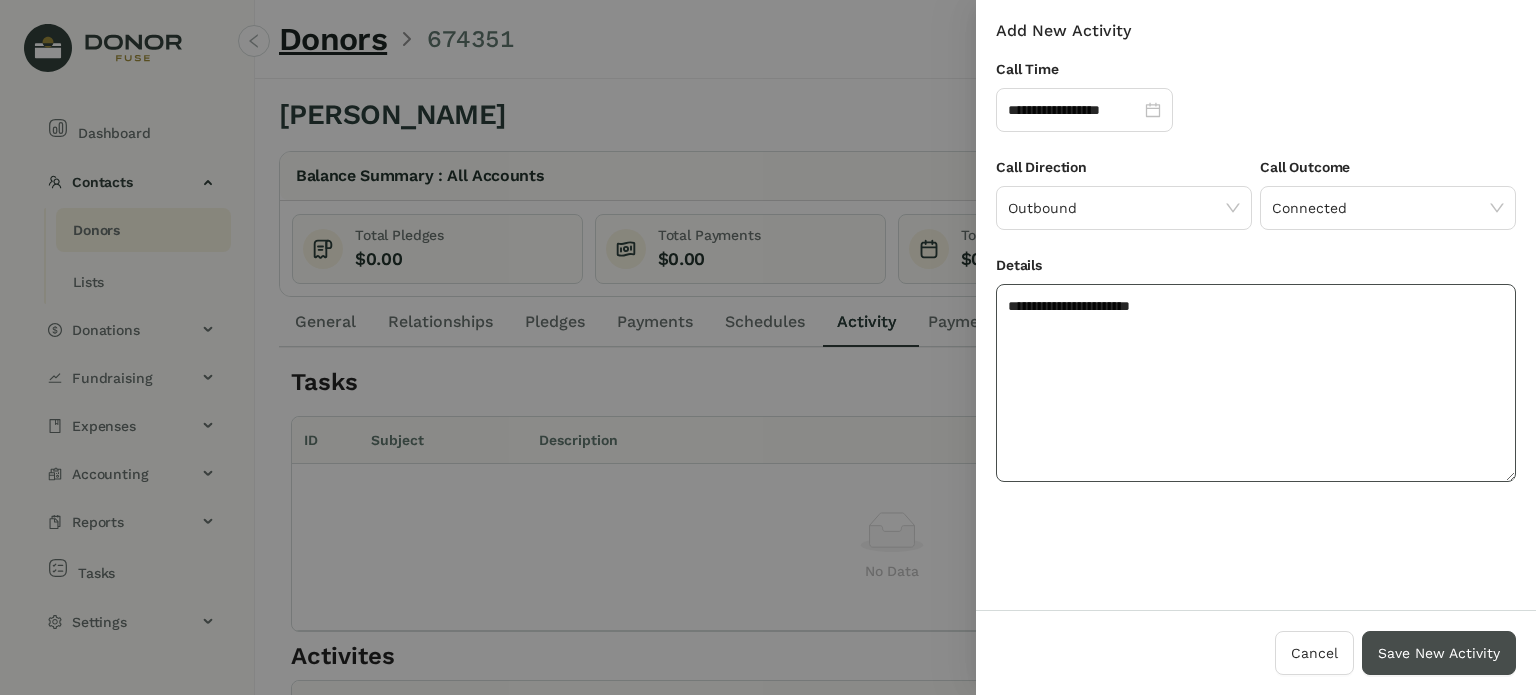type on "**********" 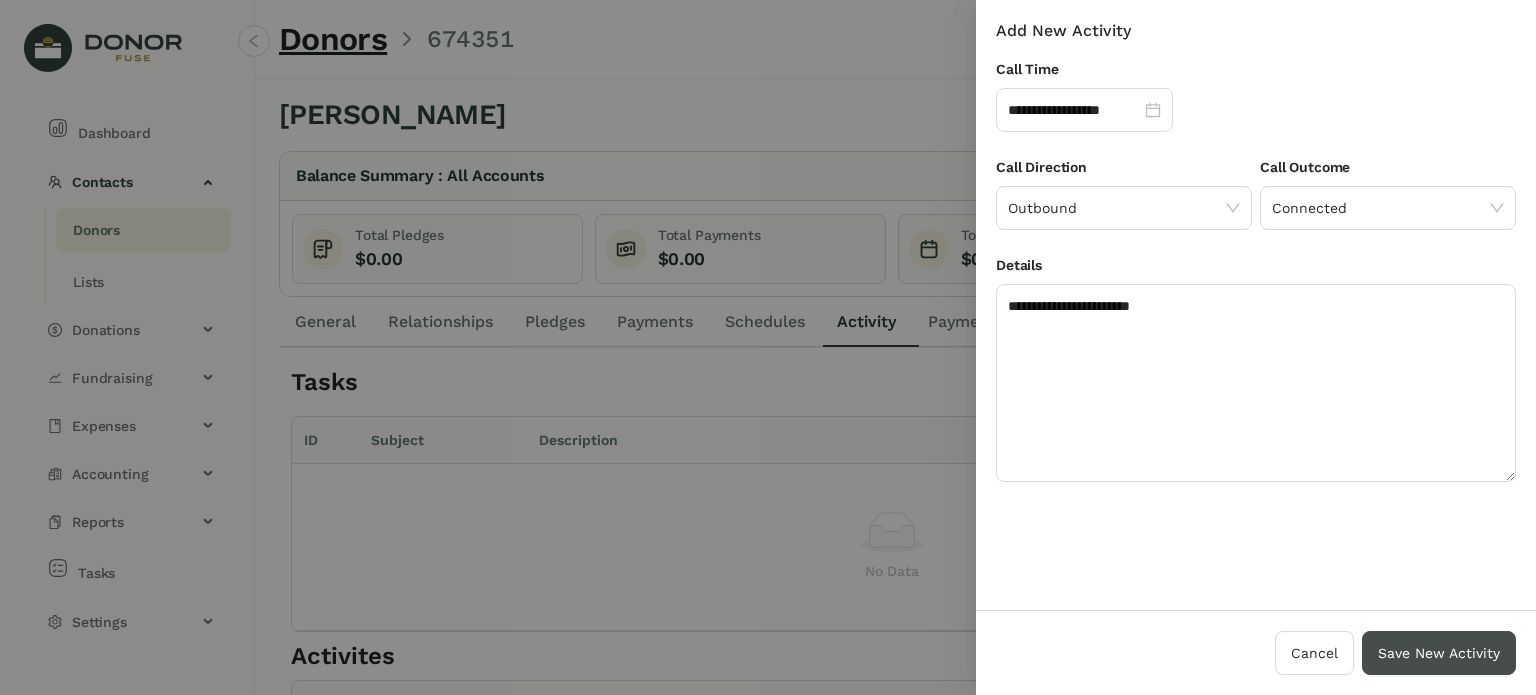 click on "Save New Activity" at bounding box center (1439, 653) 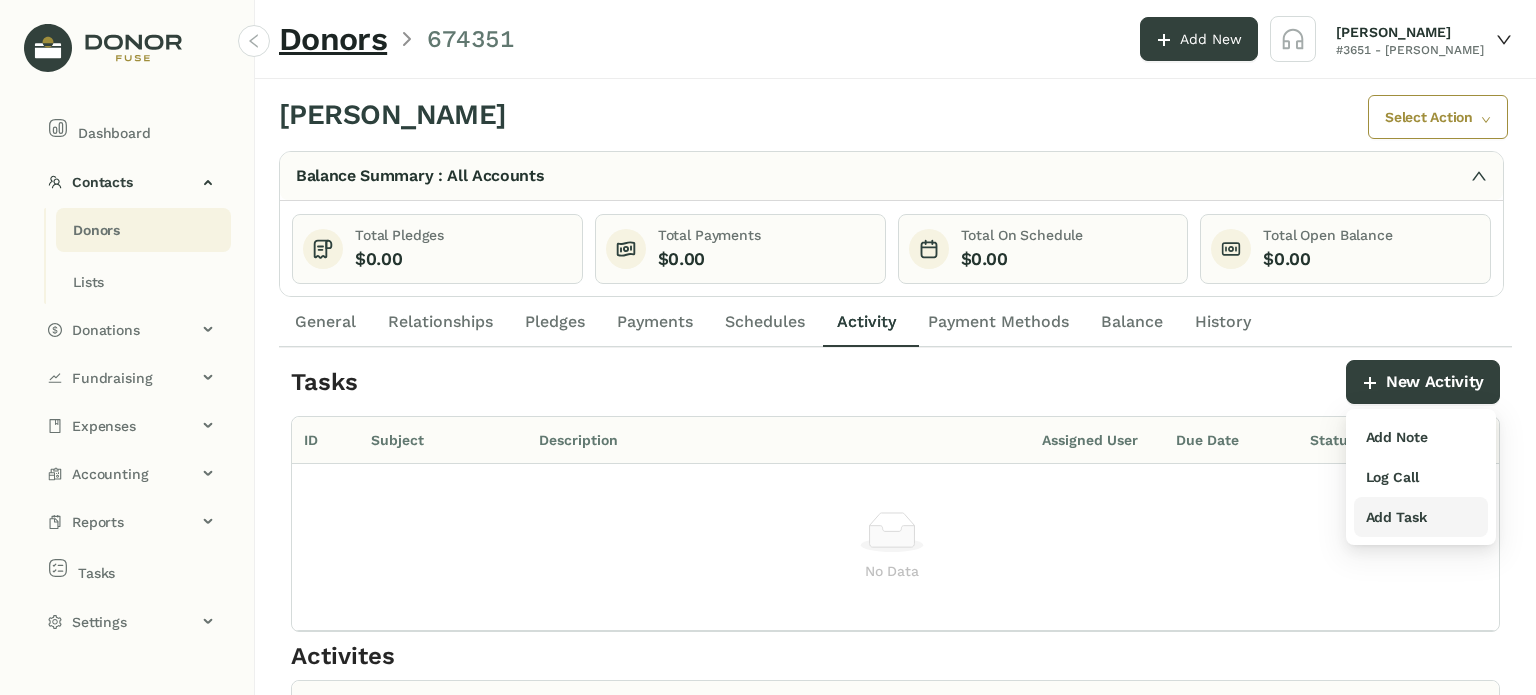 click on "Add Task" at bounding box center (1396, 517) 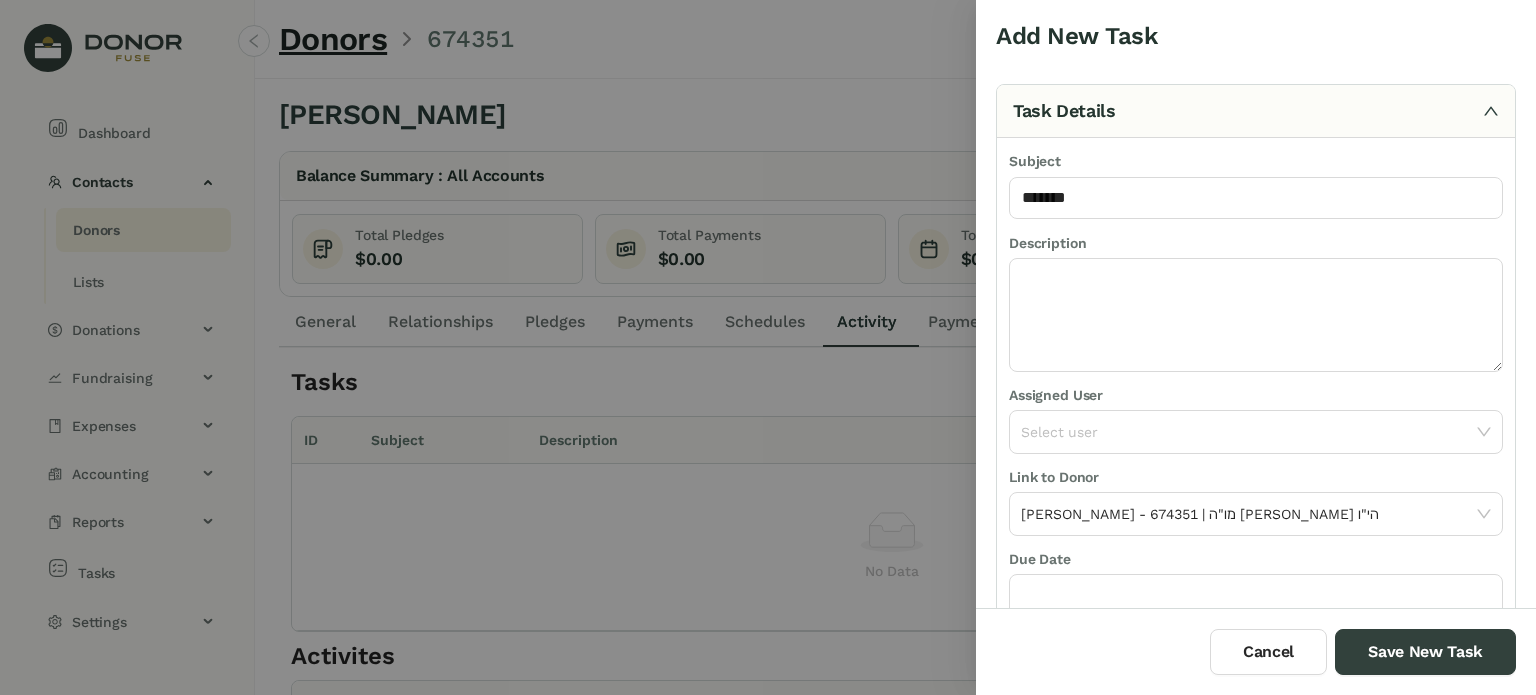 type on "**********" 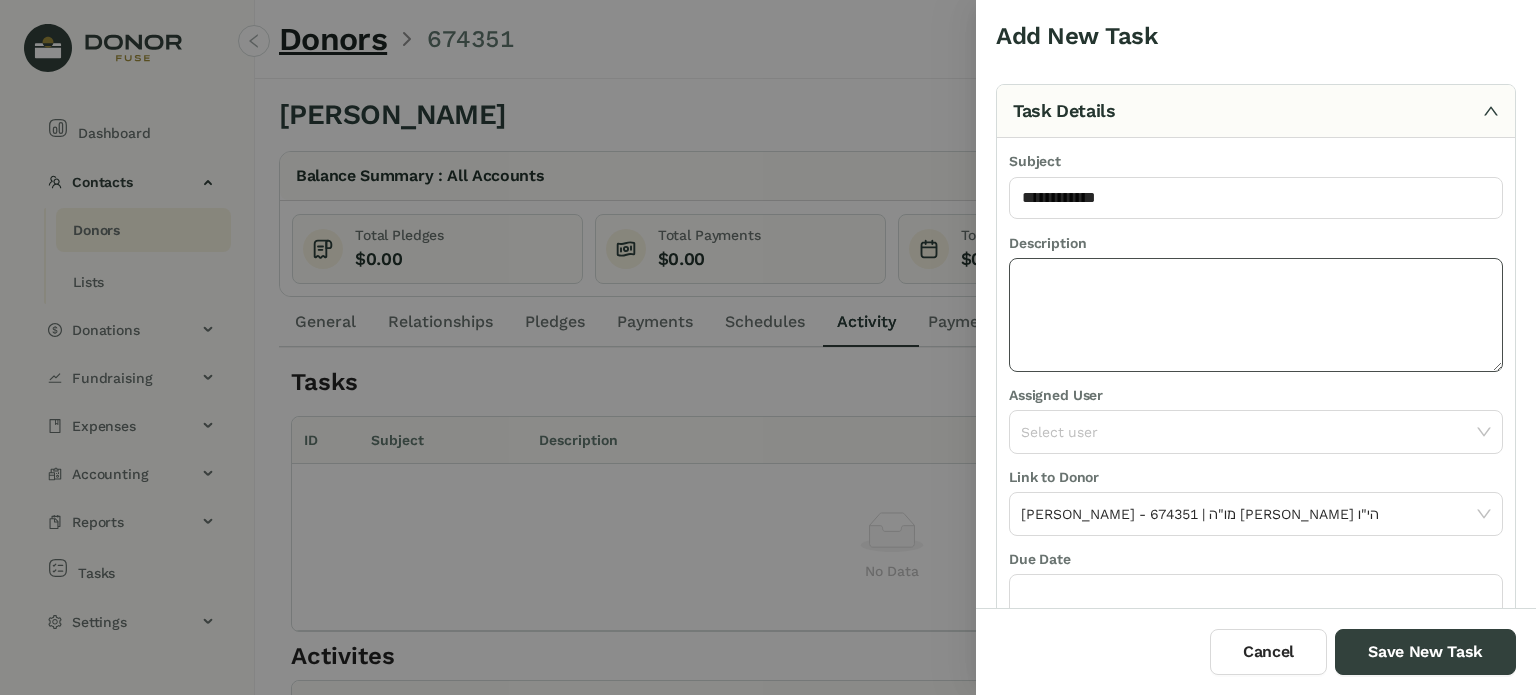 click 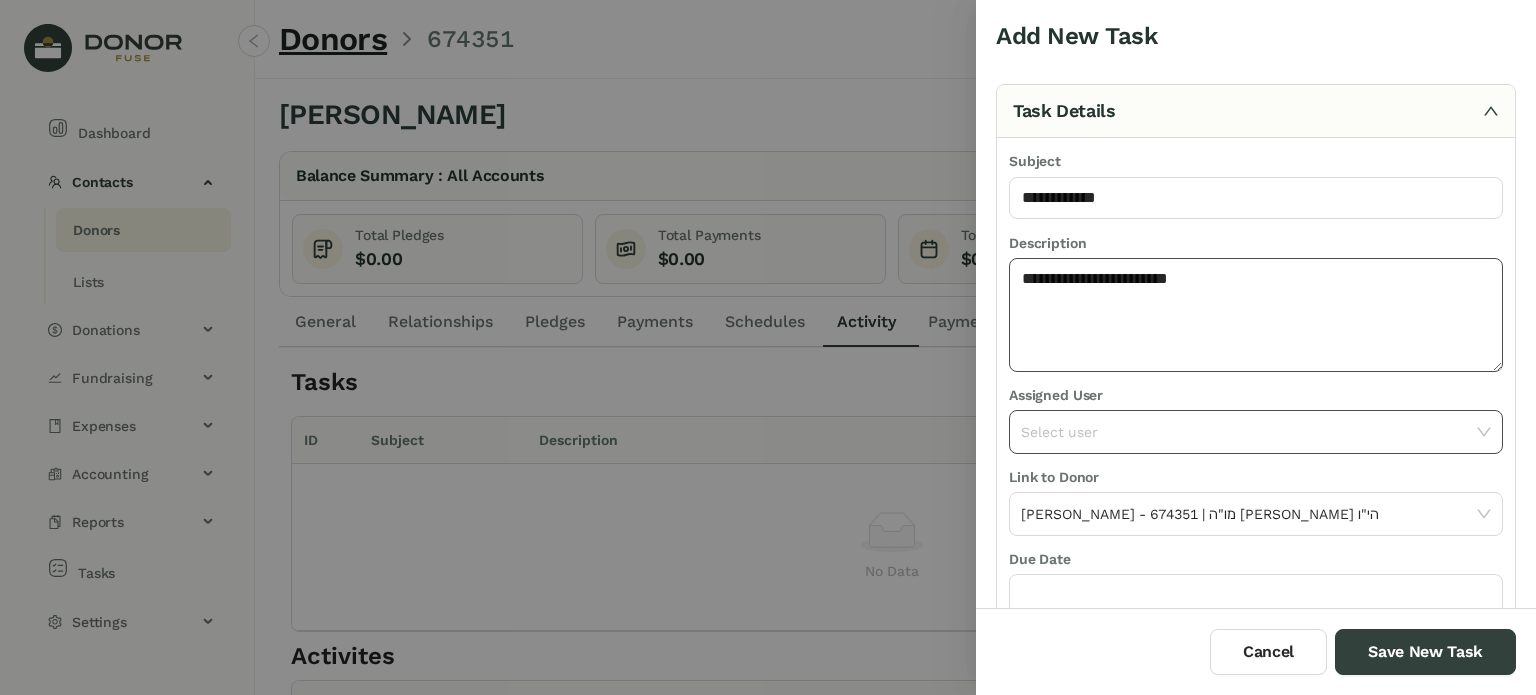 type on "**********" 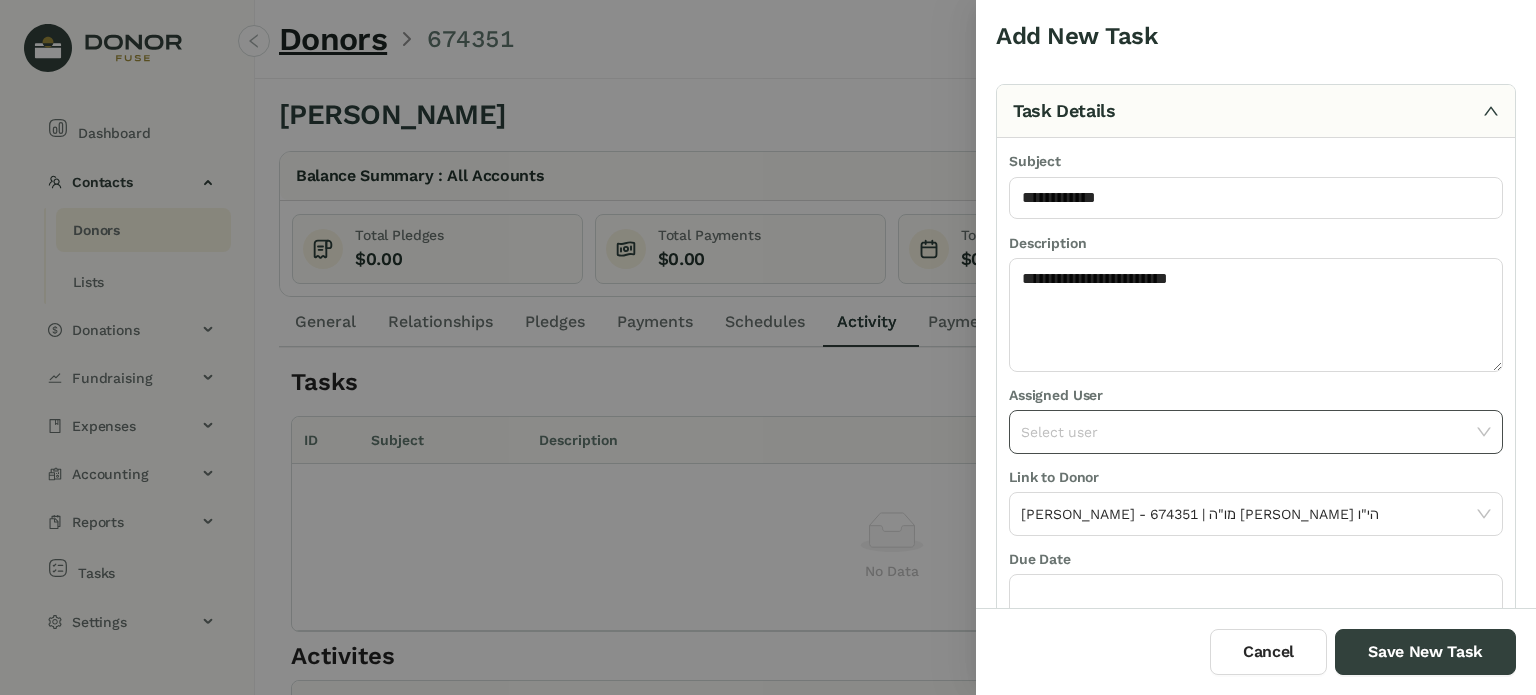 click 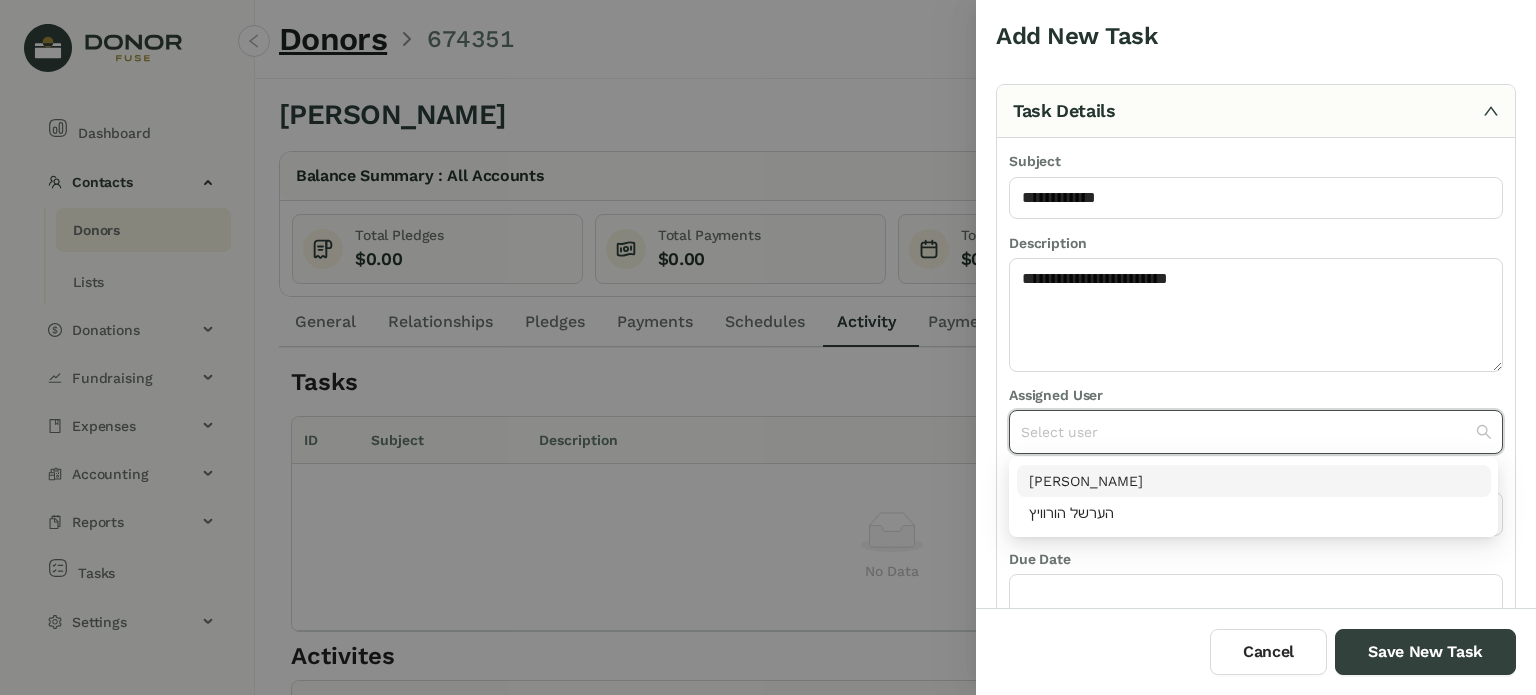 click on "[PERSON_NAME]" at bounding box center [1254, 481] 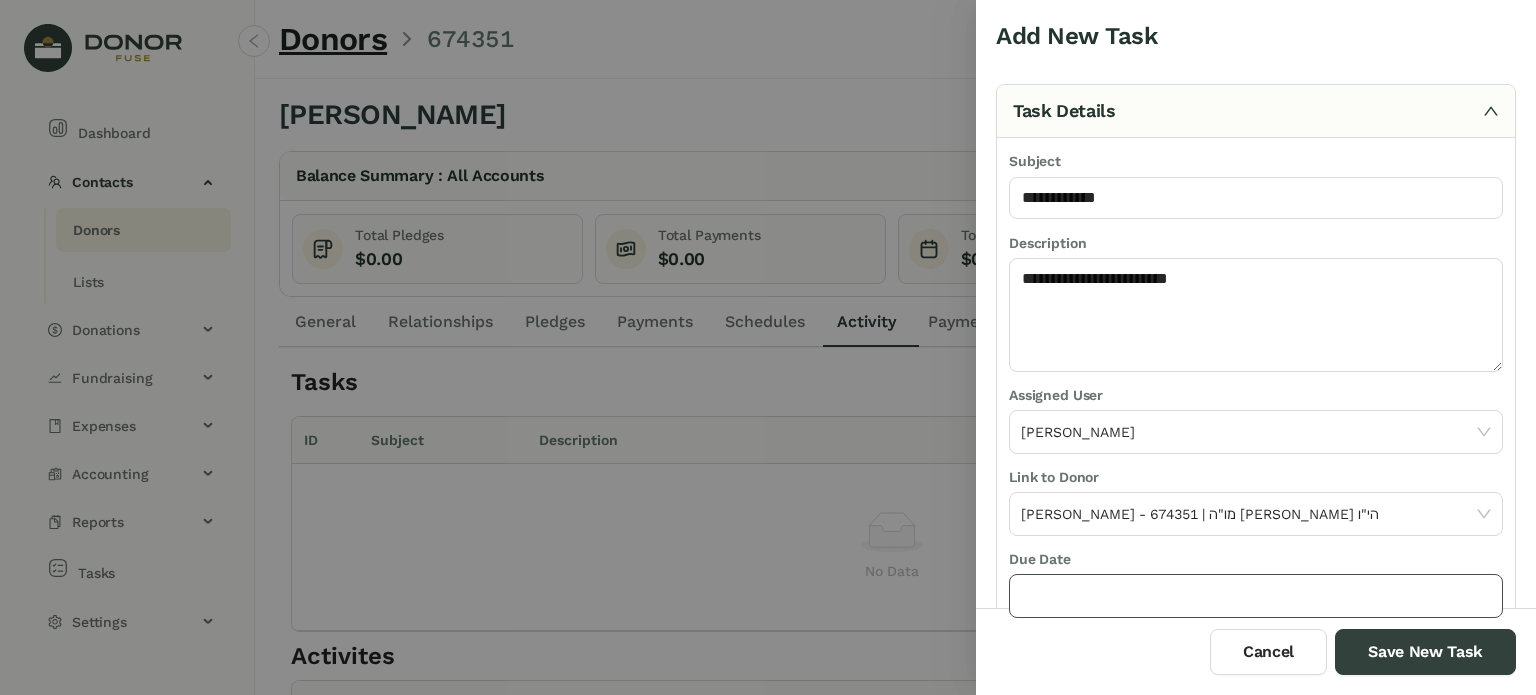 click 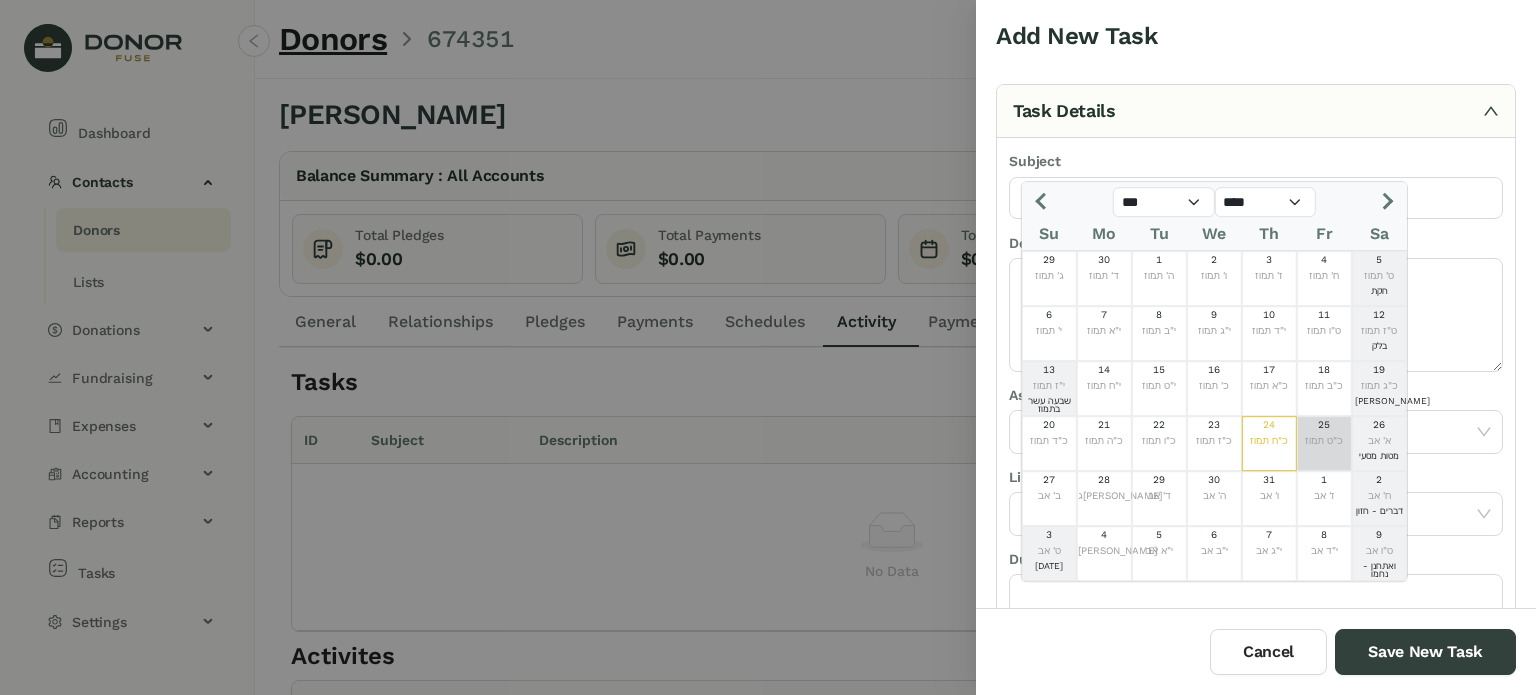 click on "כ"ט תמוז" 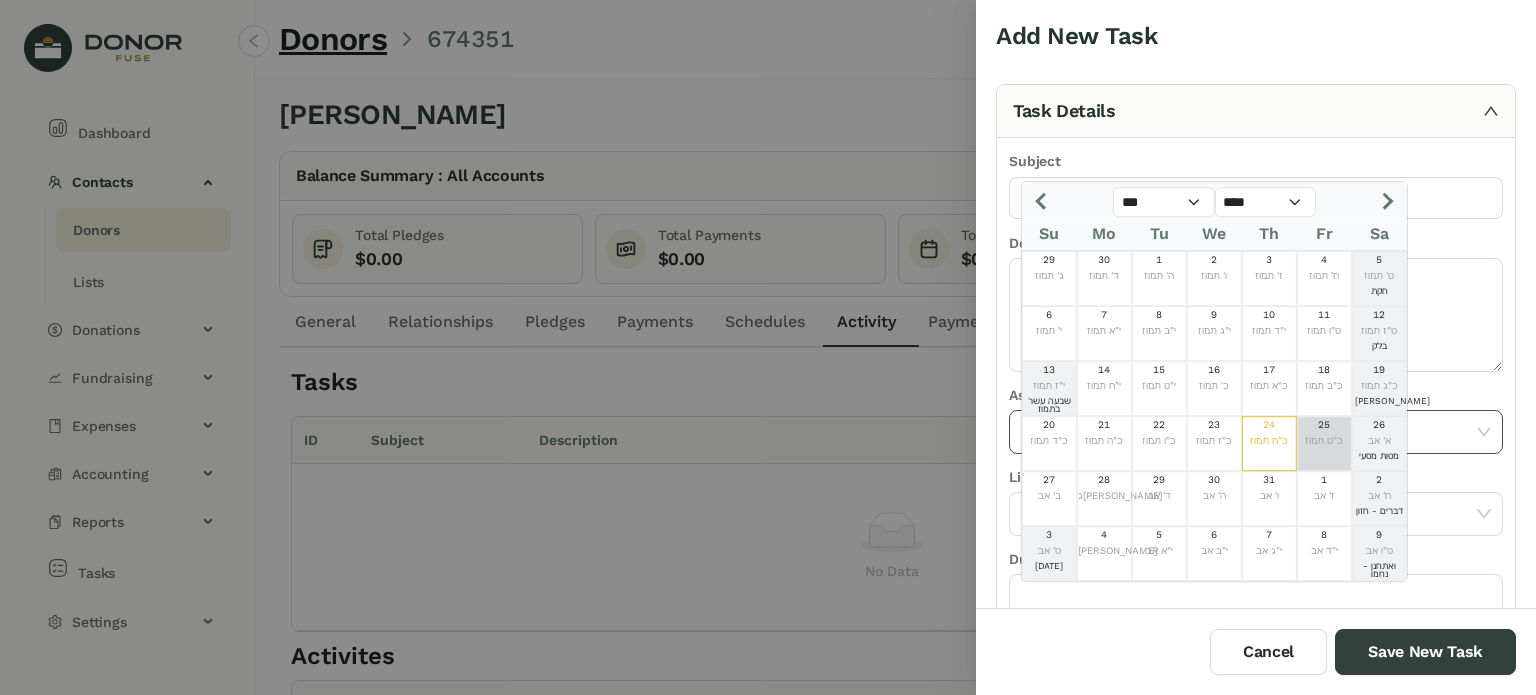 type on "*********" 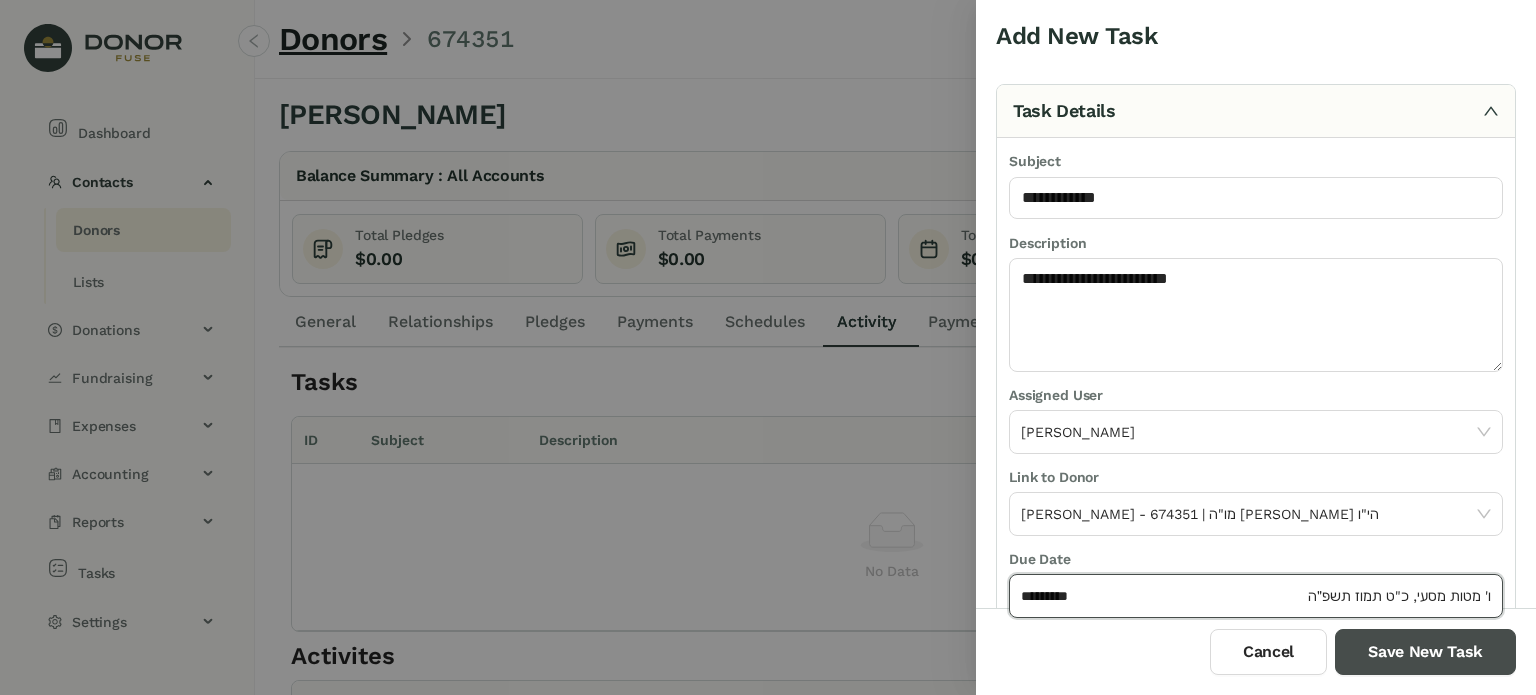 click on "Save New Task" at bounding box center (1425, 652) 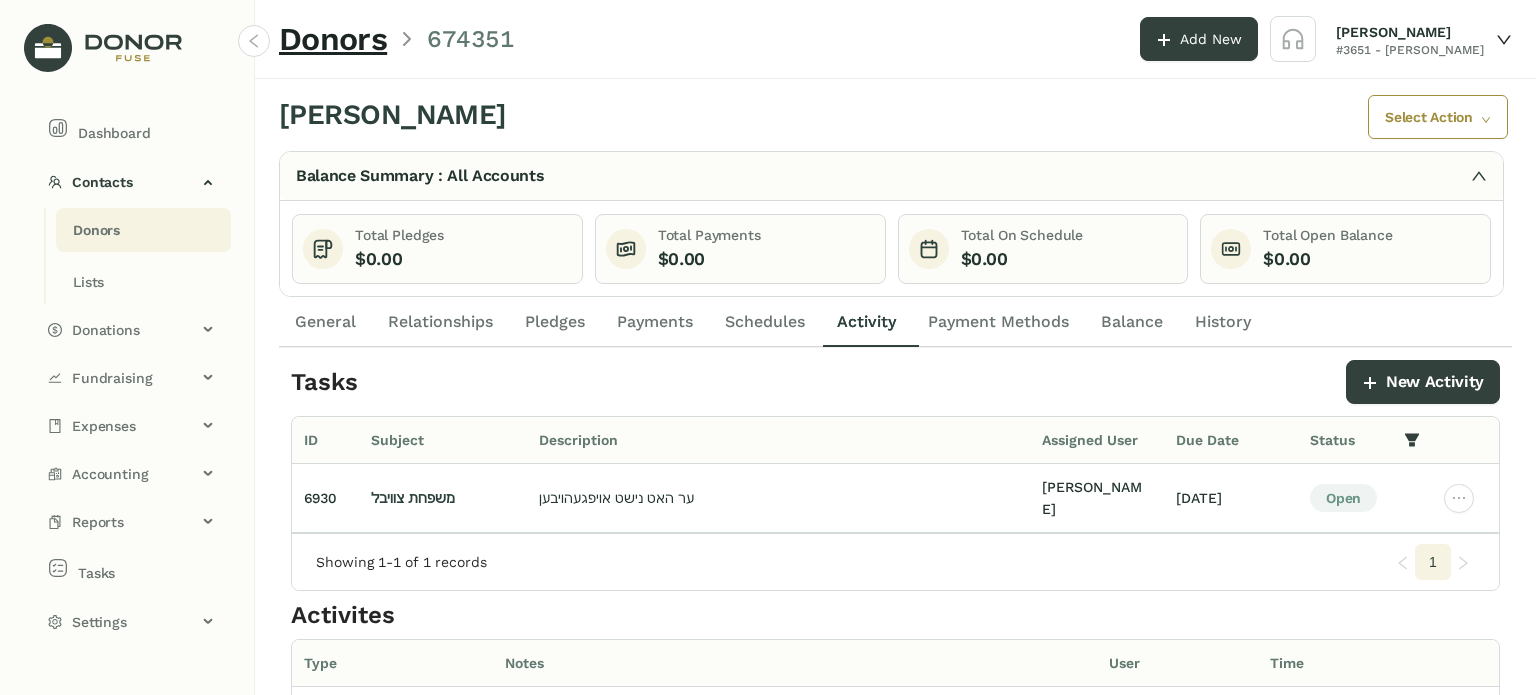 click on "Donors" 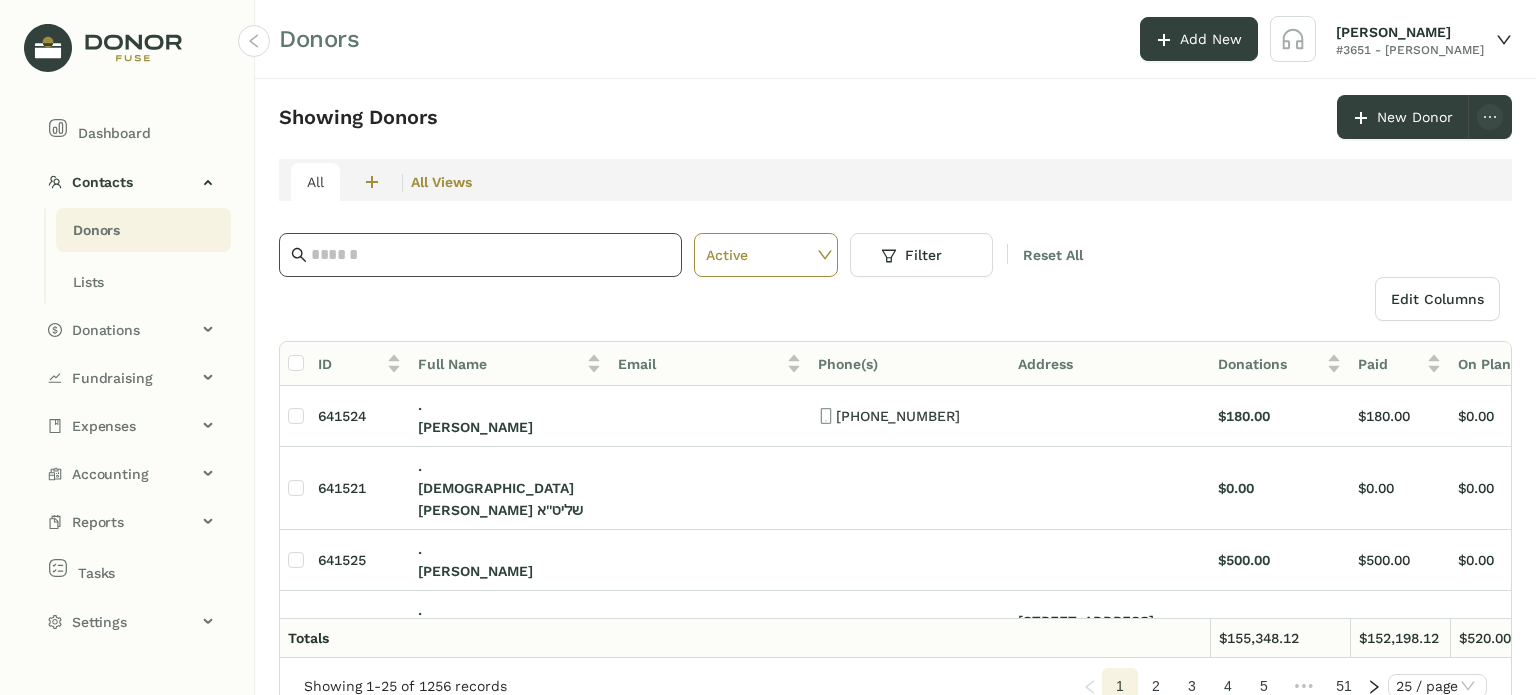 click 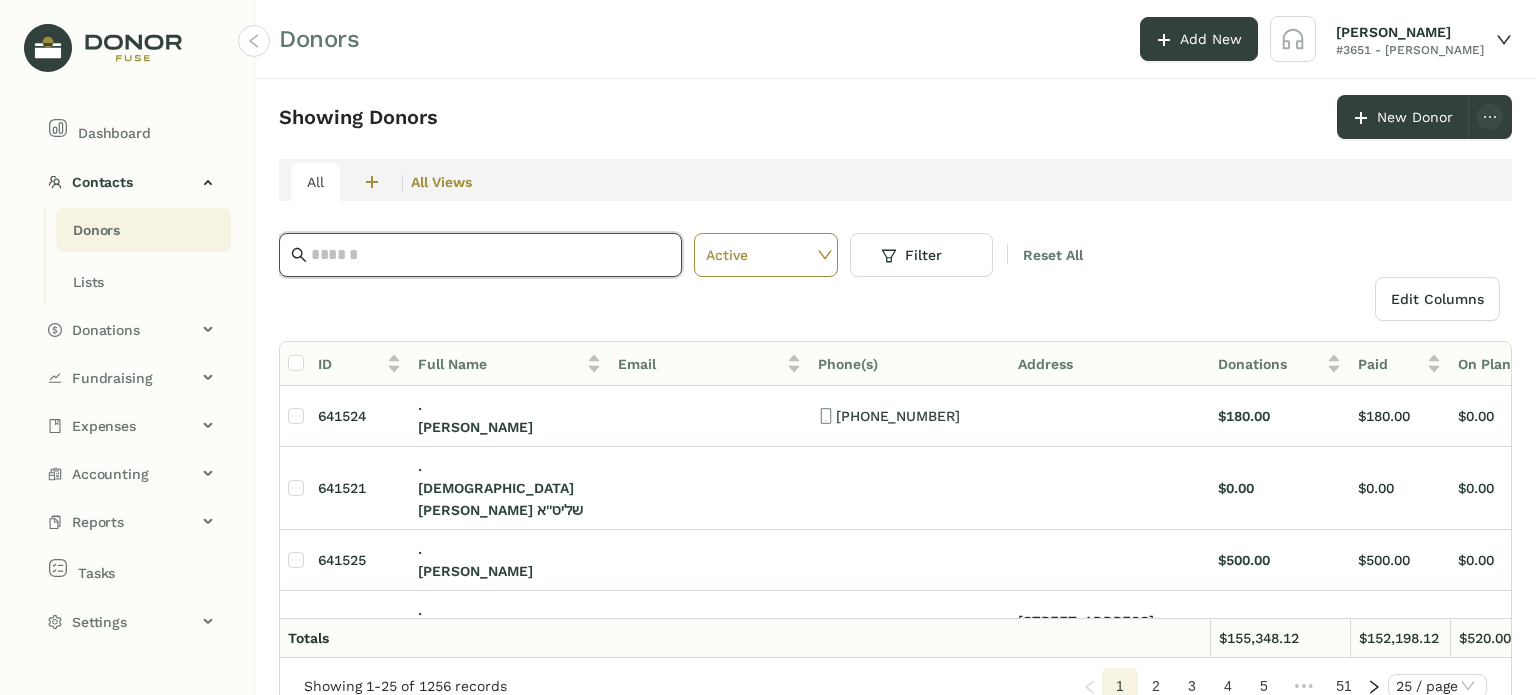 paste on "**********" 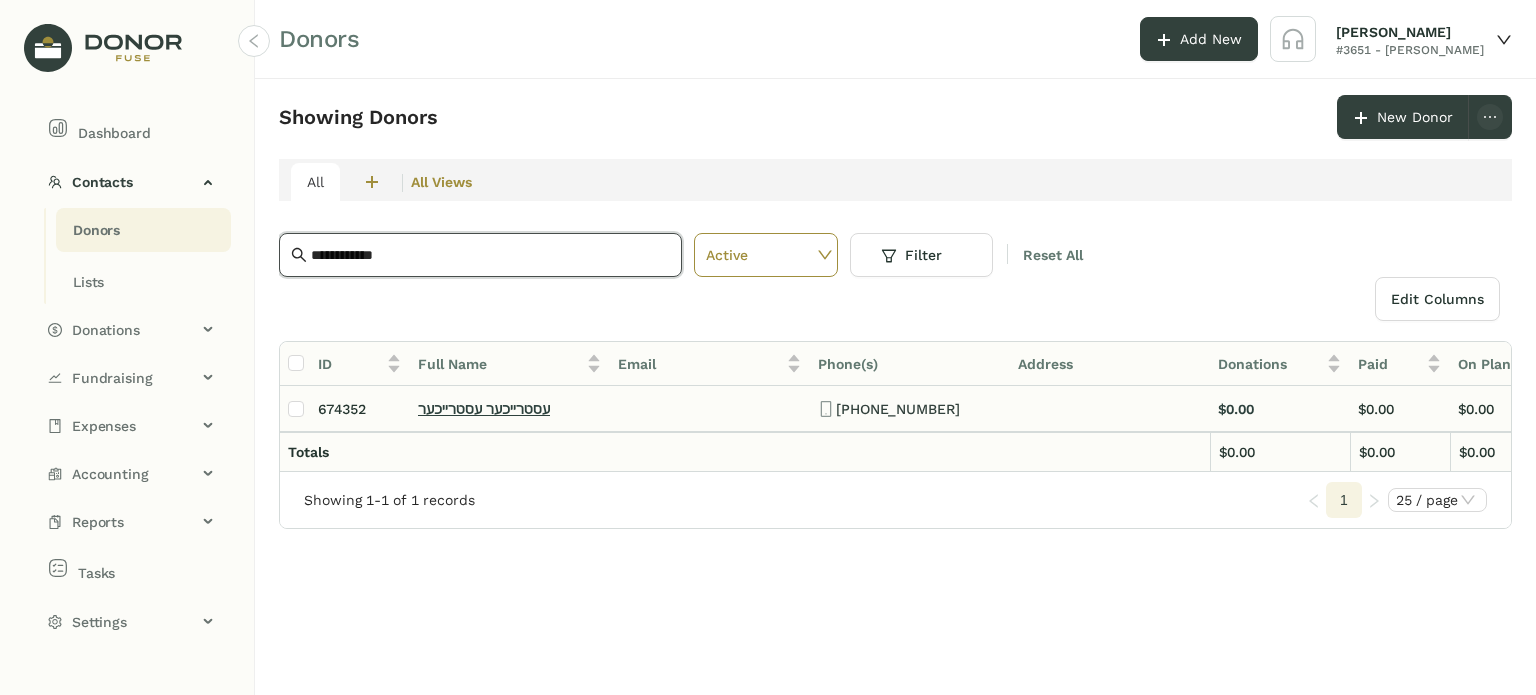 type on "**********" 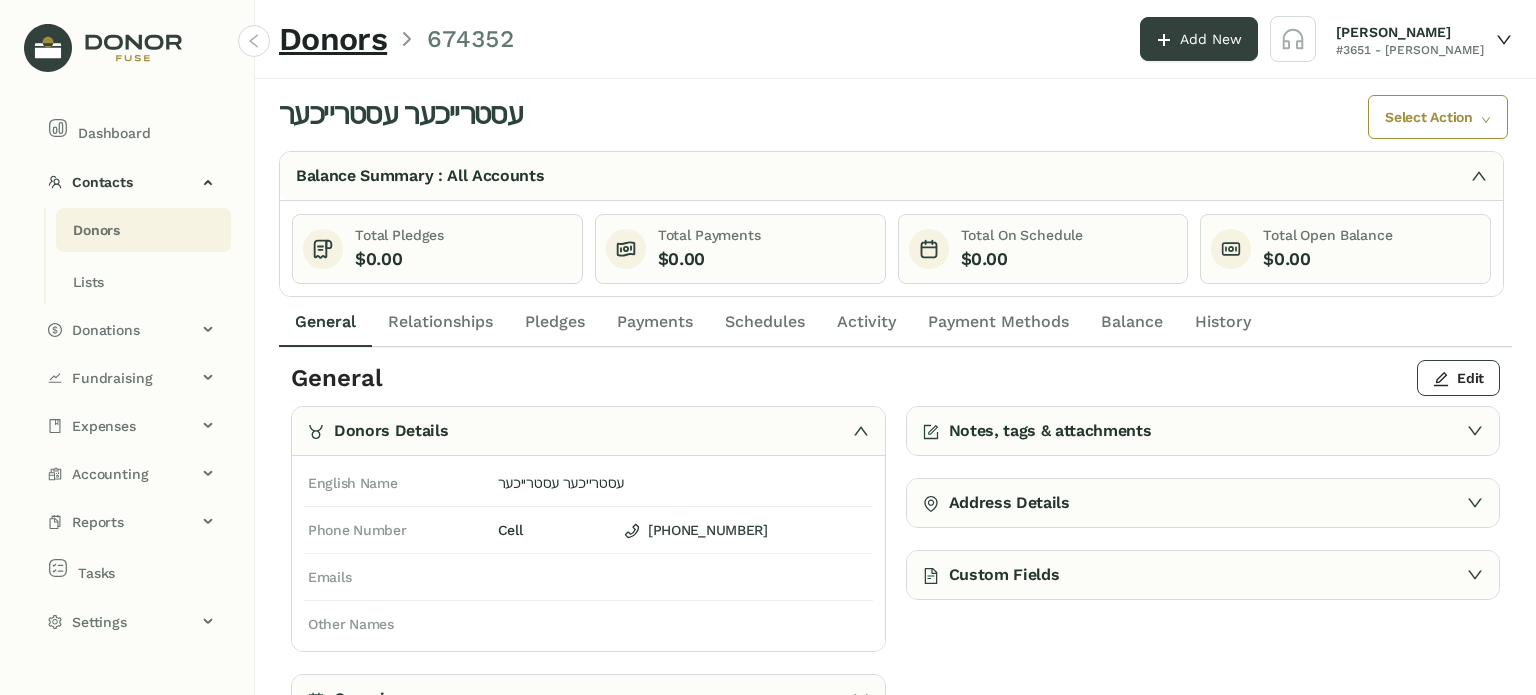 click on "Activity" 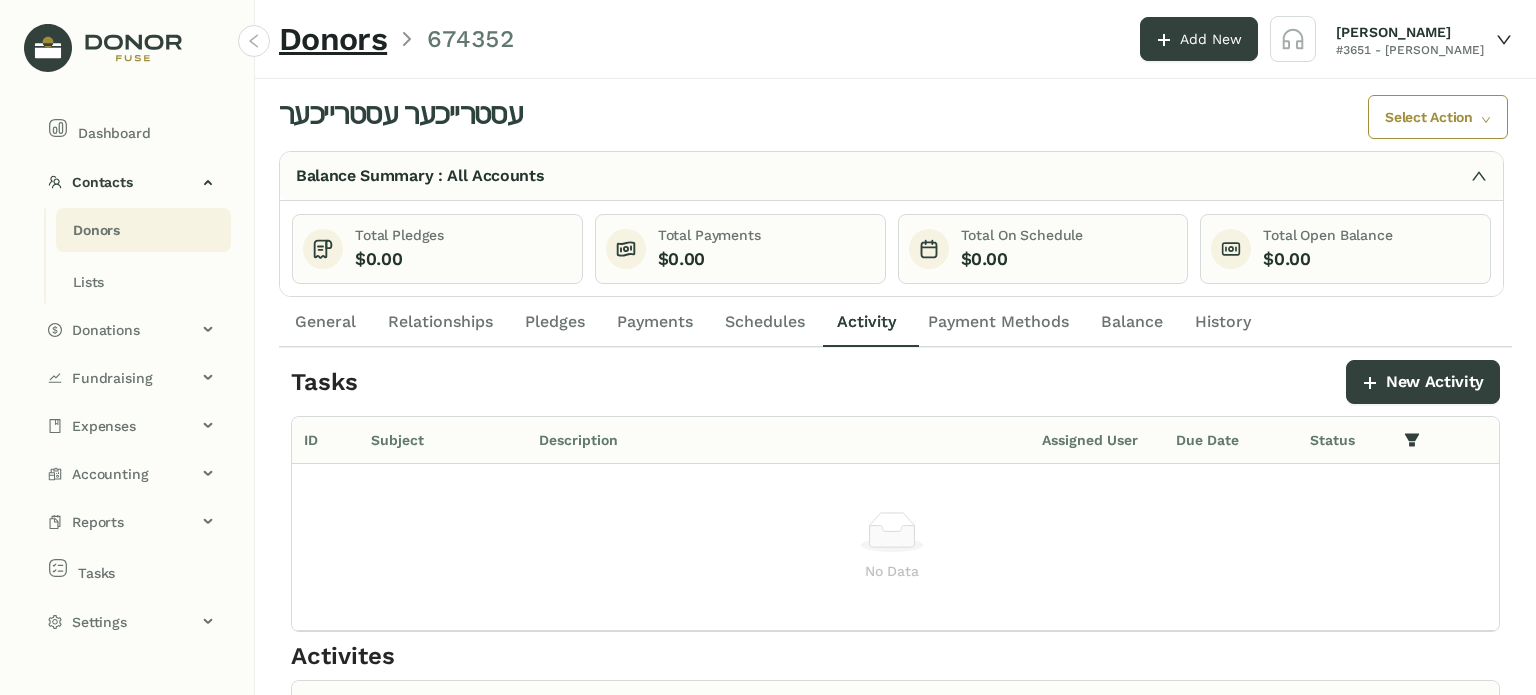 drag, startPoint x: 332, startPoint y: 310, endPoint x: 432, endPoint y: 341, distance: 104.69479 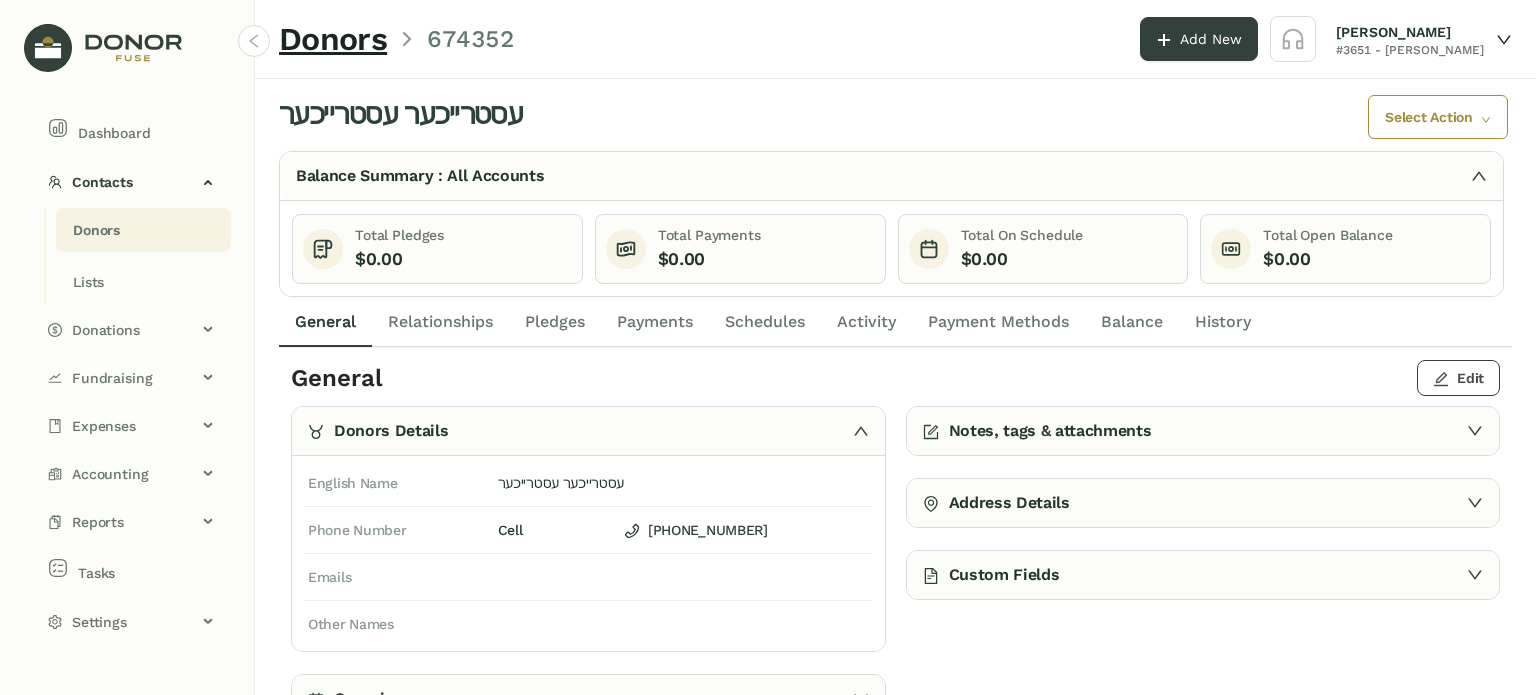 click 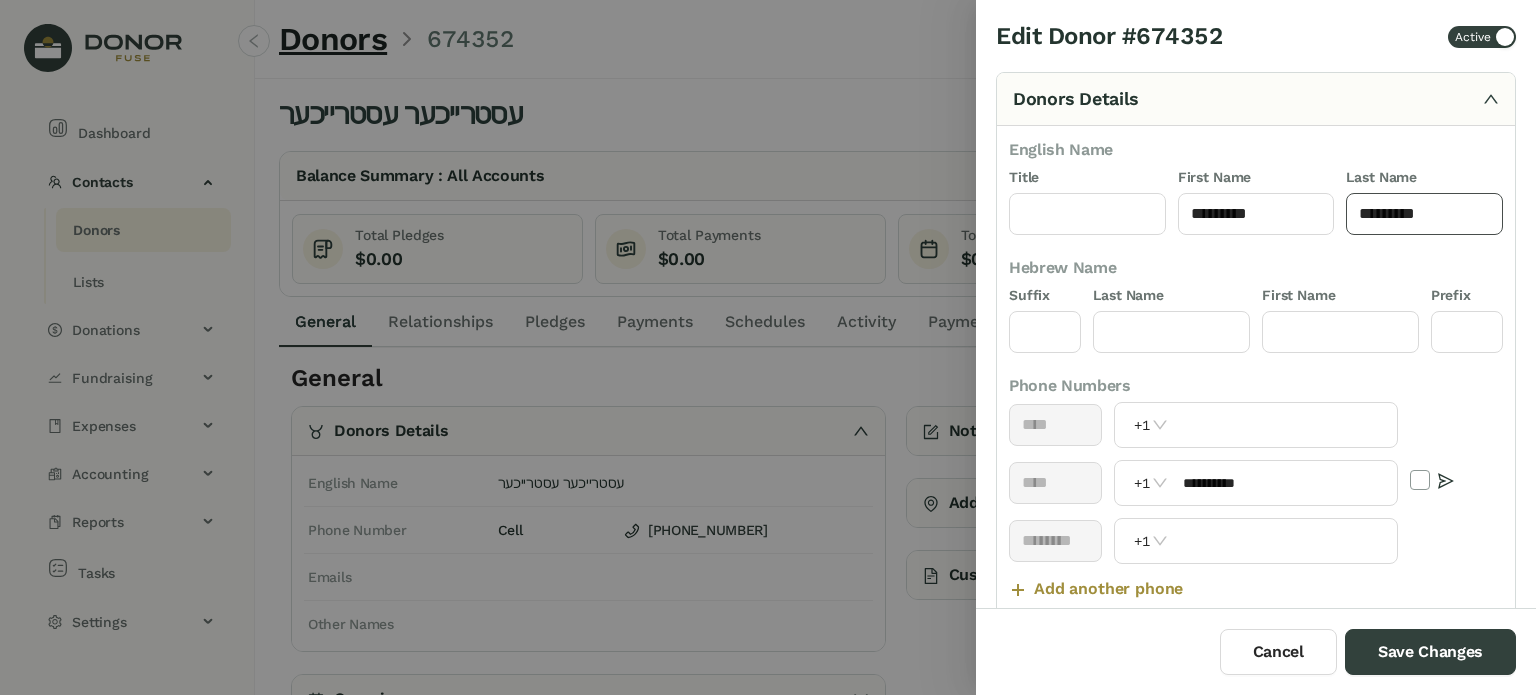 click on "*********" 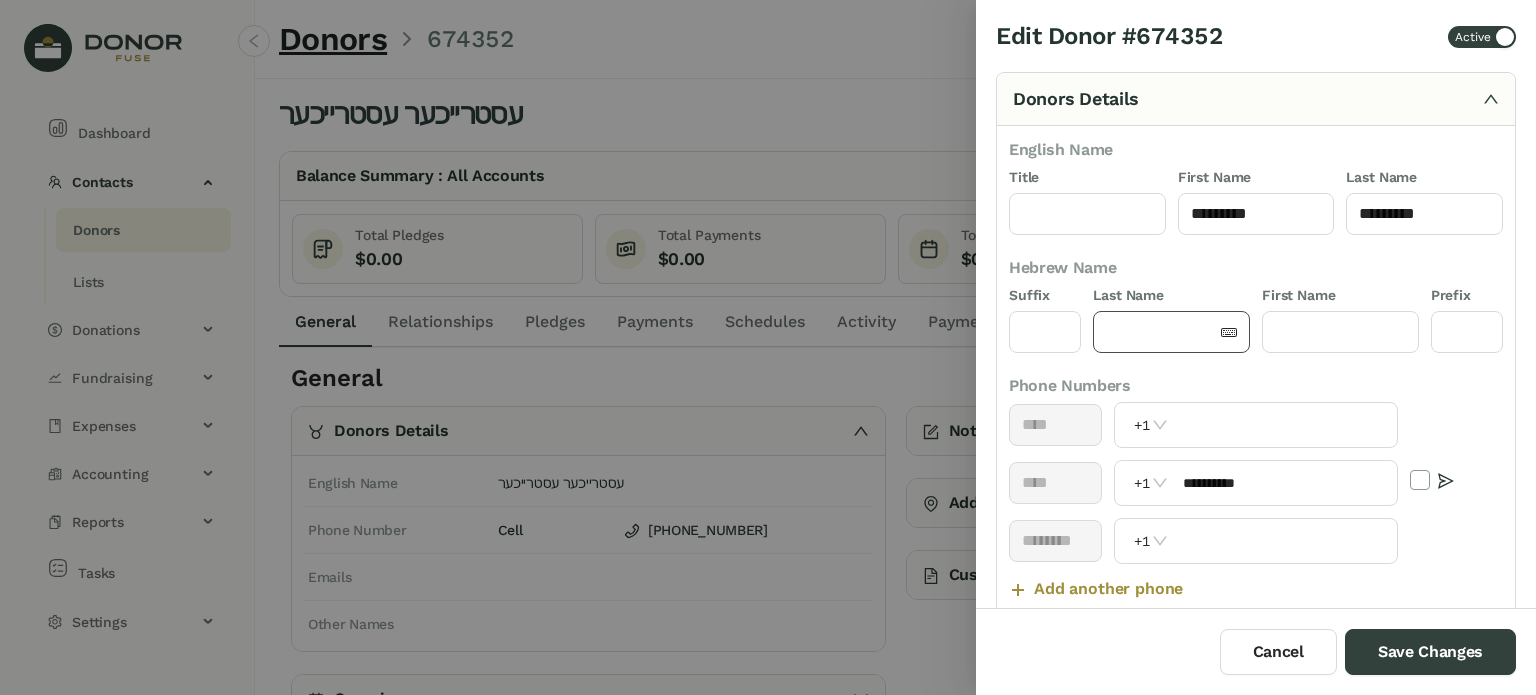 click 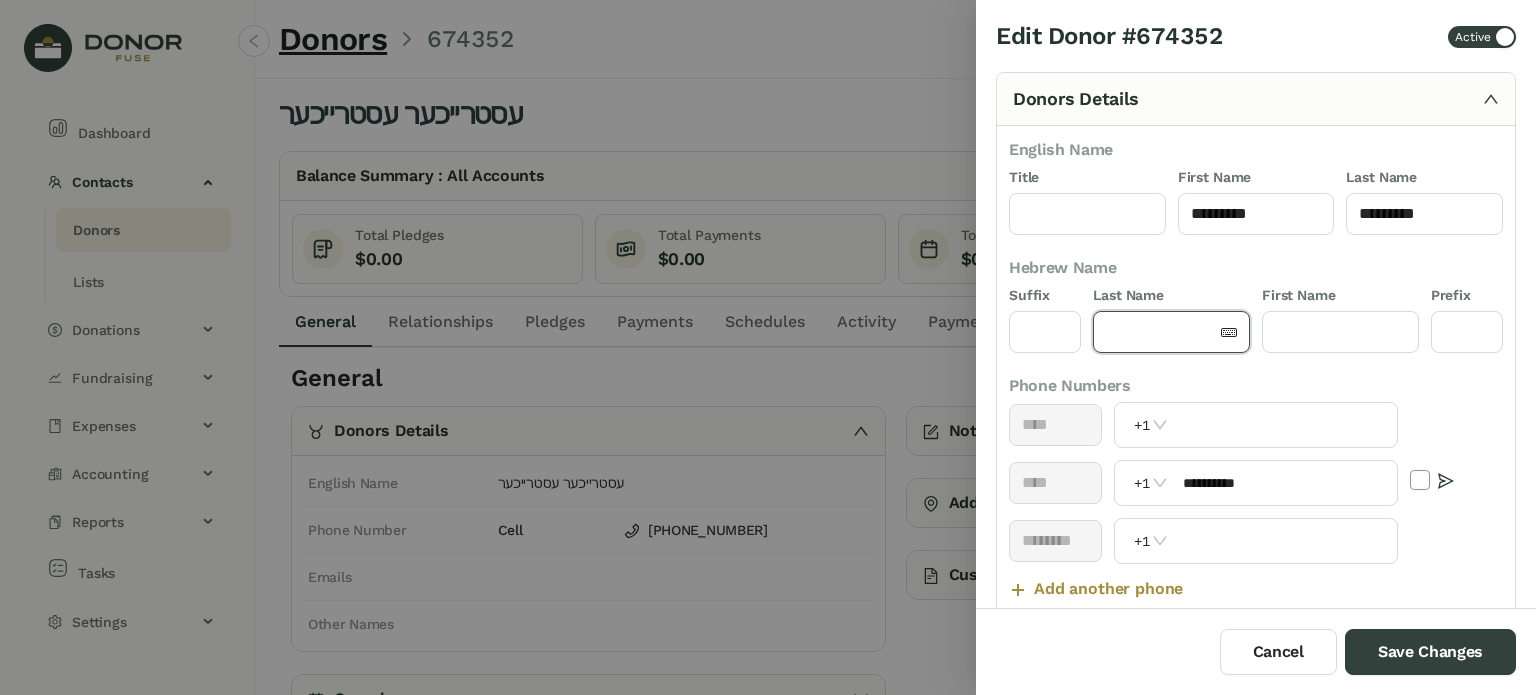 paste on "*********" 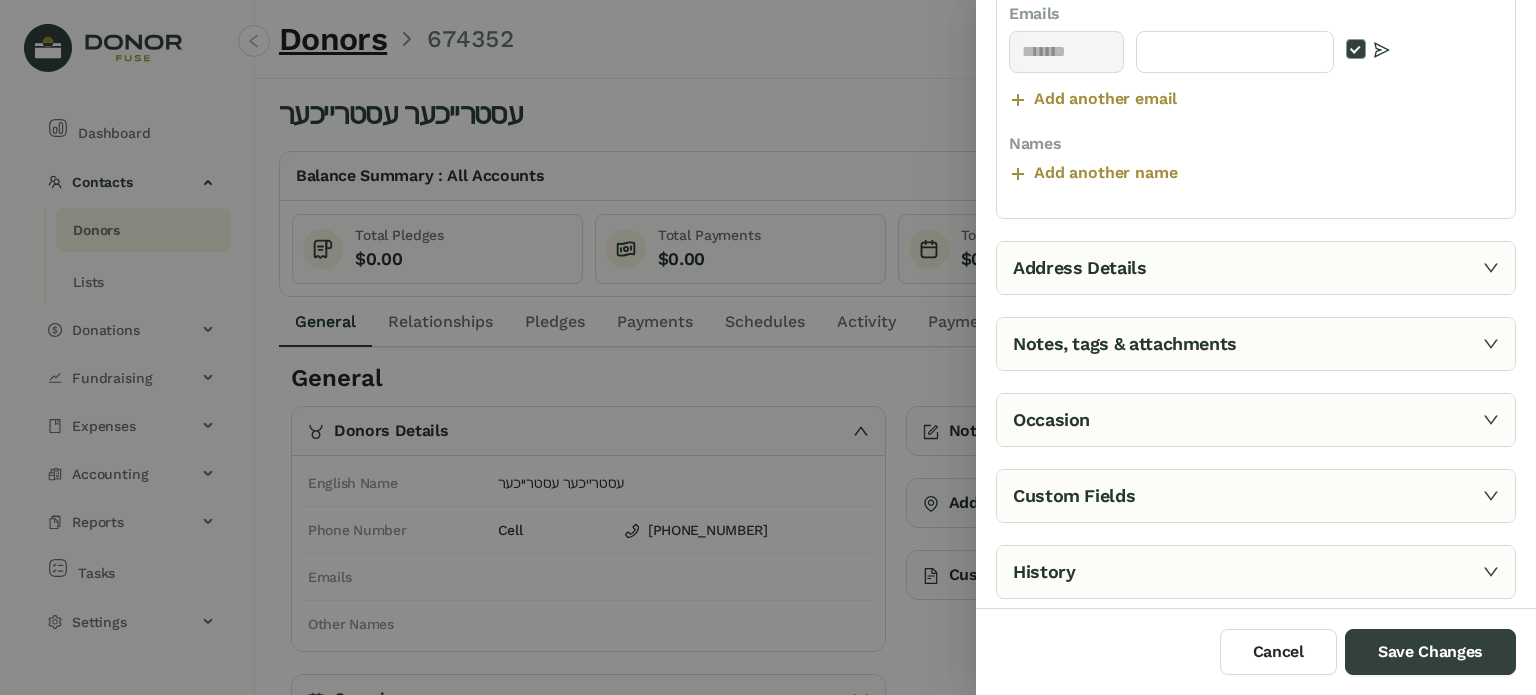 scroll, scrollTop: 633, scrollLeft: 0, axis: vertical 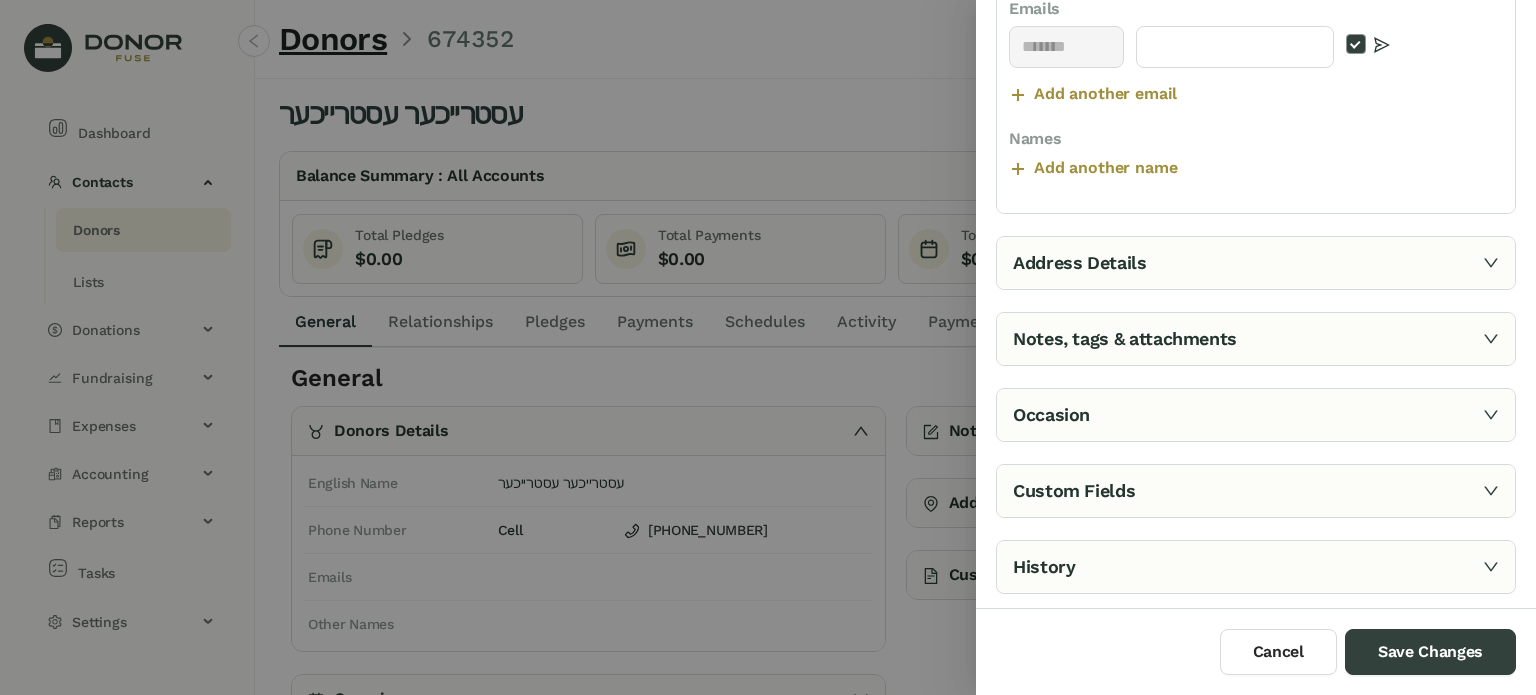 type on "*********" 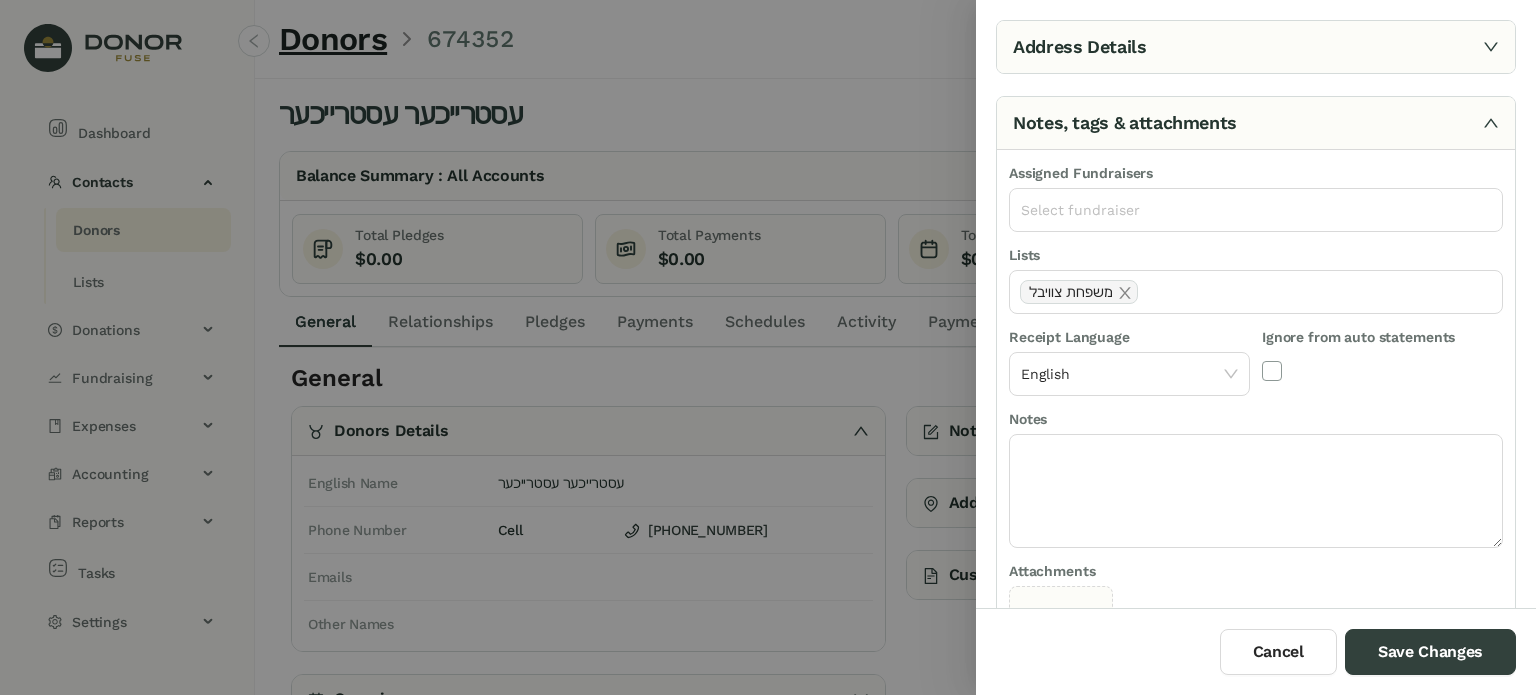 scroll, scrollTop: 128, scrollLeft: 0, axis: vertical 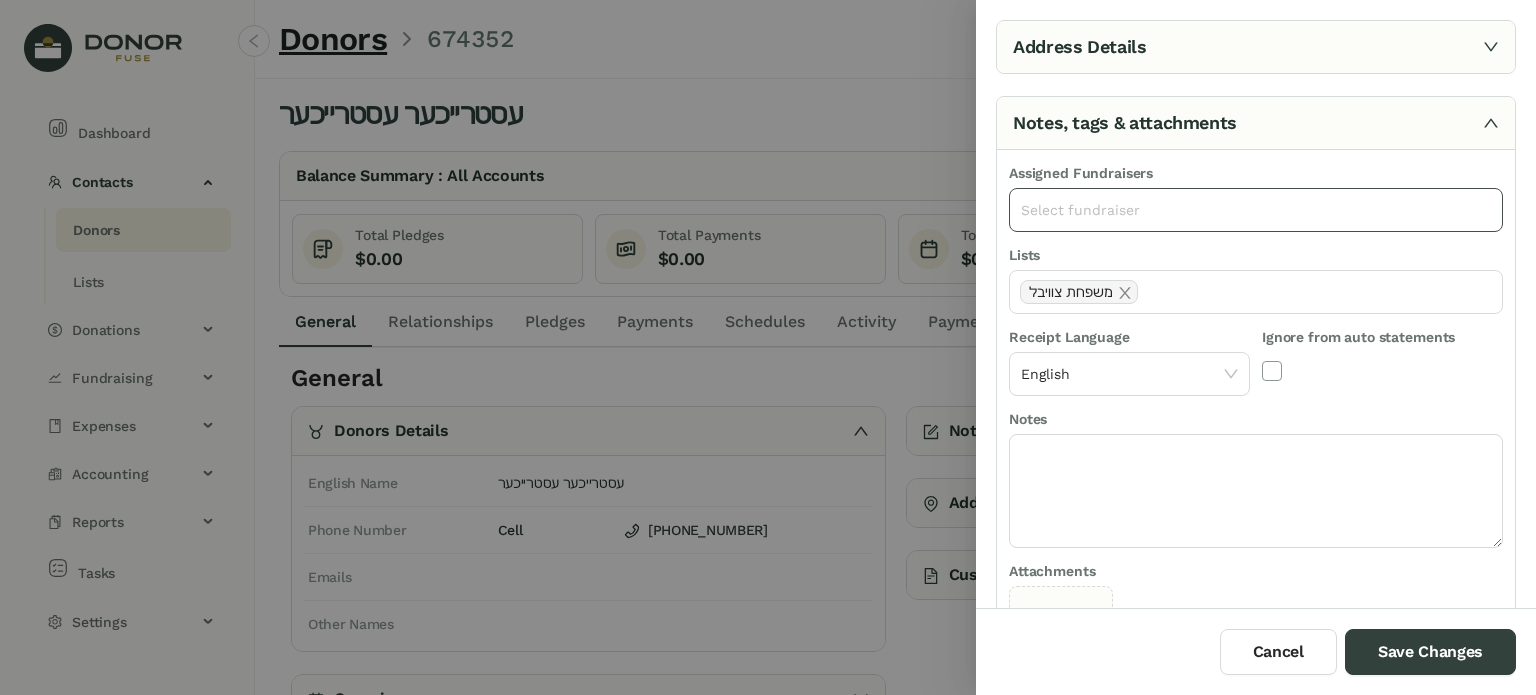 click on "Select fundraiser" 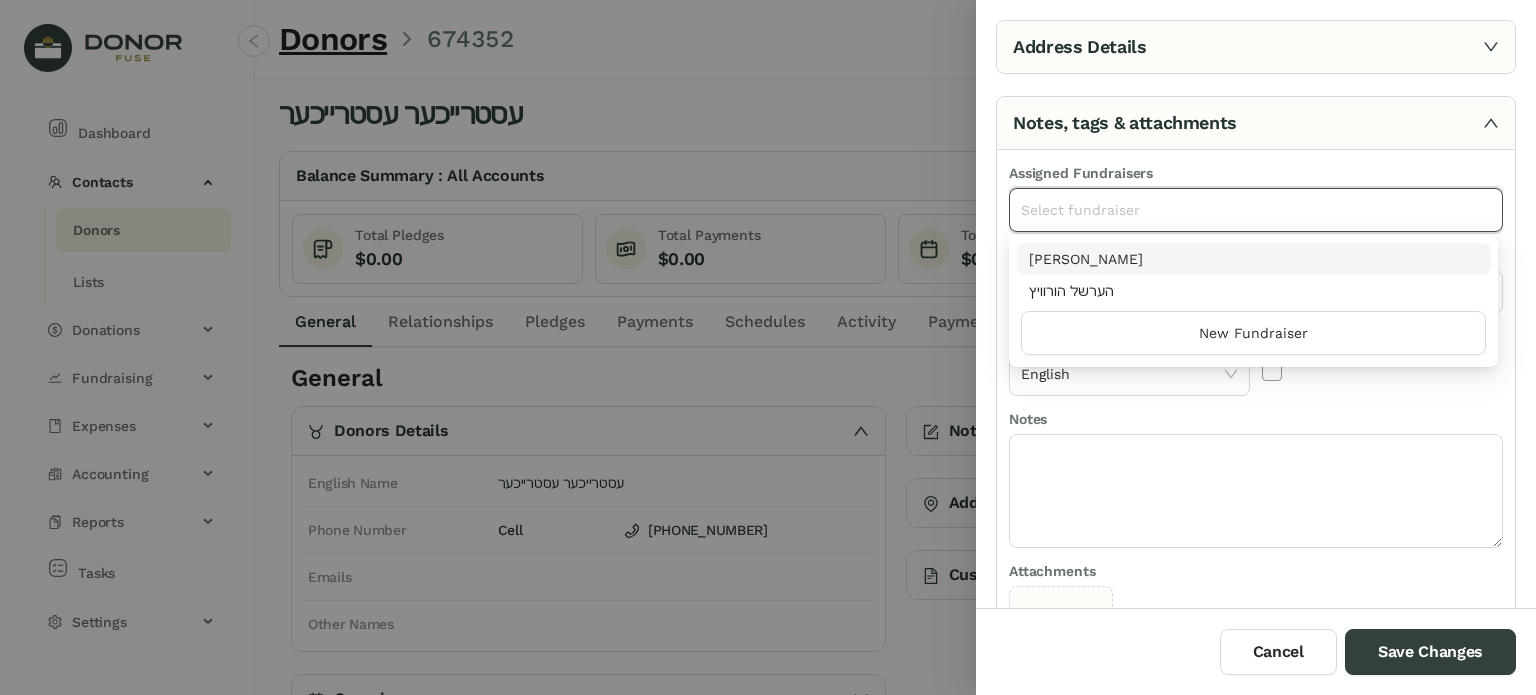 click on "[PERSON_NAME]" at bounding box center [1254, 259] 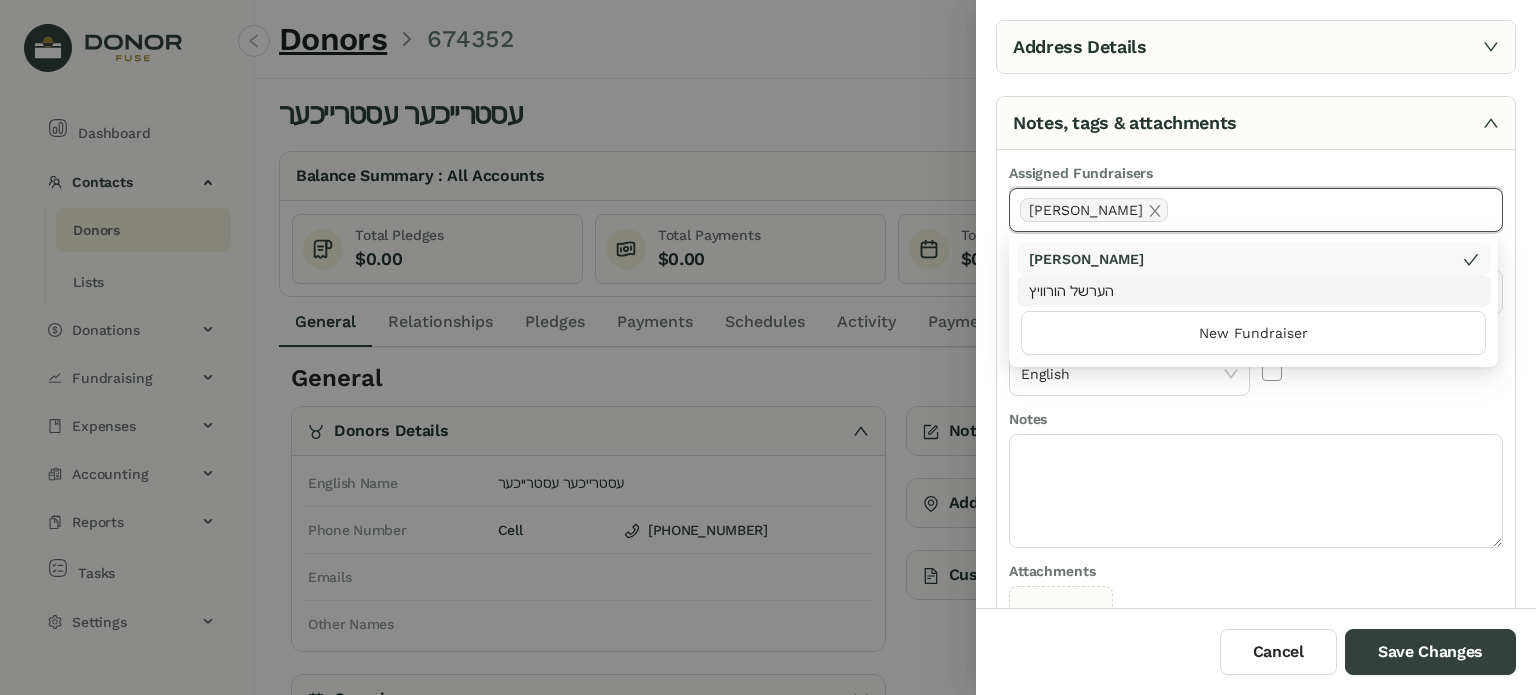click 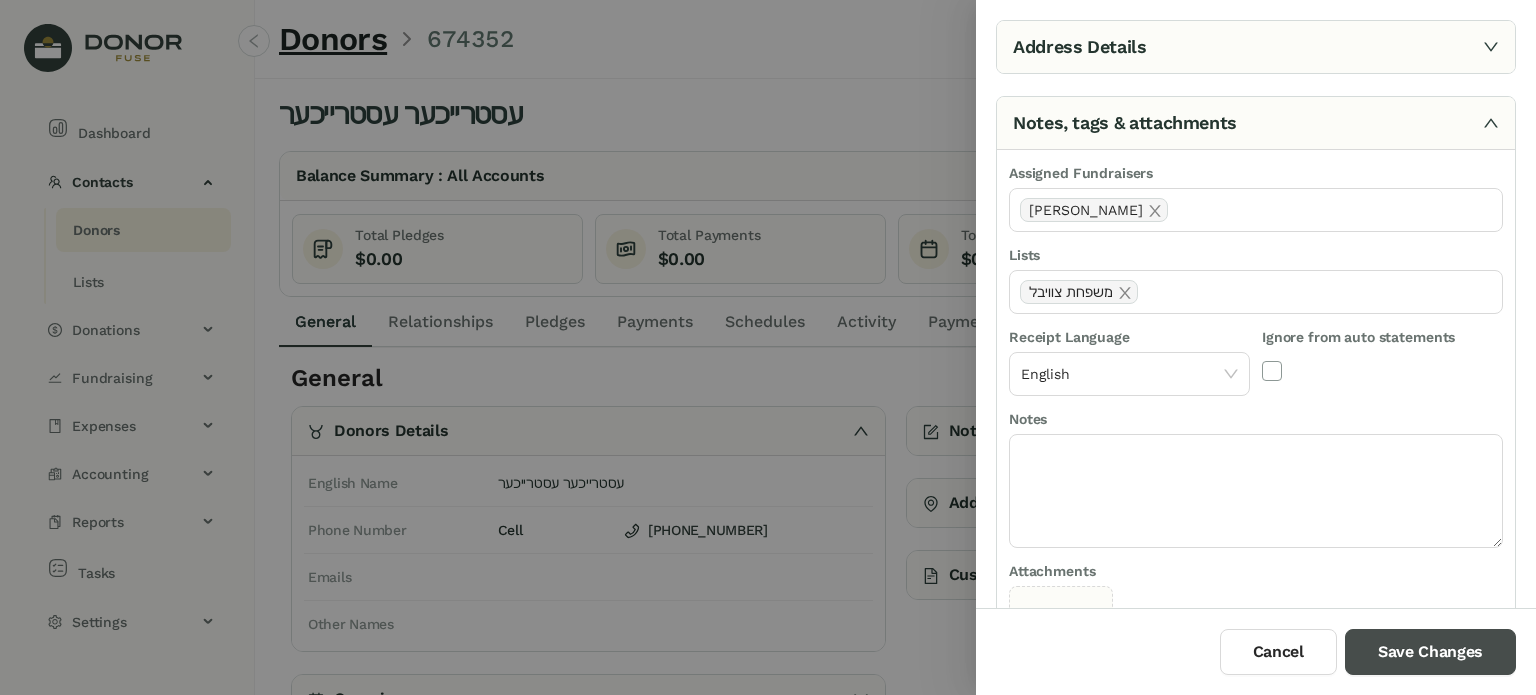 click on "Save Changes" at bounding box center [1430, 652] 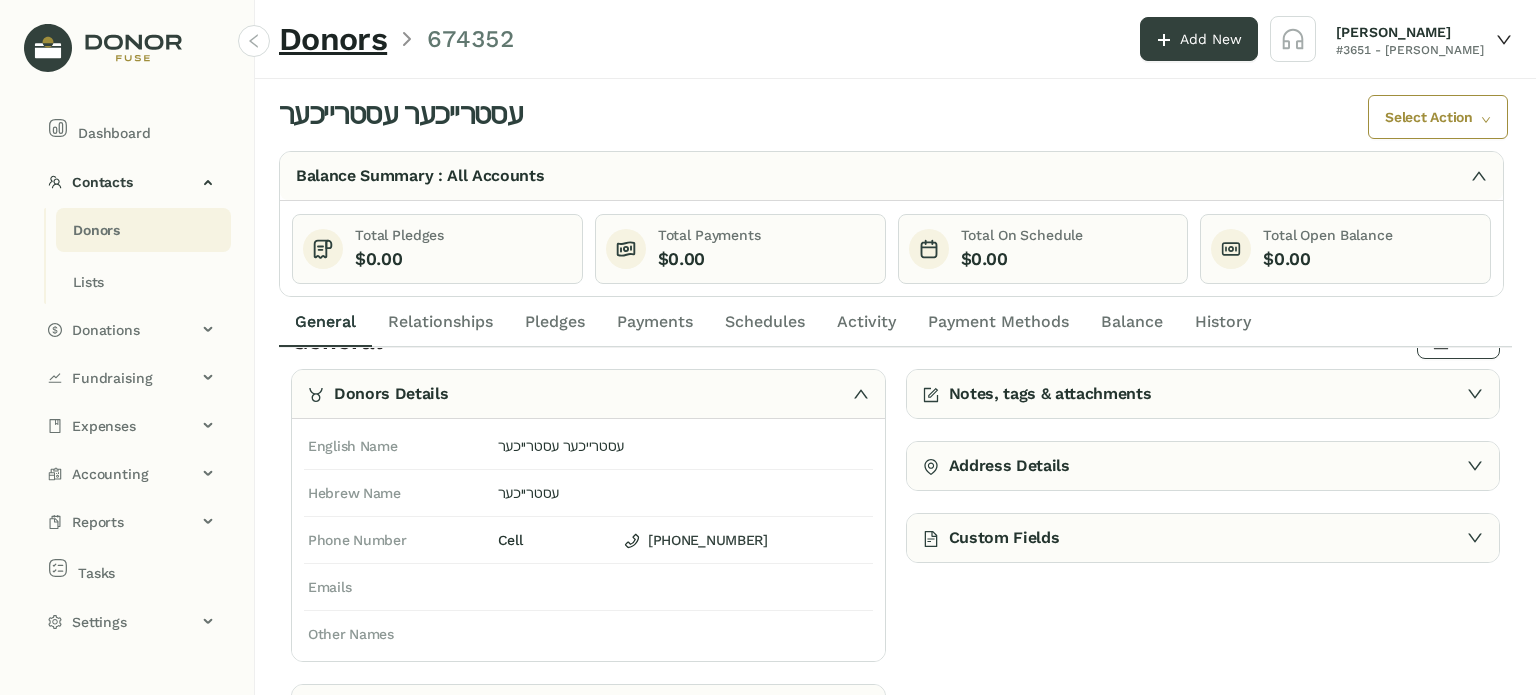 scroll, scrollTop: 0, scrollLeft: 0, axis: both 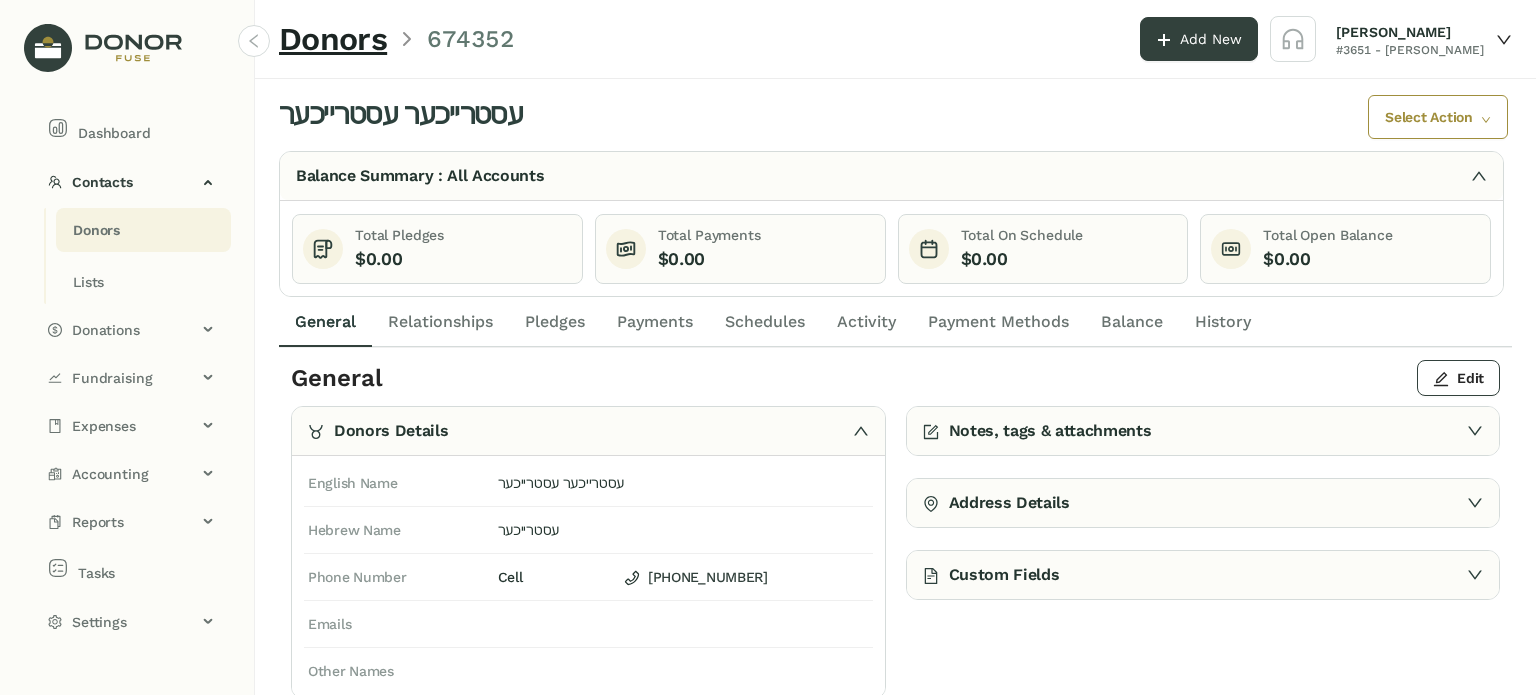 click on "Activity" 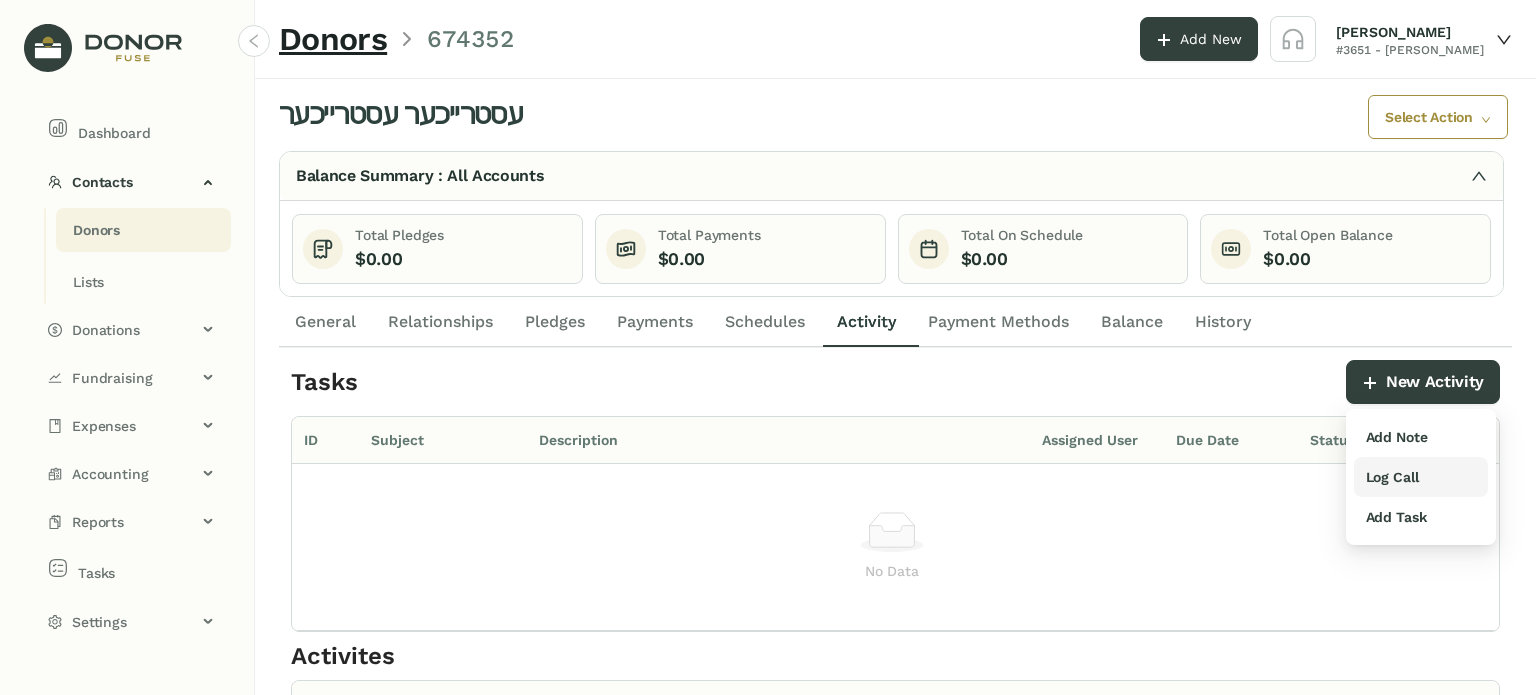 click on "Log Call" at bounding box center (1392, 477) 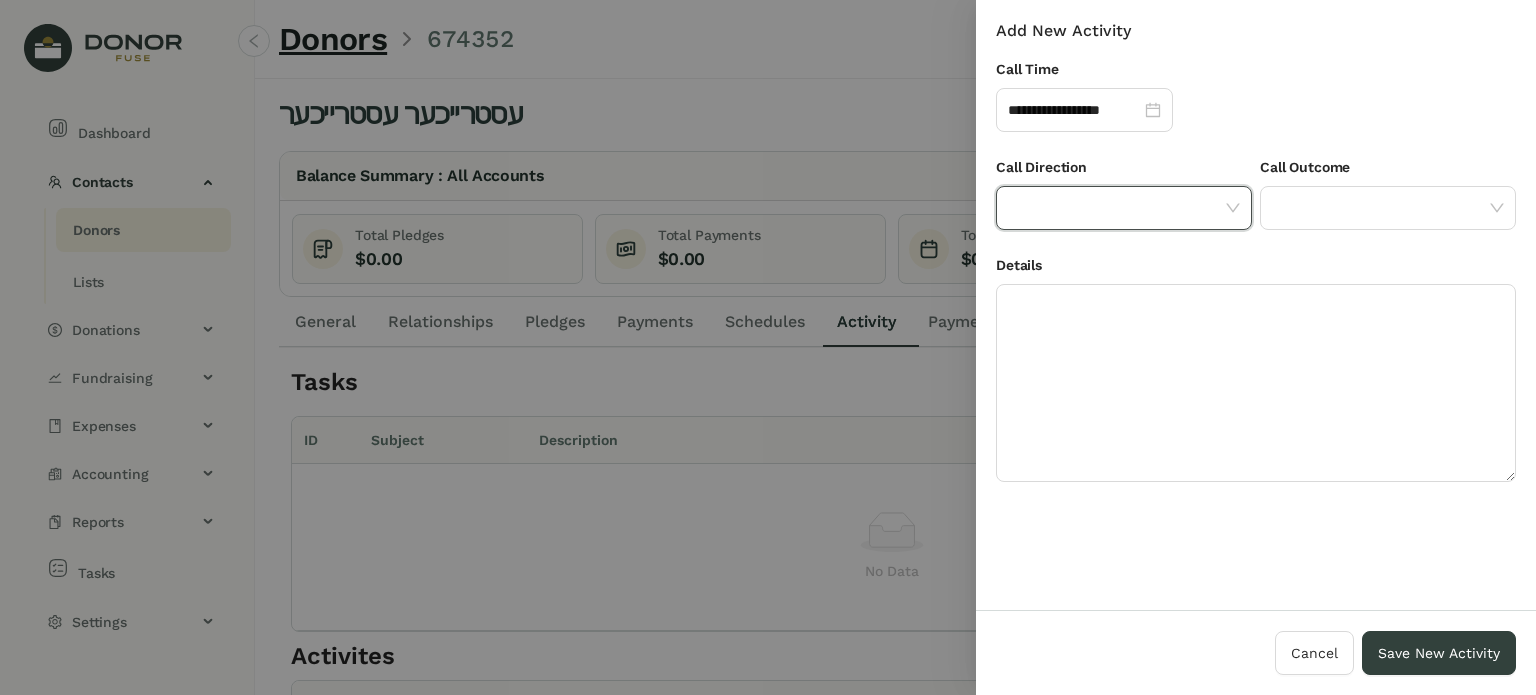 drag, startPoint x: 1192, startPoint y: 207, endPoint x: 1192, endPoint y: 223, distance: 16 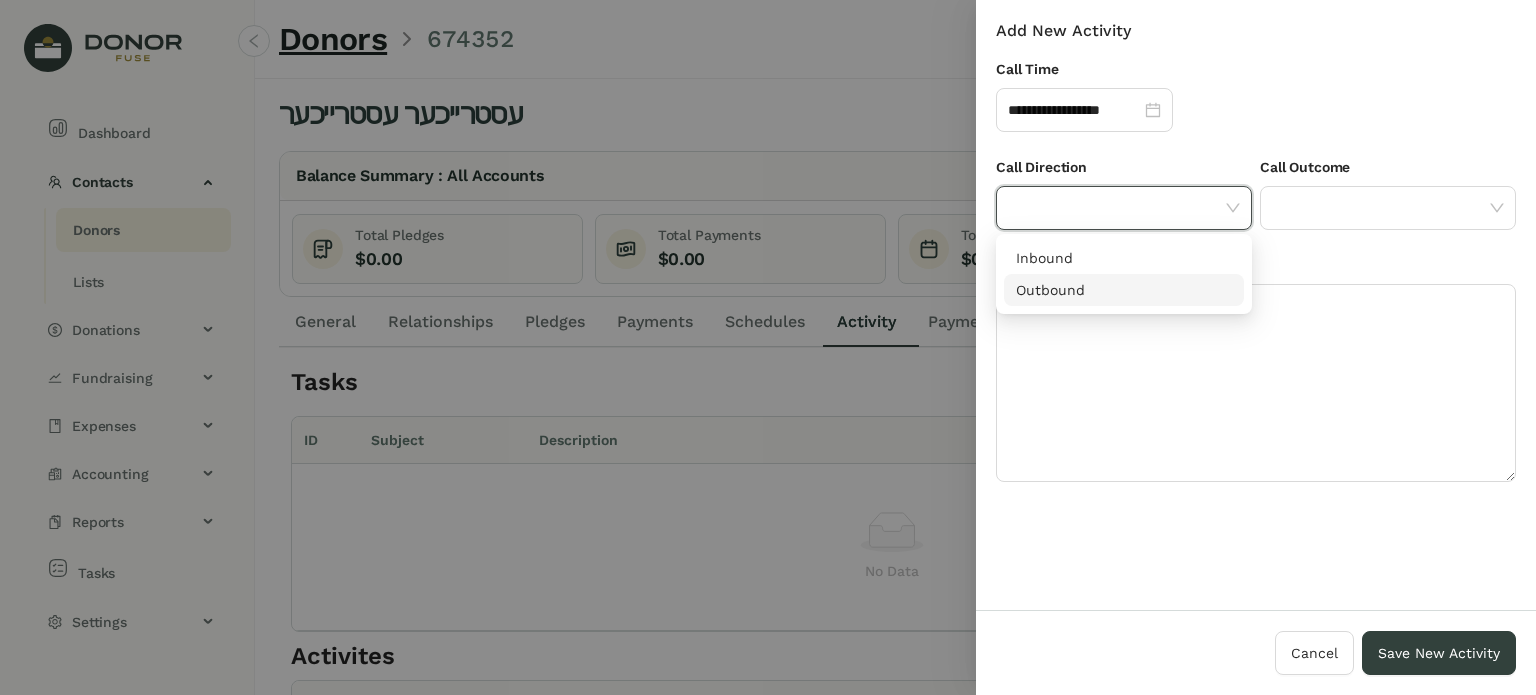 drag, startPoint x: 1189, startPoint y: 281, endPoint x: 1228, endPoint y: 271, distance: 40.261642 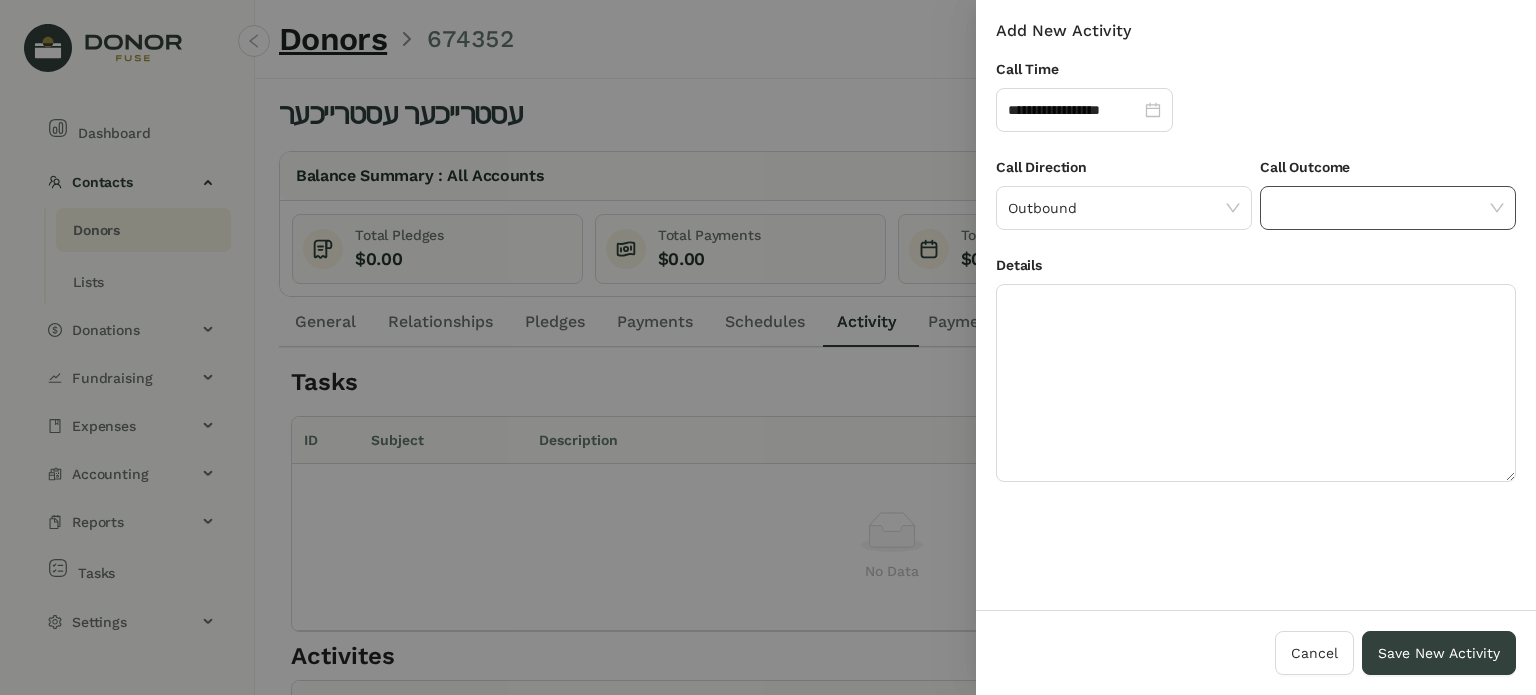 click 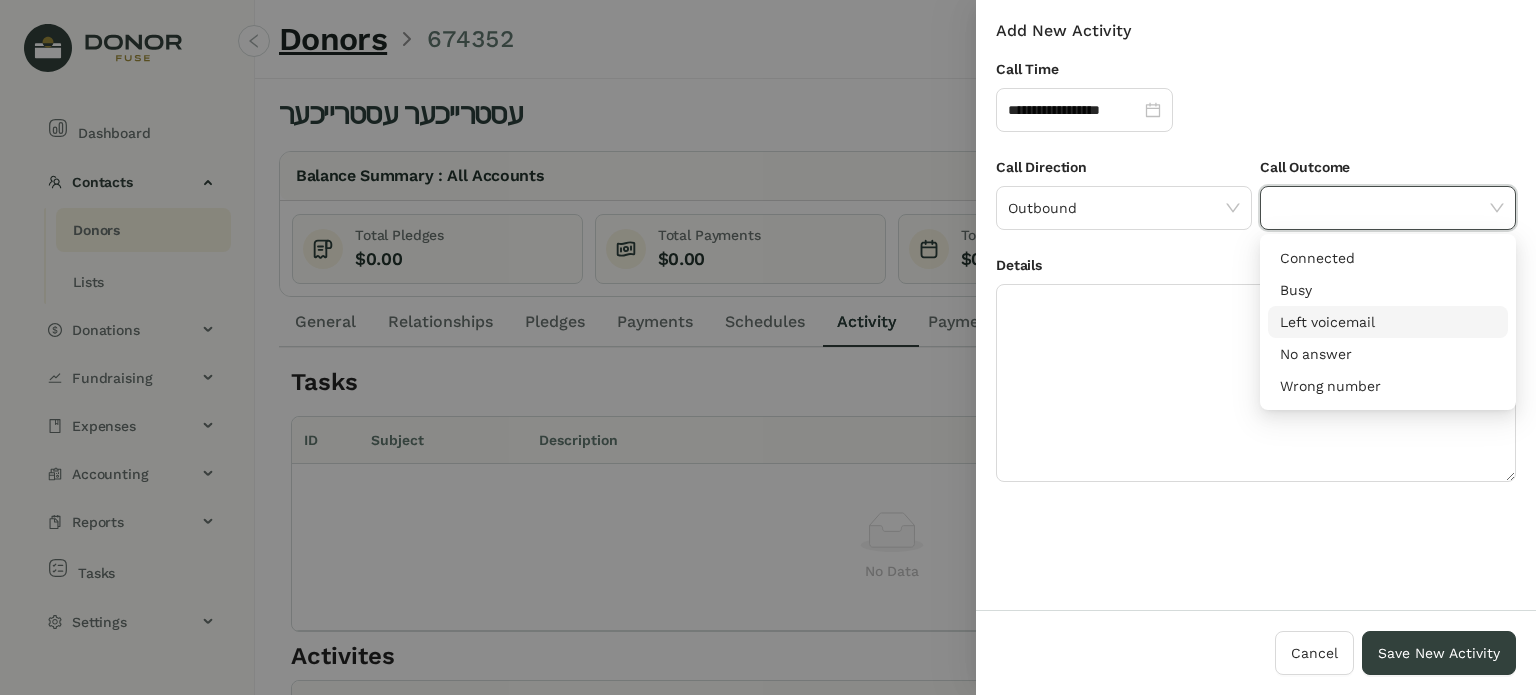 click on "Left voicemail" at bounding box center [1388, 322] 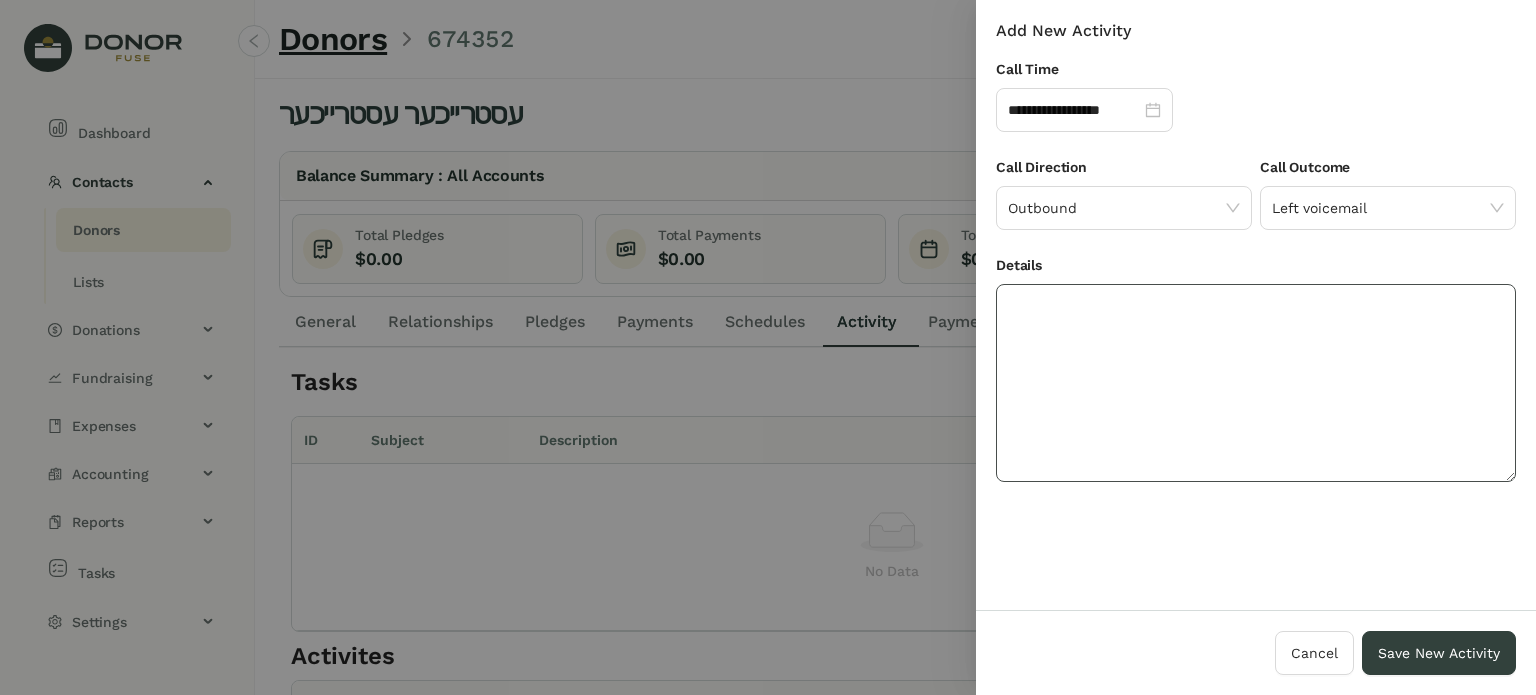 click 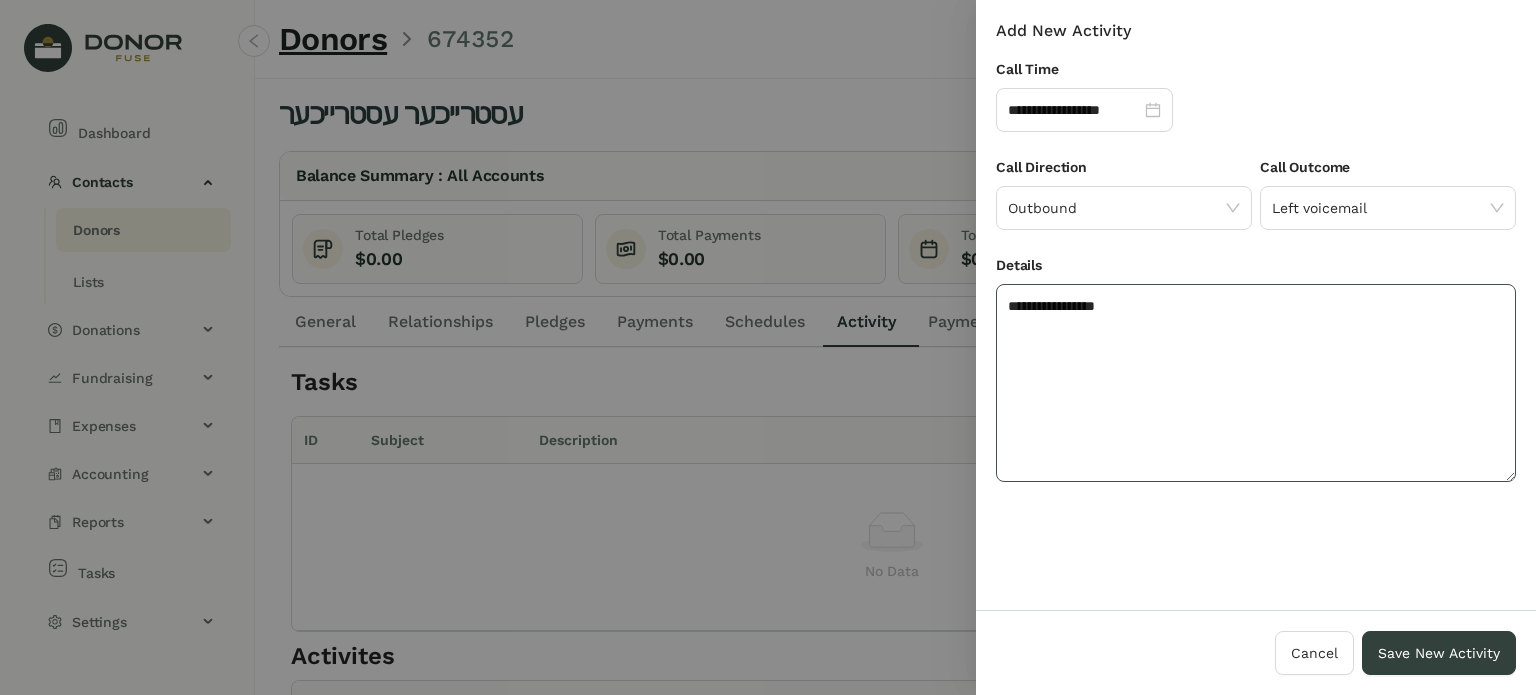 click on "**********" 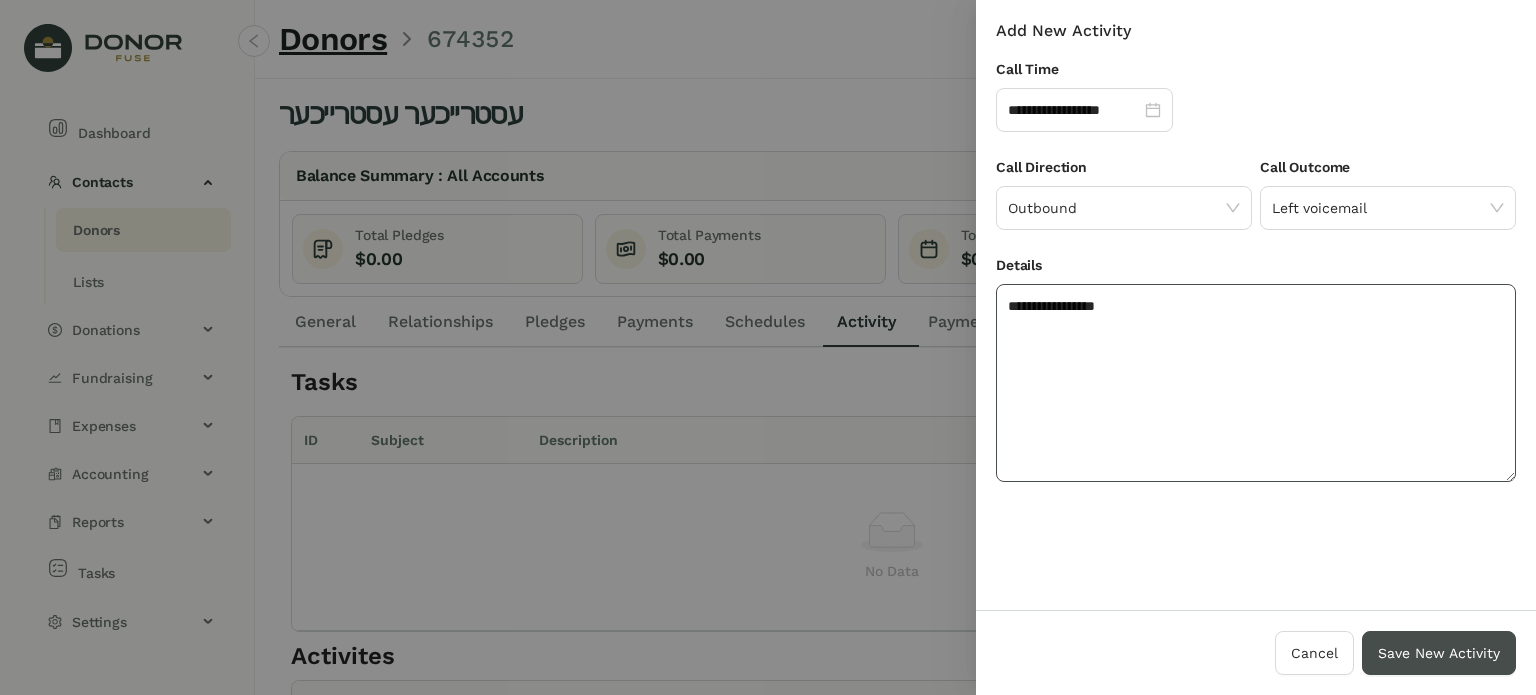 type on "**********" 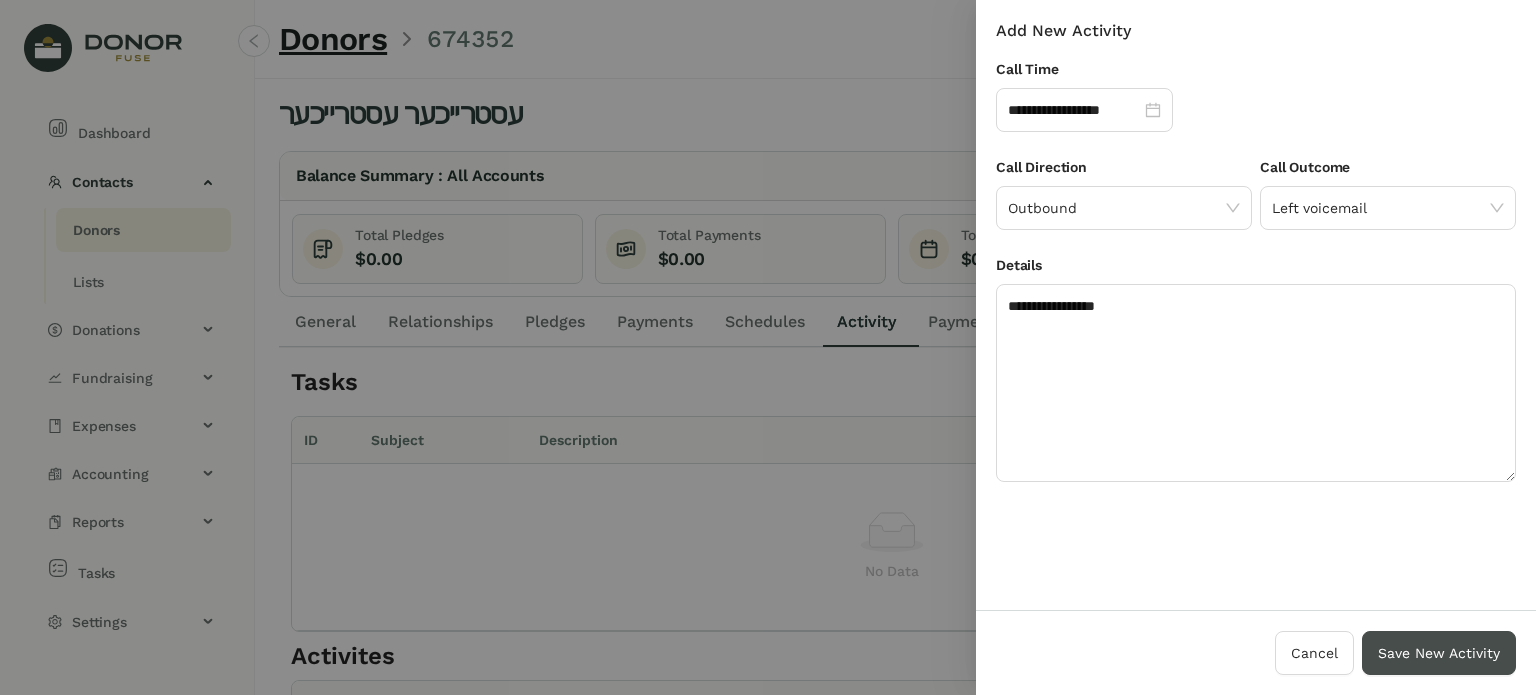 click on "Save New Activity" at bounding box center (1439, 653) 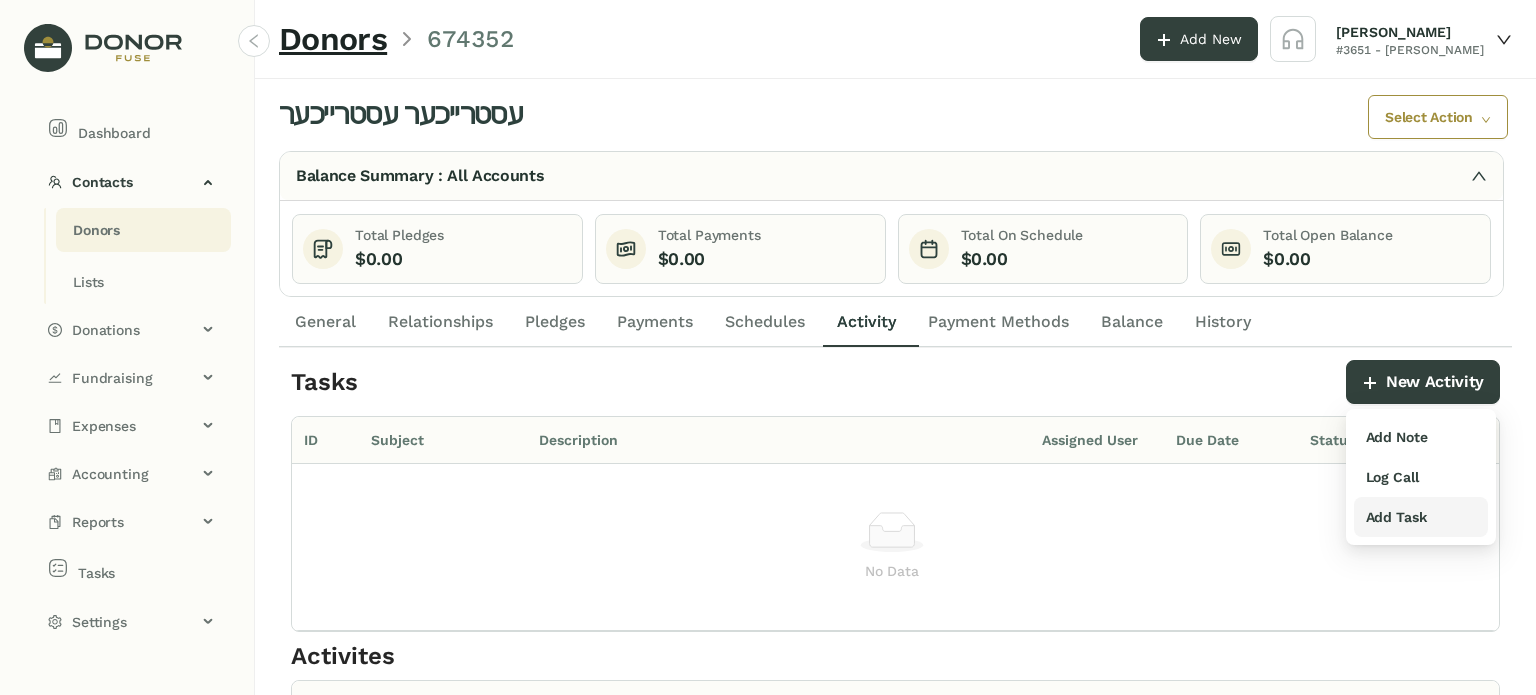 click on "Add Task" at bounding box center (1396, 517) 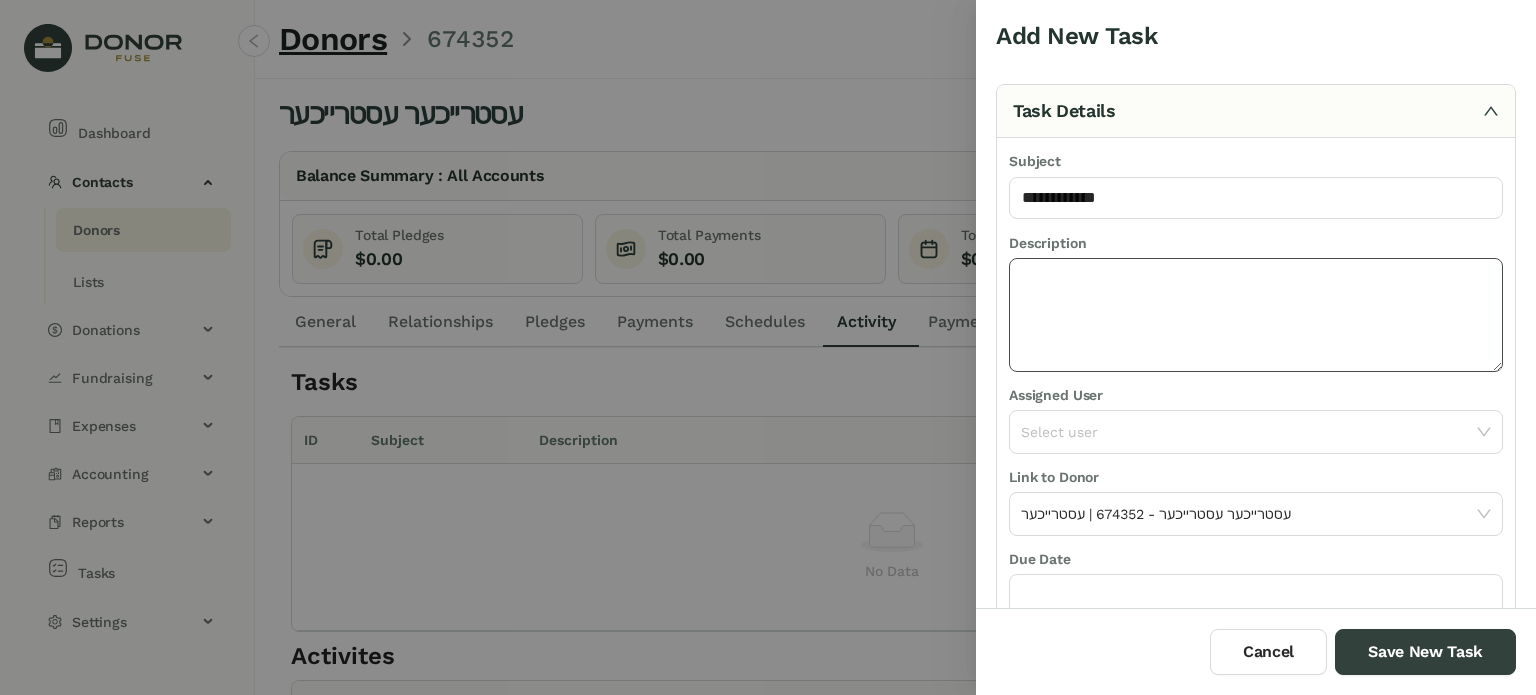 type on "**********" 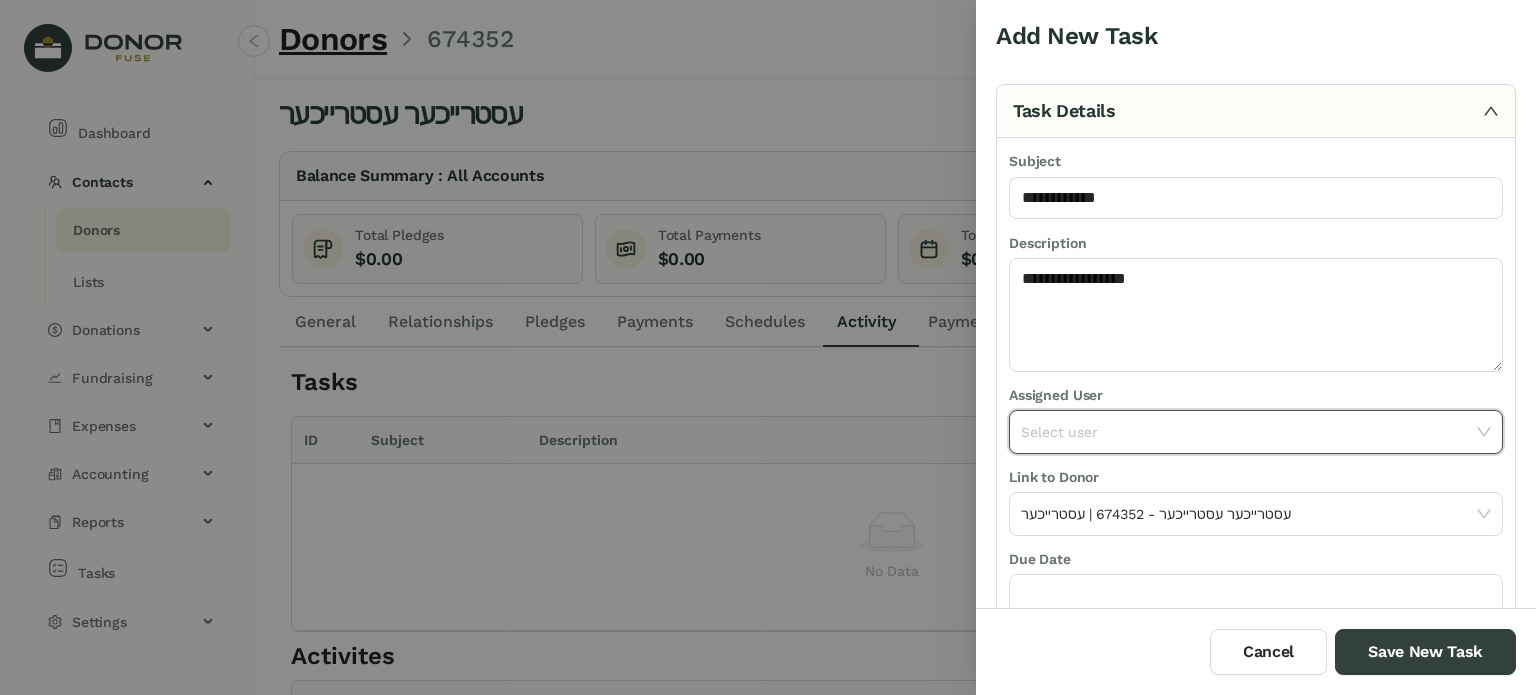 drag, startPoint x: 1096, startPoint y: 423, endPoint x: 1096, endPoint y: 439, distance: 16 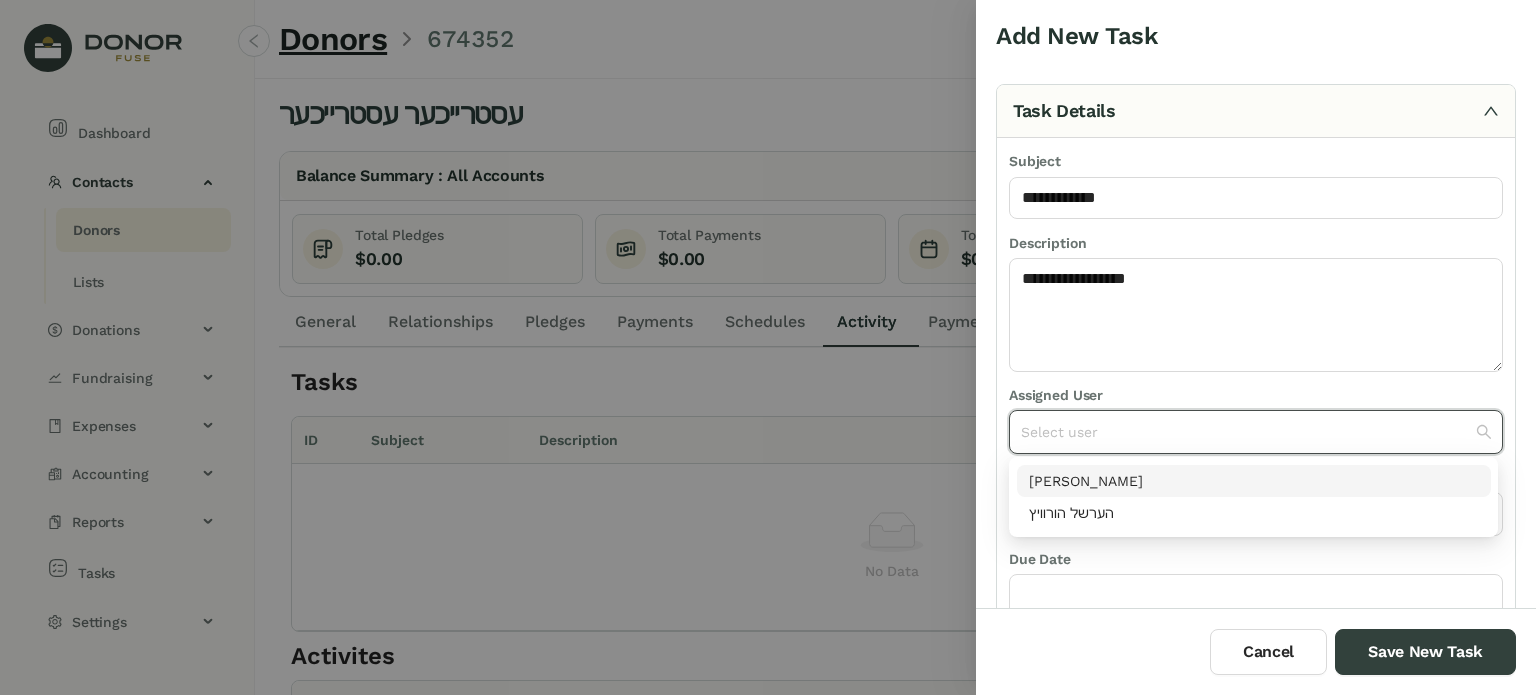 drag, startPoint x: 1096, startPoint y: 479, endPoint x: 1094, endPoint y: 452, distance: 27.073973 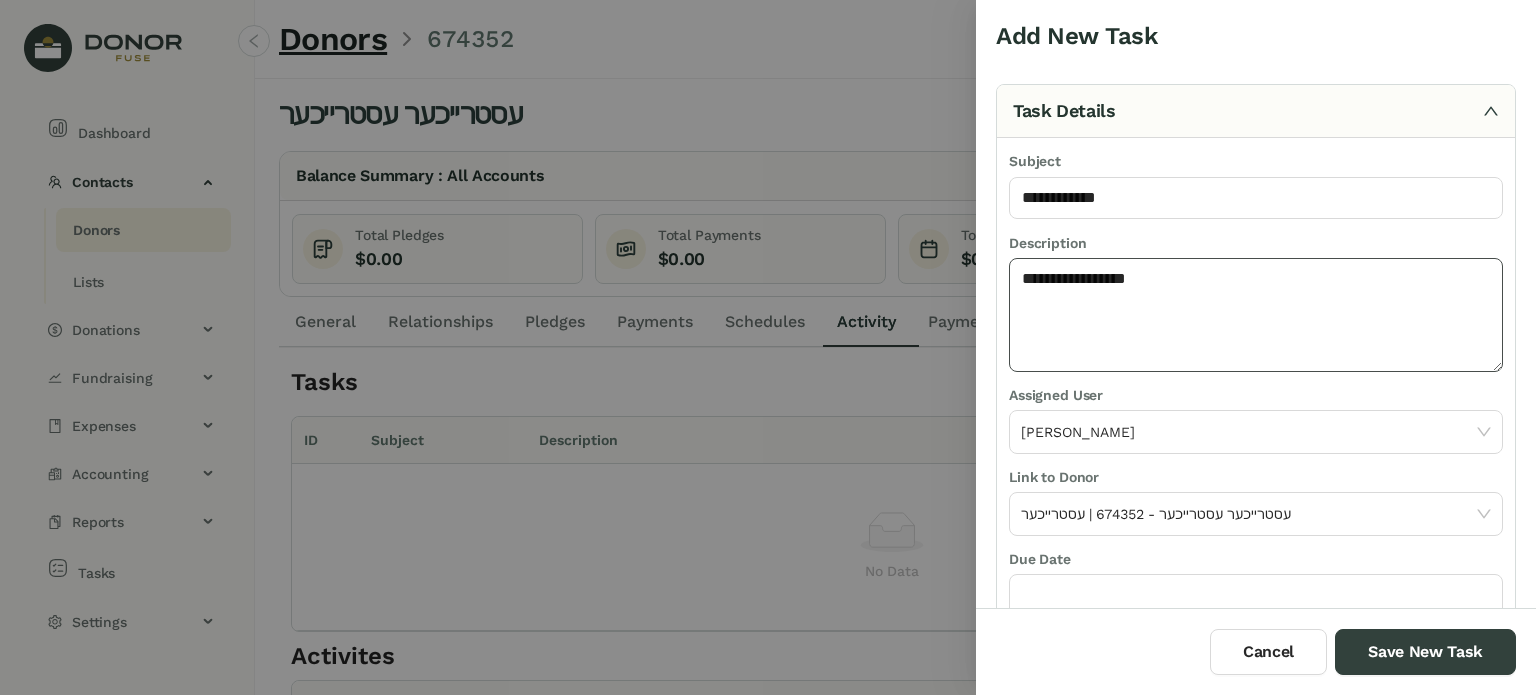 click on "**********" 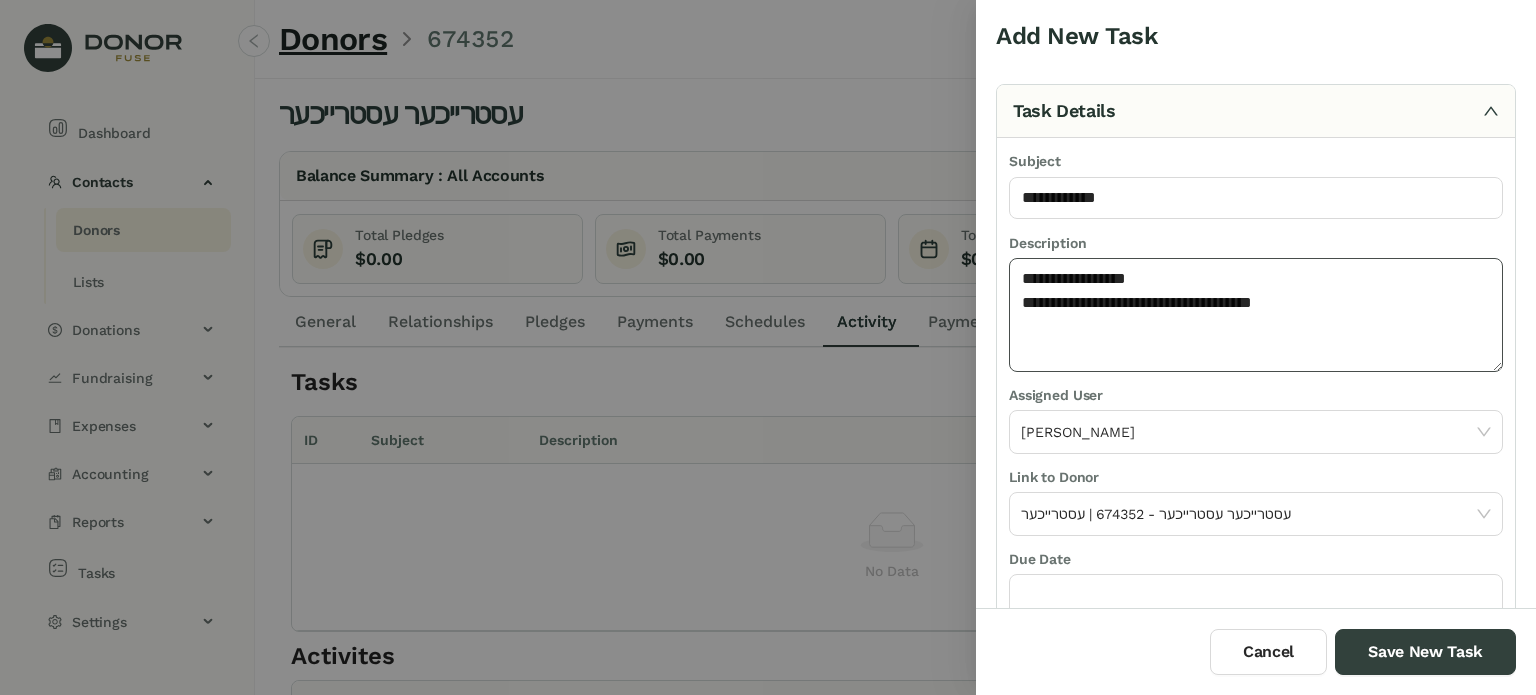 click on "**********" 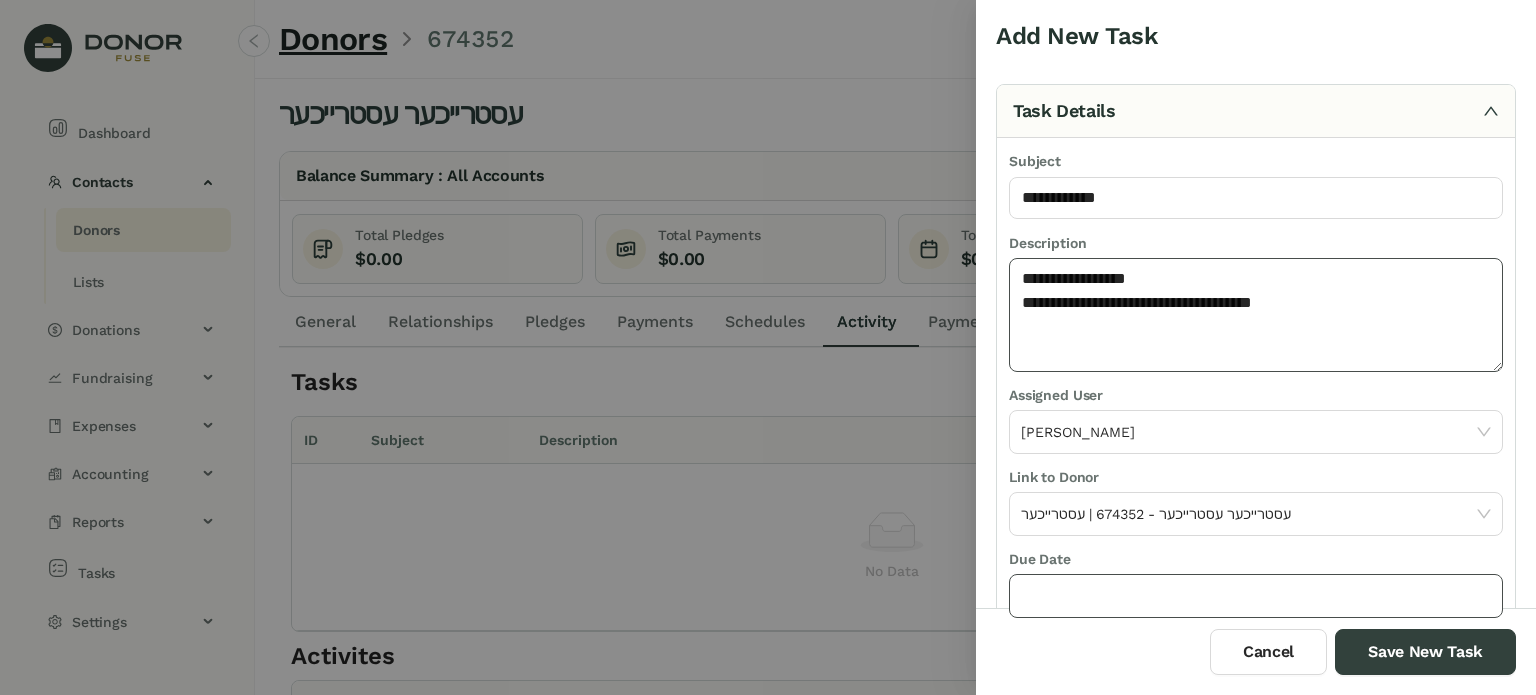 type on "**********" 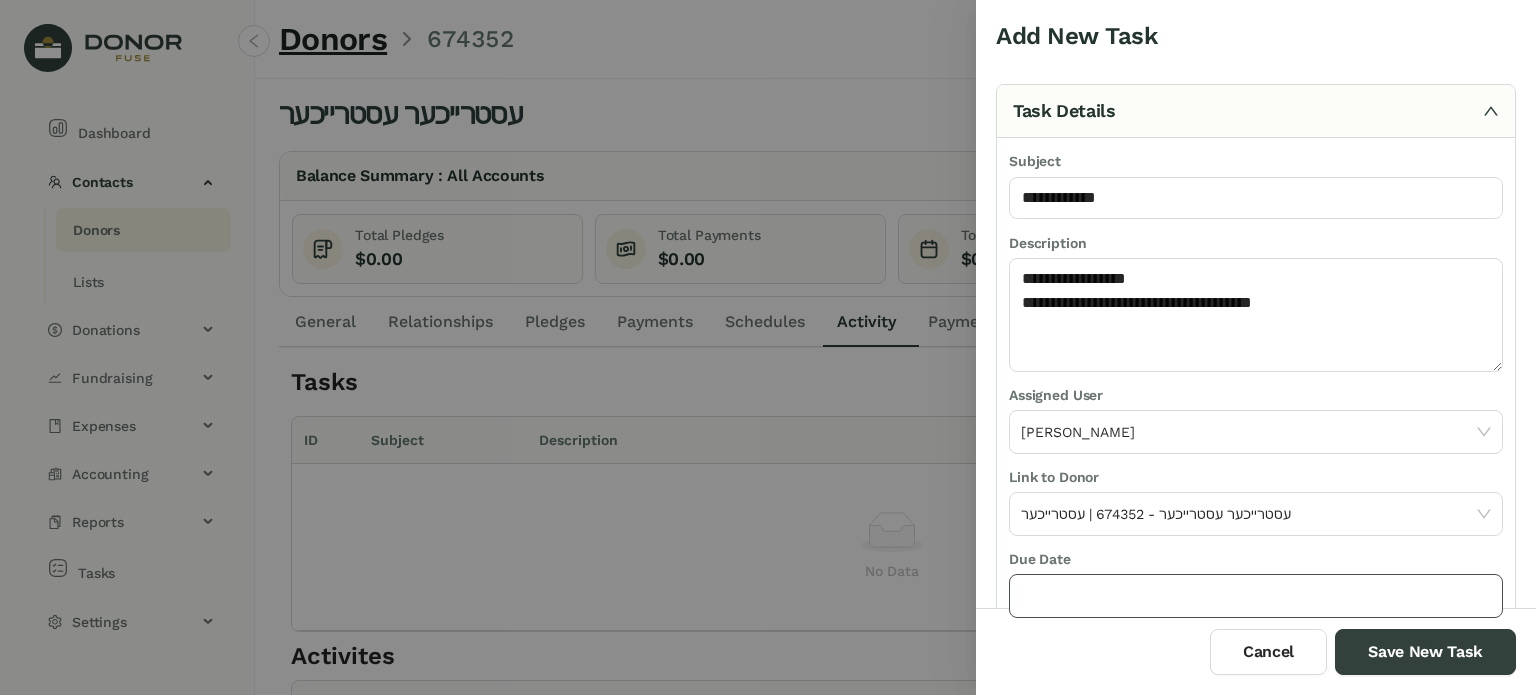 click 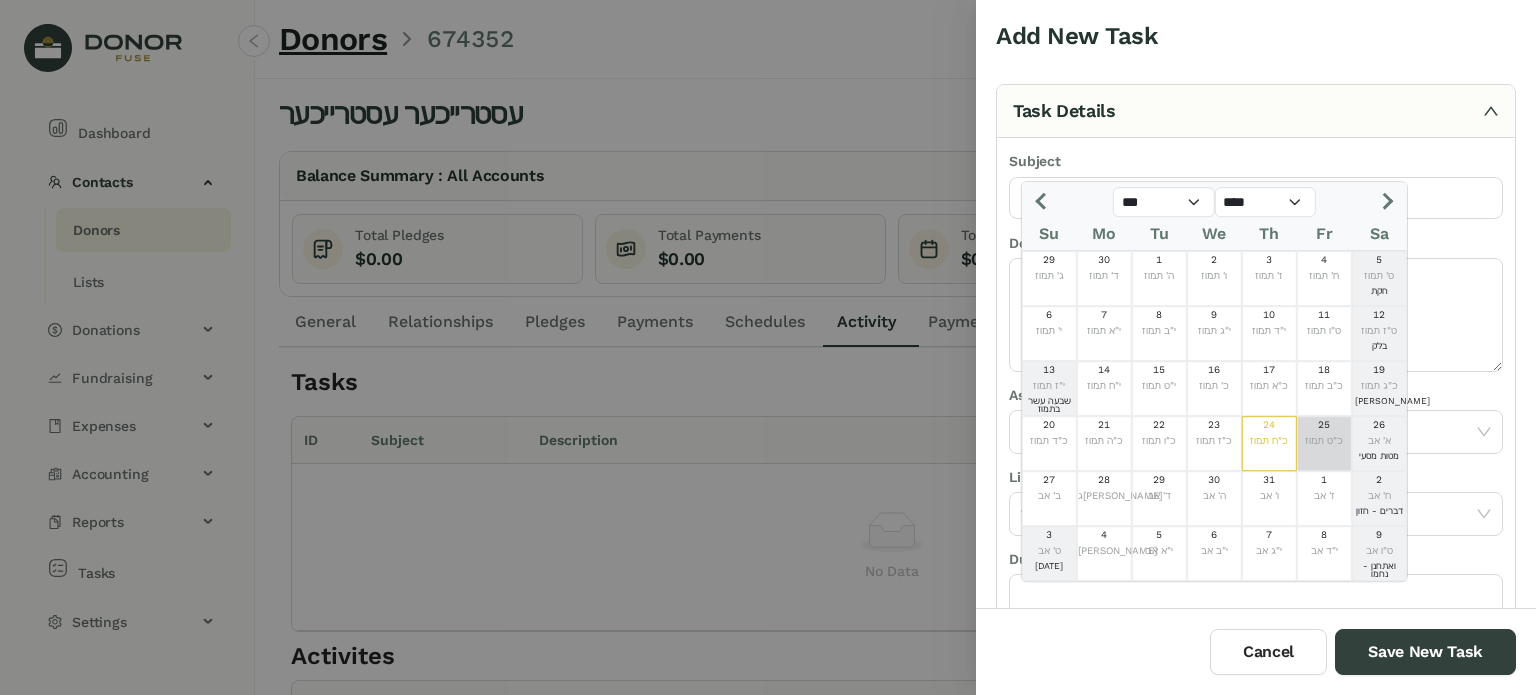 click on "כ"ט תמוז" 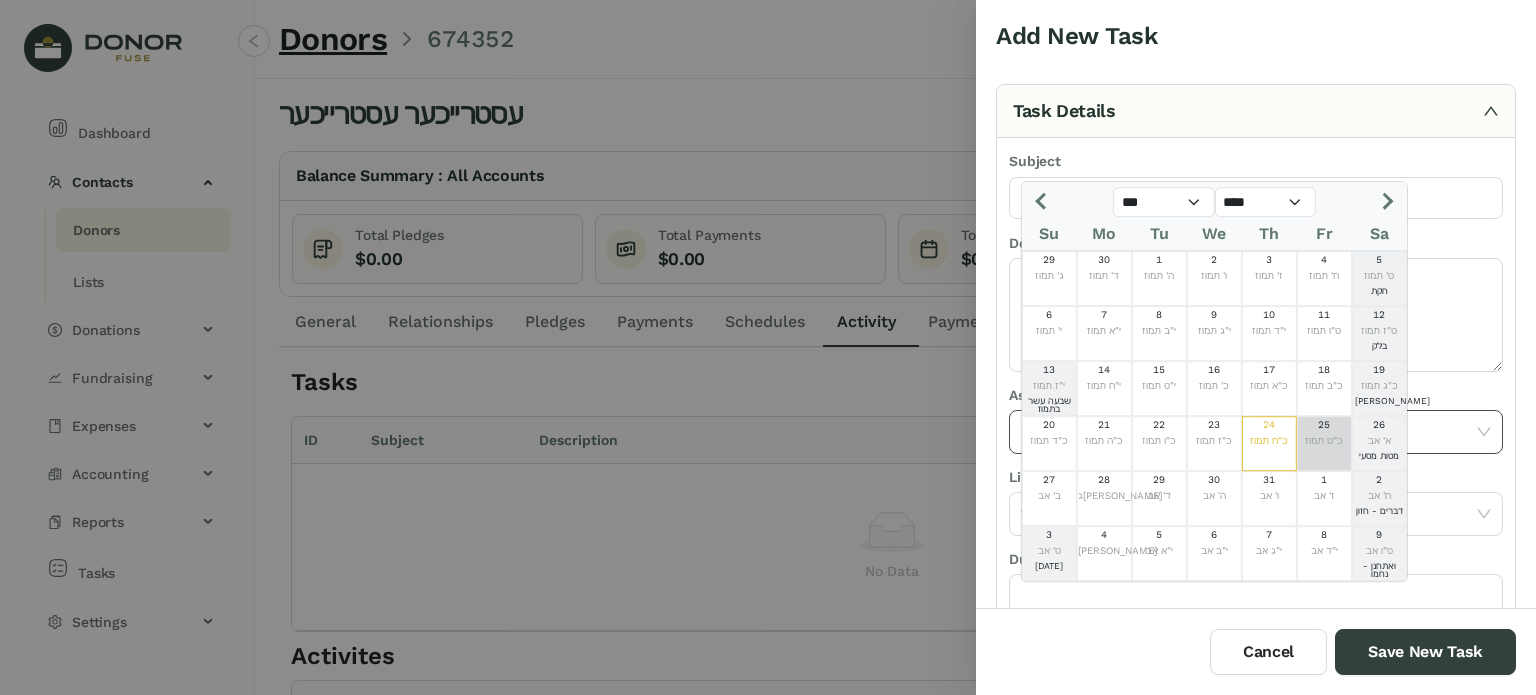 type on "*********" 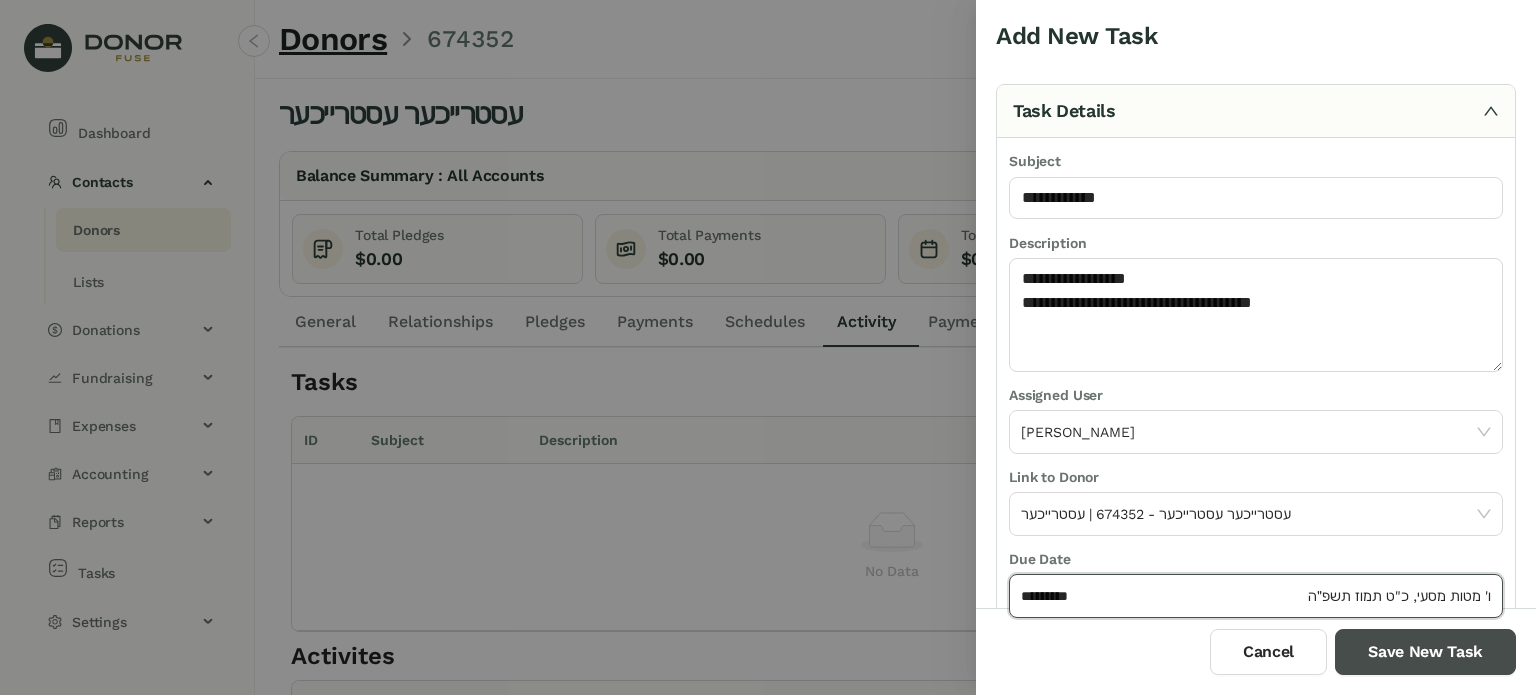 drag, startPoint x: 1388, startPoint y: 651, endPoint x: 1277, endPoint y: 619, distance: 115.52056 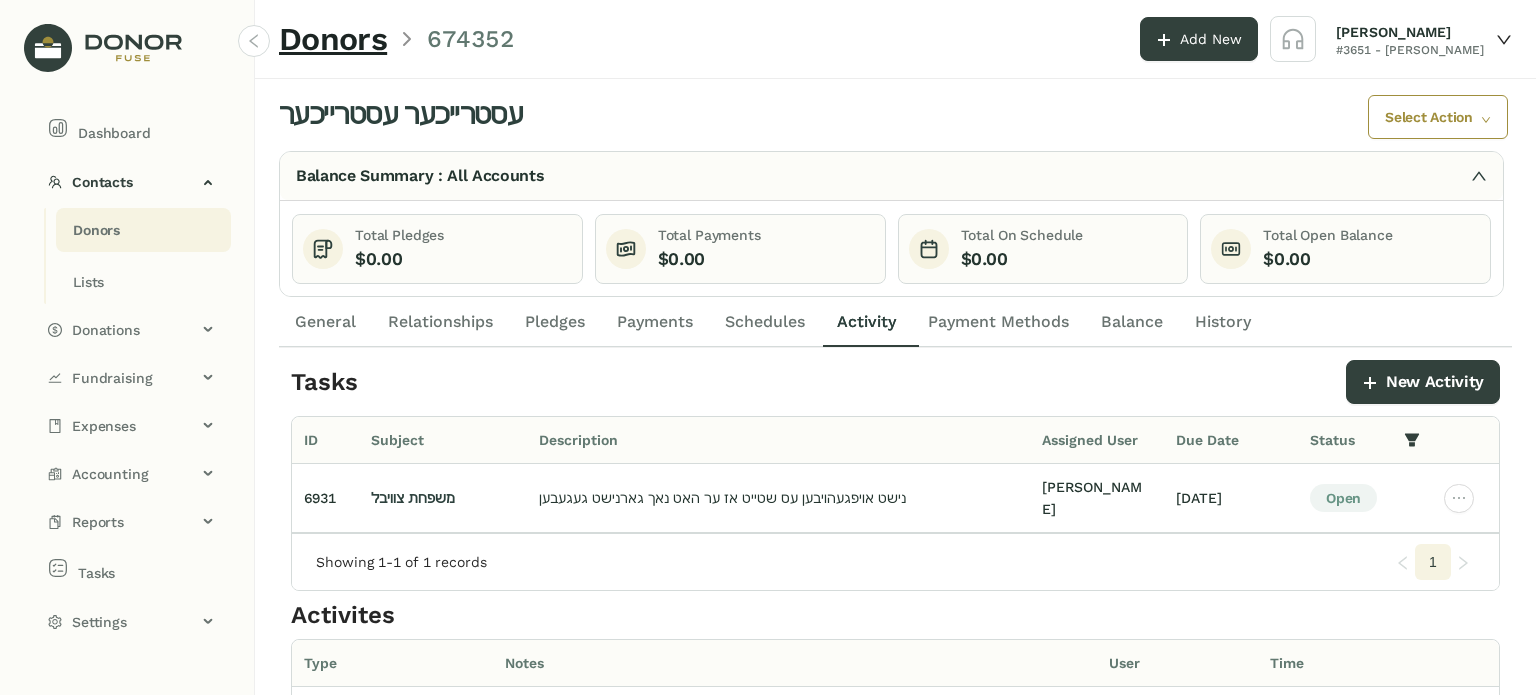 click on "Donors" 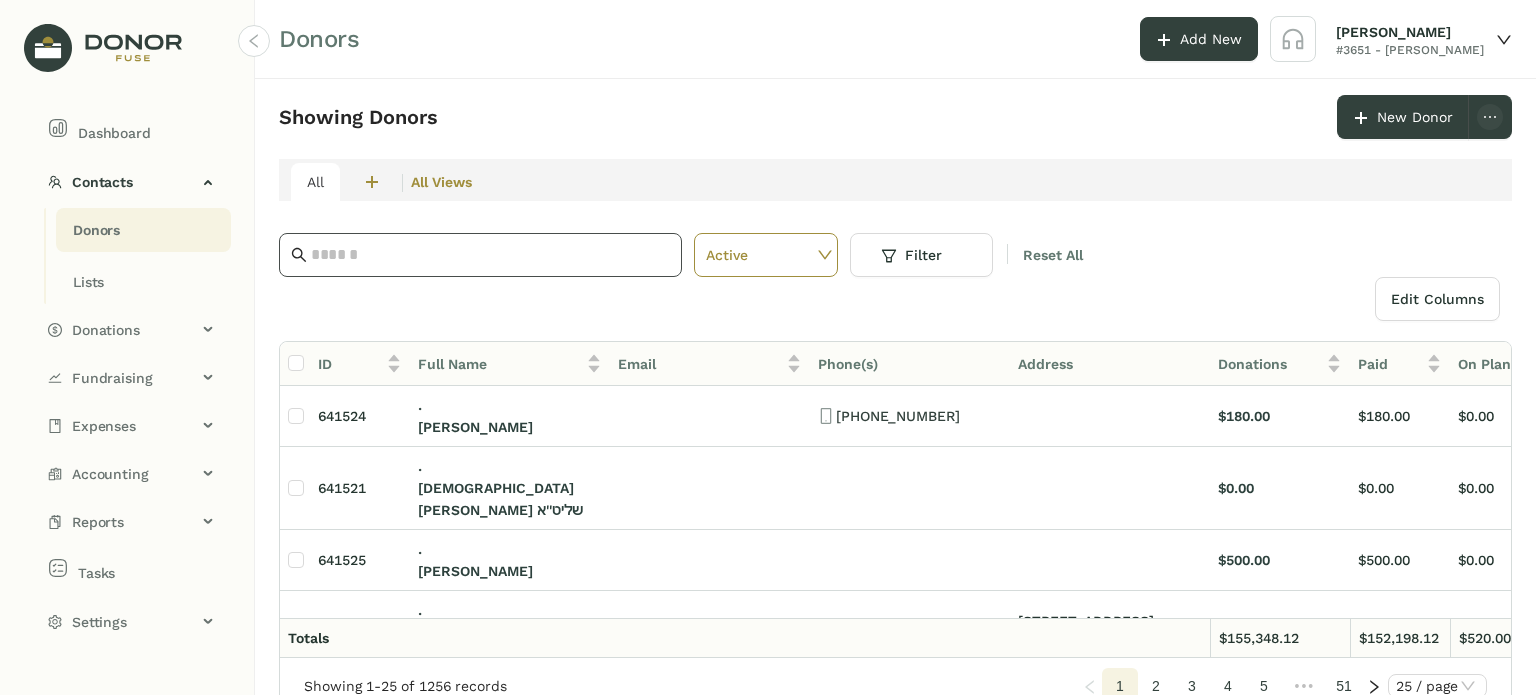 click 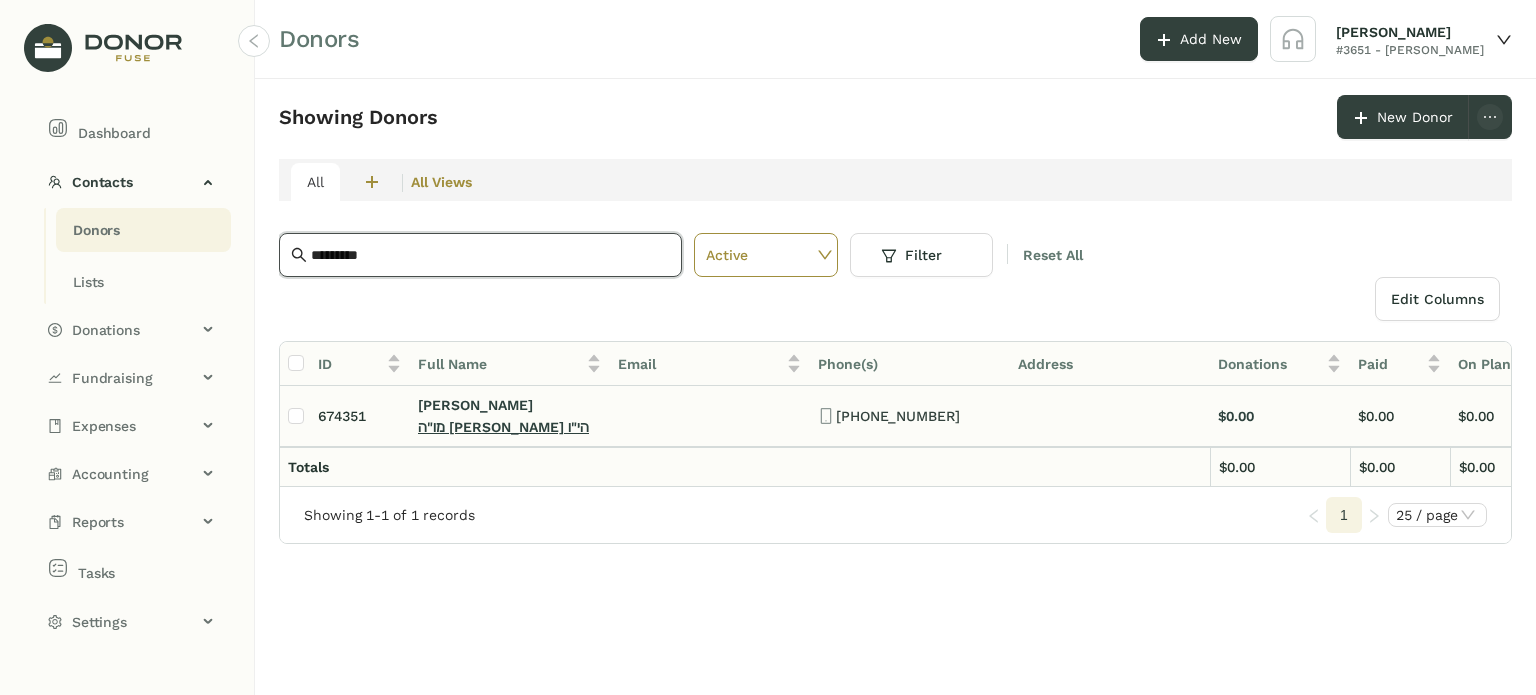 type on "*********" 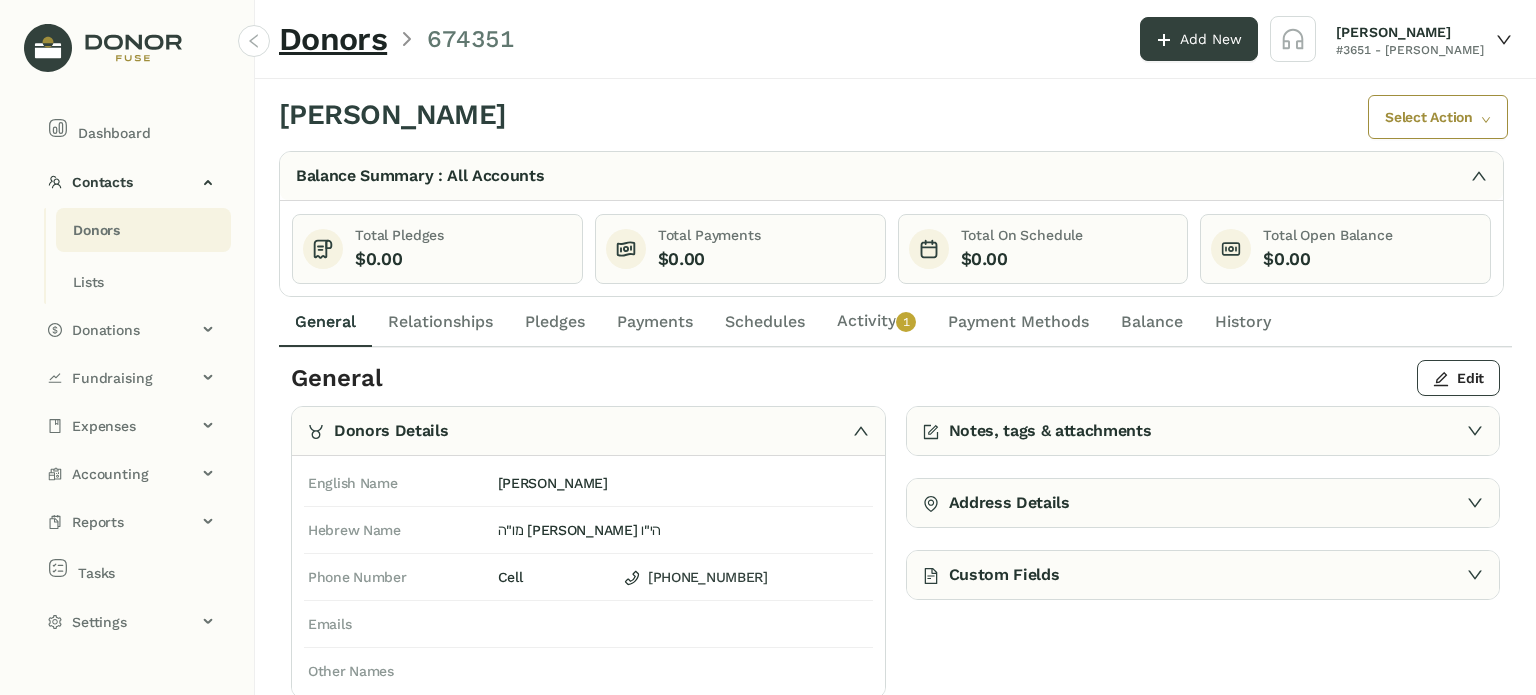 click on "Donors" 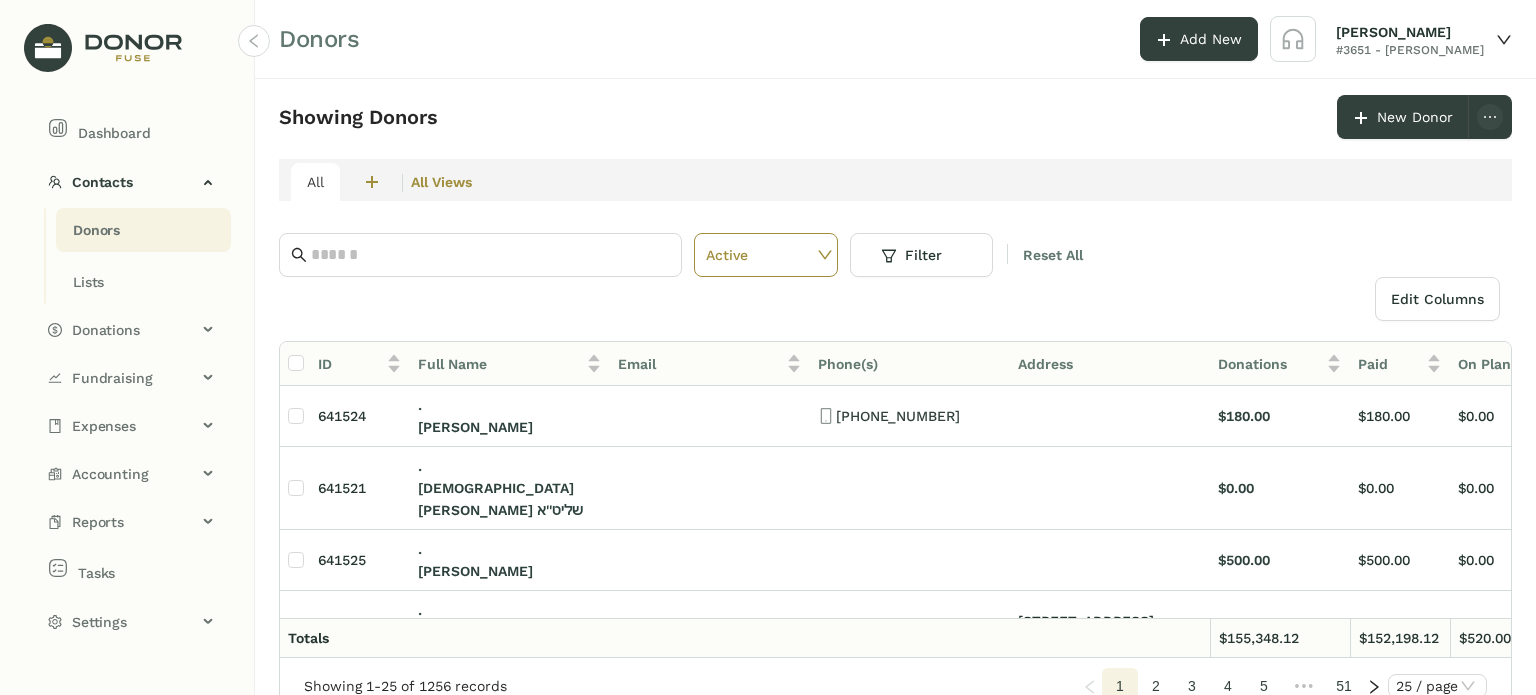 click on "Donors" 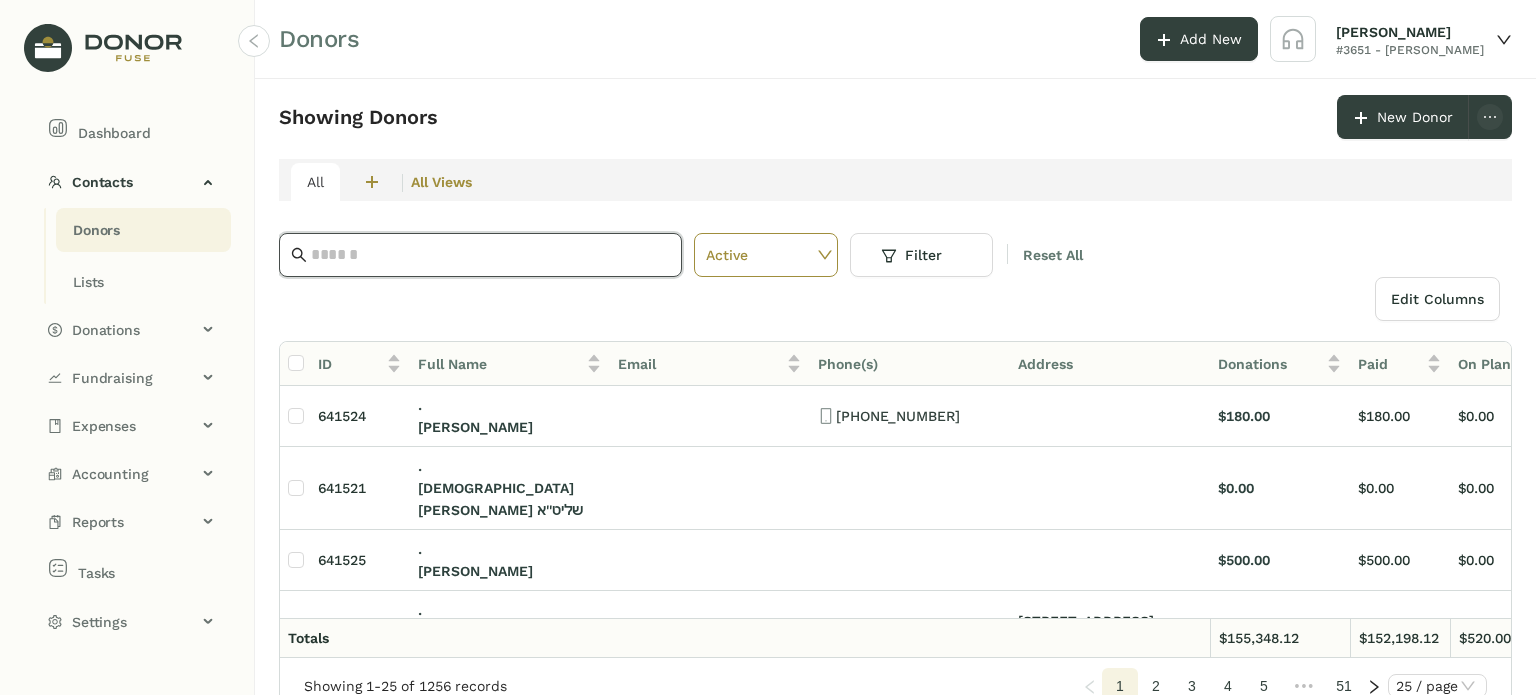 click 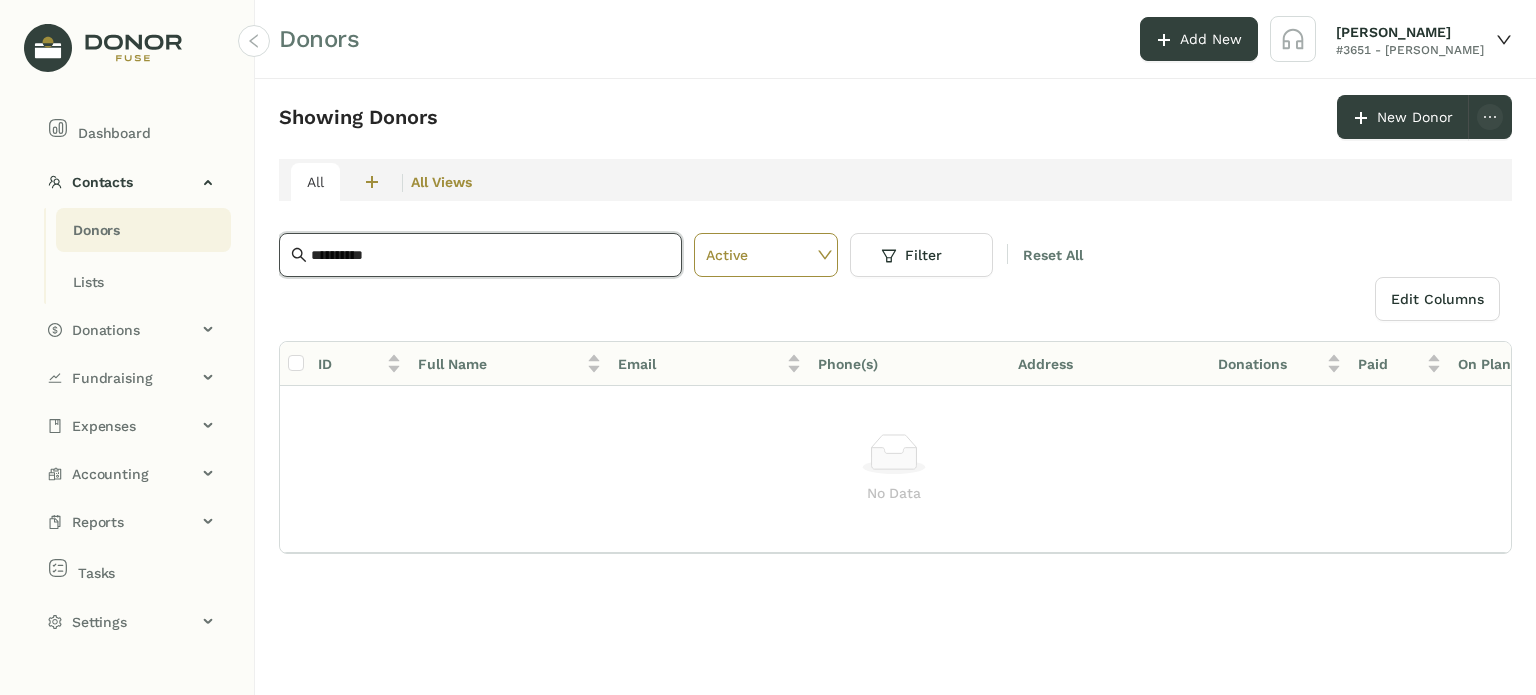 type on "**********" 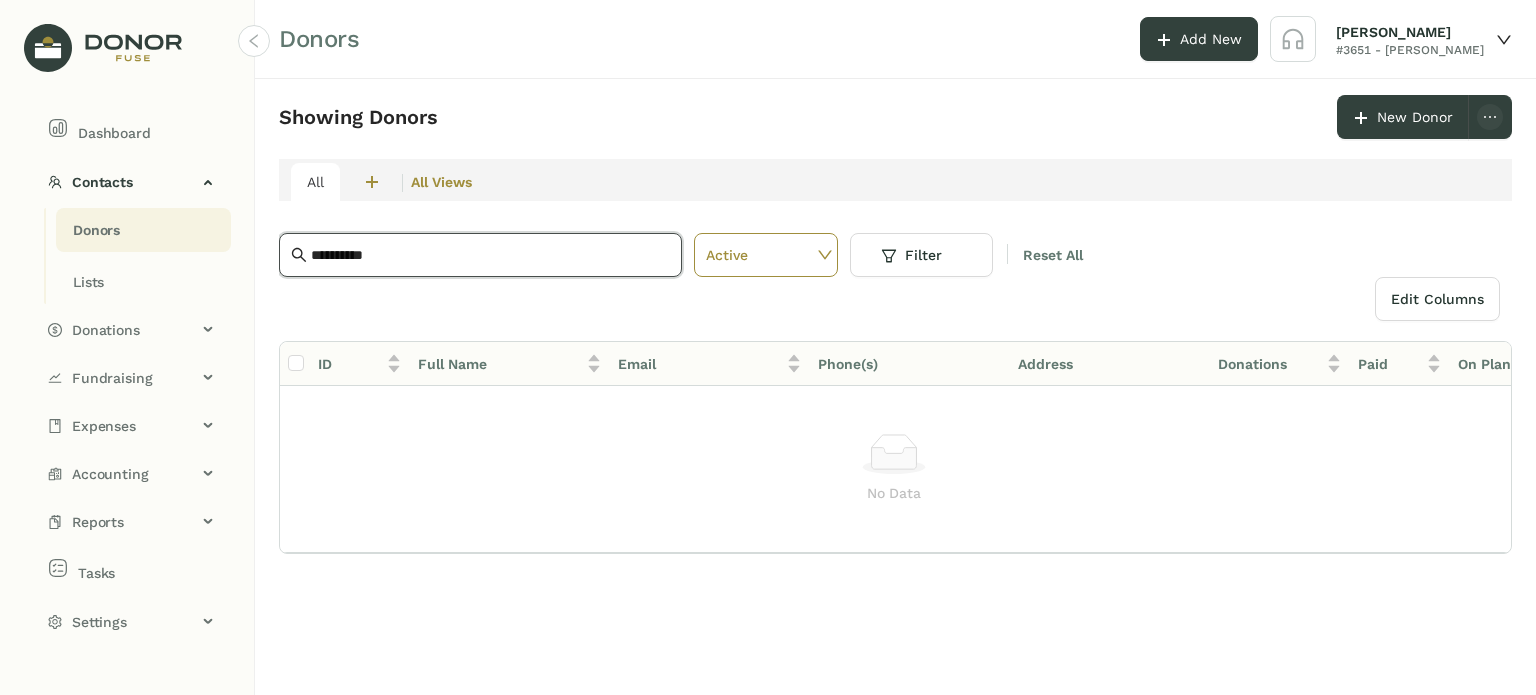 click on "**********" 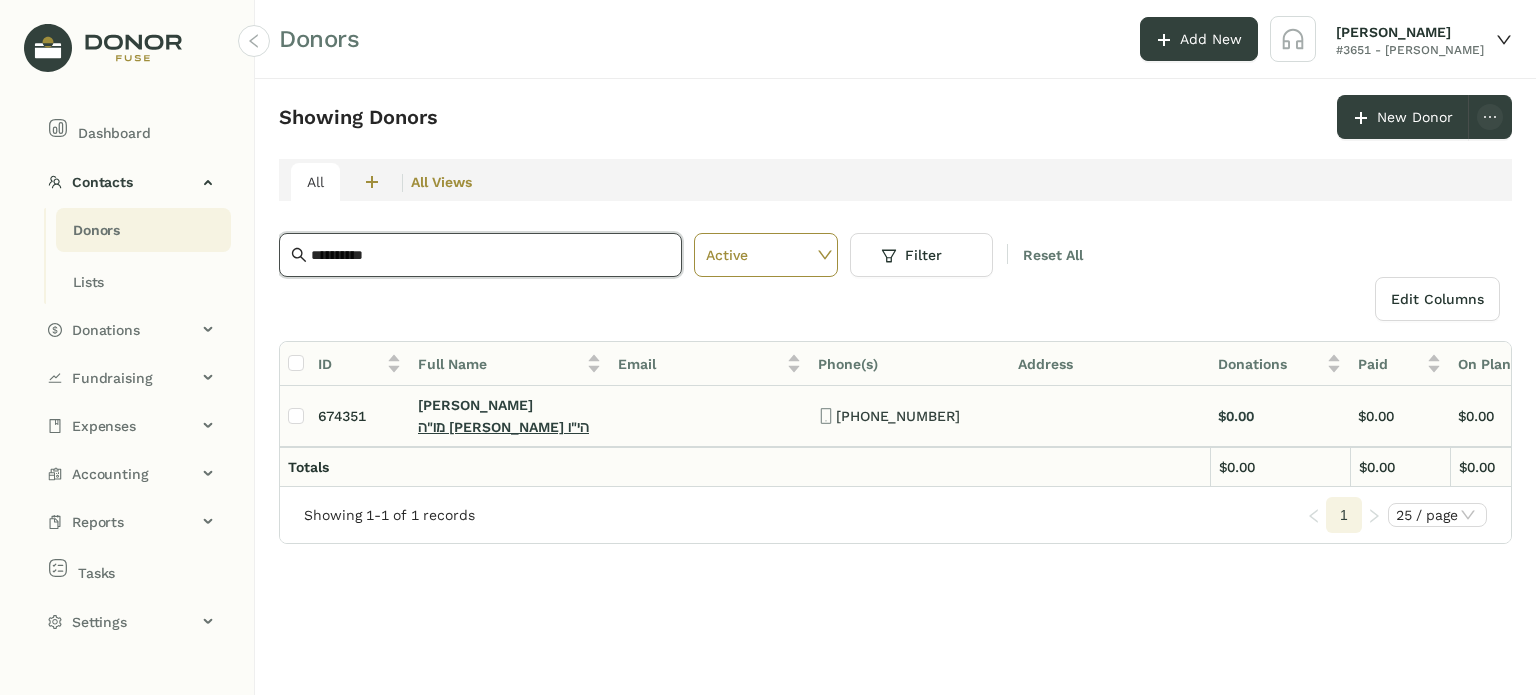type on "*********" 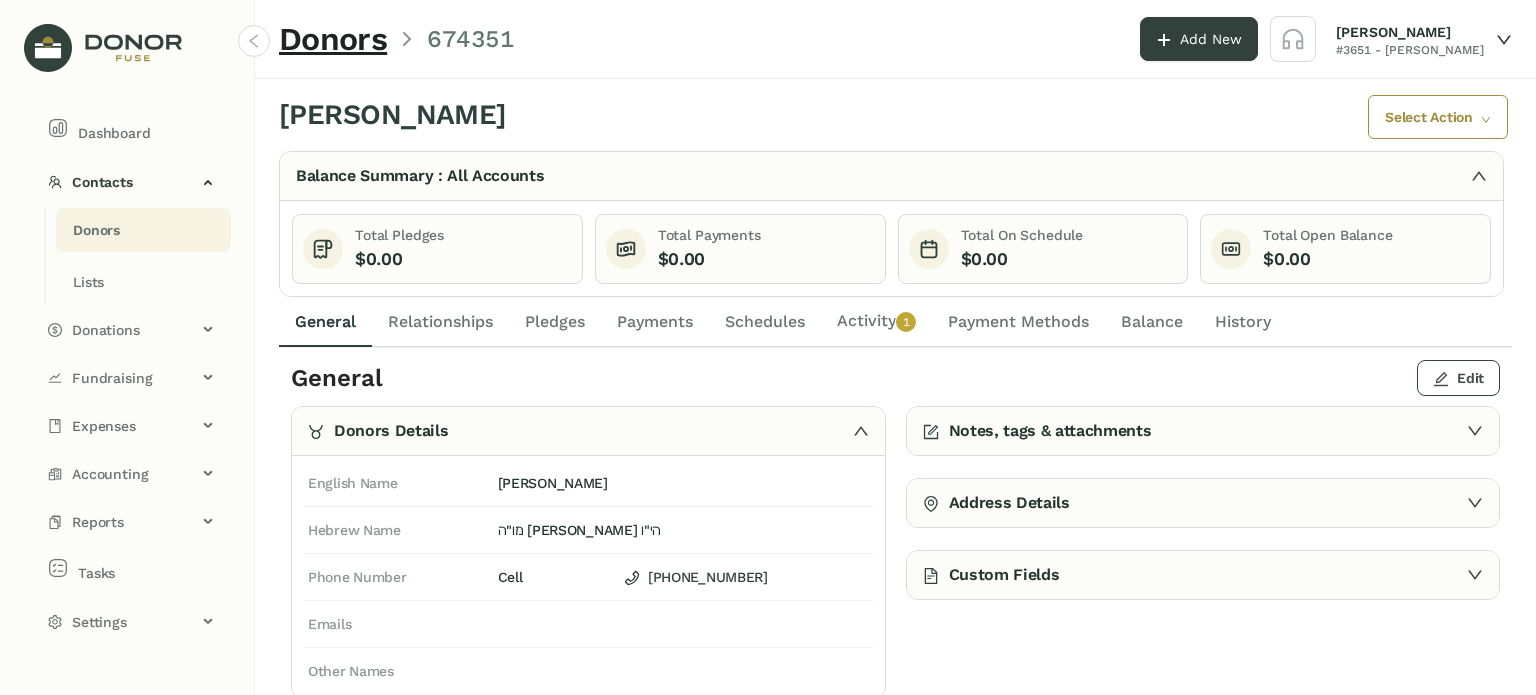 click 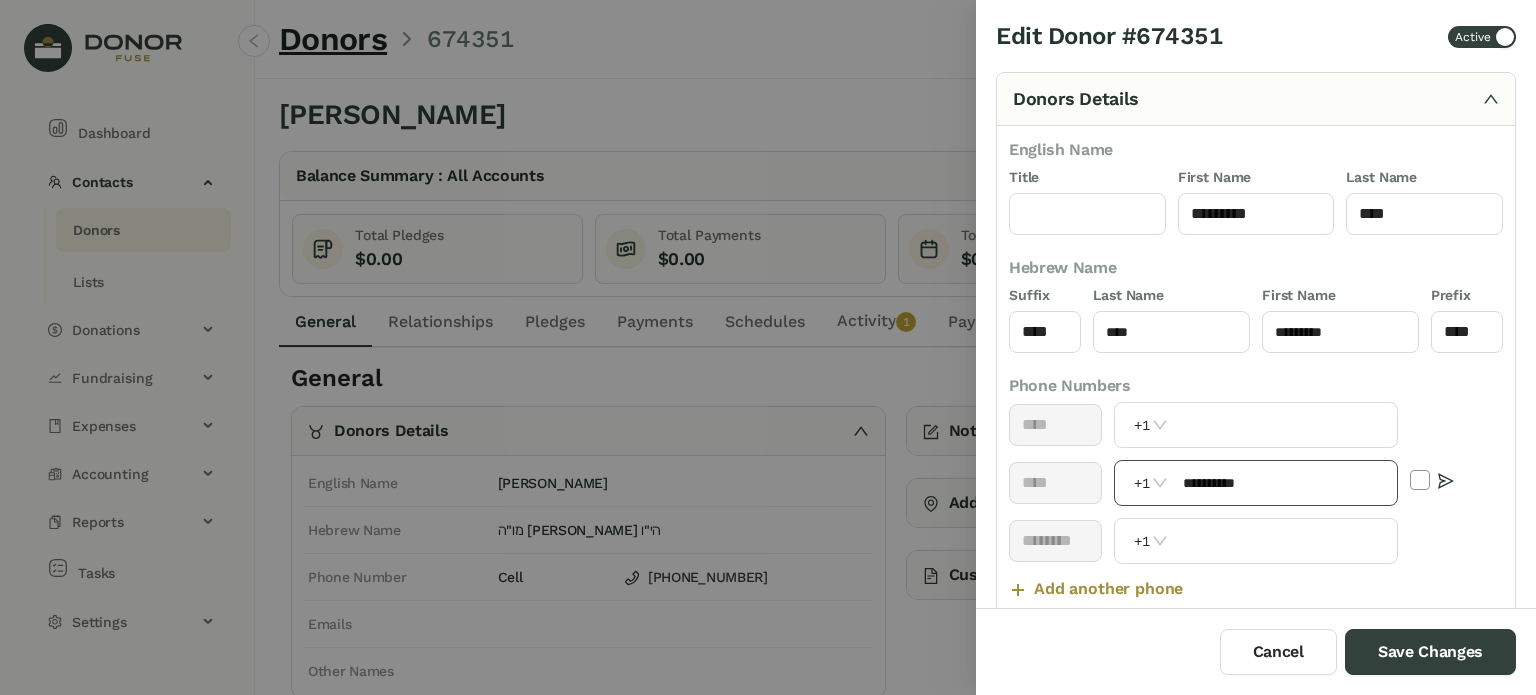 click on "**********" at bounding box center [1284, 483] 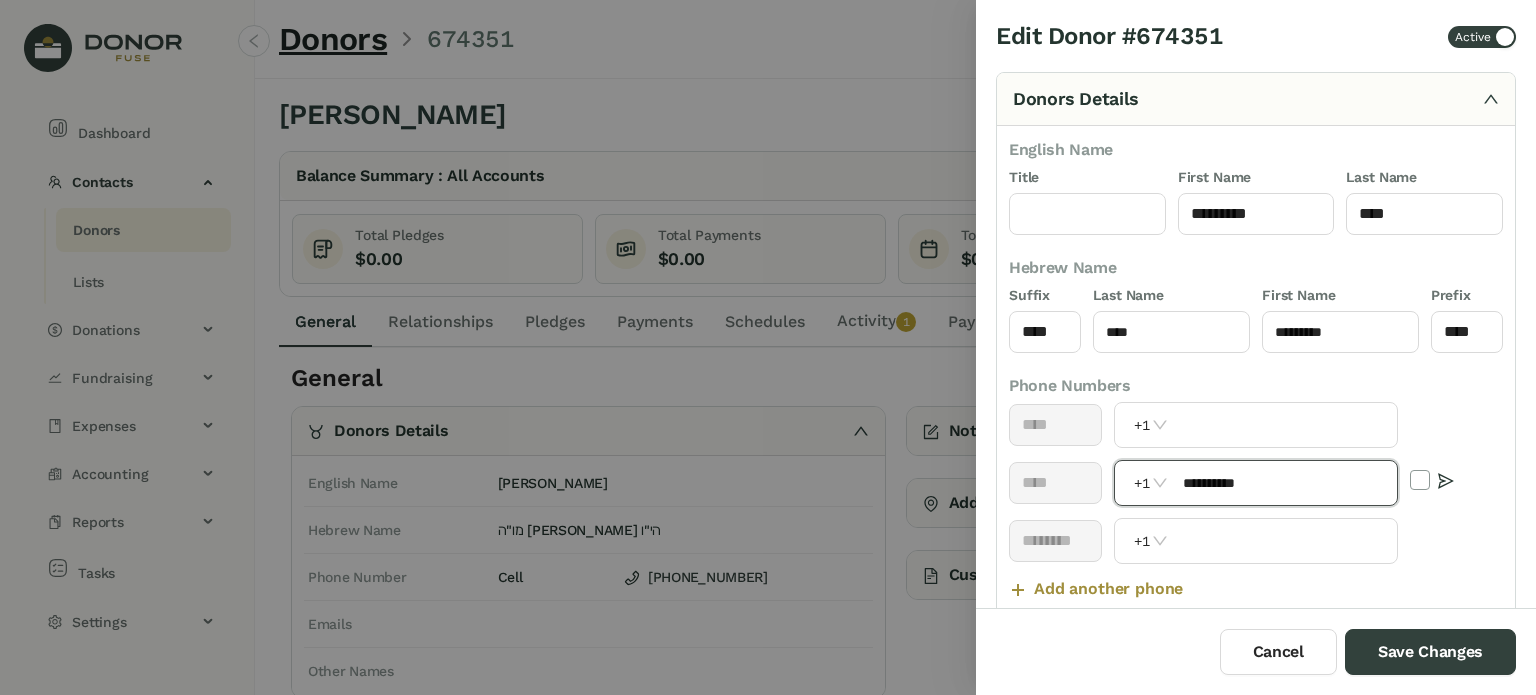 click on "**********" at bounding box center [1284, 483] 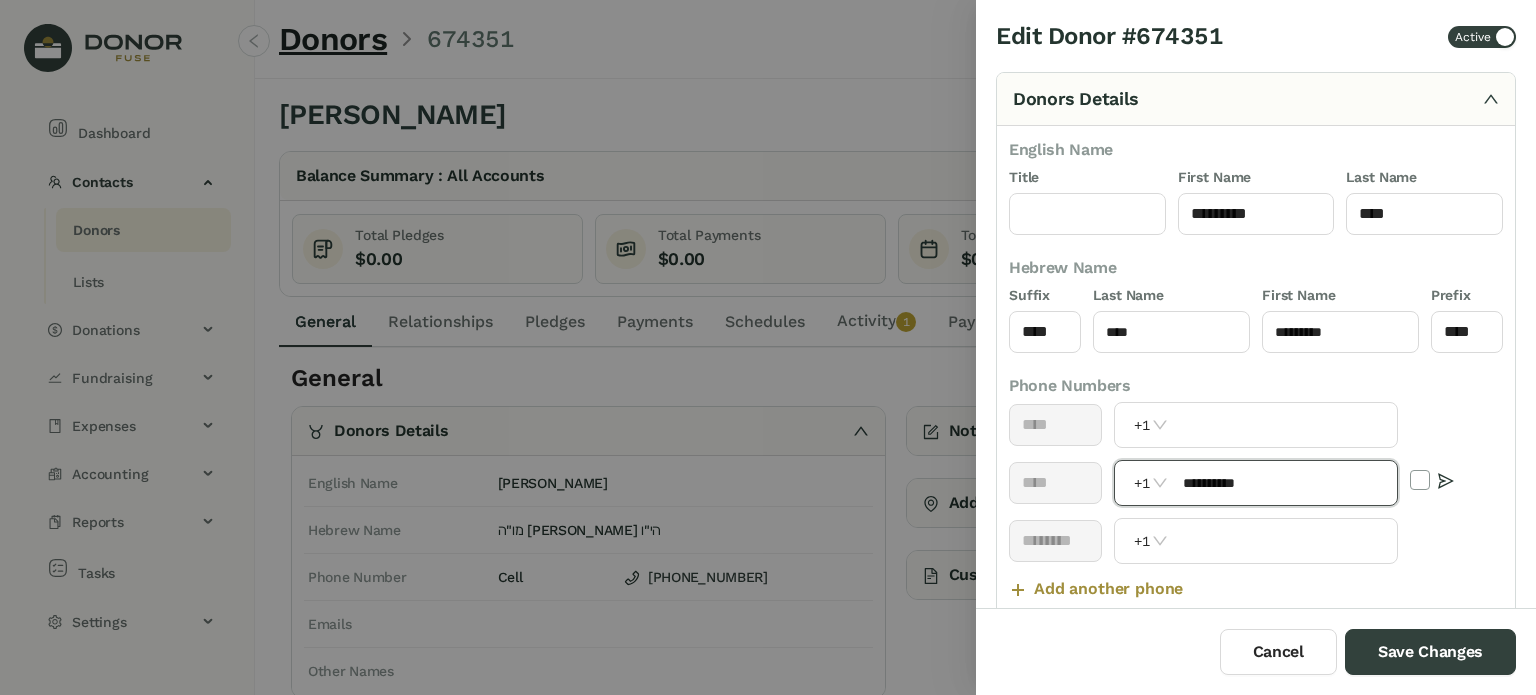 scroll, scrollTop: 400, scrollLeft: 0, axis: vertical 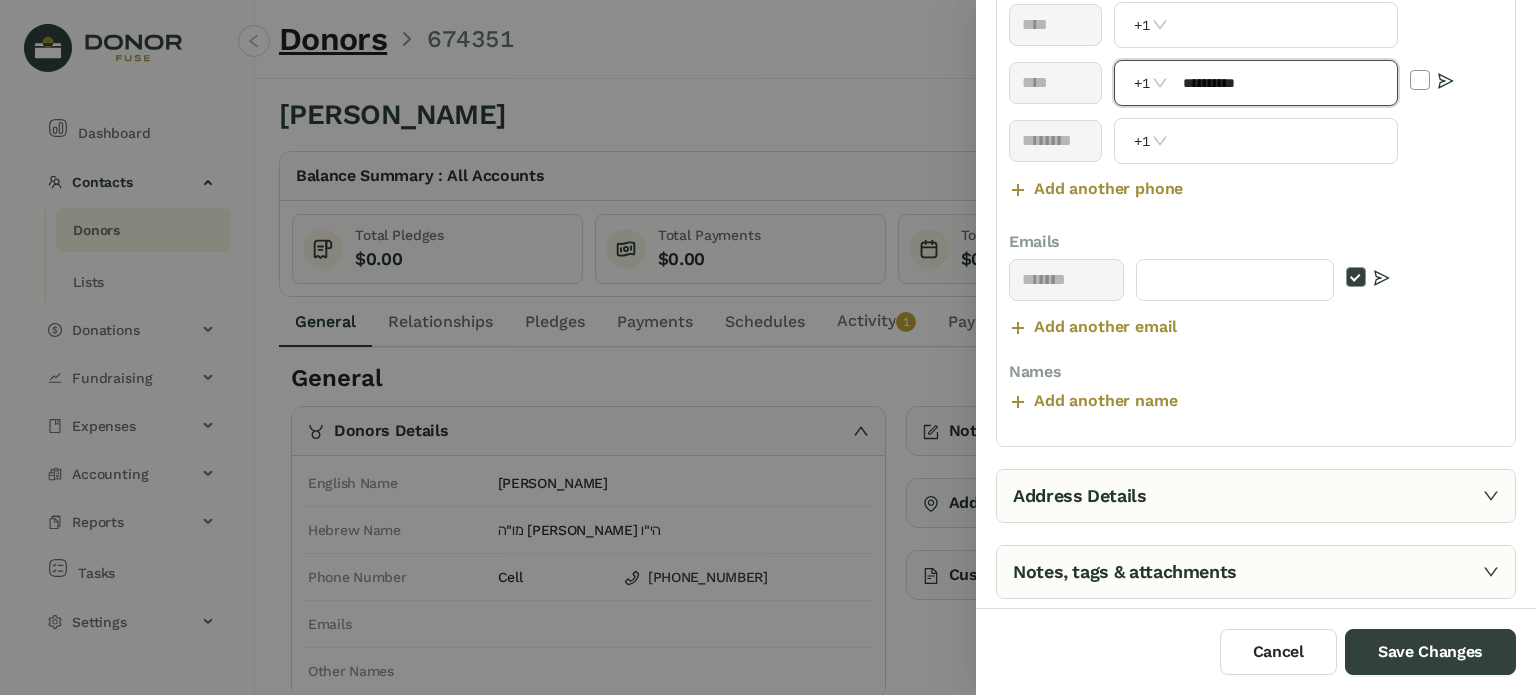 type on "**********" 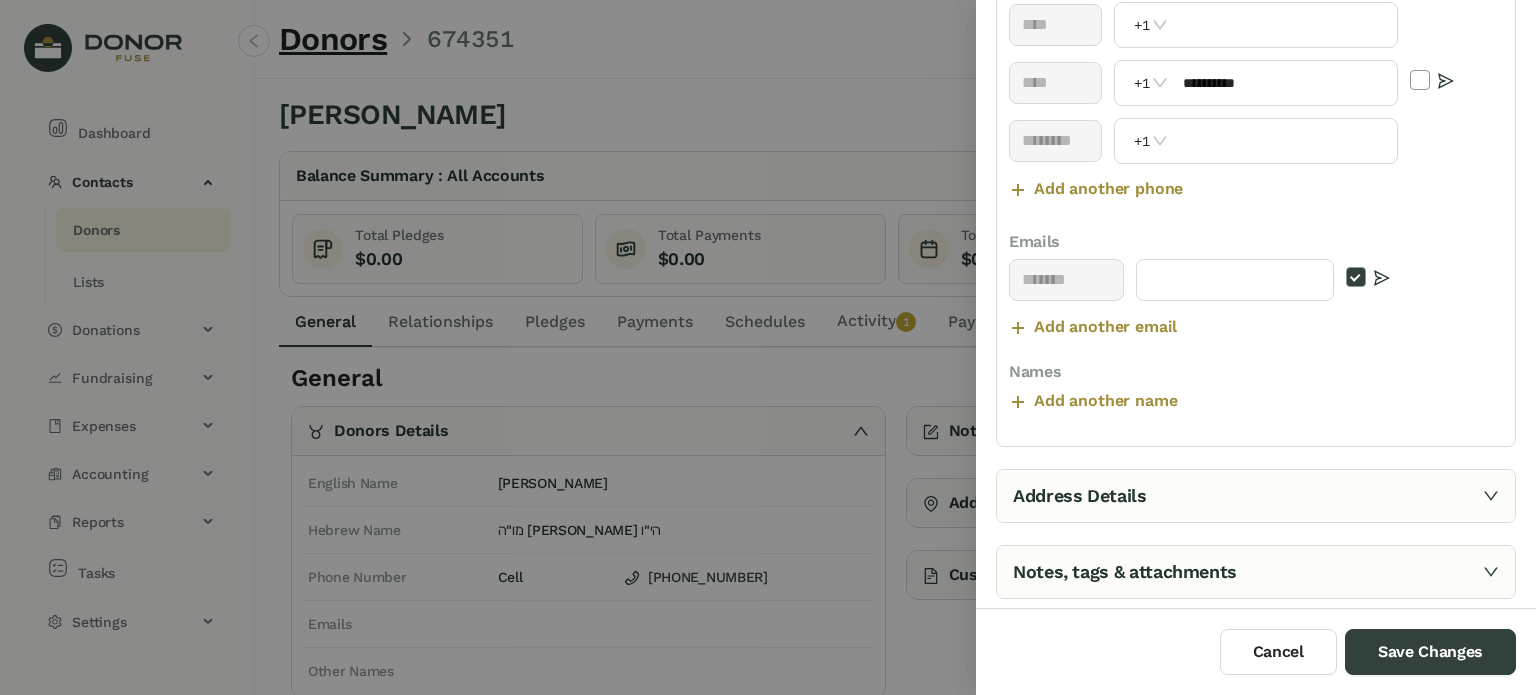 click on "Notes, tags & attachments" at bounding box center [1256, 572] 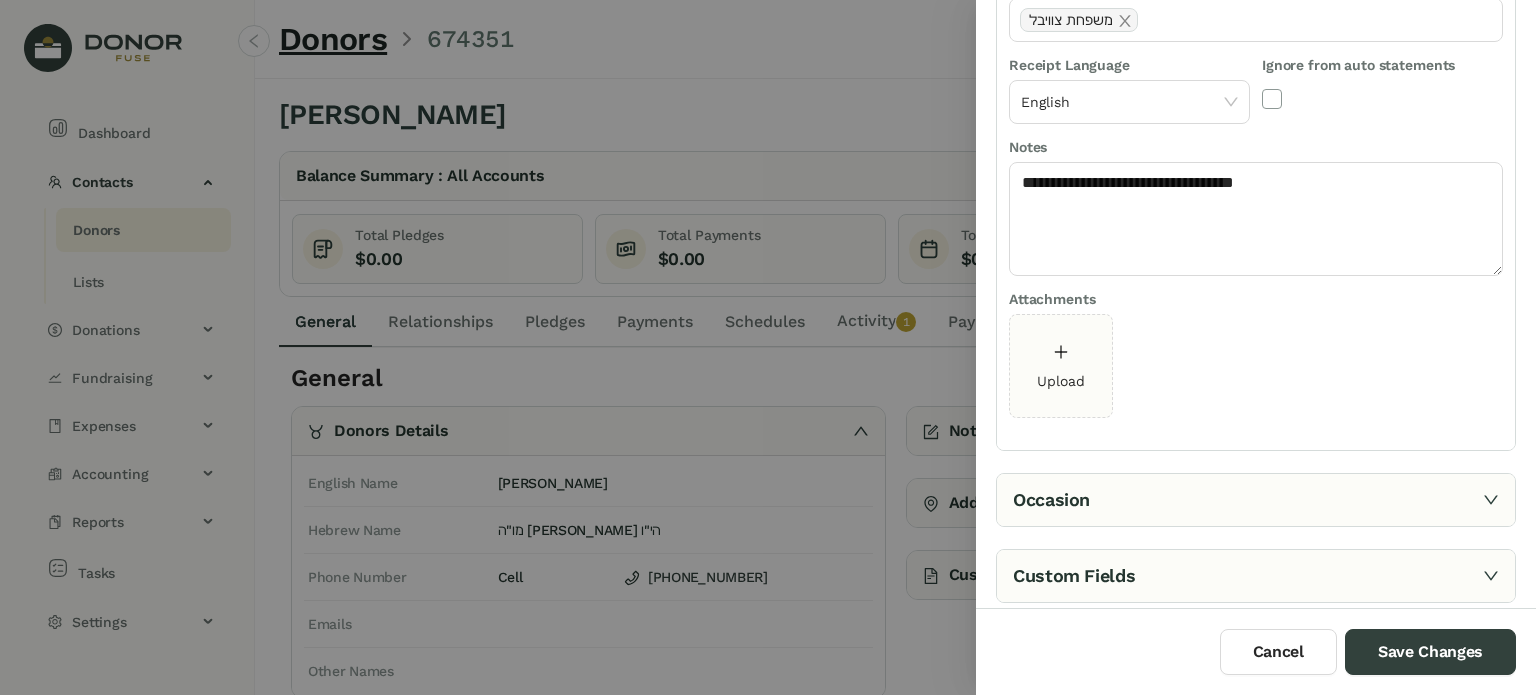 scroll, scrollTop: 0, scrollLeft: 0, axis: both 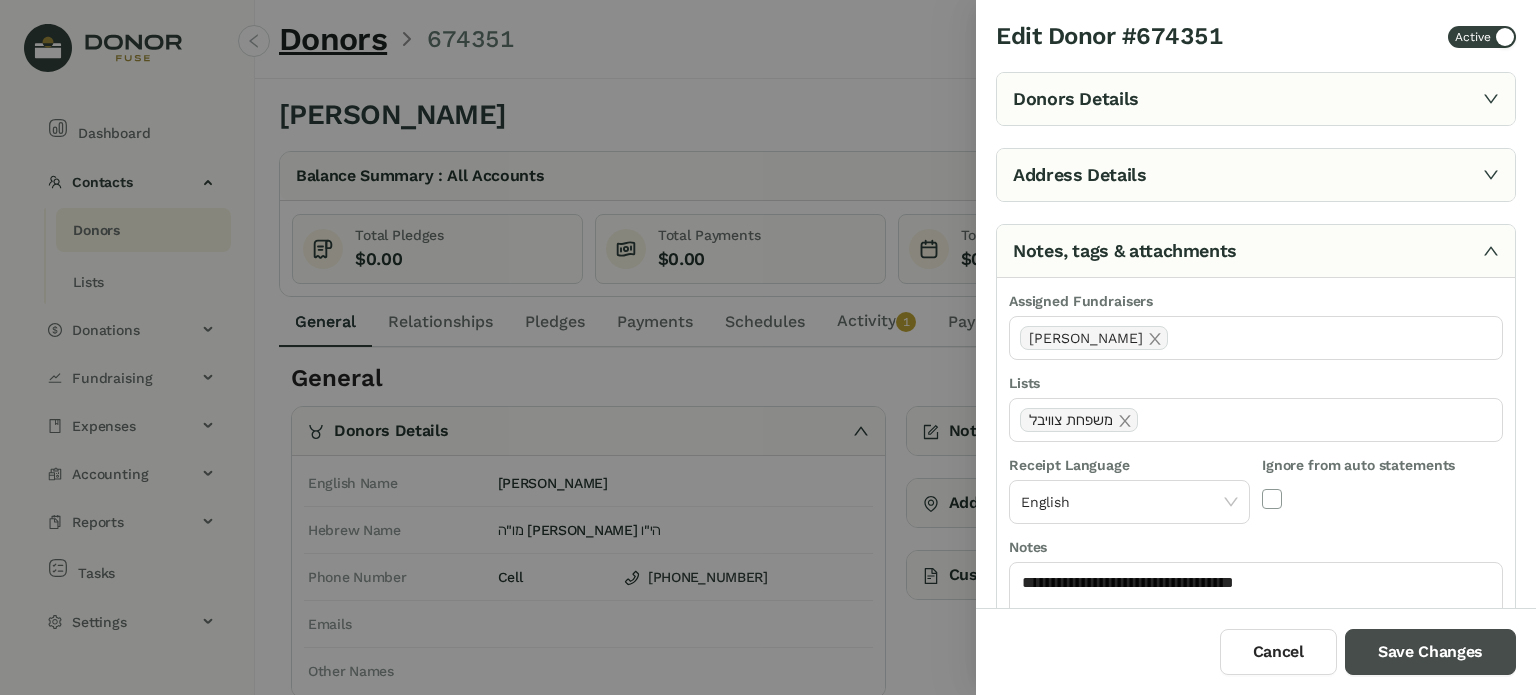 click on "Save Changes" at bounding box center [1430, 652] 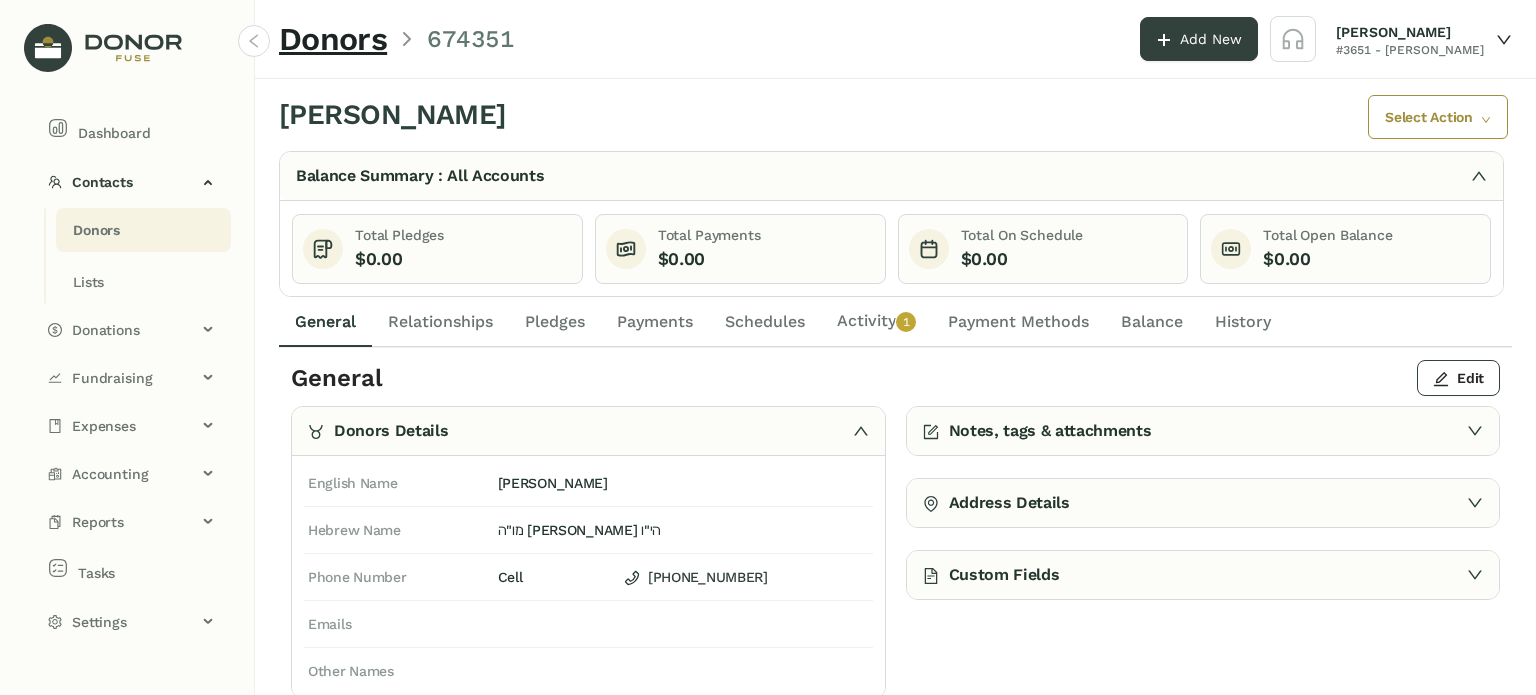 click on "Activity   0   1   2   3   4   5   6   7   8   9" 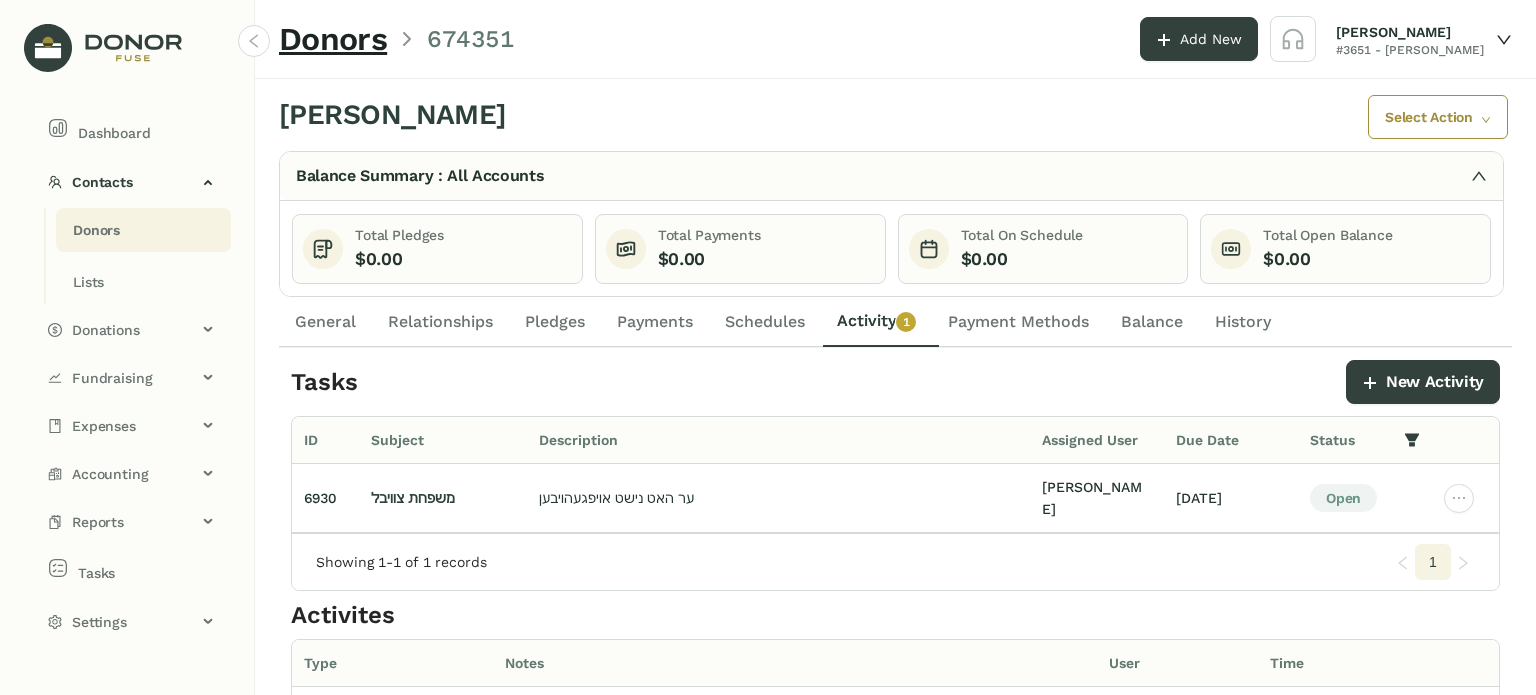 click on "General" 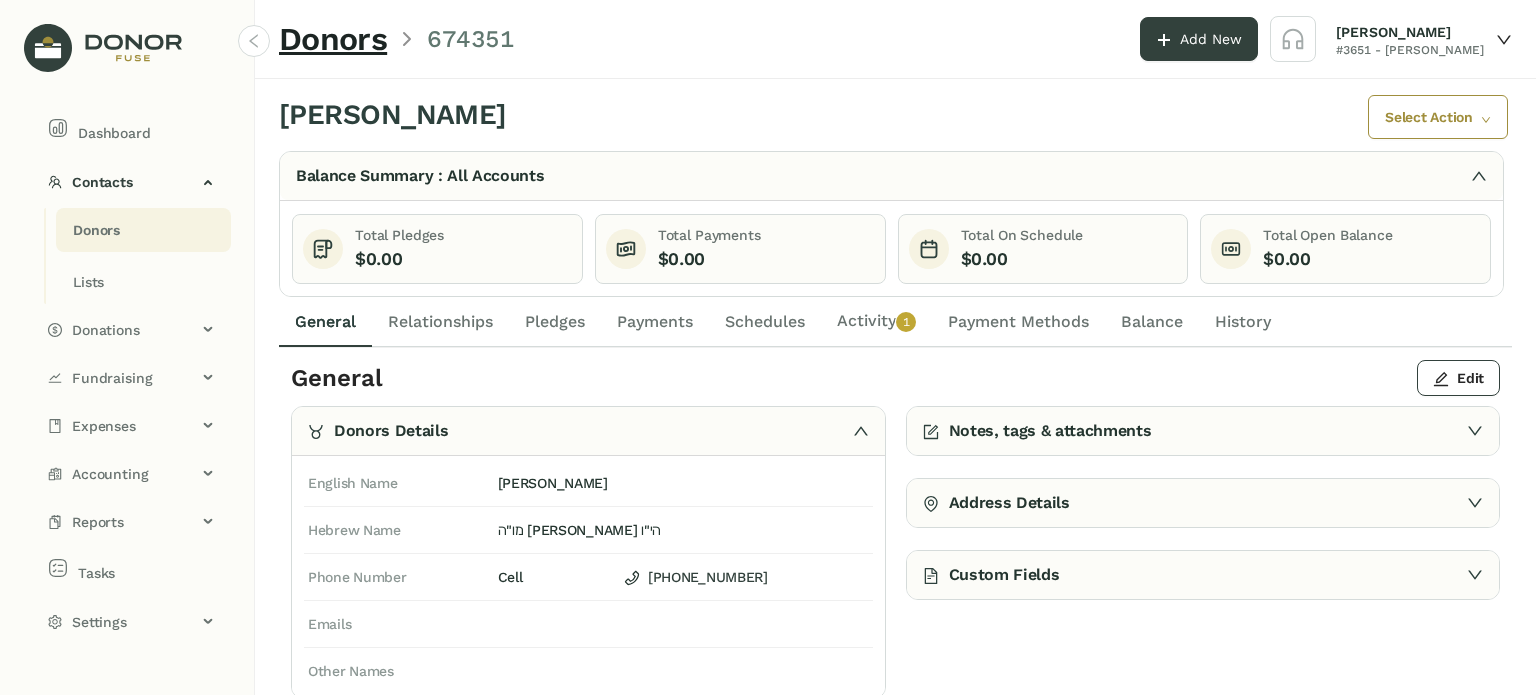 click on "Activity   0   1   2   3   4   5   6   7   8   9" 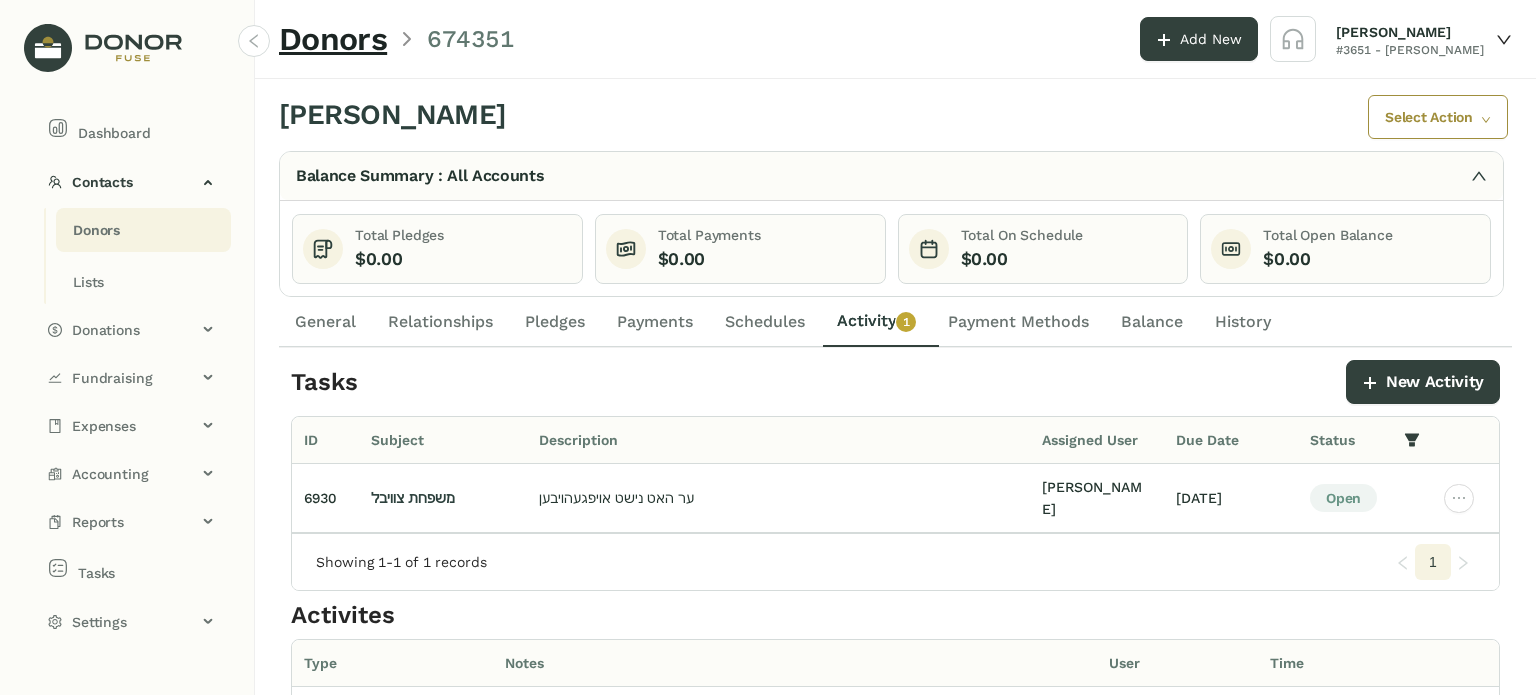 click on "Schedules" 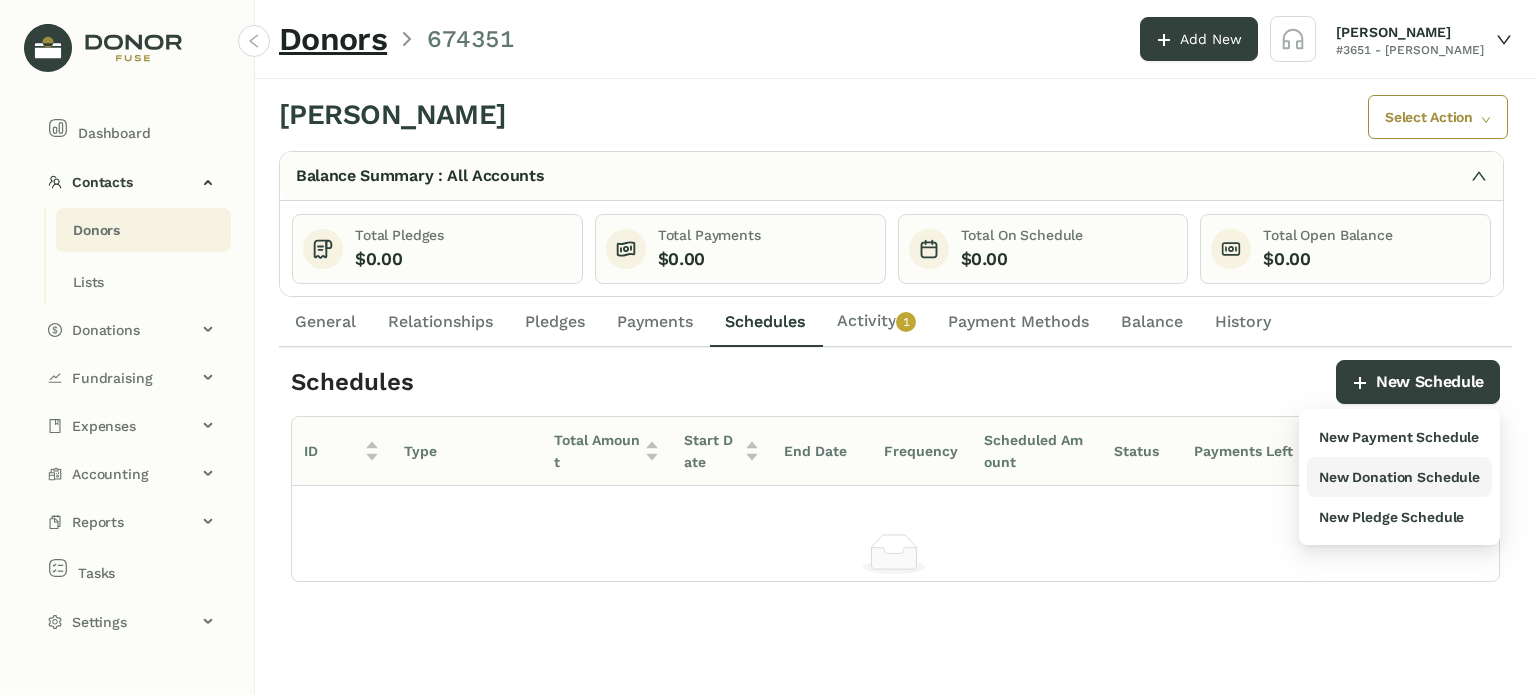 click on "New Donation Schedule" at bounding box center [1399, 477] 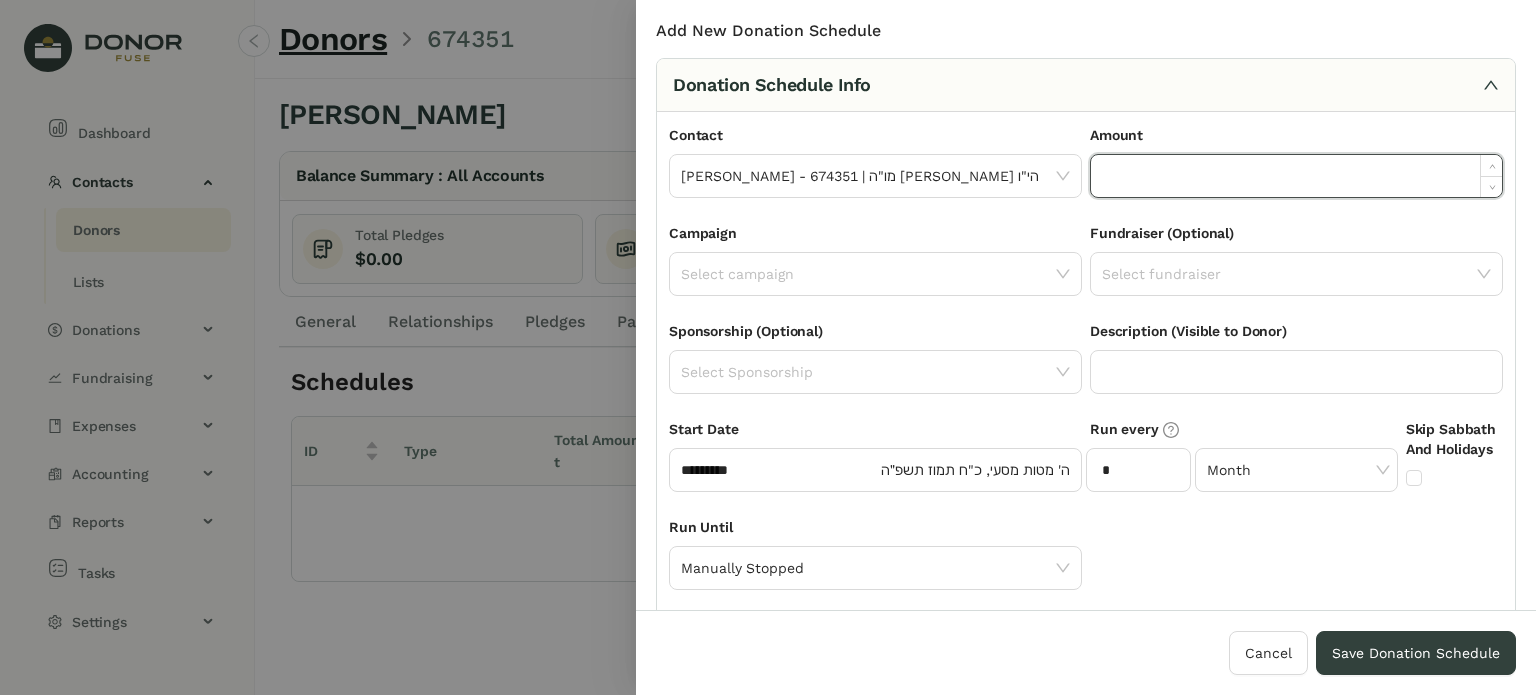 click 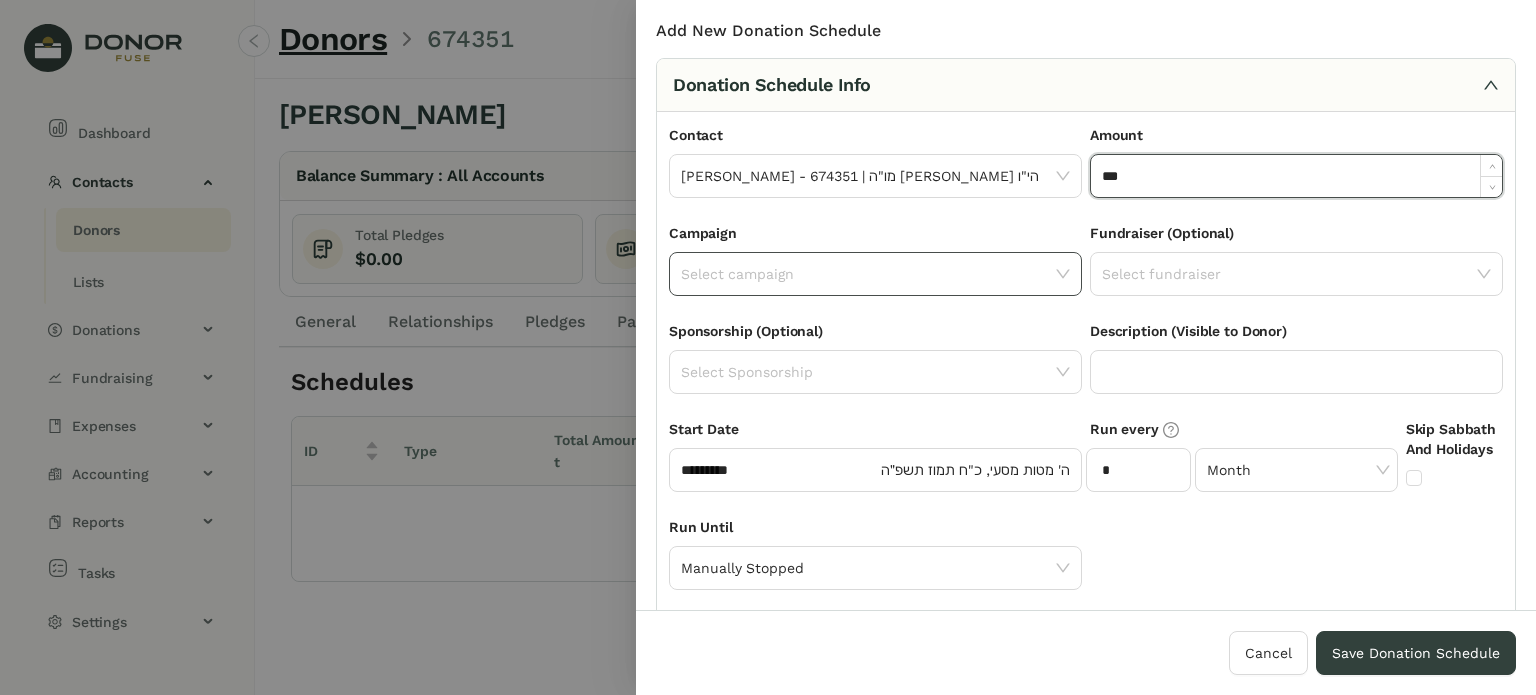type on "*******" 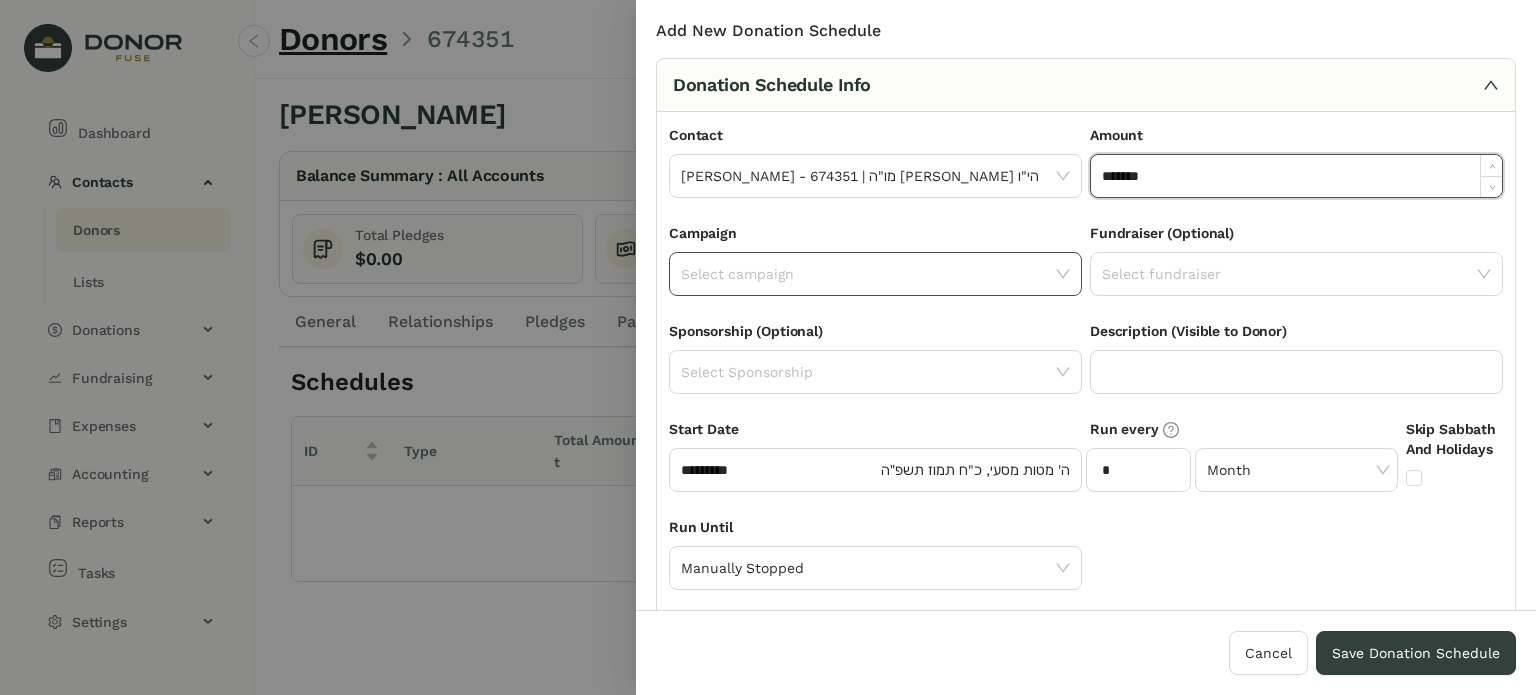 click 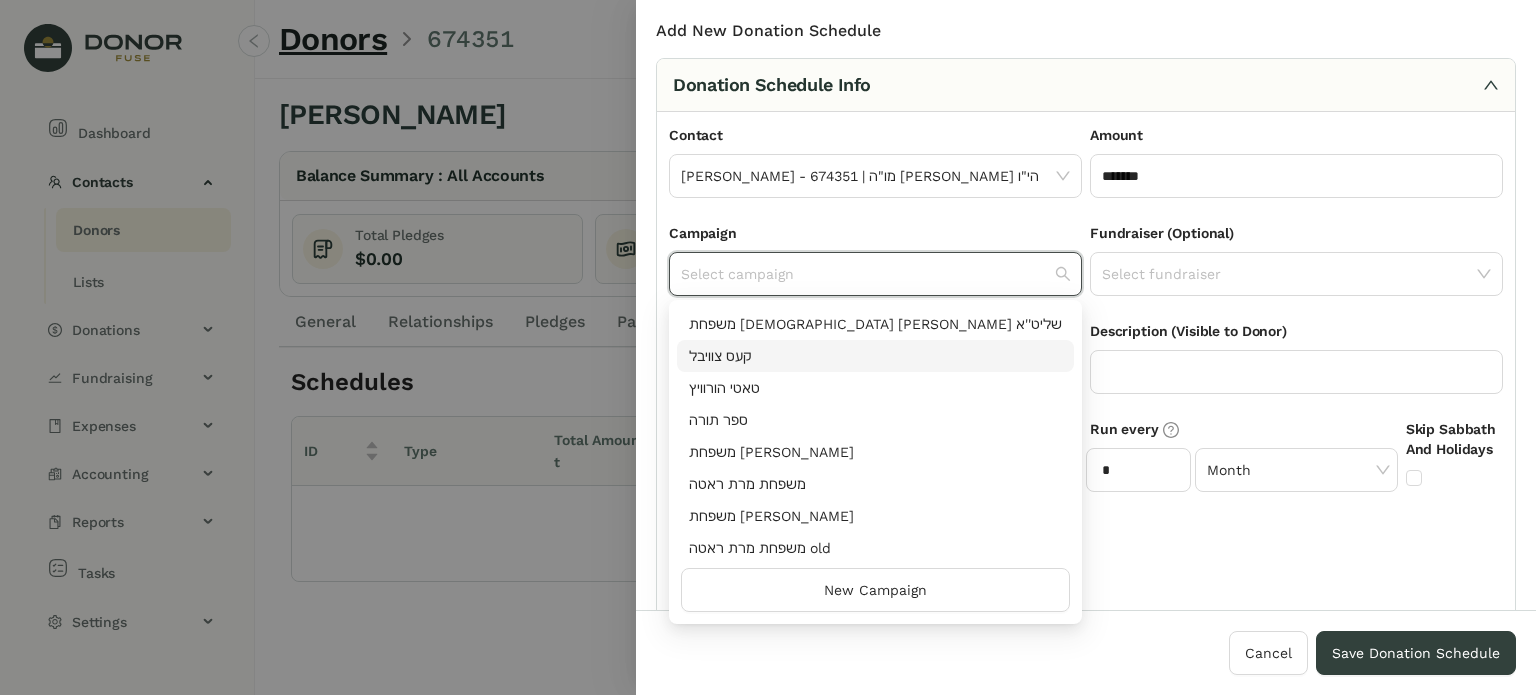 click on "‫קעס צוויבל‬" at bounding box center (875, 356) 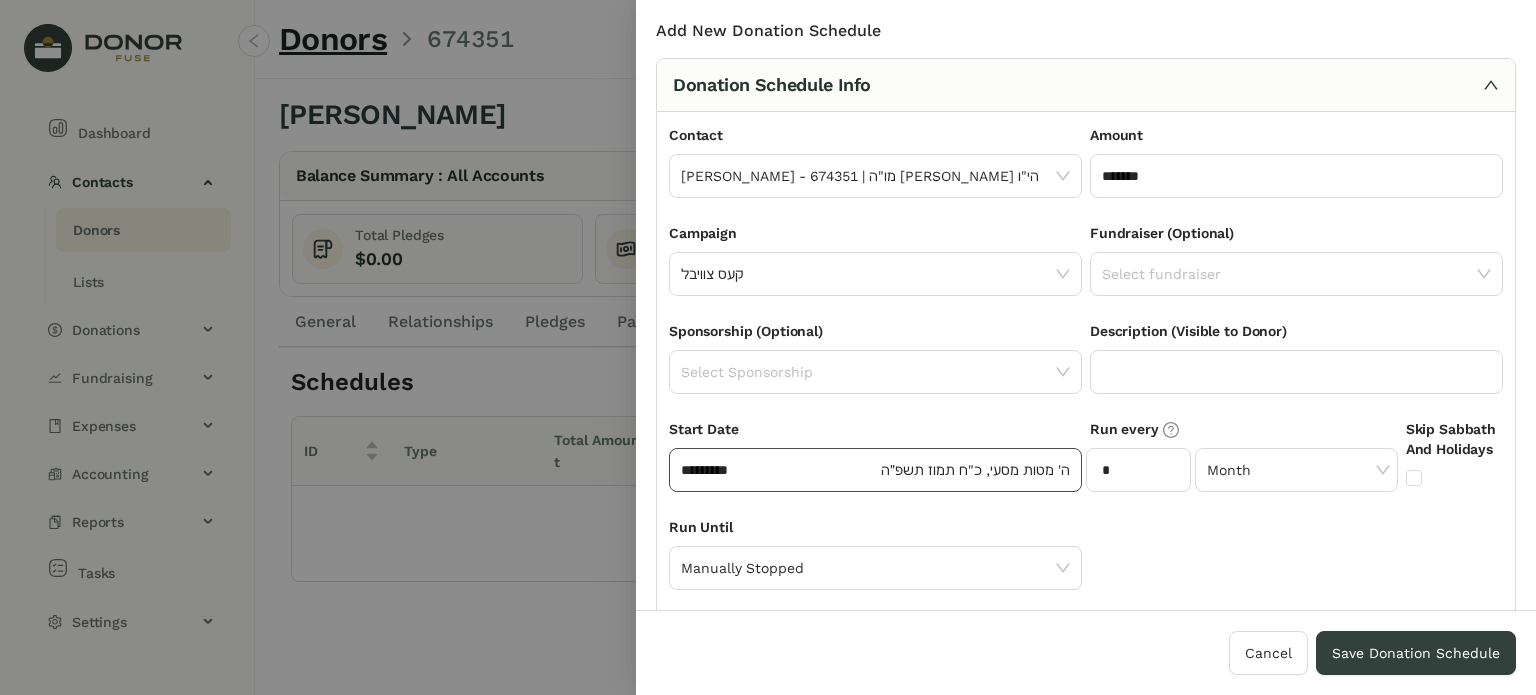 click on "*********" 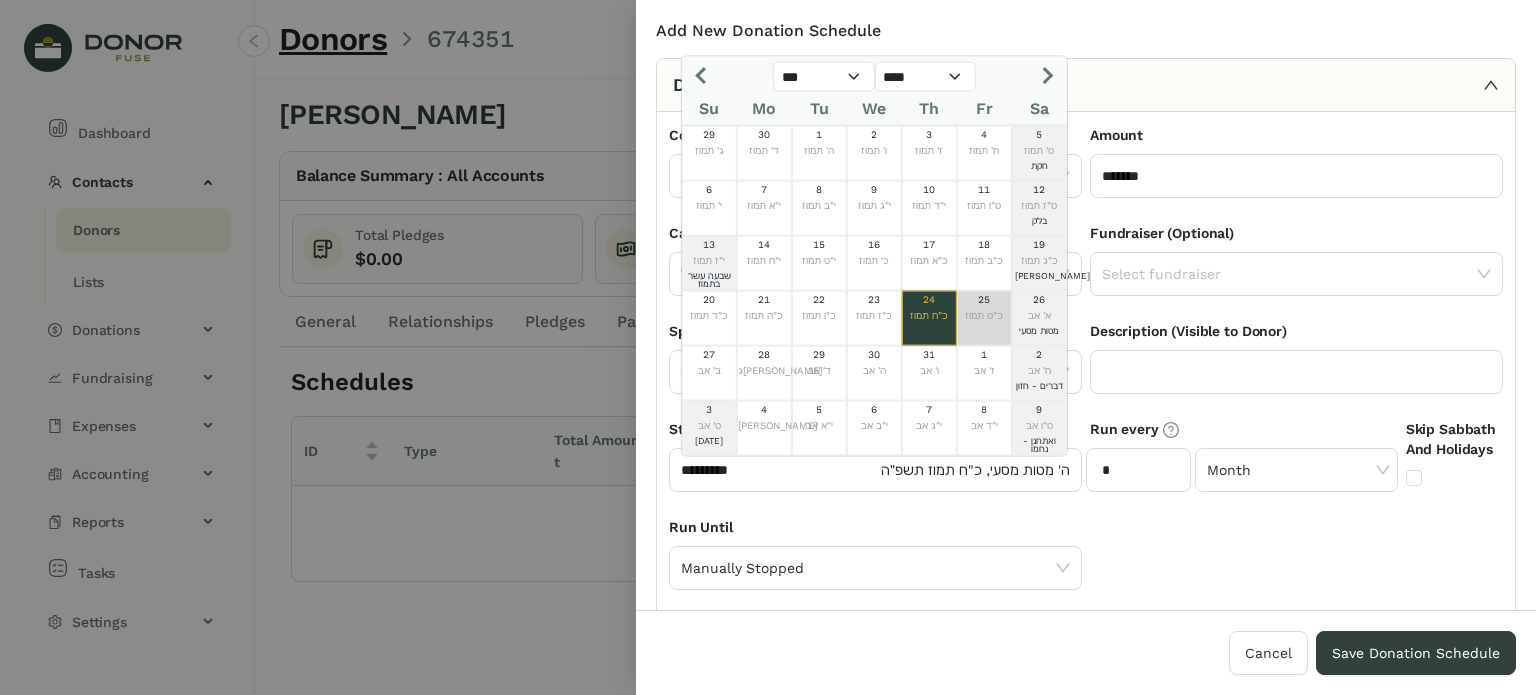 click on "כ"ט תמוז" 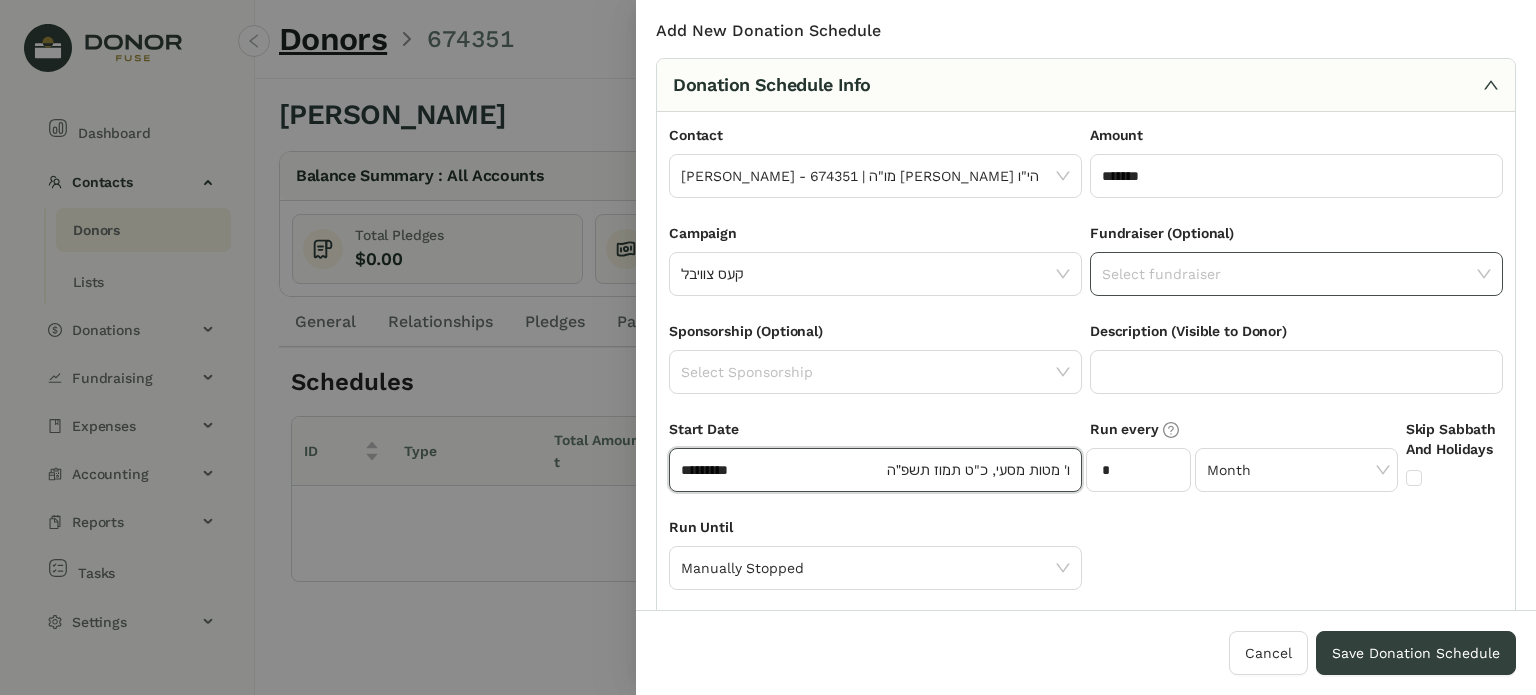 click 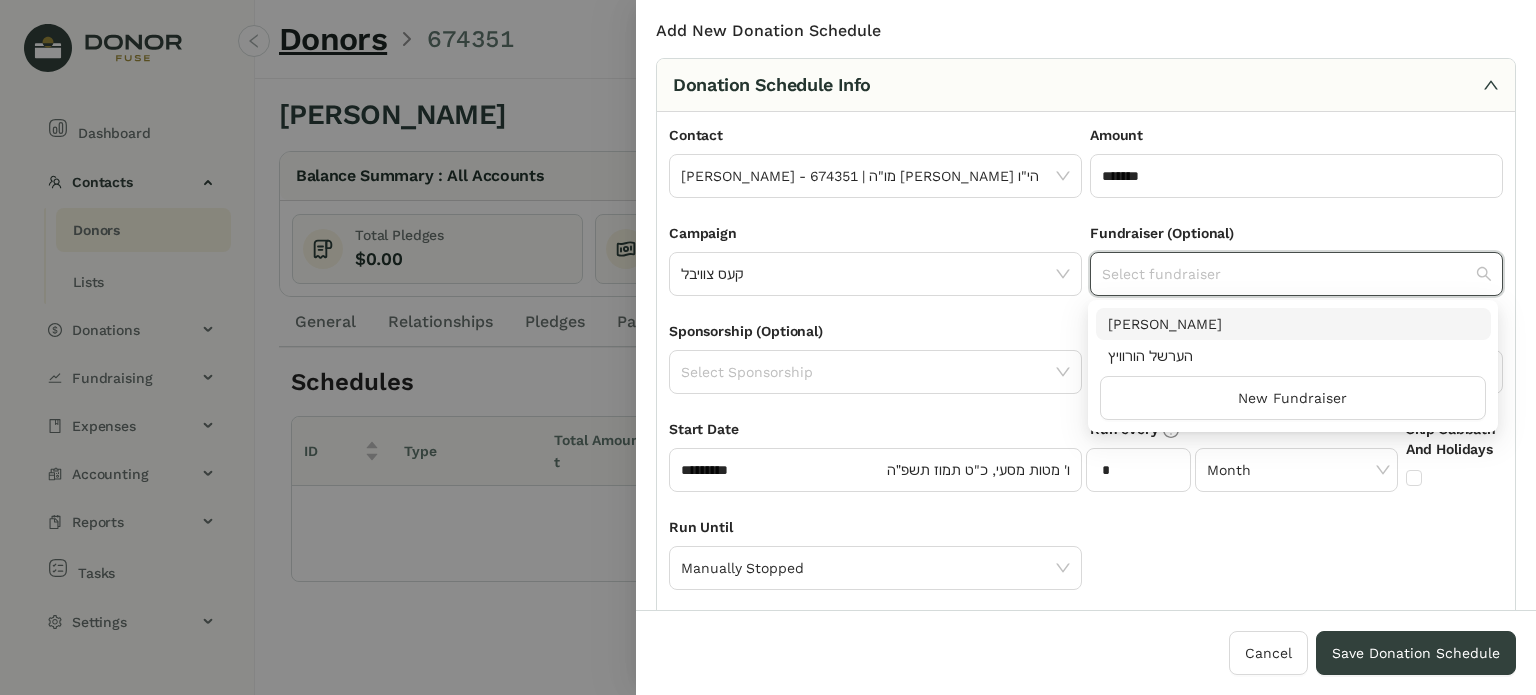 click on "[PERSON_NAME]" at bounding box center [1293, 324] 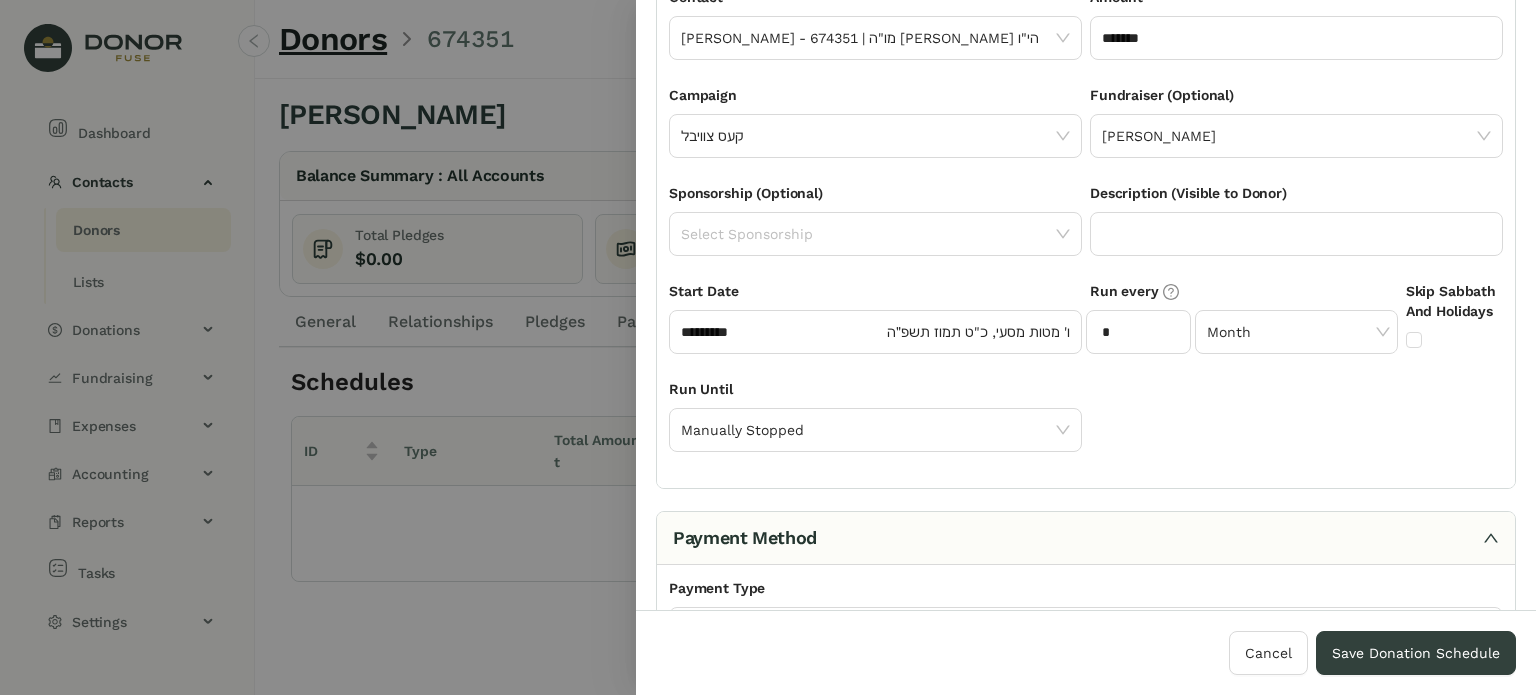 scroll, scrollTop: 140, scrollLeft: 0, axis: vertical 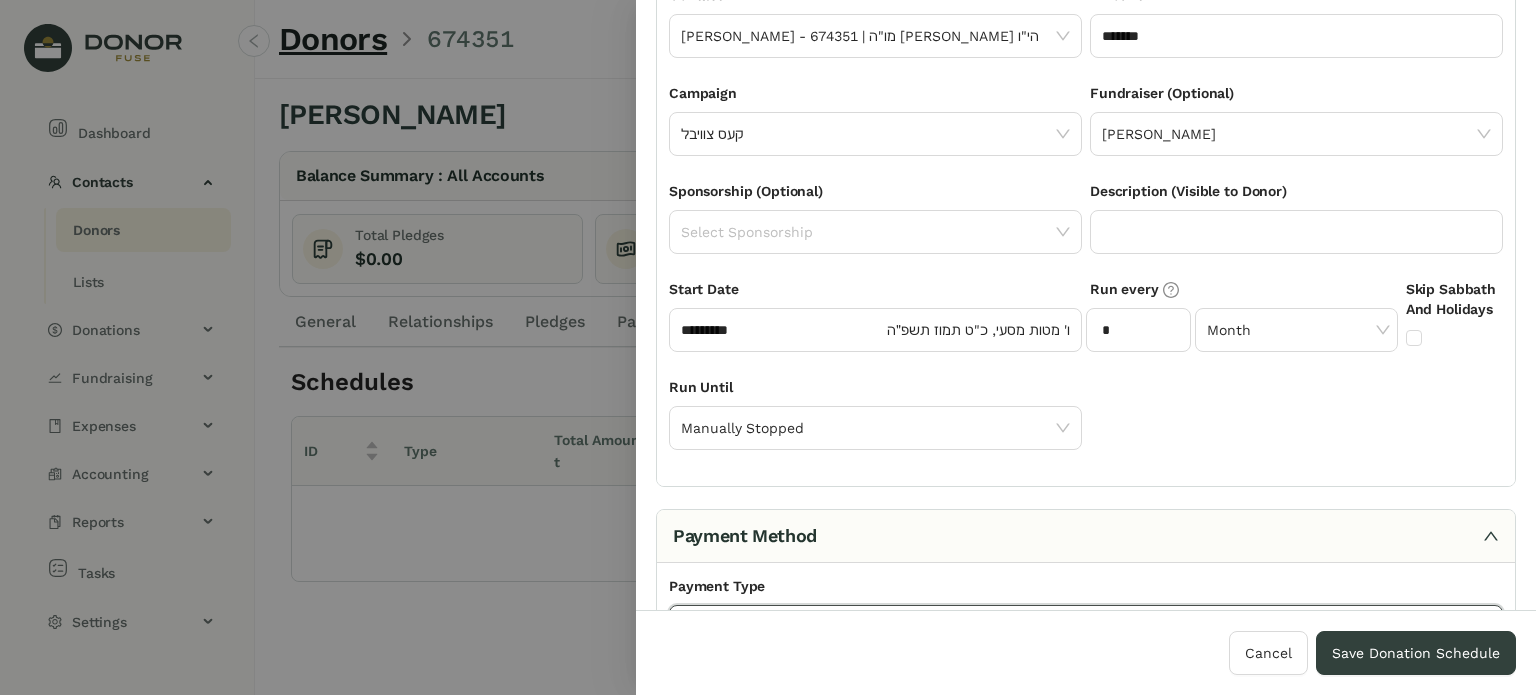 click 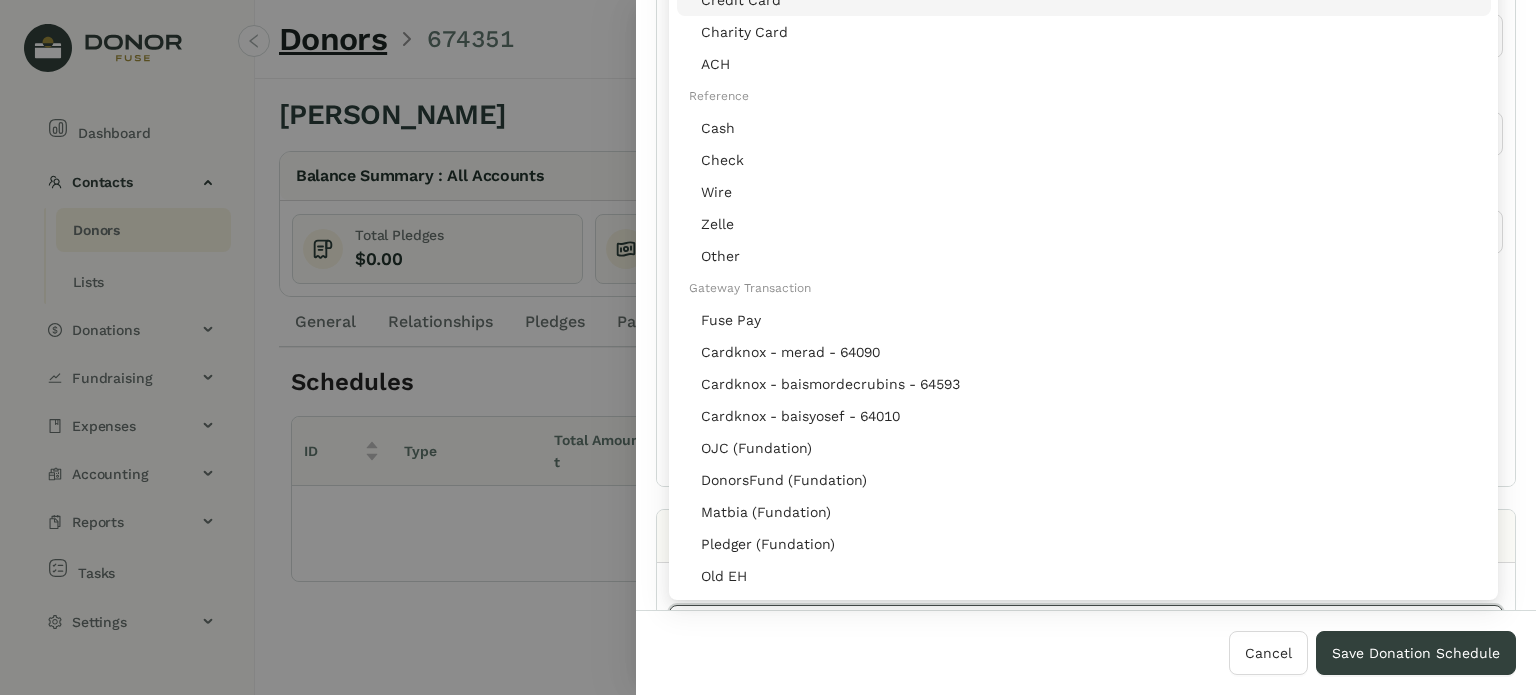 click on "Credit Card" 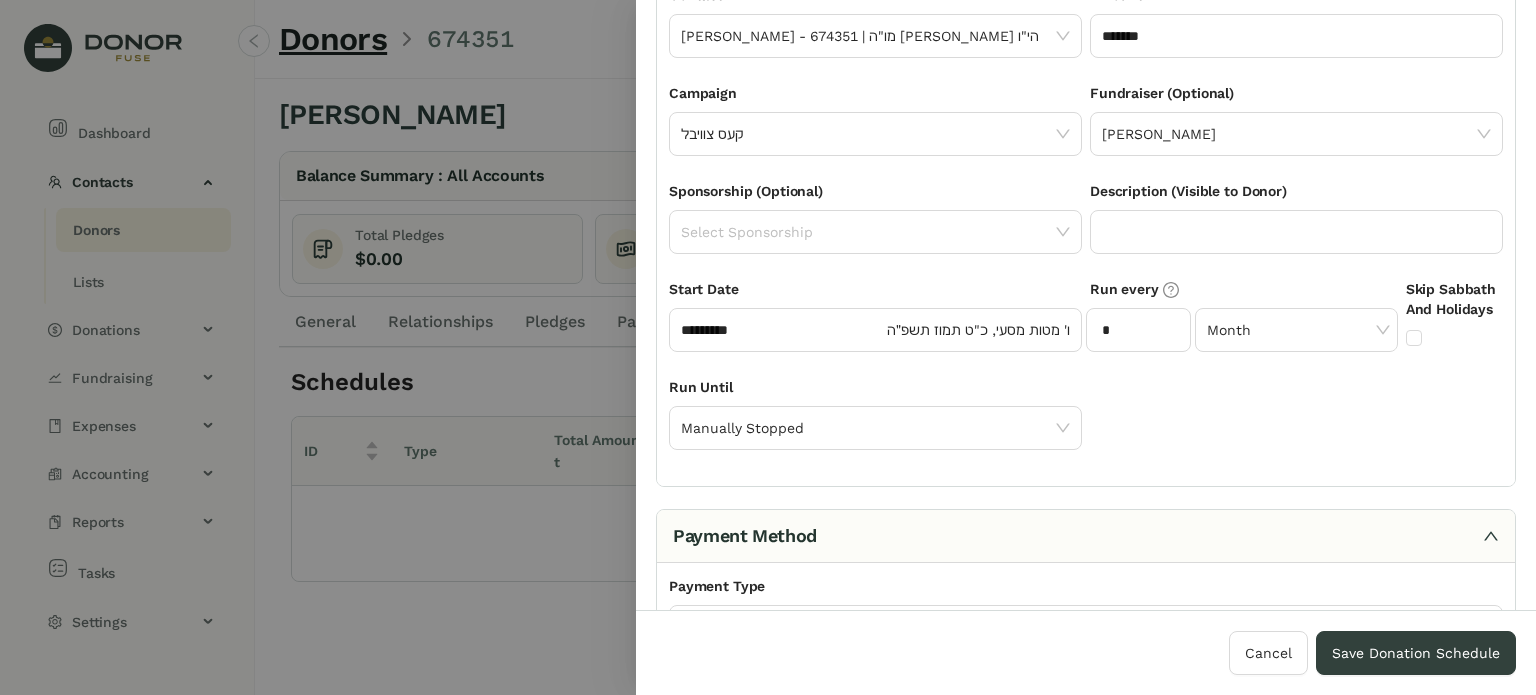 scroll, scrollTop: 540, scrollLeft: 0, axis: vertical 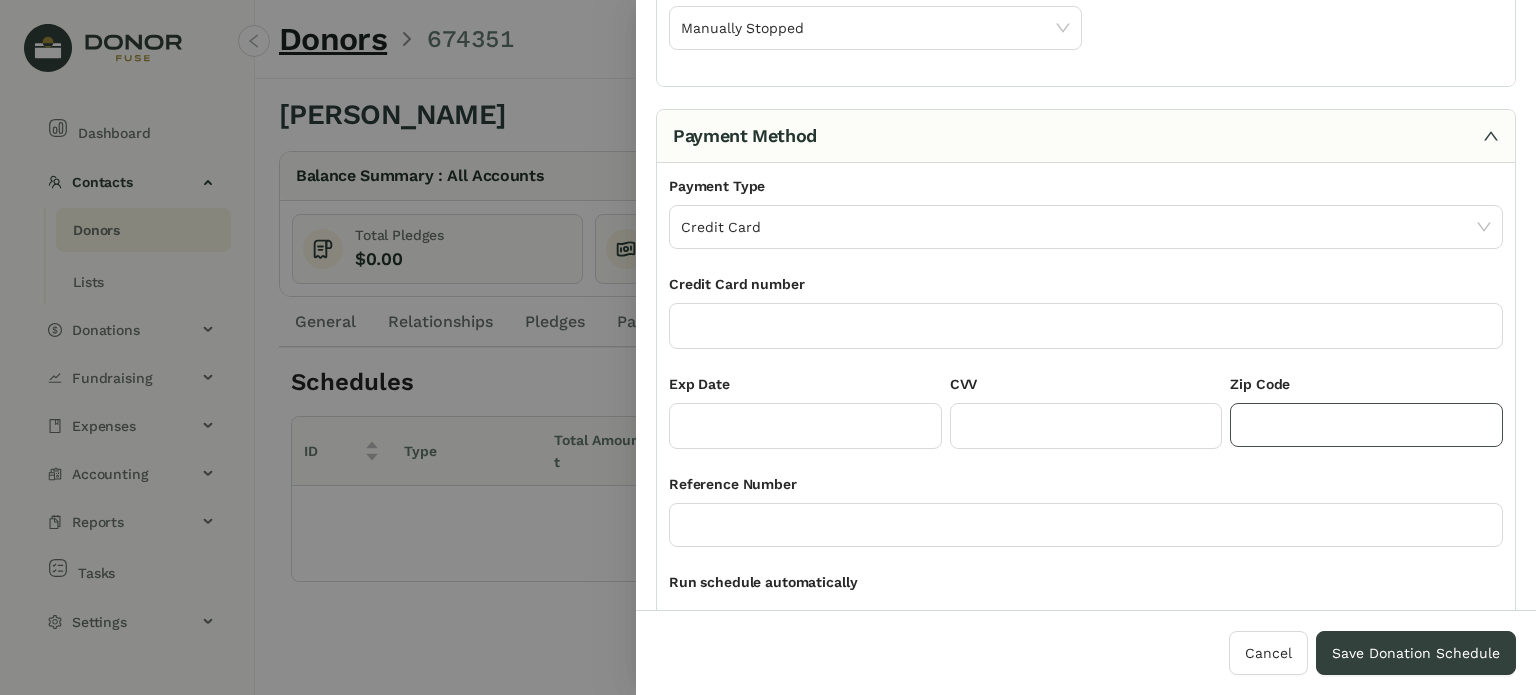 click 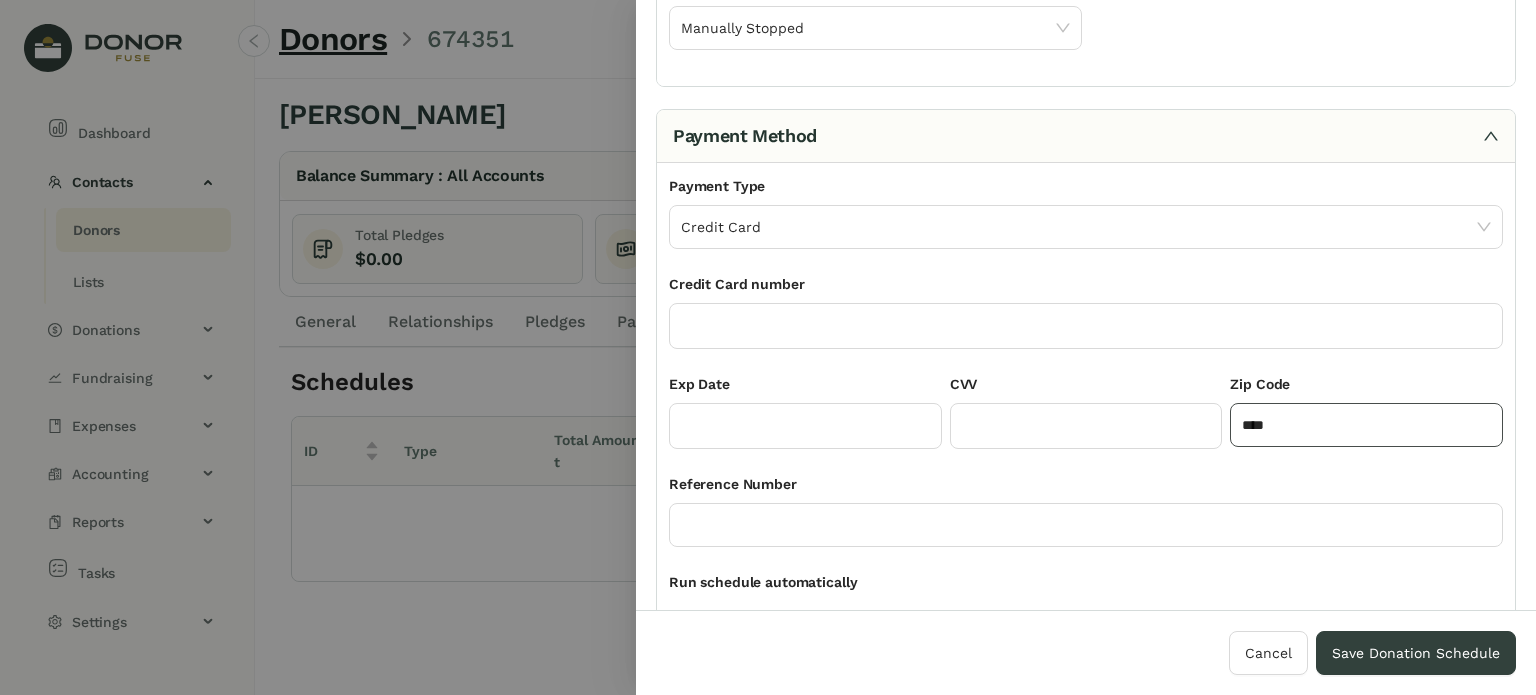 type on "*****" 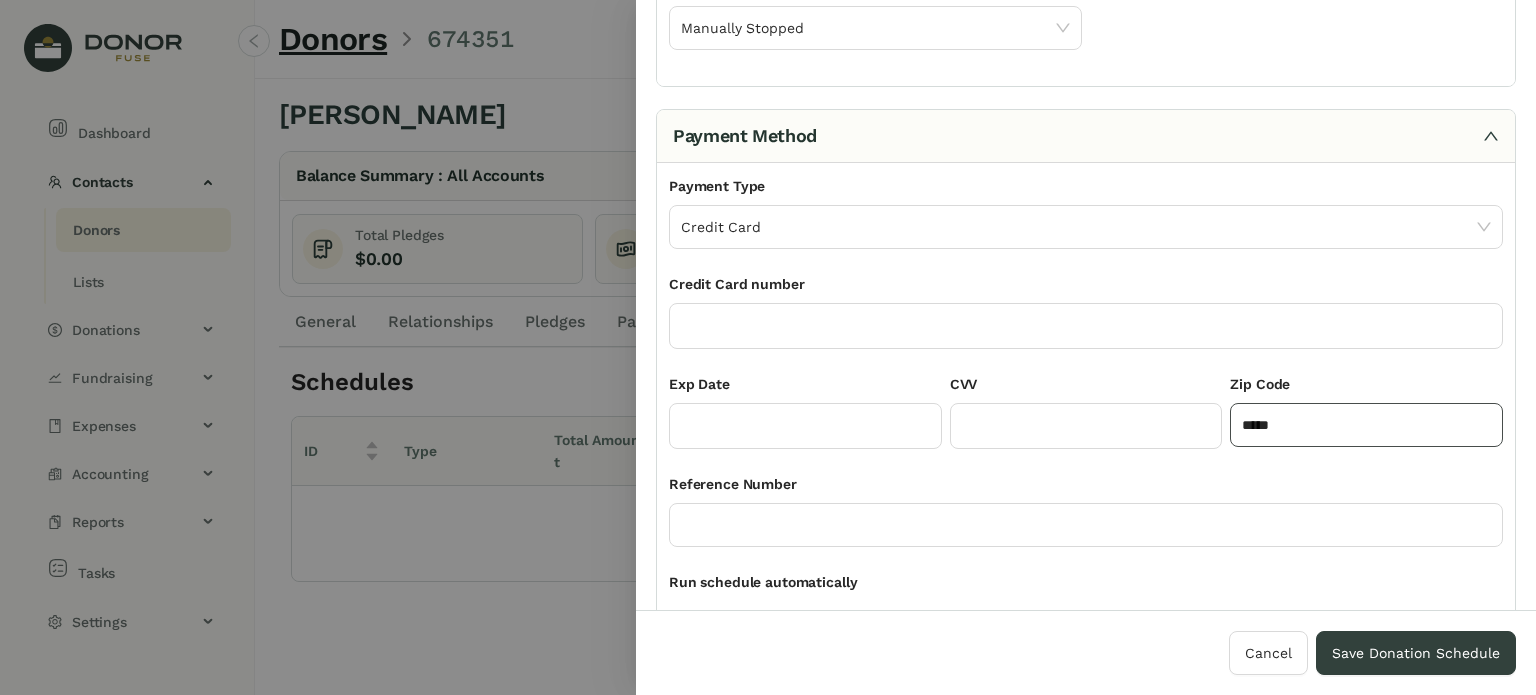 click on "*****" 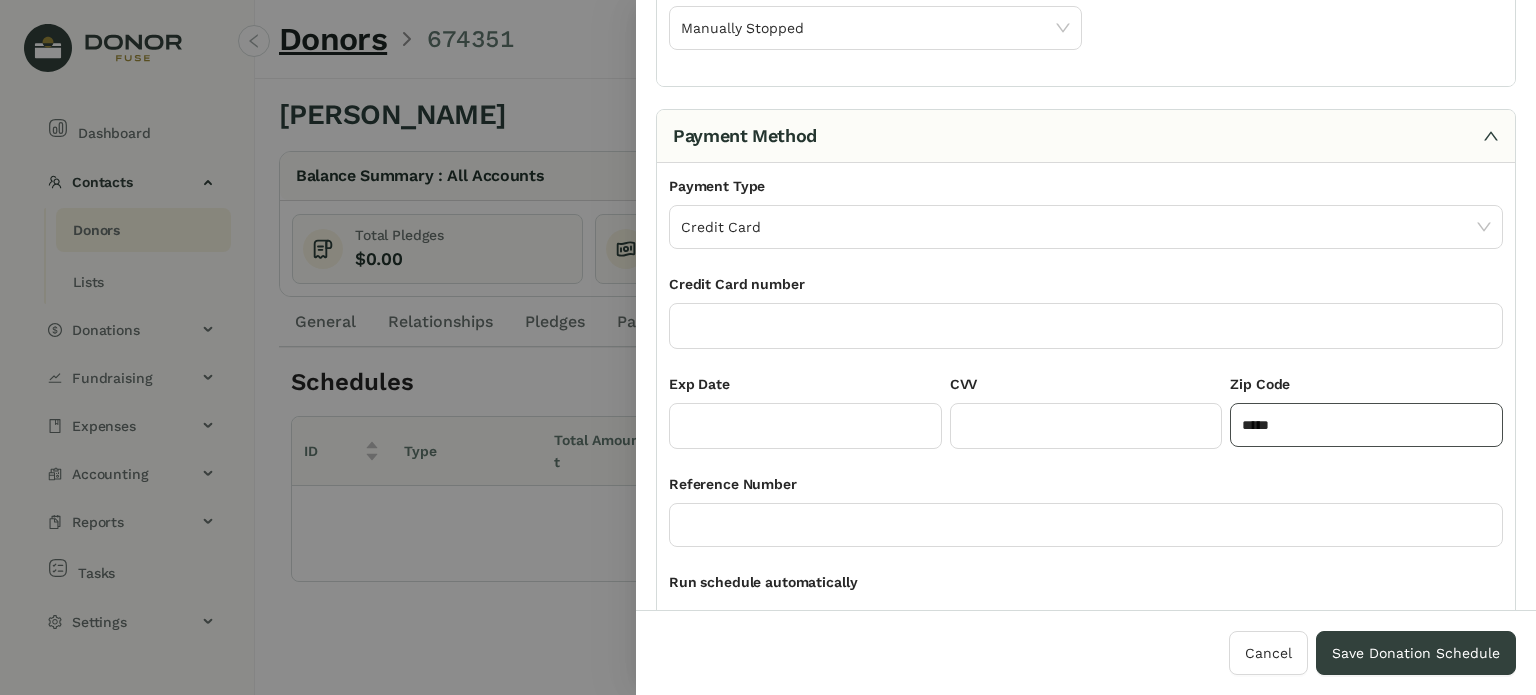 type 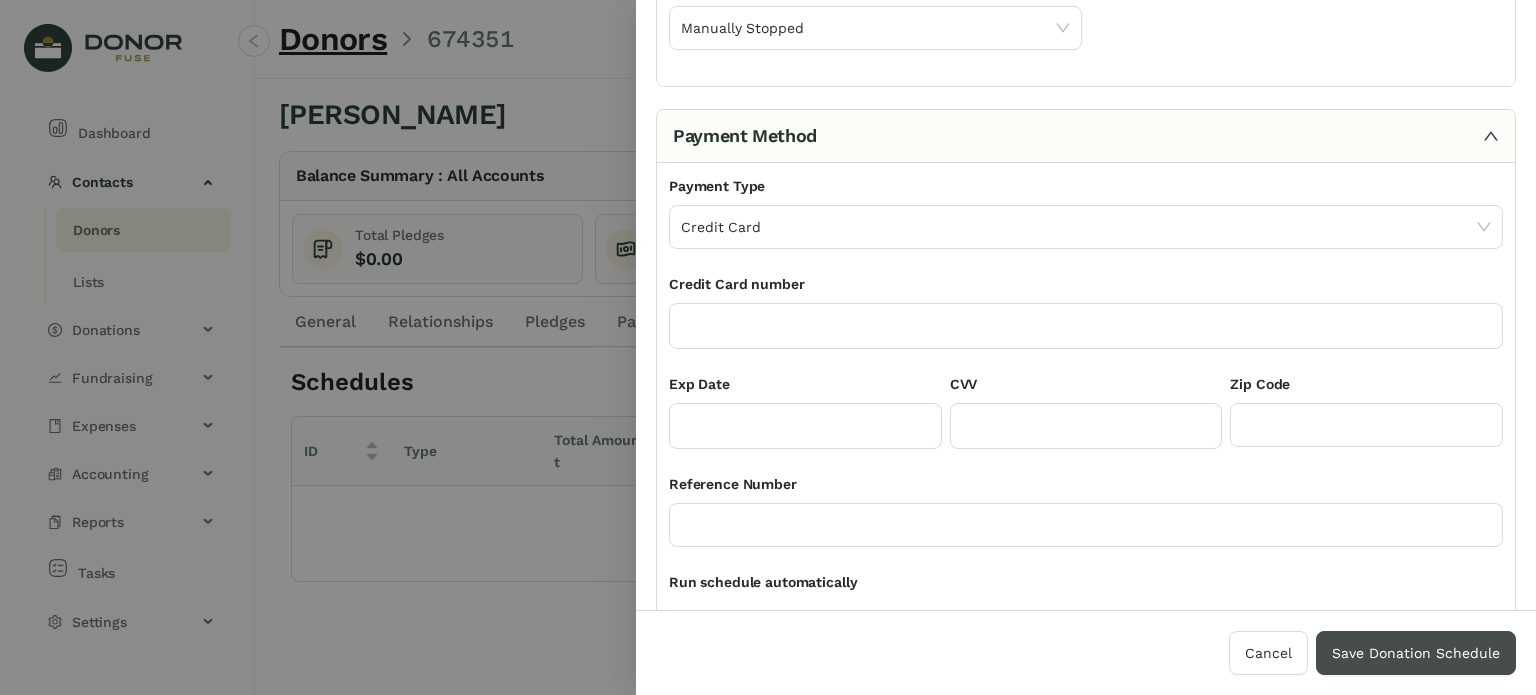 click on "Save Donation Schedule" at bounding box center (1416, 653) 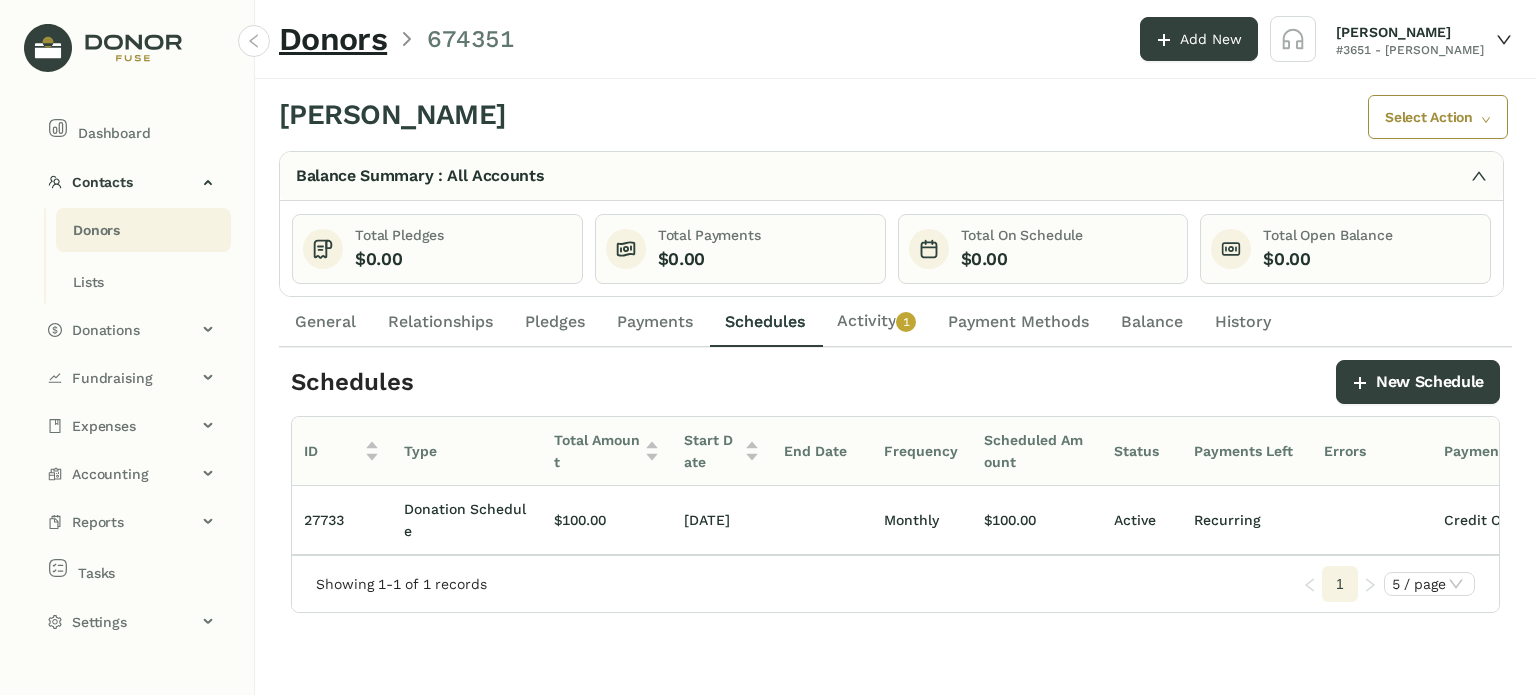 click on "Donors" 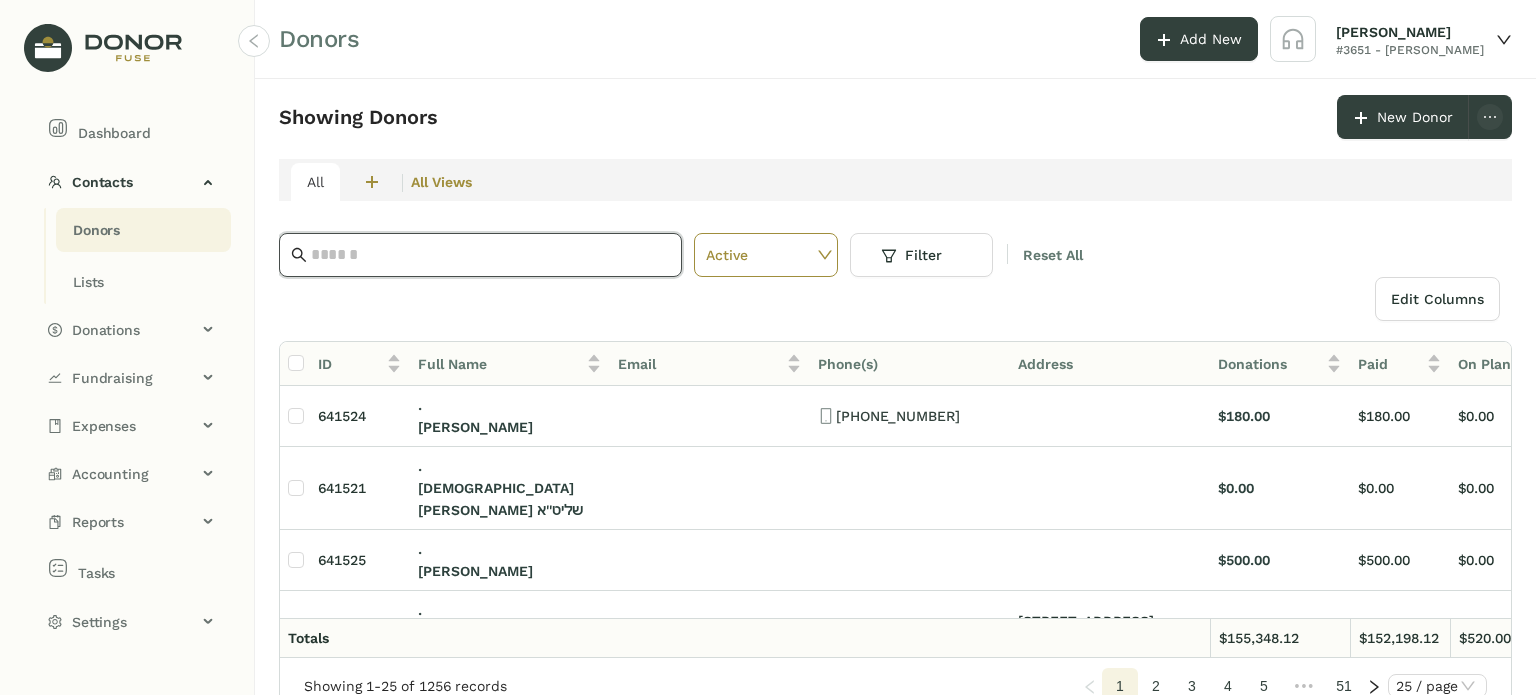 click 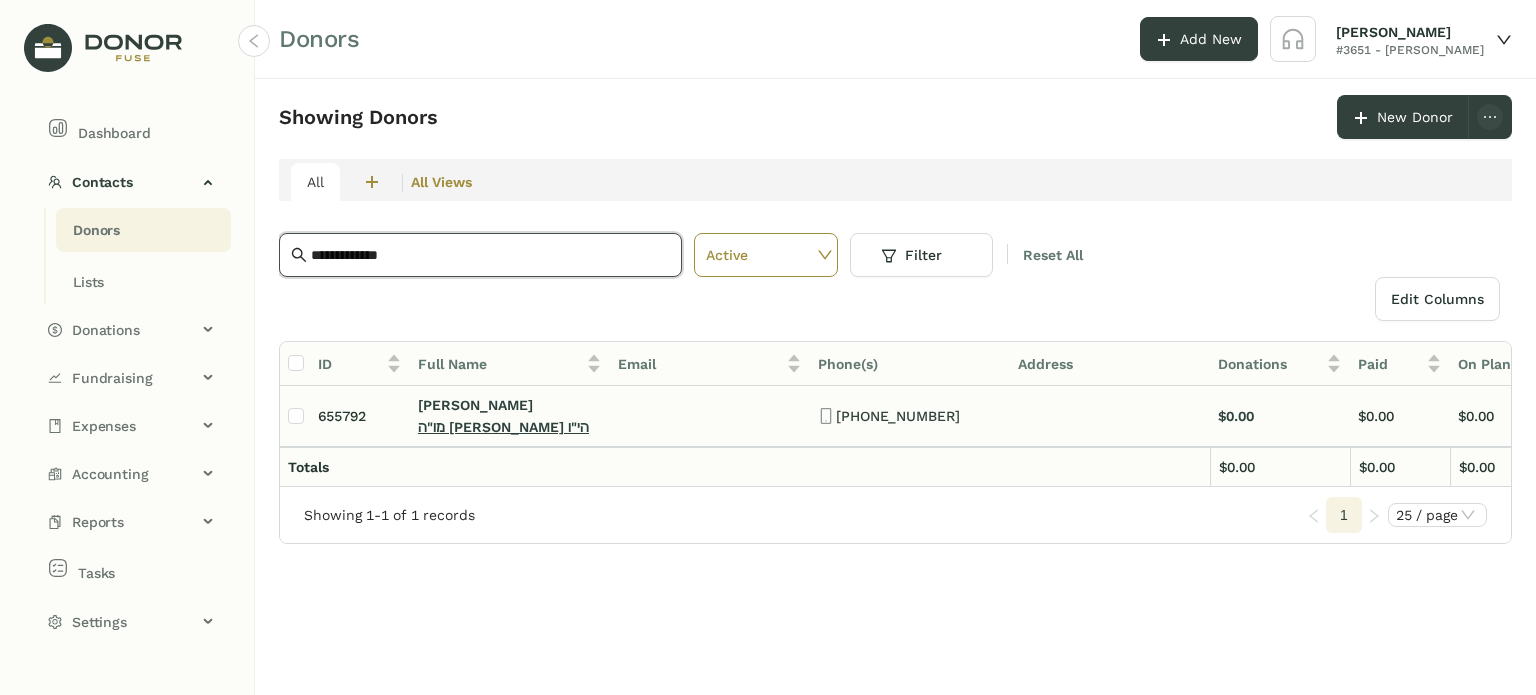 type on "**********" 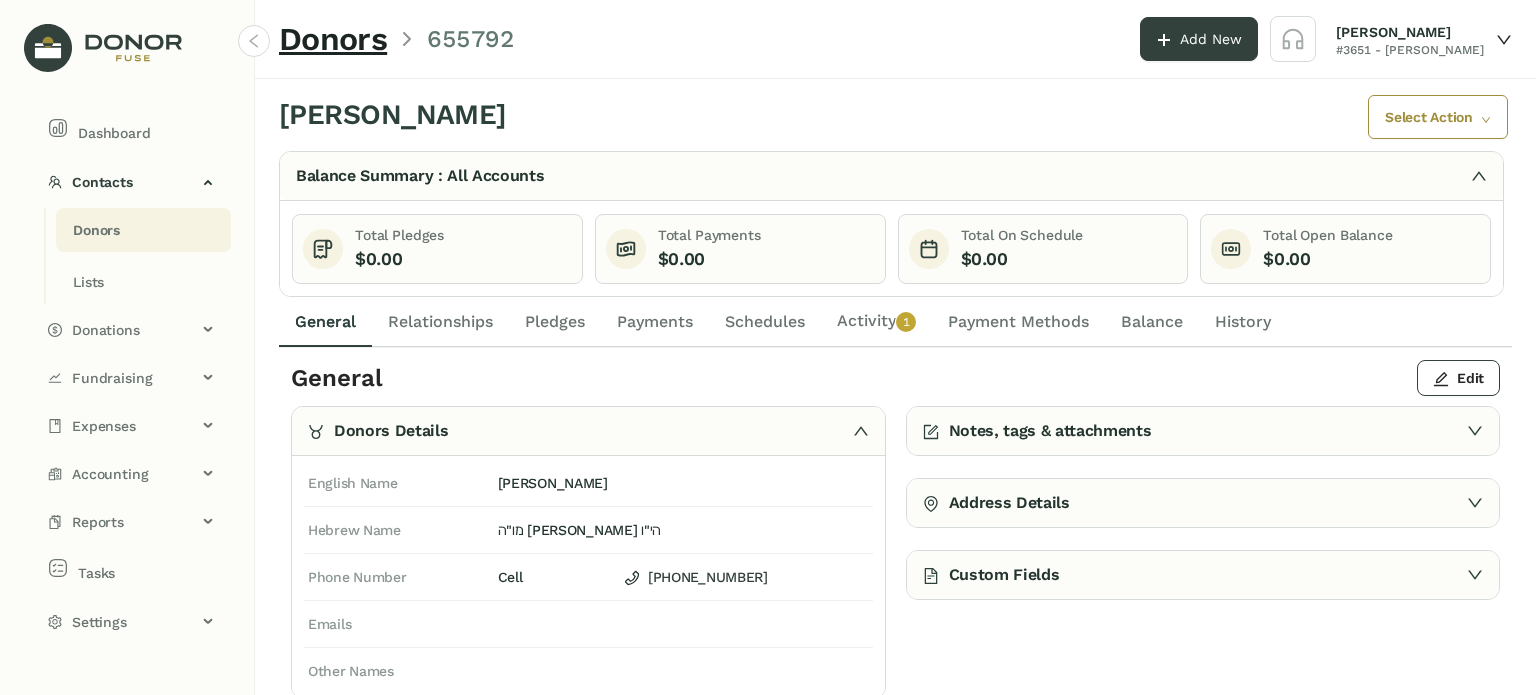 click on "Pledges" 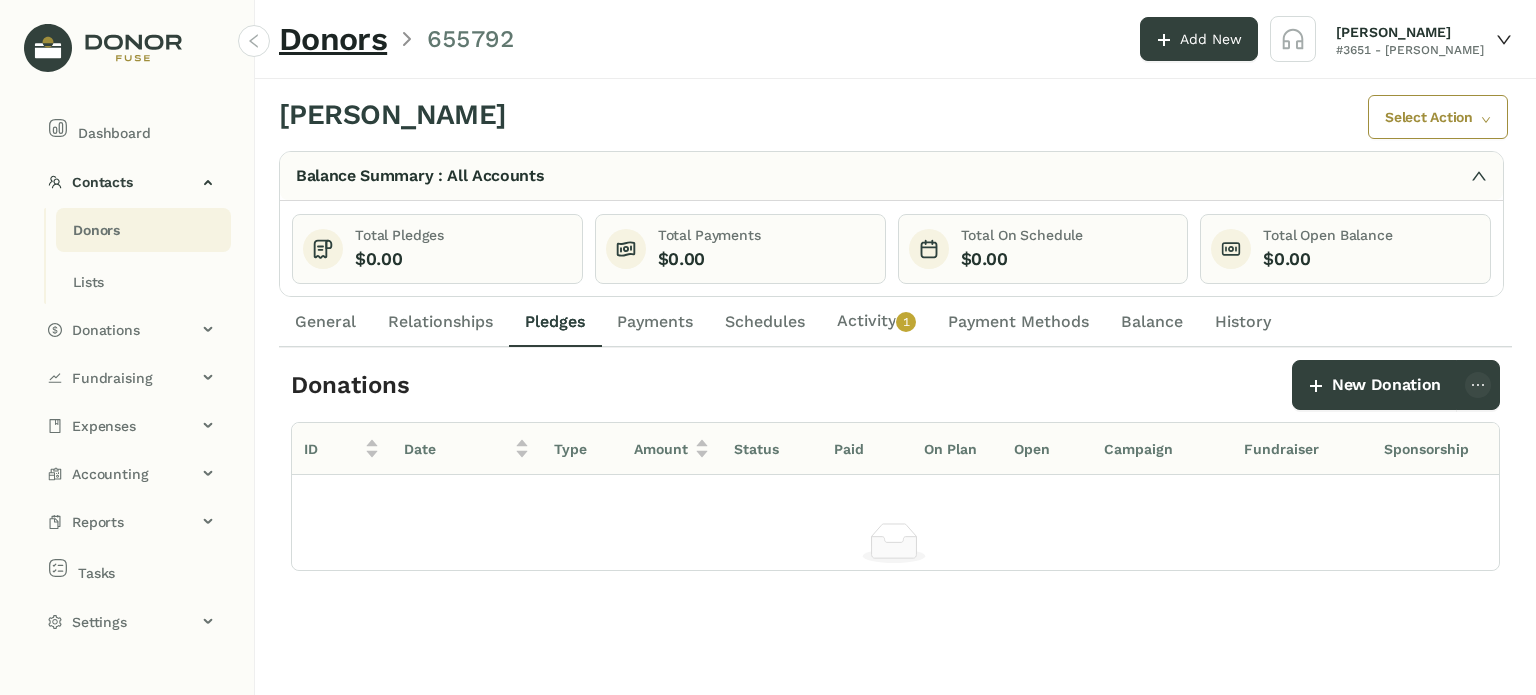 click on "Relationships" 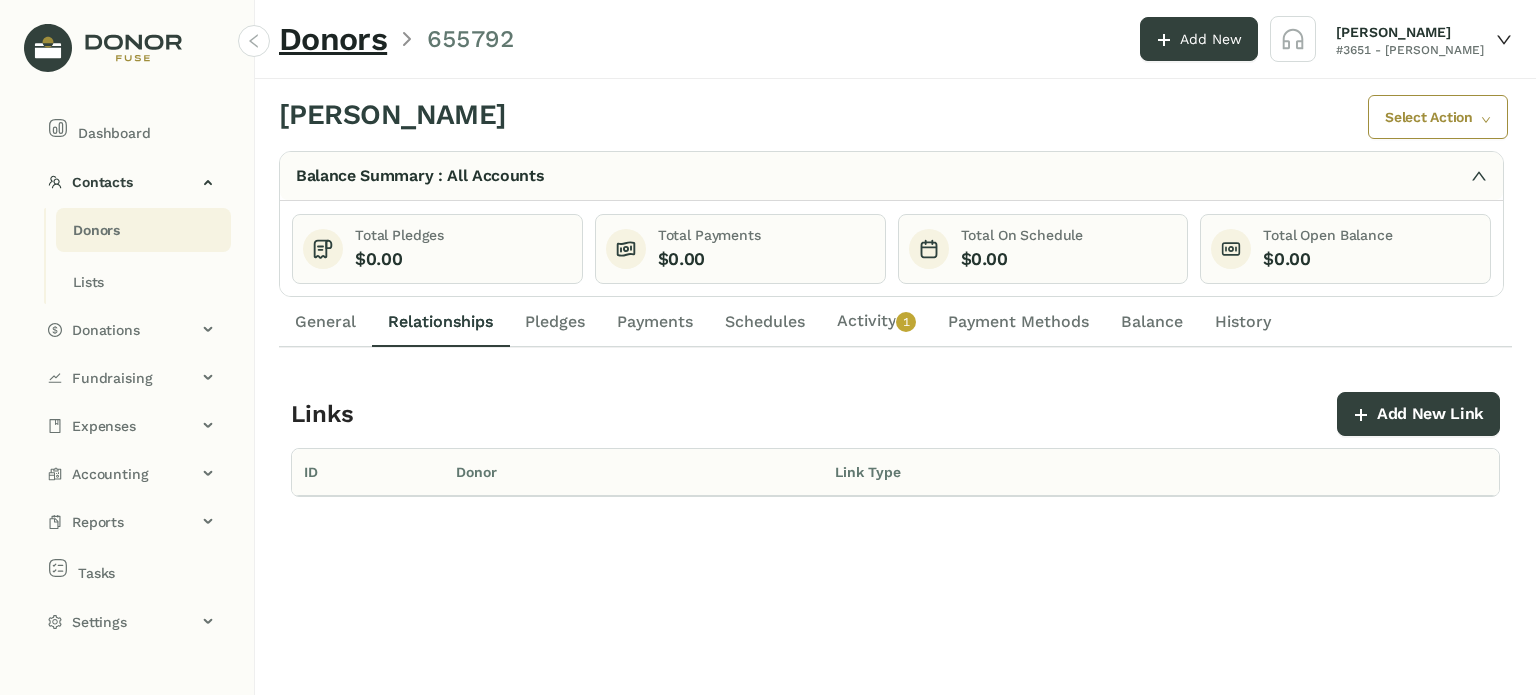 click on "General" 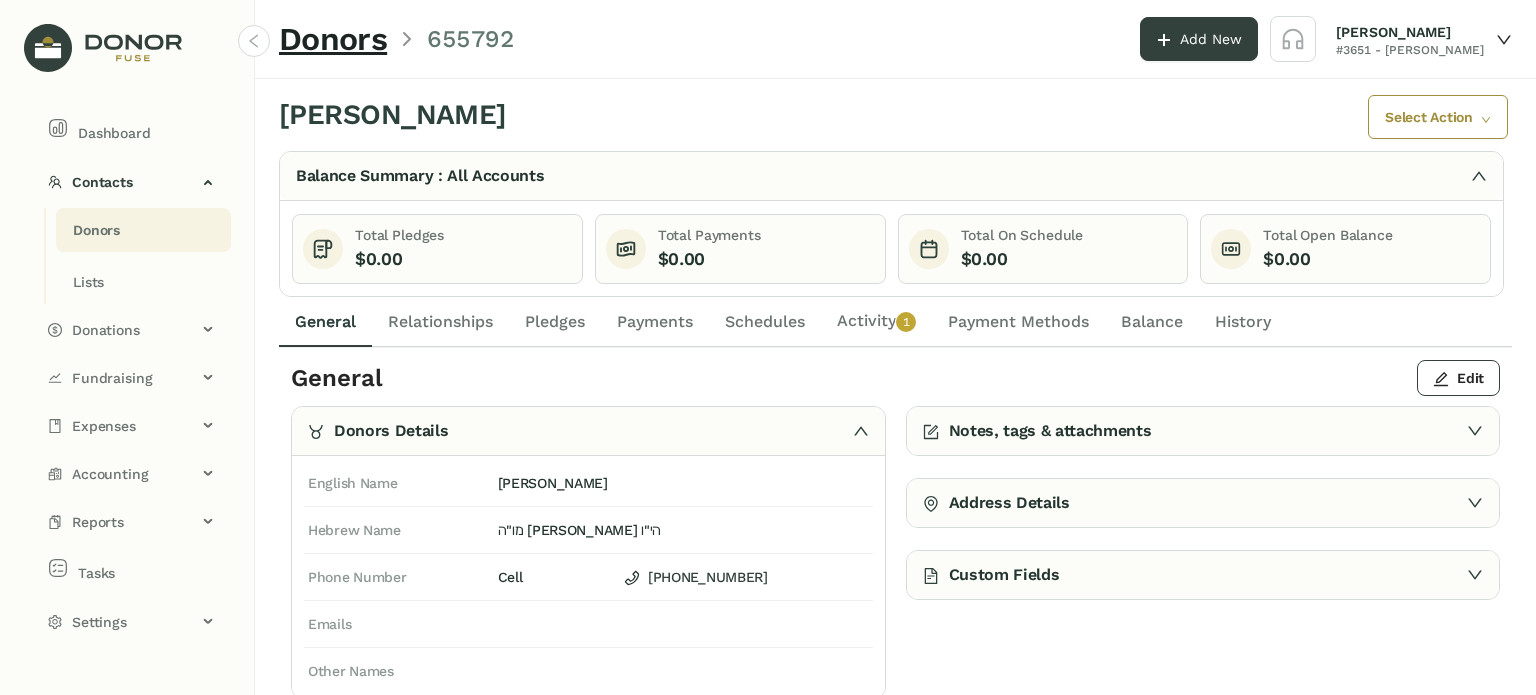 click on "Relationships" 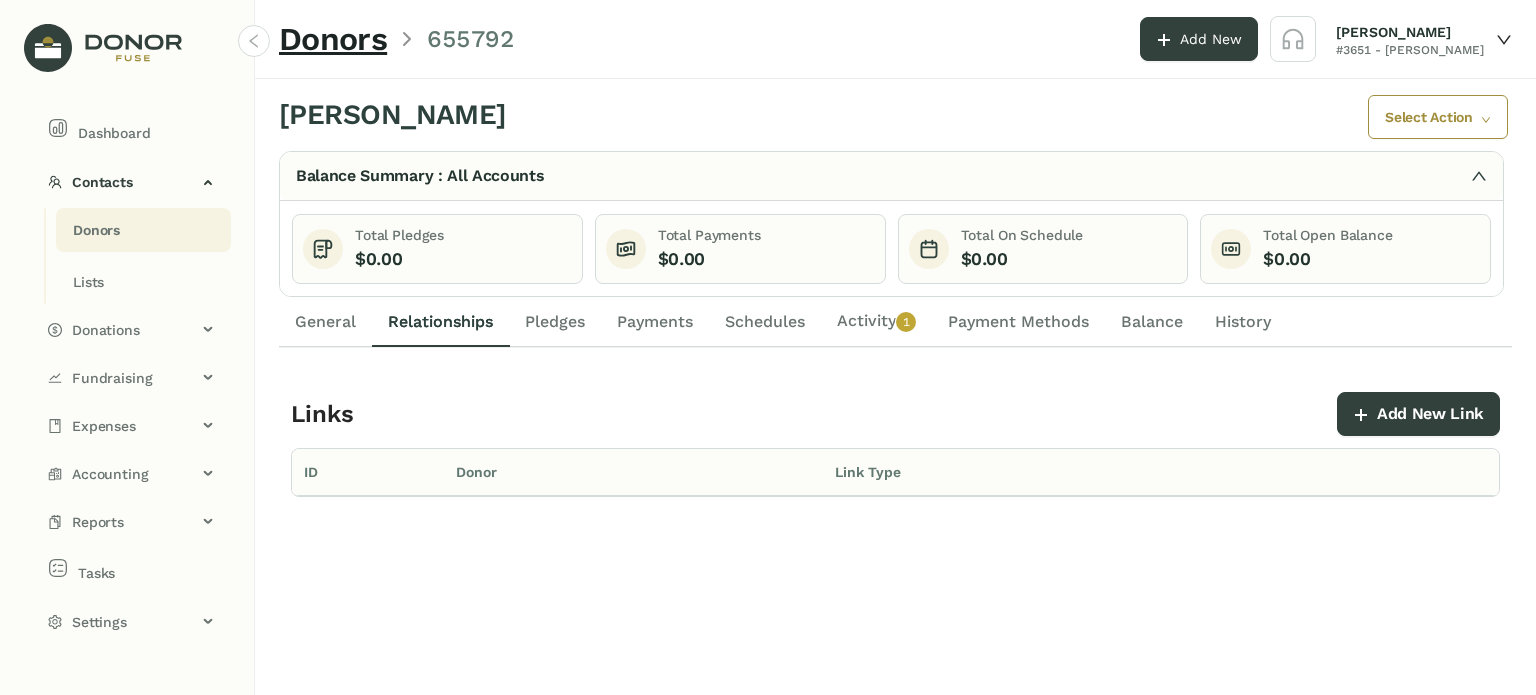 drag, startPoint x: 551, startPoint y: 311, endPoint x: 469, endPoint y: 319, distance: 82.38932 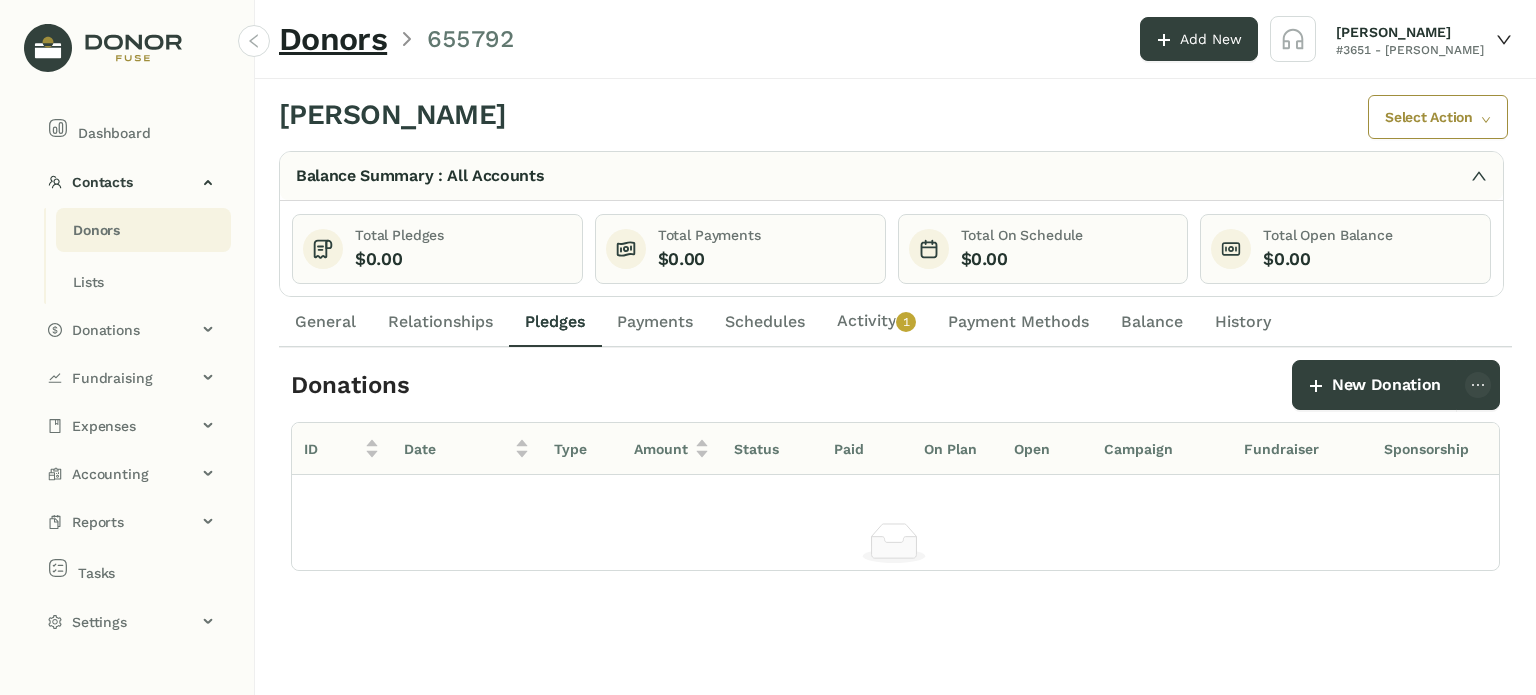 drag, startPoint x: 319, startPoint y: 312, endPoint x: 355, endPoint y: 318, distance: 36.496574 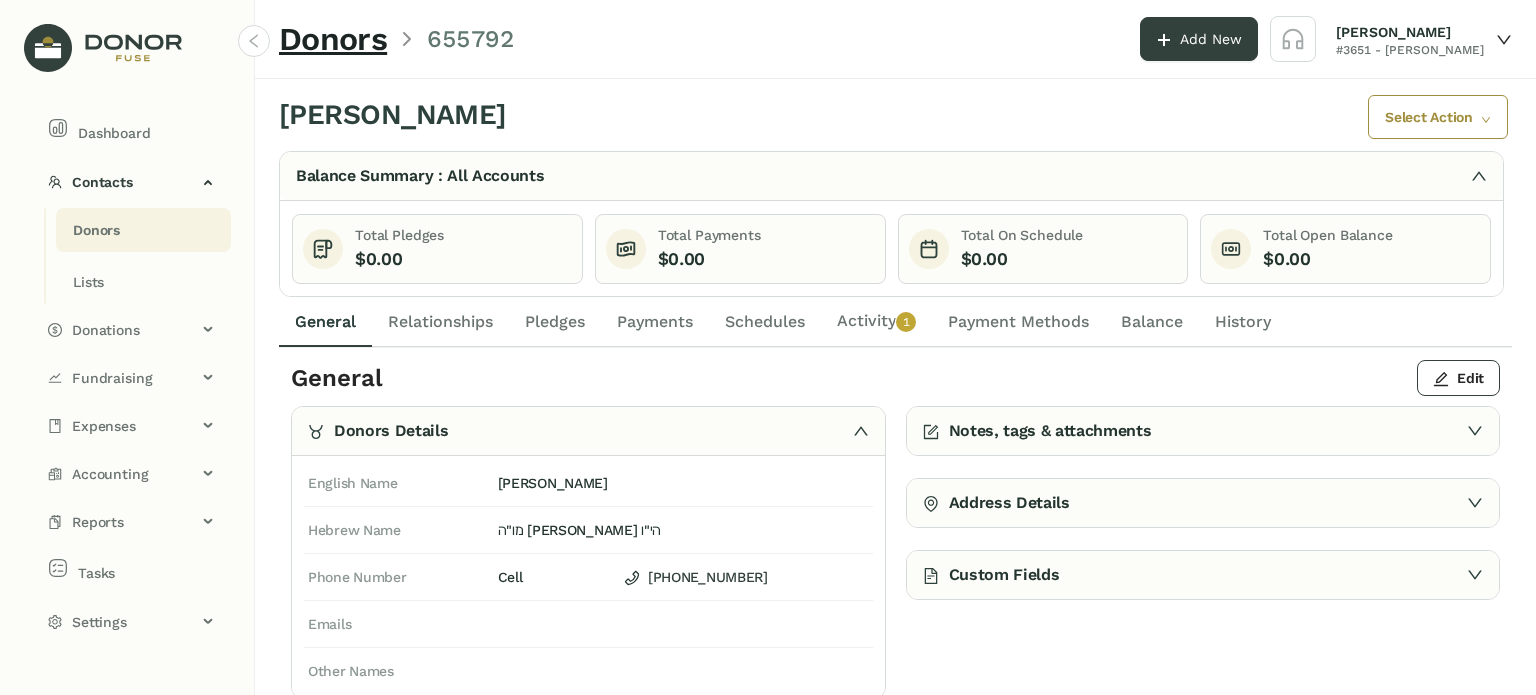 click on "Activity   0   1   2   3   4   5   6   7   8   9" 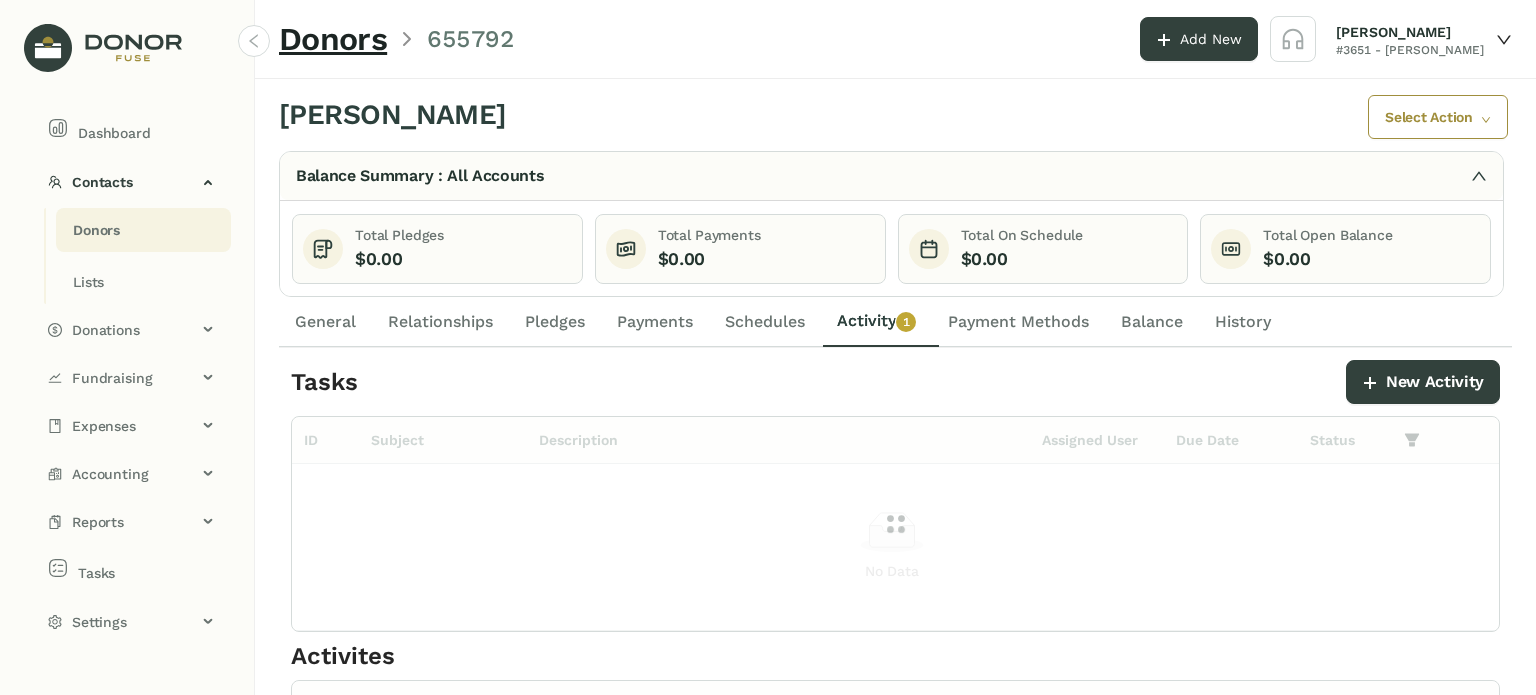 click on "Schedules" 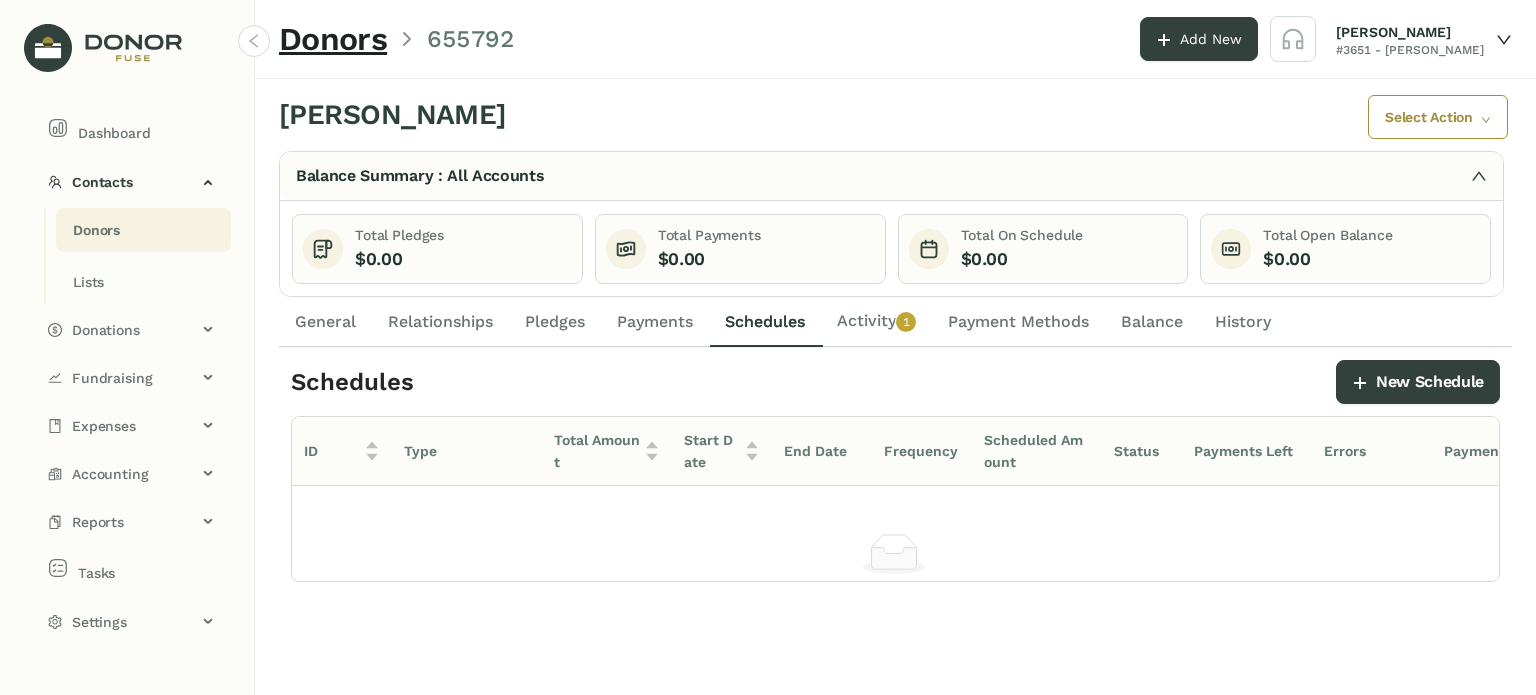 drag, startPoint x: 680, startPoint y: 316, endPoint x: 610, endPoint y: 318, distance: 70.028564 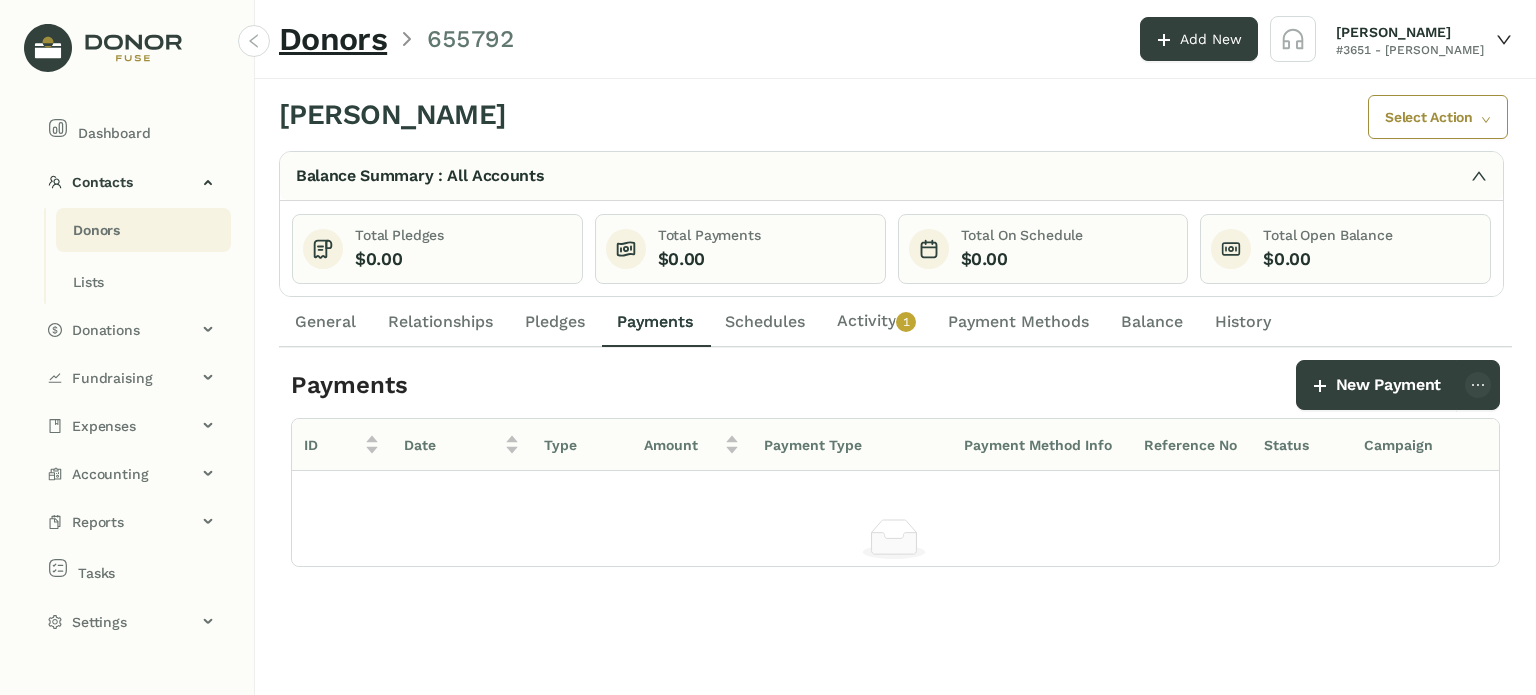 click on "Pledges" 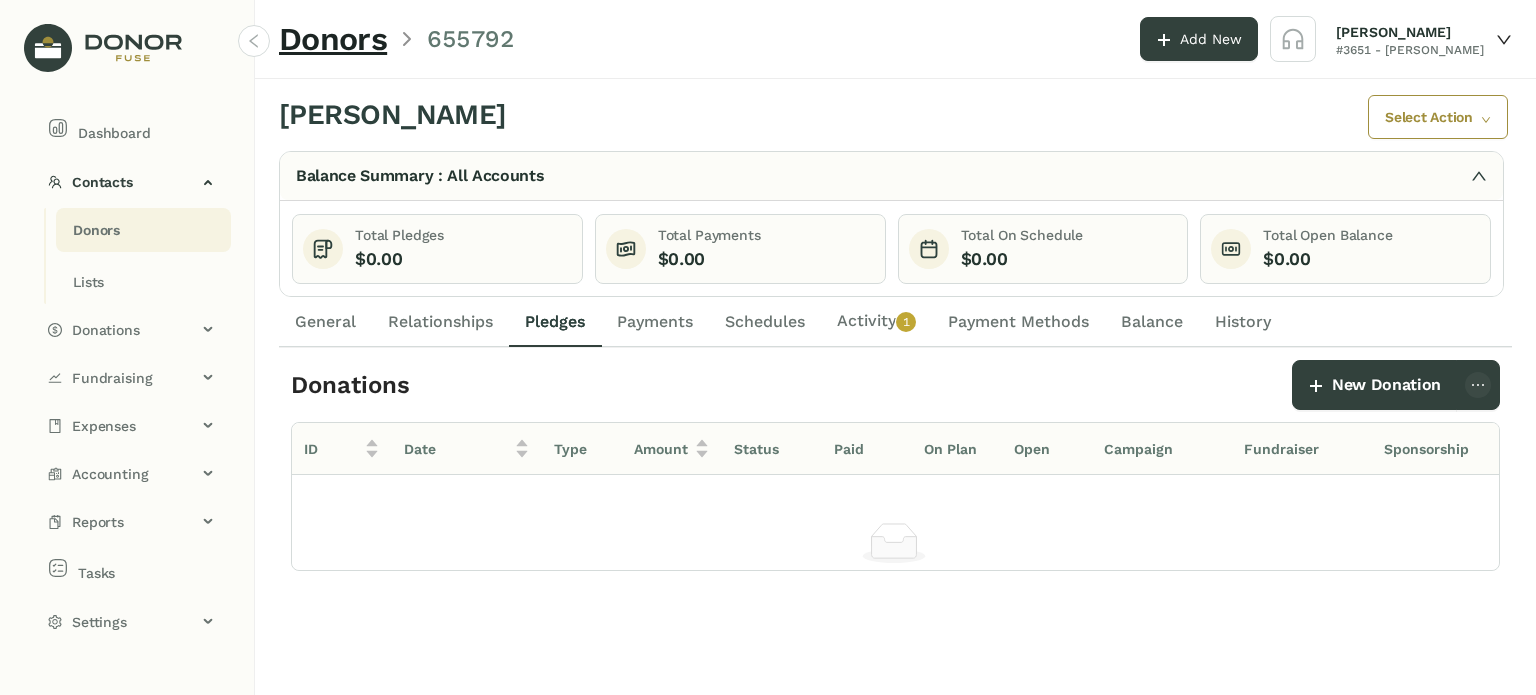 click on "Relationships" 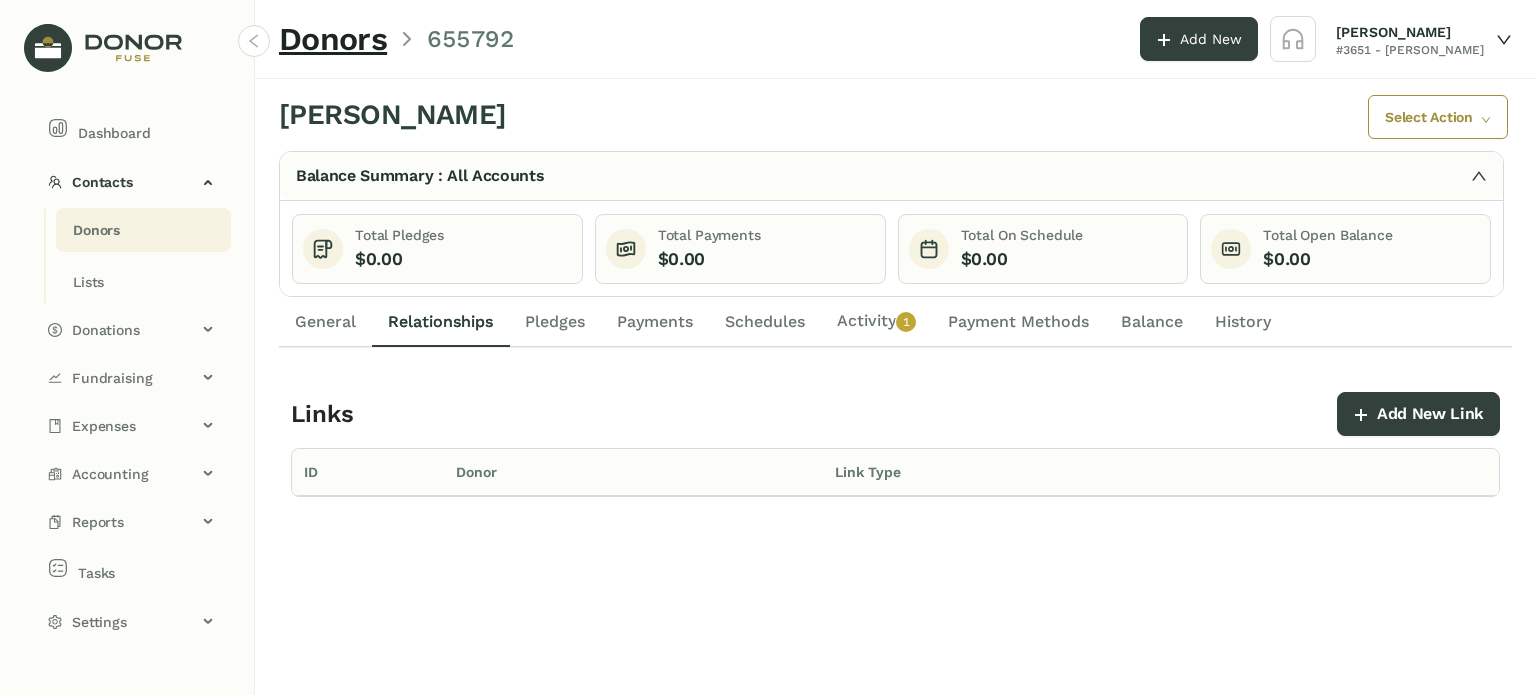 drag, startPoint x: 319, startPoint y: 322, endPoint x: 436, endPoint y: 342, distance: 118.69709 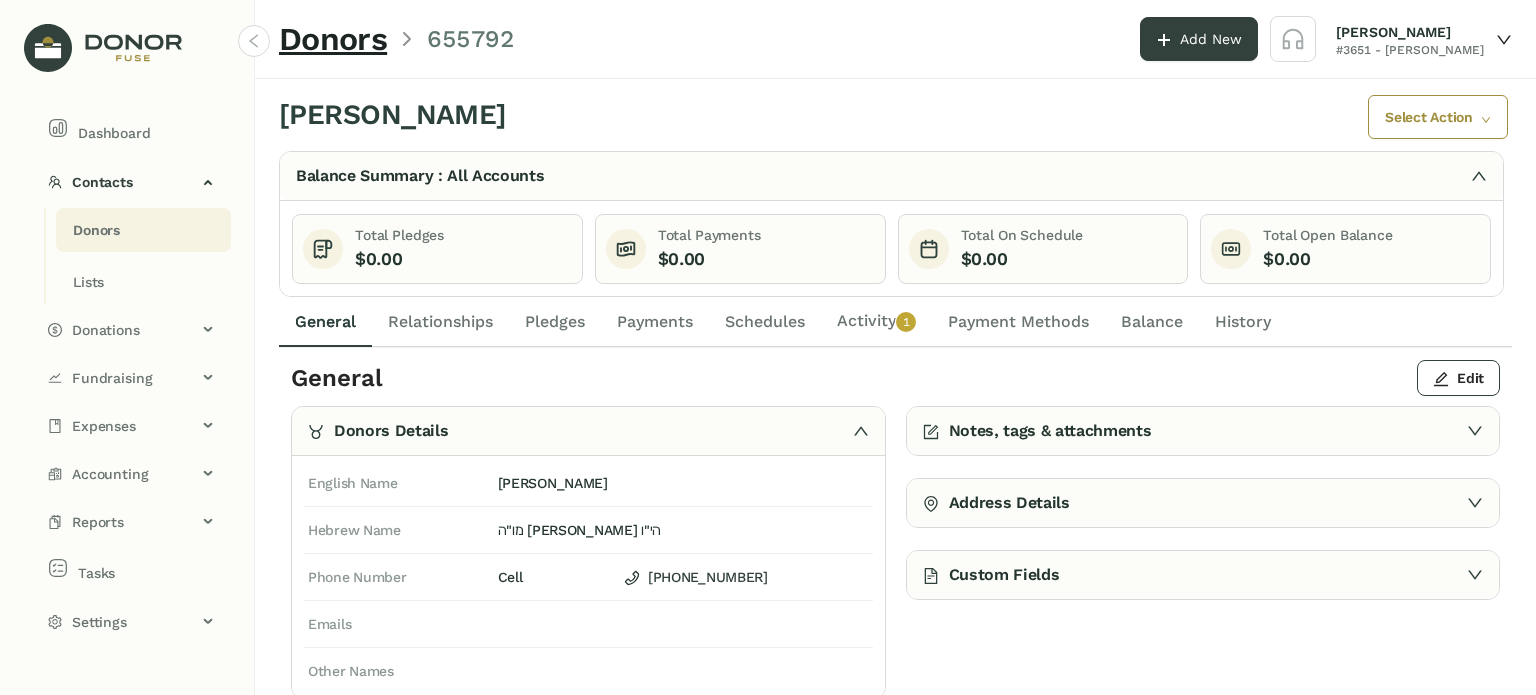 click on "Activity   0   1   2   3   4   5   6   7   8   9" 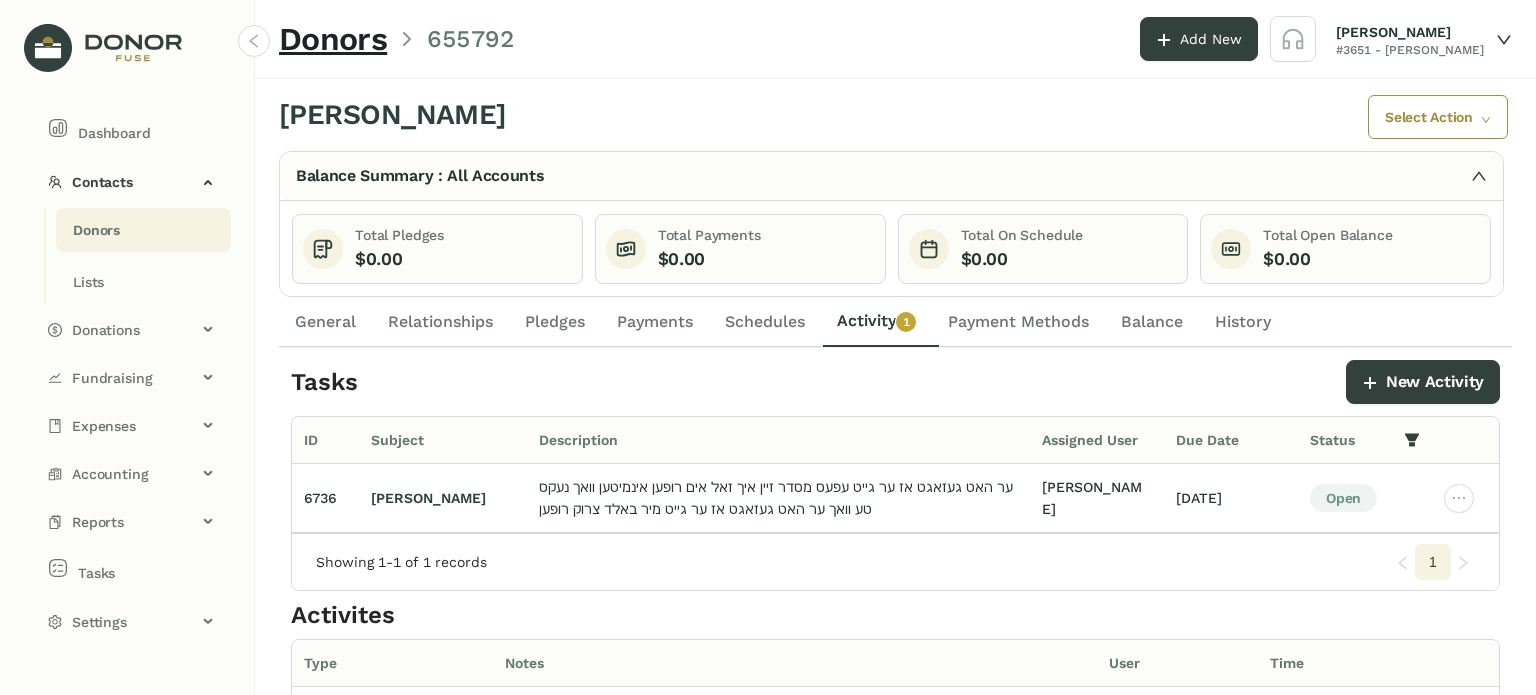 click on "General" 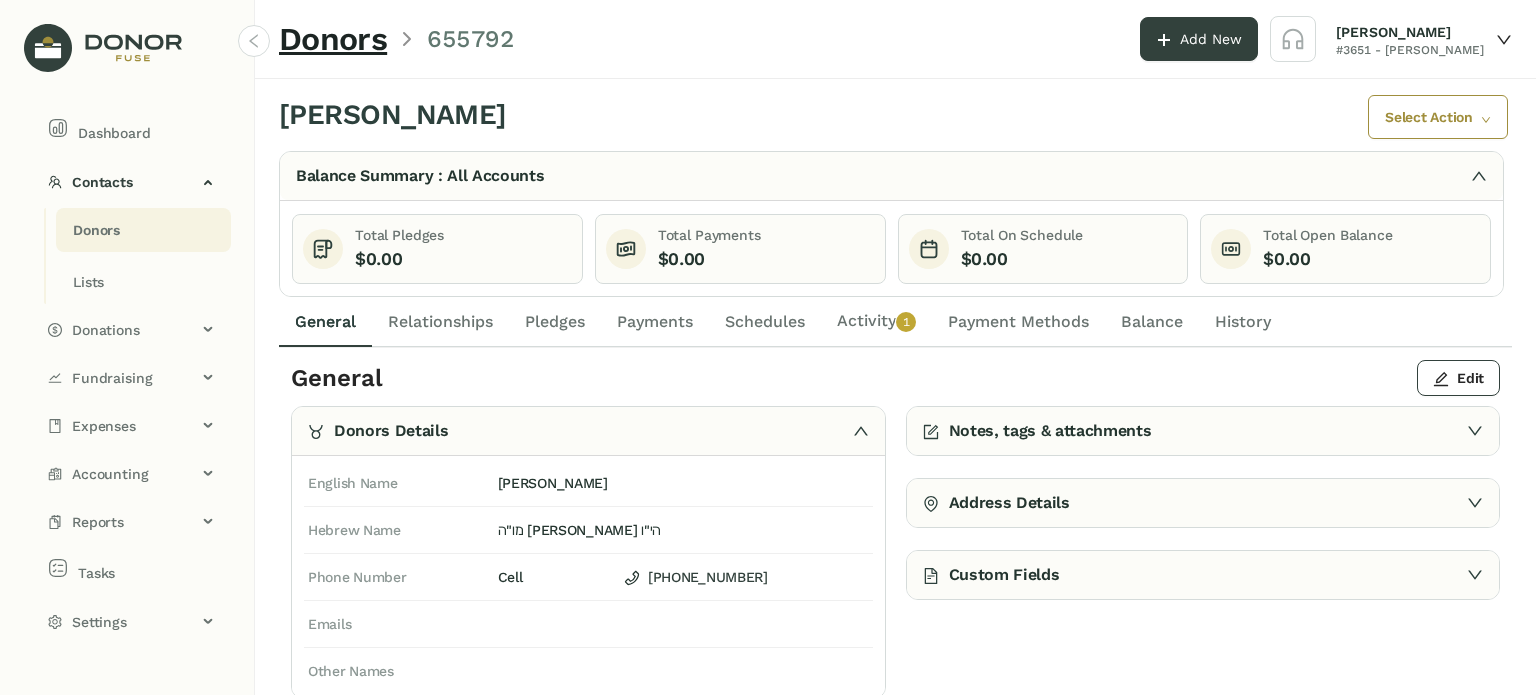 click on "Activity   0   1   2   3   4   5   6   7   8   9" 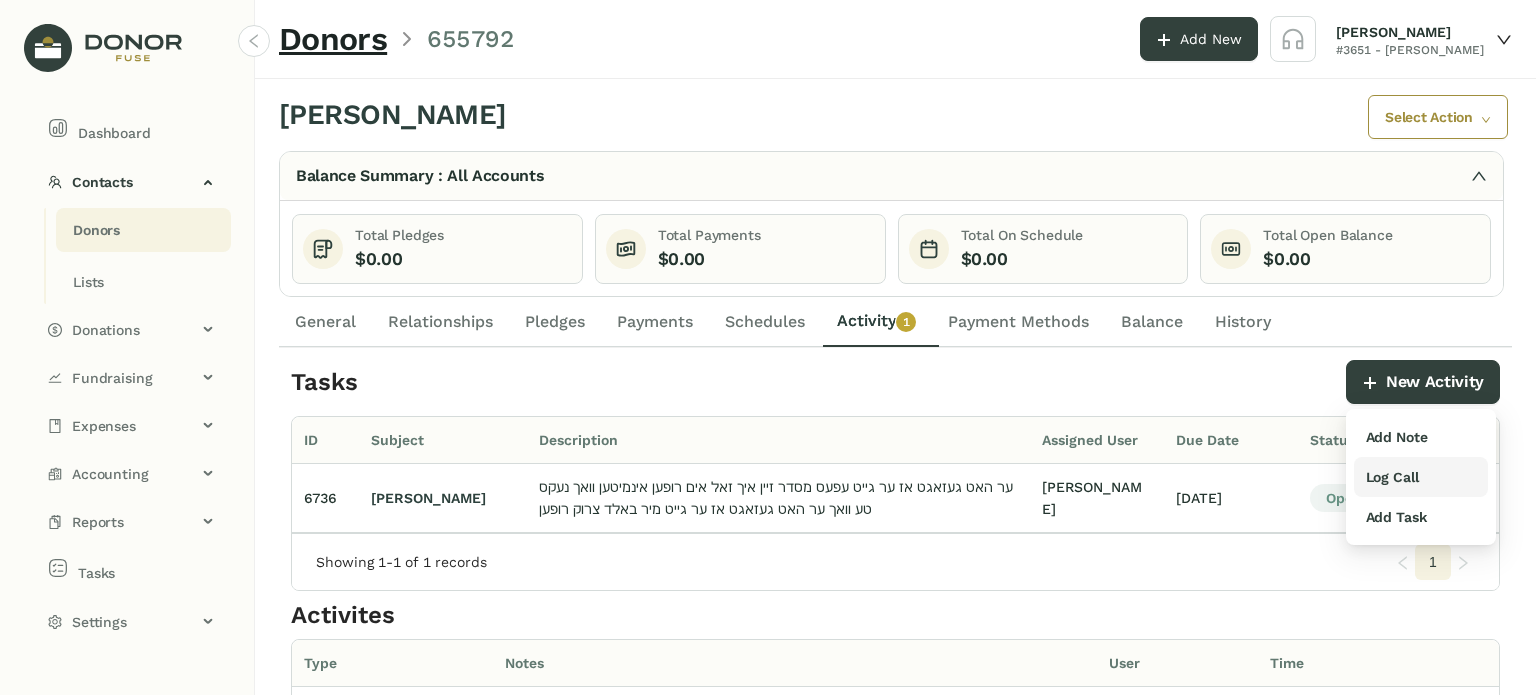 click on "Log Call" at bounding box center [1421, 477] 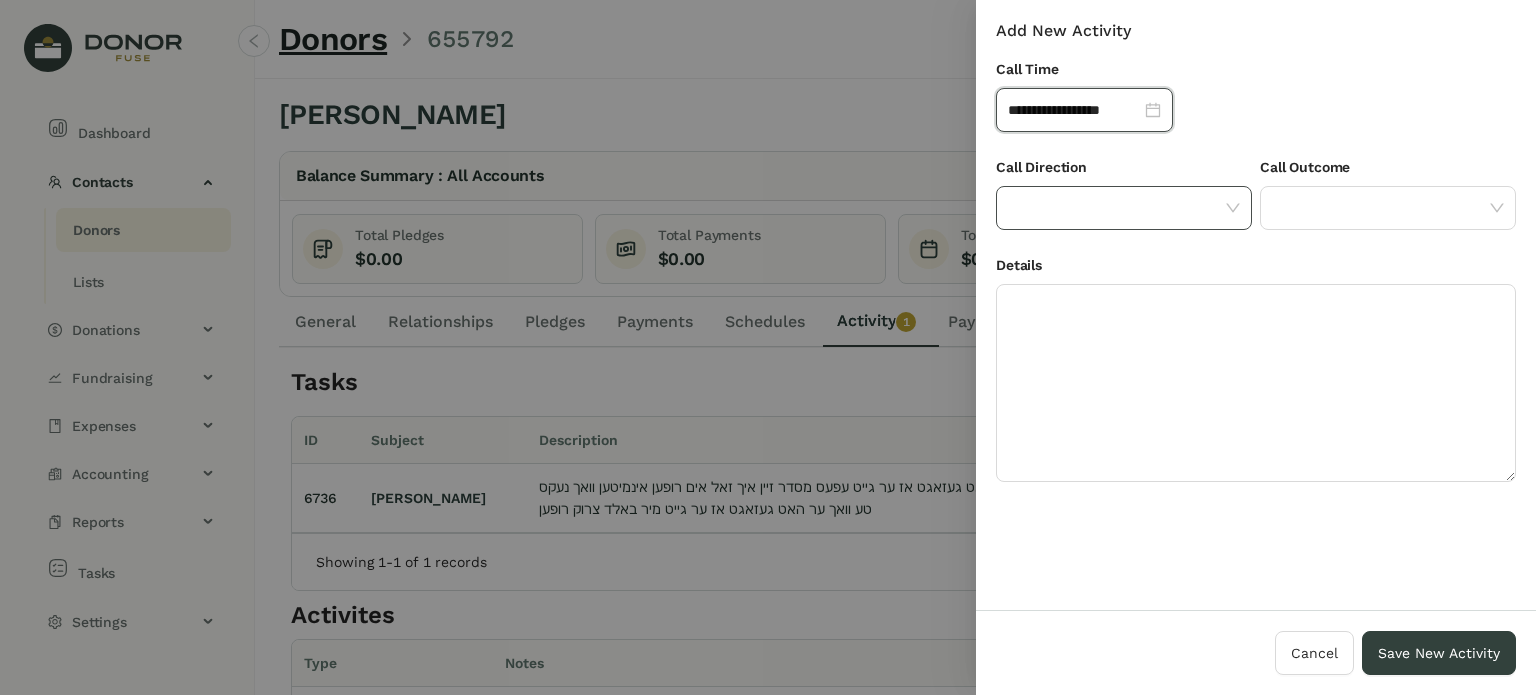 click 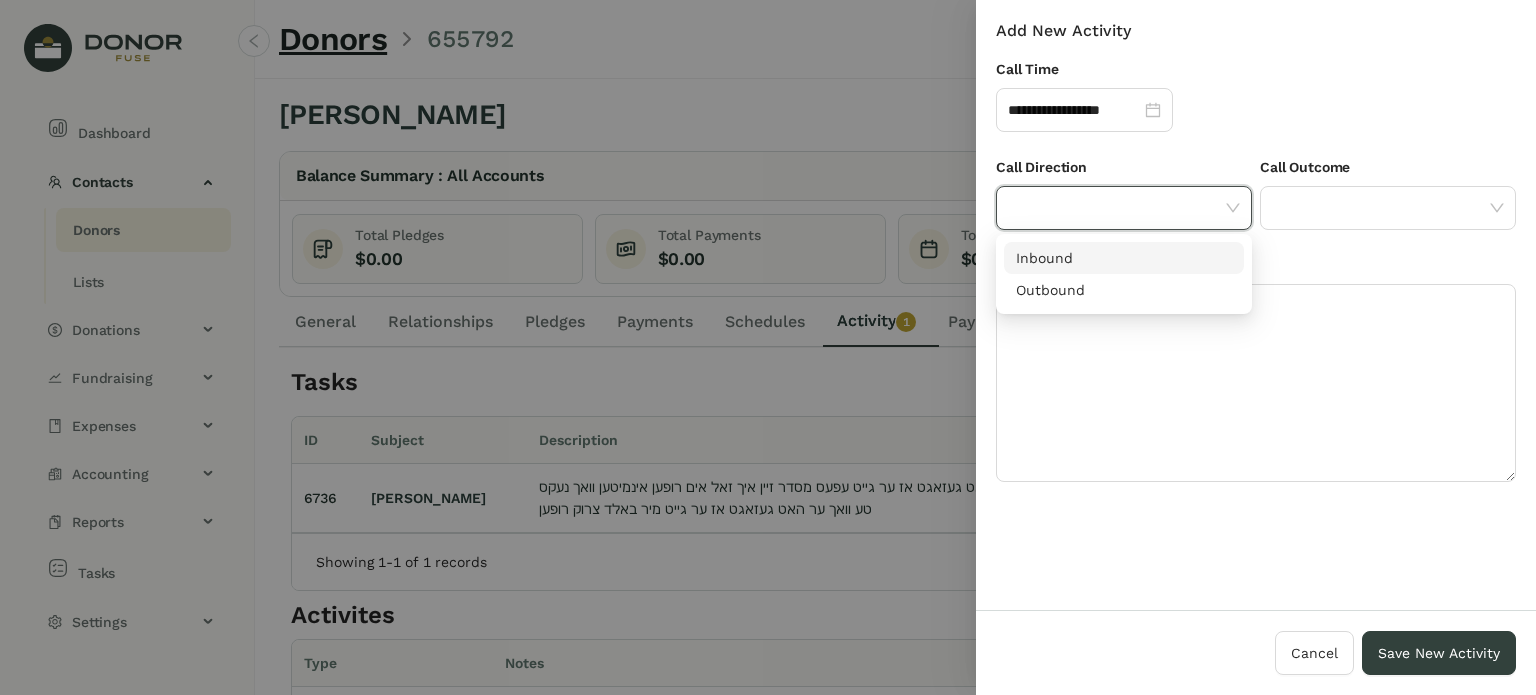 click on "Inbound" at bounding box center [1124, 258] 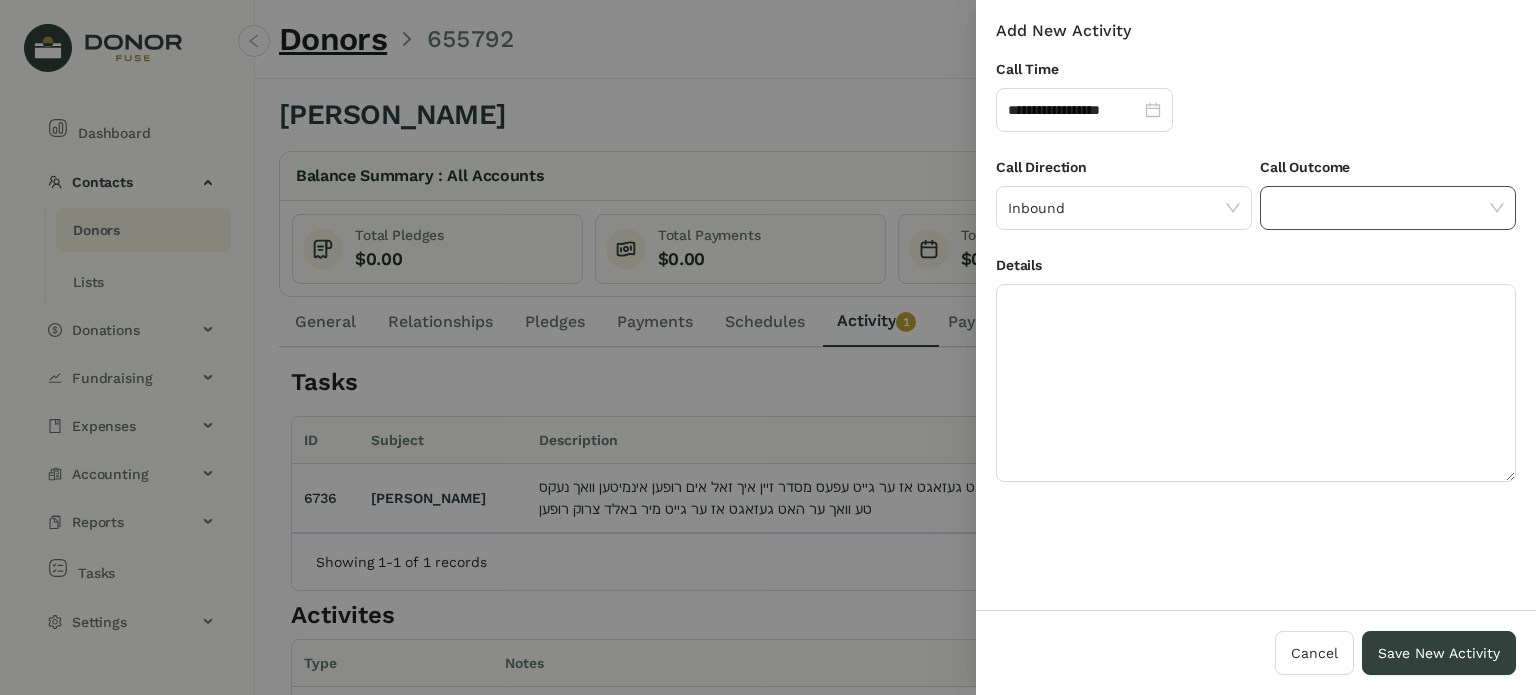 click 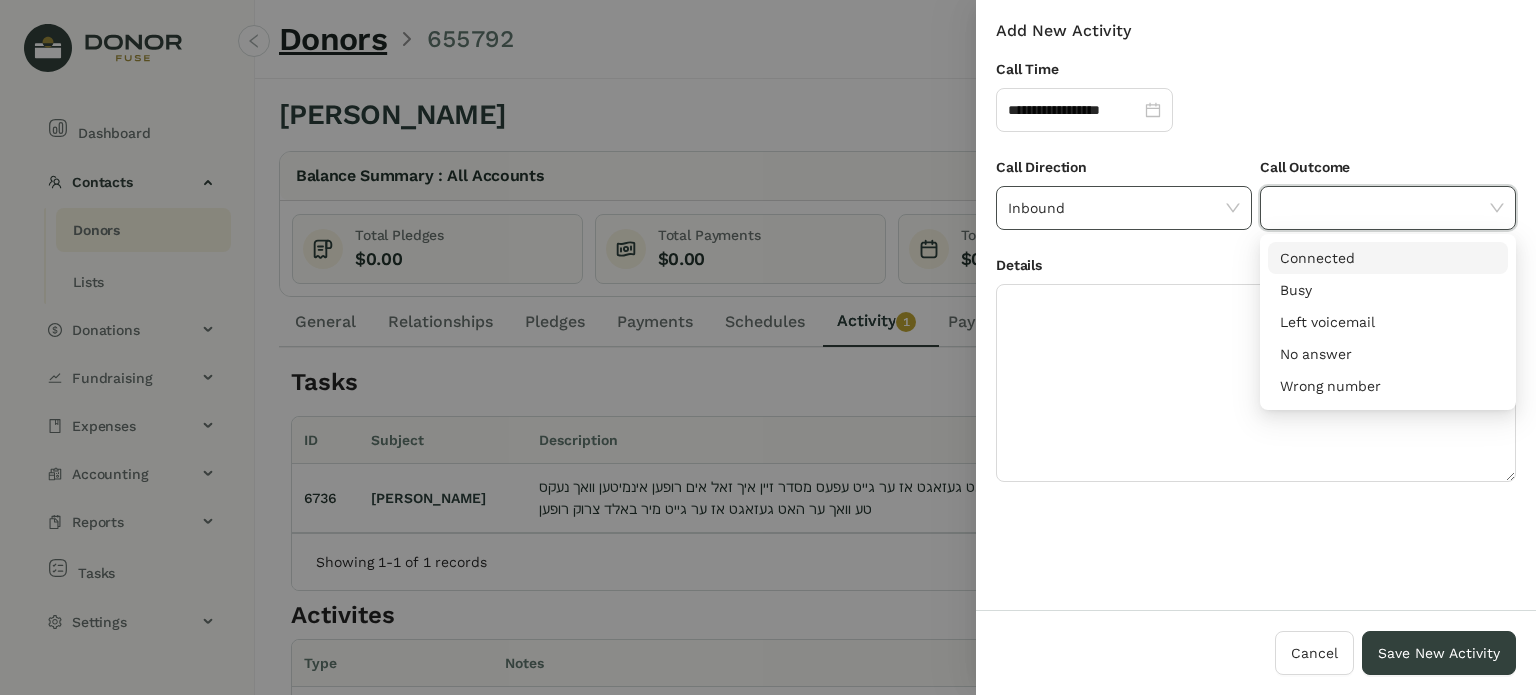 click on "Inbound" 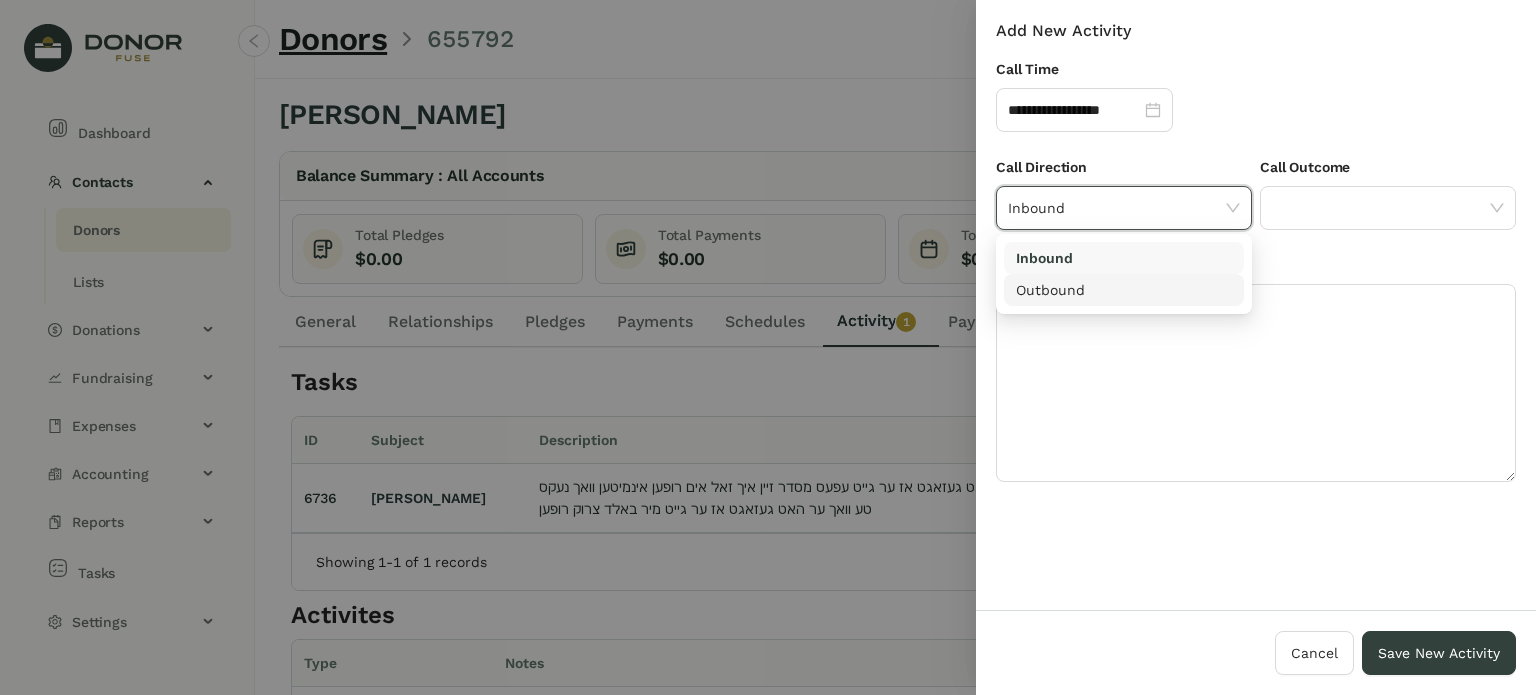 click on "Outbound" at bounding box center (1124, 290) 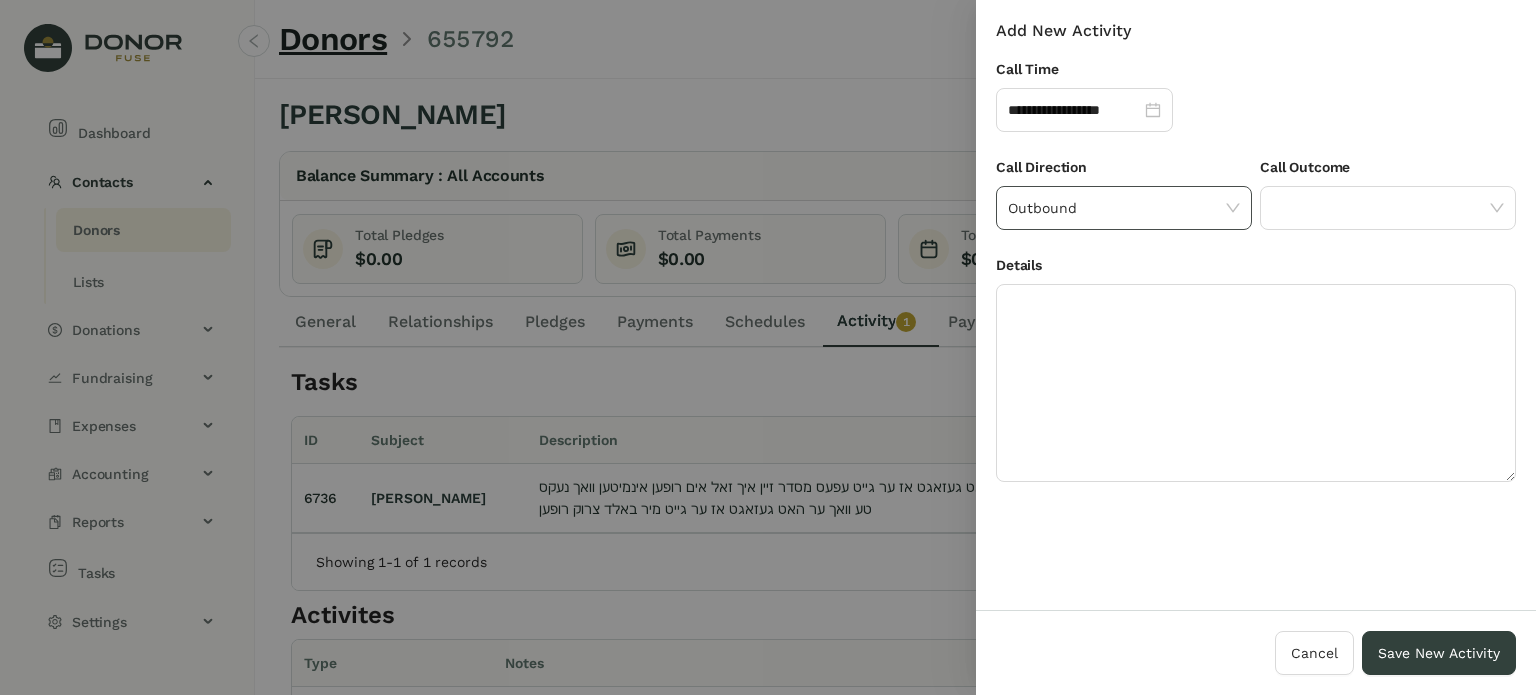 drag, startPoint x: 1042, startPoint y: 197, endPoint x: 1042, endPoint y: 208, distance: 11 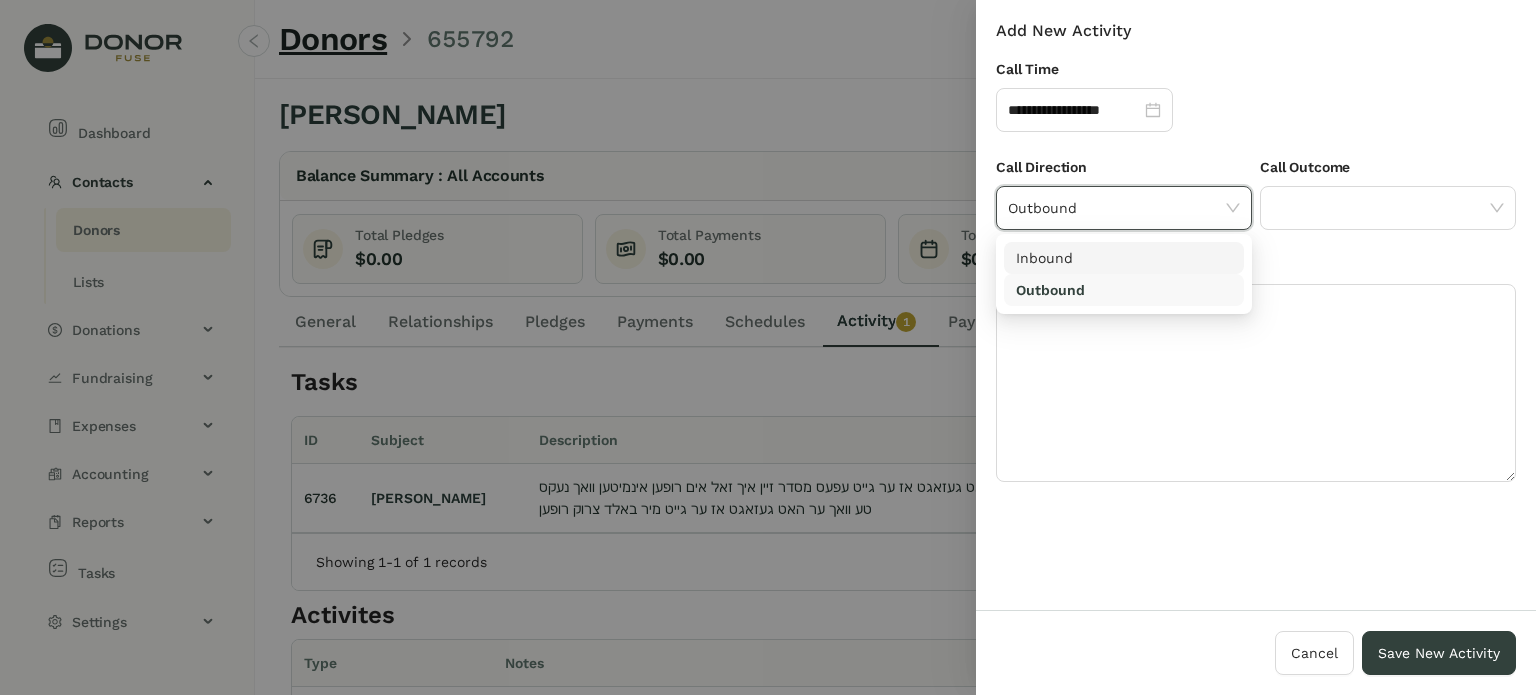 click on "Inbound" at bounding box center (1124, 258) 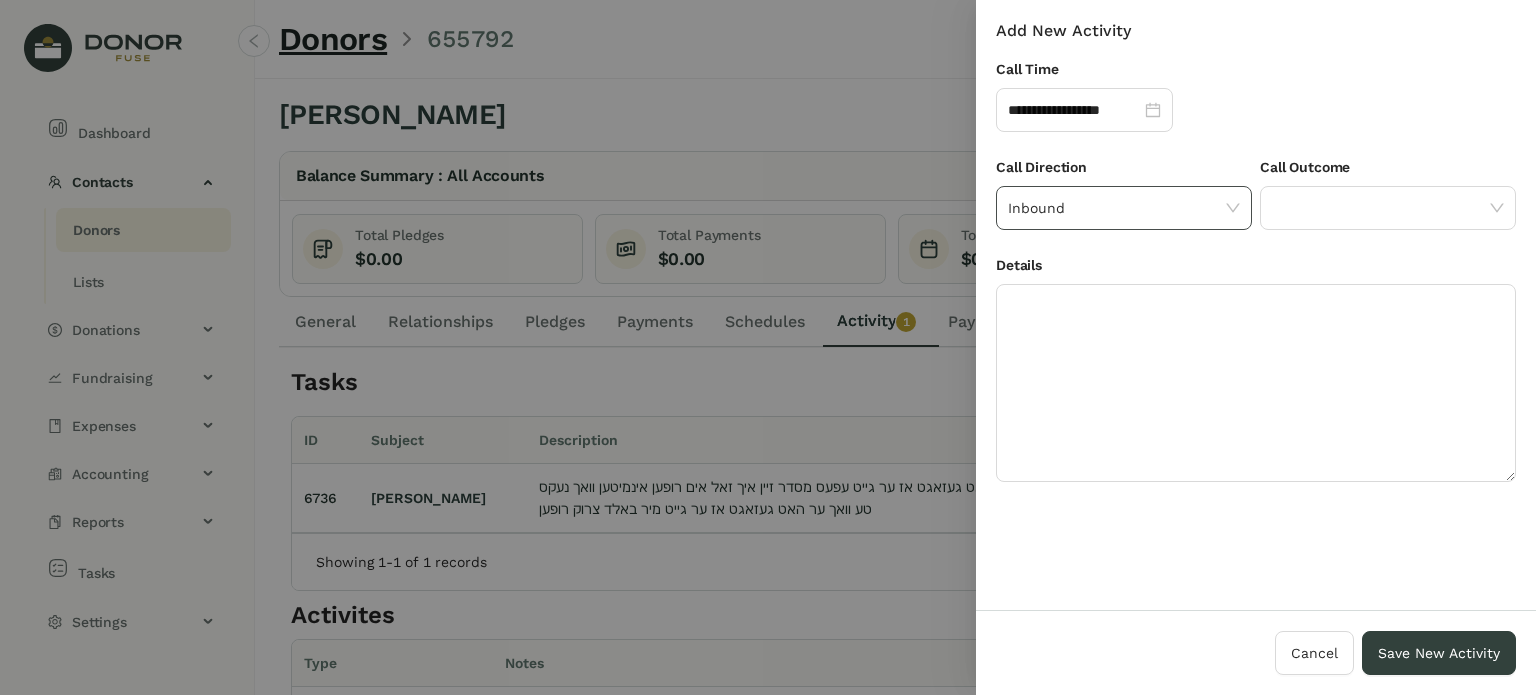 click on "Inbound" 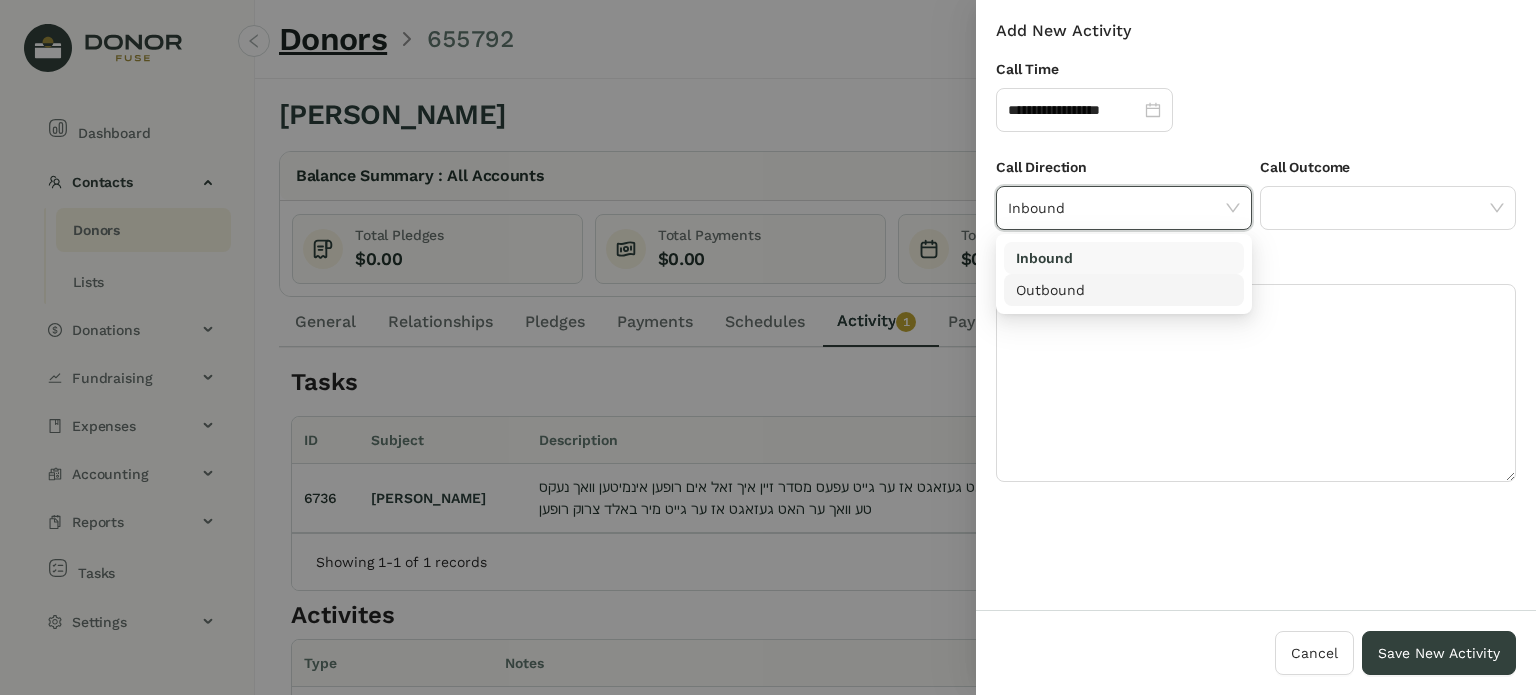 drag, startPoint x: 1098, startPoint y: 296, endPoint x: 1208, endPoint y: 247, distance: 120.4201 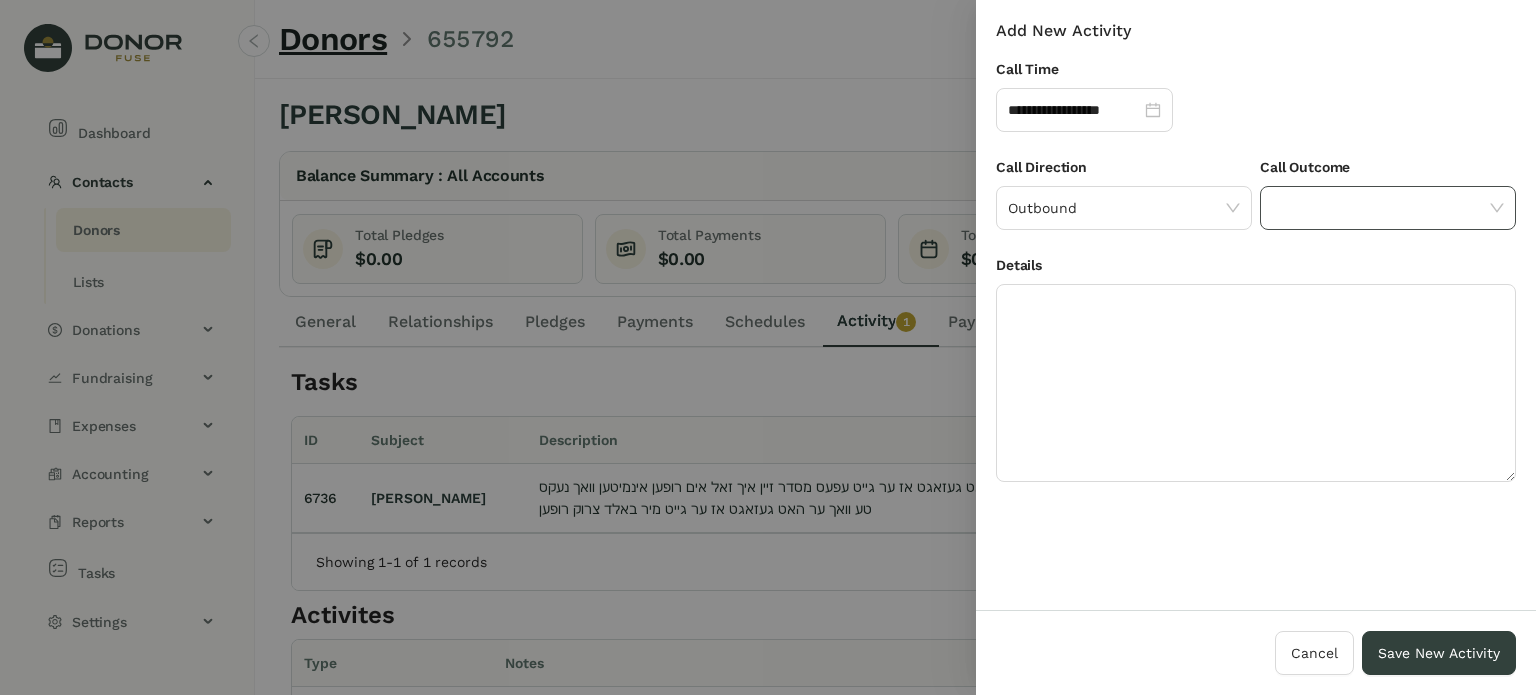 click 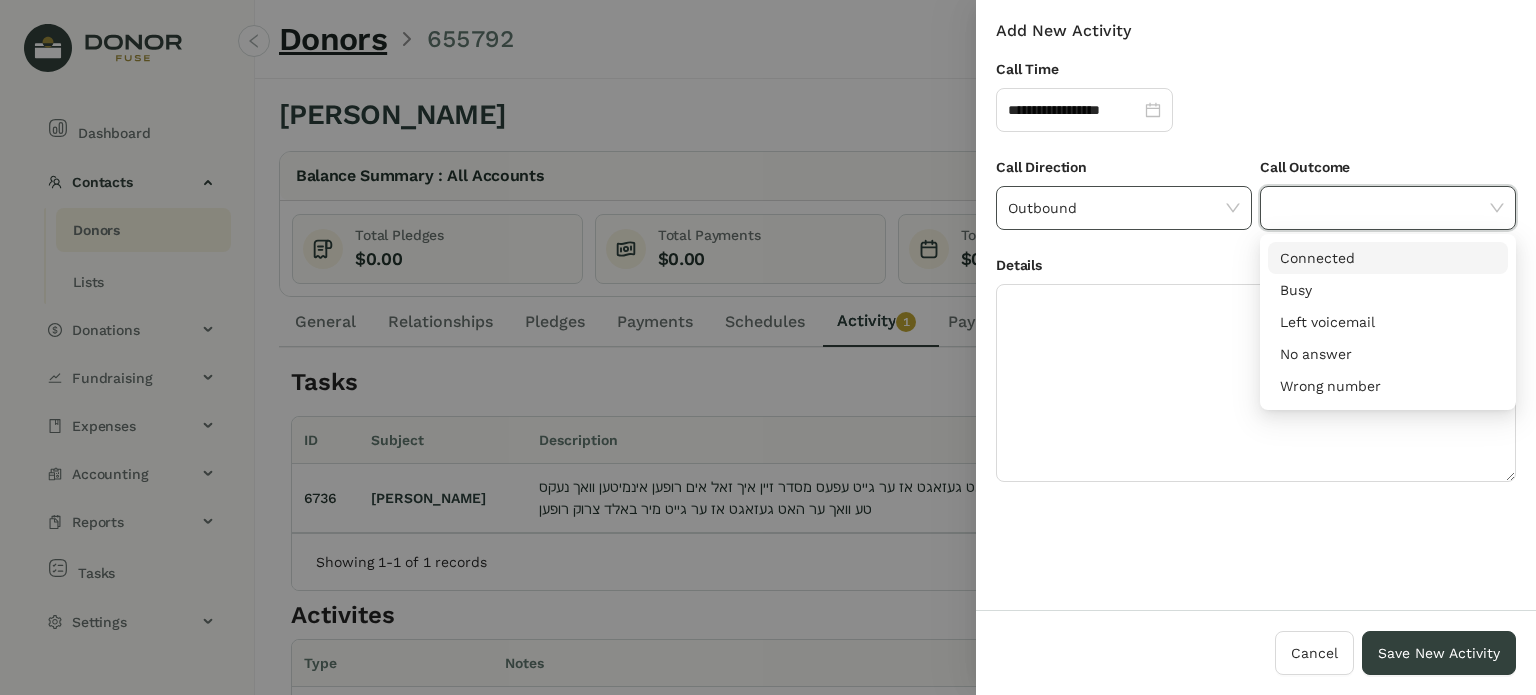 click on "Outbound" 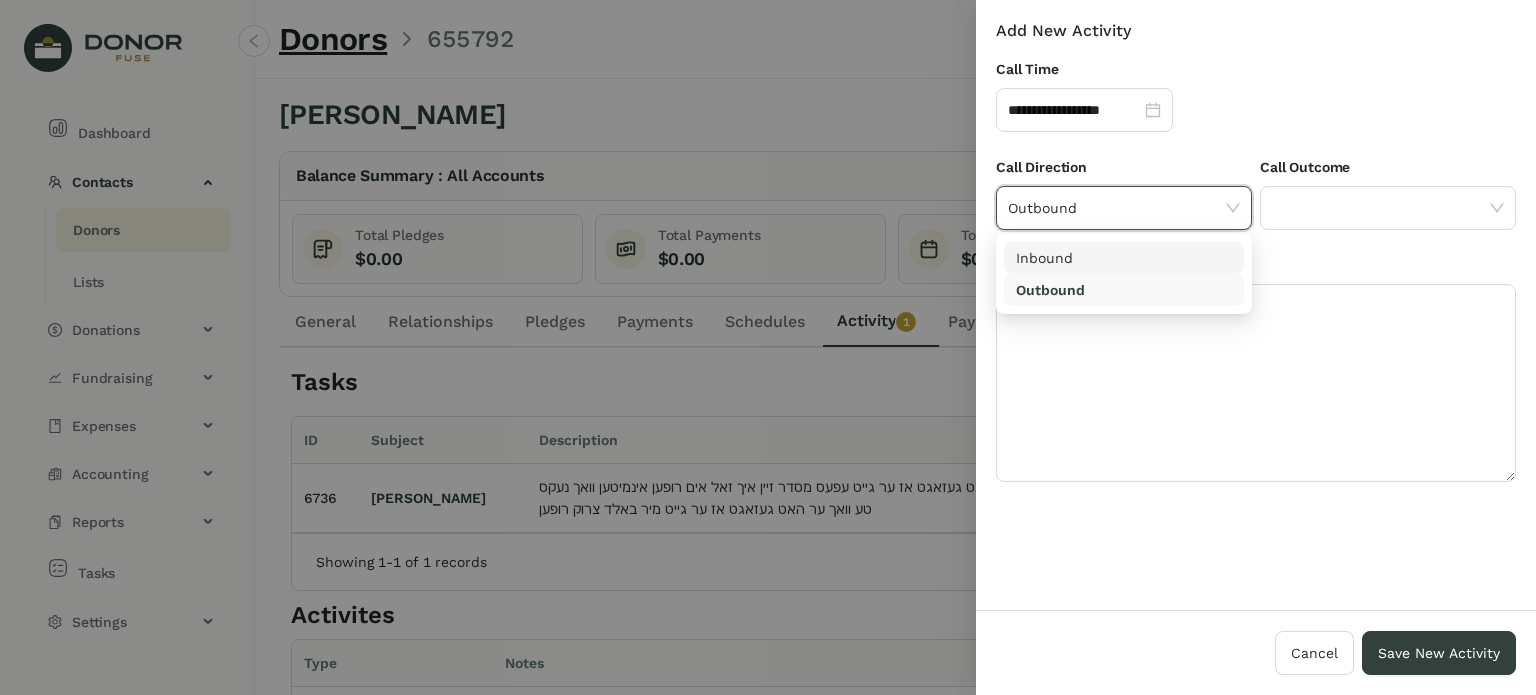 click on "Inbound" at bounding box center (1124, 258) 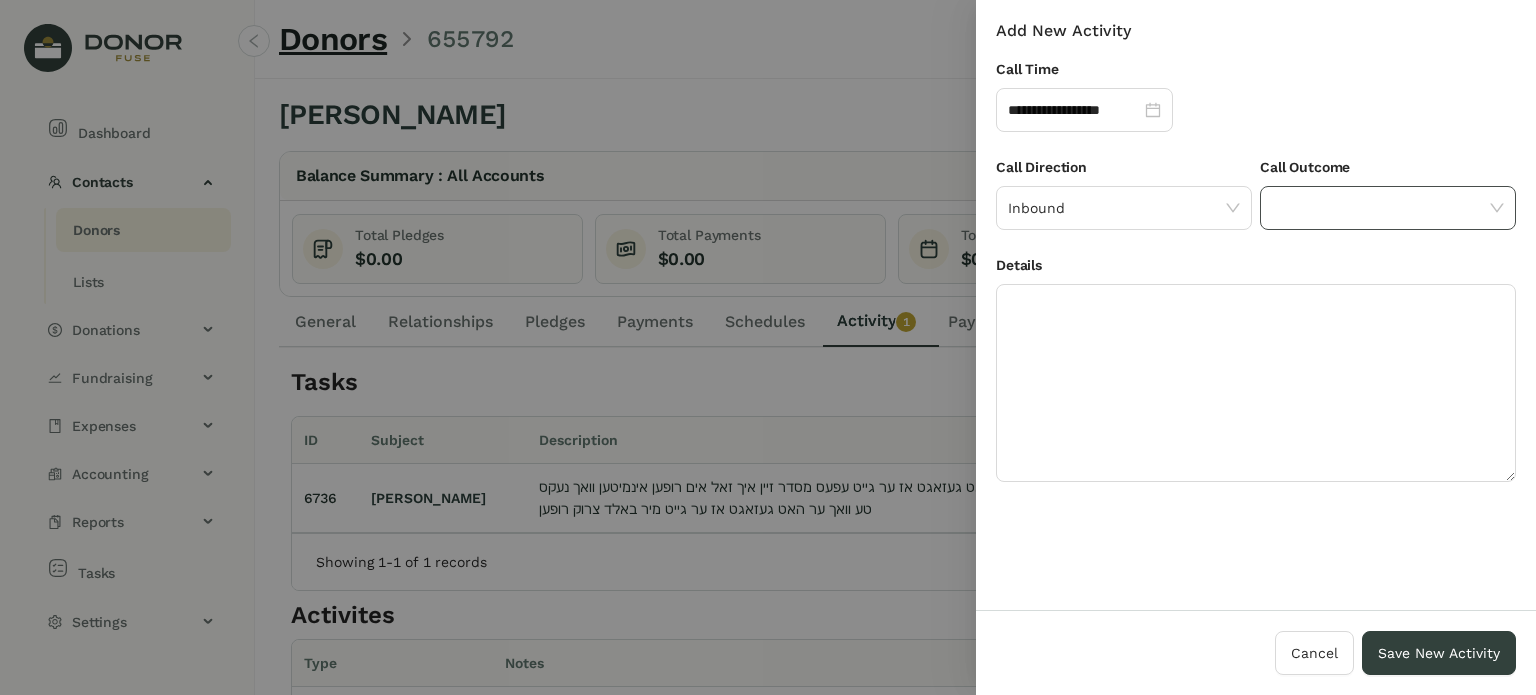 click 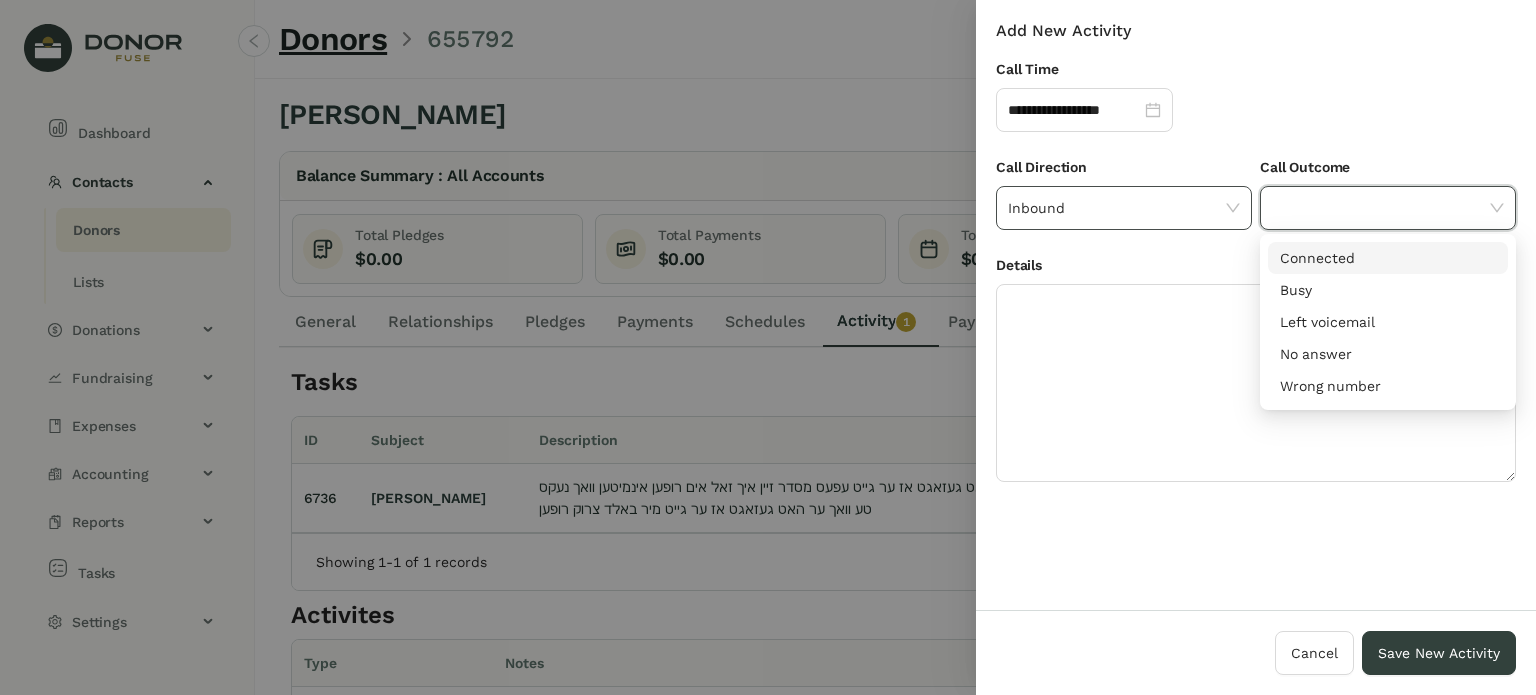 click on "Inbound" 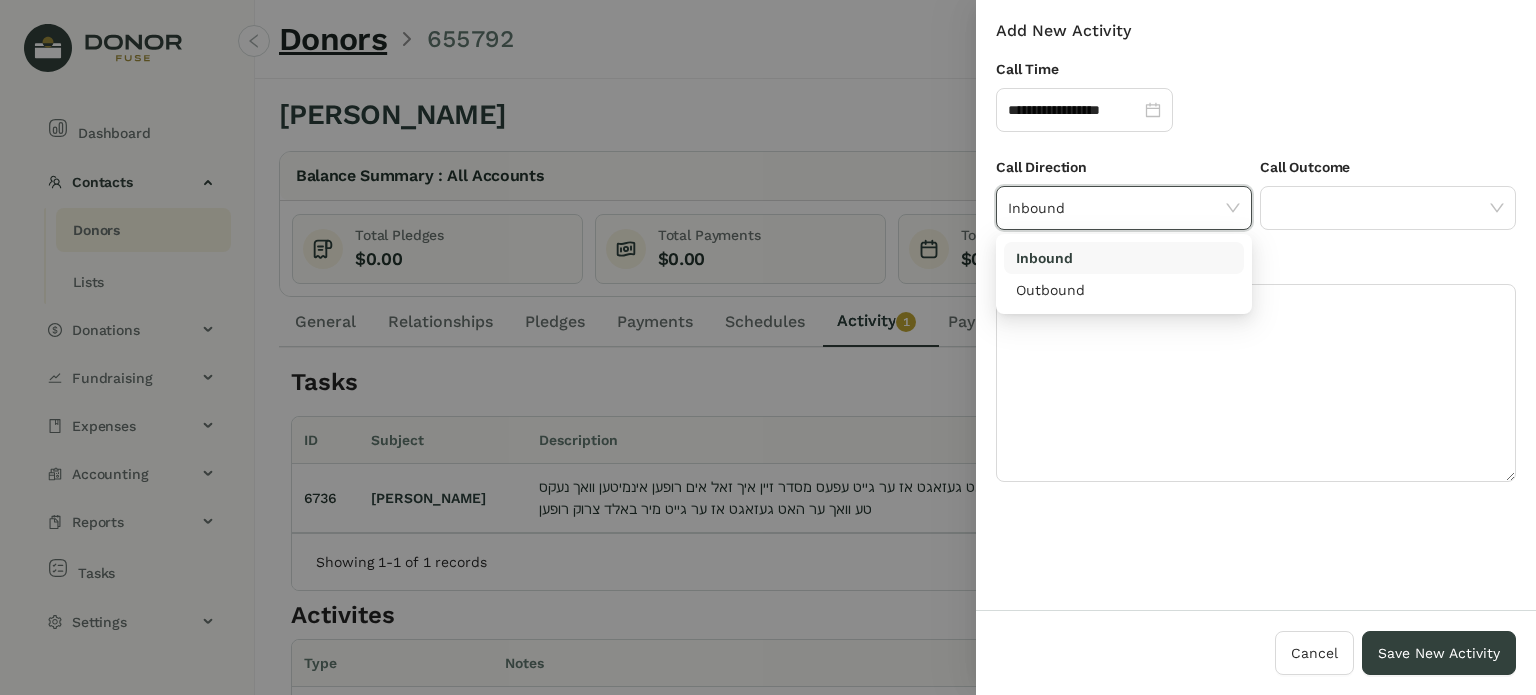 click on "Inbound" at bounding box center (1124, 258) 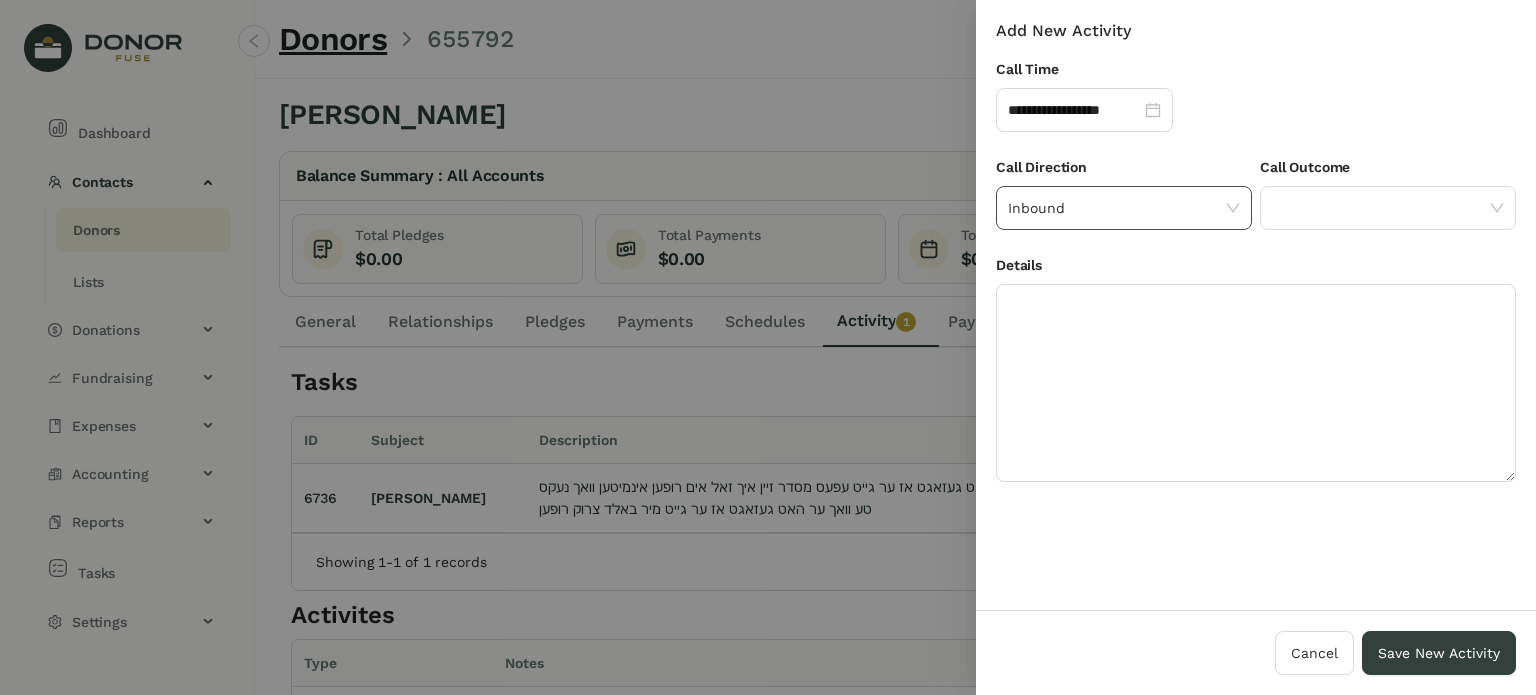 click on "Inbound" 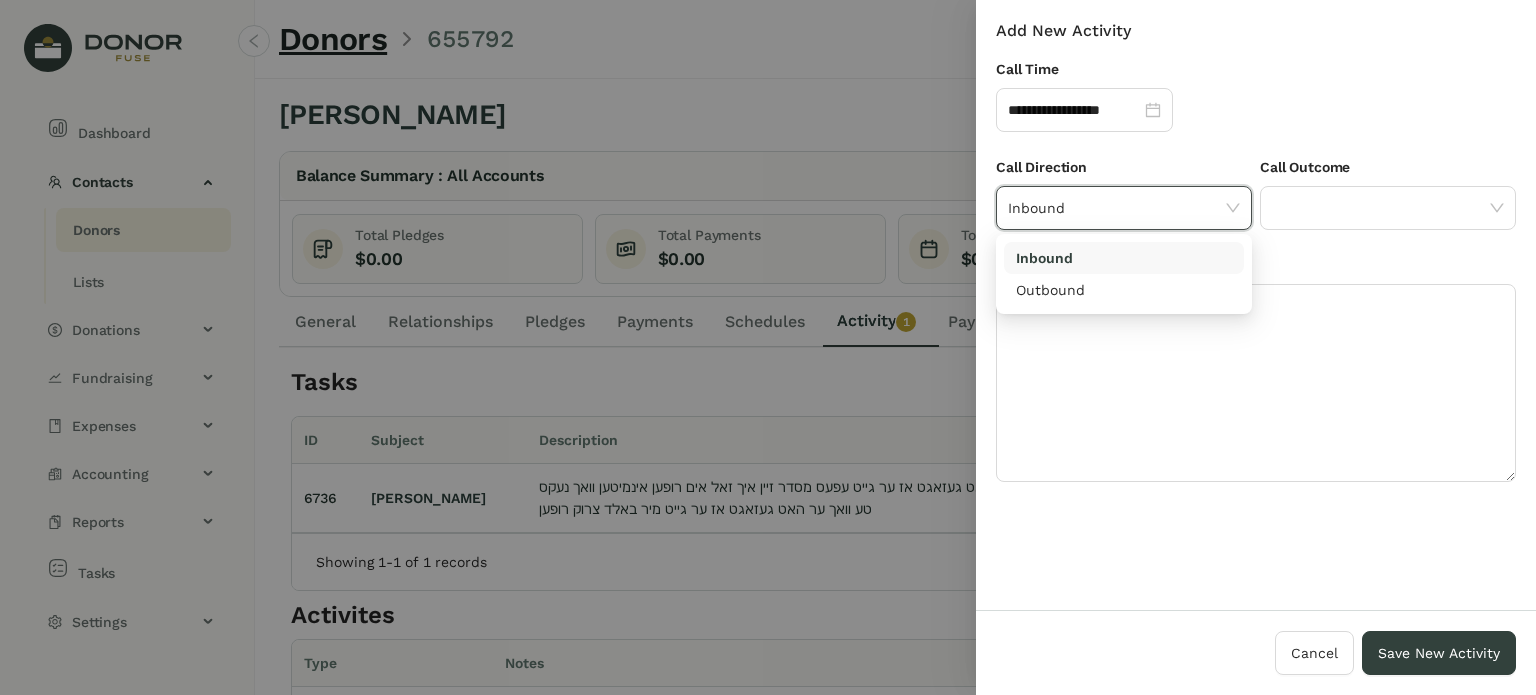 click on "Inbound" at bounding box center [1124, 258] 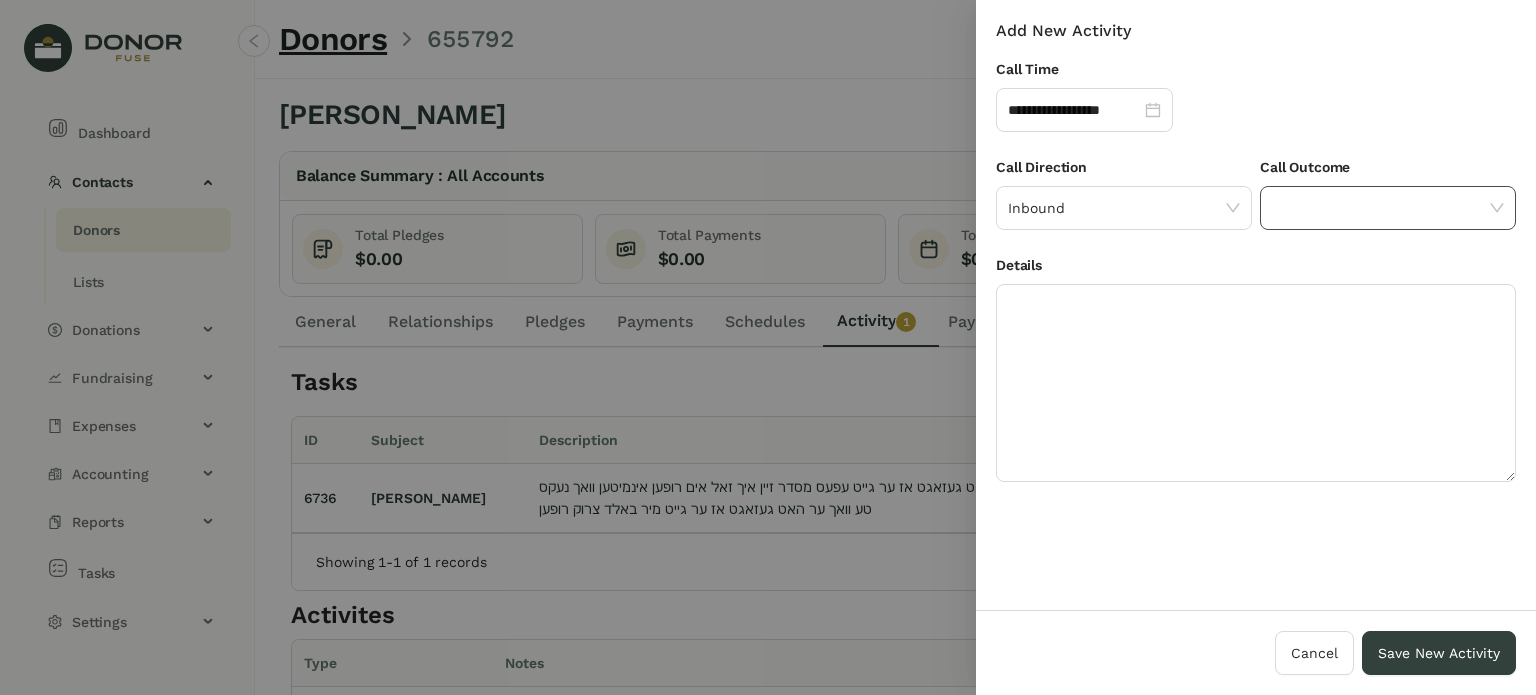 click 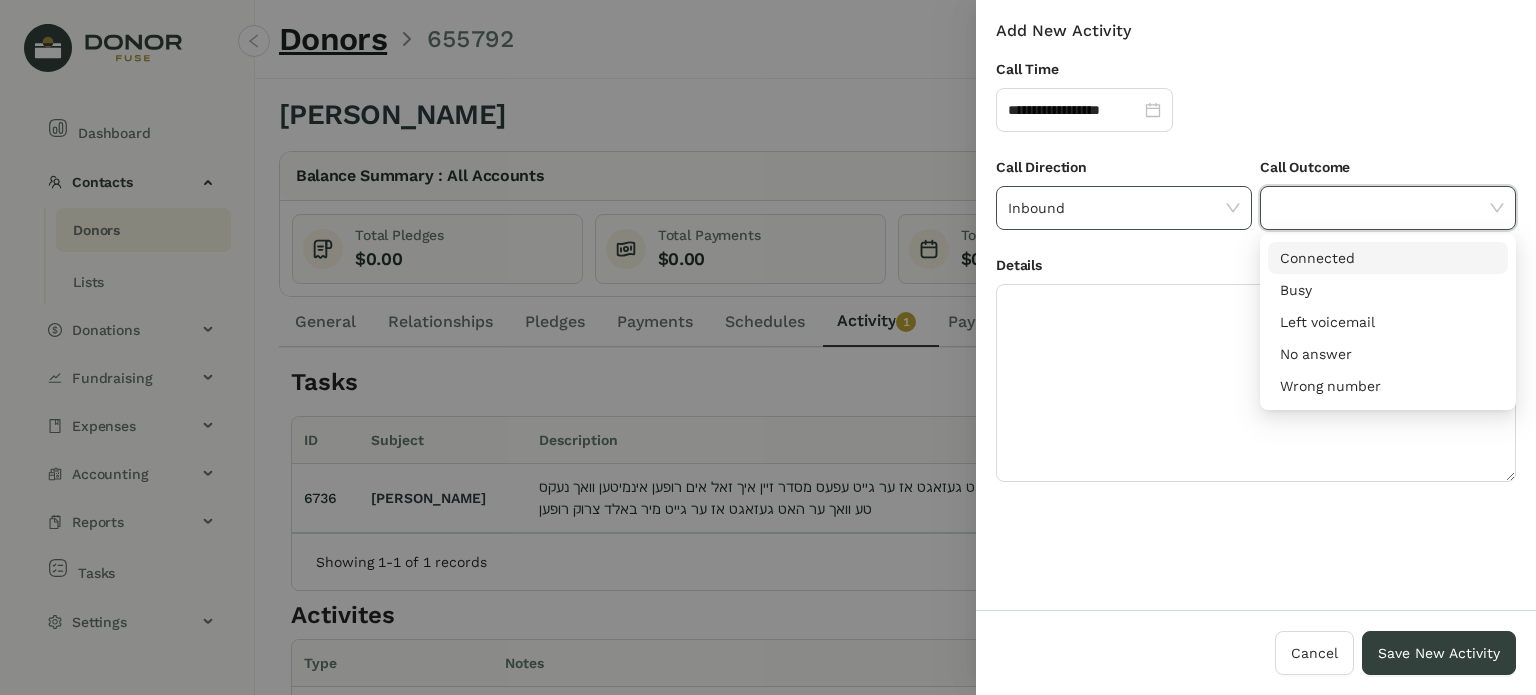 click on "Inbound" 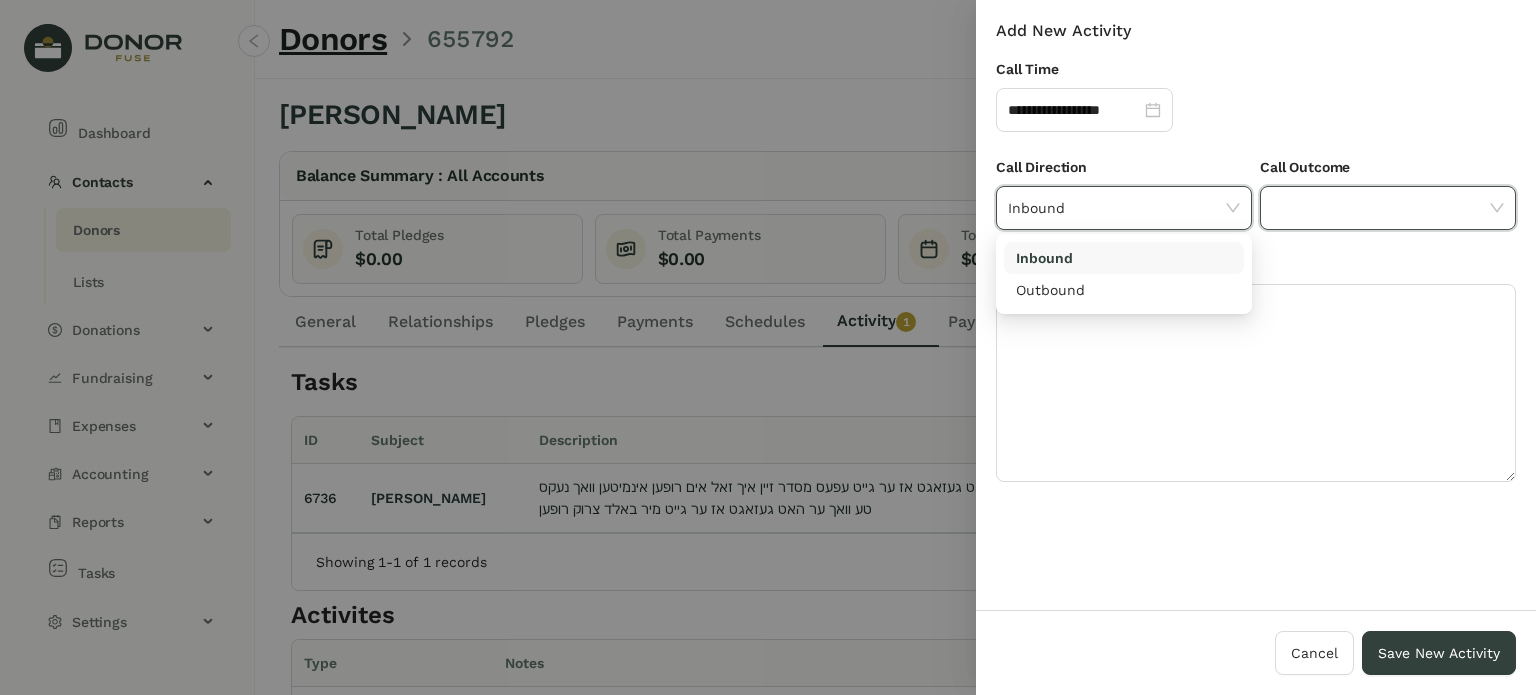click 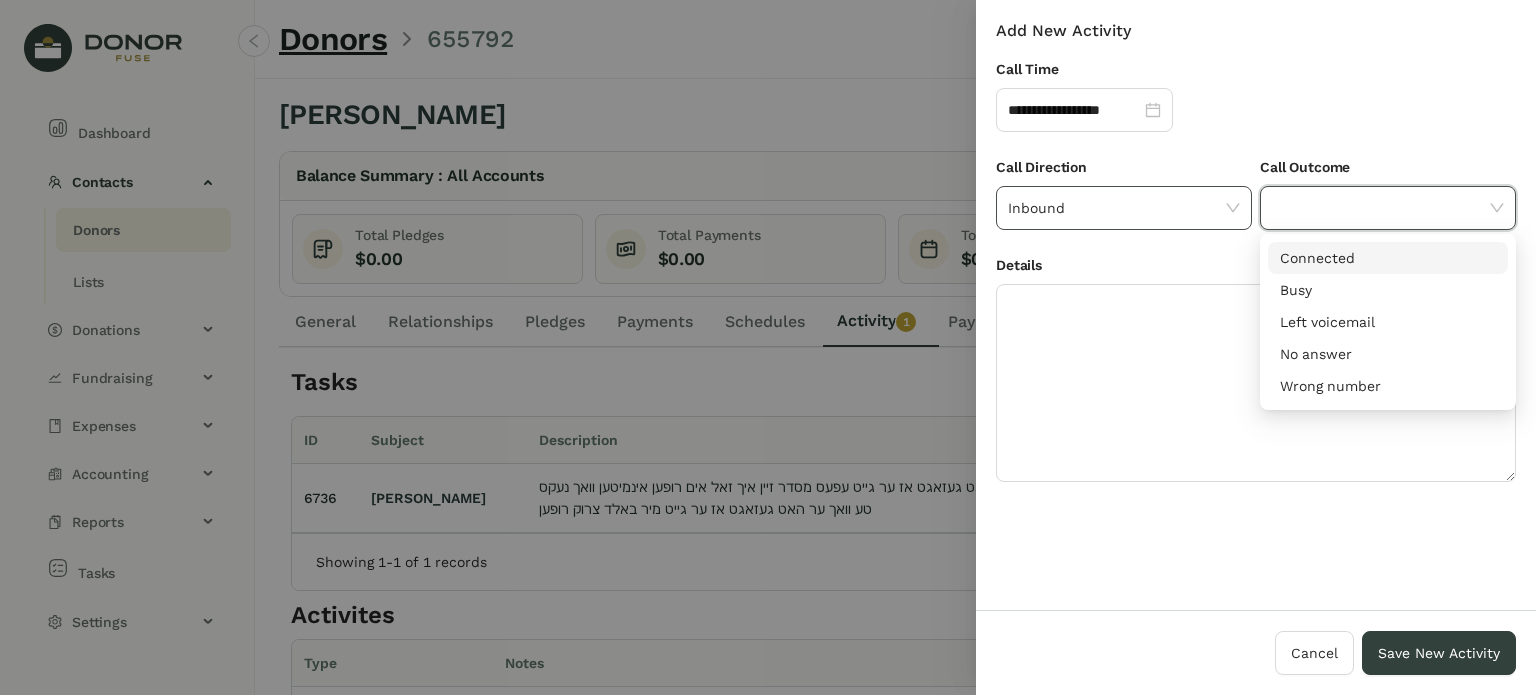 click on "Inbound" 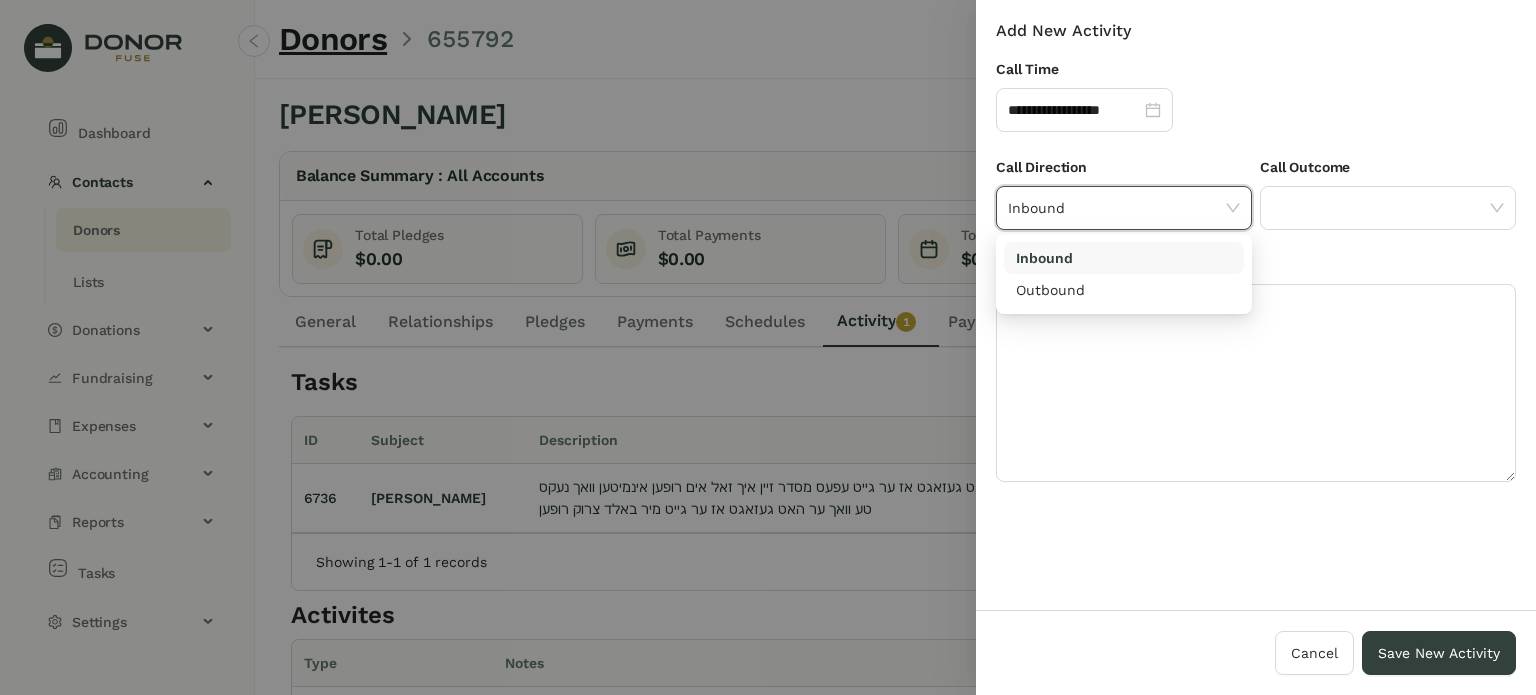 click on "Inbound" at bounding box center [1124, 258] 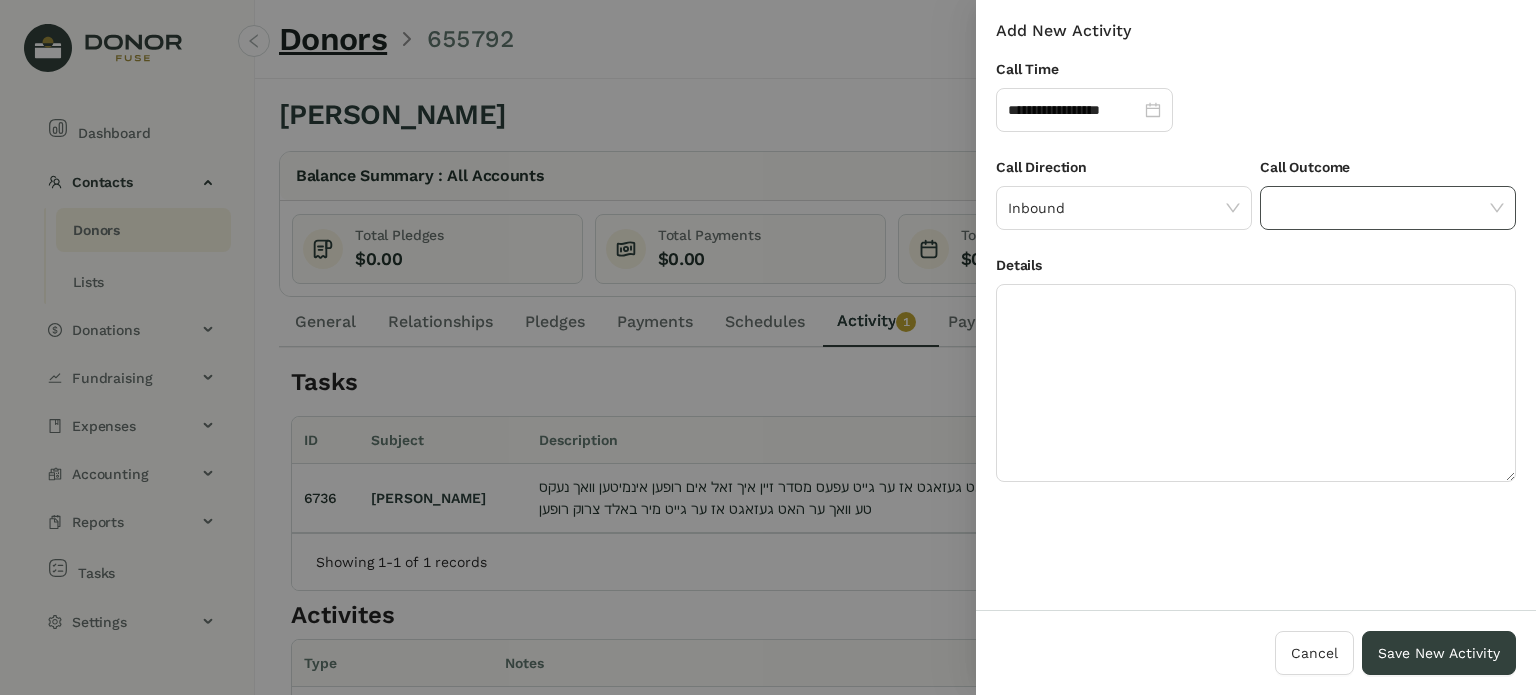 click 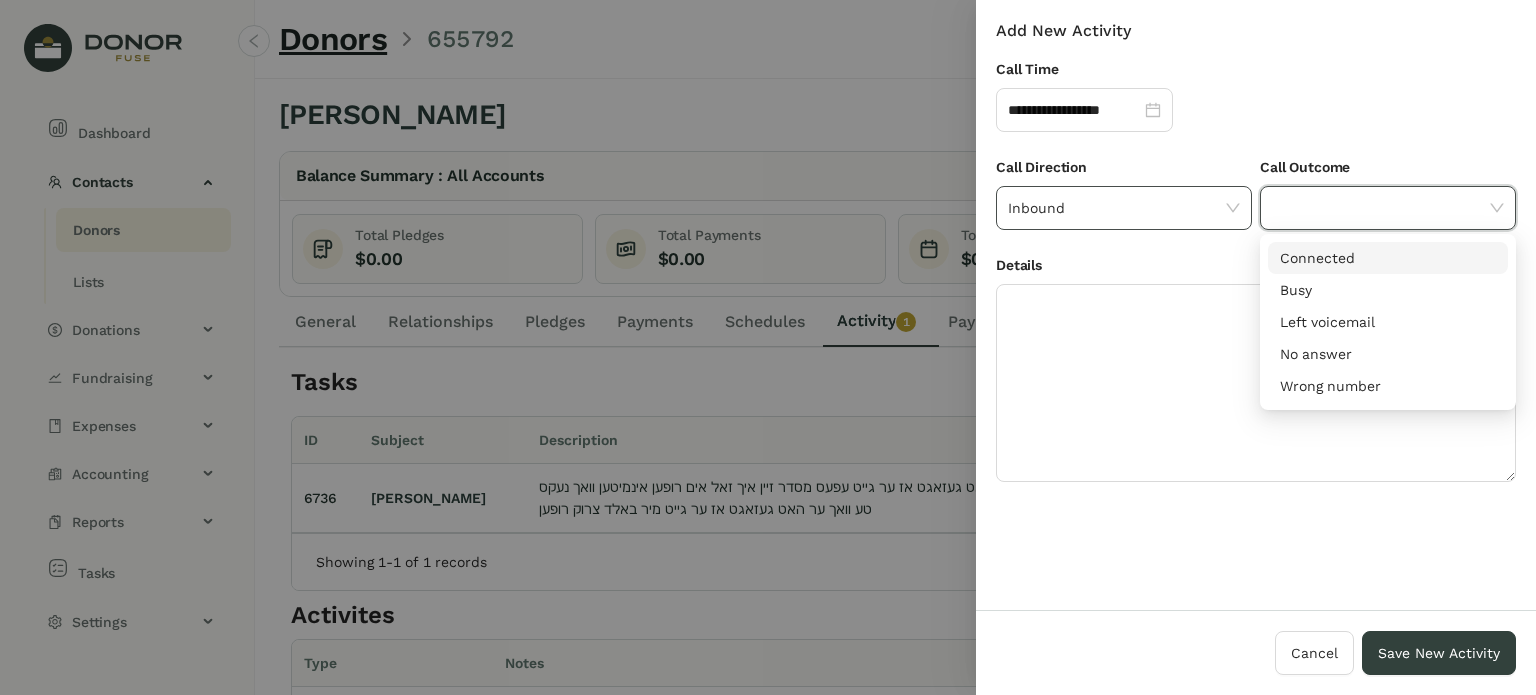 click on "Inbound" 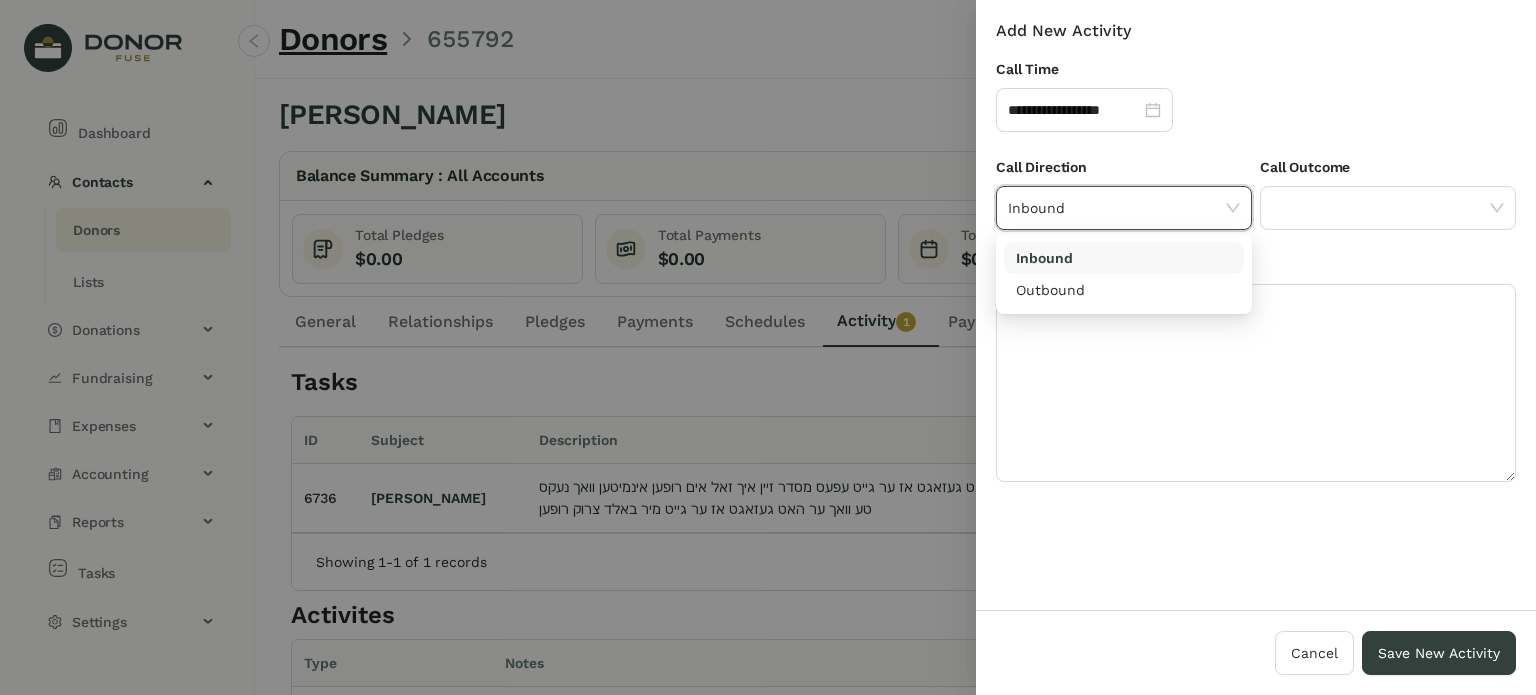 click on "Inbound" at bounding box center [1124, 258] 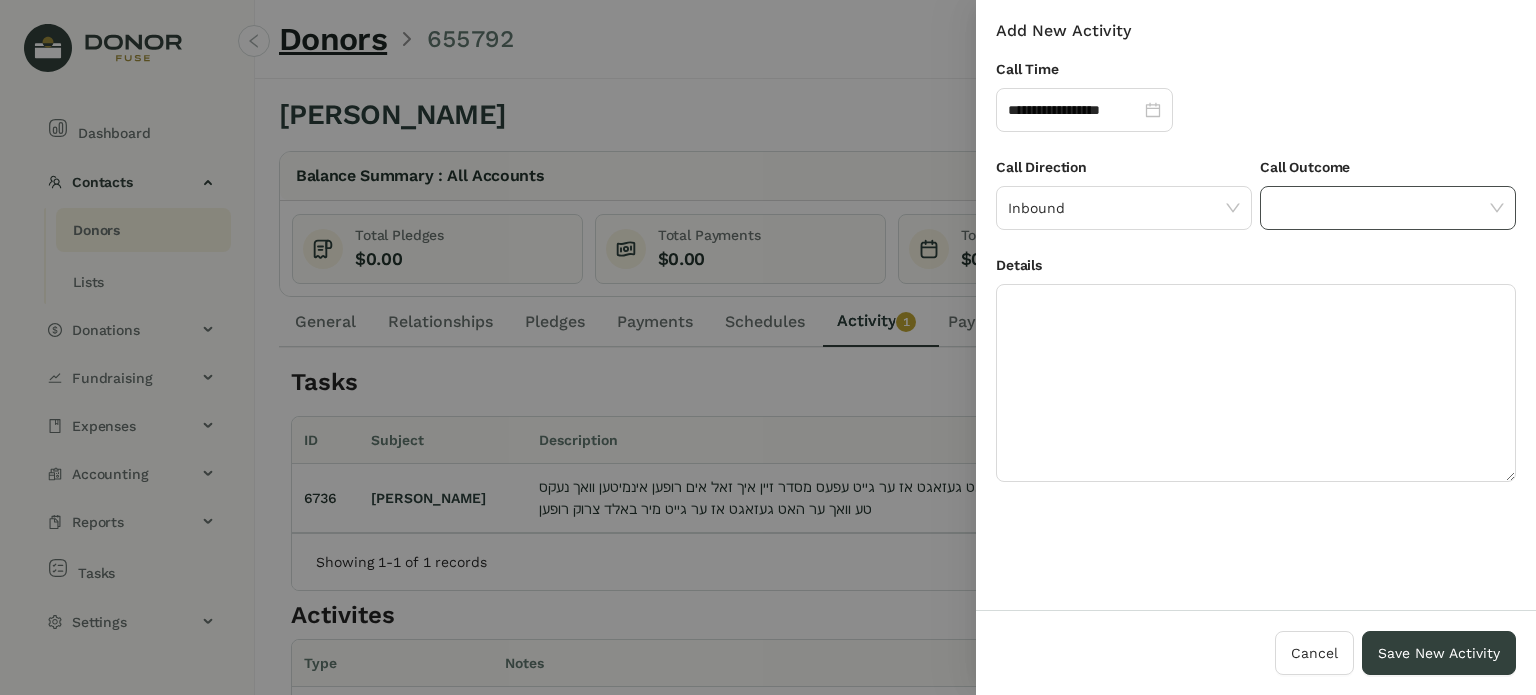 click 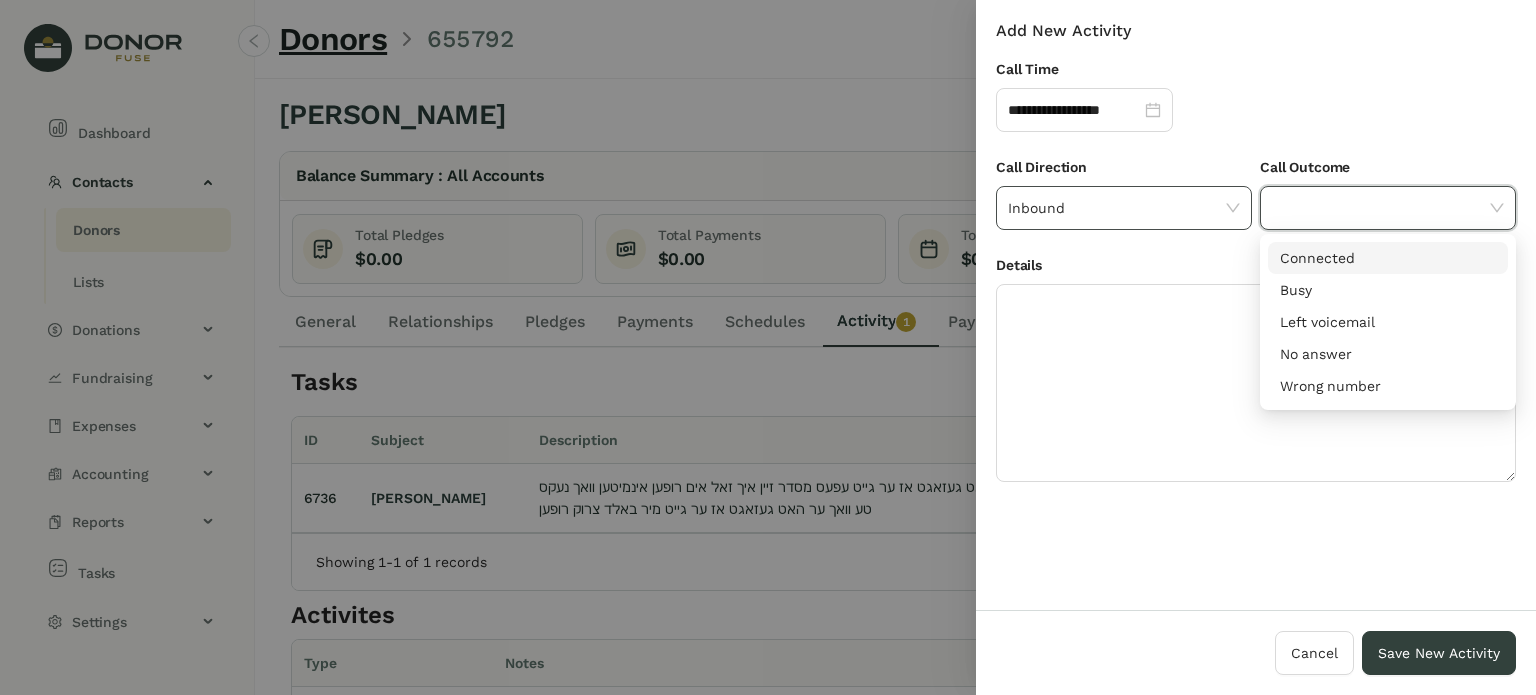 click on "Inbound" 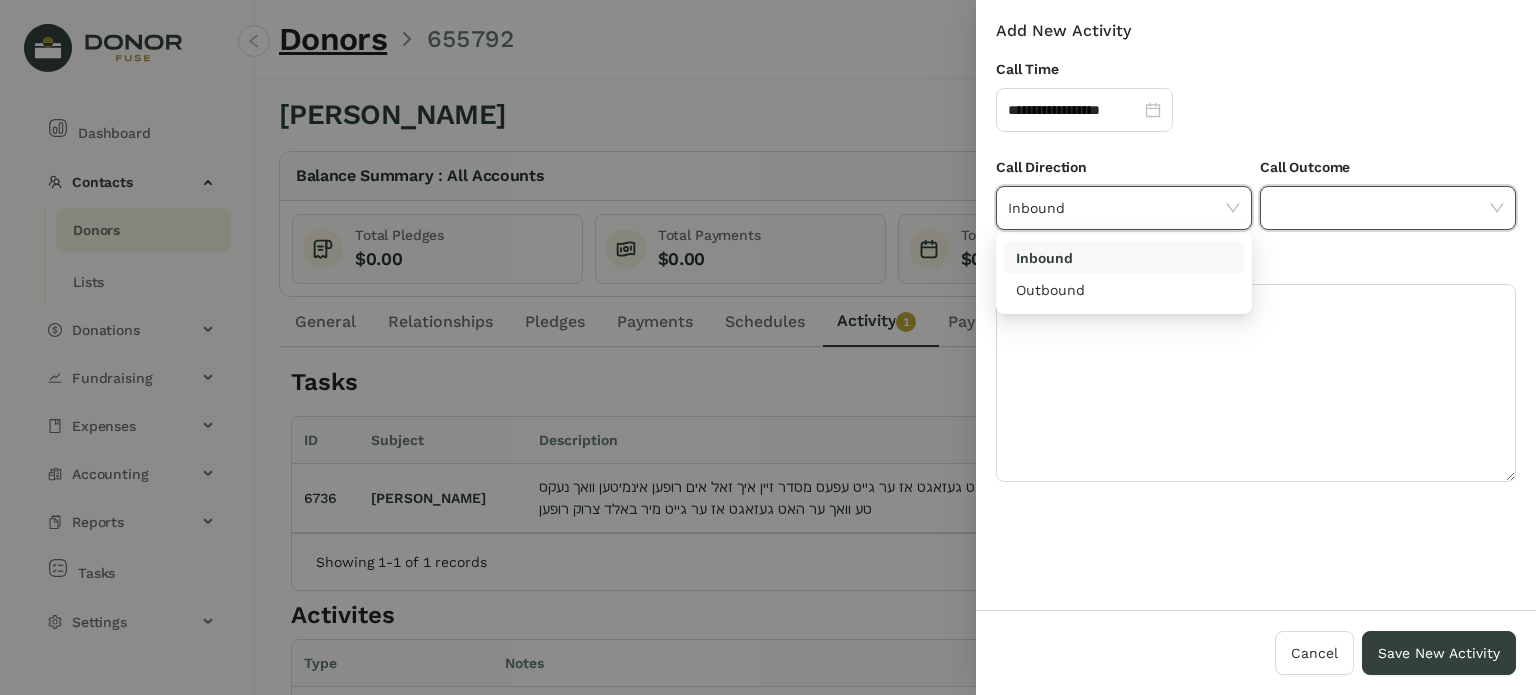 click 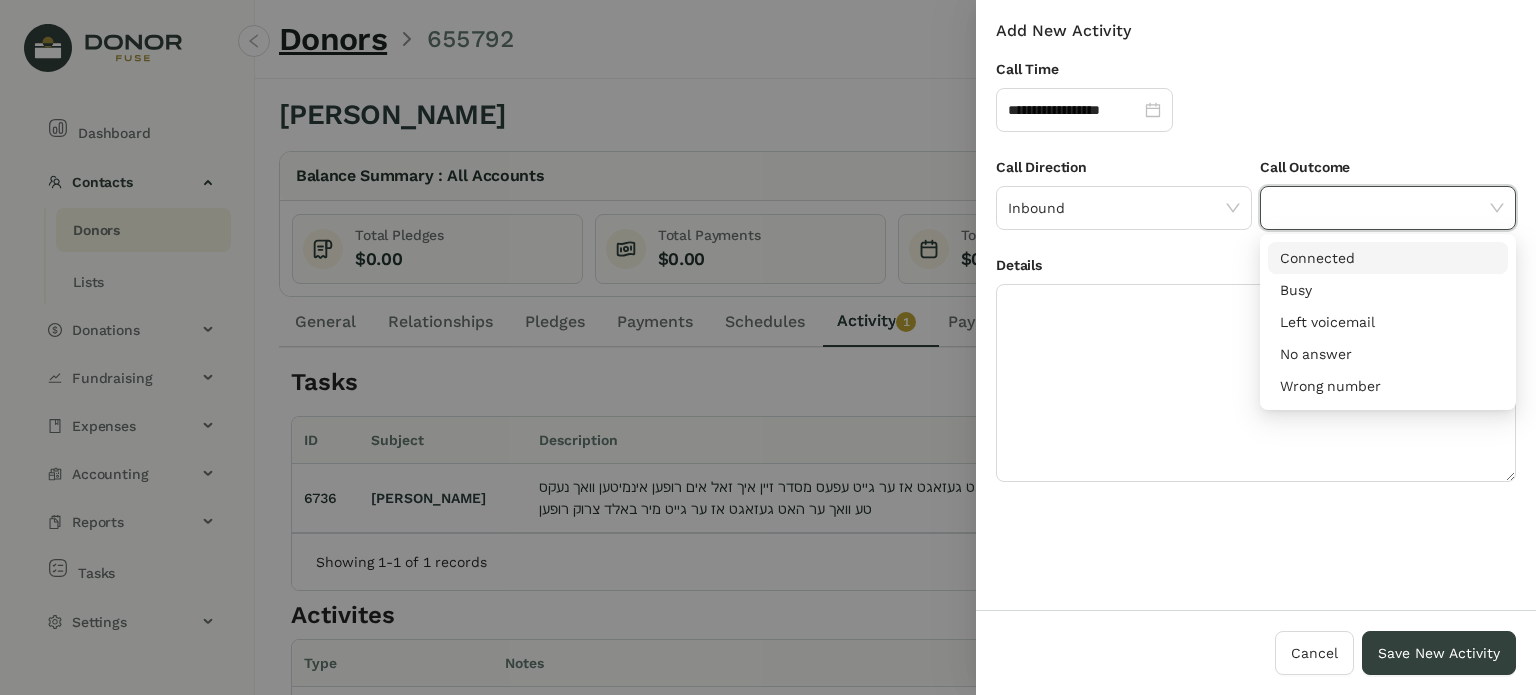 click on "Connected" at bounding box center (1388, 258) 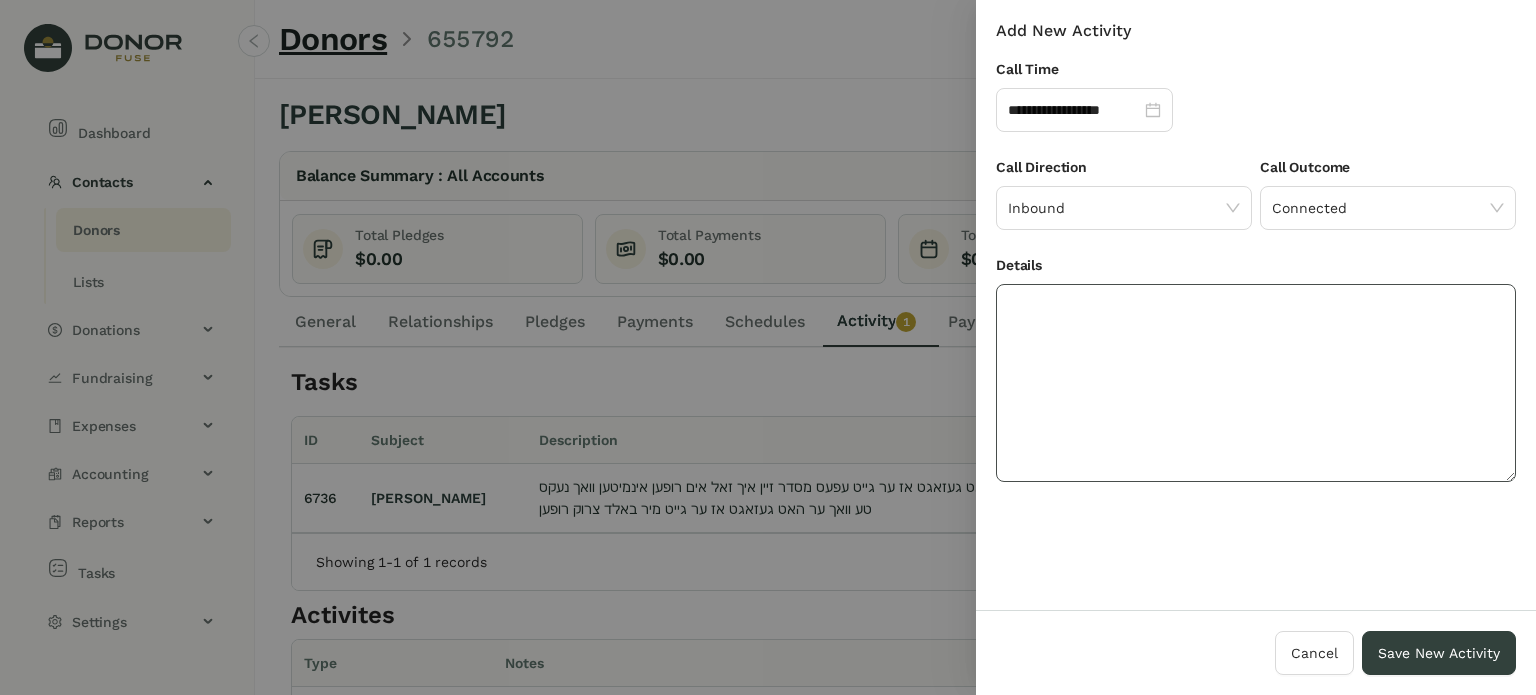 click 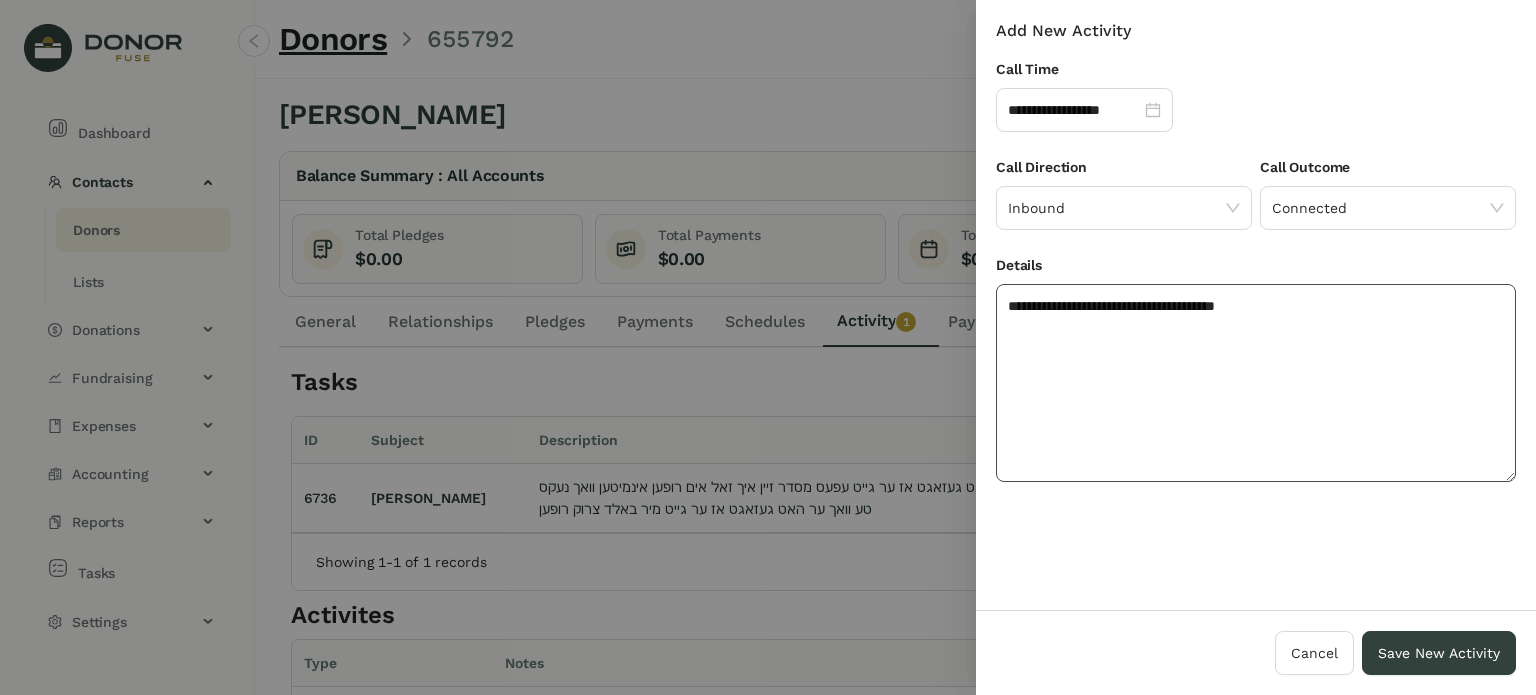 click on "**********" 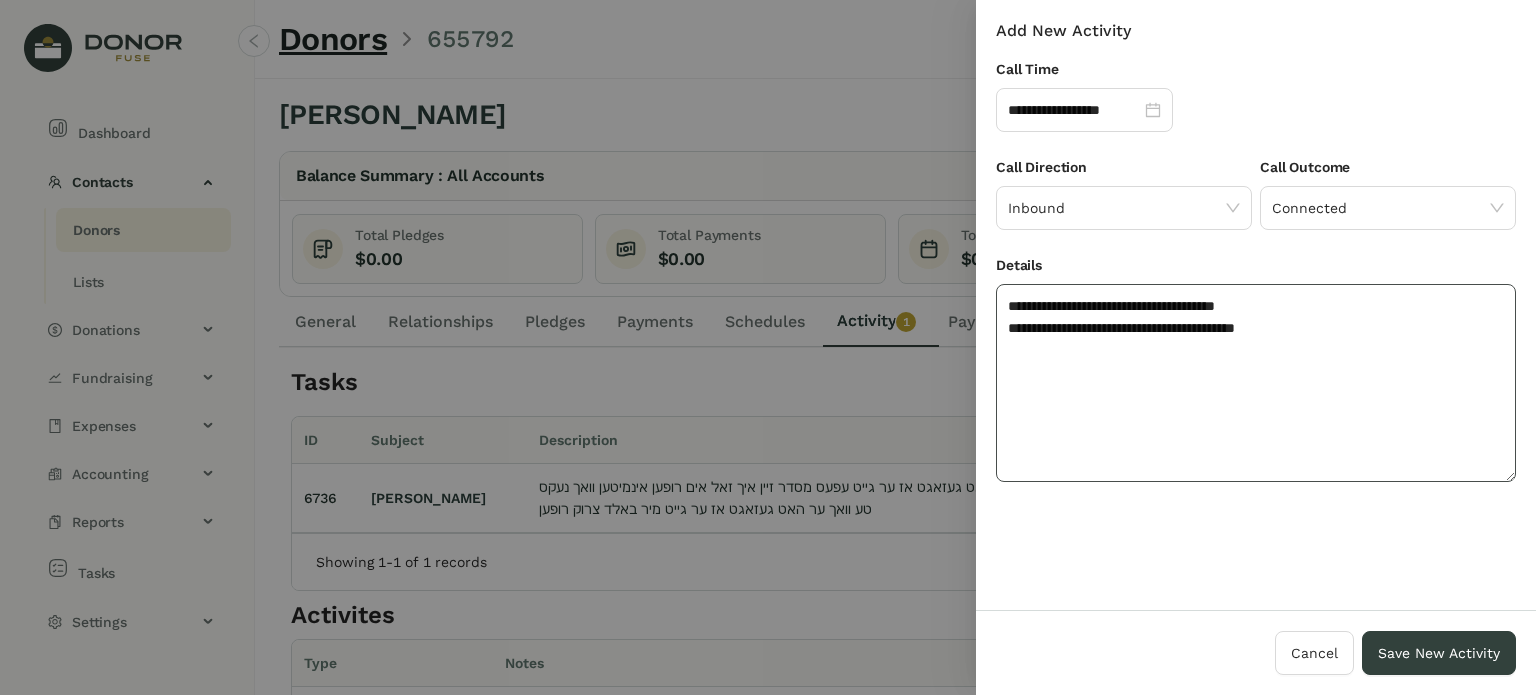 click on "**********" 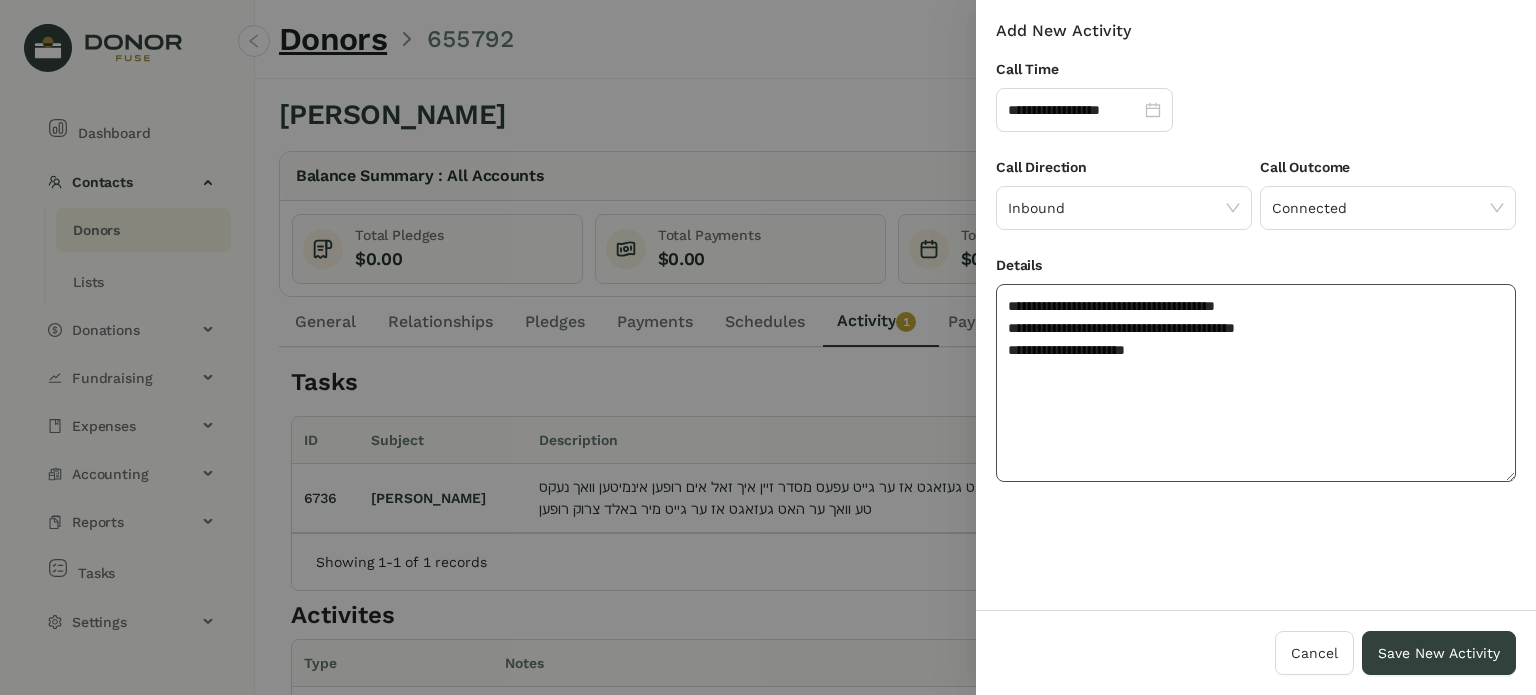 click on "**********" 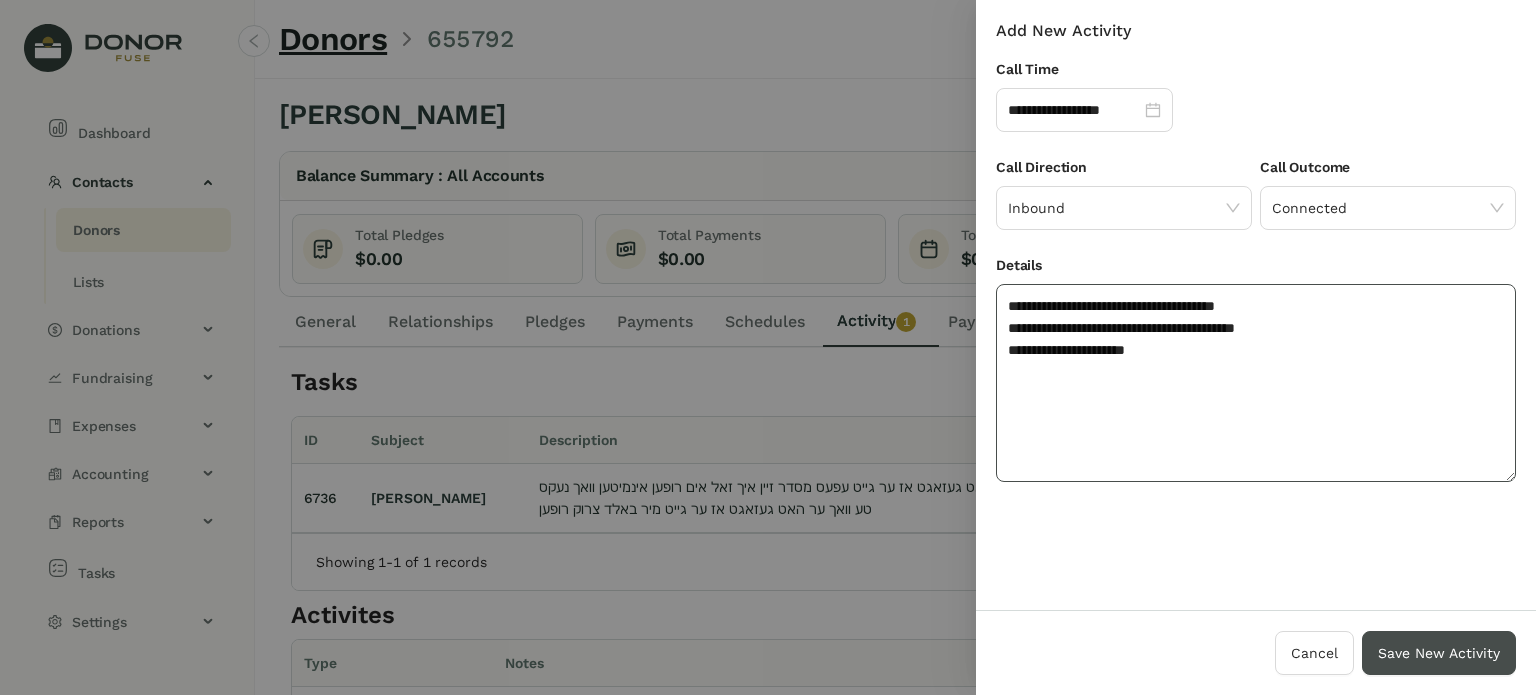 type on "**********" 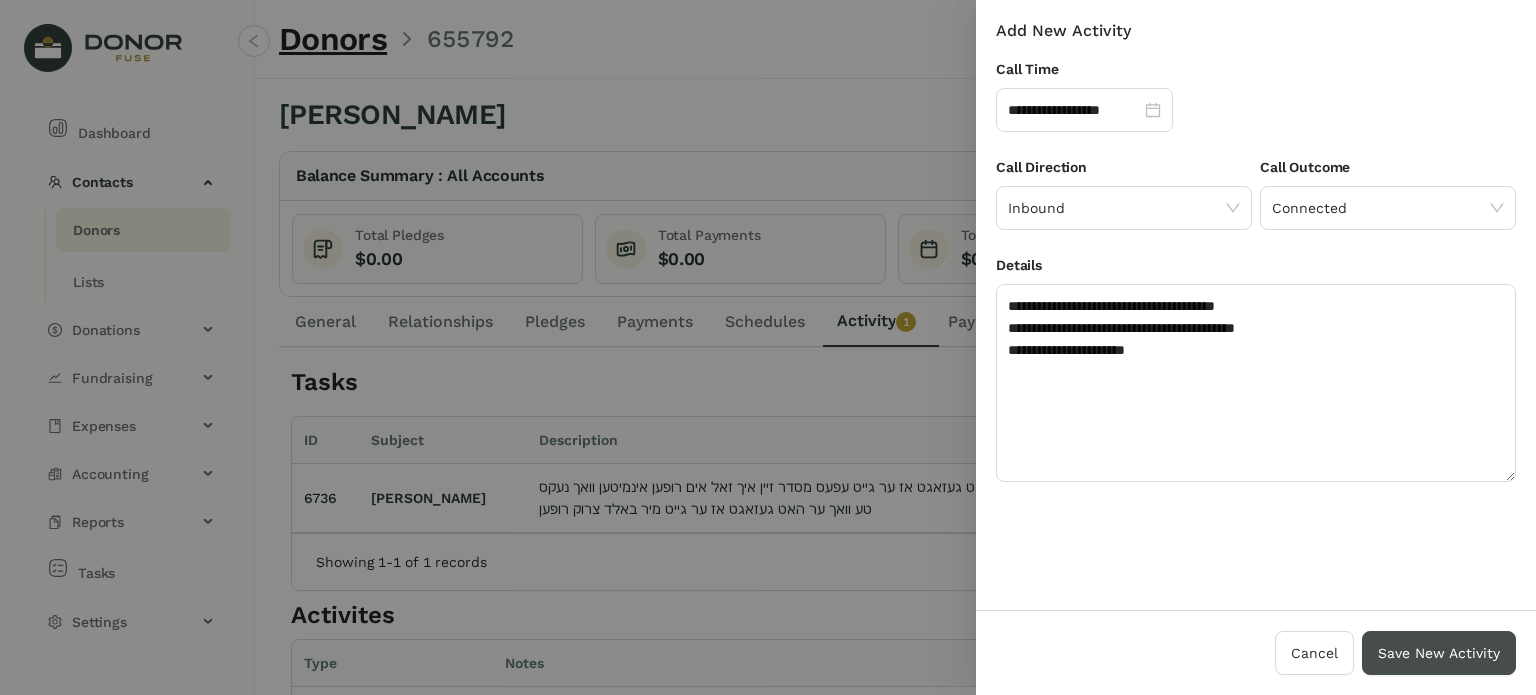 click on "Save New Activity" at bounding box center (1439, 653) 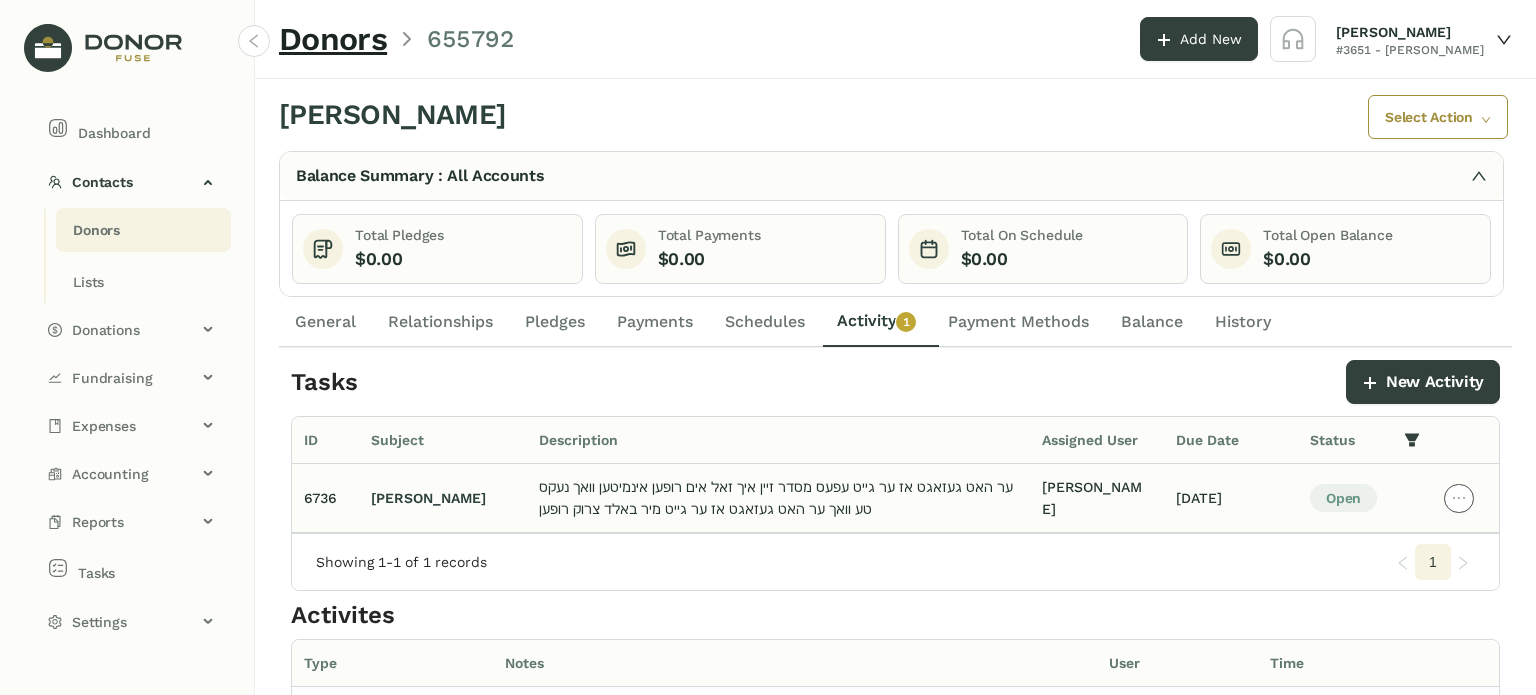 click 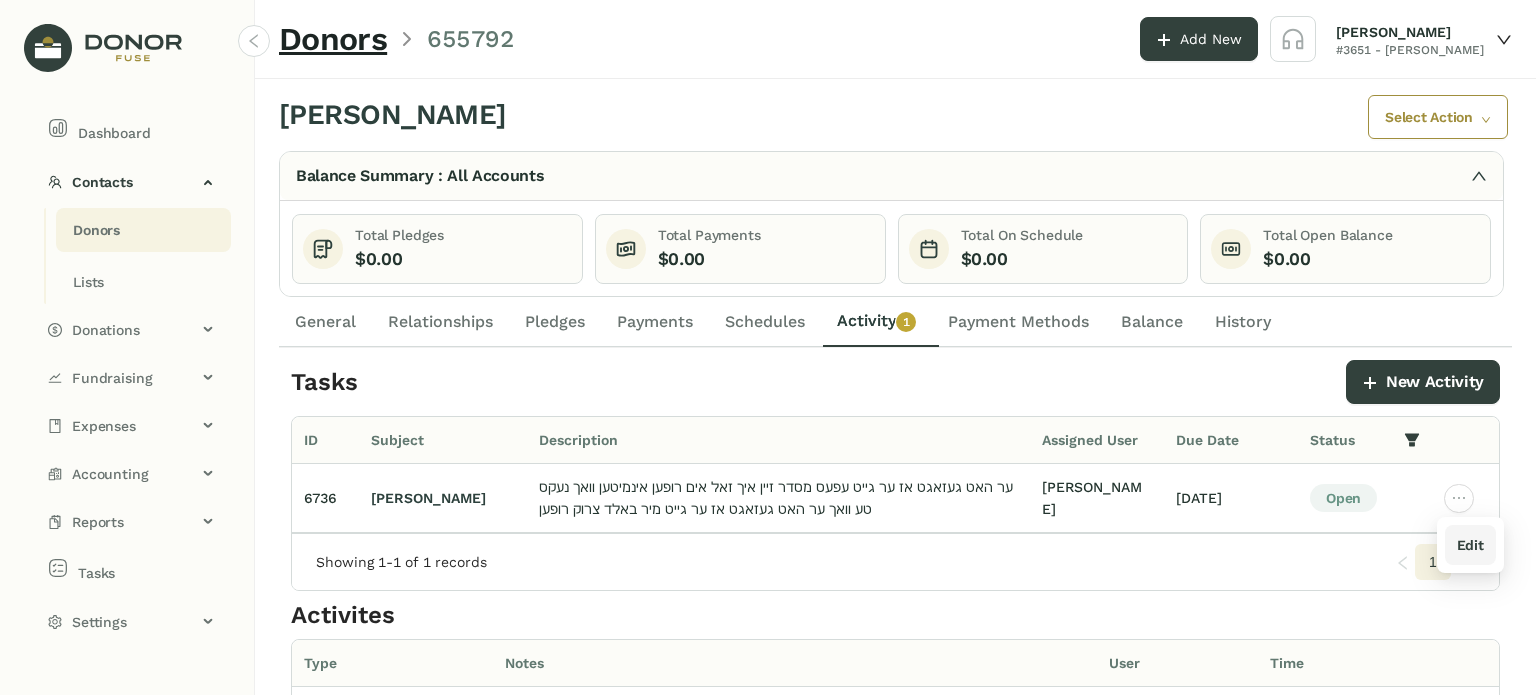 click on "Edit" at bounding box center [1470, 545] 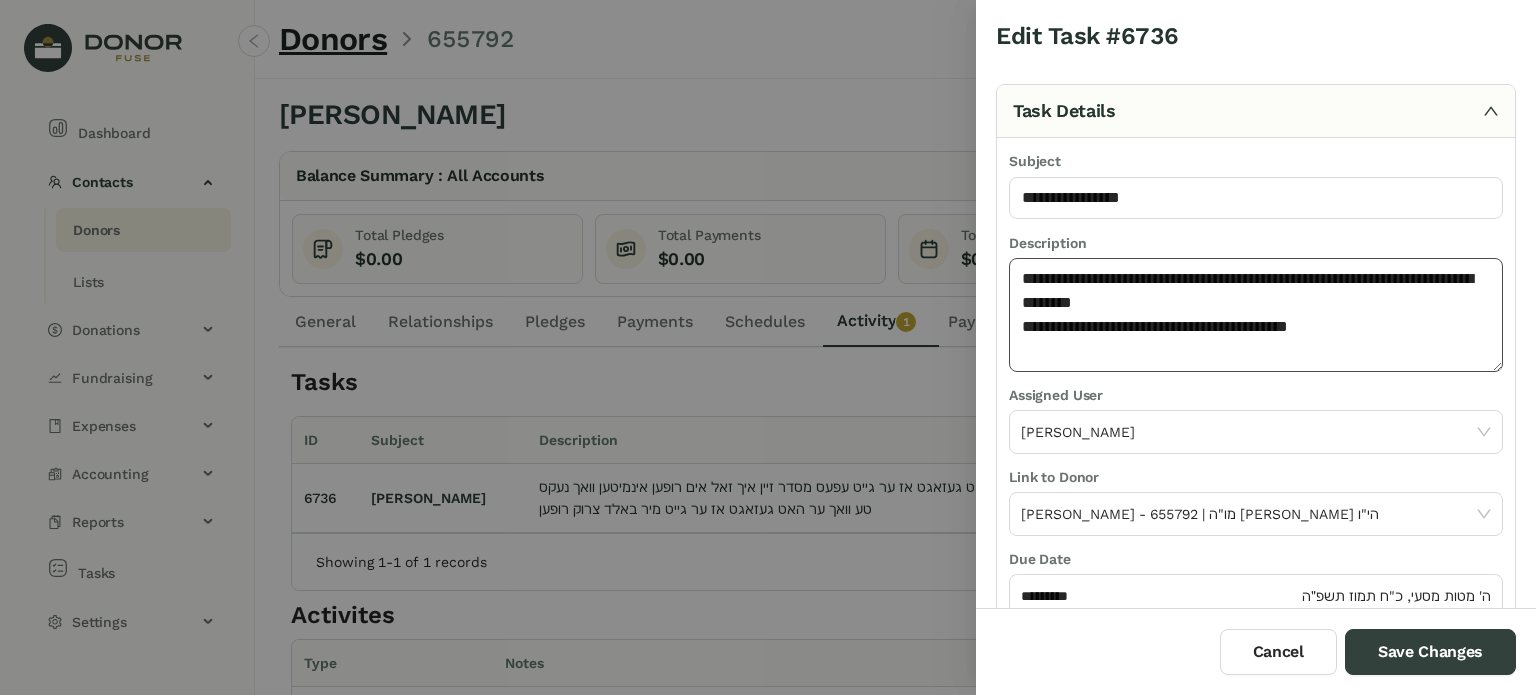 click on "**********" 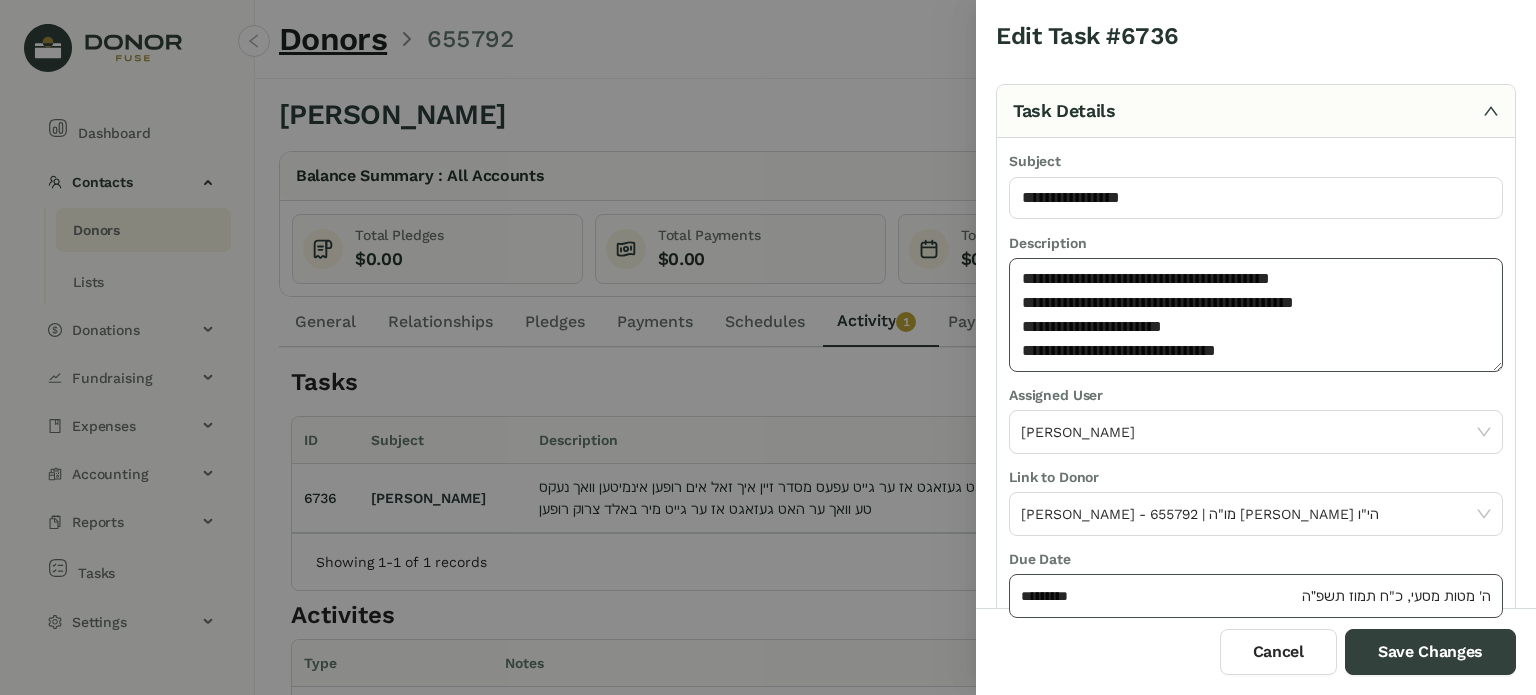 type on "**********" 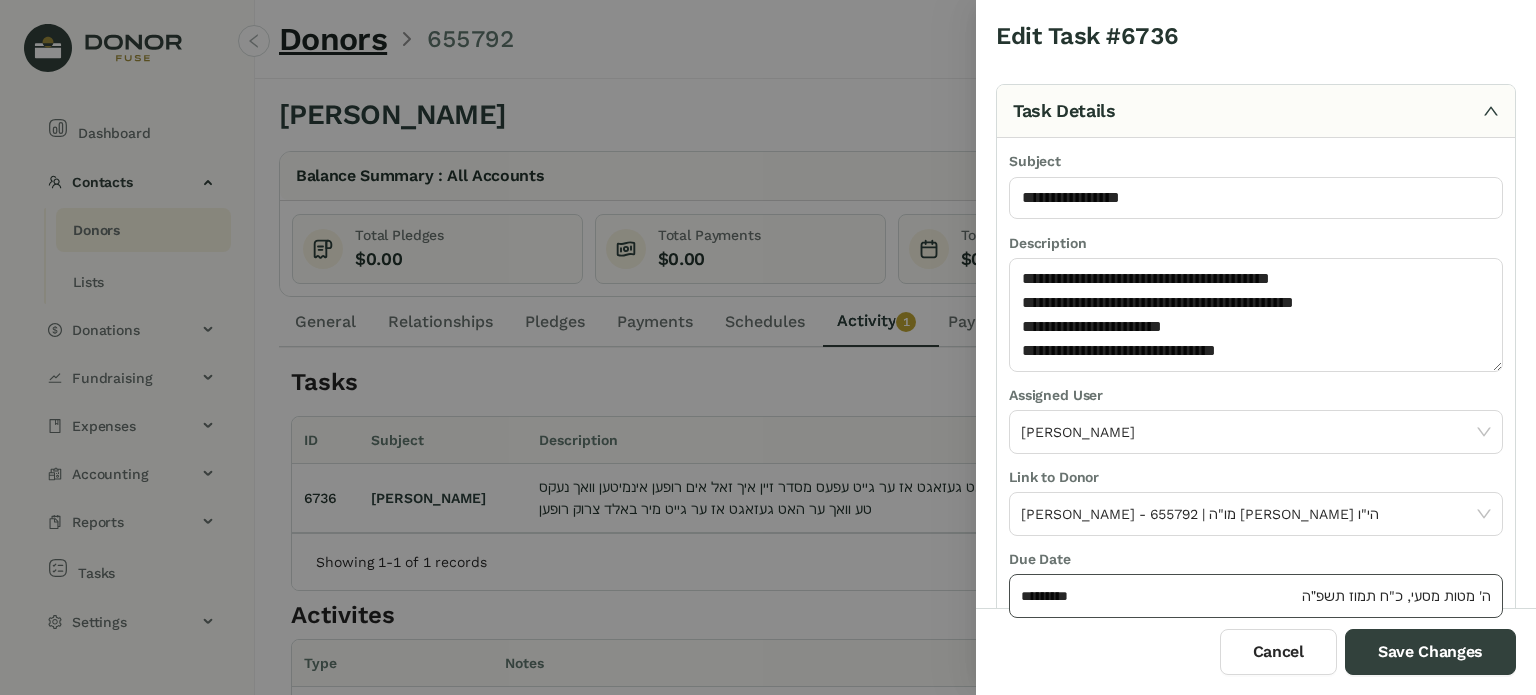 click on "*********" 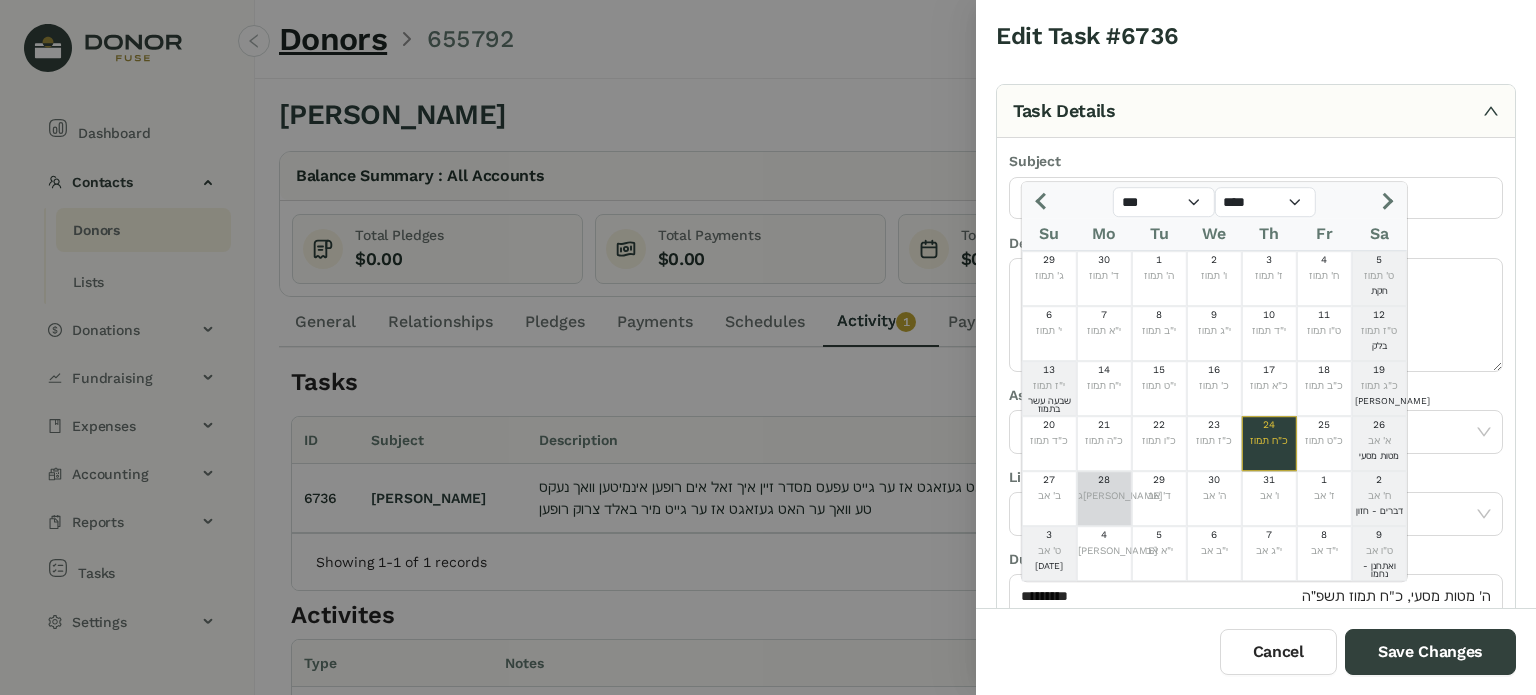 click on "ג[PERSON_NAME]" 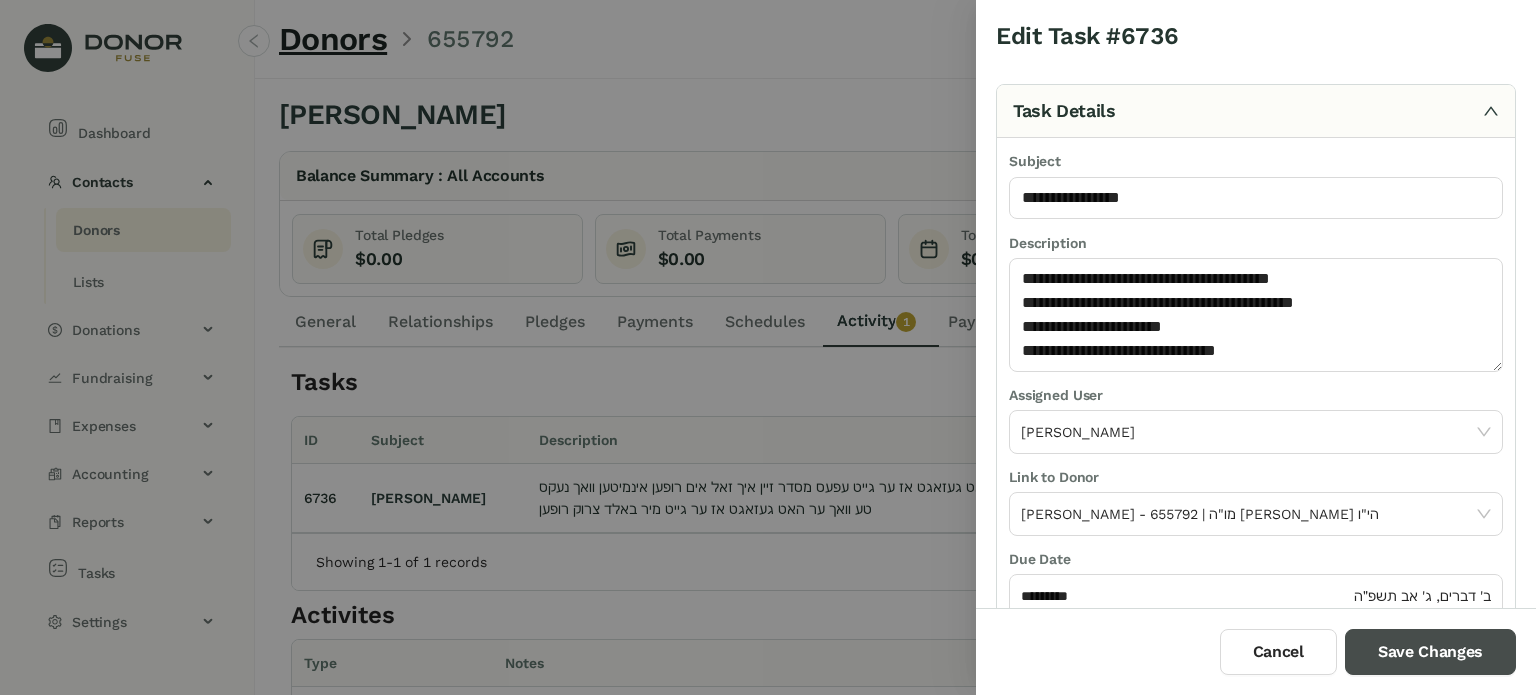 drag, startPoint x: 1370, startPoint y: 653, endPoint x: 1269, endPoint y: 627, distance: 104.292854 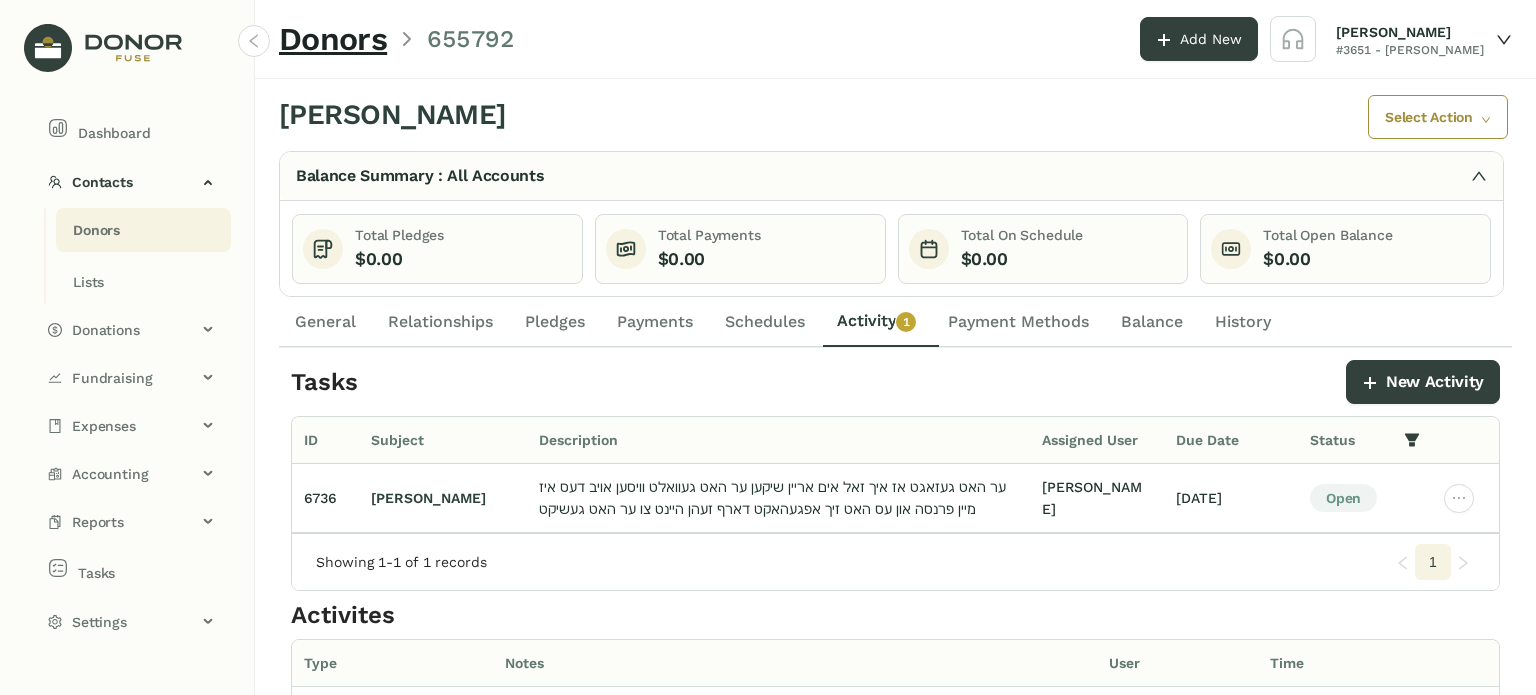 click on "Donors" 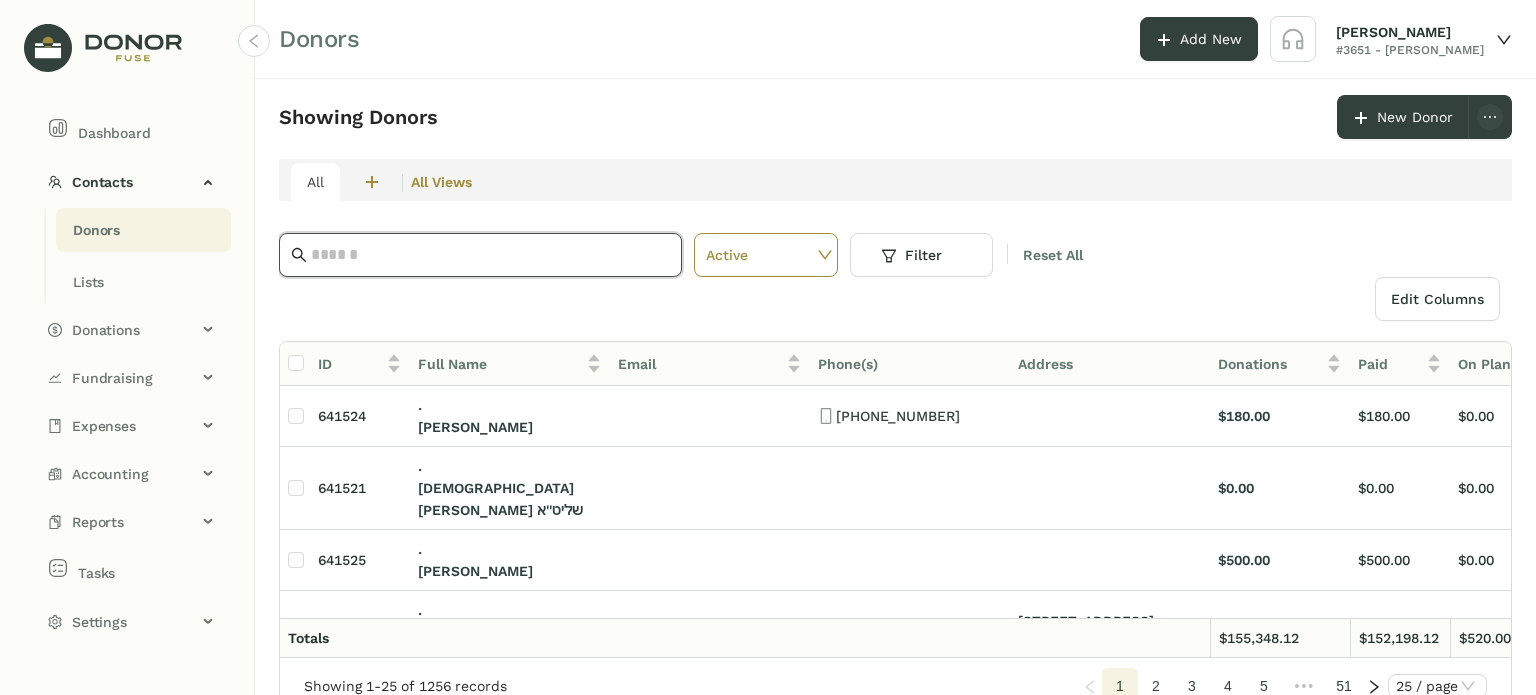 click 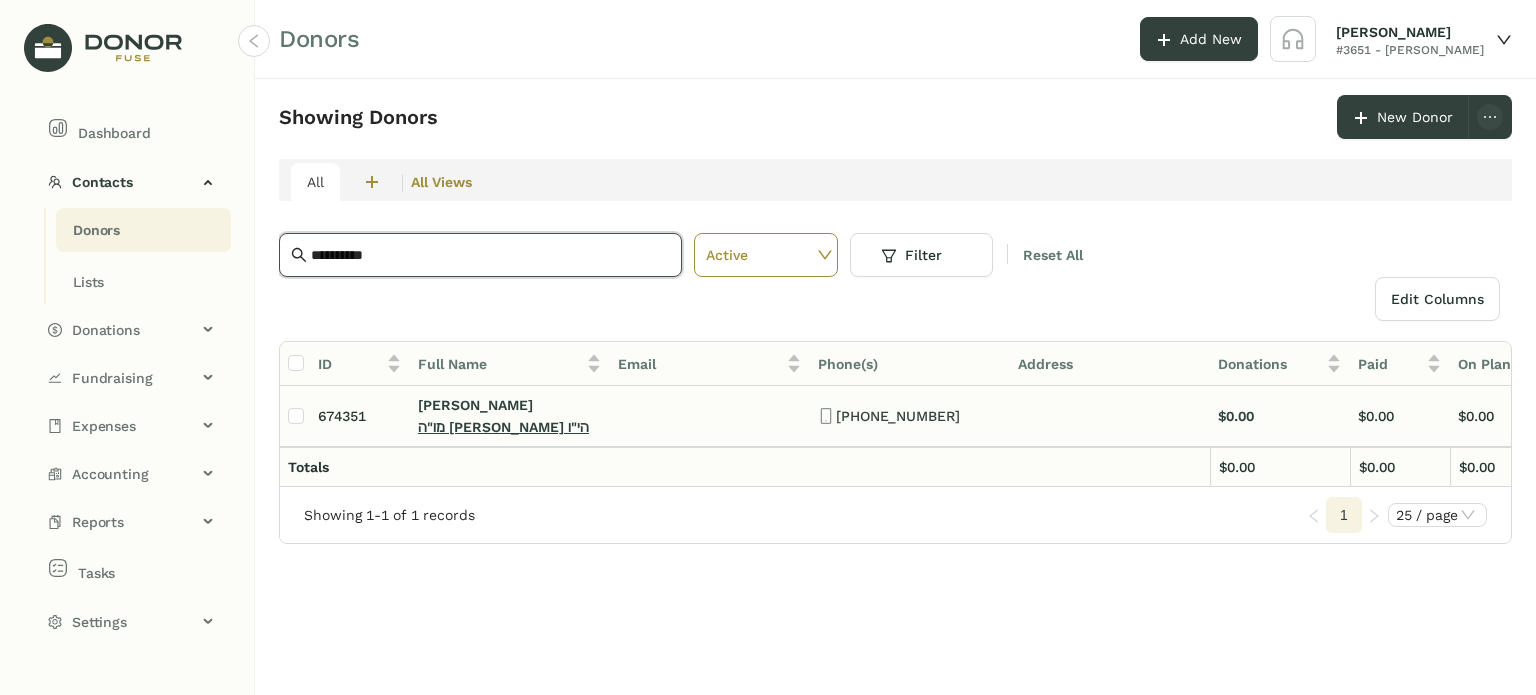 type on "**********" 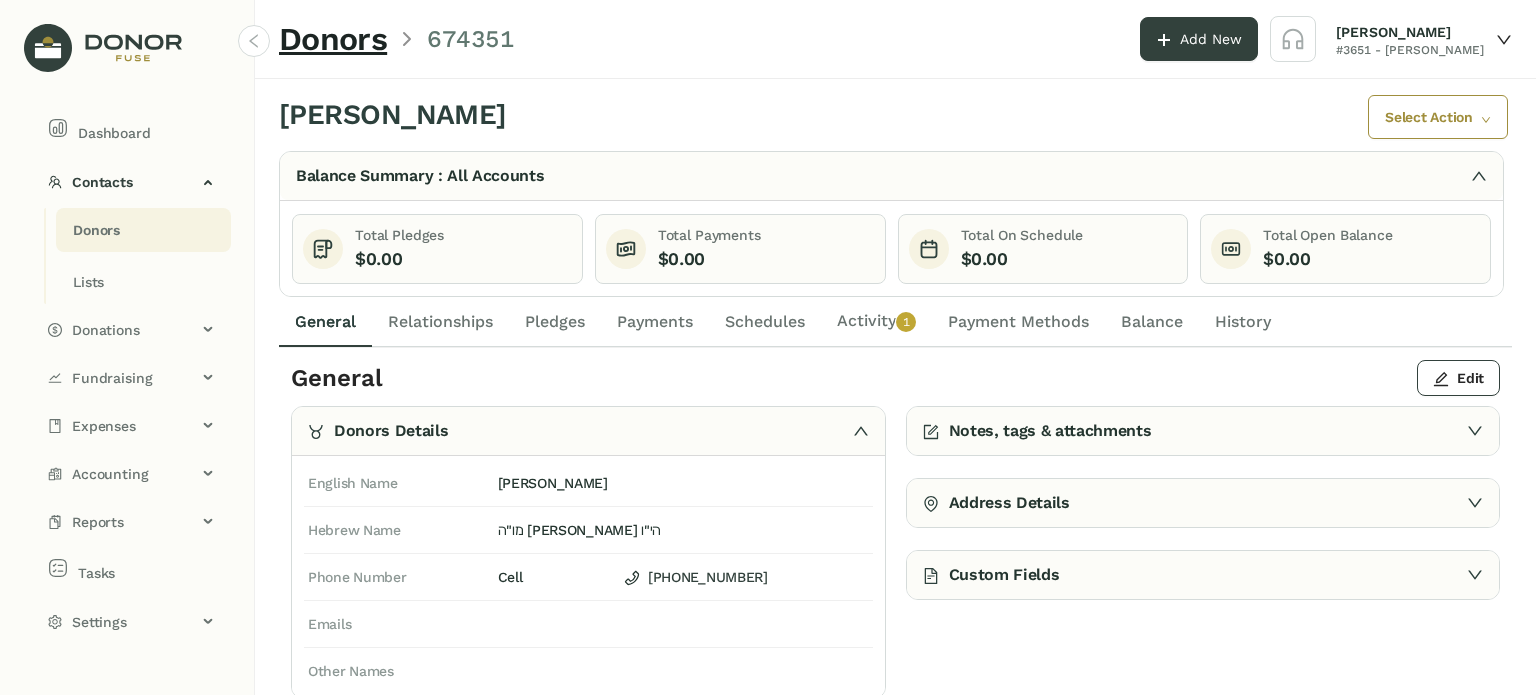 click on "Activity   0   1   2   3   4   5   6   7   8   9" 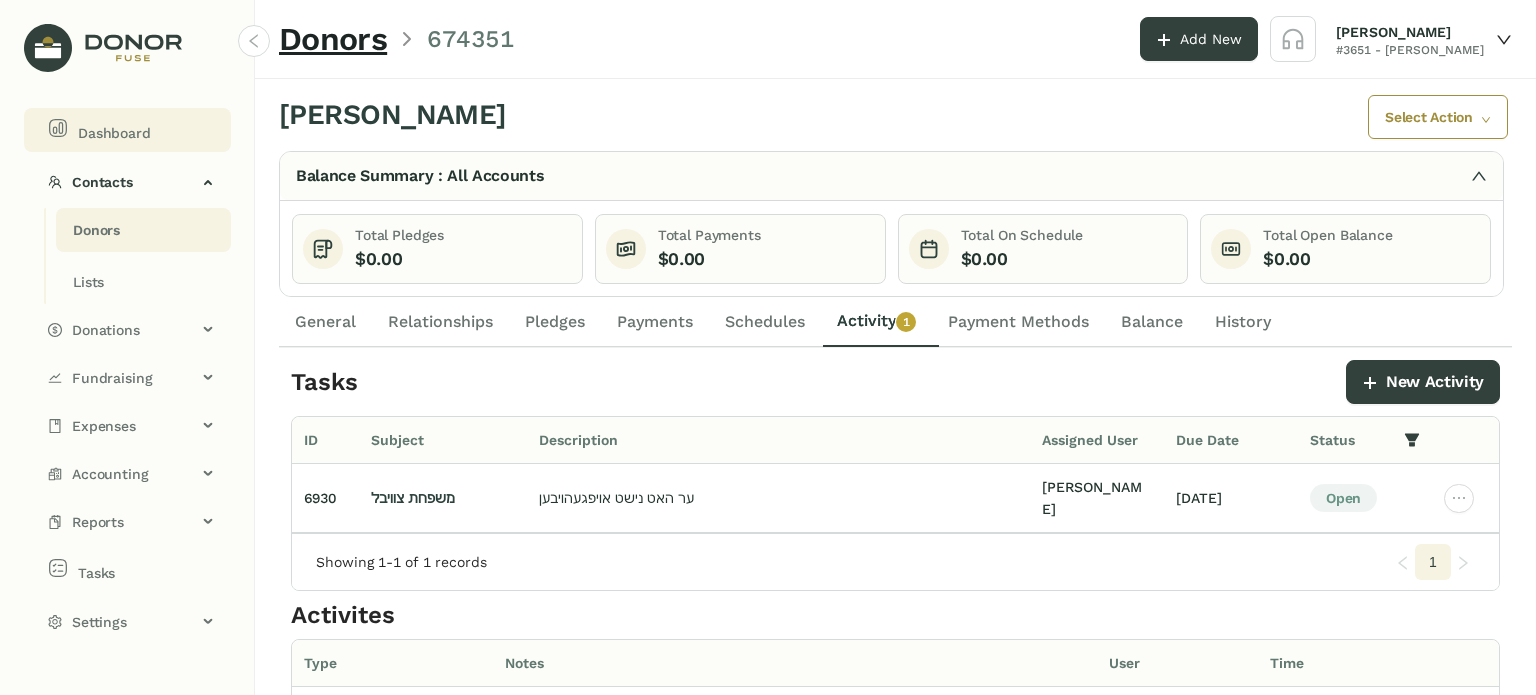 click on "Dashboard" 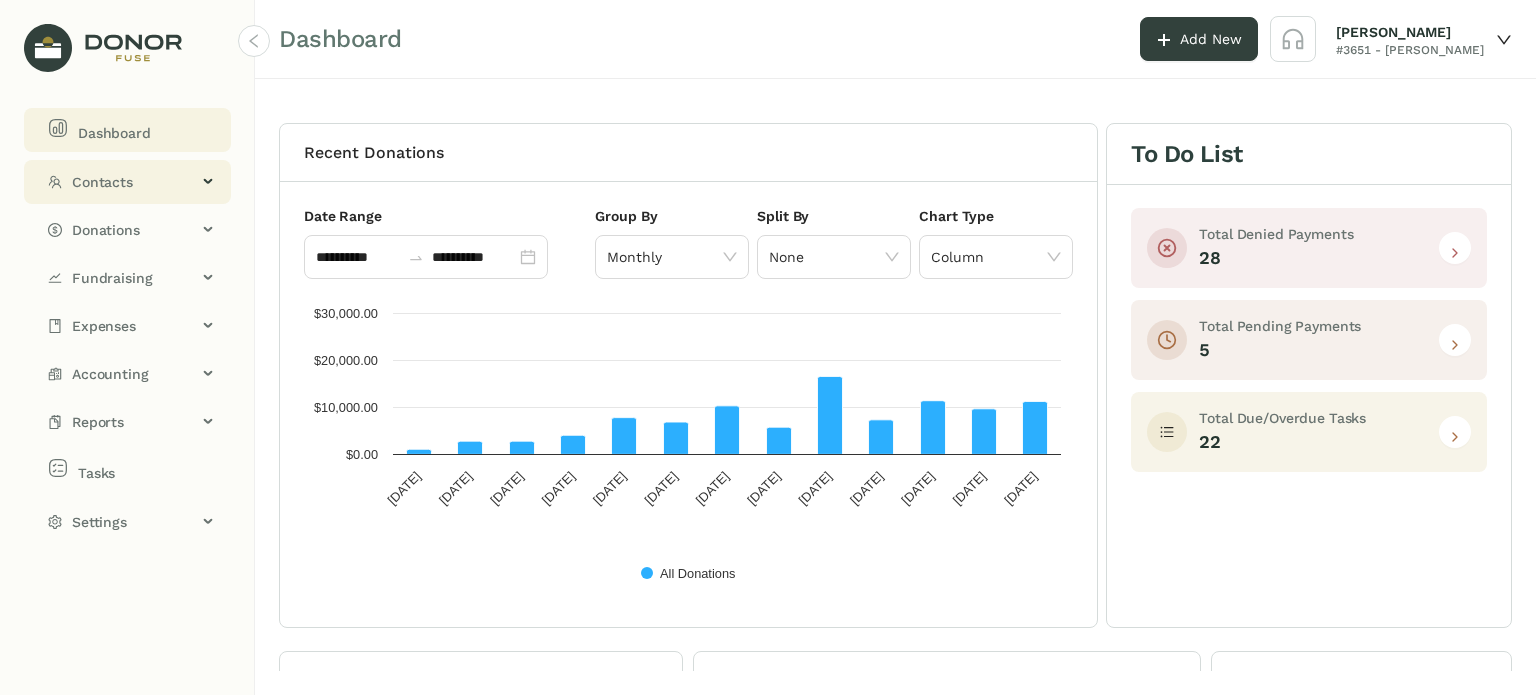 click on "Contacts" 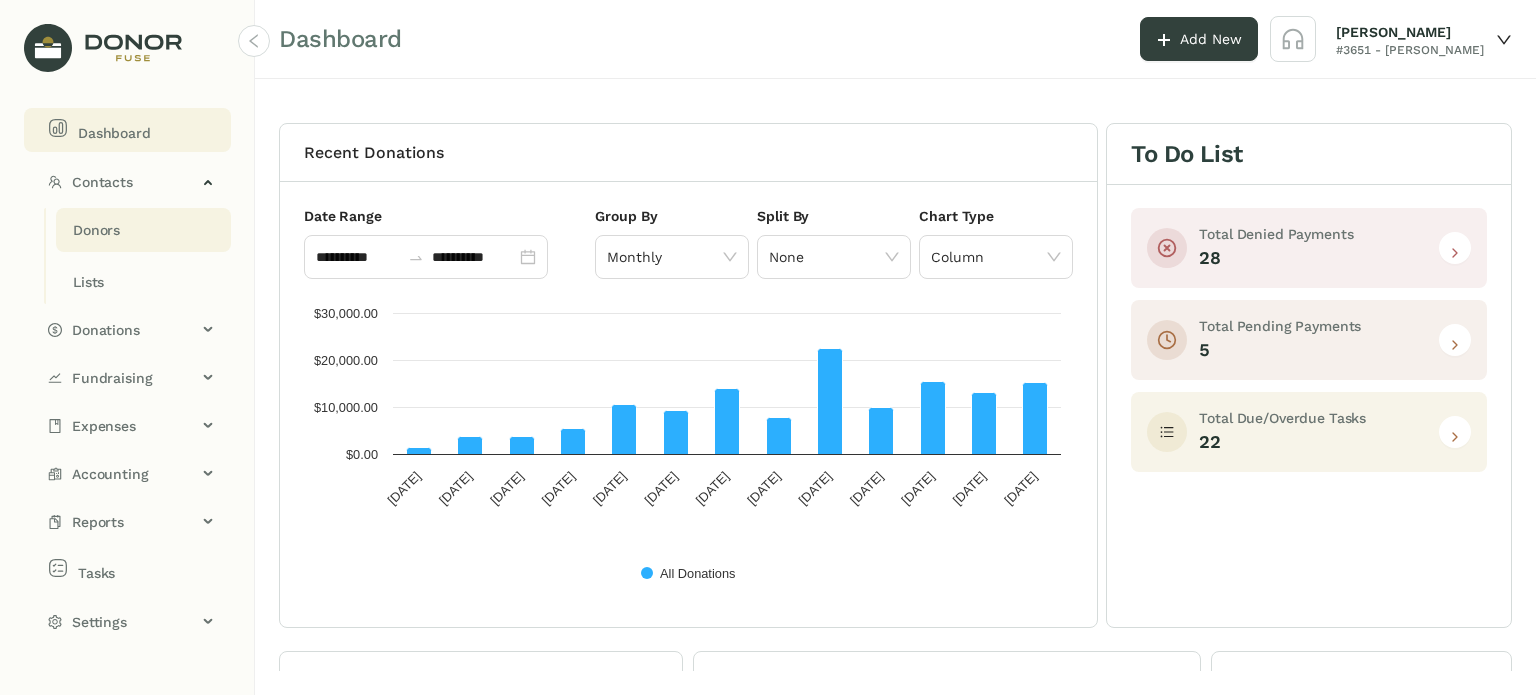 click on "Donors" 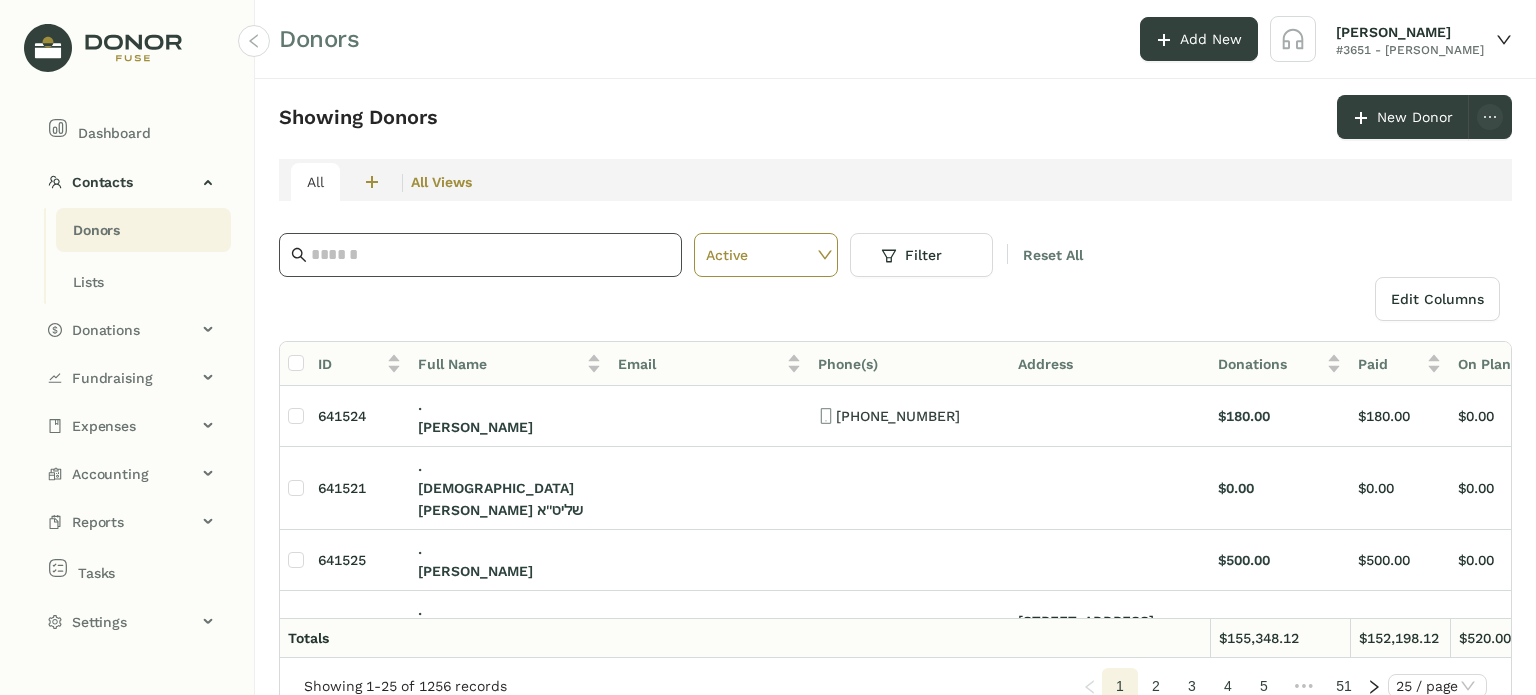 click 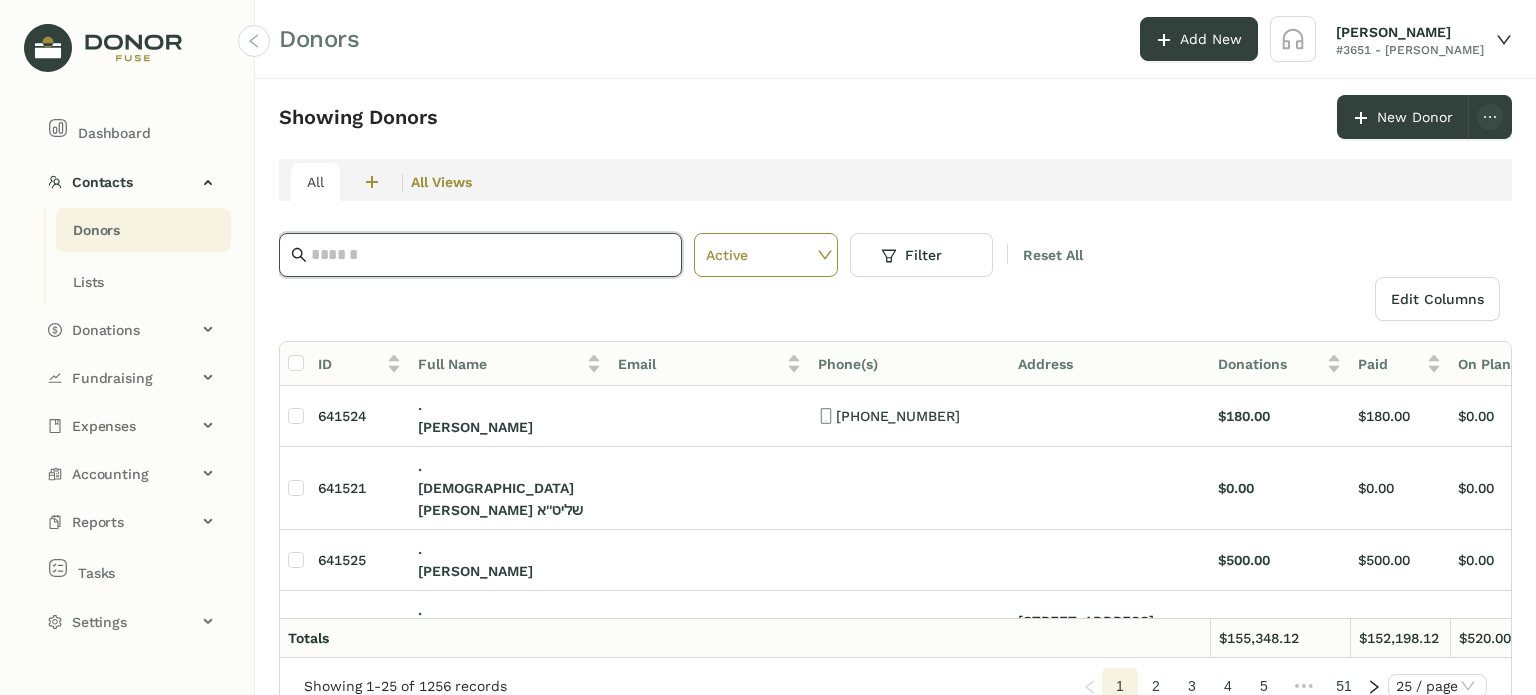 paste on "**********" 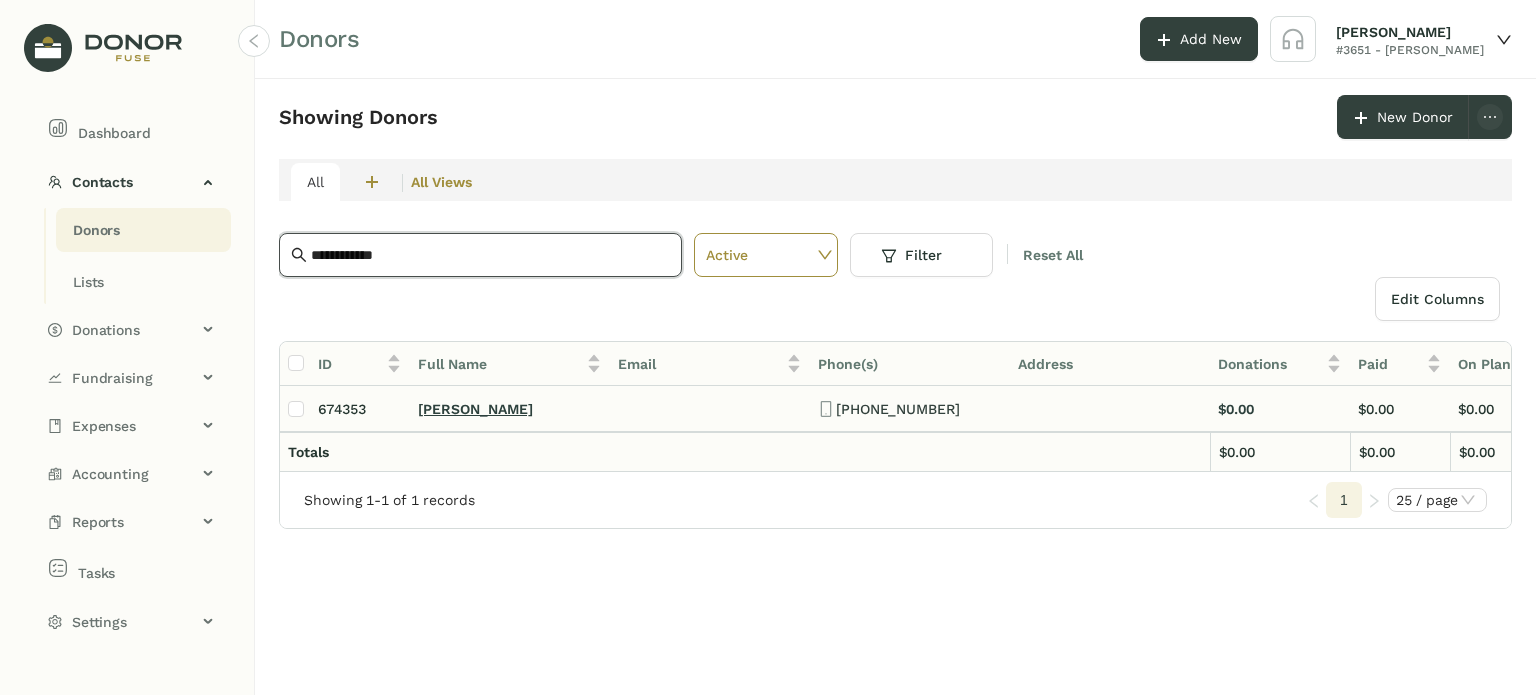 type on "**********" 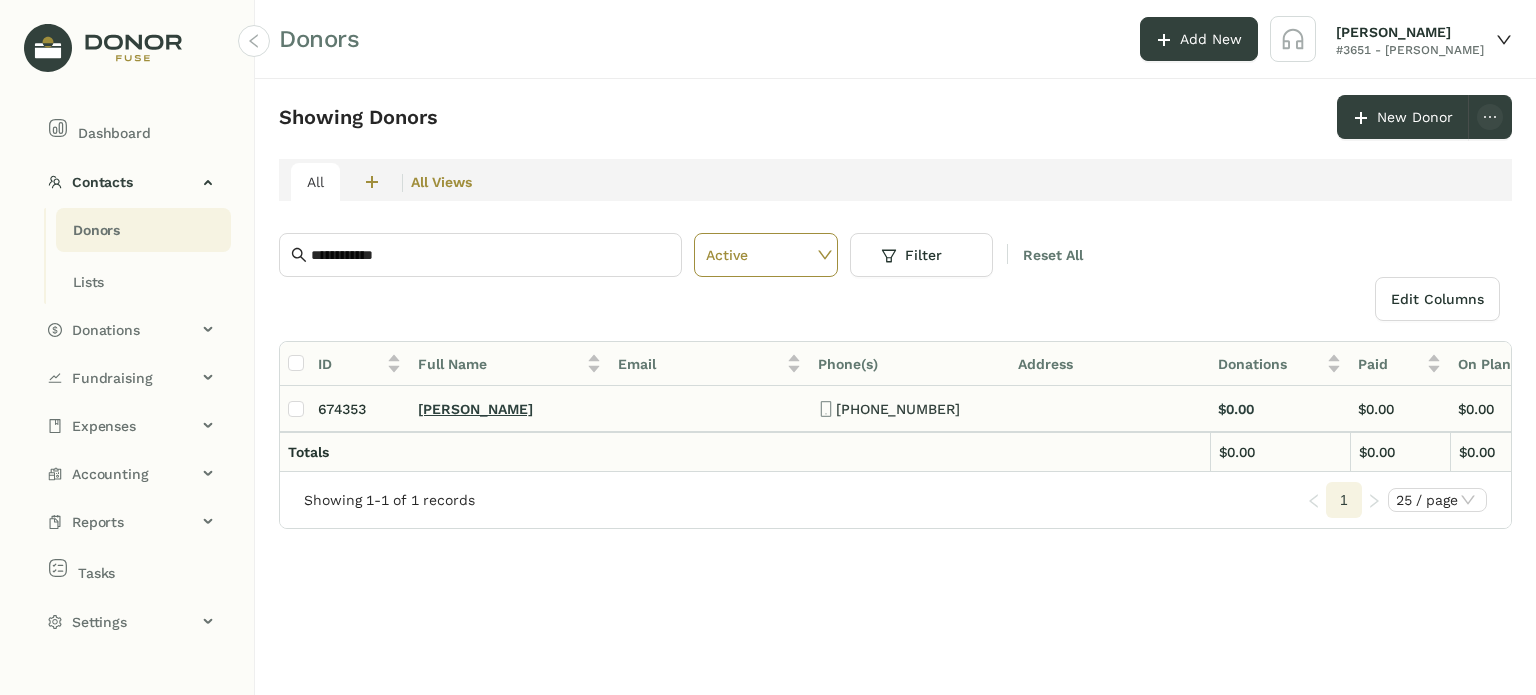 click on "[PERSON_NAME]" 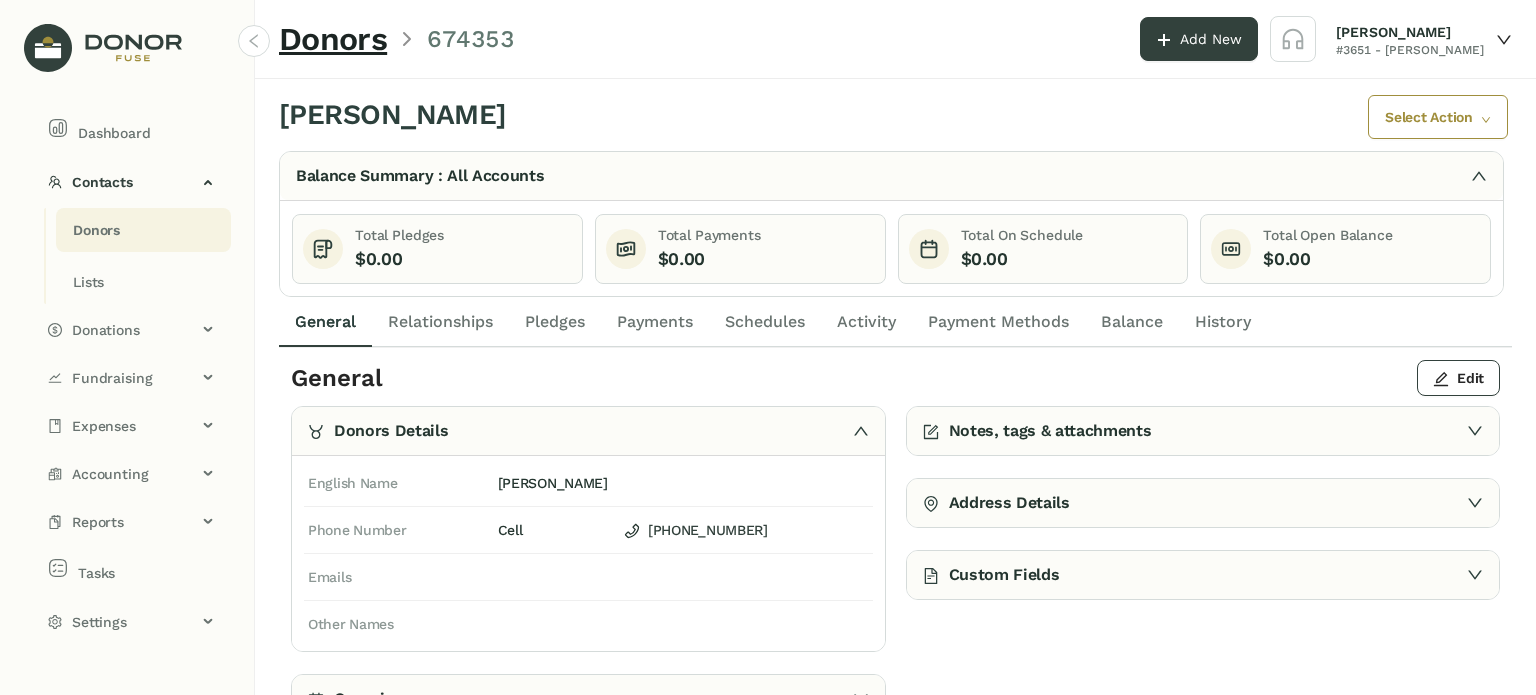 click on "Schedules" 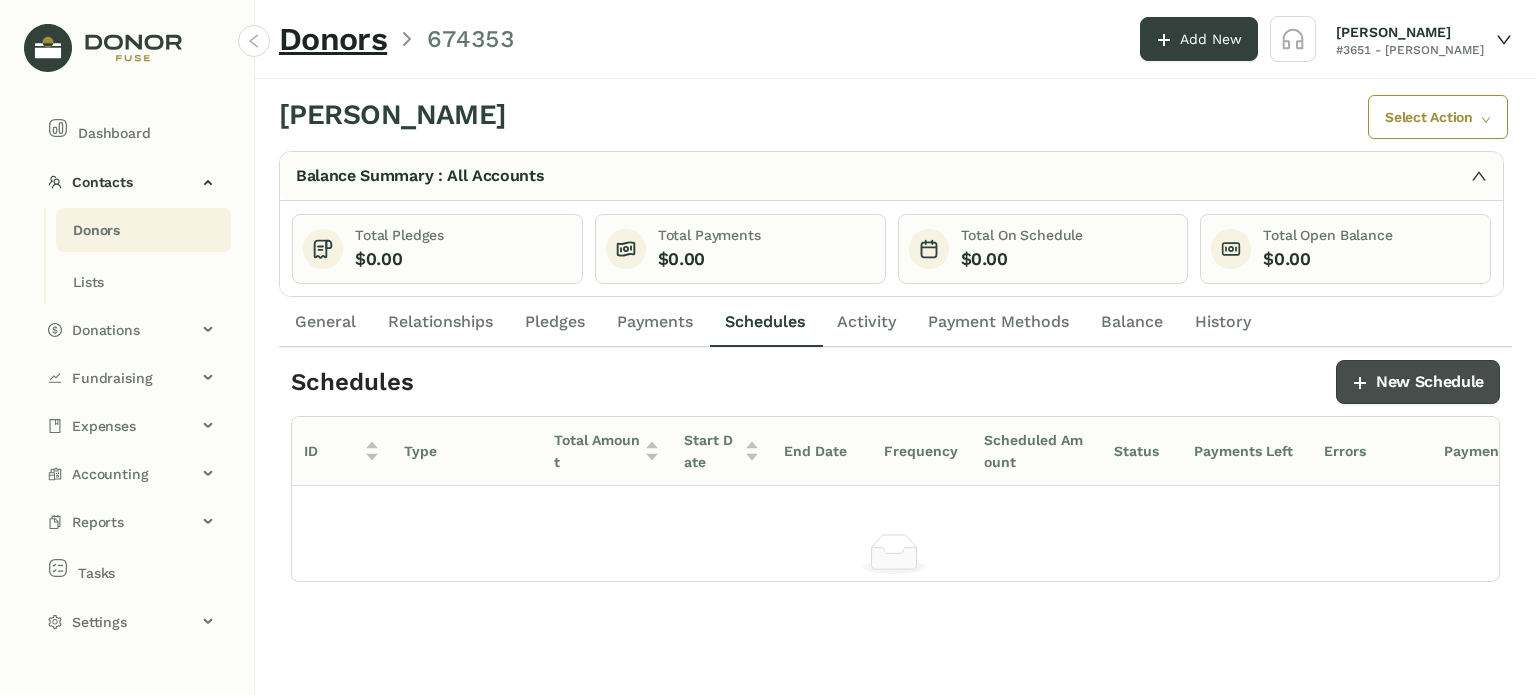 click on "New Schedule" 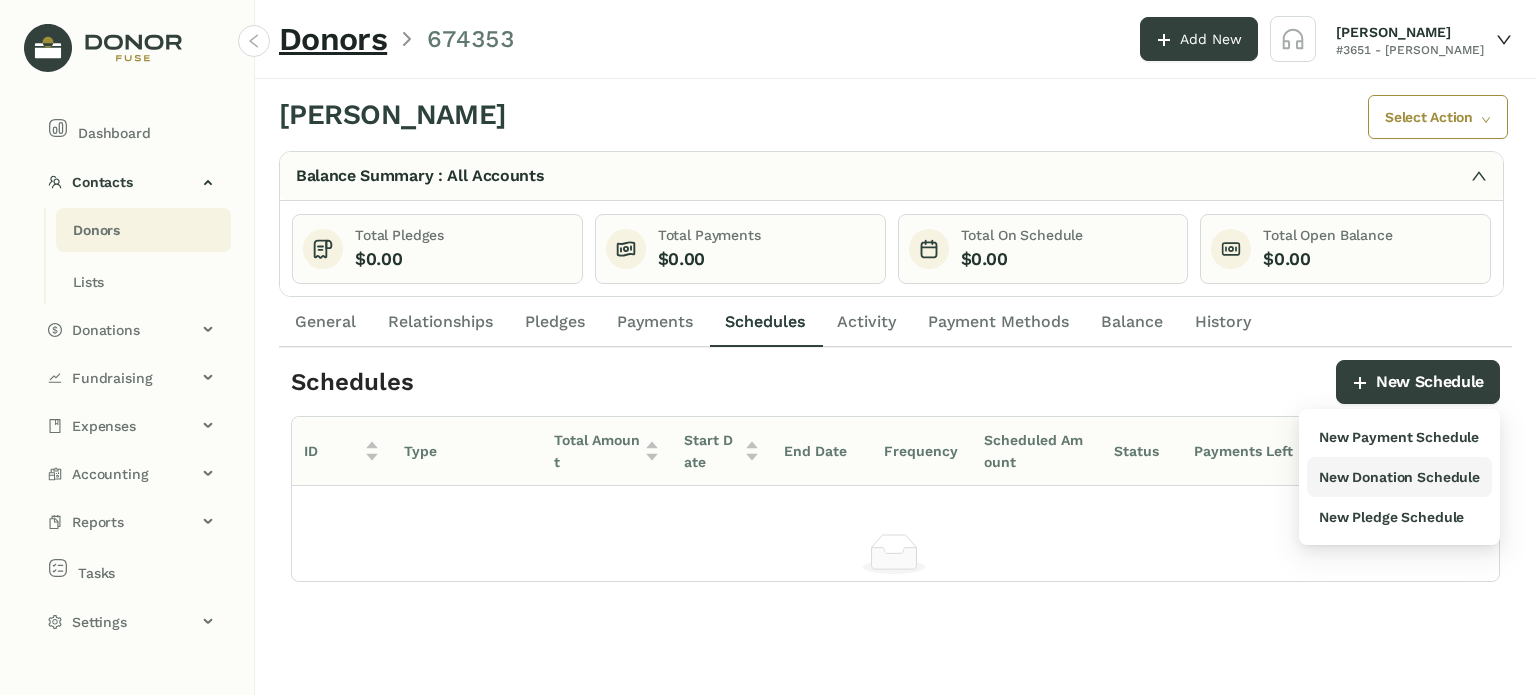 click on "New Donation Schedule" at bounding box center (1399, 477) 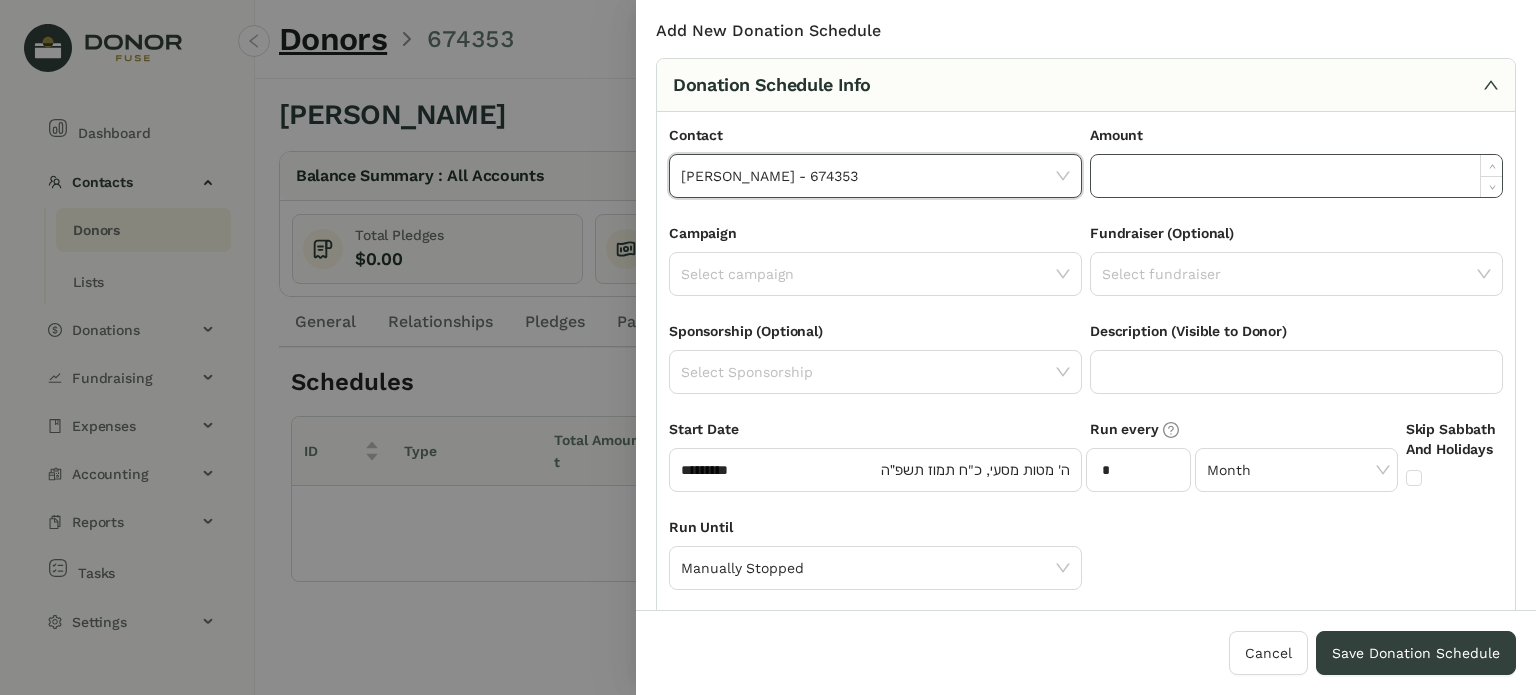 click 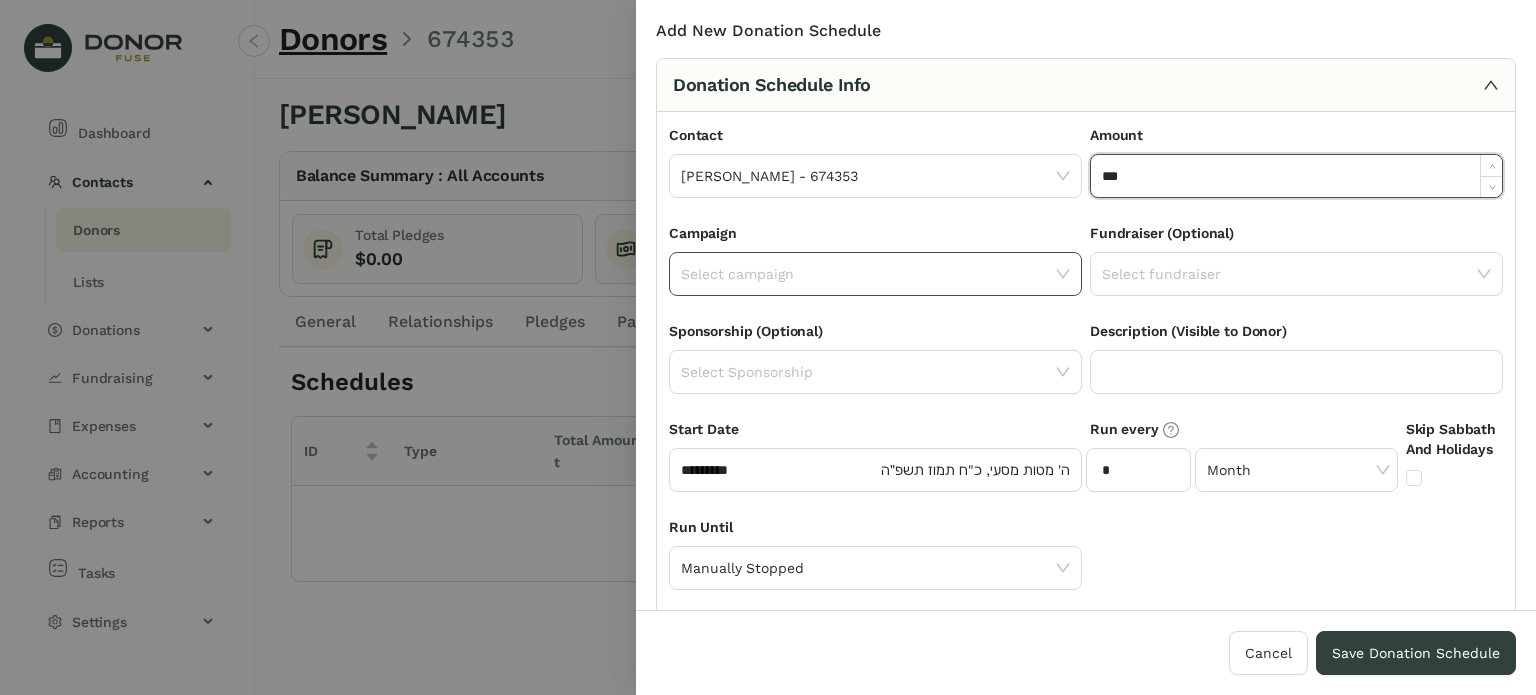 type on "*******" 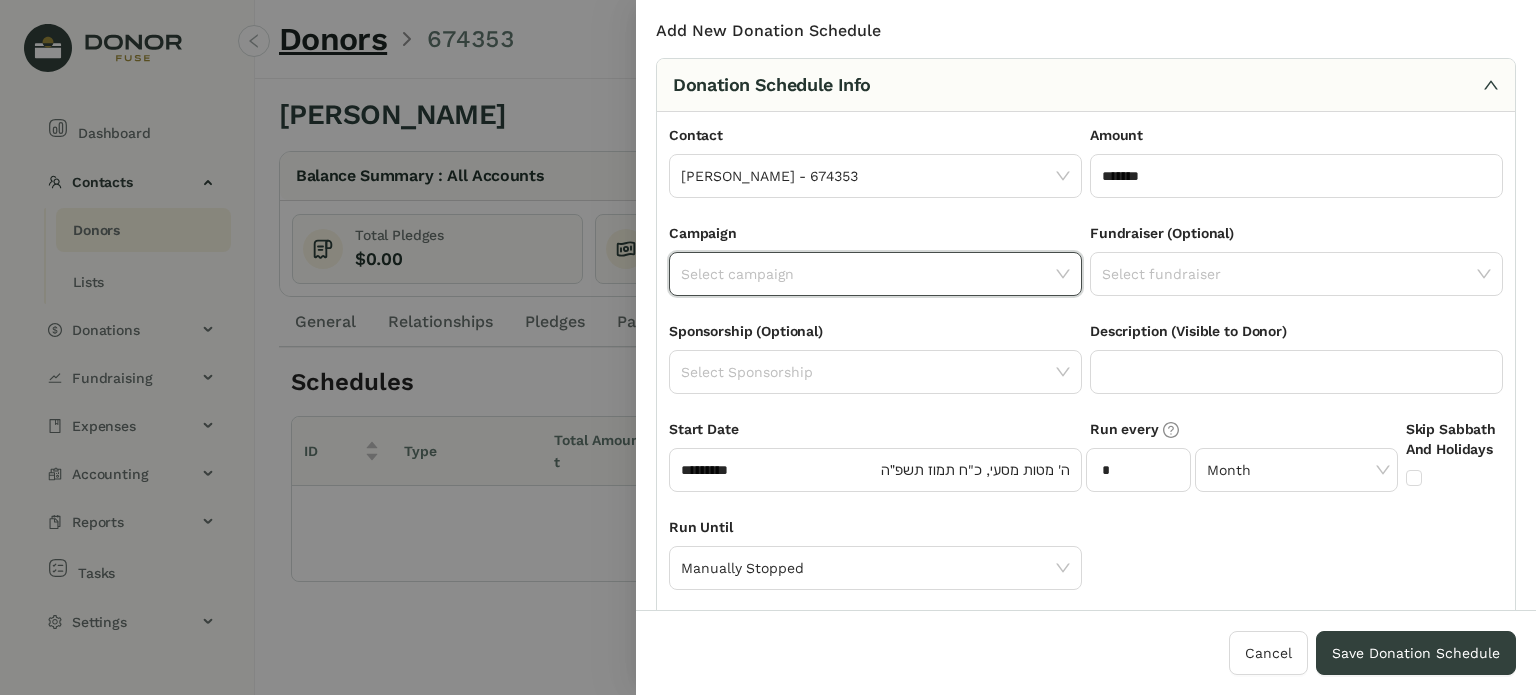 click 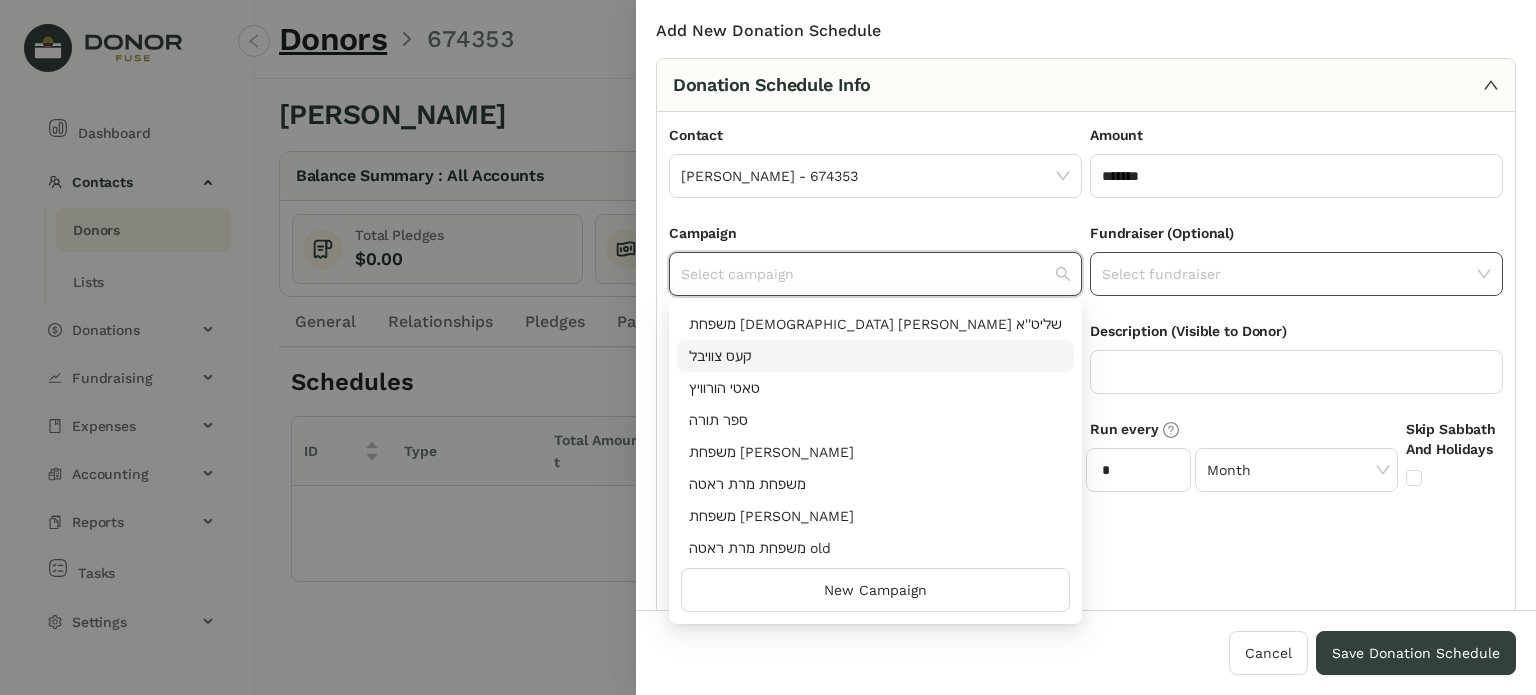 drag, startPoint x: 808, startPoint y: 354, endPoint x: 1182, endPoint y: 275, distance: 382.25253 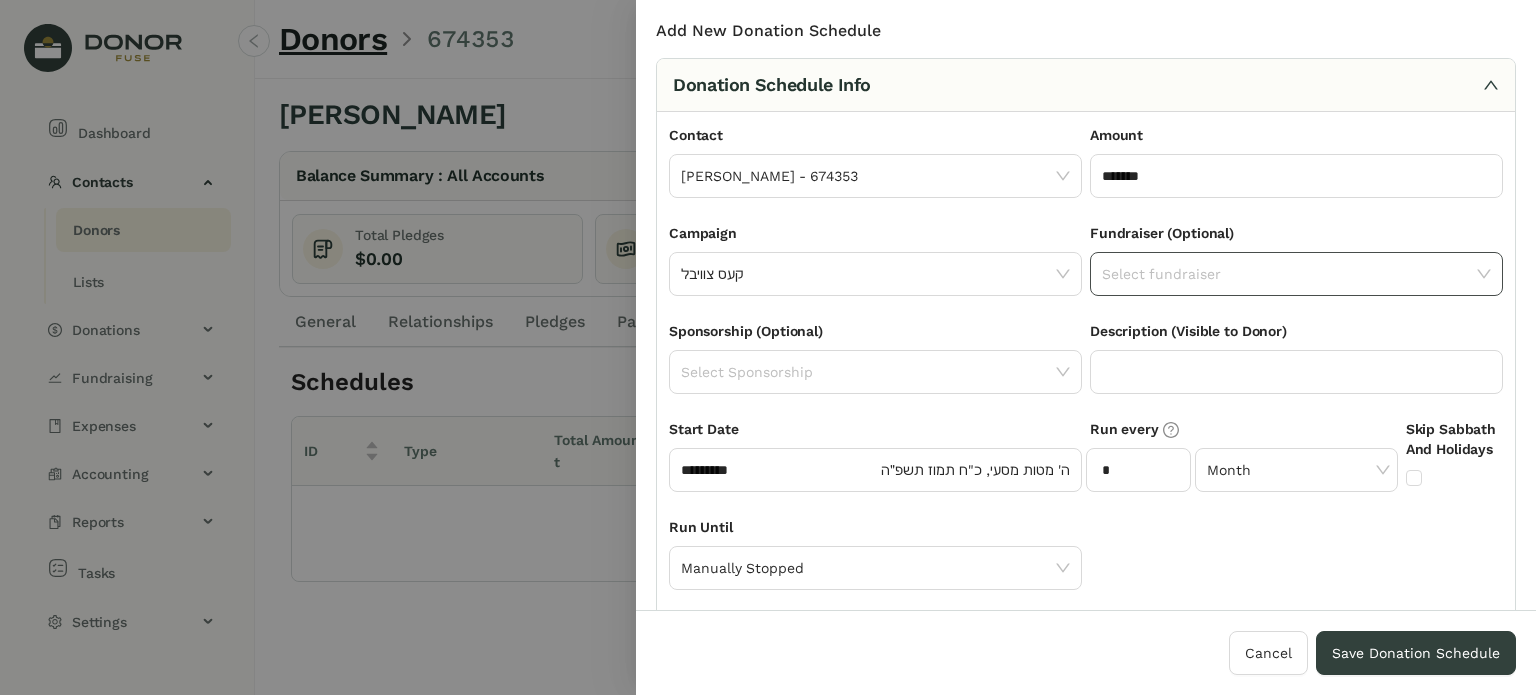 click 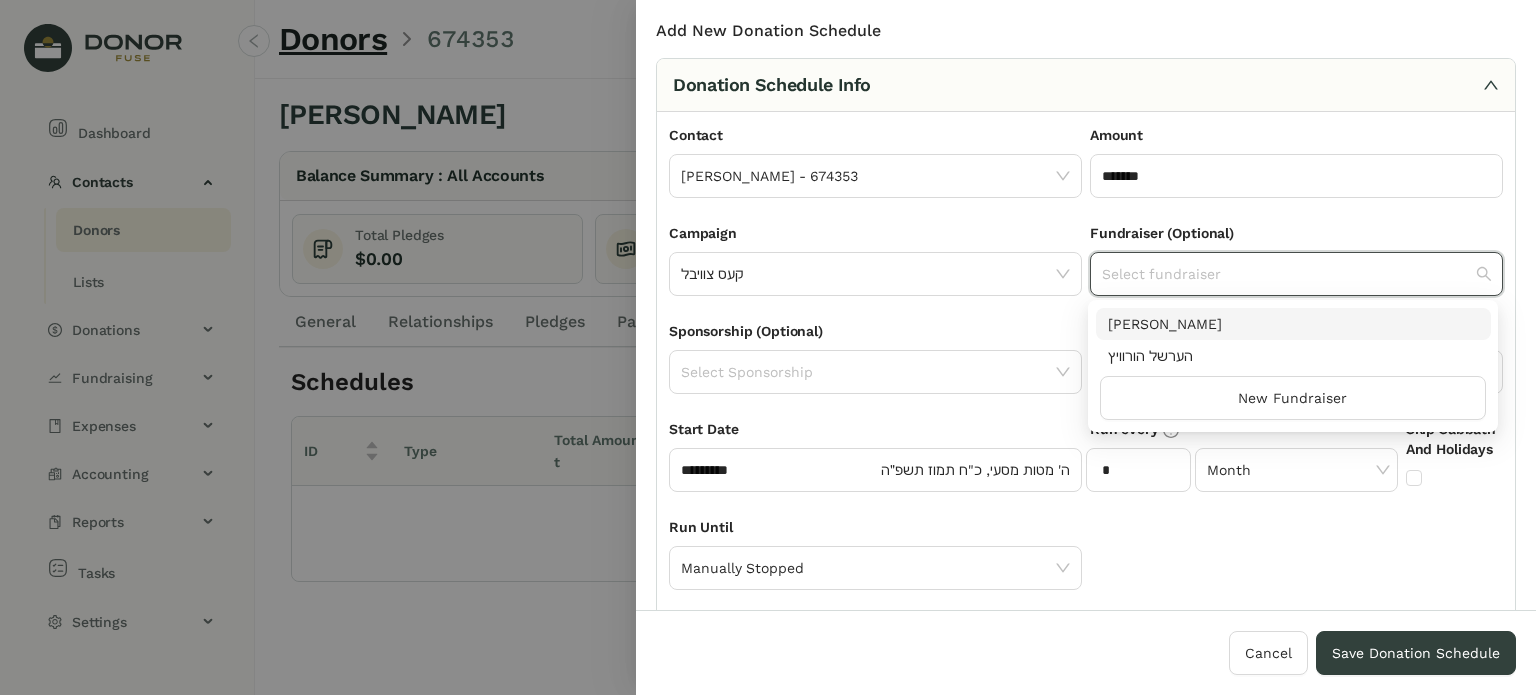 click on "[PERSON_NAME]" at bounding box center [1293, 324] 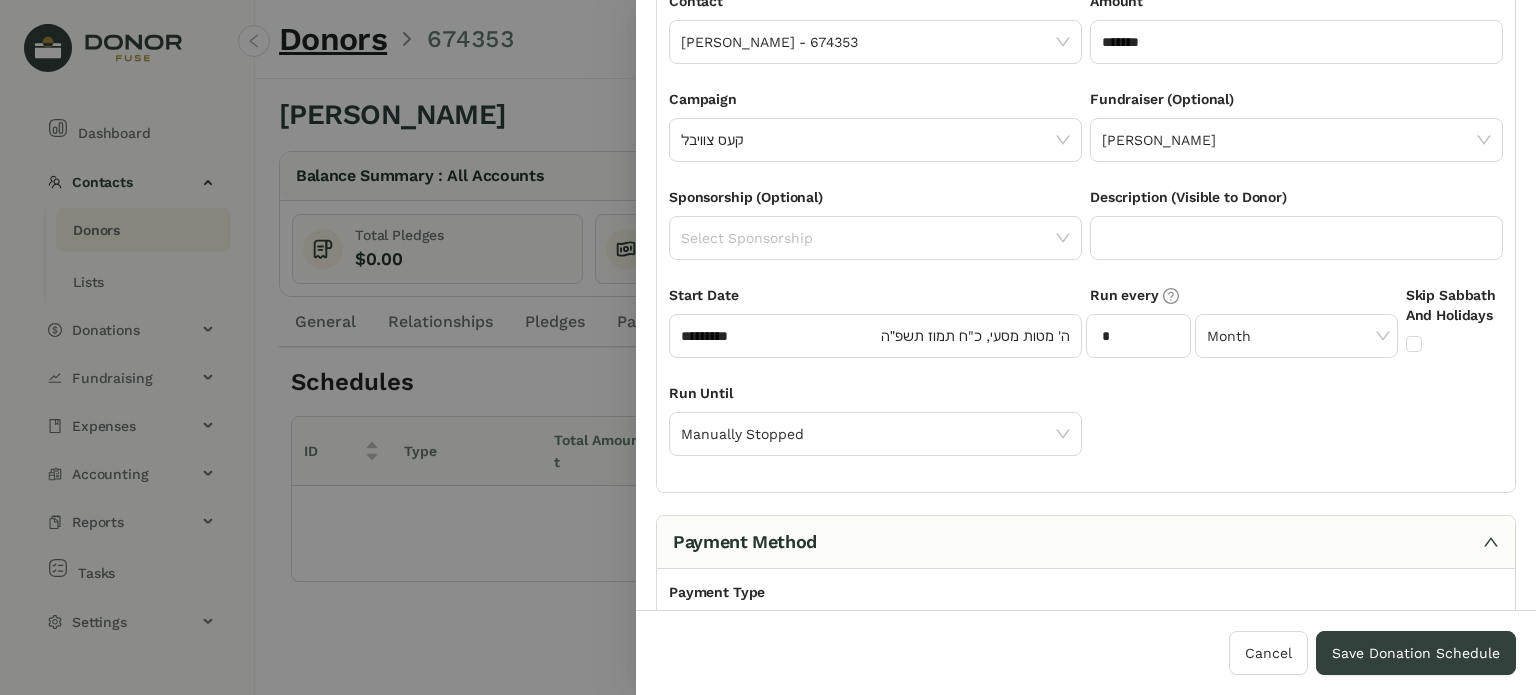 scroll, scrollTop: 139, scrollLeft: 0, axis: vertical 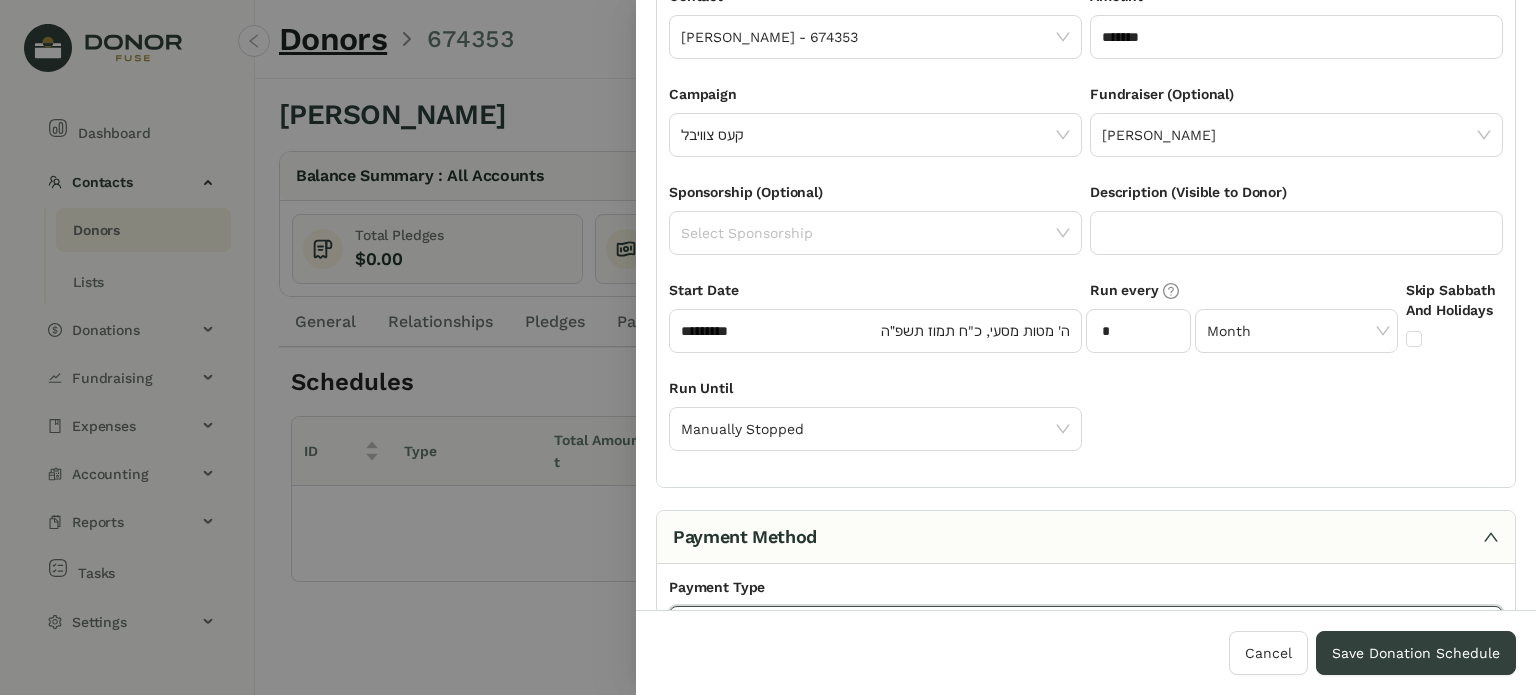 click 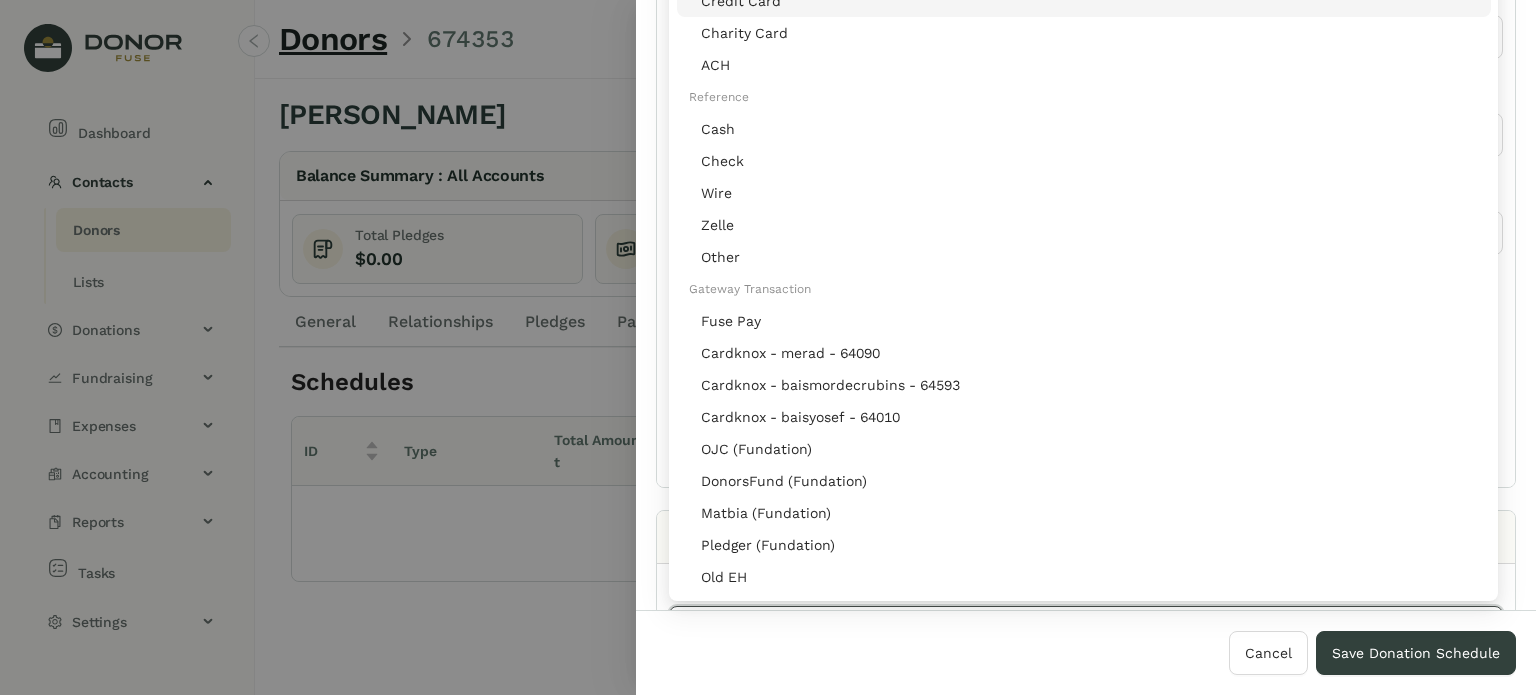 click on "Credit Card" 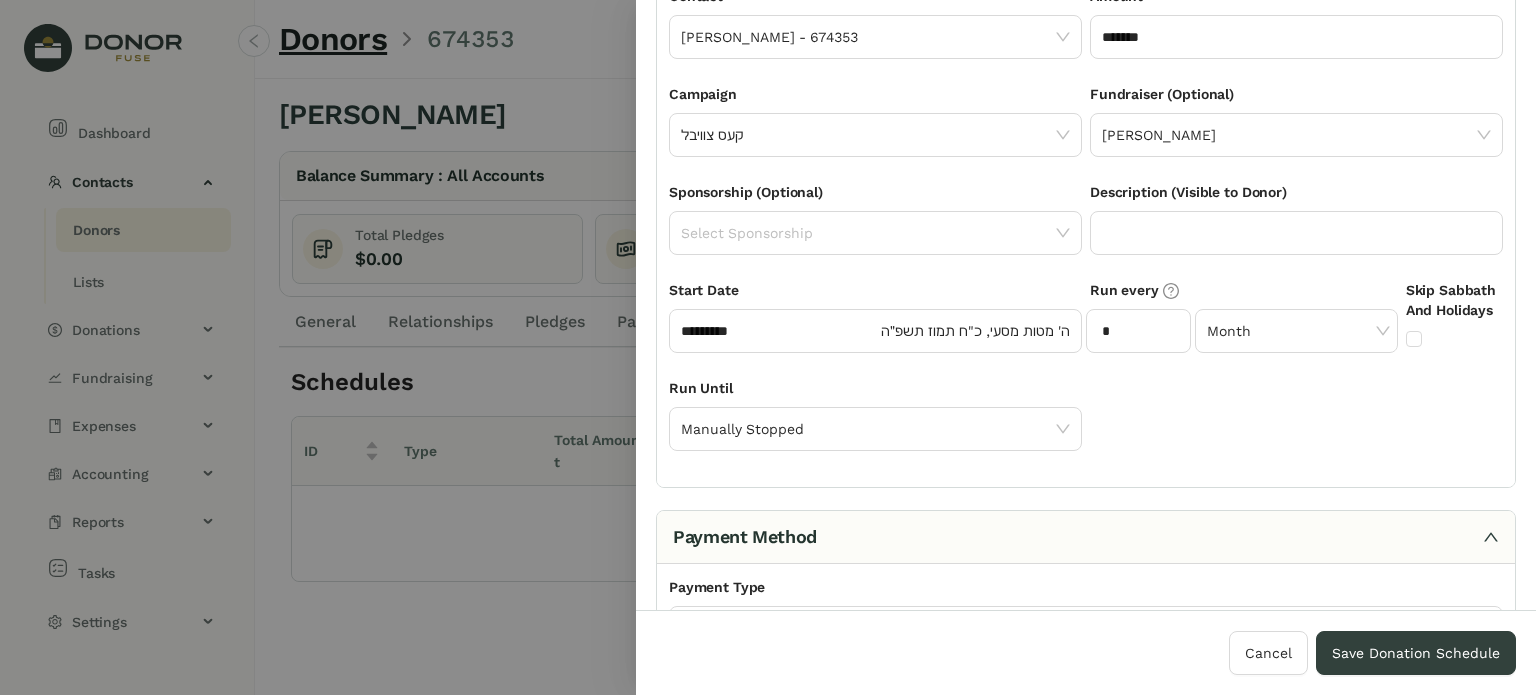 scroll, scrollTop: 539, scrollLeft: 0, axis: vertical 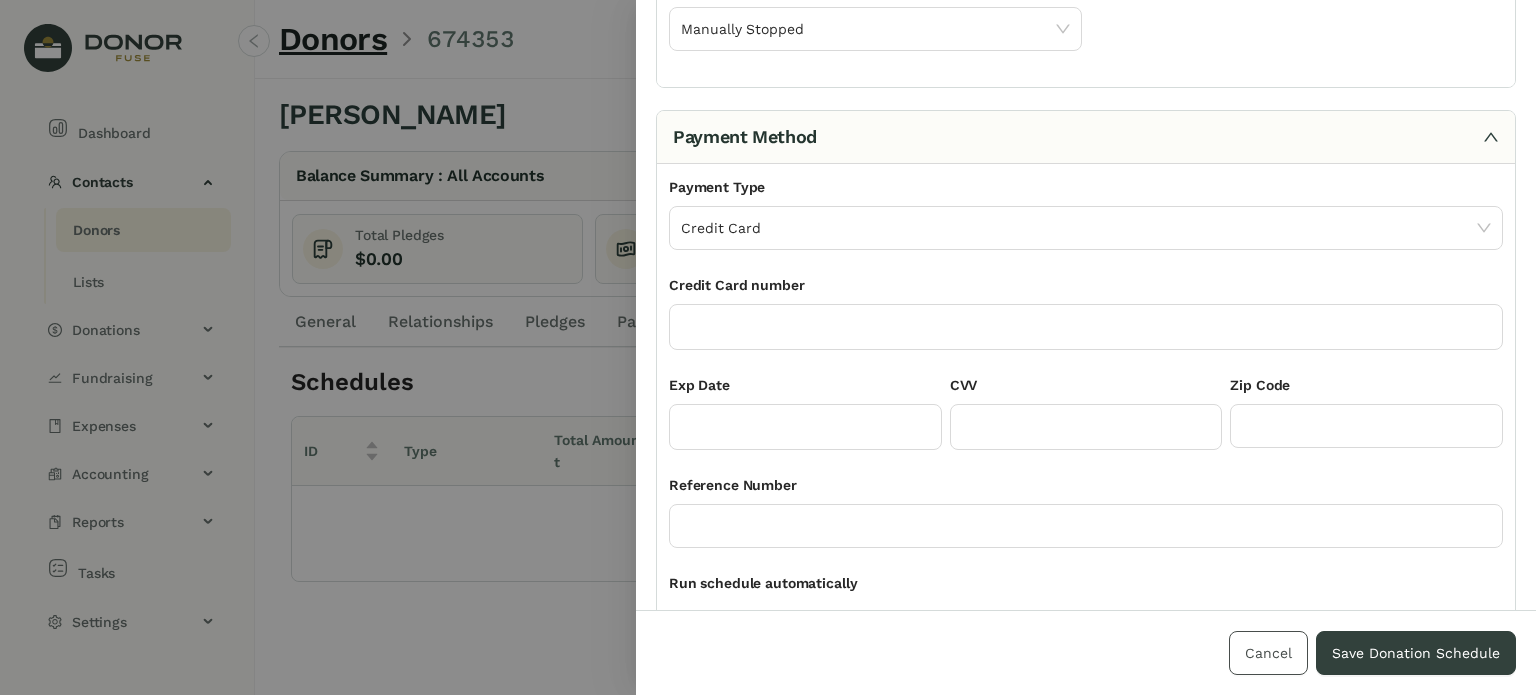 click on "Cancel" at bounding box center [1268, 653] 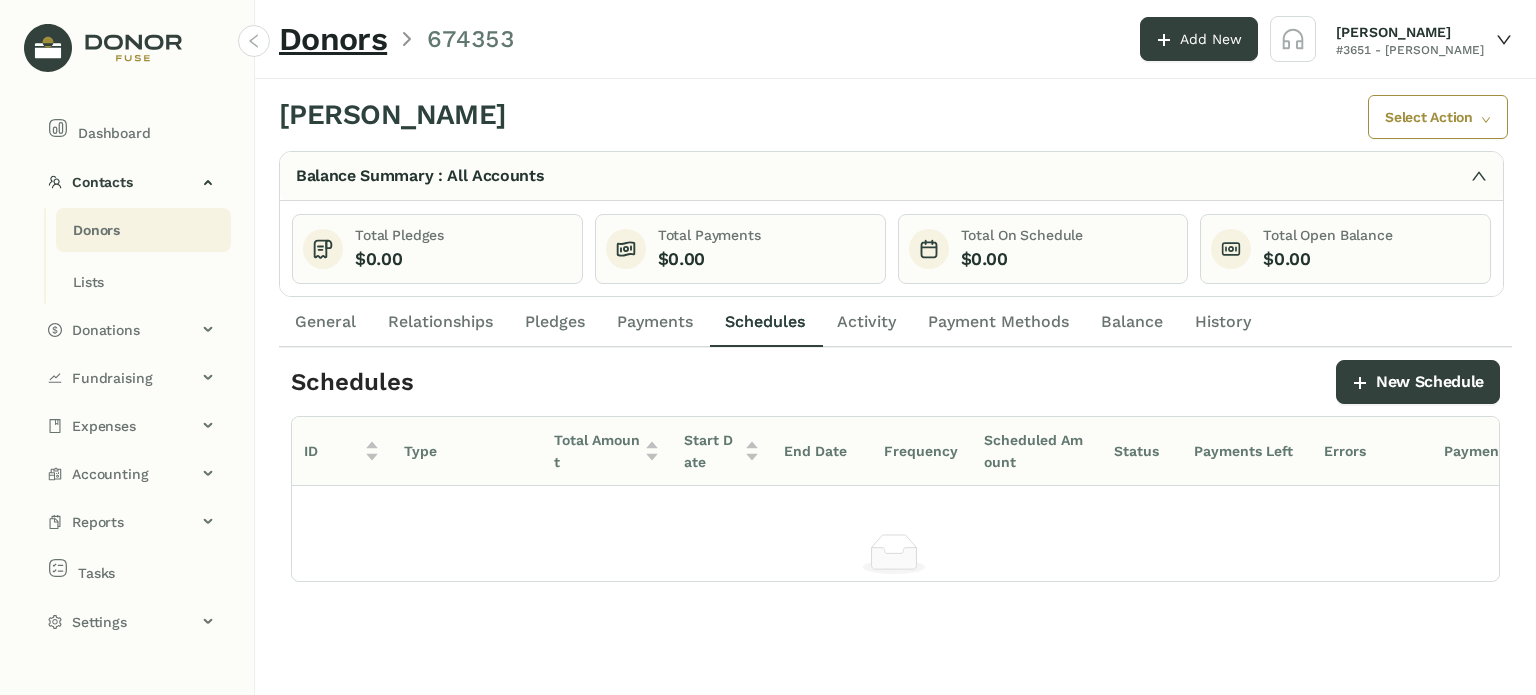 click on "Activity" 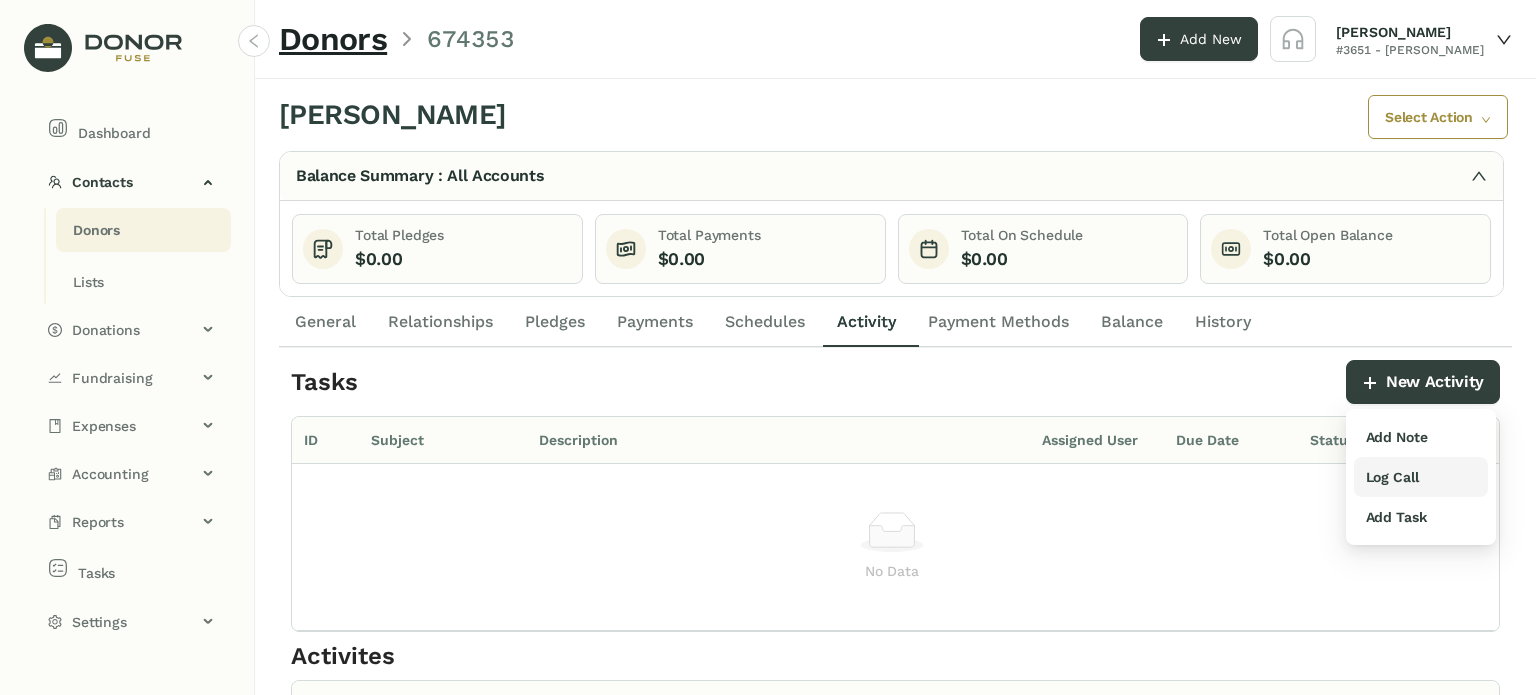 click on "Log Call" at bounding box center (1392, 477) 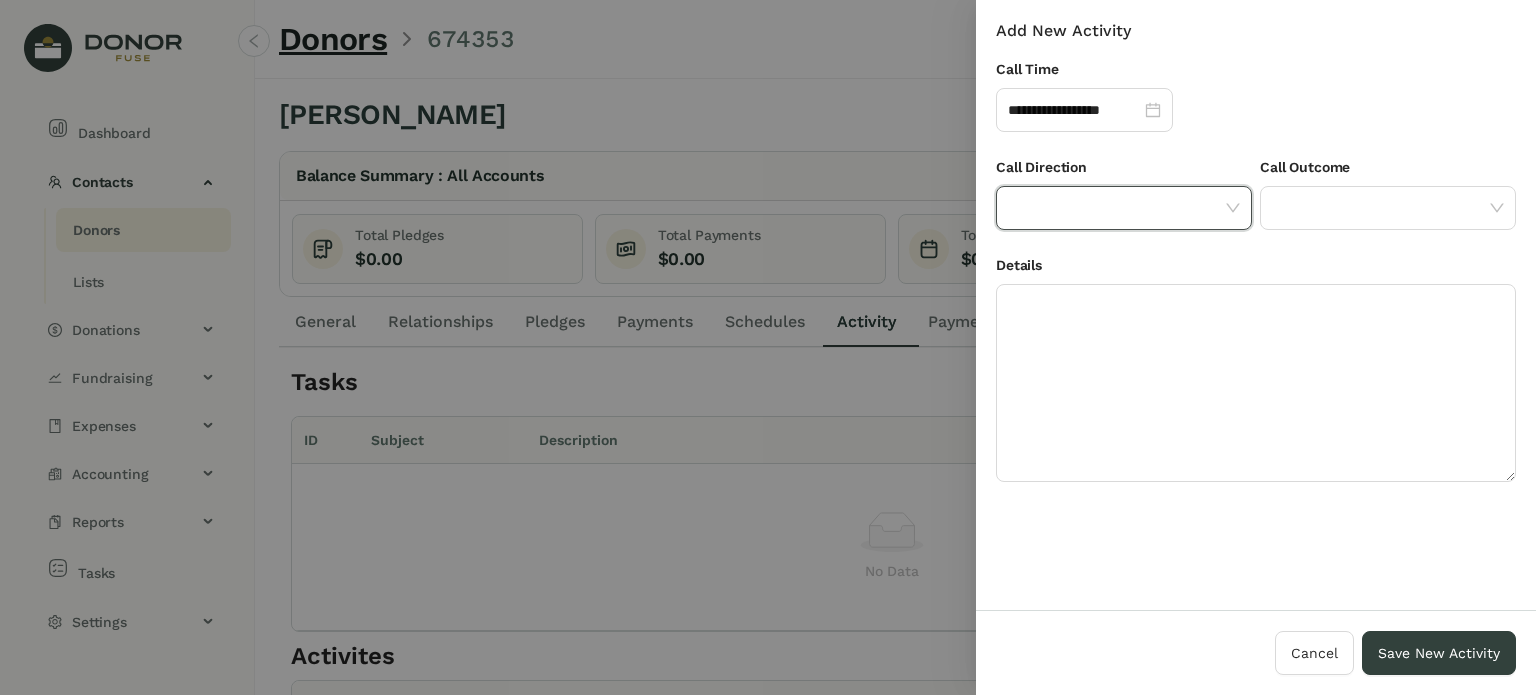 click 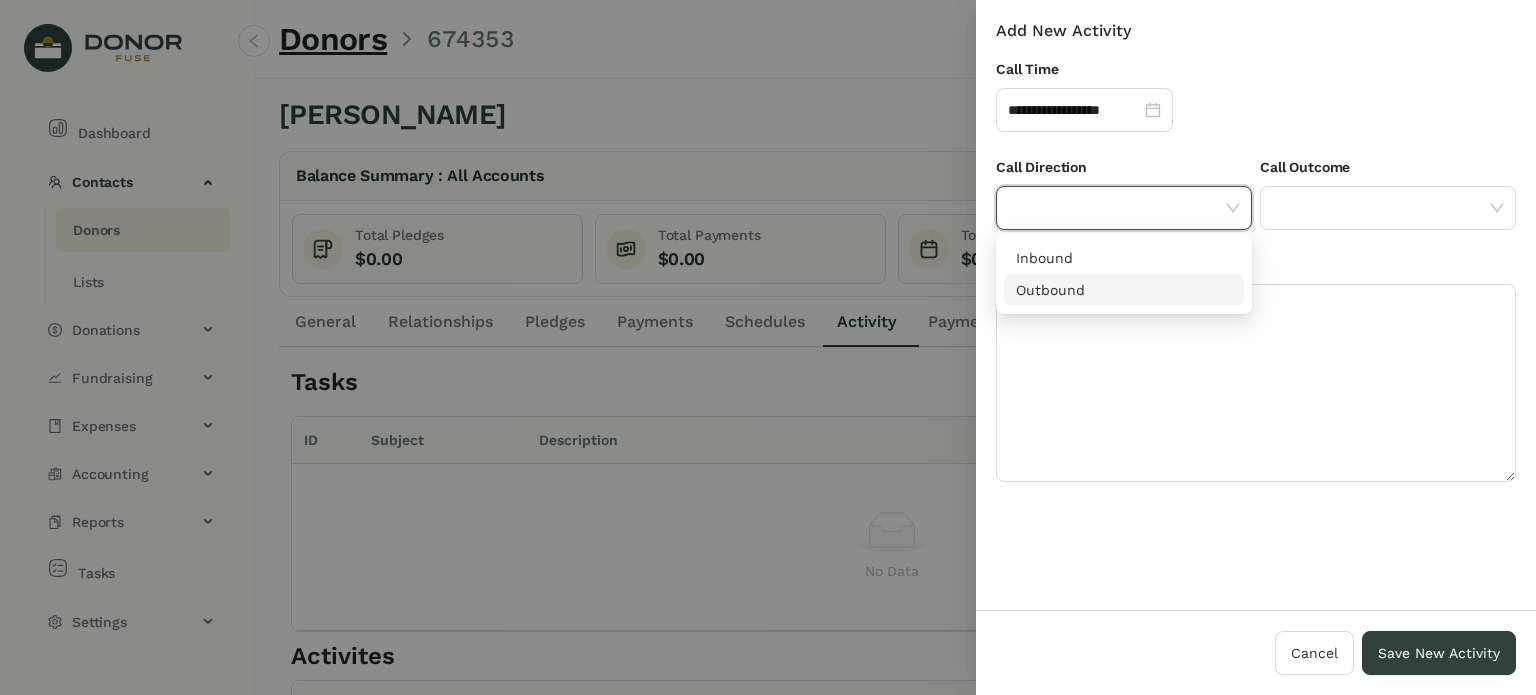 drag, startPoint x: 1078, startPoint y: 299, endPoint x: 1125, endPoint y: 244, distance: 72.34639 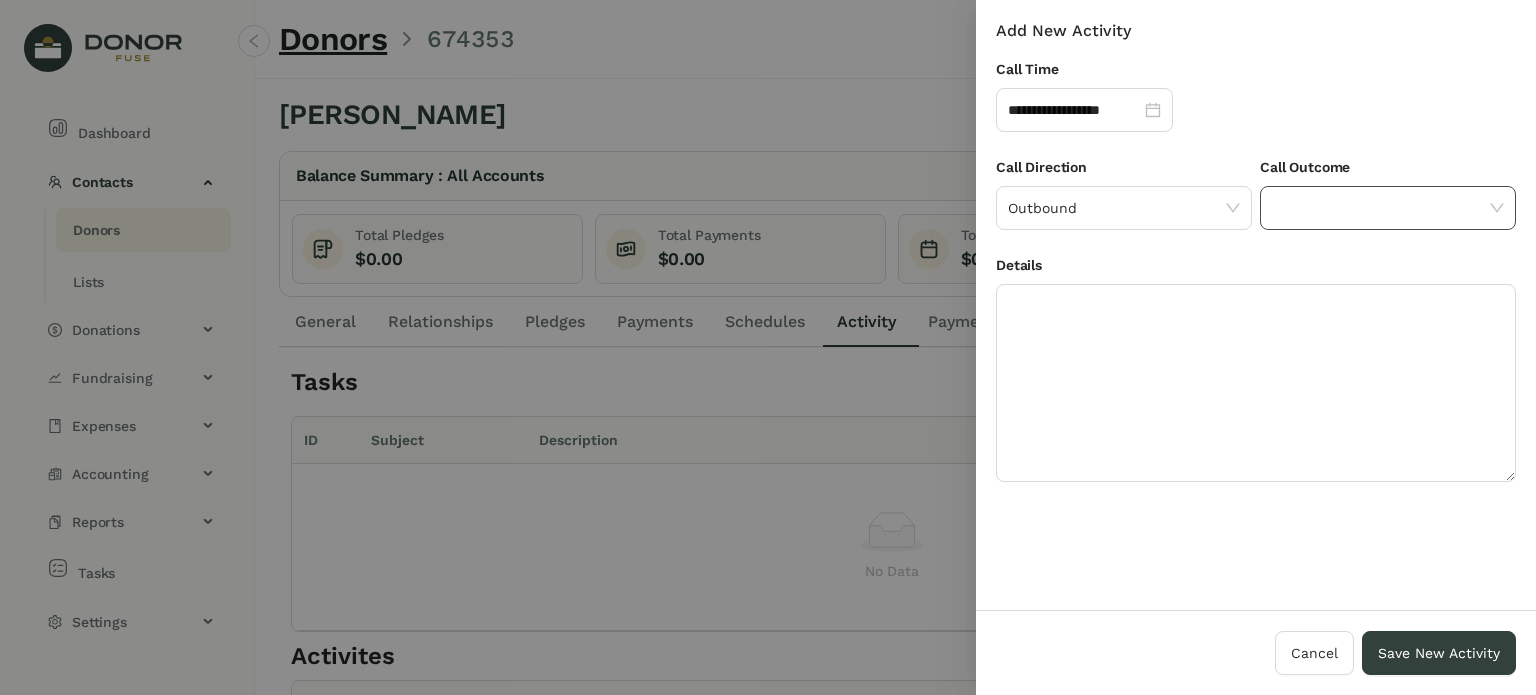 click 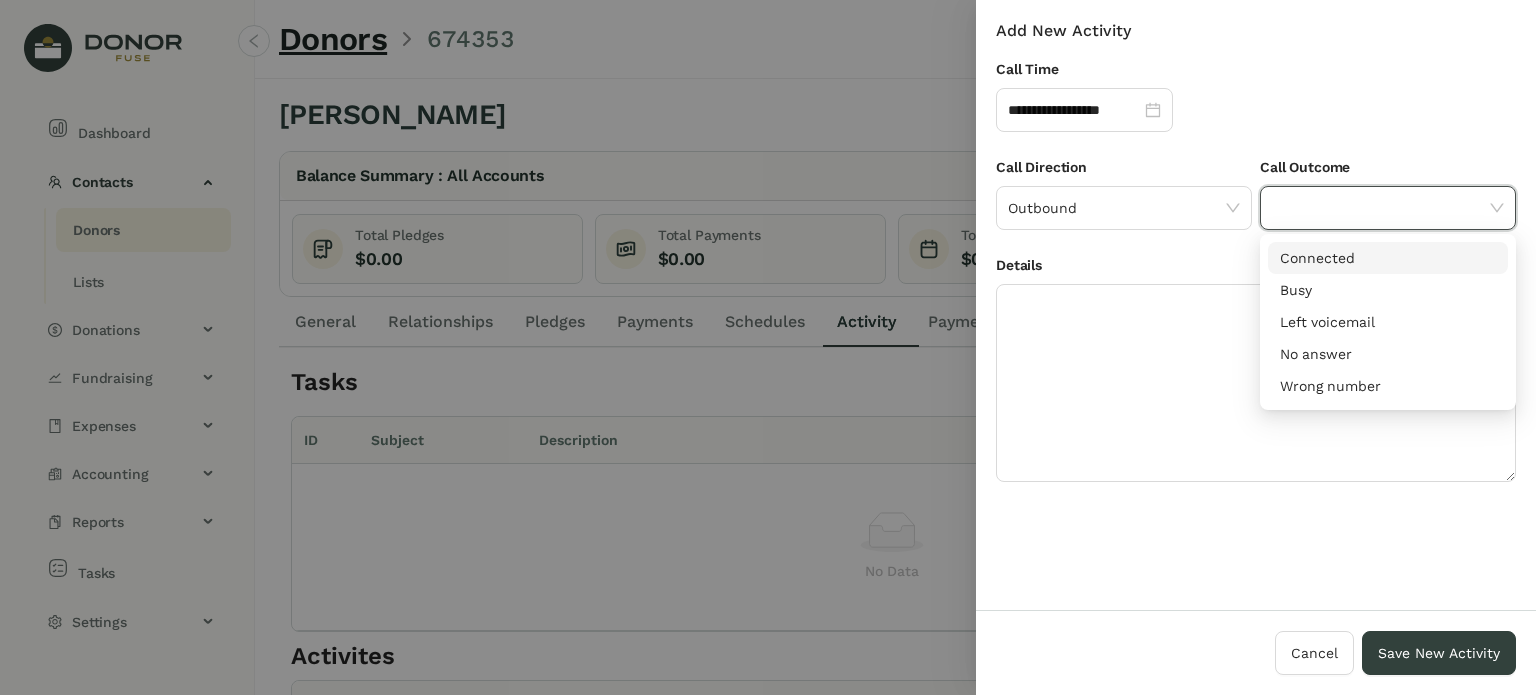 click on "Connected" at bounding box center (1388, 258) 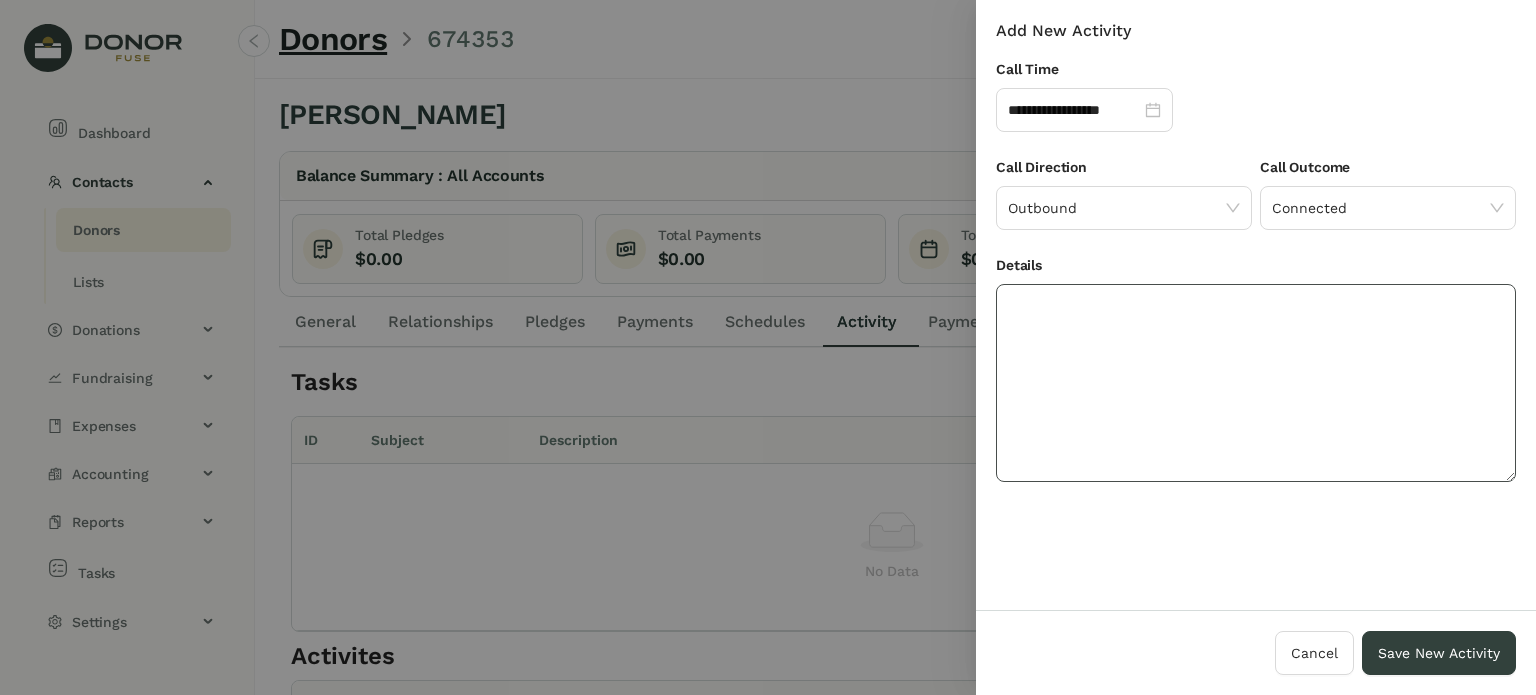 click 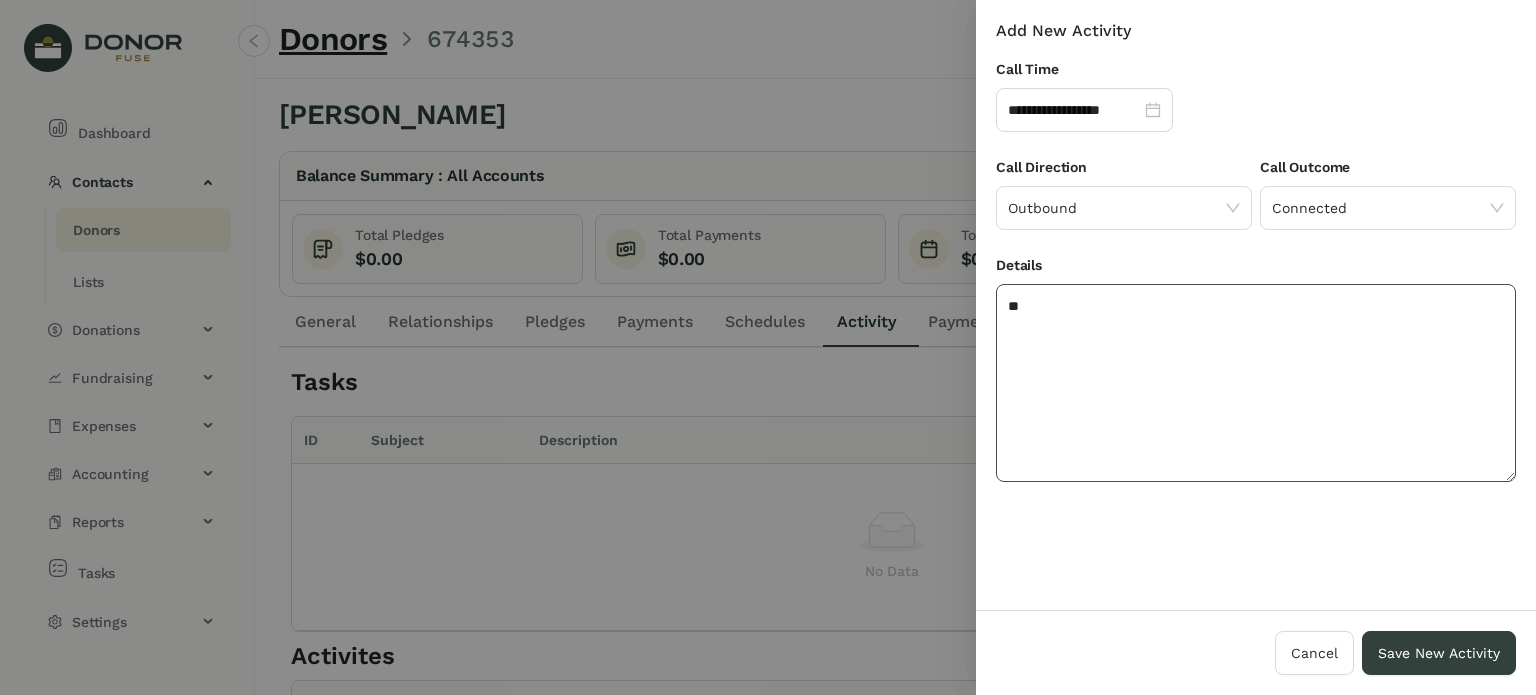 type on "*" 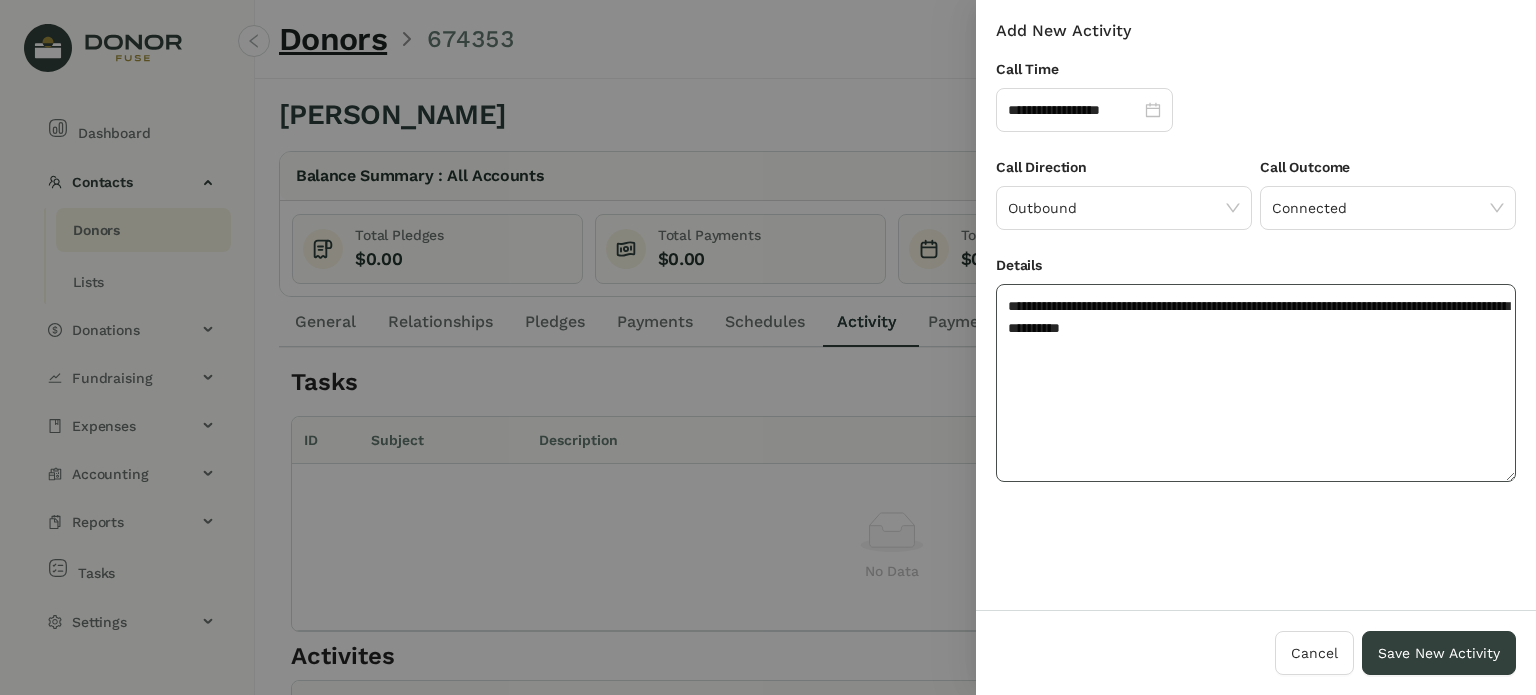 click on "**********" 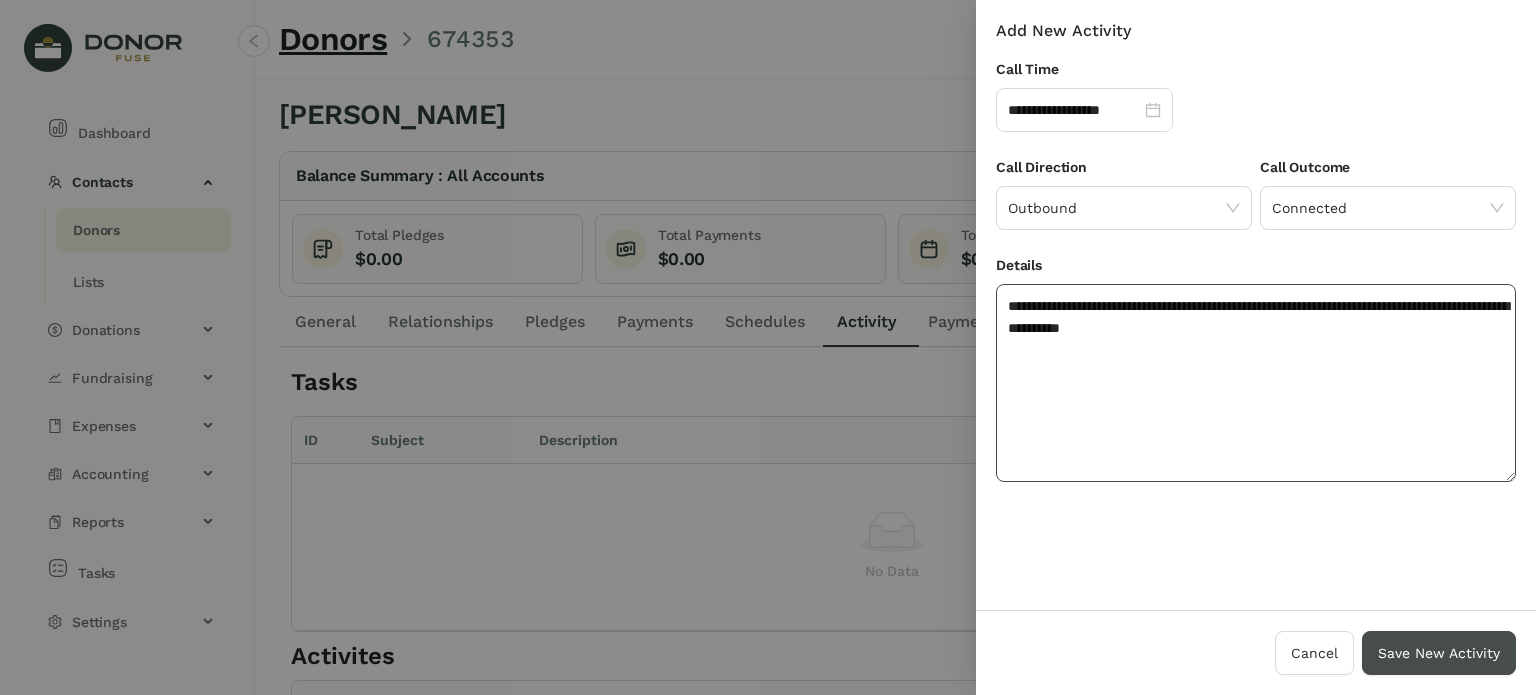 type on "**********" 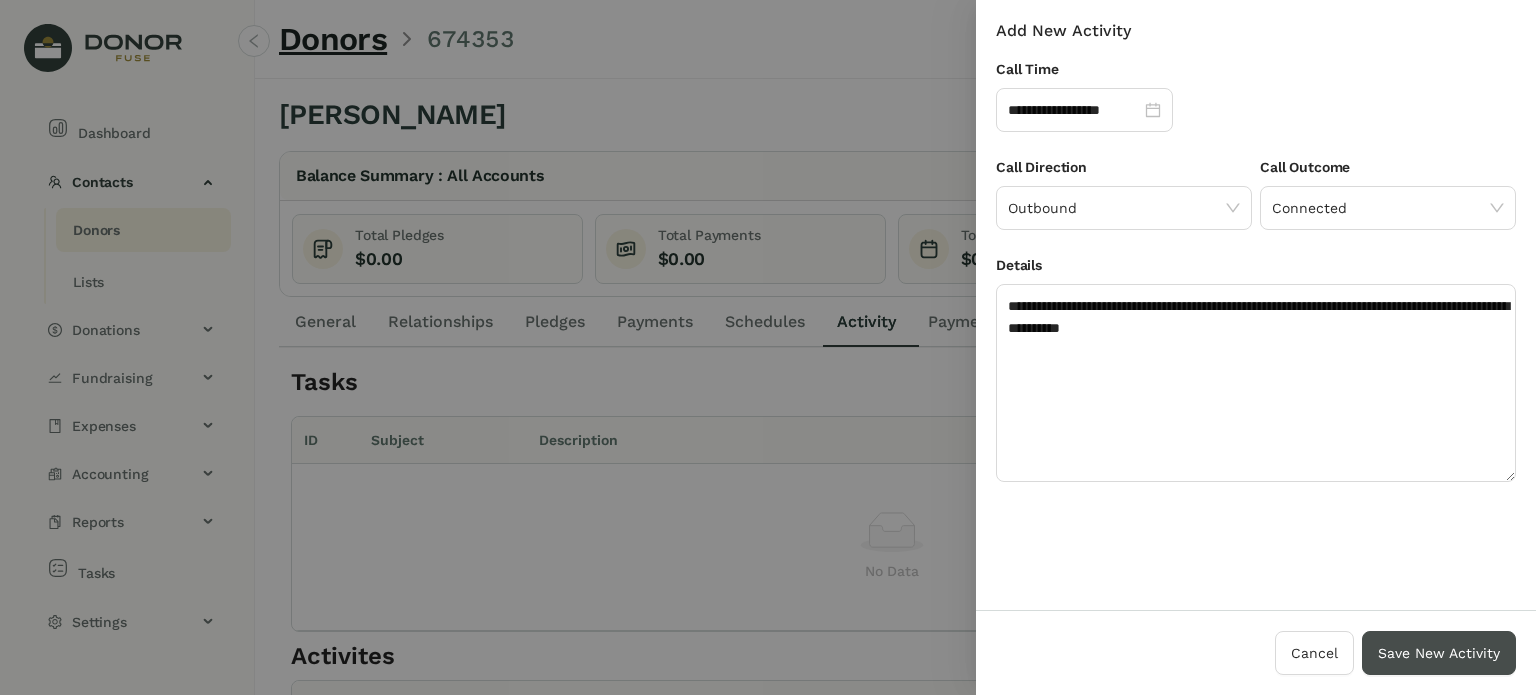 click on "Save New Activity" at bounding box center (1439, 653) 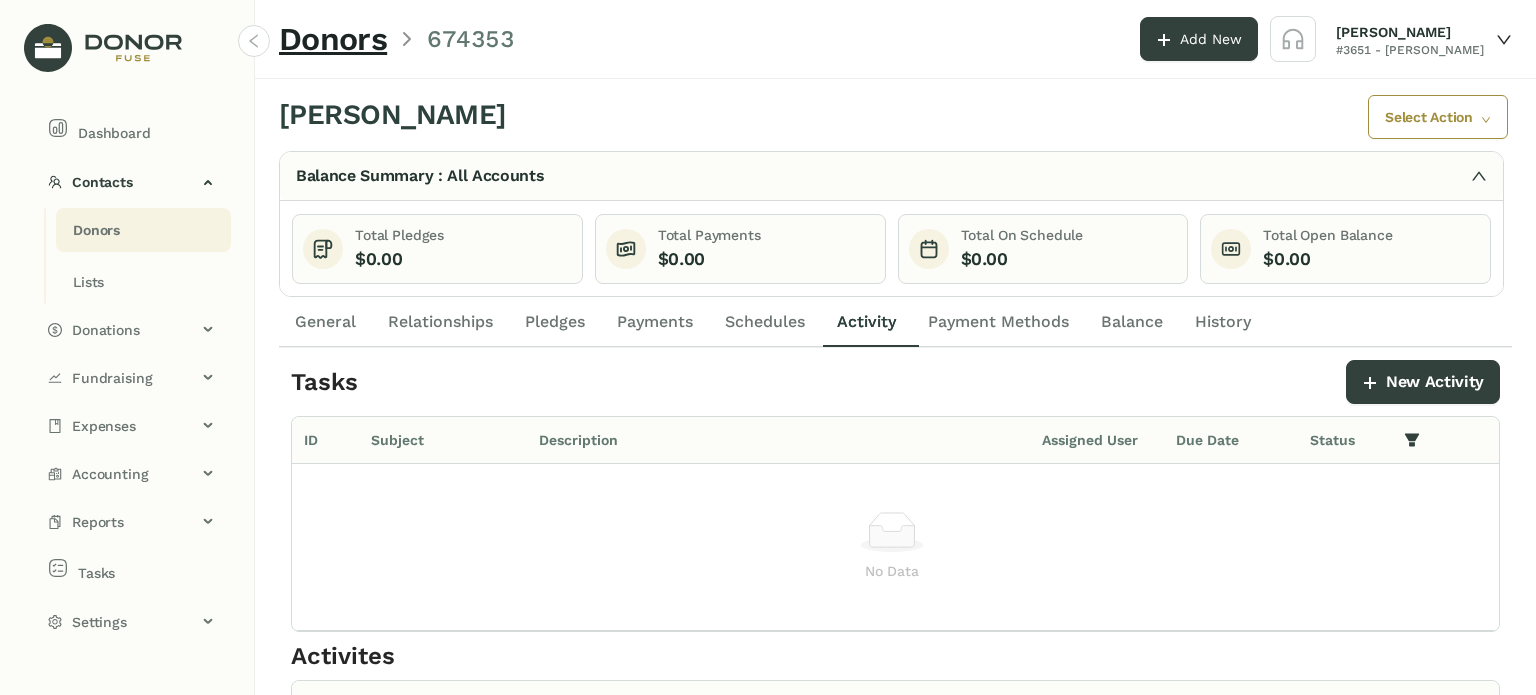 click on "General" 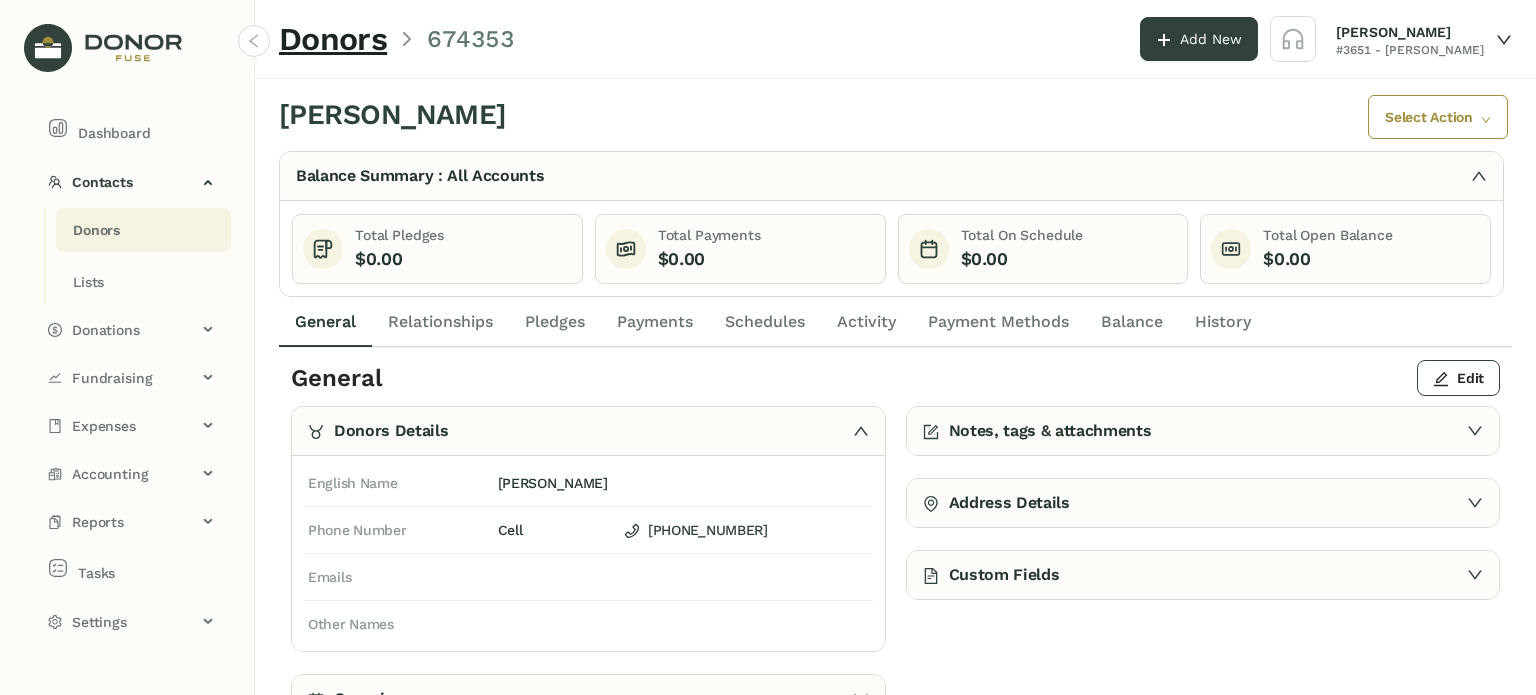 click on "Activity" 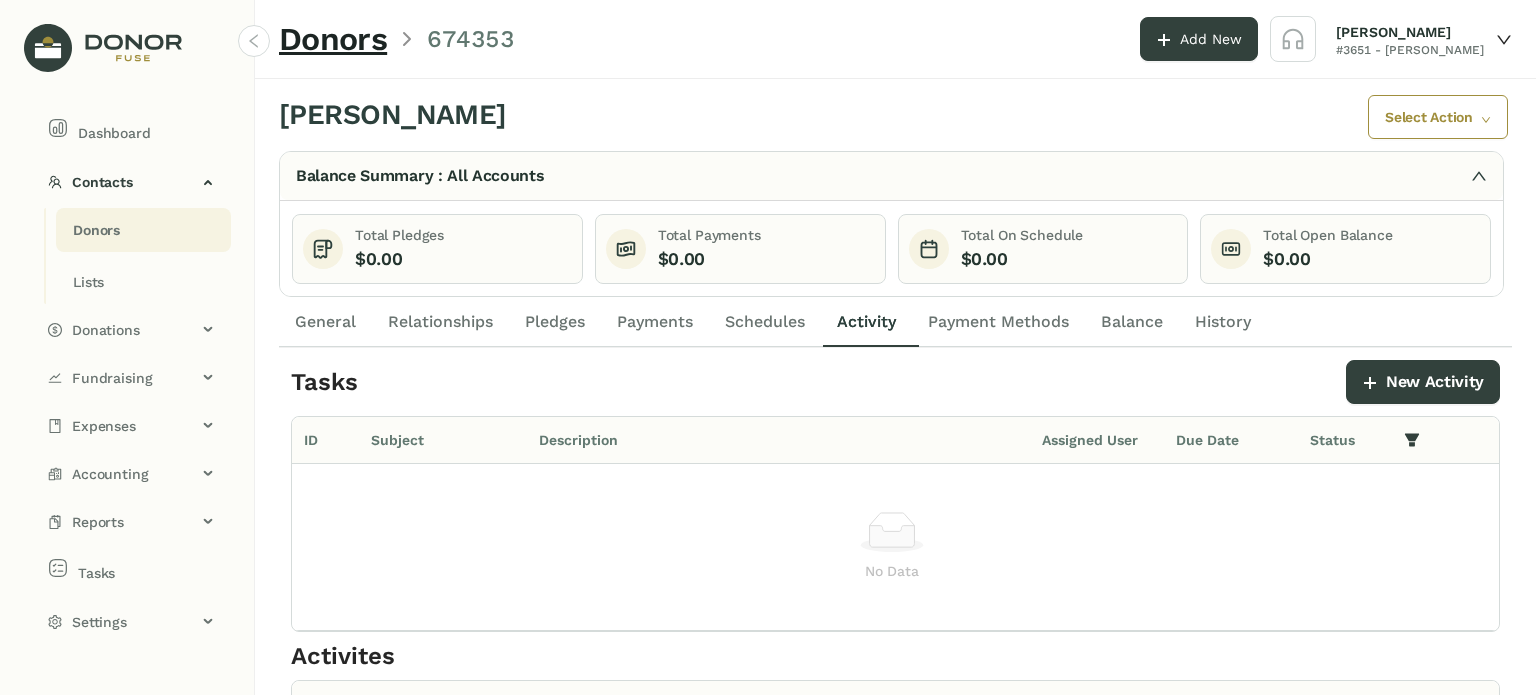 click on "Activity" 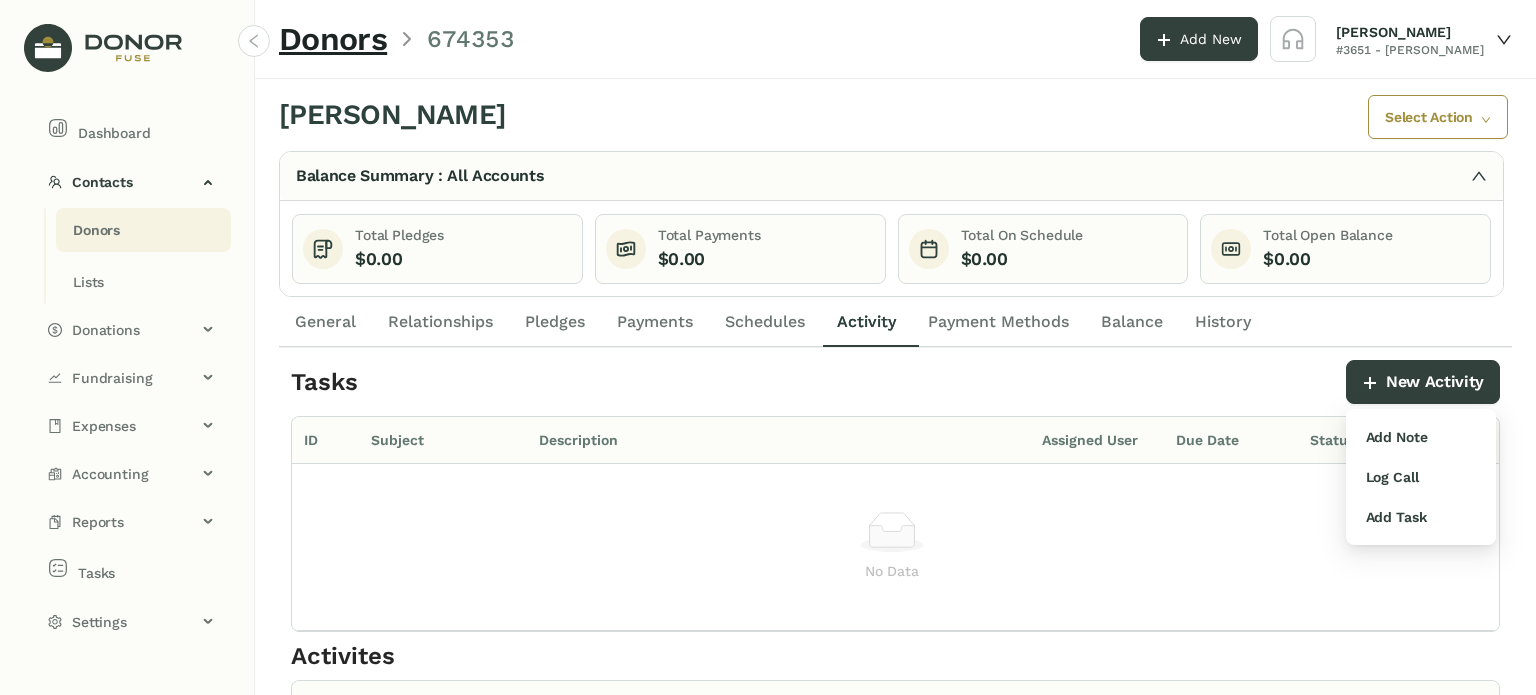 click on "Add Note Log Call Add Task" at bounding box center (1421, 477) 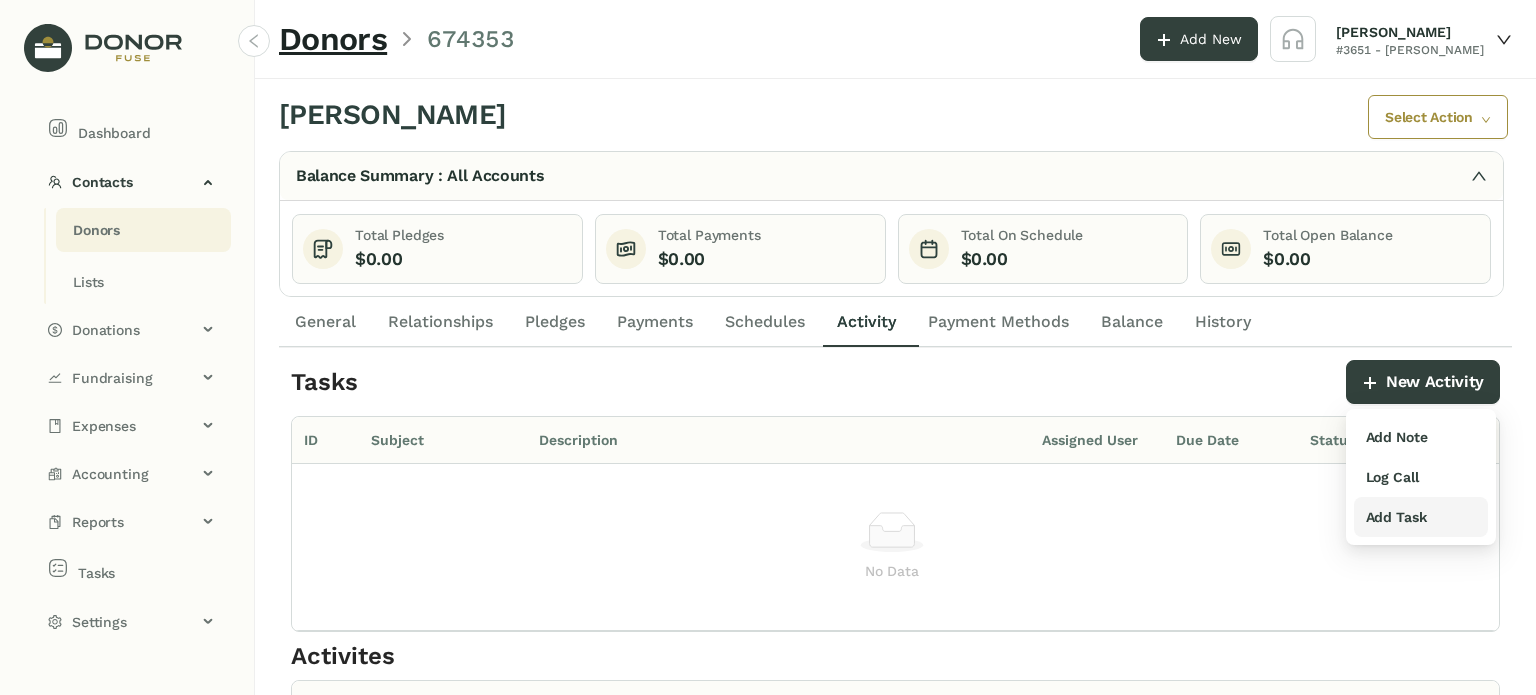 click on "Add Task" at bounding box center [1396, 517] 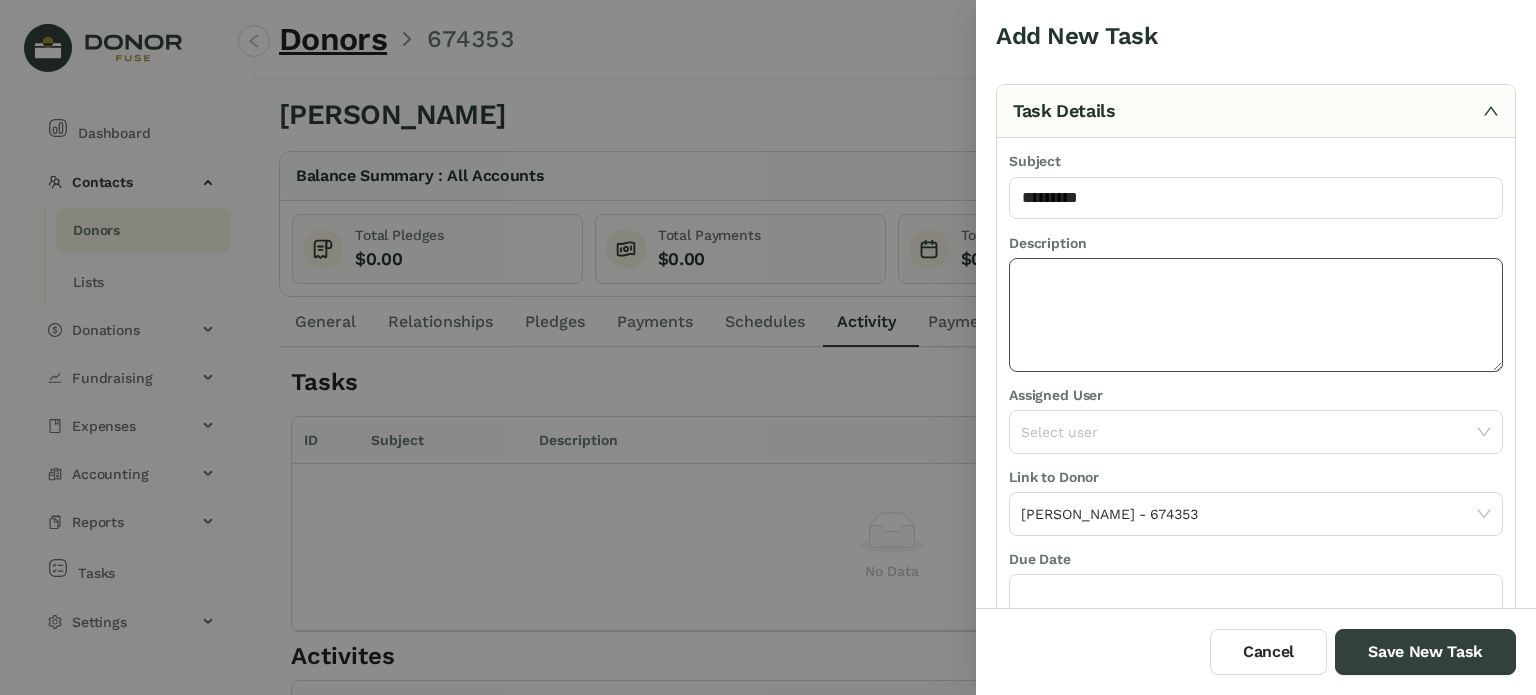 type on "**********" 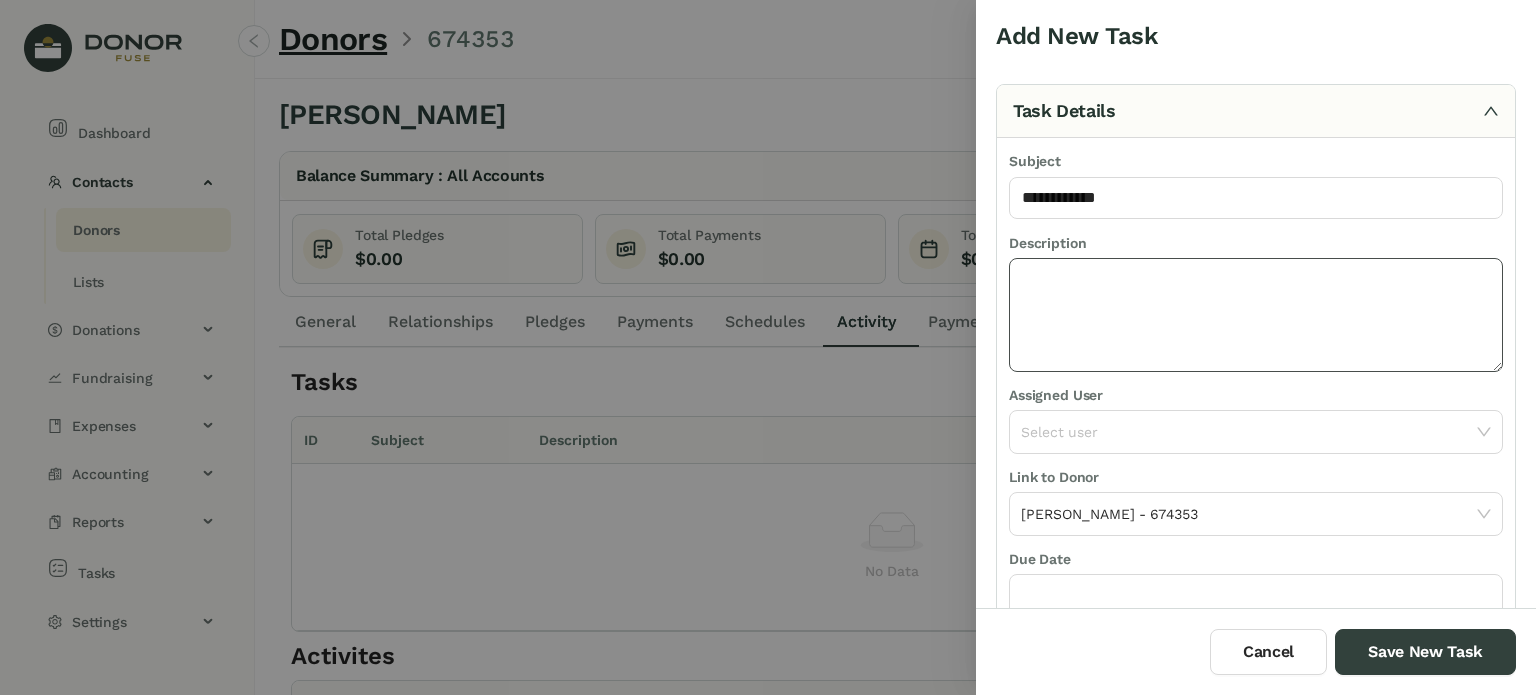 click 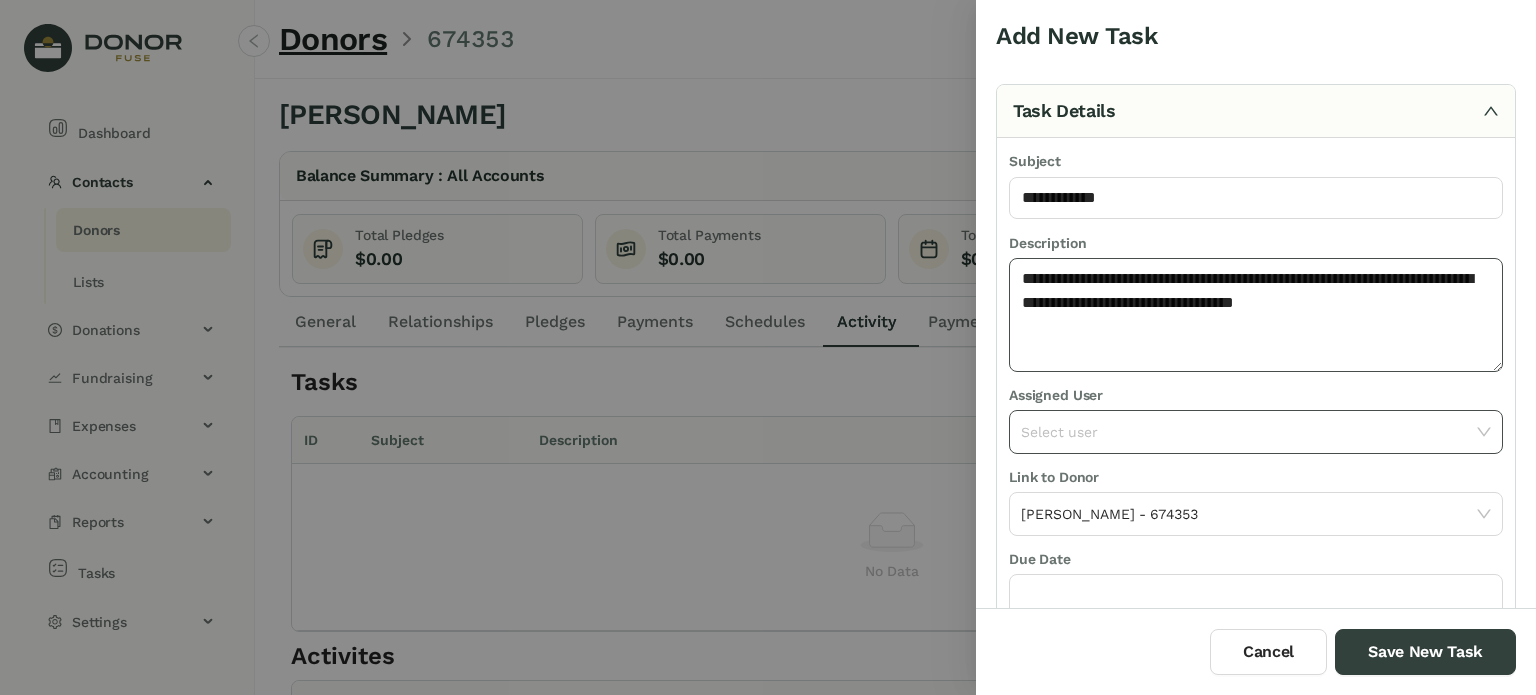 type on "**********" 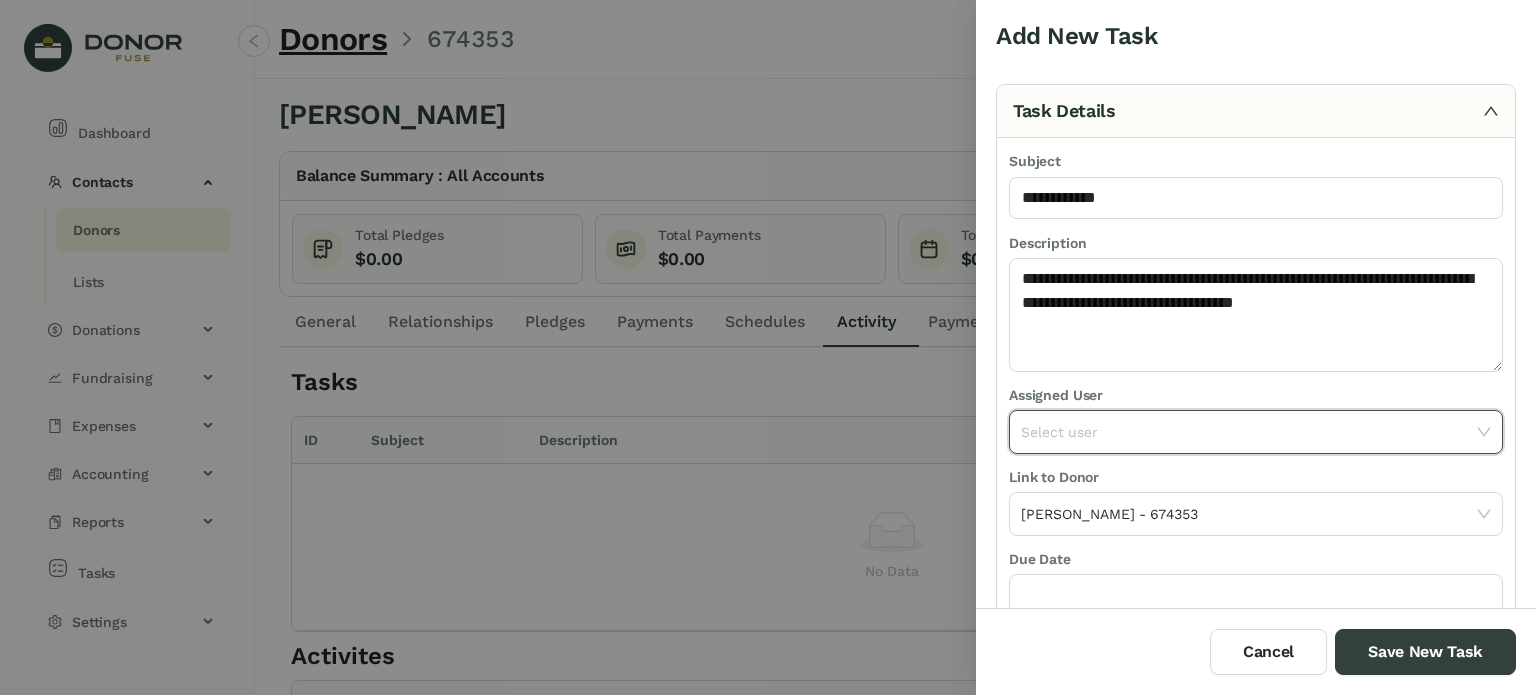 click 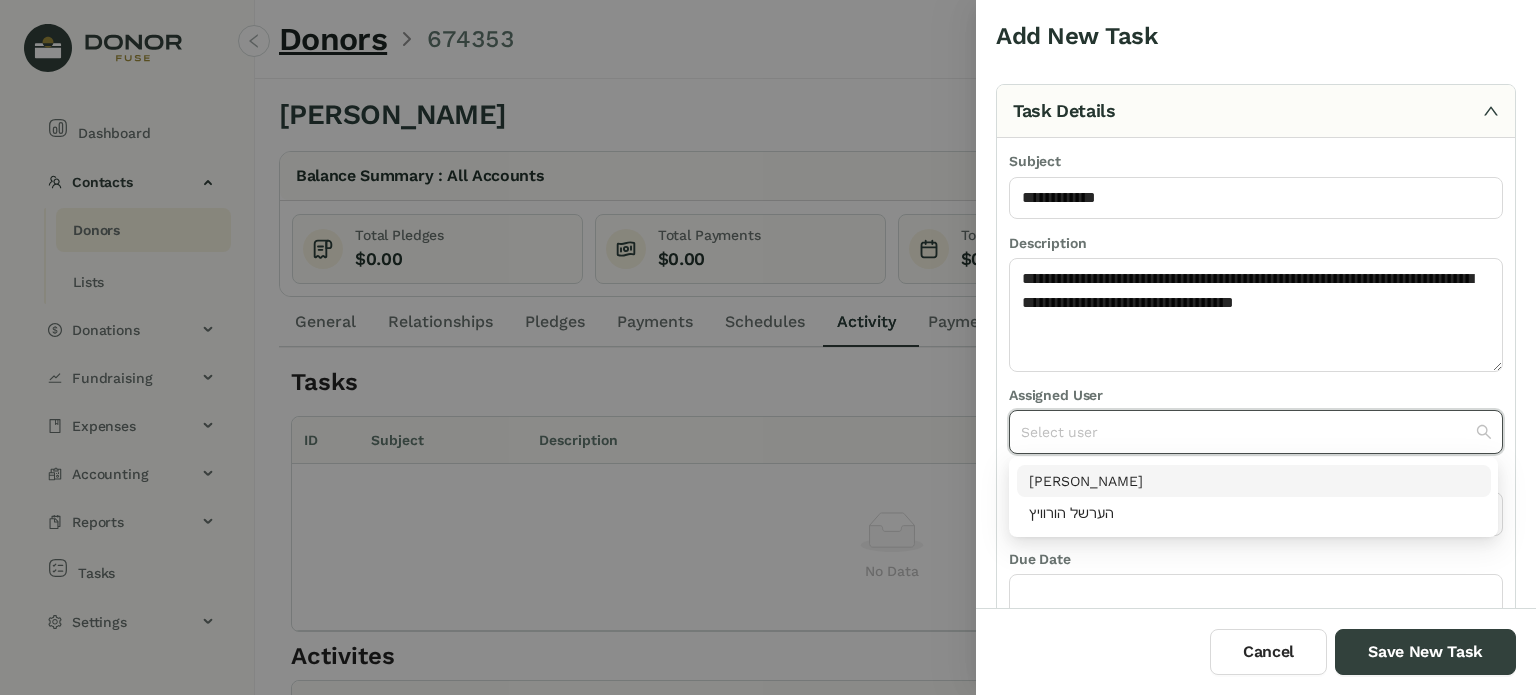 click on "[PERSON_NAME]" at bounding box center (1254, 481) 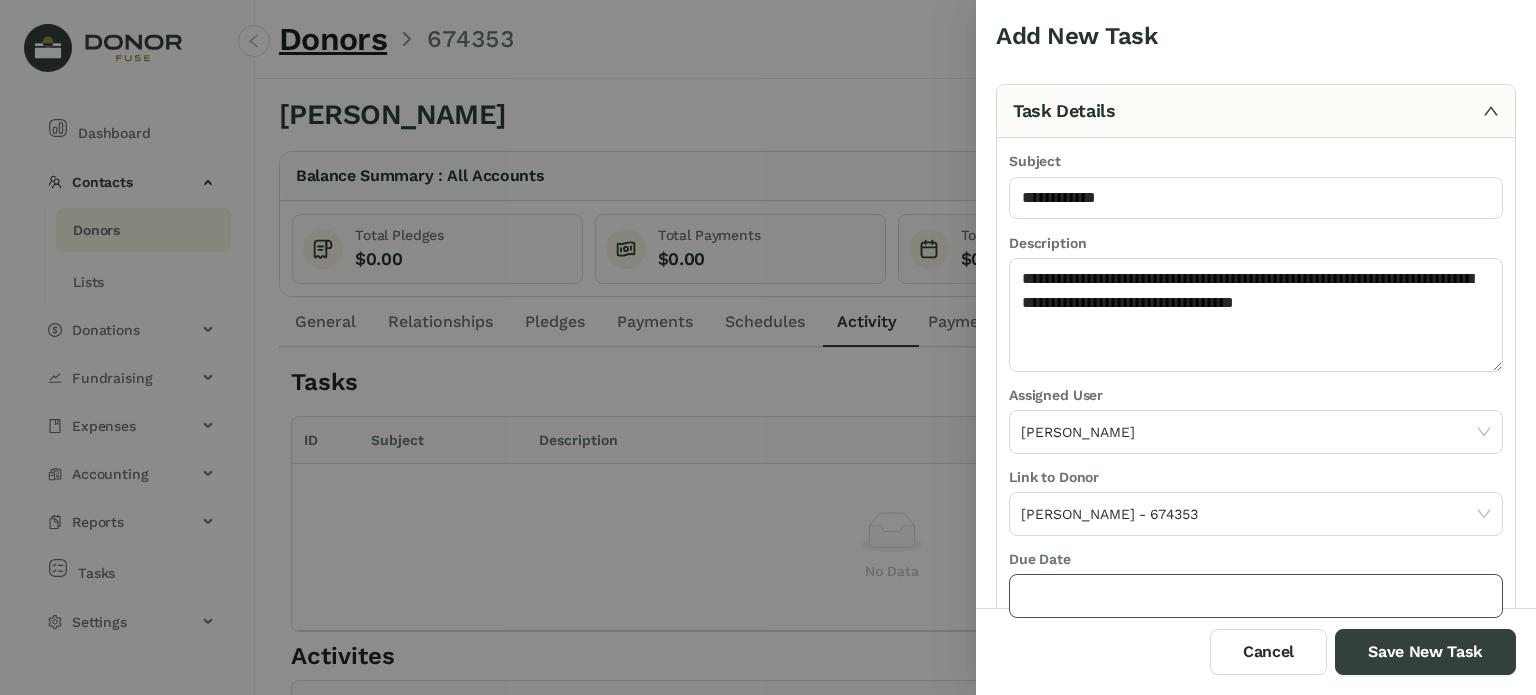 click 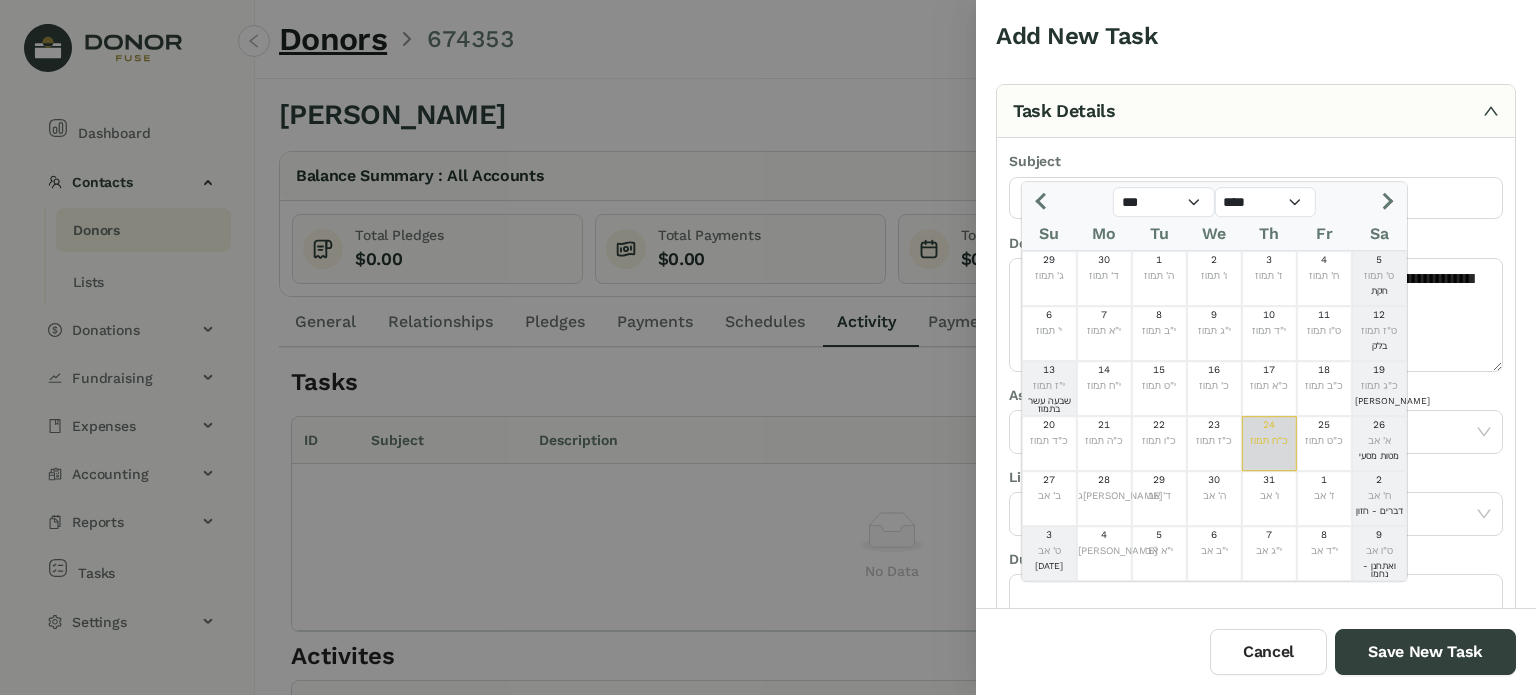 click on "24  כ"ח תמוז" 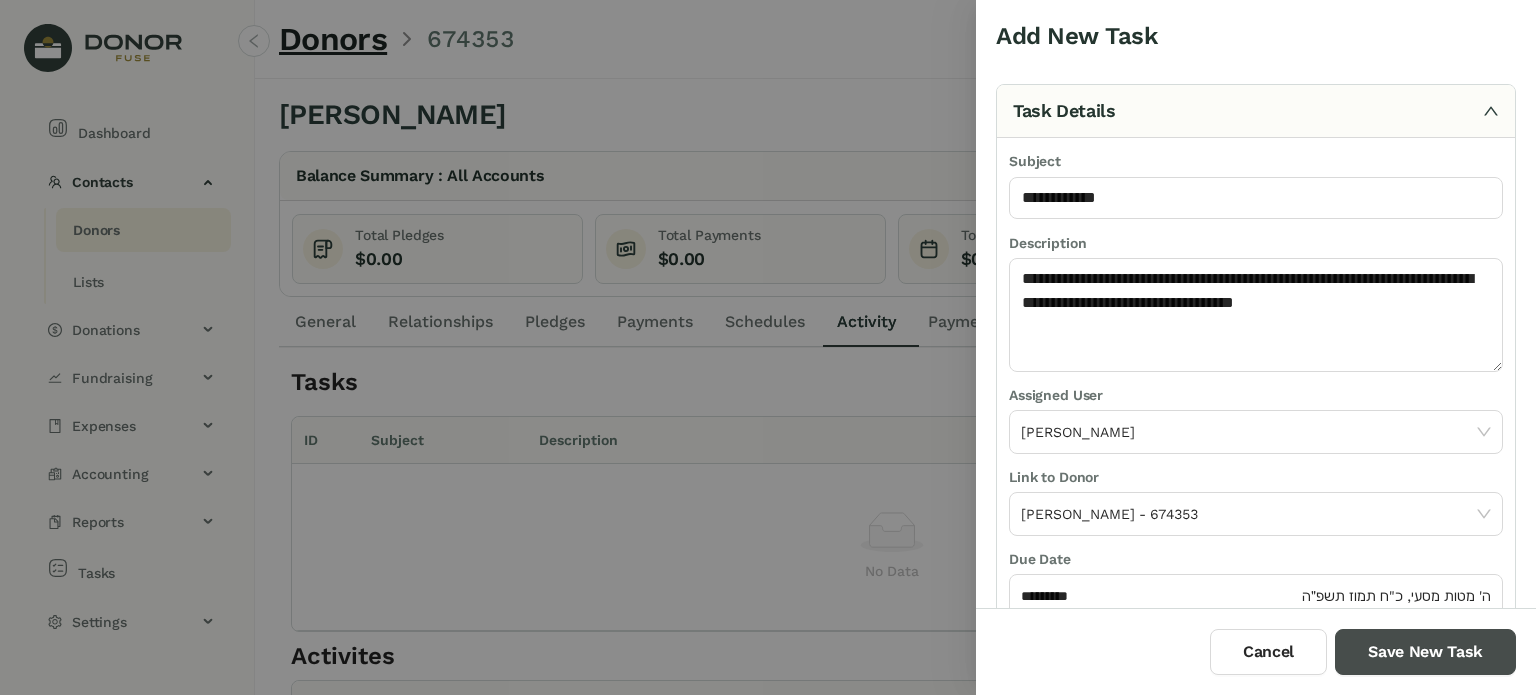 click on "Save New Task" at bounding box center (1425, 652) 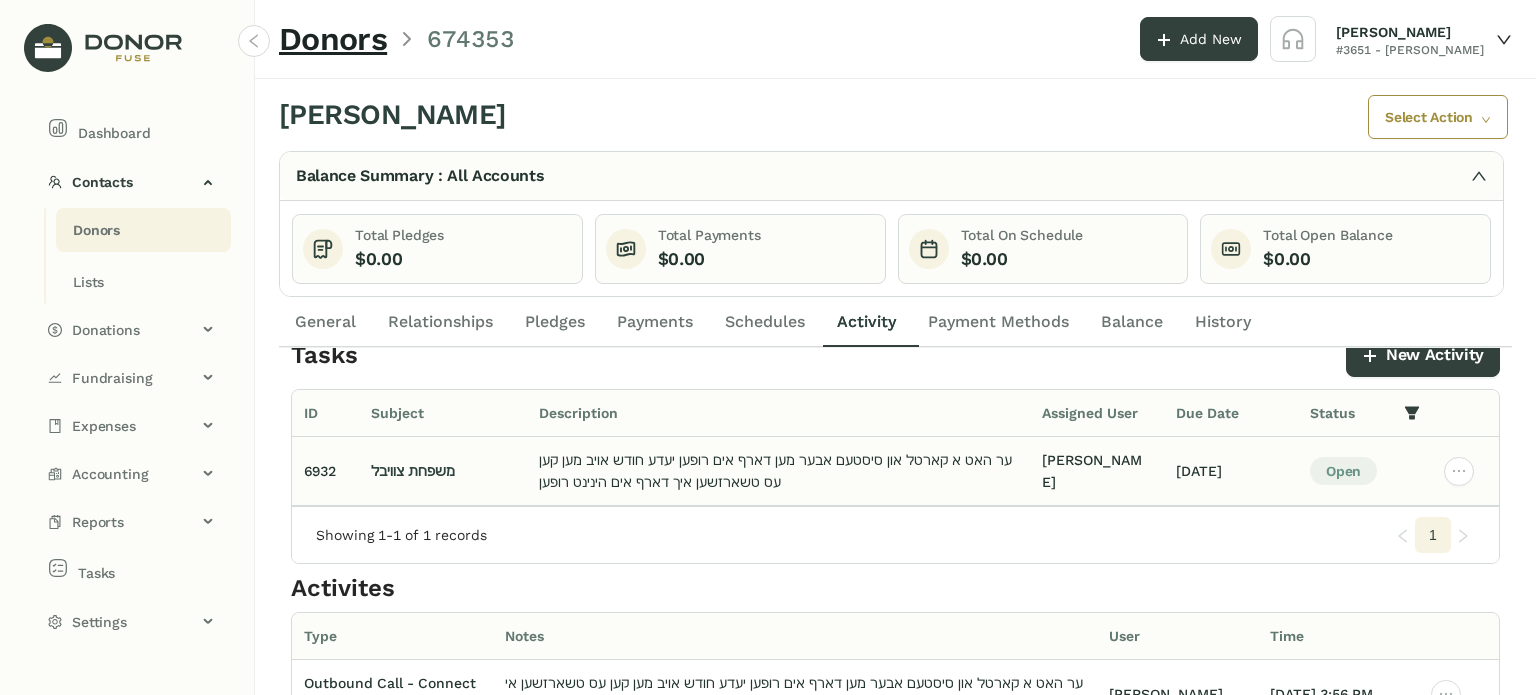 scroll, scrollTop: 0, scrollLeft: 0, axis: both 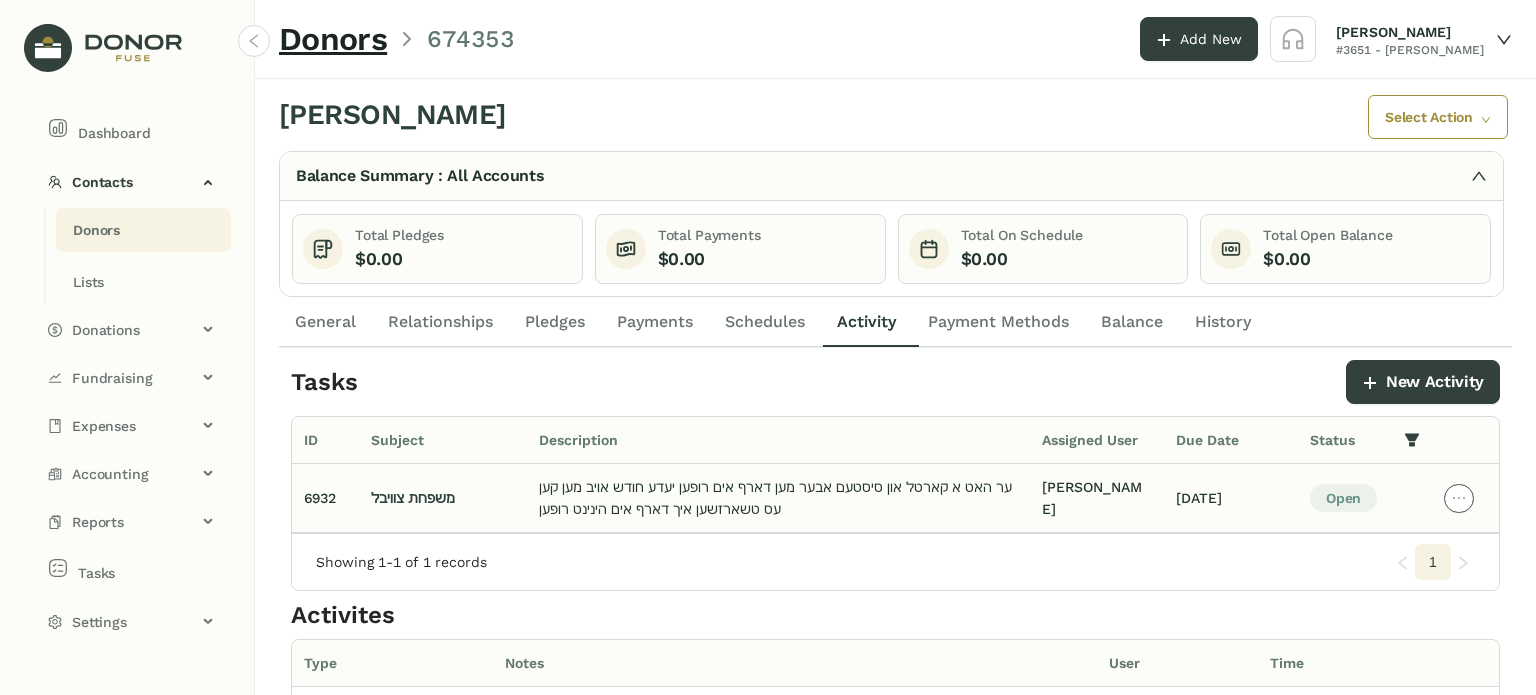 click 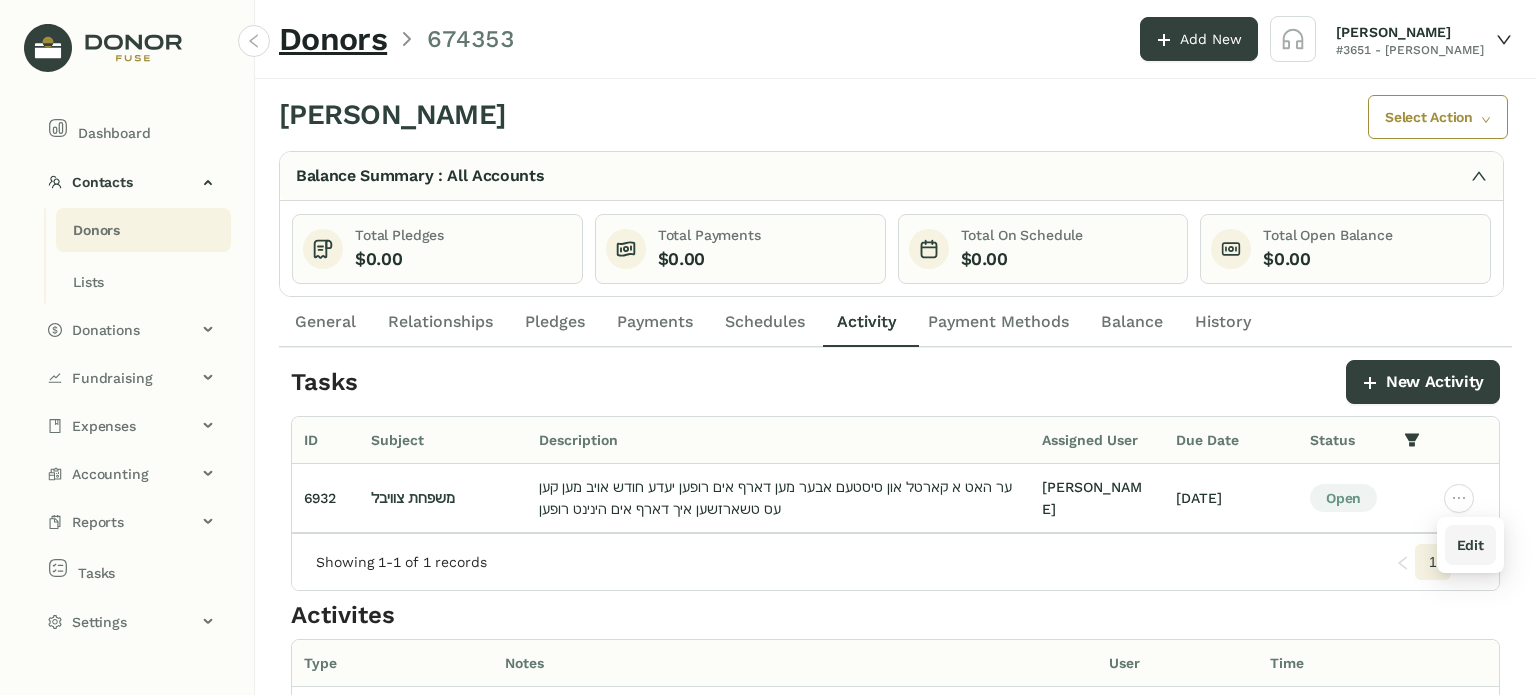click on "Edit" at bounding box center [1470, 545] 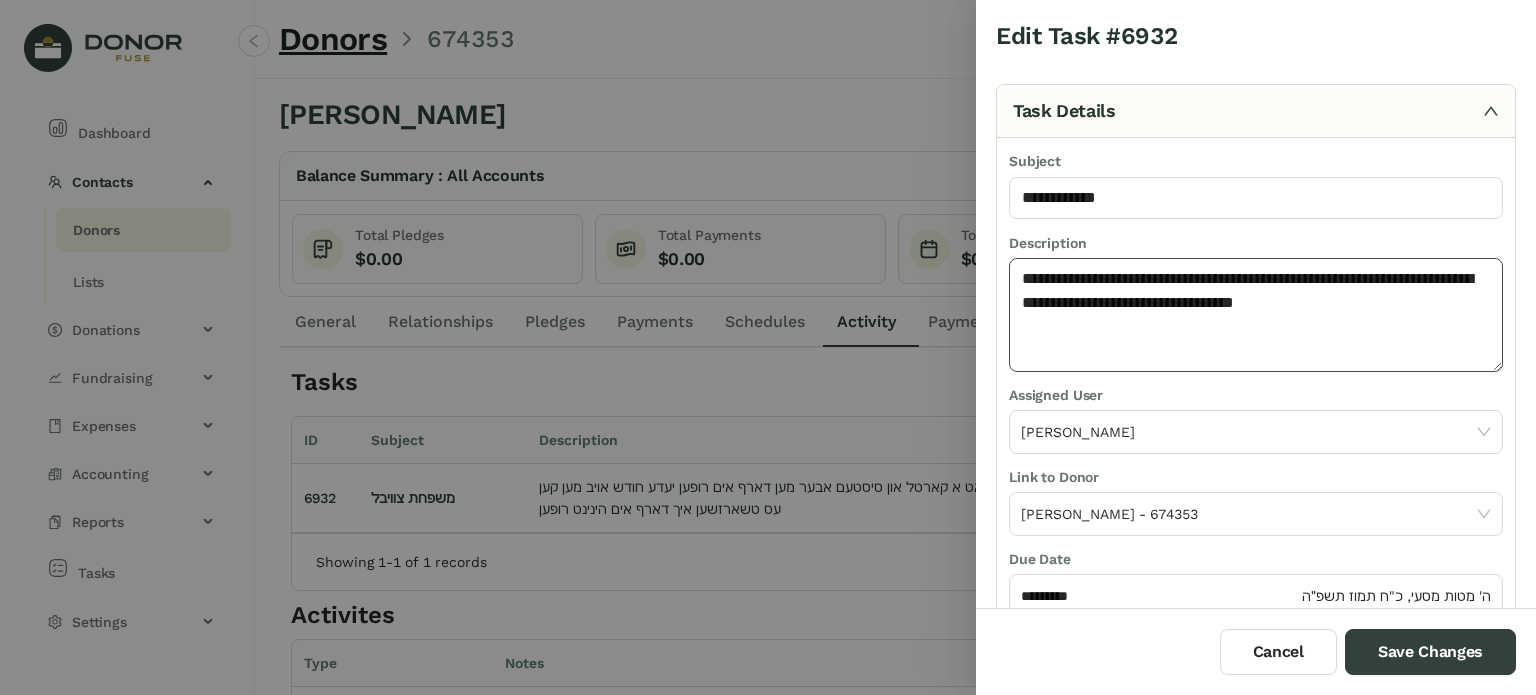 click on "**********" 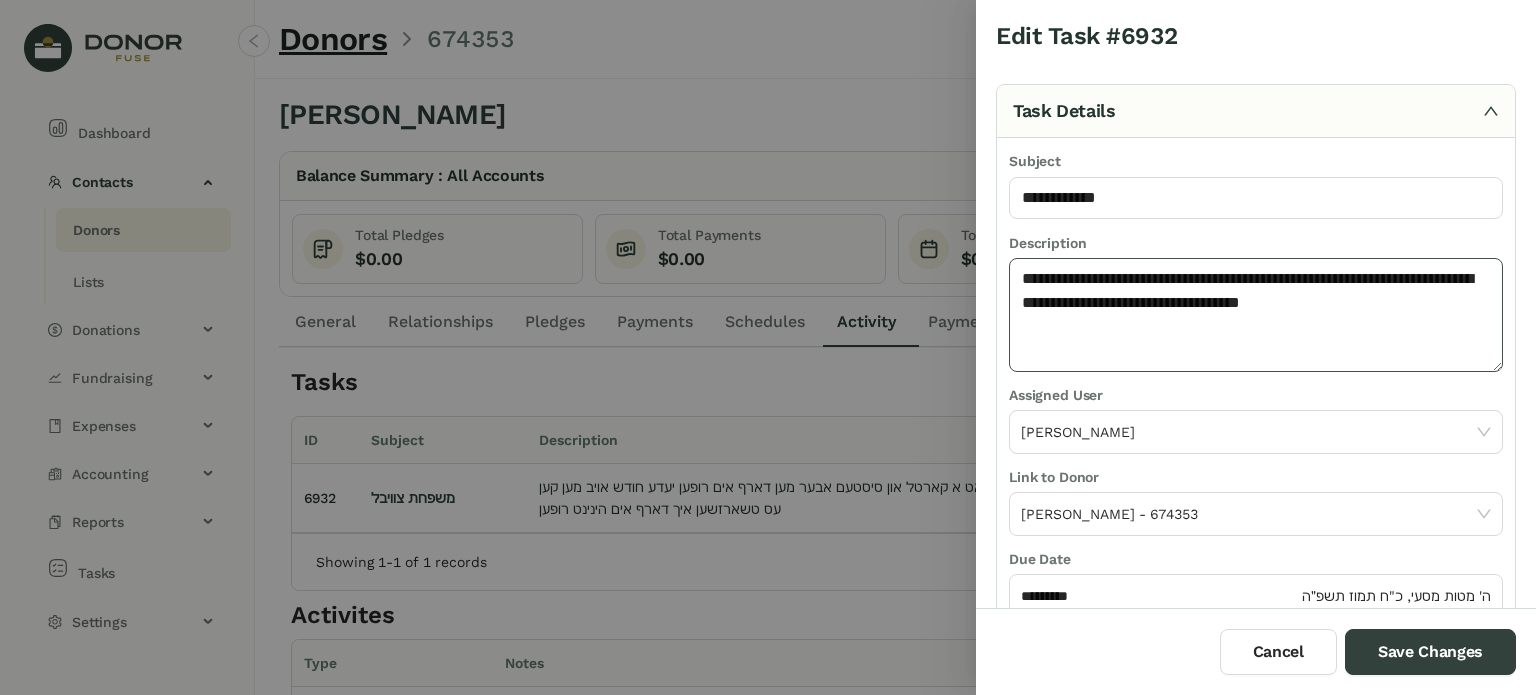paste on "**********" 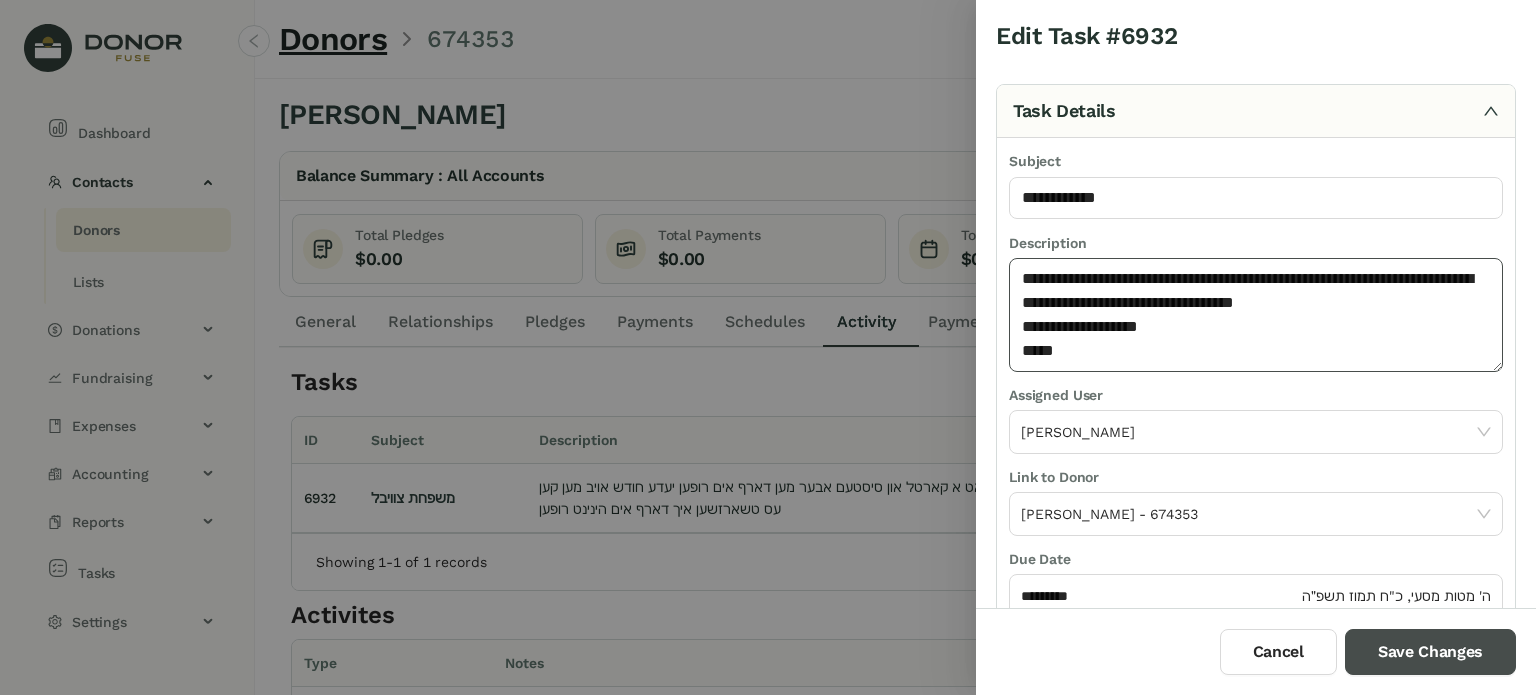 type on "**********" 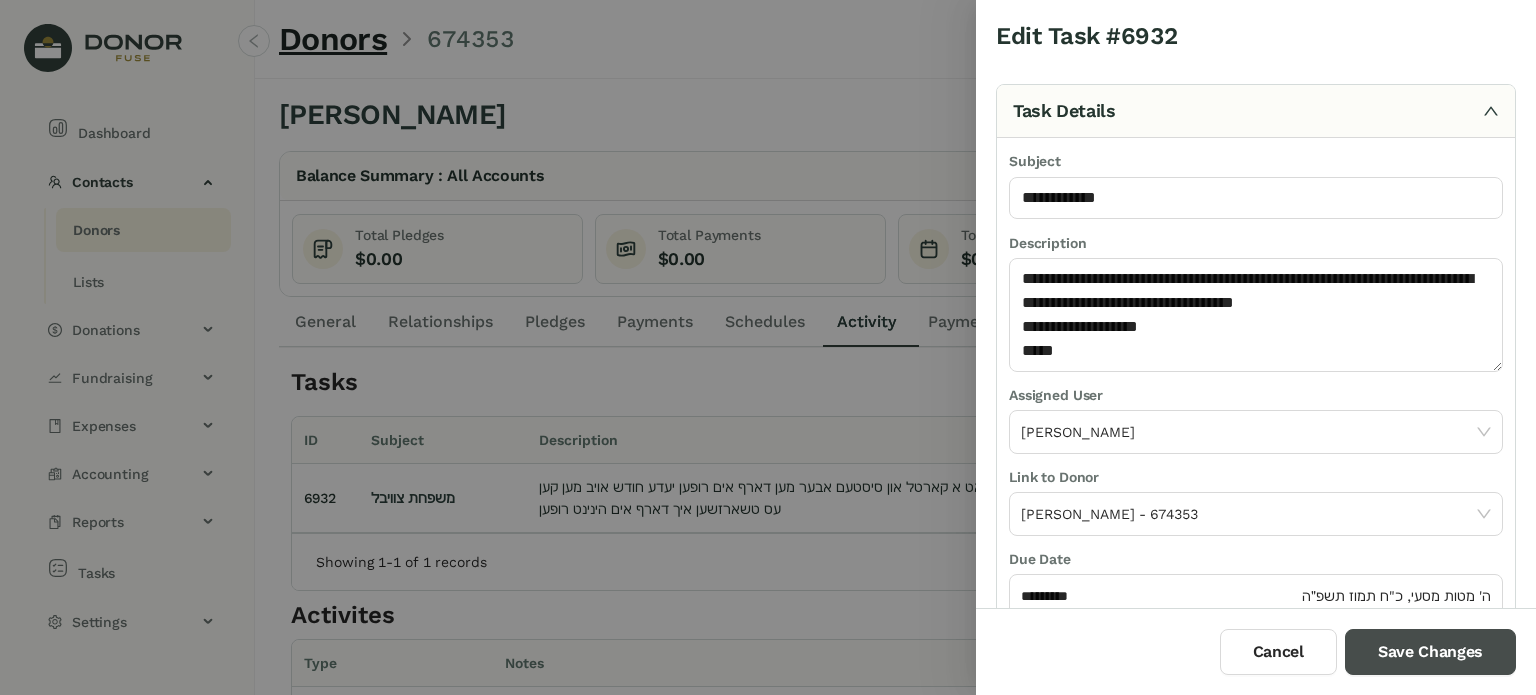 click on "Save Changes" at bounding box center [1430, 652] 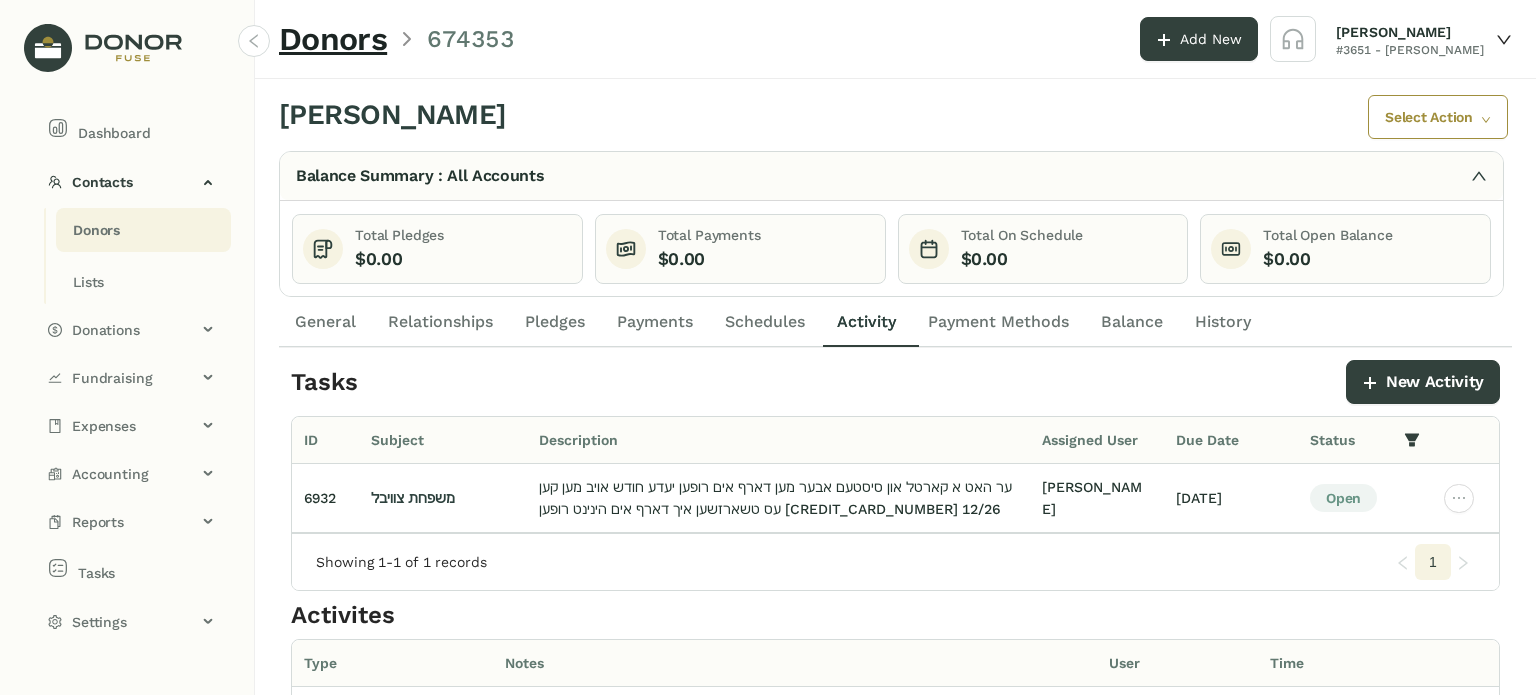 drag, startPoint x: 131, startPoint y: 231, endPoint x: 280, endPoint y: 227, distance: 149.05368 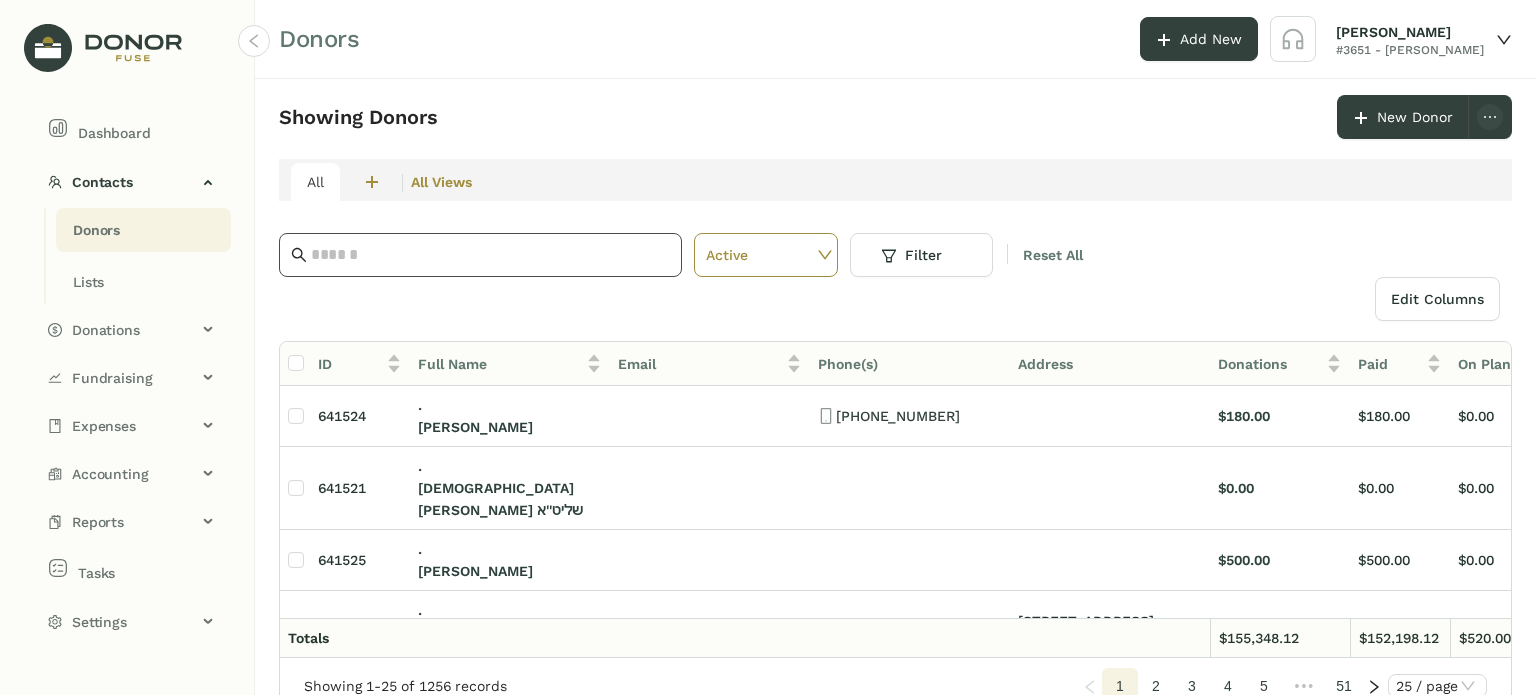 click 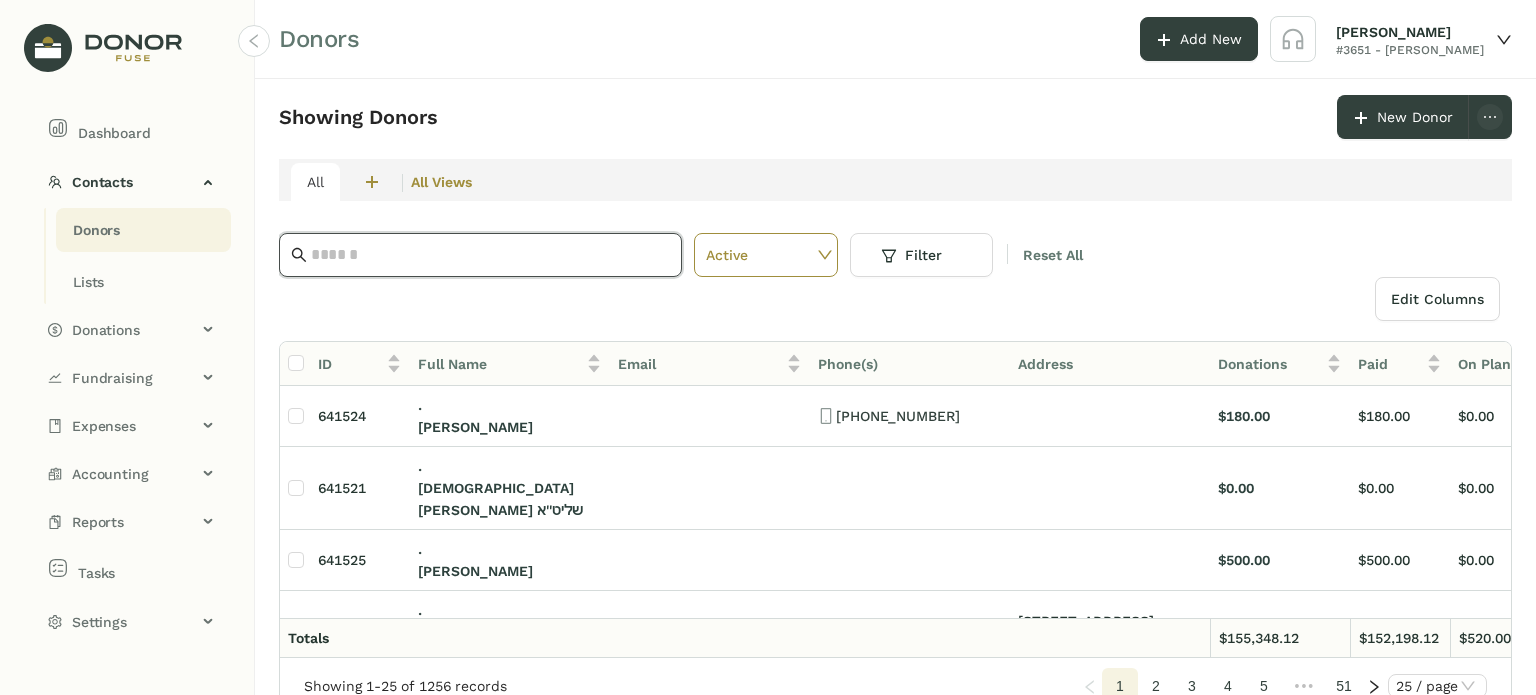 paste on "**********" 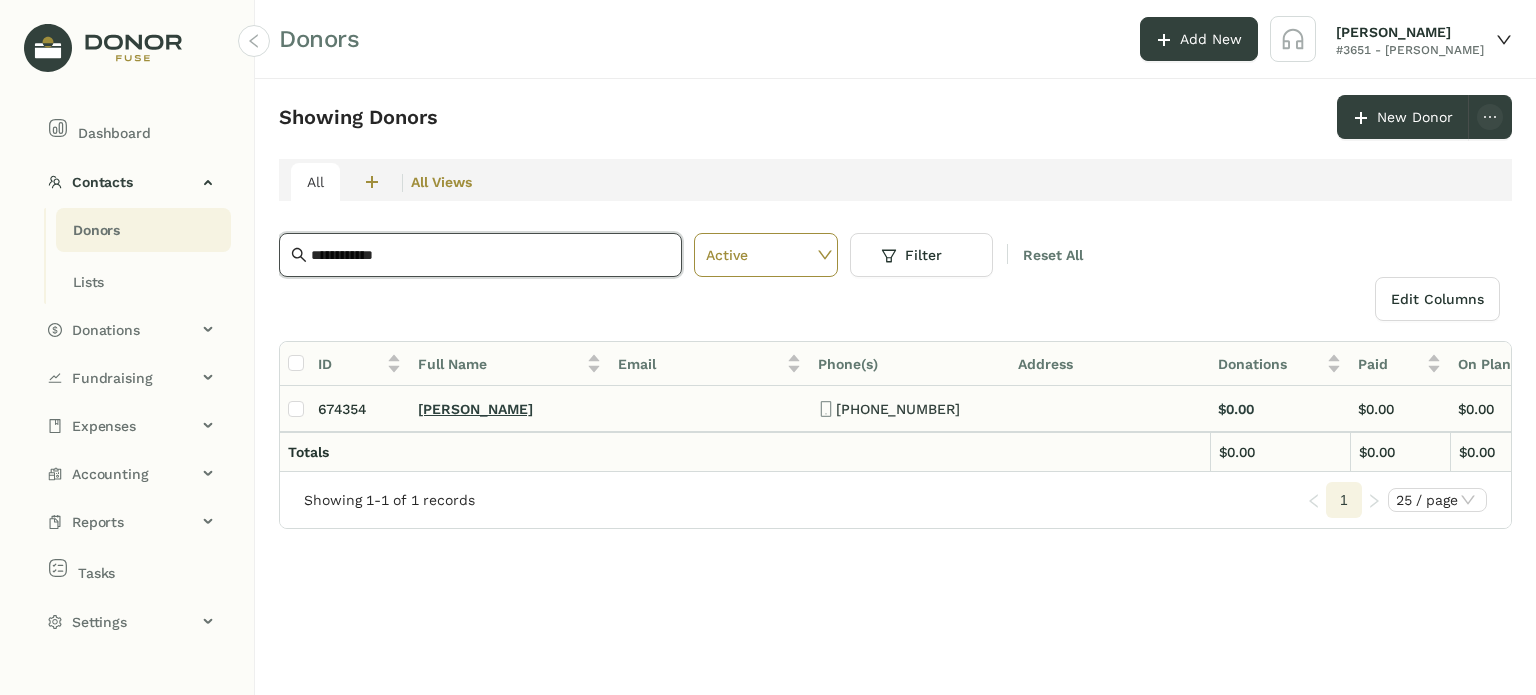 type on "**********" 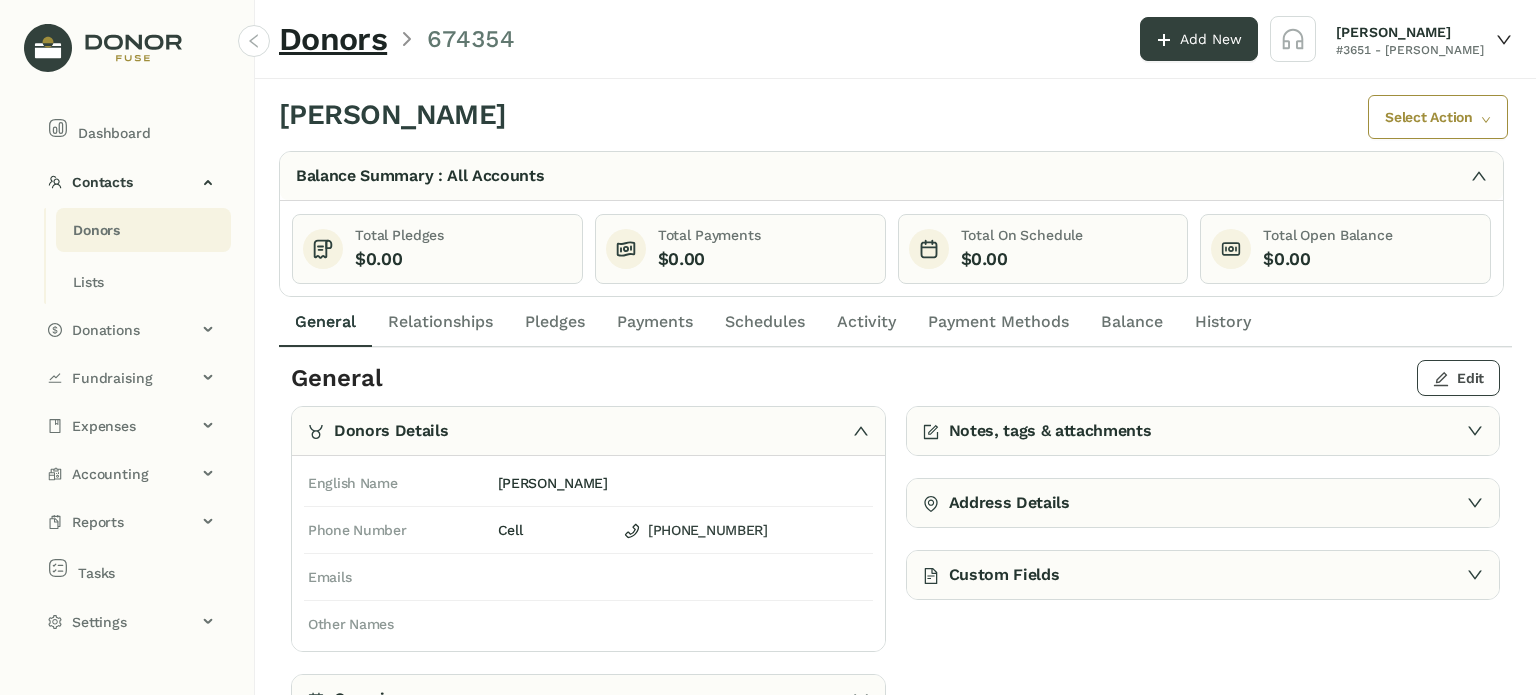 click on "Edit" 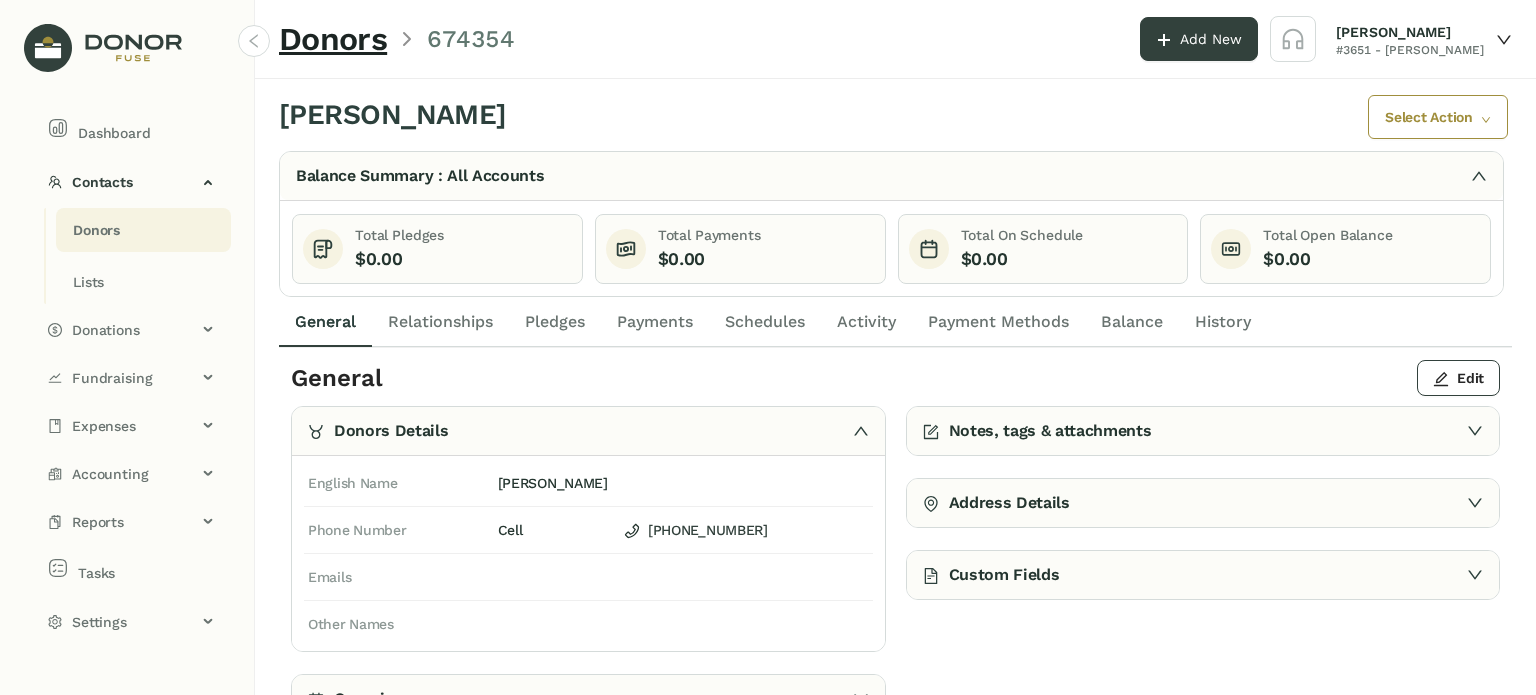 click on "**********" at bounding box center [1536, 347] 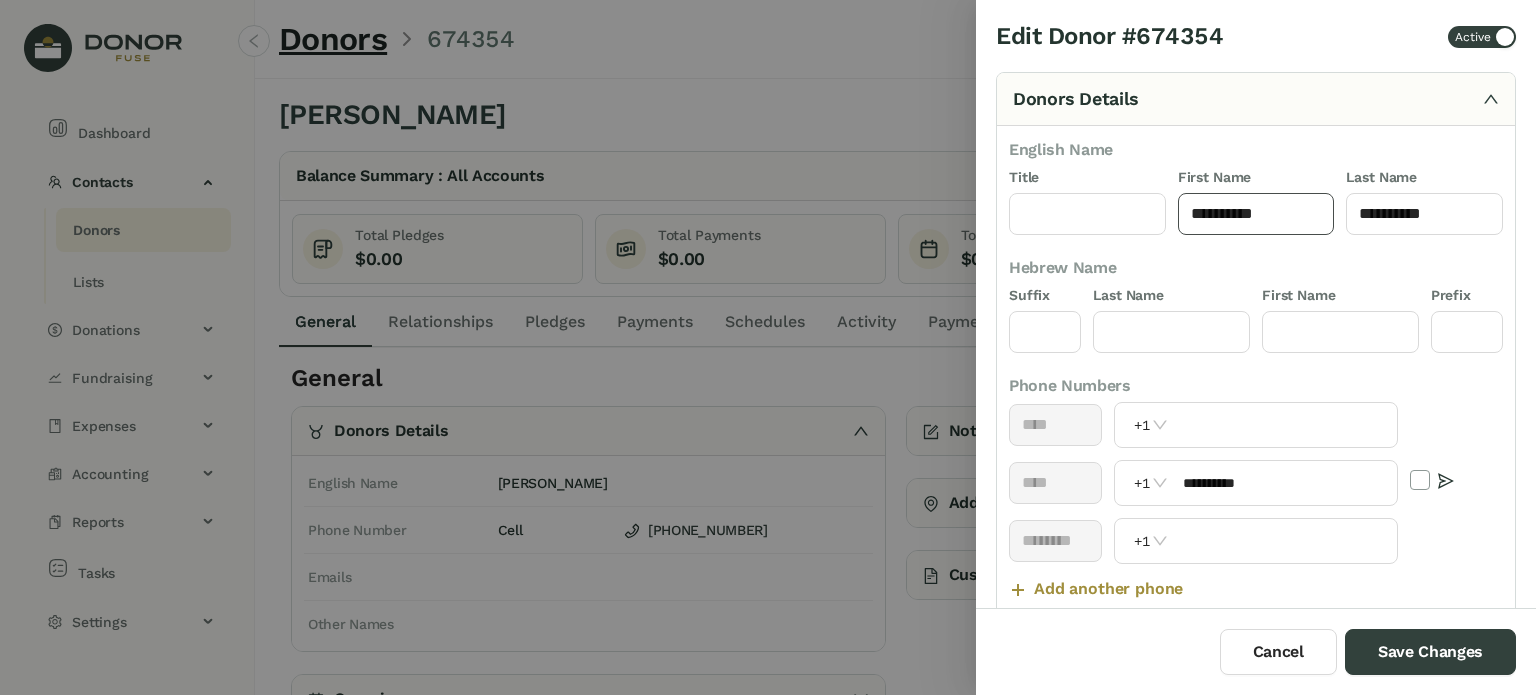 click on "**********" 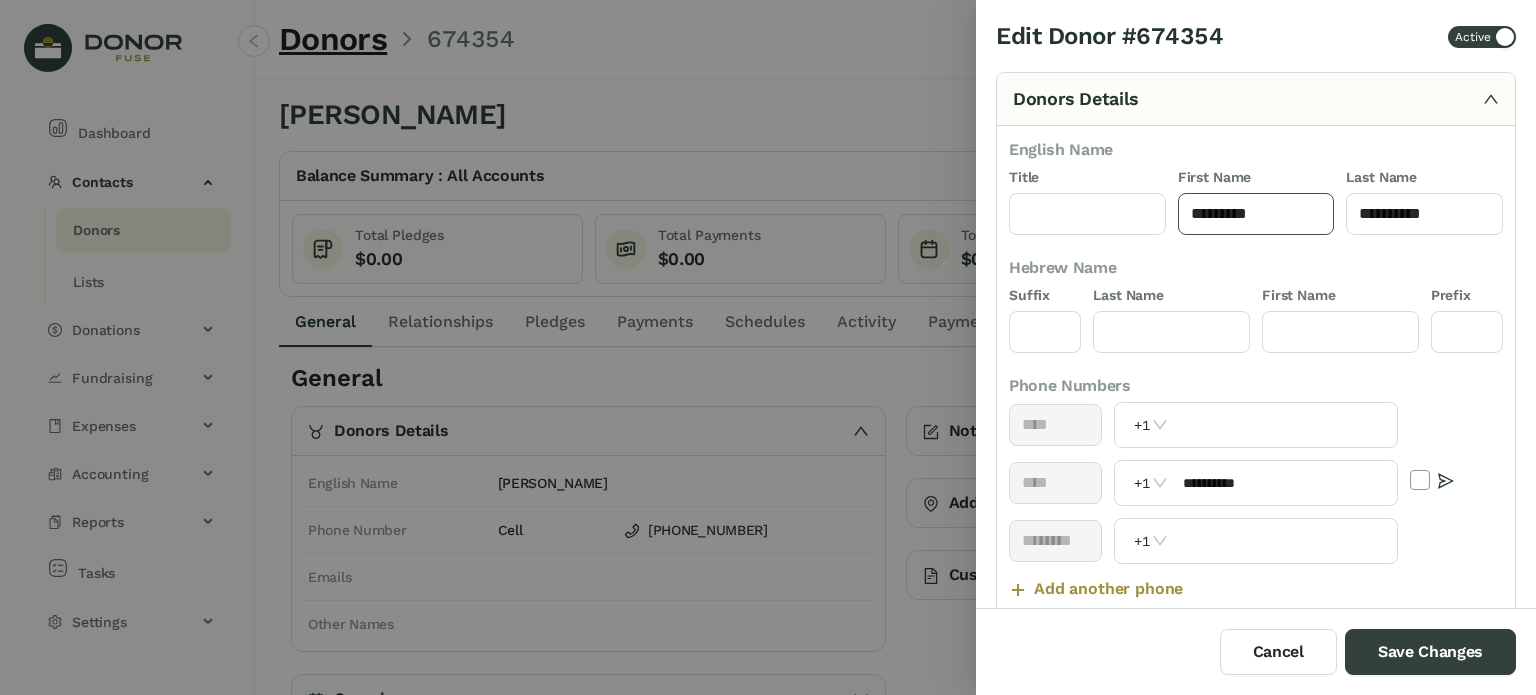 click on "*********" 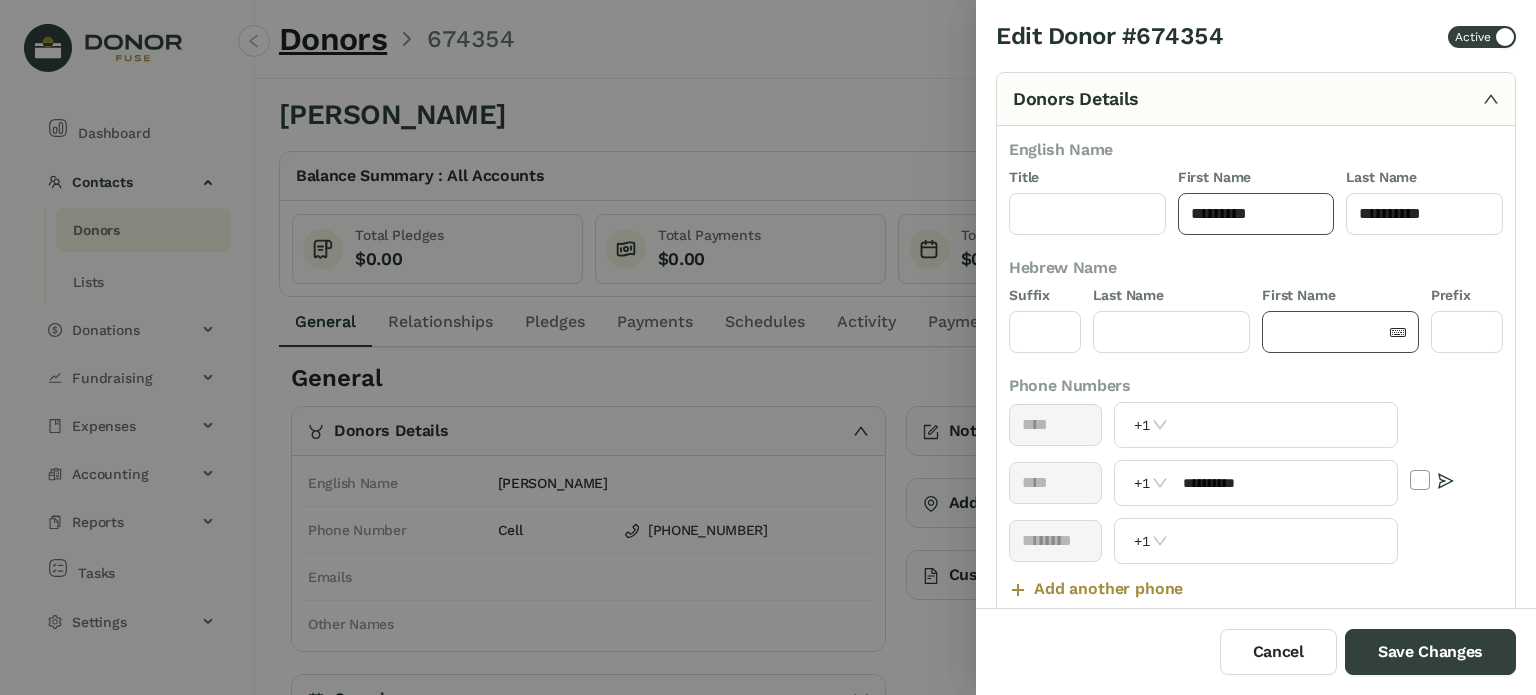 type on "*********" 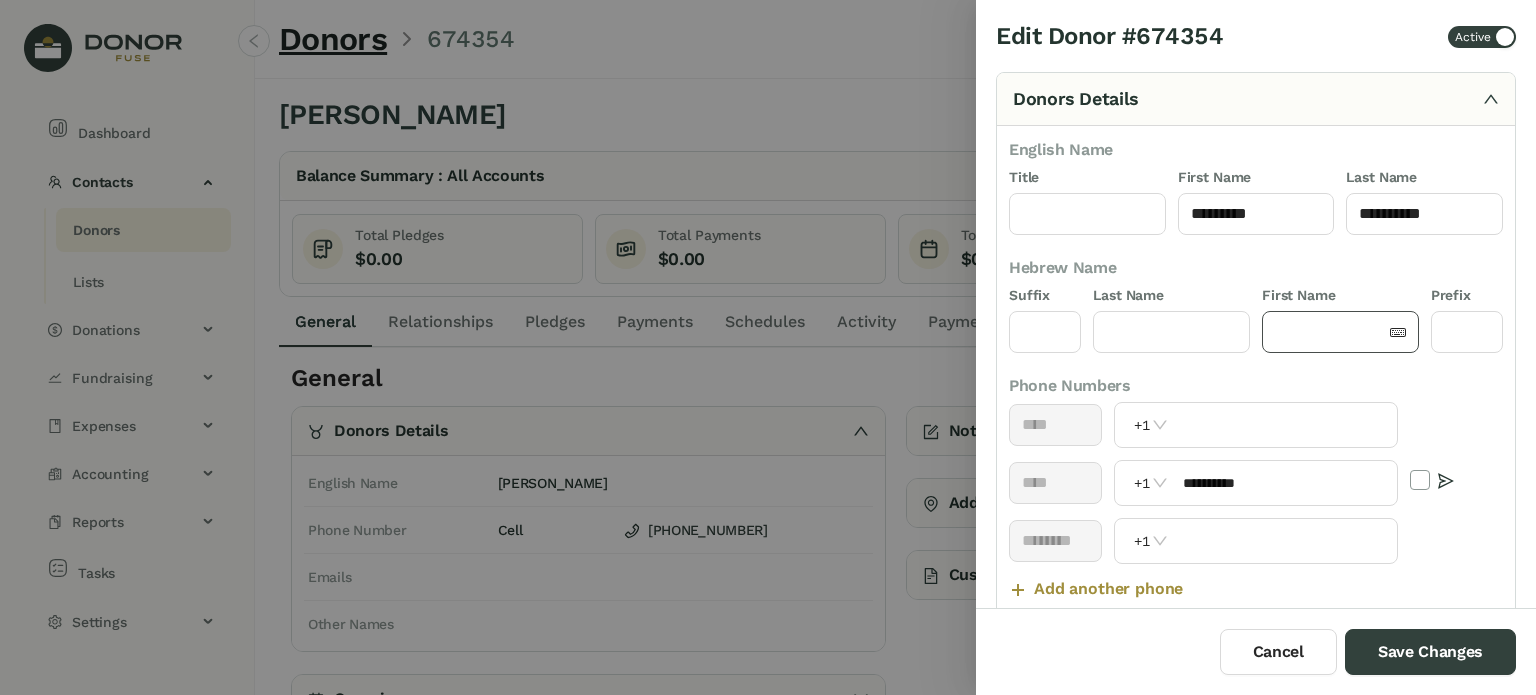 click 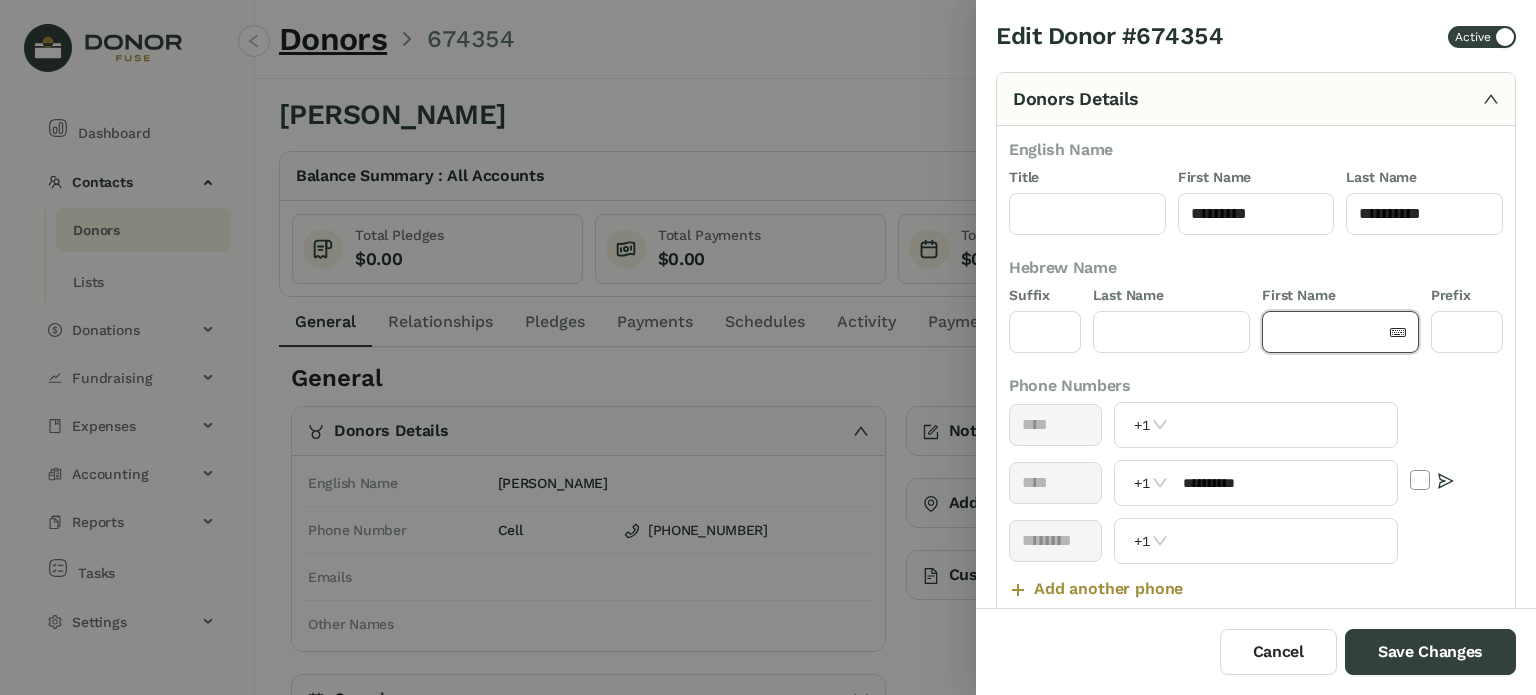paste on "*********" 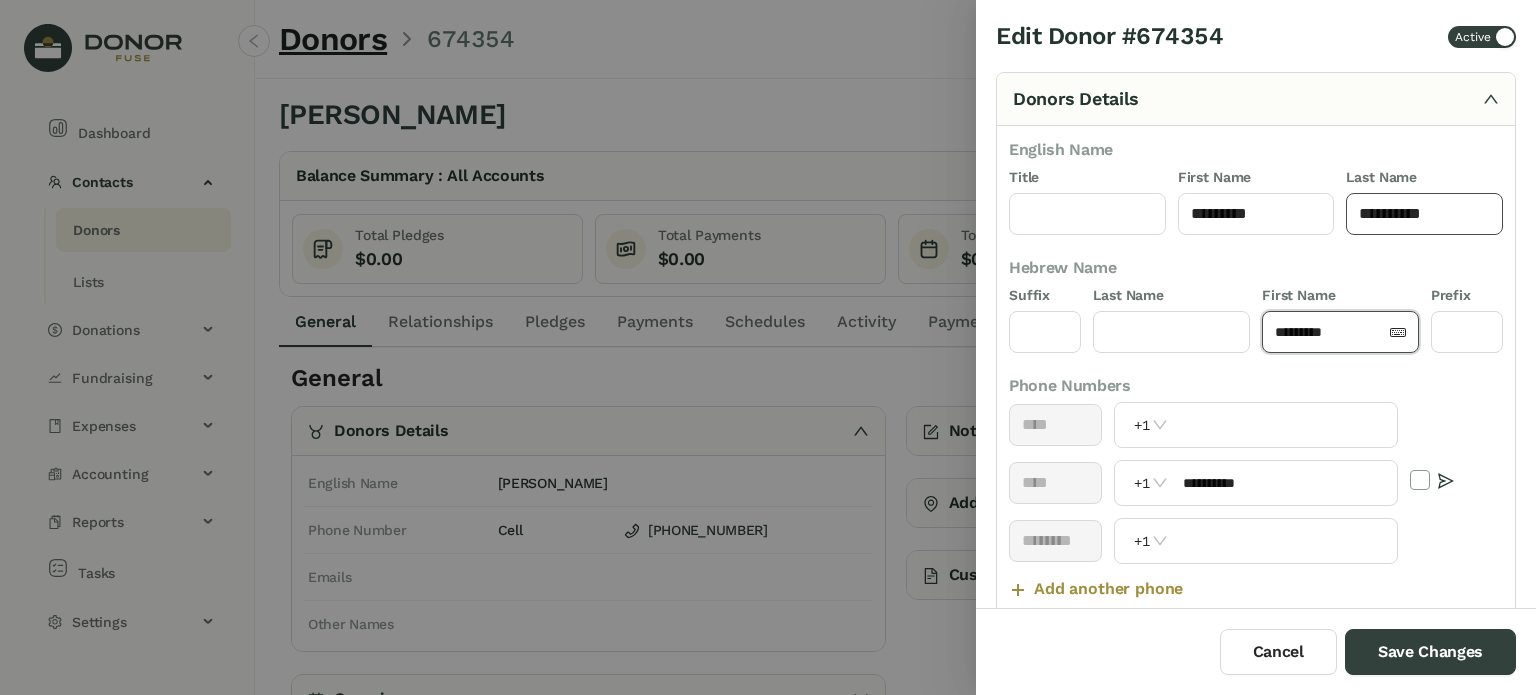 type on "*********" 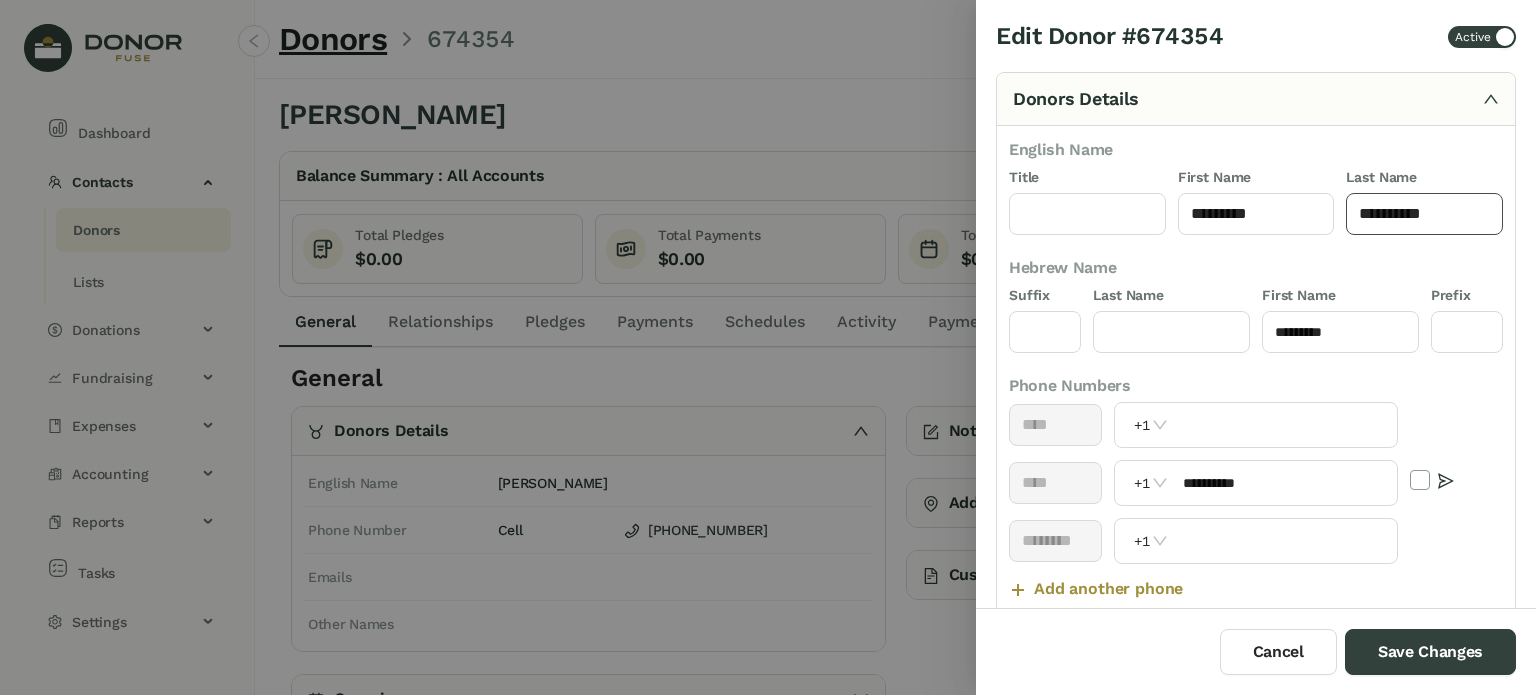 click on "**********" 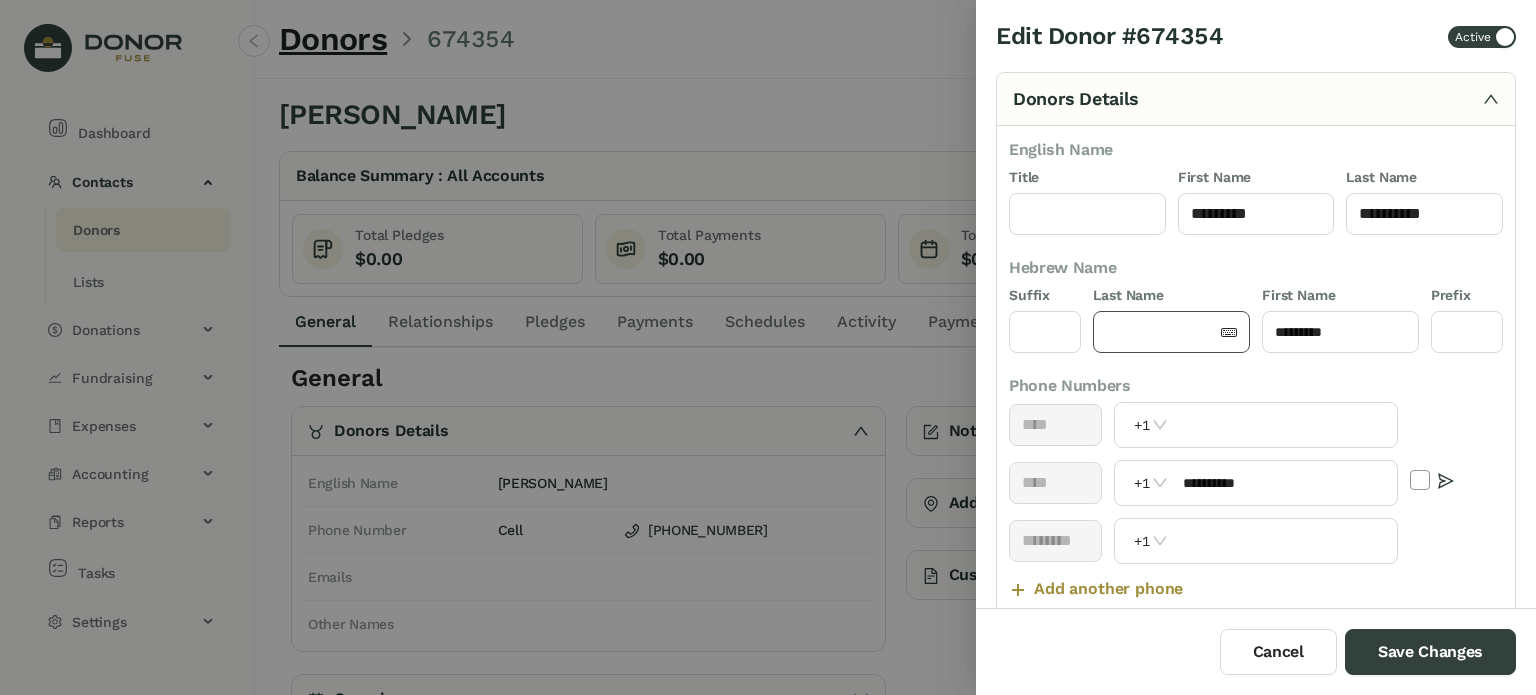 click 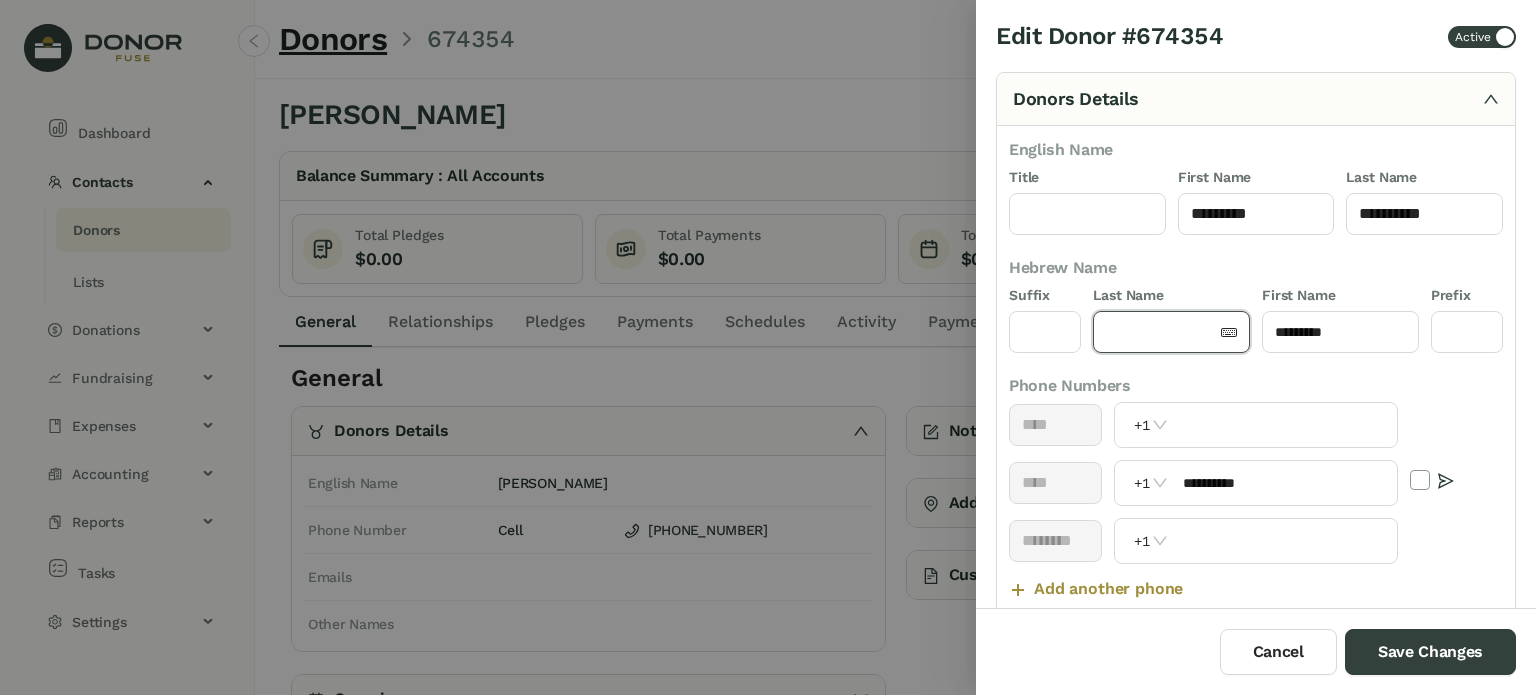 paste on "**********" 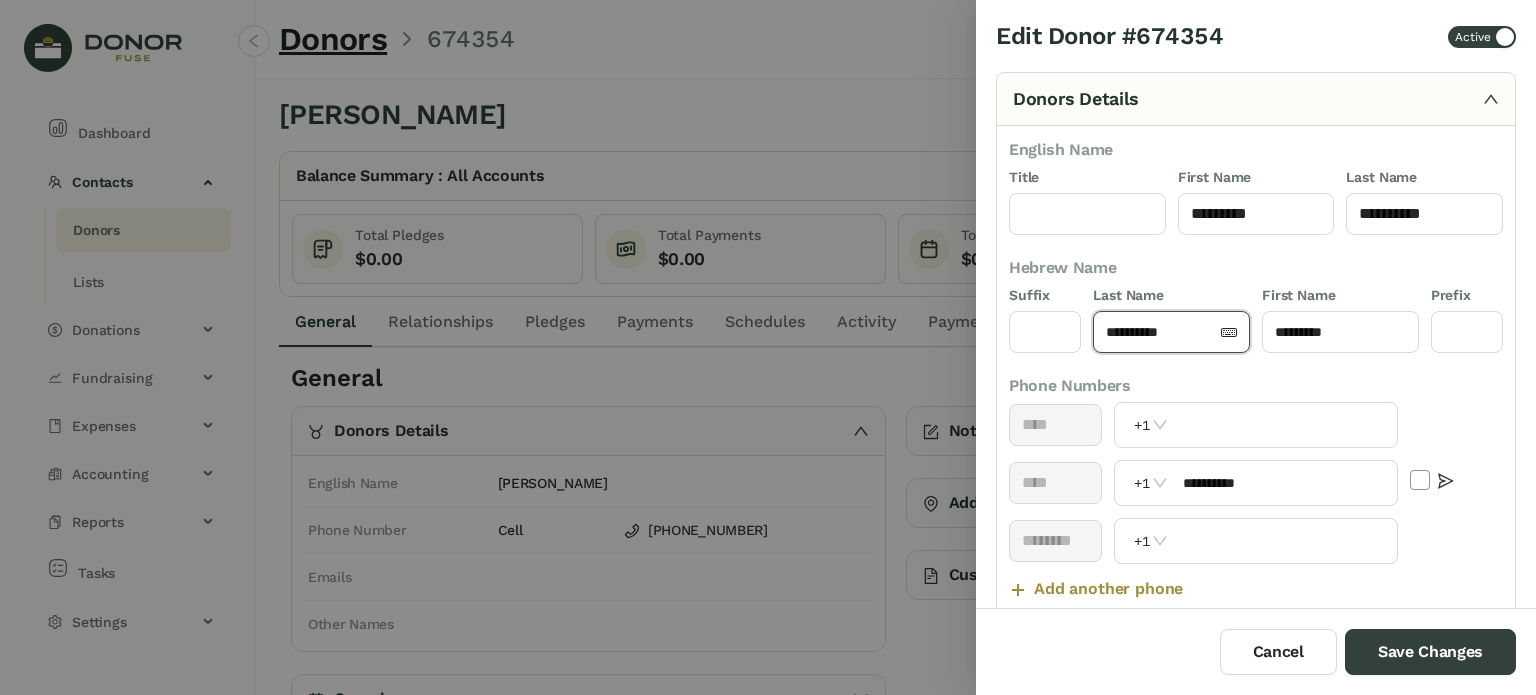 type on "**********" 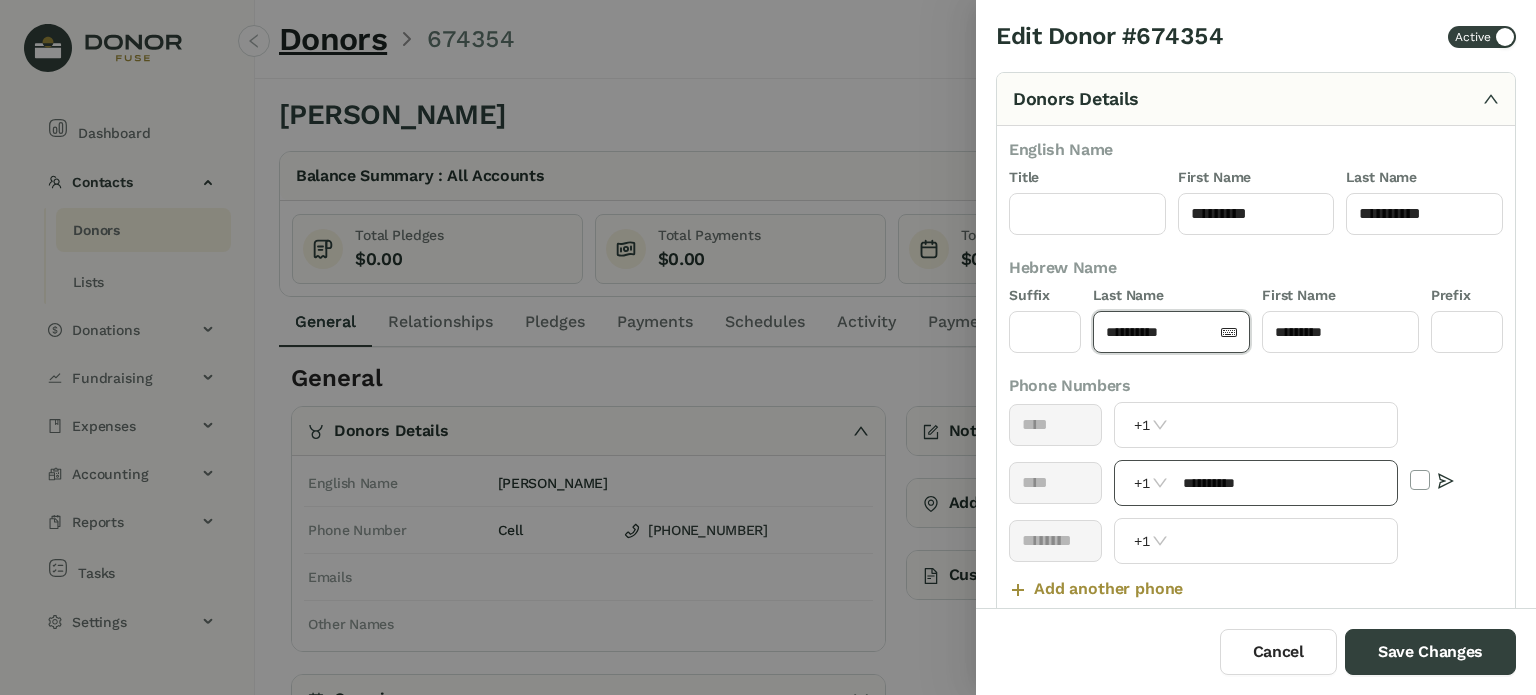 click on "**********" at bounding box center [1284, 483] 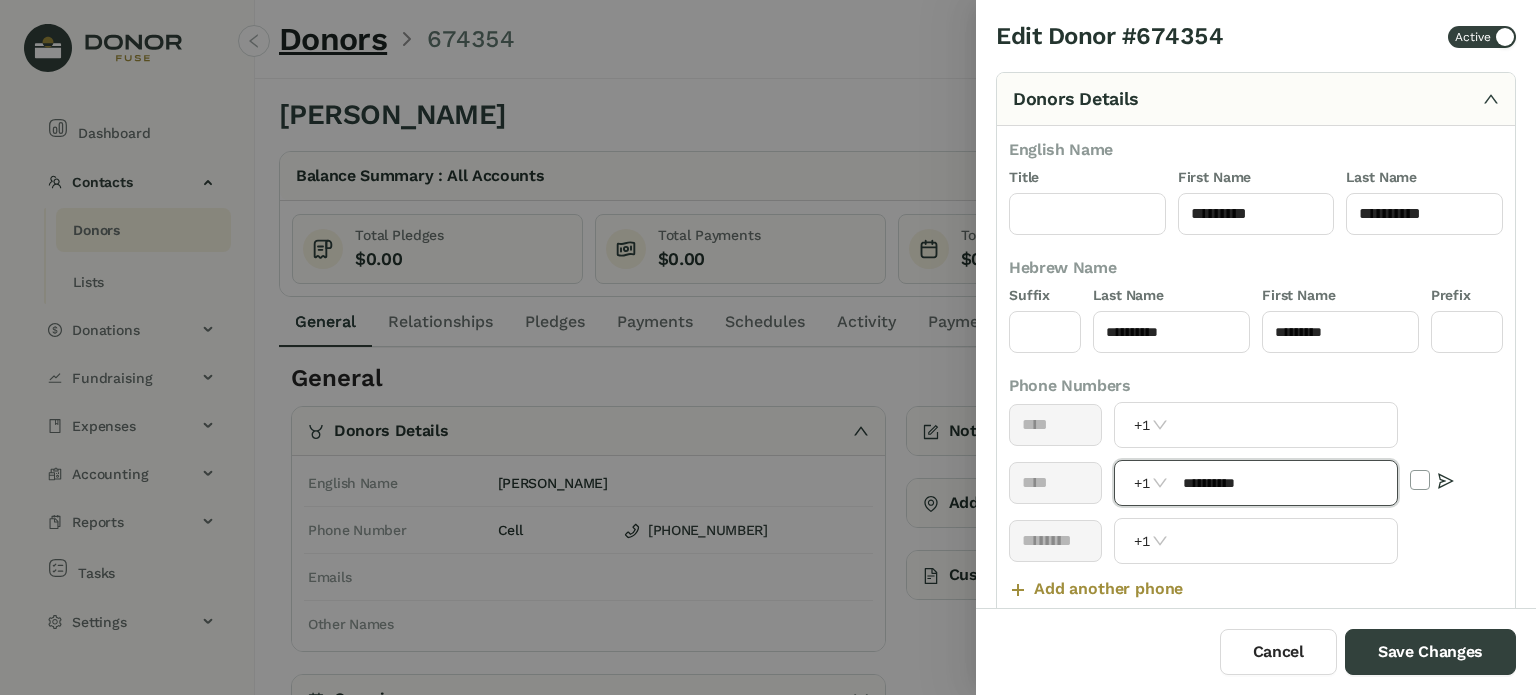click on "**********" at bounding box center [1284, 483] 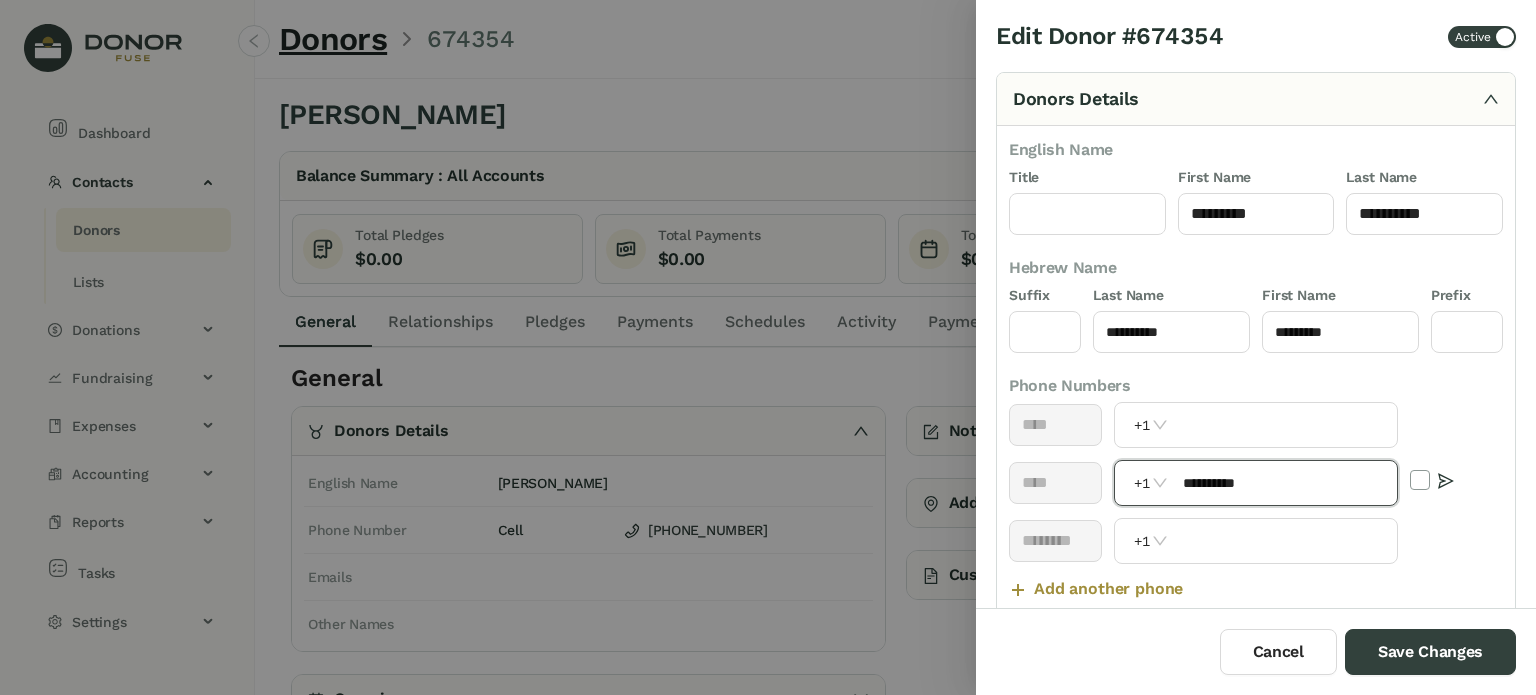 paste on "**" 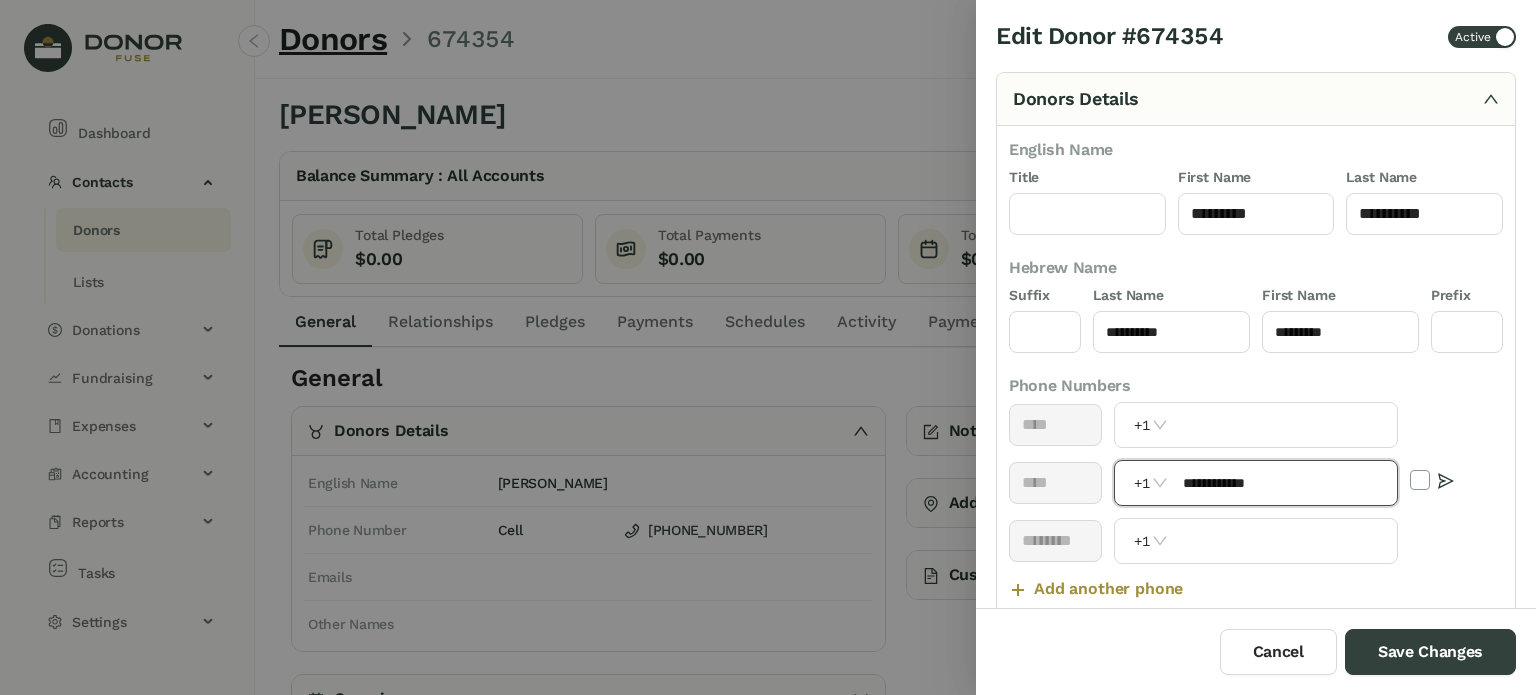 scroll, scrollTop: 633, scrollLeft: 0, axis: vertical 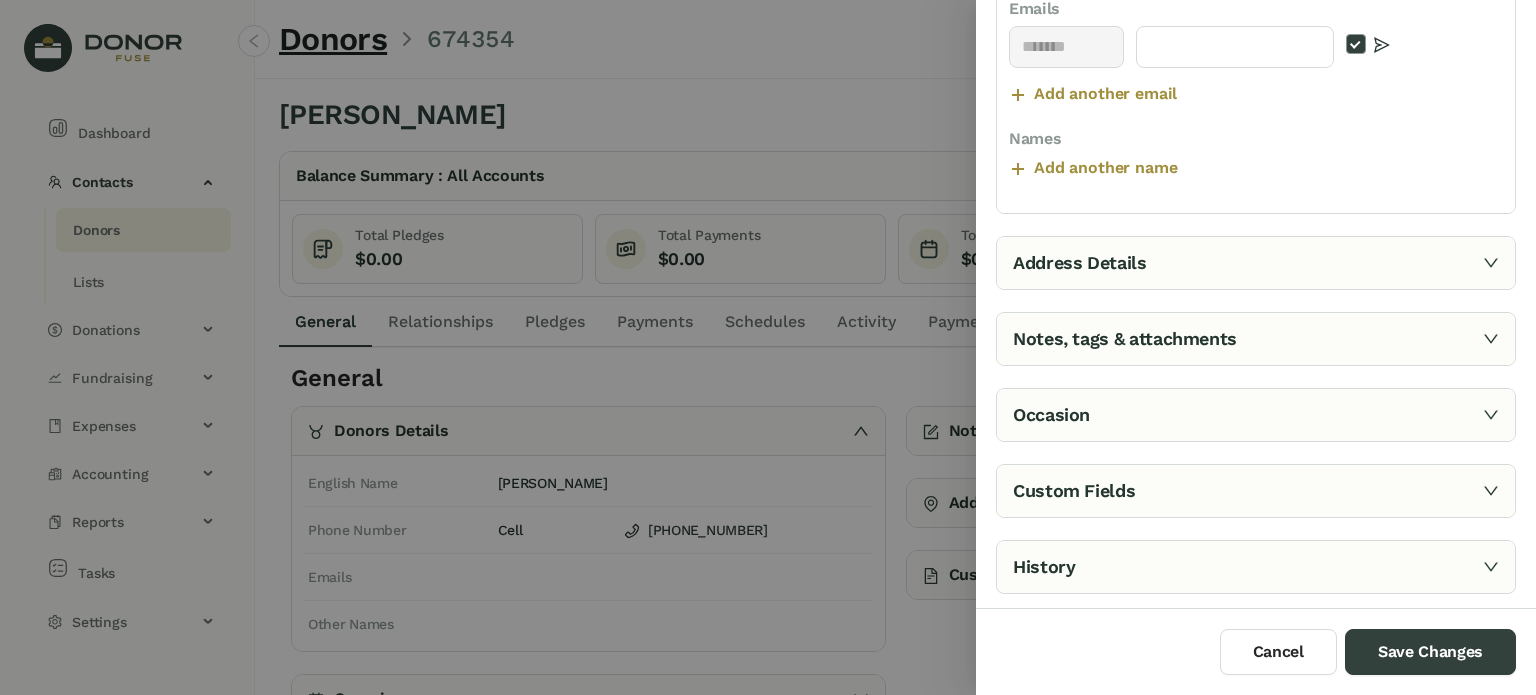 type on "**********" 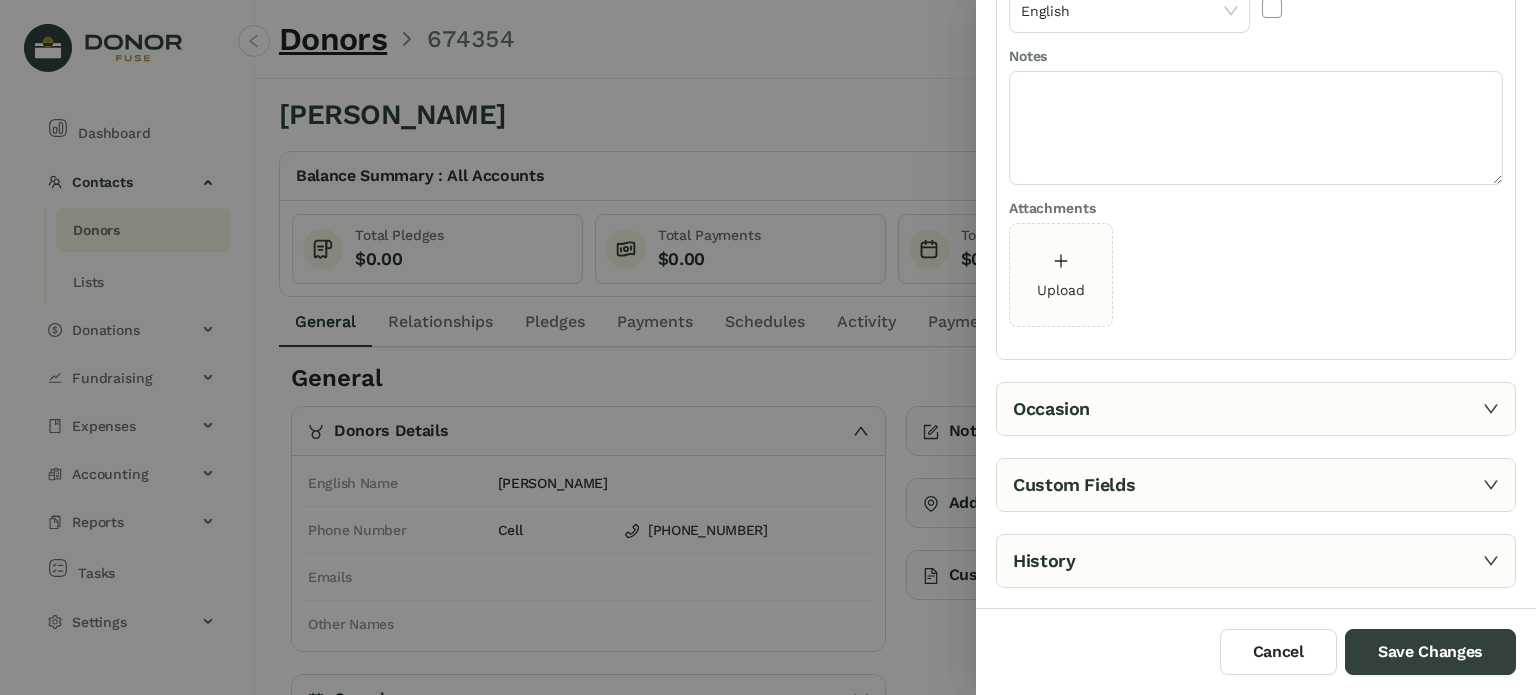 scroll, scrollTop: 126, scrollLeft: 0, axis: vertical 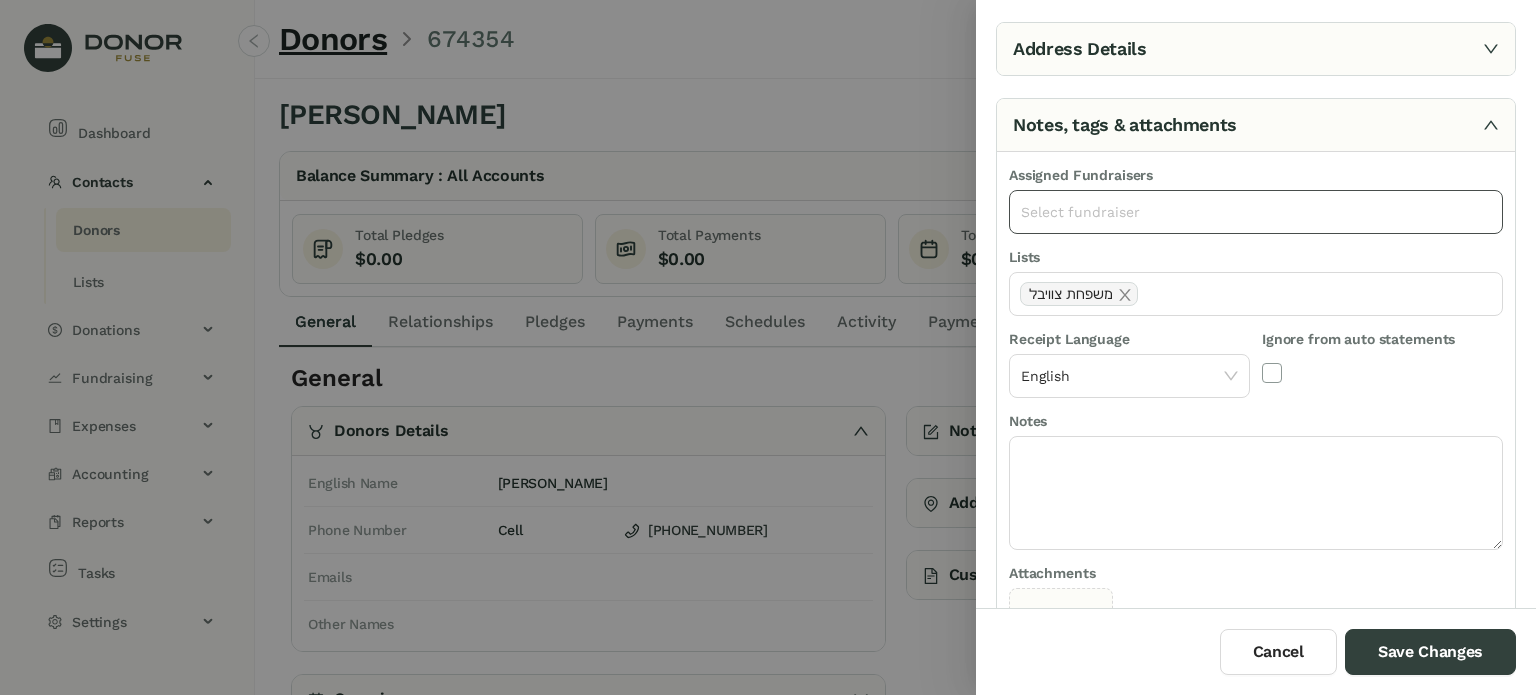 drag, startPoint x: 1129, startPoint y: 188, endPoint x: 1129, endPoint y: 208, distance: 20 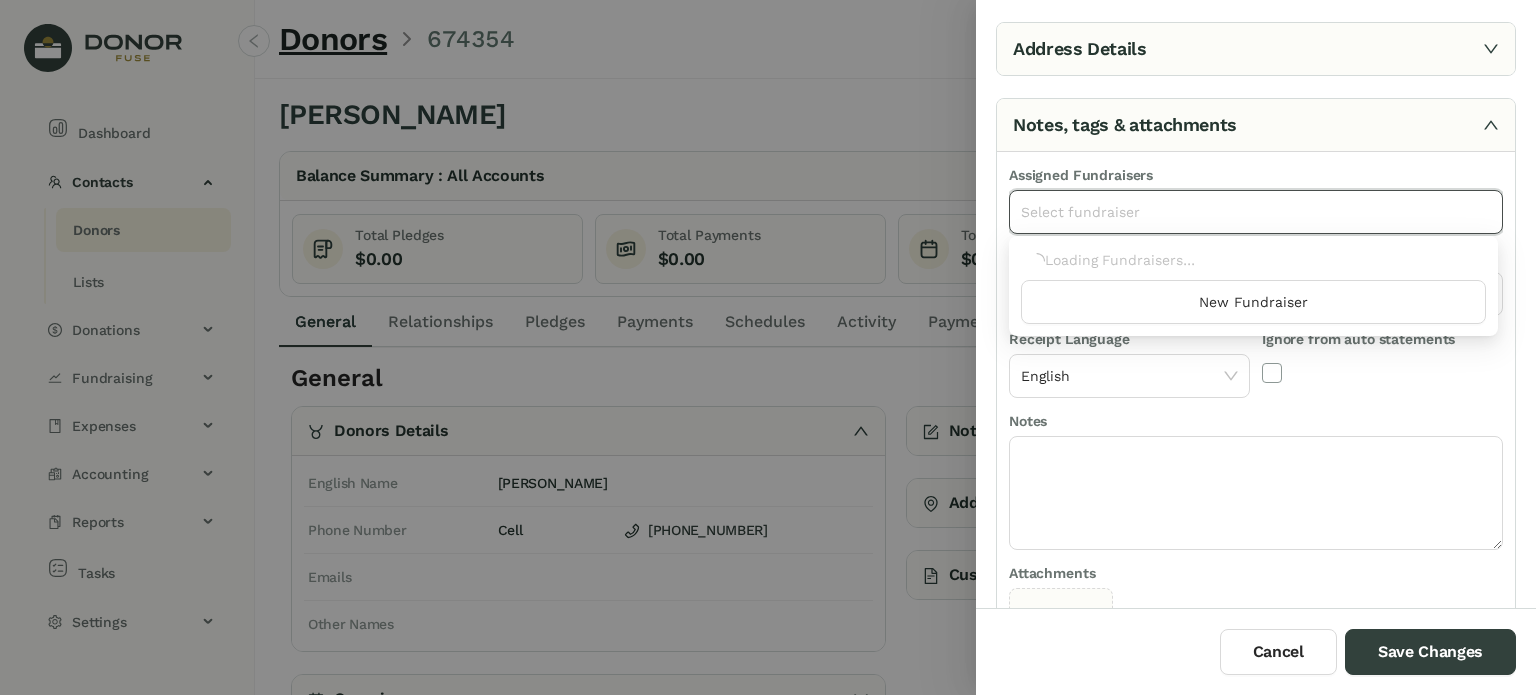 click on "Select fundraiser" 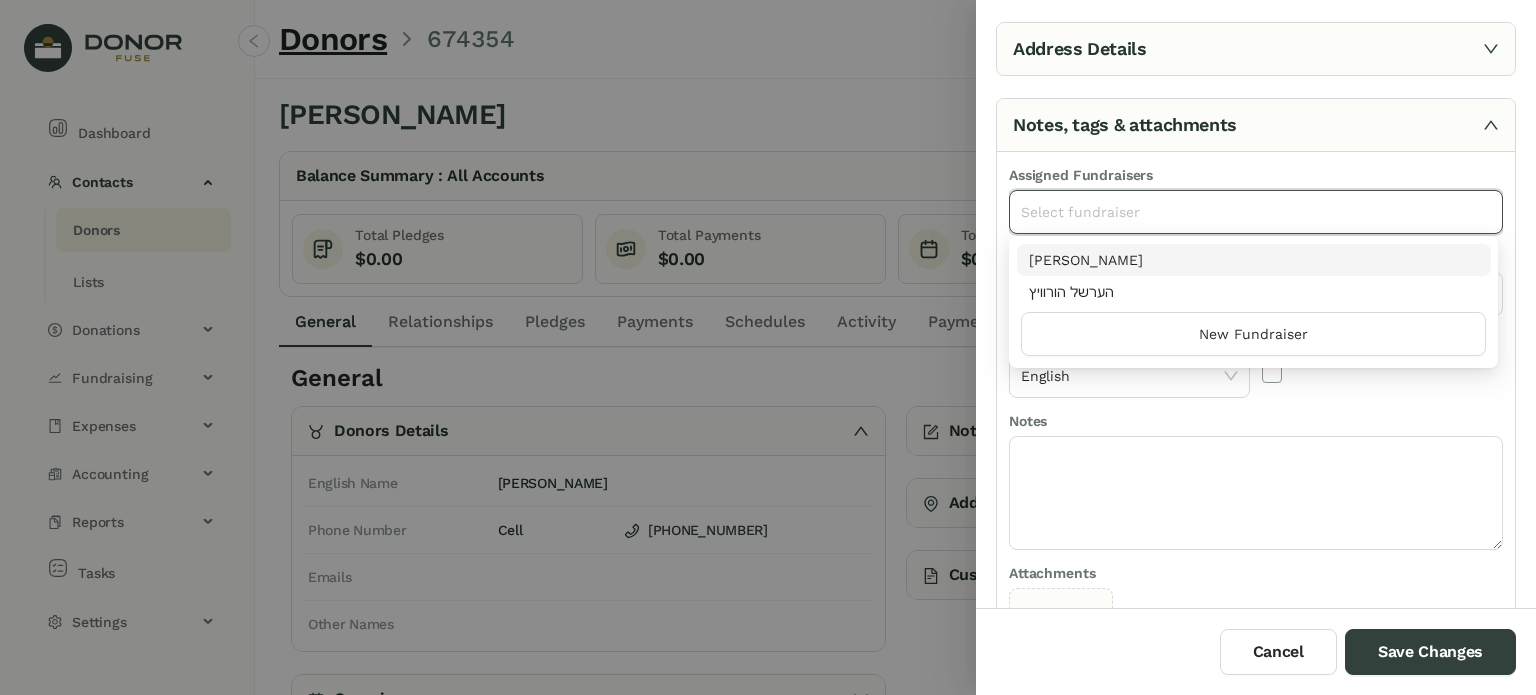 click on "[PERSON_NAME]" at bounding box center (1254, 260) 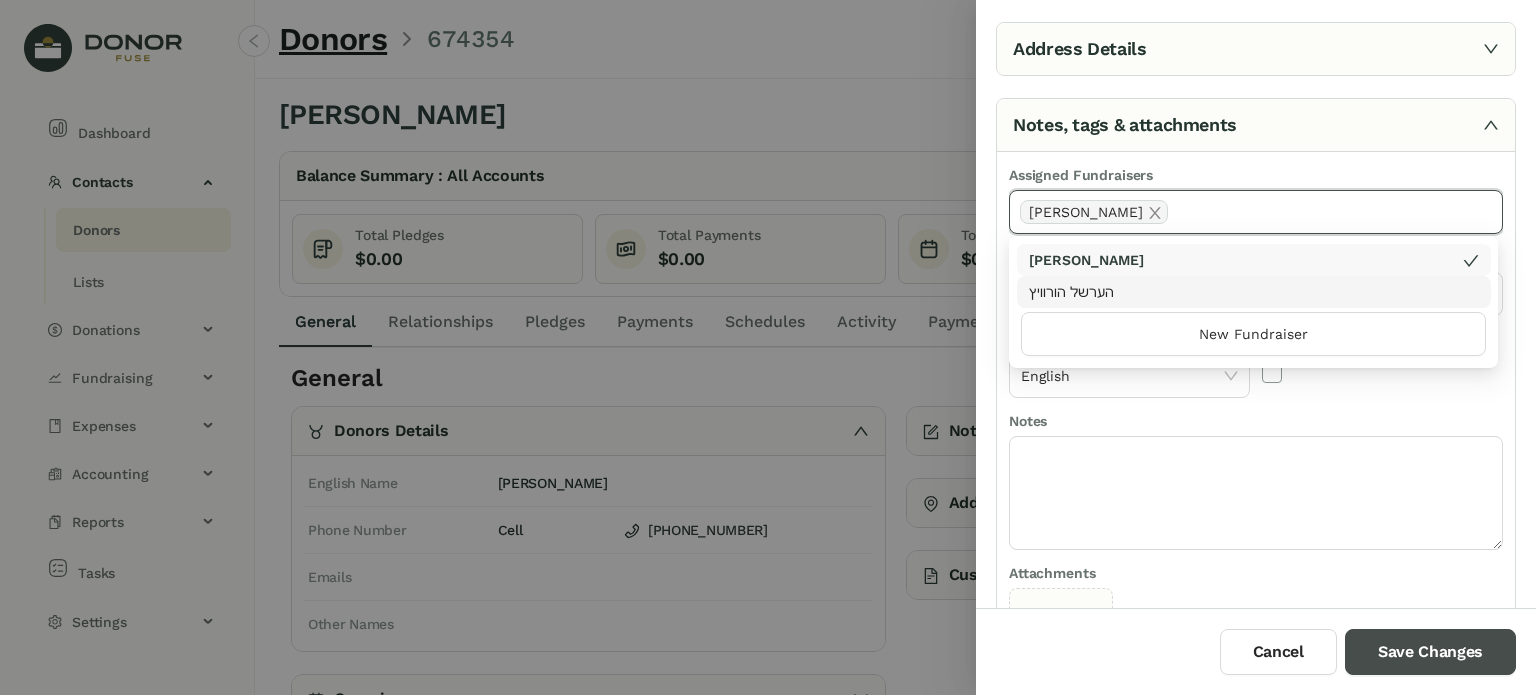 click on "Save Changes" at bounding box center (1430, 652) 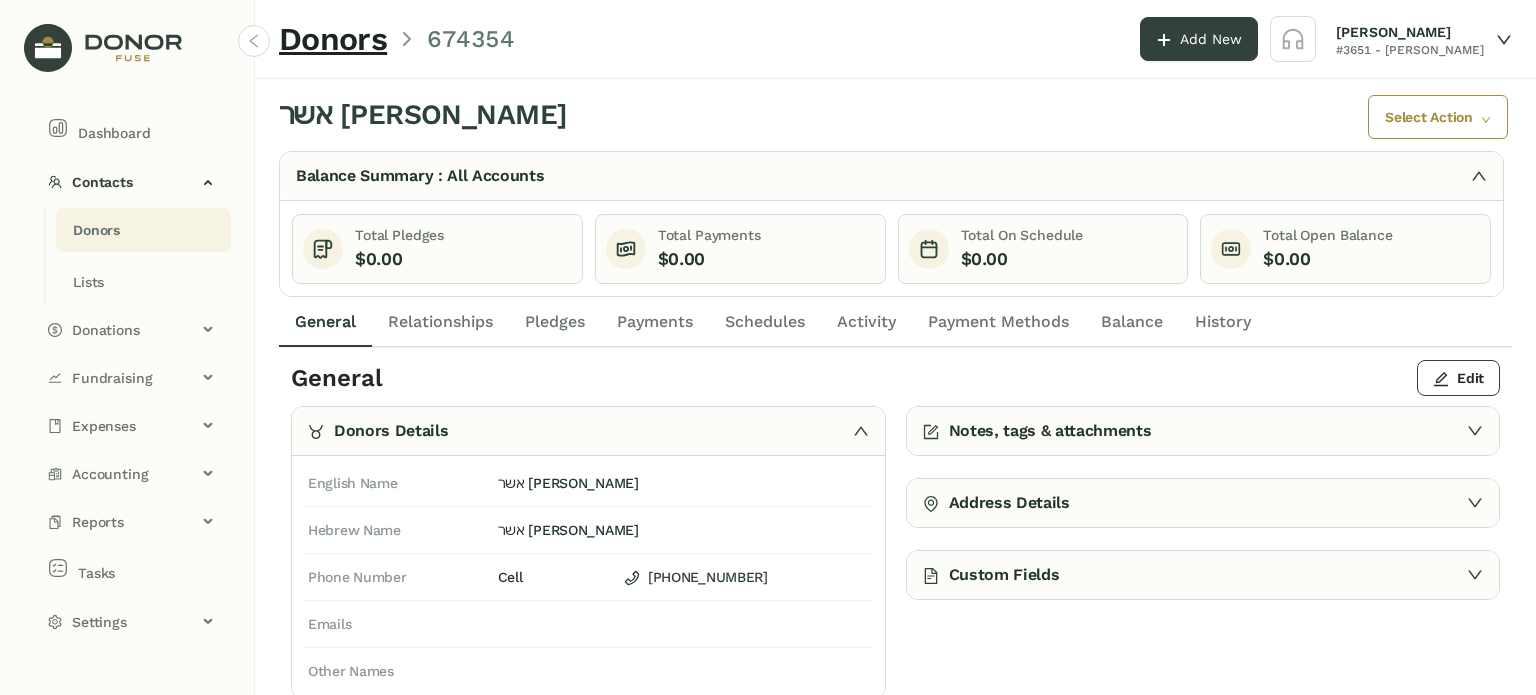 click on "Donors" 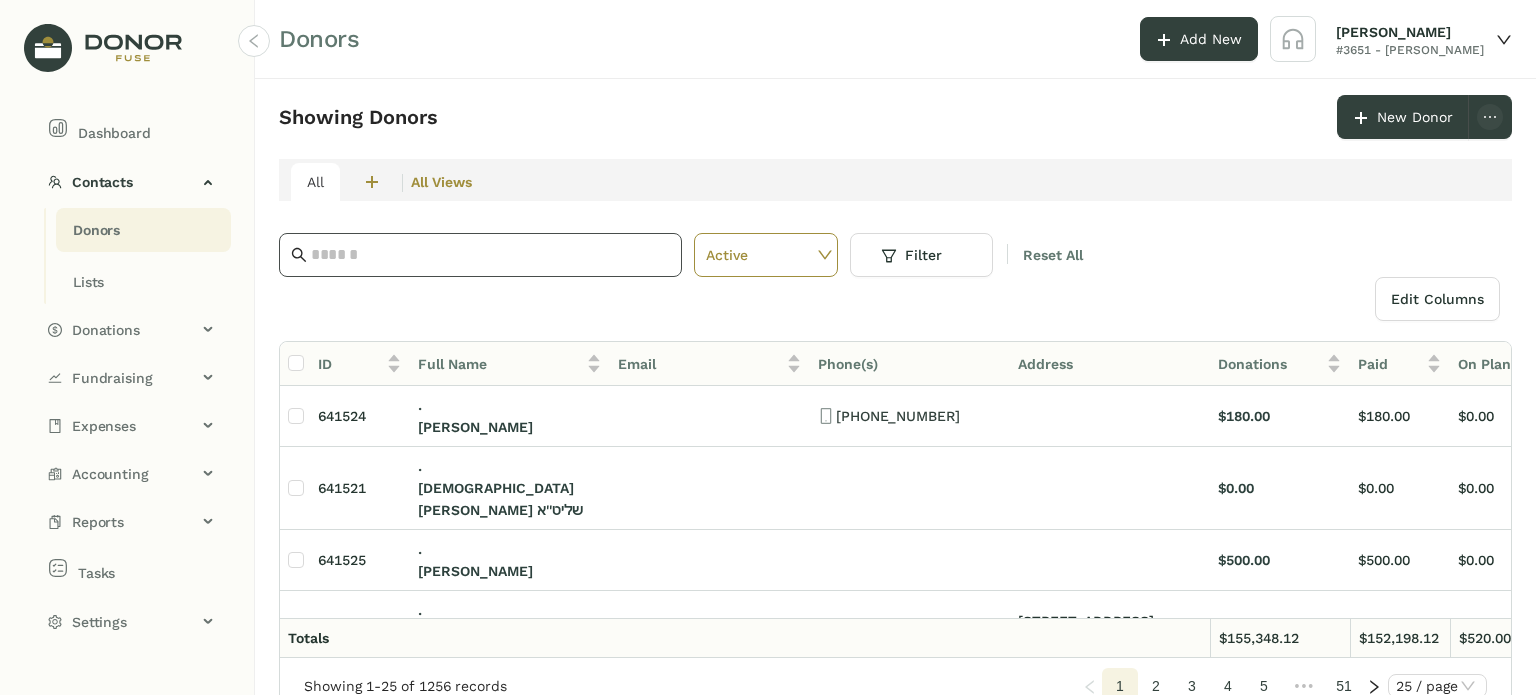 click 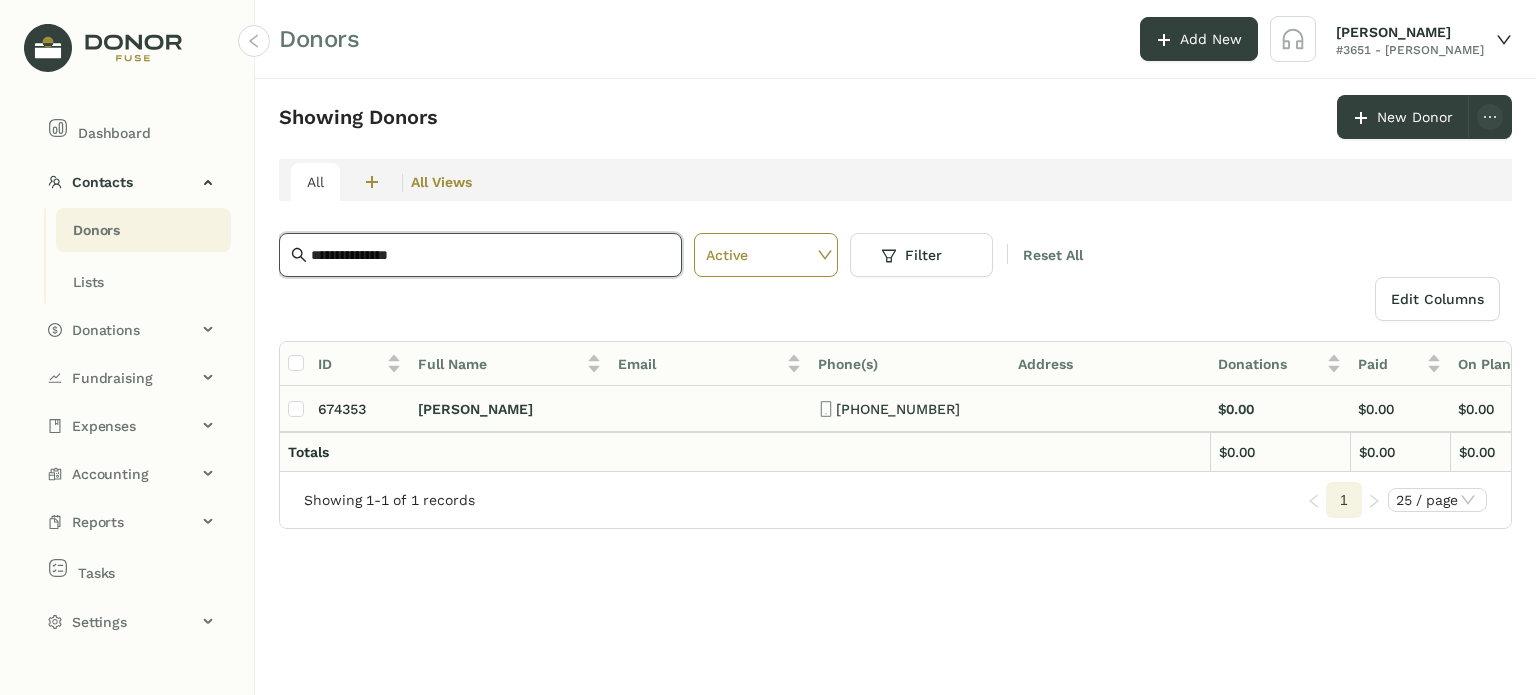 type on "**********" 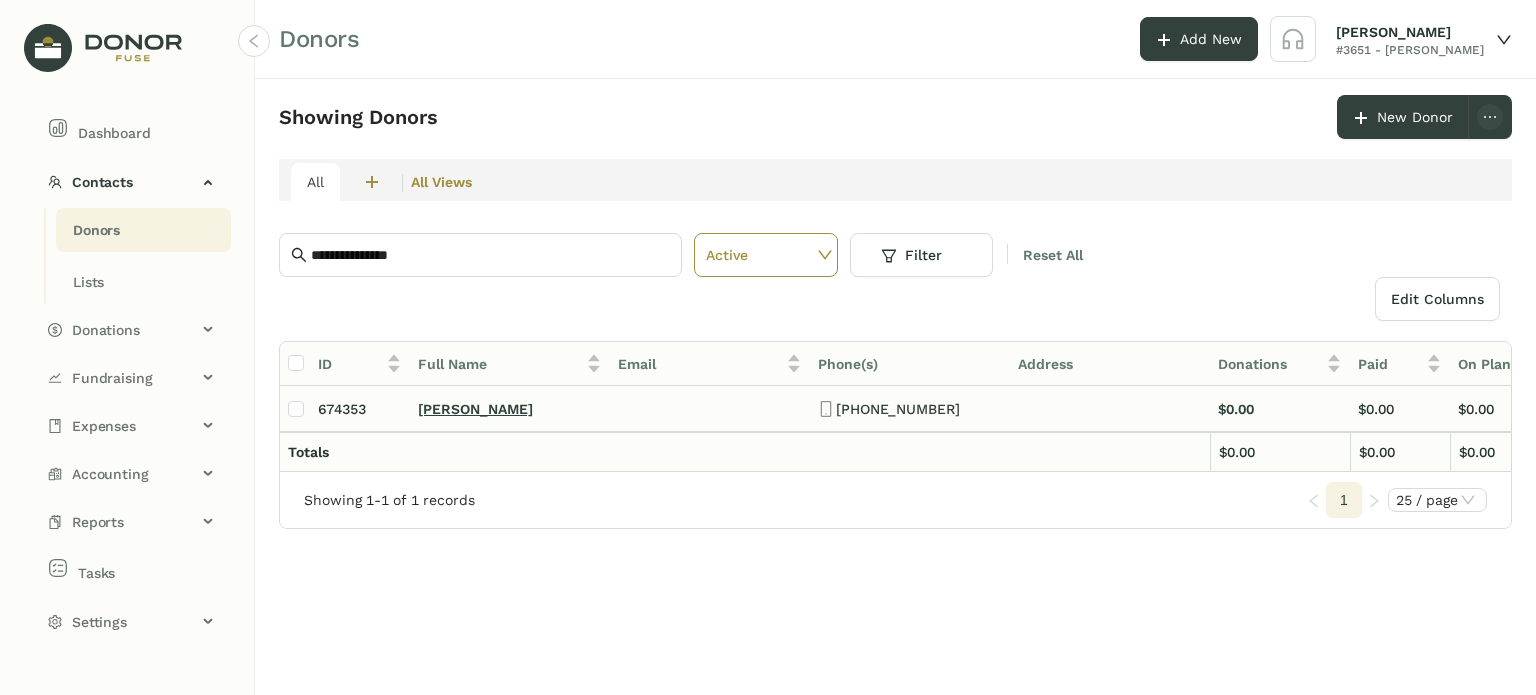 click on "[PERSON_NAME]" 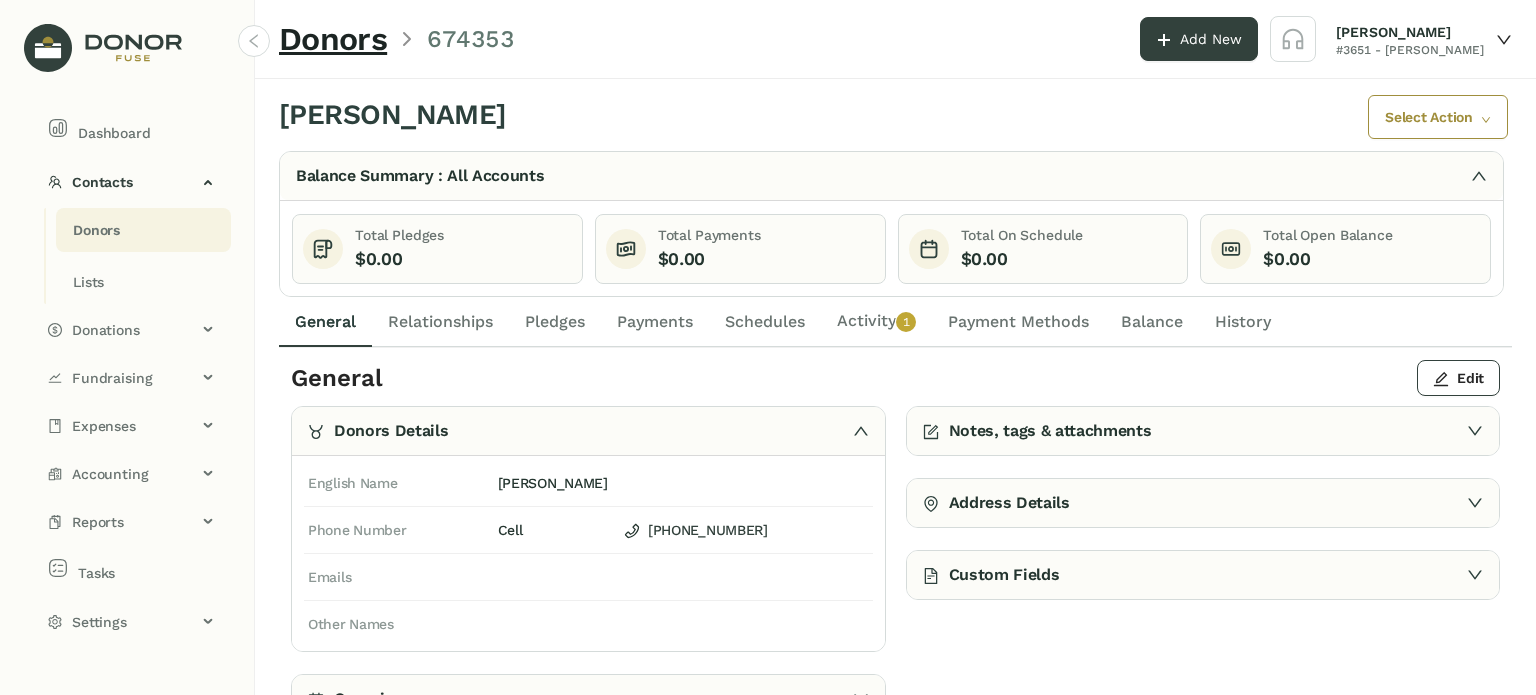 click on "Activity   0   1   2   3   4   5   6   7   8   9" 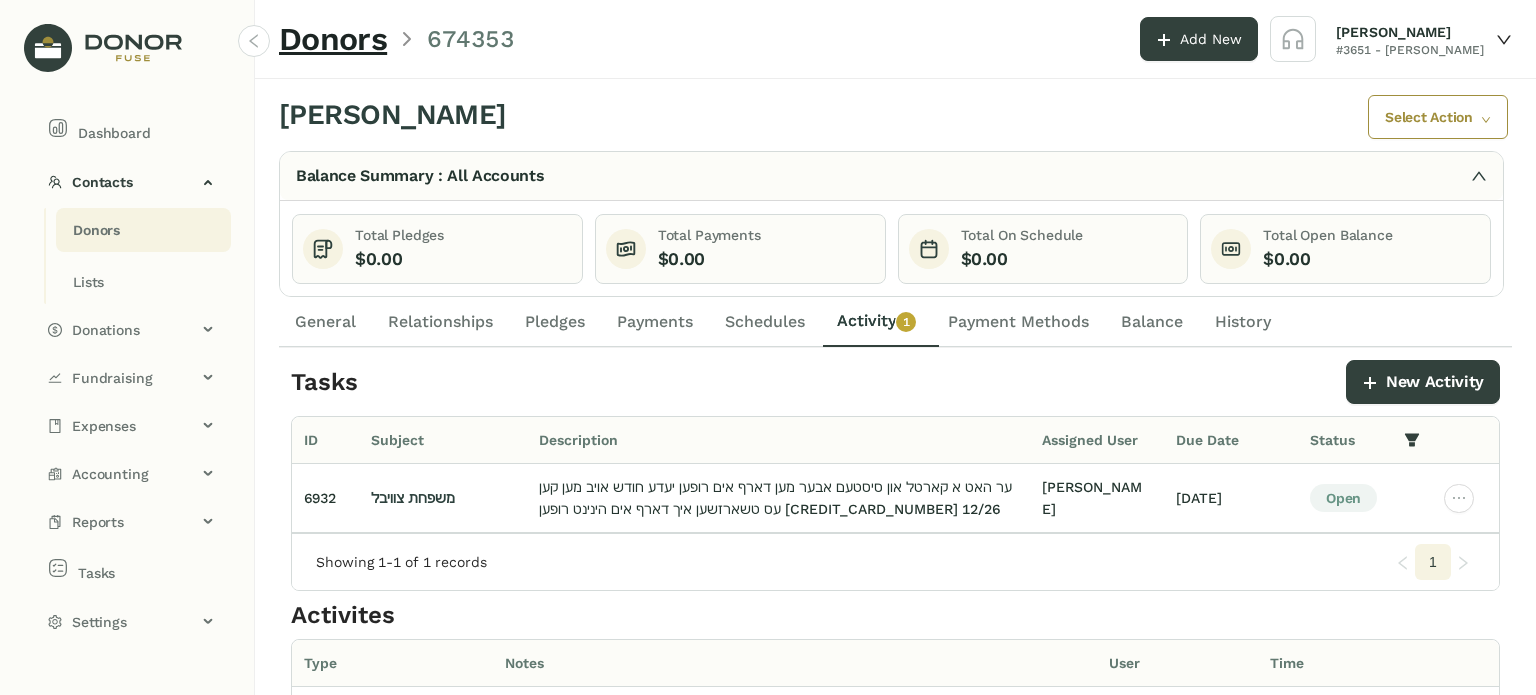 click on "General" 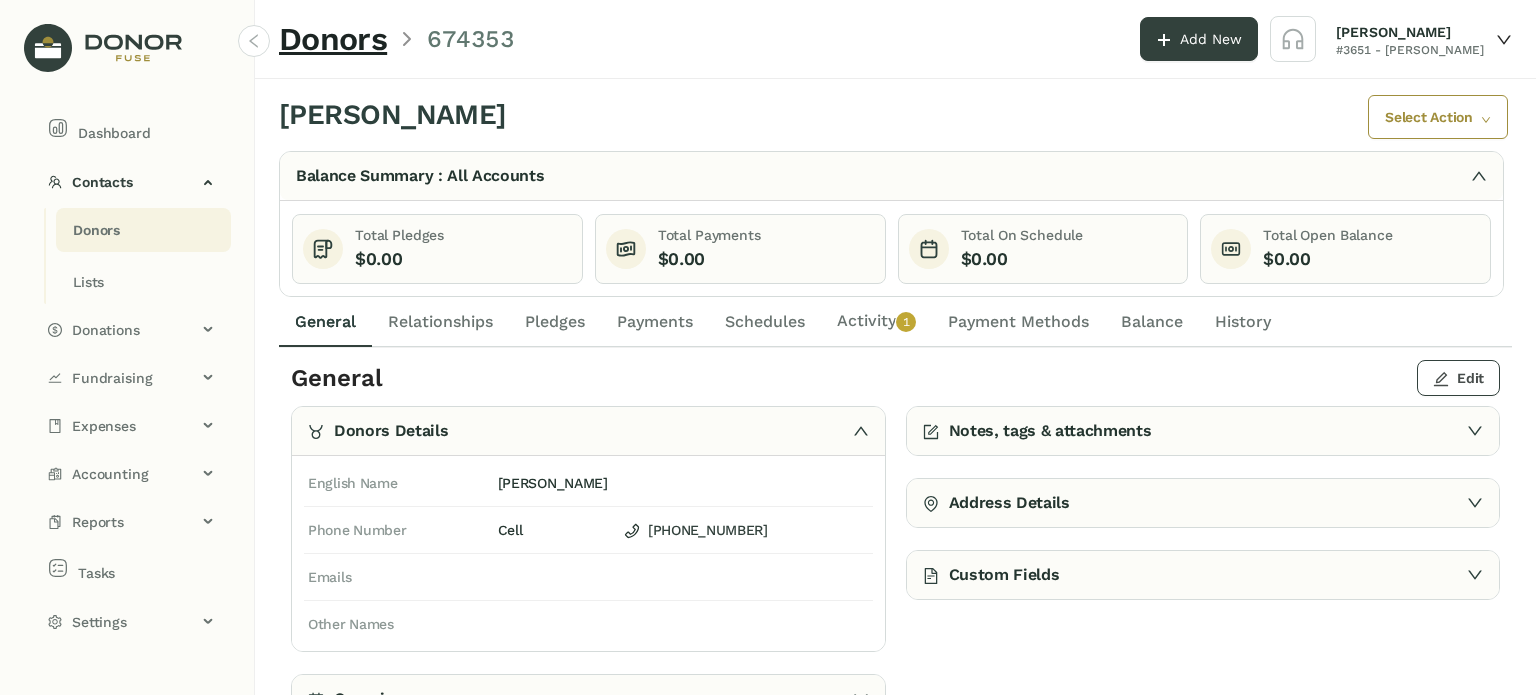 click on "Edit" 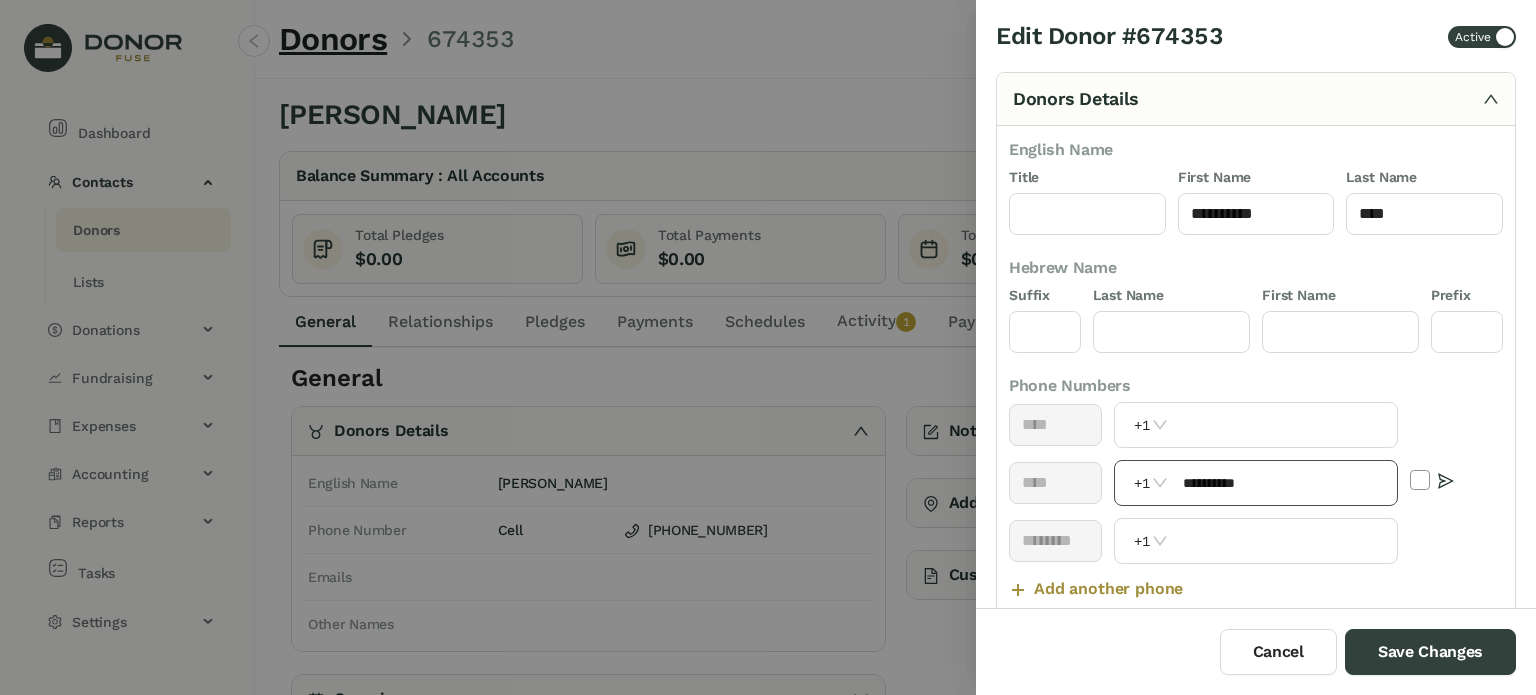 click on "**********" at bounding box center (1284, 483) 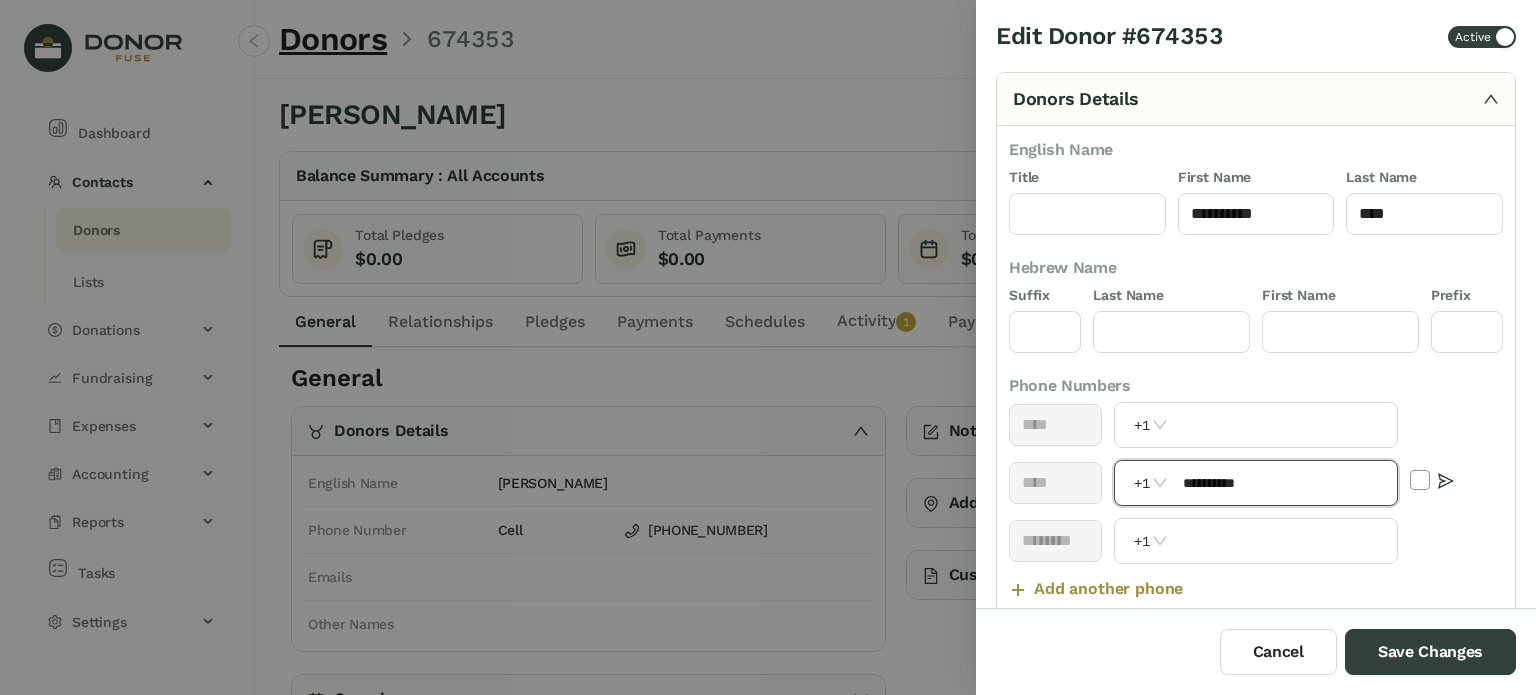 click on "**********" at bounding box center [1284, 483] 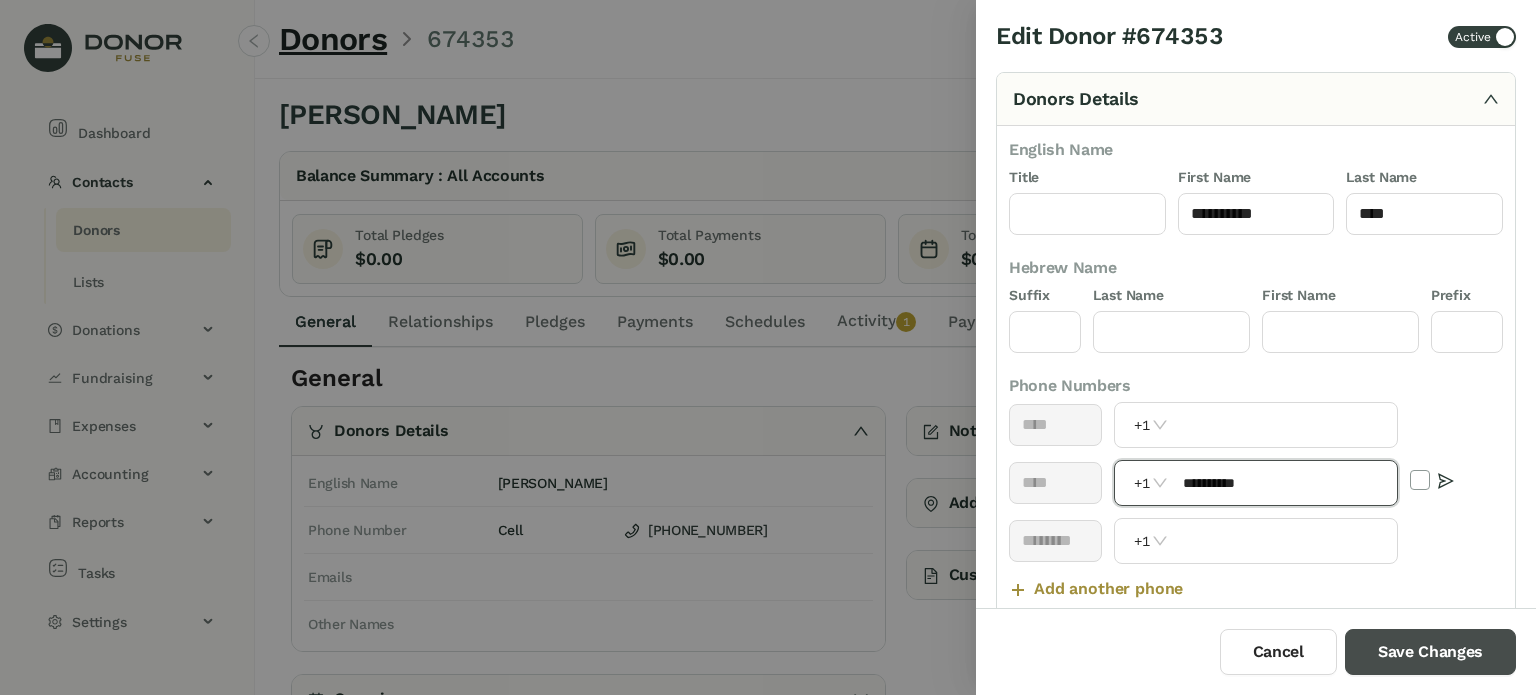 type on "**********" 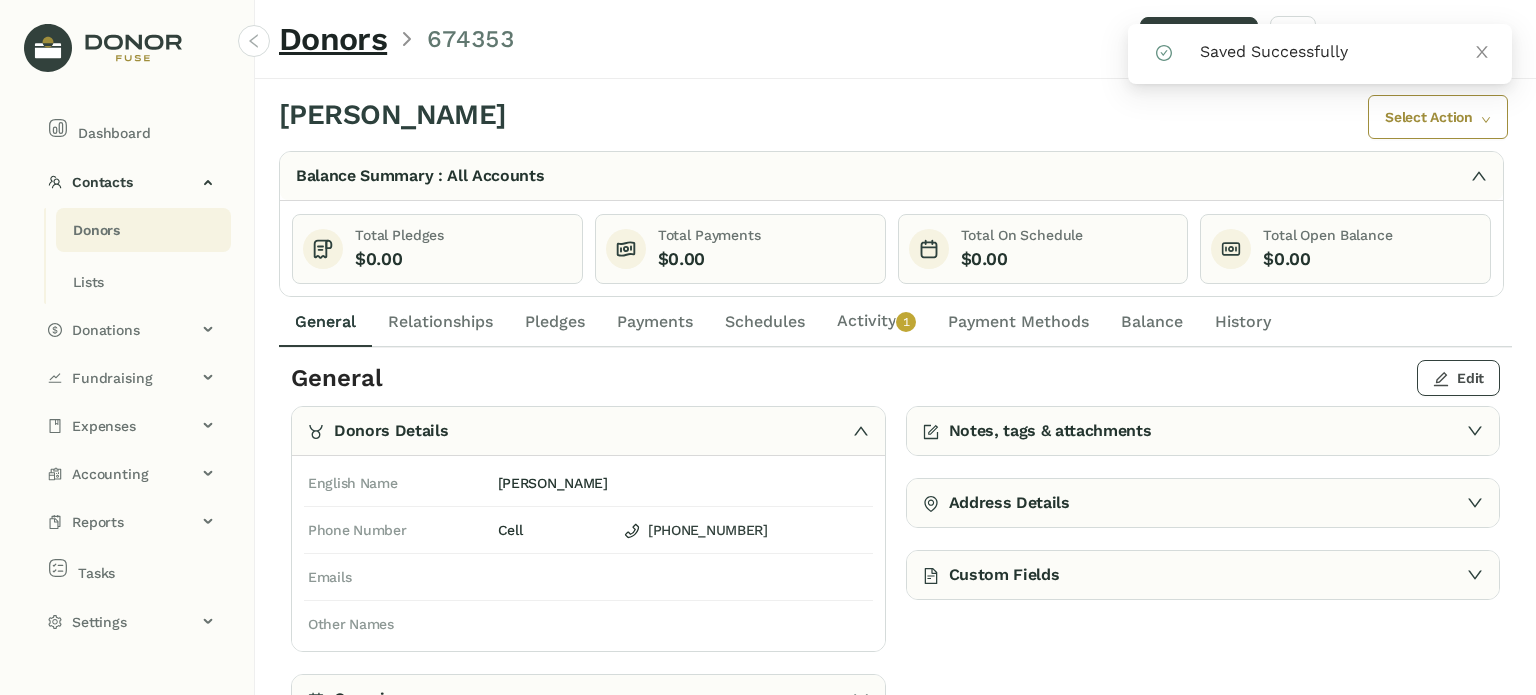 click on "Edit" 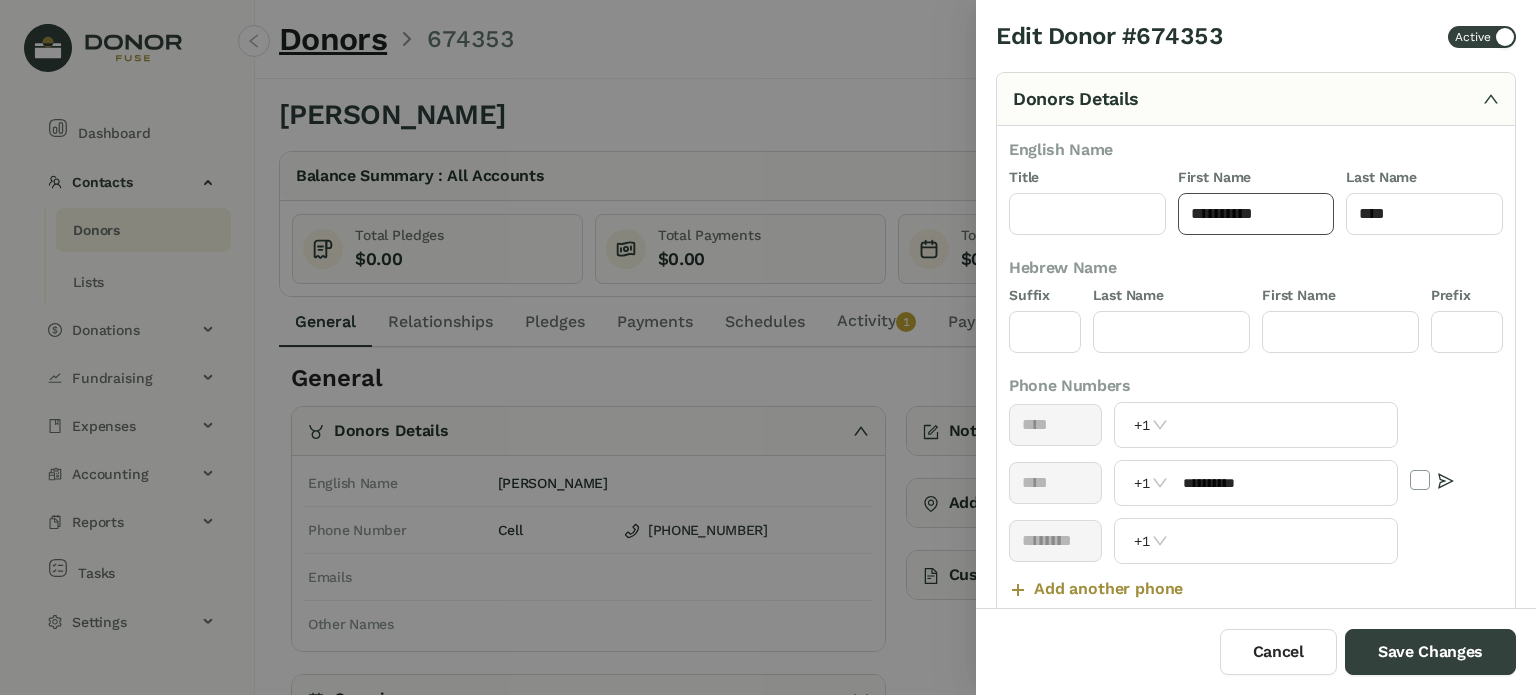 click on "**********" 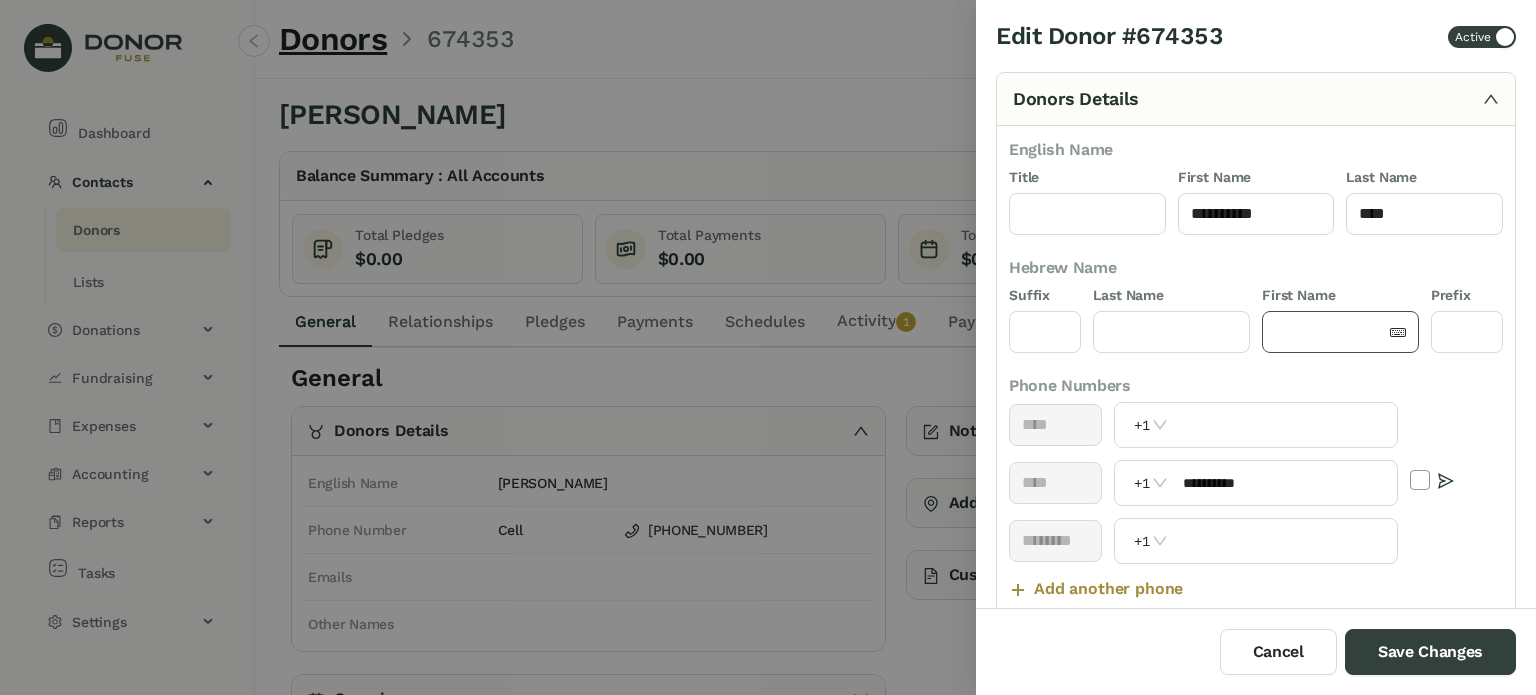 click 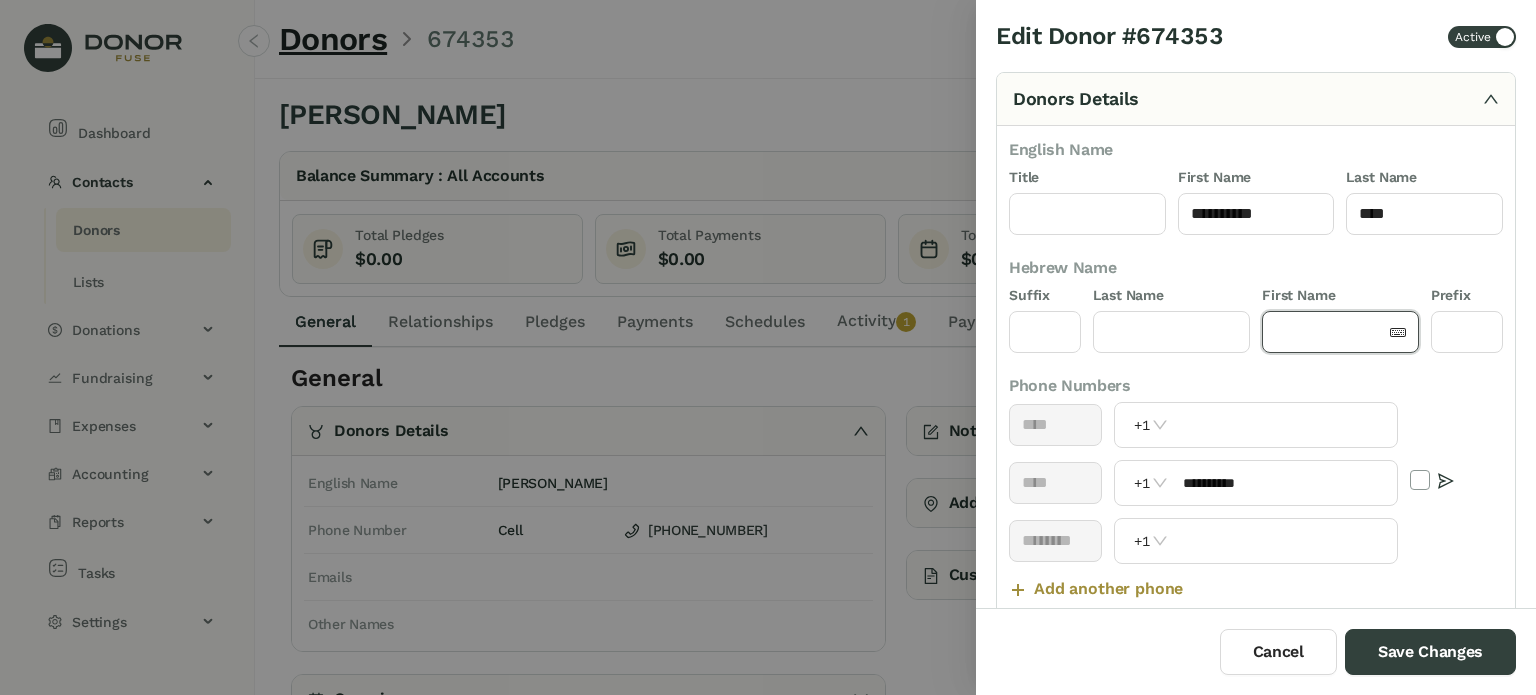 paste on "**********" 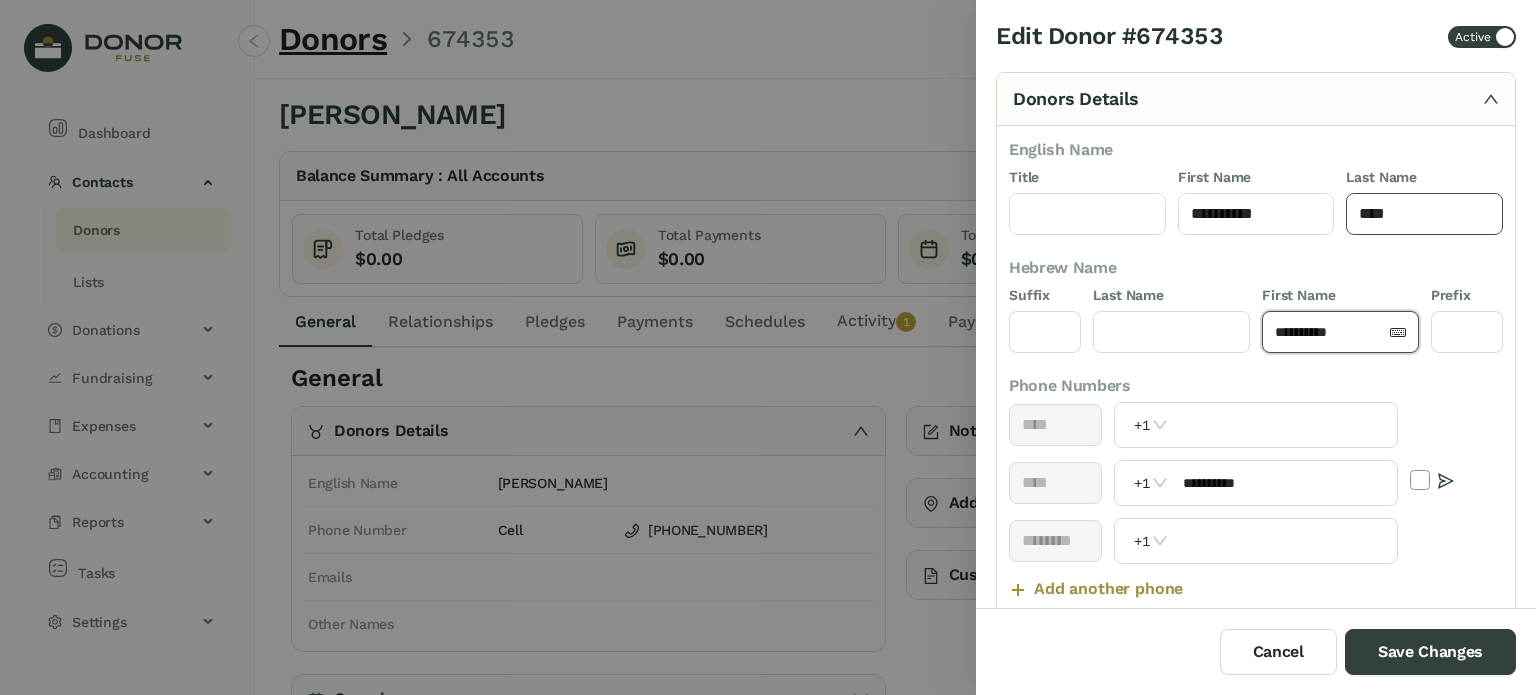 type on "**********" 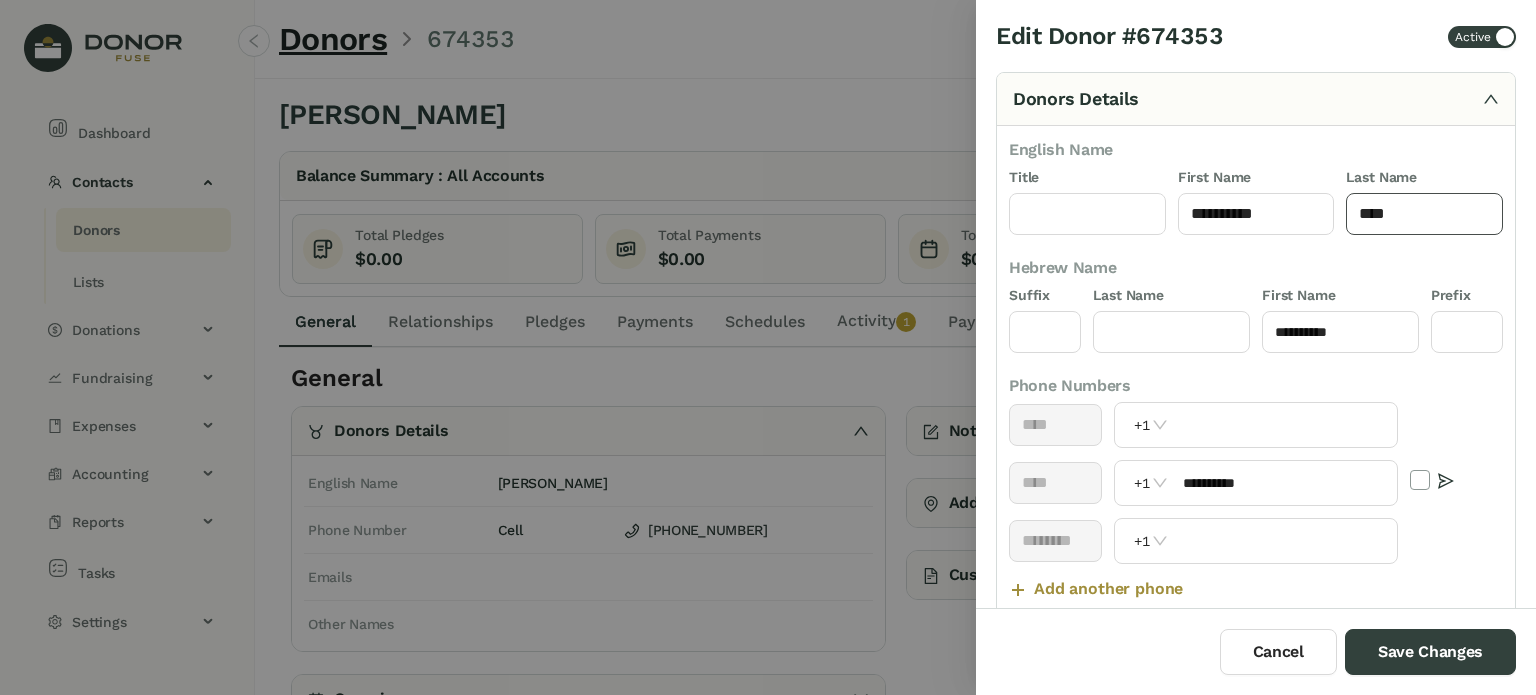 click on "****" 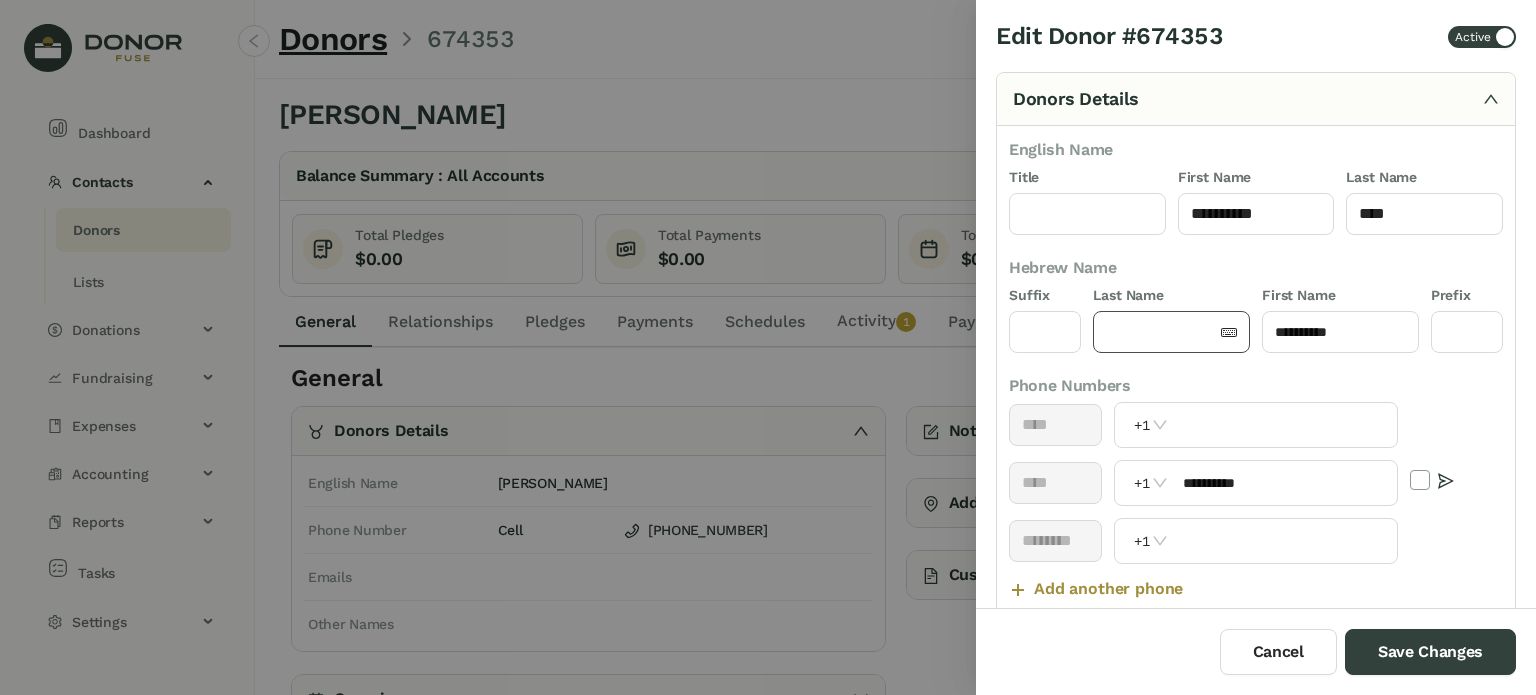 click 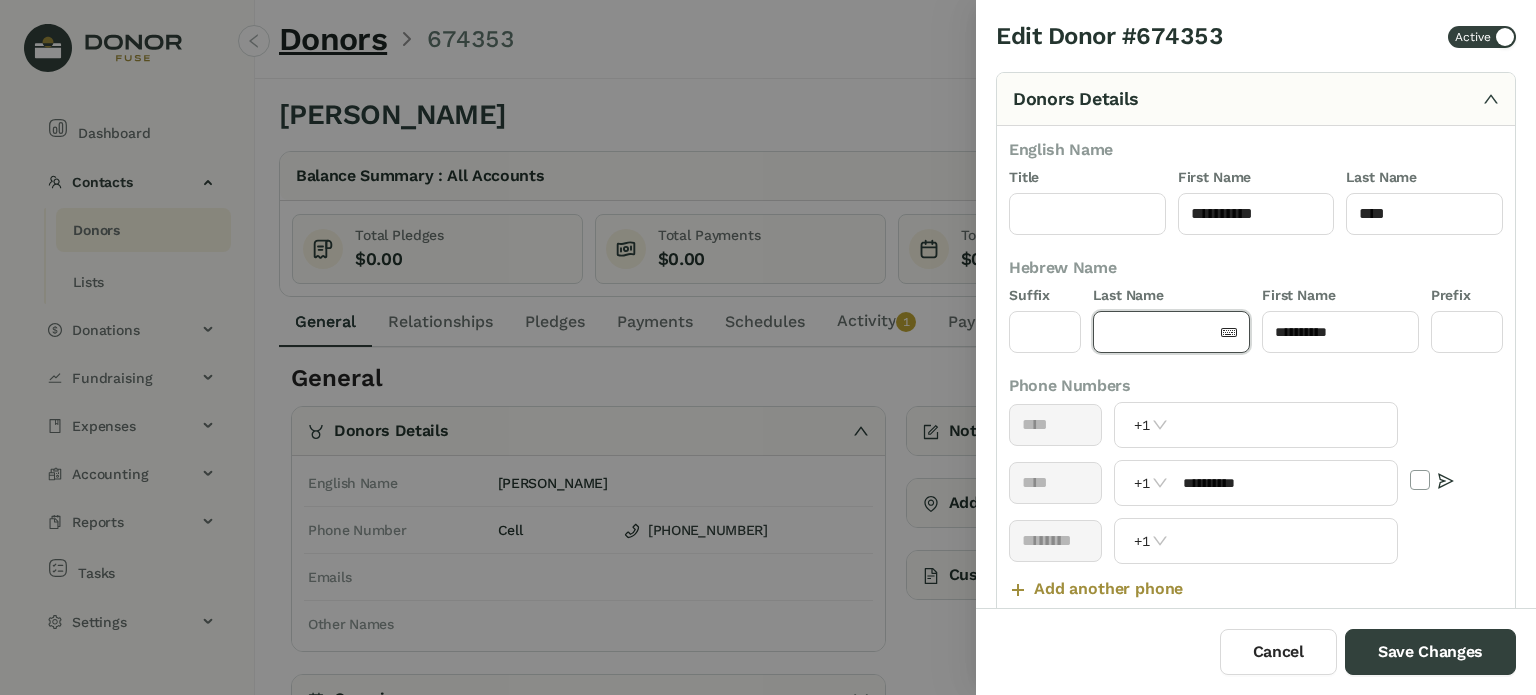 paste on "****" 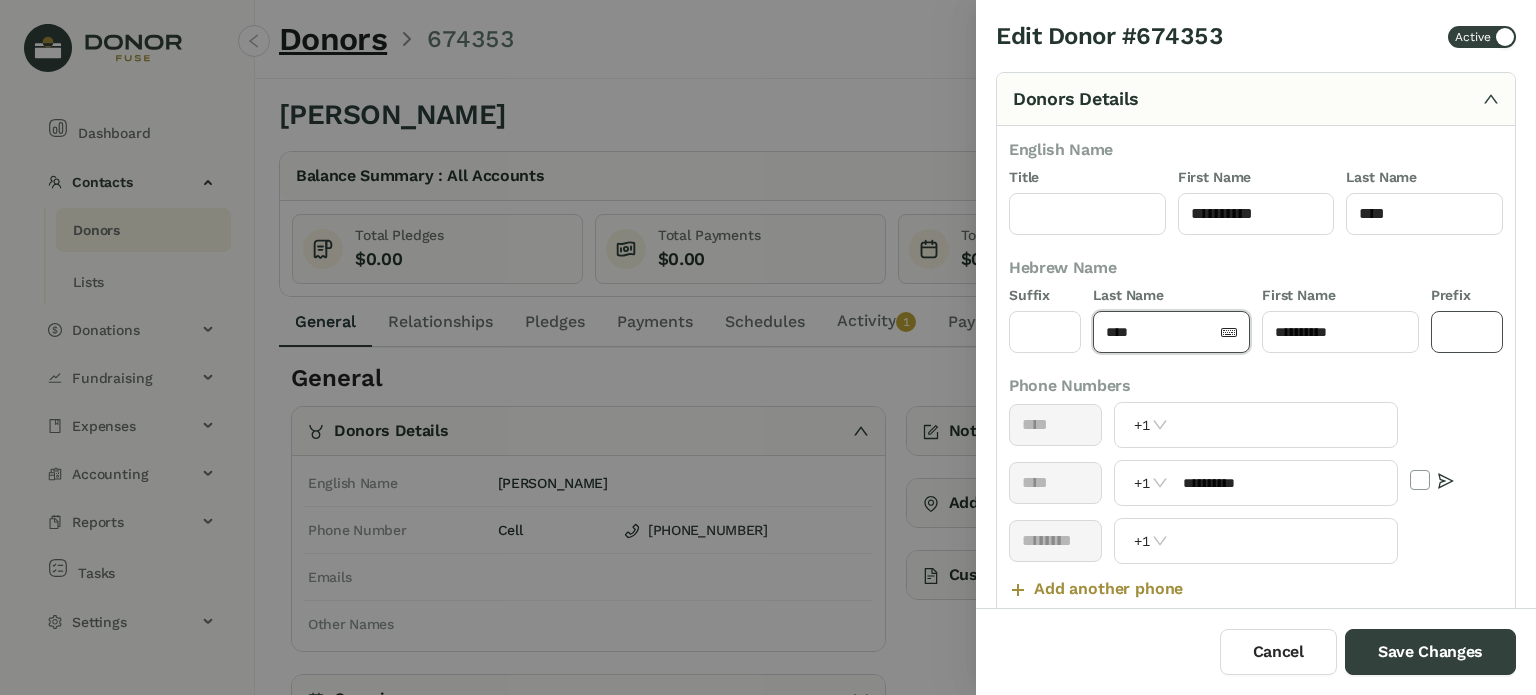 type on "****" 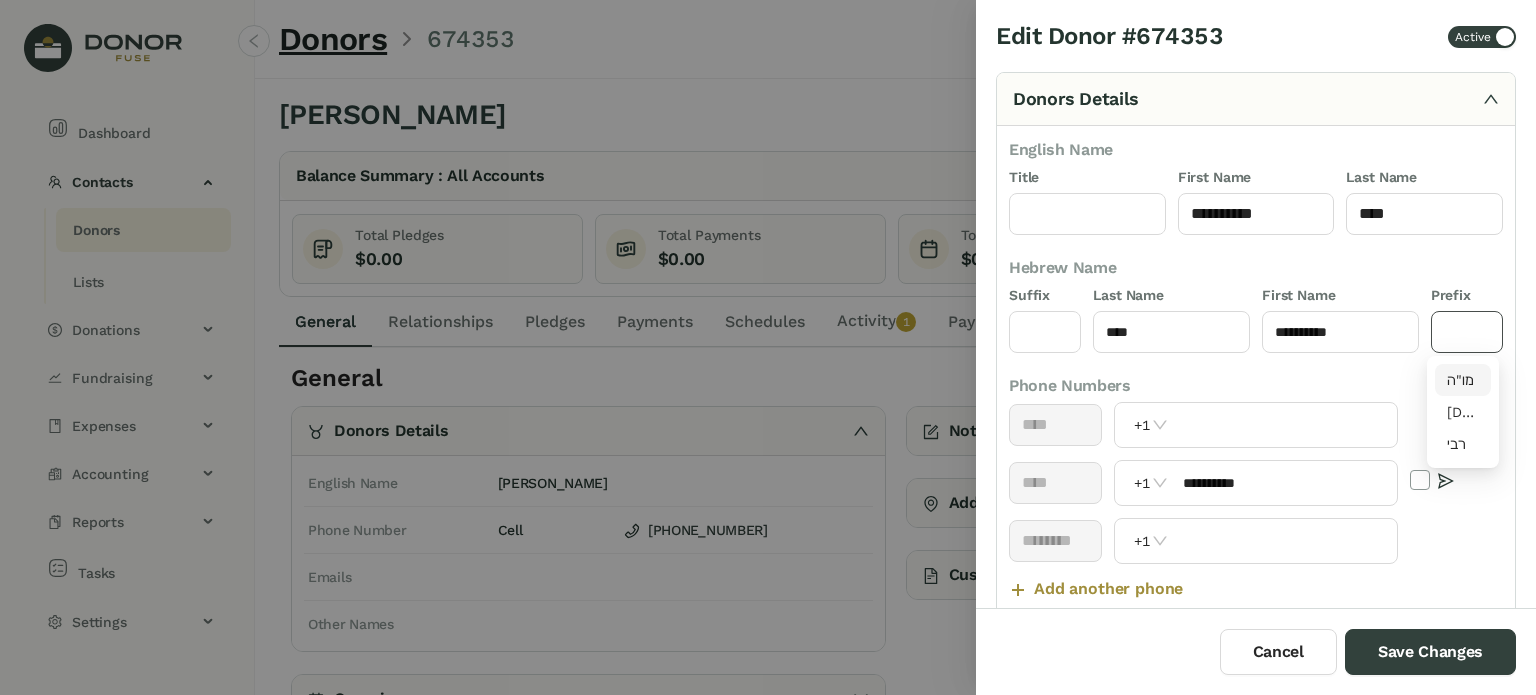 click 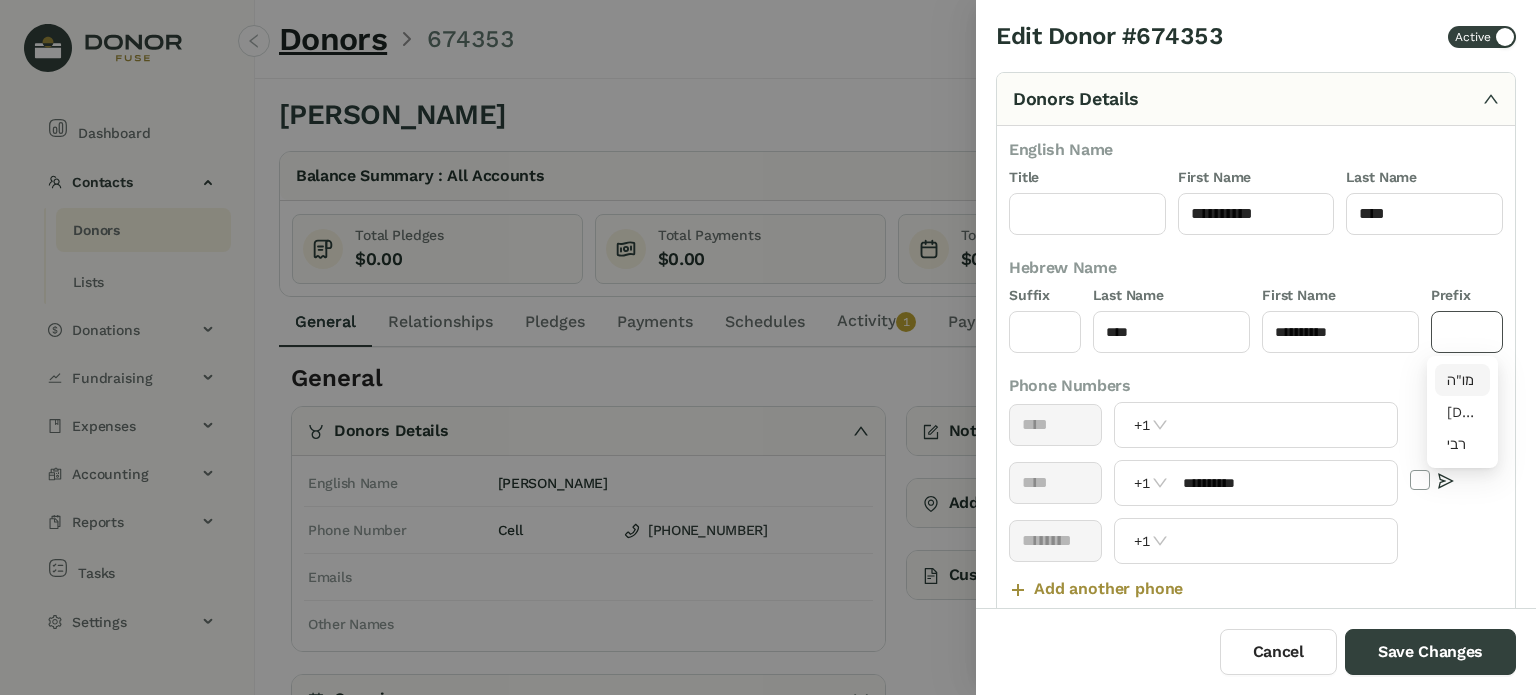 click on "מו"ה" at bounding box center [1463, 380] 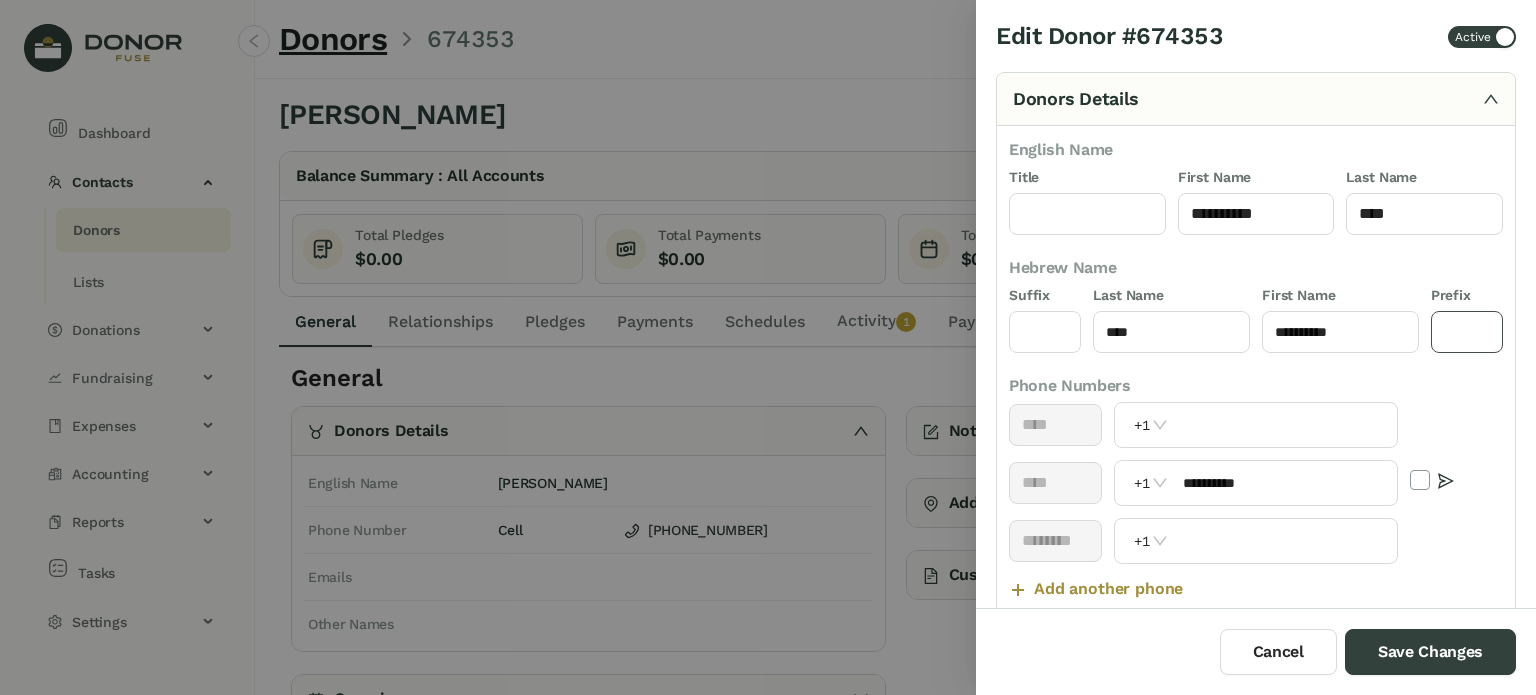 type on "****" 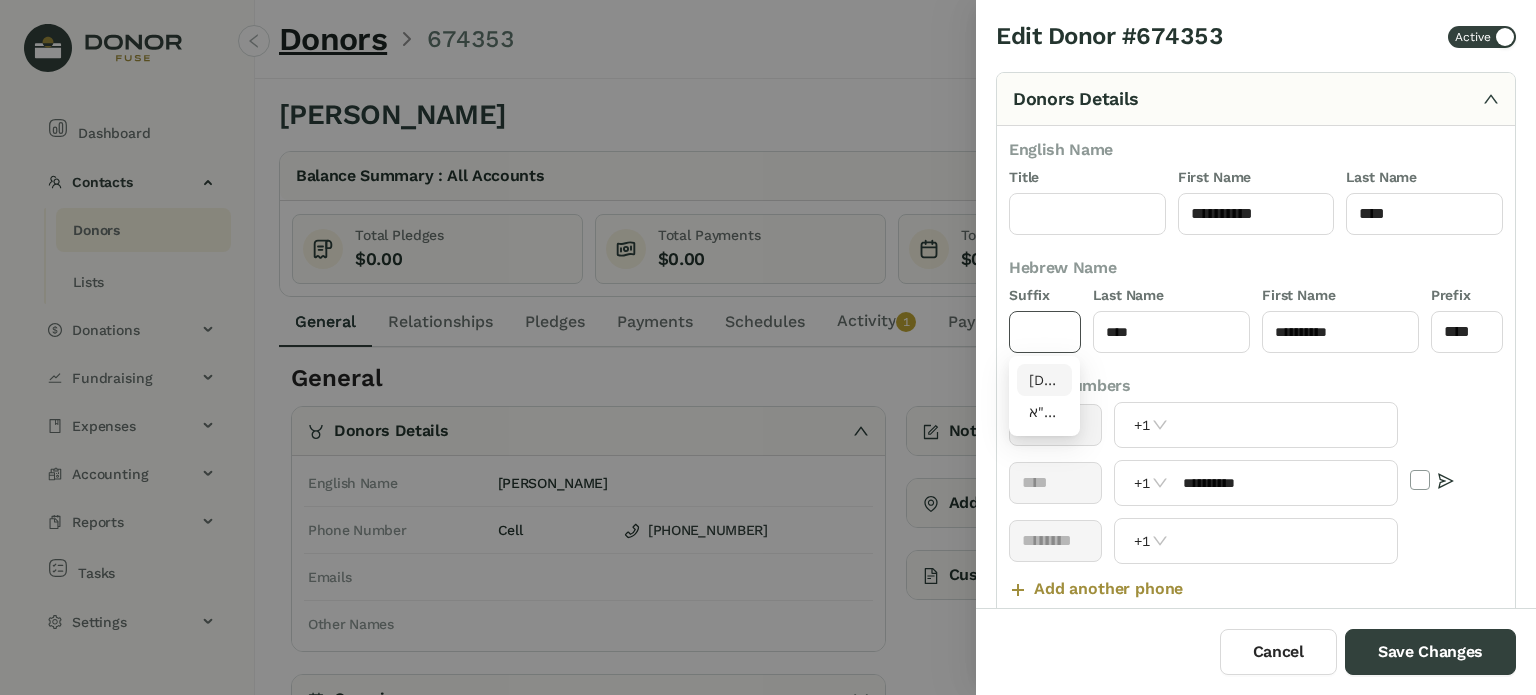 drag, startPoint x: 1040, startPoint y: 343, endPoint x: 1088, endPoint y: 399, distance: 73.756355 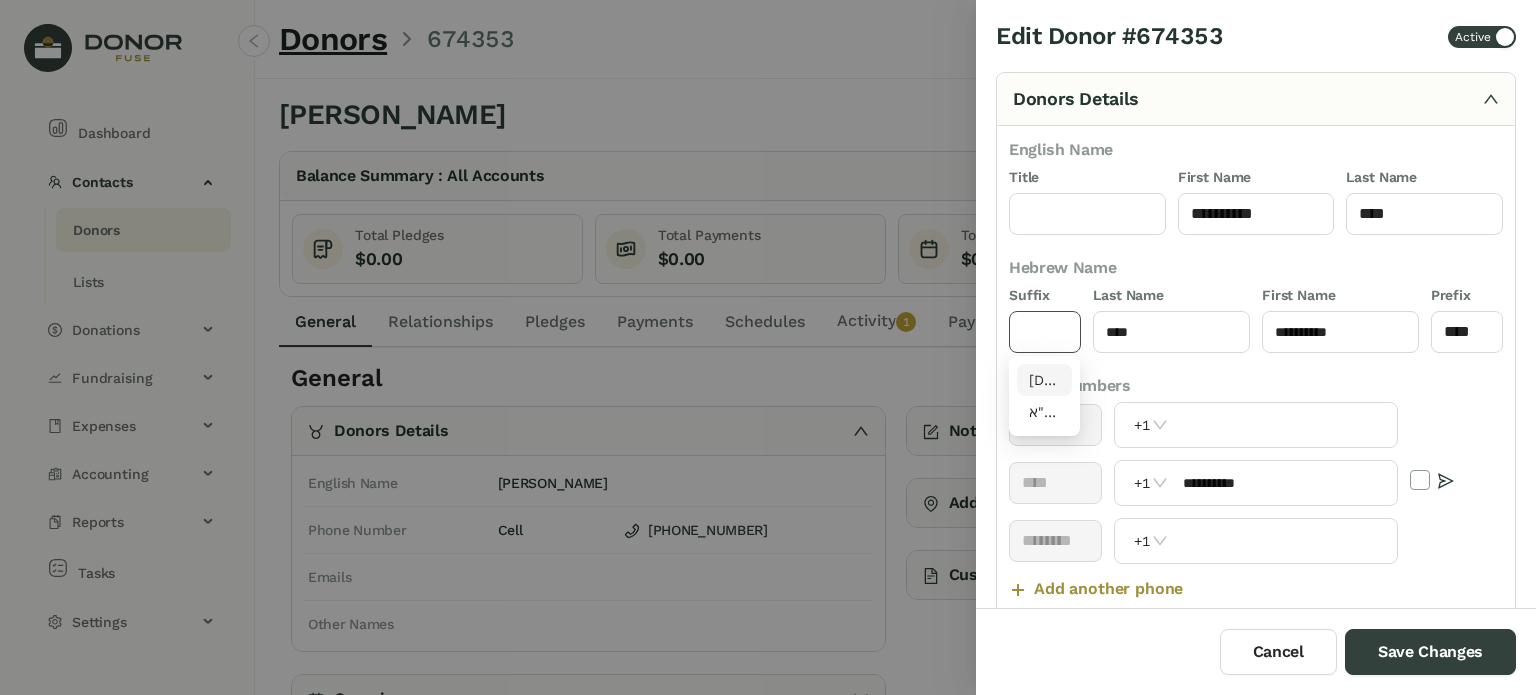 click 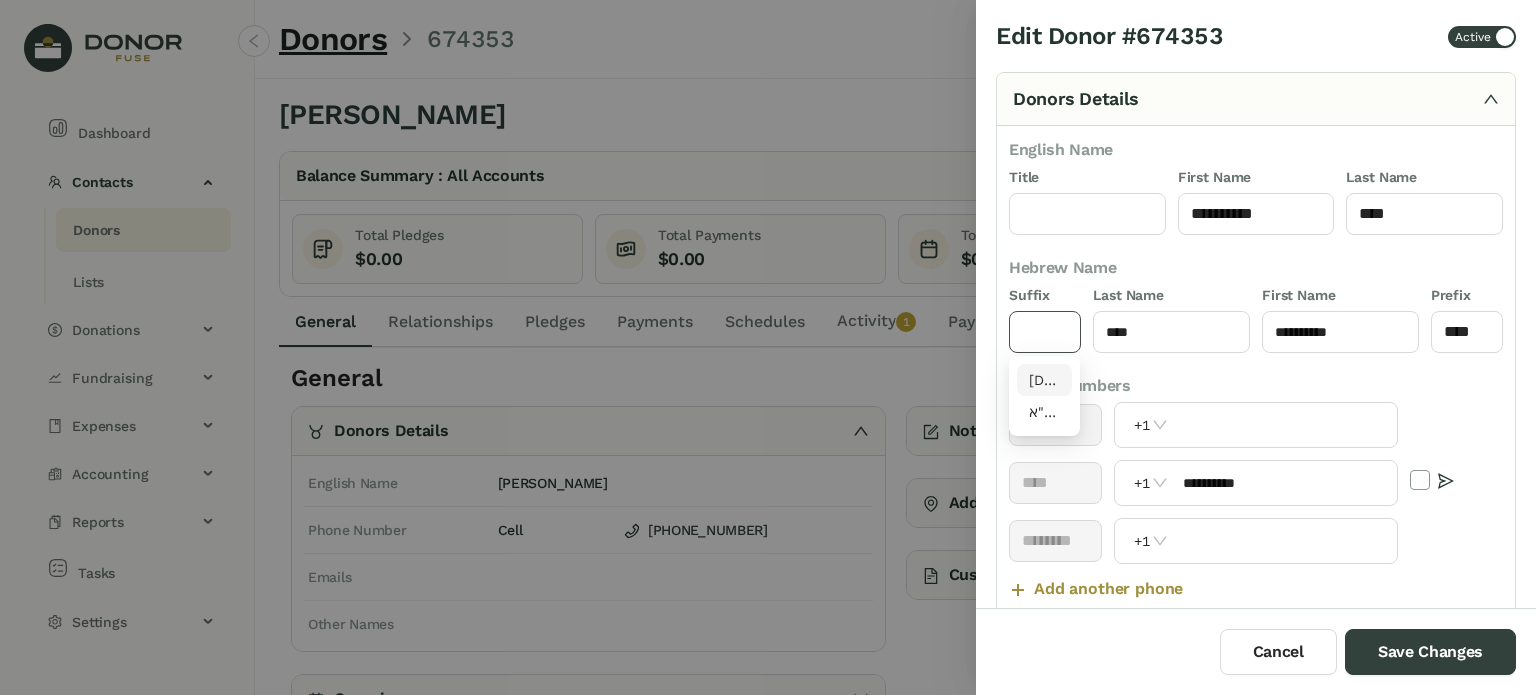 click on "[DEMOGRAPHIC_DATA]"ו" at bounding box center (1045, 380) 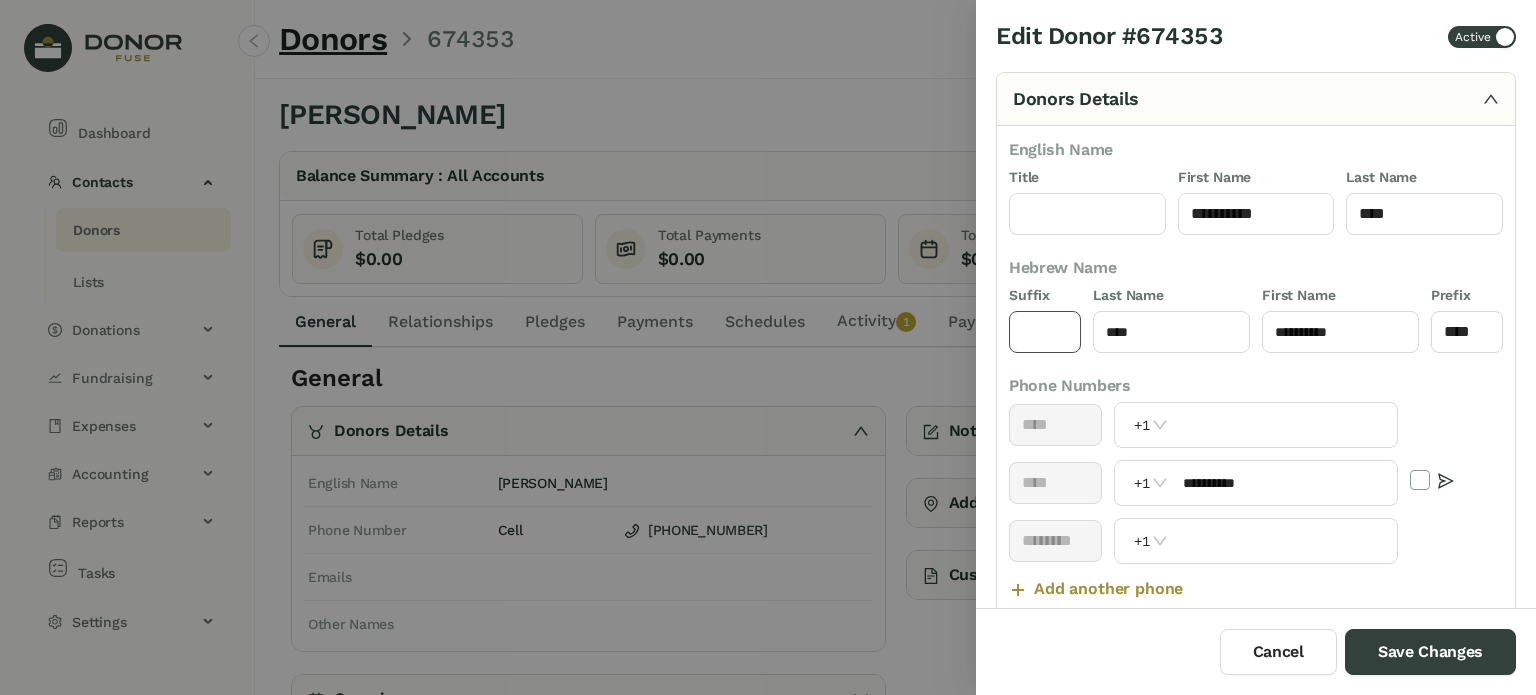type on "****" 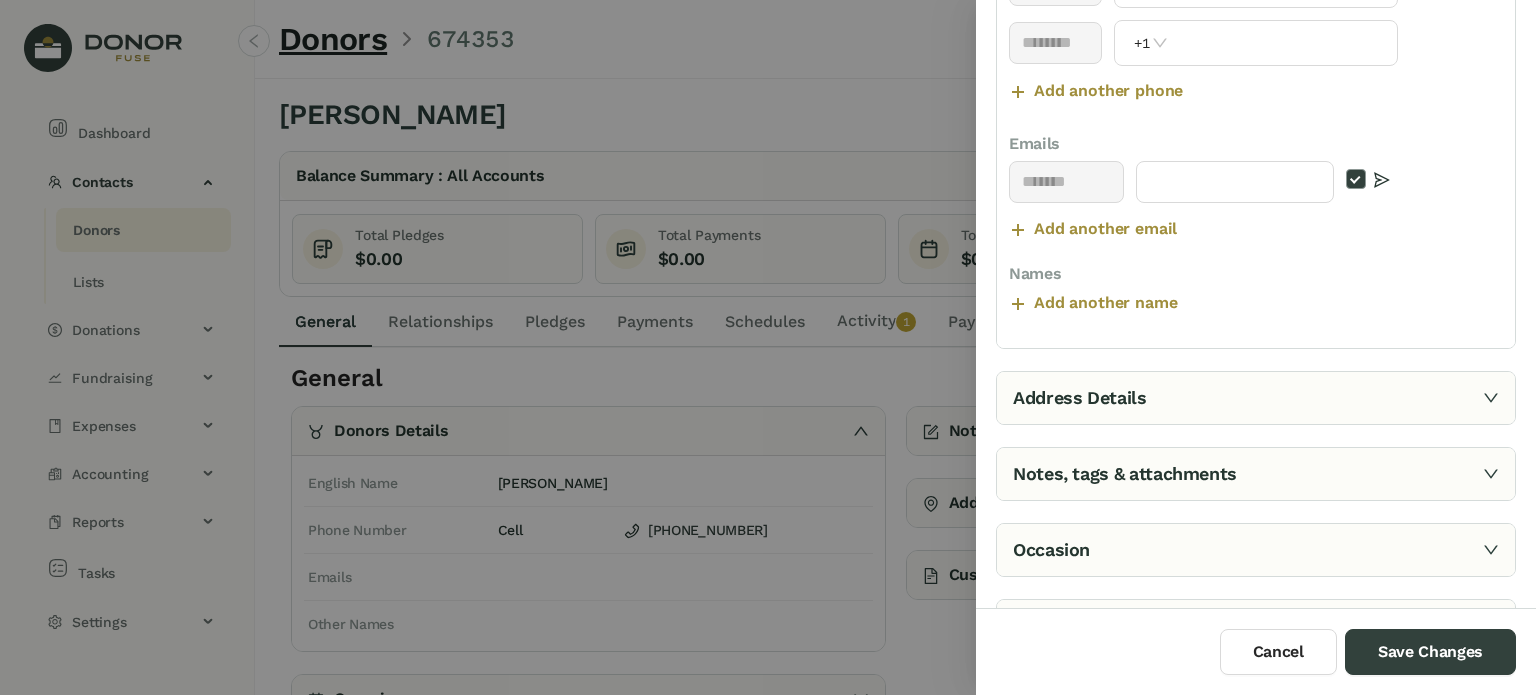 scroll, scrollTop: 633, scrollLeft: 0, axis: vertical 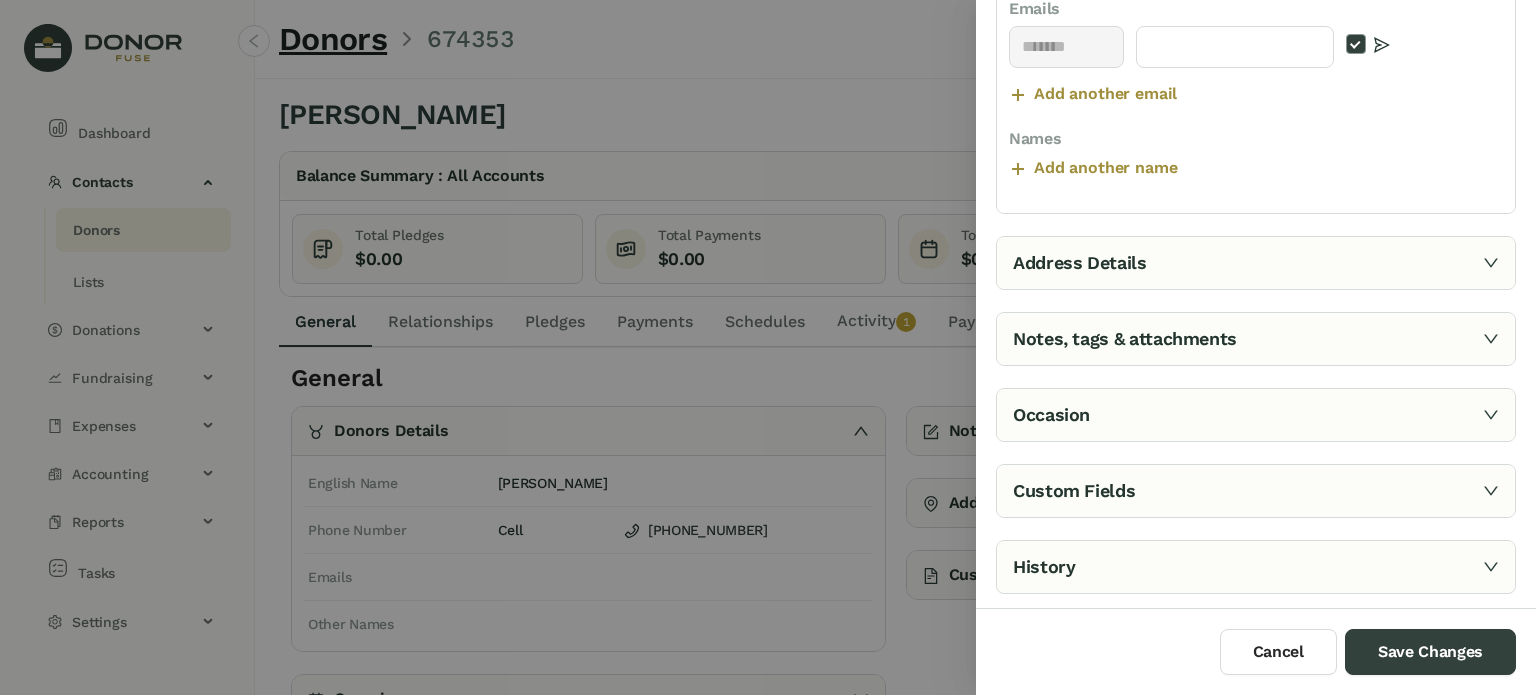 click on "Notes, tags & attachments" at bounding box center [1256, 339] 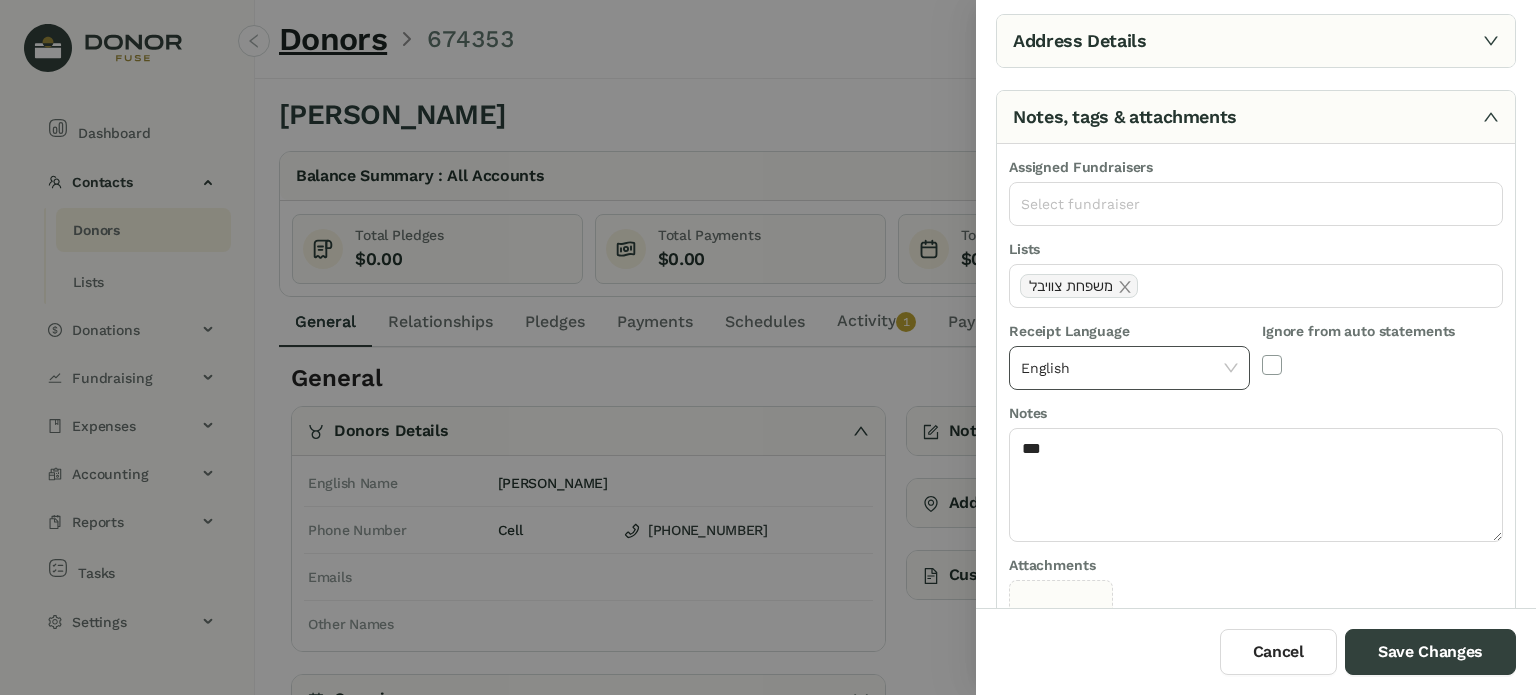 scroll, scrollTop: 127, scrollLeft: 0, axis: vertical 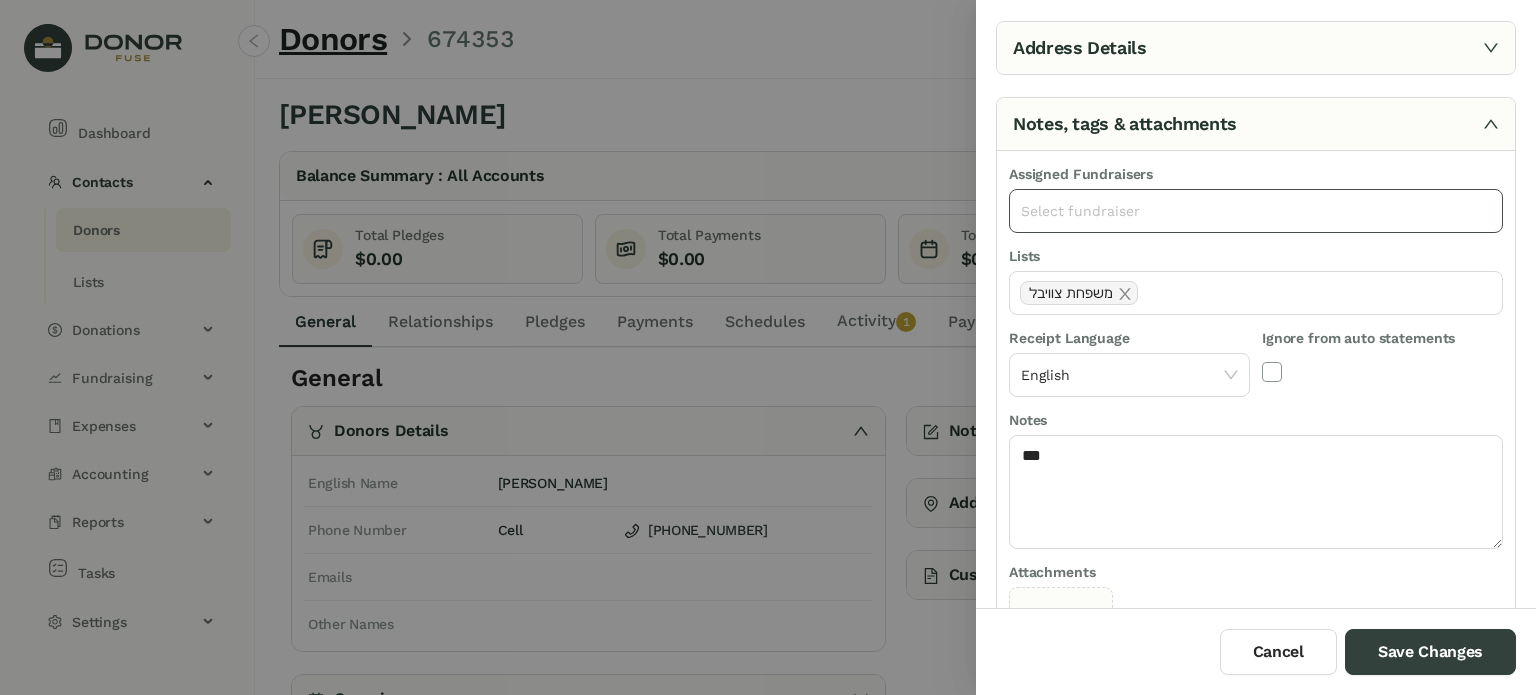 click on "Select fundraiser" 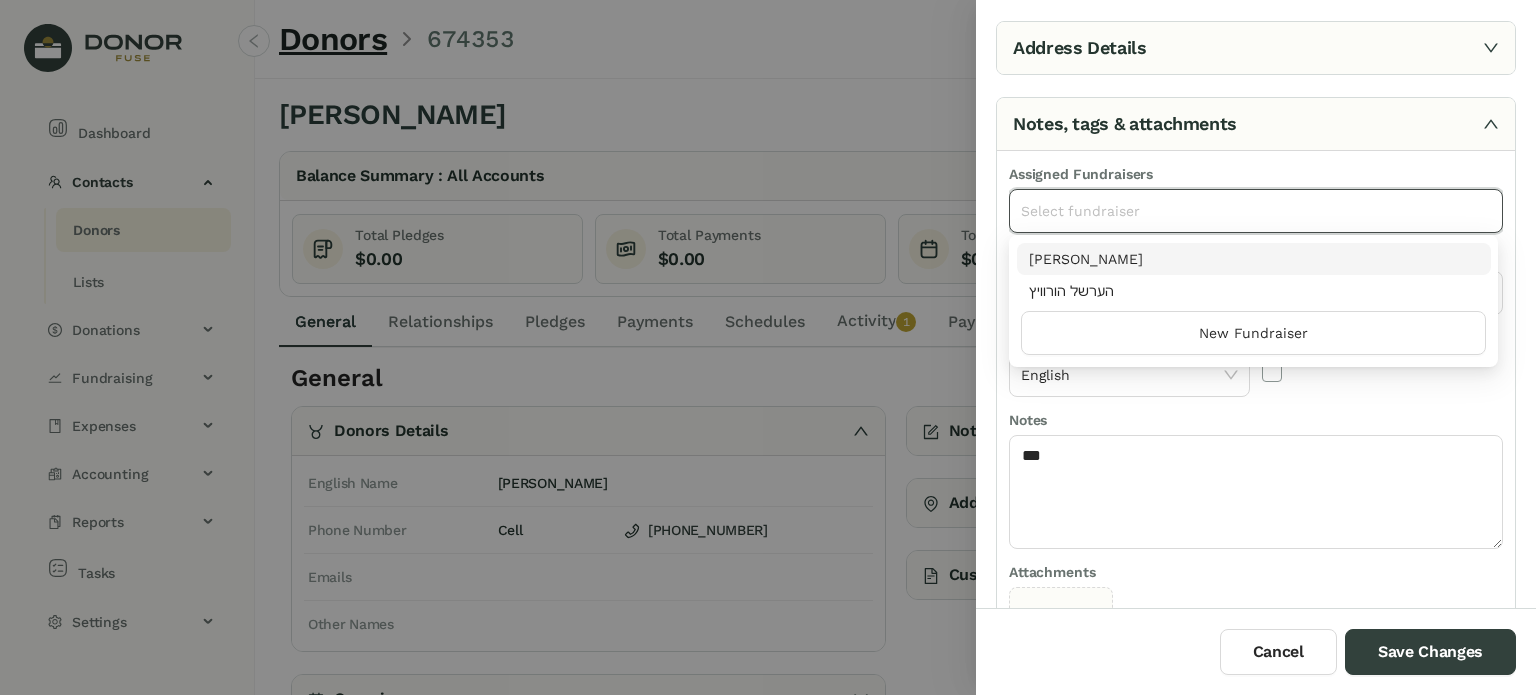 click on "[PERSON_NAME]" at bounding box center (1254, 259) 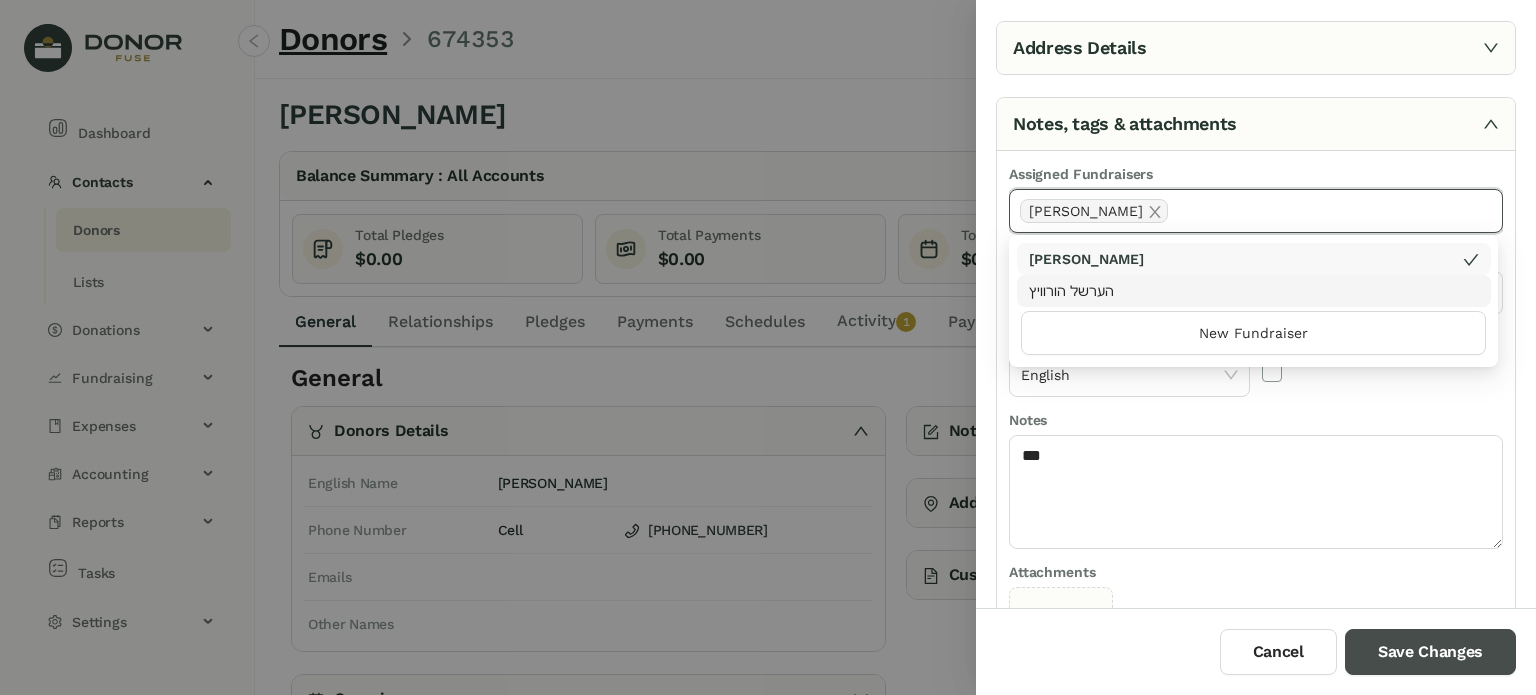 click on "Save Changes" at bounding box center (1430, 652) 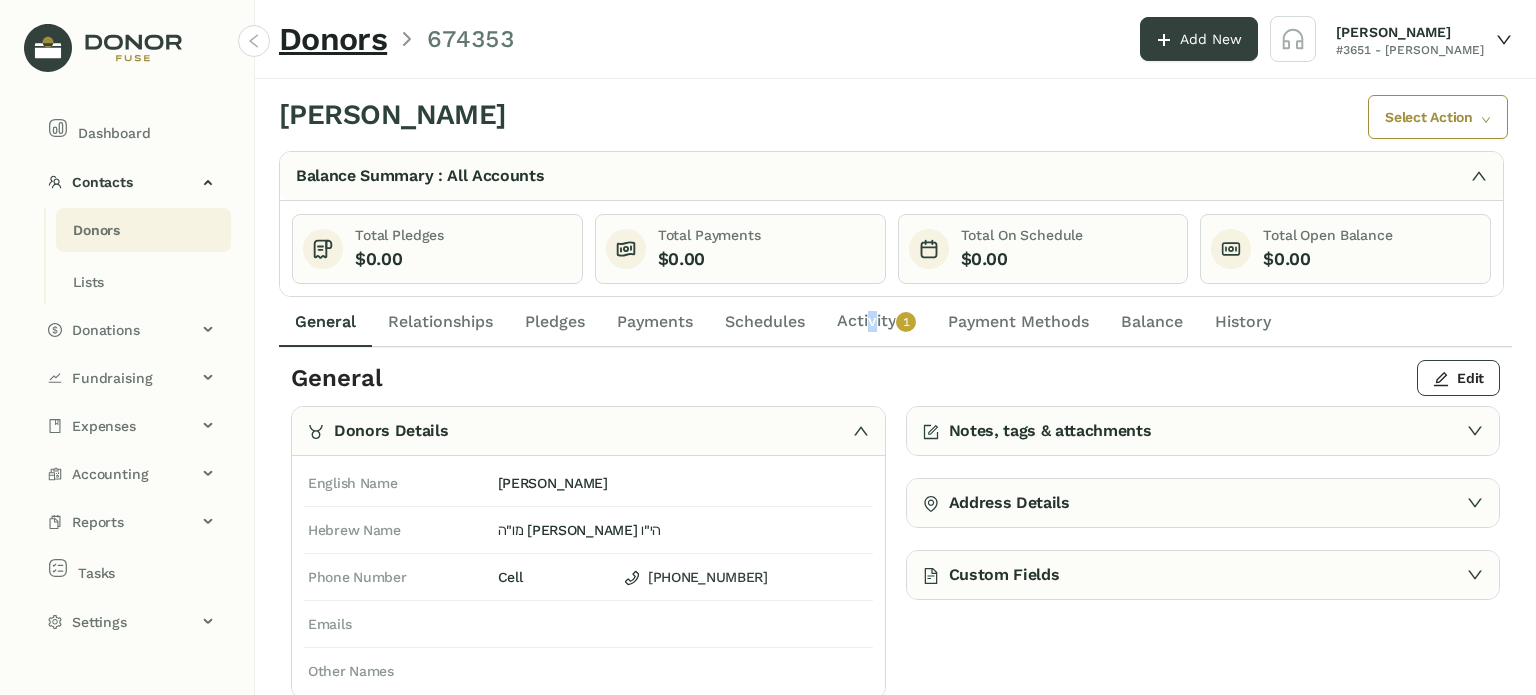 click on "Activity   0   1   2   3   4   5   6   7   8   9" 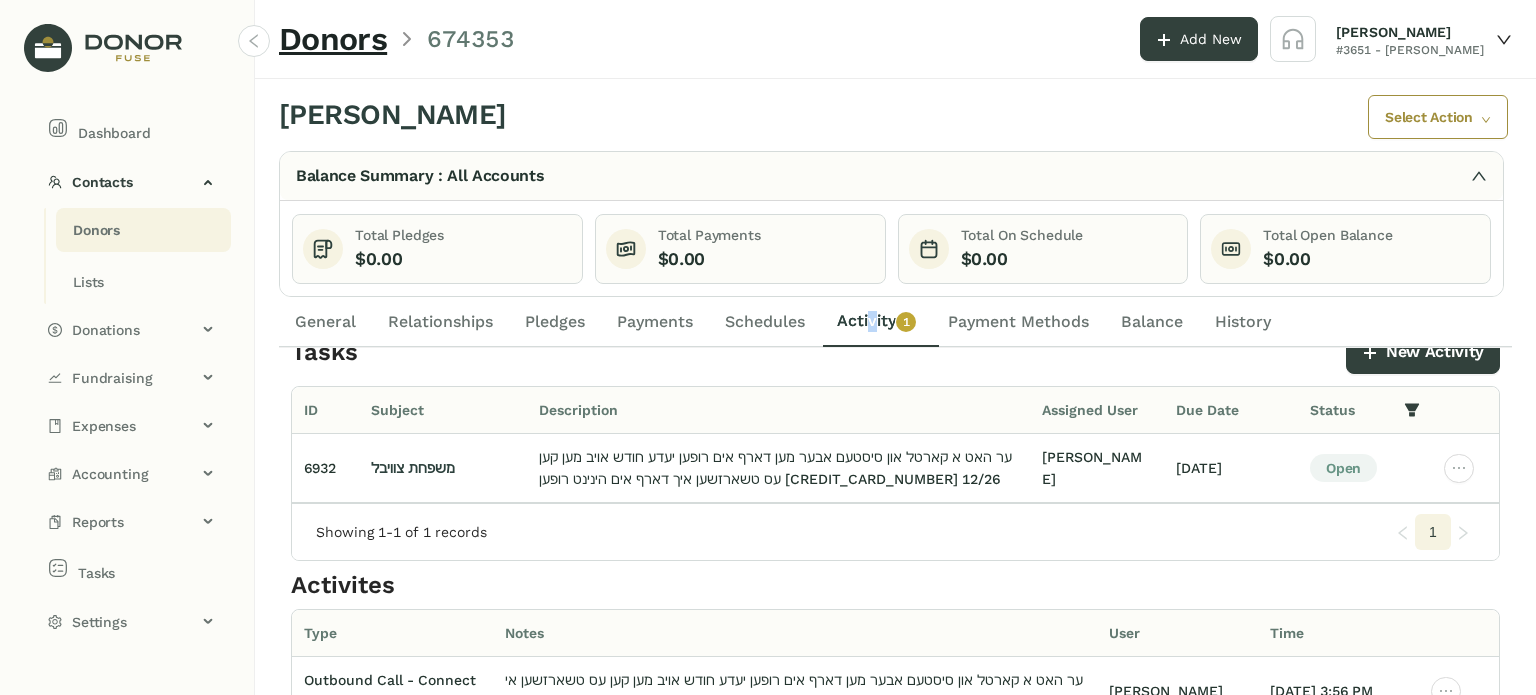 scroll, scrollTop: 0, scrollLeft: 0, axis: both 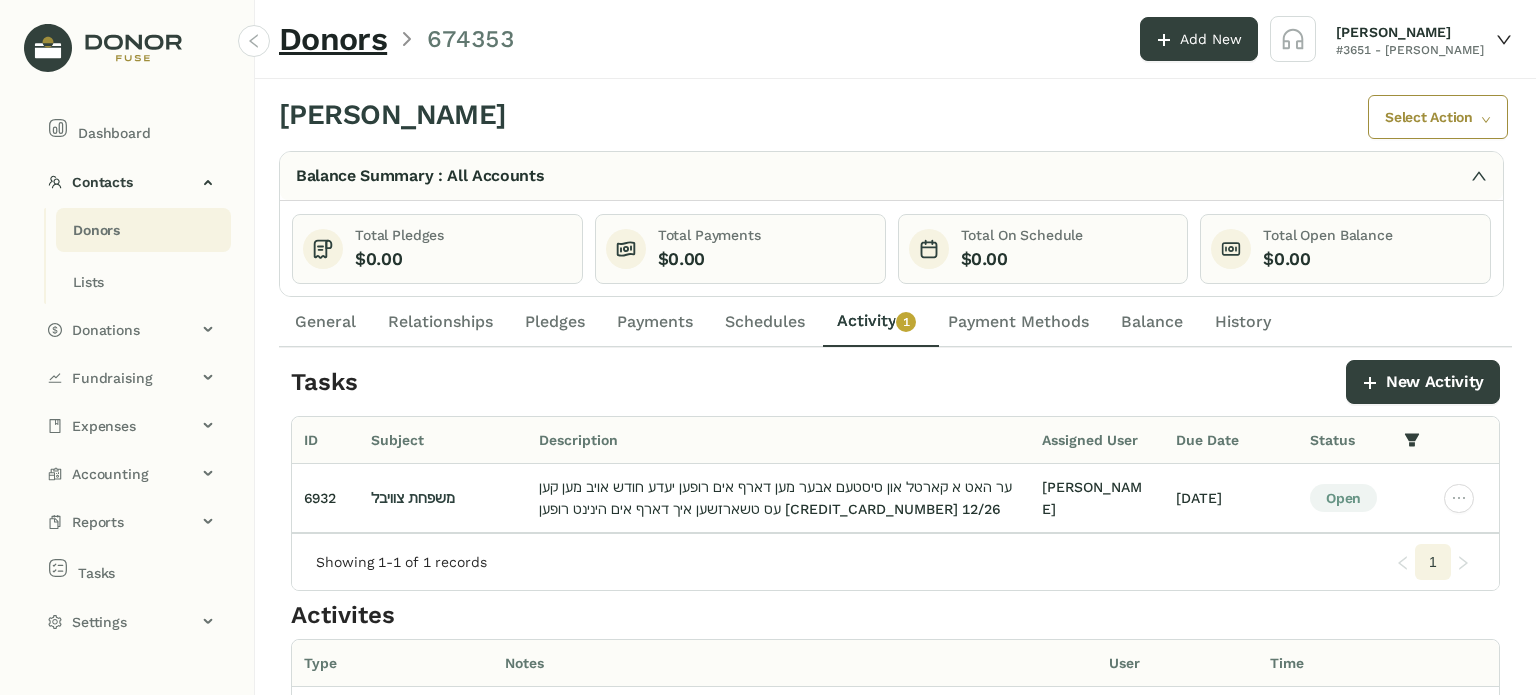 drag, startPoint x: 301, startPoint y: 312, endPoint x: 324, endPoint y: 322, distance: 25.079872 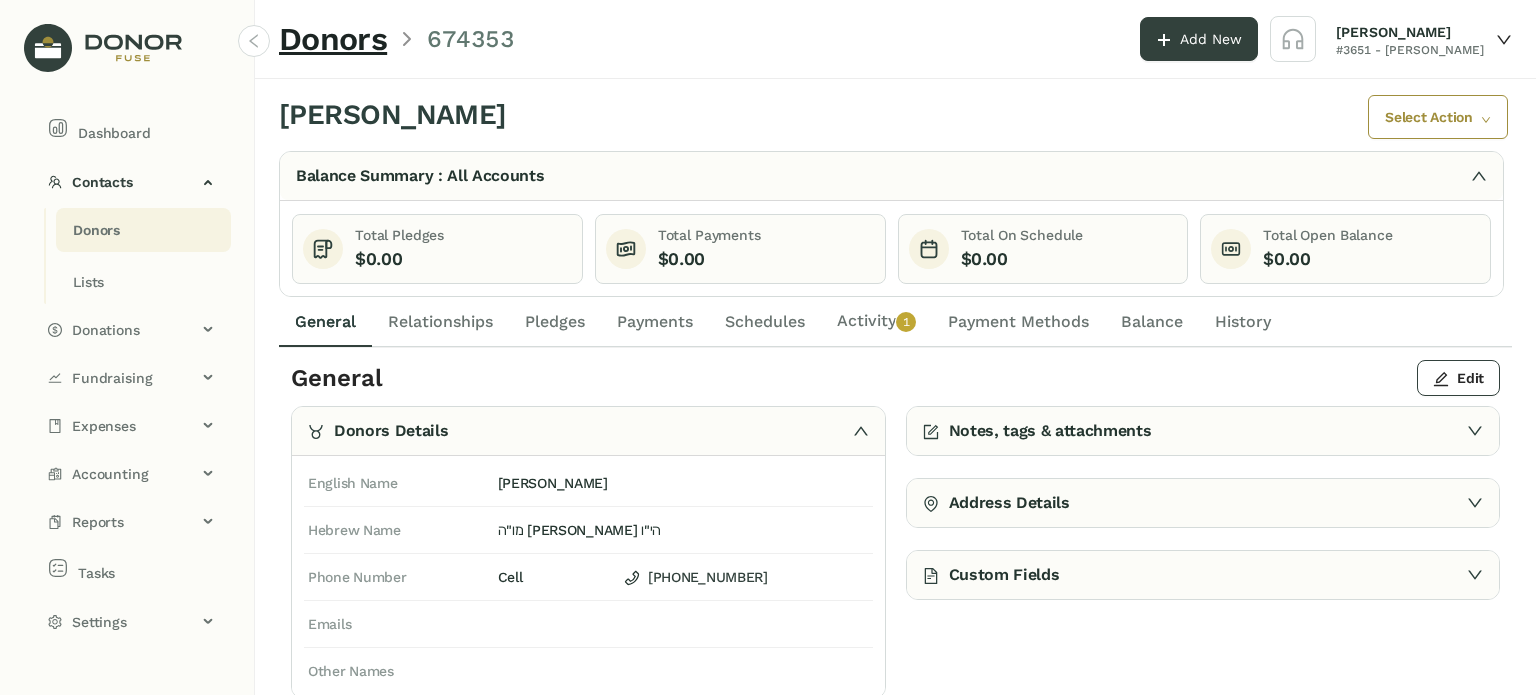 click on "Schedules" 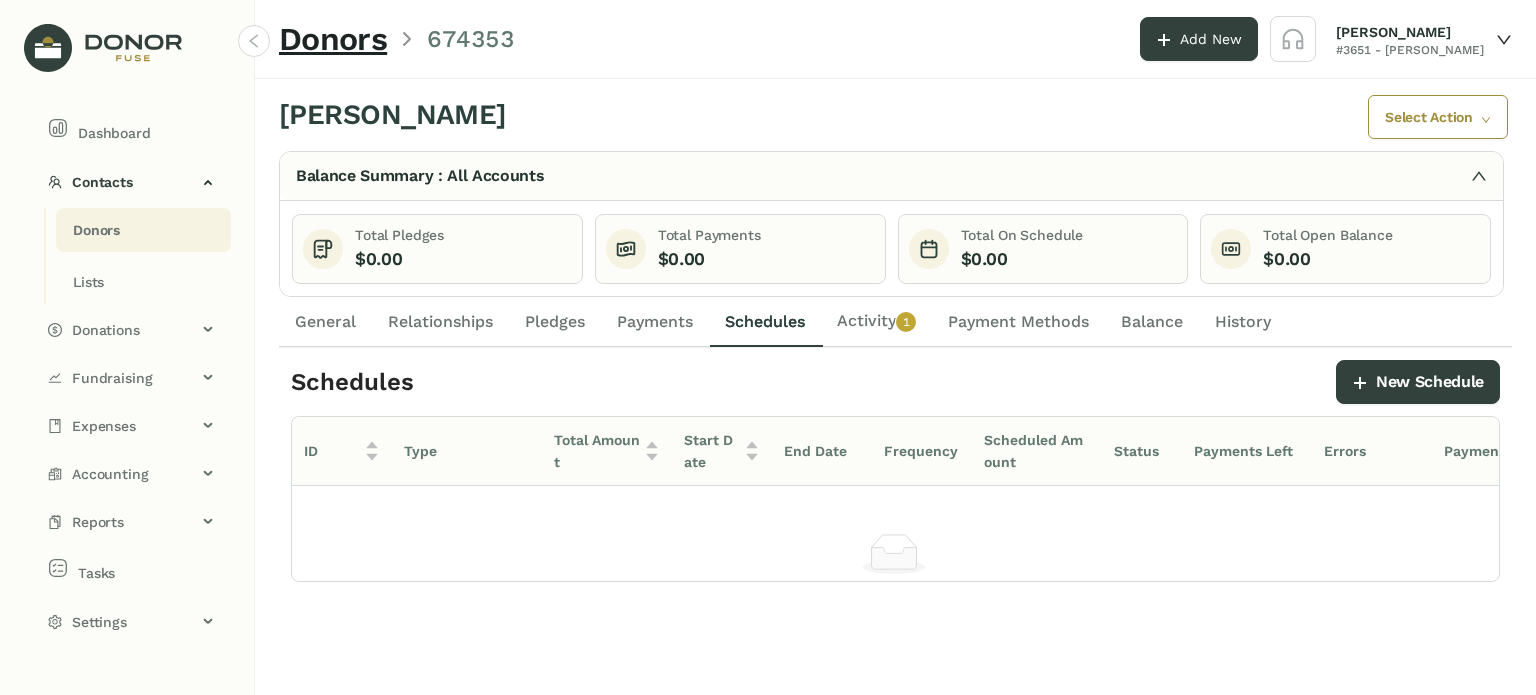 click on "Payments" 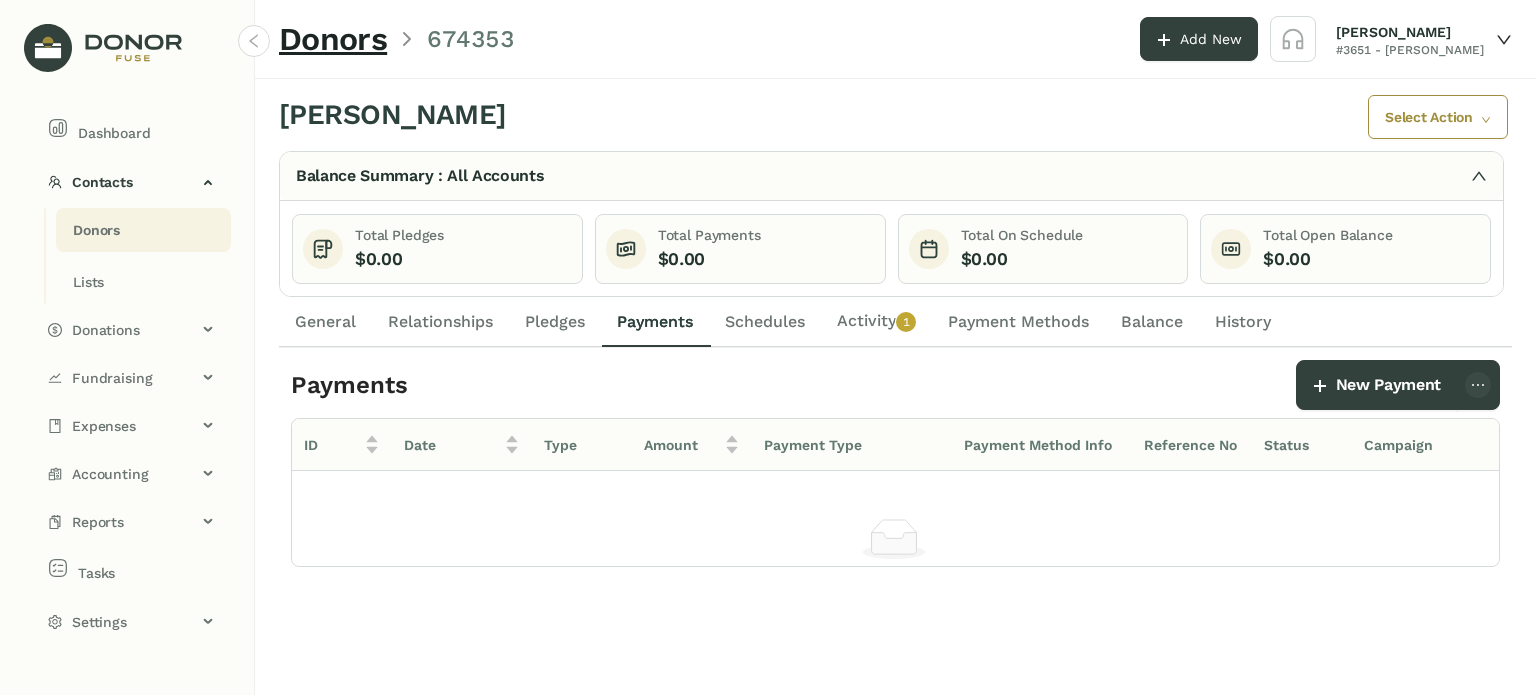 click on "General" 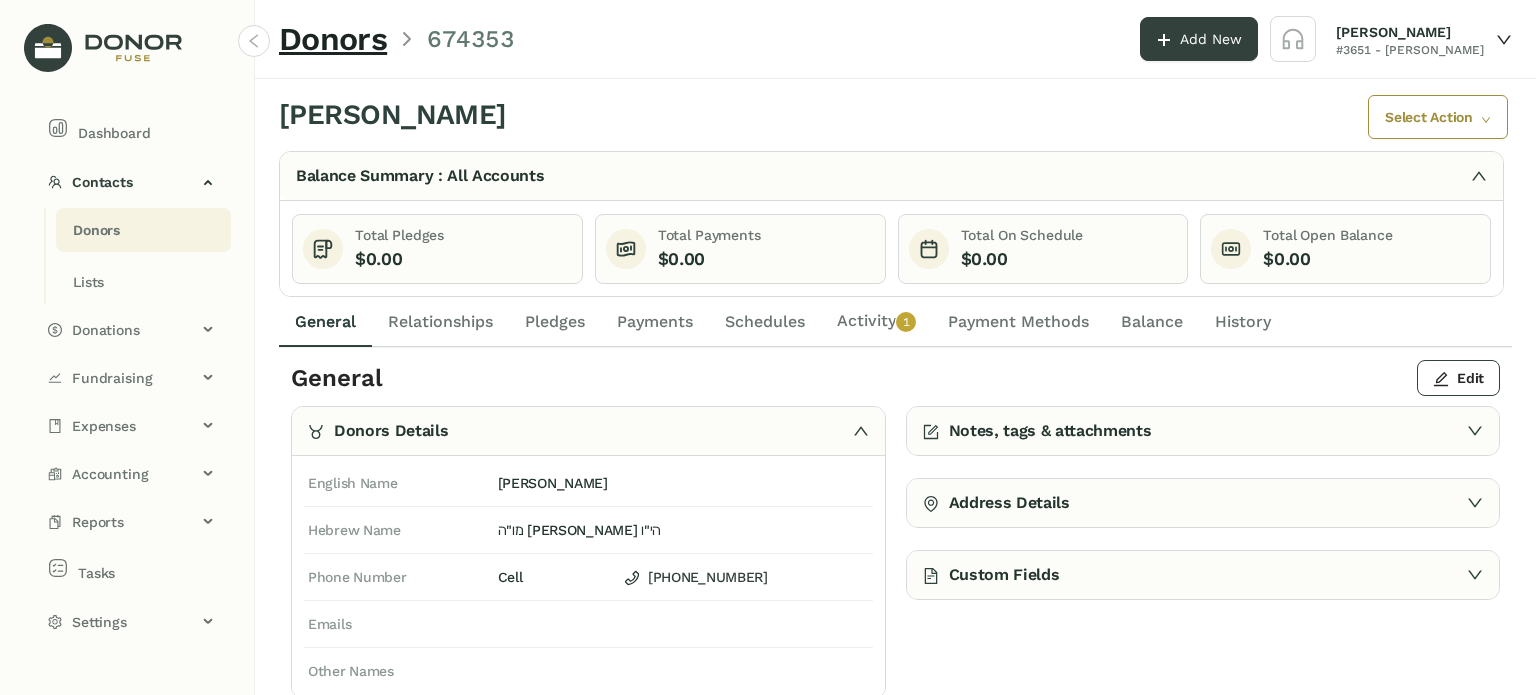 click on "1" 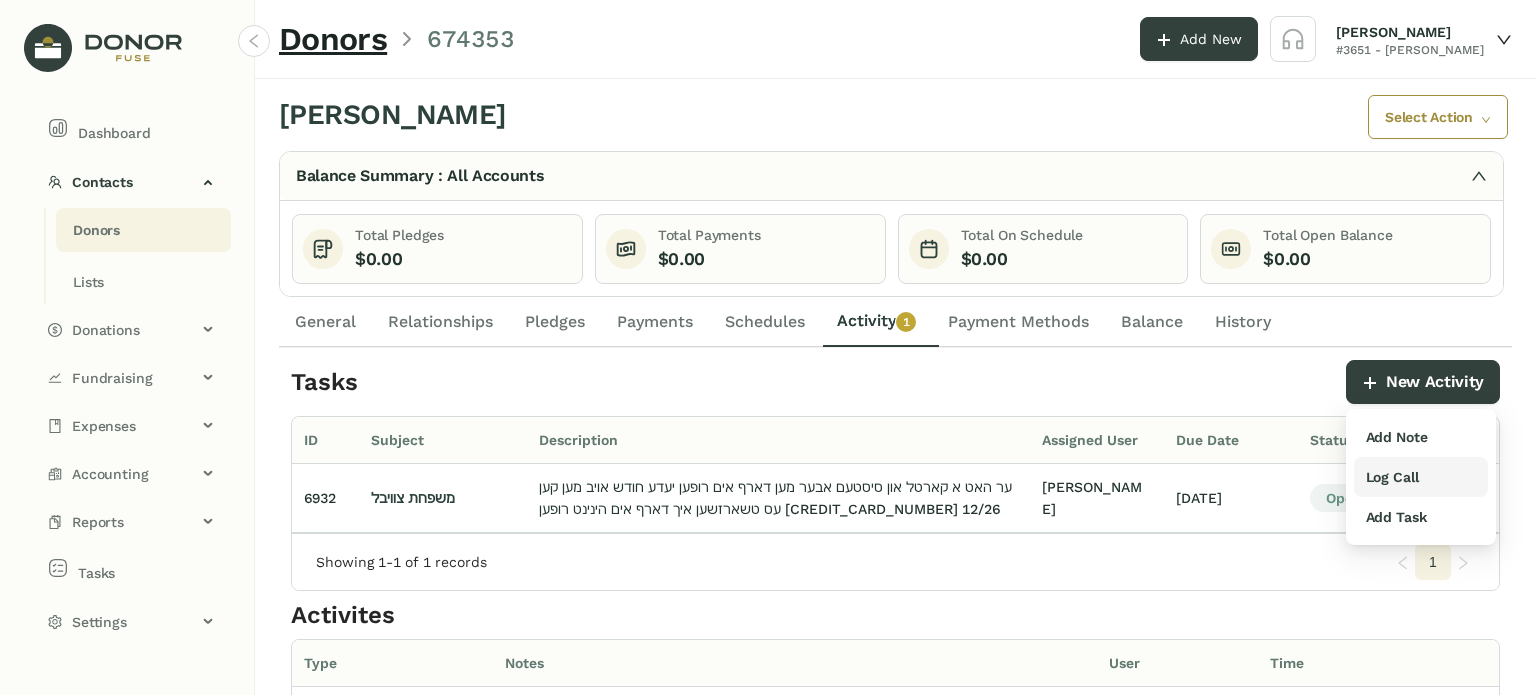 click on "Log Call" at bounding box center [1392, 477] 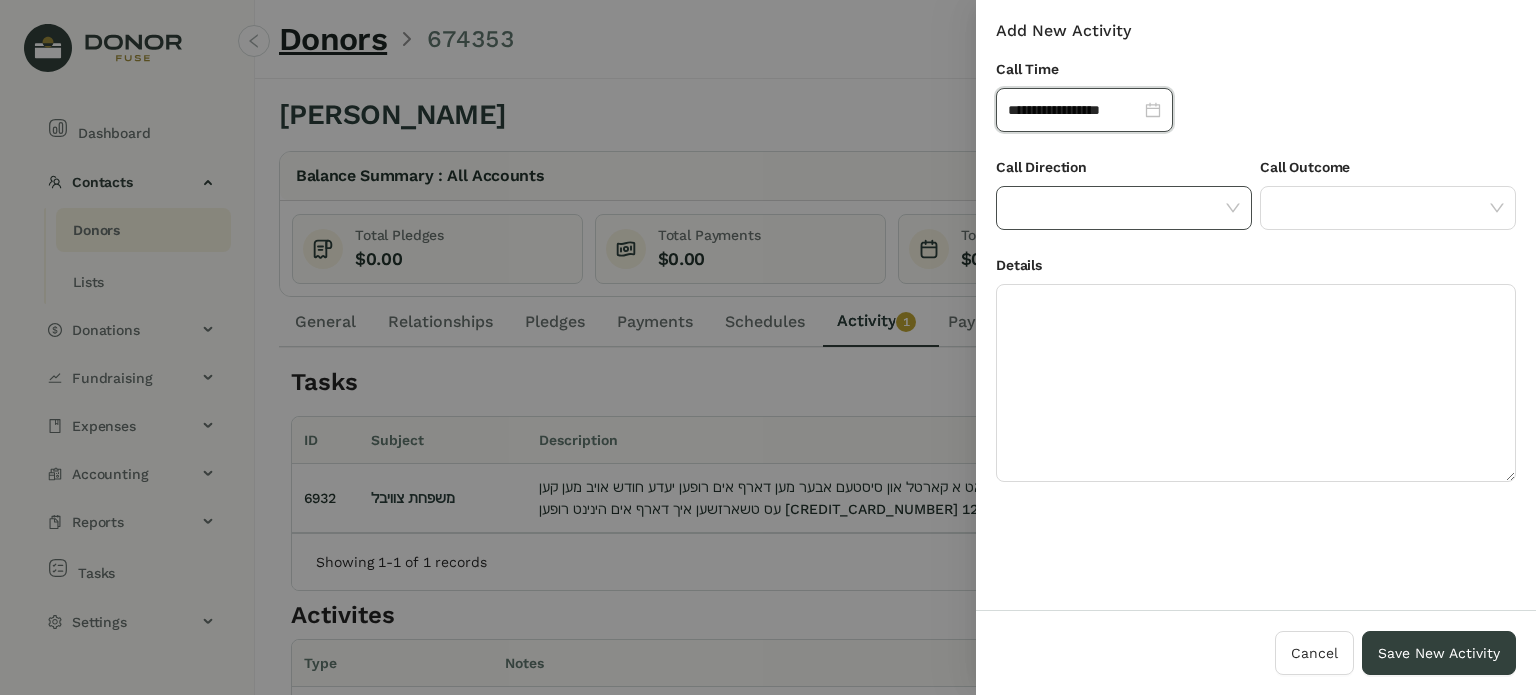 click 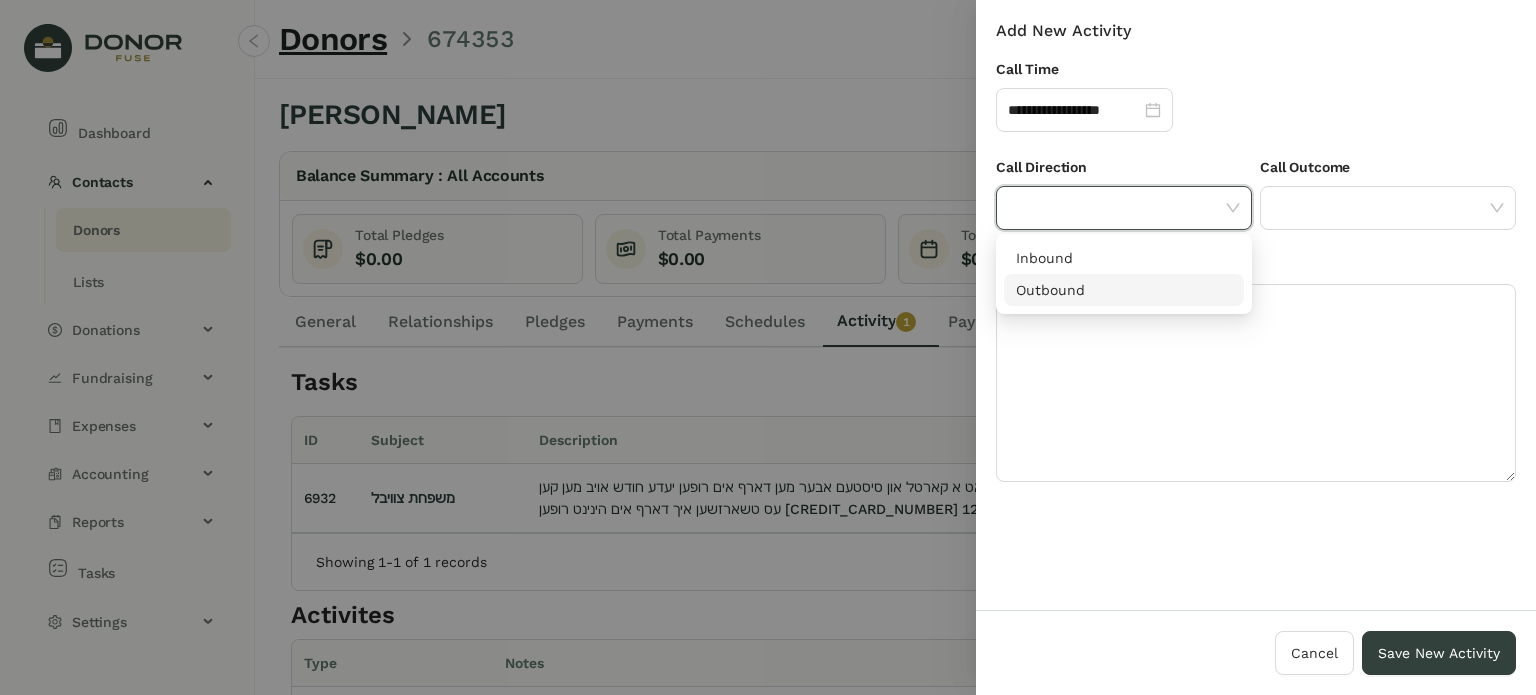 click on "Outbound" at bounding box center [1124, 290] 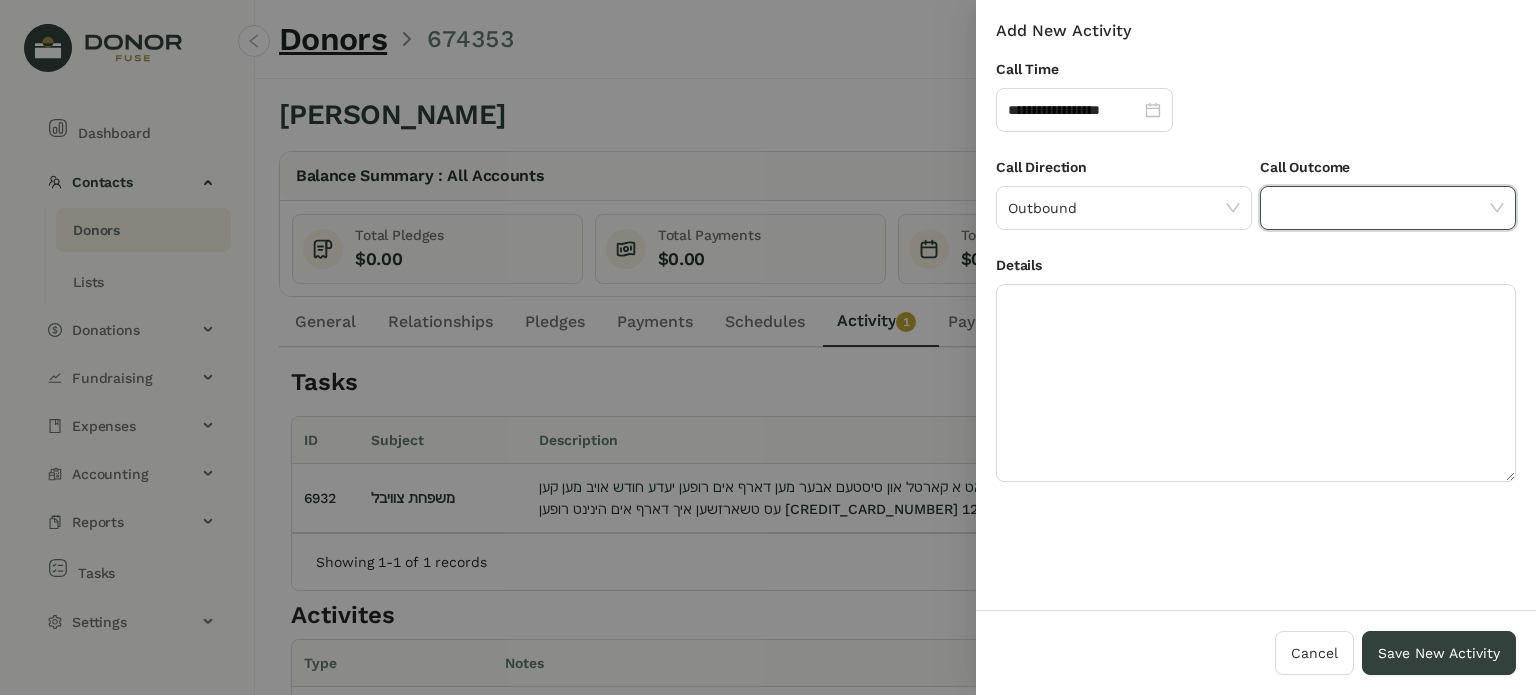 click 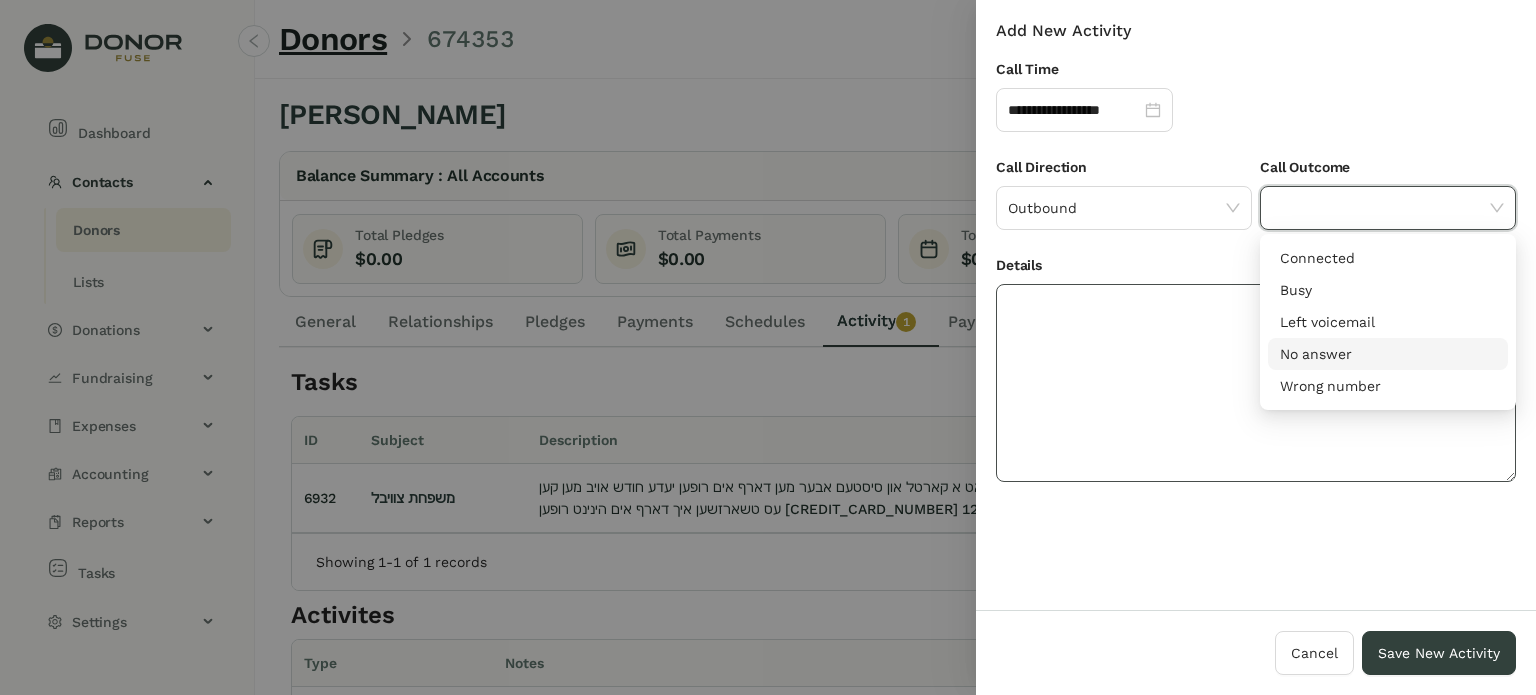 click 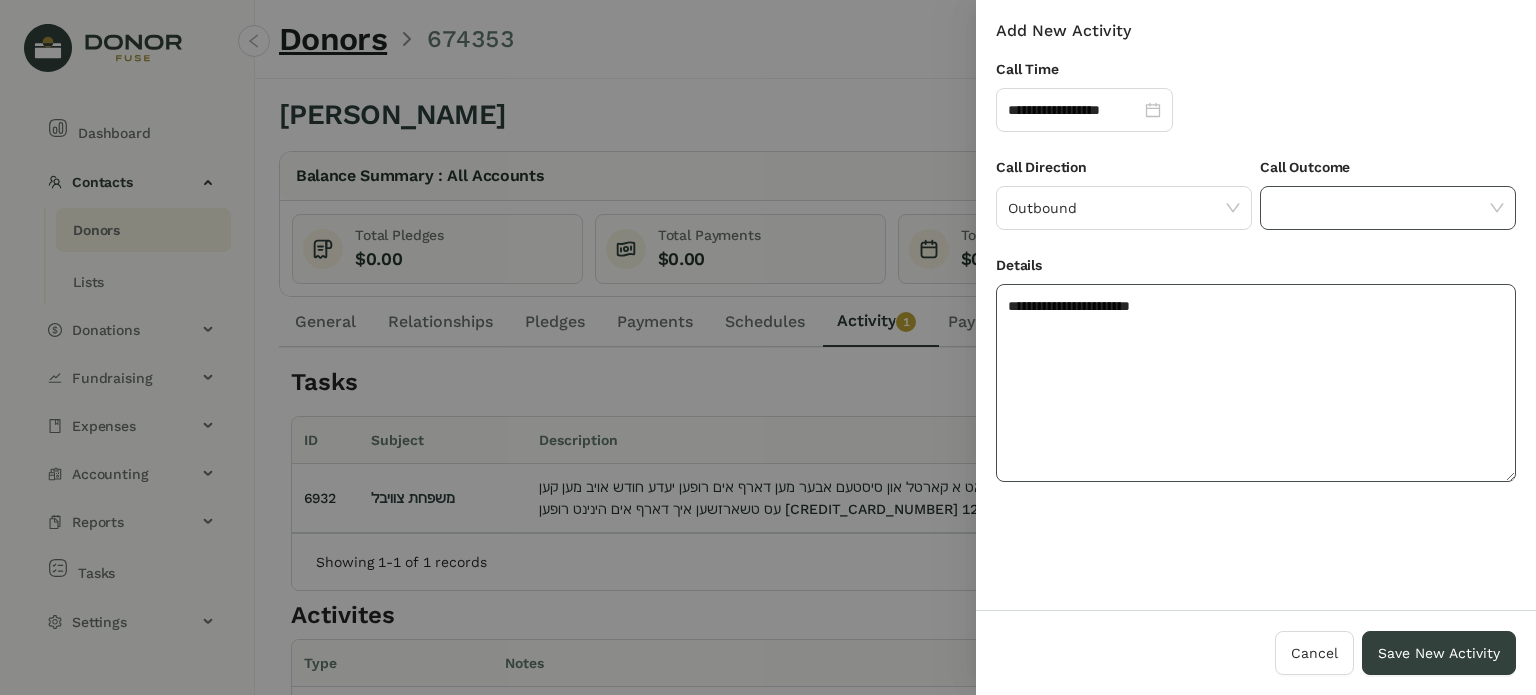 type on "**********" 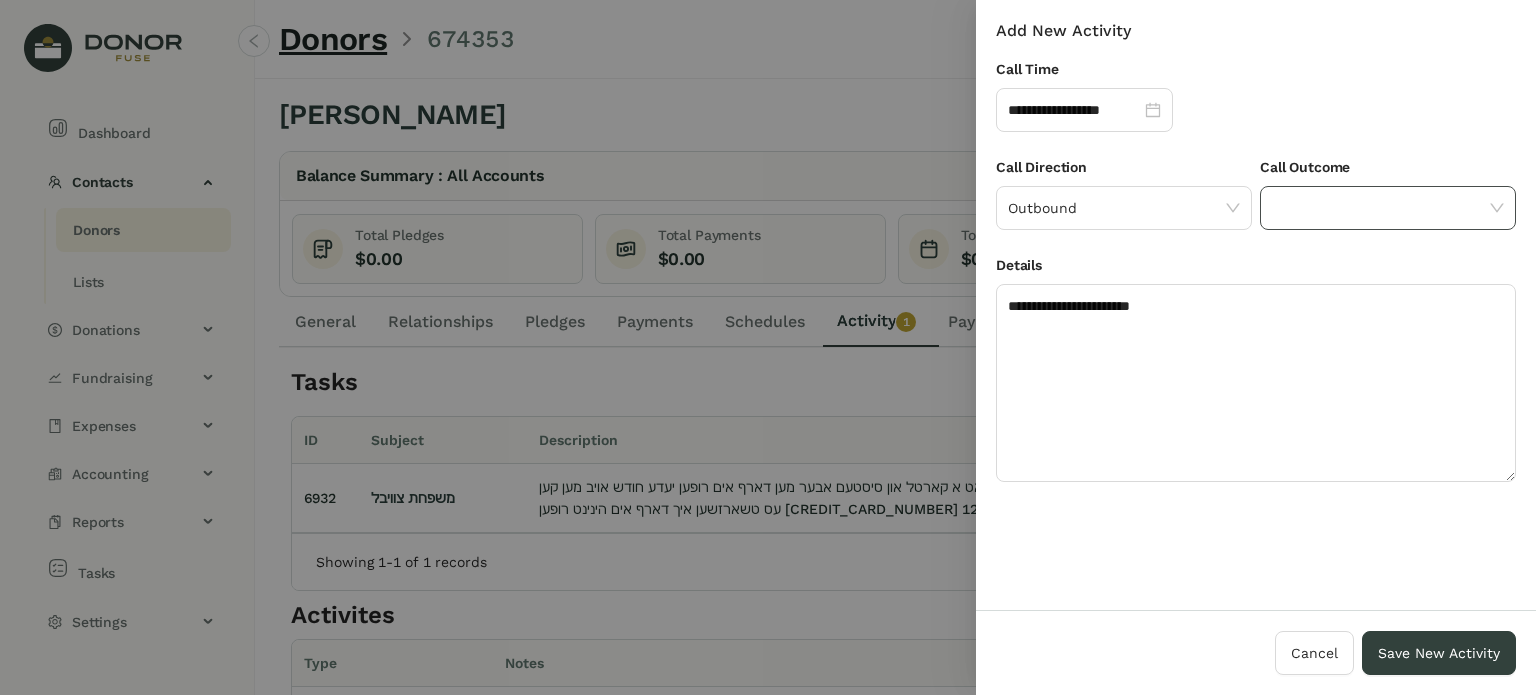 click 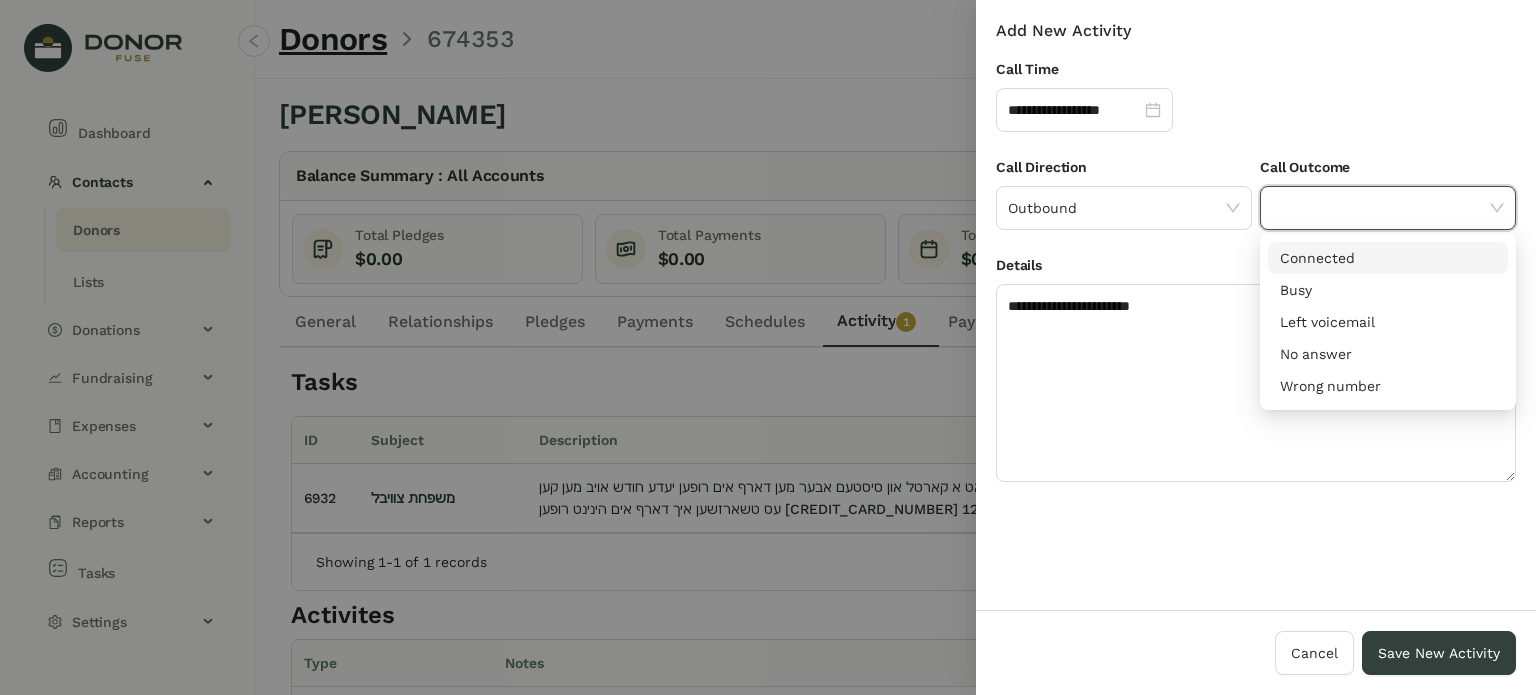 click on "Connected" at bounding box center [1388, 258] 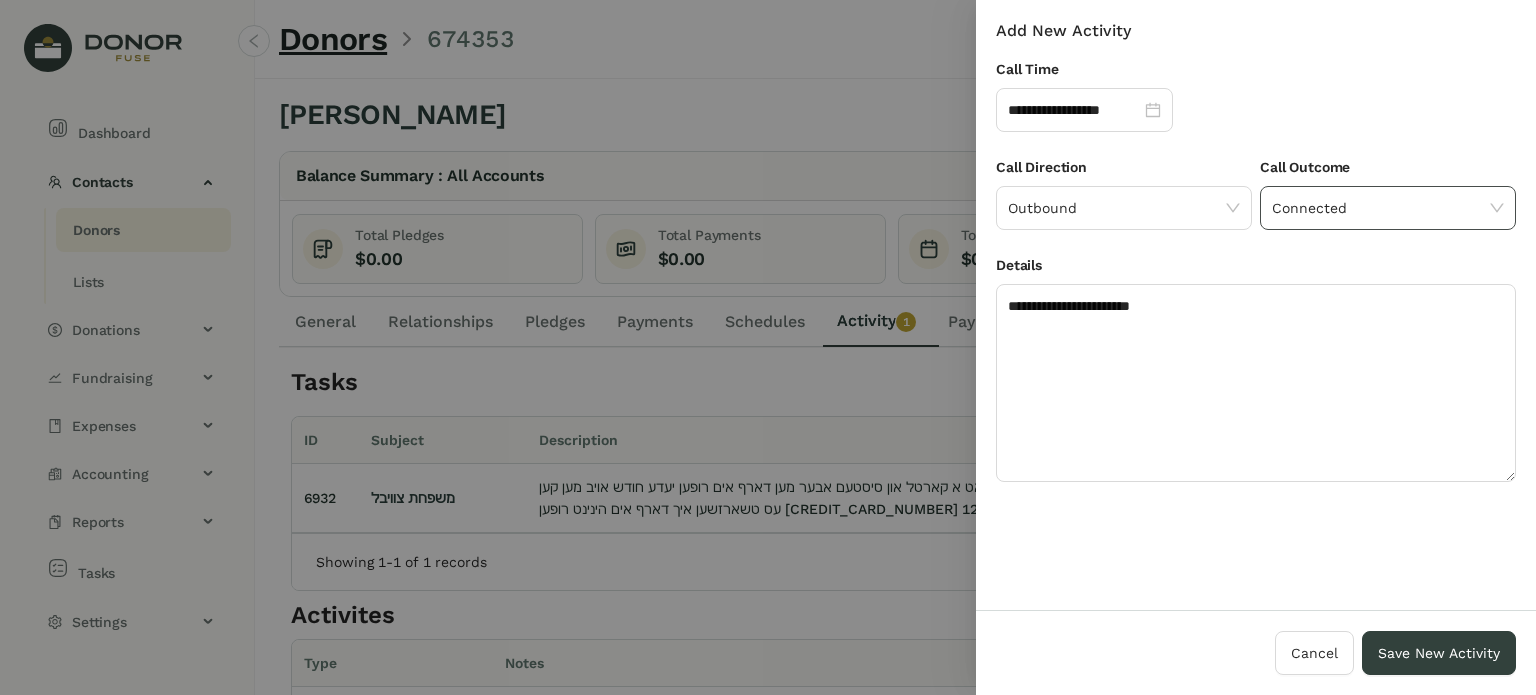 click on "Connected" 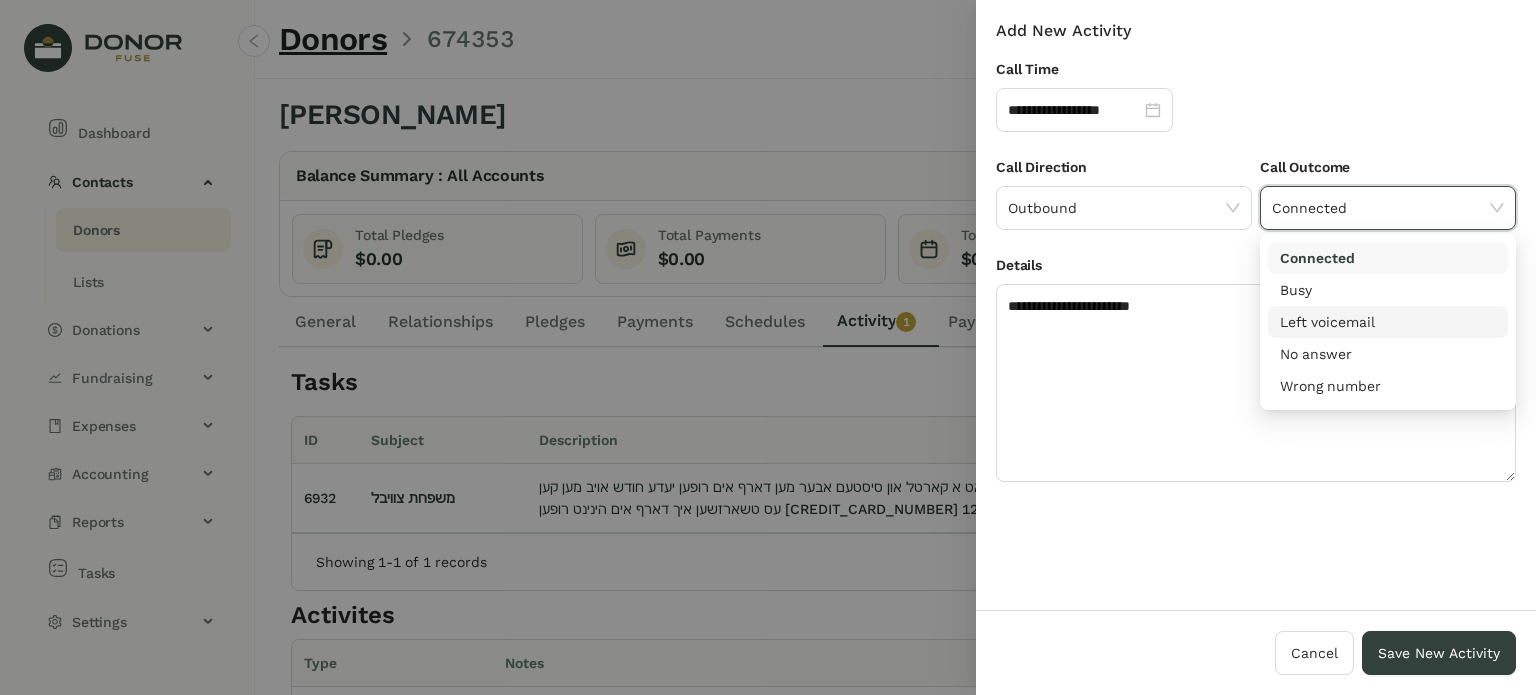 click on "Left voicemail" at bounding box center [1388, 322] 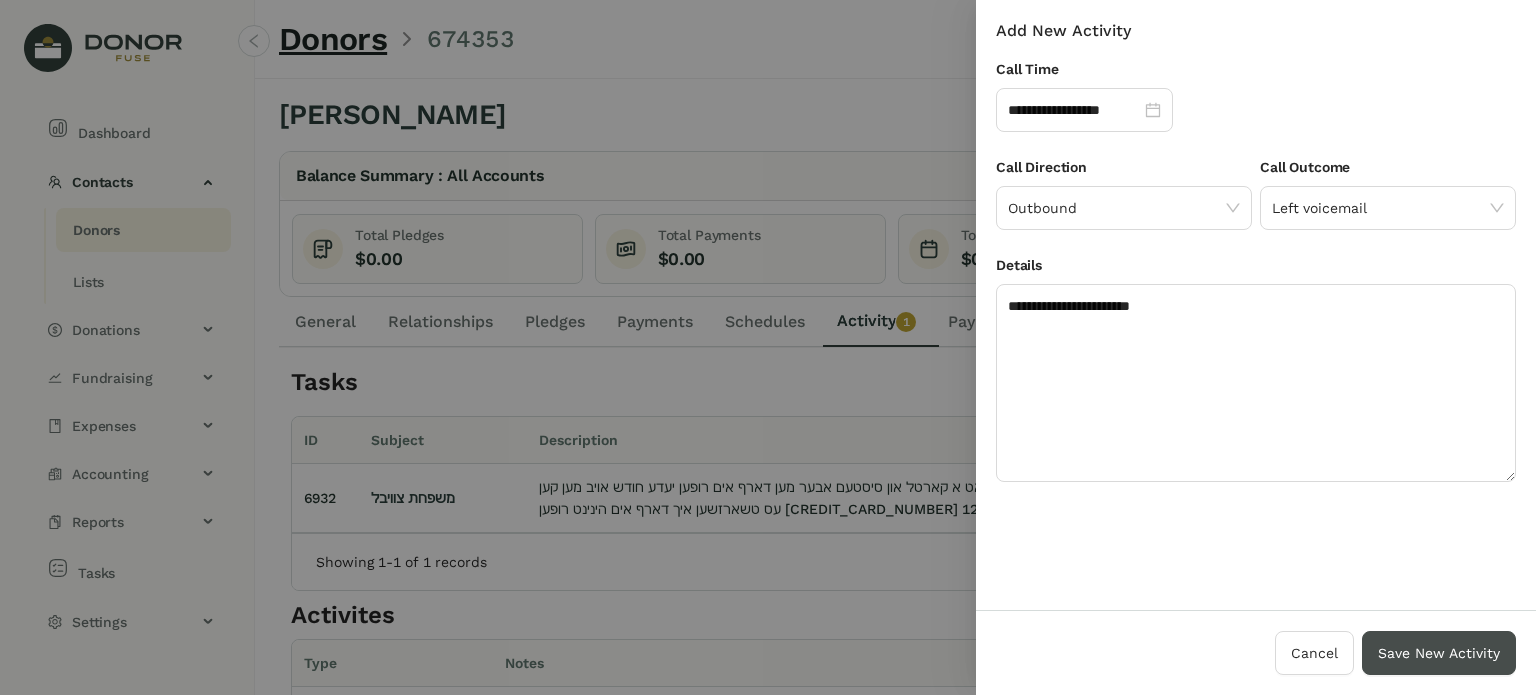 click on "Save New Activity" at bounding box center [1439, 653] 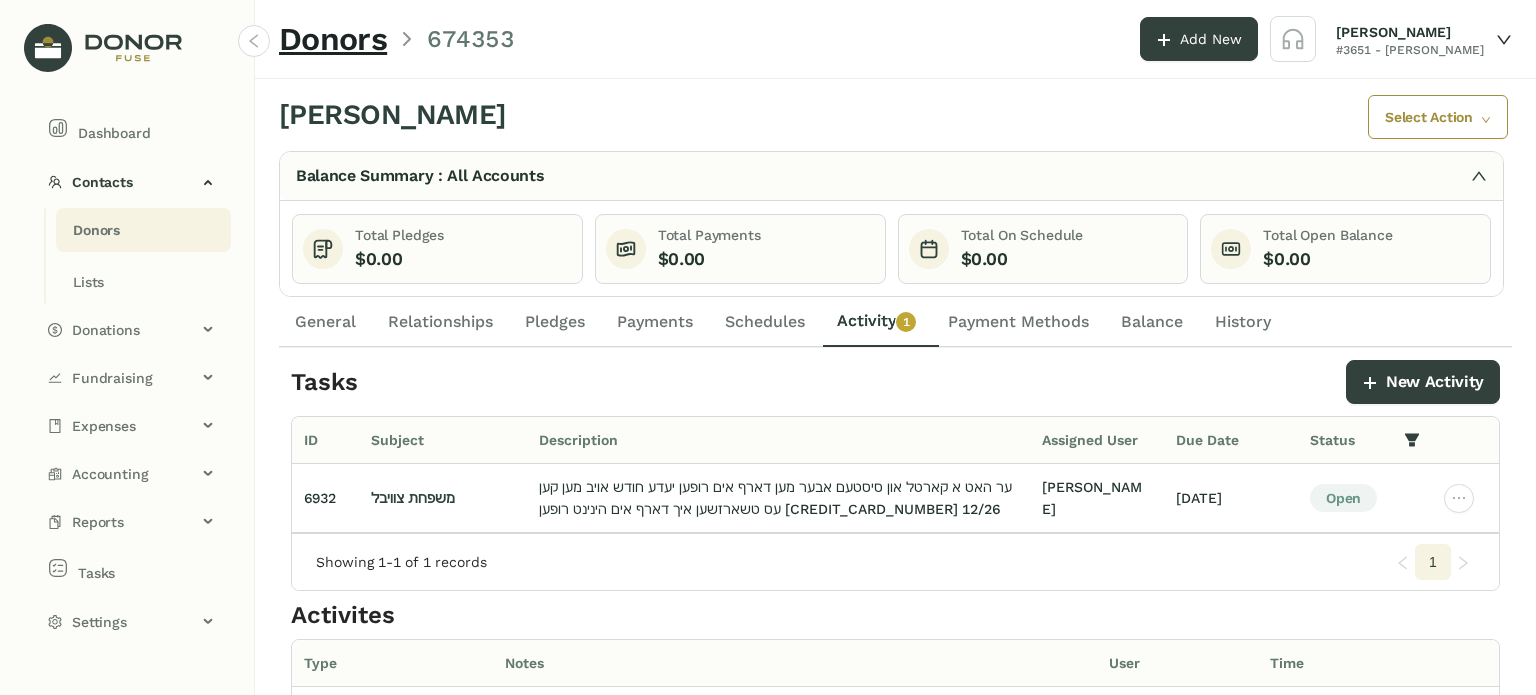 click on "Donors" 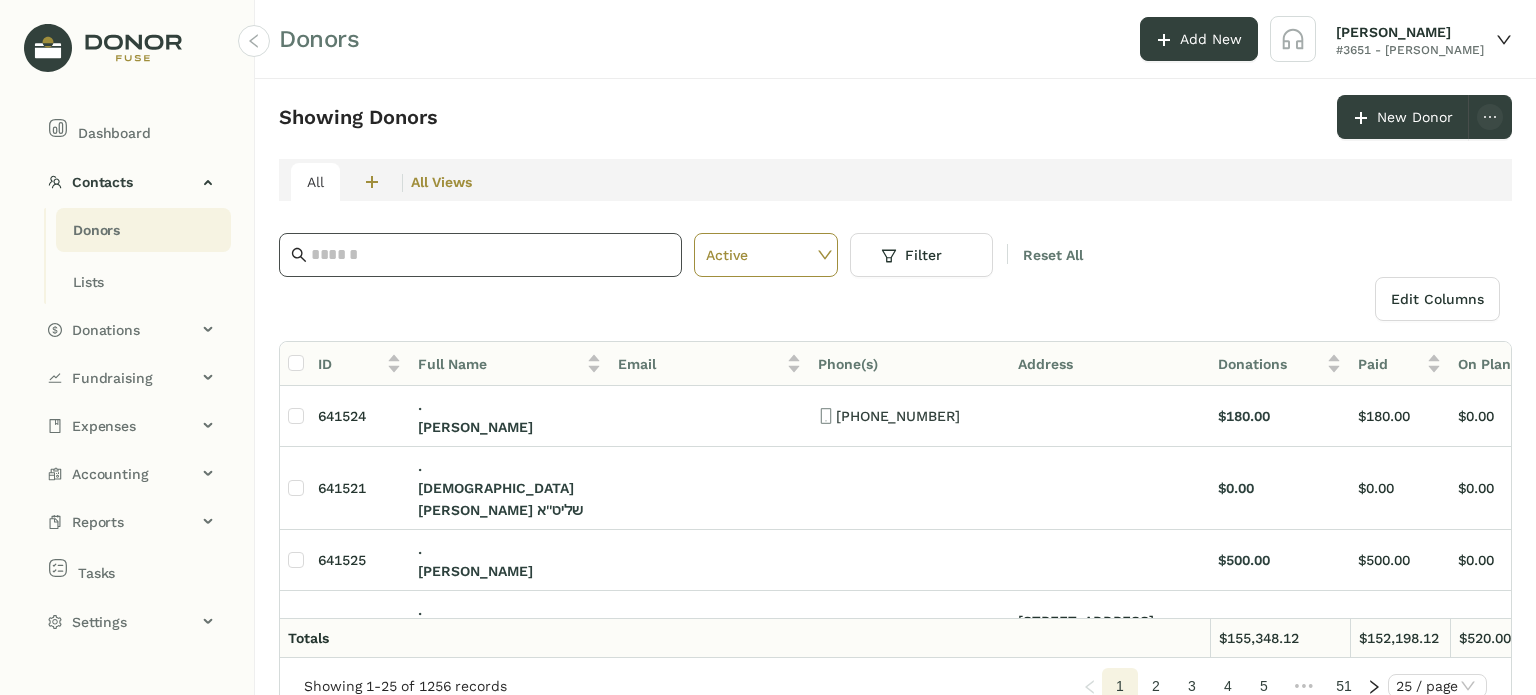 click 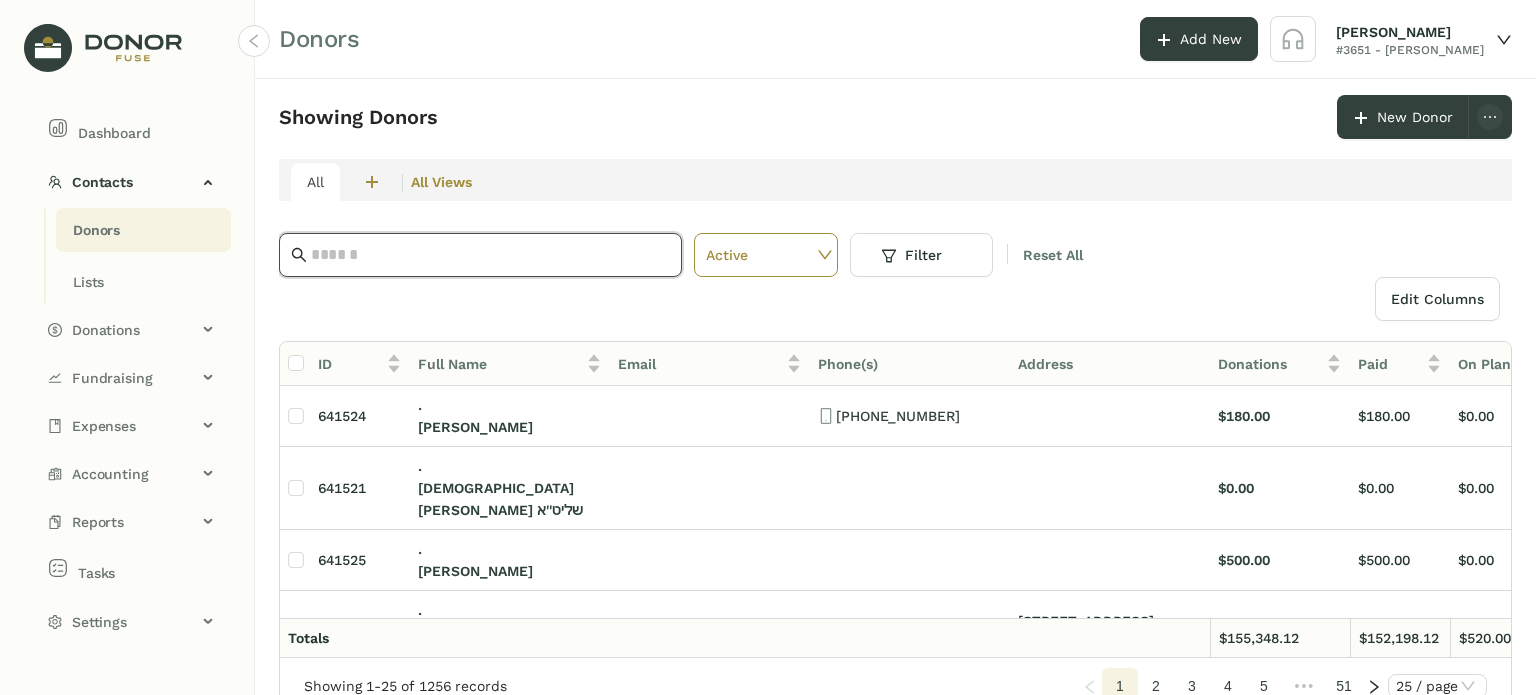paste on "**********" 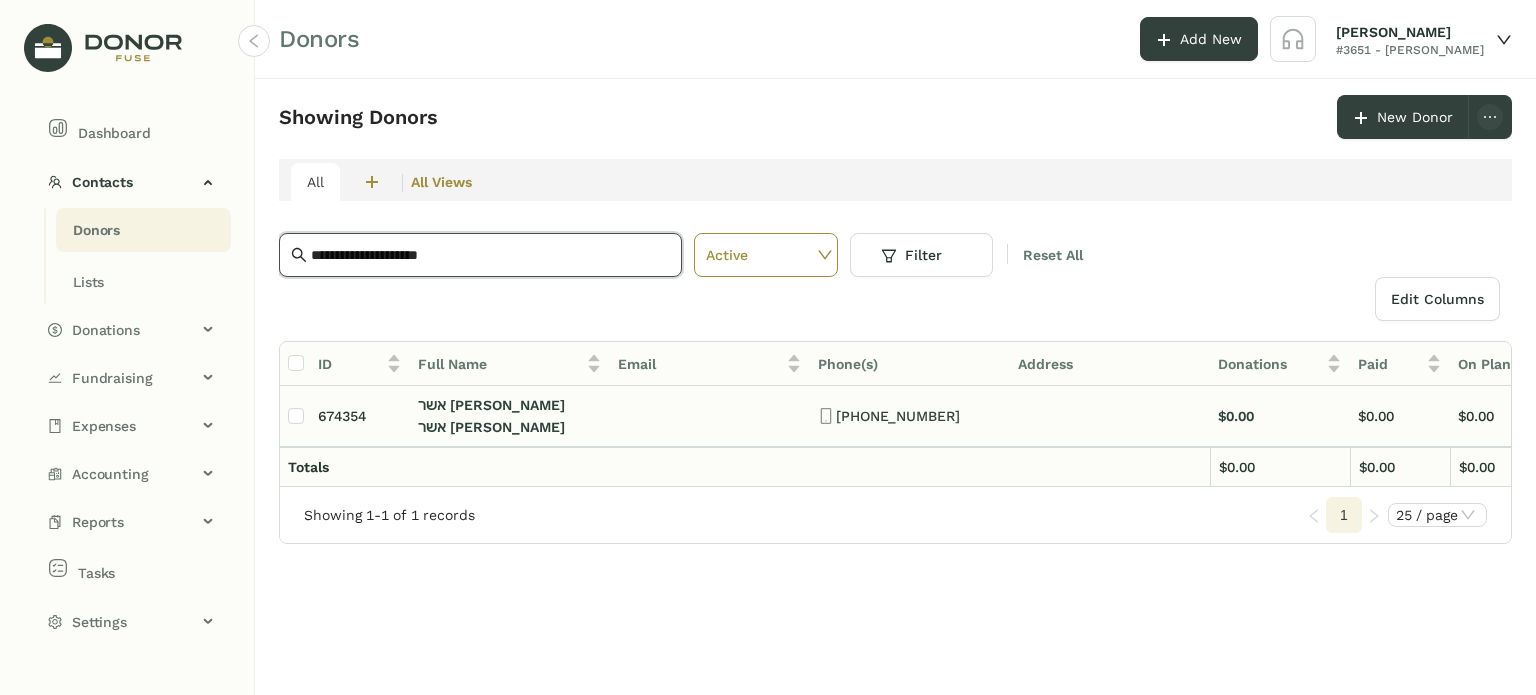 type on "**********" 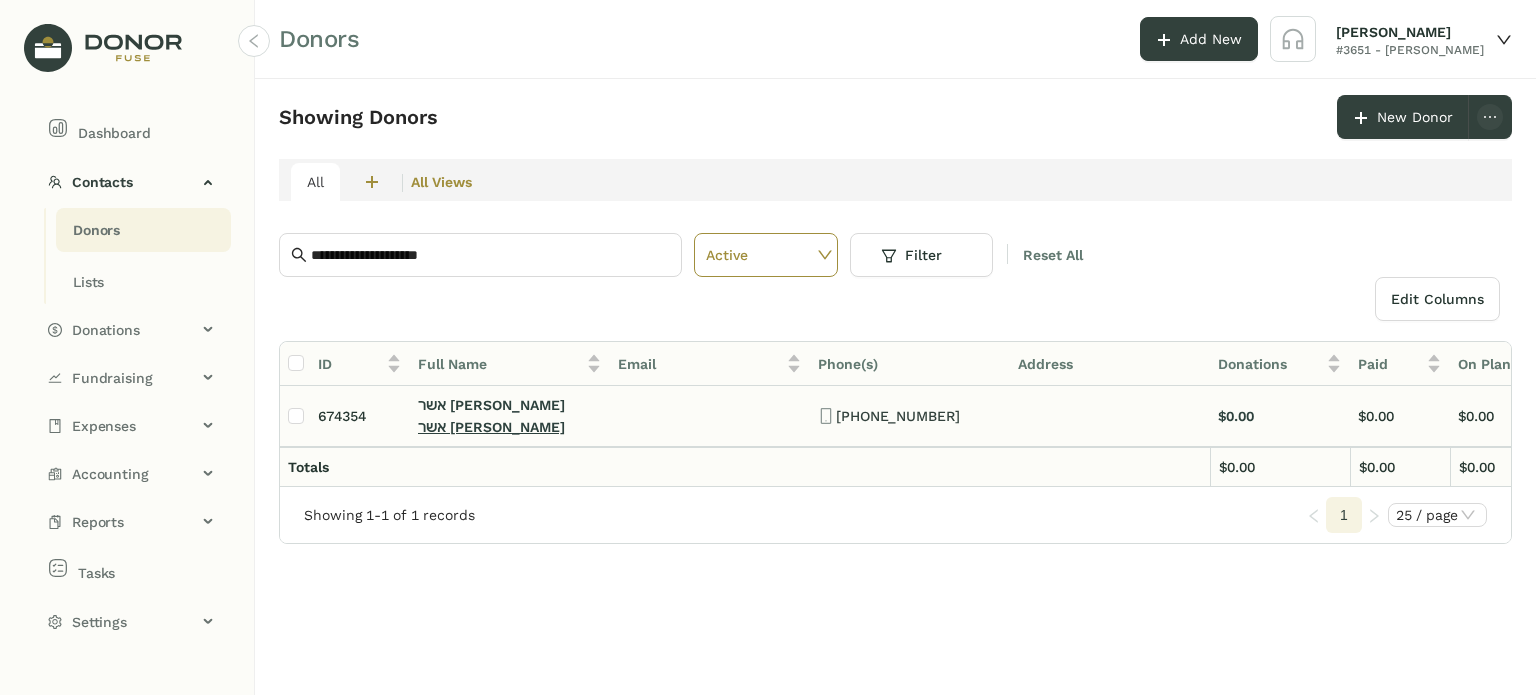 click on "אשר [PERSON_NAME]" 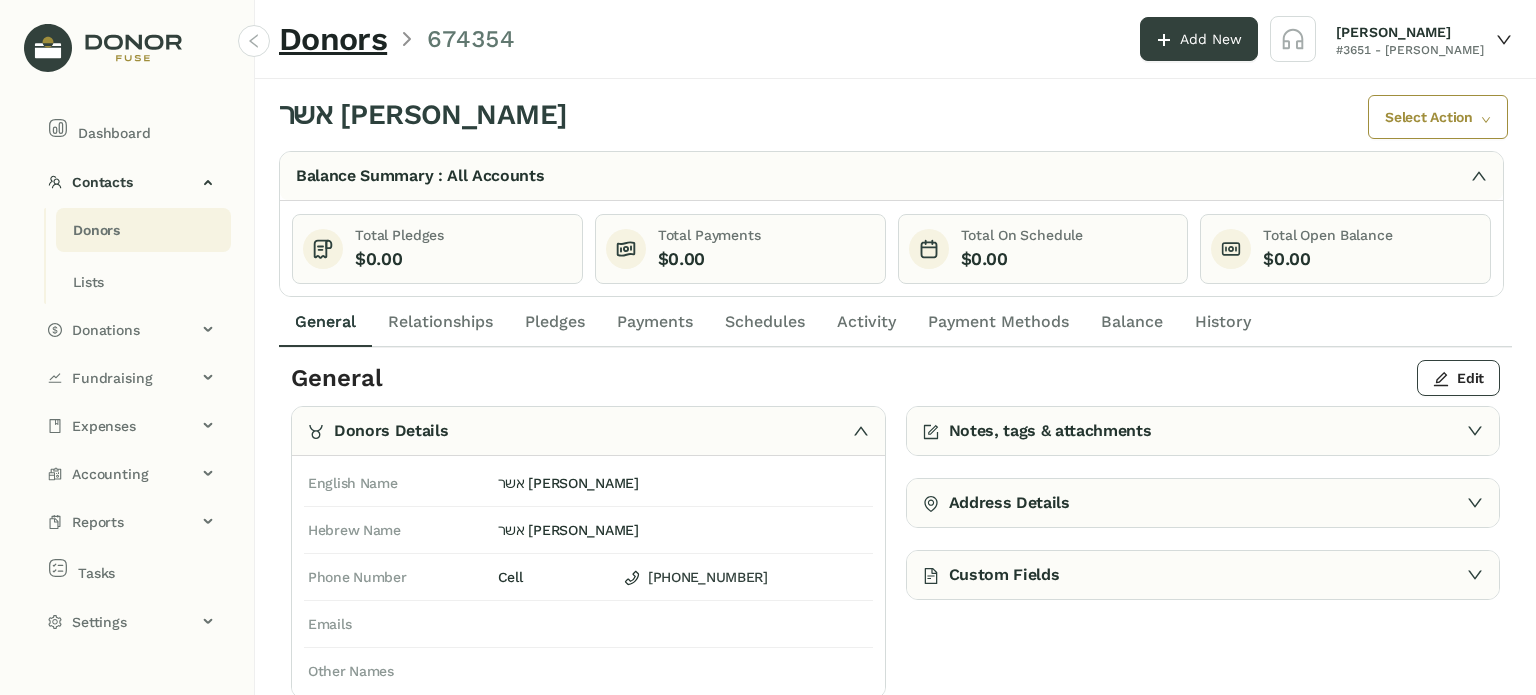 click on "Activity" 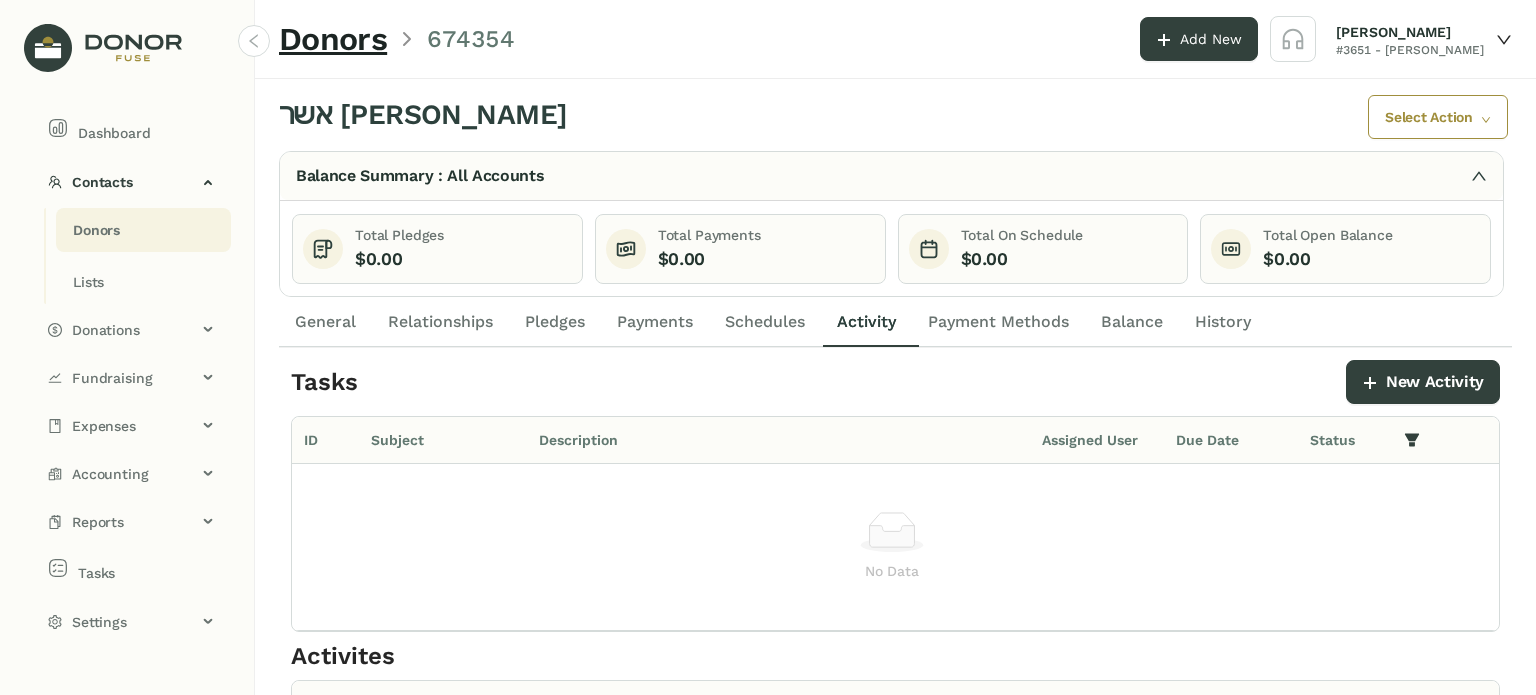 drag, startPoint x: 310, startPoint y: 323, endPoint x: 319, endPoint y: 330, distance: 11.401754 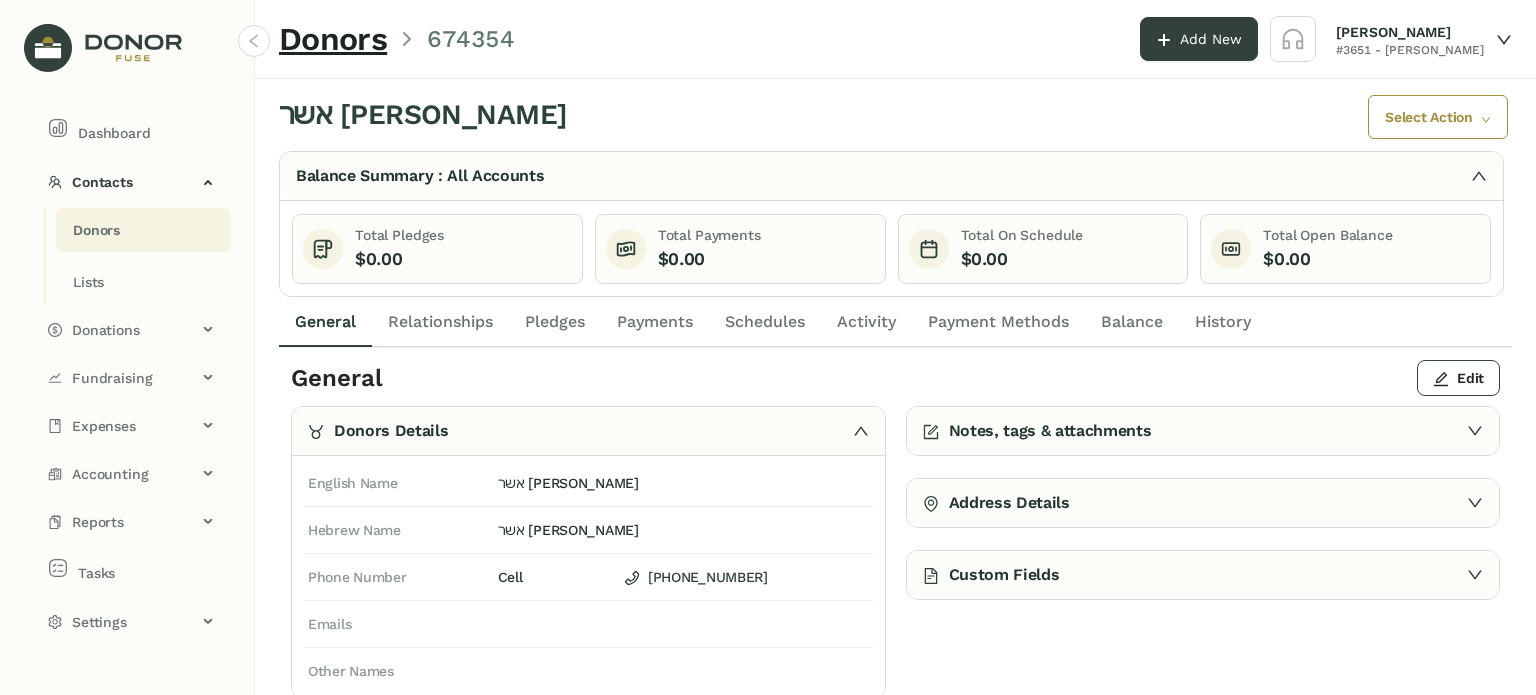 click on "Notes, tags & attachments" 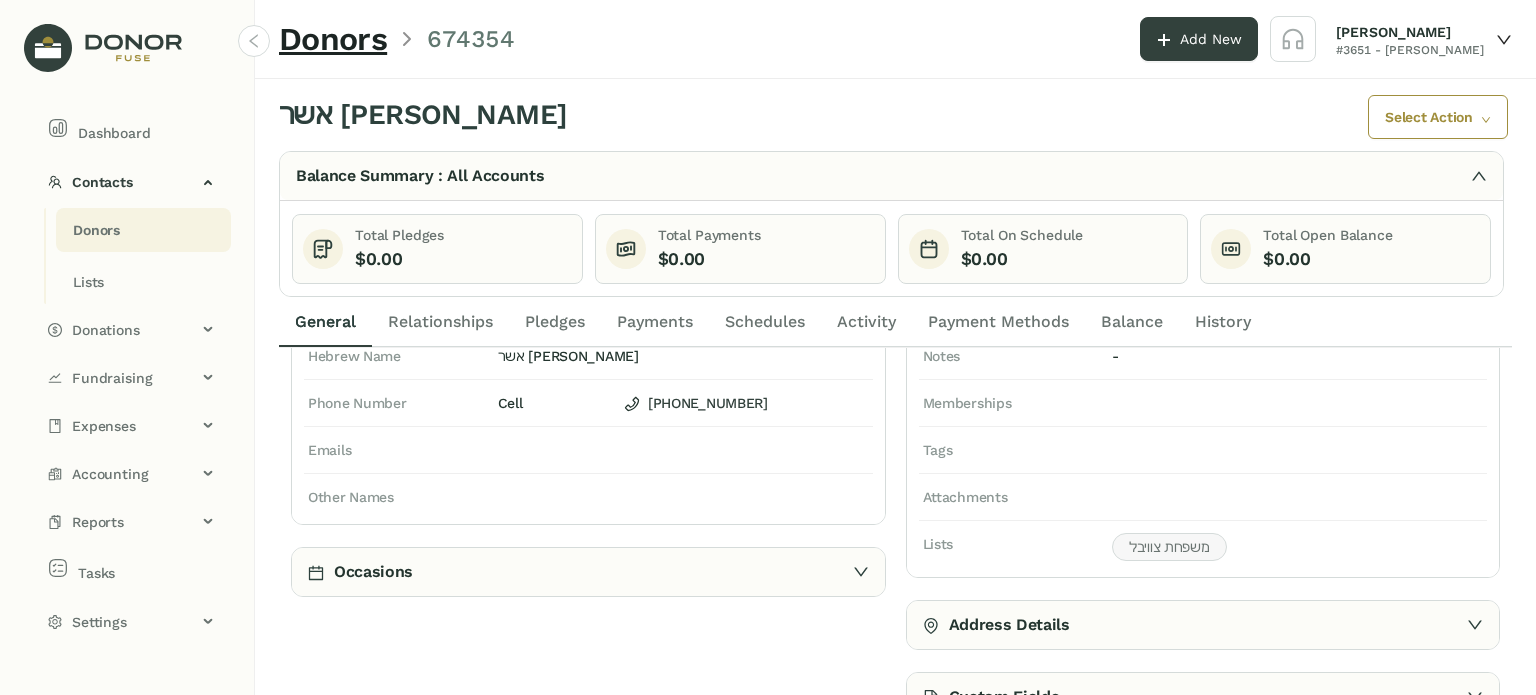 scroll, scrollTop: 0, scrollLeft: 0, axis: both 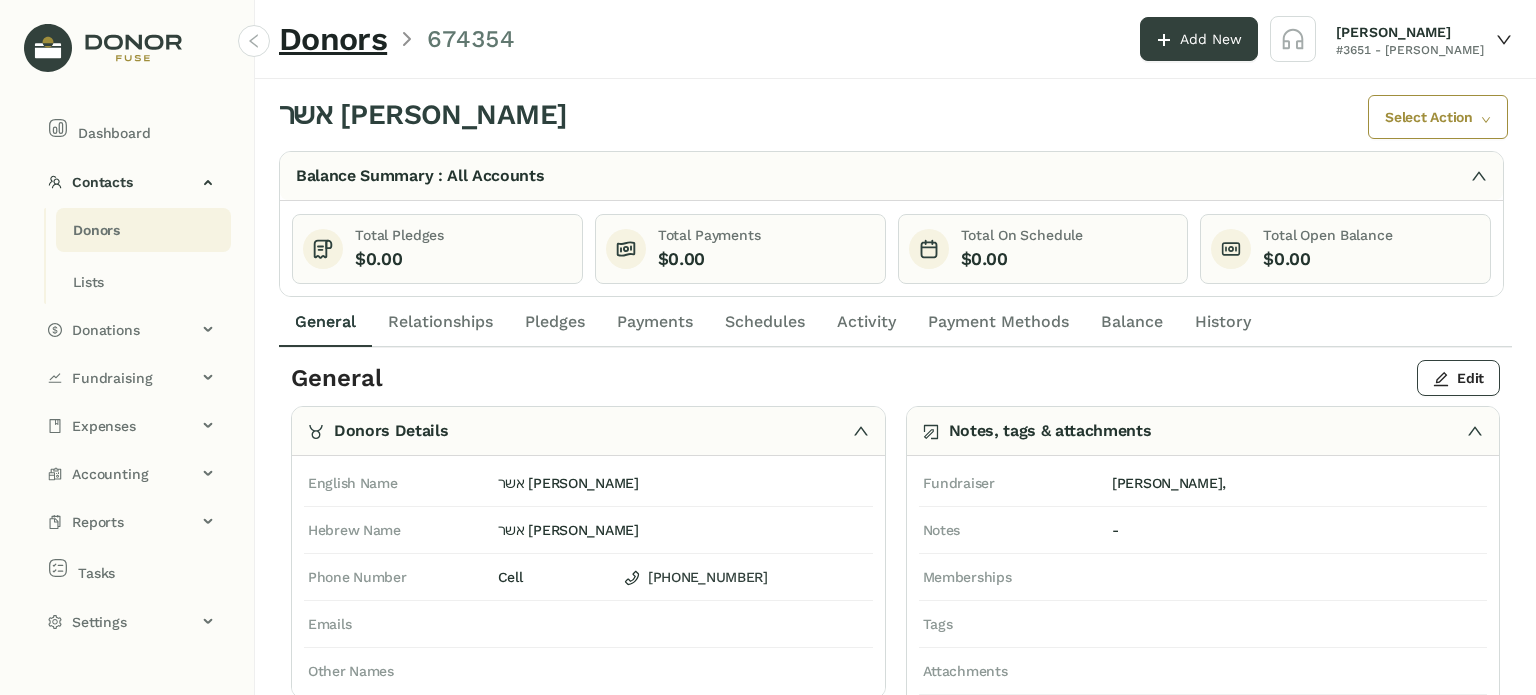 click on "Activity" 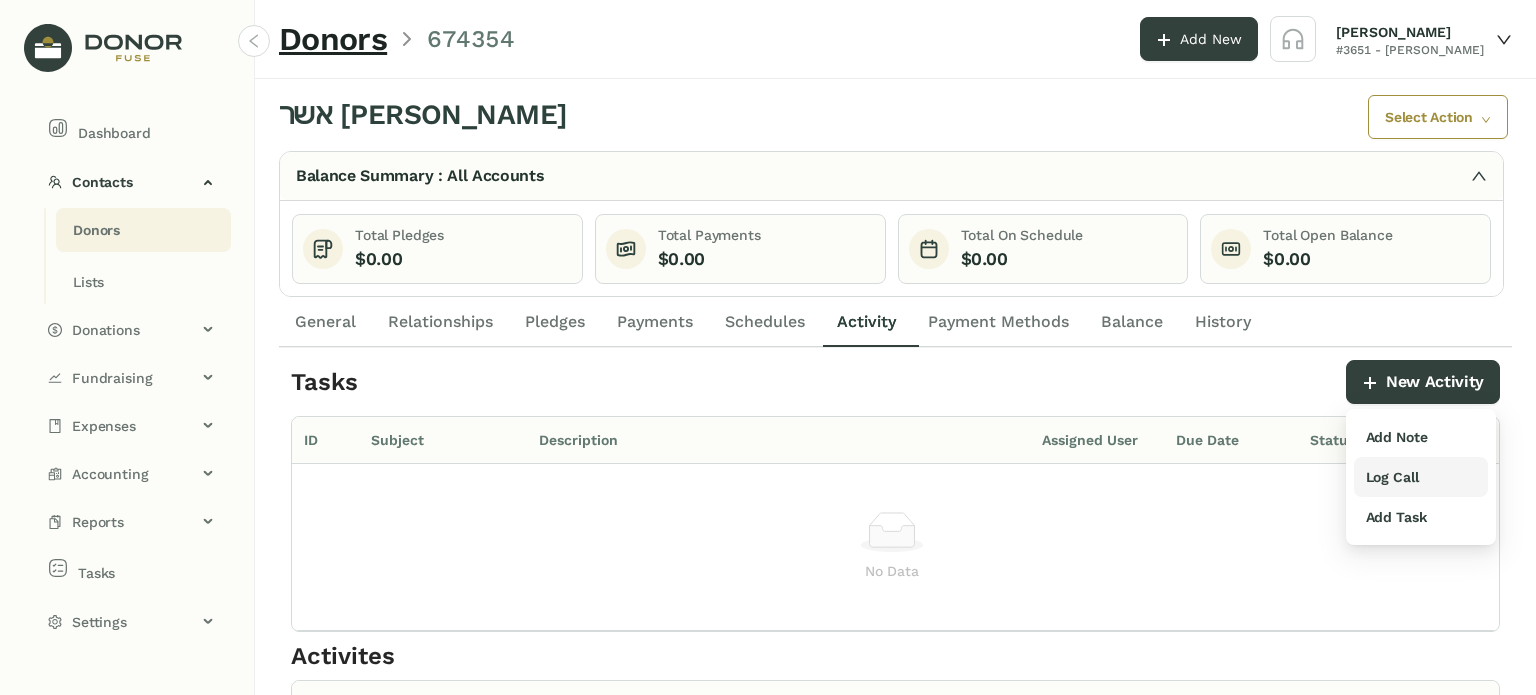 click on "Log Call" at bounding box center (1392, 477) 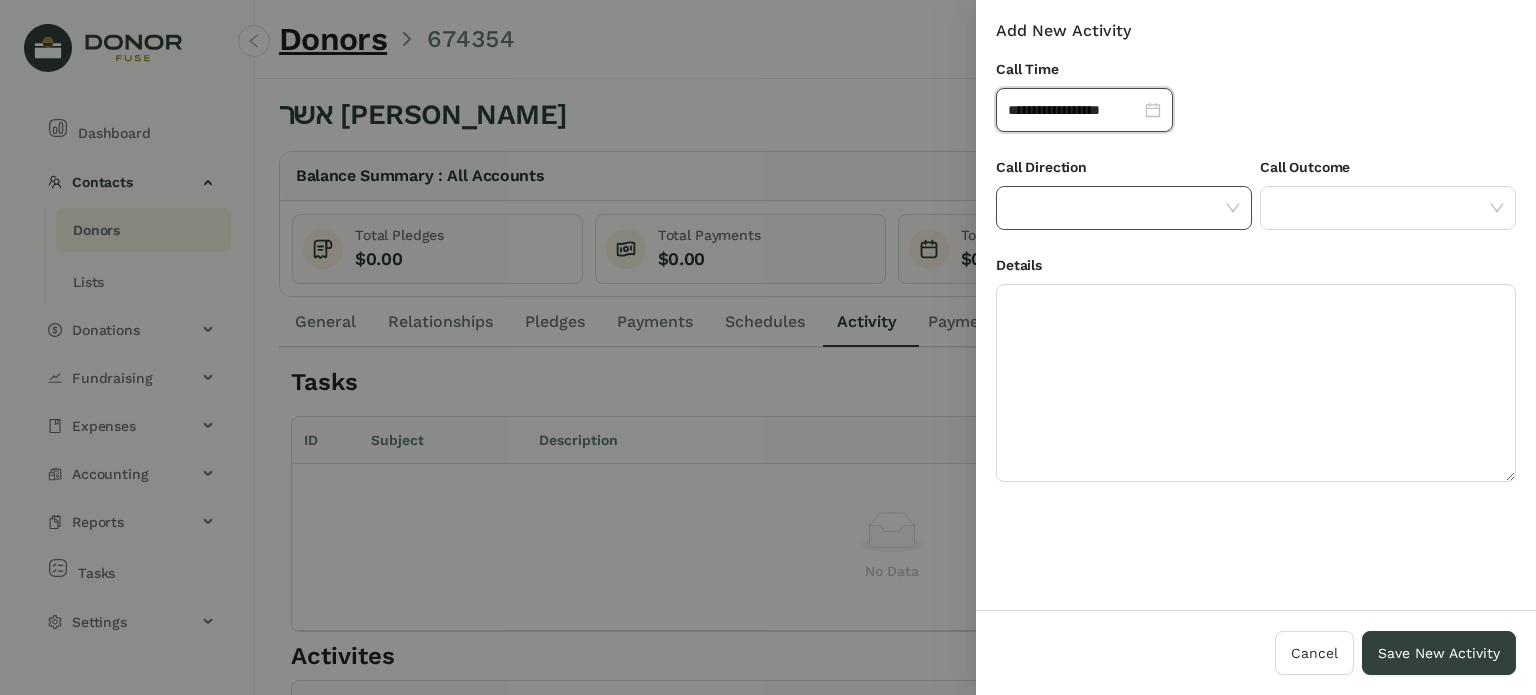 click 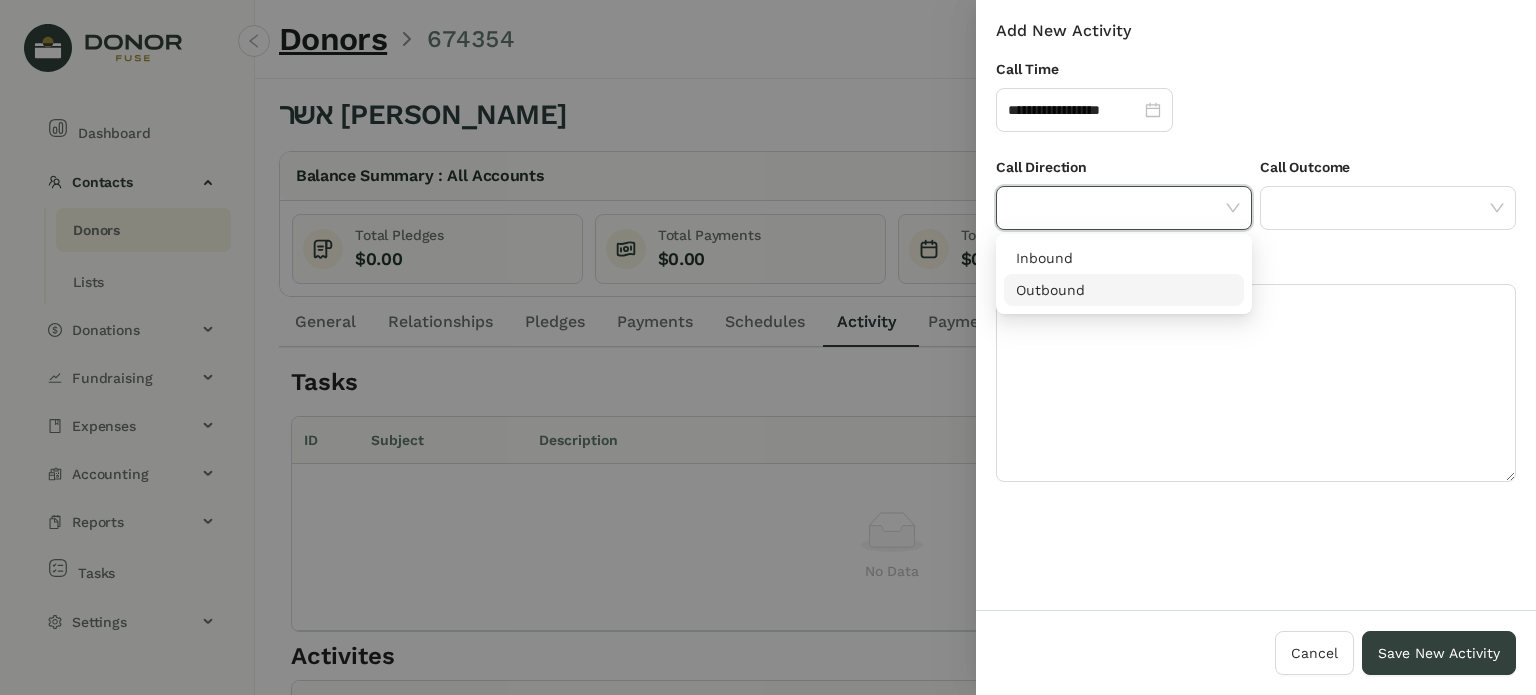 click on "Outbound" at bounding box center [1124, 290] 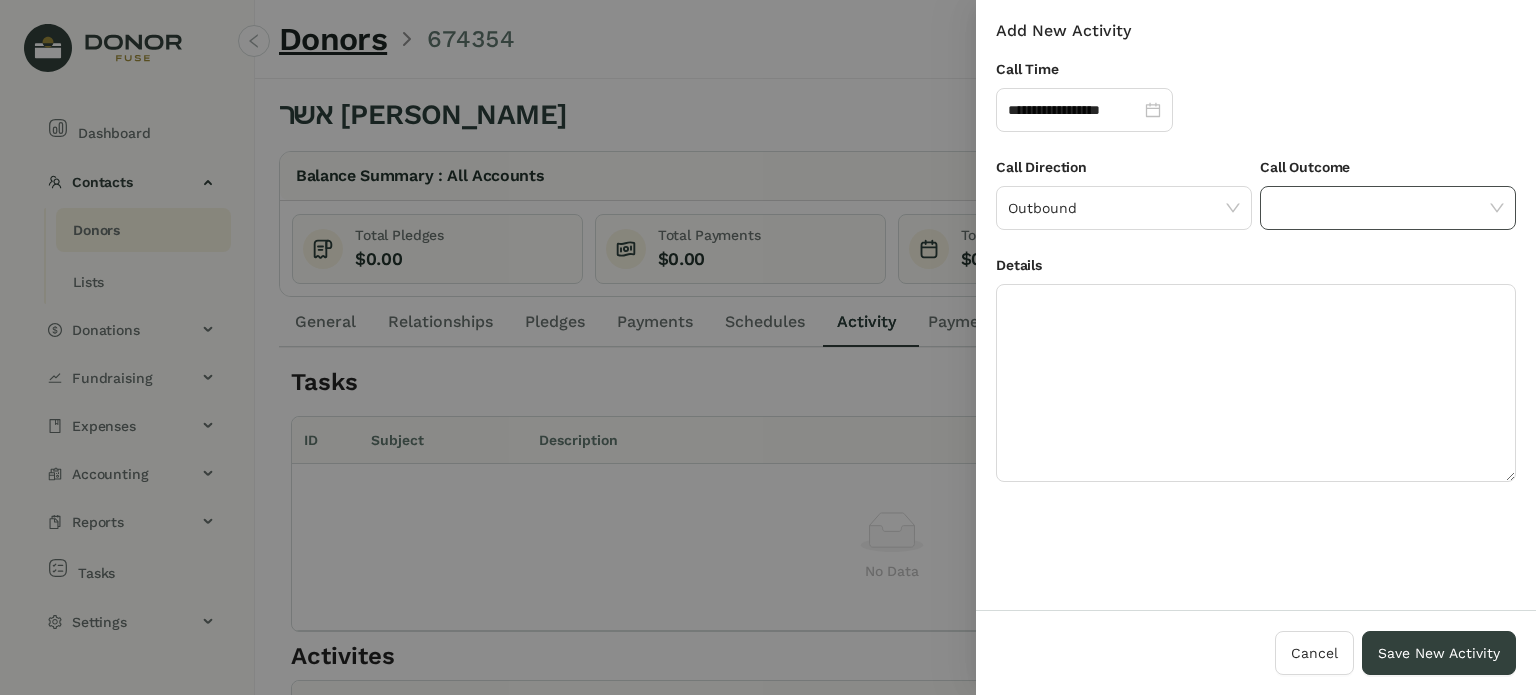 click 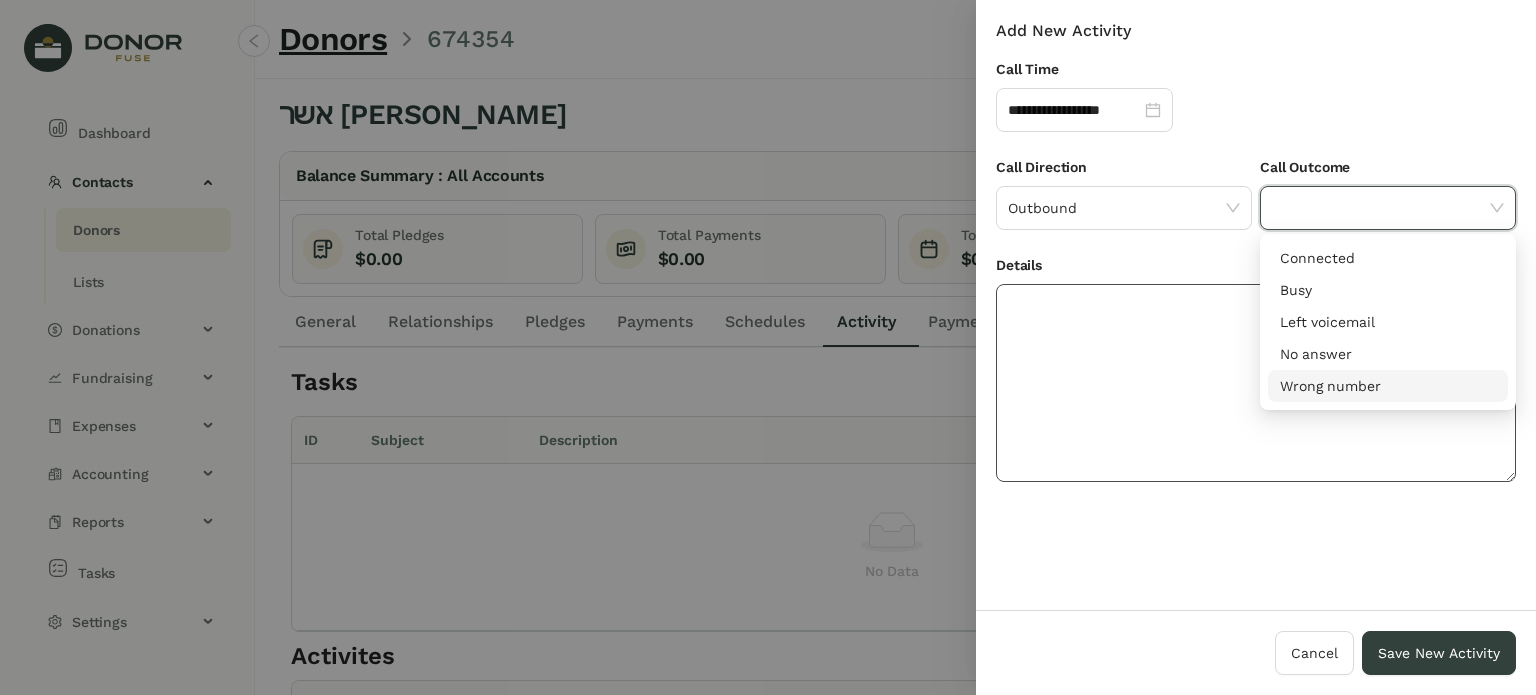 click 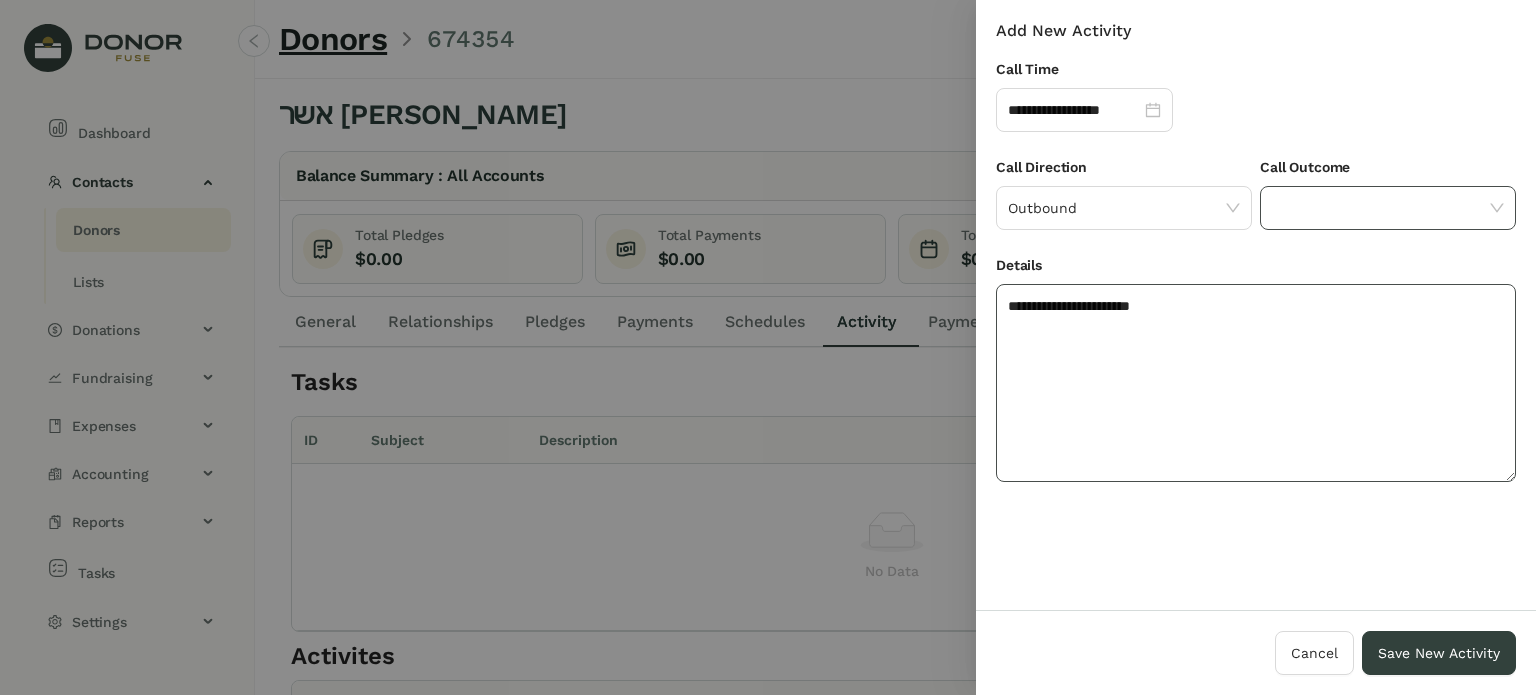 type on "**********" 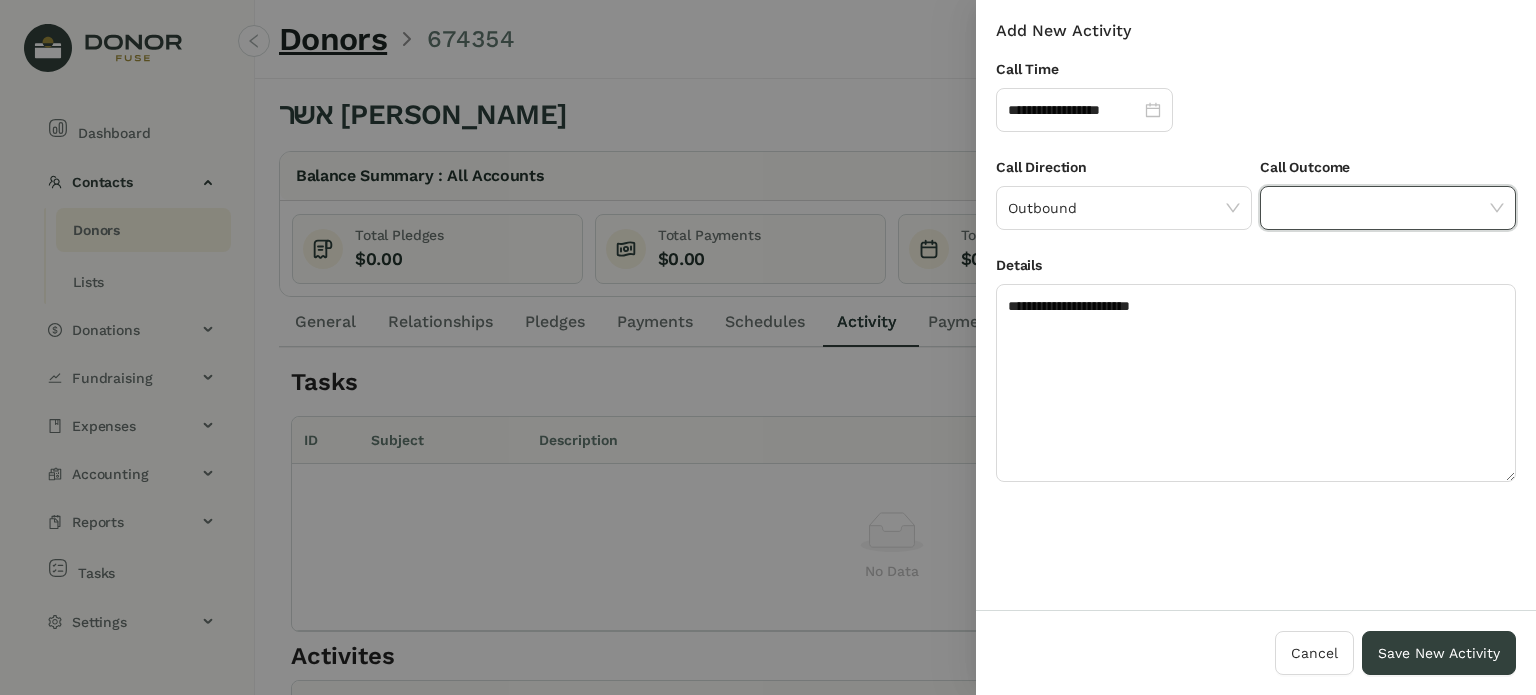 click 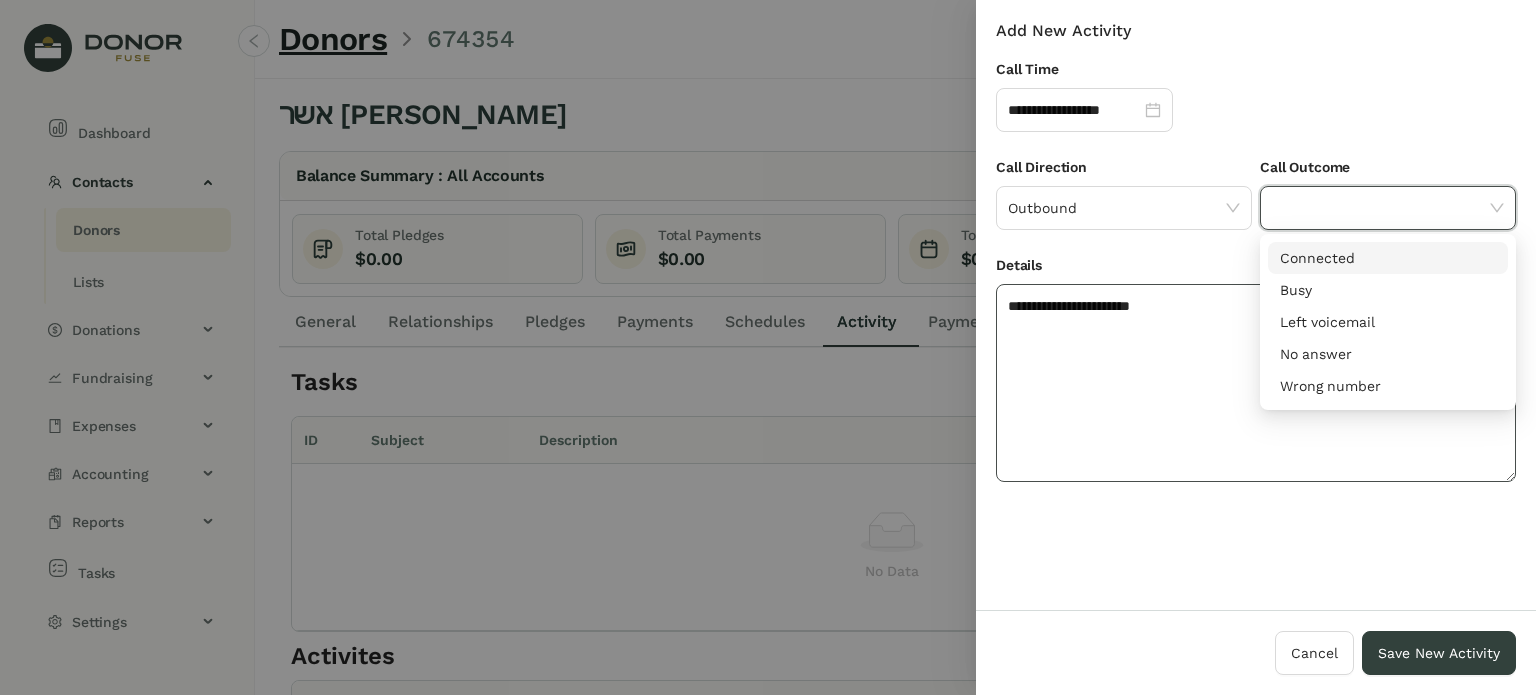 click on "**********" 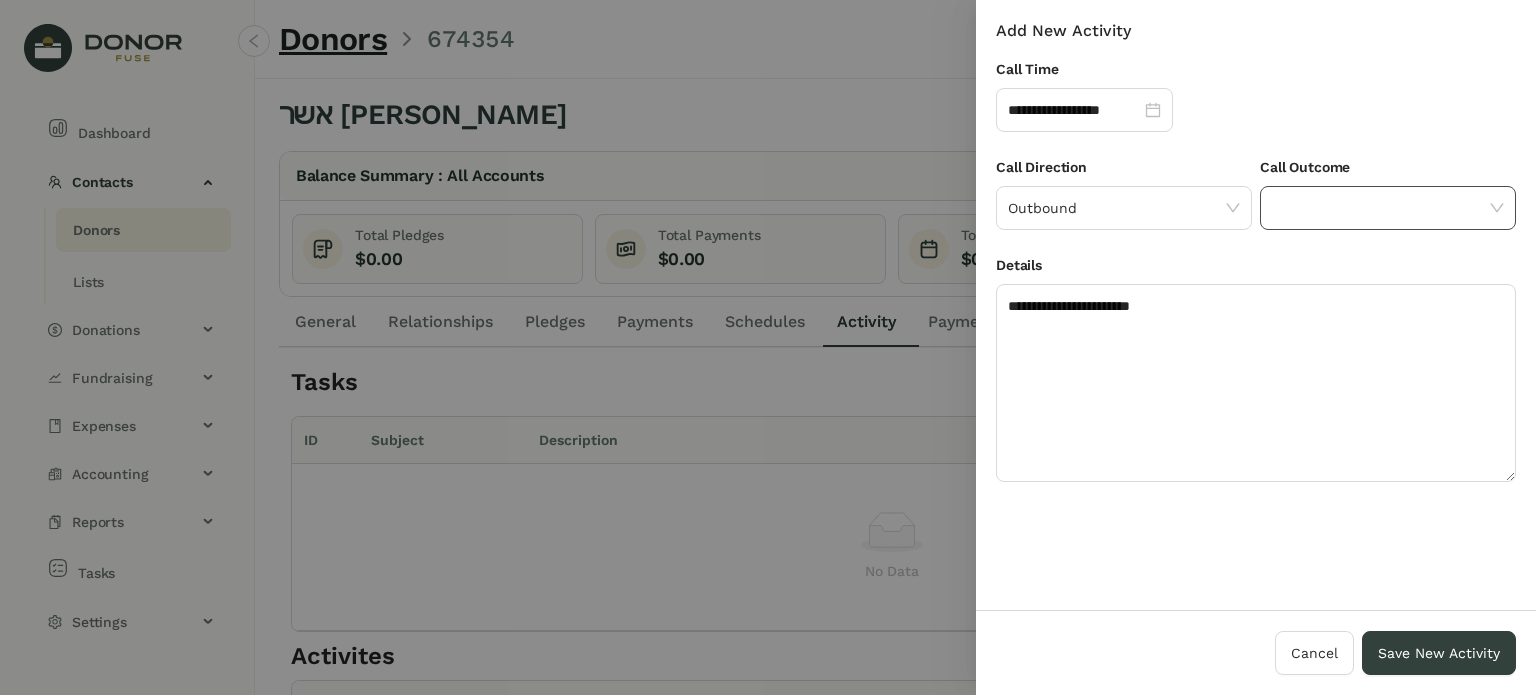 click 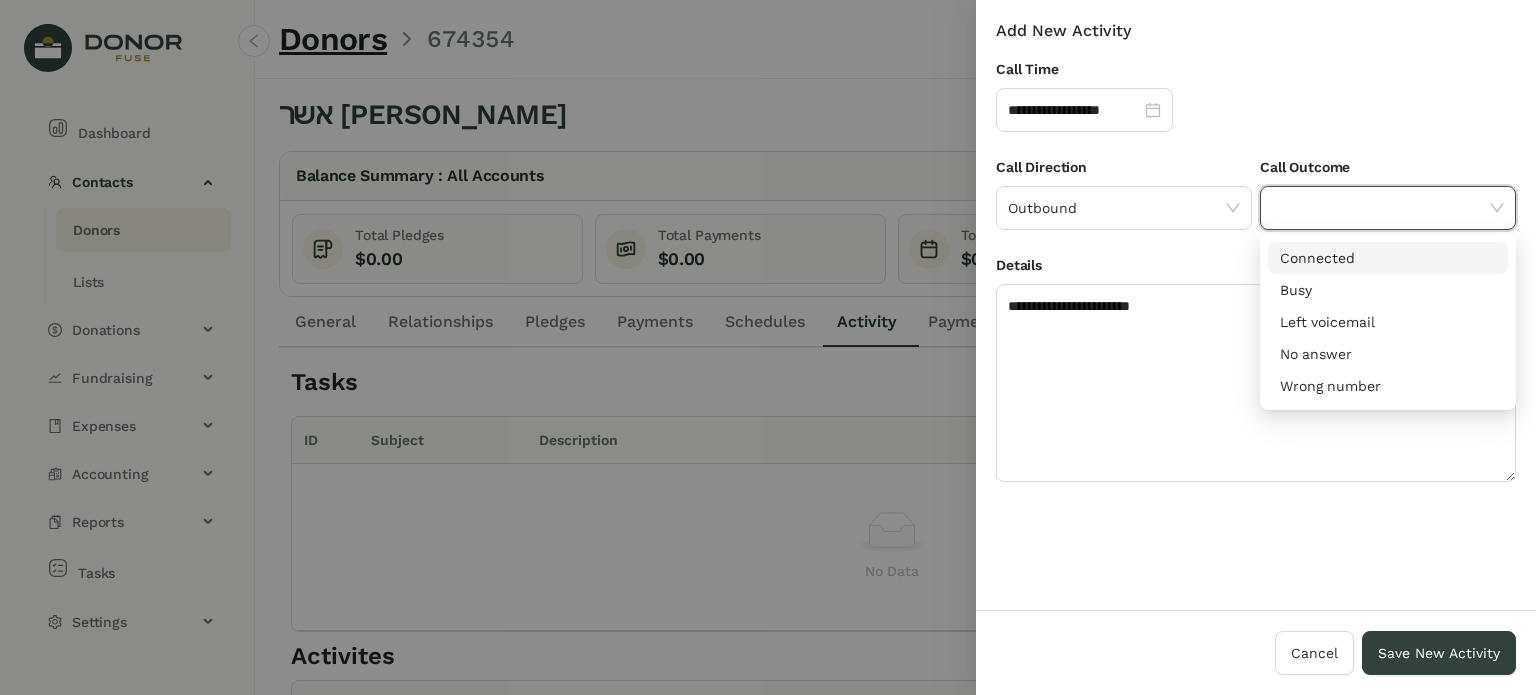 click 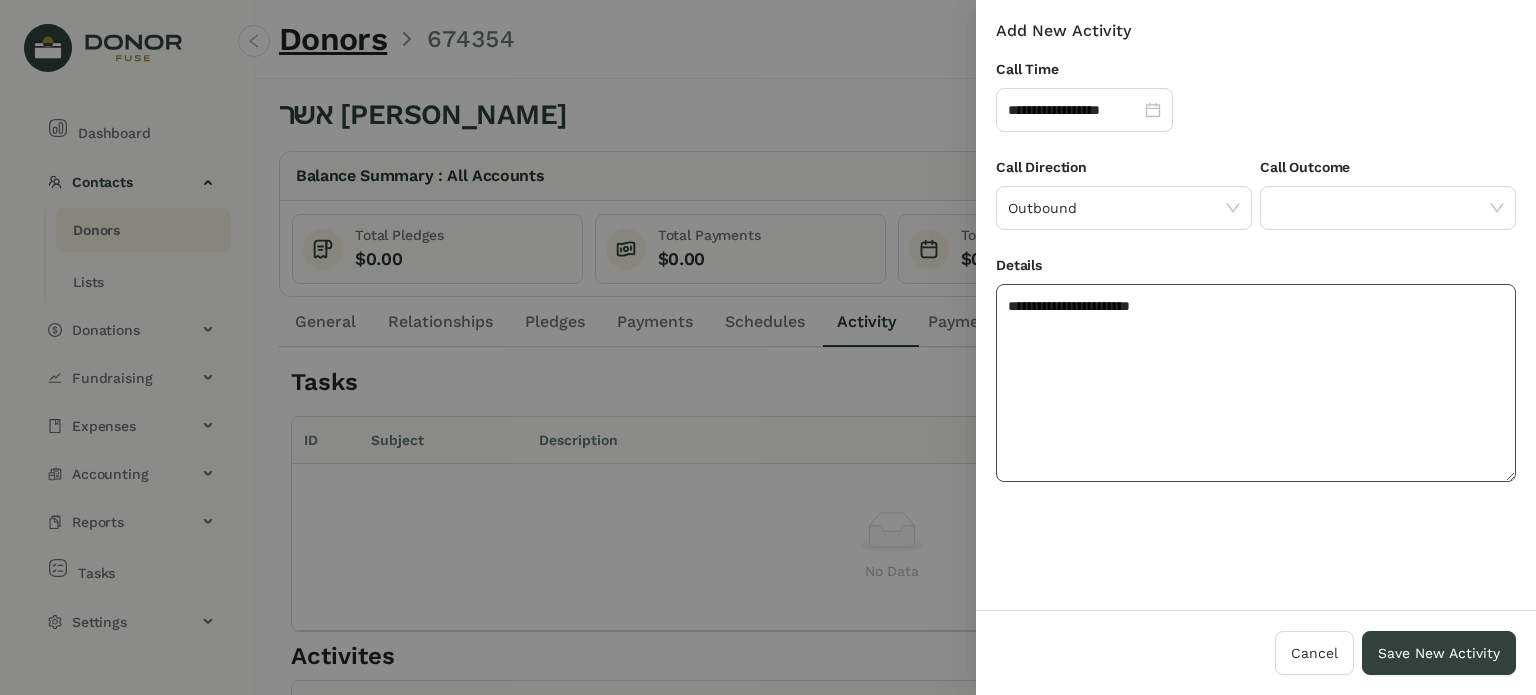 click on "**********" 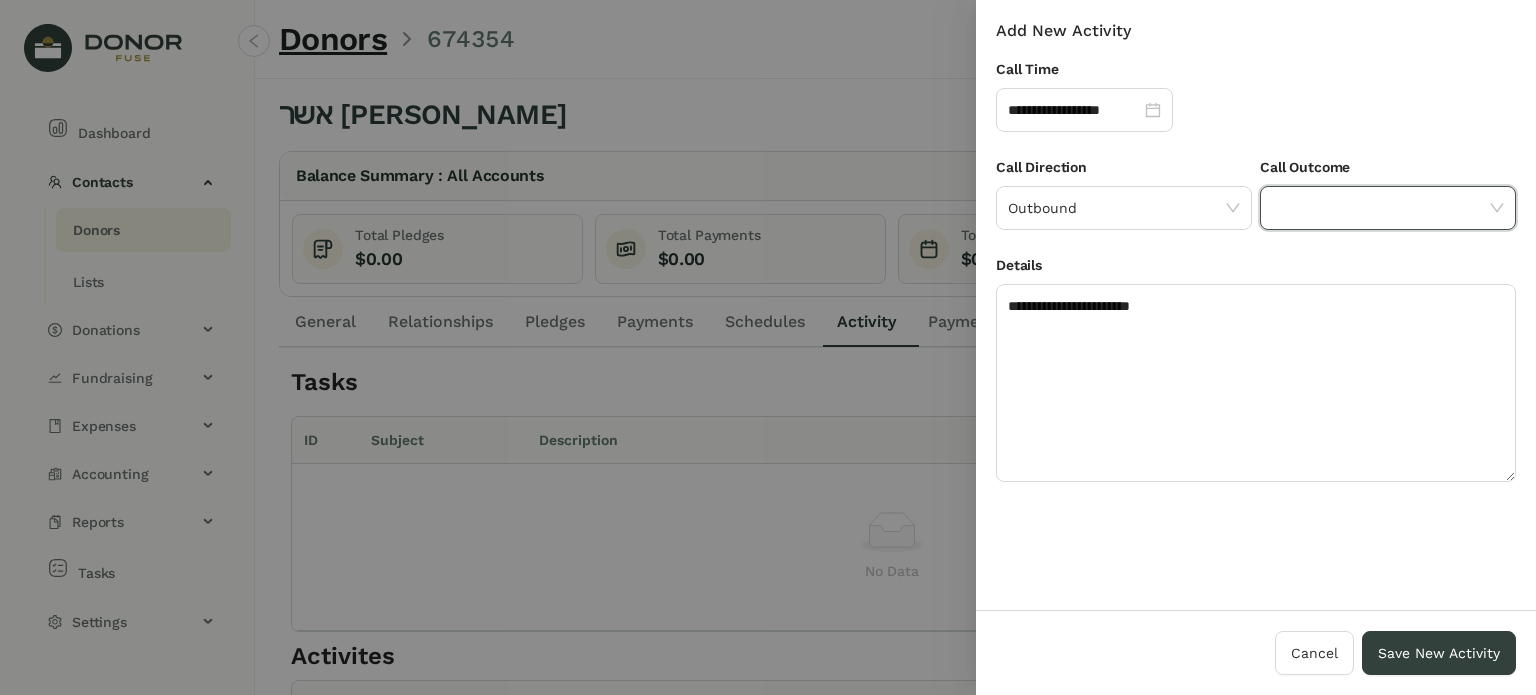 click 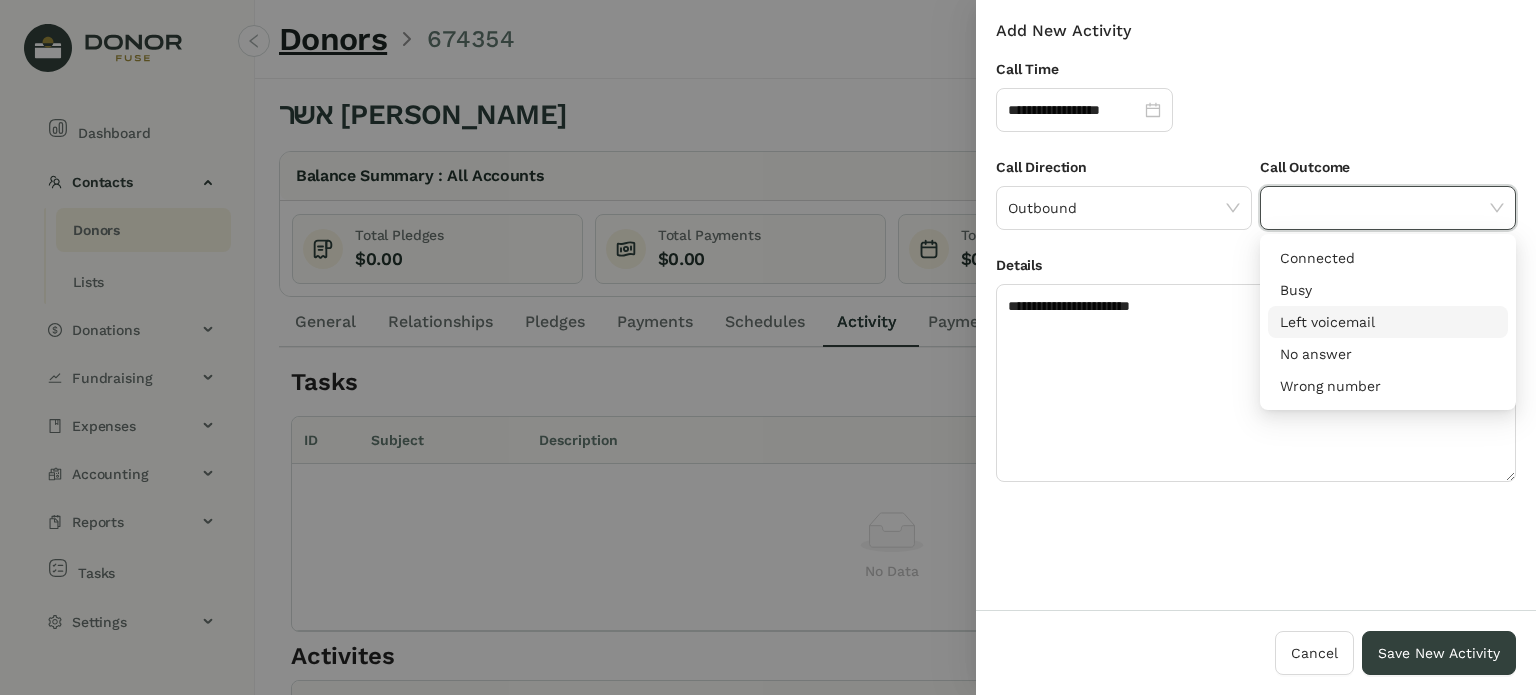 click on "Left voicemail" at bounding box center [1388, 322] 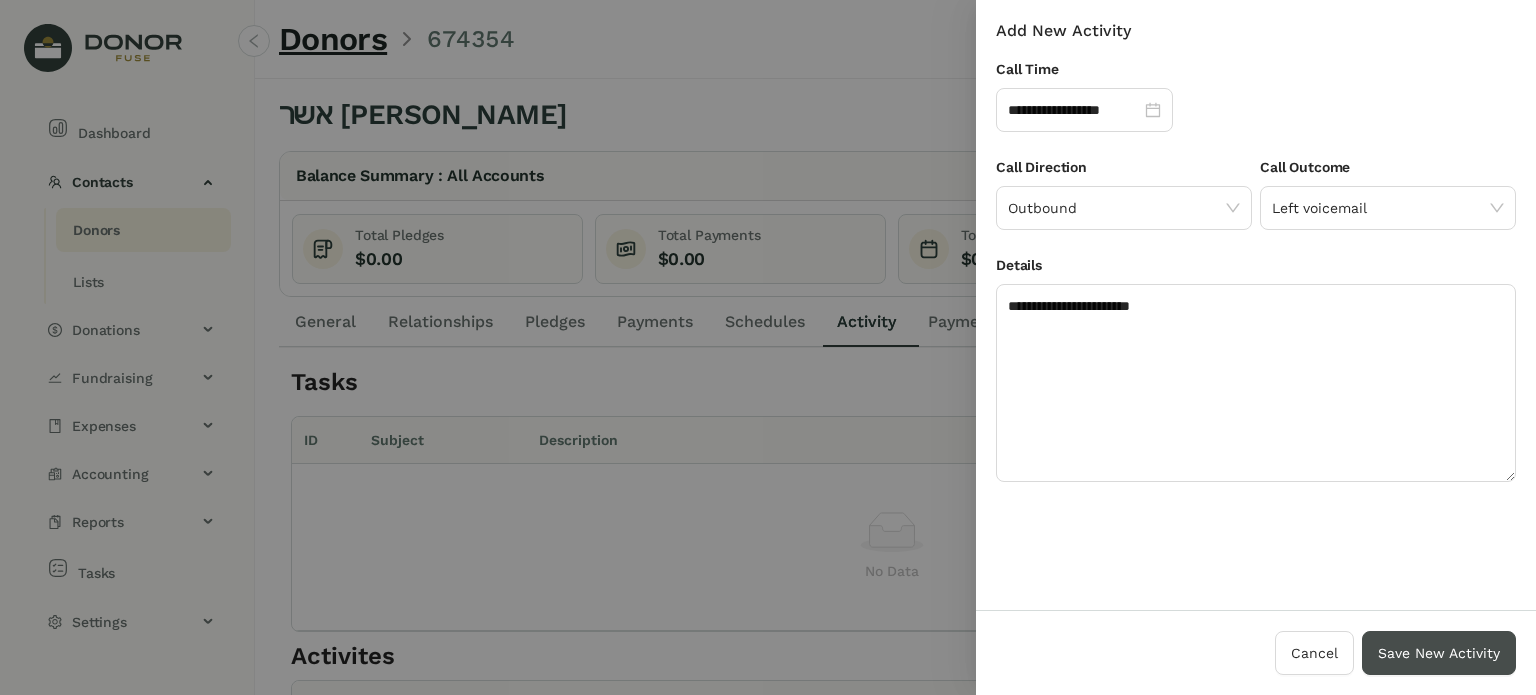 click on "Save New Activity" at bounding box center (1439, 653) 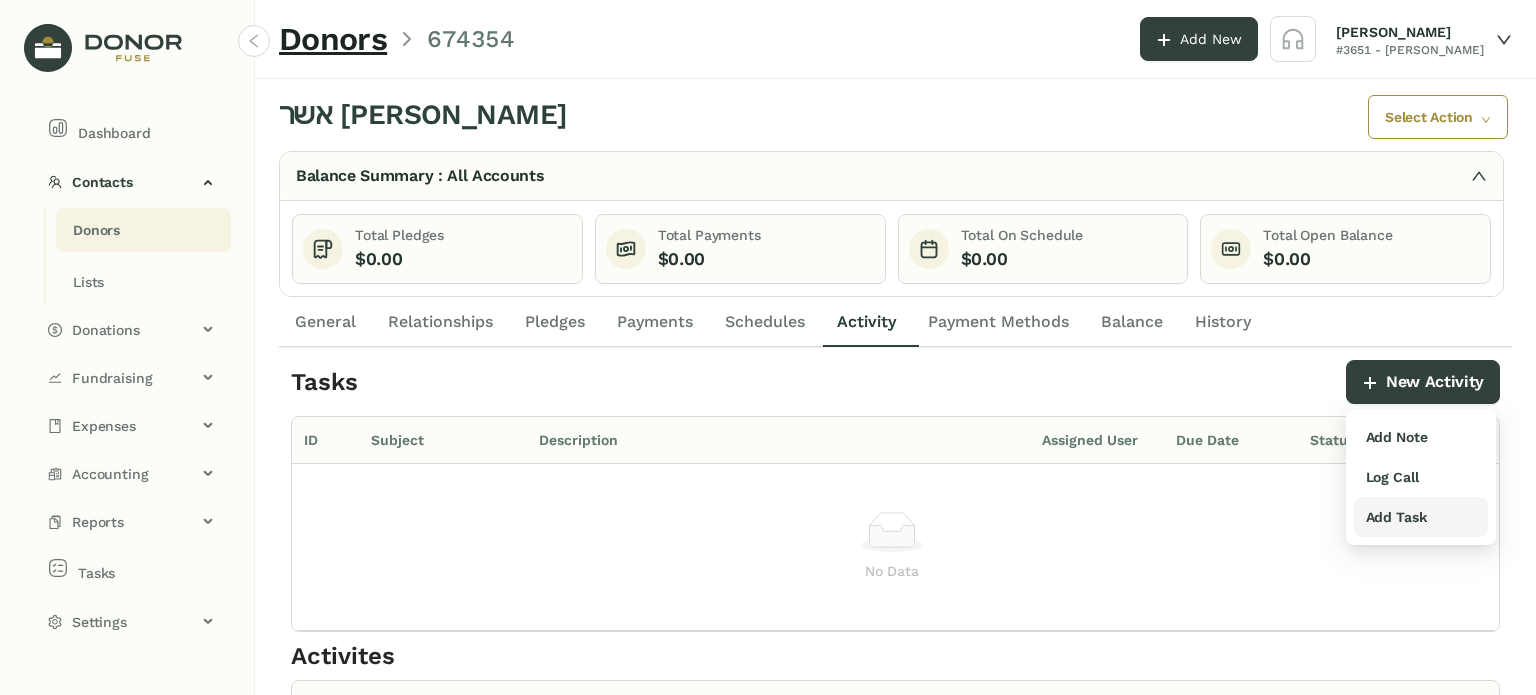 click on "Add Task" at bounding box center [1396, 517] 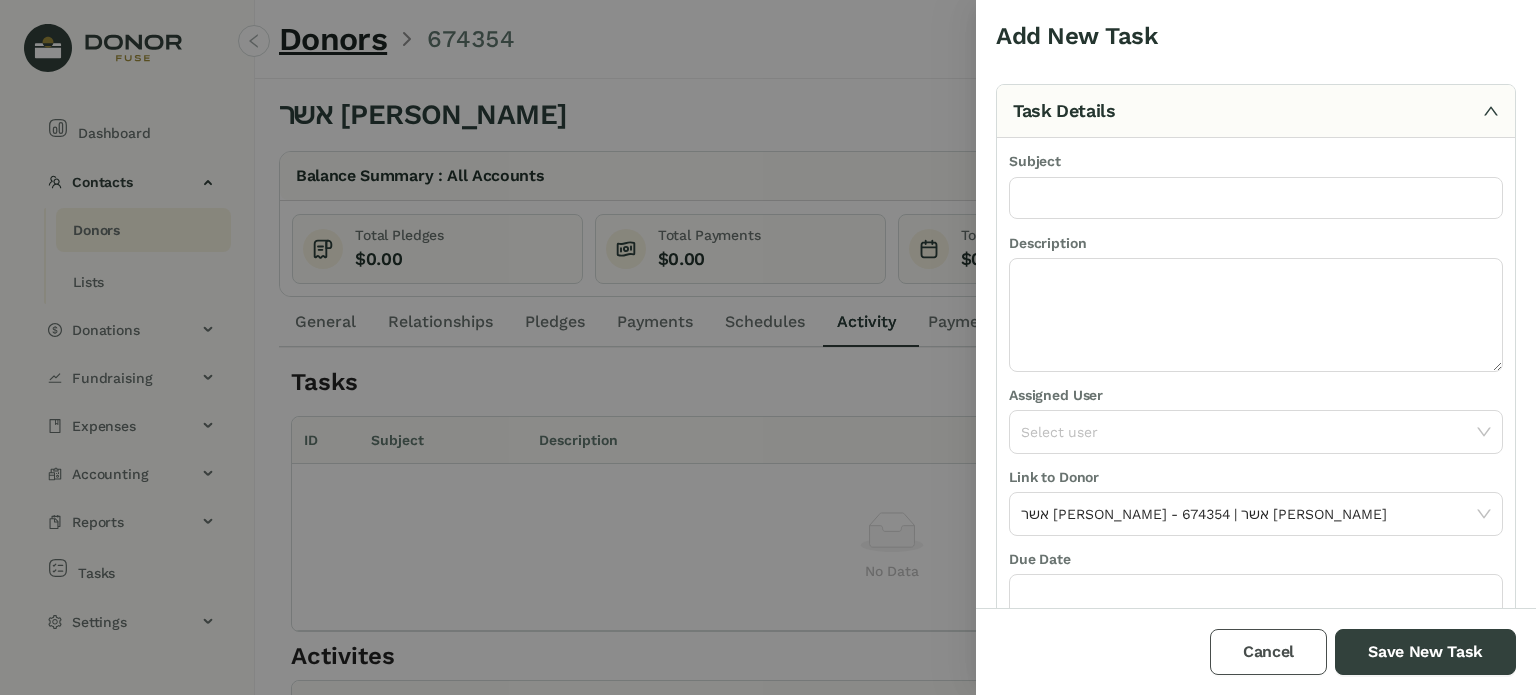 click on "Cancel" at bounding box center [1268, 652] 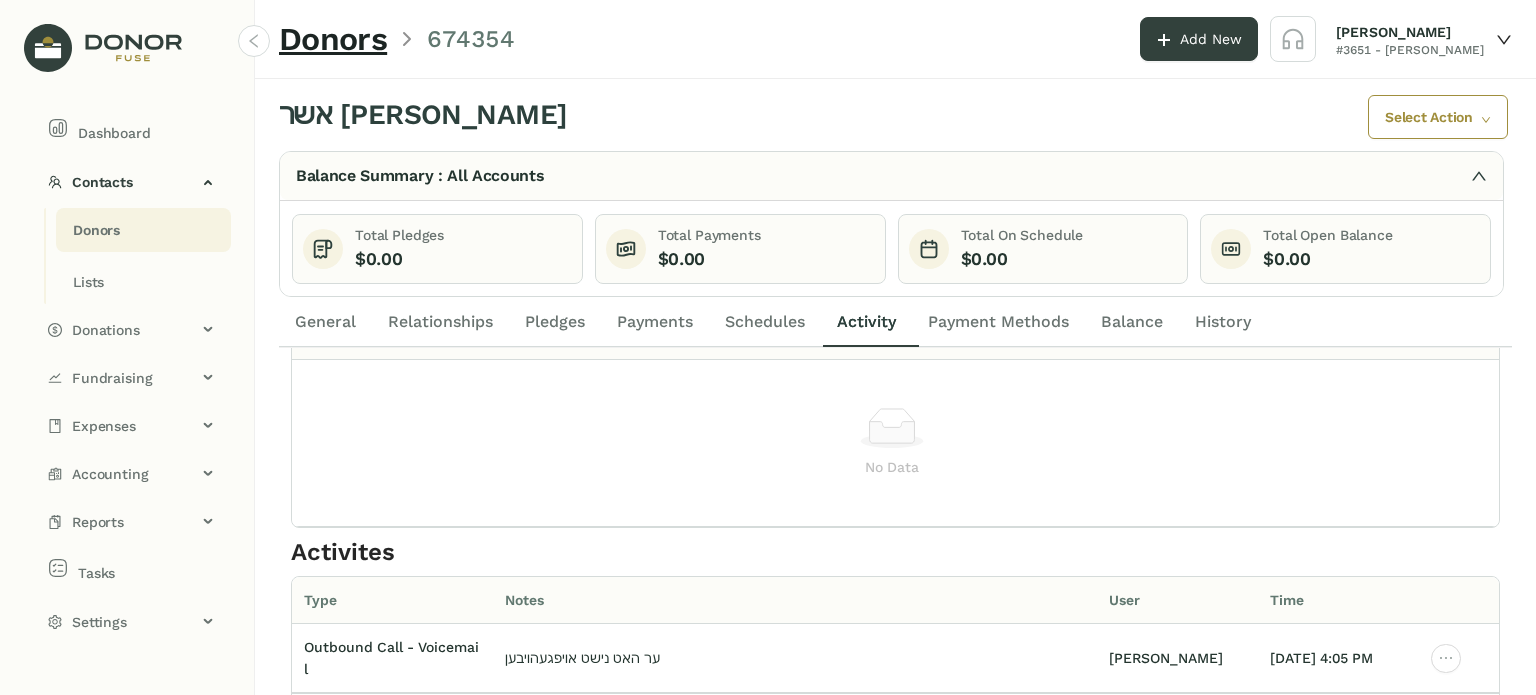 scroll, scrollTop: 144, scrollLeft: 0, axis: vertical 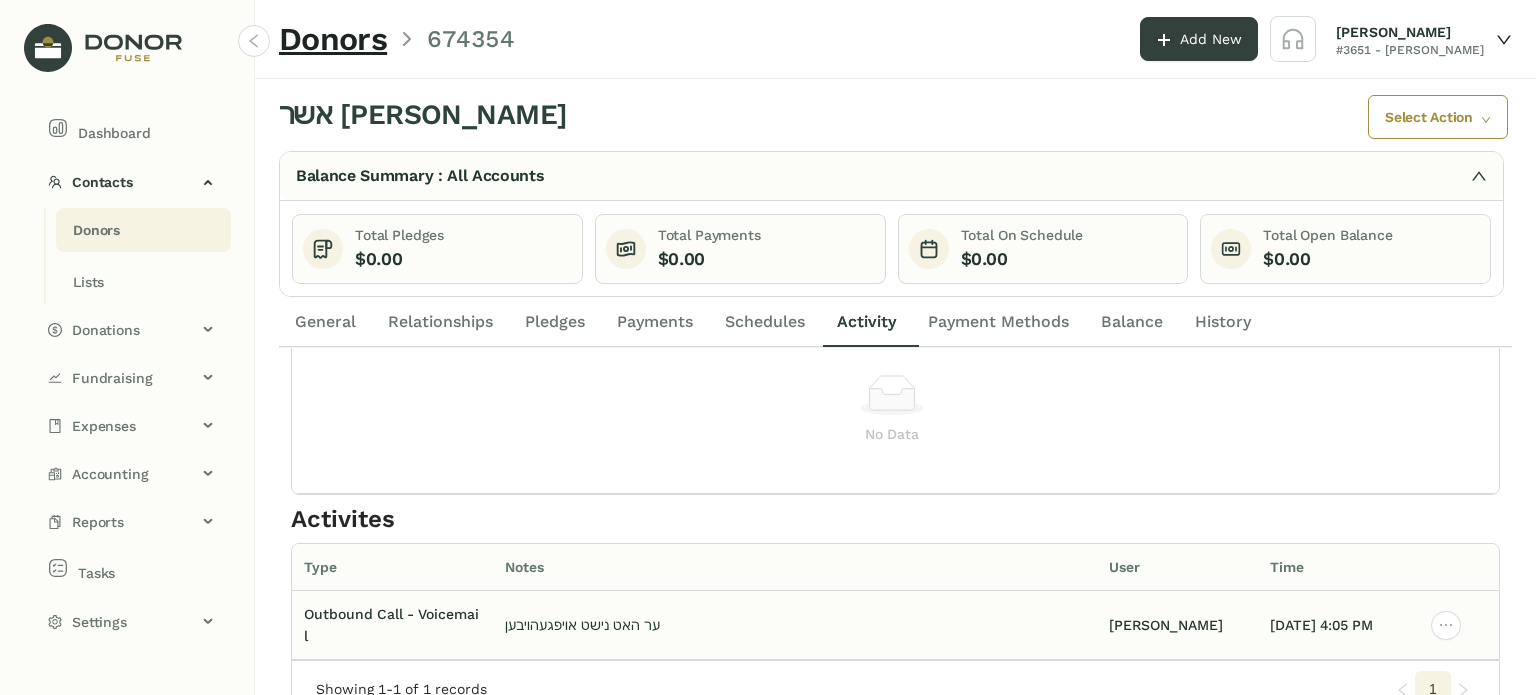 click on "ער האט נישט אויפגעהויבען" 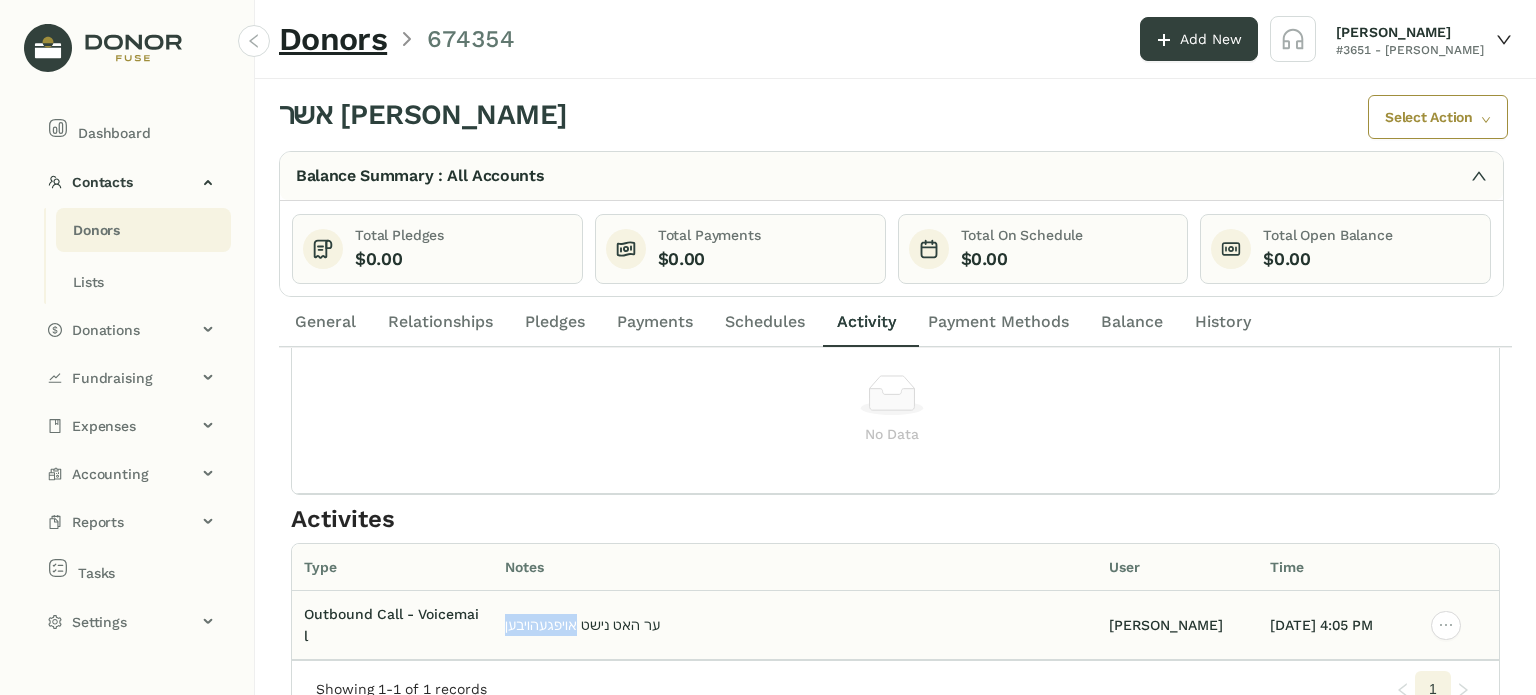 click on "ער האט נישט אויפגעהויבען" 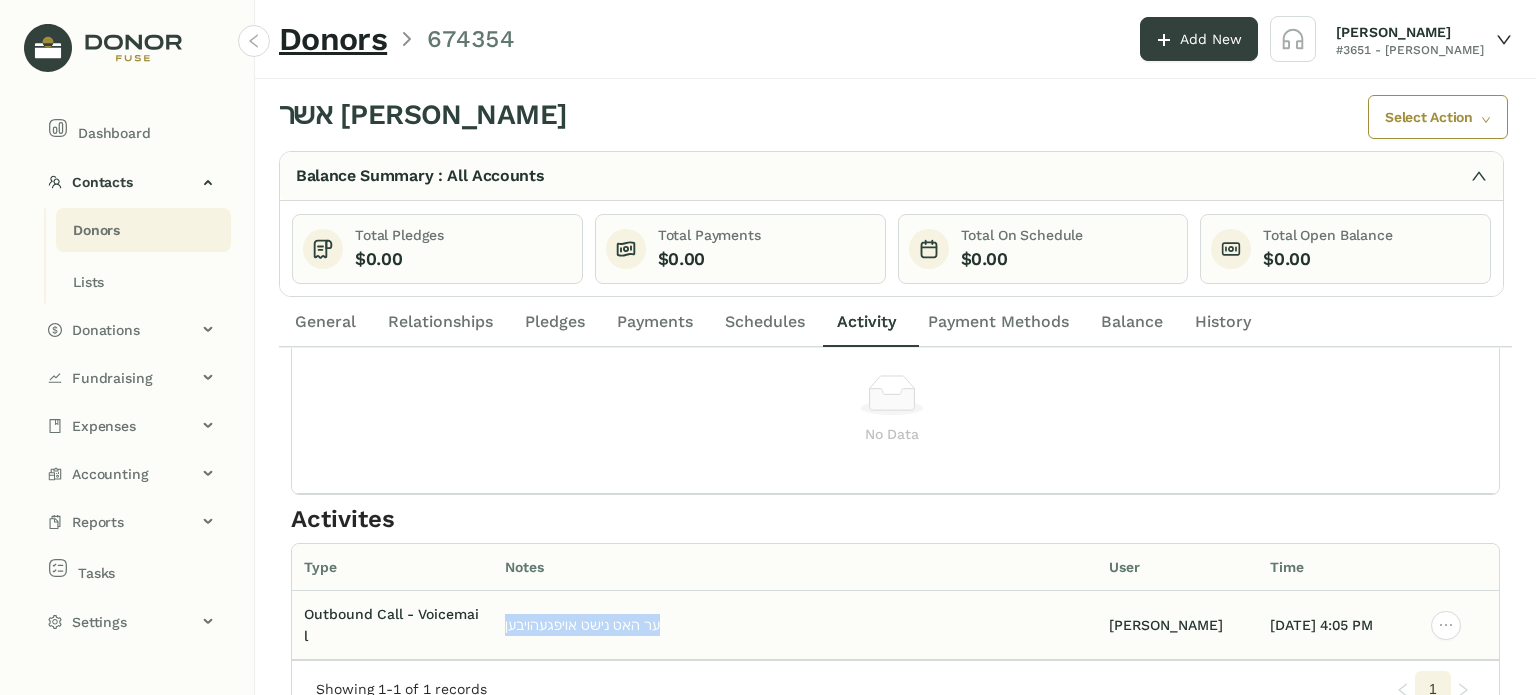 click on "ער האט נישט אויפגעהויבען" 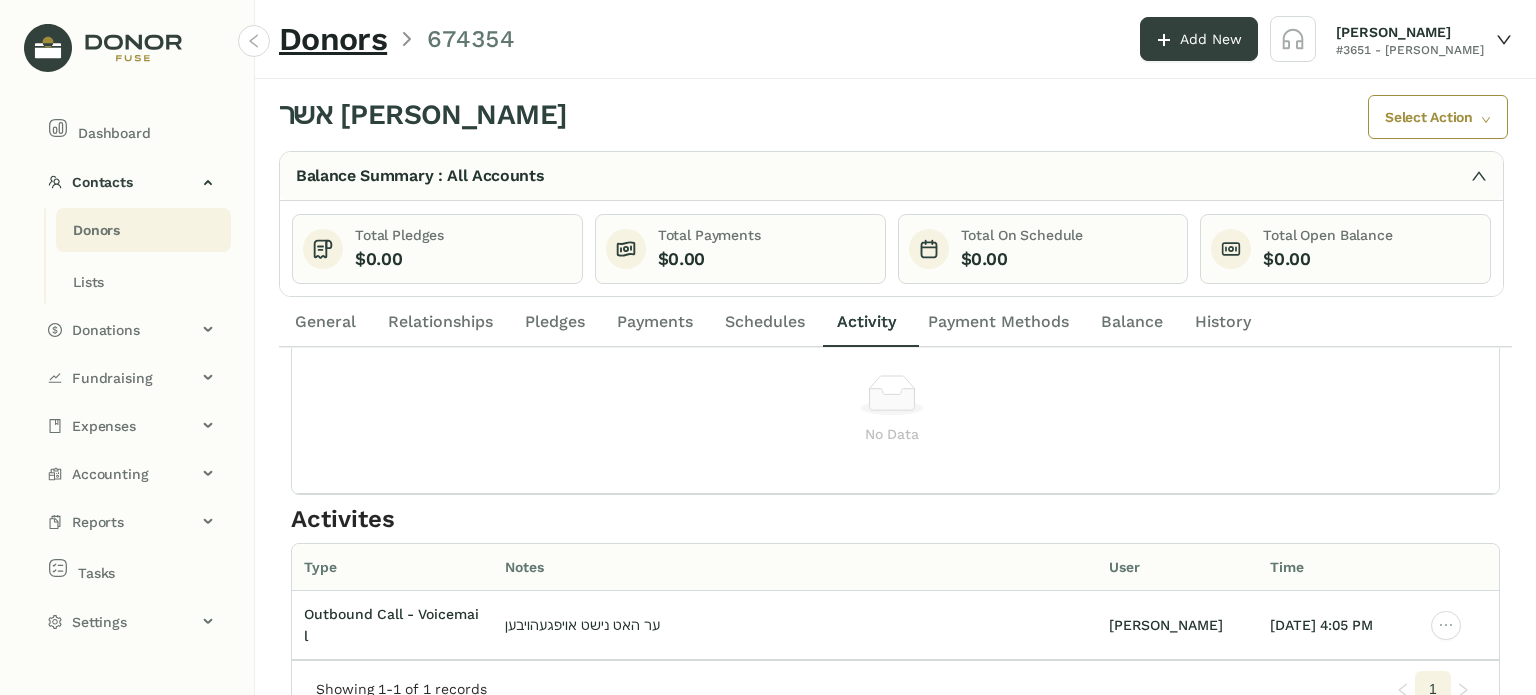 click on "Activity" 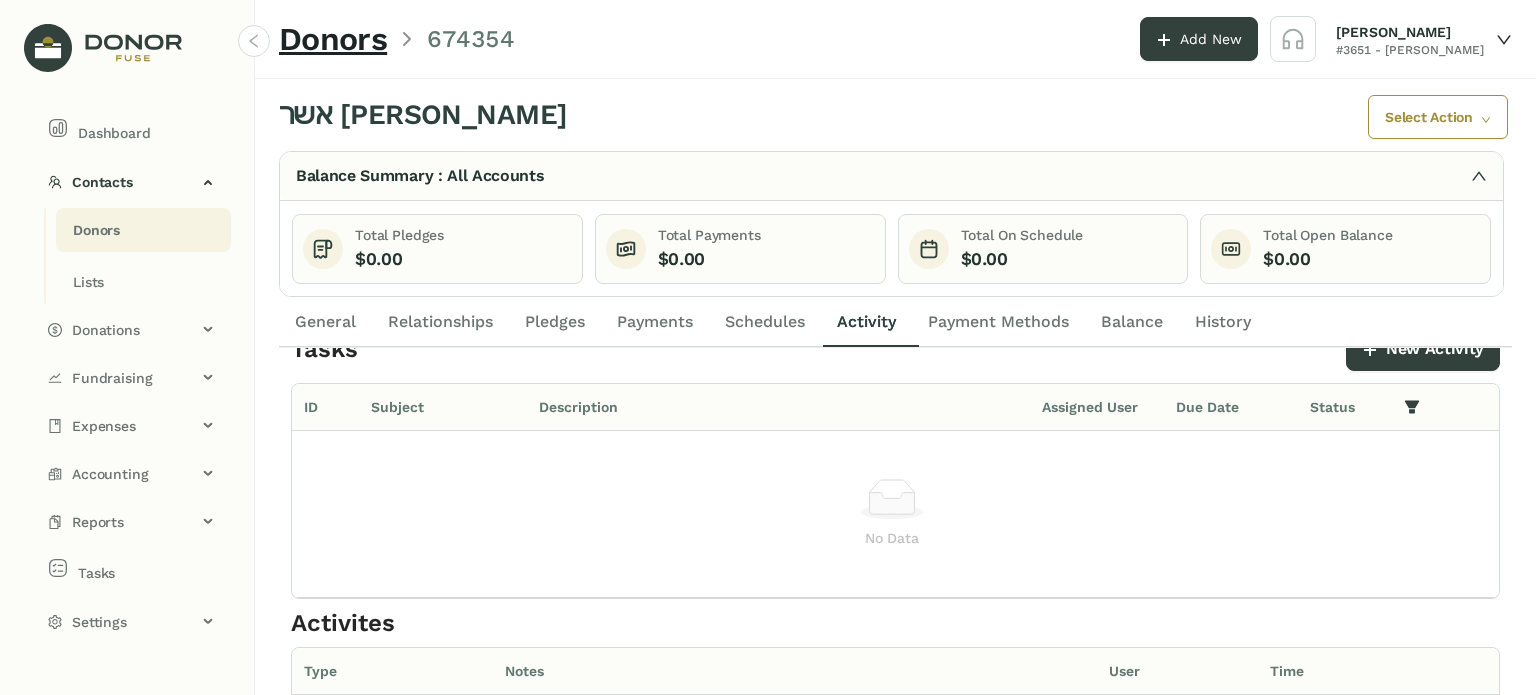 scroll, scrollTop: 0, scrollLeft: 0, axis: both 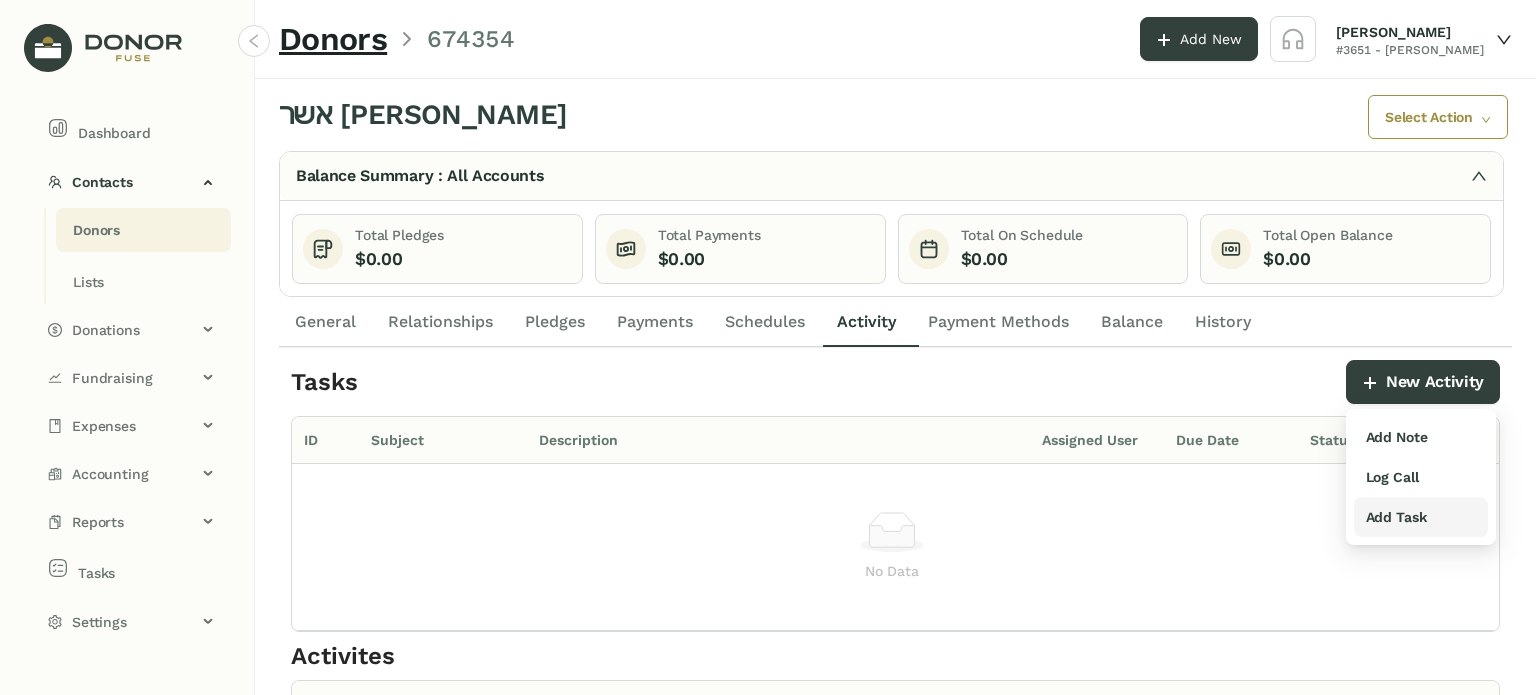 click on "Add Task" at bounding box center [1396, 517] 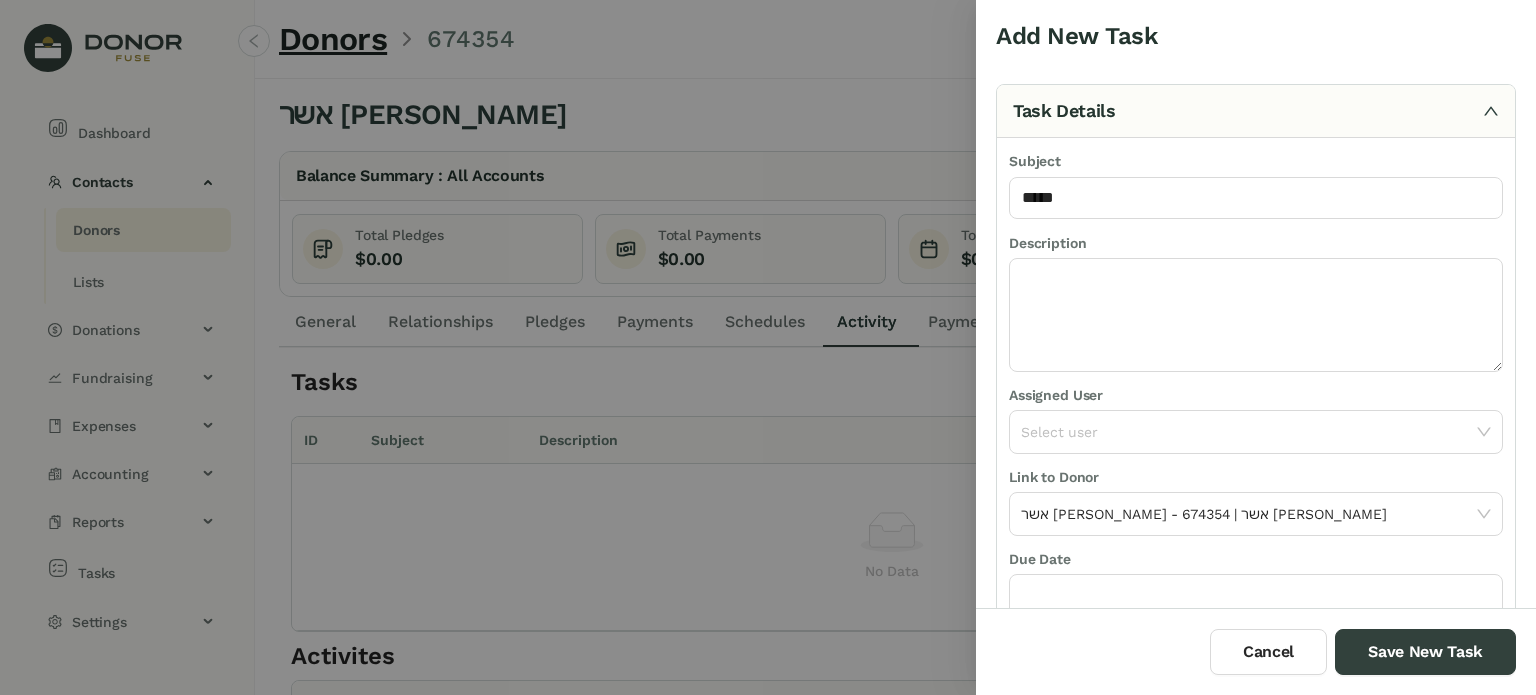 type on "**********" 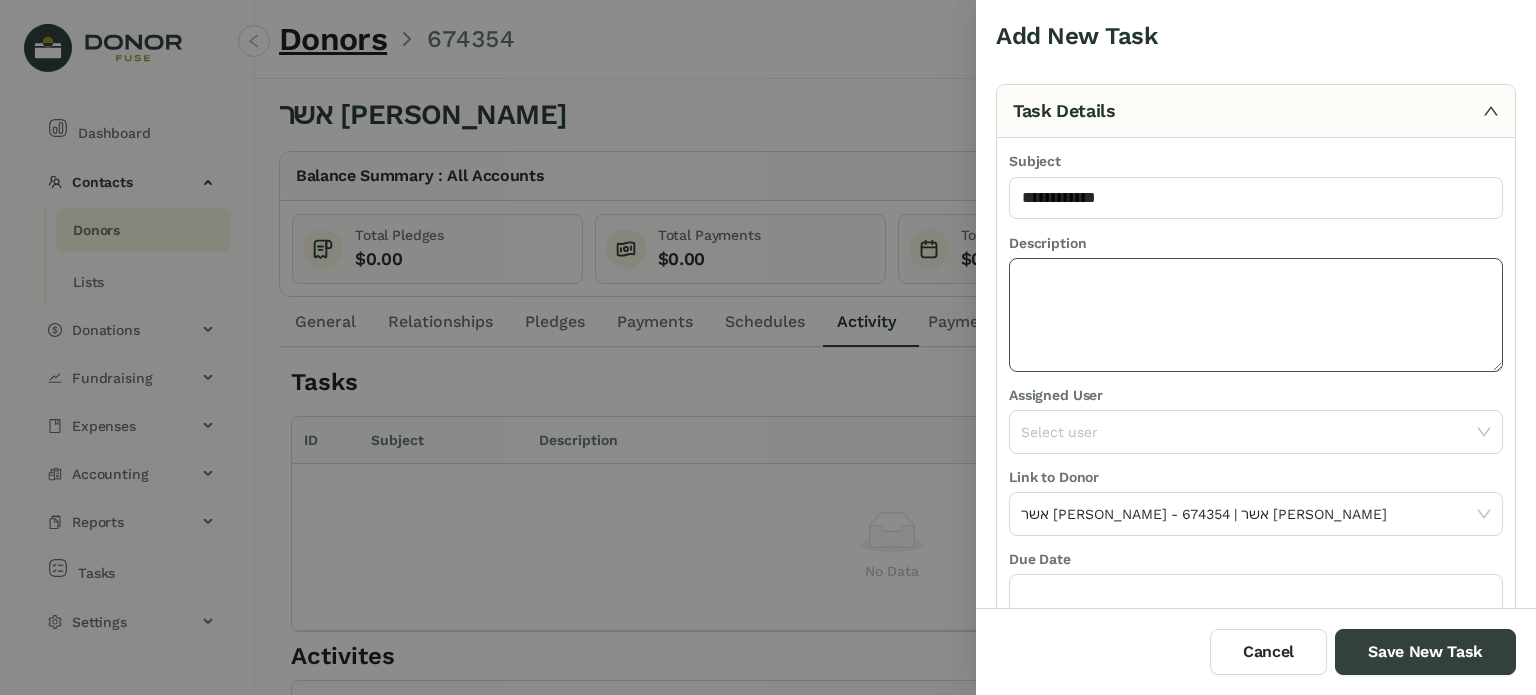 click 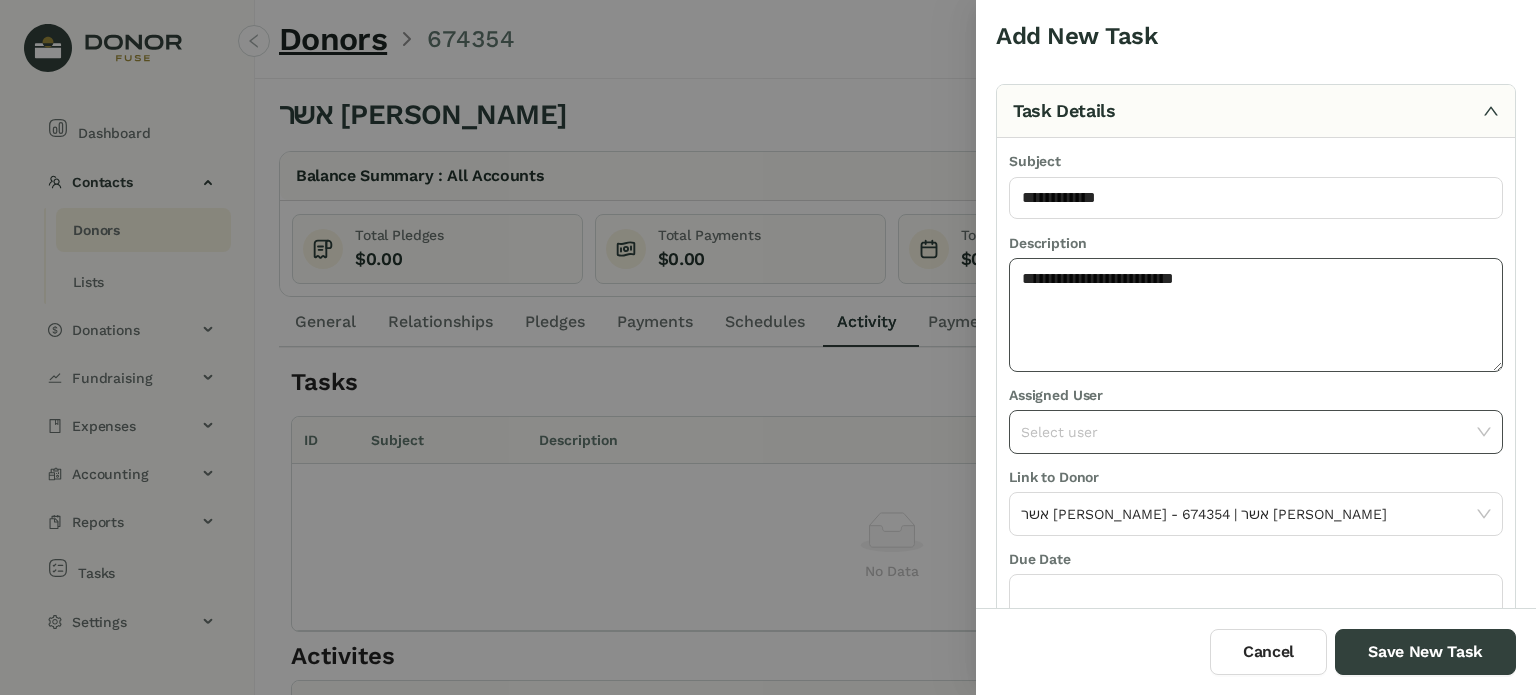 type on "**********" 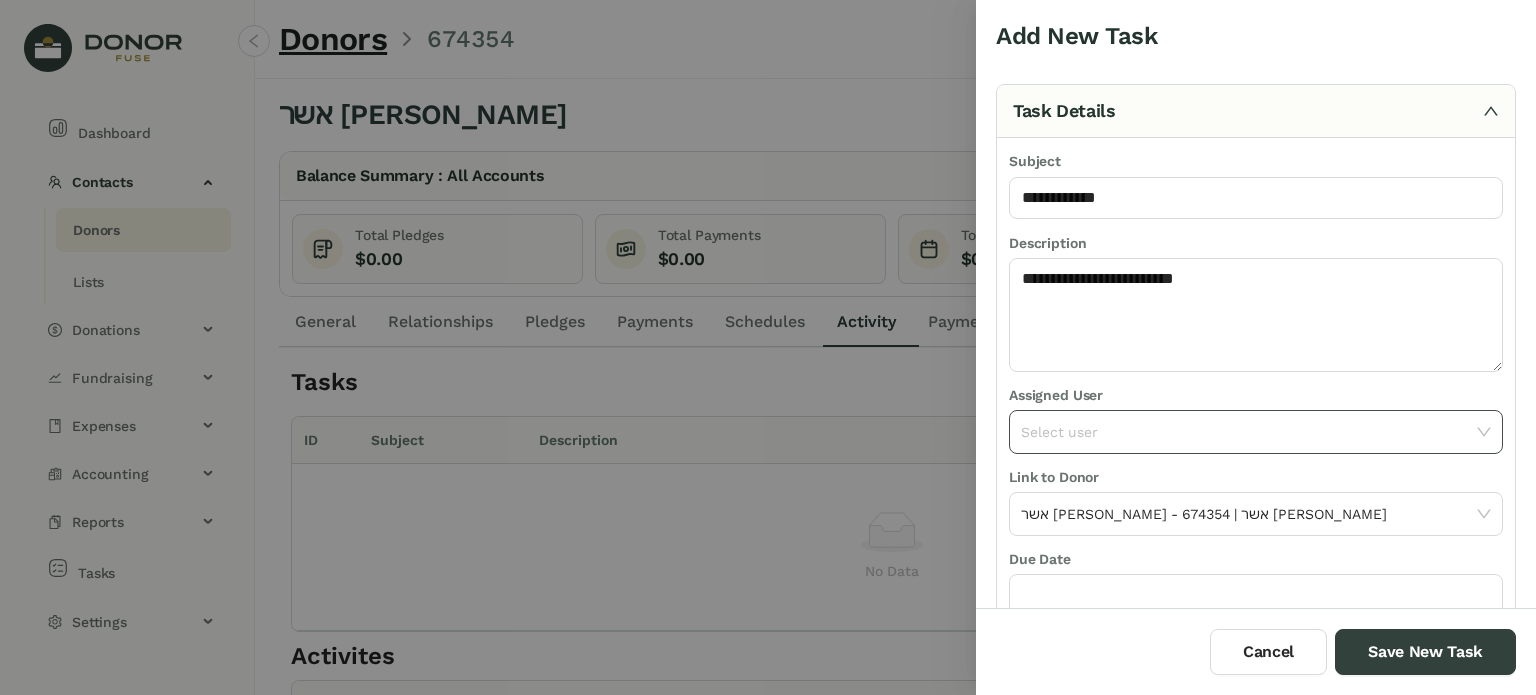 click 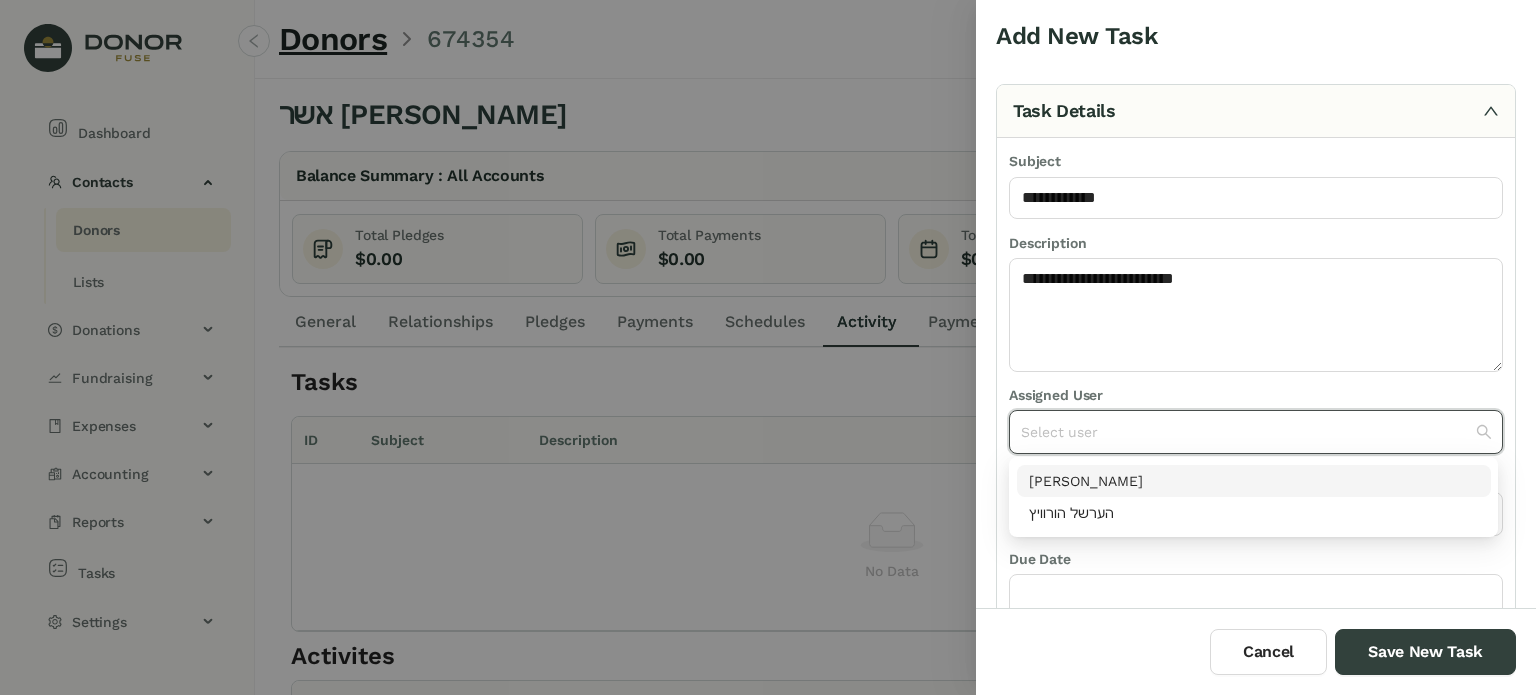 click on "[PERSON_NAME]" at bounding box center [1254, 481] 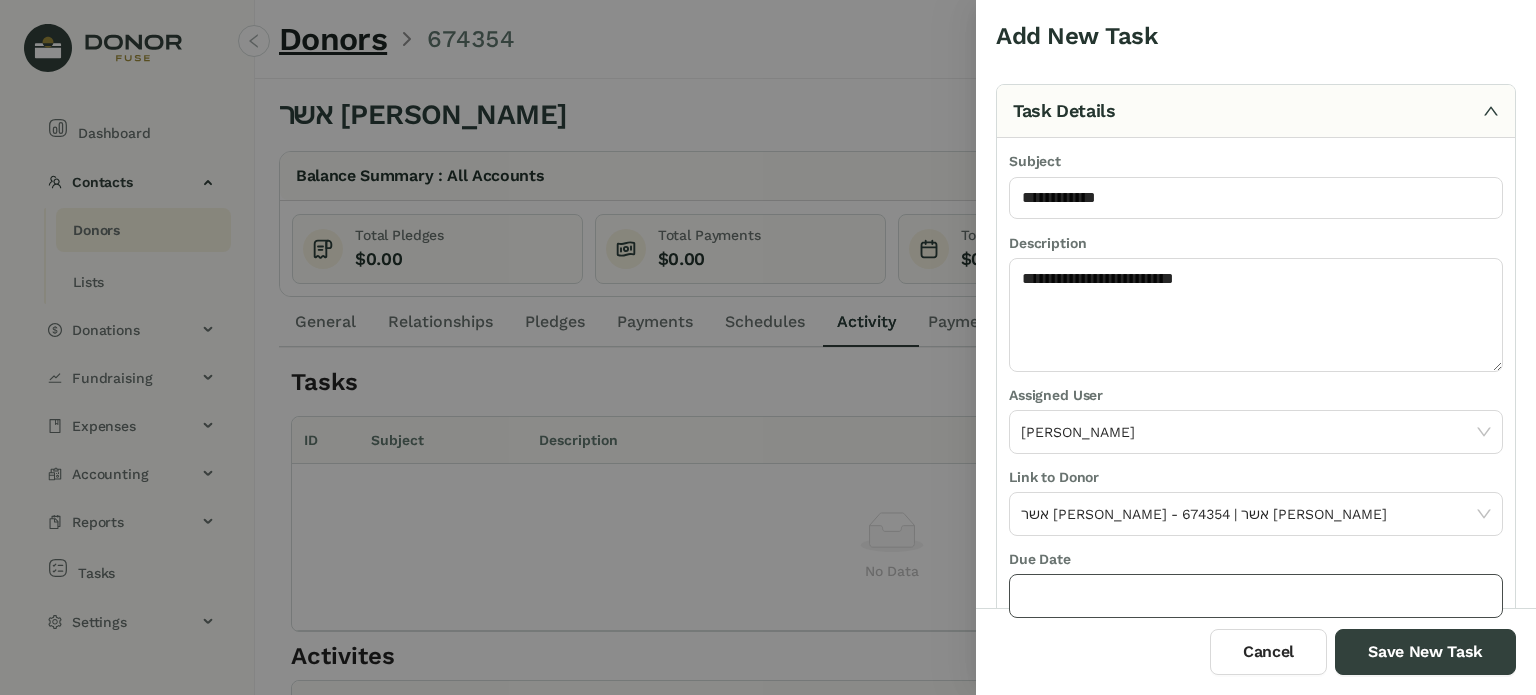 click 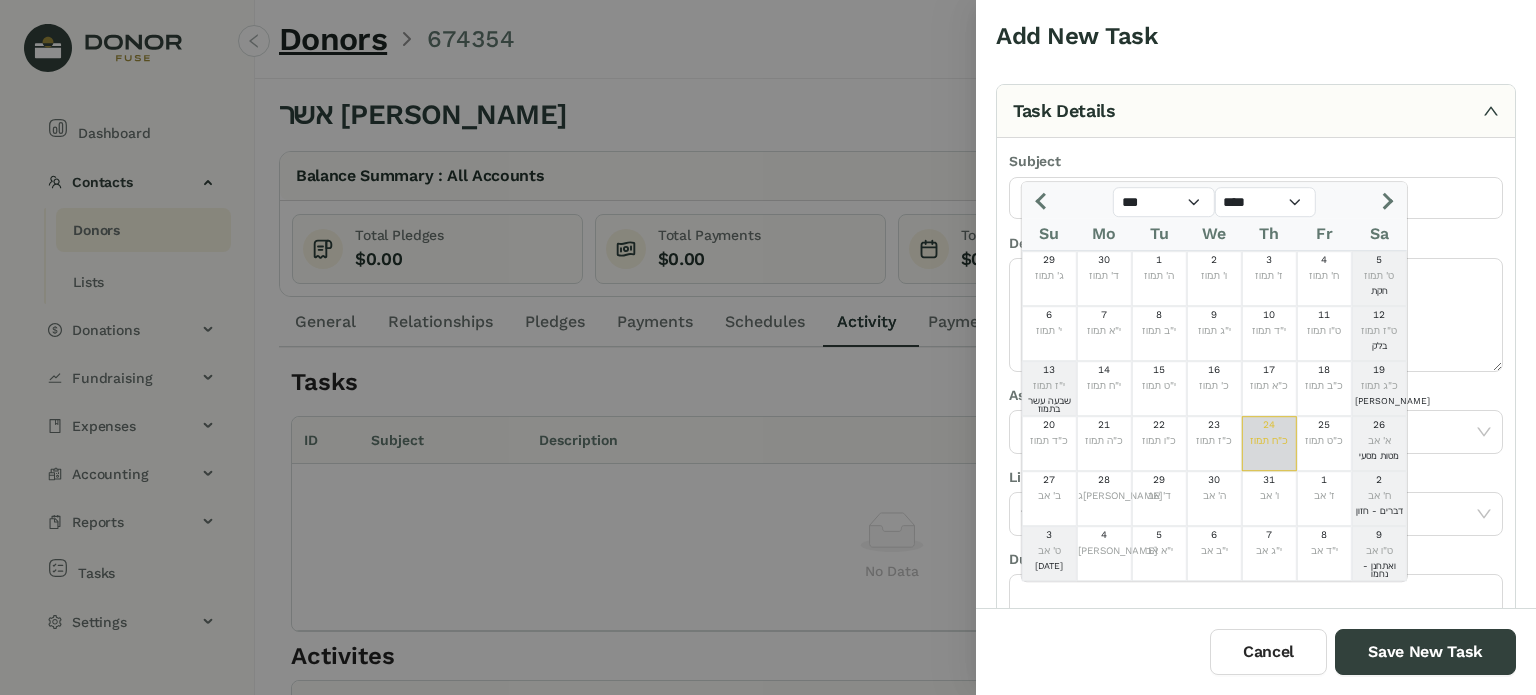 click on "כ"ח תמוז" 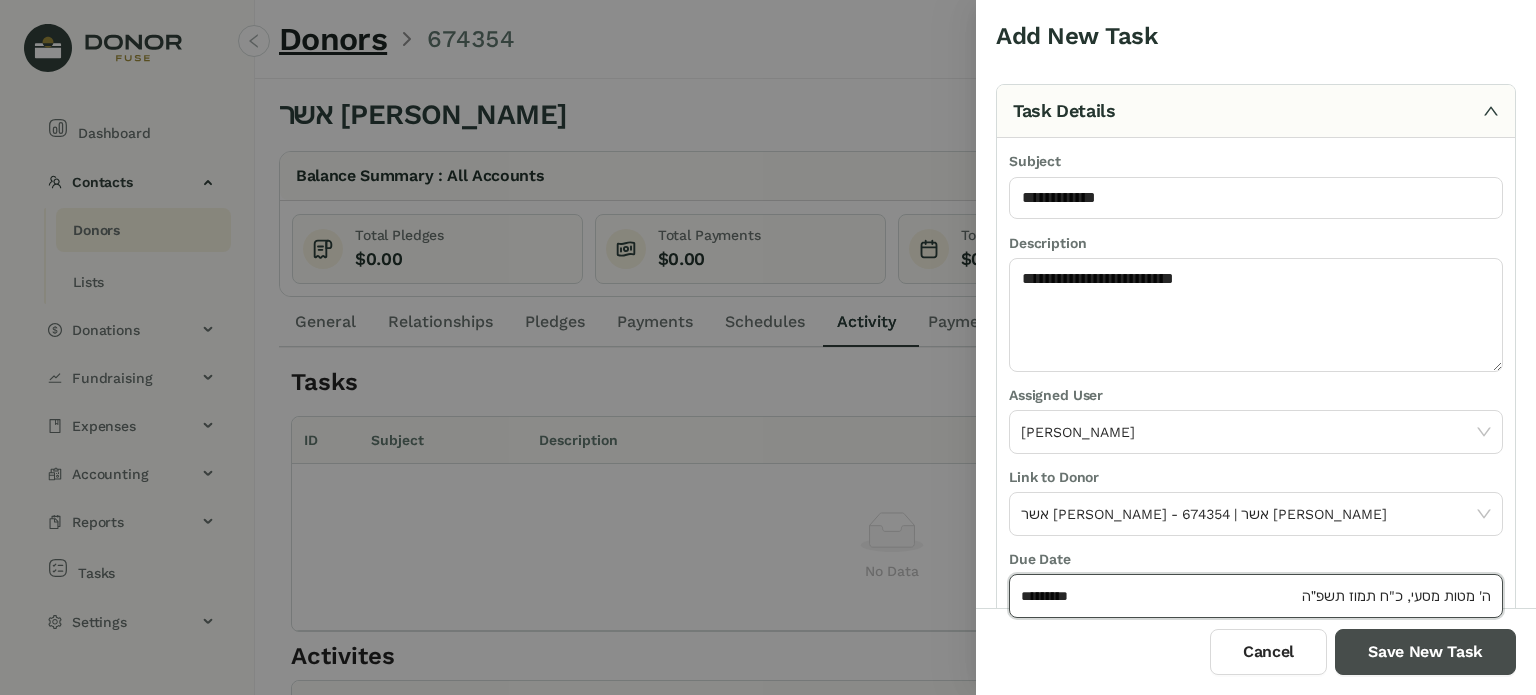 click on "Save New Task" at bounding box center (1425, 652) 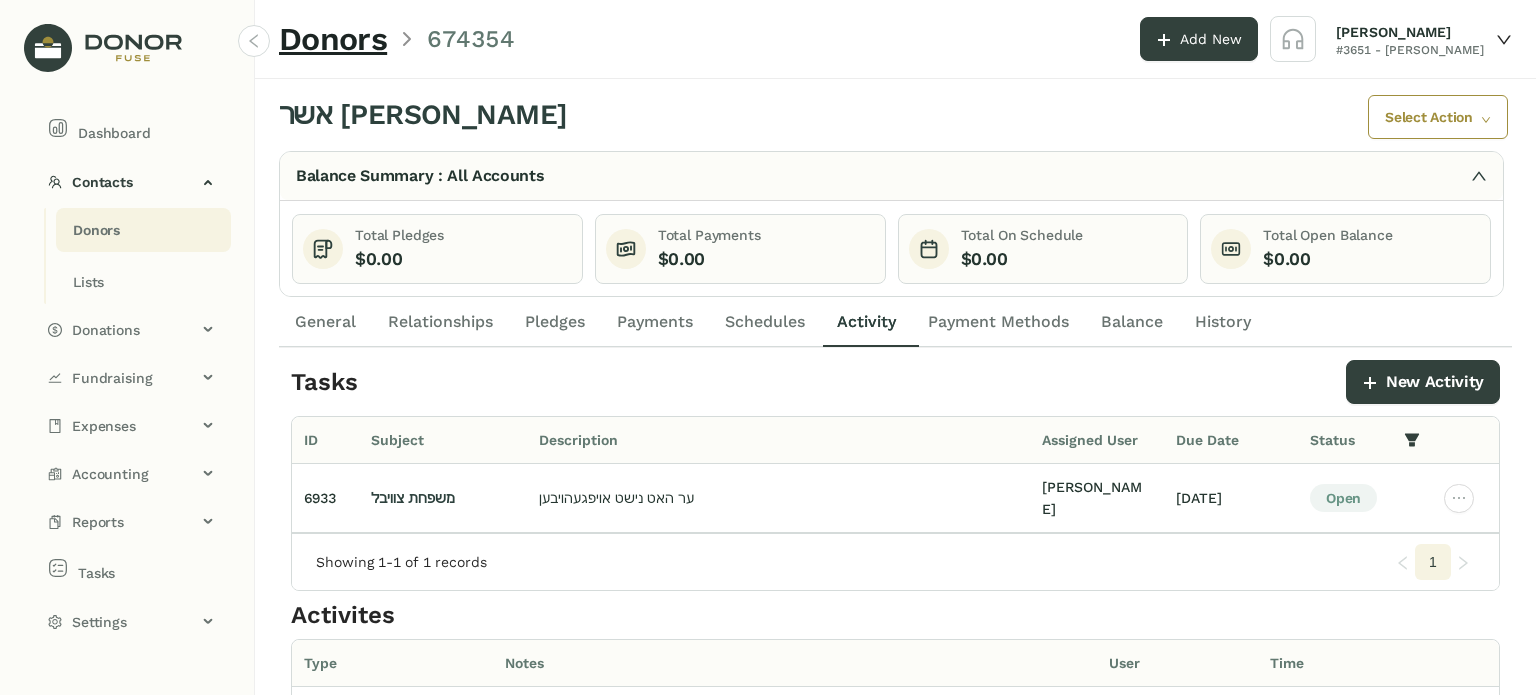 click on "Donors" 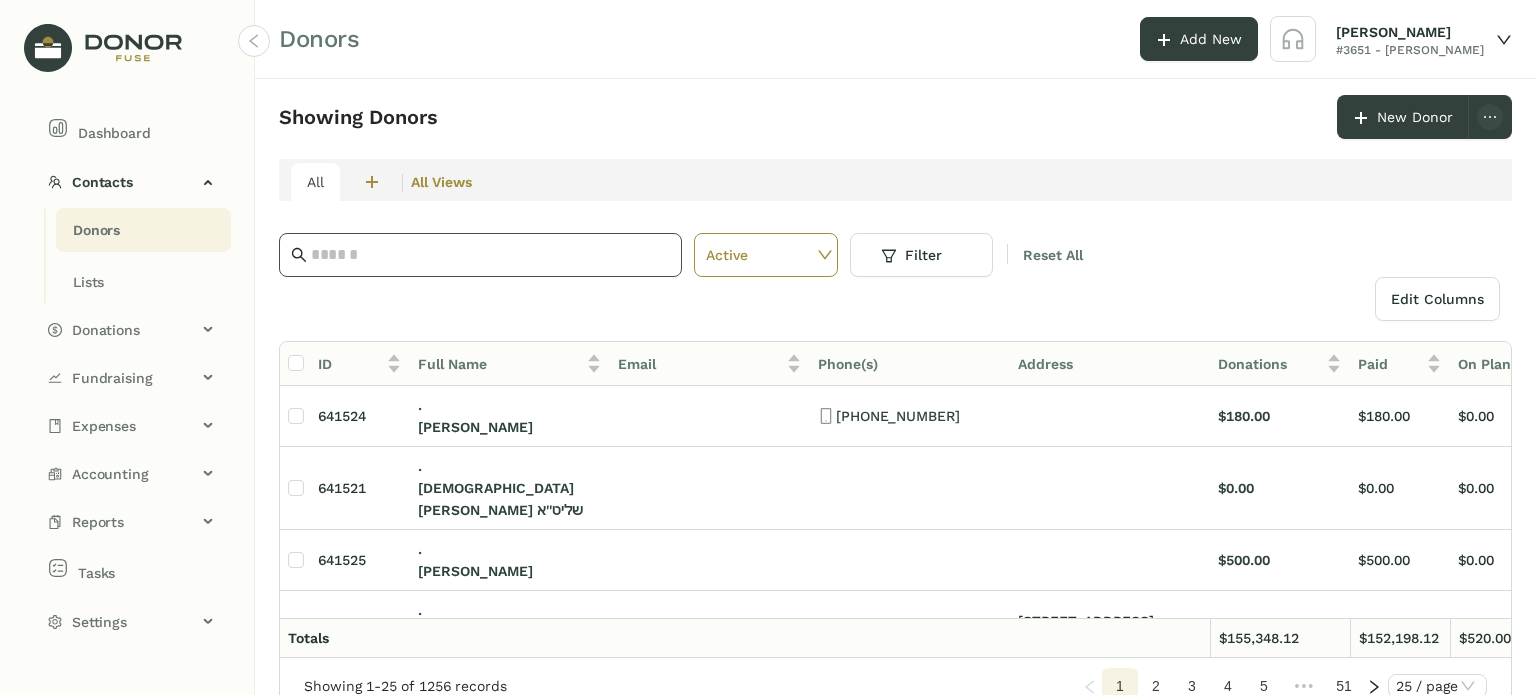 click 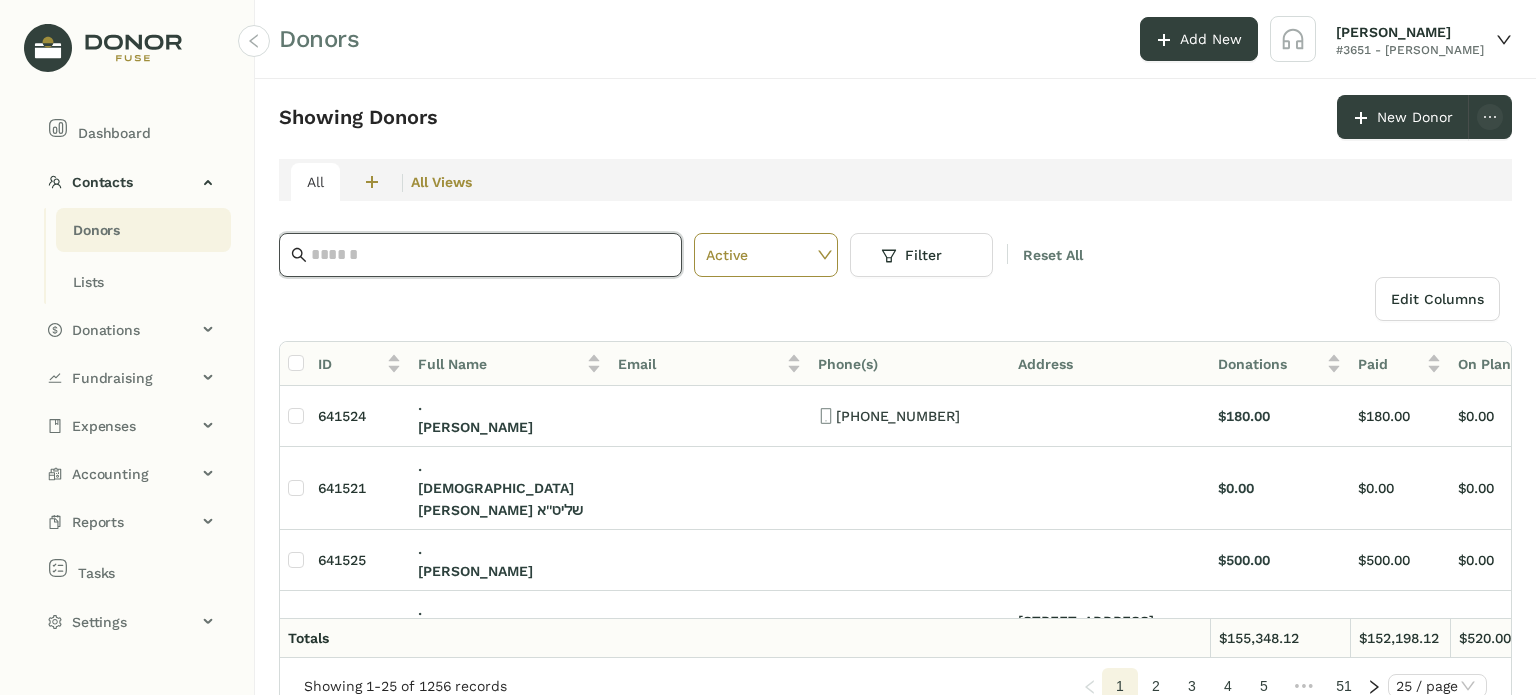 paste on "**********" 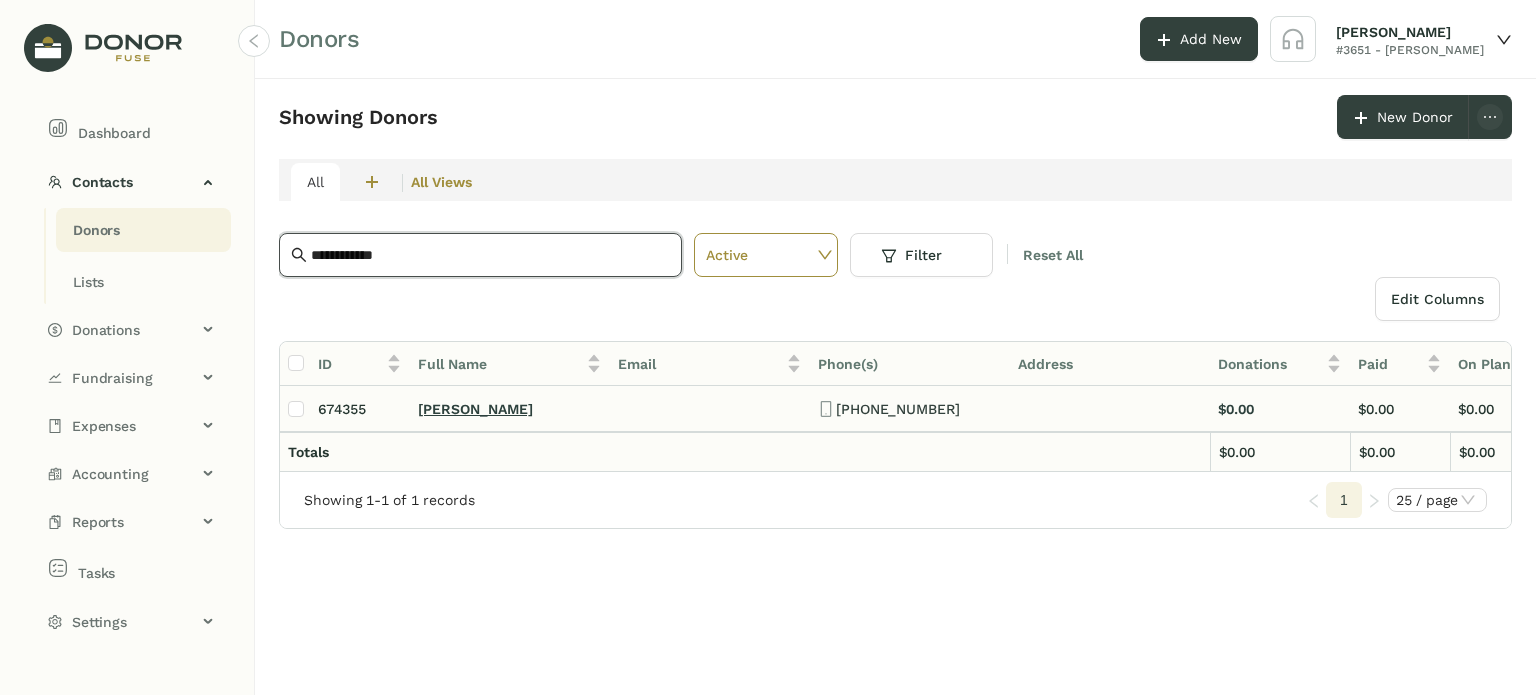 type on "**********" 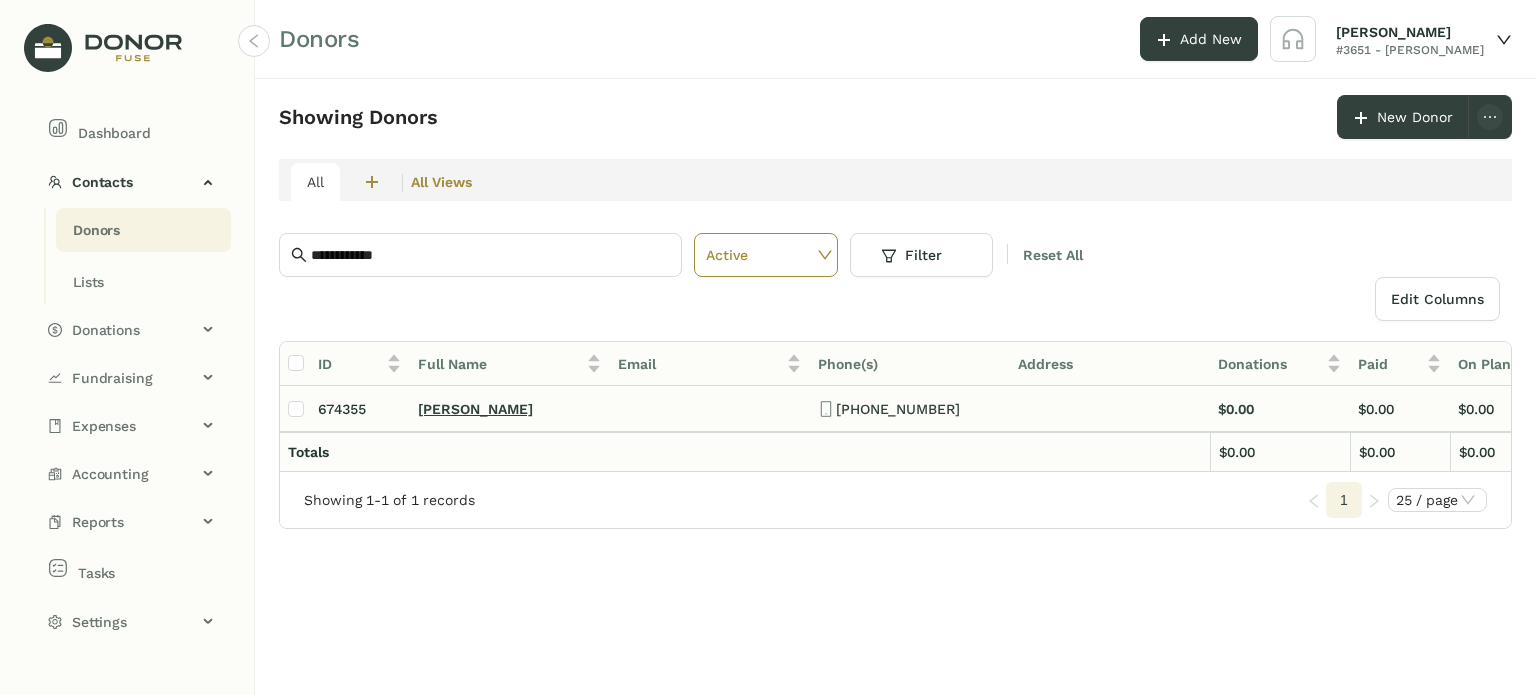 click on "[PERSON_NAME]" 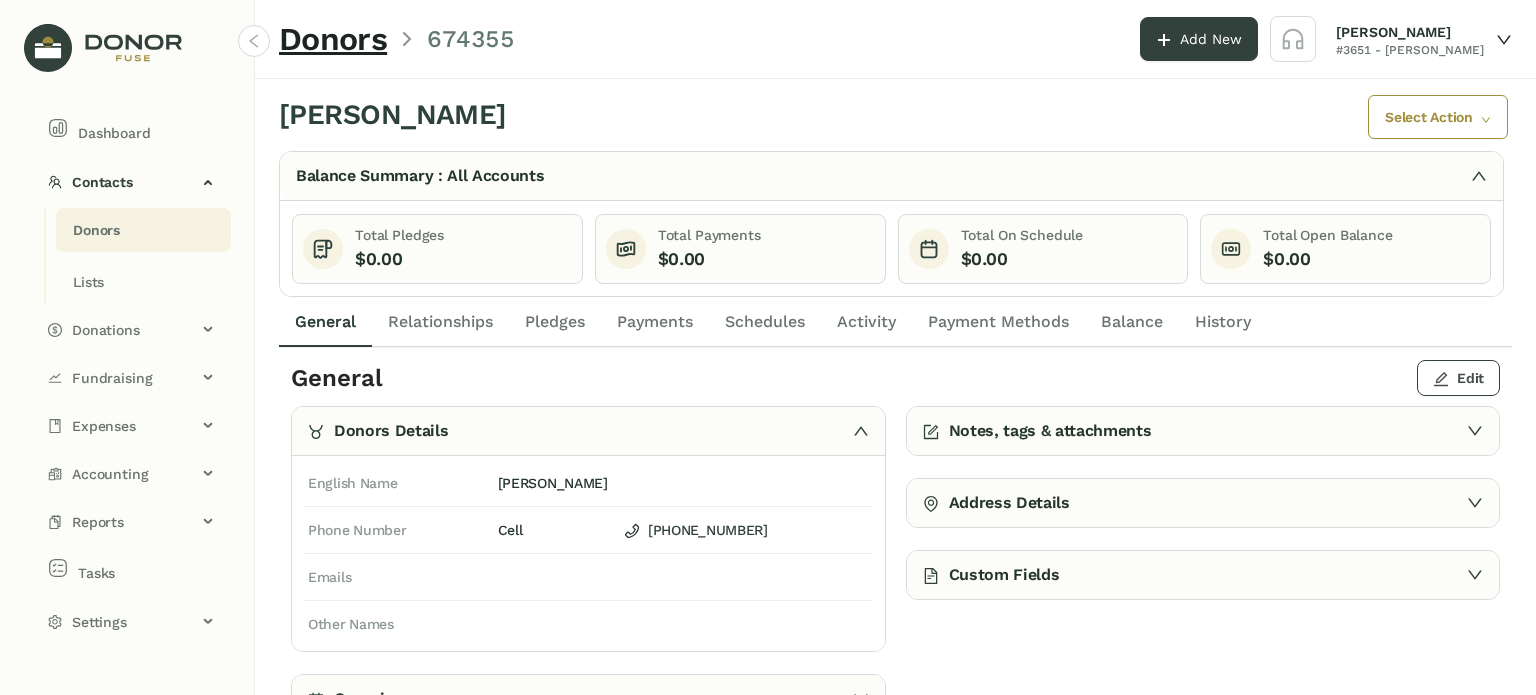 click on "Edit" 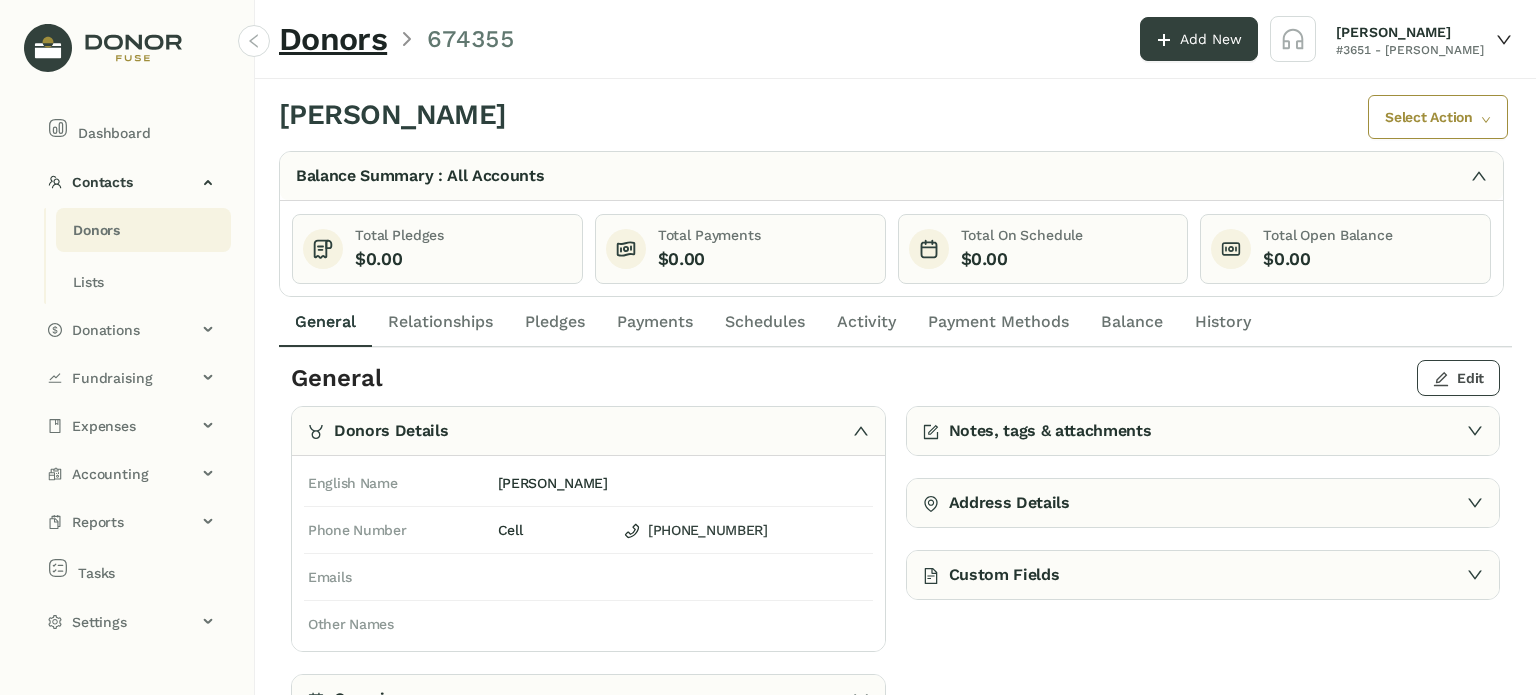 click on "Edit" 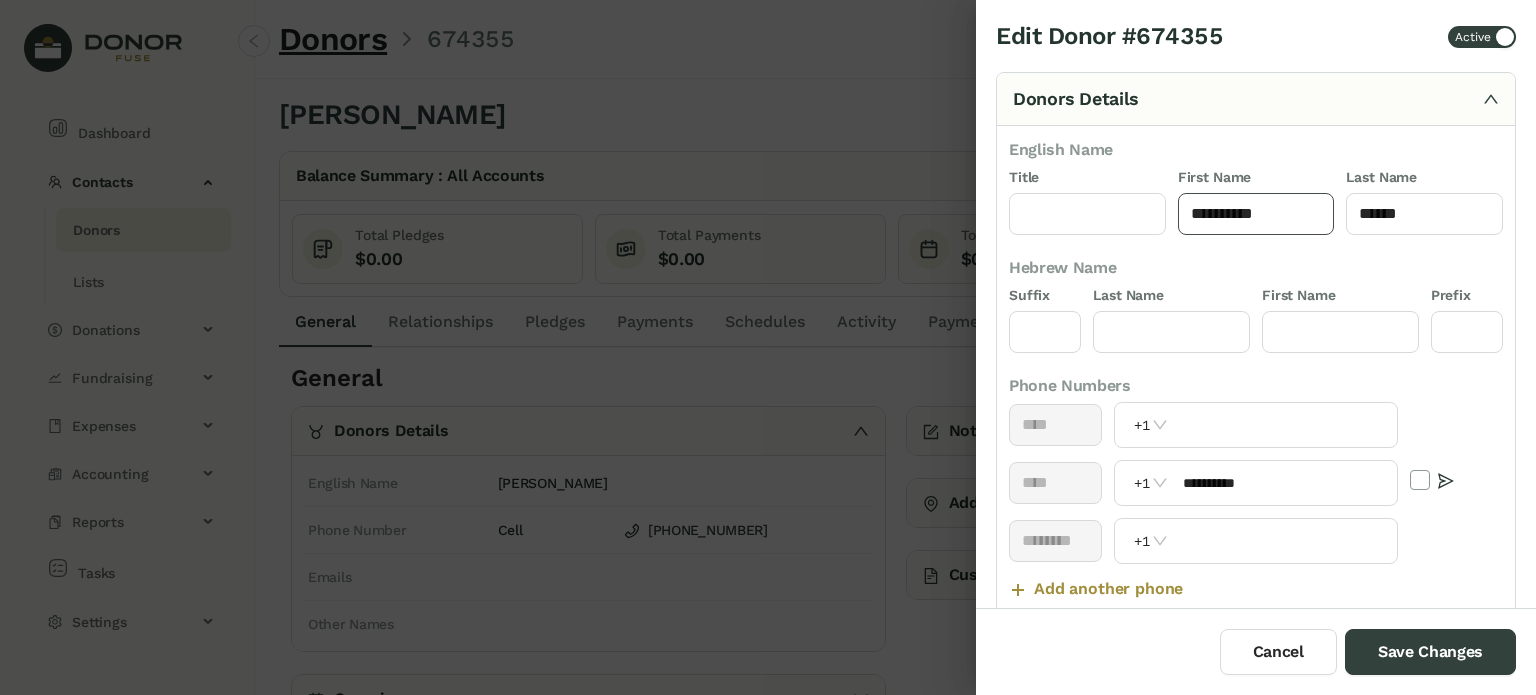 click on "**********" 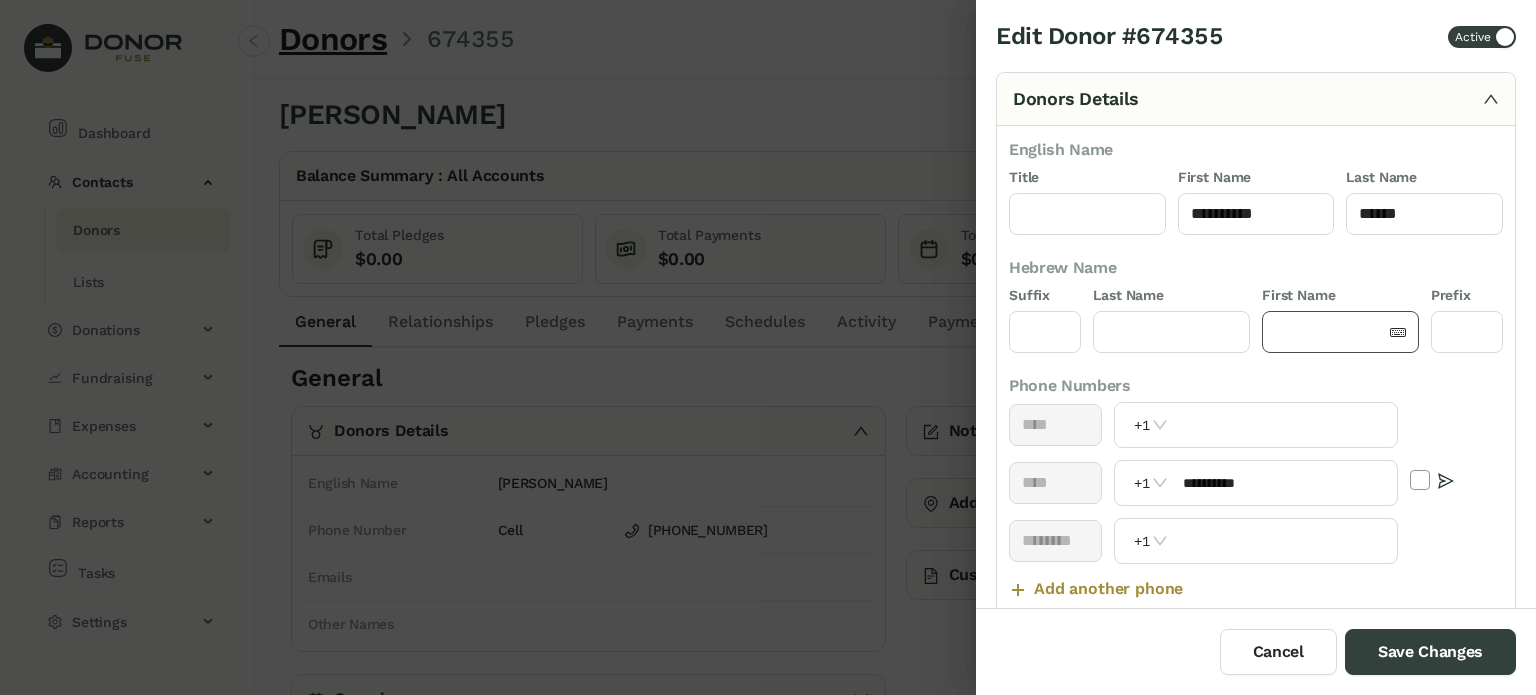 click 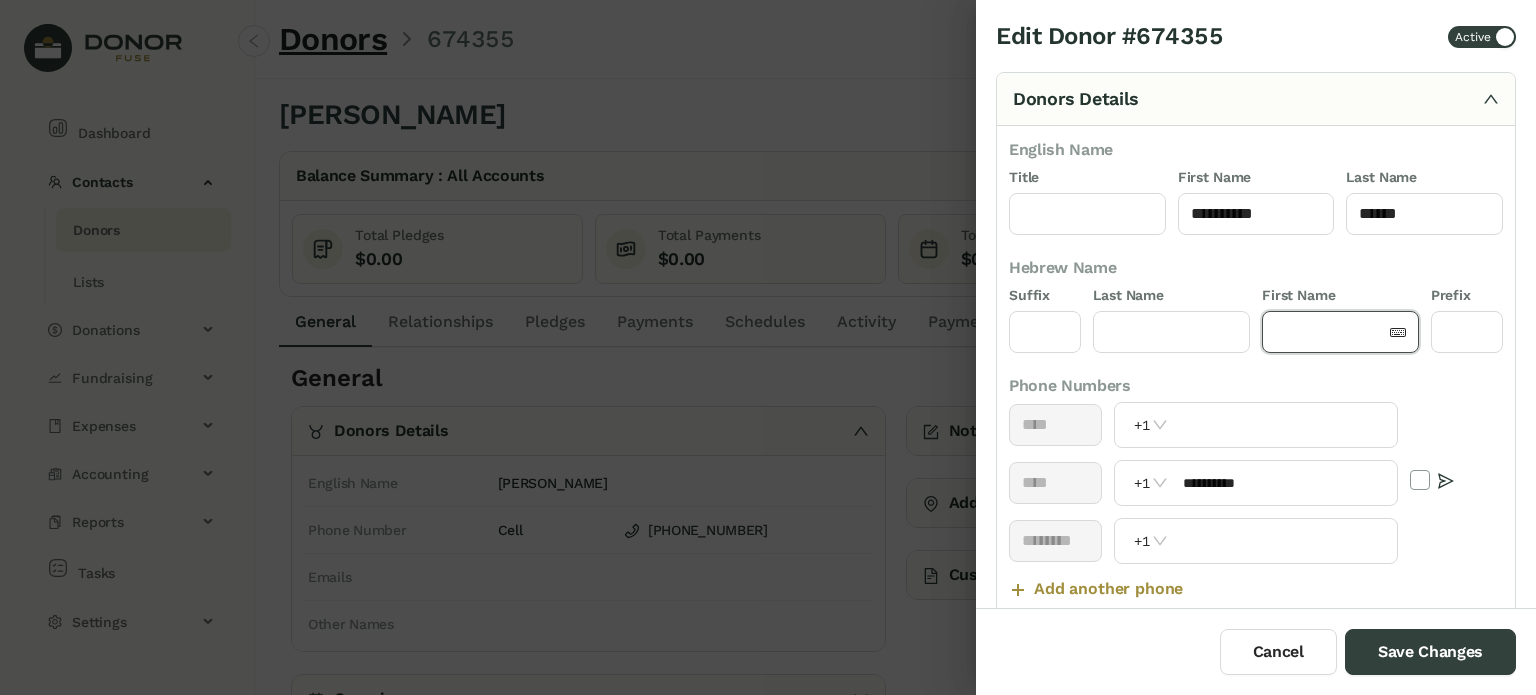 paste on "**********" 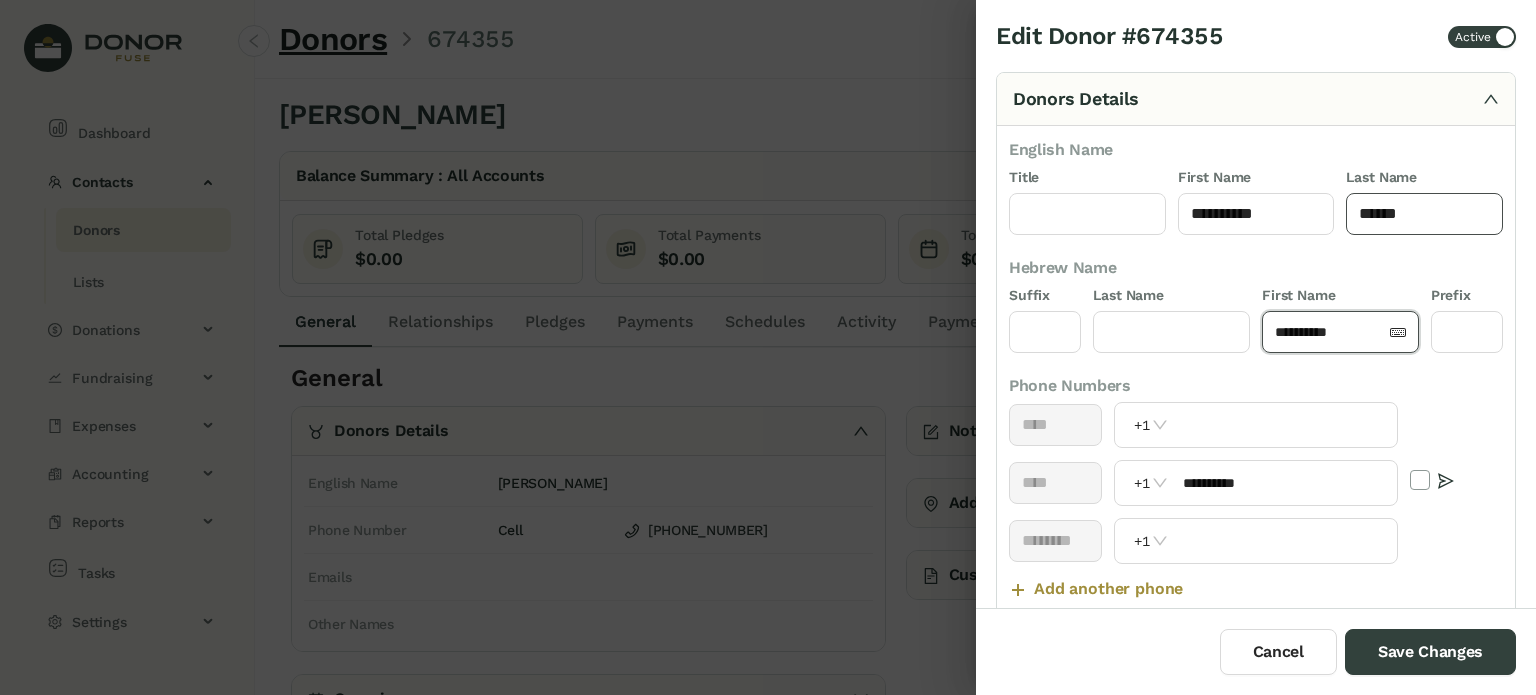 type on "**********" 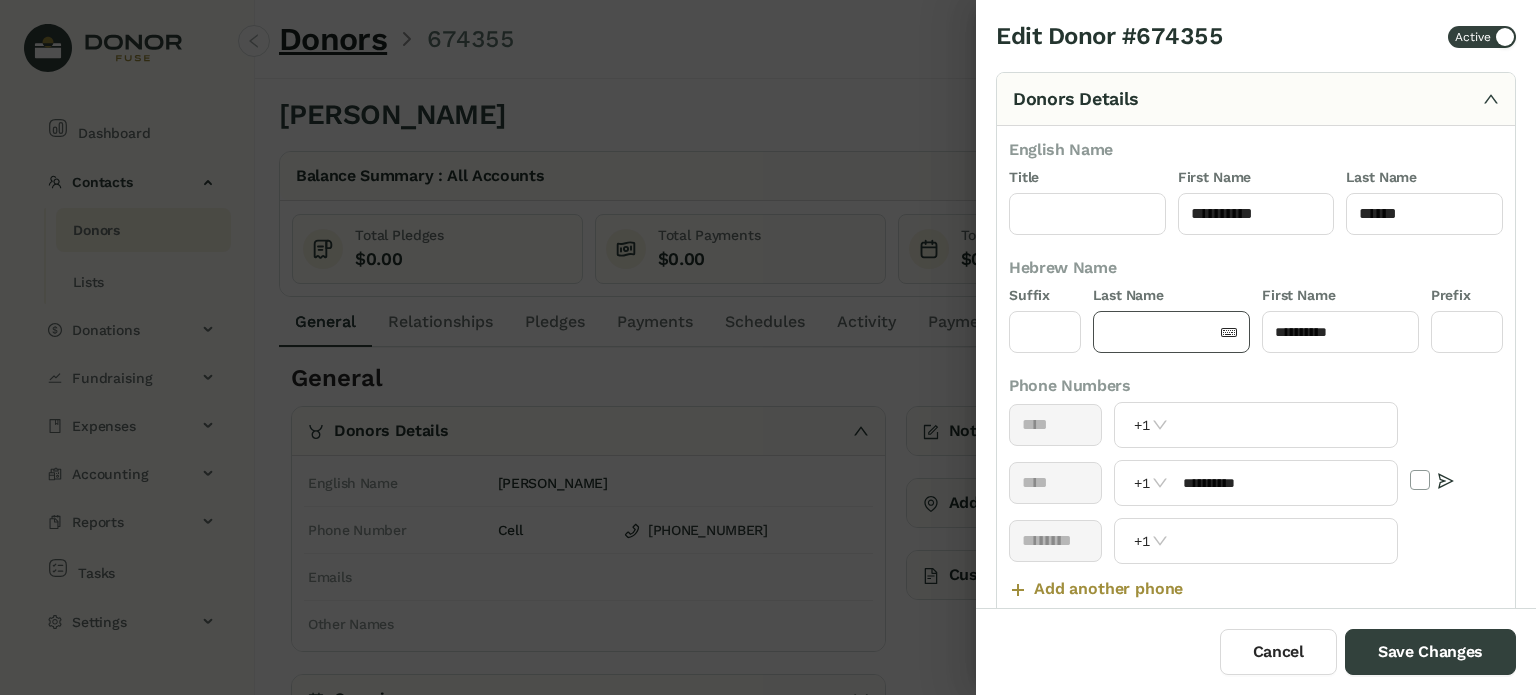 click 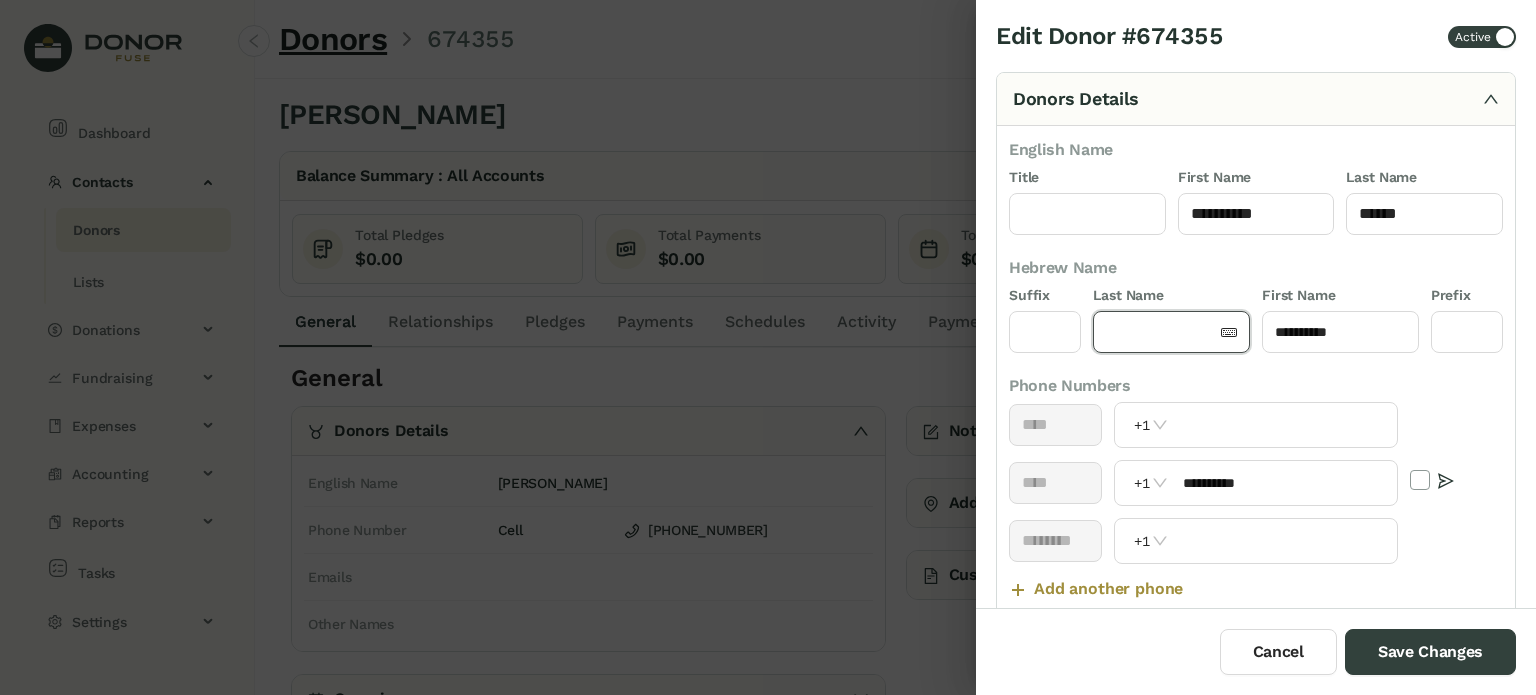 paste on "******" 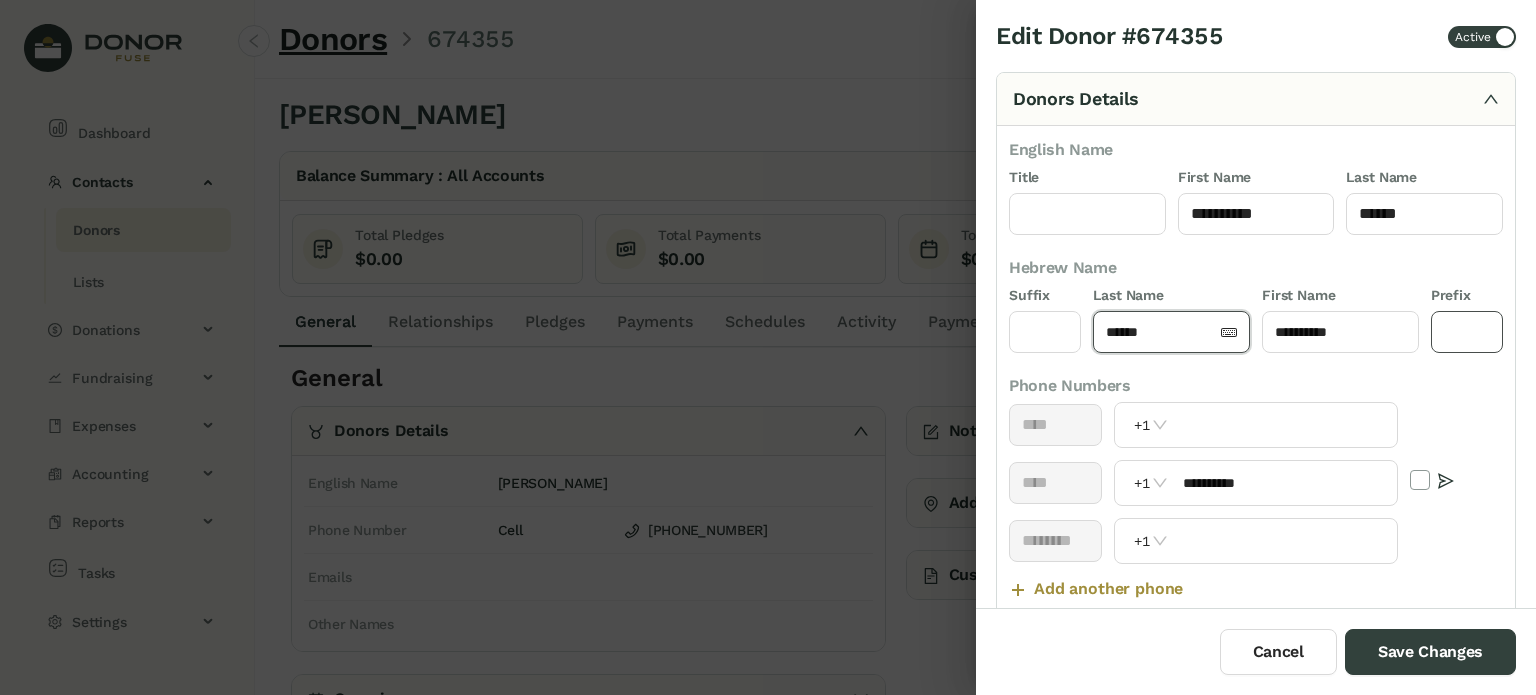 type on "******" 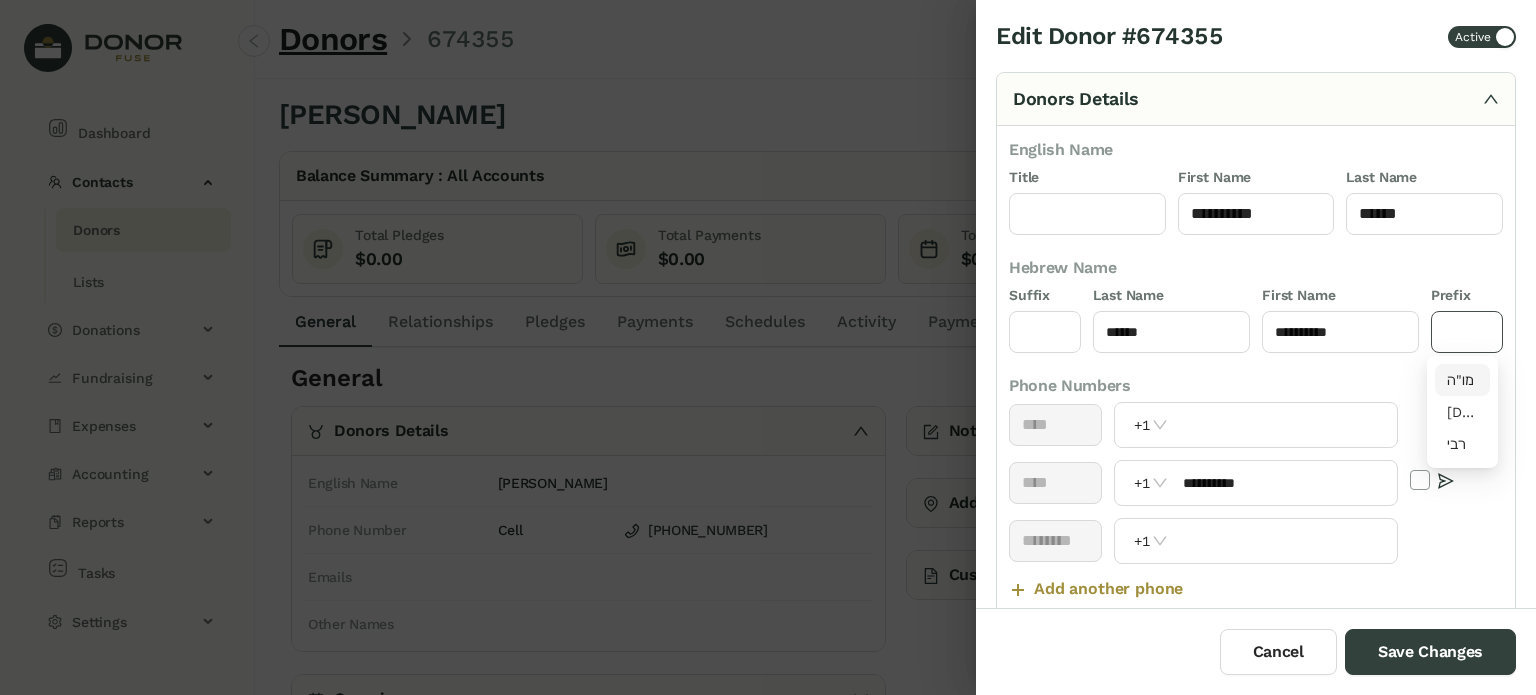 click on "מו"ה" at bounding box center [1463, 380] 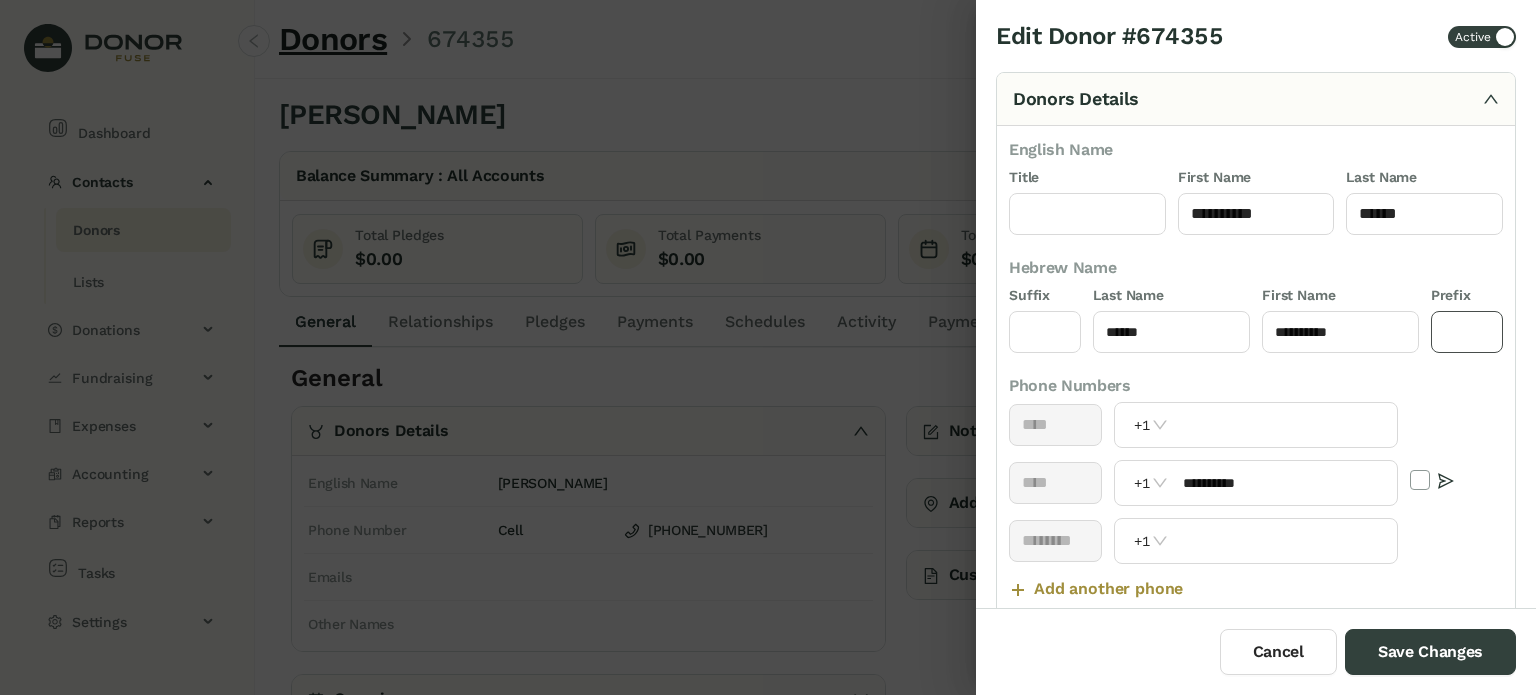 type on "****" 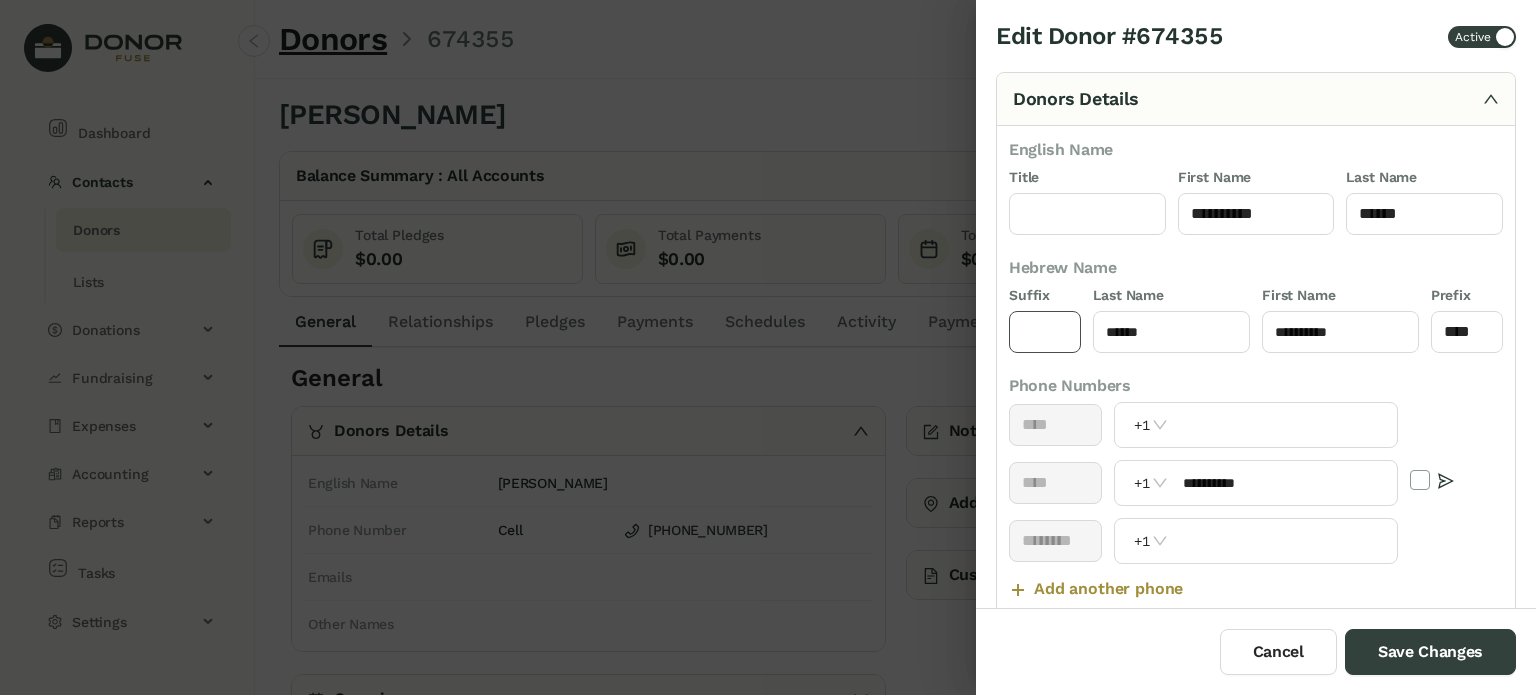 click 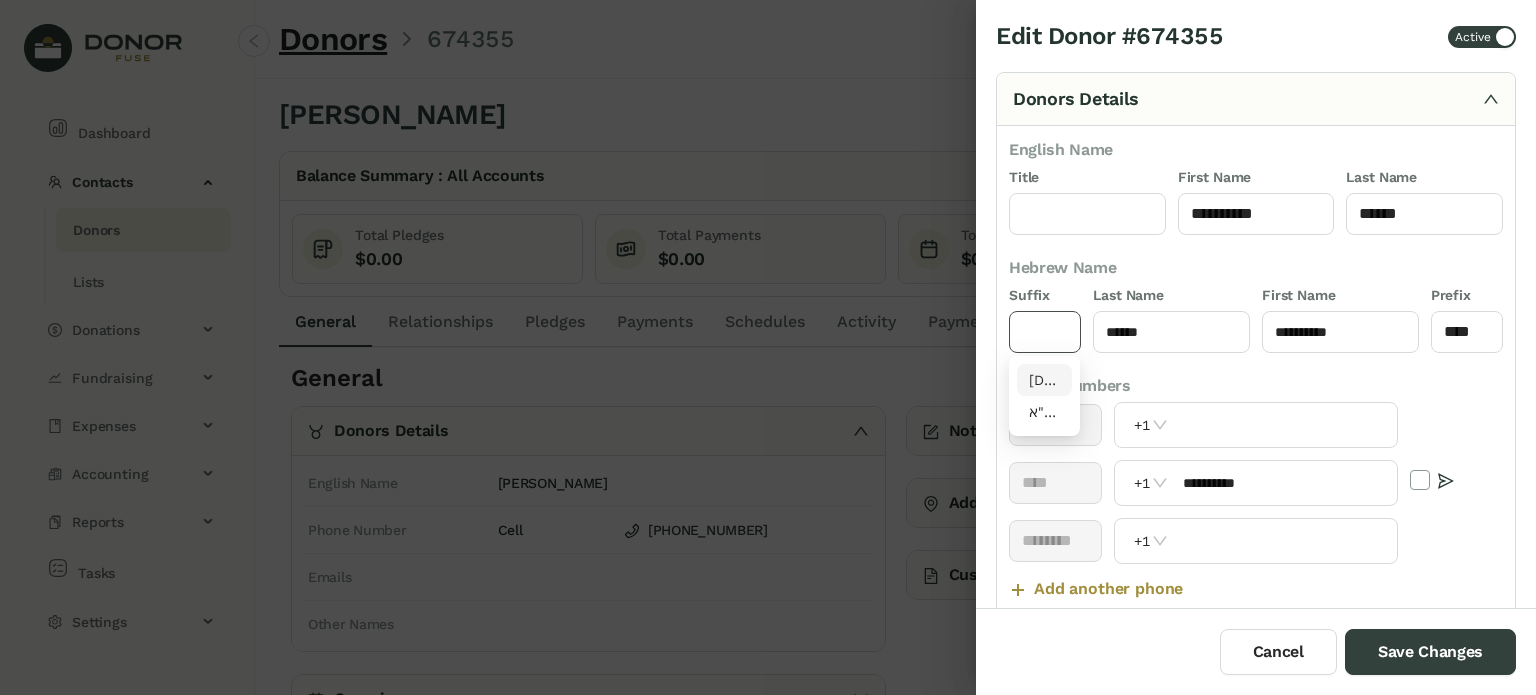 click on "[DEMOGRAPHIC_DATA]"ו" at bounding box center [1045, 380] 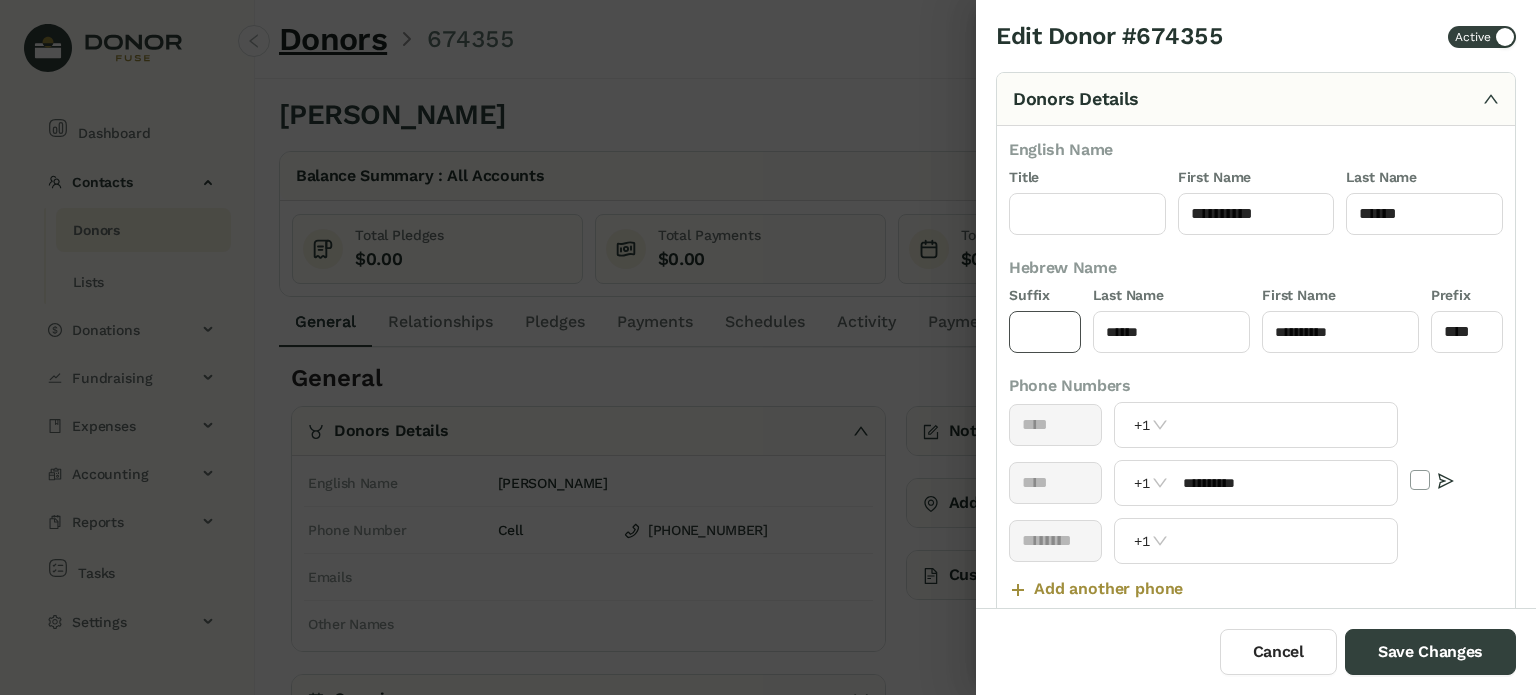 type on "****" 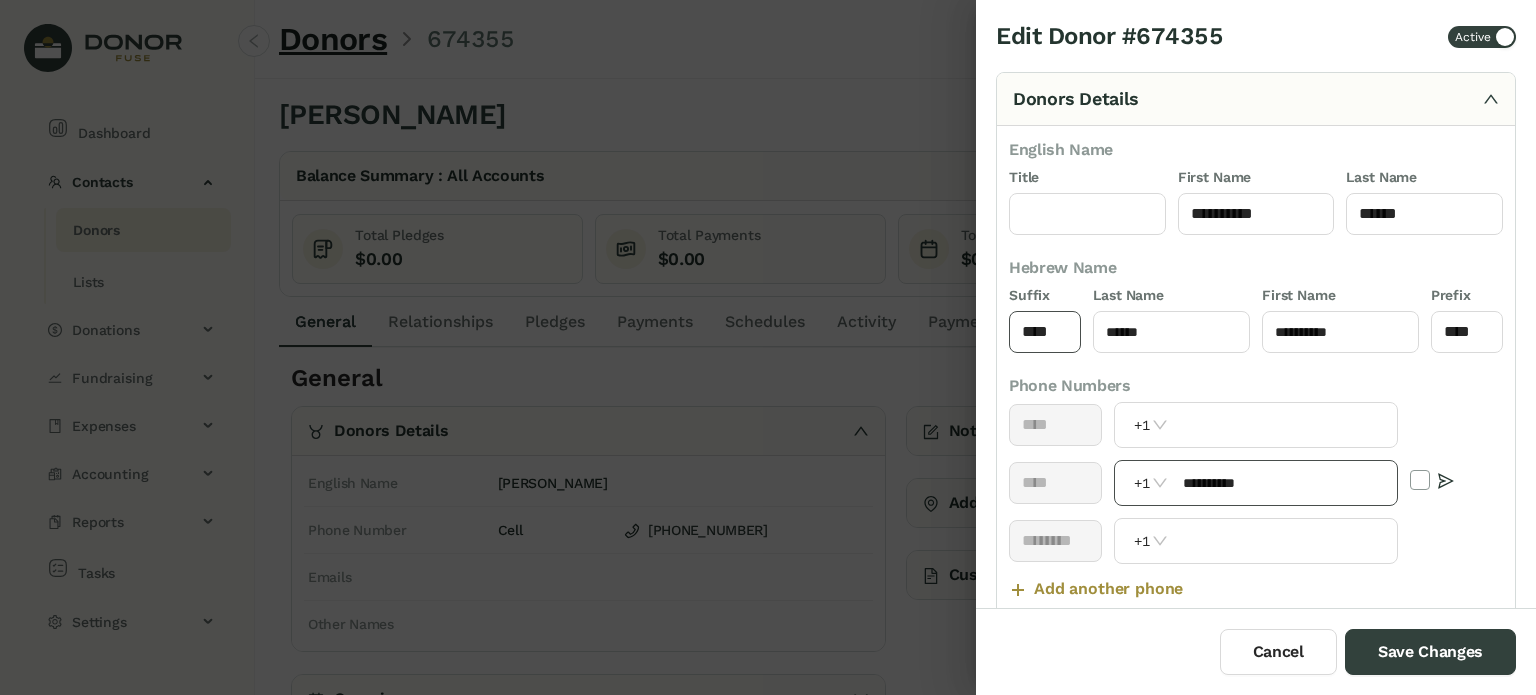 scroll, scrollTop: 400, scrollLeft: 0, axis: vertical 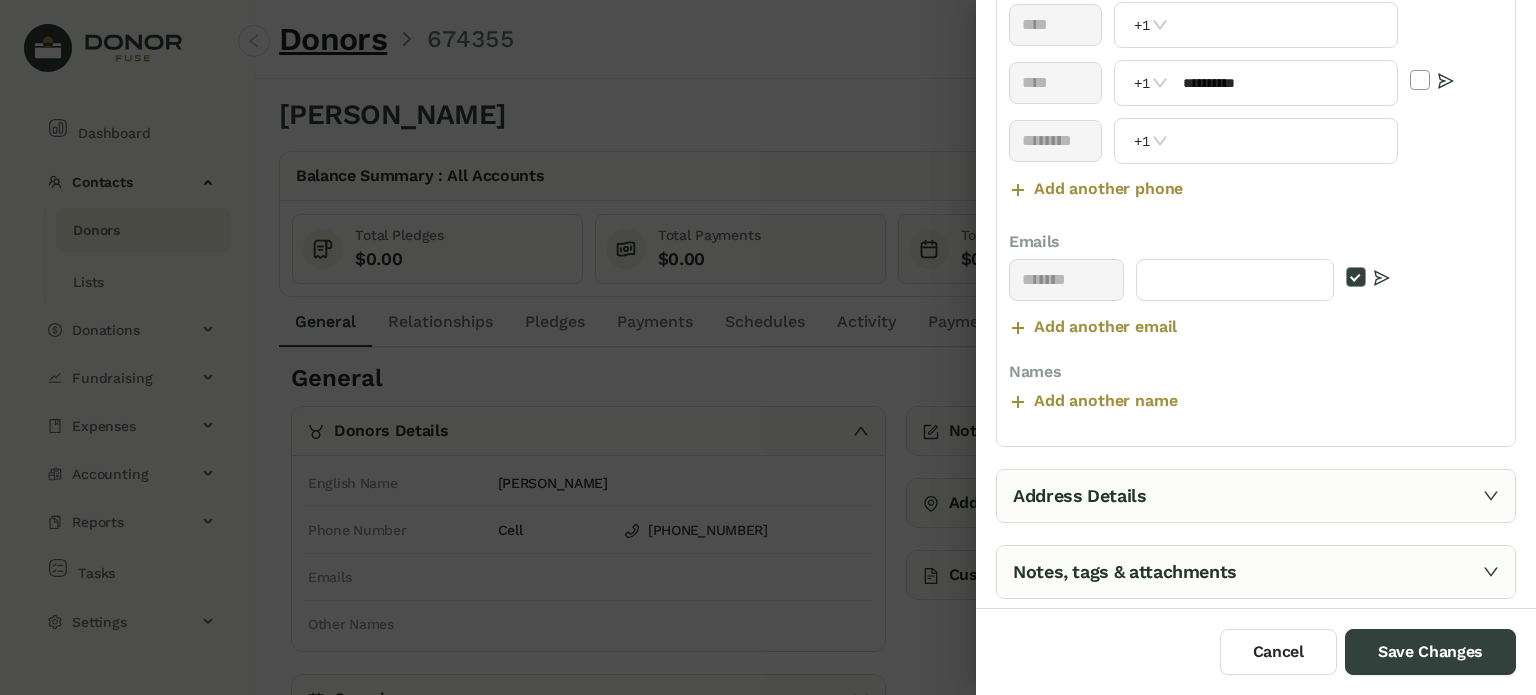click on "Notes, tags & attachments" at bounding box center (1256, 572) 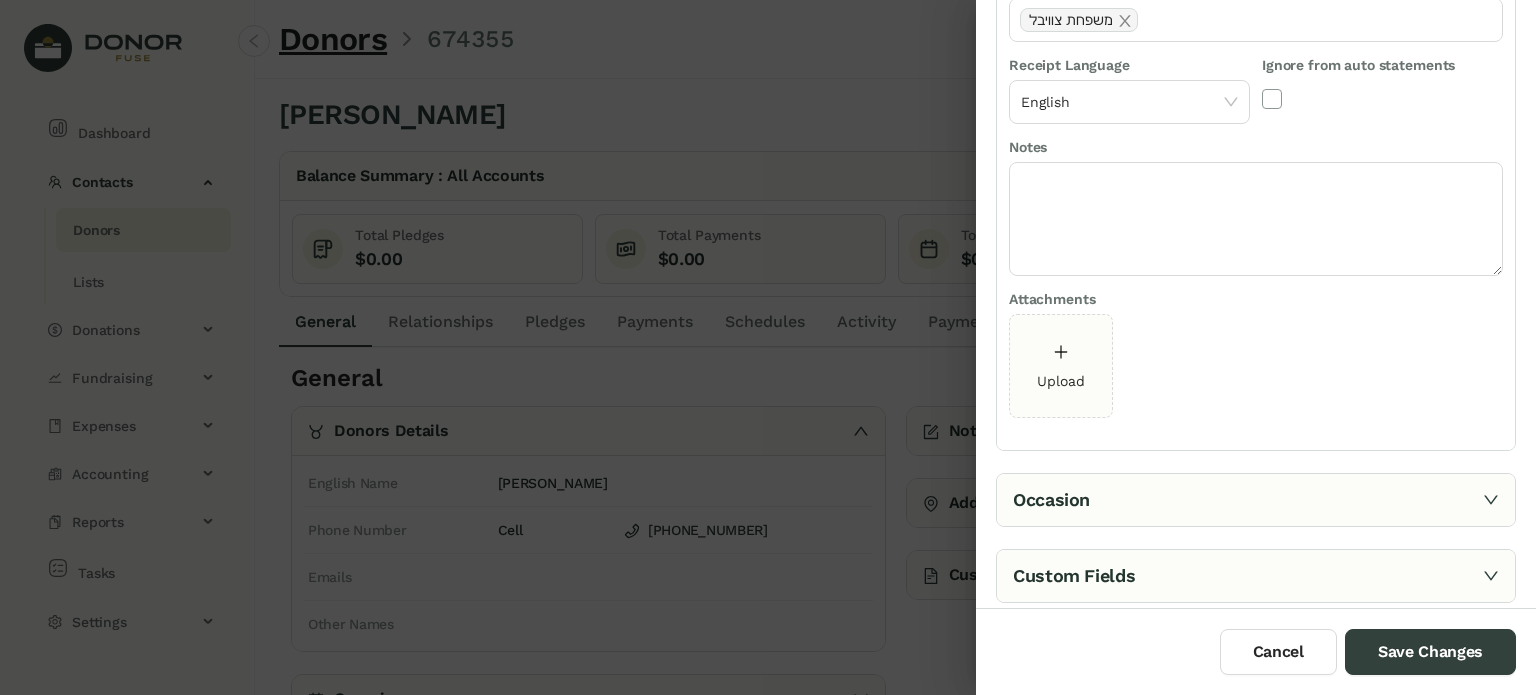 scroll, scrollTop: 0, scrollLeft: 0, axis: both 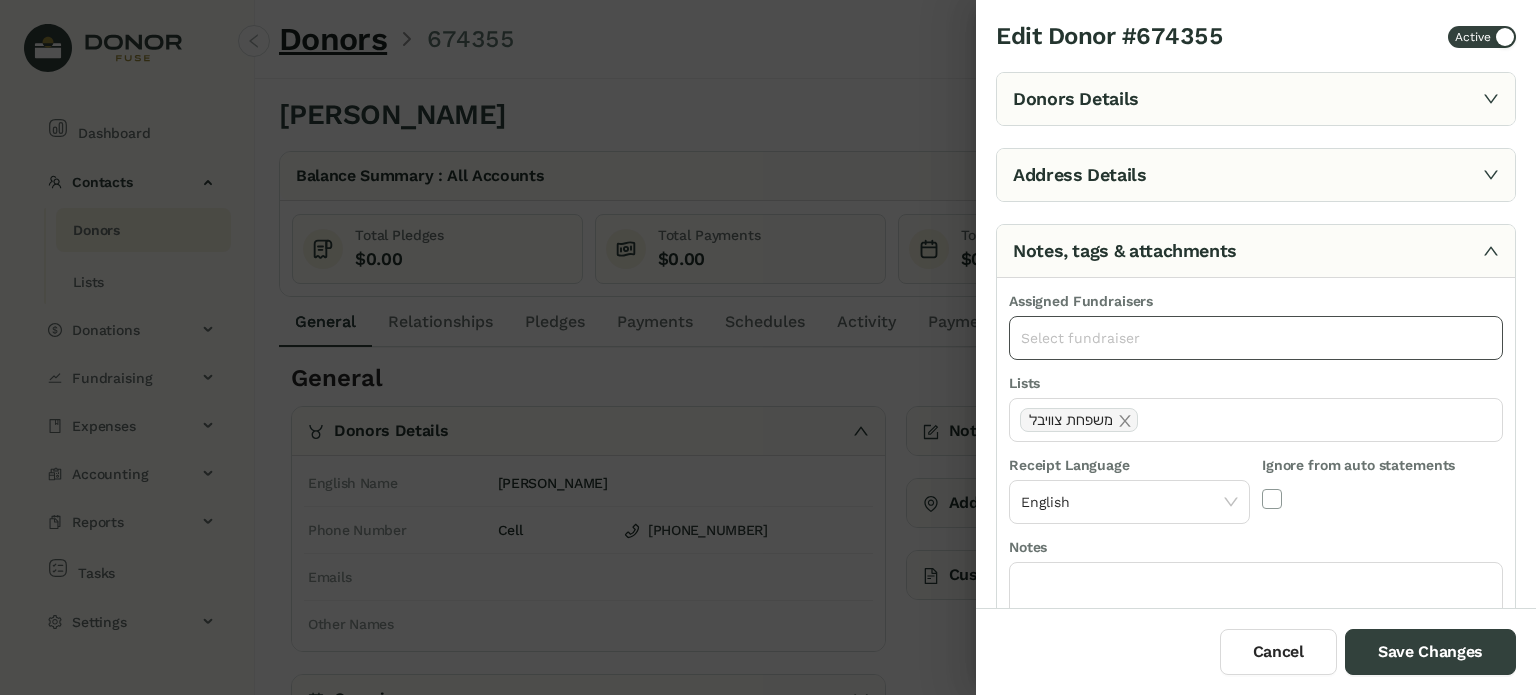 click on "Select fundraiser" 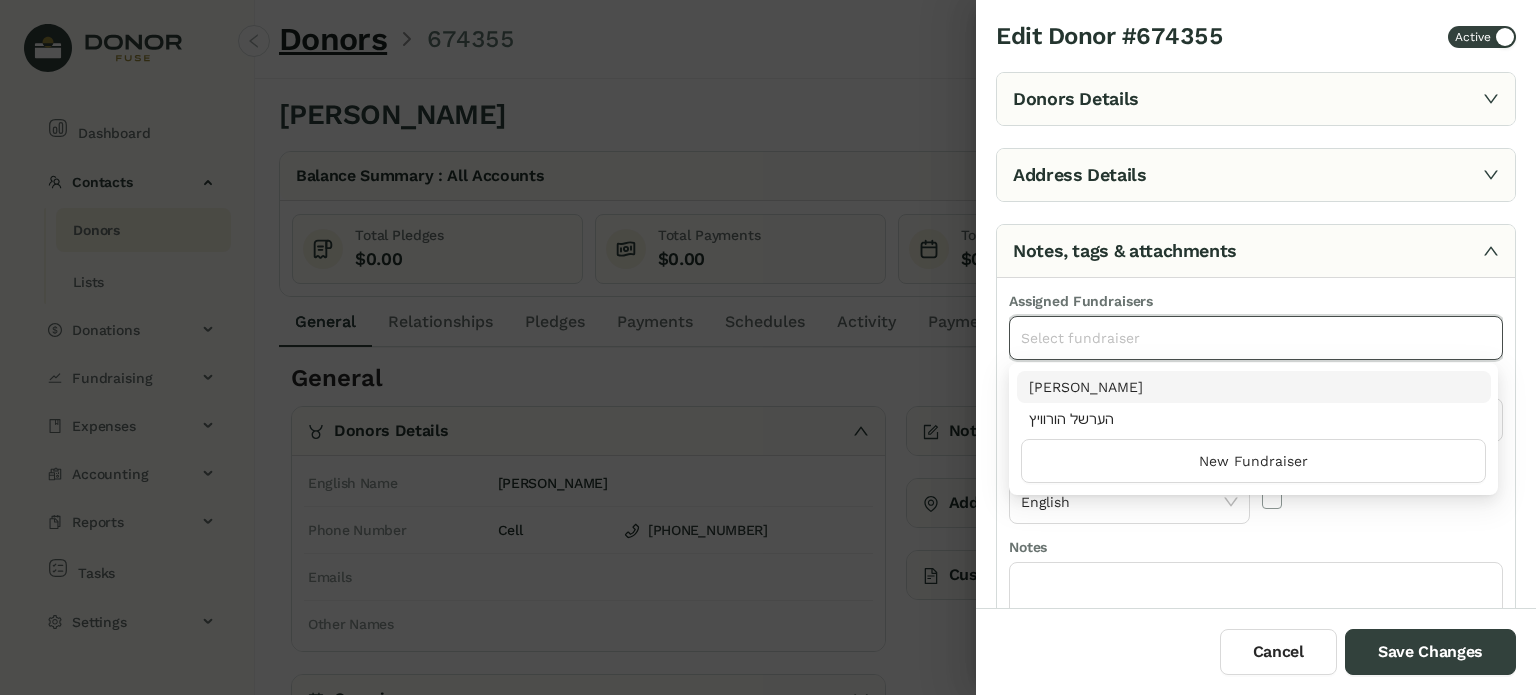 click on "[PERSON_NAME]" at bounding box center [1254, 387] 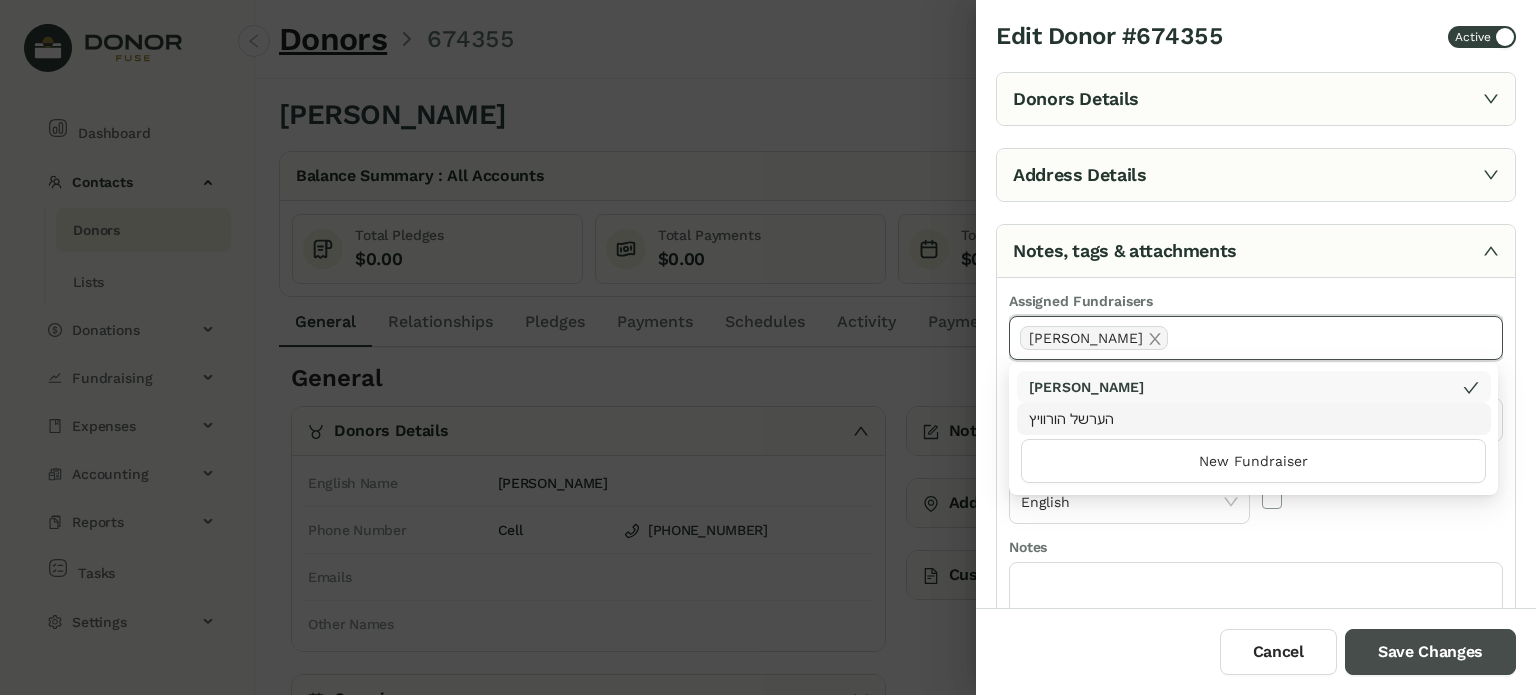 click on "Save Changes" at bounding box center [1430, 652] 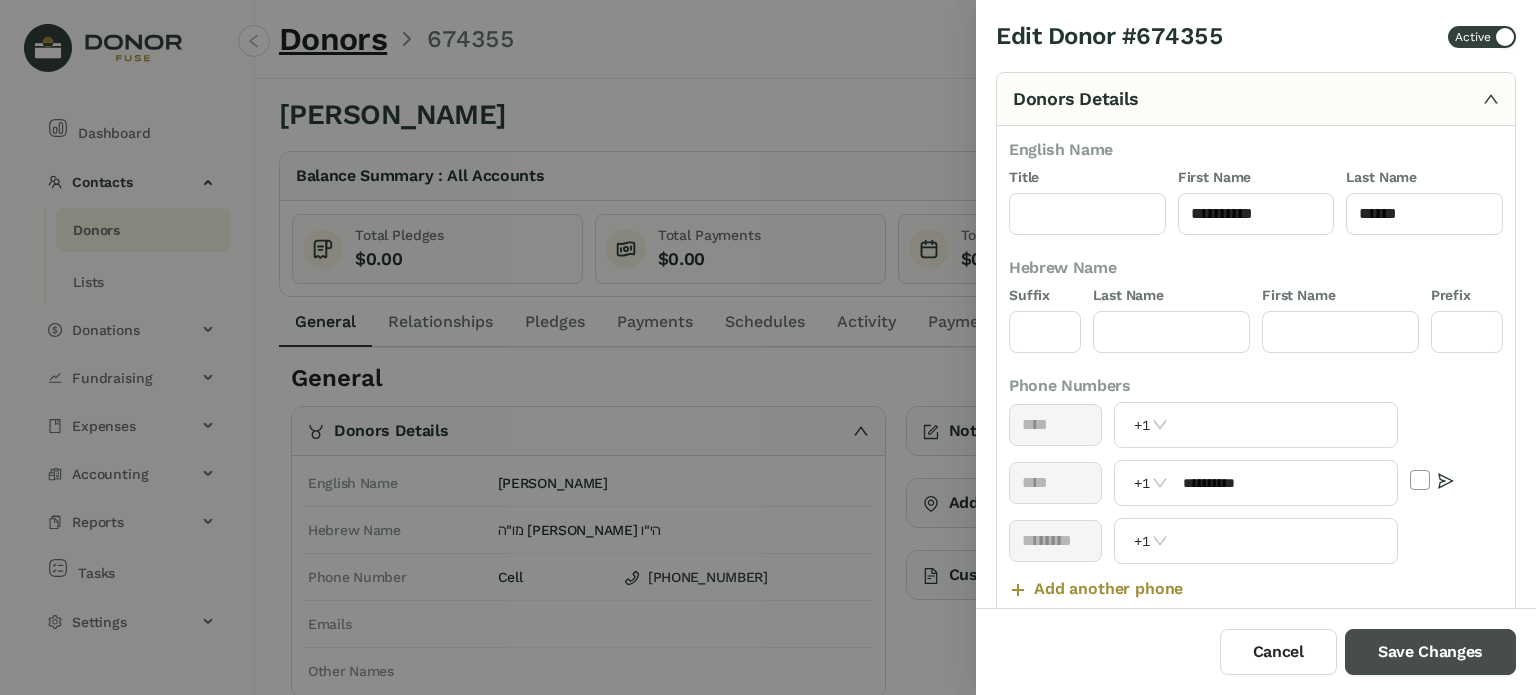 click on "Save Changes" at bounding box center [1430, 652] 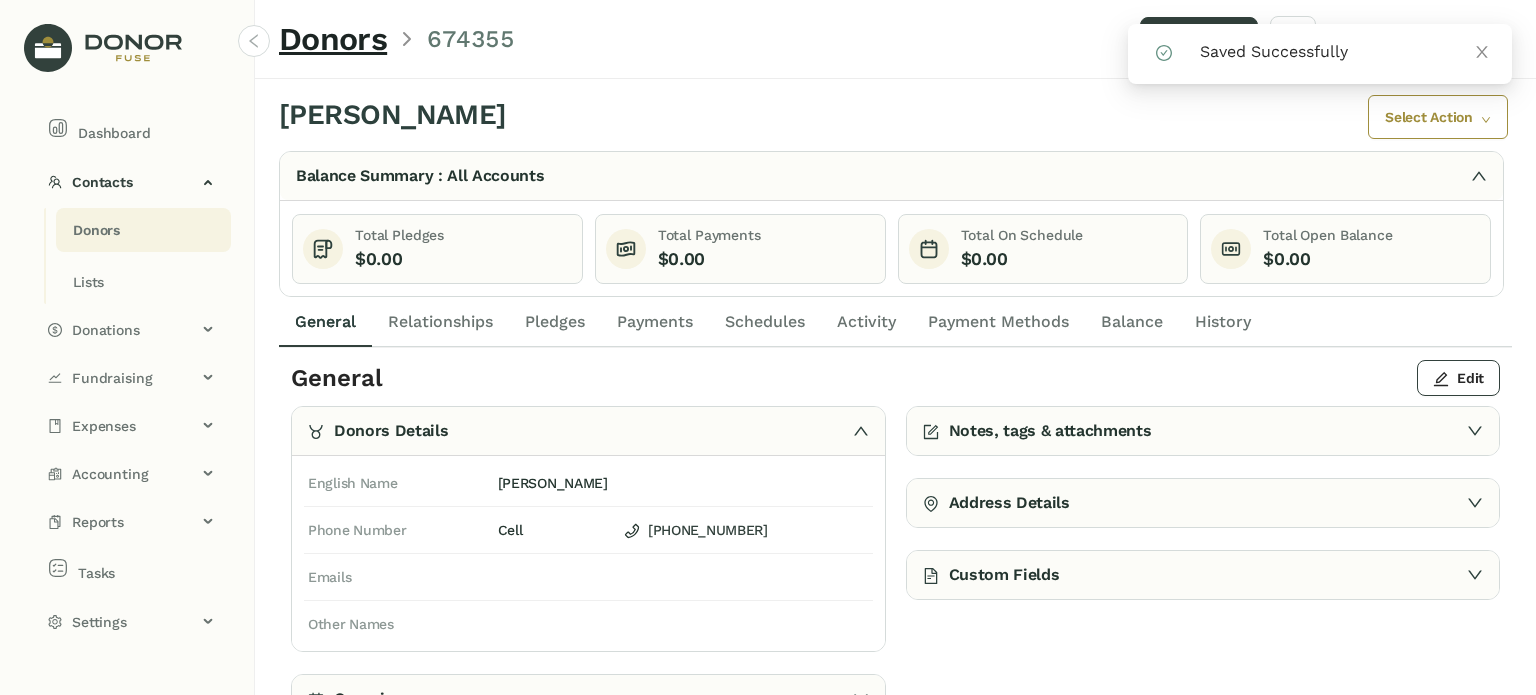 click on "Activity" 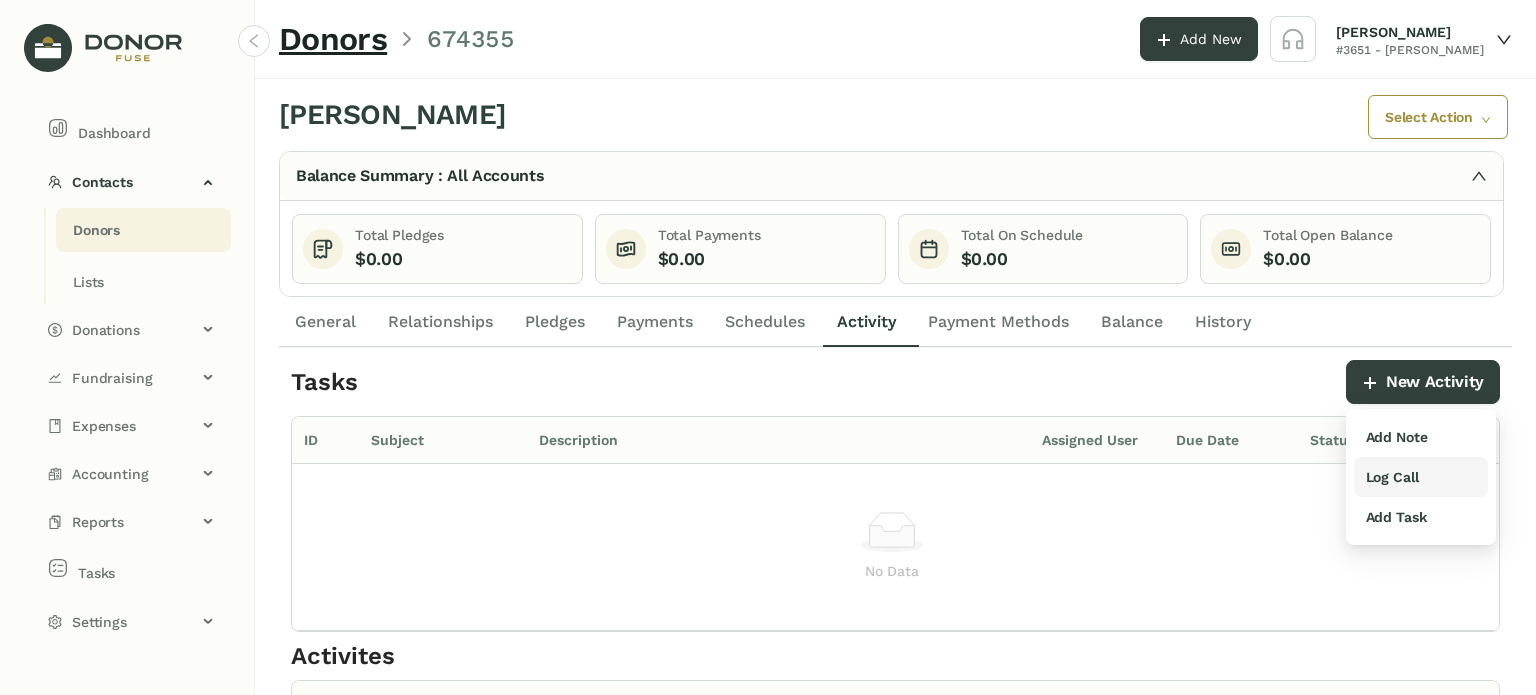 click on "Log Call" at bounding box center (1392, 477) 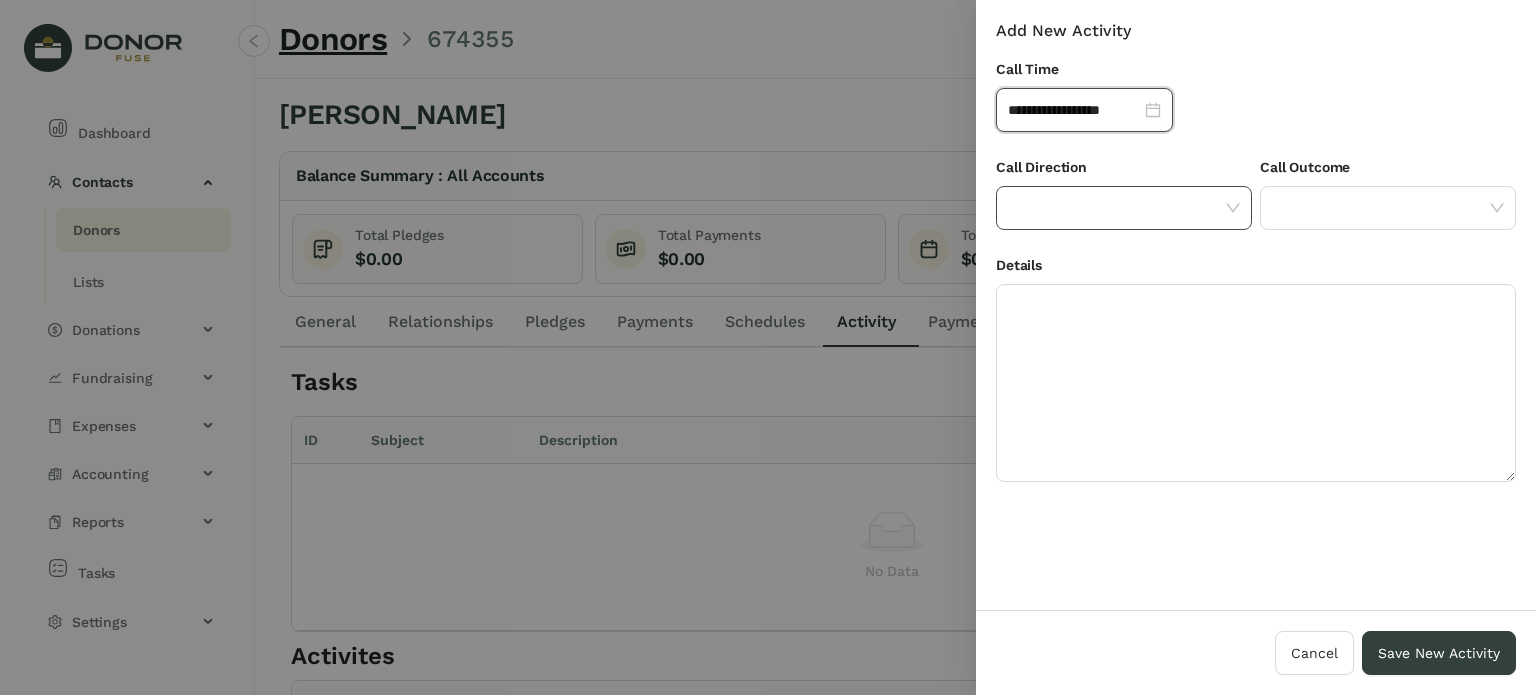 click 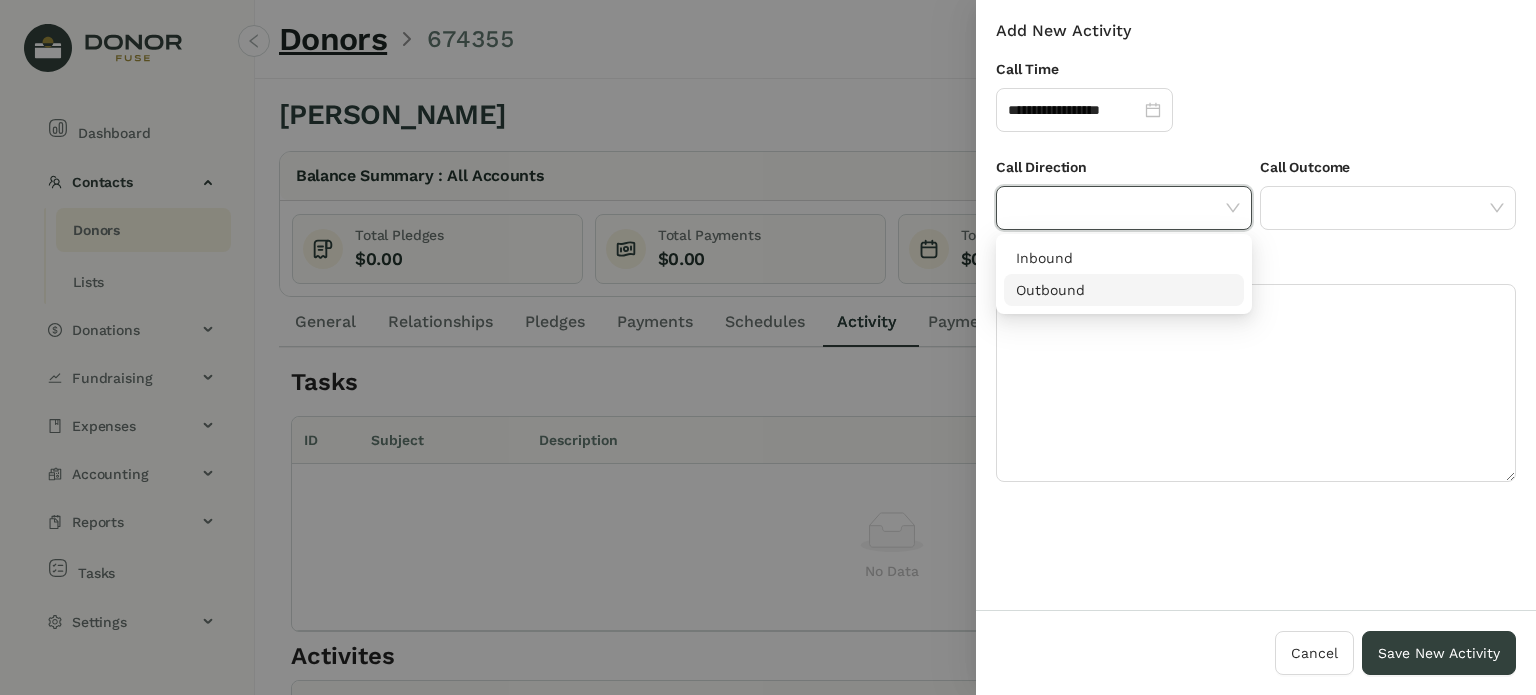 click on "Inbound Outbound" at bounding box center (1124, 274) 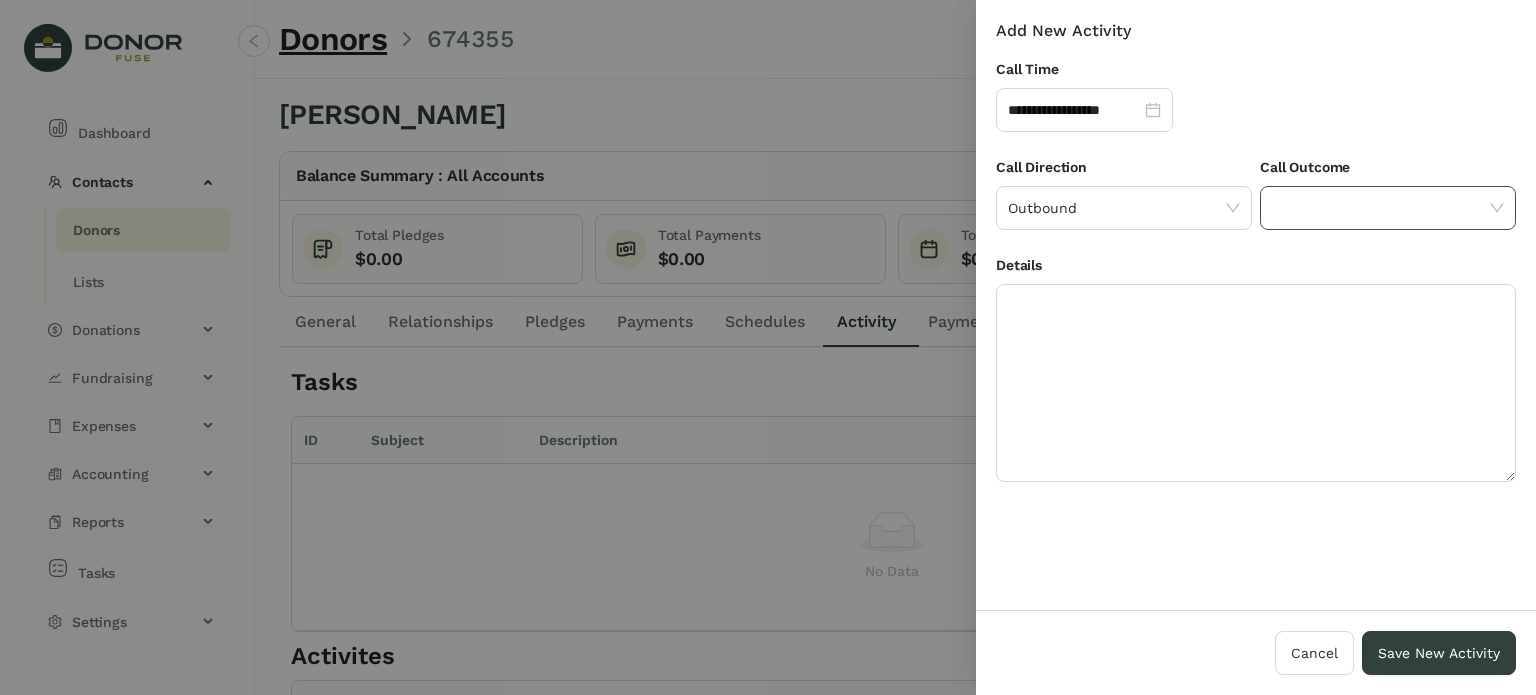 click 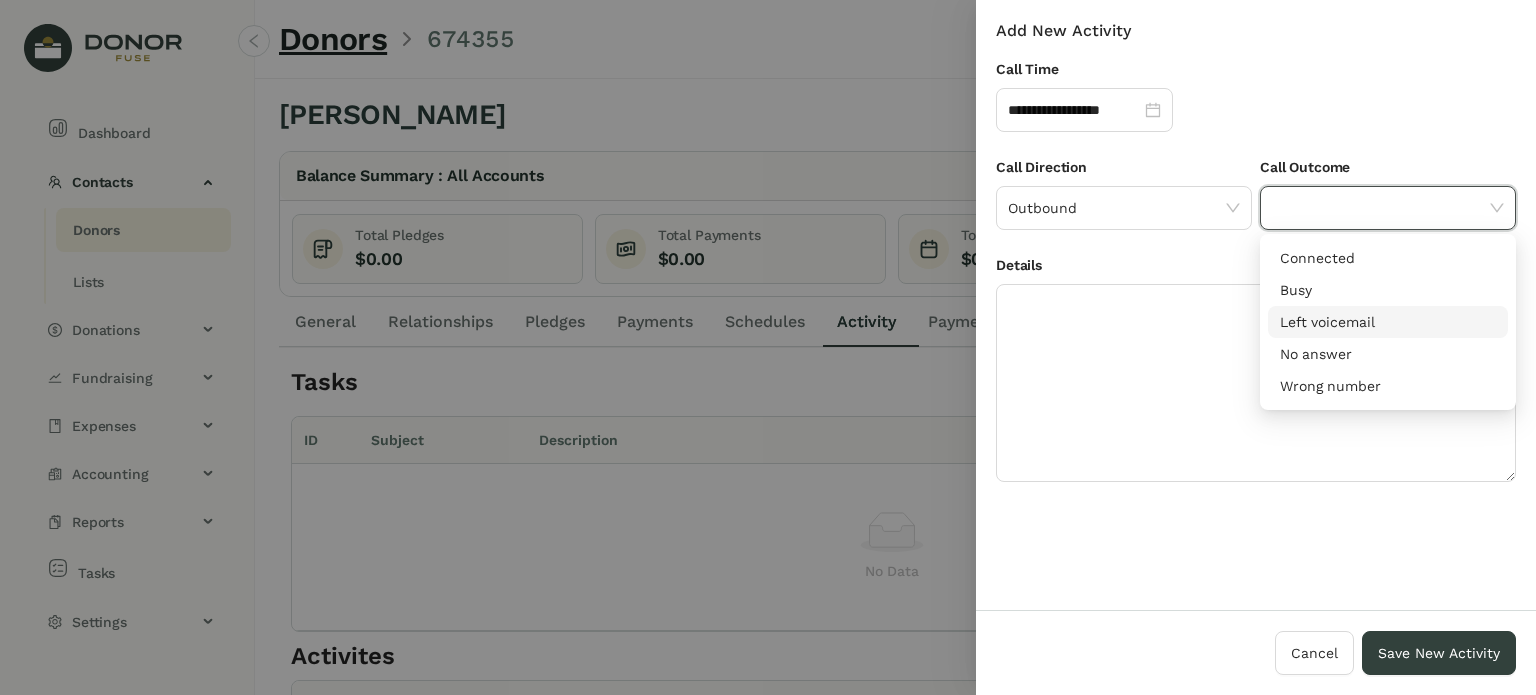 click on "Left voicemail" at bounding box center [1388, 322] 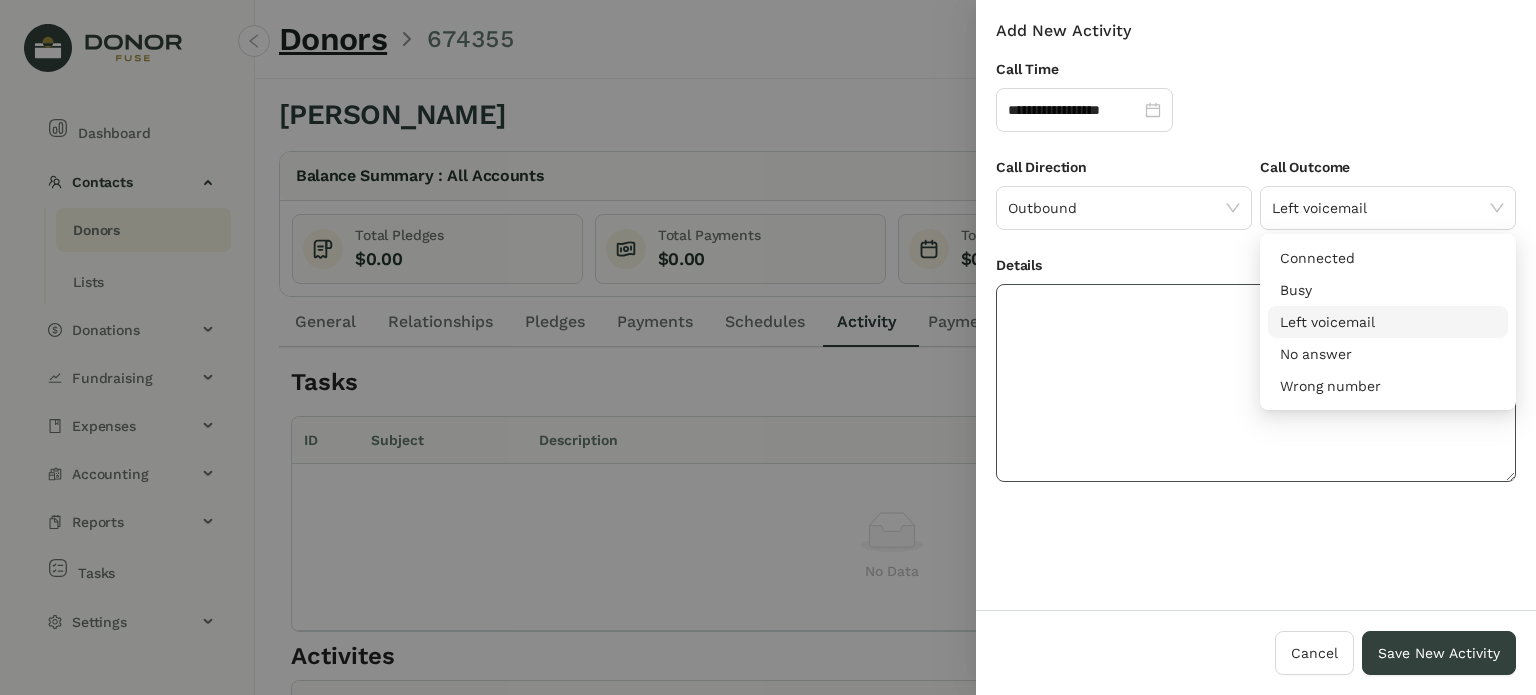 click 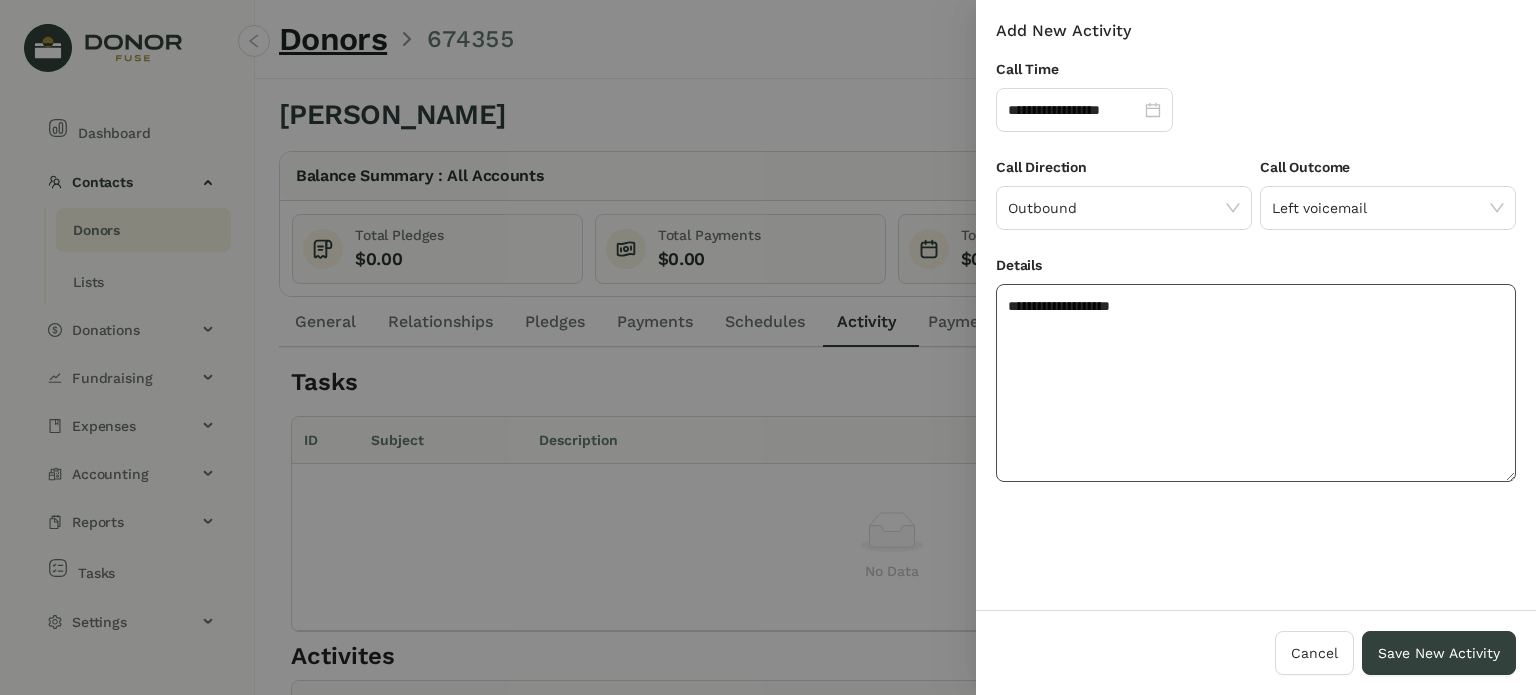 click on "**********" 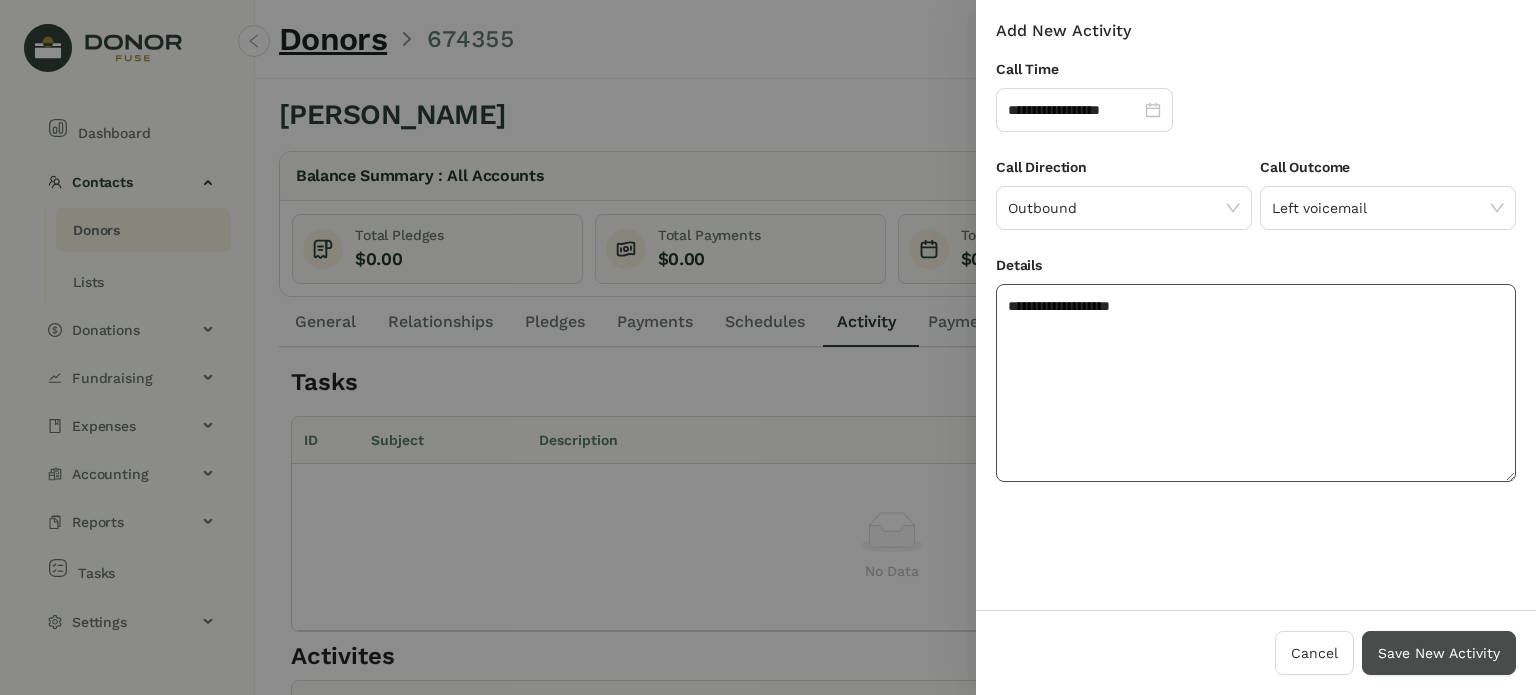 type on "**********" 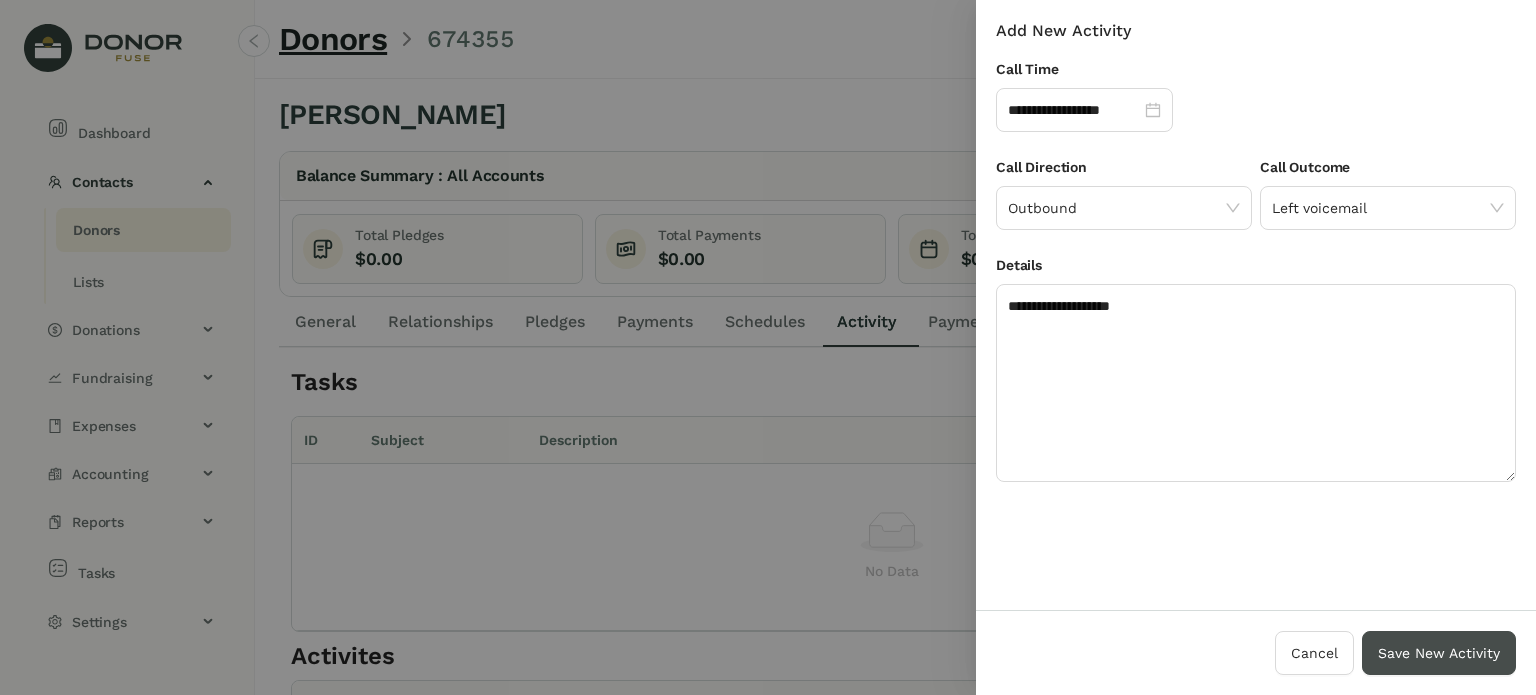 click on "Save New Activity" at bounding box center (1439, 653) 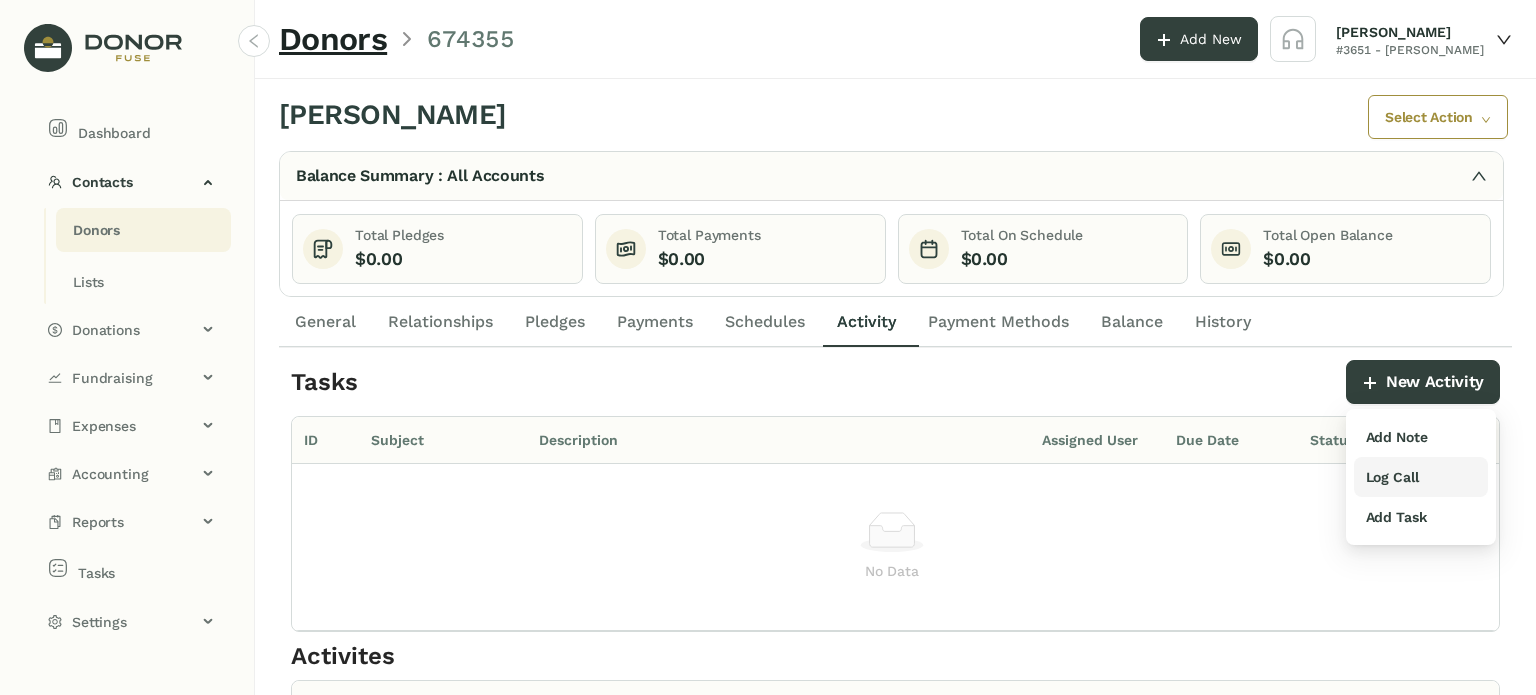 click on "Log Call" at bounding box center (1392, 477) 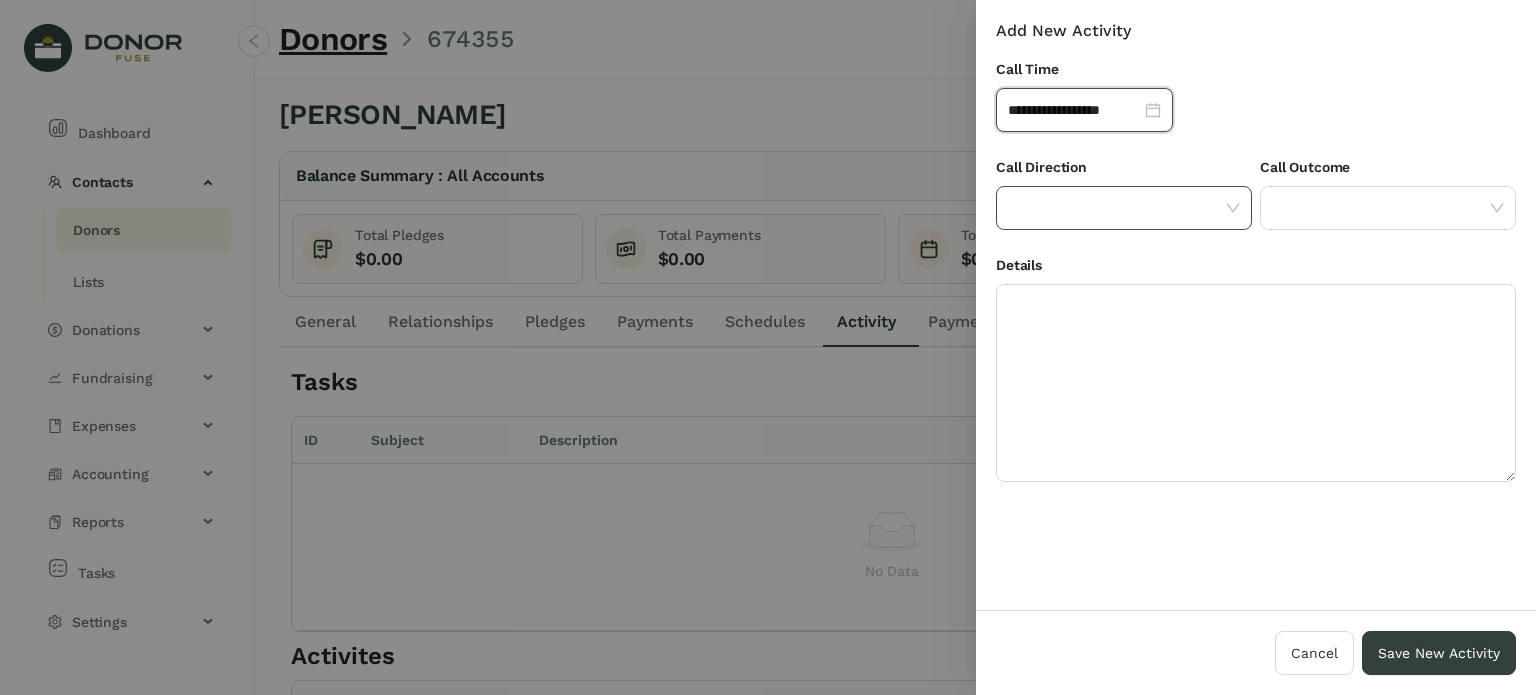 click 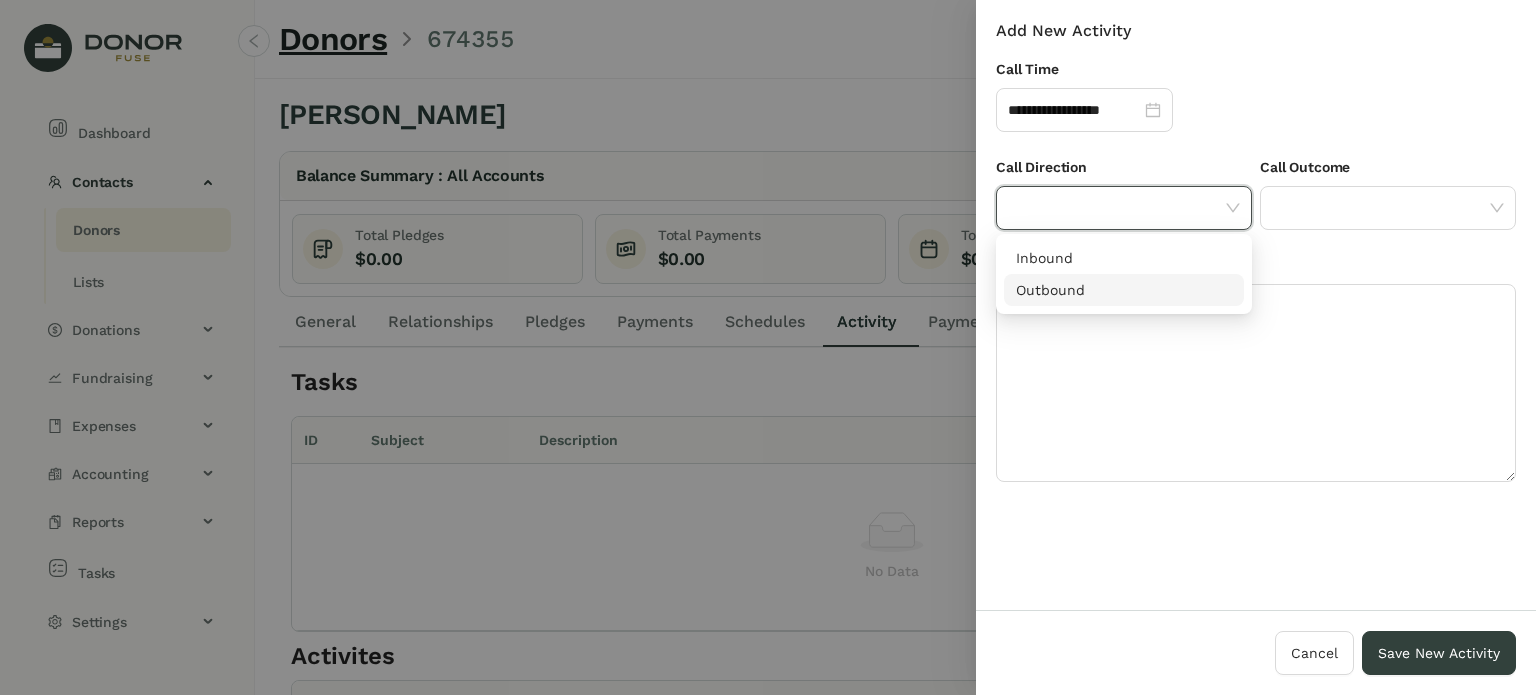 click on "Outbound" at bounding box center [1124, 290] 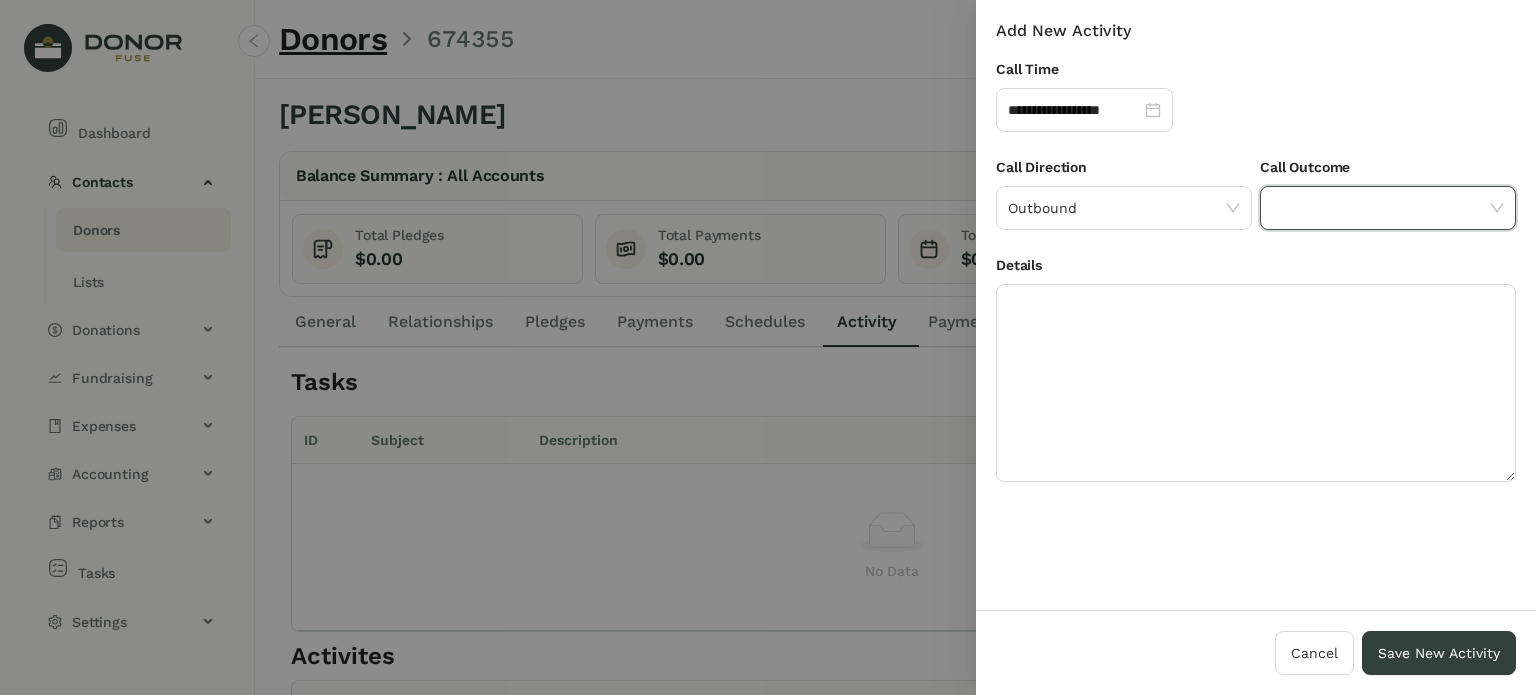 click 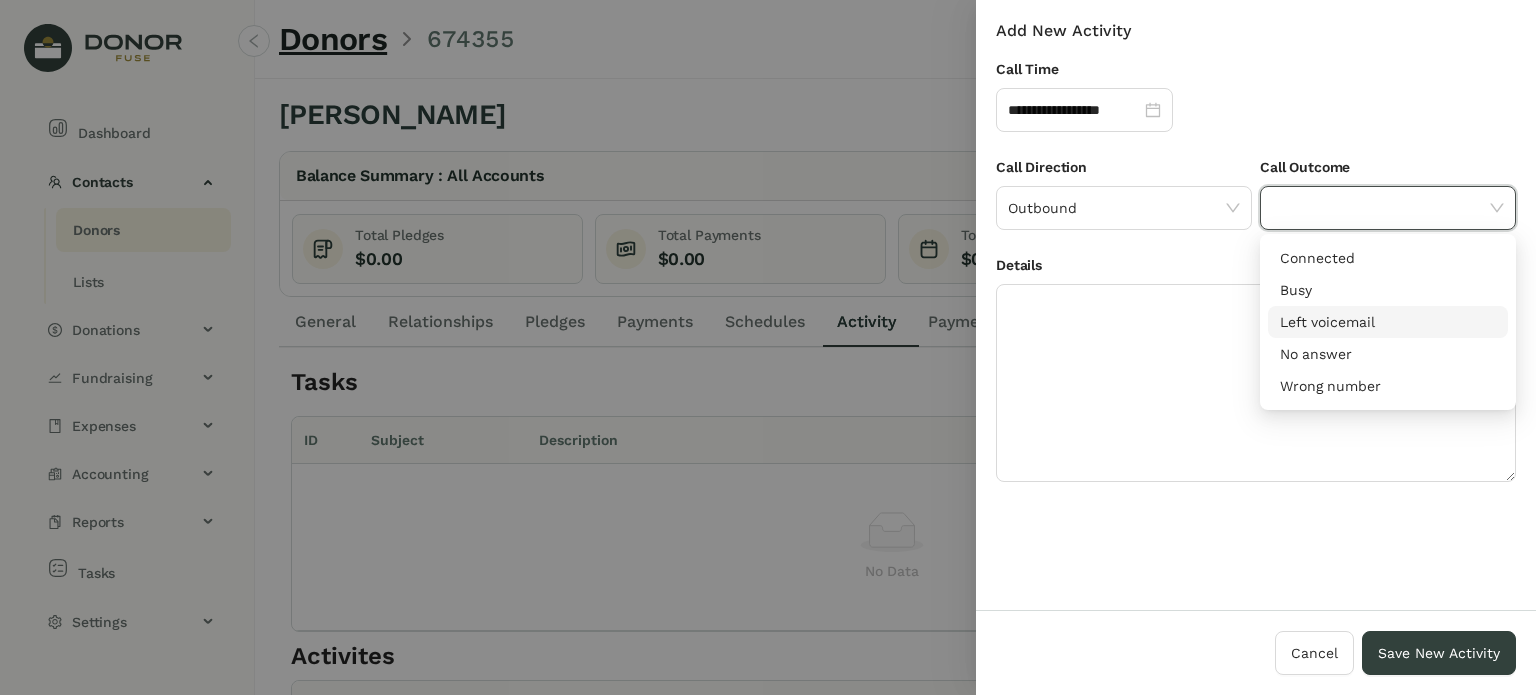 click on "Left voicemail" at bounding box center [1388, 322] 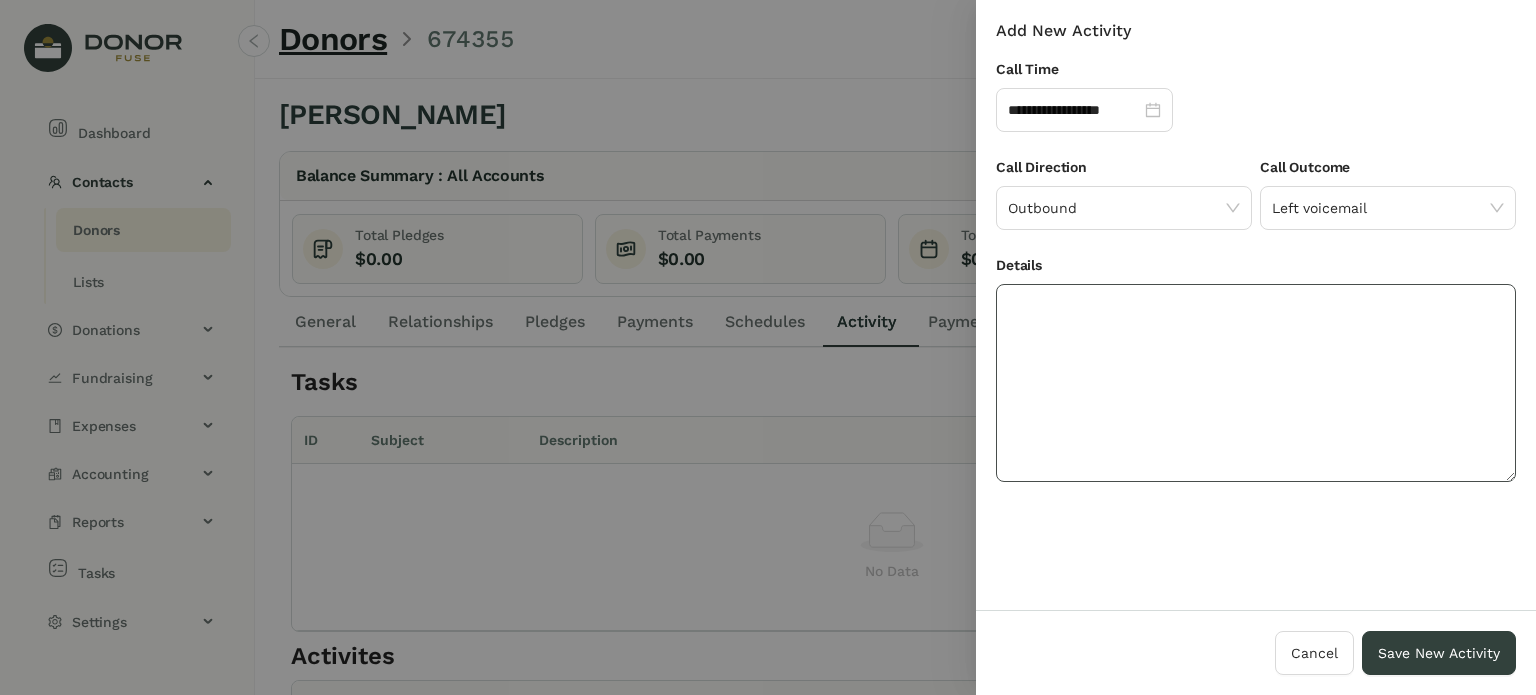click 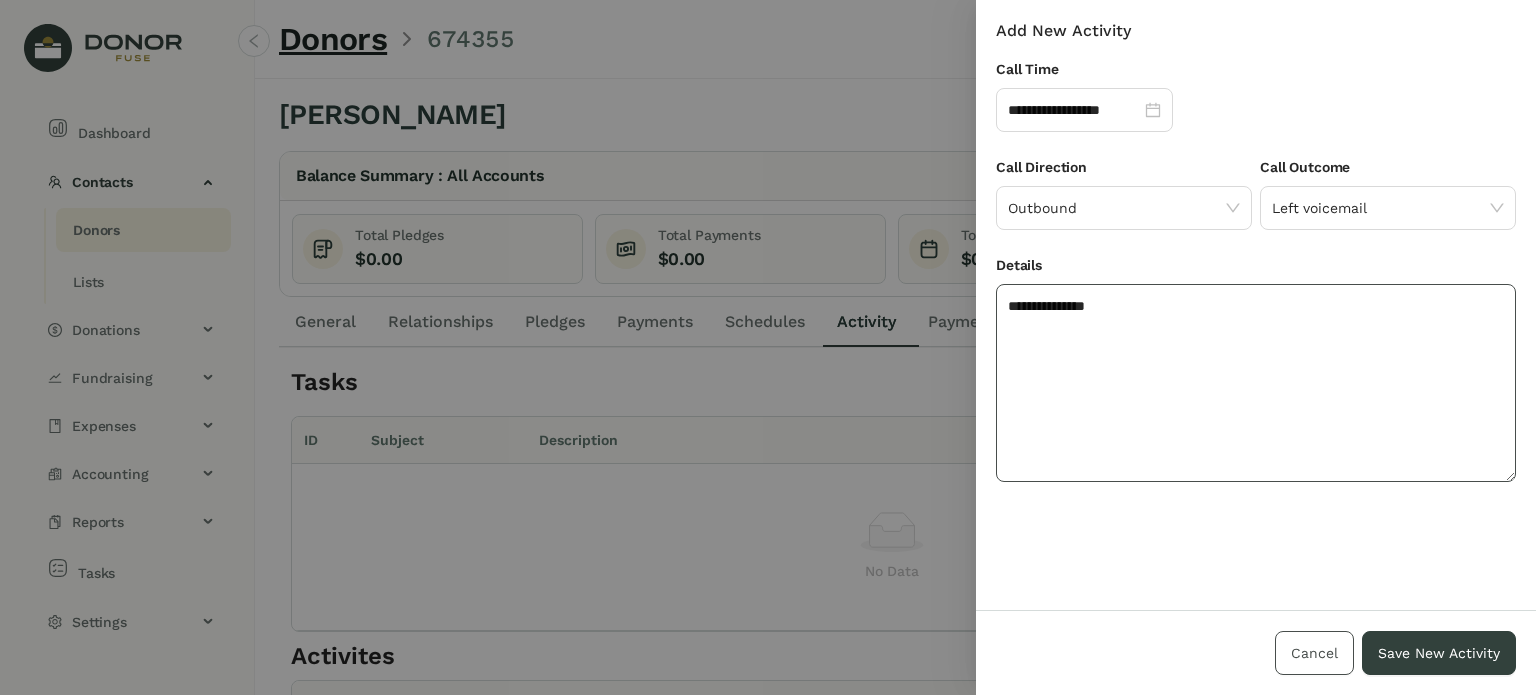 type on "**********" 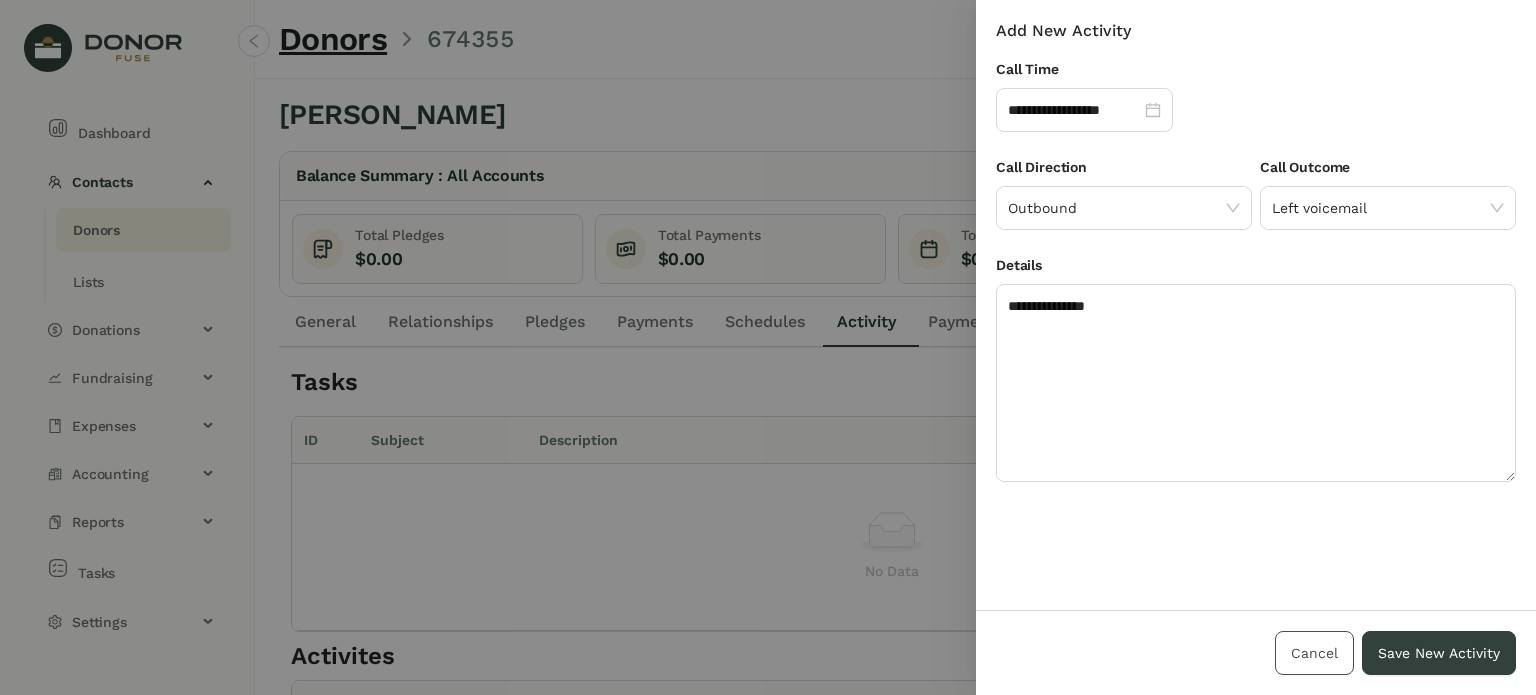 click on "Cancel" at bounding box center [1314, 653] 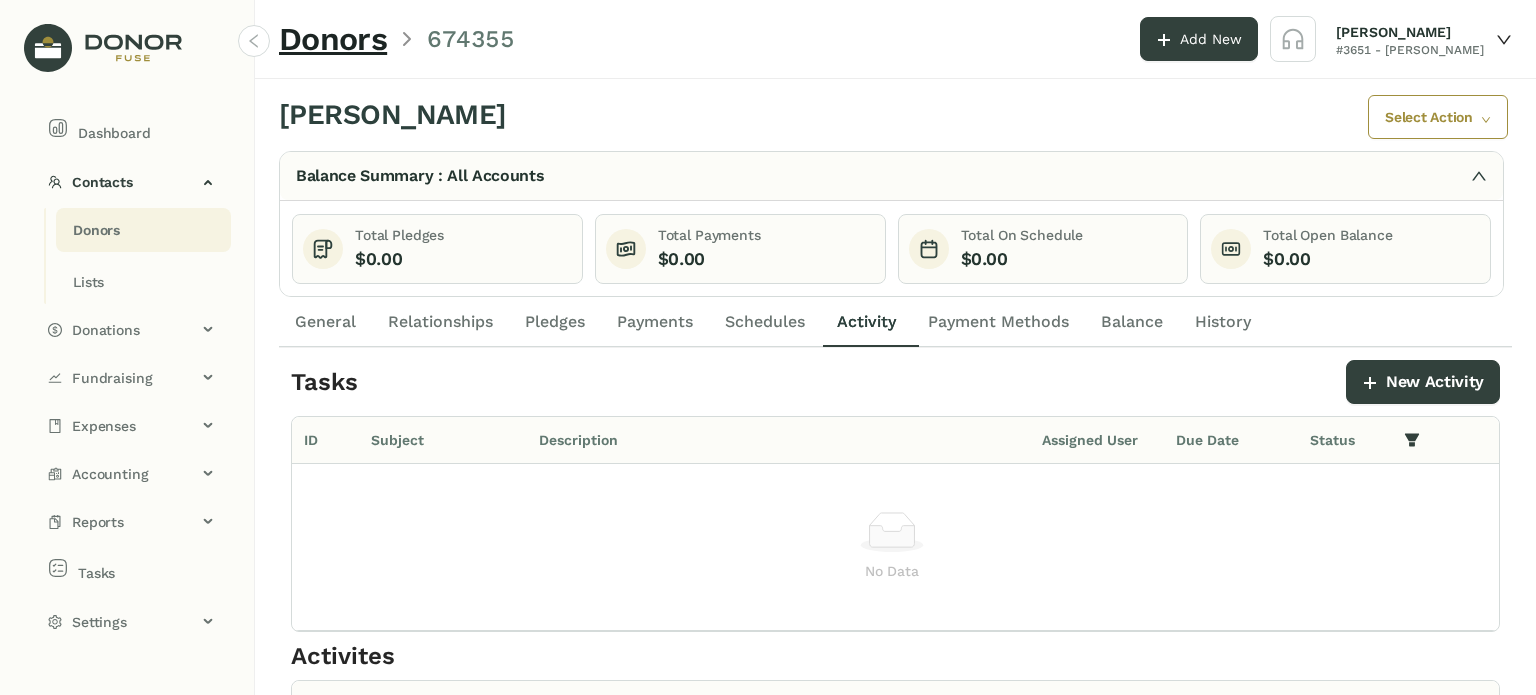 scroll, scrollTop: 144, scrollLeft: 0, axis: vertical 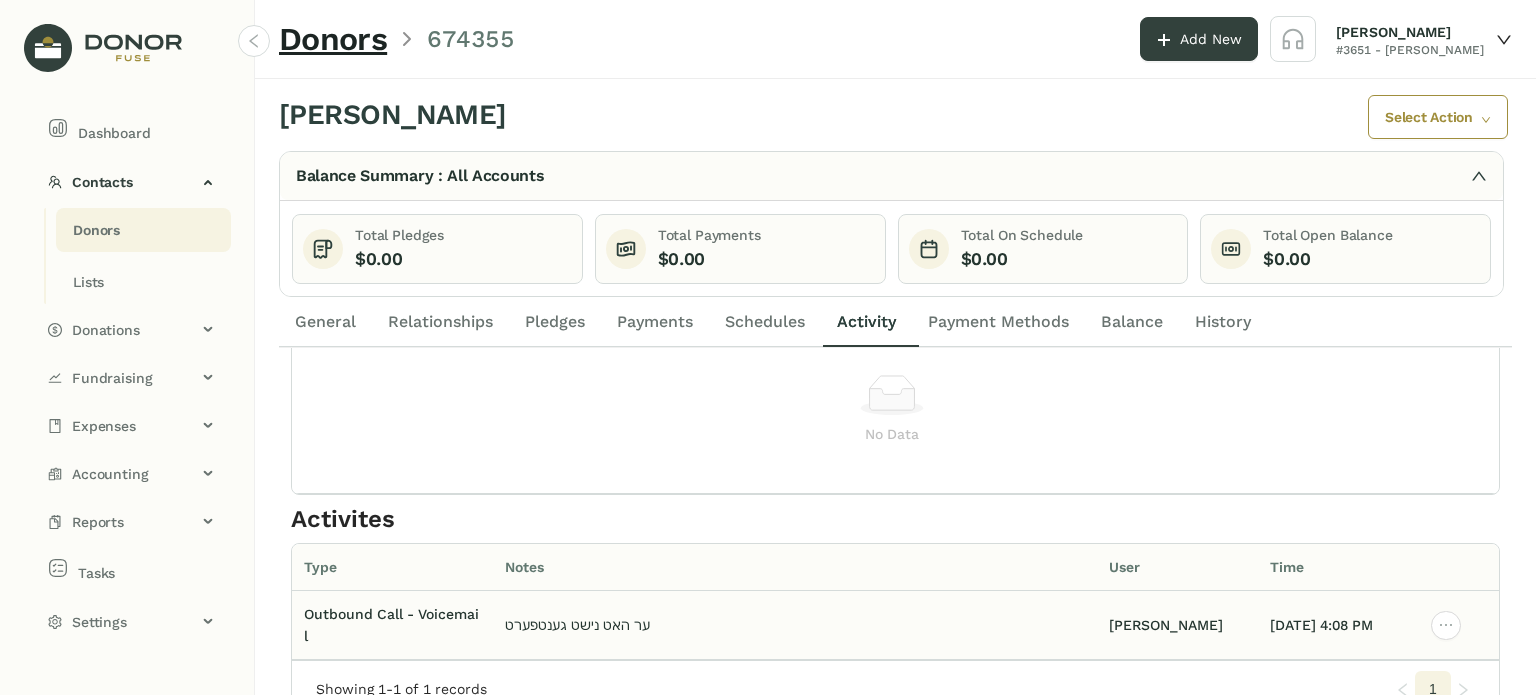 click on "ער האט נישט גענטפערט" 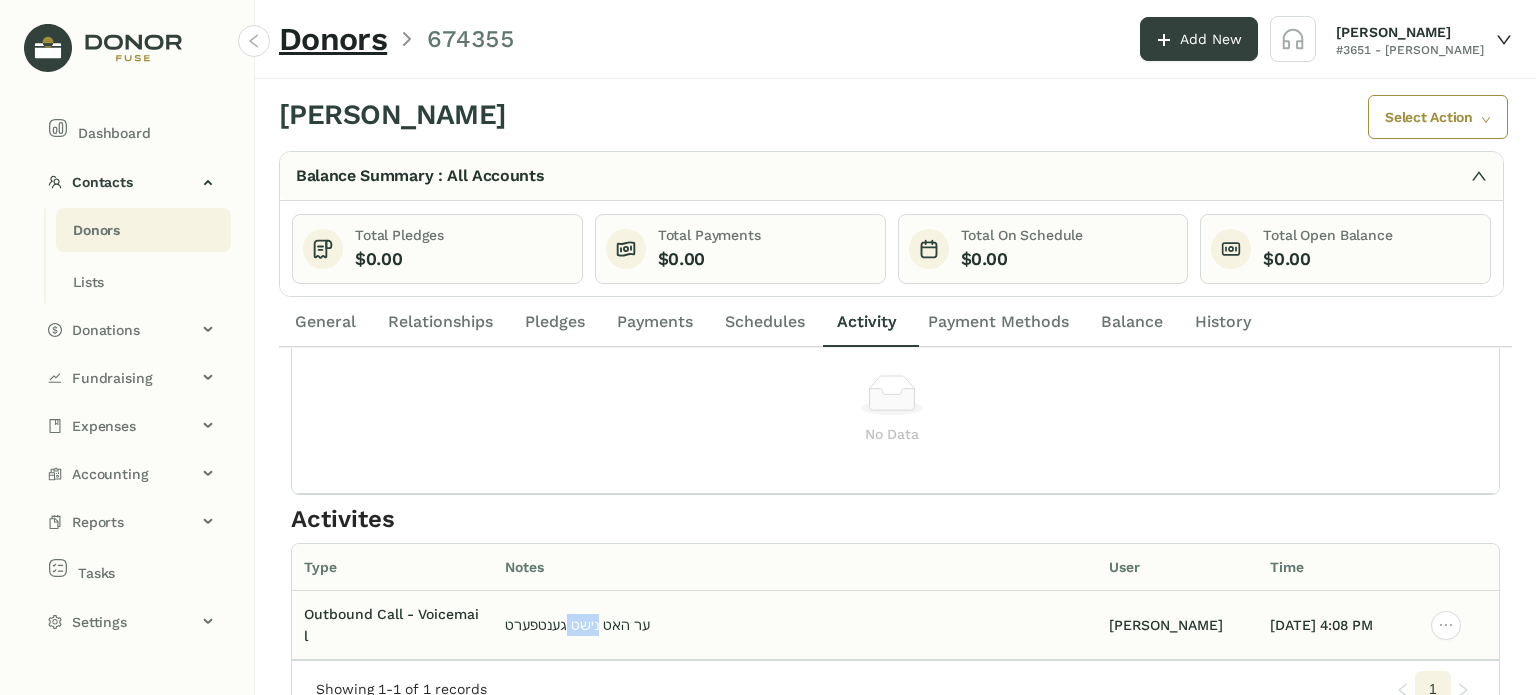 click on "ער האט נישט גענטפערט" 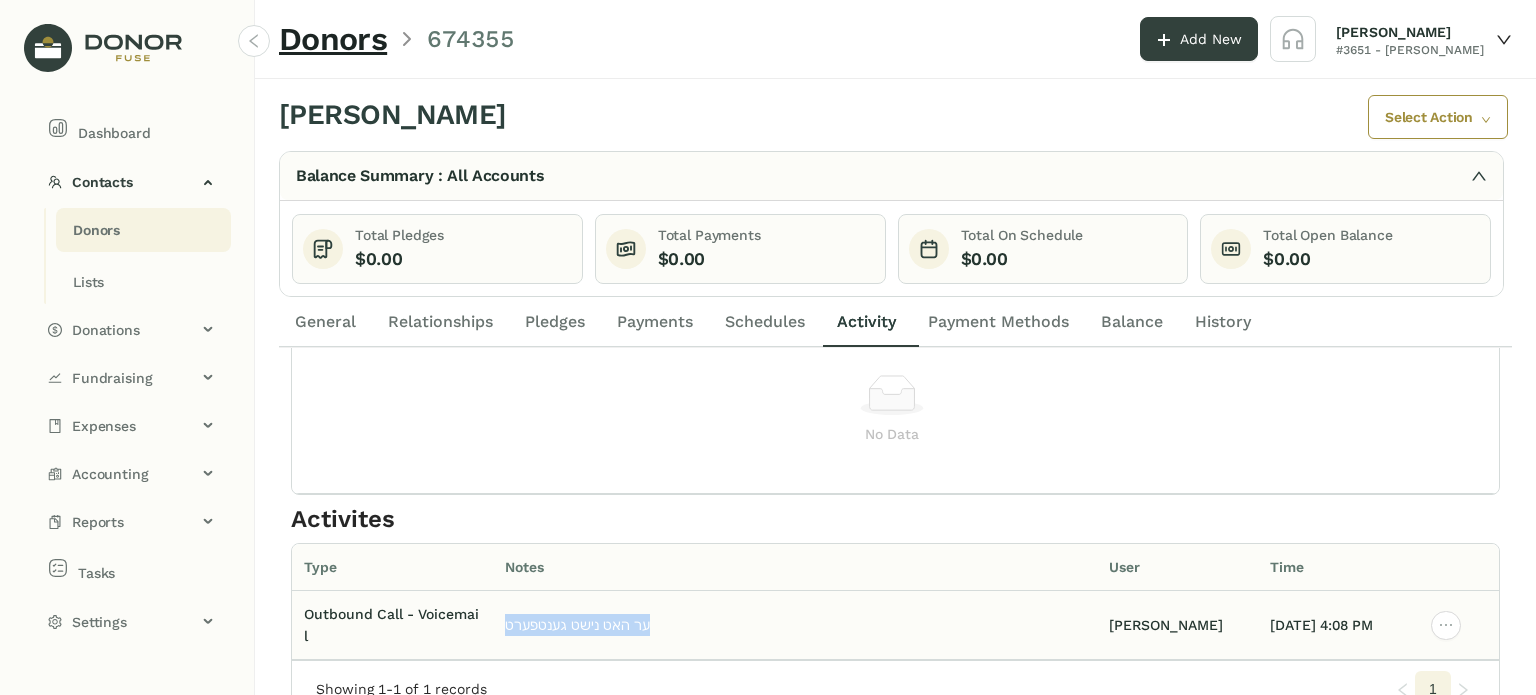 click on "ער האט נישט גענטפערט" 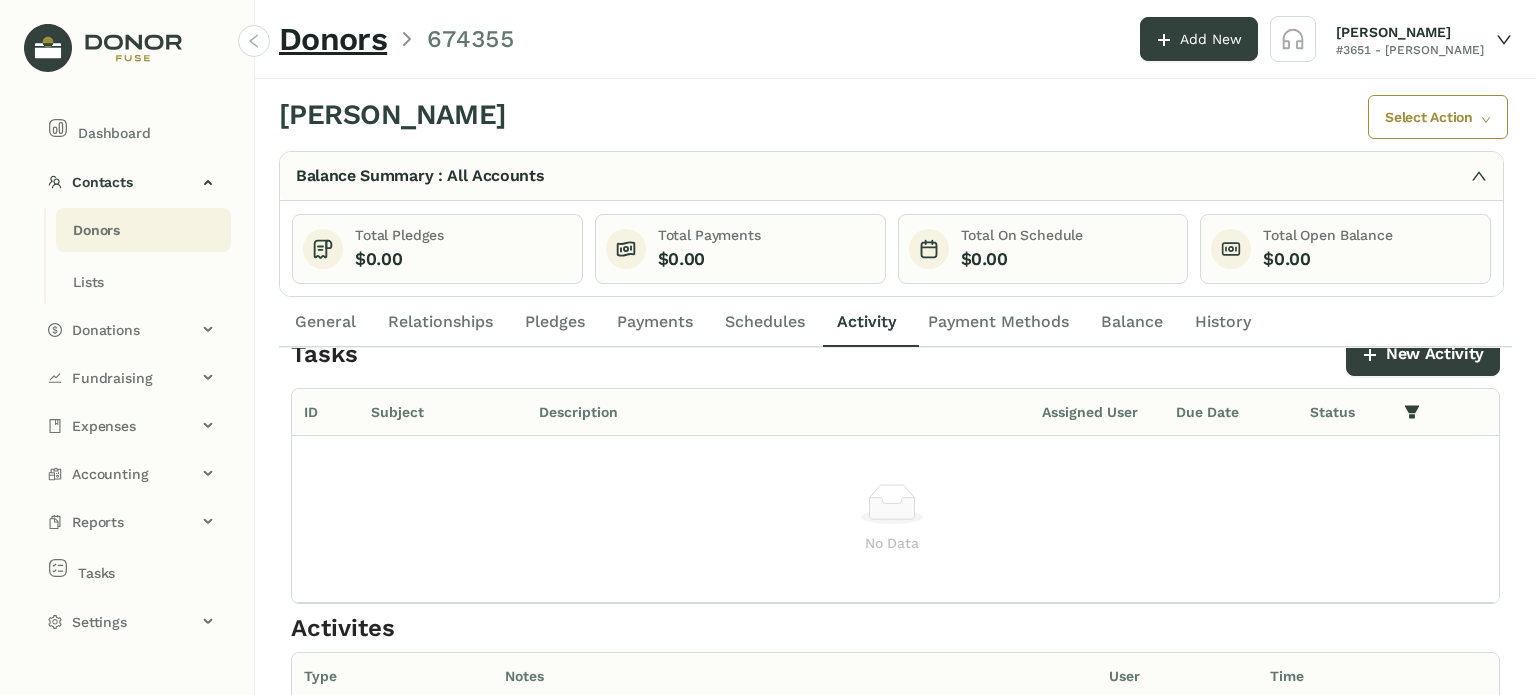 scroll, scrollTop: 0, scrollLeft: 0, axis: both 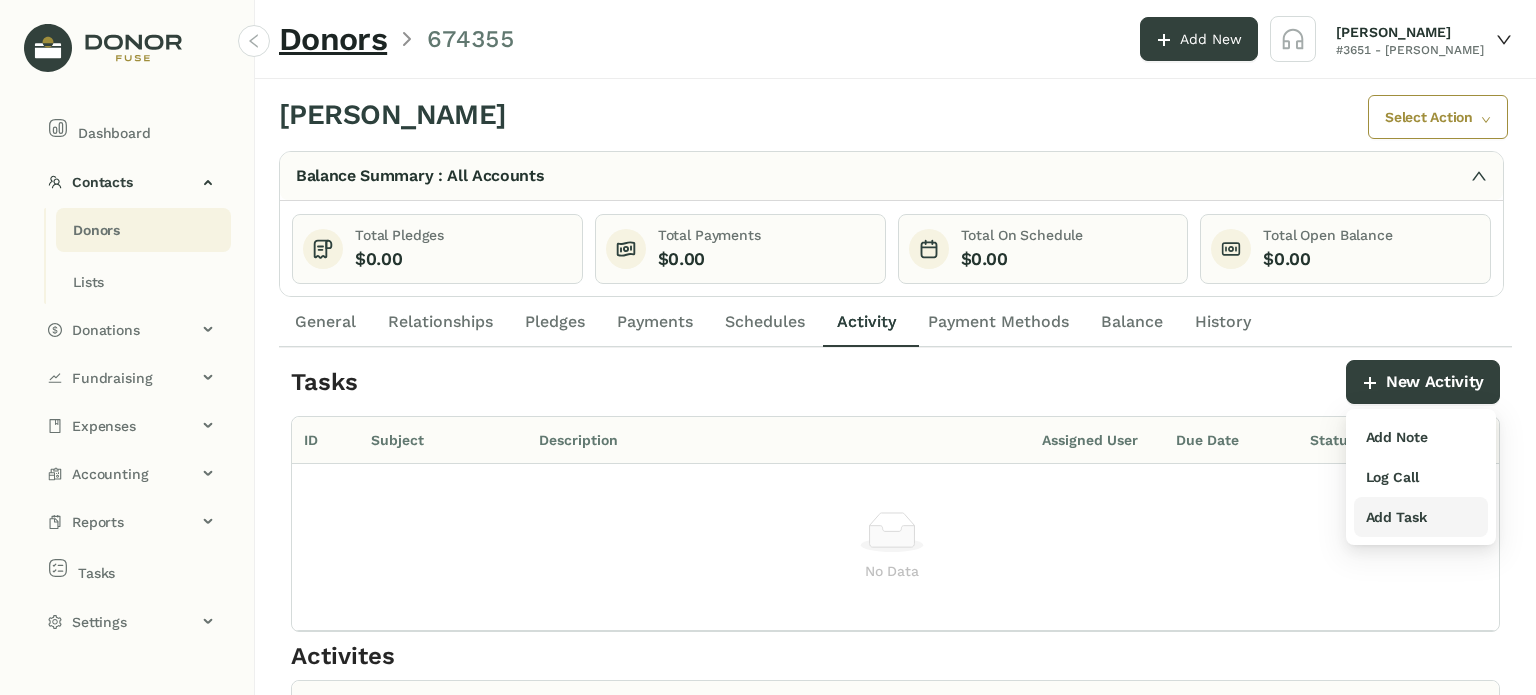 click on "Add Task" at bounding box center [1396, 517] 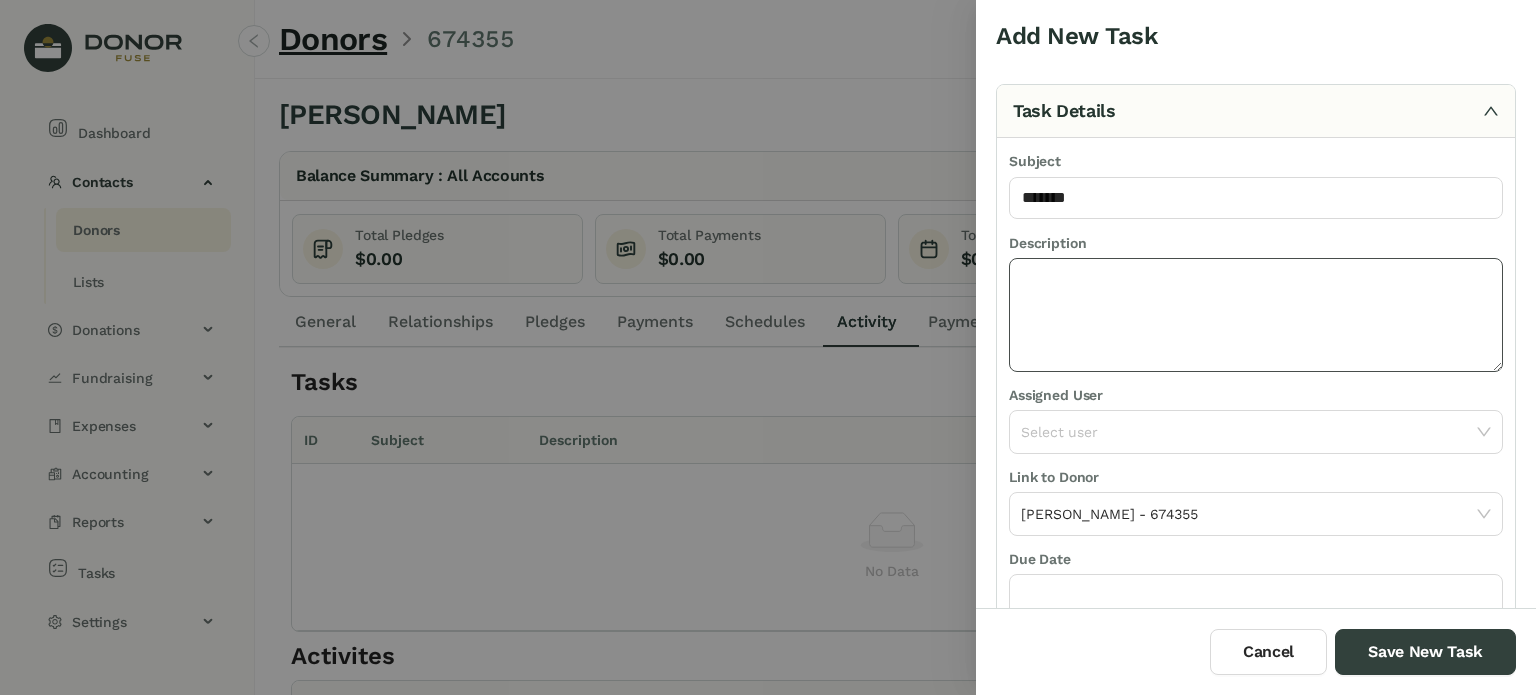 type on "**********" 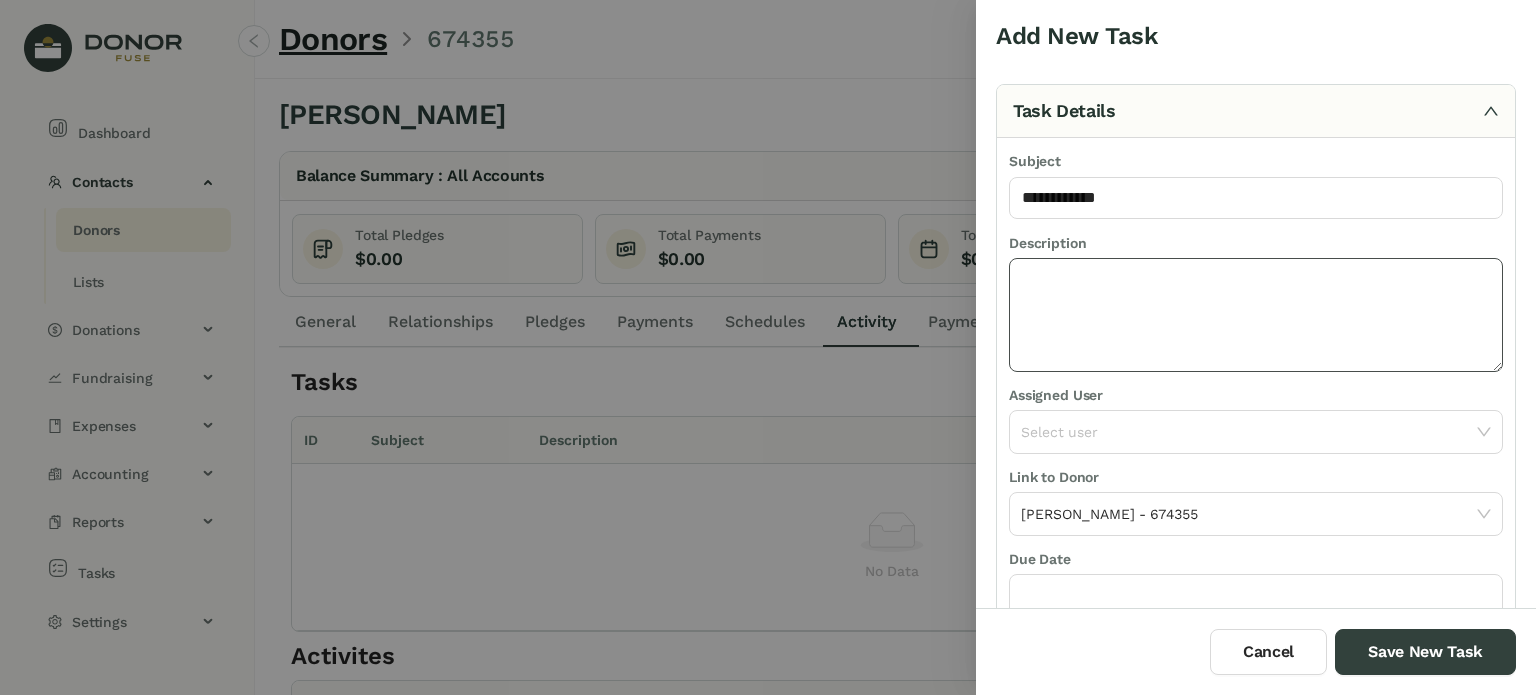 click 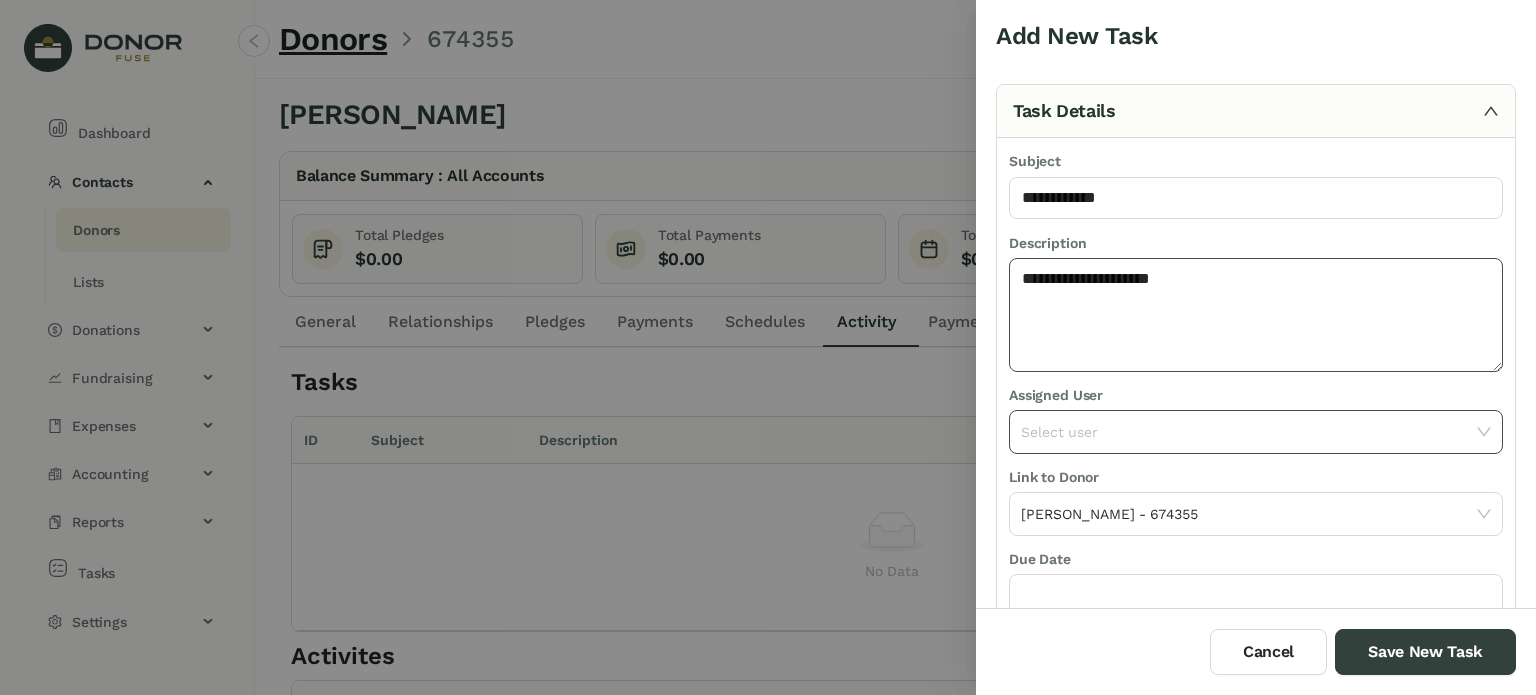 type on "**********" 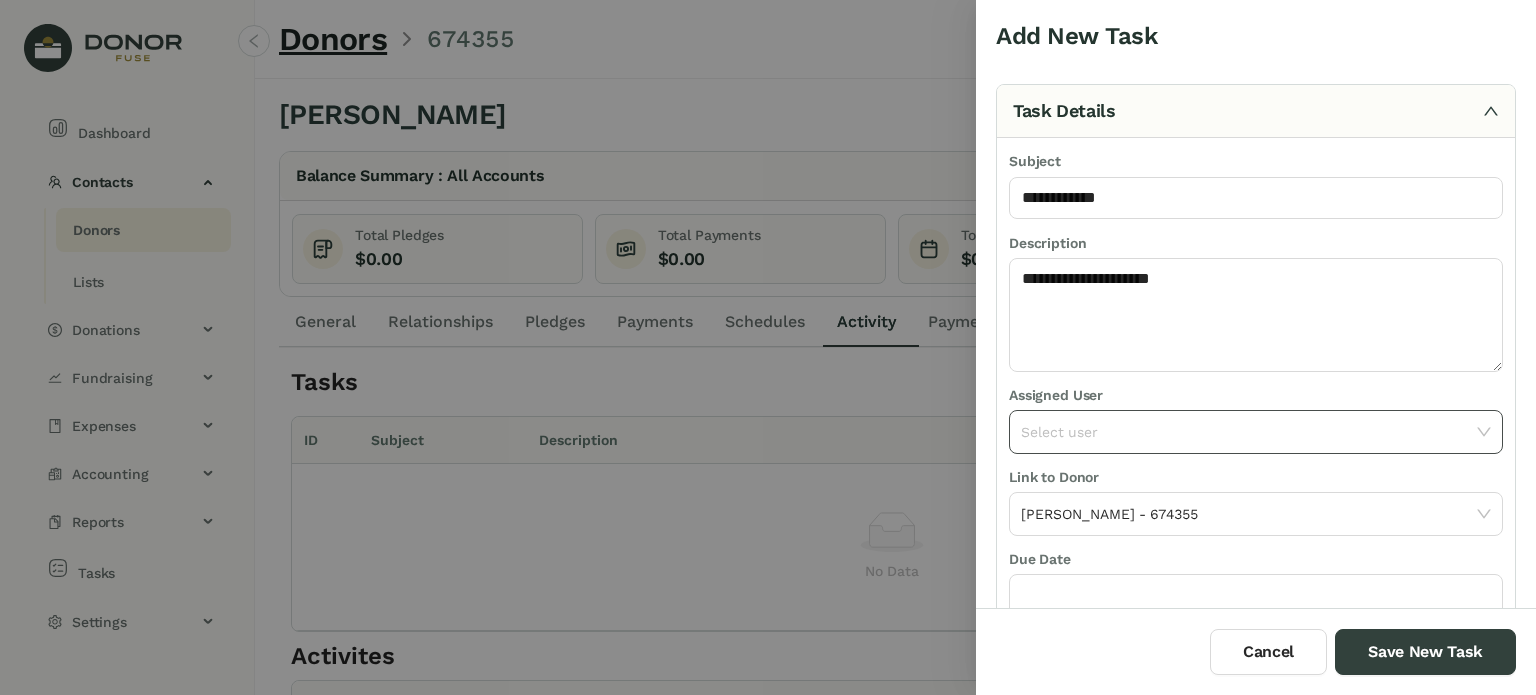 click 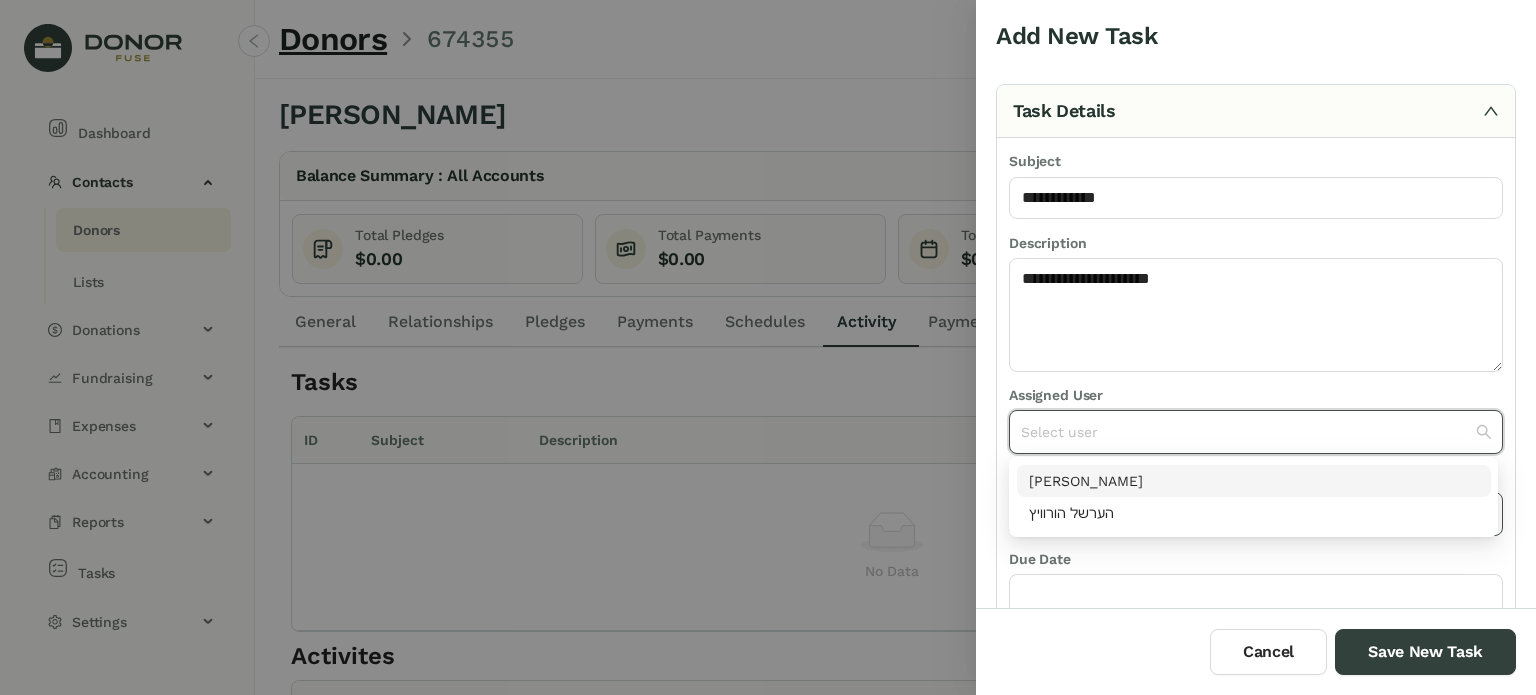 drag, startPoint x: 1073, startPoint y: 471, endPoint x: 1074, endPoint y: 494, distance: 23.021729 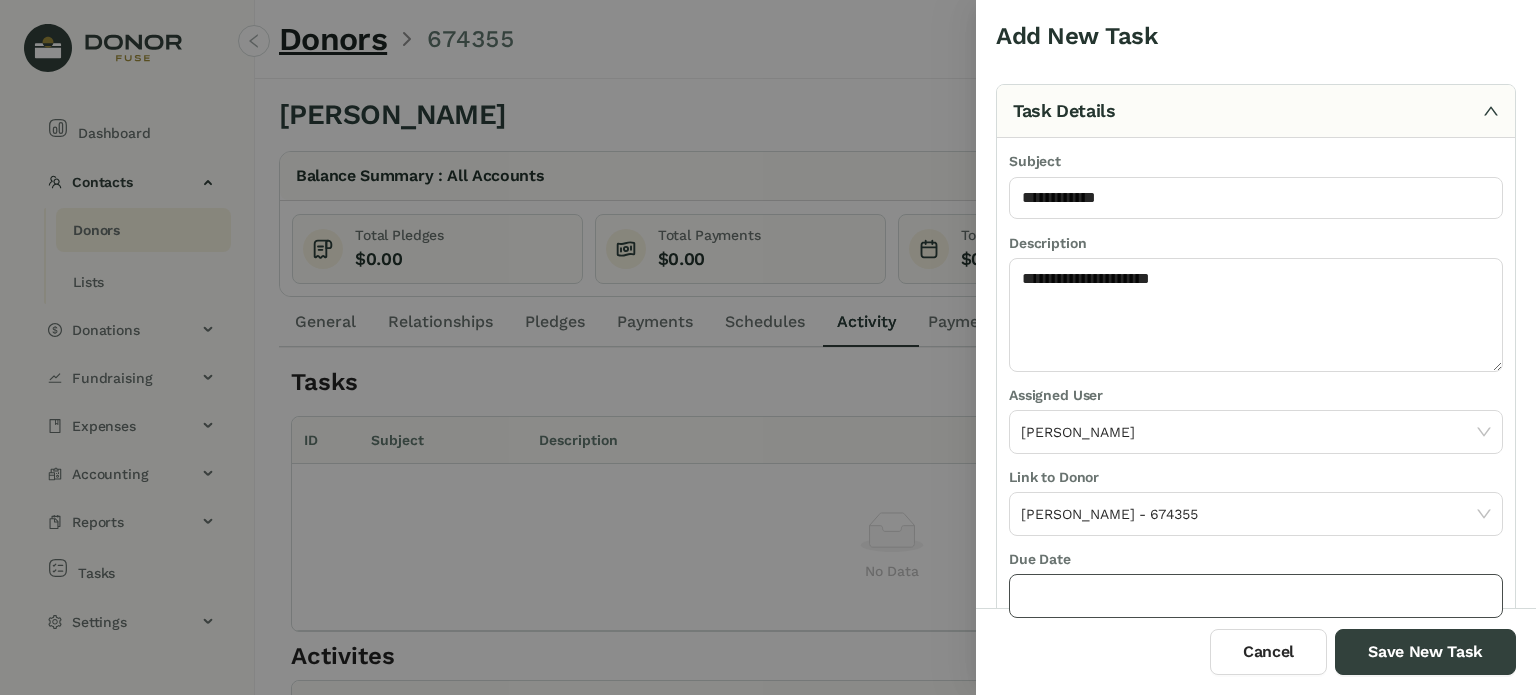 drag, startPoint x: 1096, startPoint y: 602, endPoint x: 1084, endPoint y: 591, distance: 16.27882 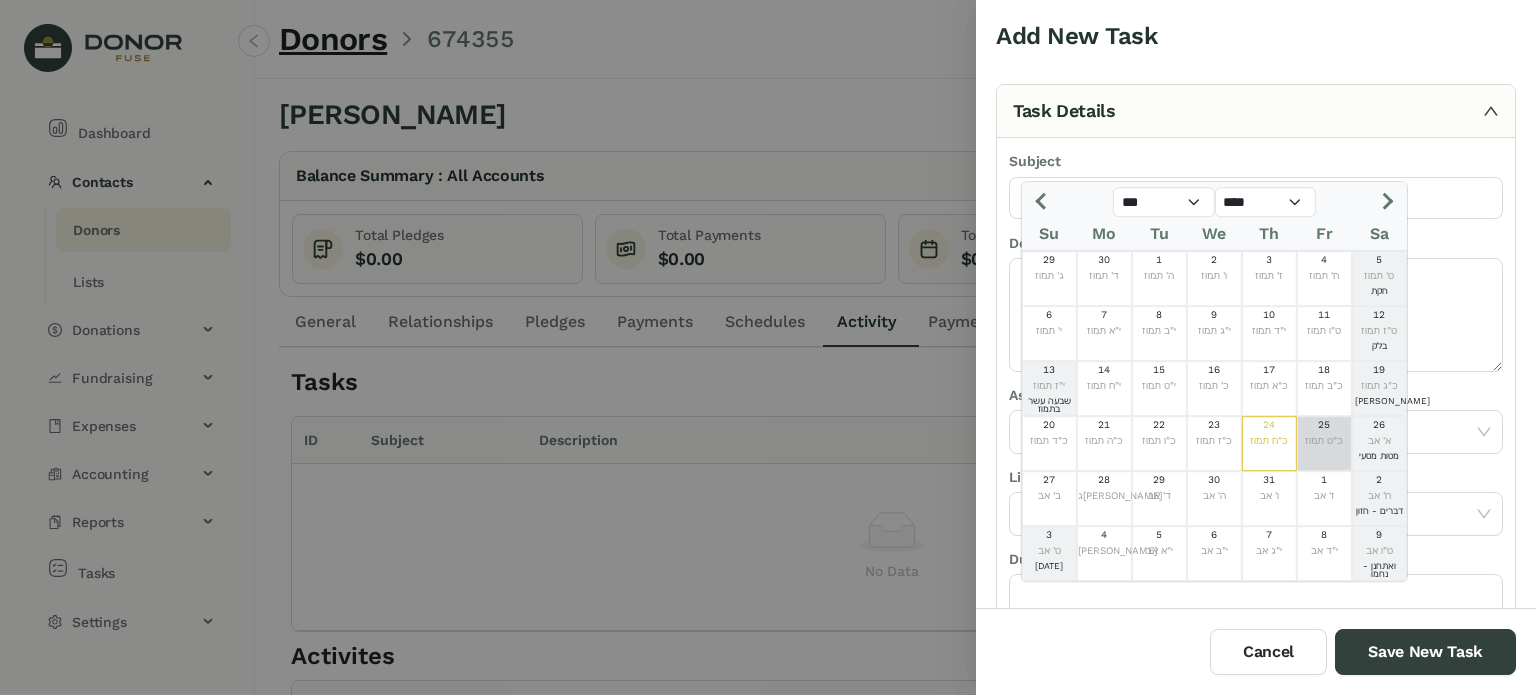 click on "כ"ט תמוז" 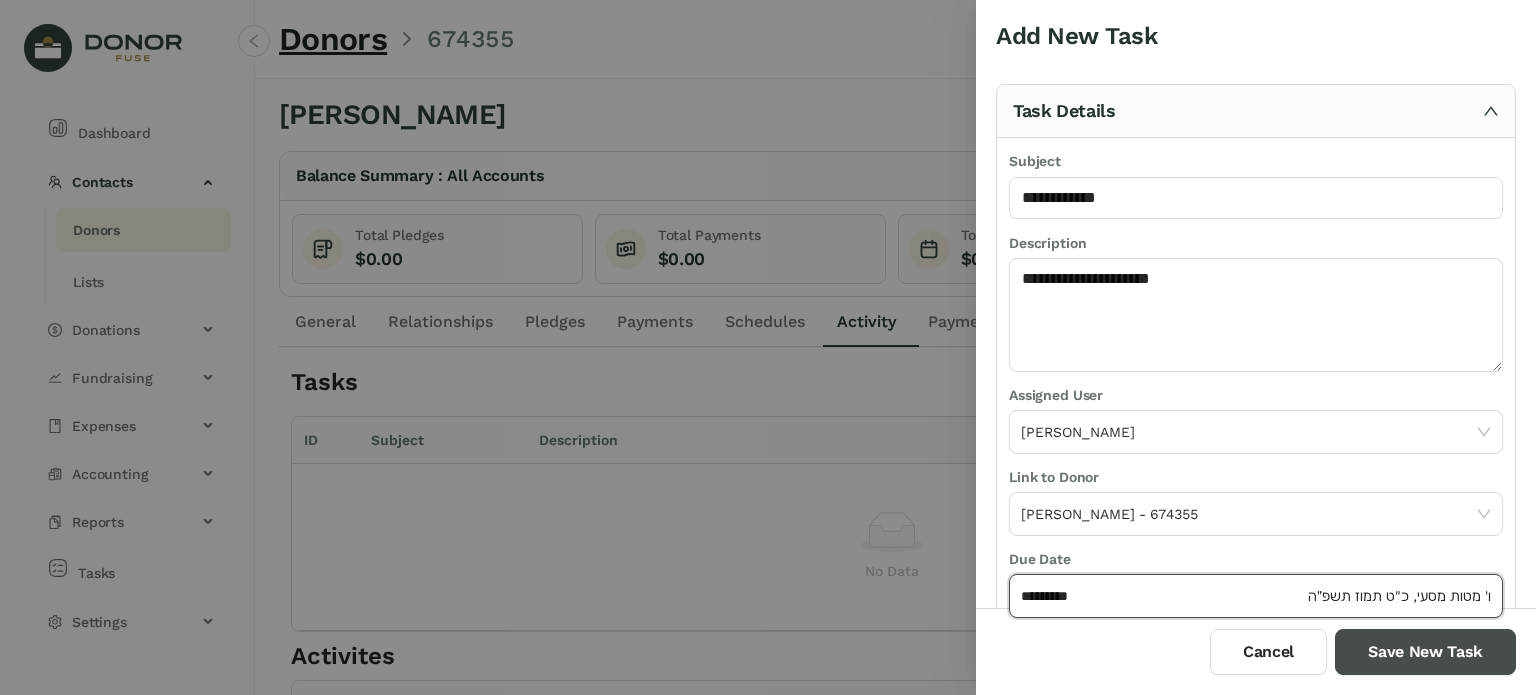 click on "Save New Task" at bounding box center (1425, 652) 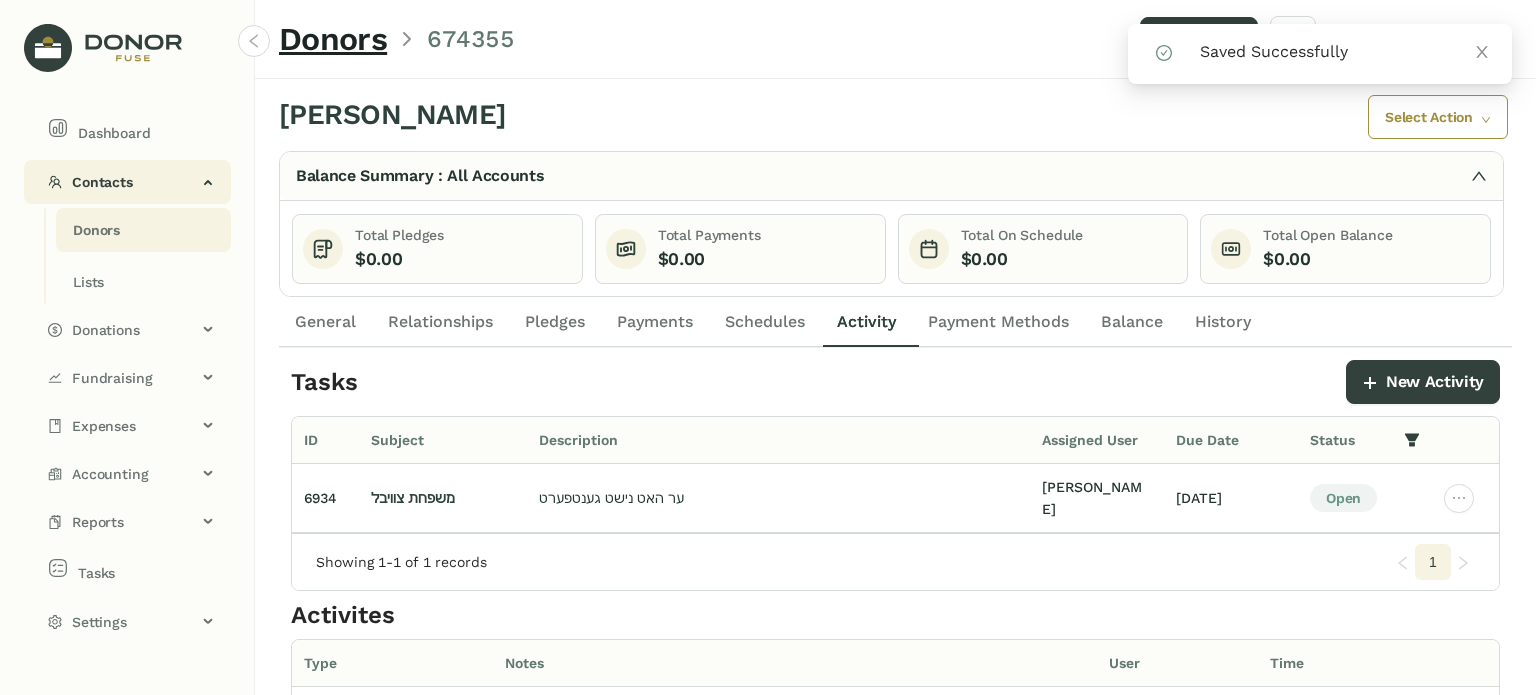 click on "Dashboard" 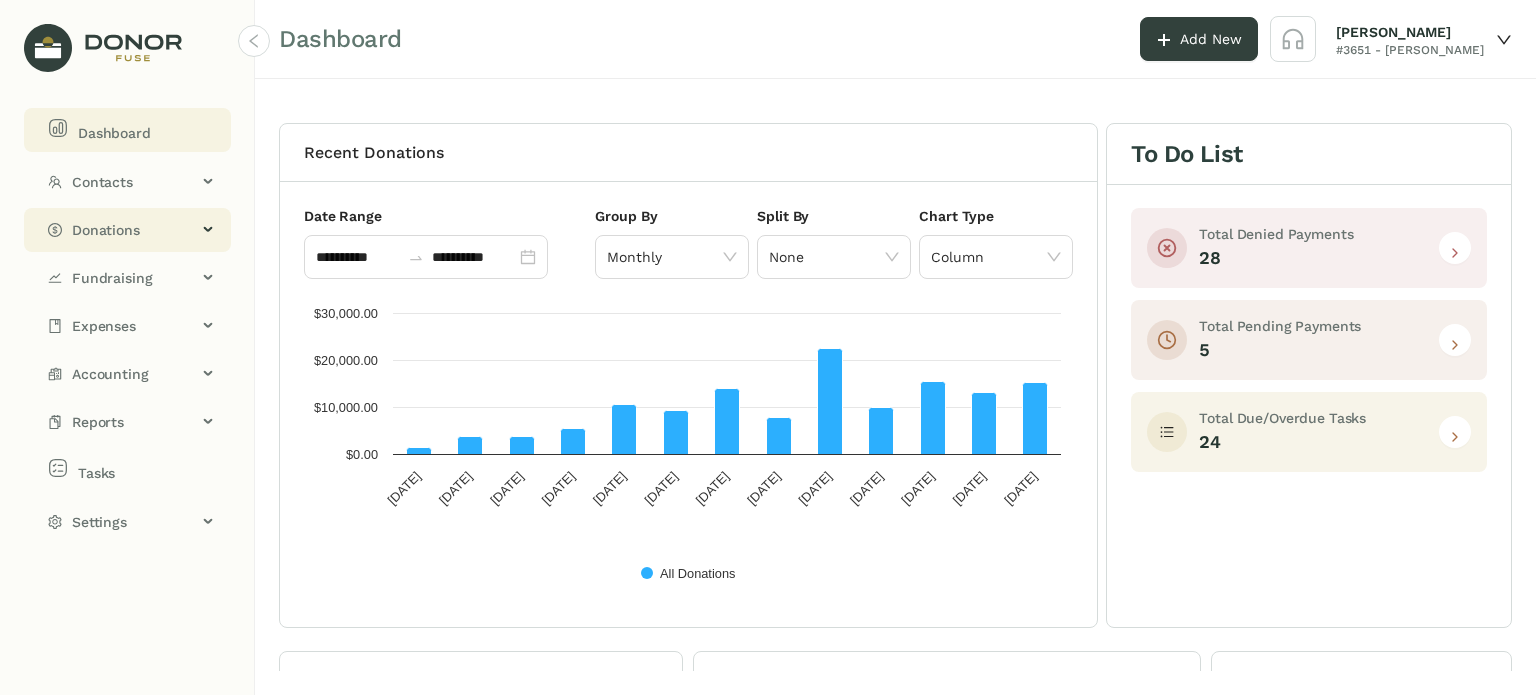 click on "Donations" 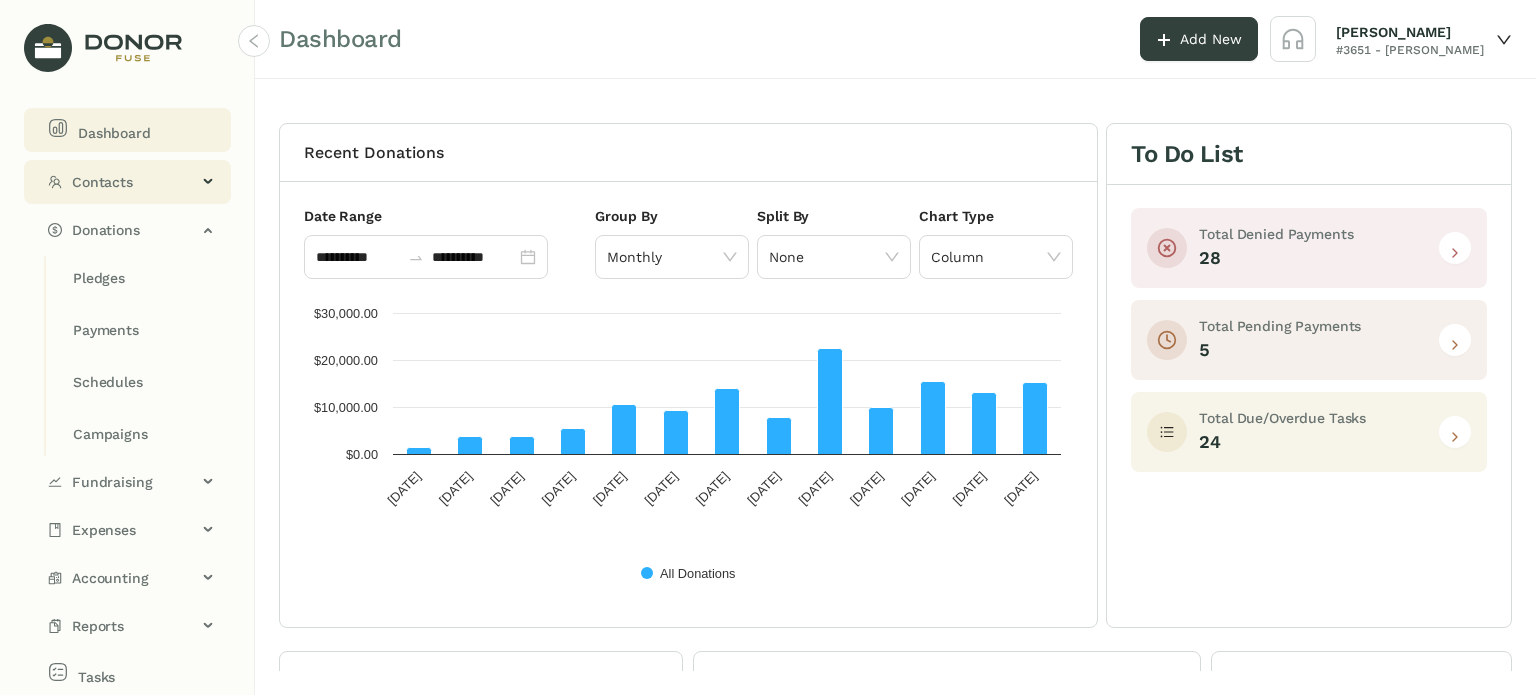click on "Contacts" 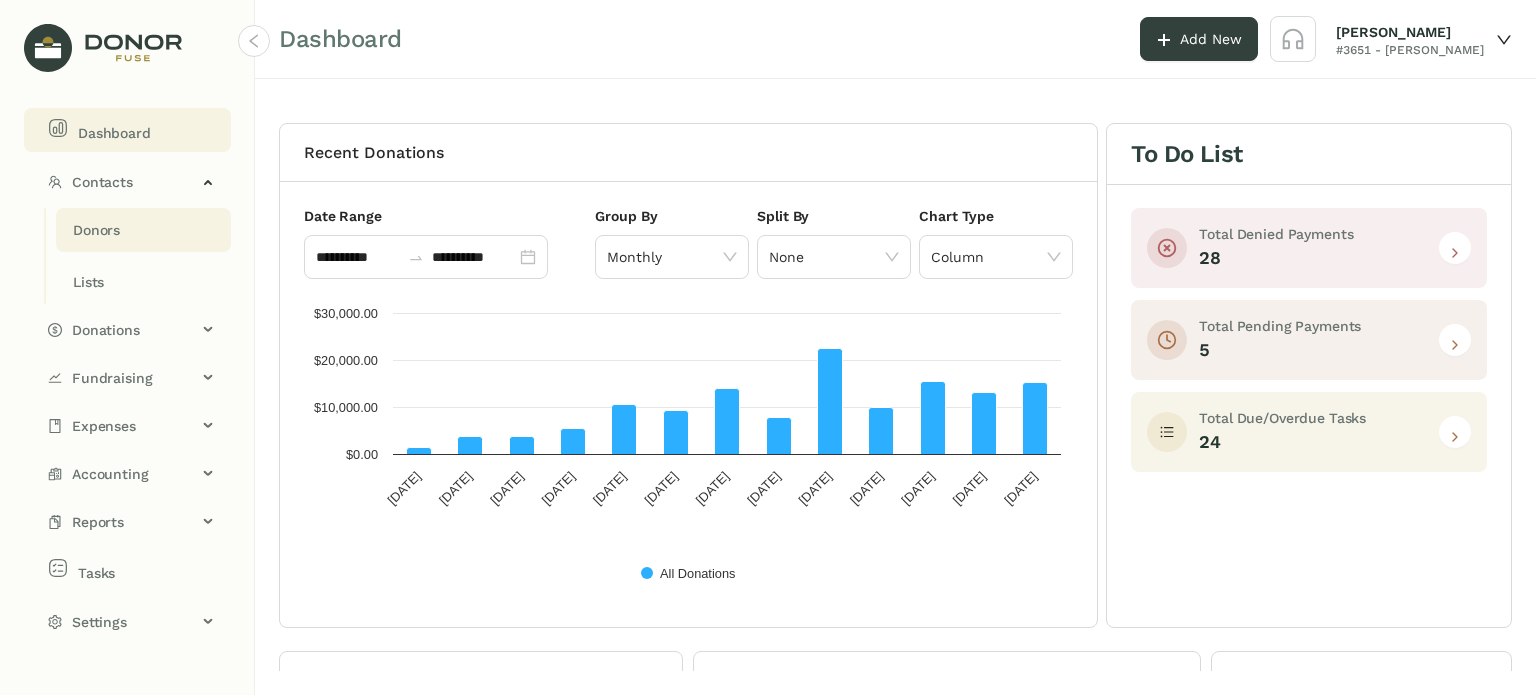 drag, startPoint x: 138, startPoint y: 237, endPoint x: 130, endPoint y: 230, distance: 10.630146 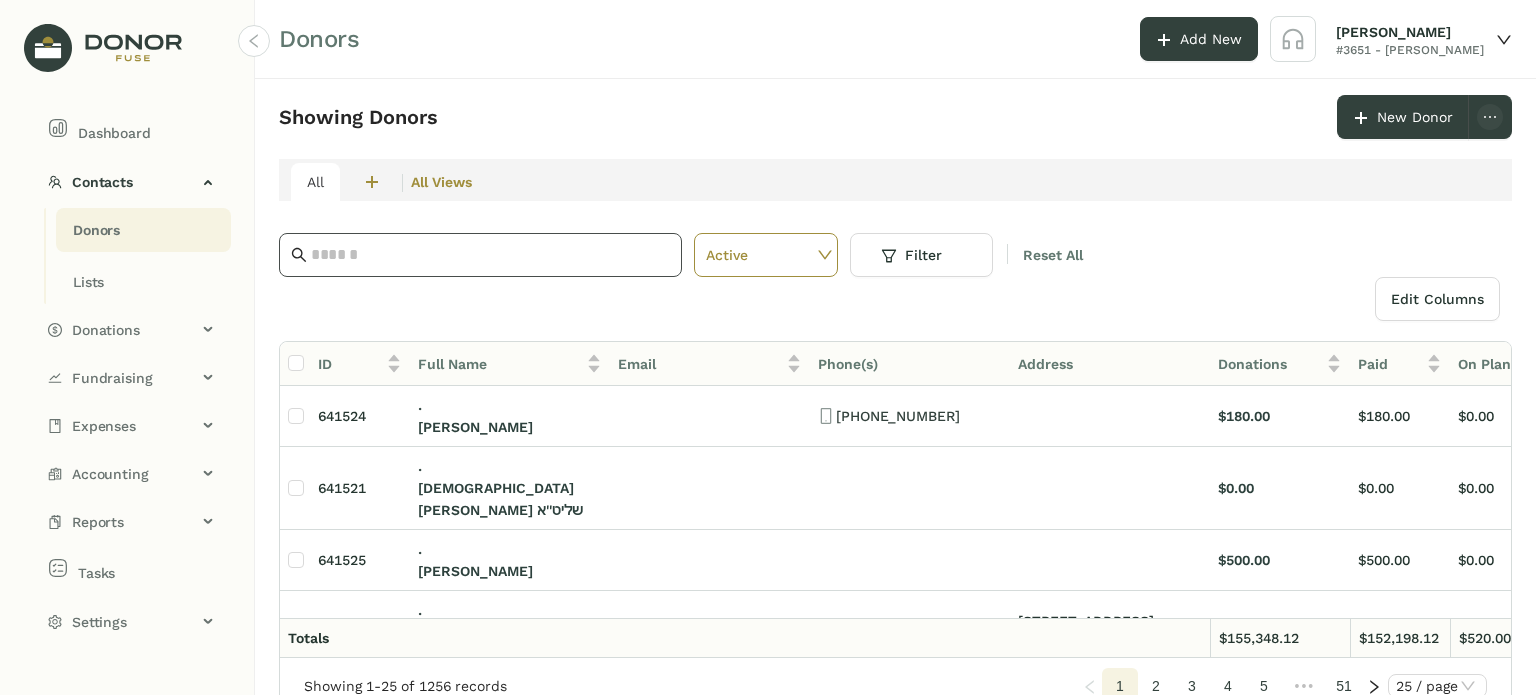 click 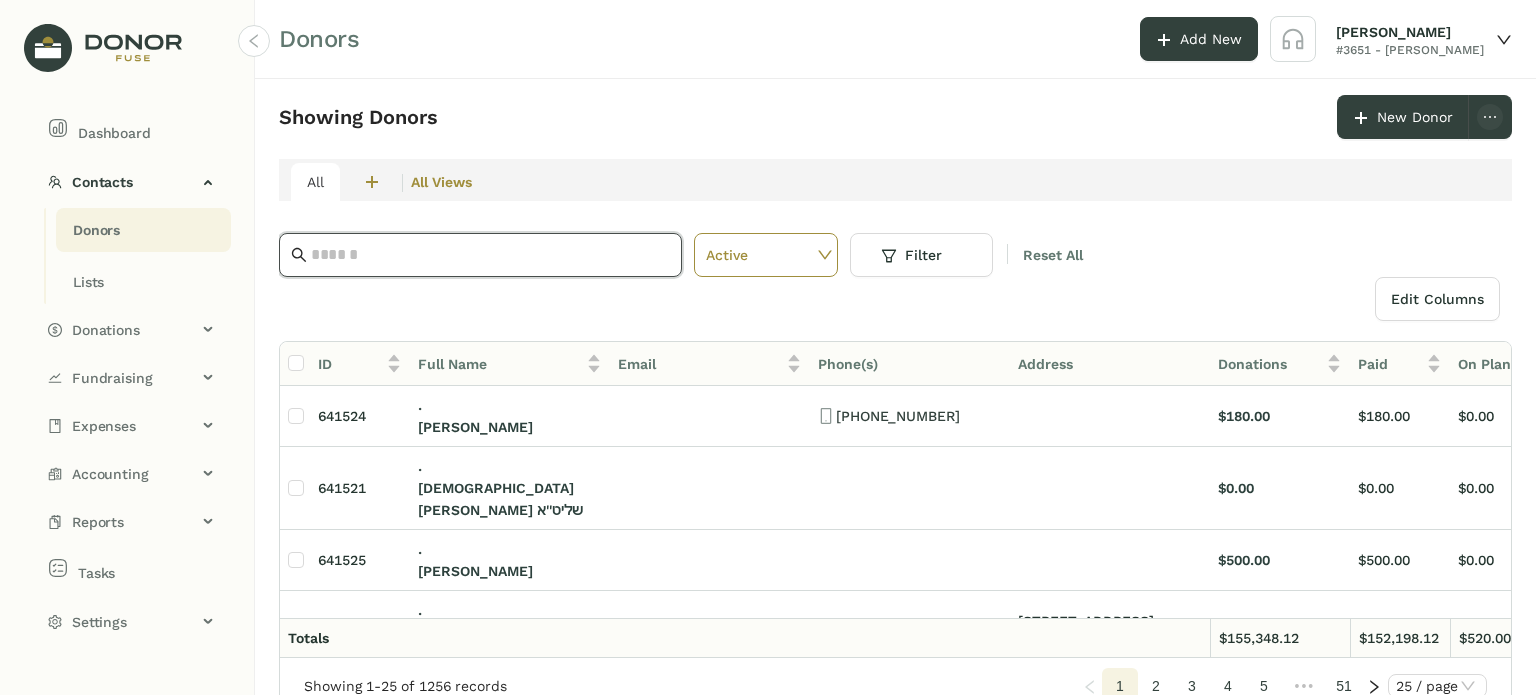 paste on "**********" 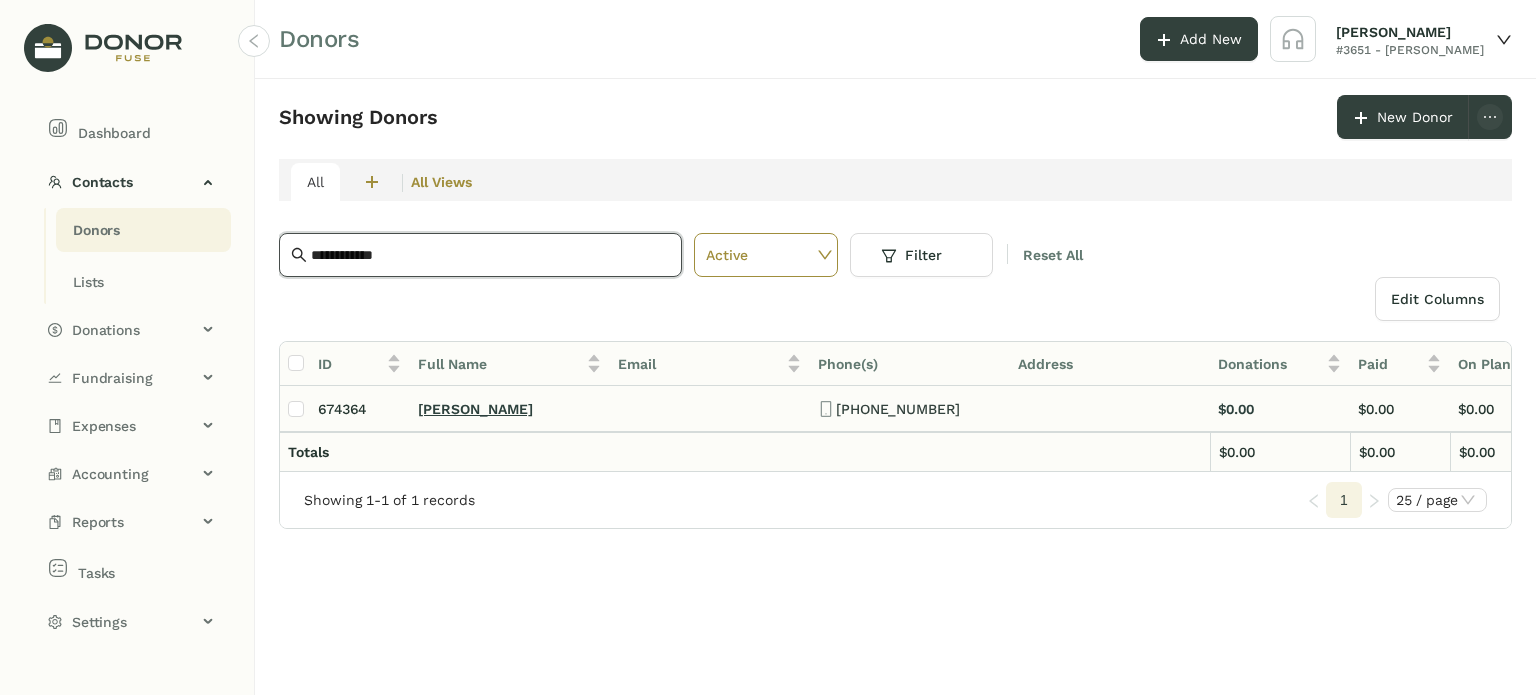 type on "**********" 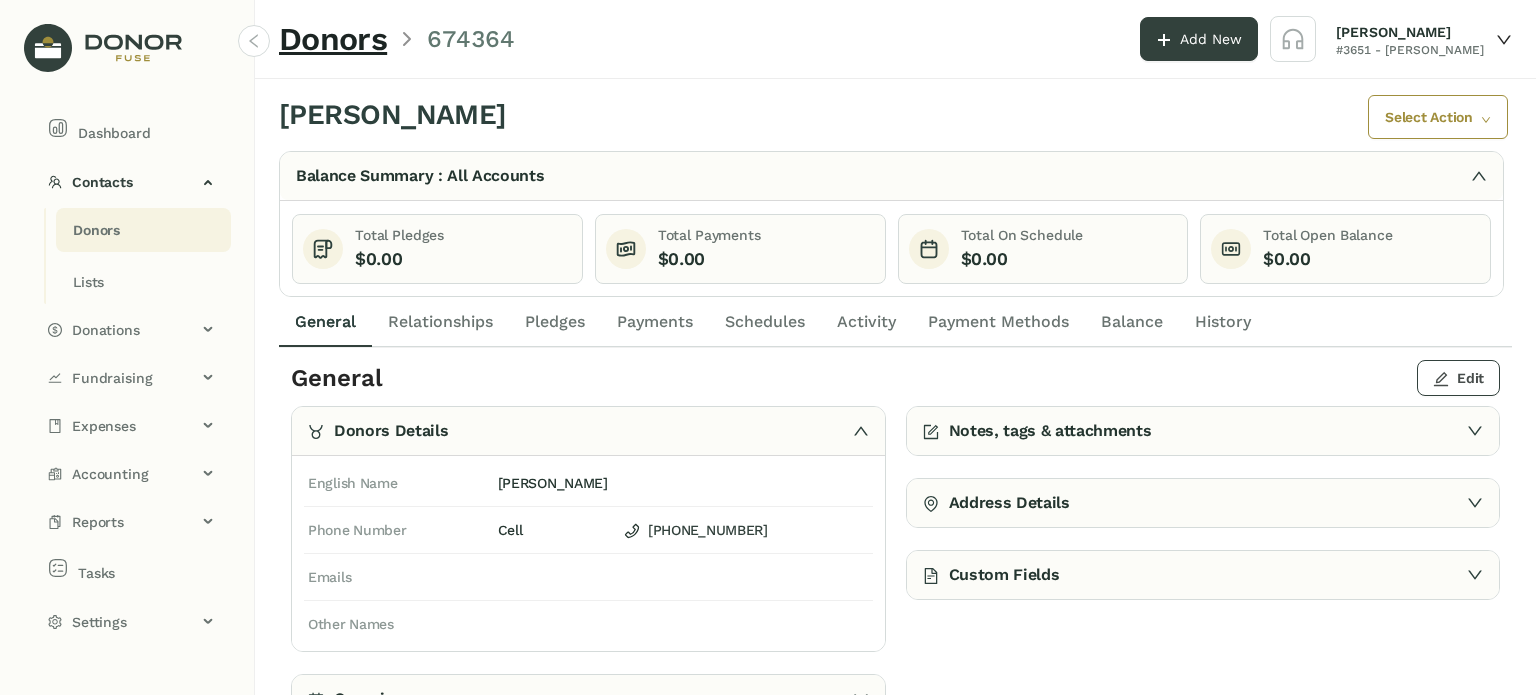 click on "Edit" 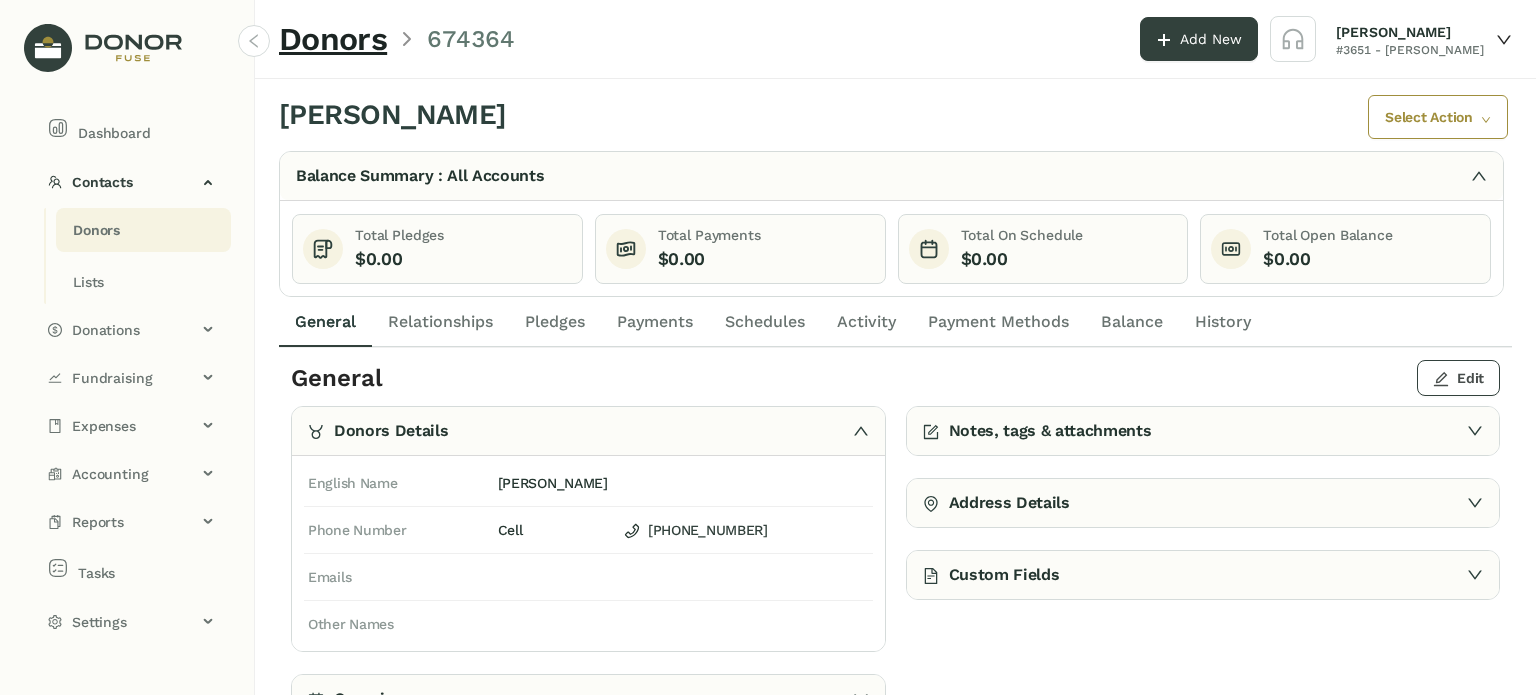 click on "Edit" 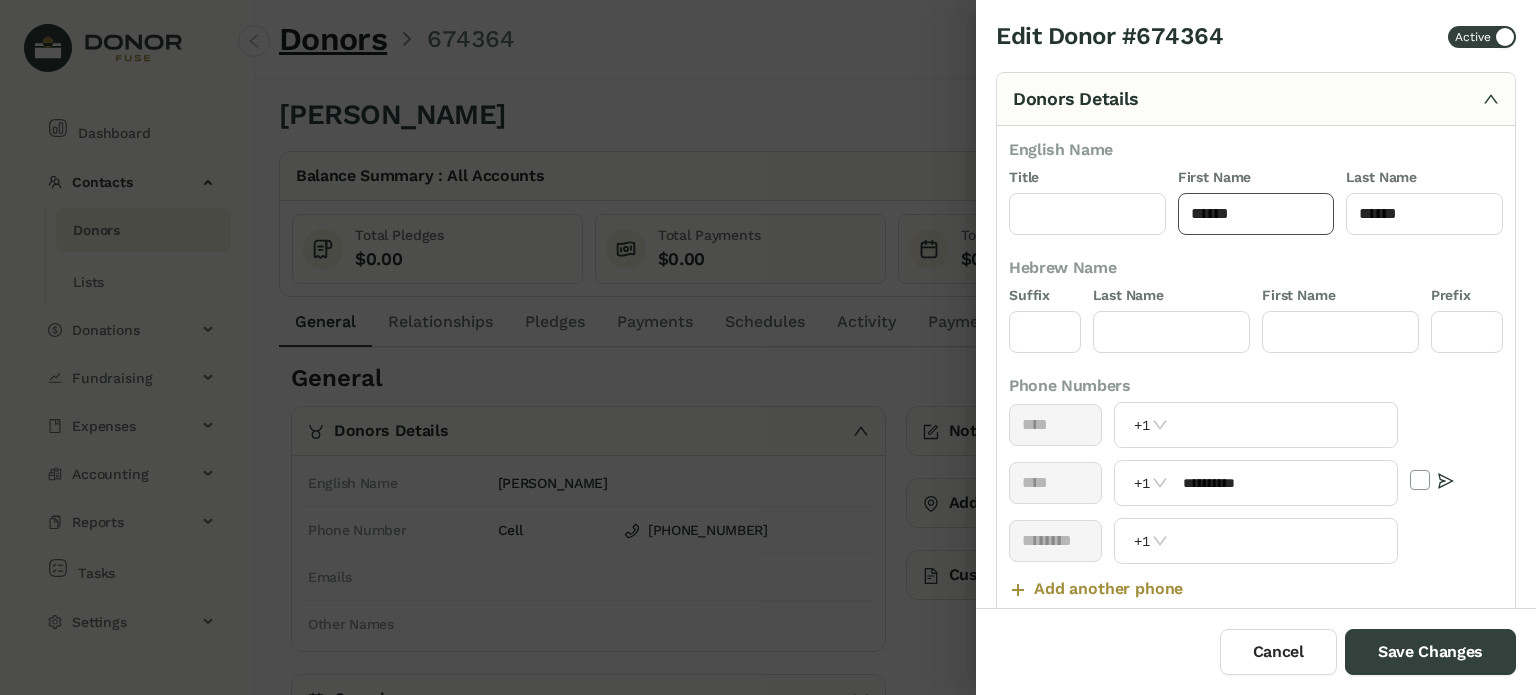 click on "******" 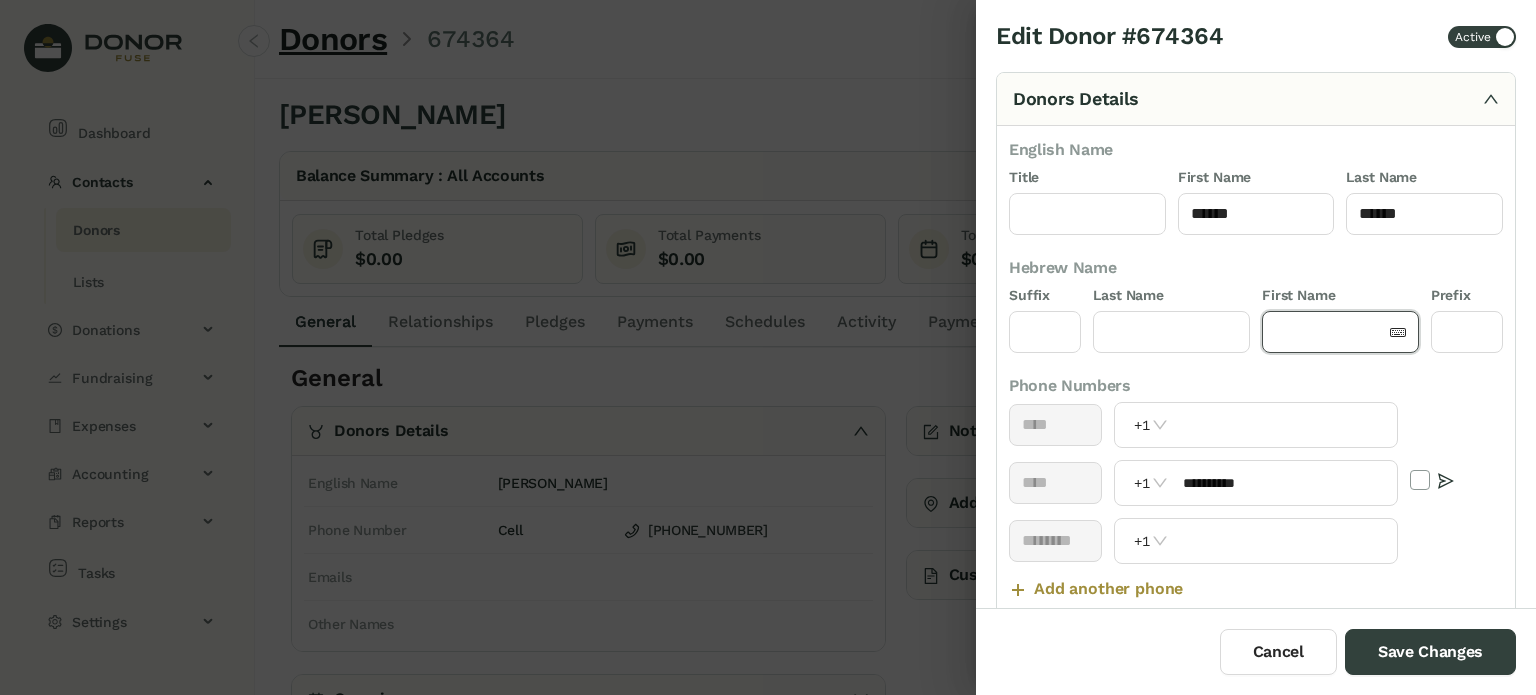 click 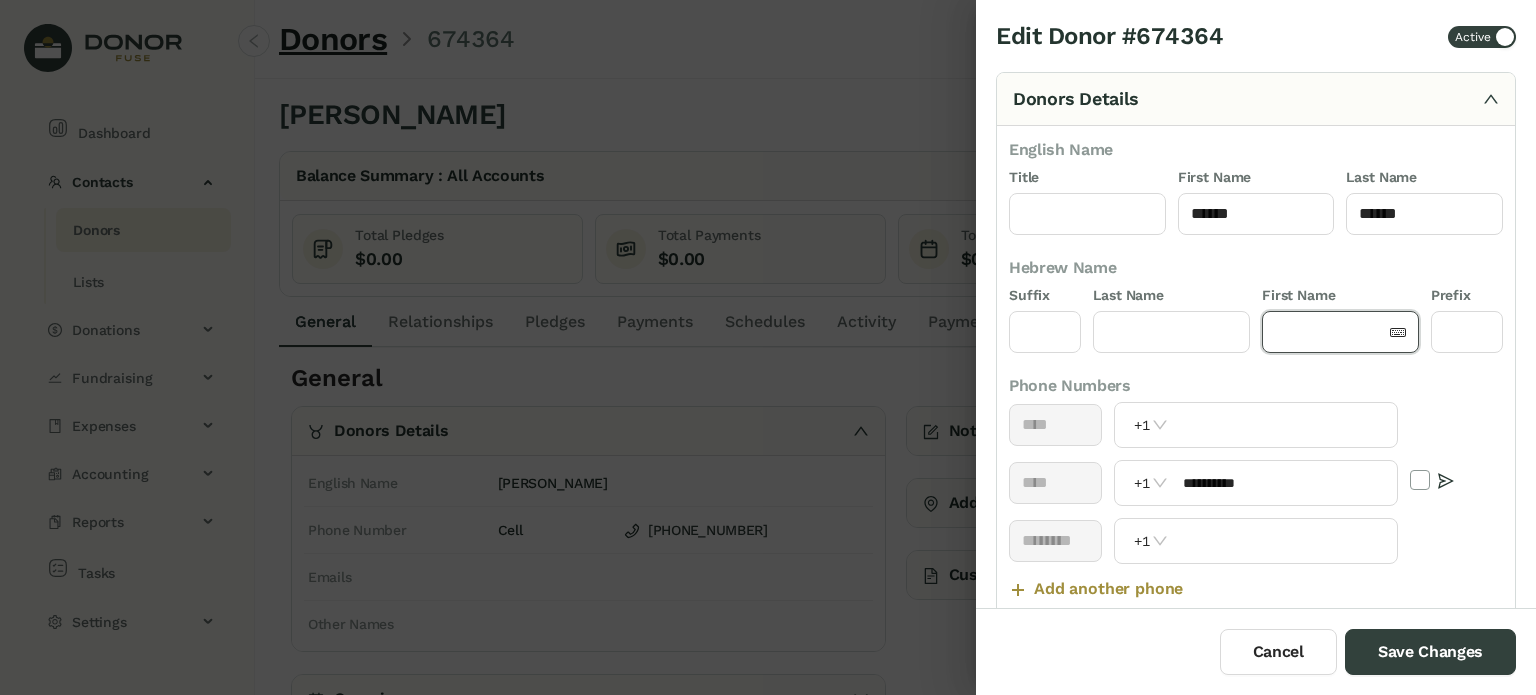 paste on "******" 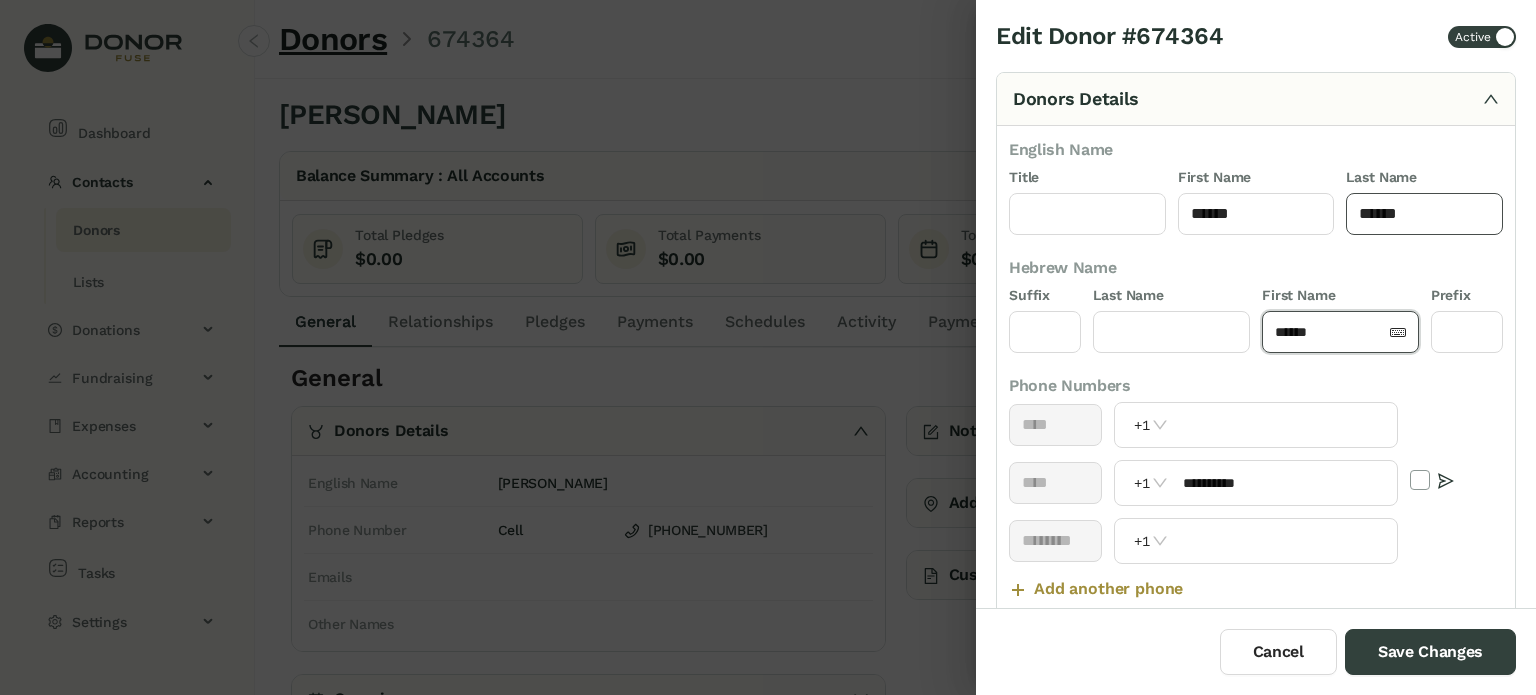 type on "******" 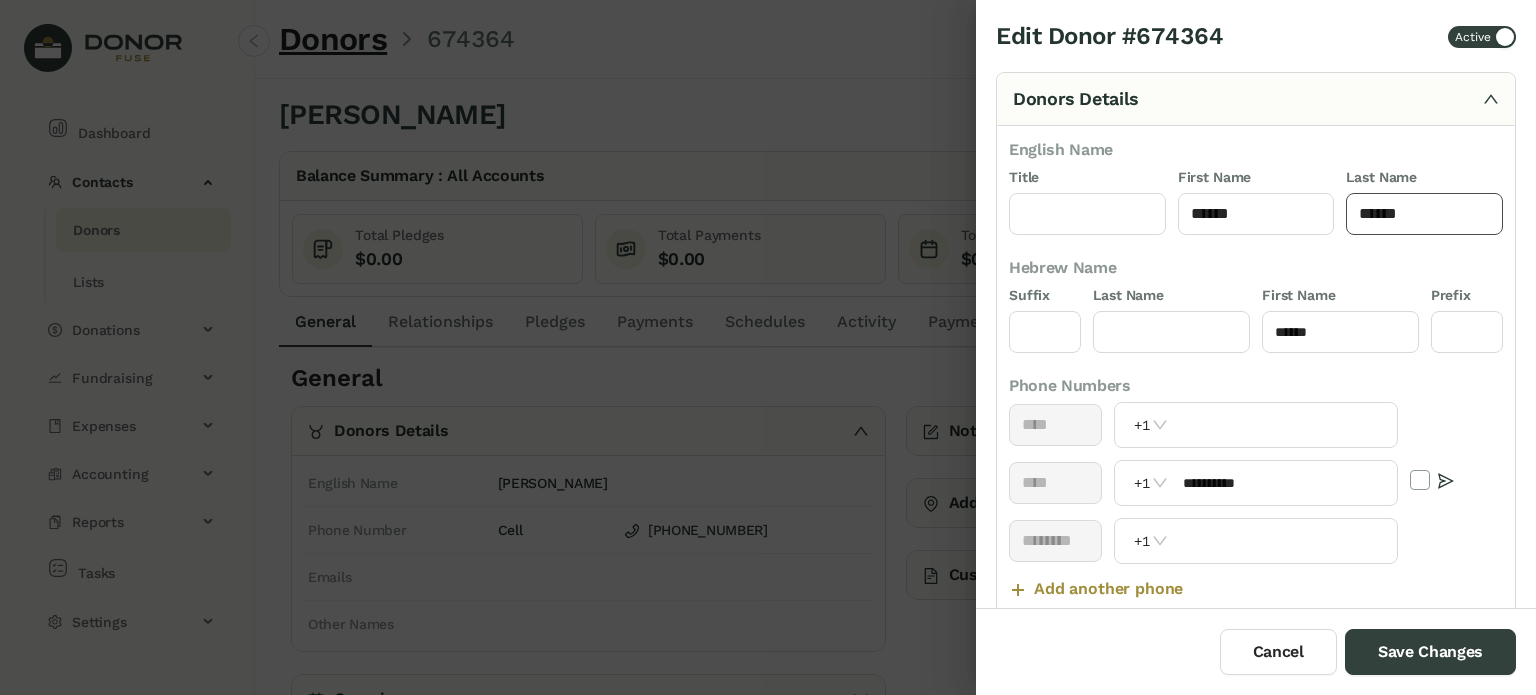 click on "******" 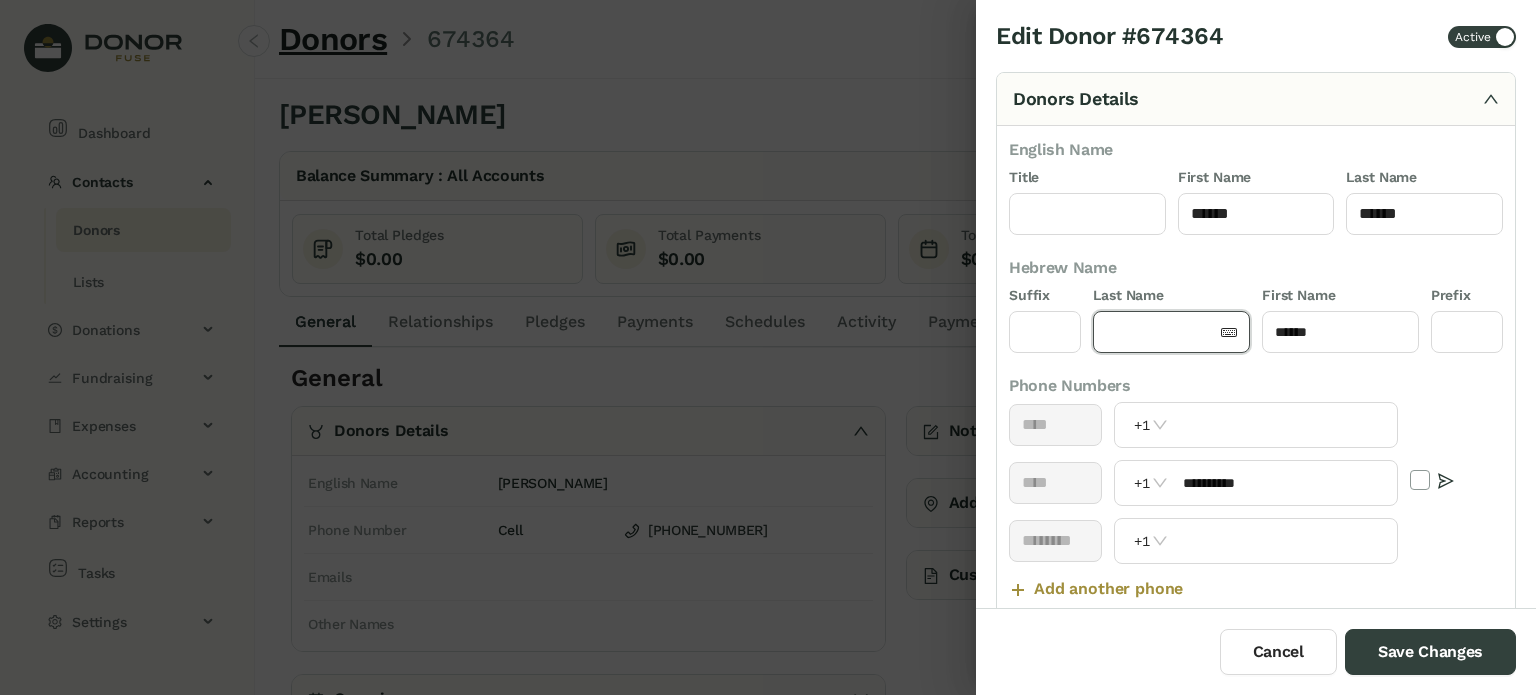 click 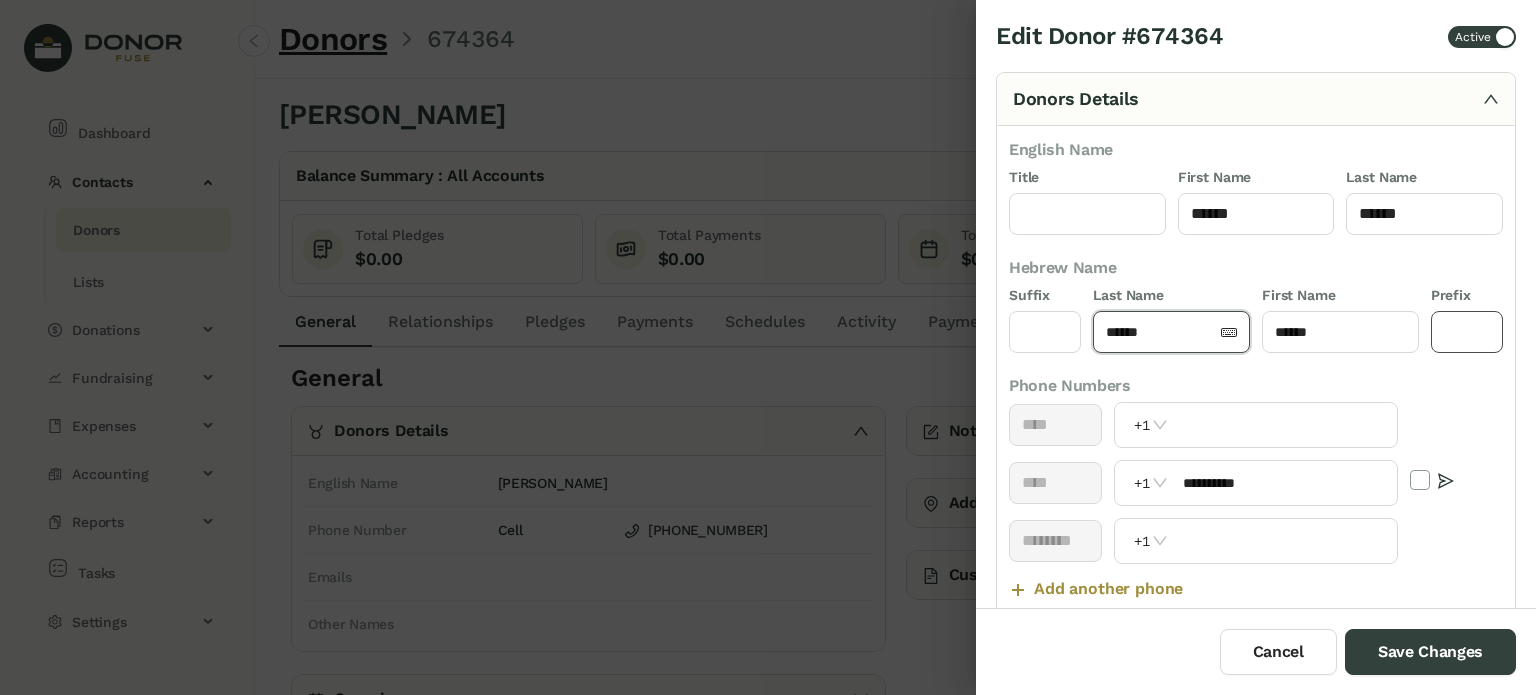 type on "******" 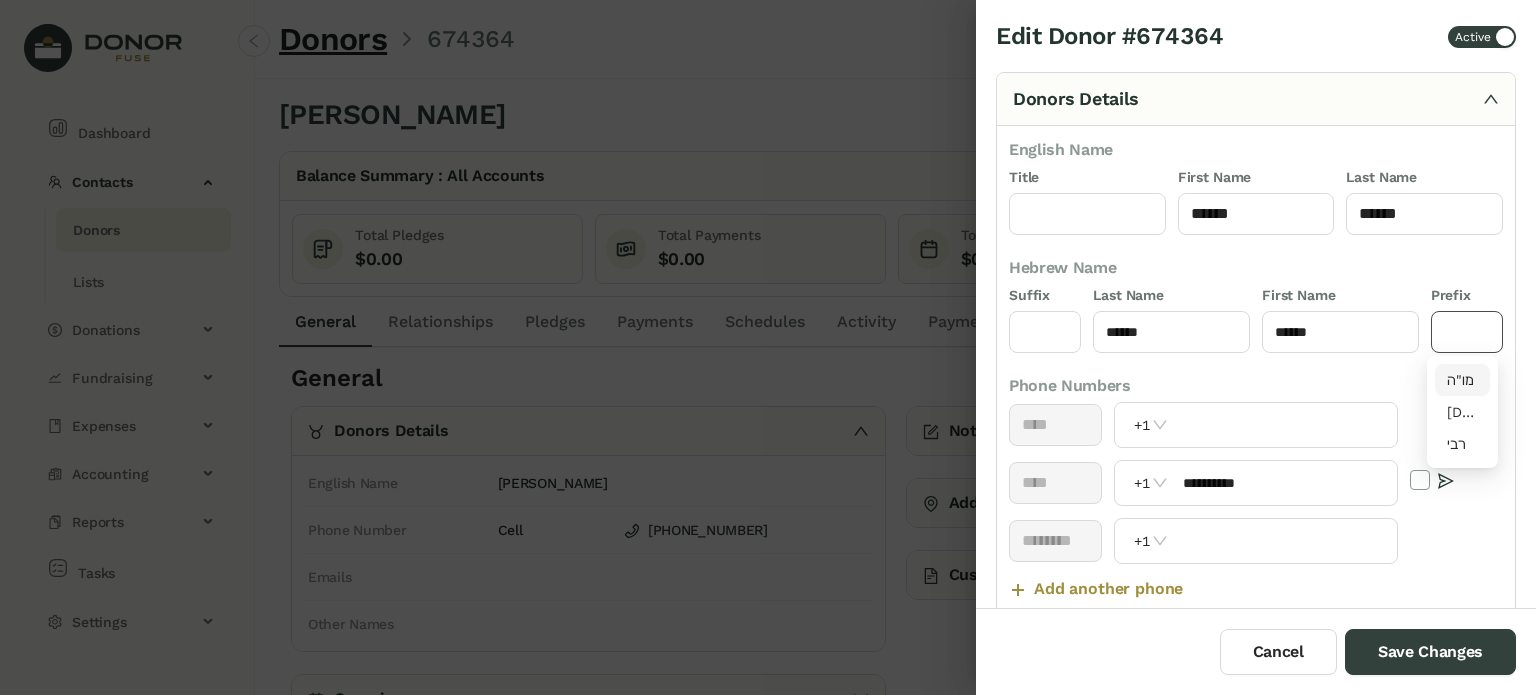 click 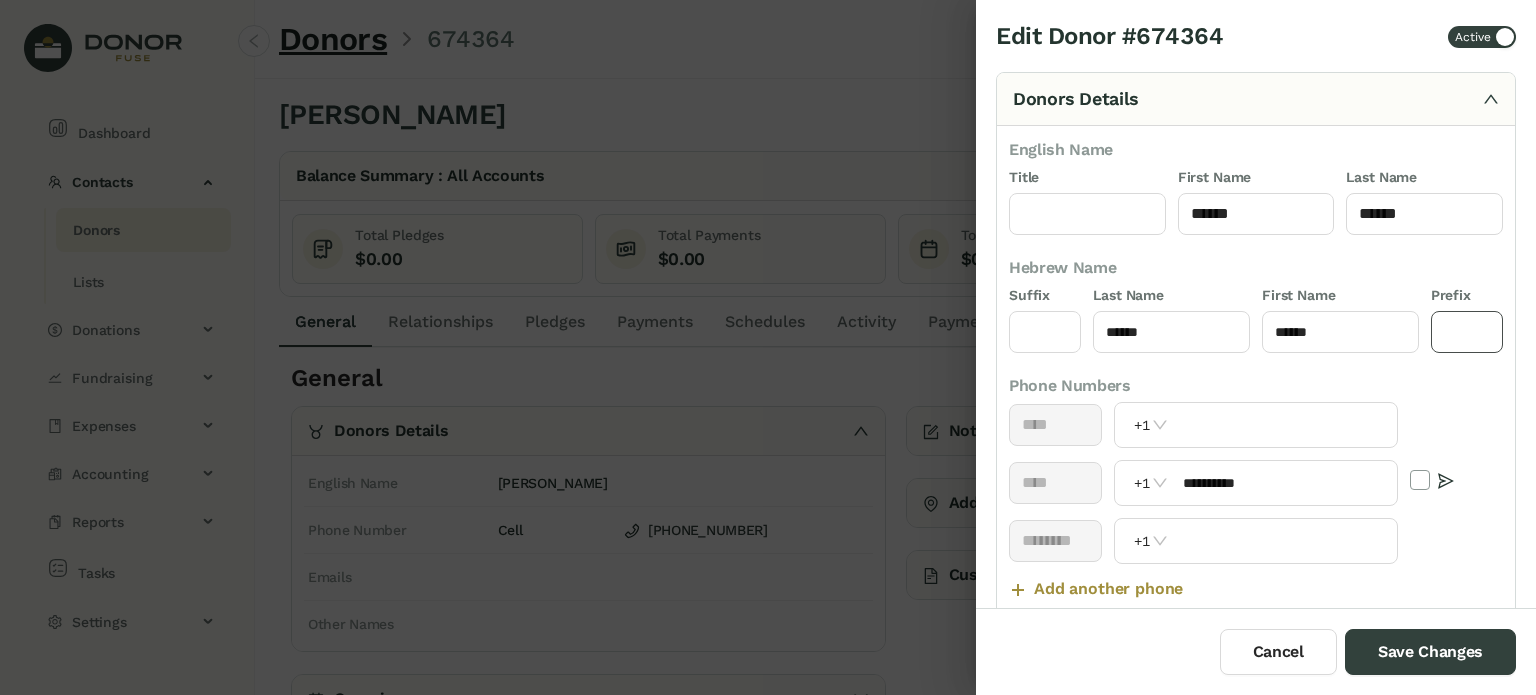 type on "****" 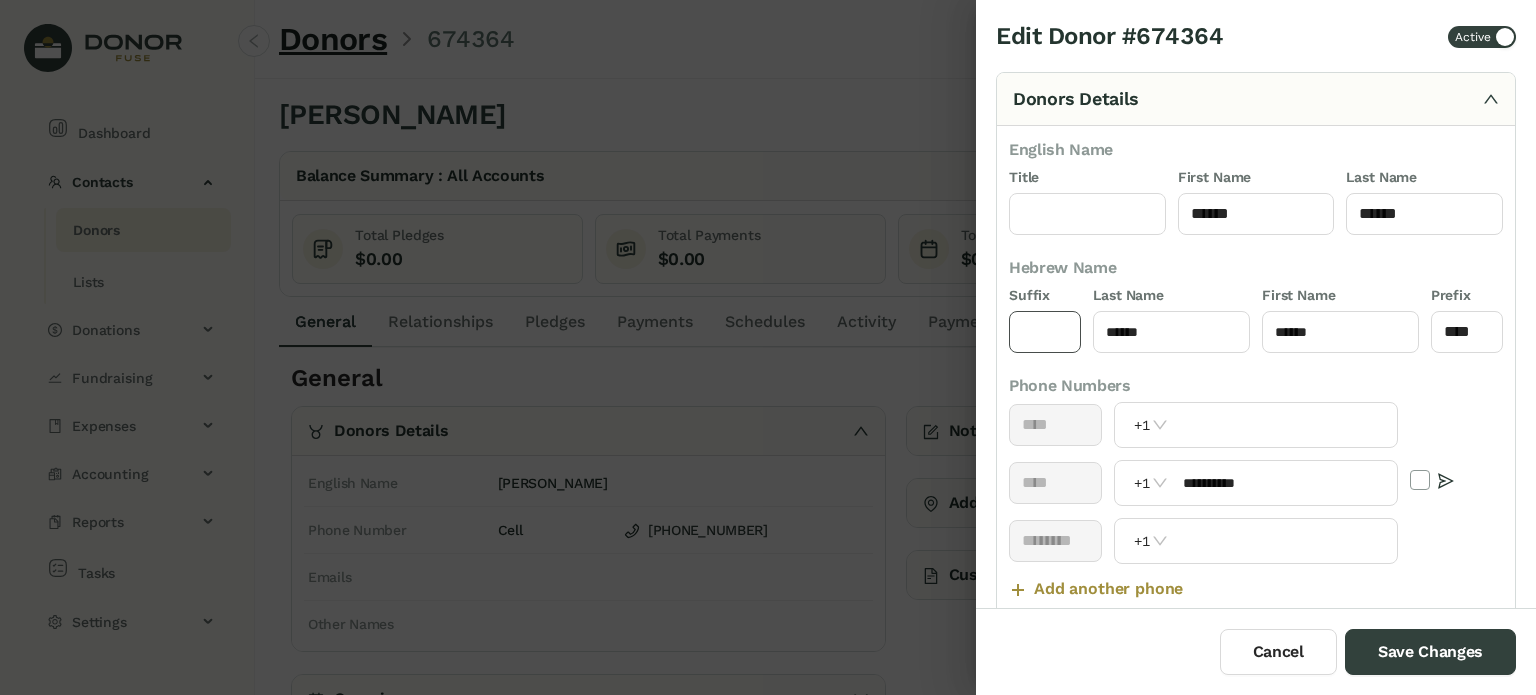 click 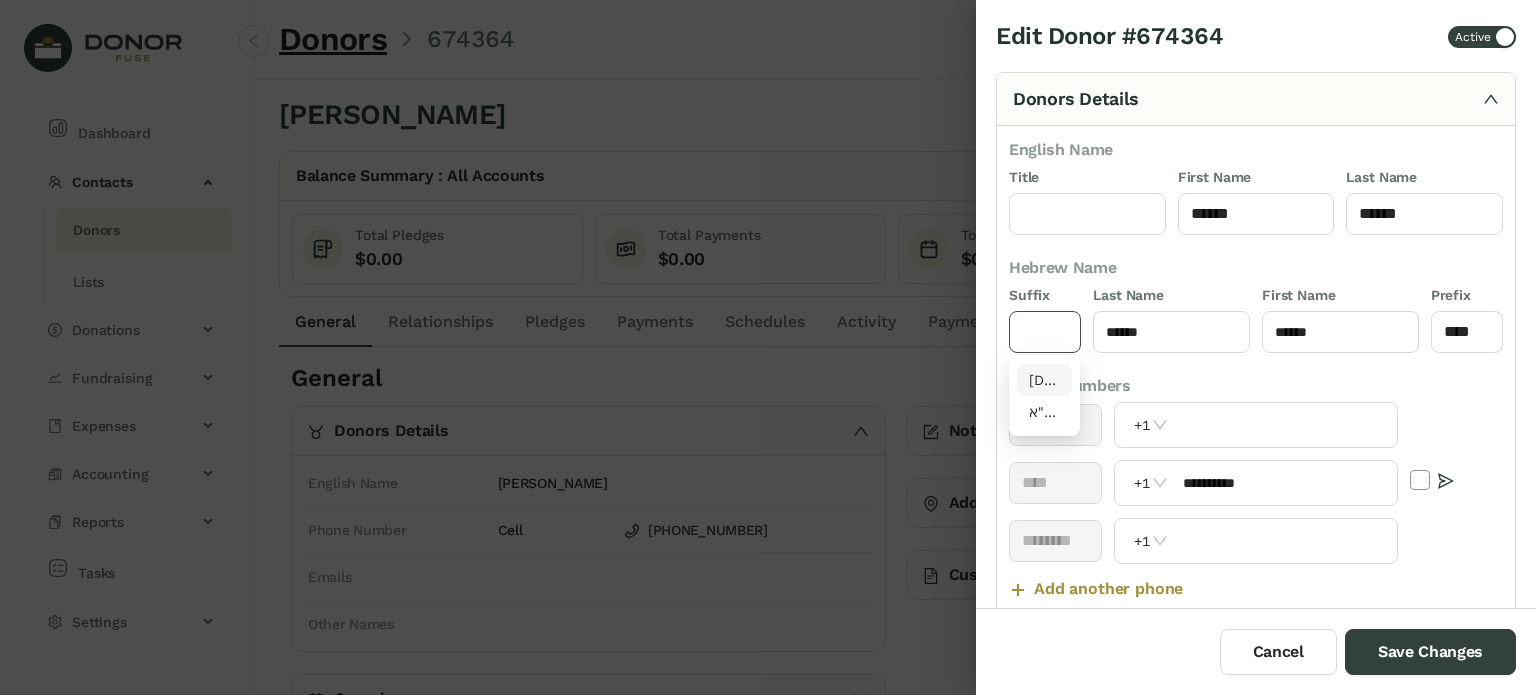 click on "[DEMOGRAPHIC_DATA]"ו" at bounding box center (1045, 380) 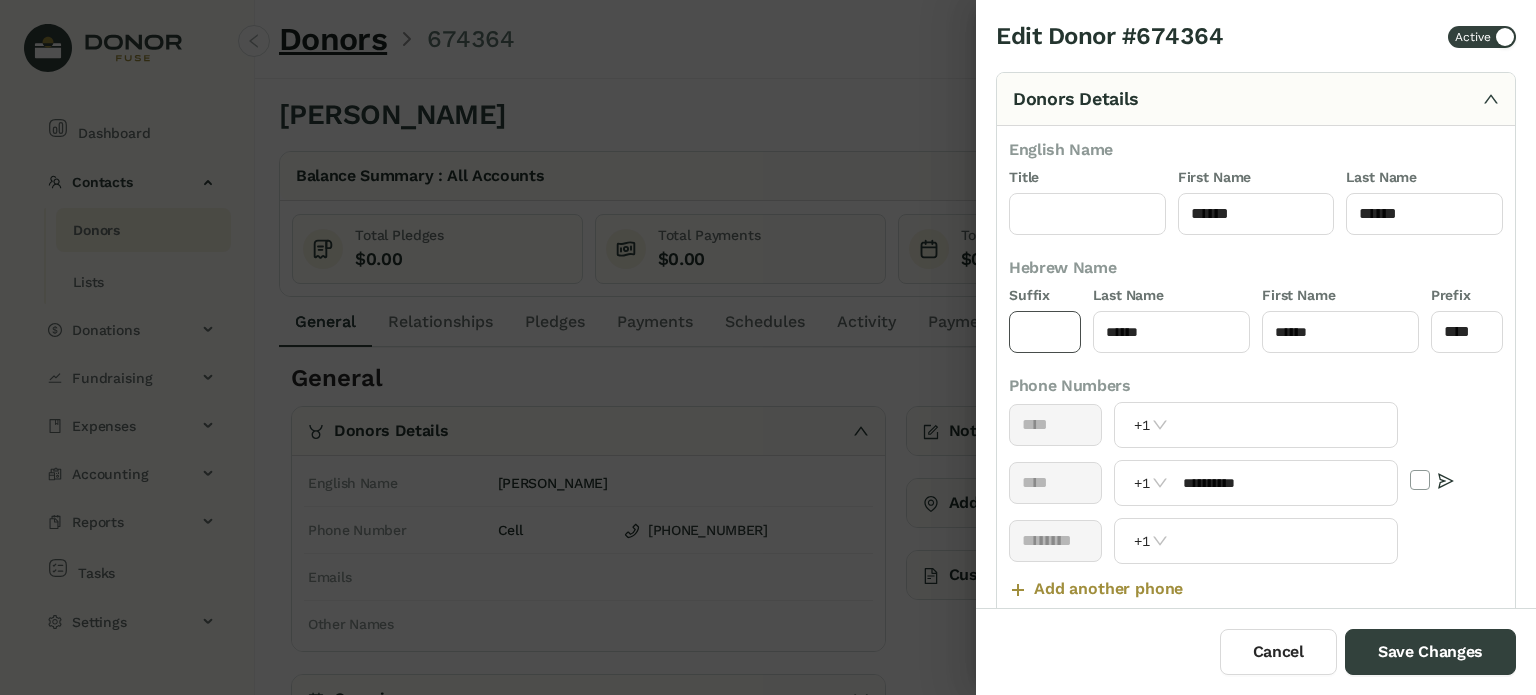 type on "****" 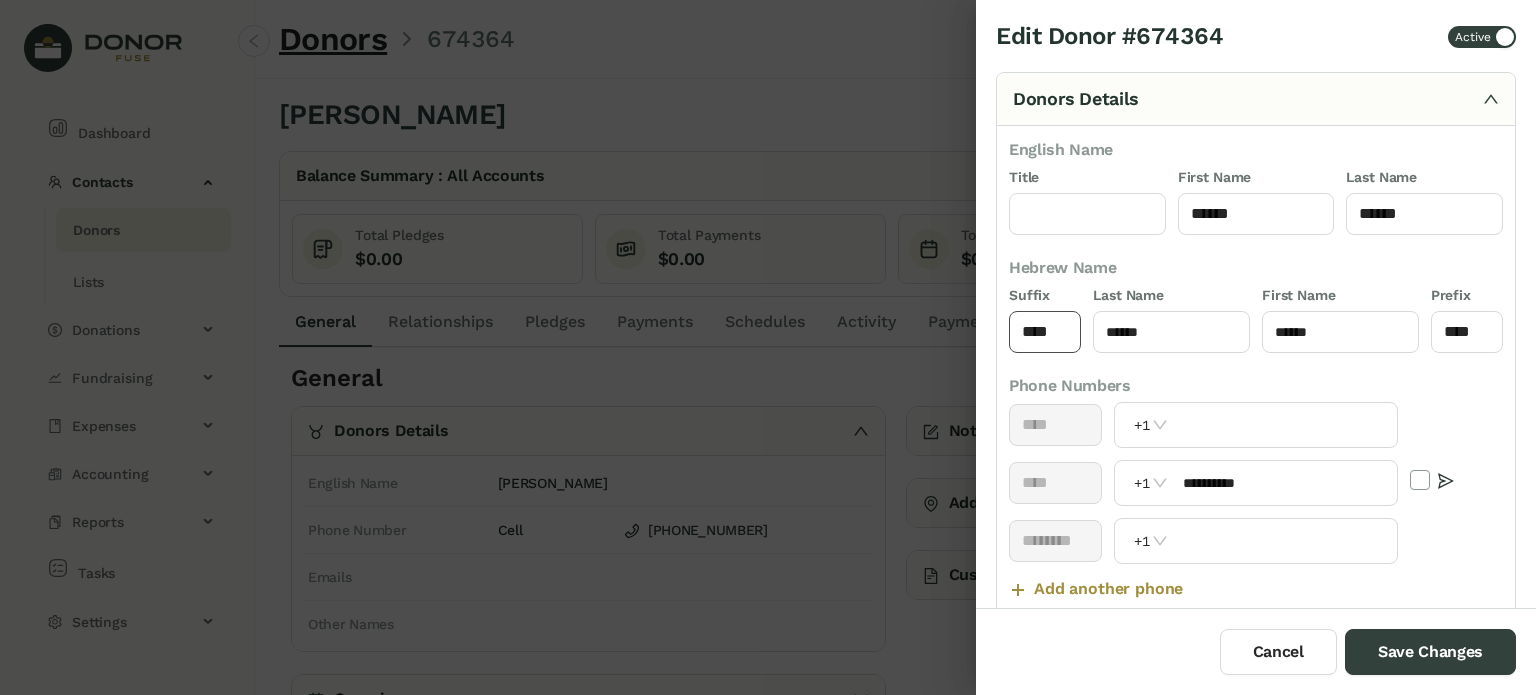 scroll, scrollTop: 400, scrollLeft: 0, axis: vertical 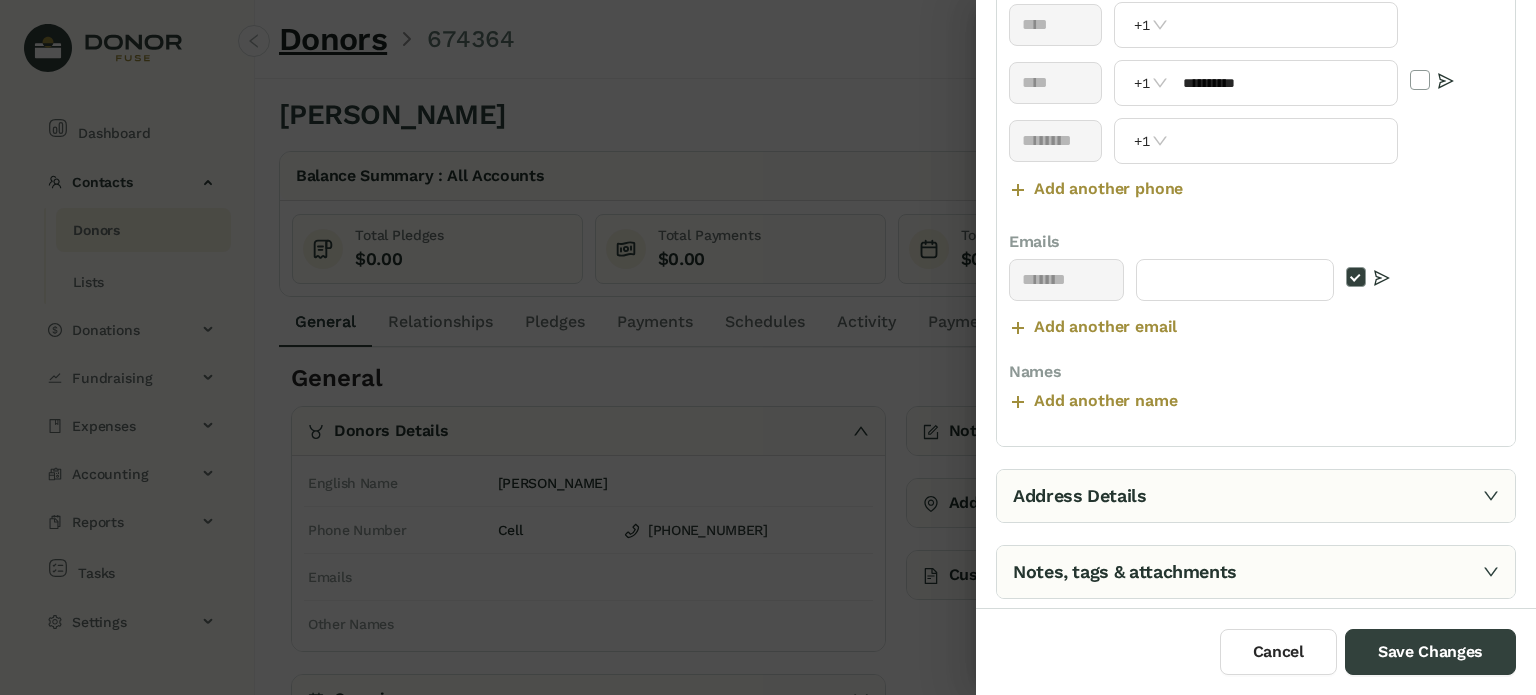 drag, startPoint x: 1194, startPoint y: 572, endPoint x: 1168, endPoint y: 532, distance: 47.707443 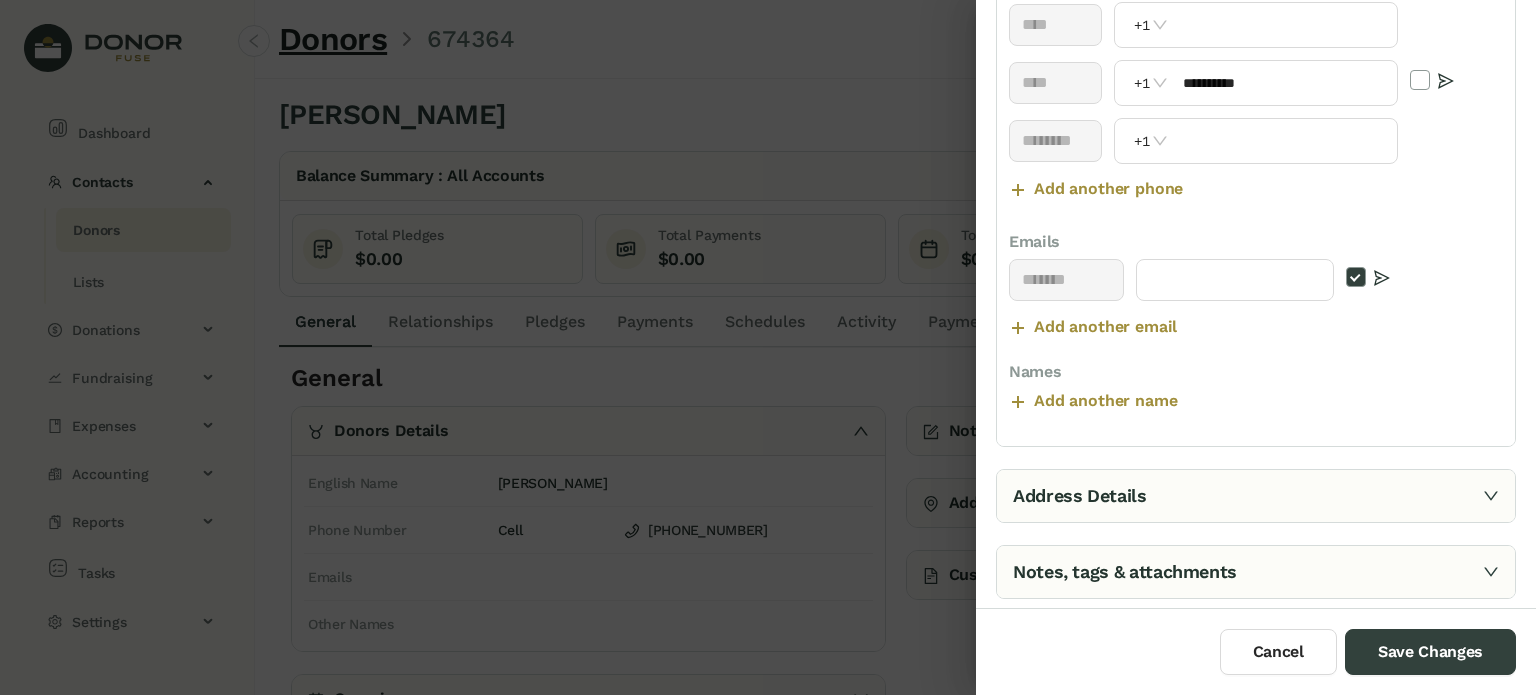 click on "Notes, tags & attachments" at bounding box center (1256, 572) 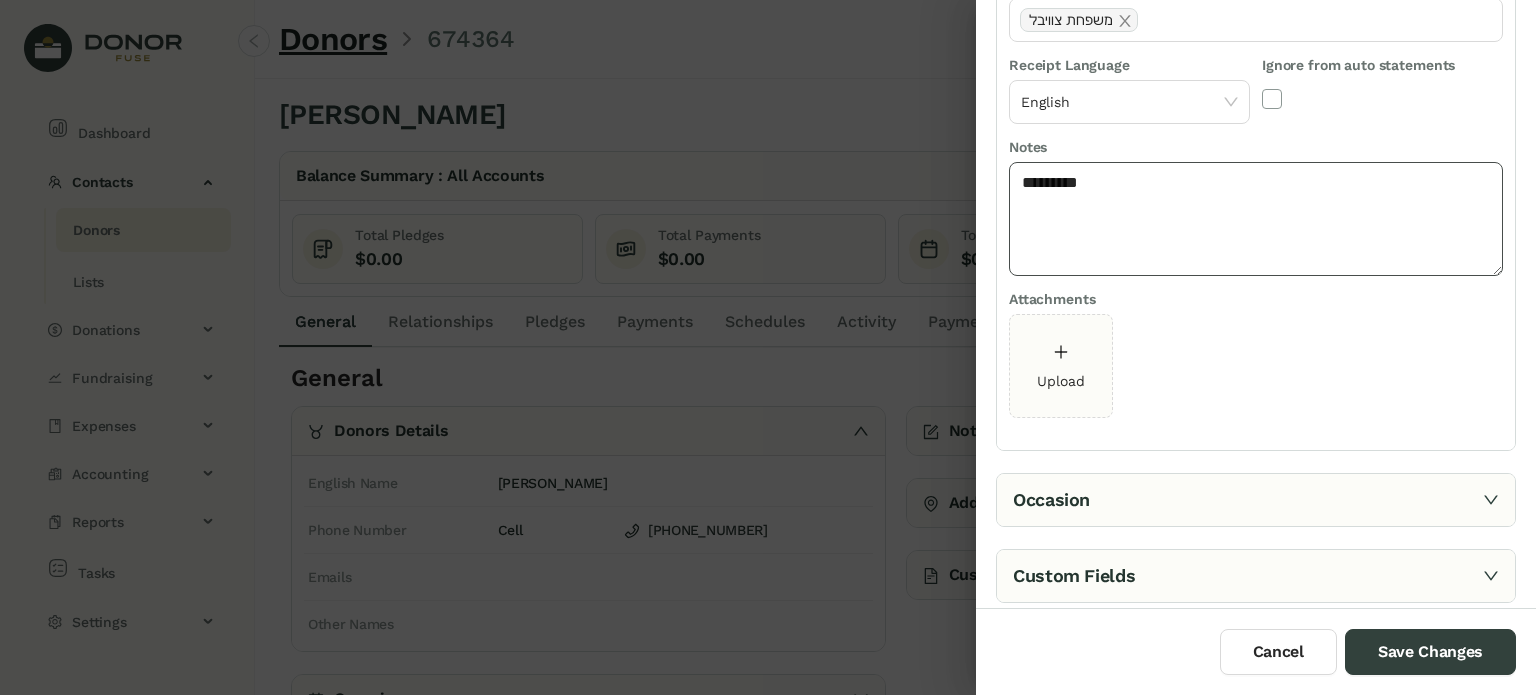 scroll, scrollTop: 0, scrollLeft: 0, axis: both 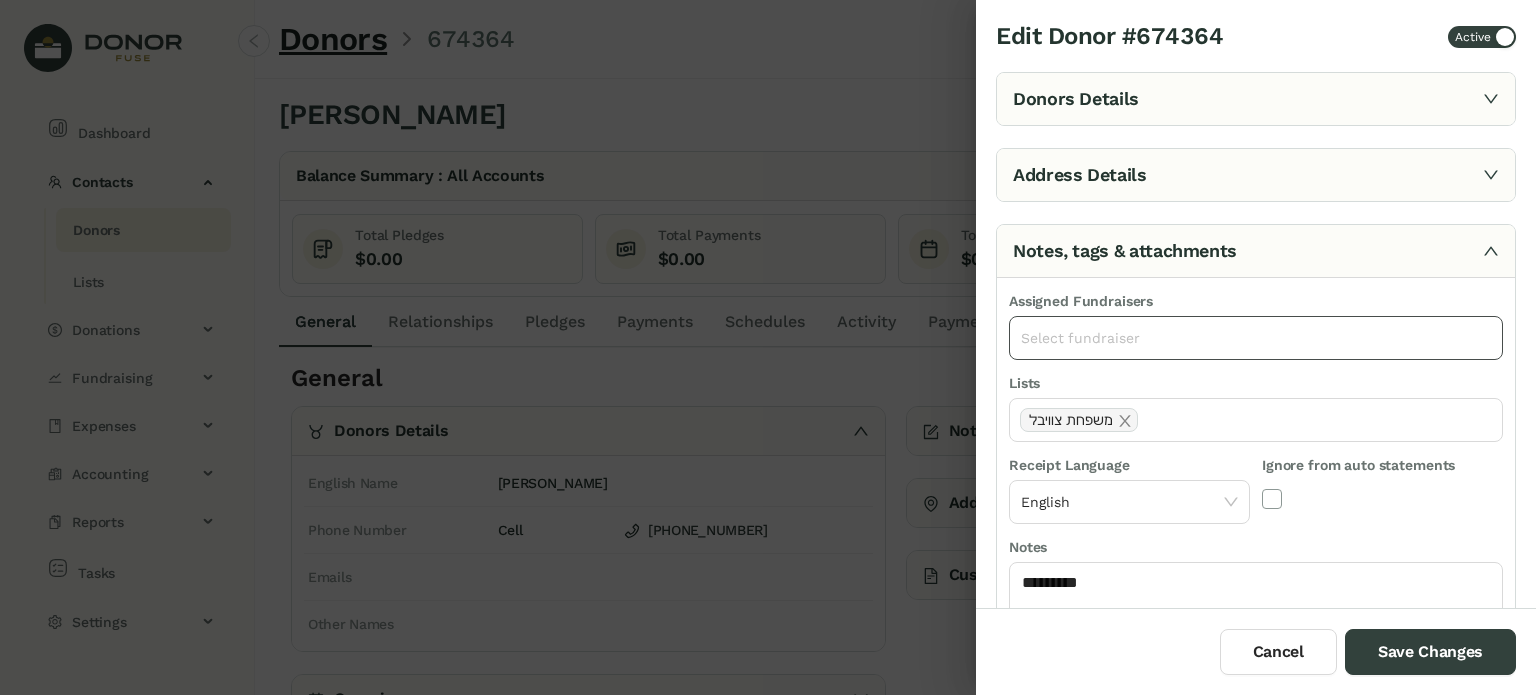 click on "Select fundraiser" 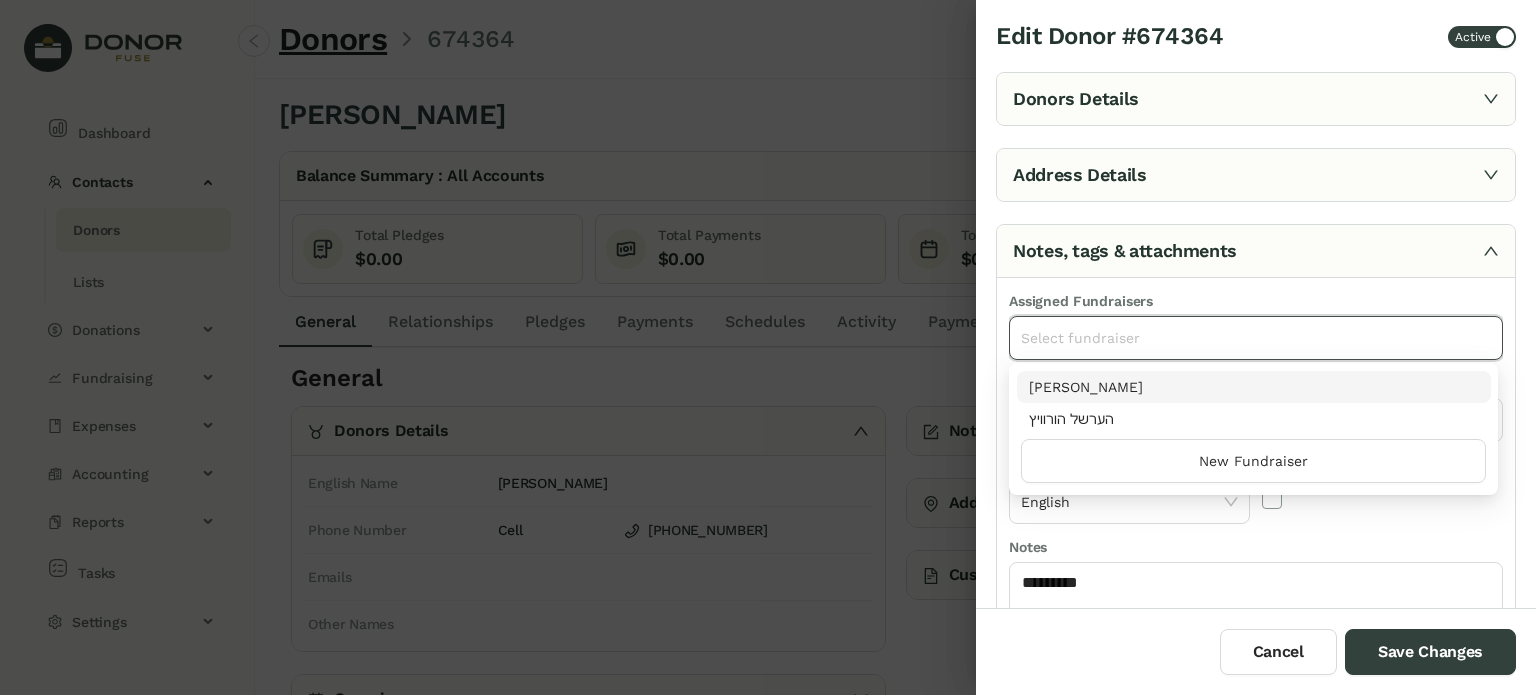 click on "[PERSON_NAME]" at bounding box center (1254, 387) 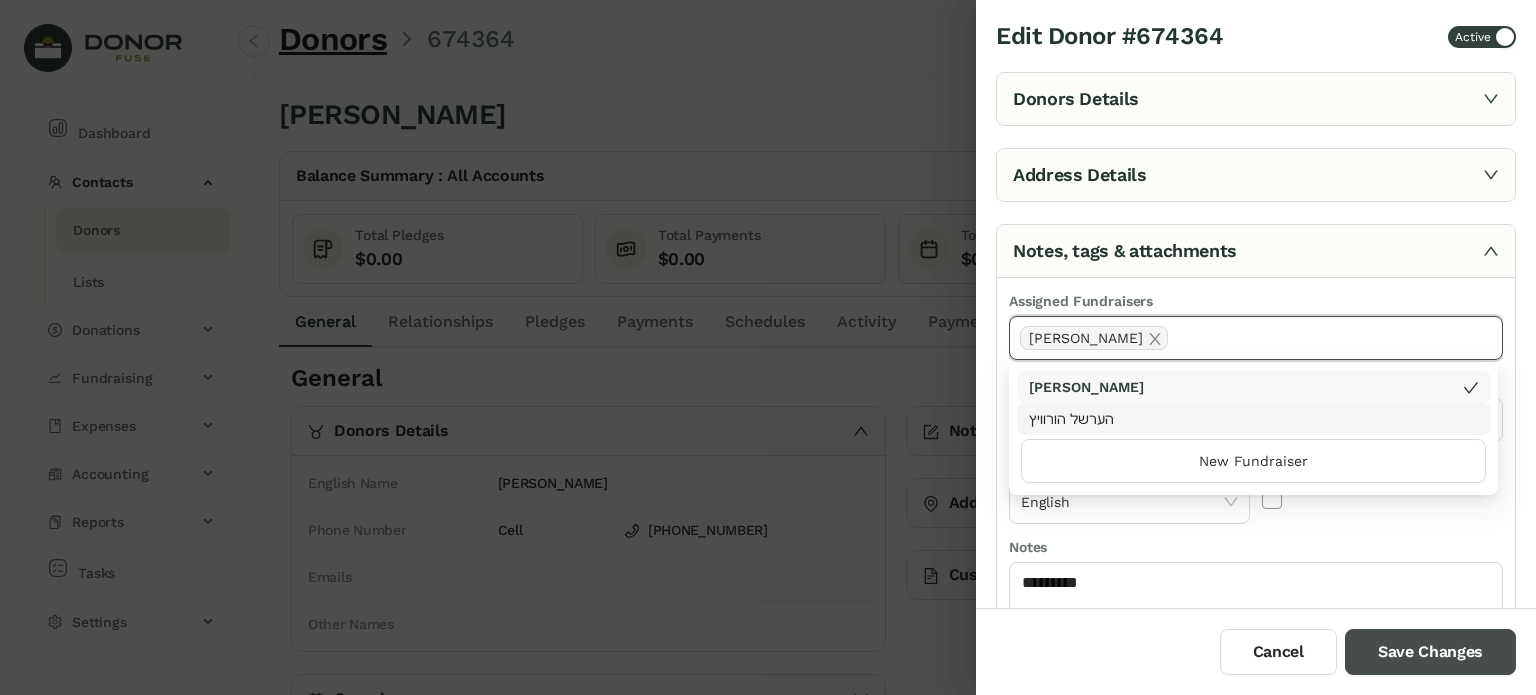 click on "Save Changes" at bounding box center (1430, 652) 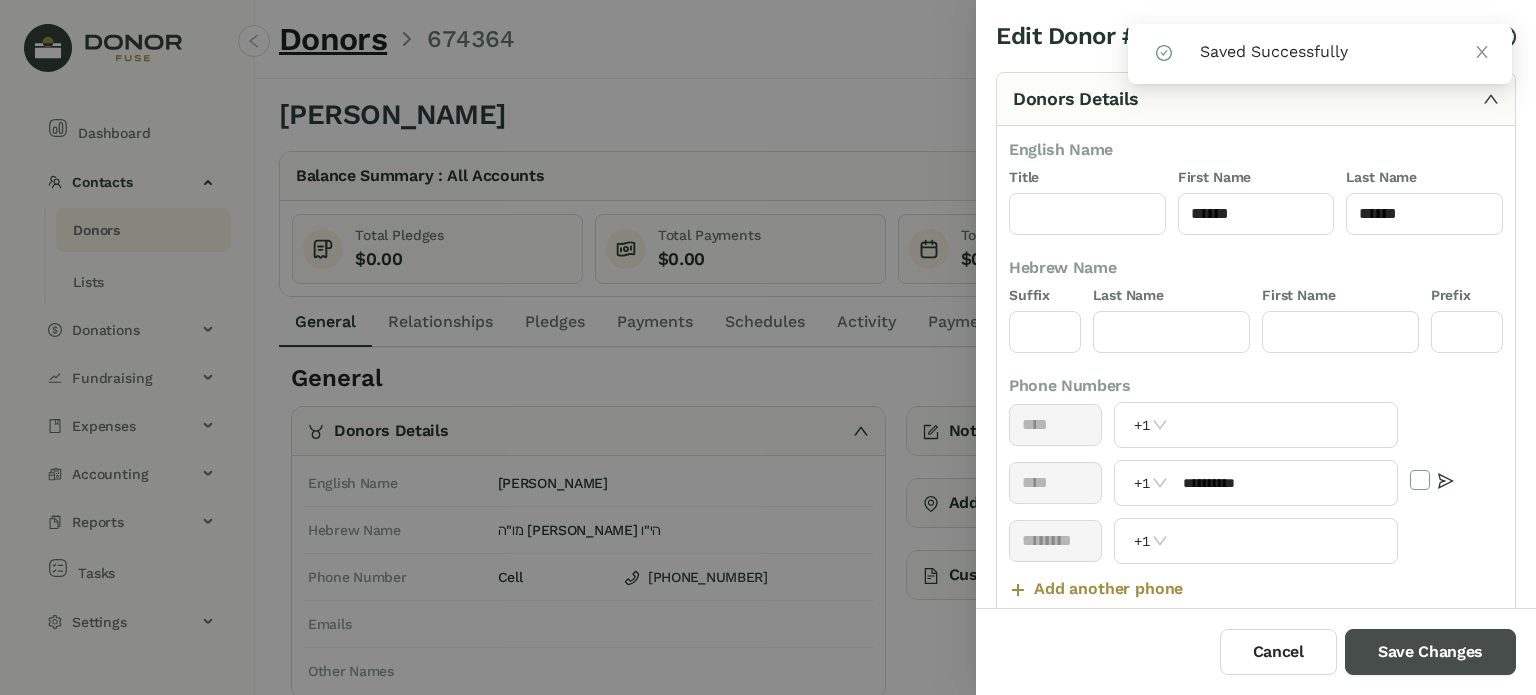 click on "Save Changes" at bounding box center (1430, 652) 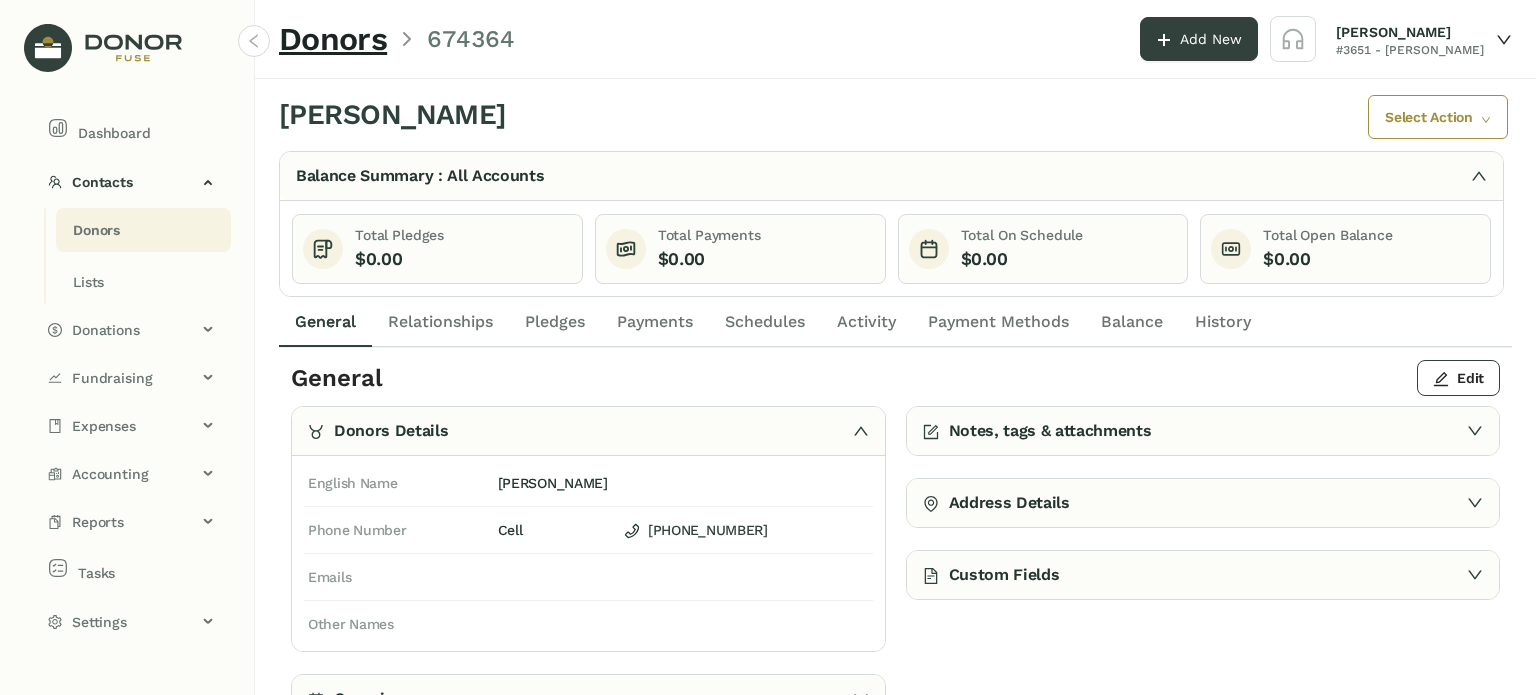 click on "Schedules" 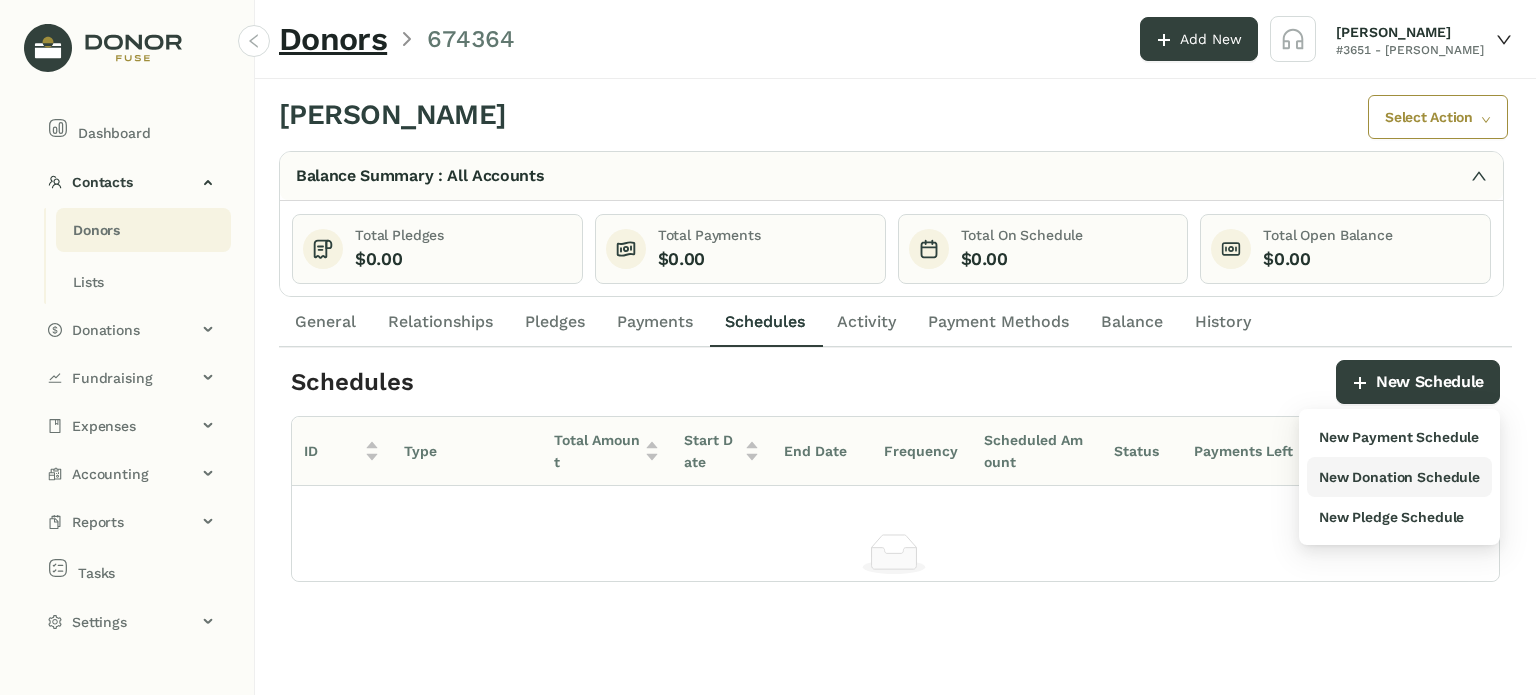click on "New Donation Schedule" at bounding box center [1399, 477] 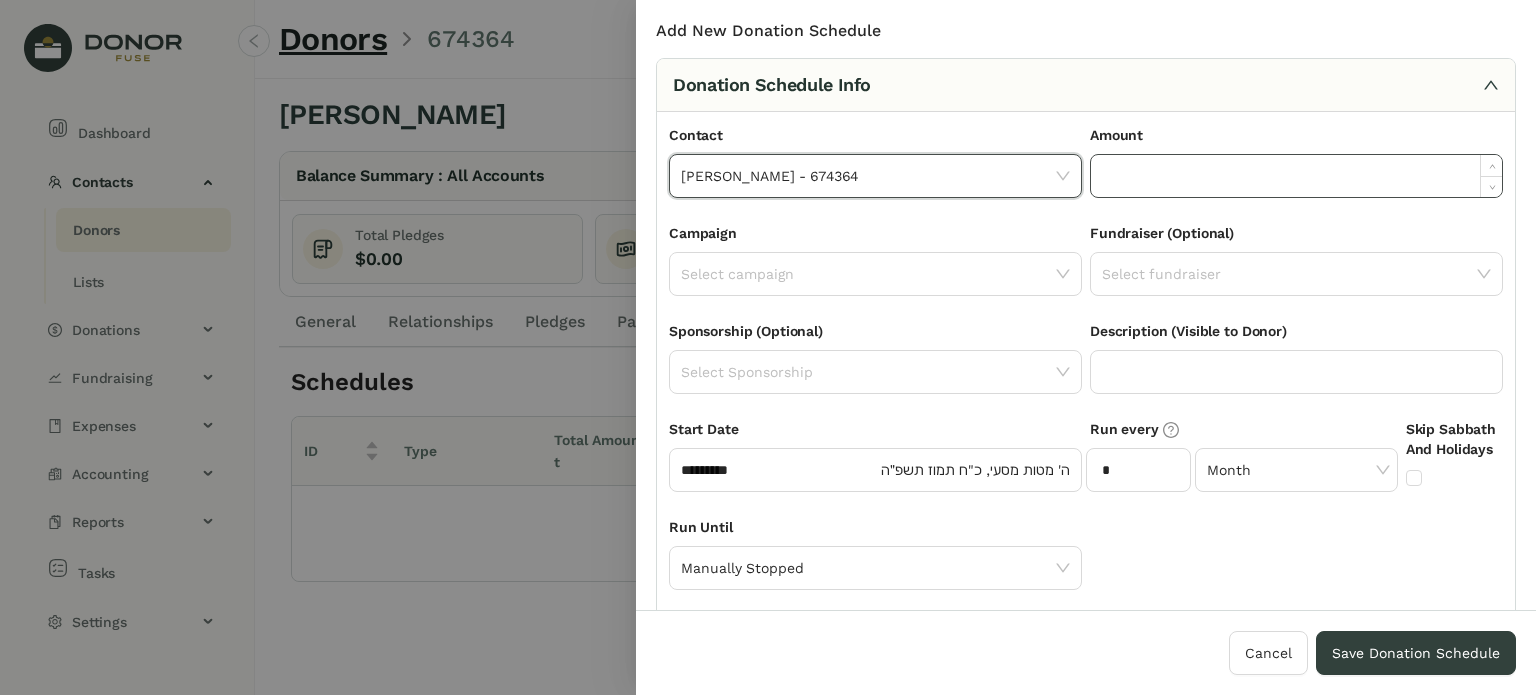 click 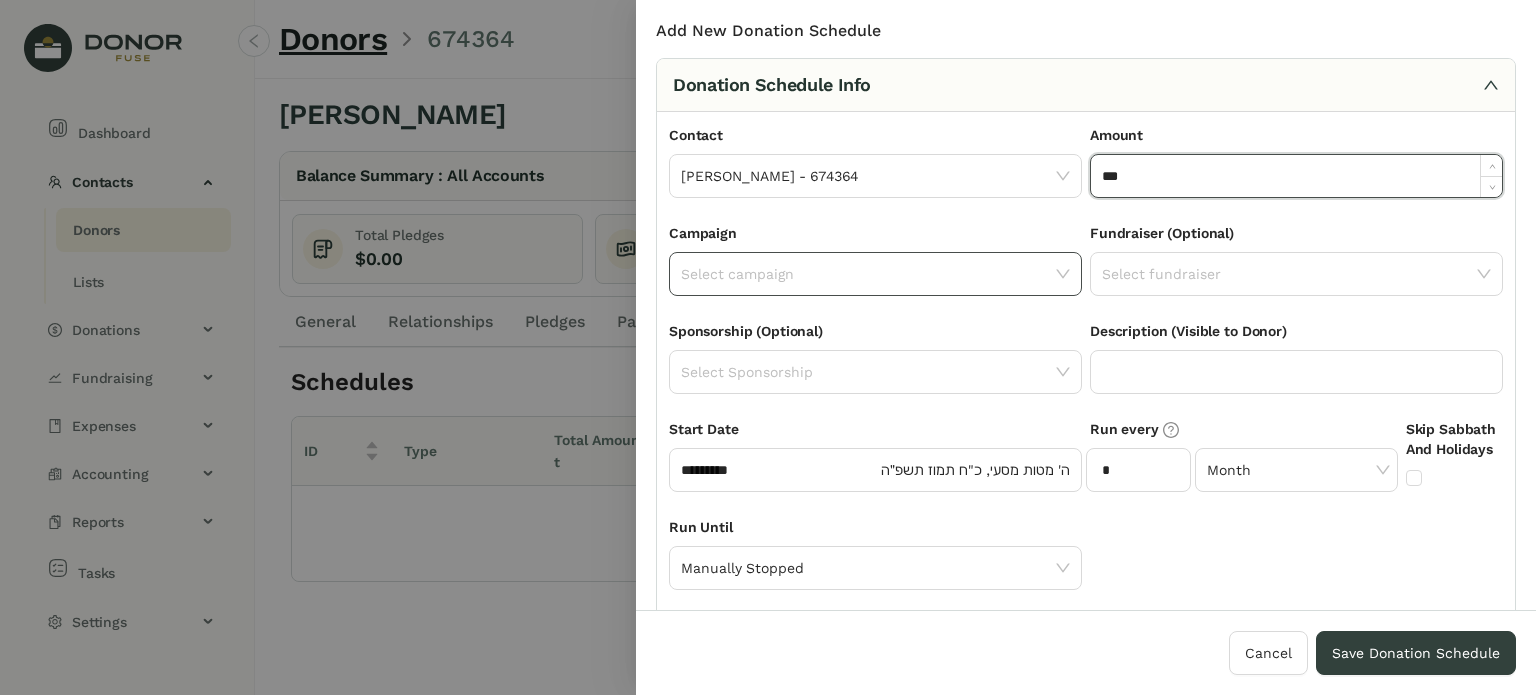 type on "*******" 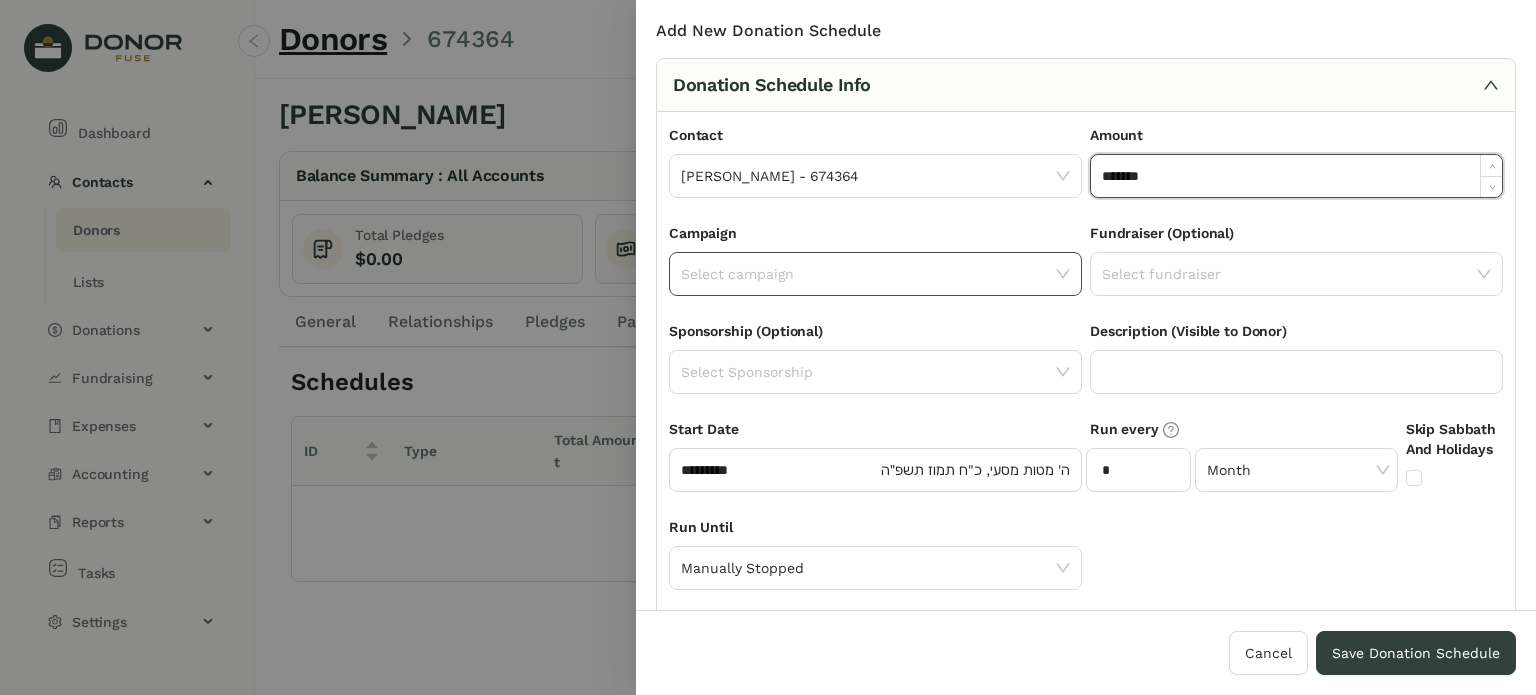 click 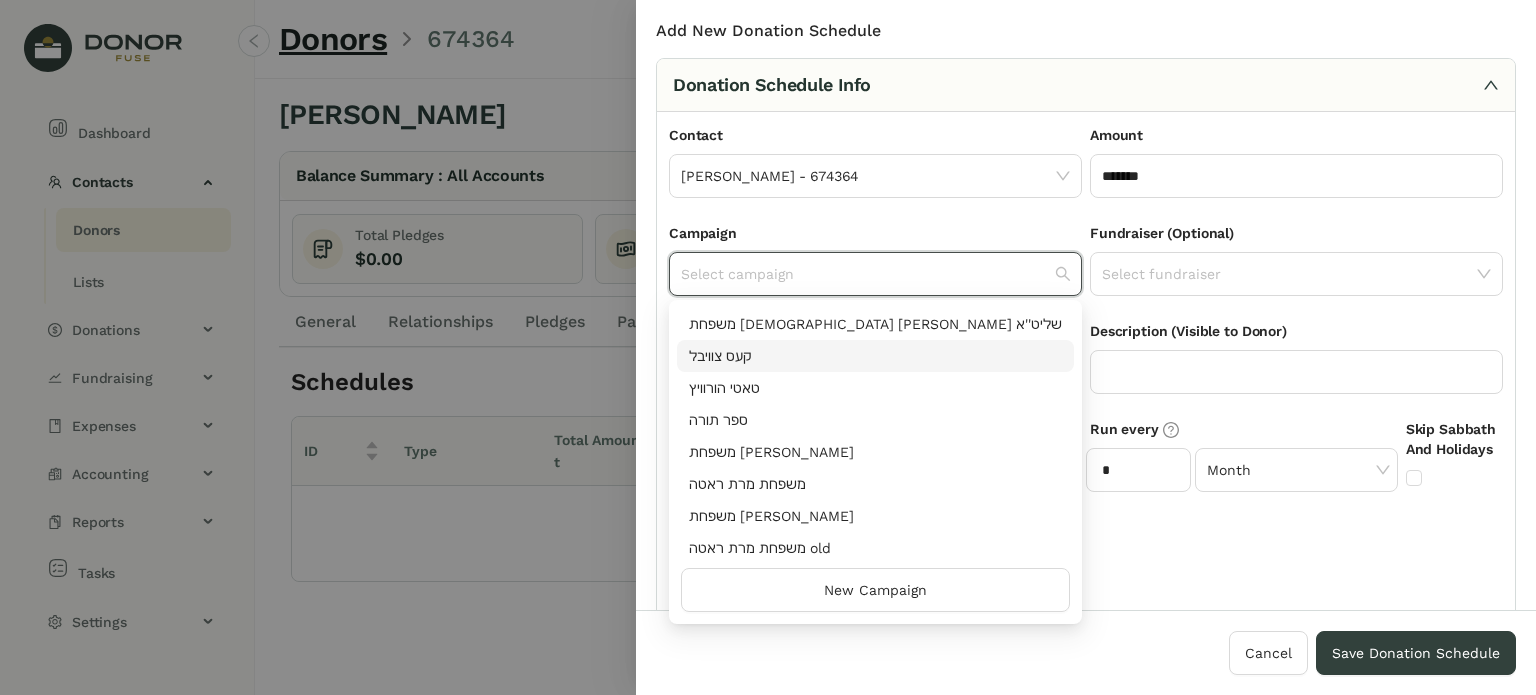 click on "‫קעס צוויבל‬" at bounding box center (875, 356) 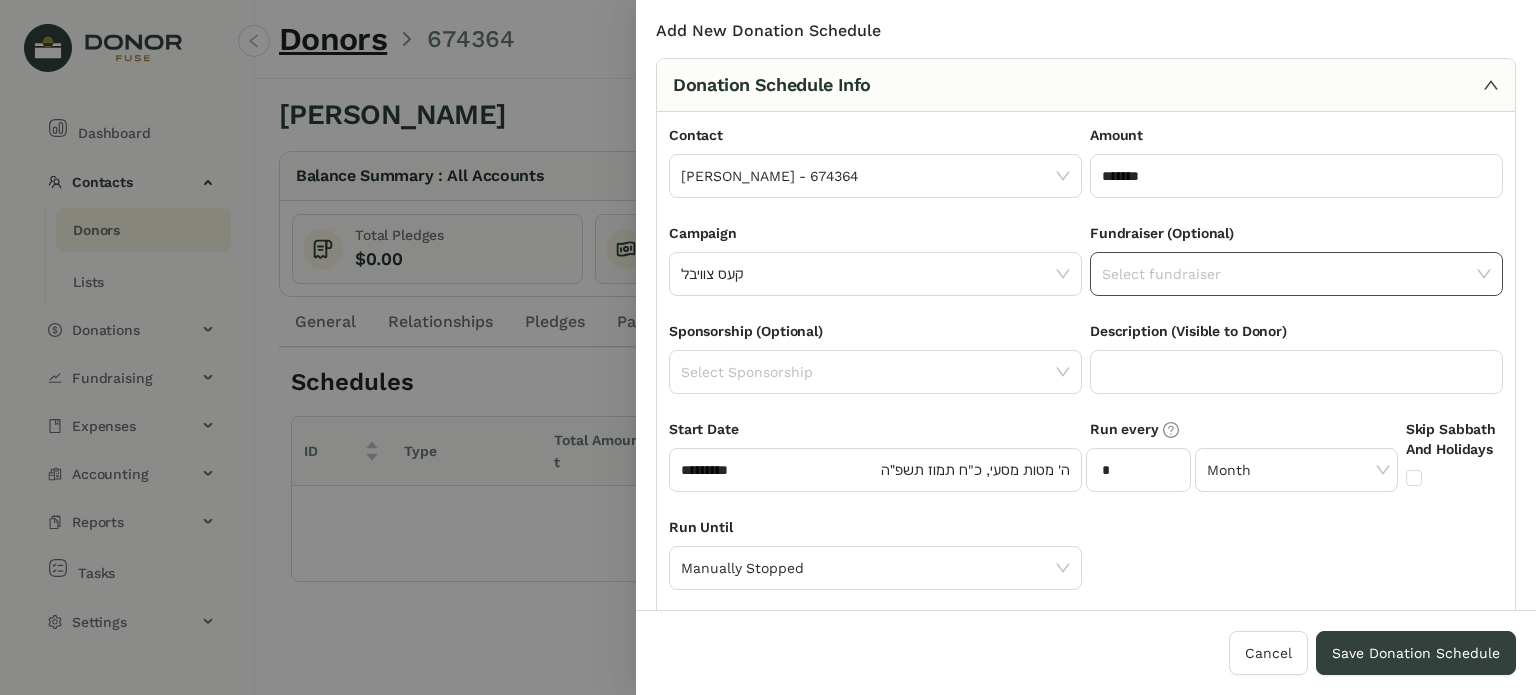click 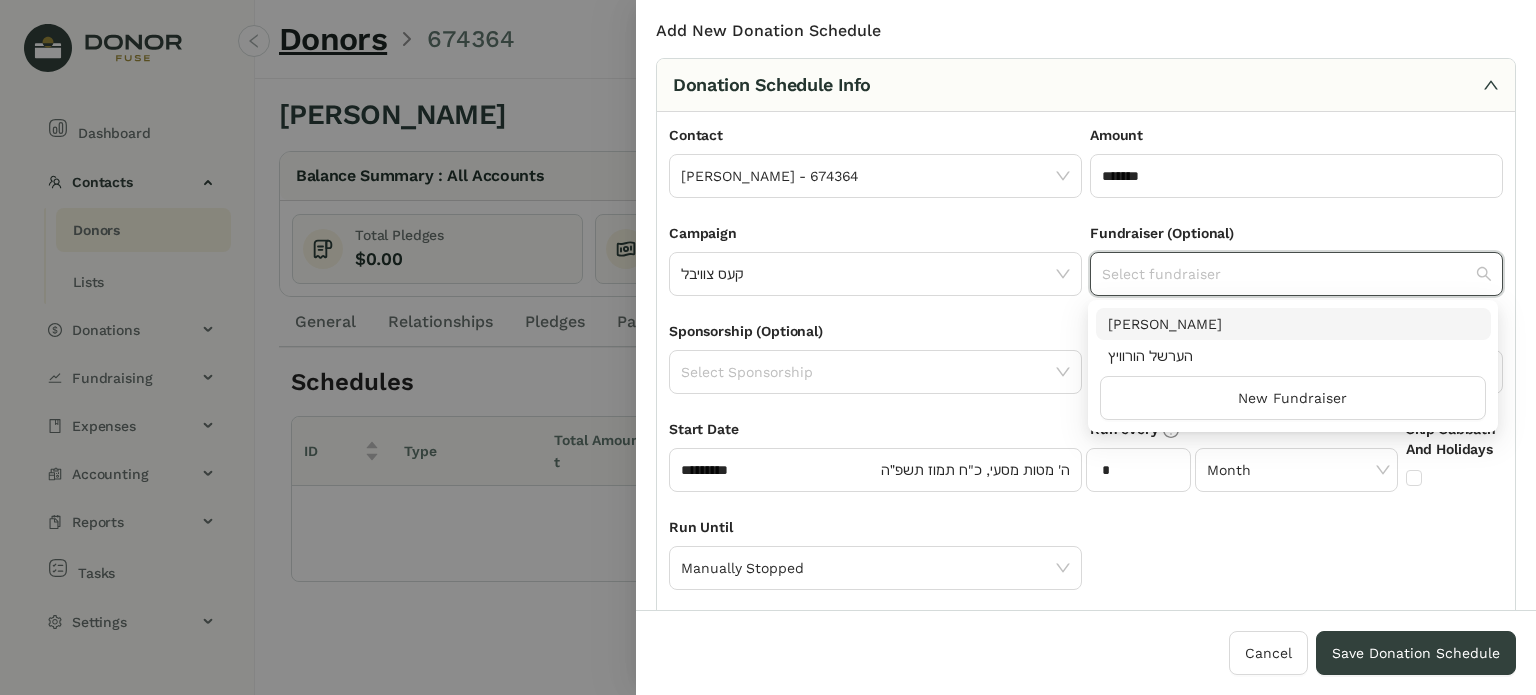 click on "[PERSON_NAME]" at bounding box center (1293, 324) 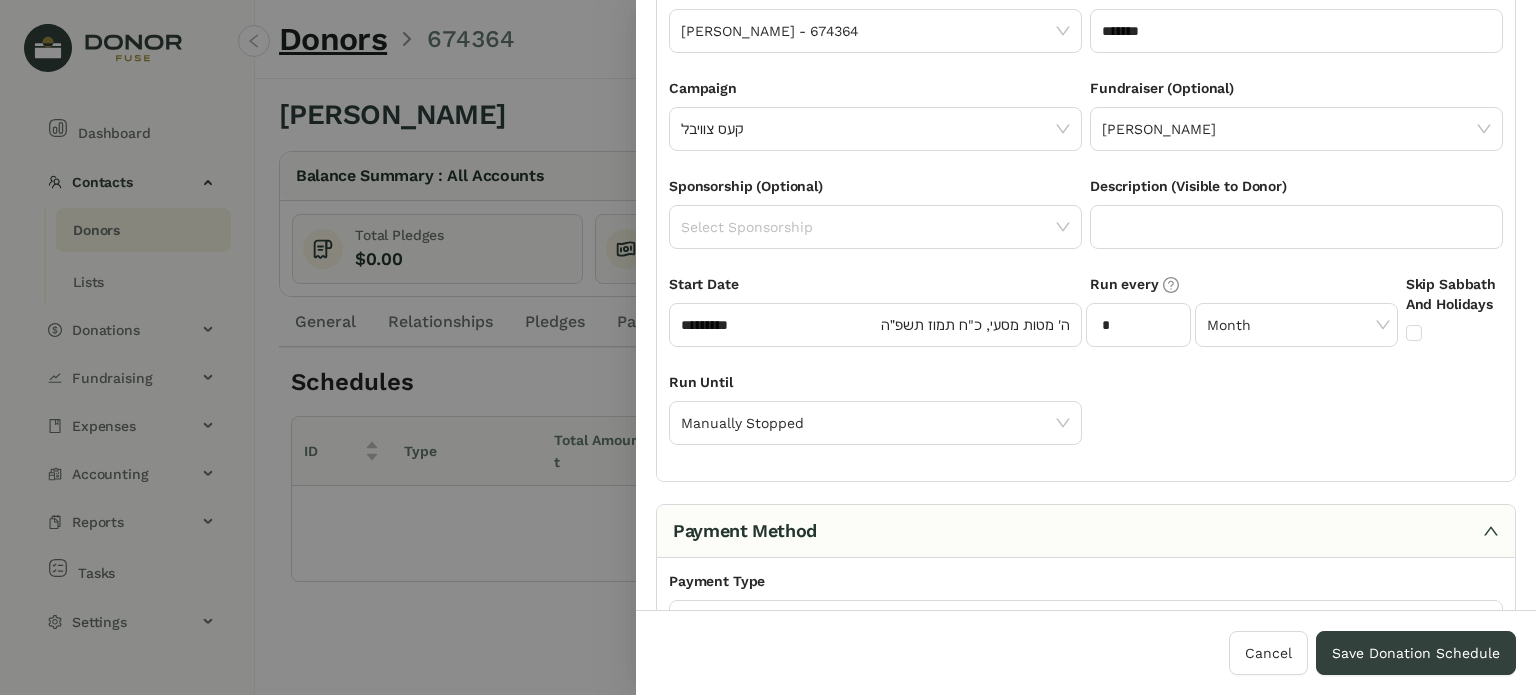 scroll, scrollTop: 143, scrollLeft: 0, axis: vertical 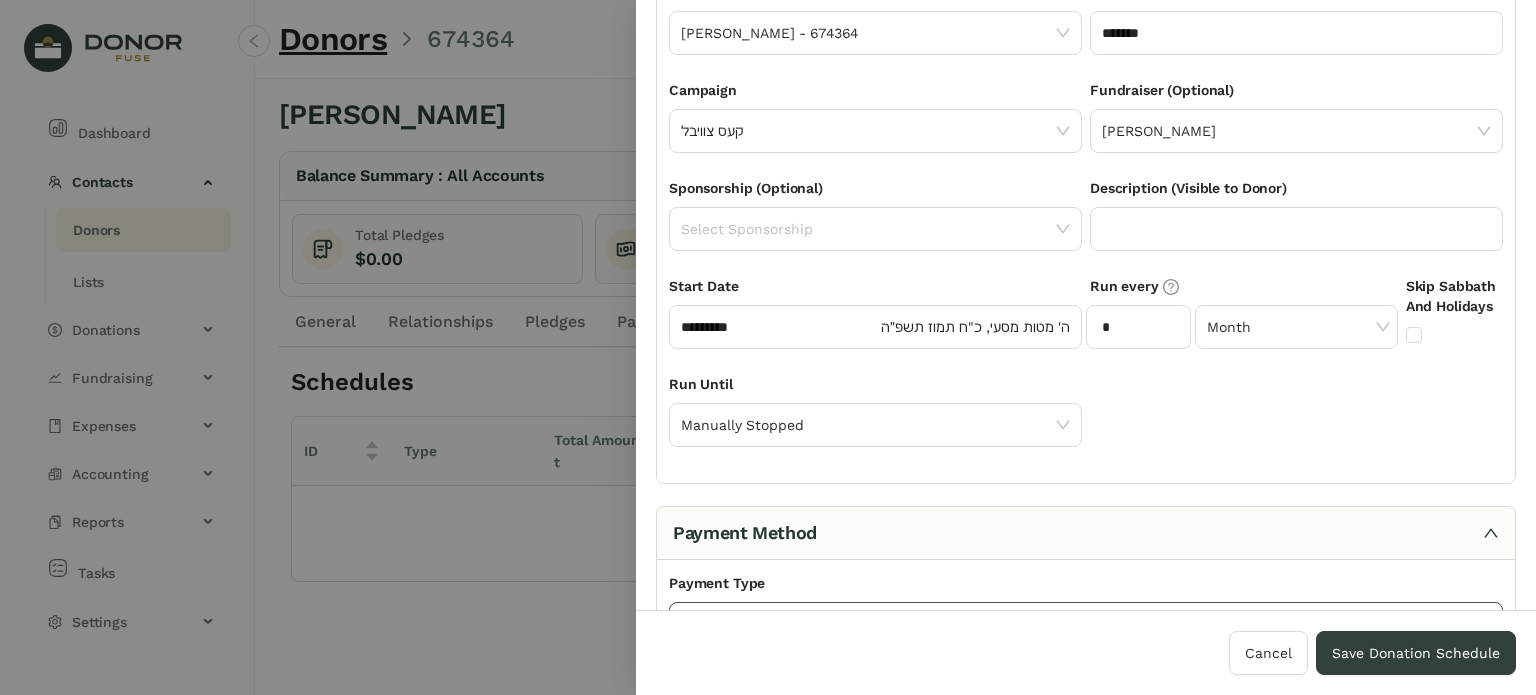 click 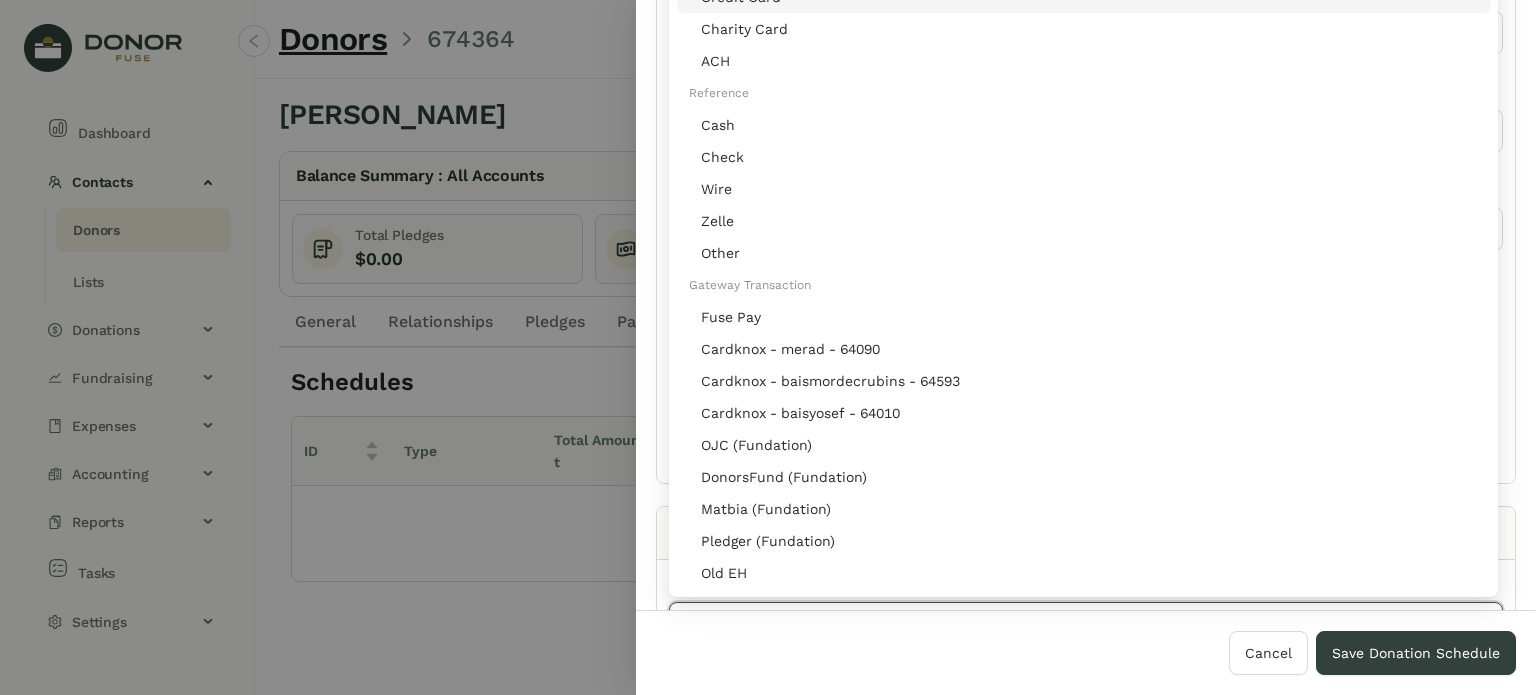 click on "Credit Card" 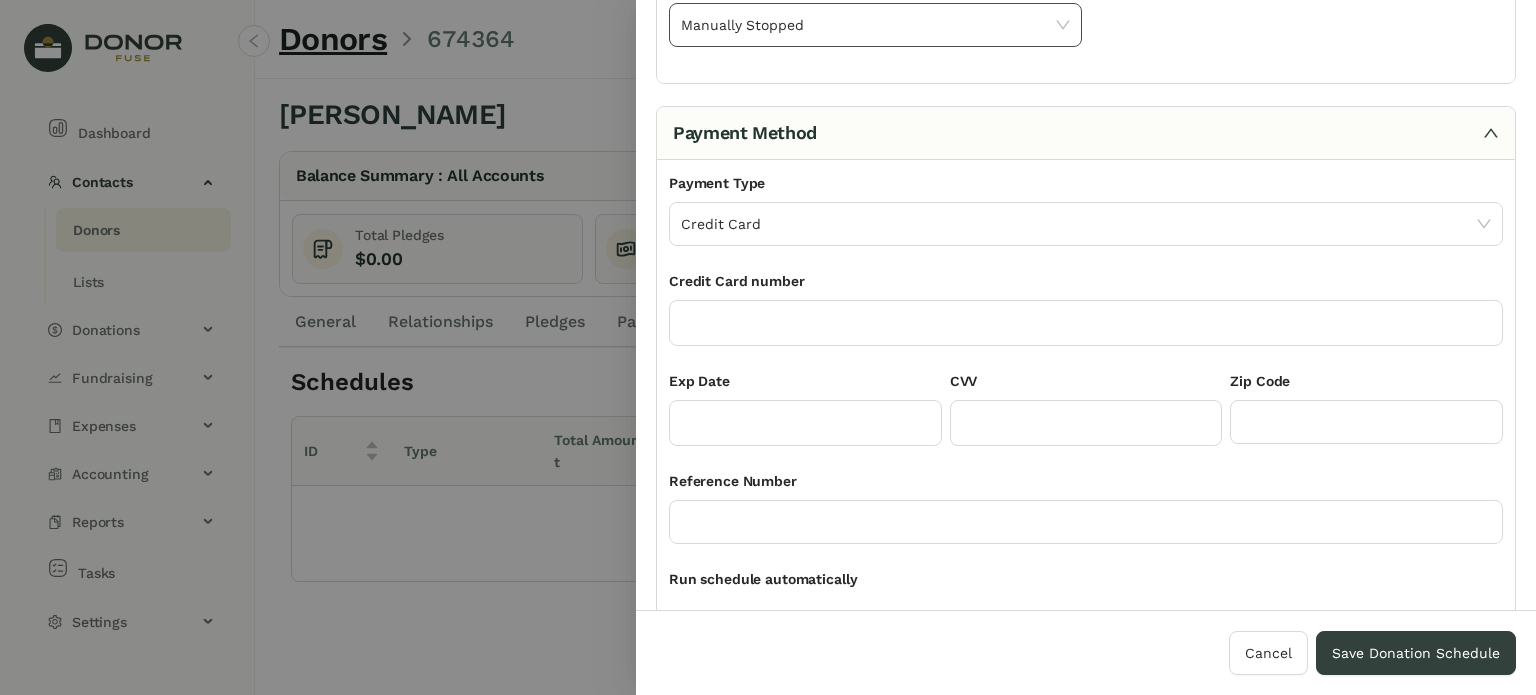scroll, scrollTop: 143, scrollLeft: 0, axis: vertical 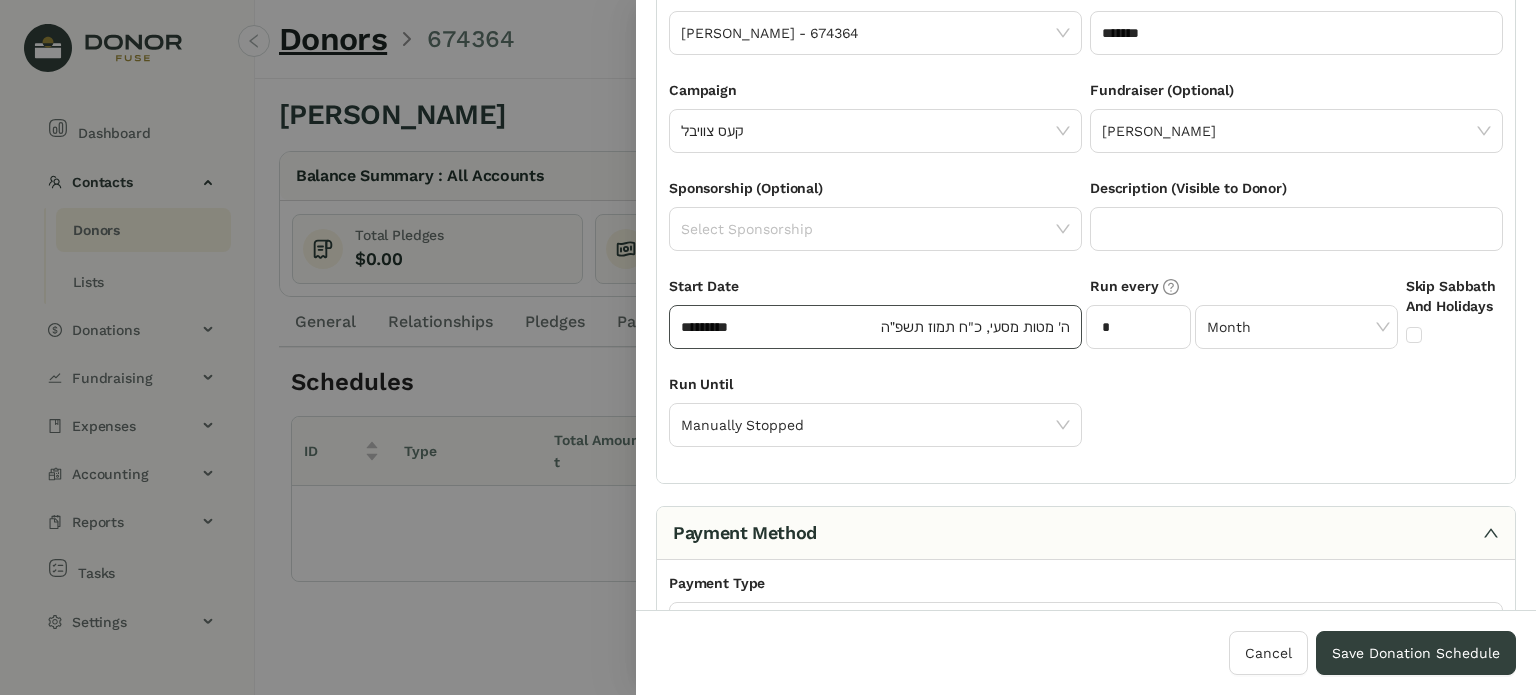 click on "*********" 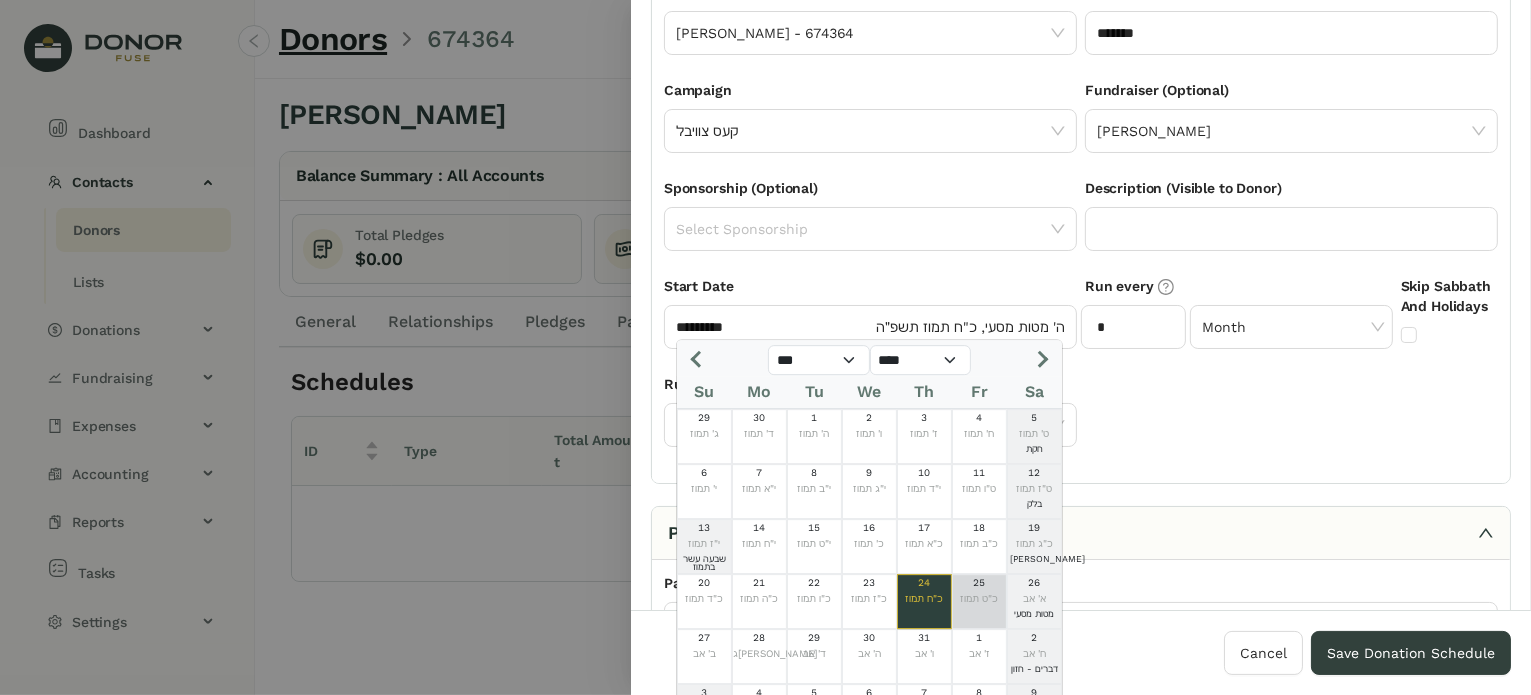 click on "25" 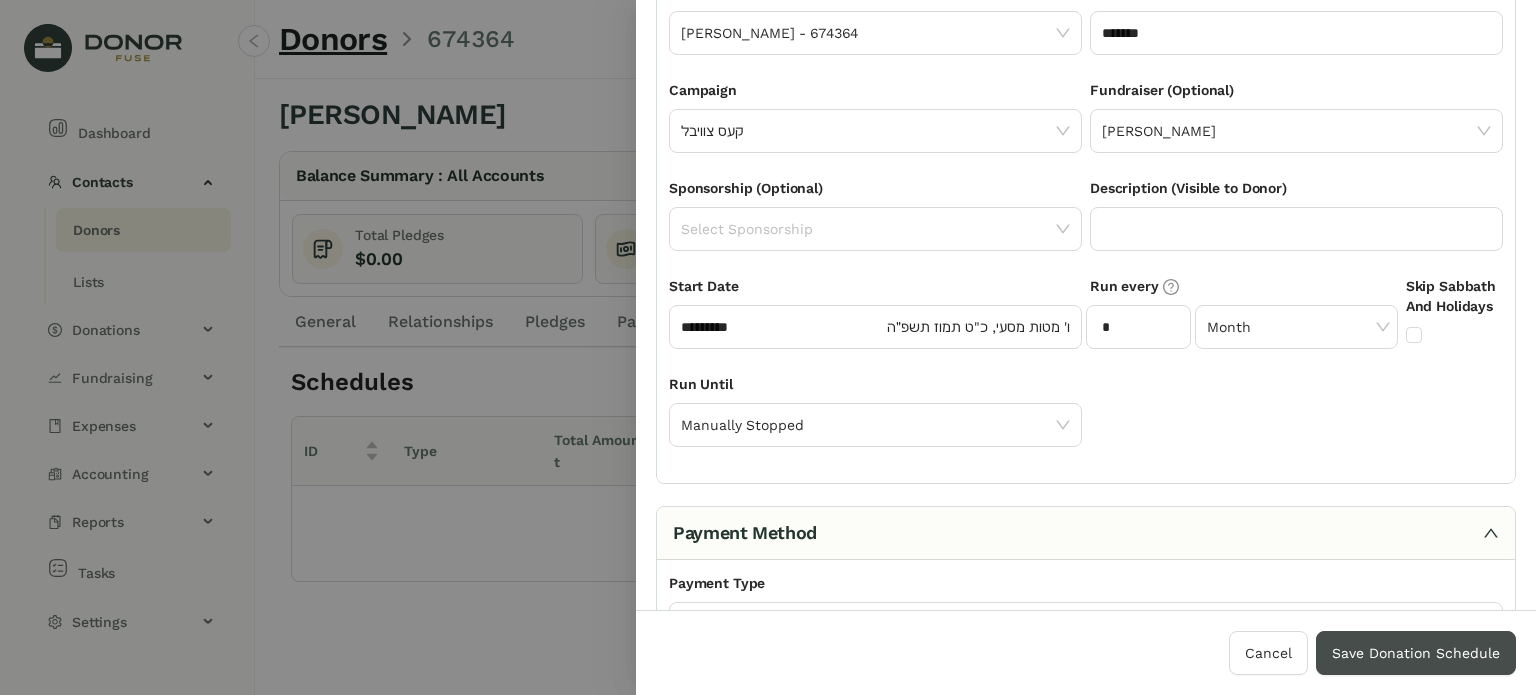 click on "Save Donation Schedule" at bounding box center [1416, 653] 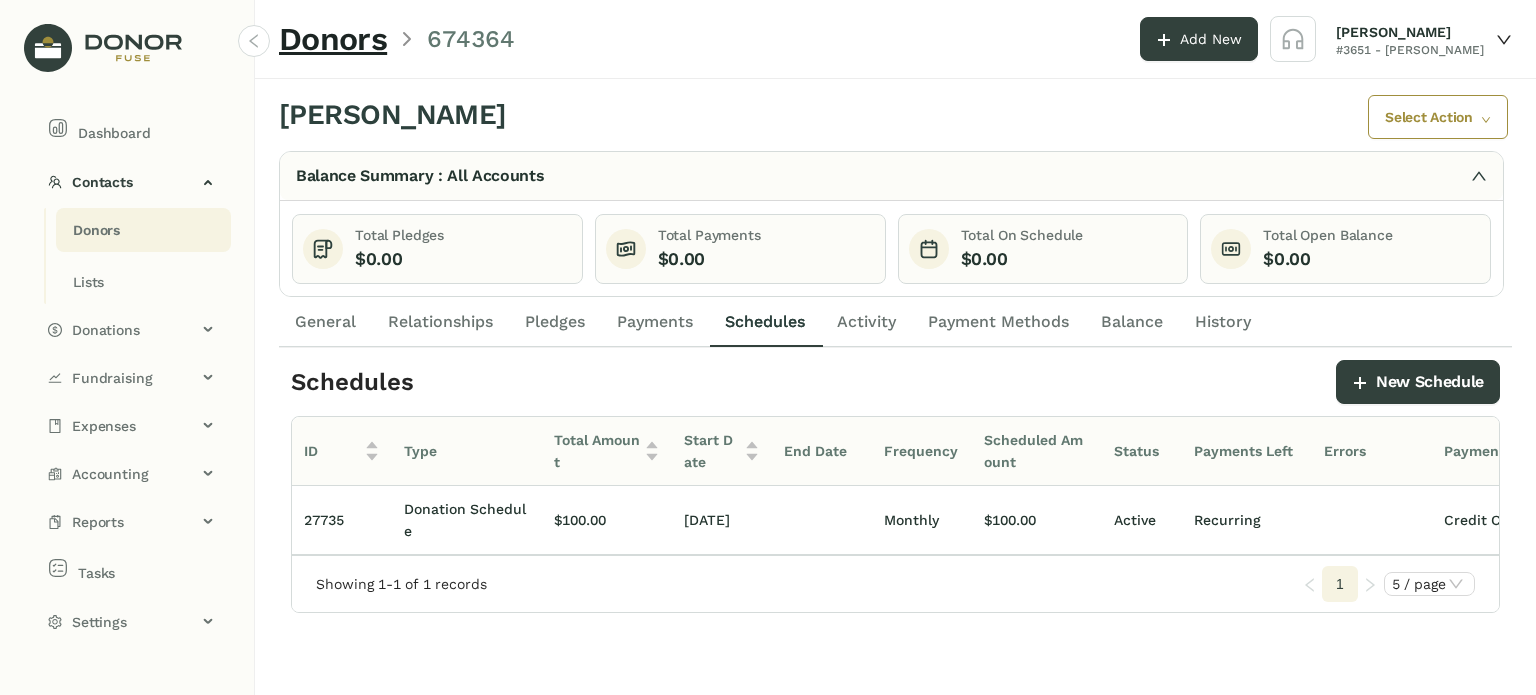 click on "Donors" 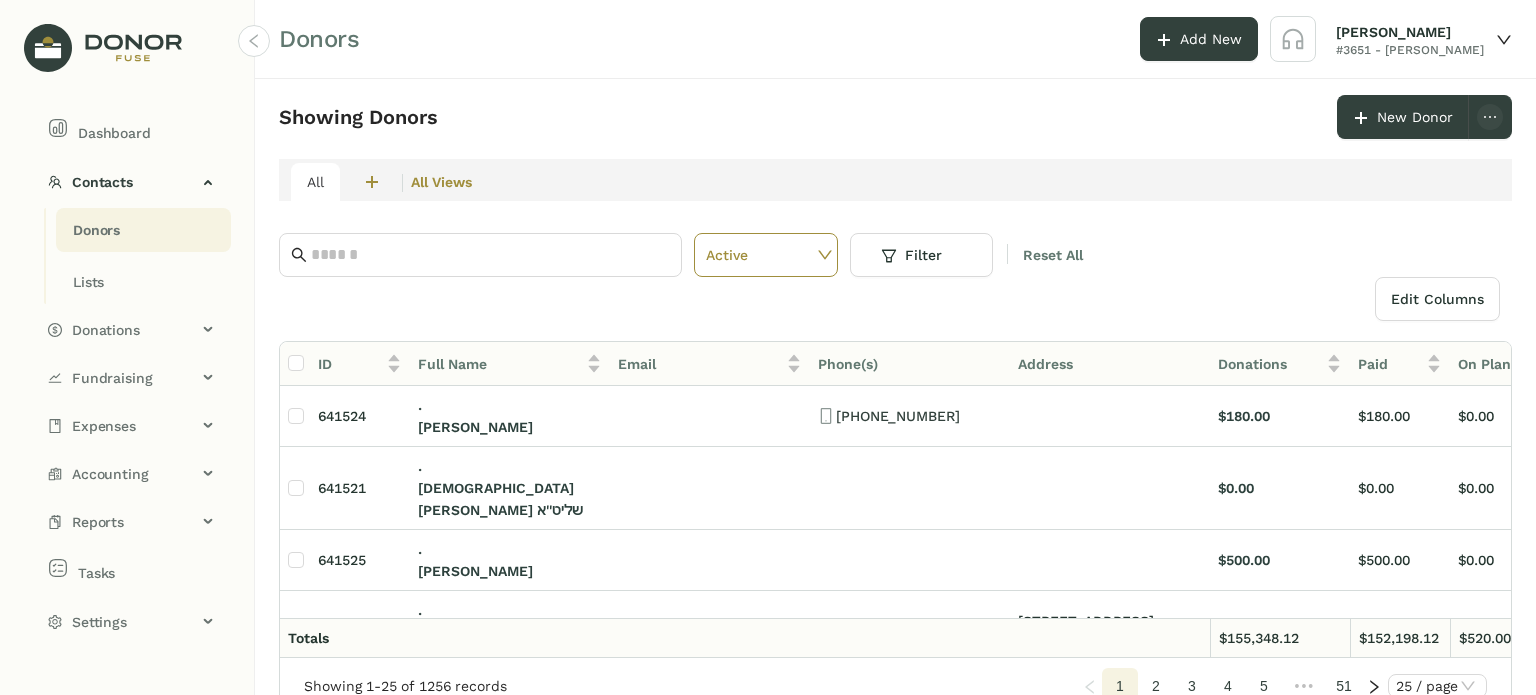 click 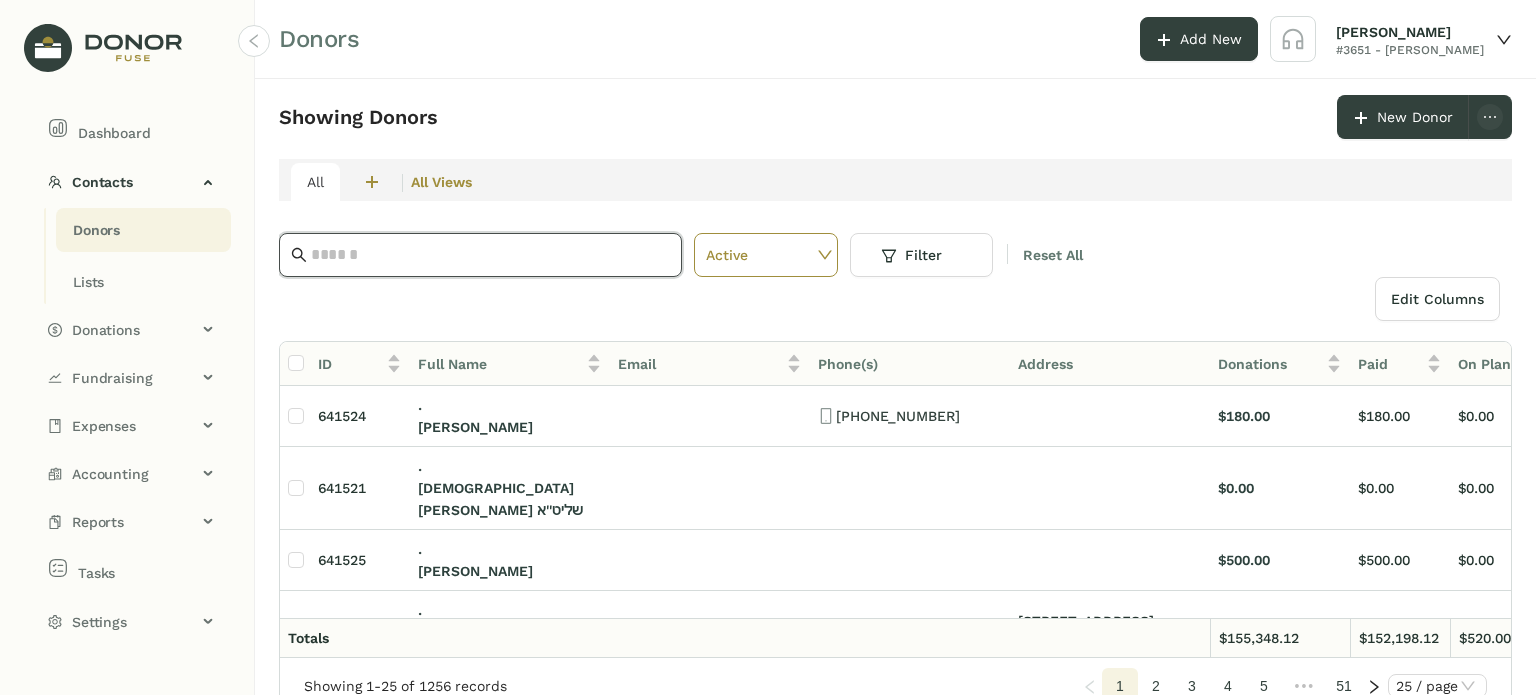 paste on "**********" 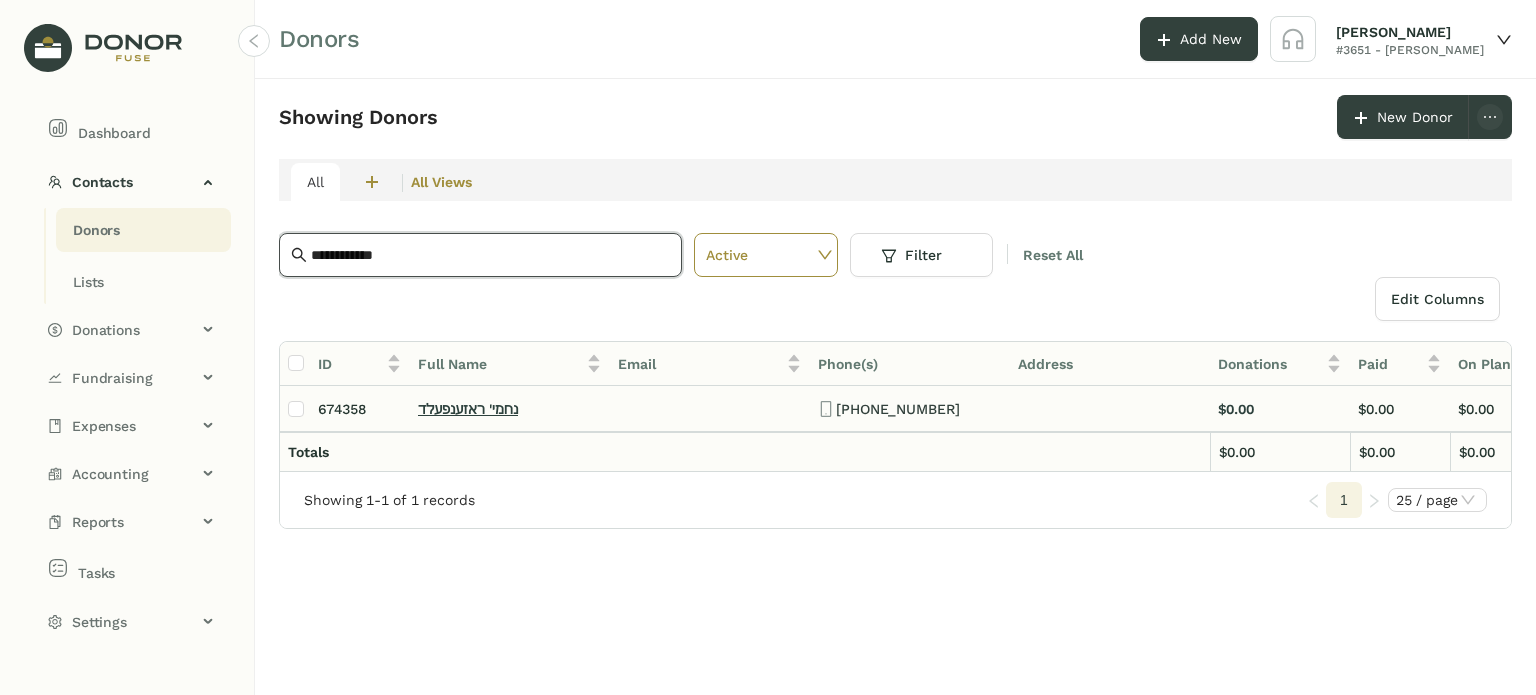 type on "**********" 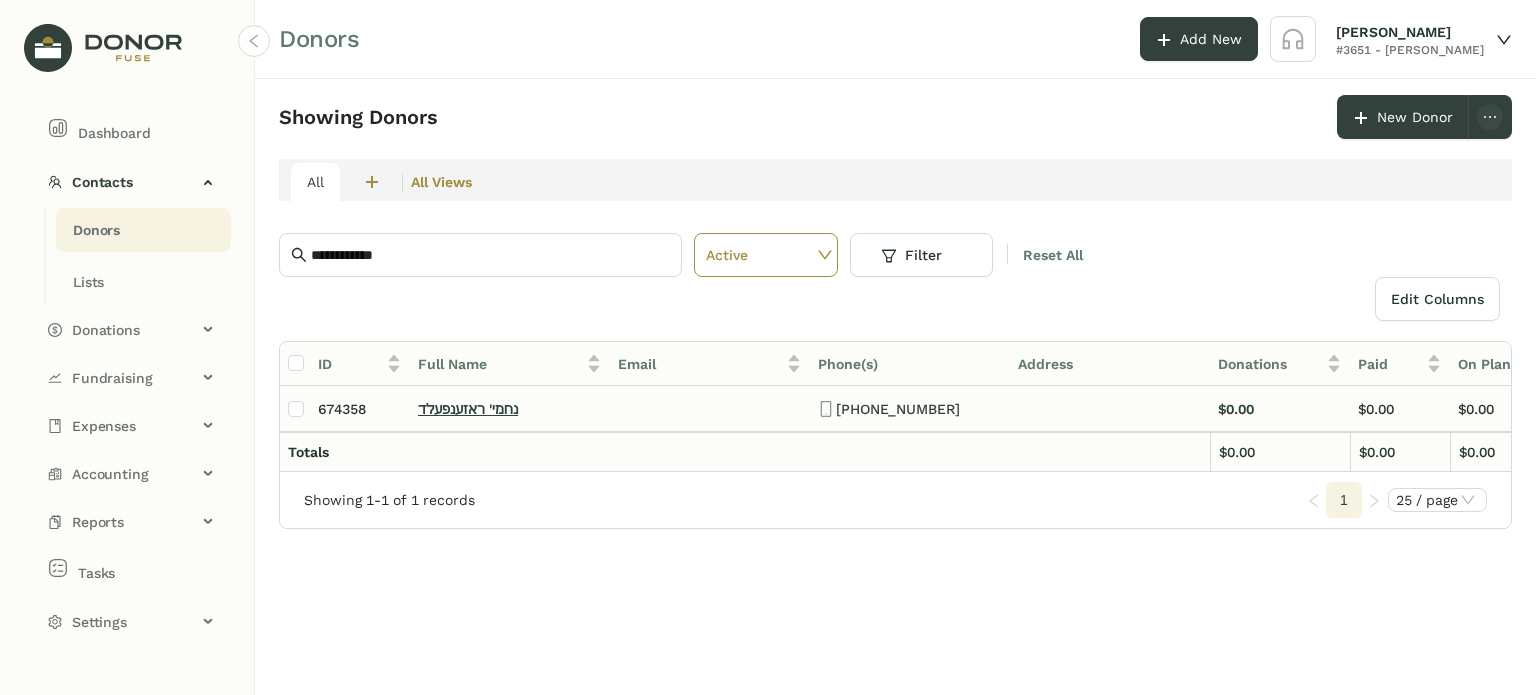 click on "נחמי' ראזענפעלד" 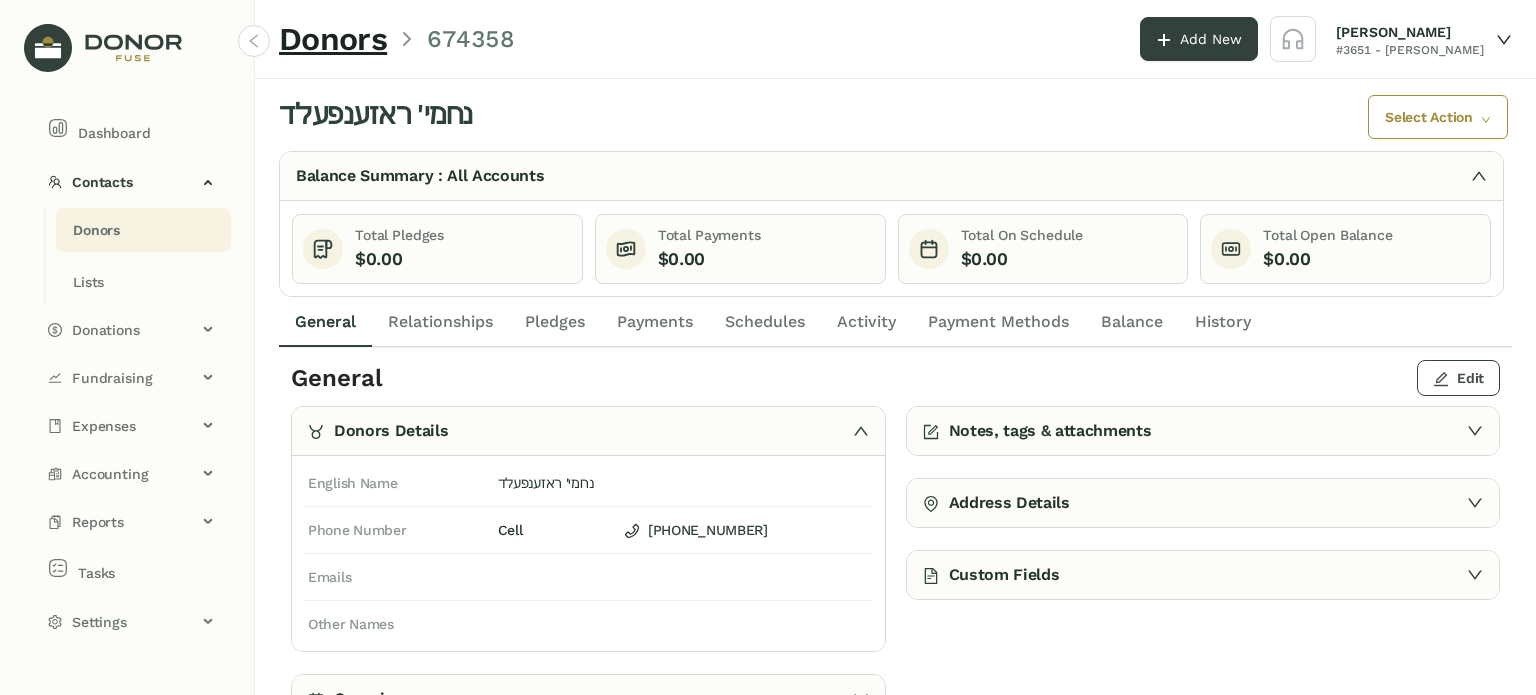 click on "Edit" 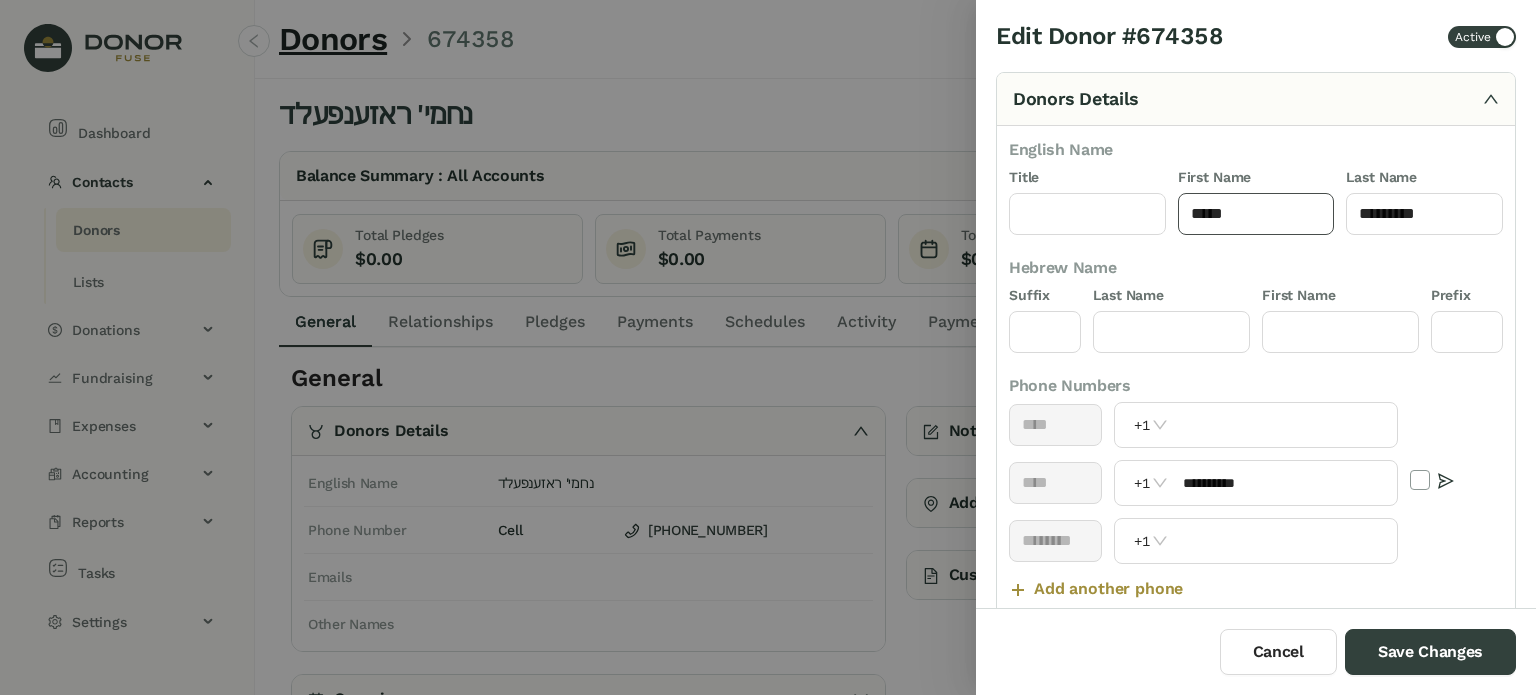 click on "*****" 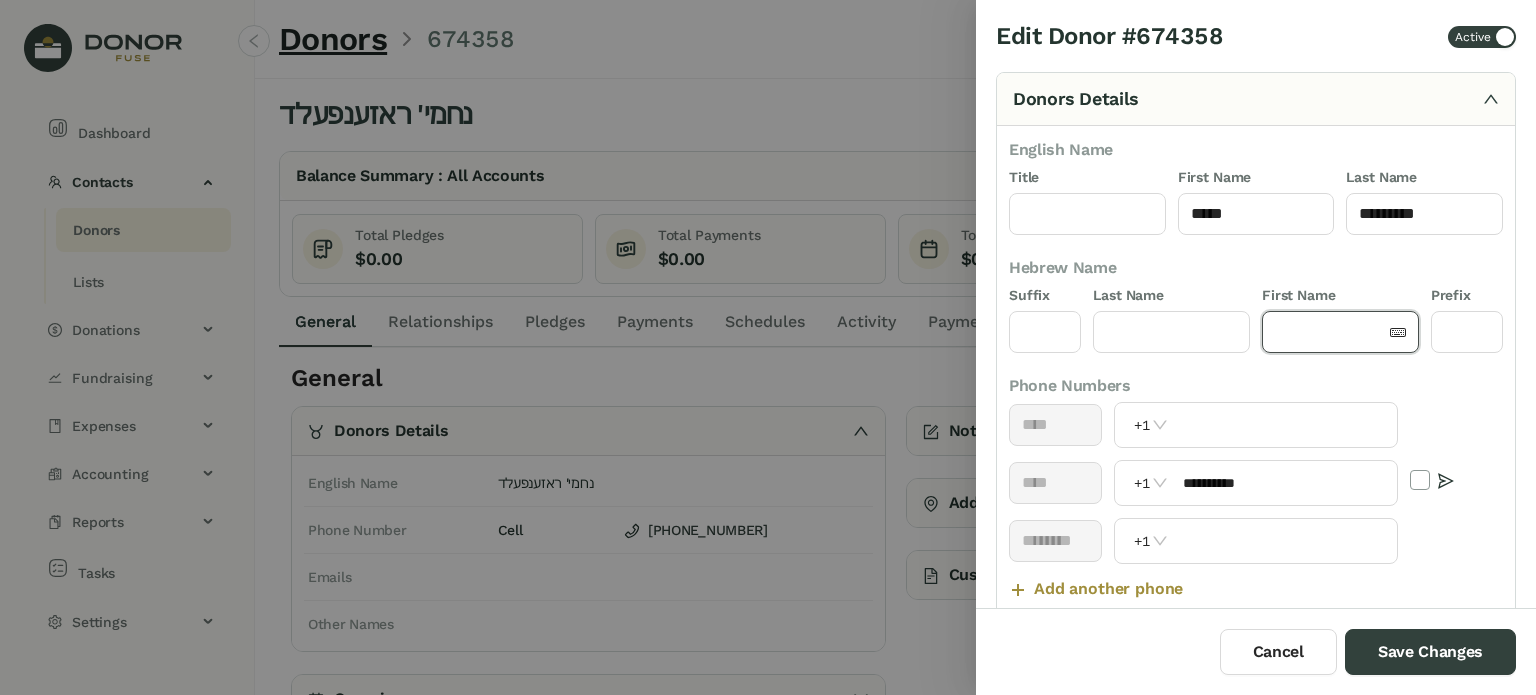 click 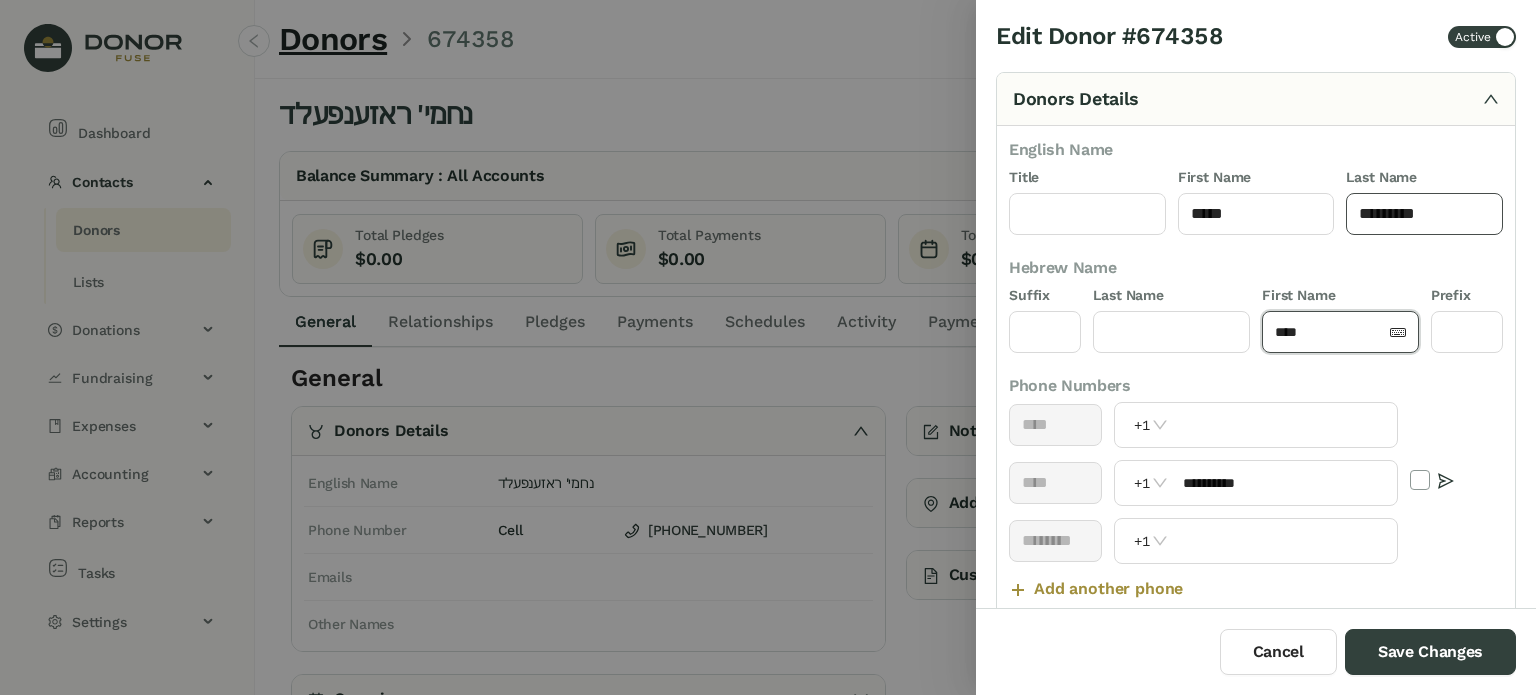 type on "****" 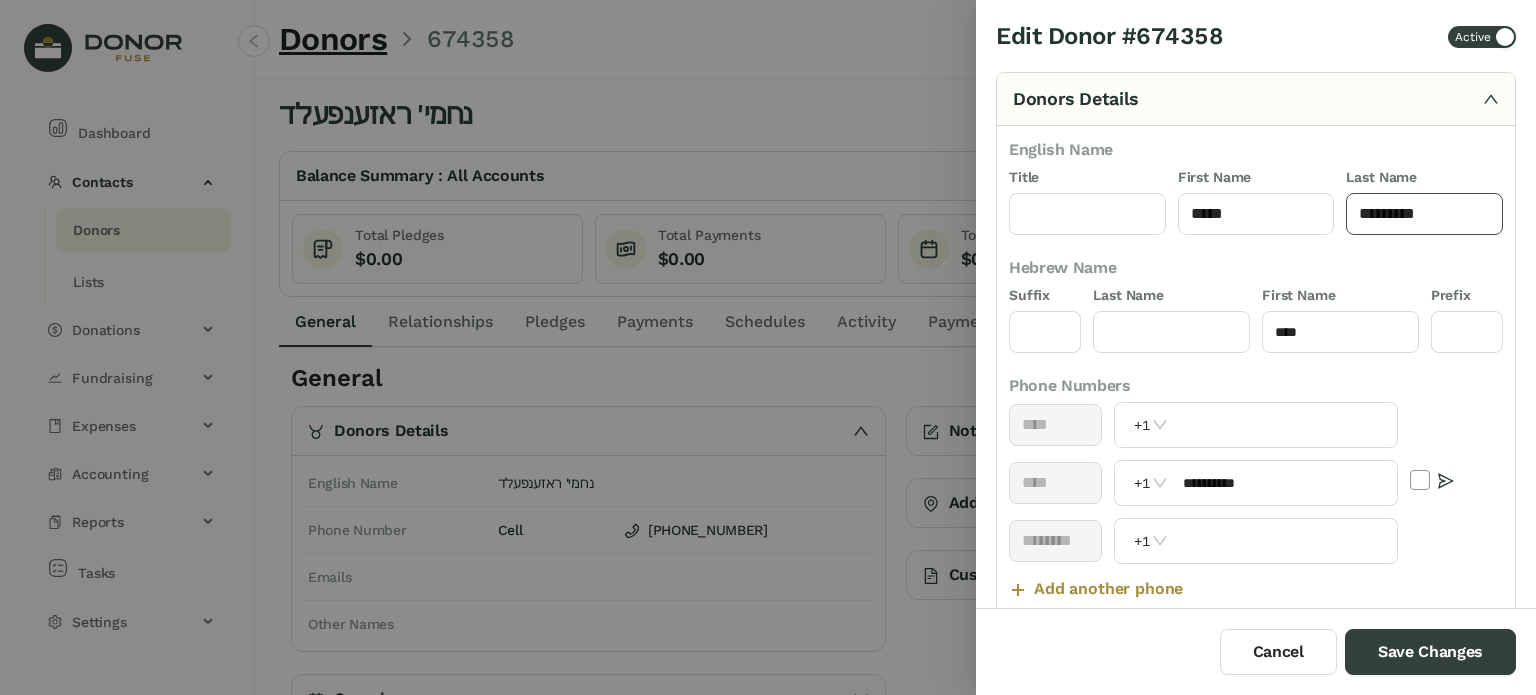 click on "*********" 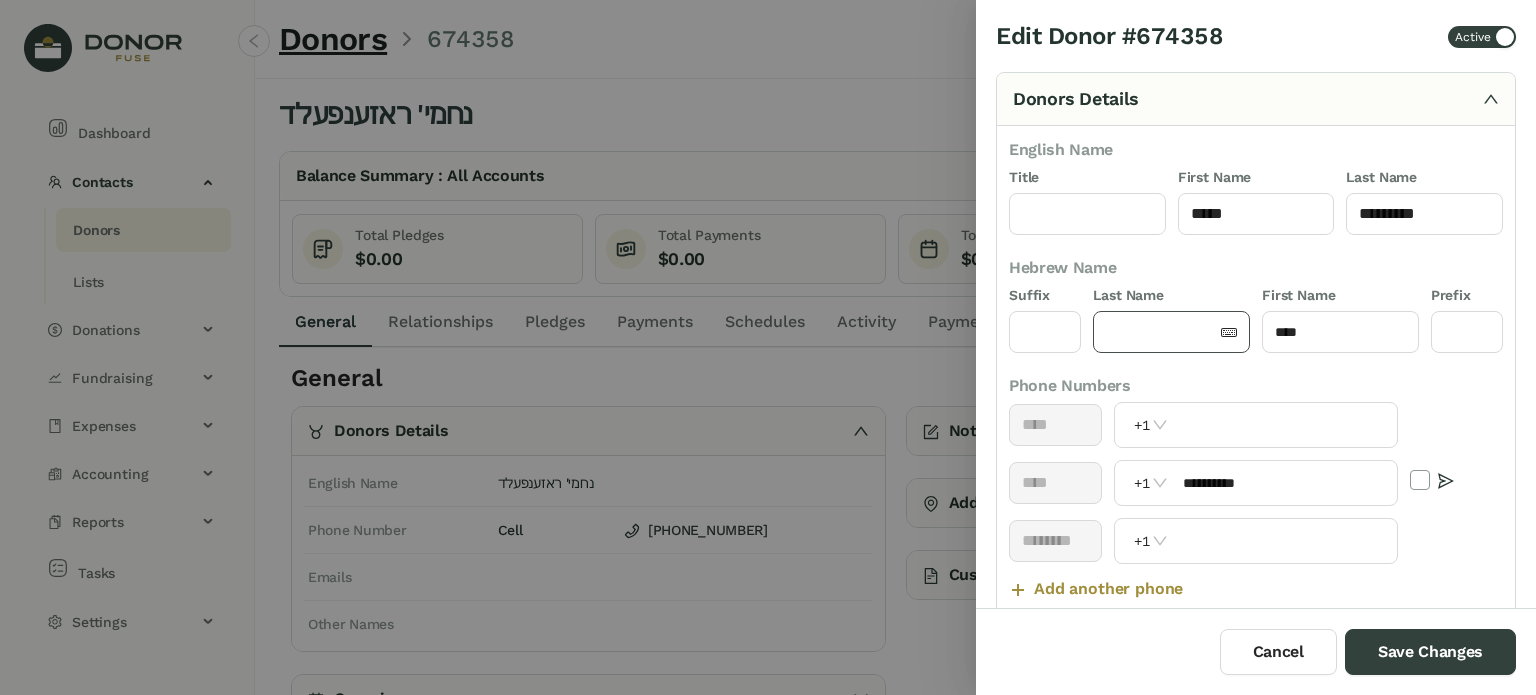 click 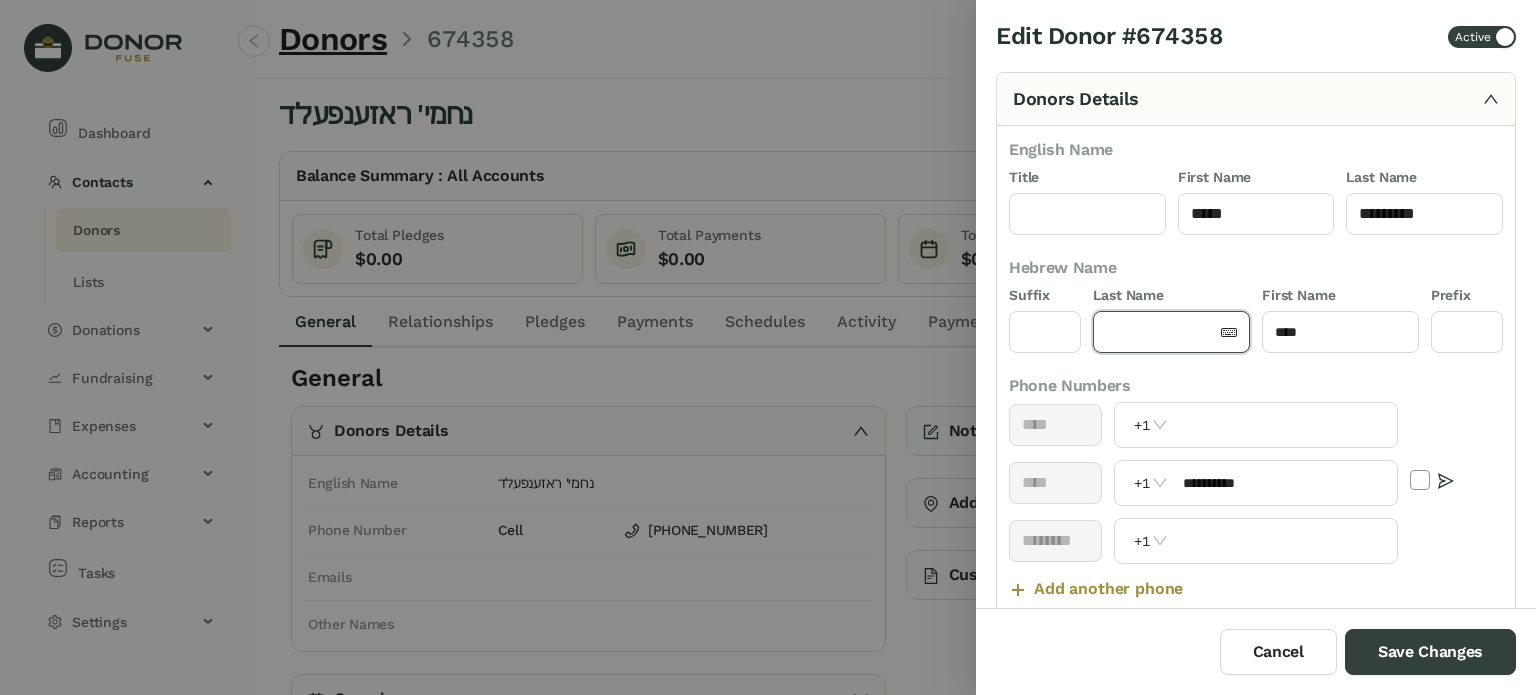 paste on "*********" 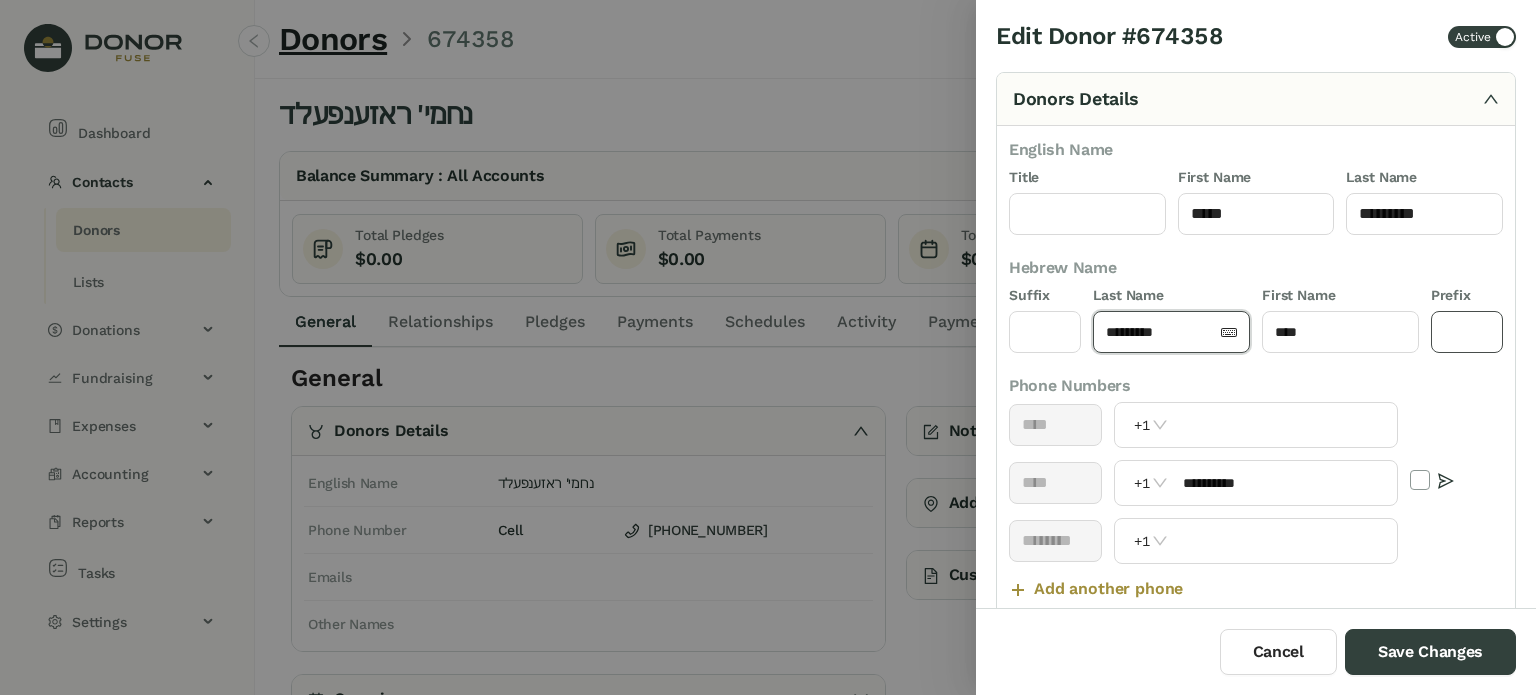 type on "*********" 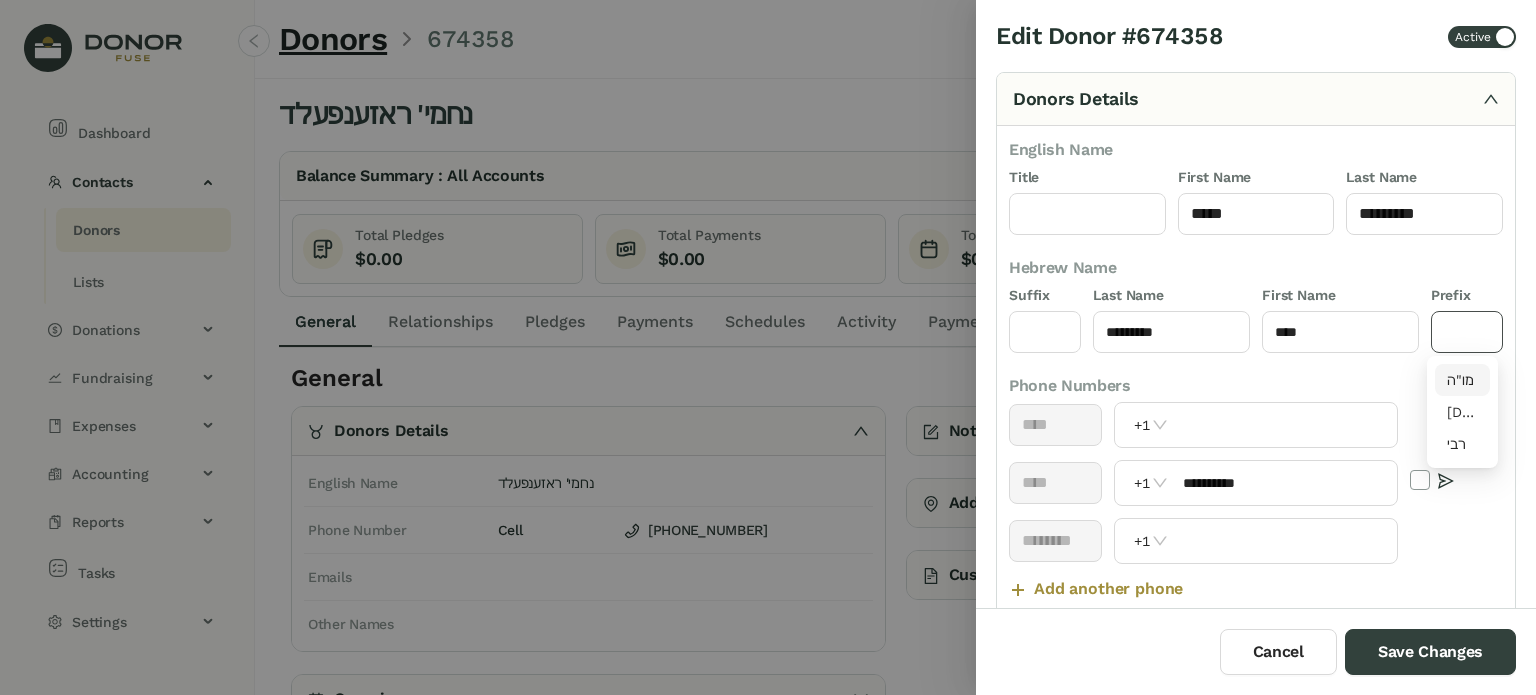click on "מו"ה" at bounding box center [1463, 380] 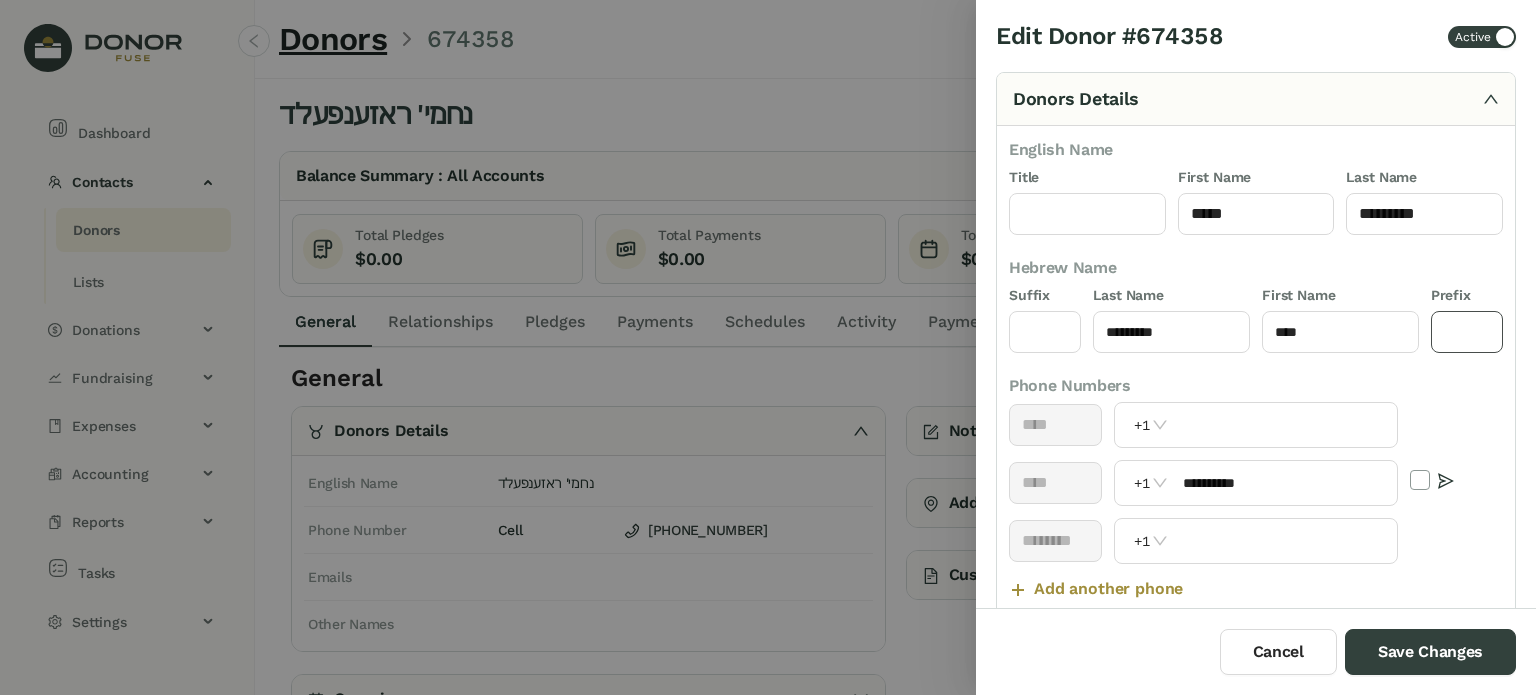 type on "****" 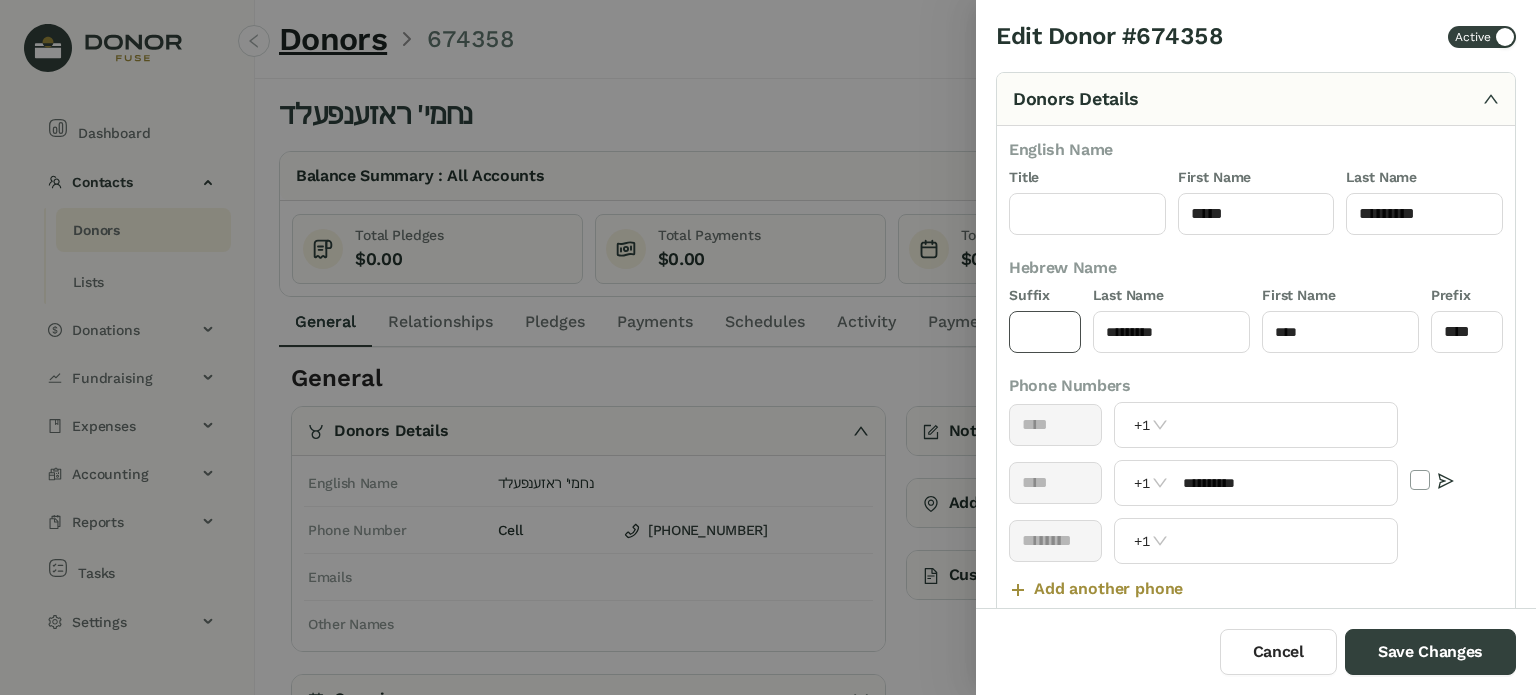 click 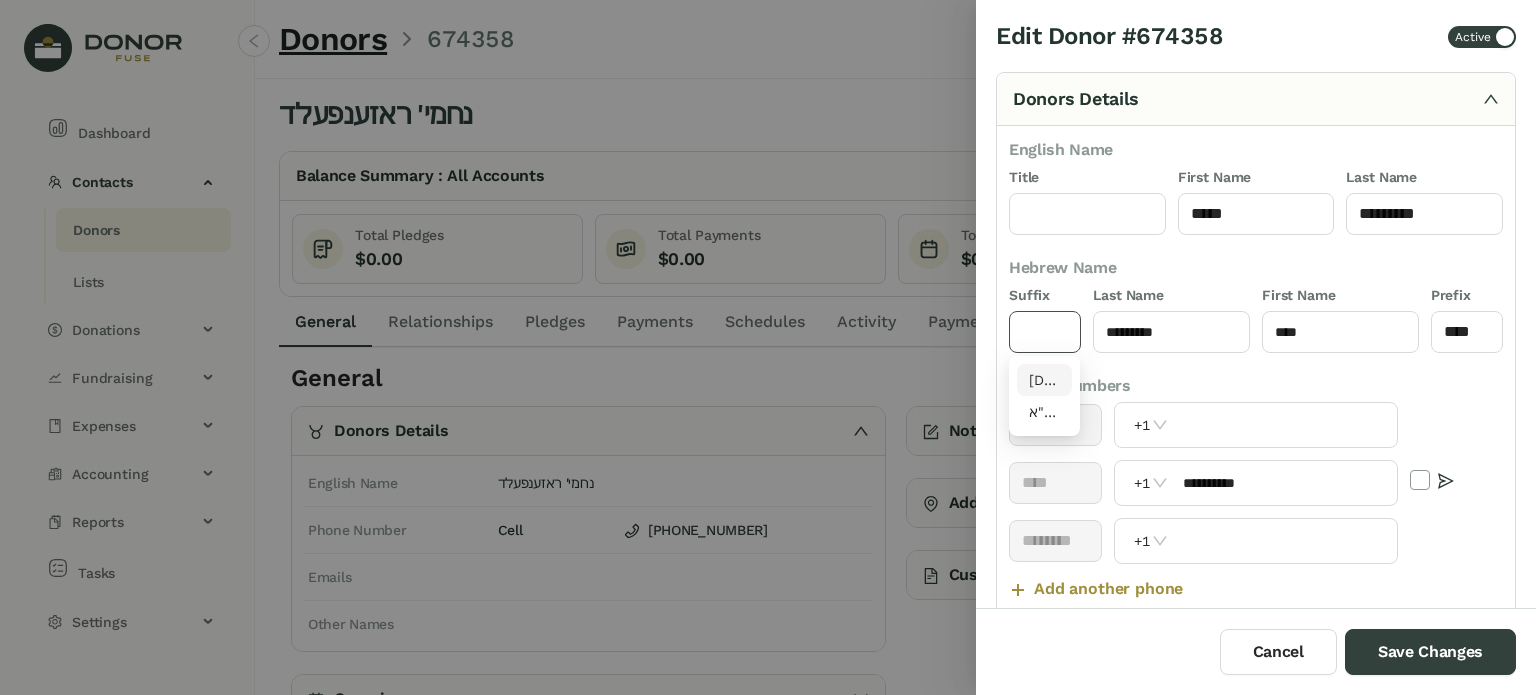 click on "[DEMOGRAPHIC_DATA]"ו" at bounding box center (1045, 380) 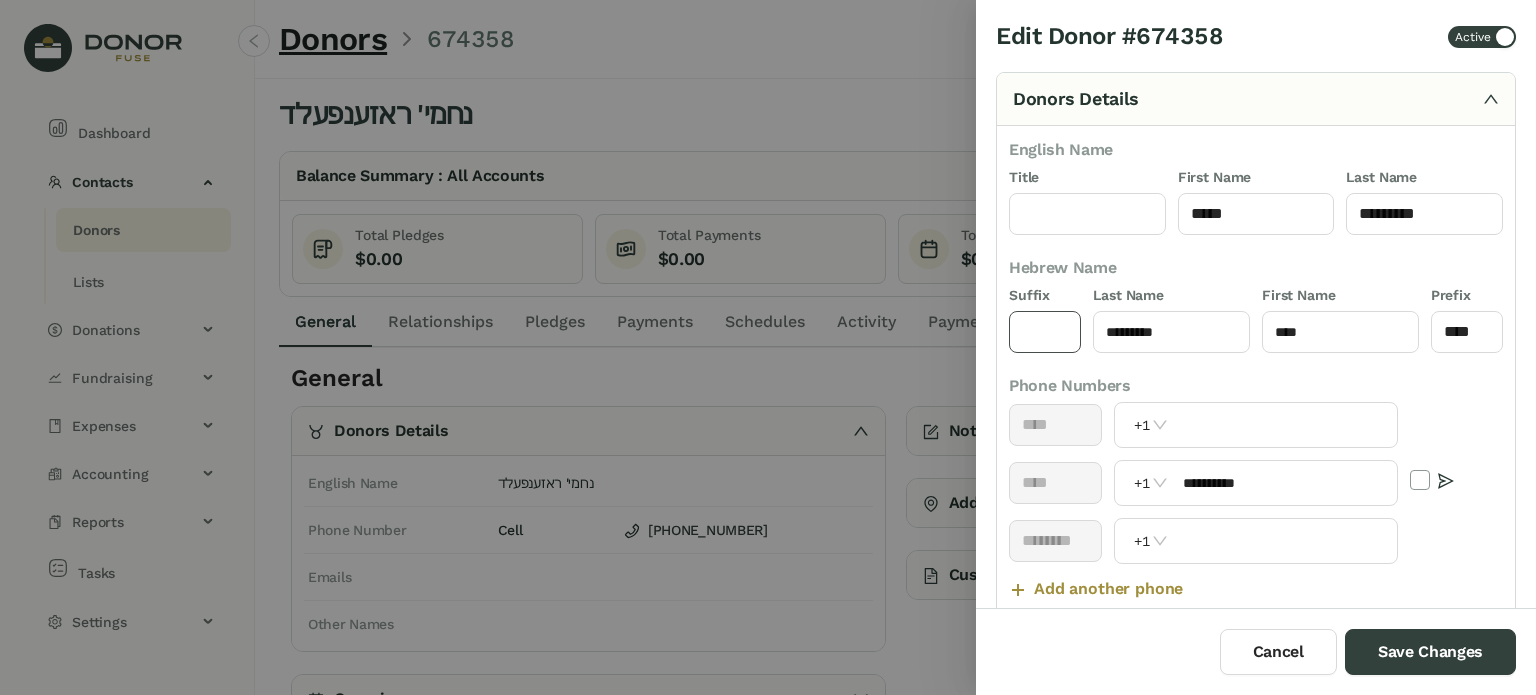 type on "****" 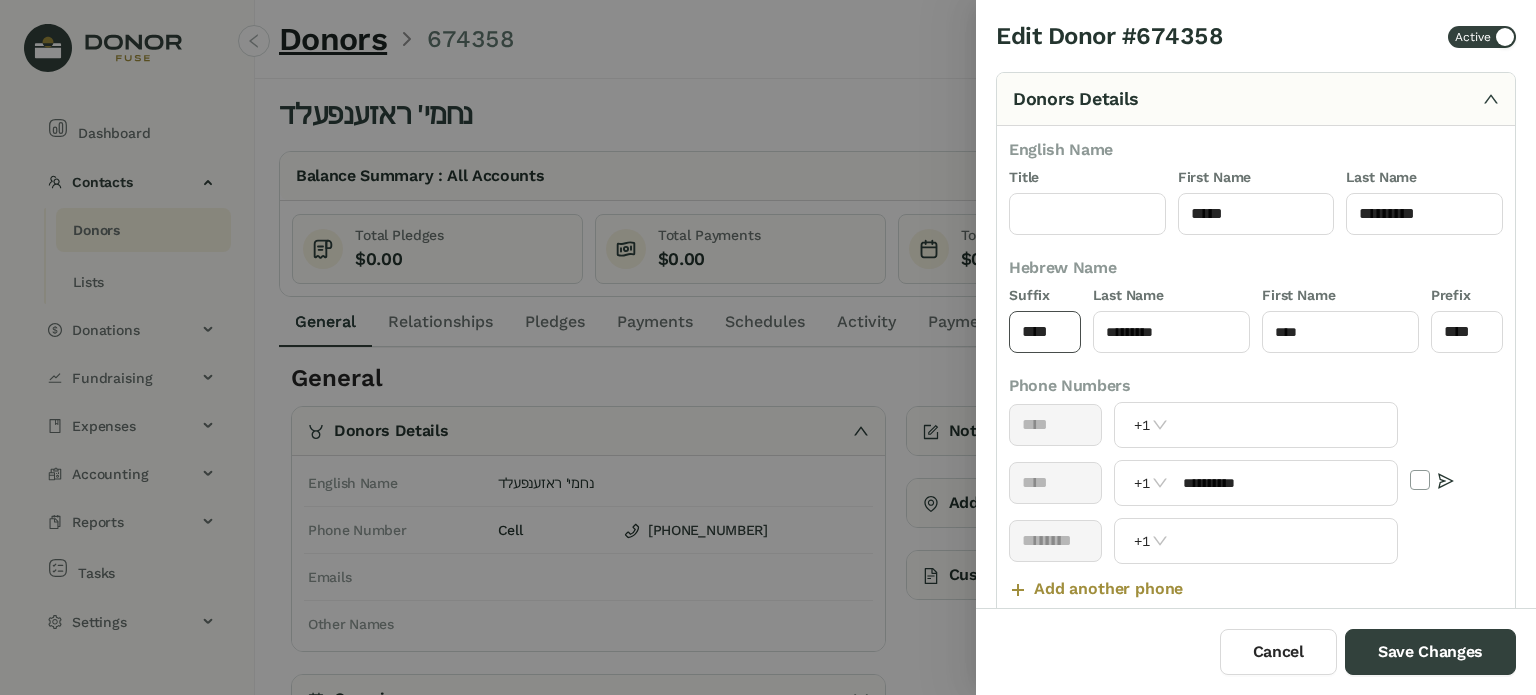 scroll, scrollTop: 633, scrollLeft: 0, axis: vertical 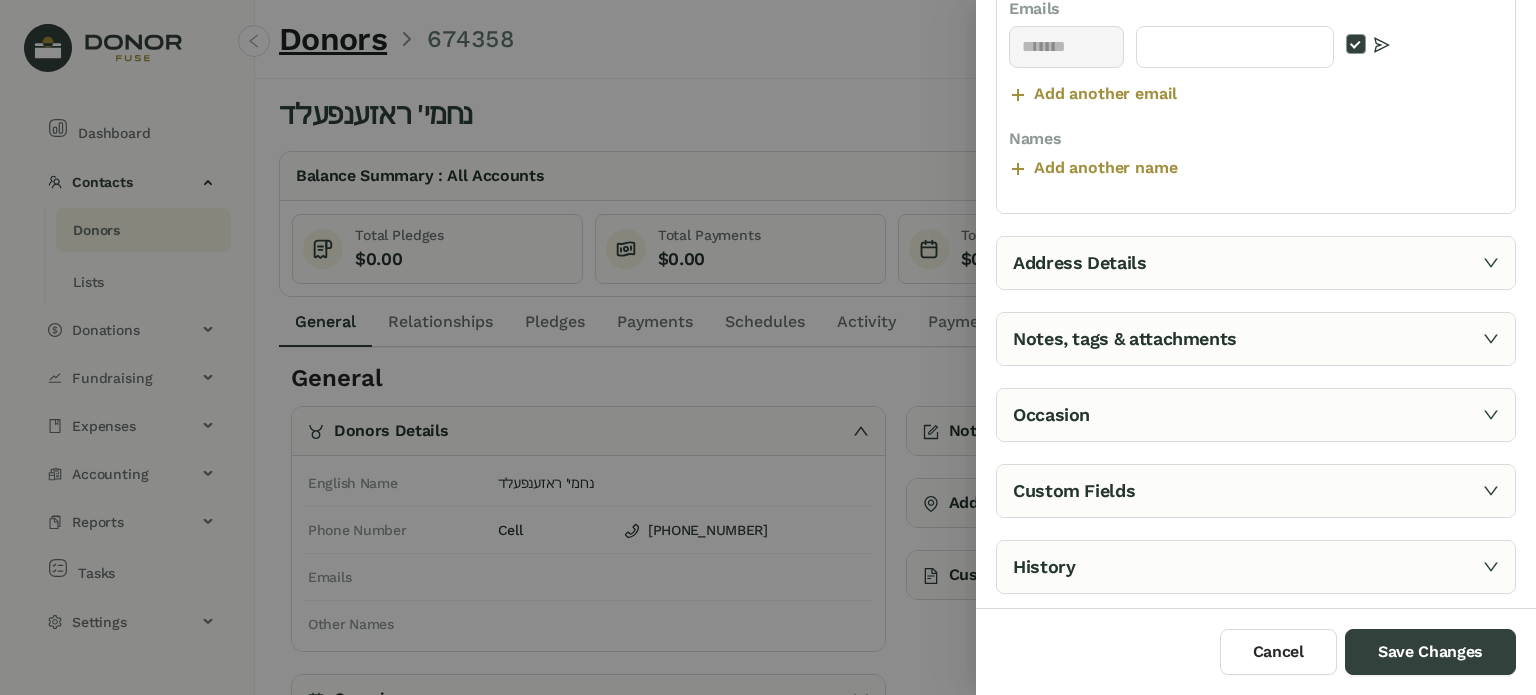 click on "Notes, tags & attachments" at bounding box center (1256, 339) 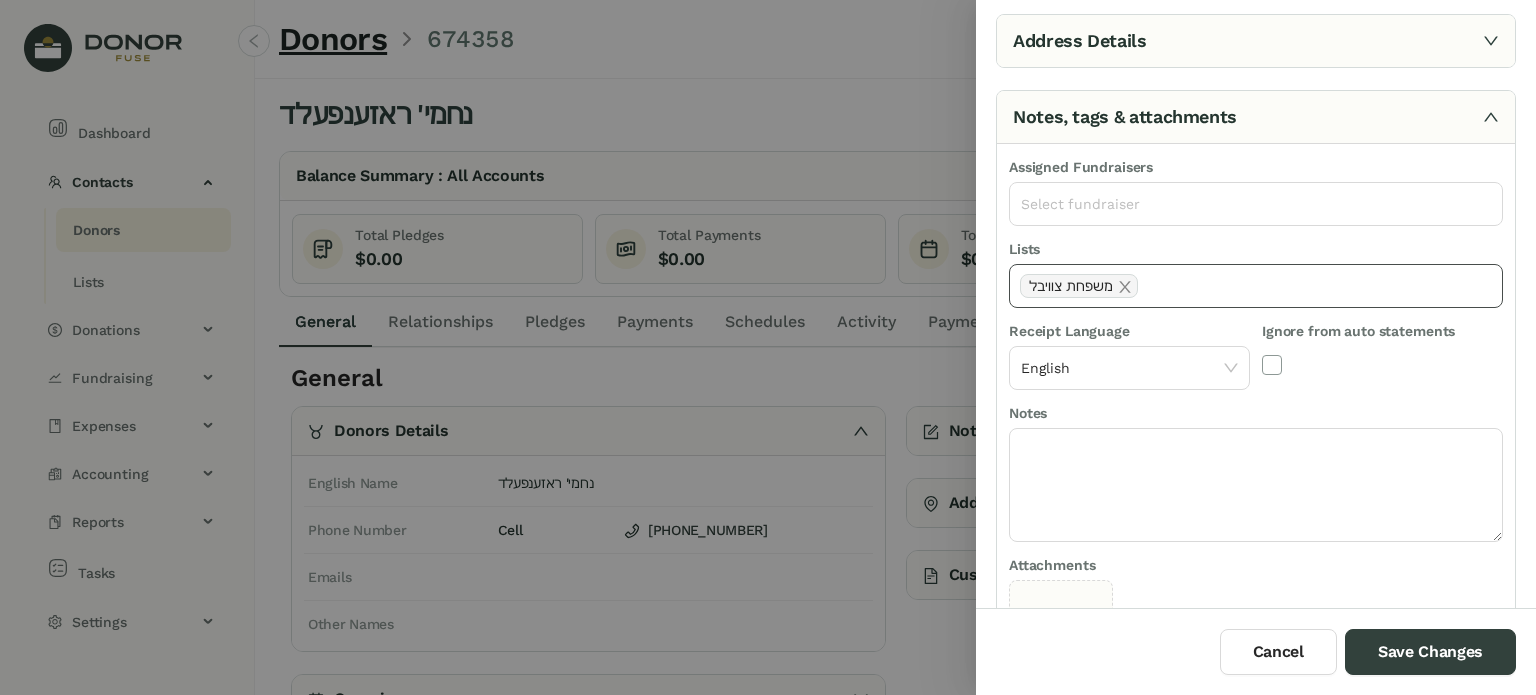 scroll, scrollTop: 127, scrollLeft: 0, axis: vertical 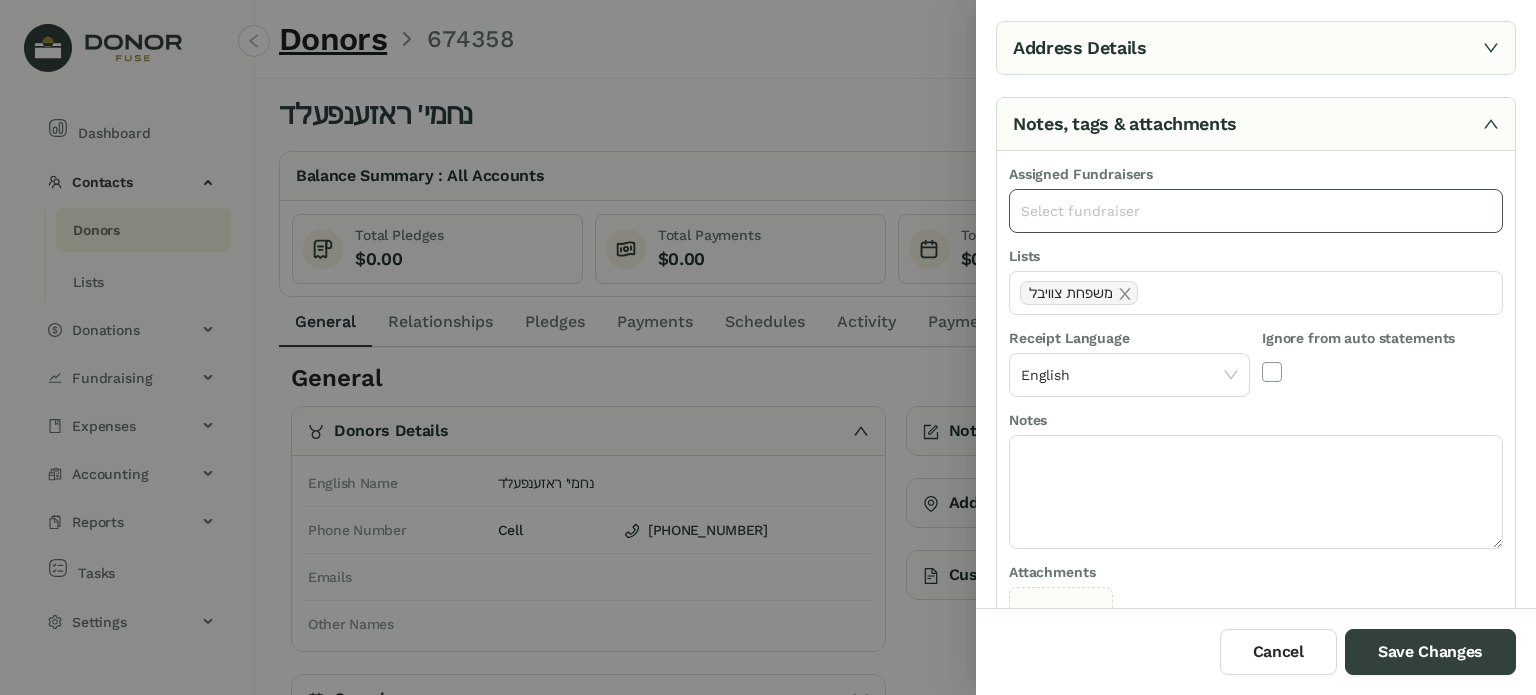 click on "Select fundraiser" 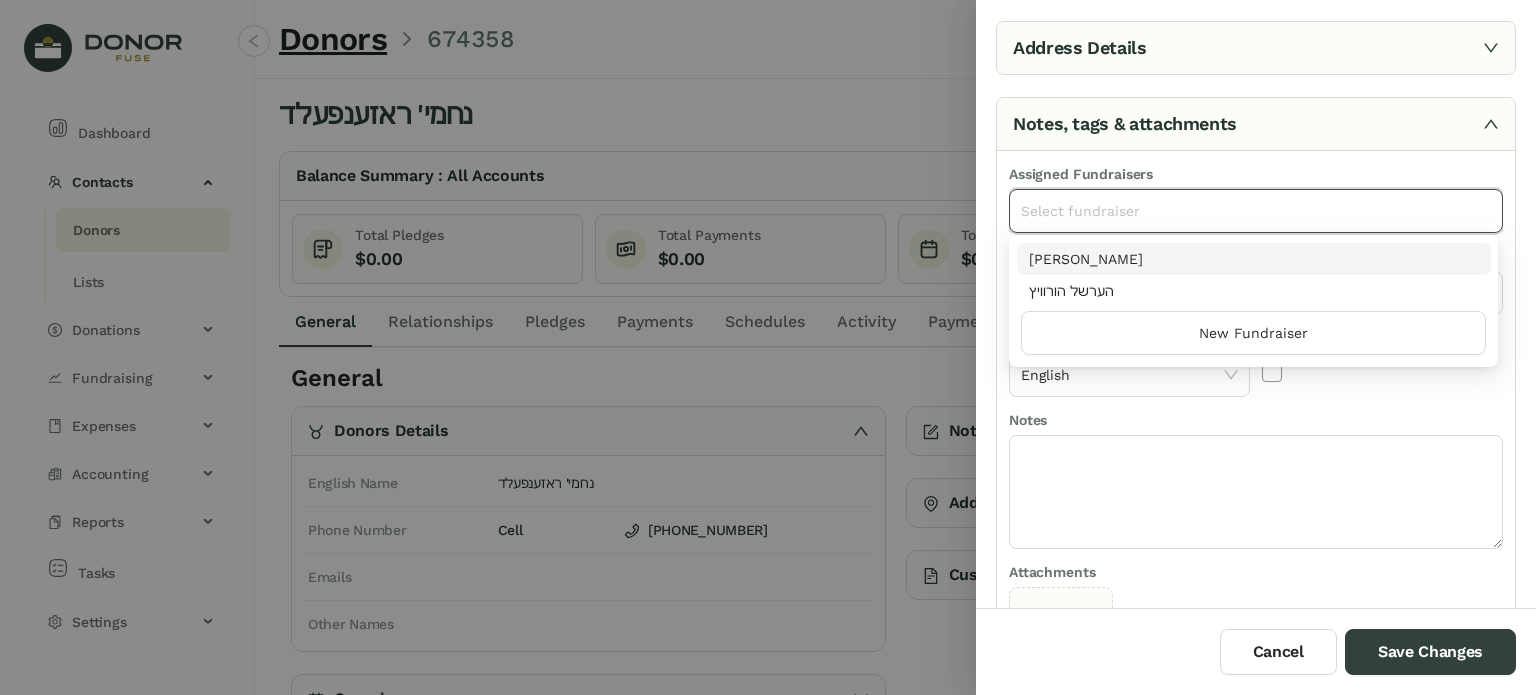 click on "[PERSON_NAME]" at bounding box center [1254, 259] 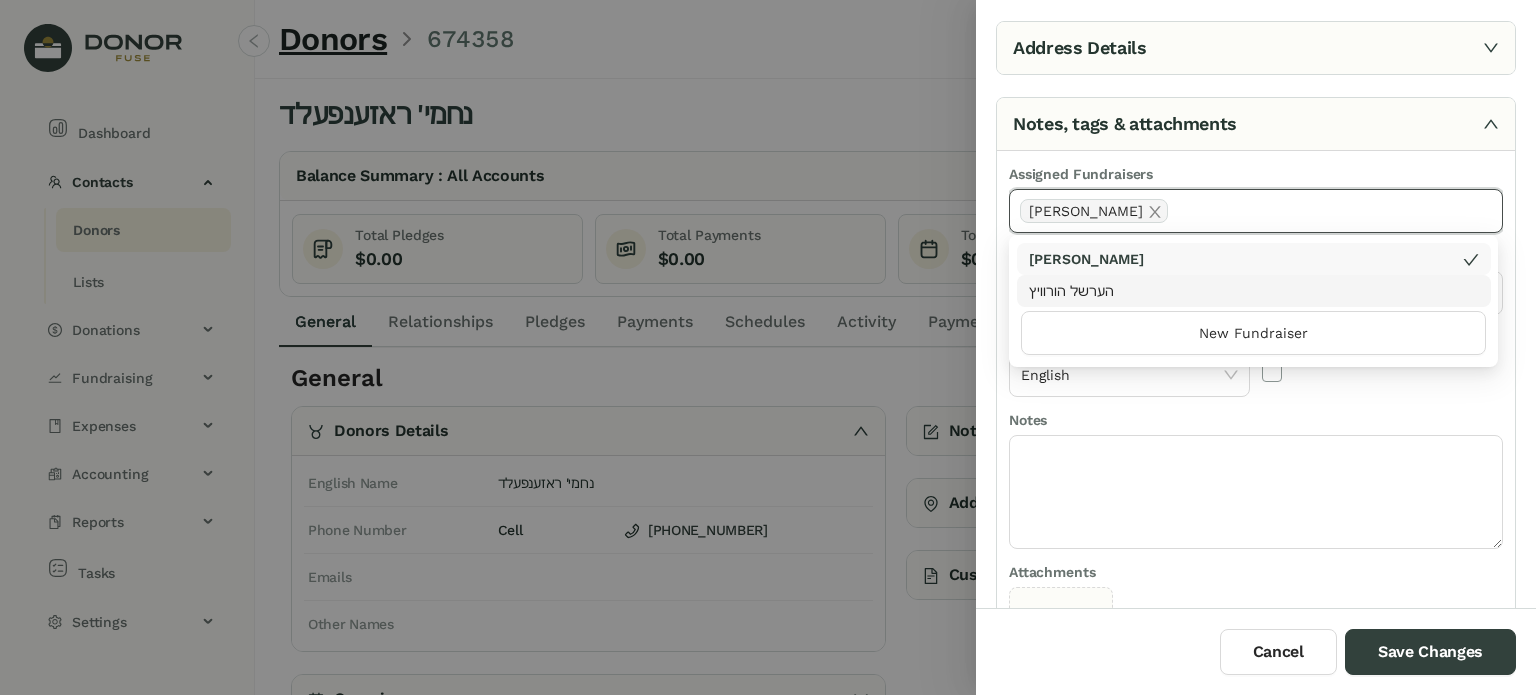 click on "Notes" at bounding box center (1256, 422) 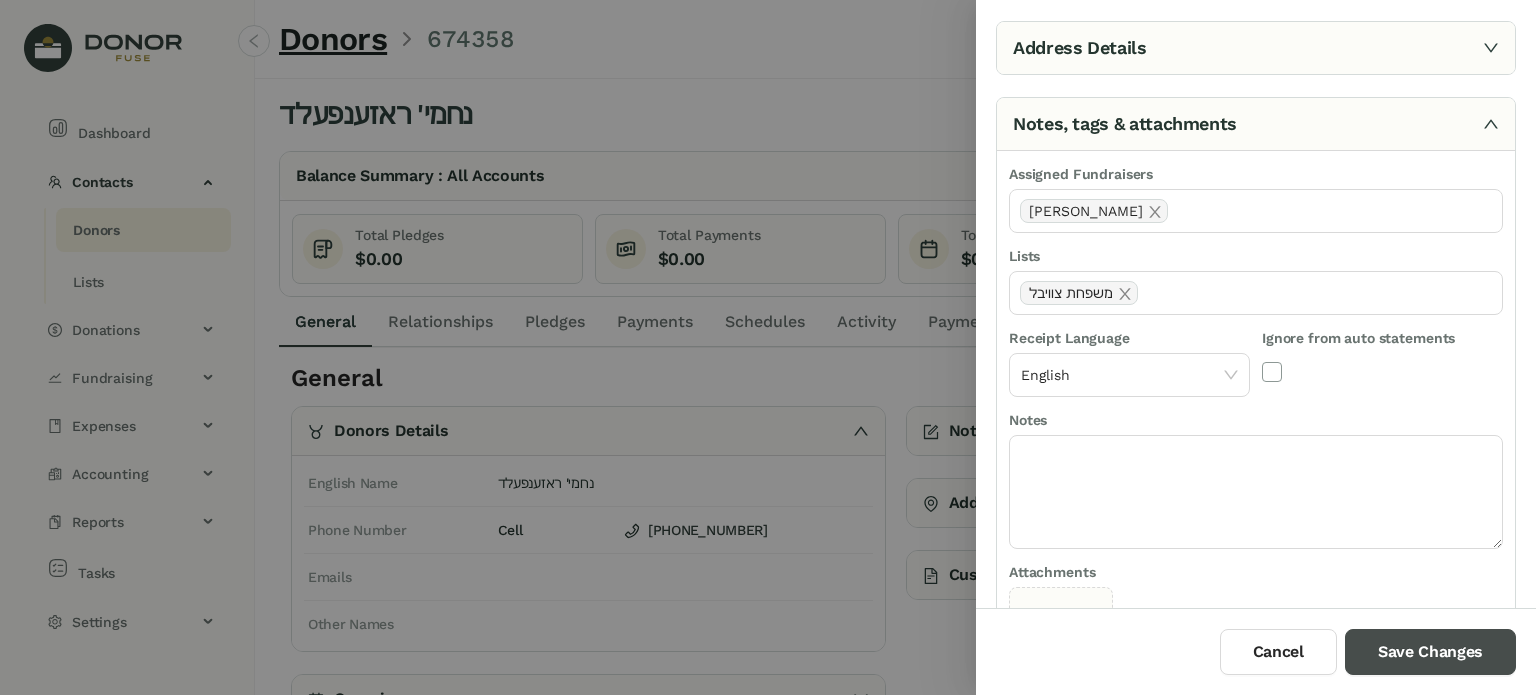 click on "Save Changes" at bounding box center (1430, 652) 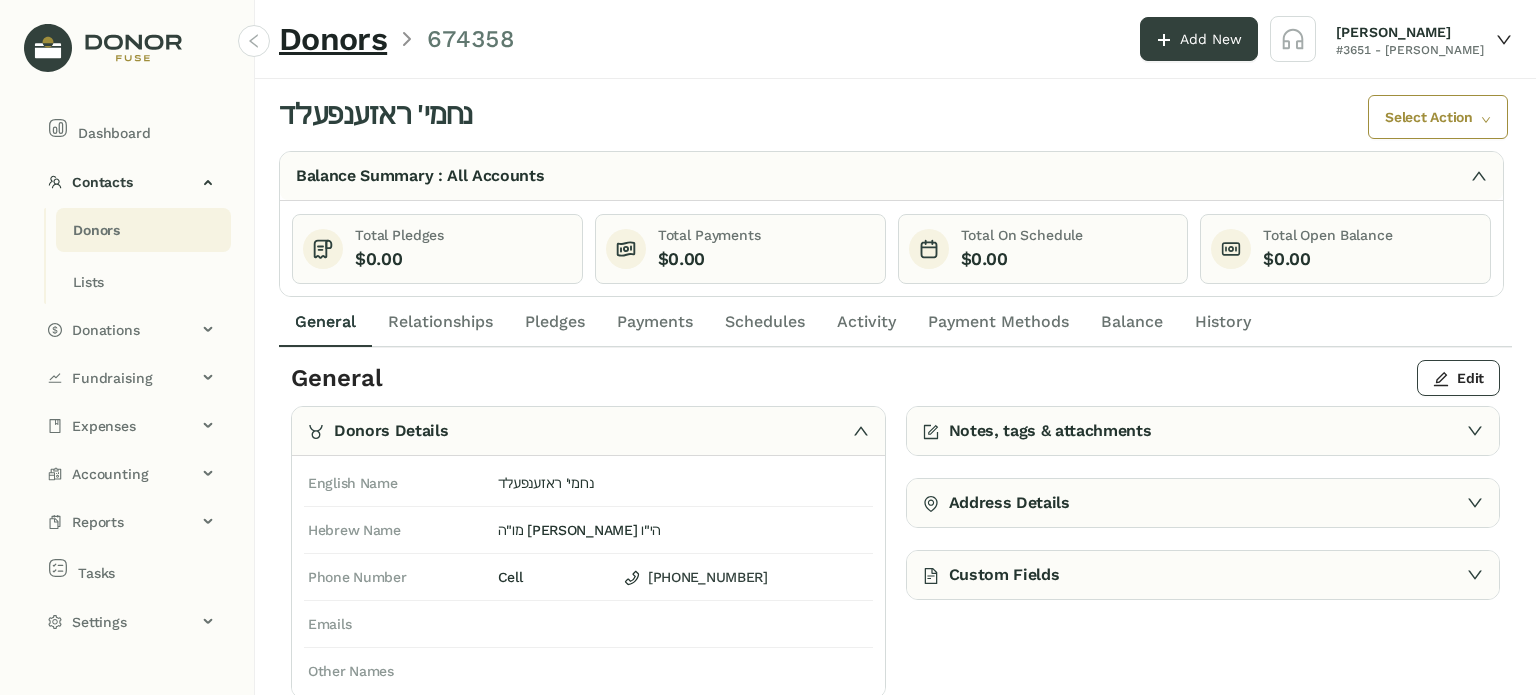 click on "Activity" 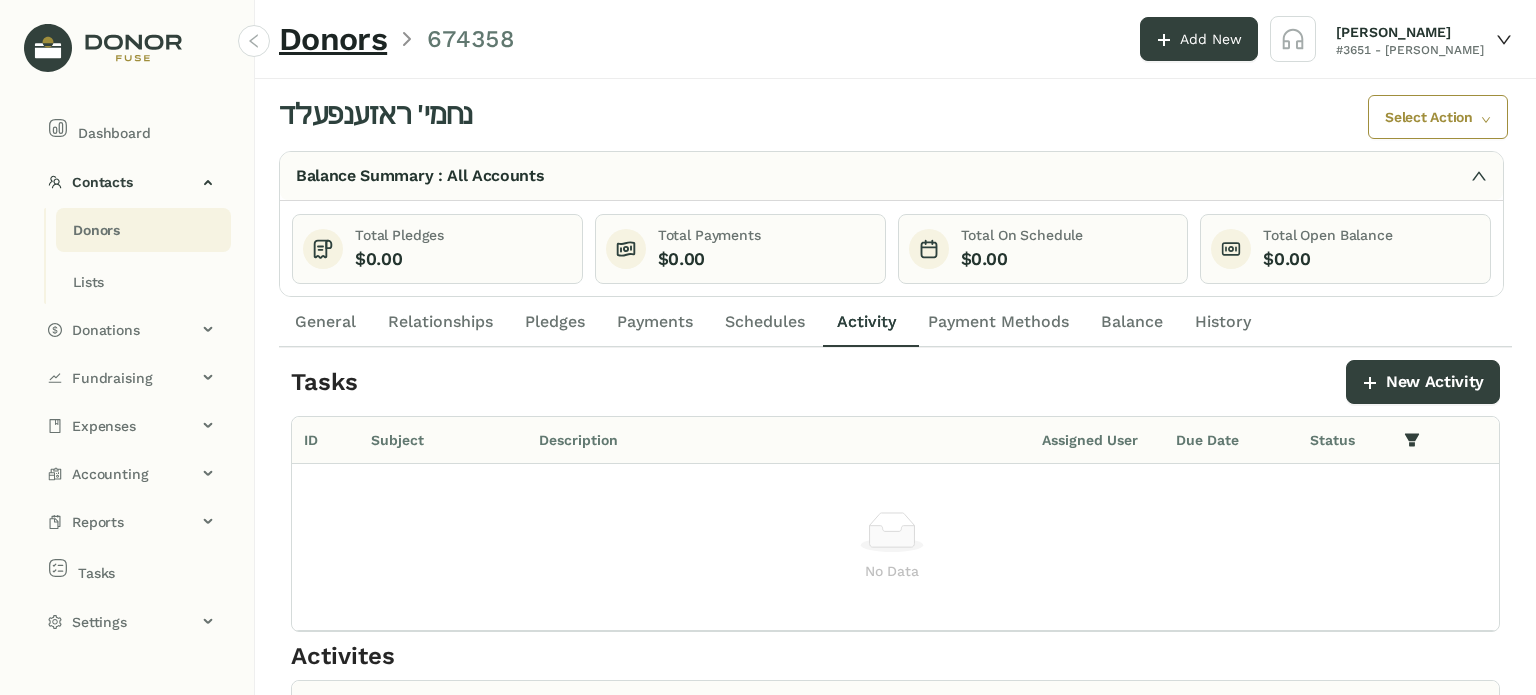 click on "Donors" 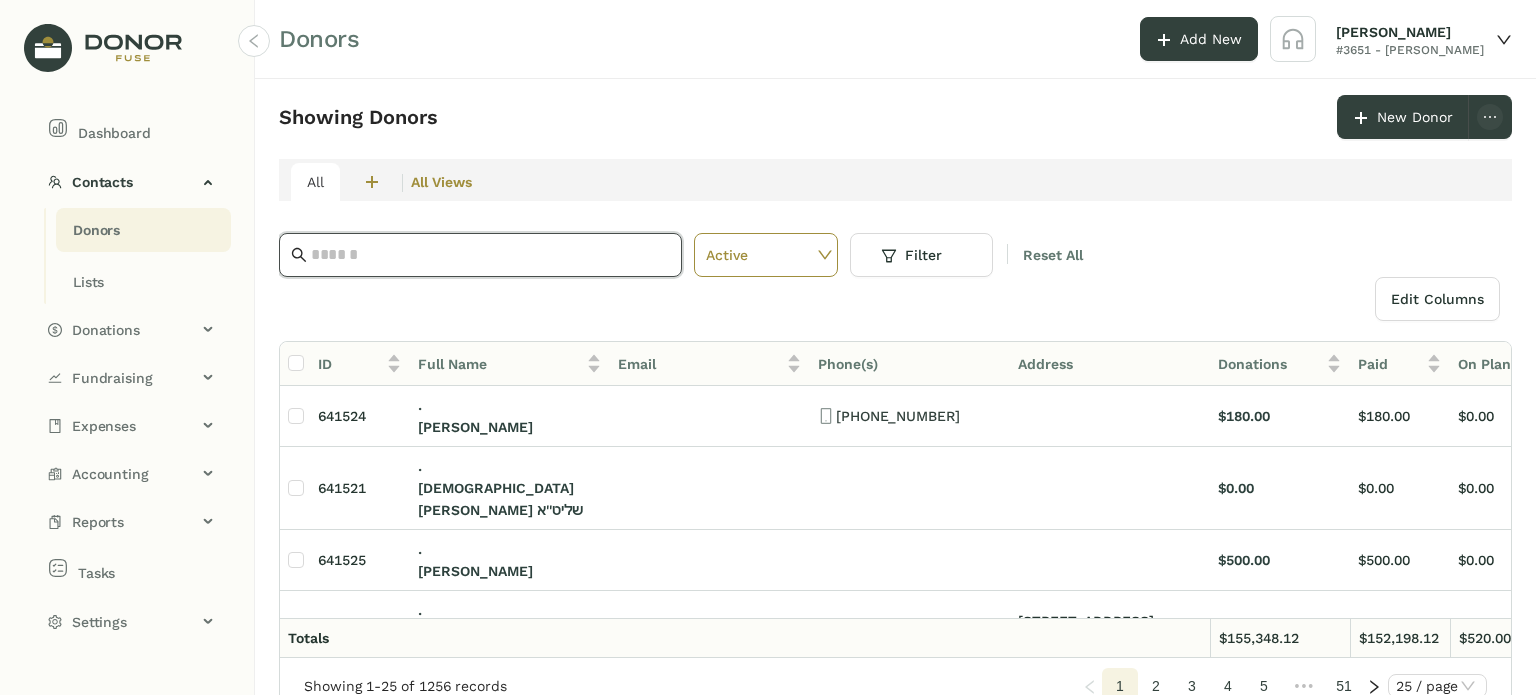 click 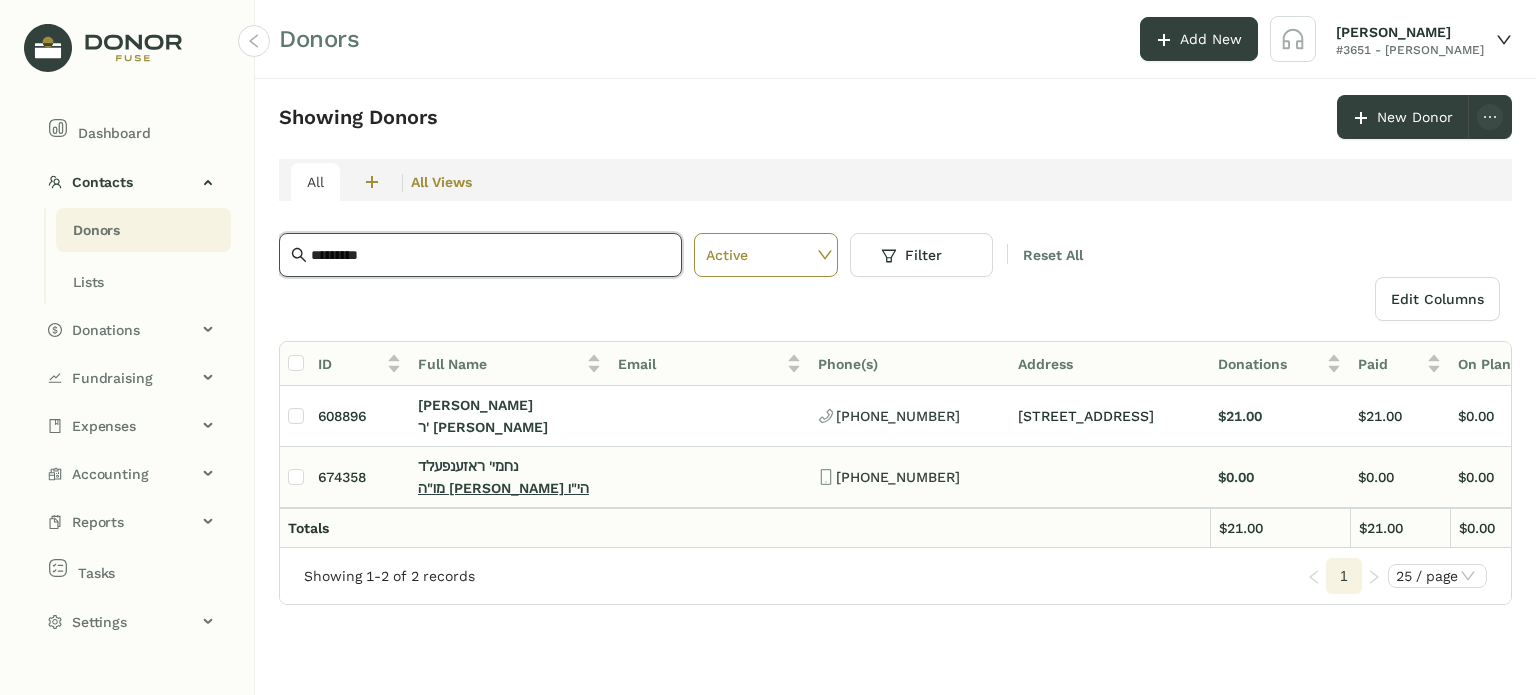 type on "*********" 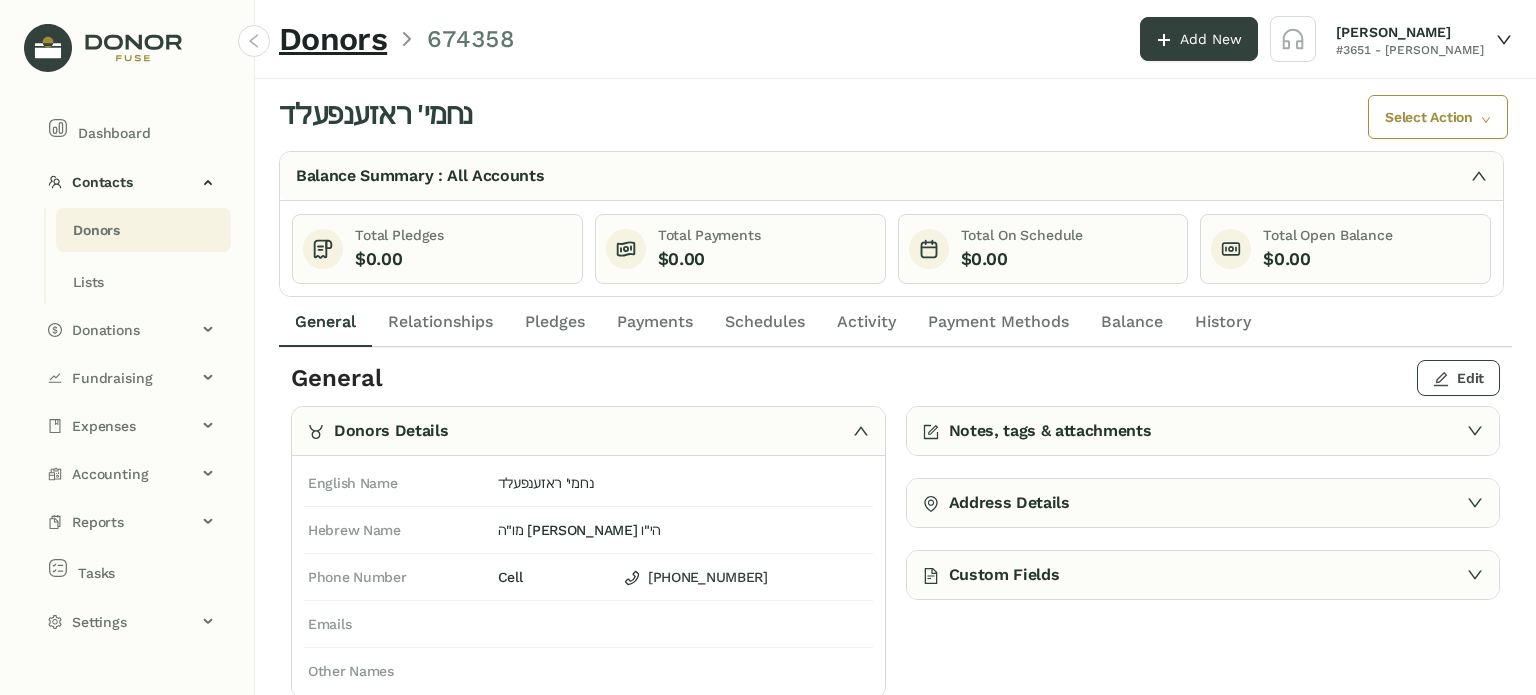 click on "Edit" 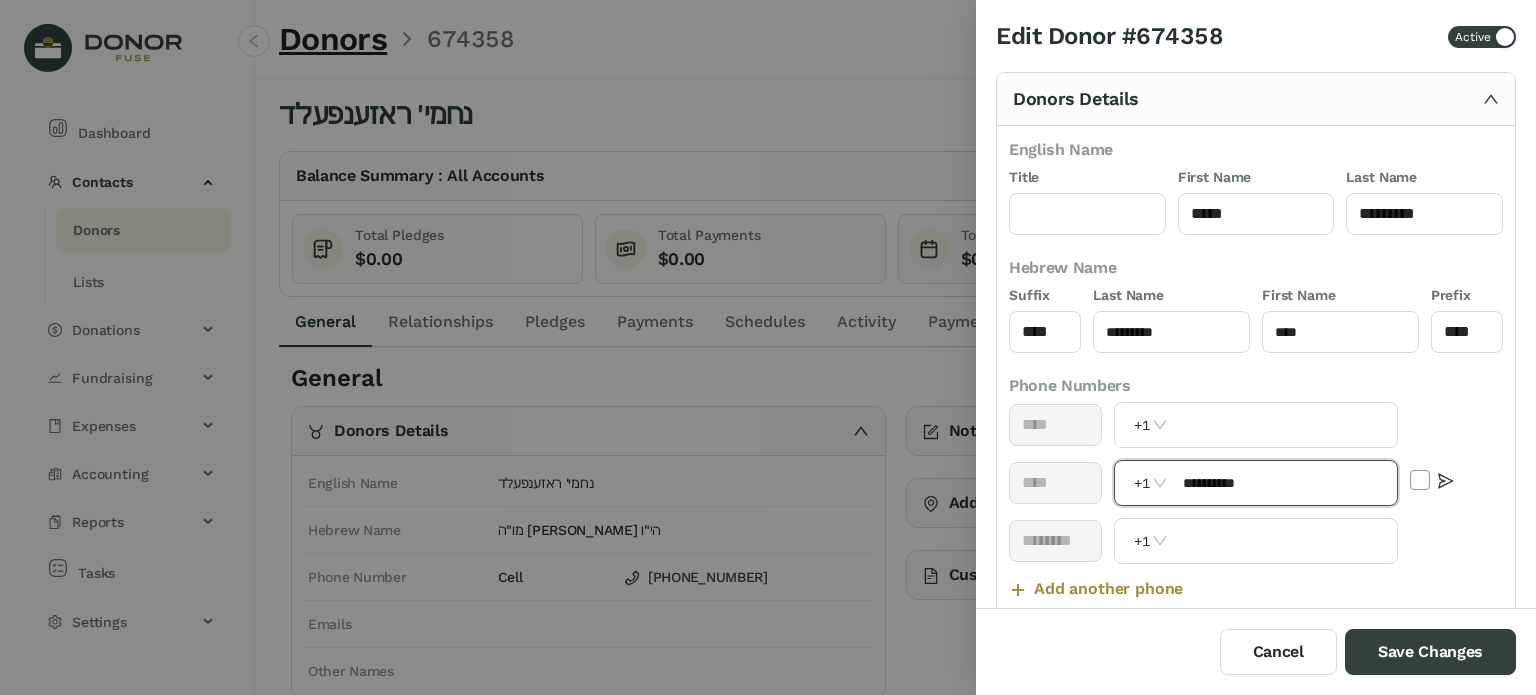 click on "**********" at bounding box center [1284, 483] 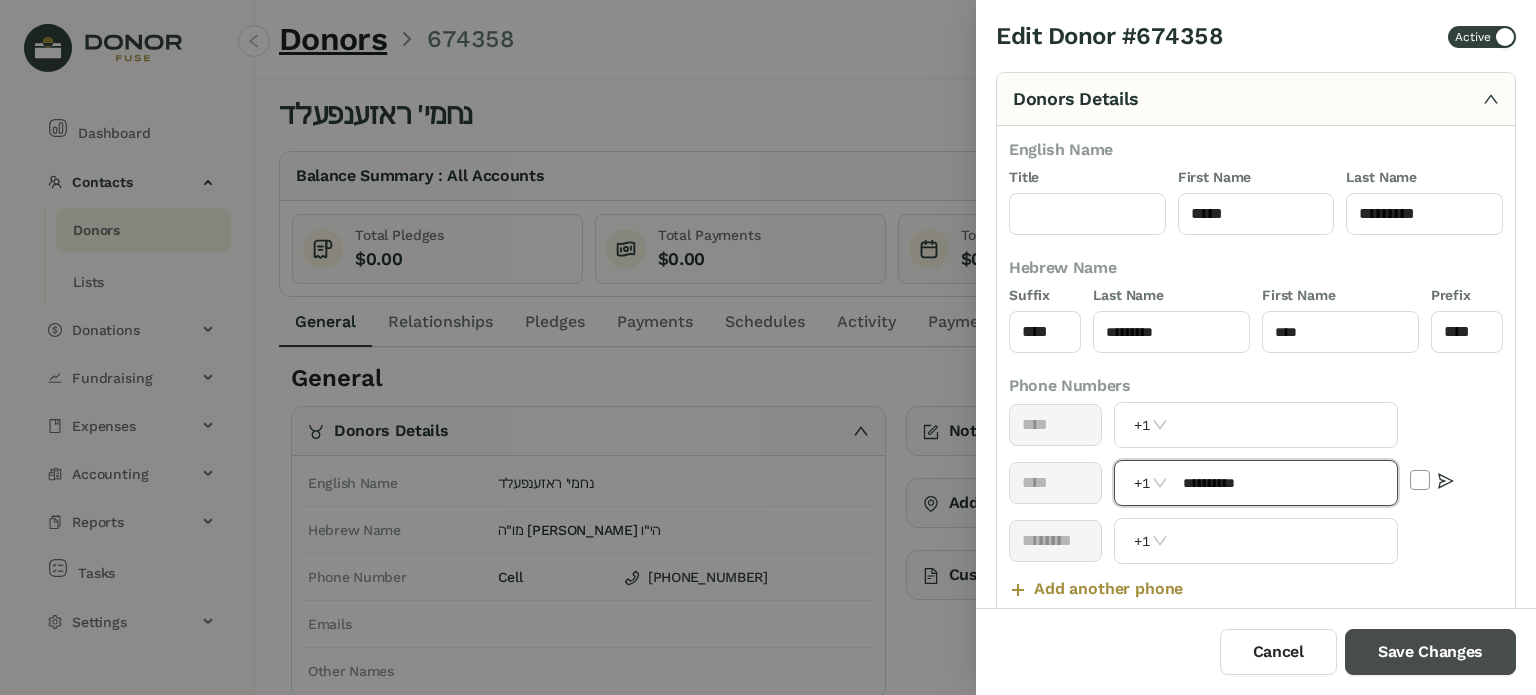 type on "**********" 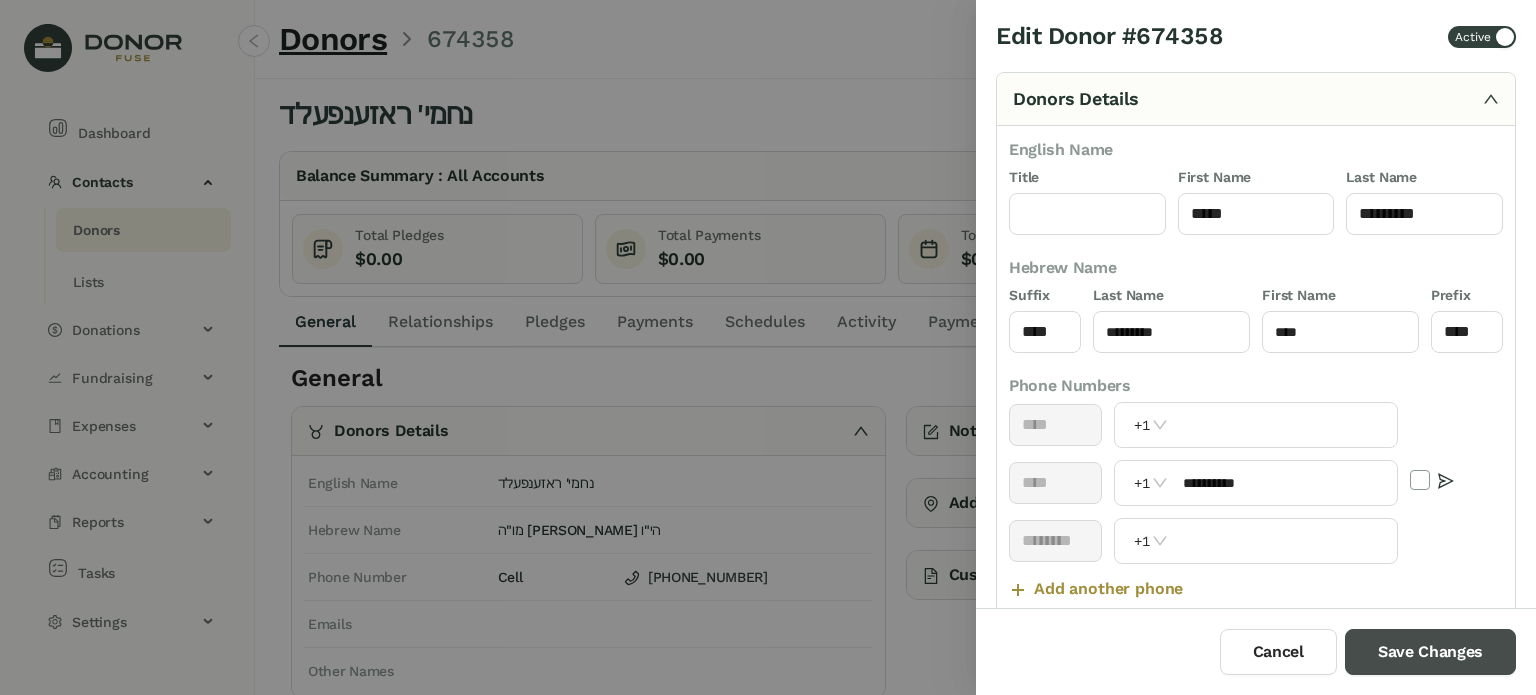 click on "Save Changes" at bounding box center (1430, 652) 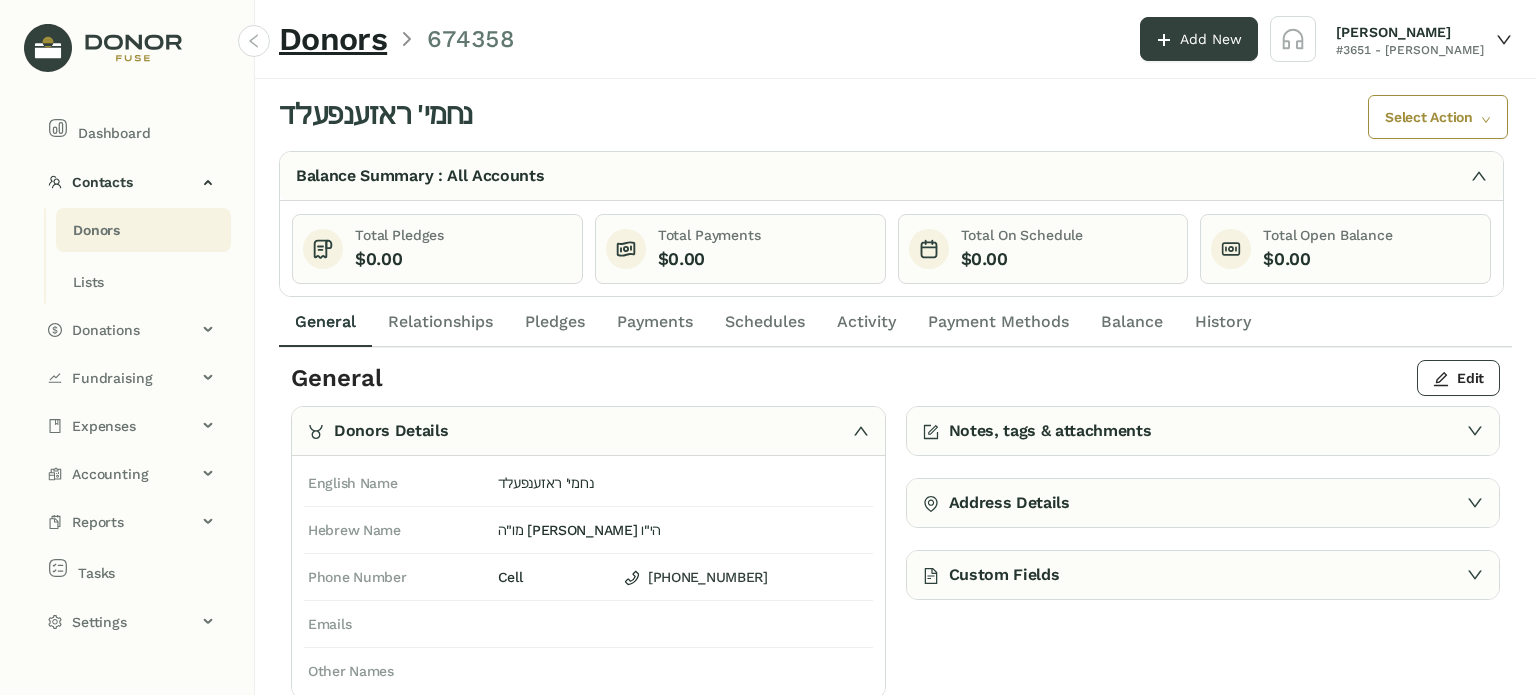 click on "Activity" 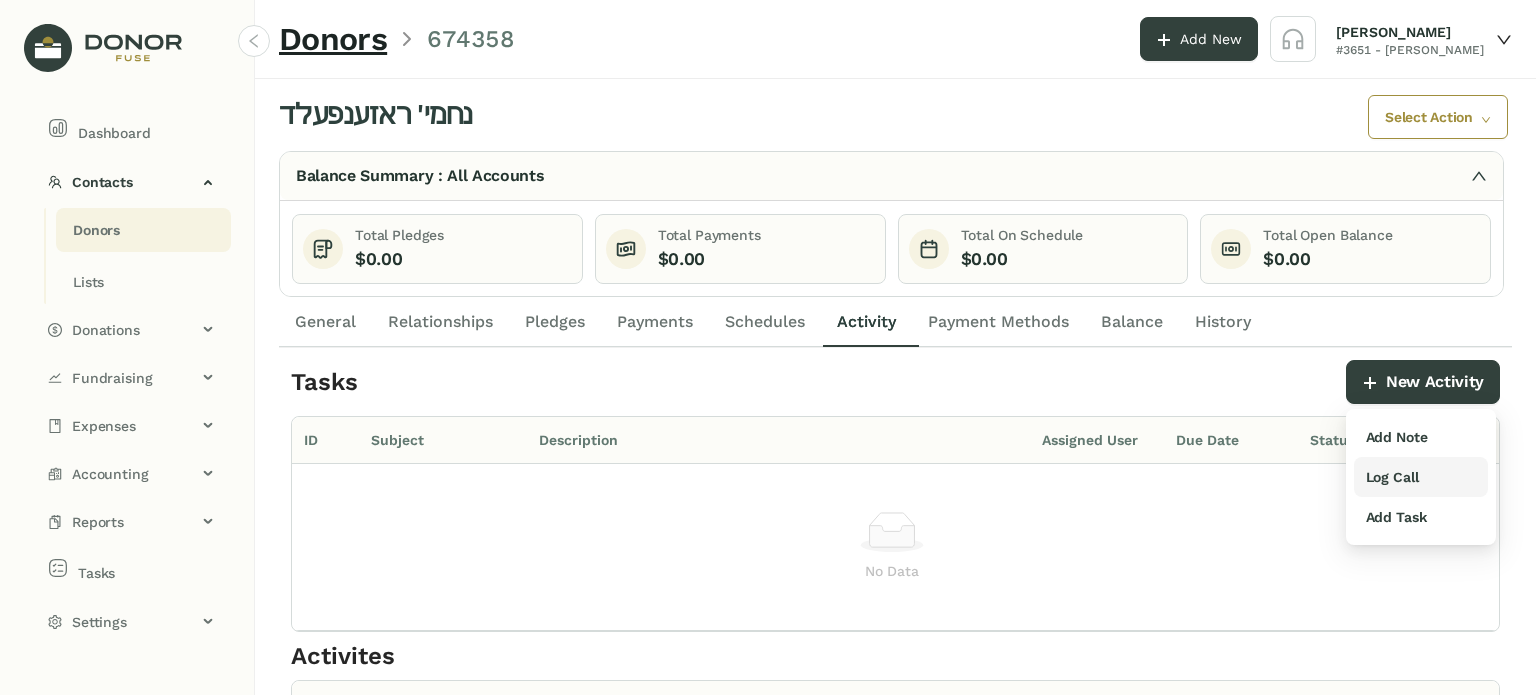 click on "Log Call" at bounding box center (1392, 477) 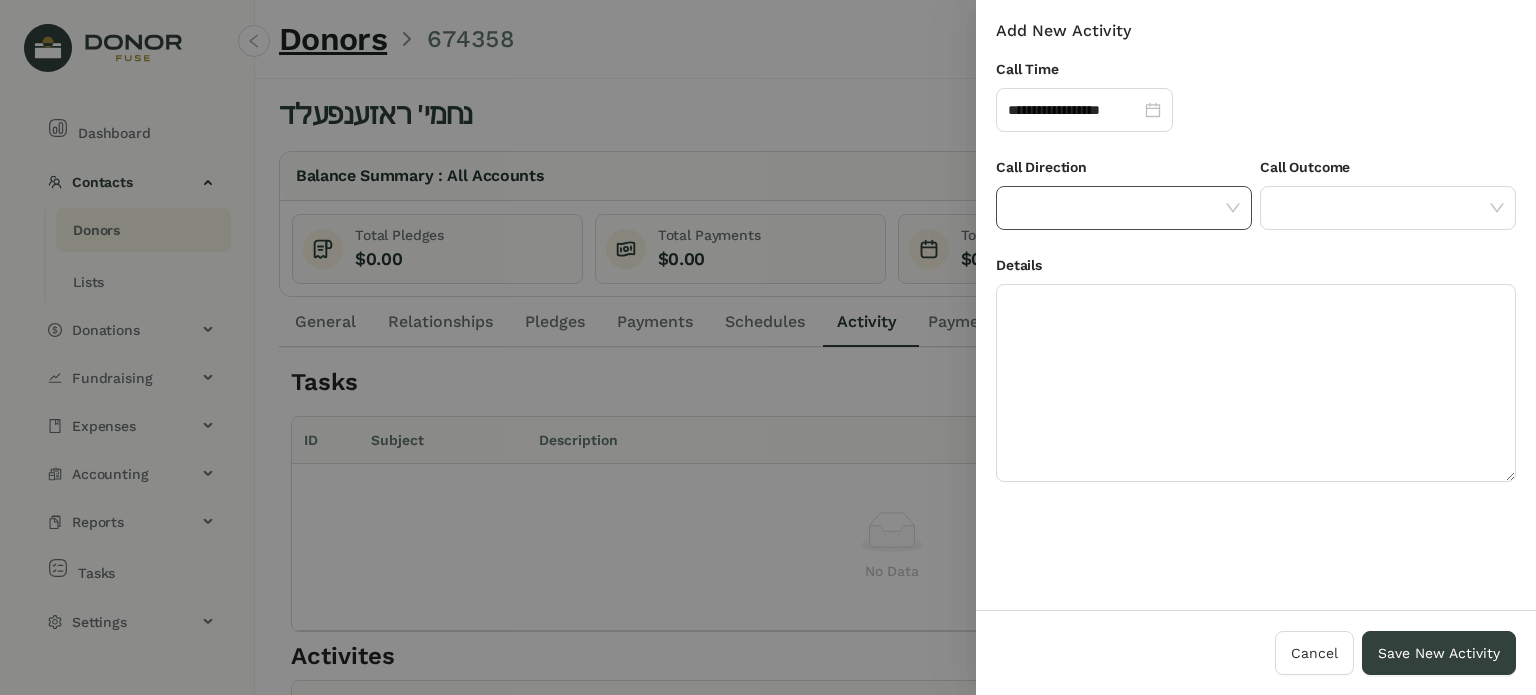 click 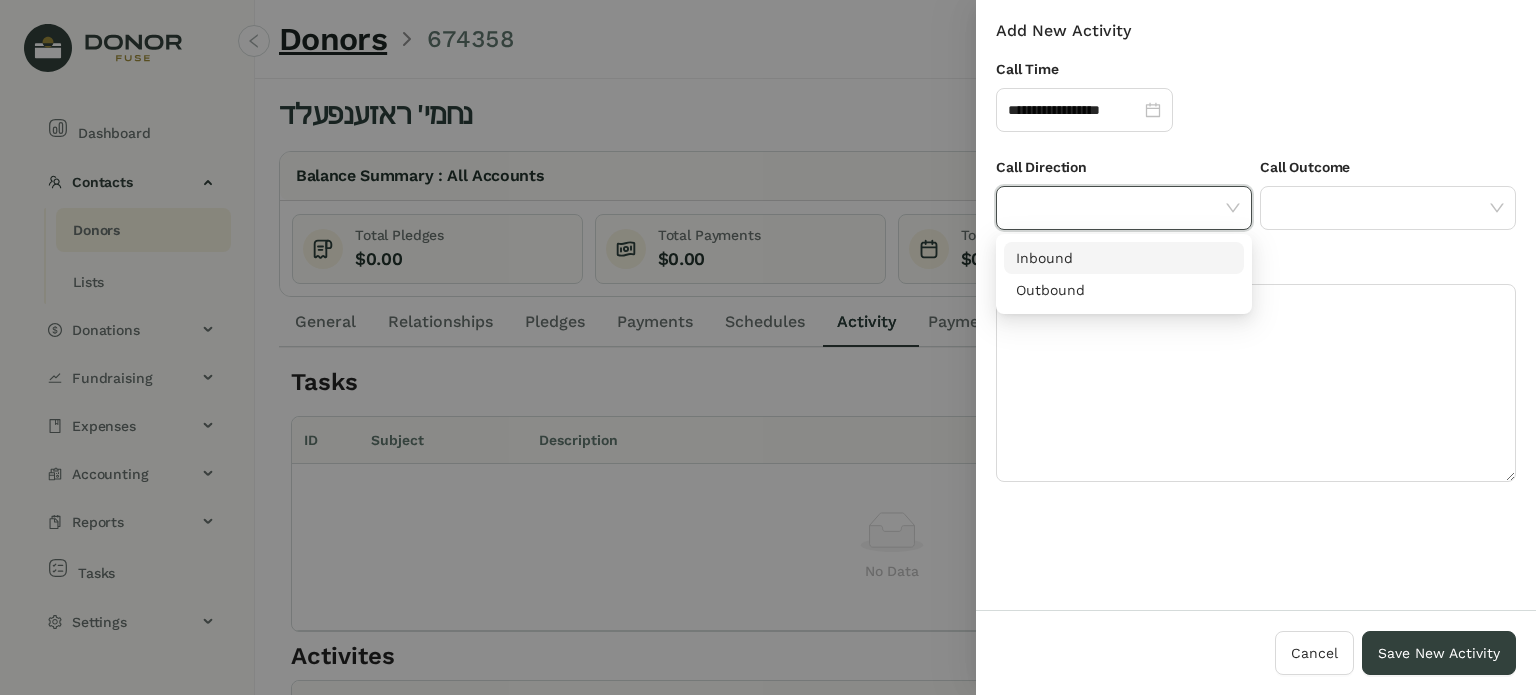 click on "Inbound" at bounding box center (1124, 258) 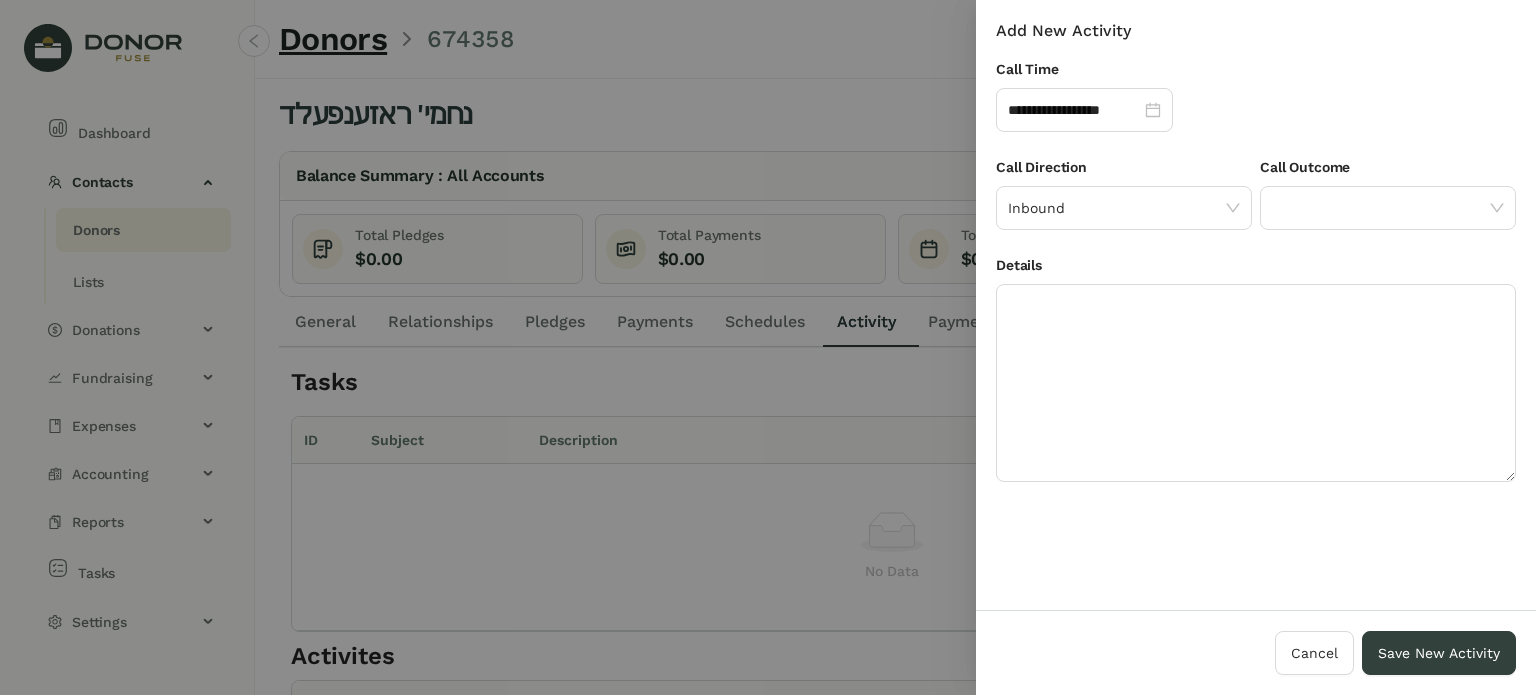 drag, startPoint x: 1308, startPoint y: 204, endPoint x: 1314, endPoint y: 256, distance: 52.34501 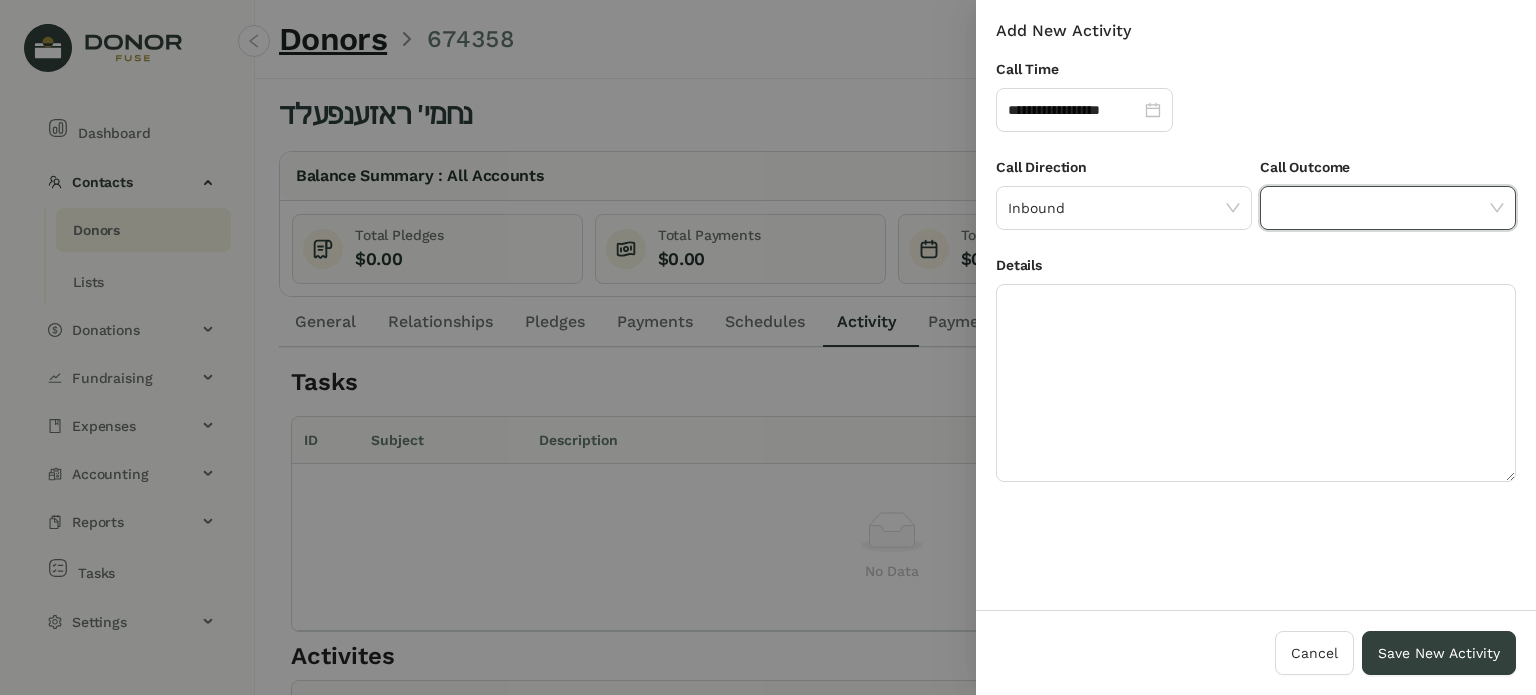 click 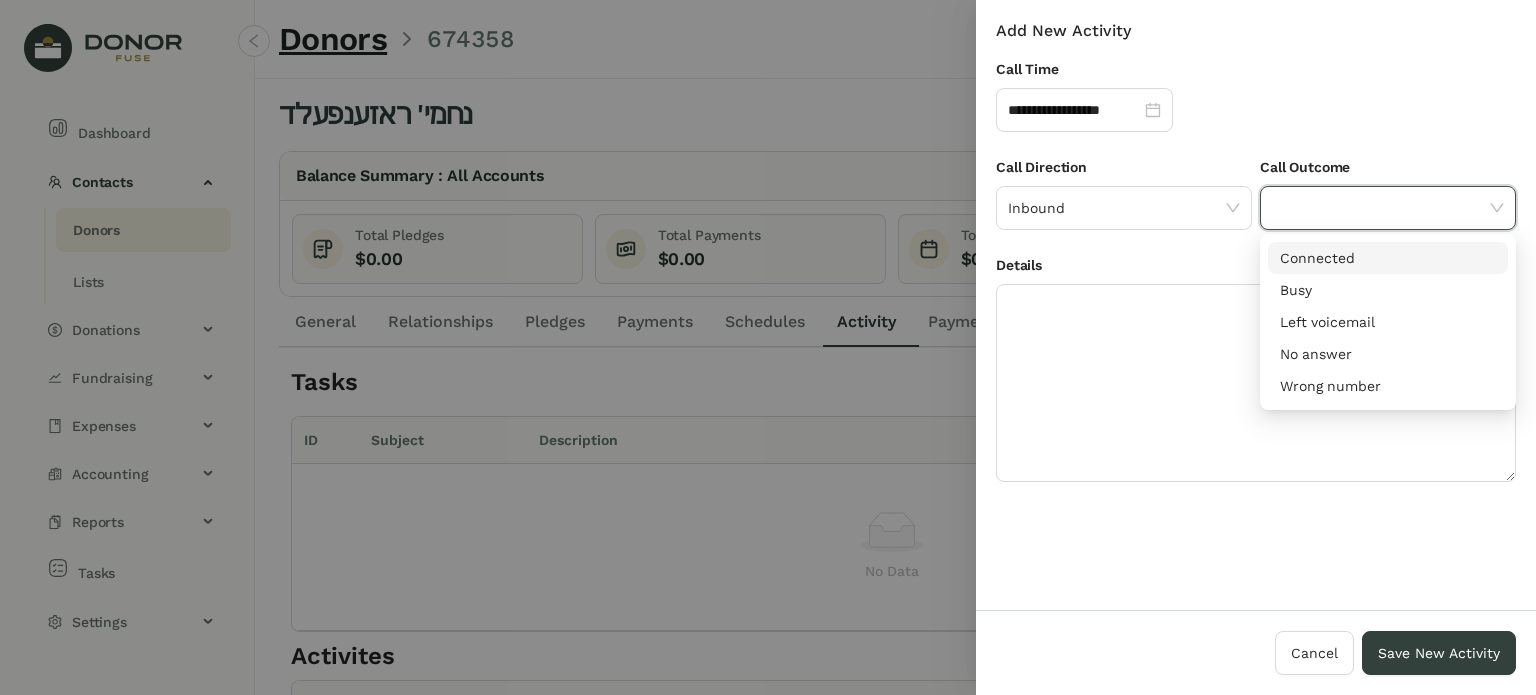 click on "Connected" at bounding box center [1388, 258] 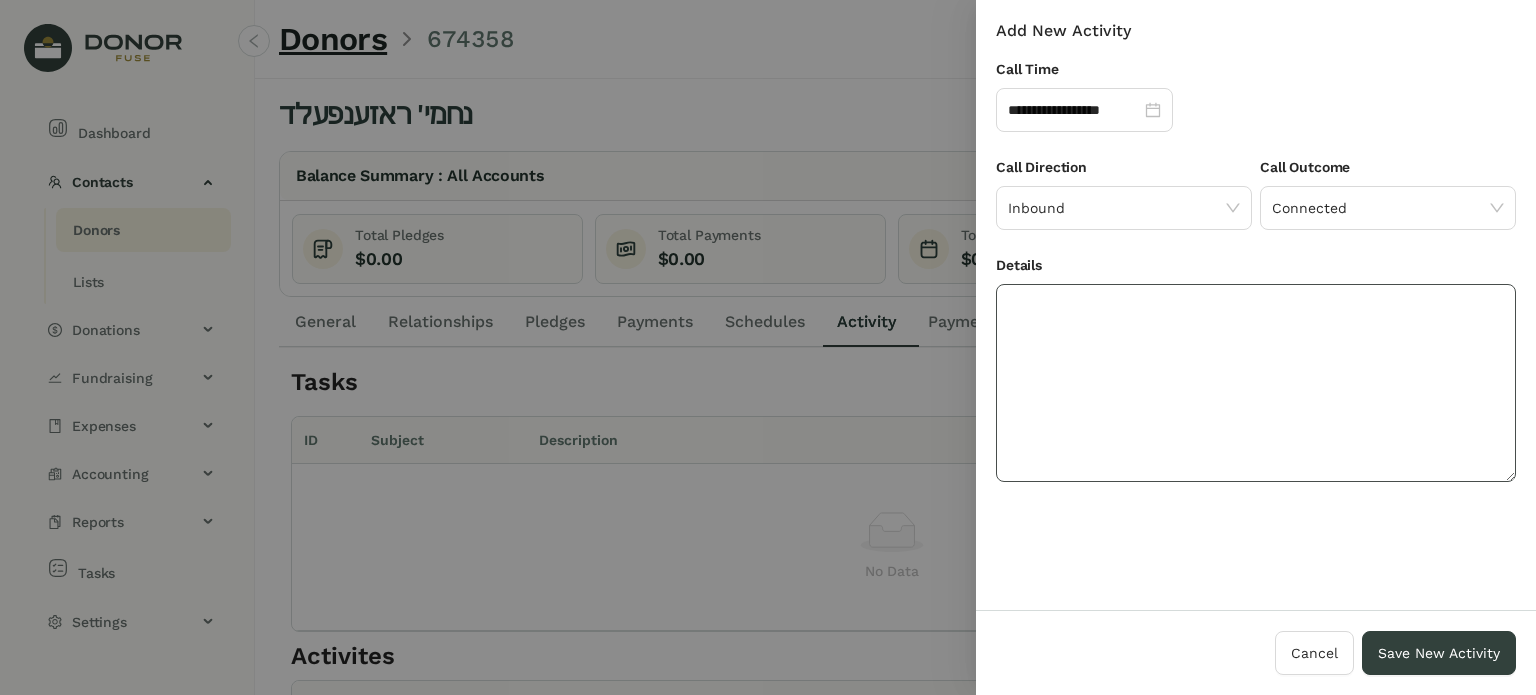 click 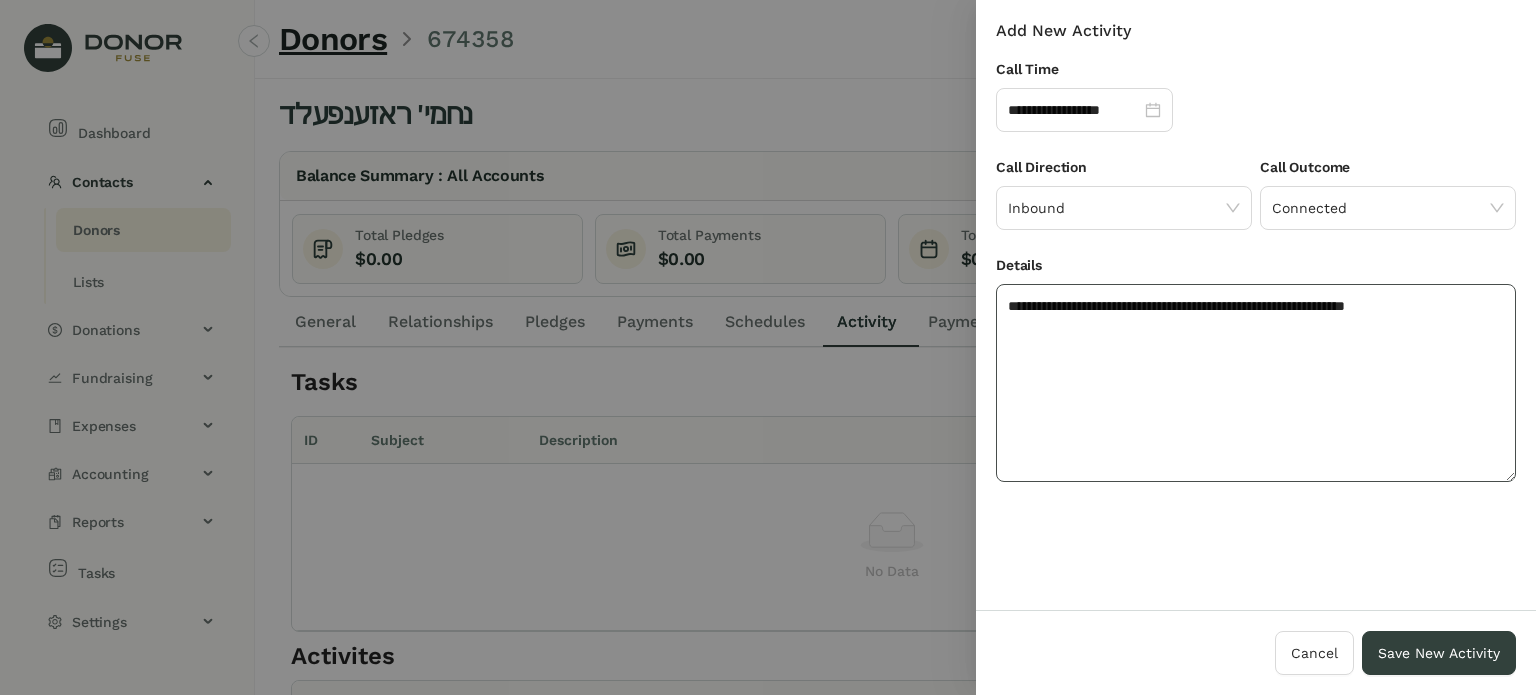 click on "**********" 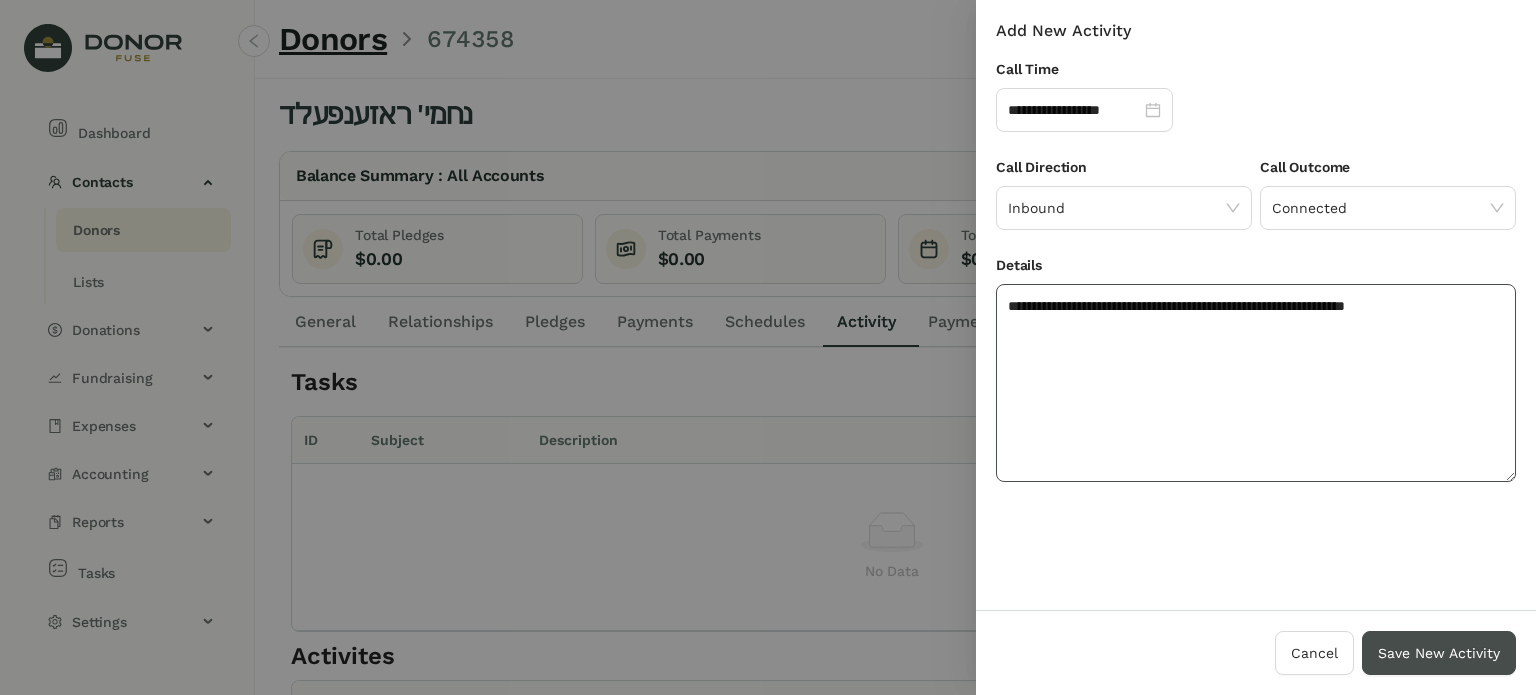 type on "**********" 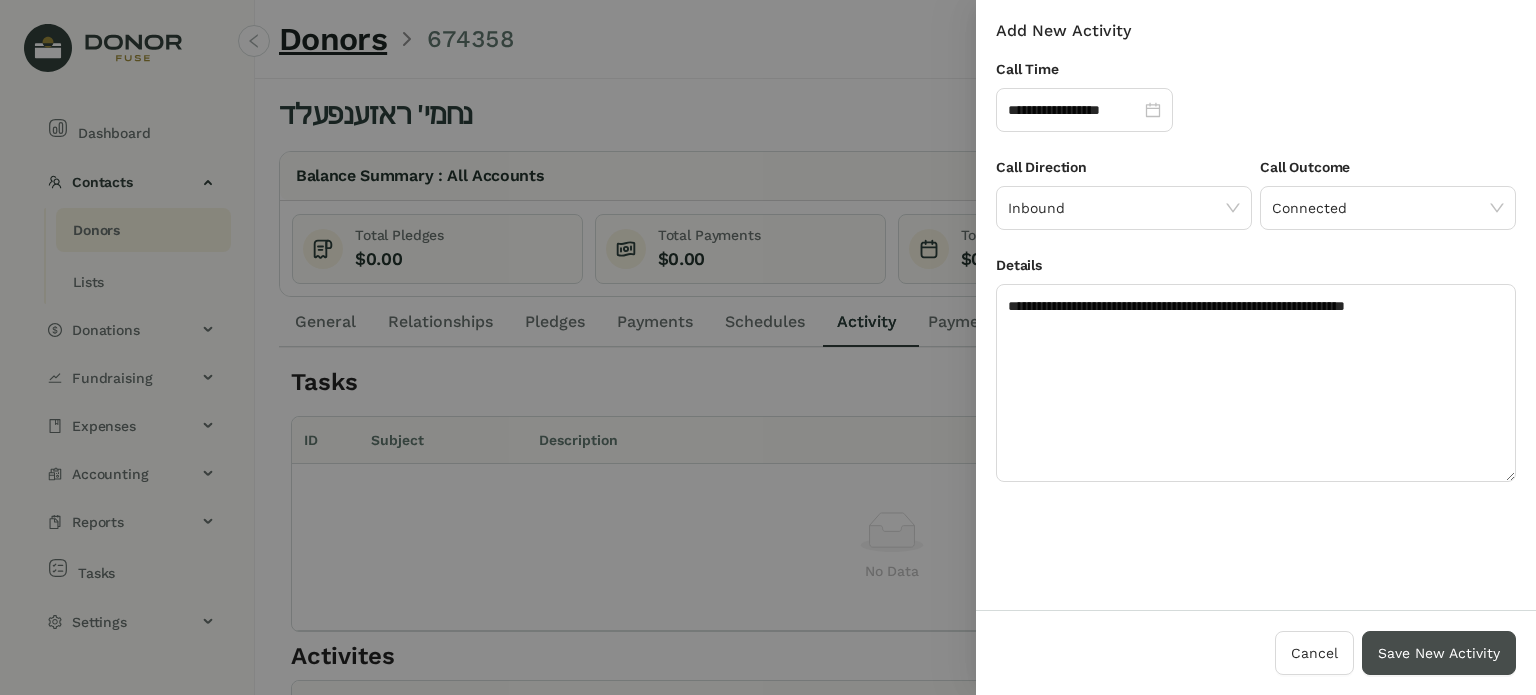click on "Save New Activity" at bounding box center (1439, 653) 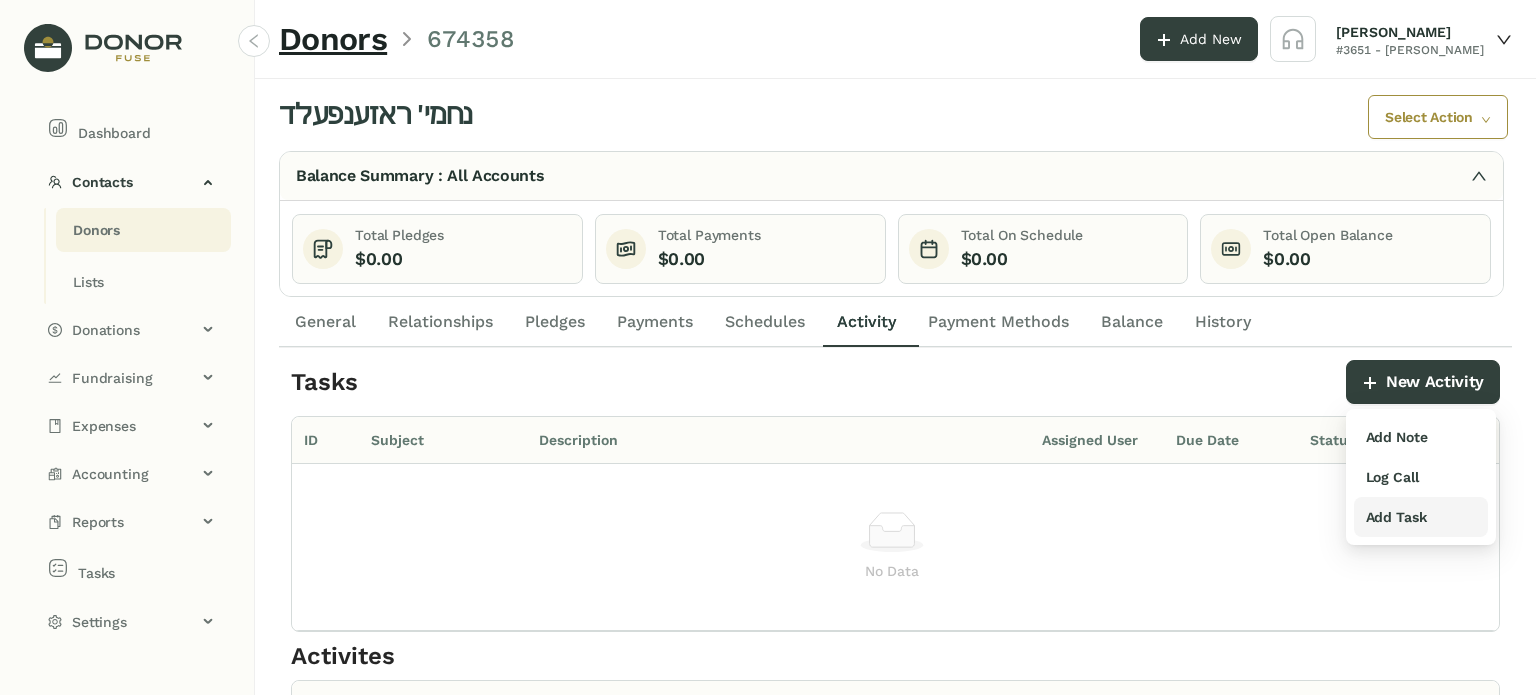 click on "Add Task" at bounding box center (1421, 517) 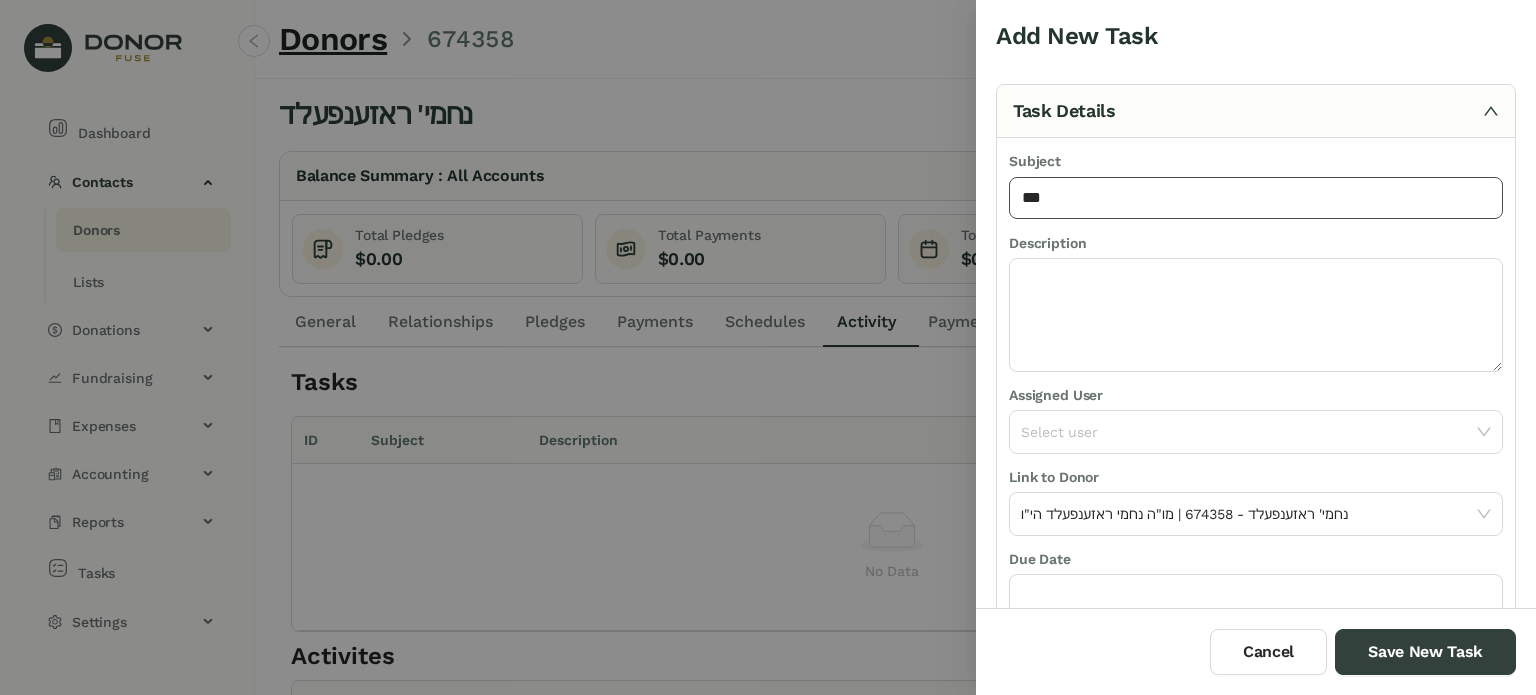 type on "**********" 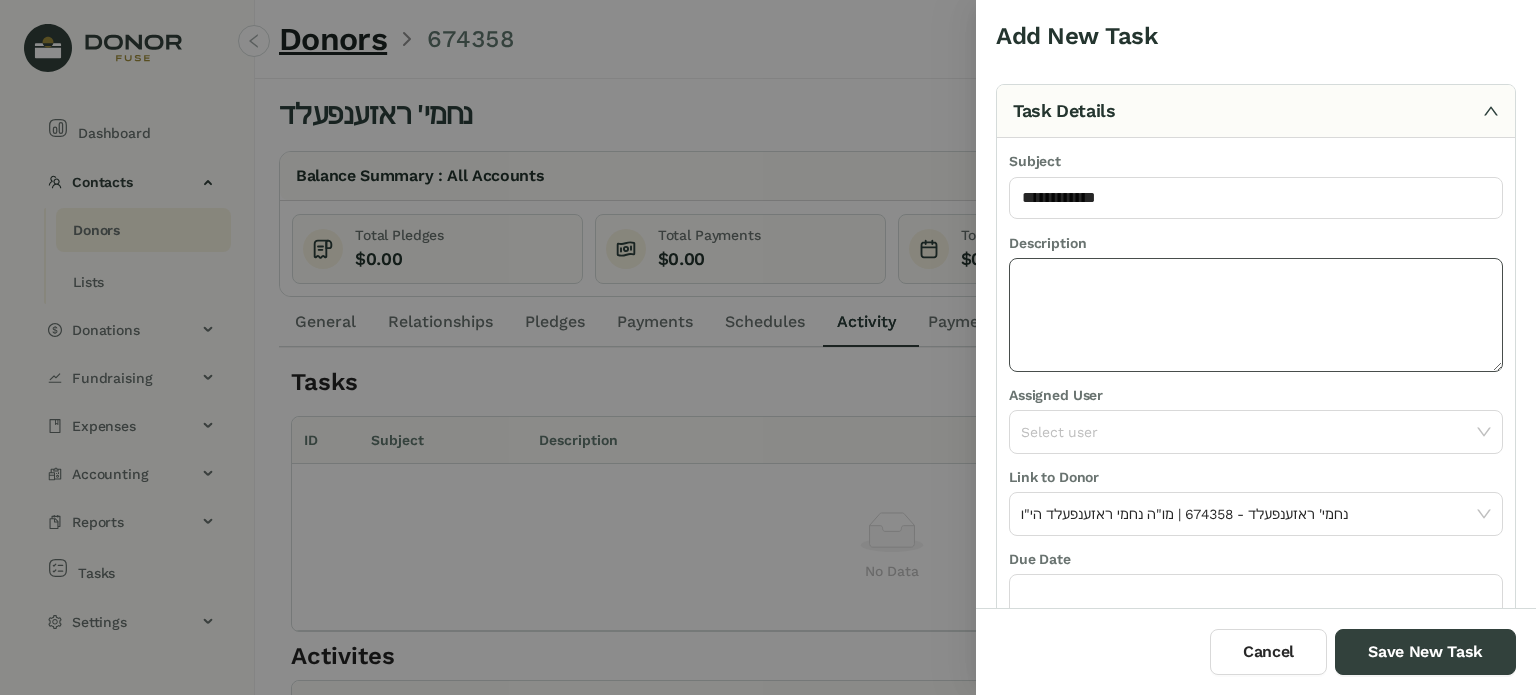 click 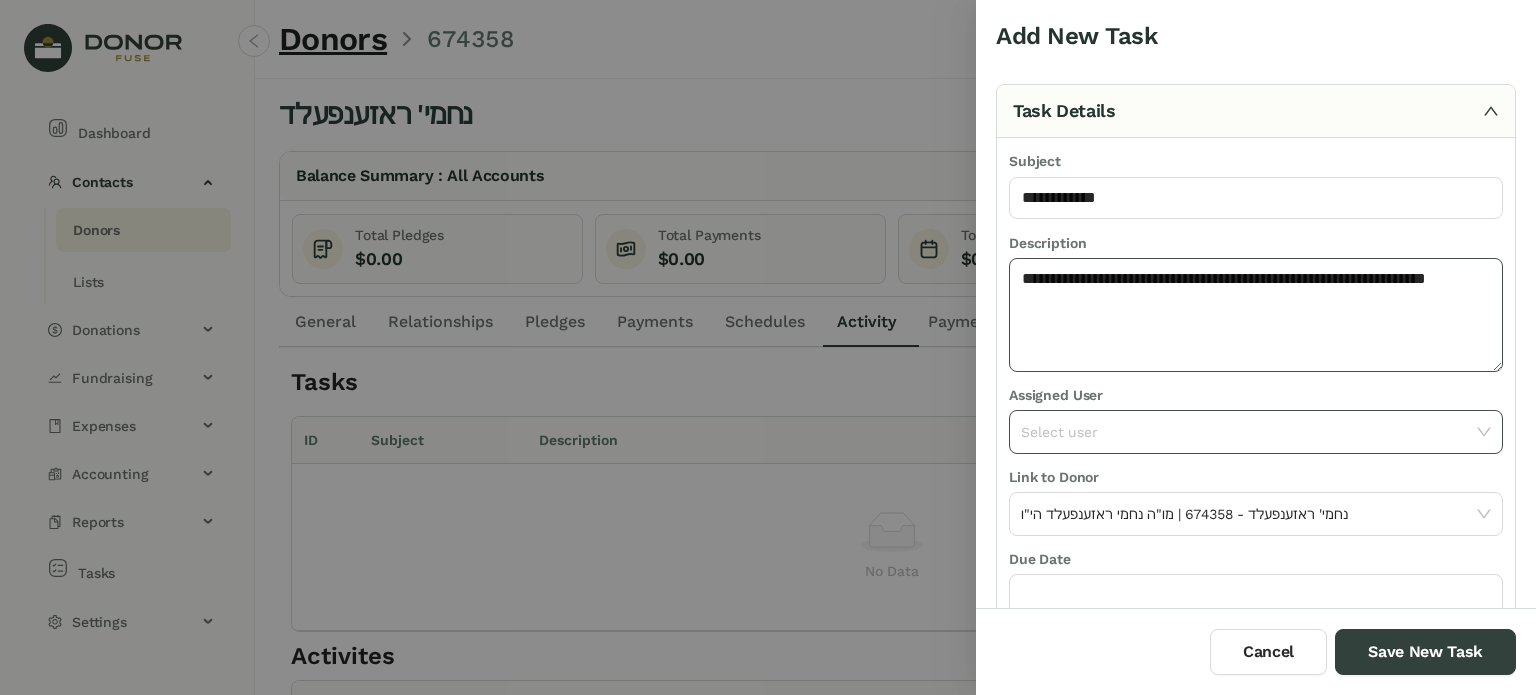 type on "**********" 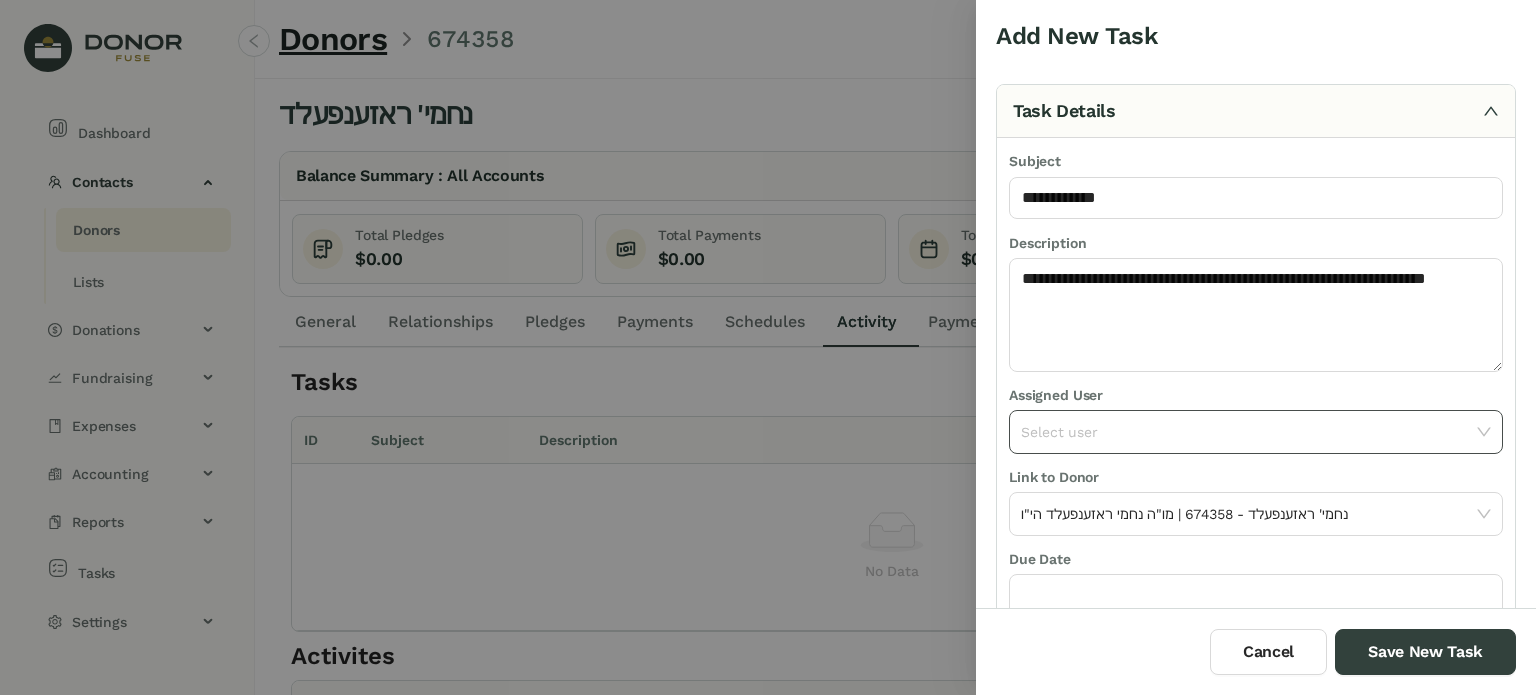 click 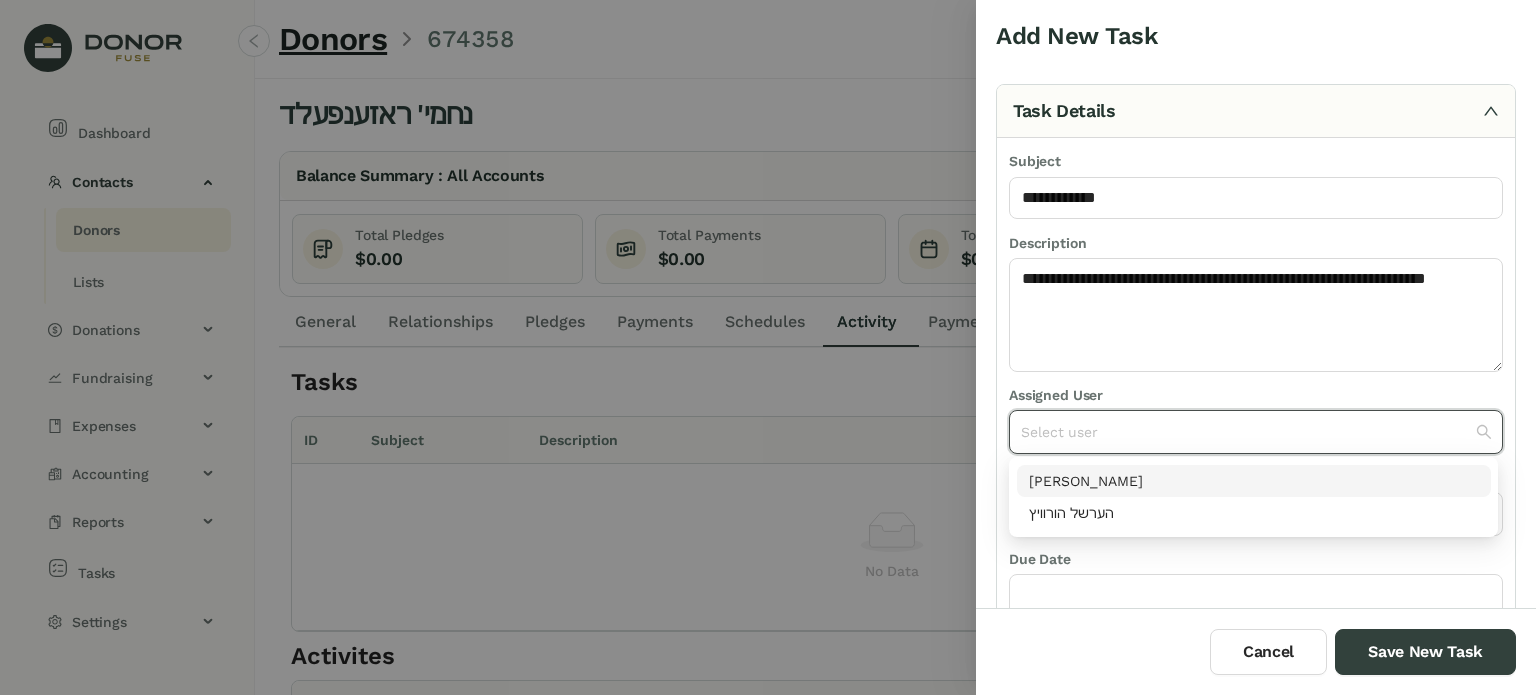 click on "[PERSON_NAME]" at bounding box center (1254, 481) 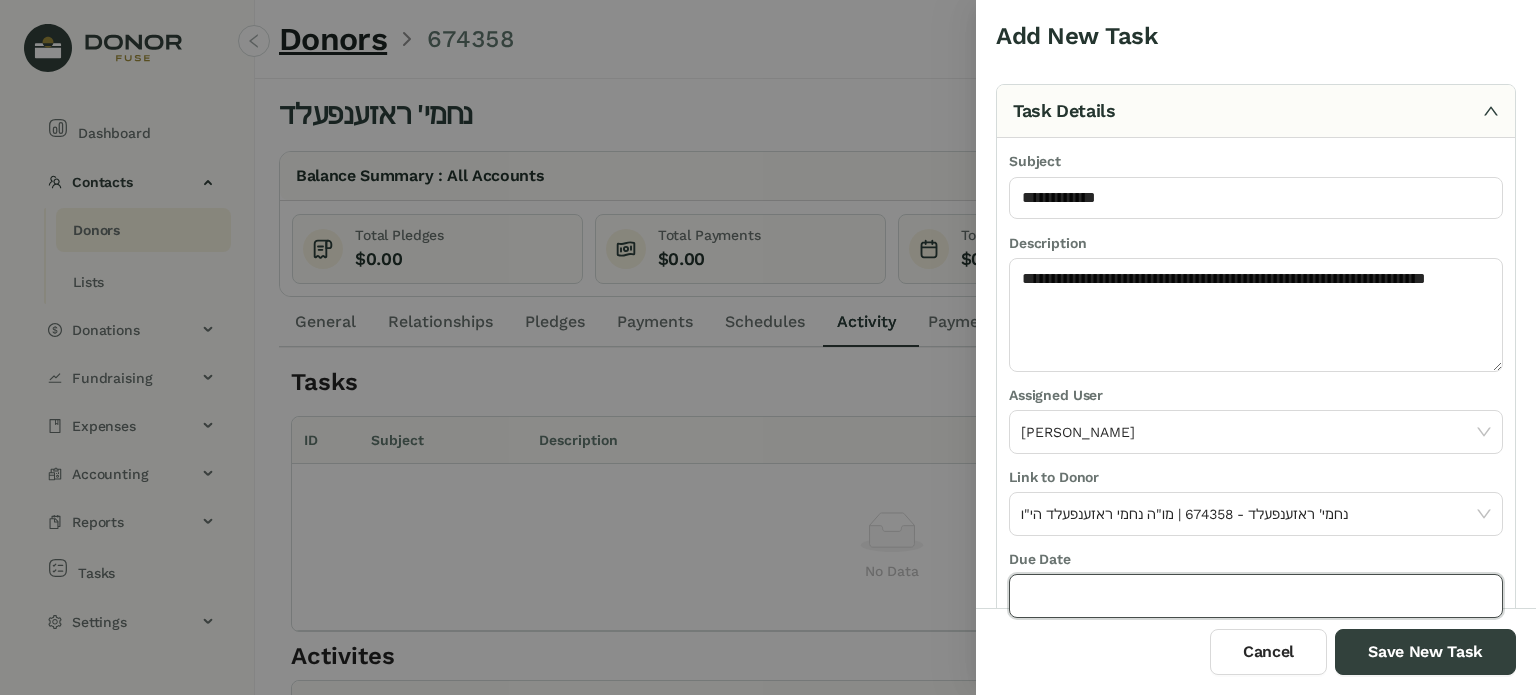 click 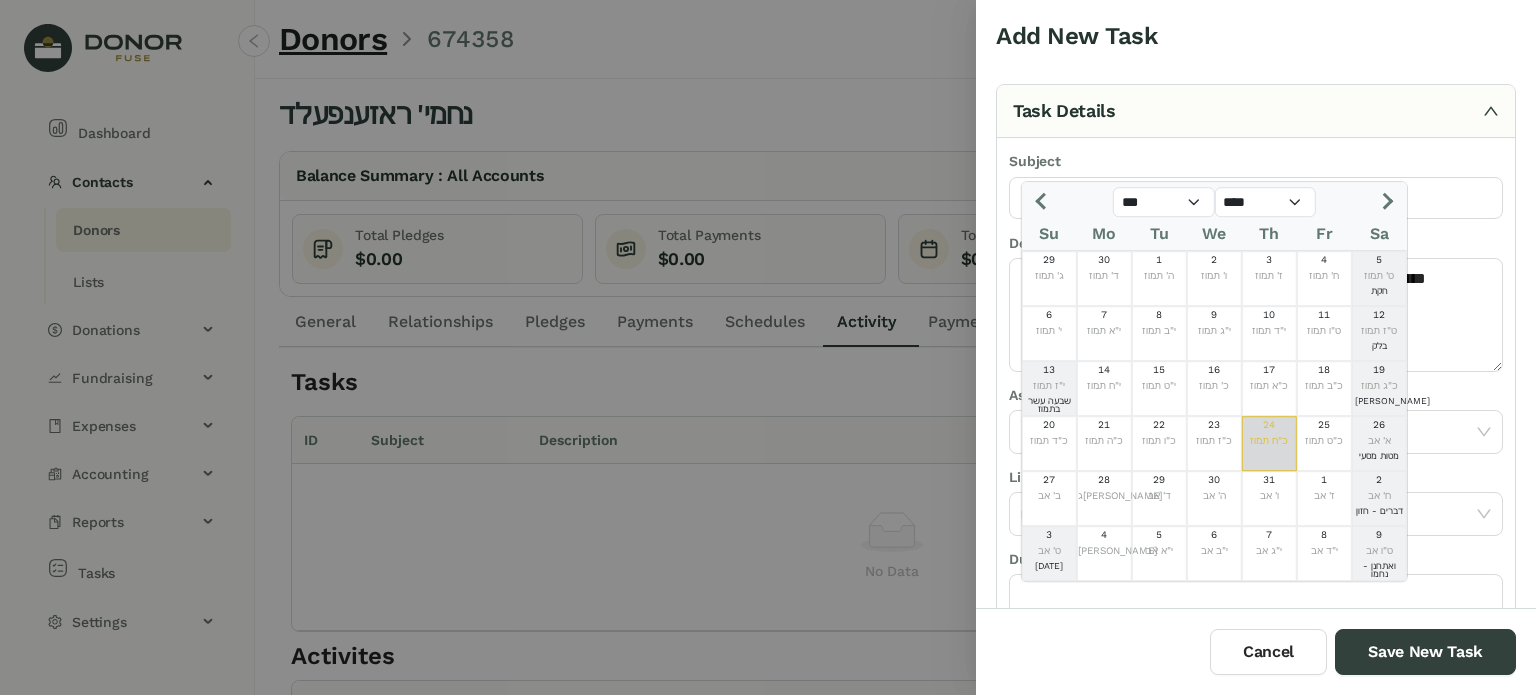 click on "כ"ח תמוז" 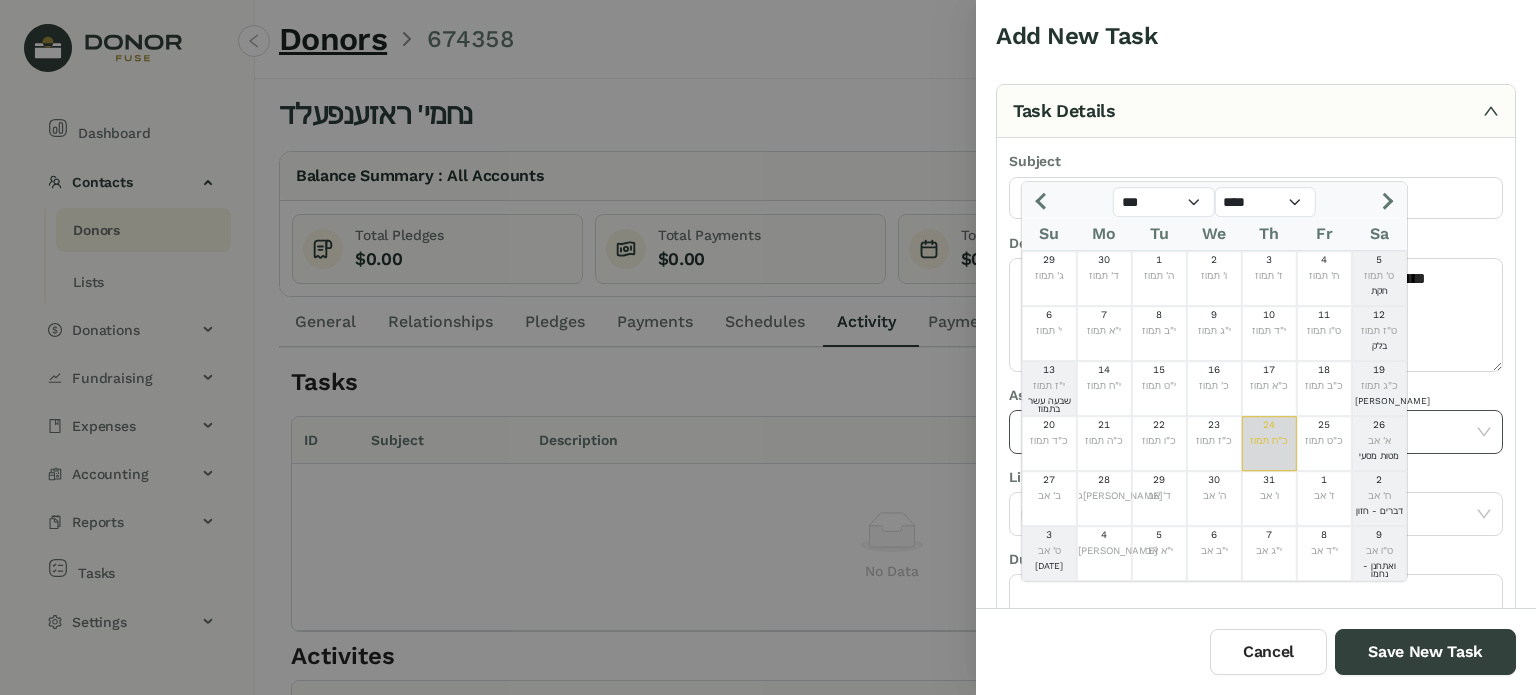 type on "*********" 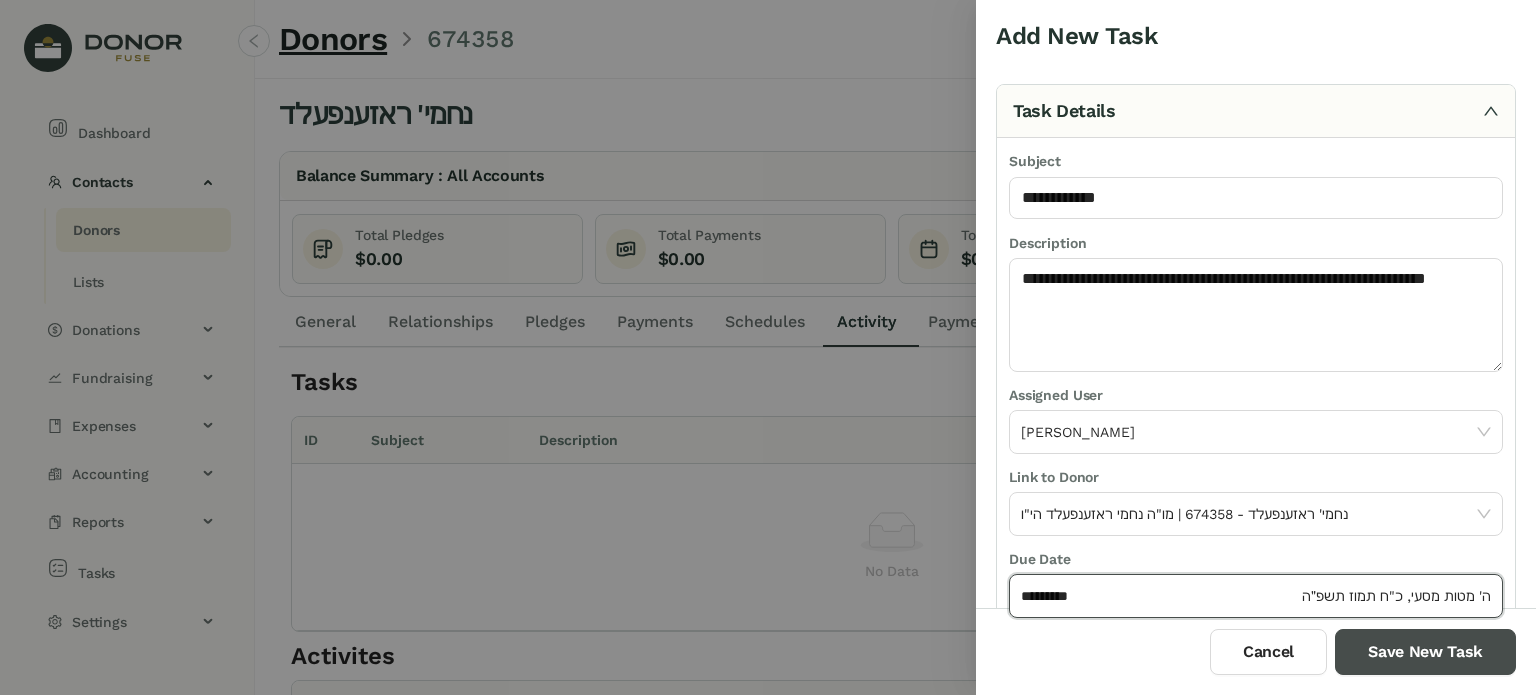 click on "Save New Task" at bounding box center [1425, 652] 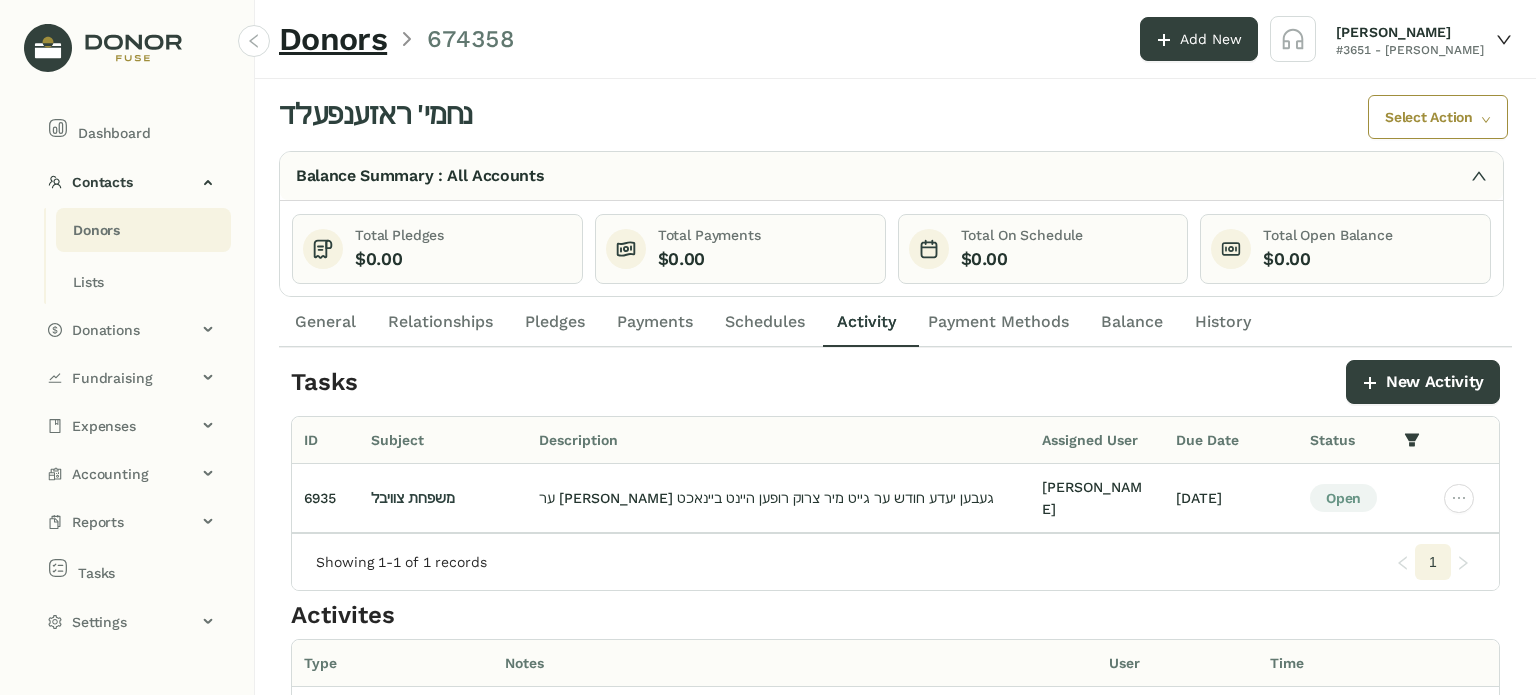 click on "Donors" 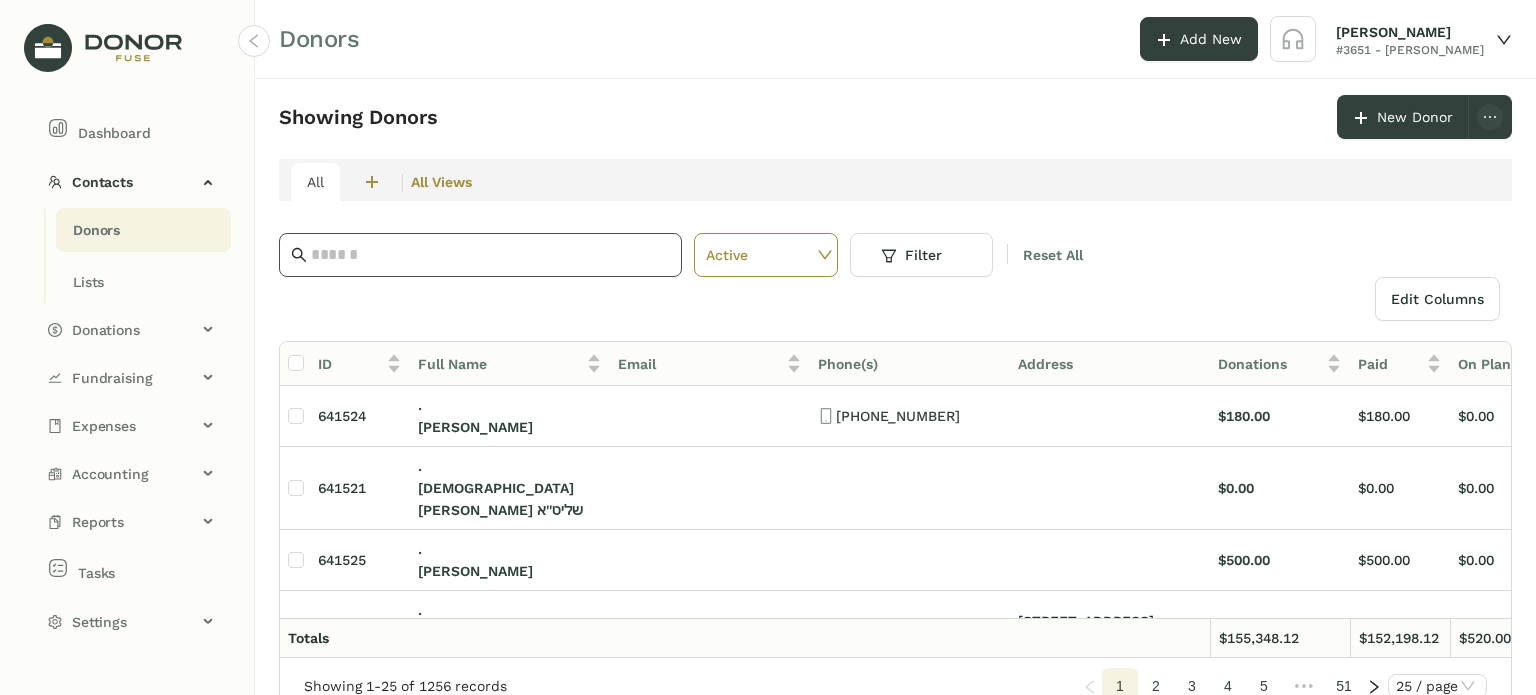 click 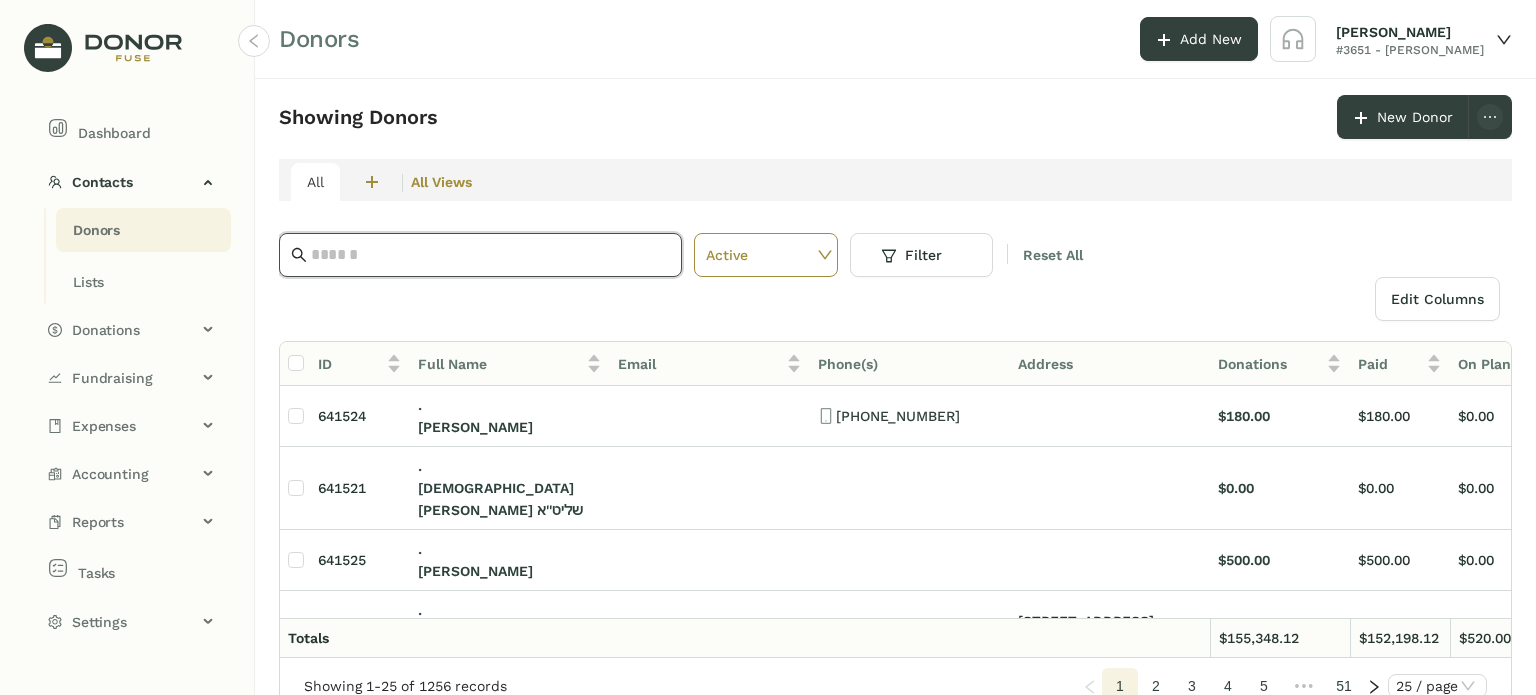 paste on "**********" 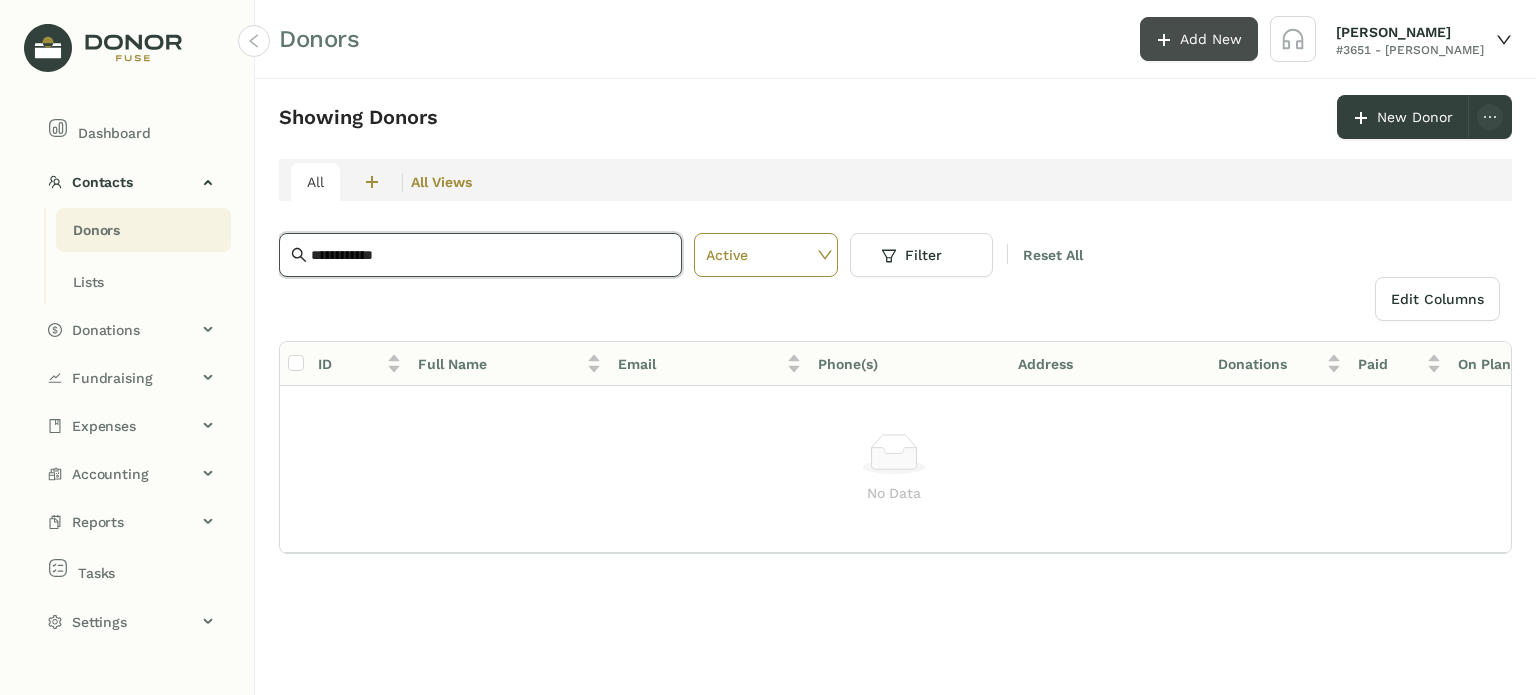 type on "**********" 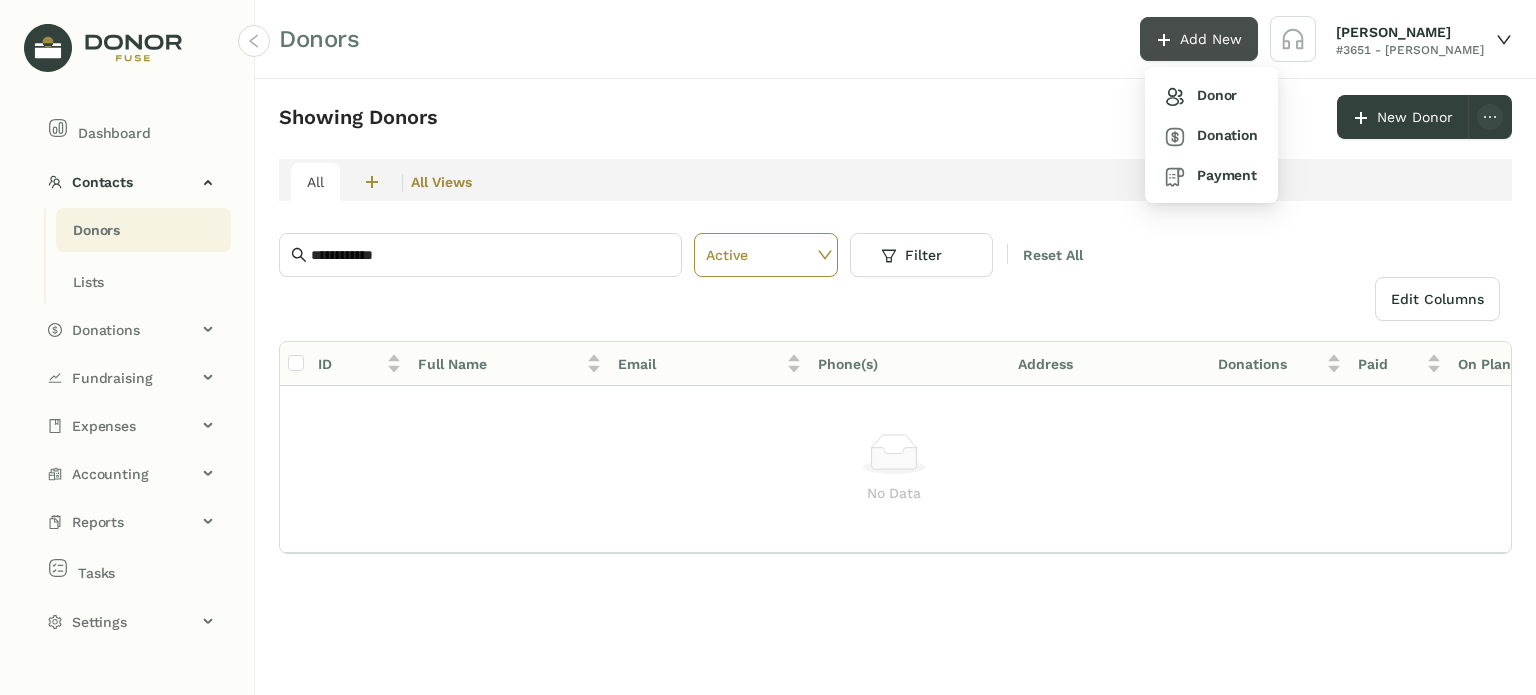 click on "Add New" 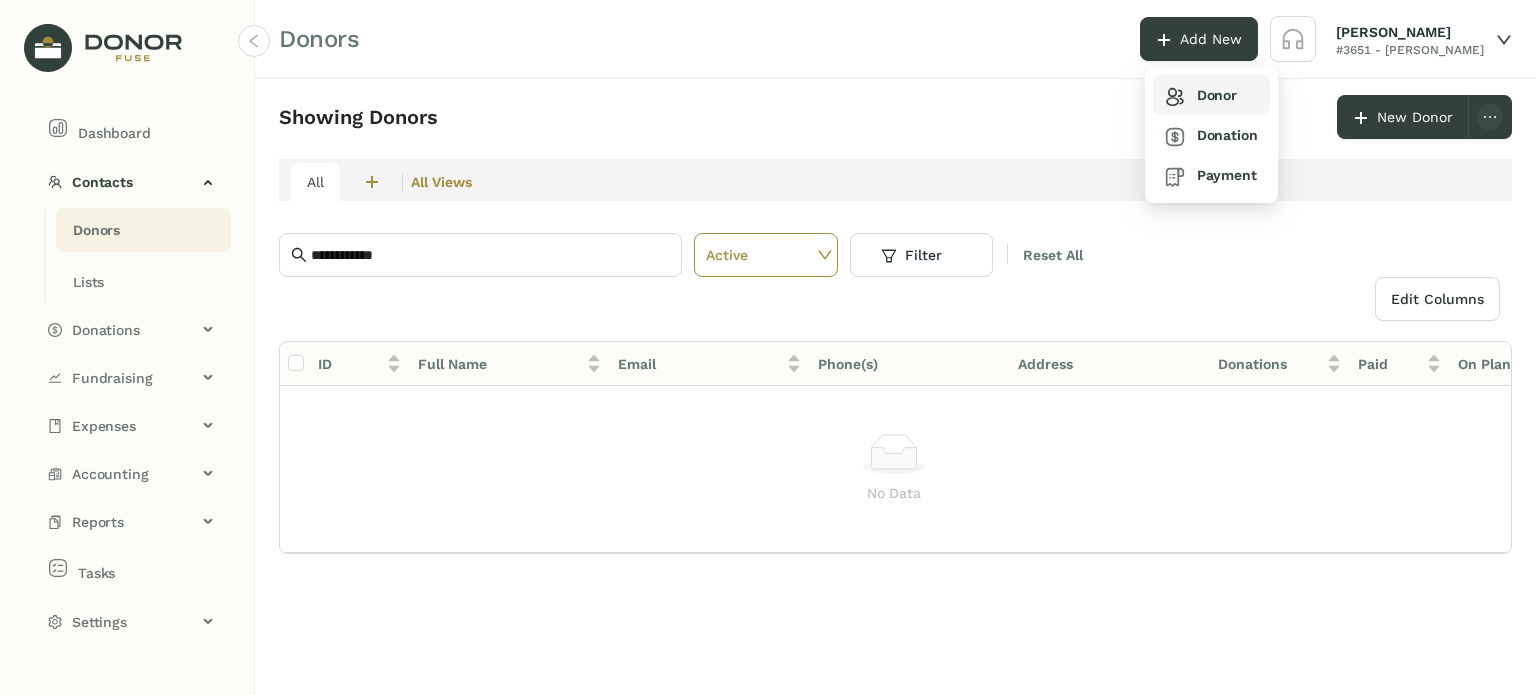click on "Donor" at bounding box center [1201, 95] 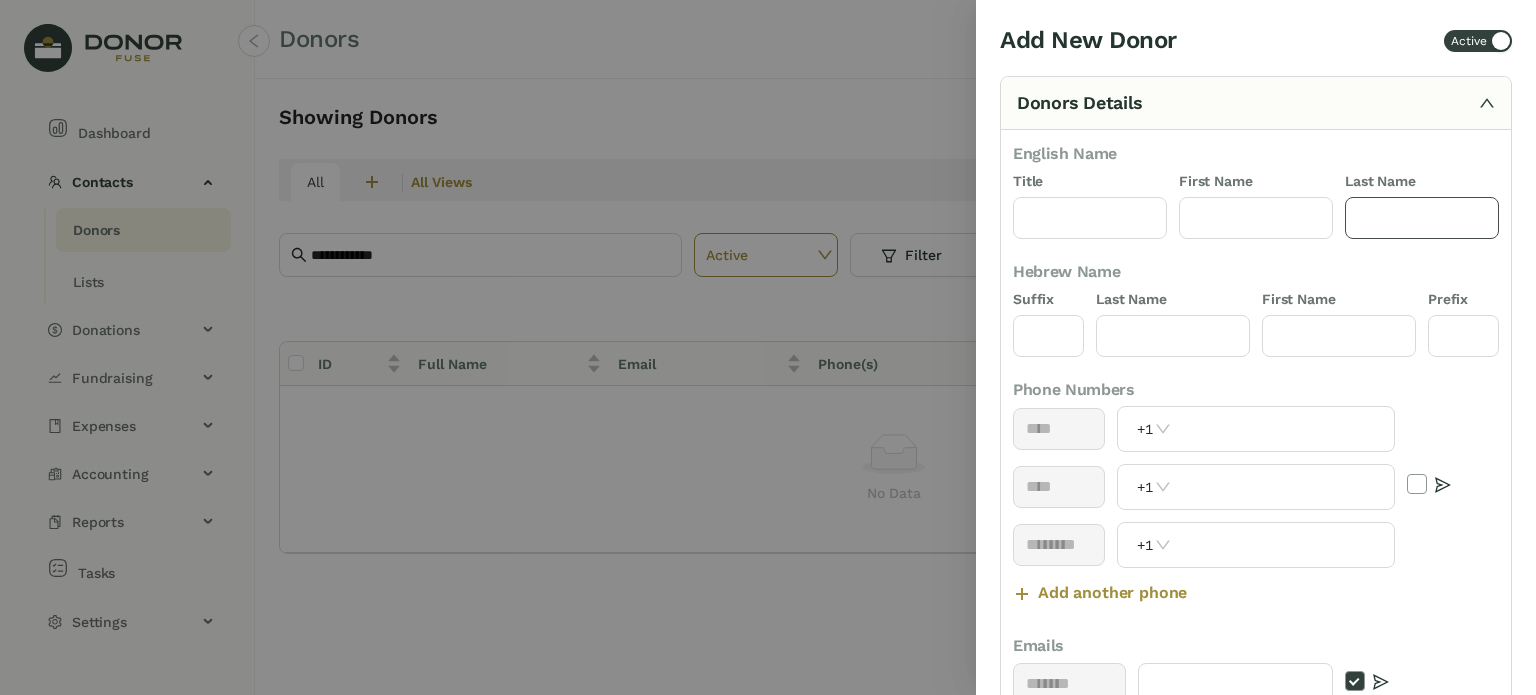 click 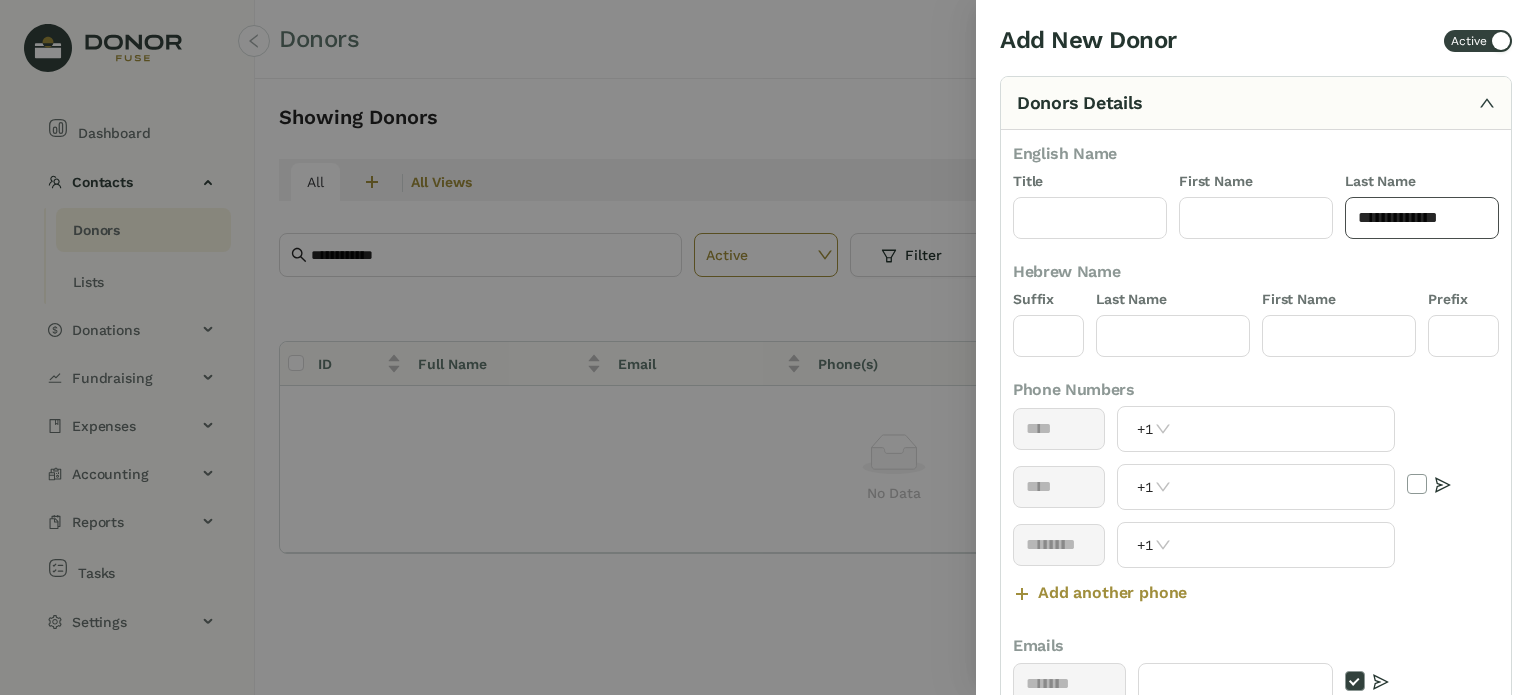 drag, startPoint x: 1436, startPoint y: 216, endPoint x: 1500, endPoint y: 227, distance: 64.93843 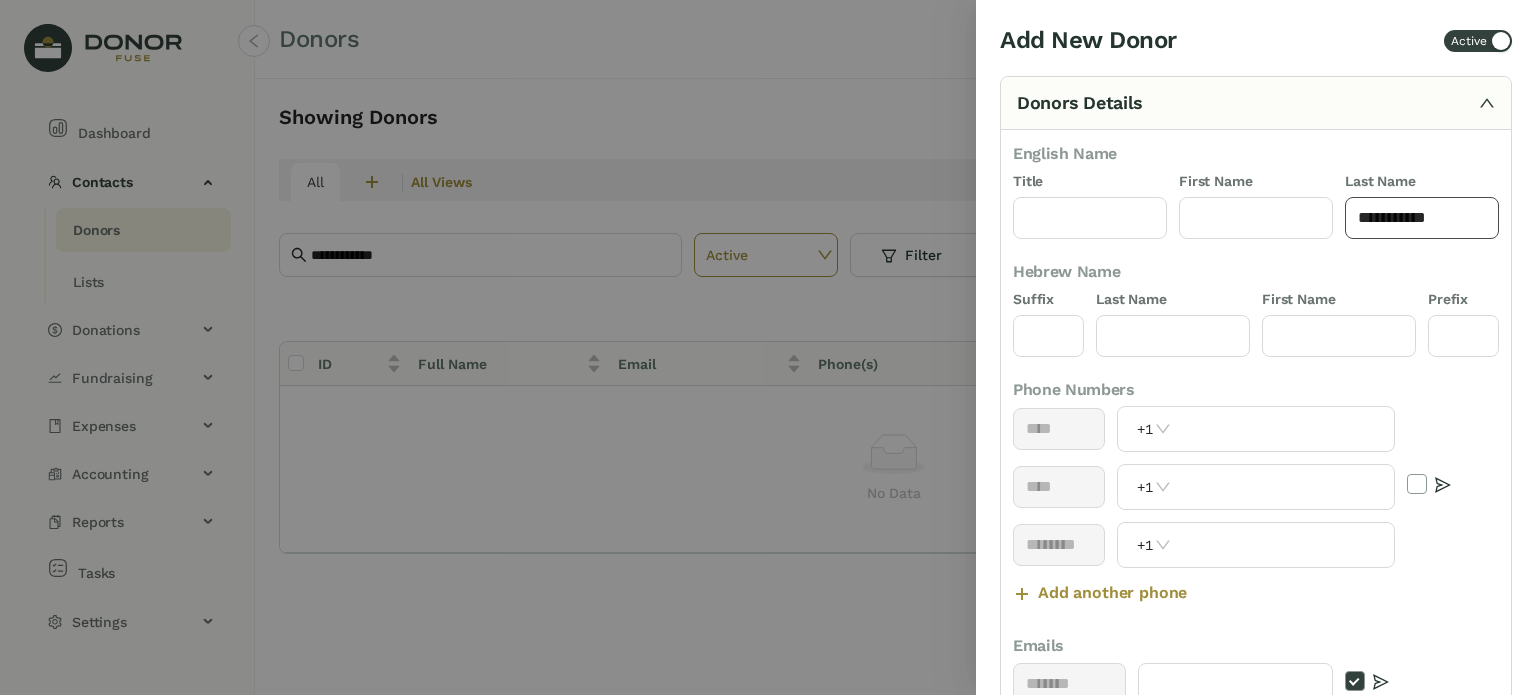 click on "**********" 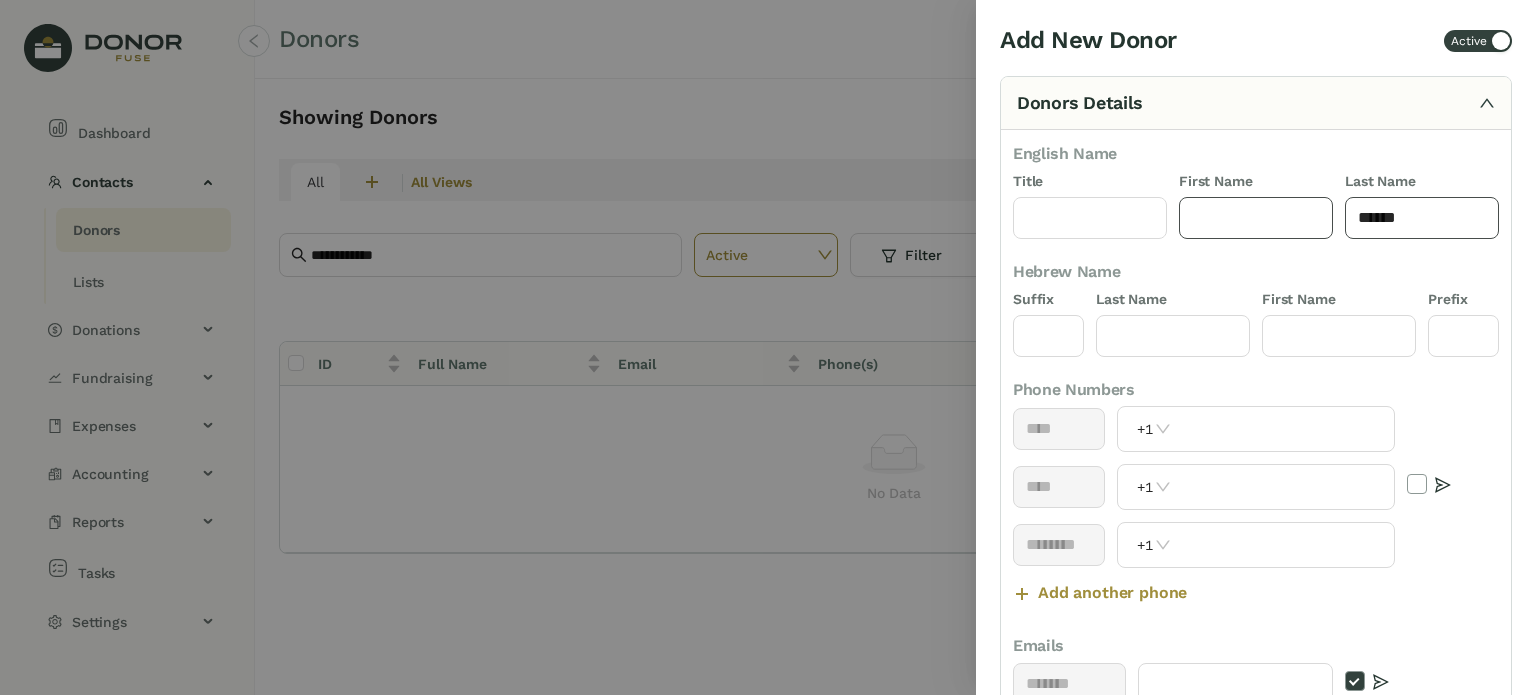 type on "*****" 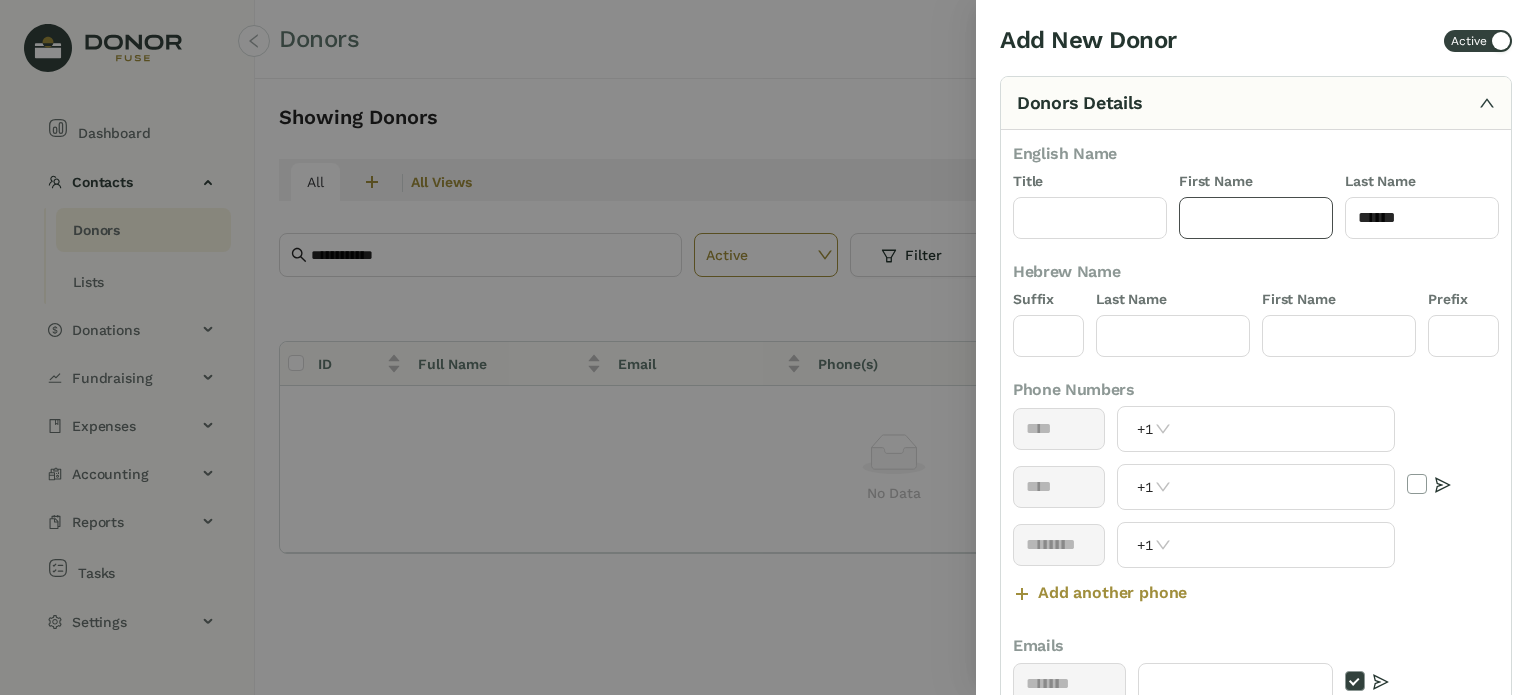 click 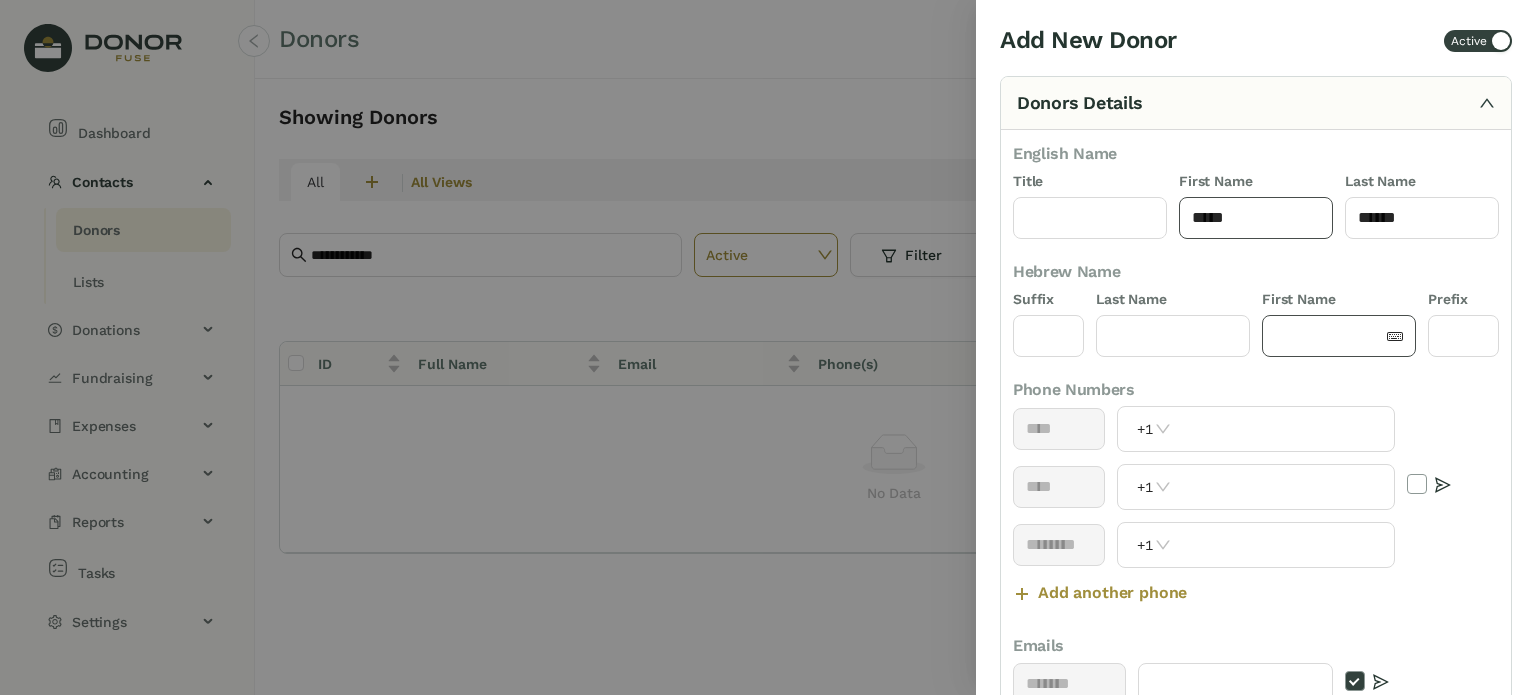 type on "****" 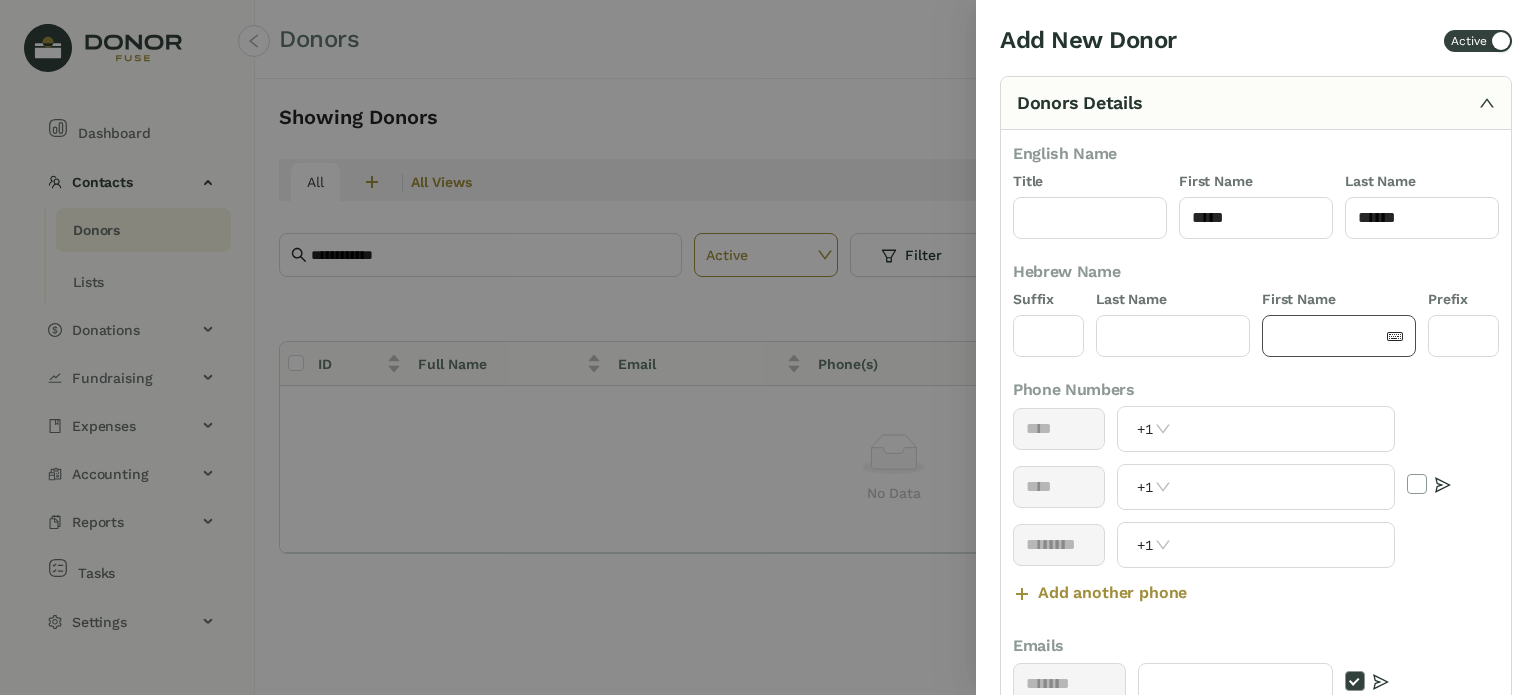 click 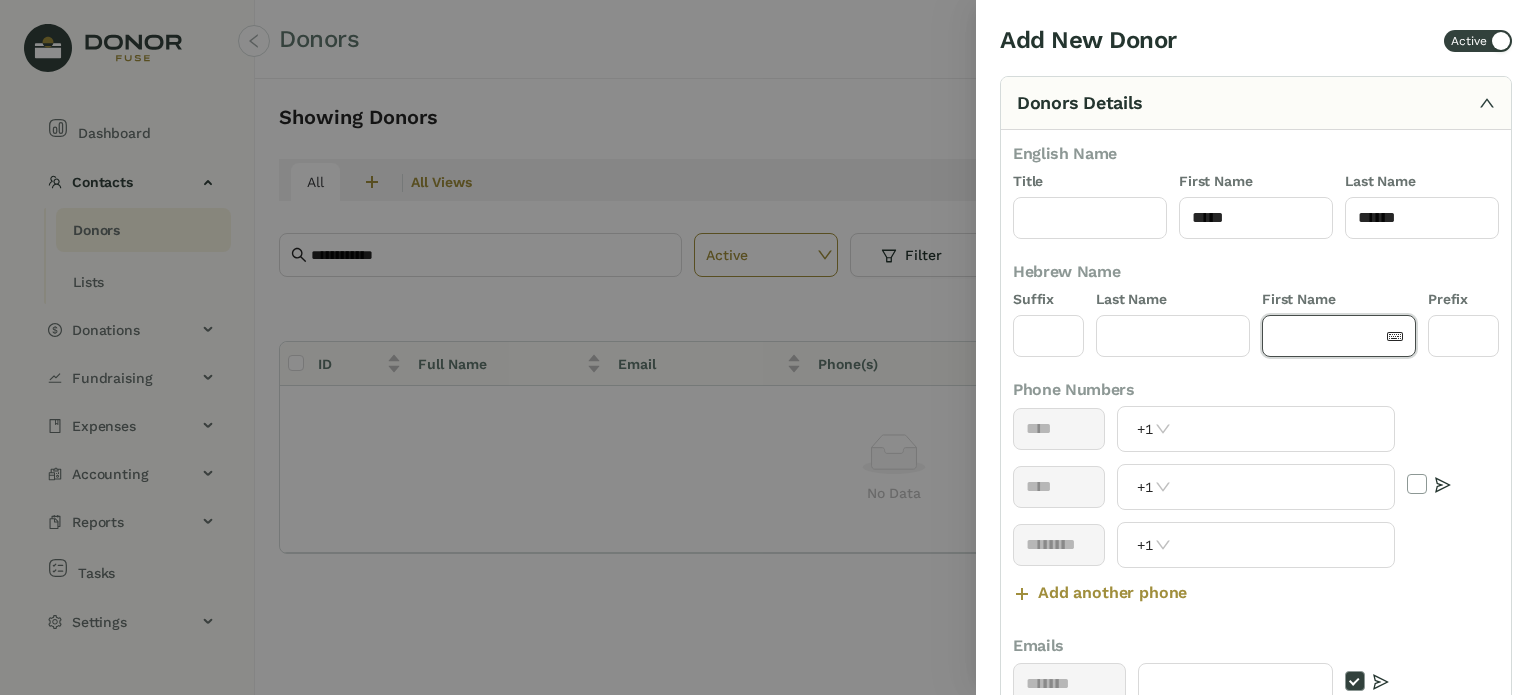 paste on "****" 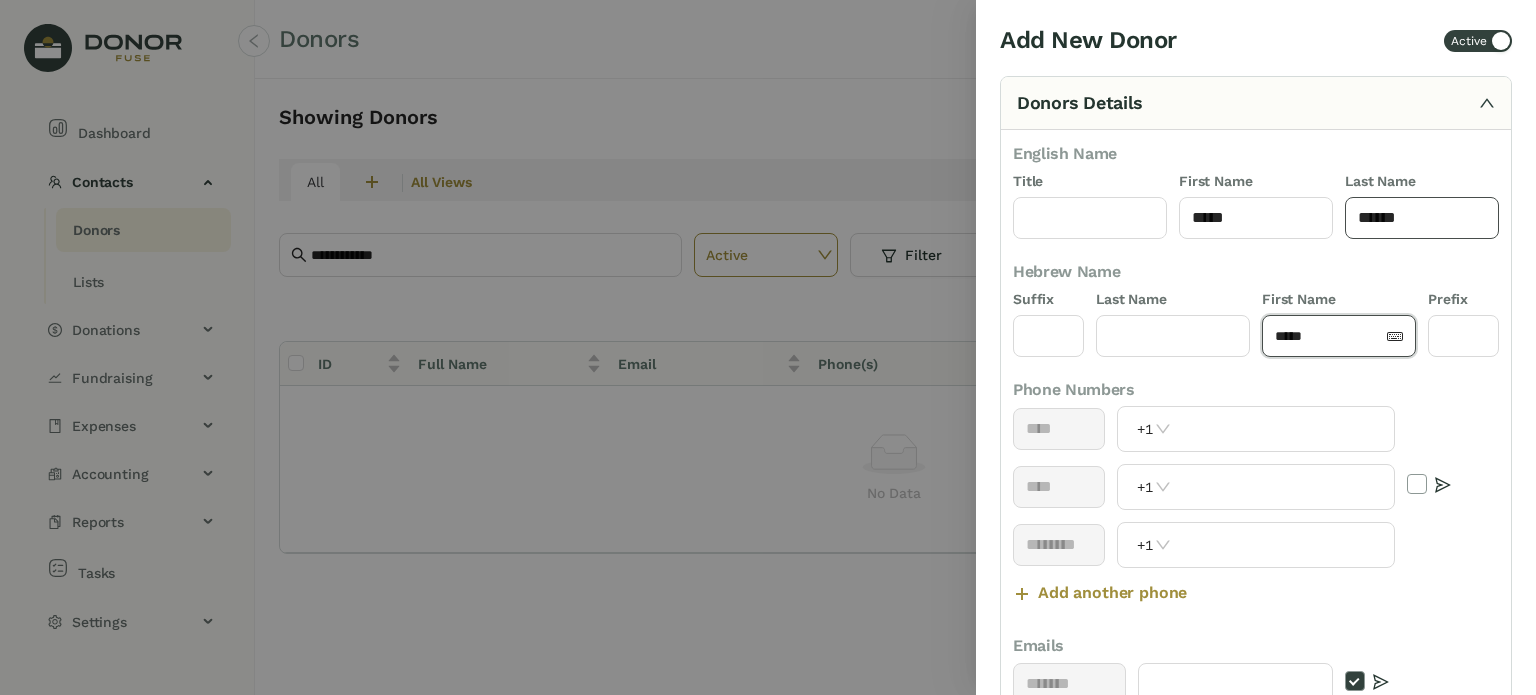 type on "****" 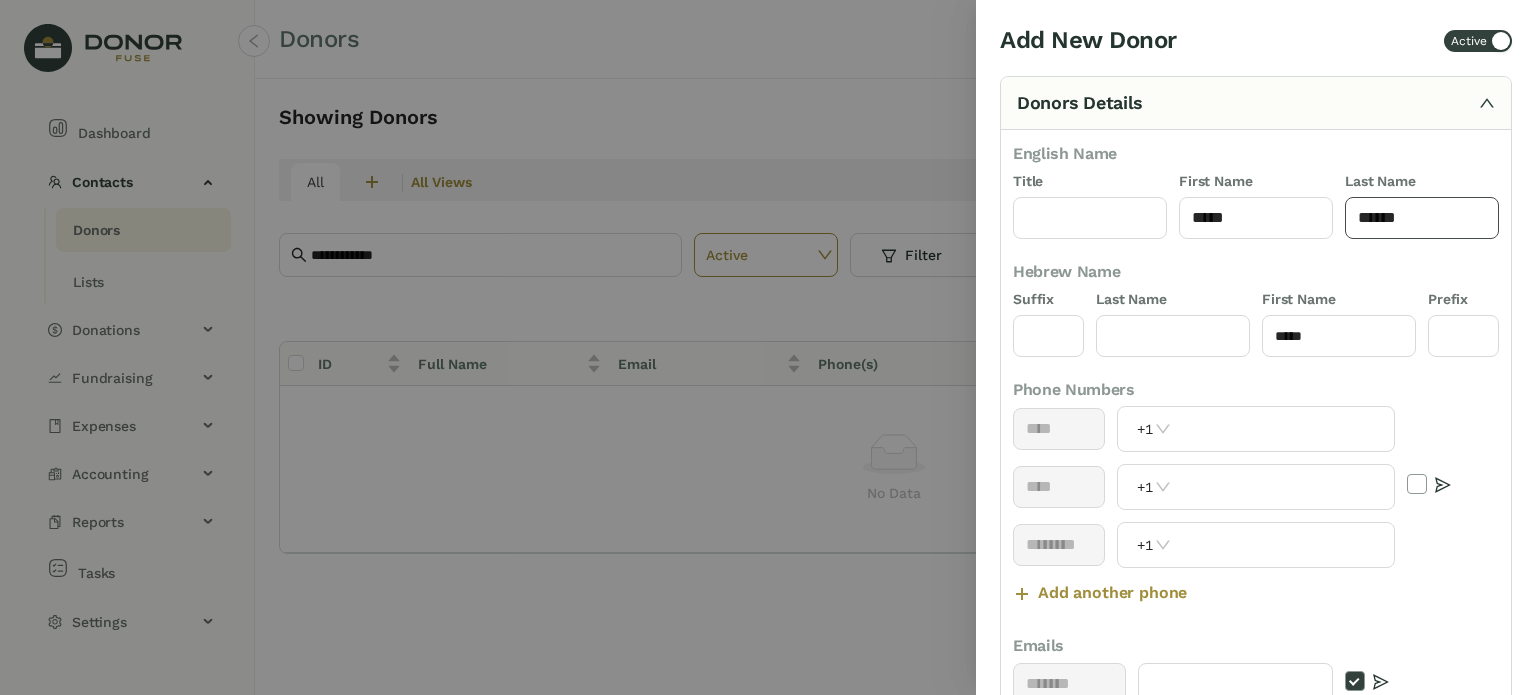 click on "*****" 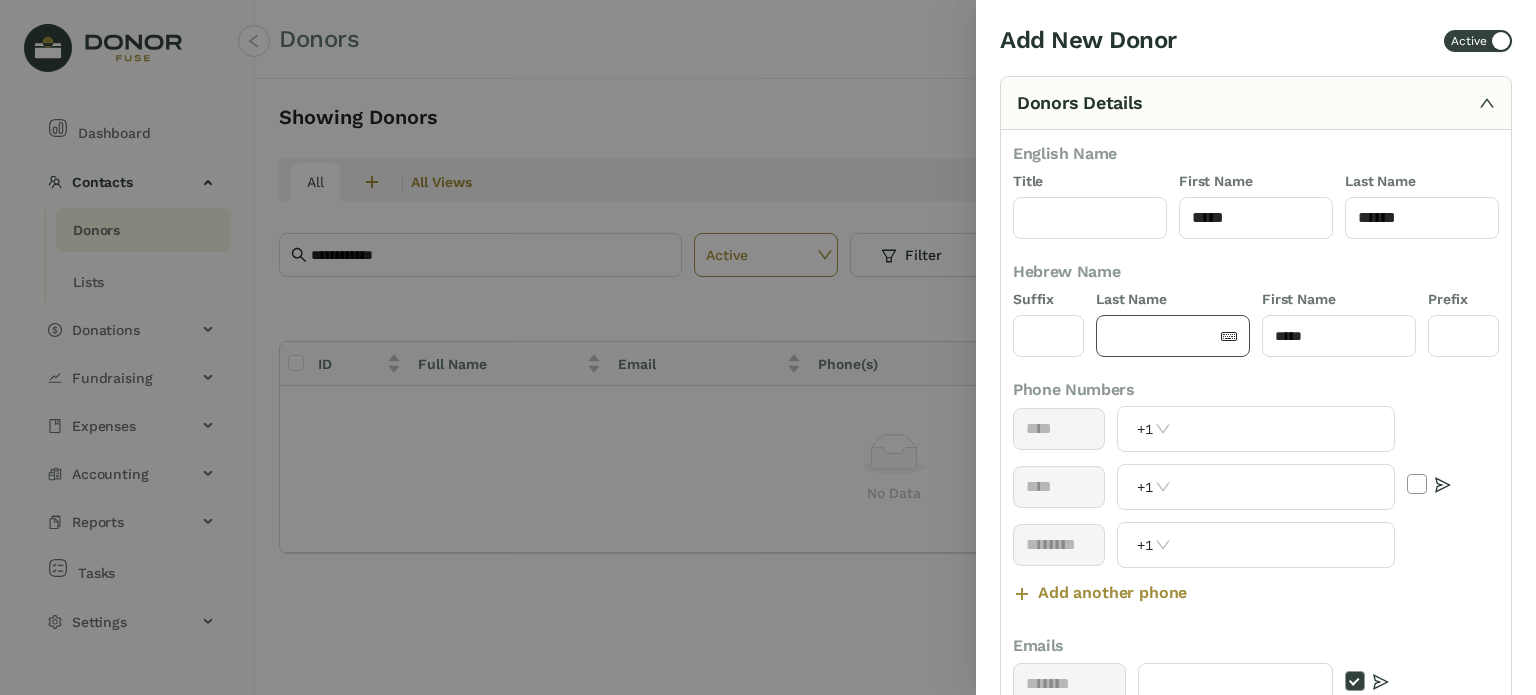 click 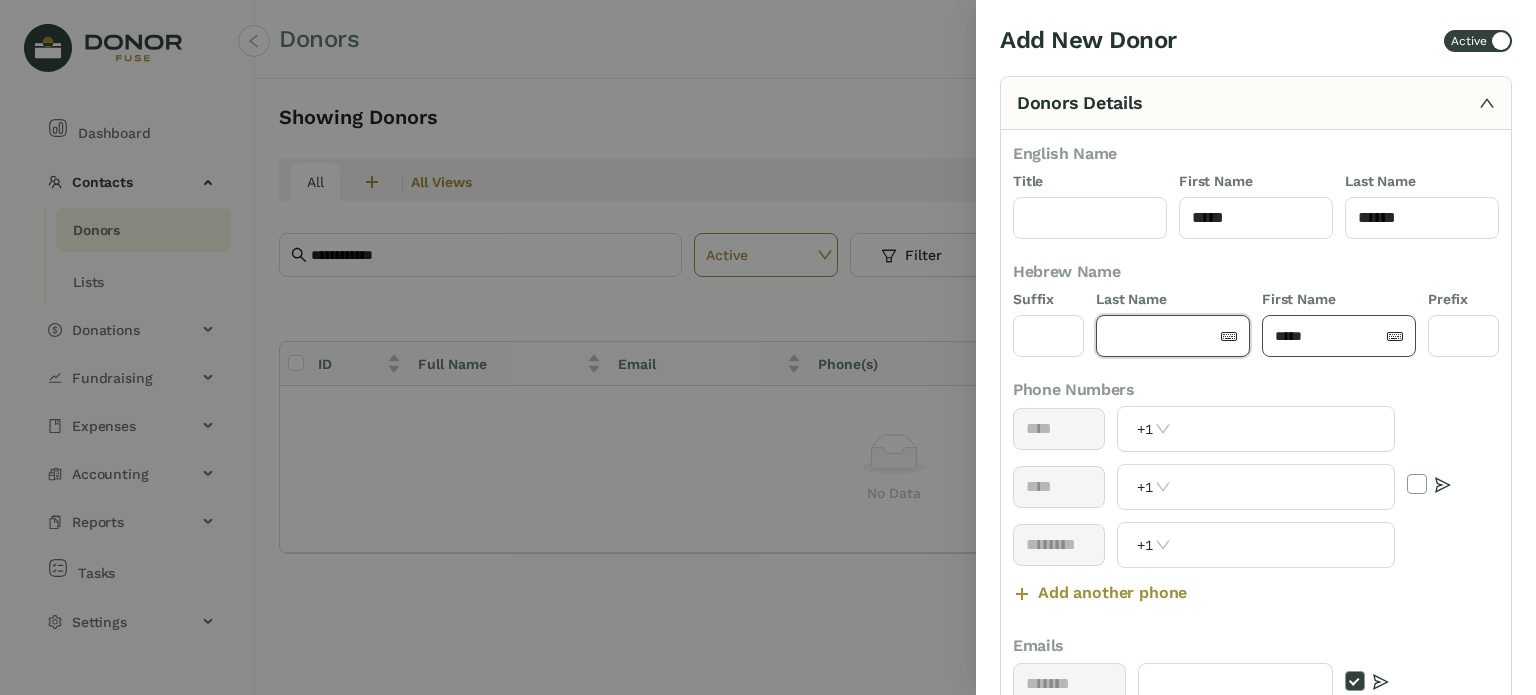 paste on "*****" 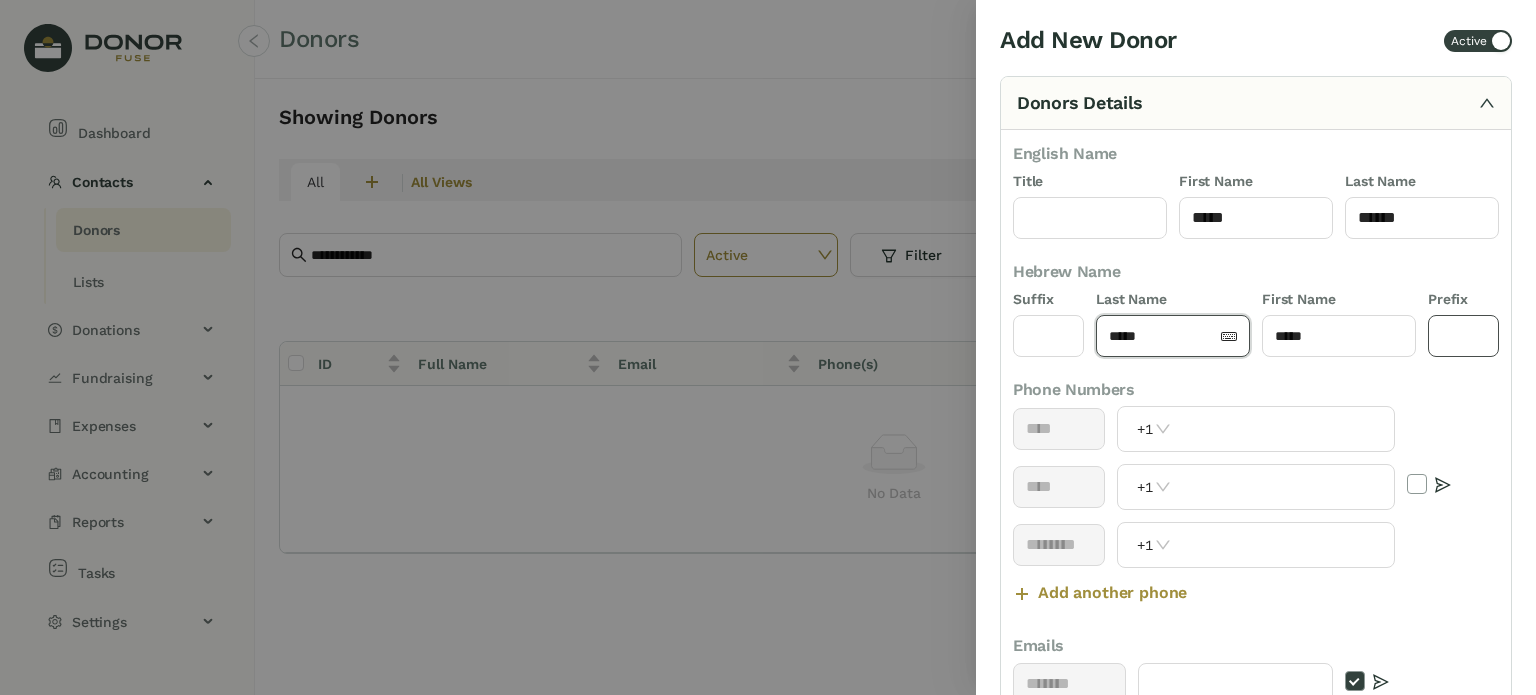 type on "*****" 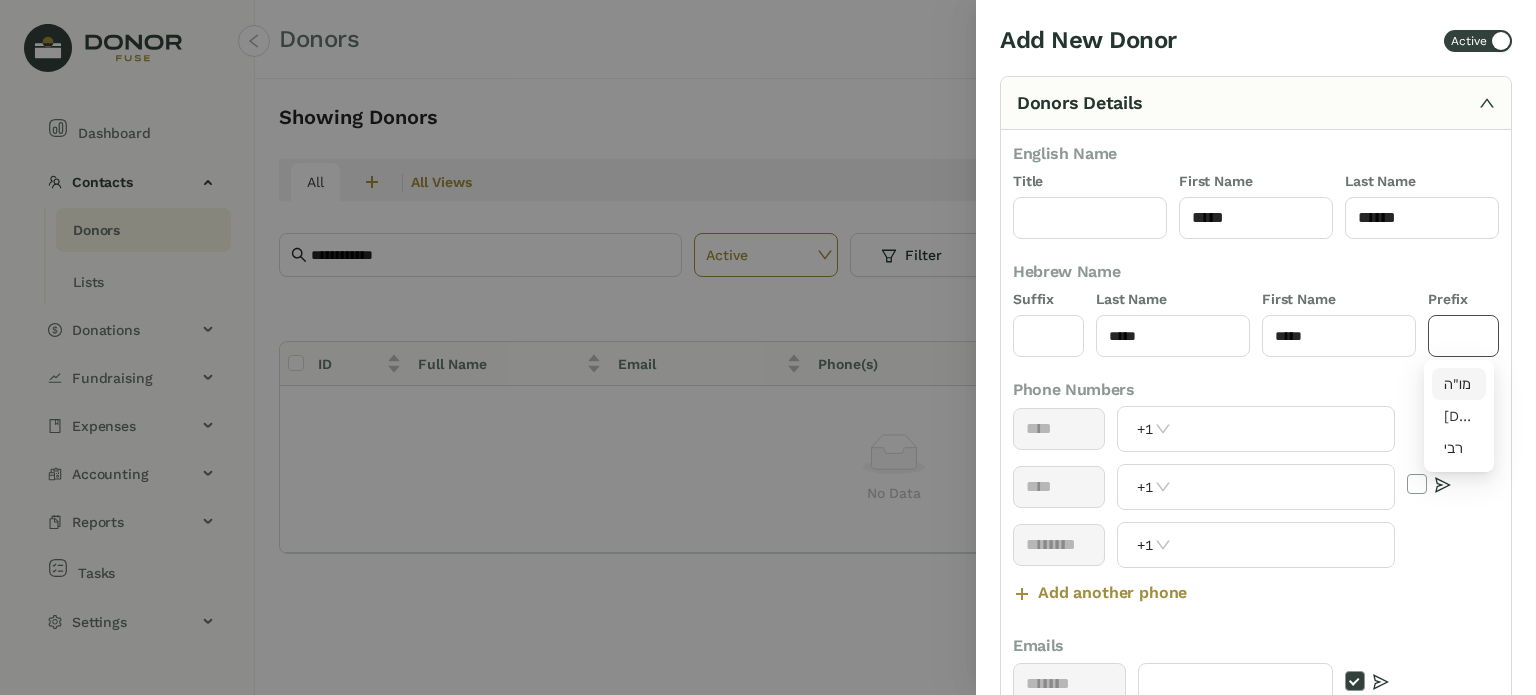drag, startPoint x: 1458, startPoint y: 376, endPoint x: 1356, endPoint y: 383, distance: 102.239914 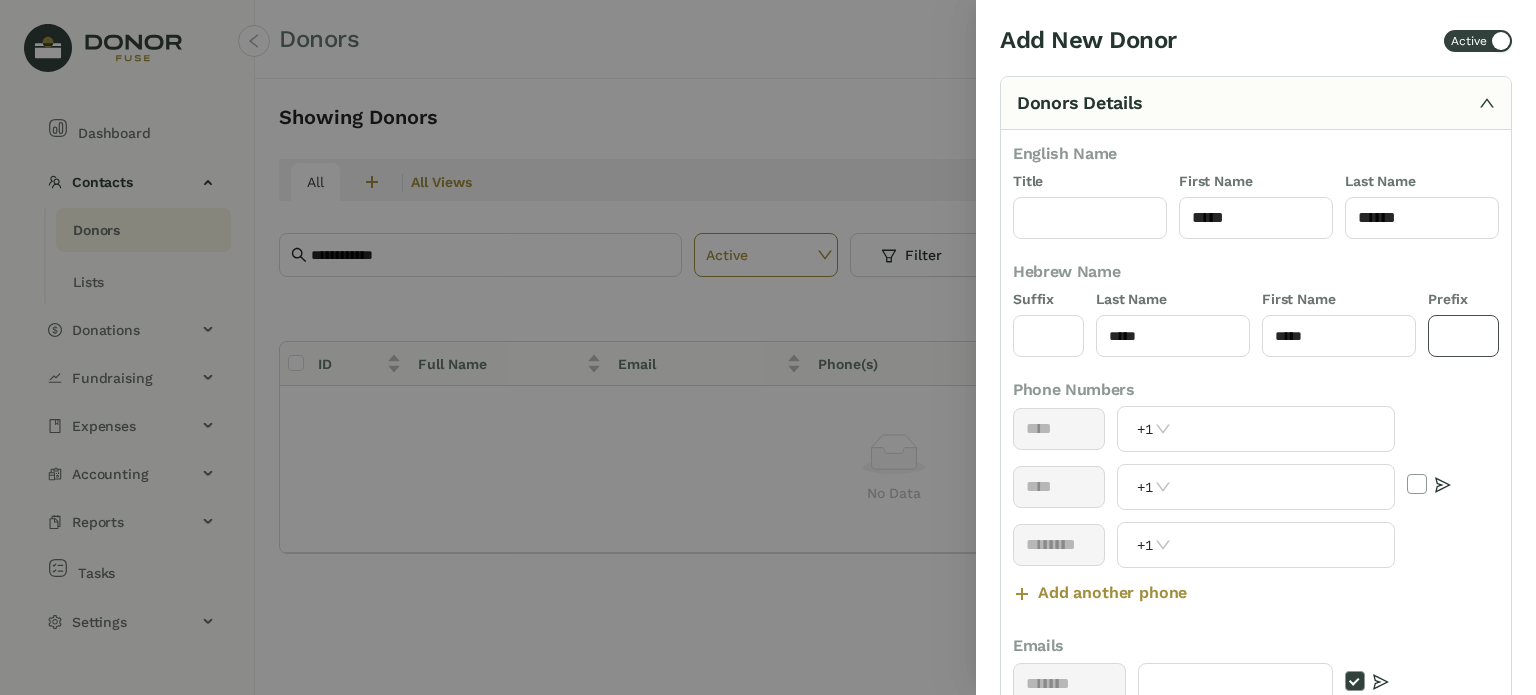 type on "****" 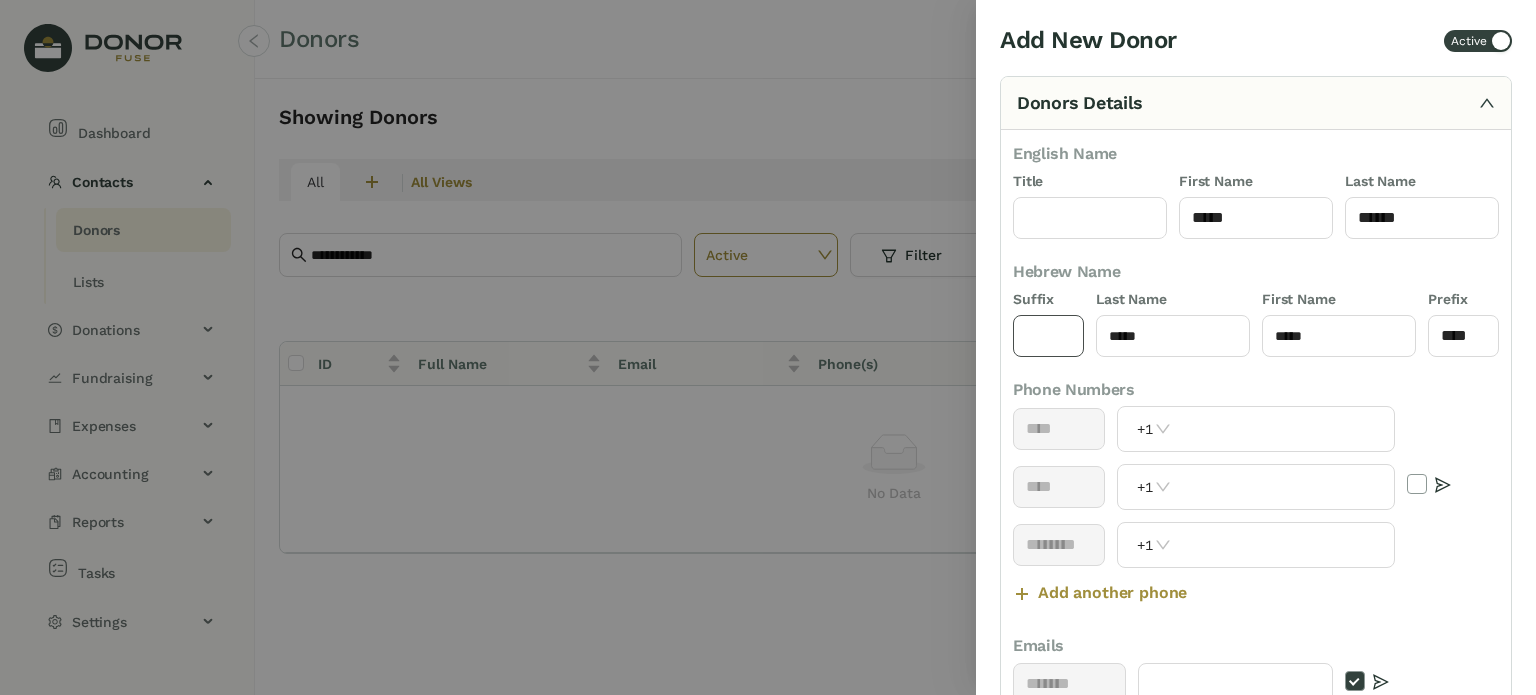 click 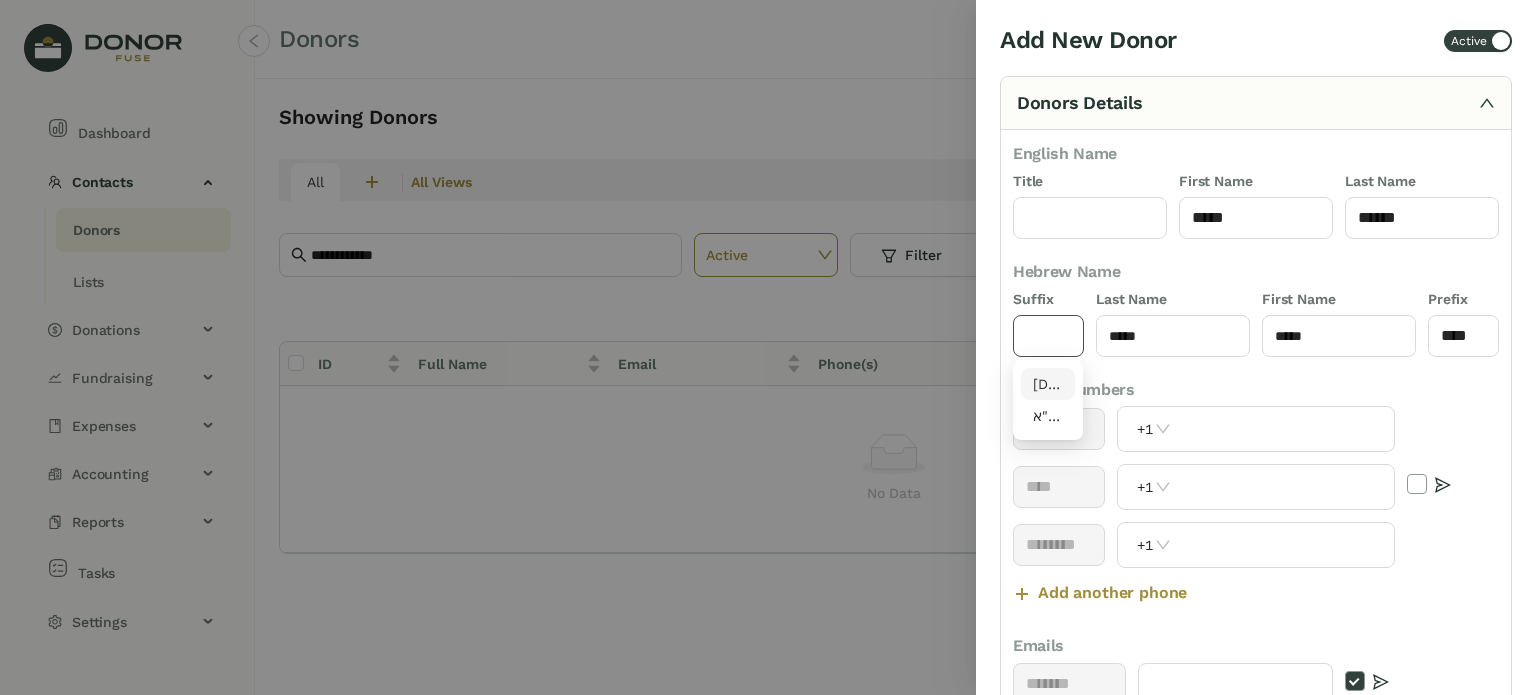 click on "[DEMOGRAPHIC_DATA]"ו" at bounding box center (1048, 384) 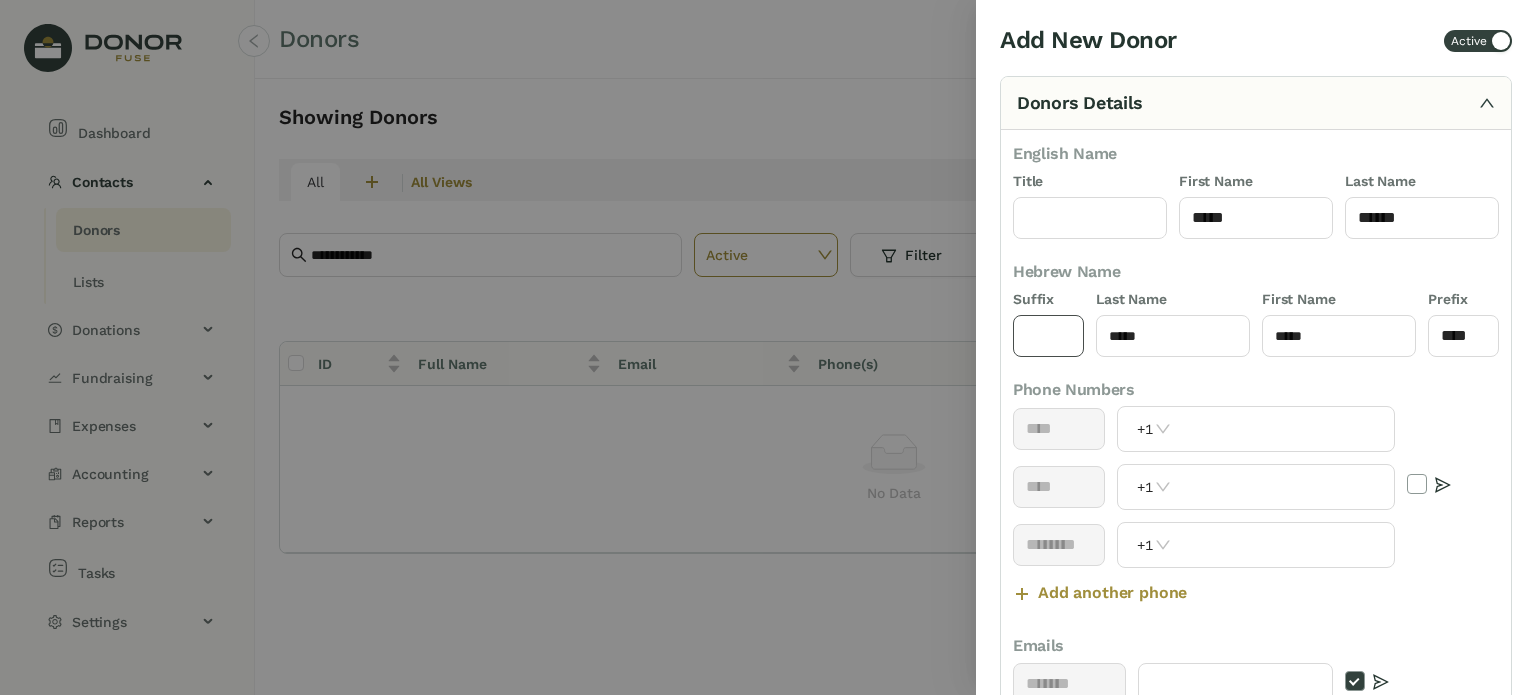 type on "****" 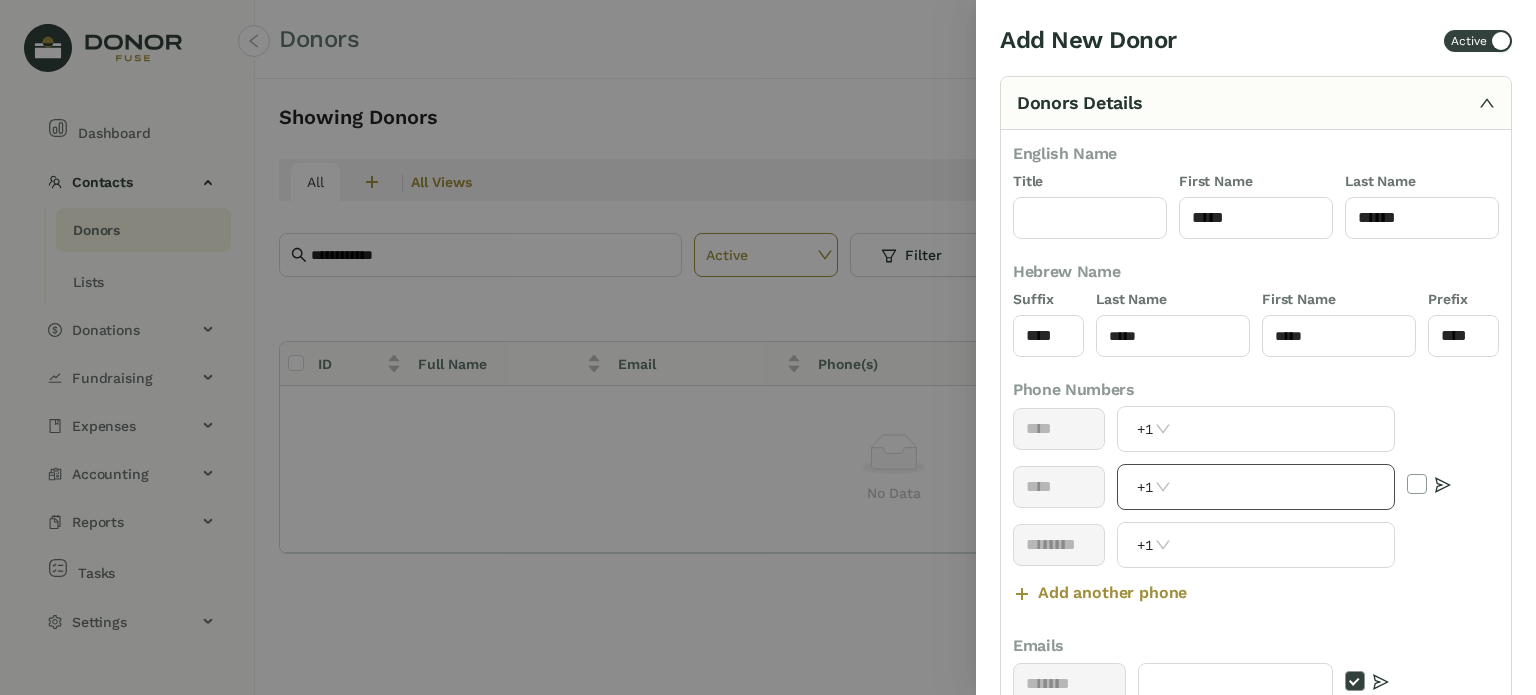 click on "+1" at bounding box center (1256, 487) 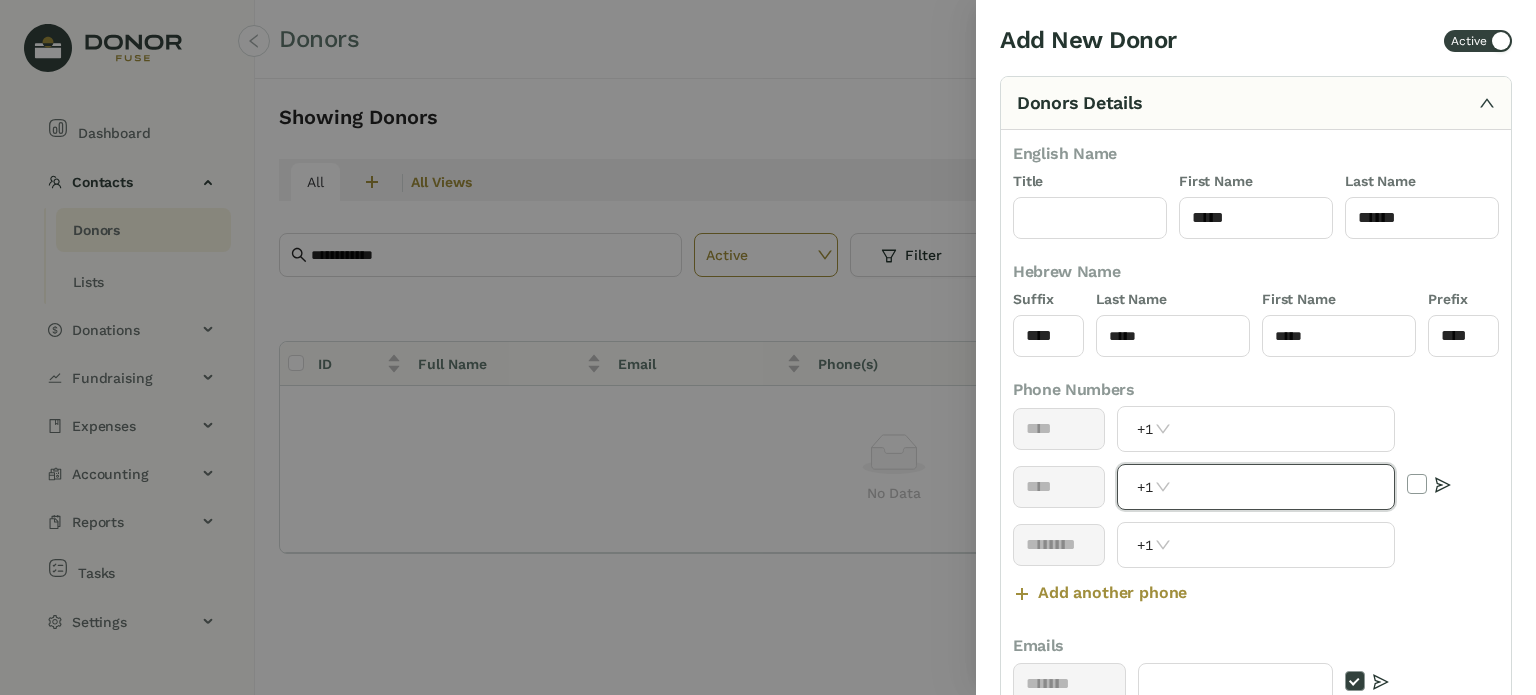 click at bounding box center (1285, 487) 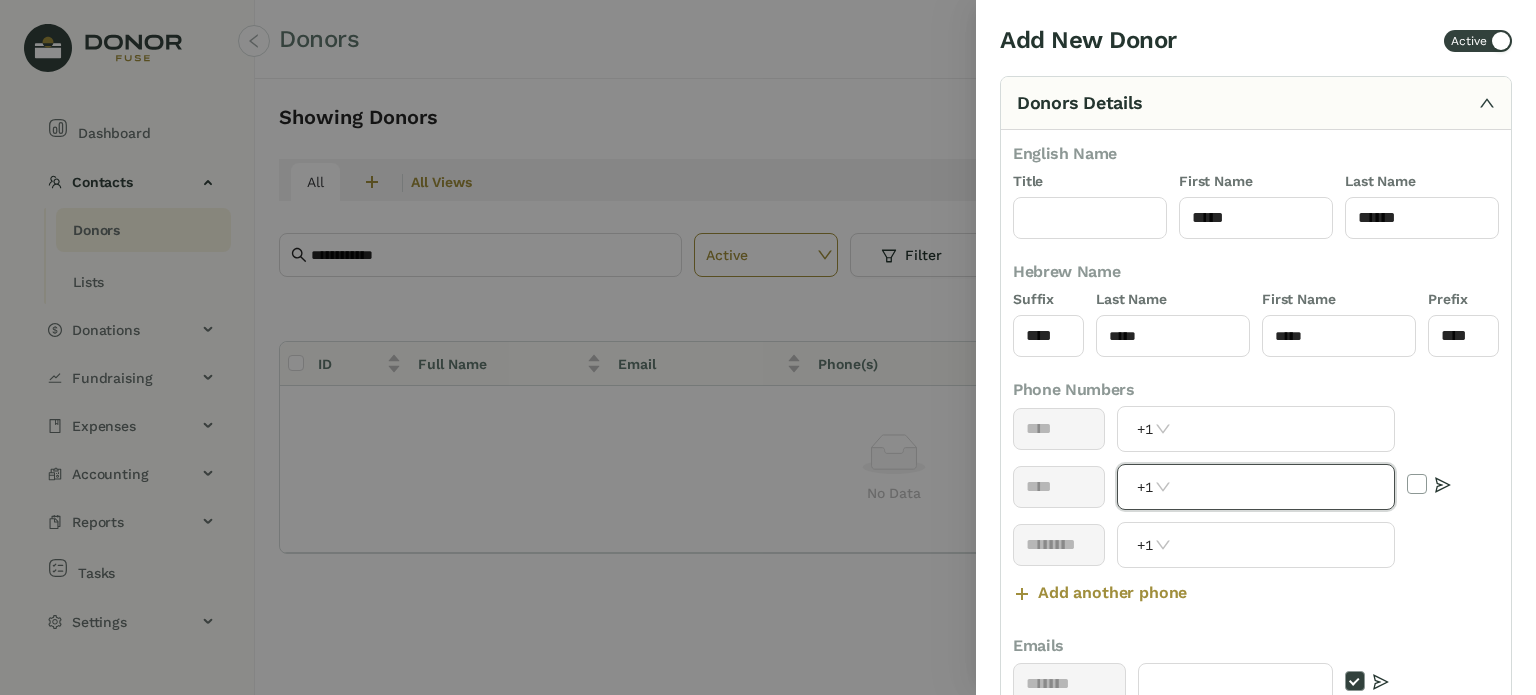 paste on "**********" 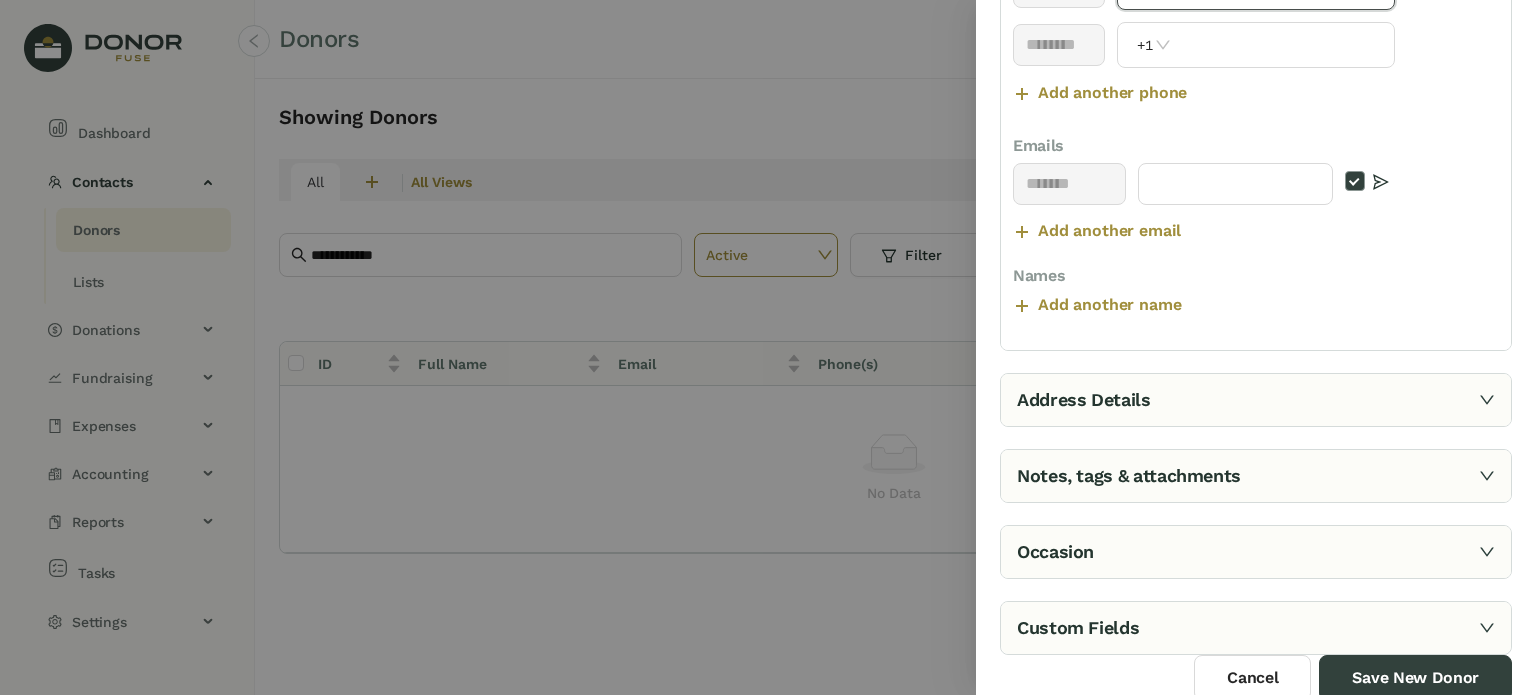 type on "**********" 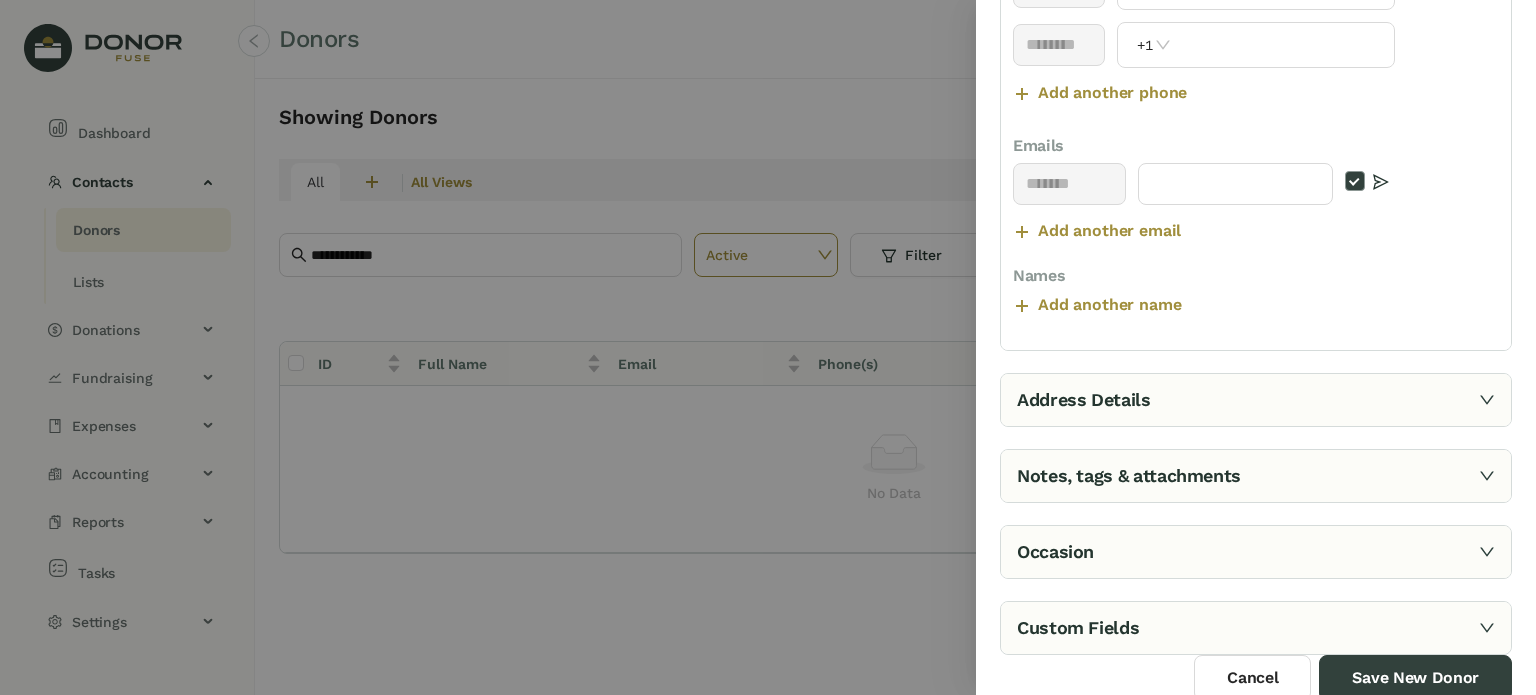 click on "Notes, tags & attachments" at bounding box center (1256, 476) 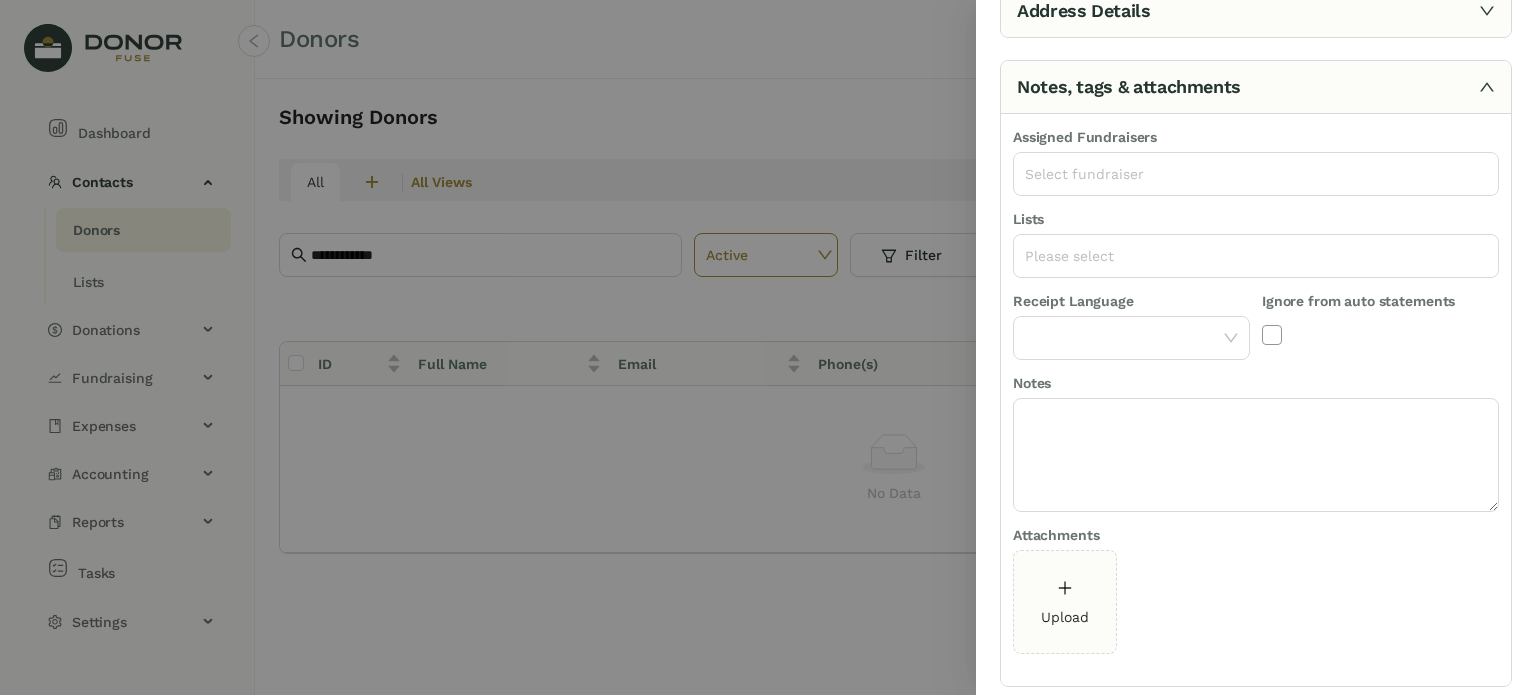 scroll, scrollTop: 161, scrollLeft: 0, axis: vertical 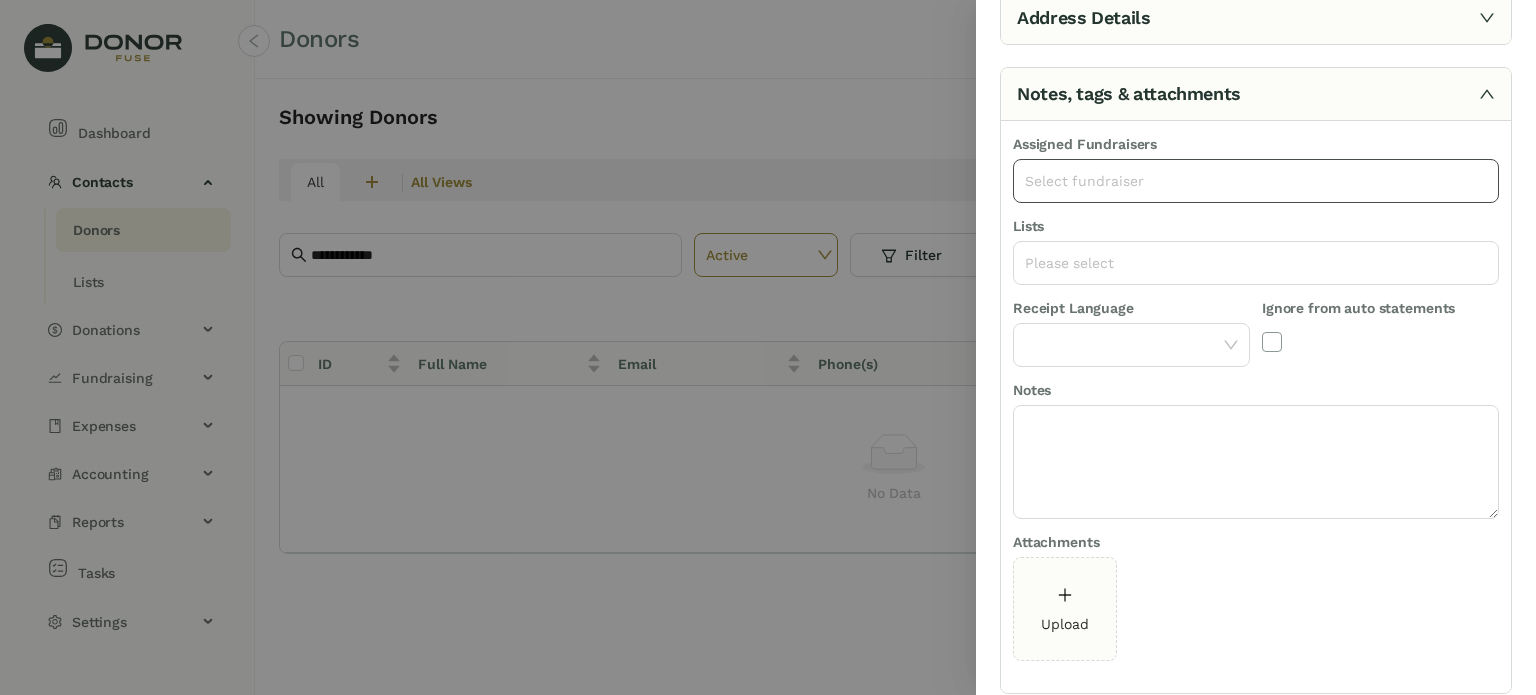 drag, startPoint x: 1185, startPoint y: 200, endPoint x: 1174, endPoint y: 191, distance: 14.21267 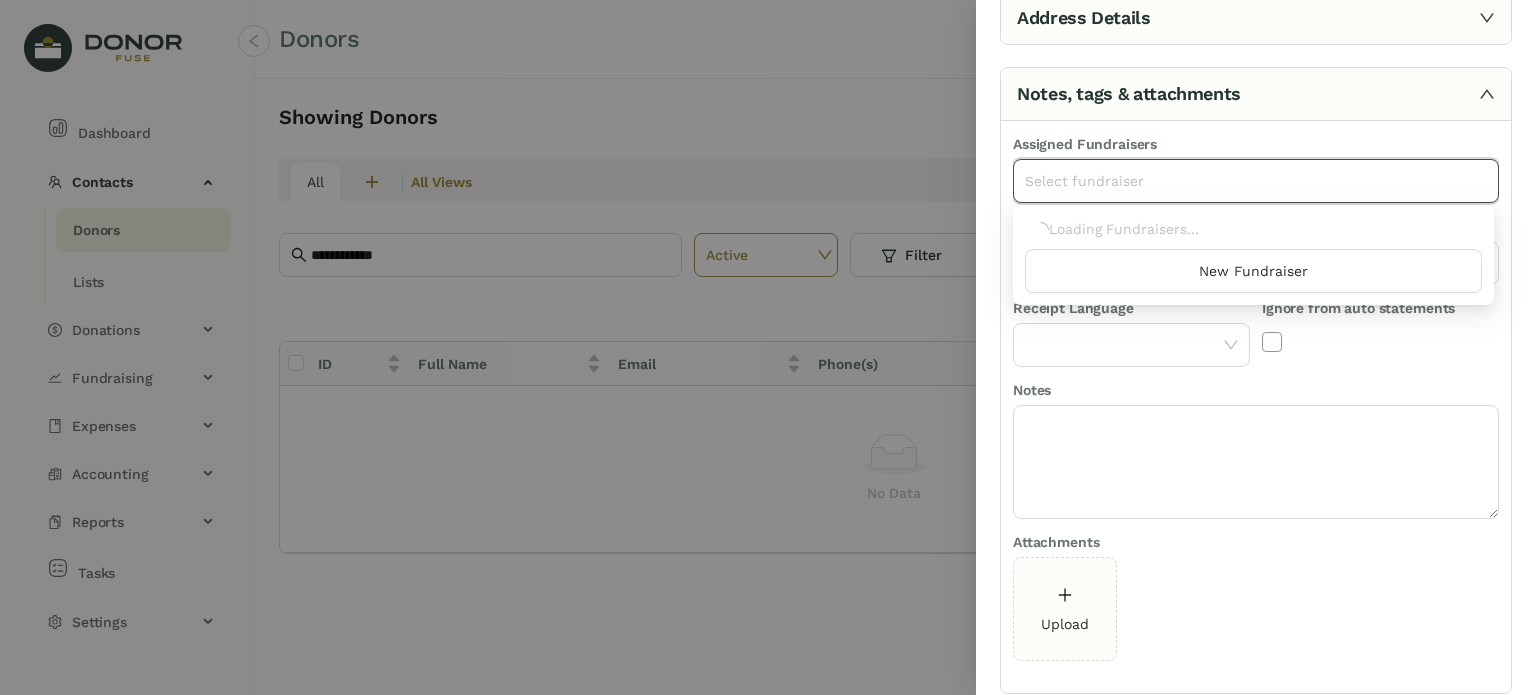 click on "Select fundraiser" 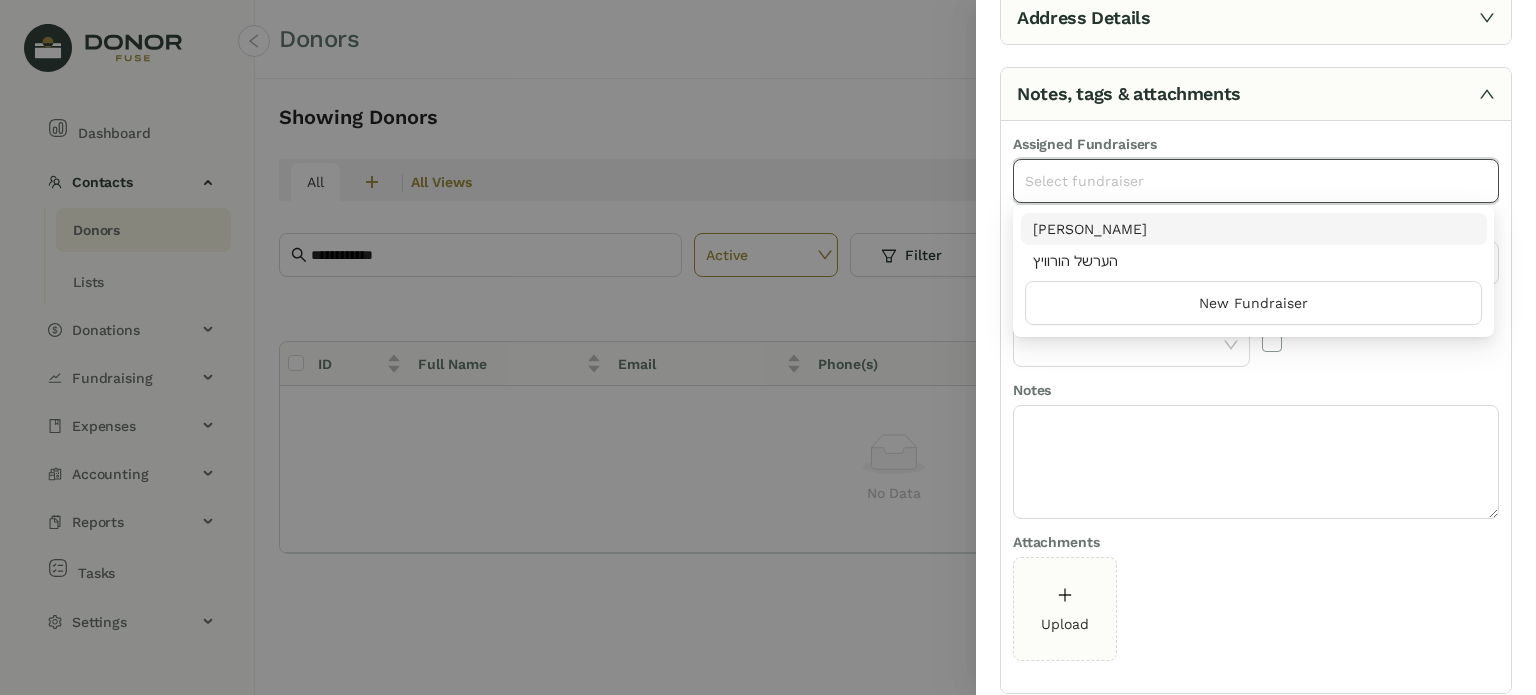 click on "[PERSON_NAME]" at bounding box center [1254, 229] 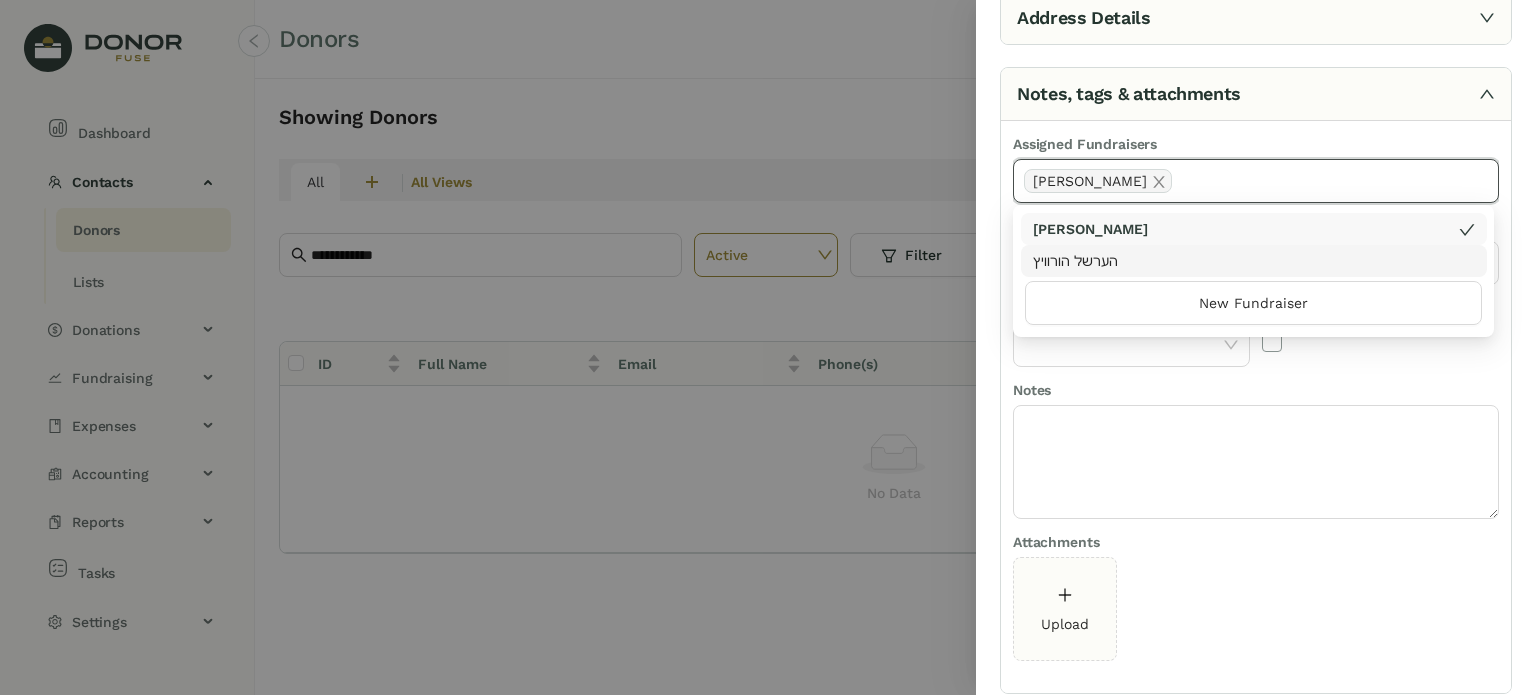 click 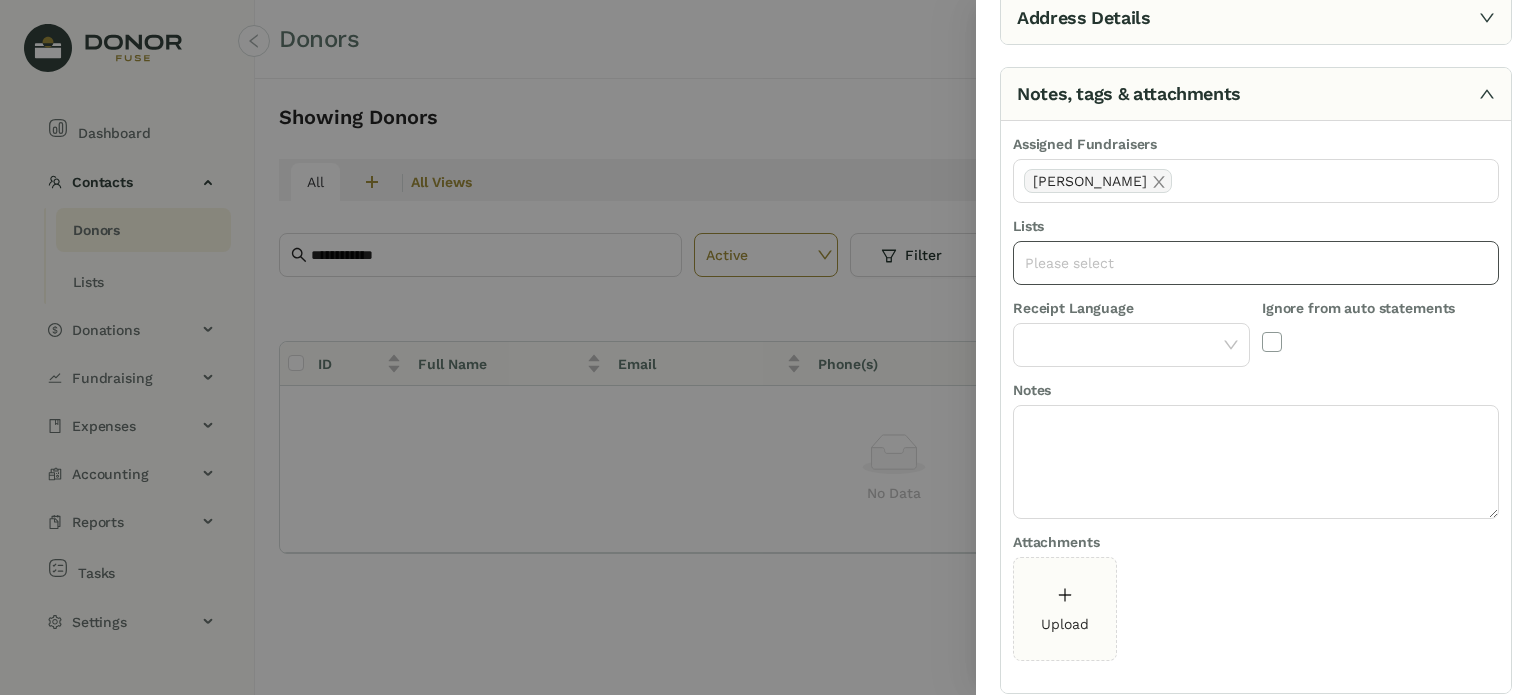 click on "Please select" 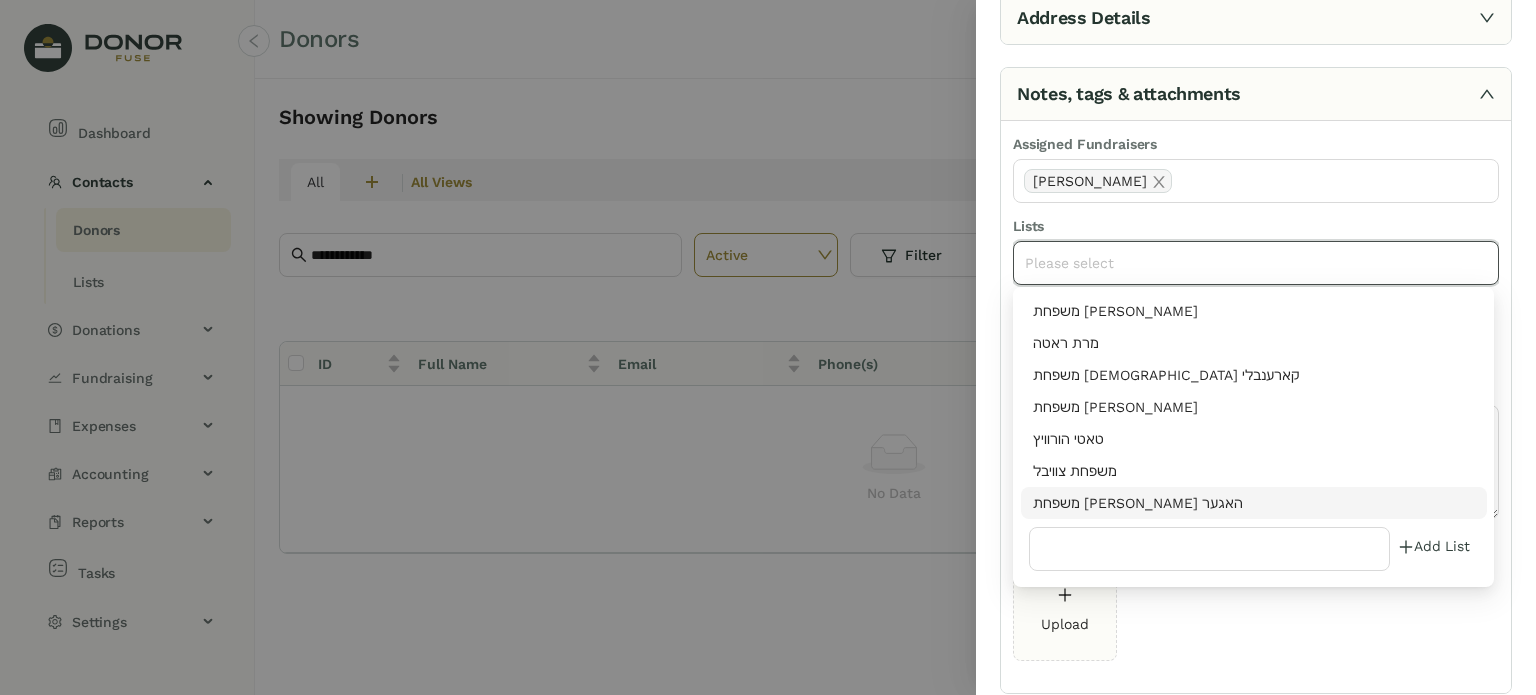 click on "משפחת [PERSON_NAME] האגער" at bounding box center [1254, 503] 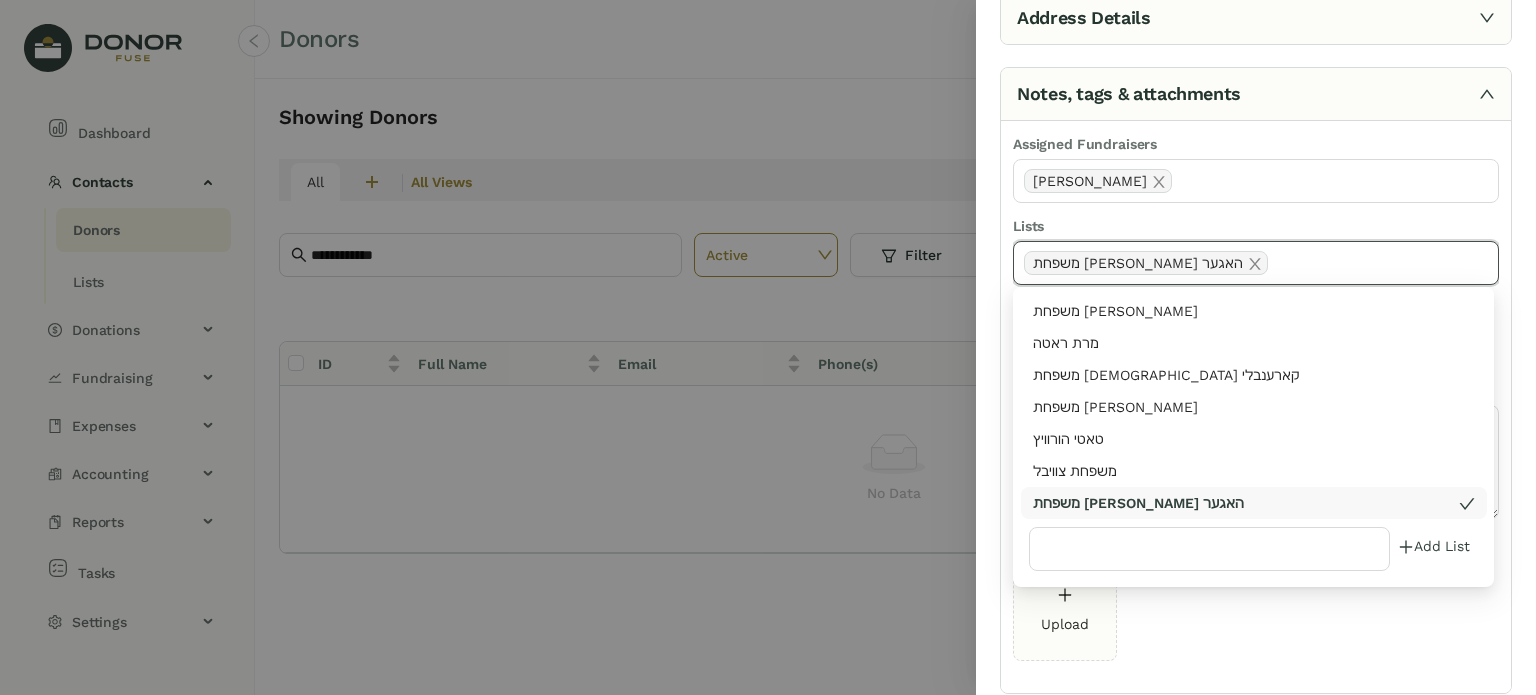 click on "Upload" 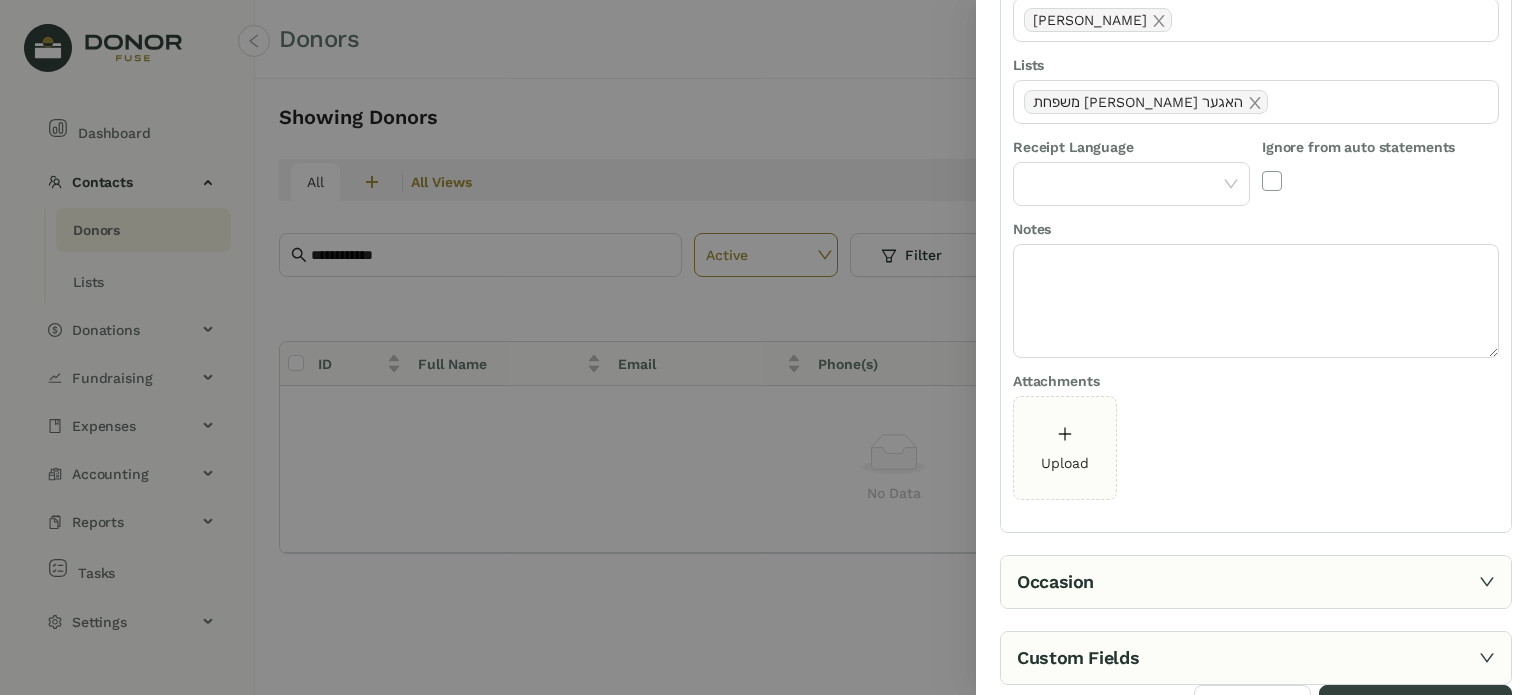 scroll, scrollTop: 355, scrollLeft: 0, axis: vertical 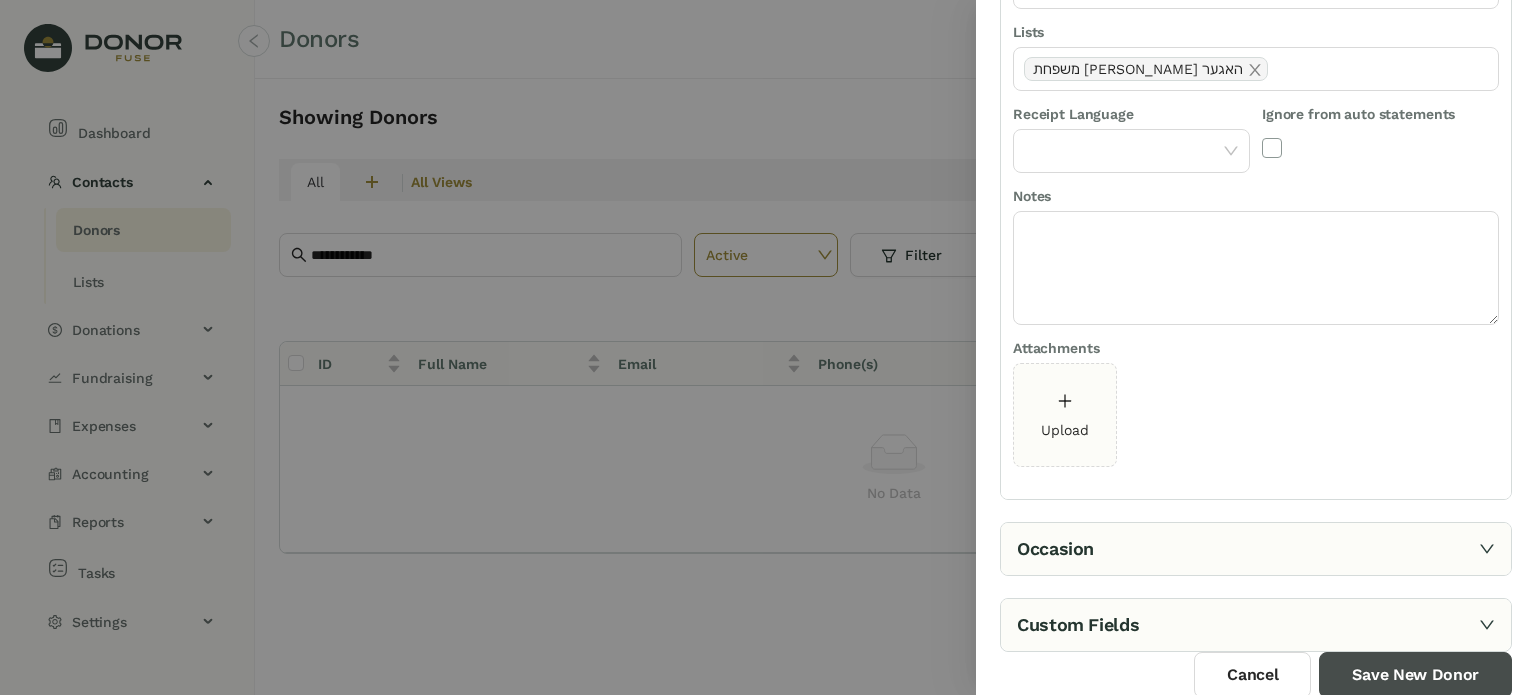 click on "Save New Donor" at bounding box center [1415, 675] 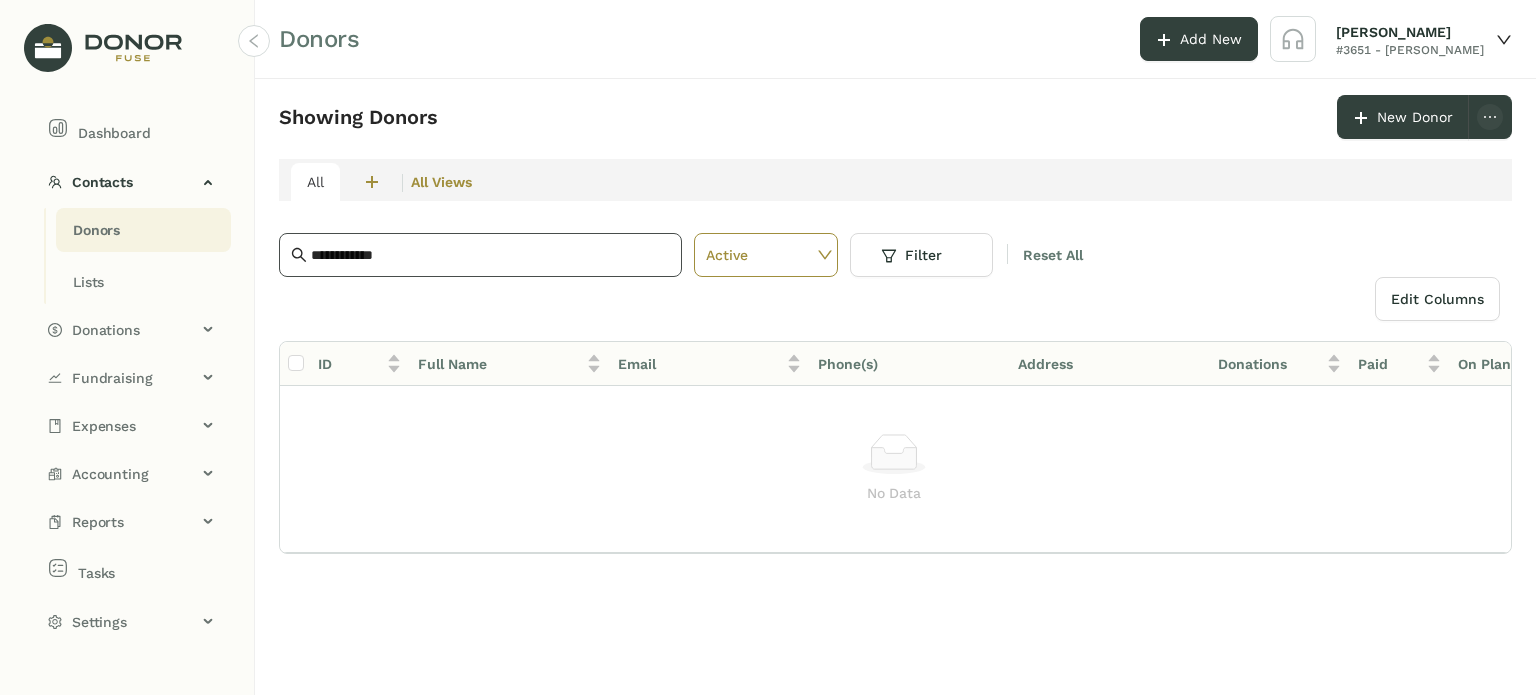 click on "**********" 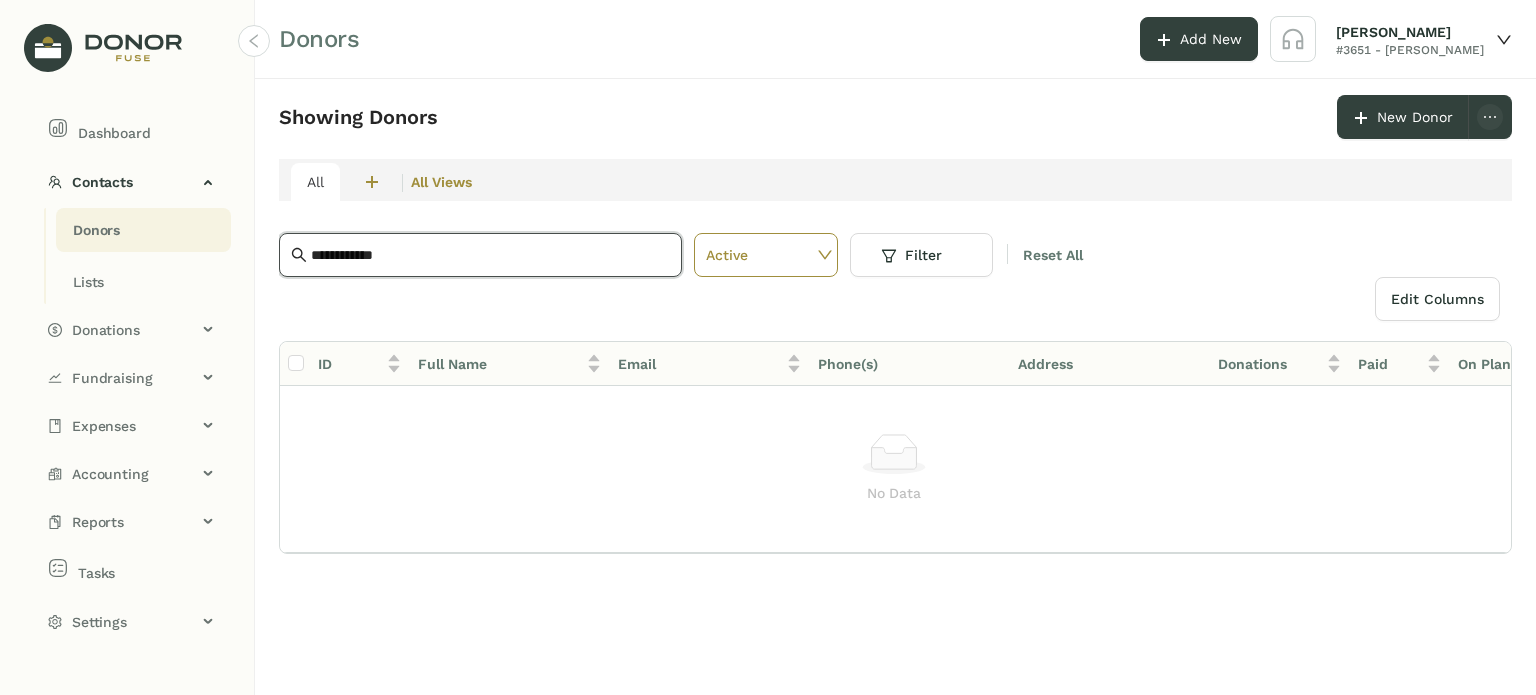 click on "**********" 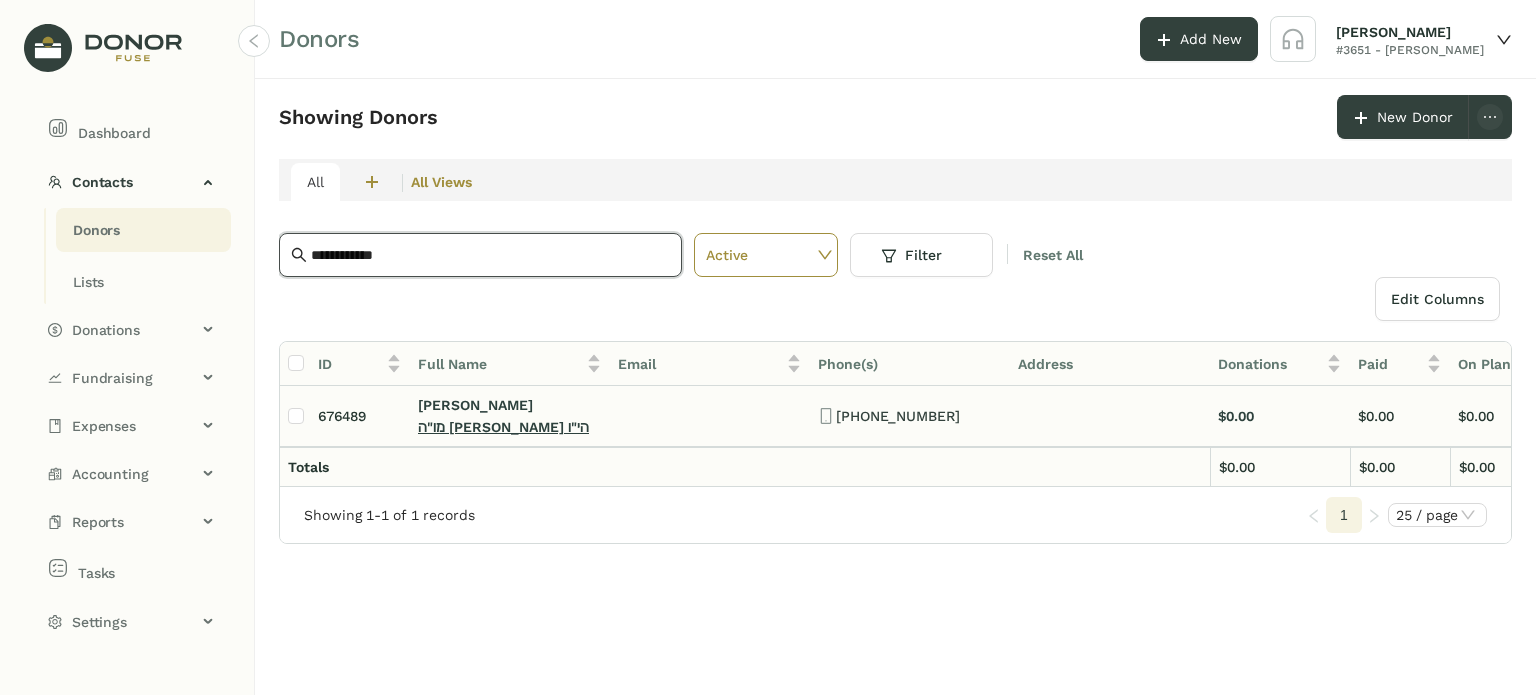 click on "מו"ה [PERSON_NAME] הי"ו" 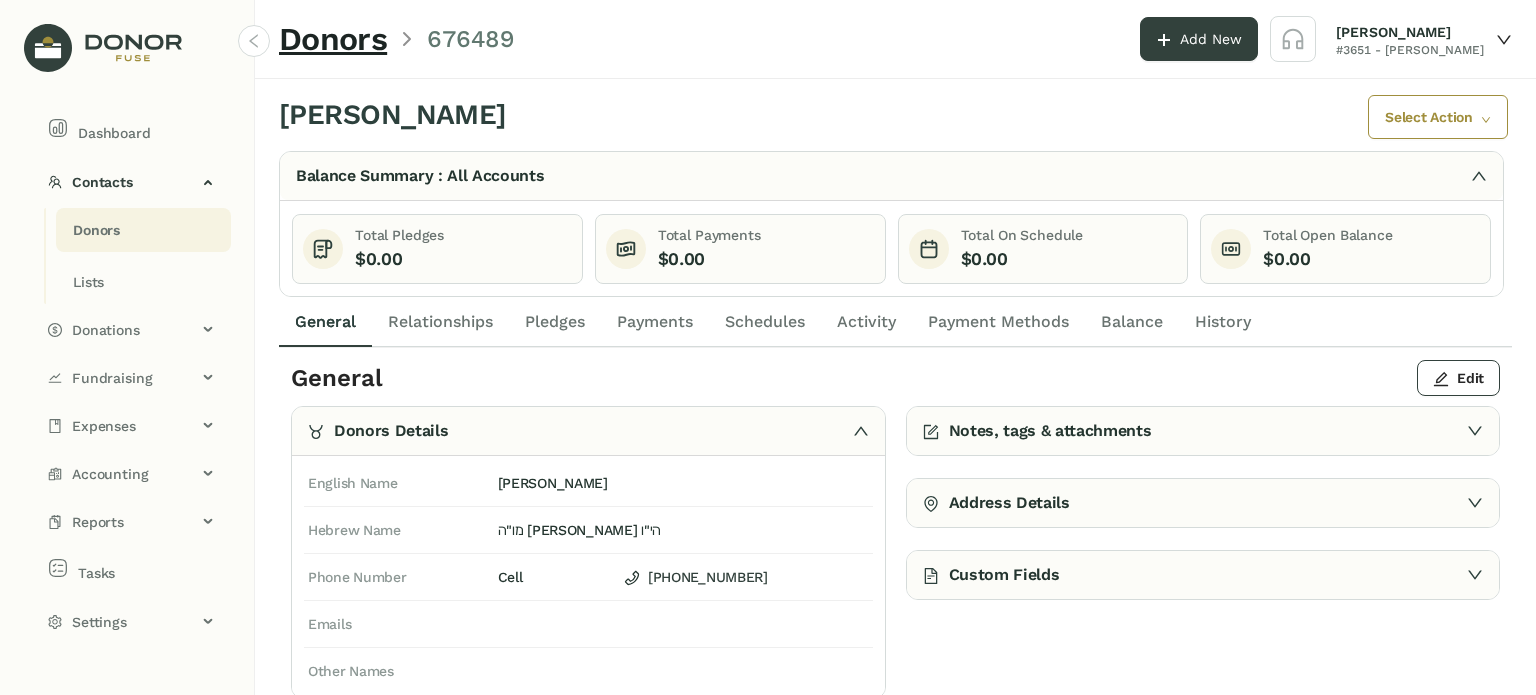 click on "Activity" 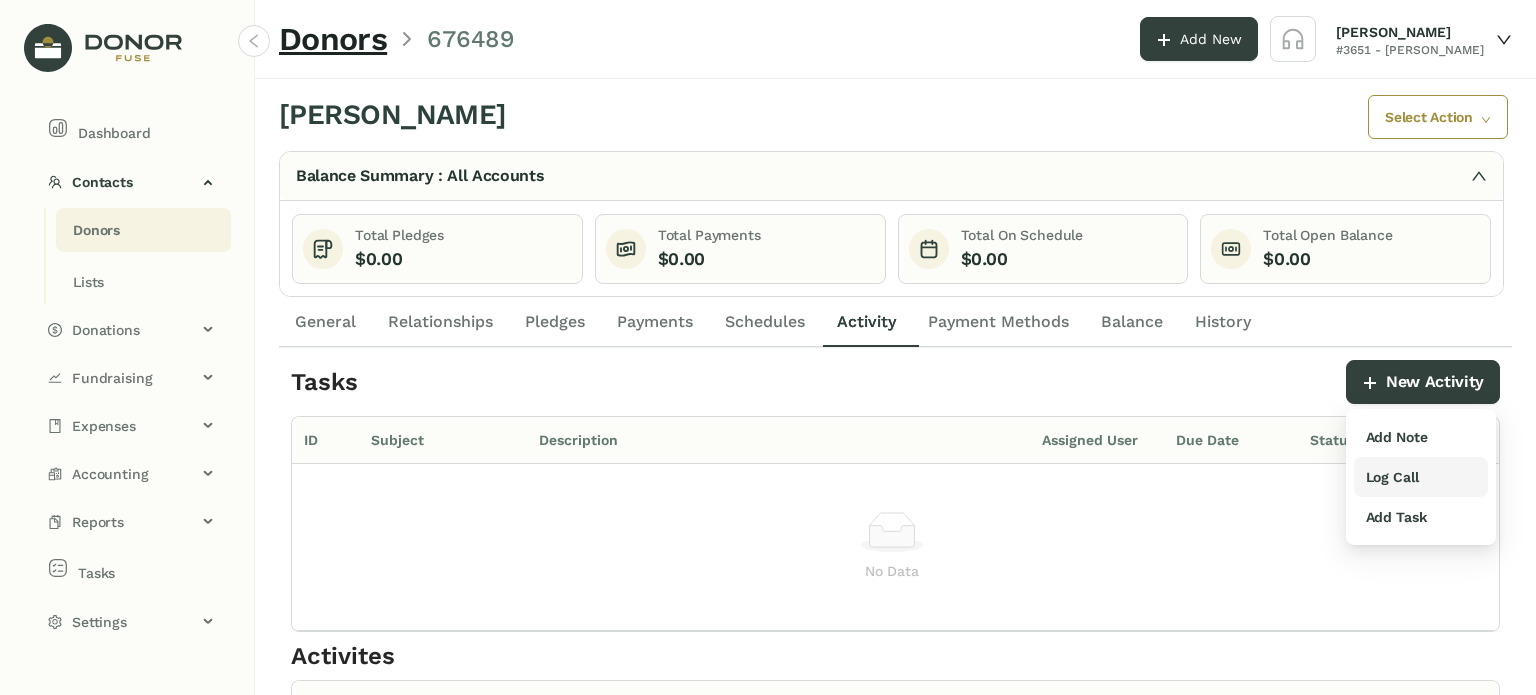 click on "Log Call" at bounding box center [1392, 477] 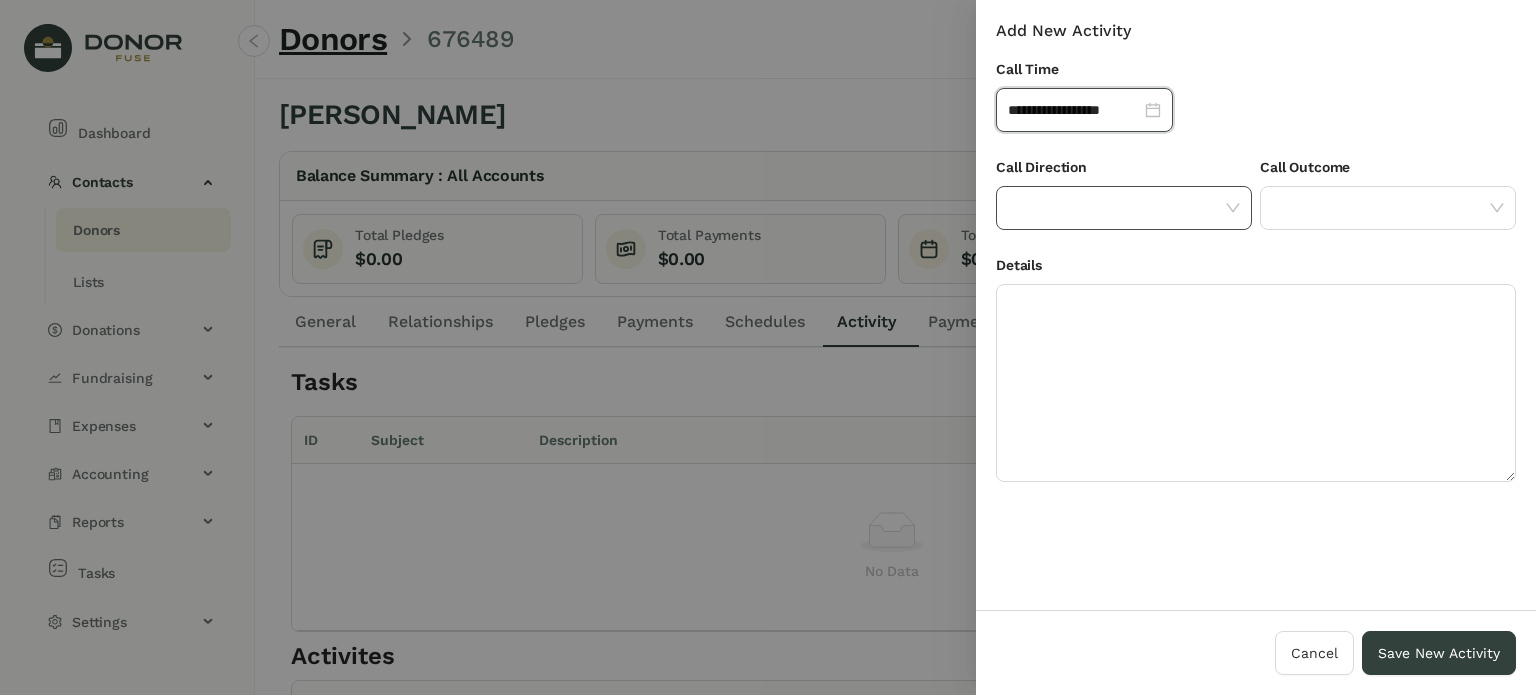 click 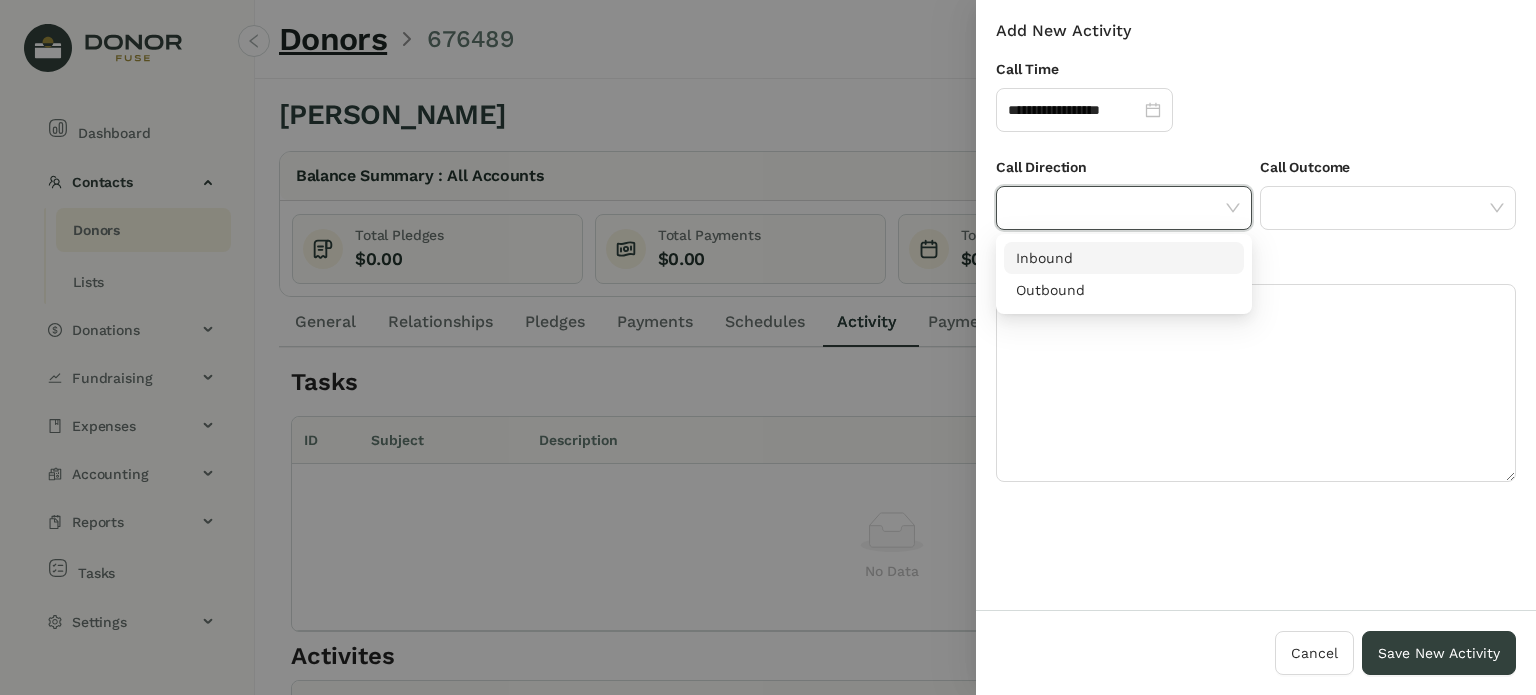 click 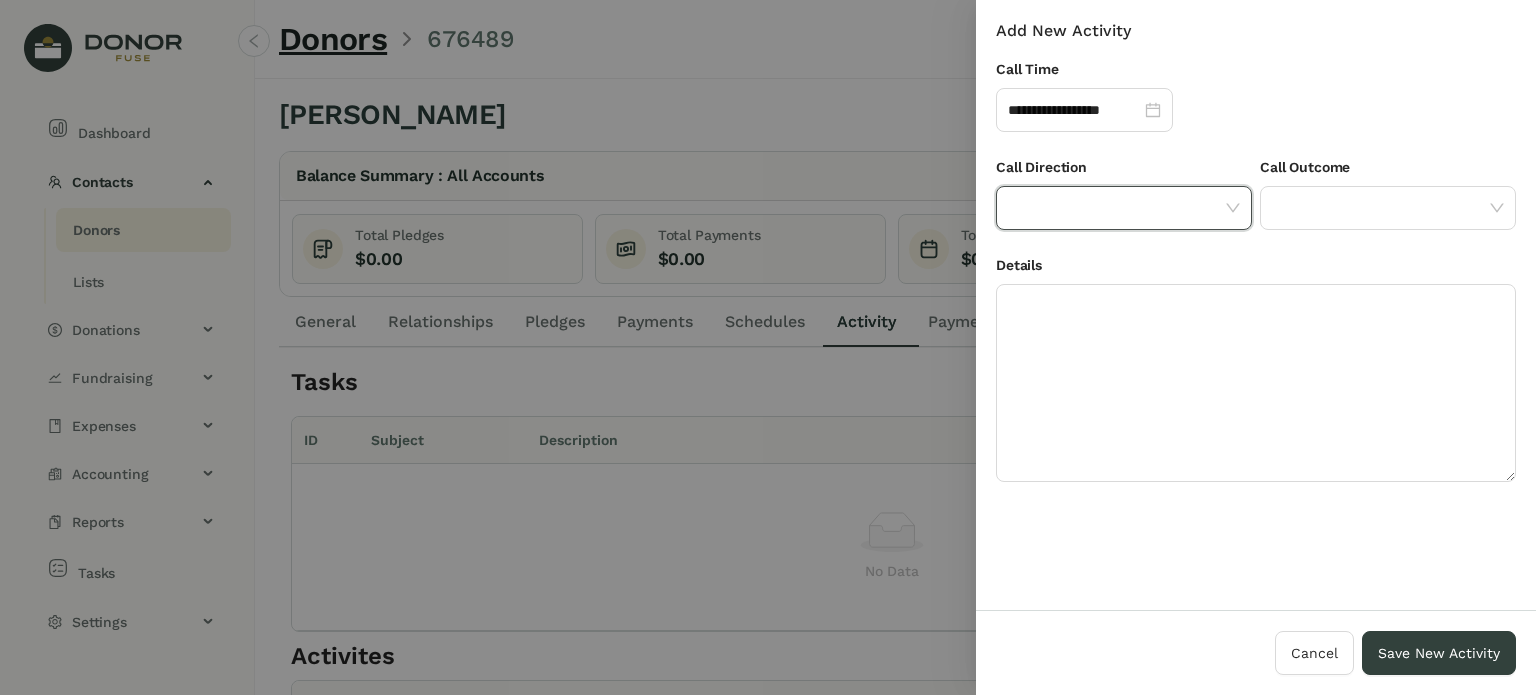 click 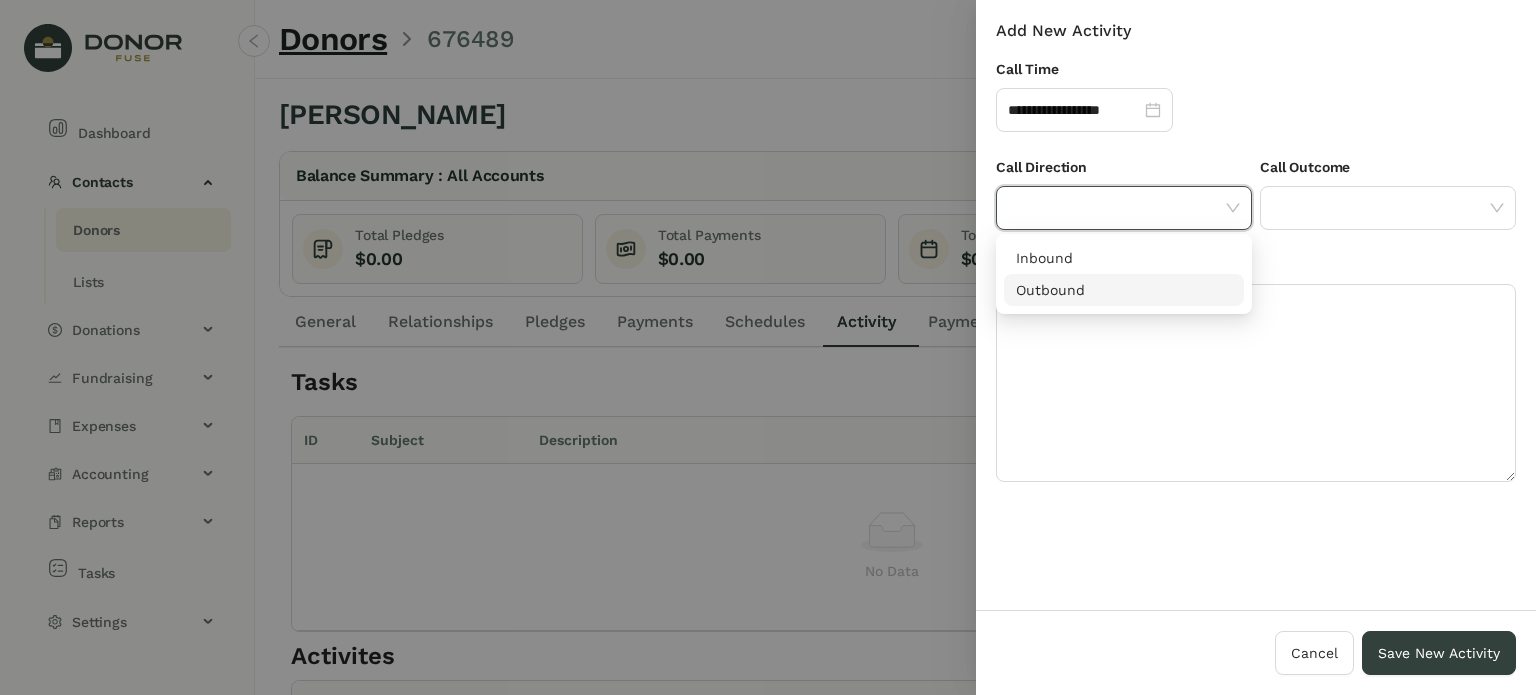 click on "Outbound" at bounding box center (1124, 290) 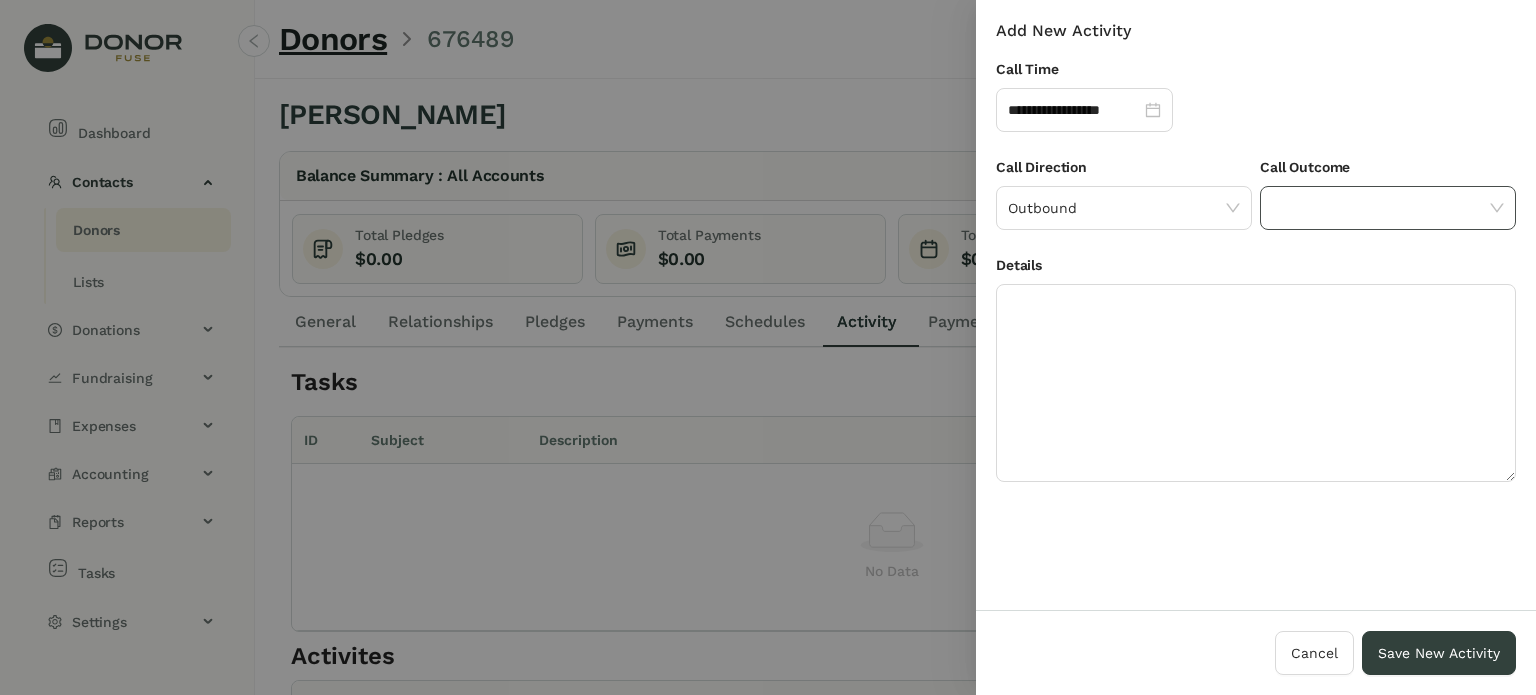 click 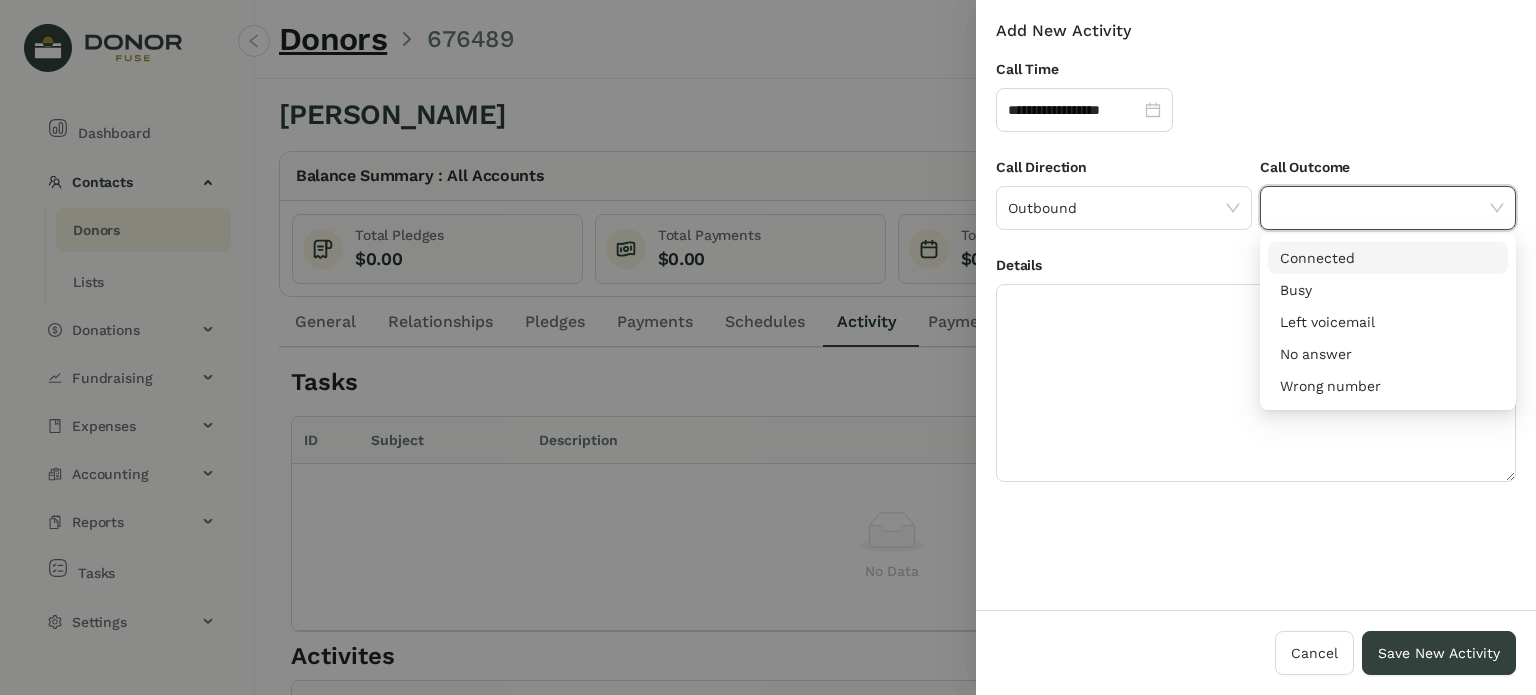 click on "Connected" at bounding box center [1388, 258] 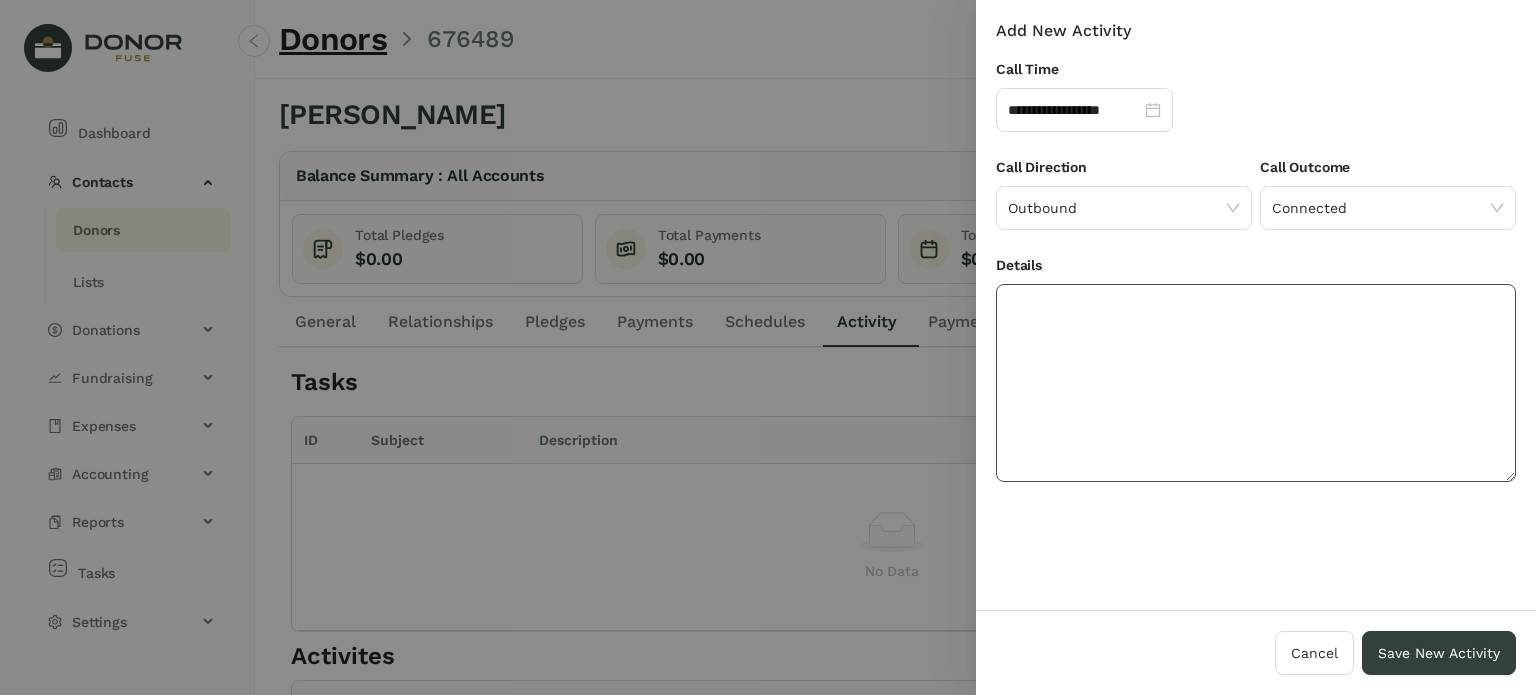 click 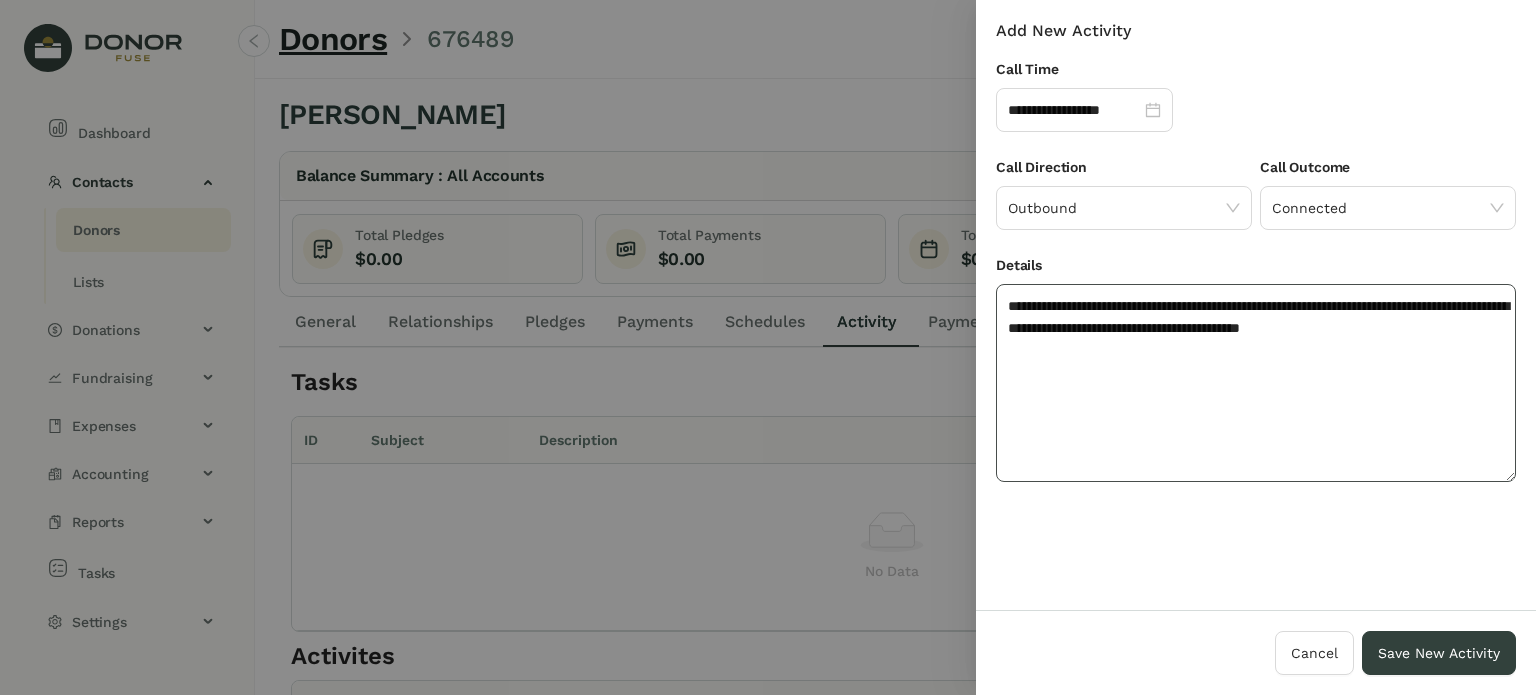 click on "**********" 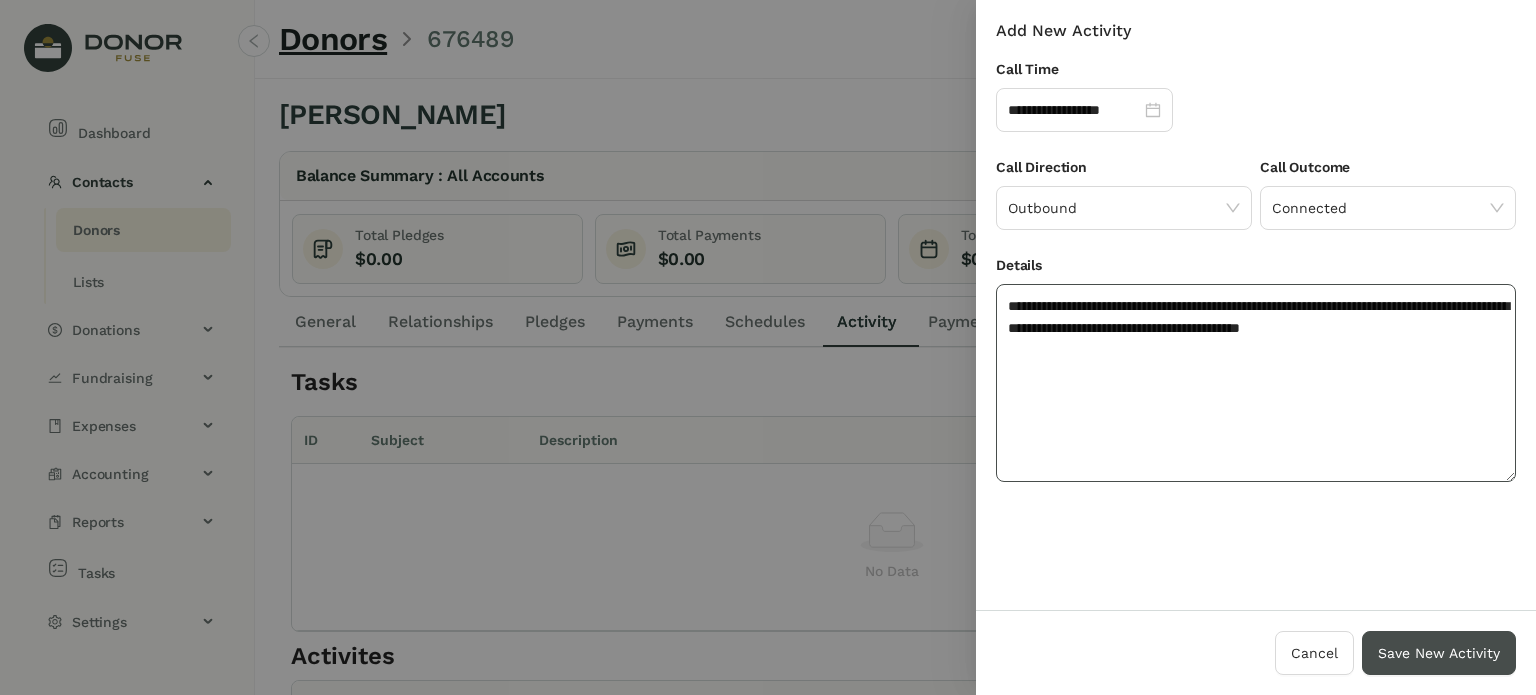 type on "**********" 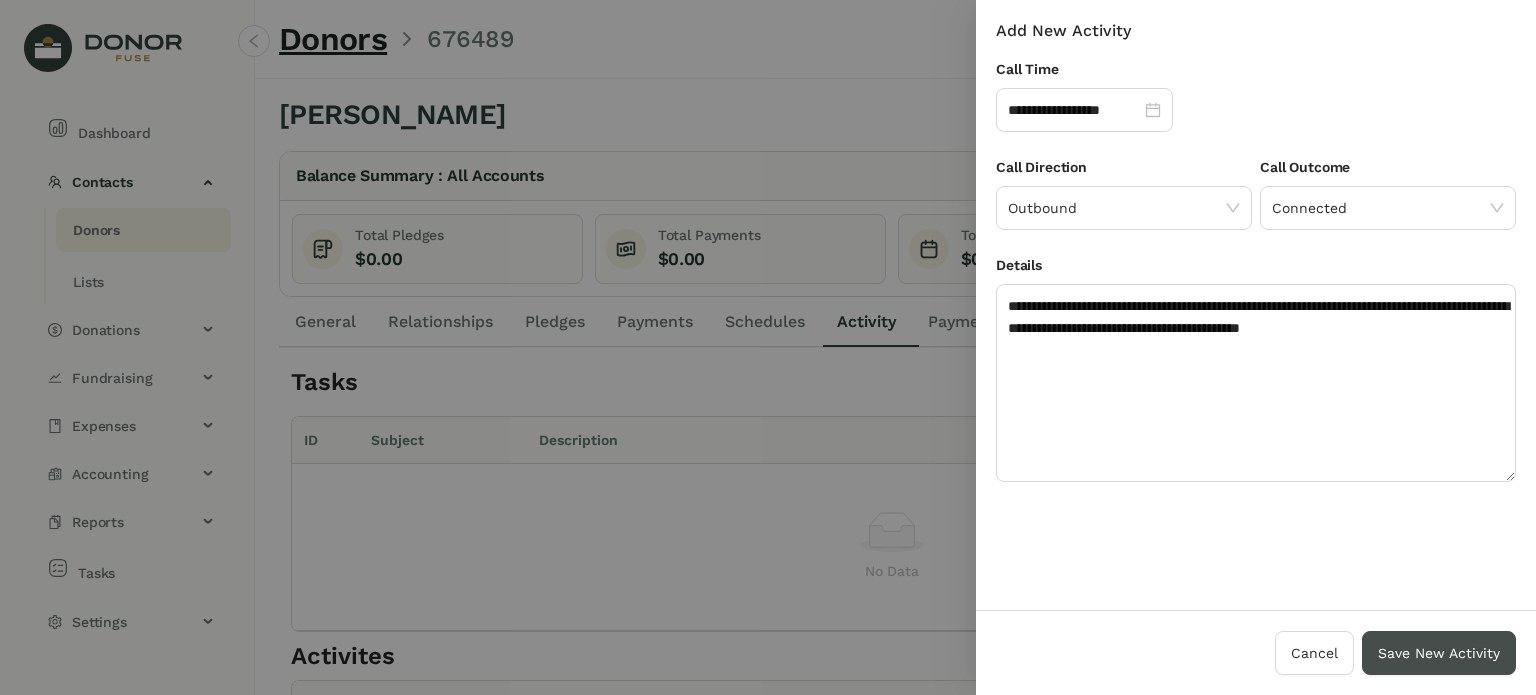 click on "Save New Activity" at bounding box center [1439, 653] 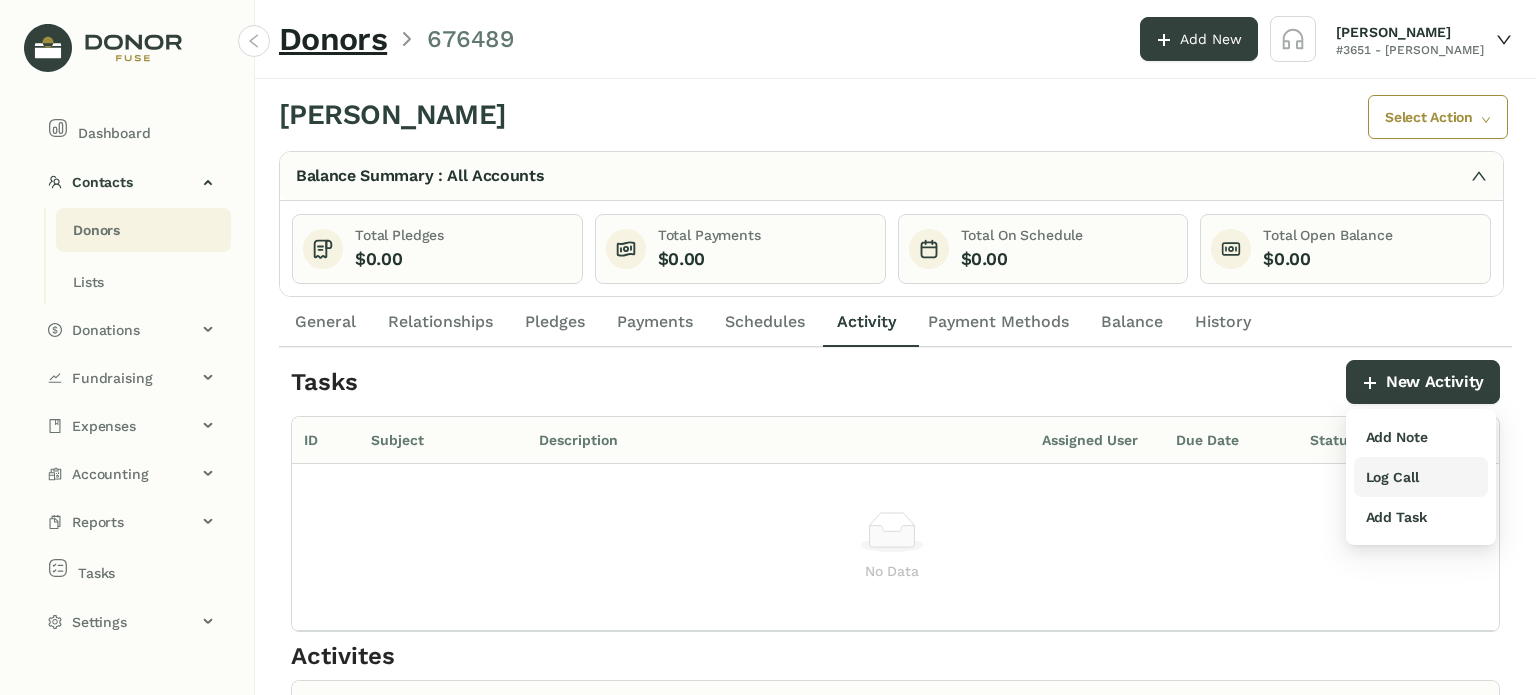 click on "Log Call" at bounding box center (1392, 477) 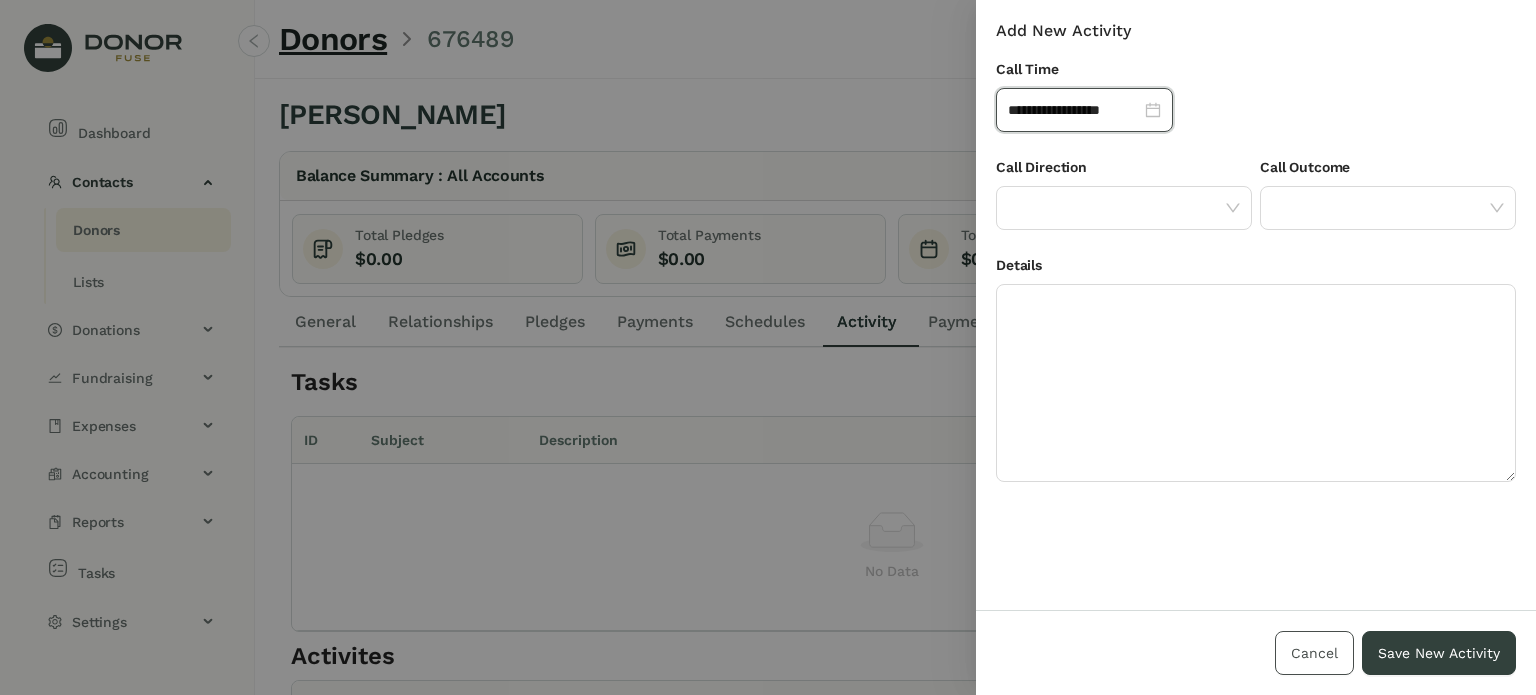 click on "Cancel" at bounding box center (1314, 653) 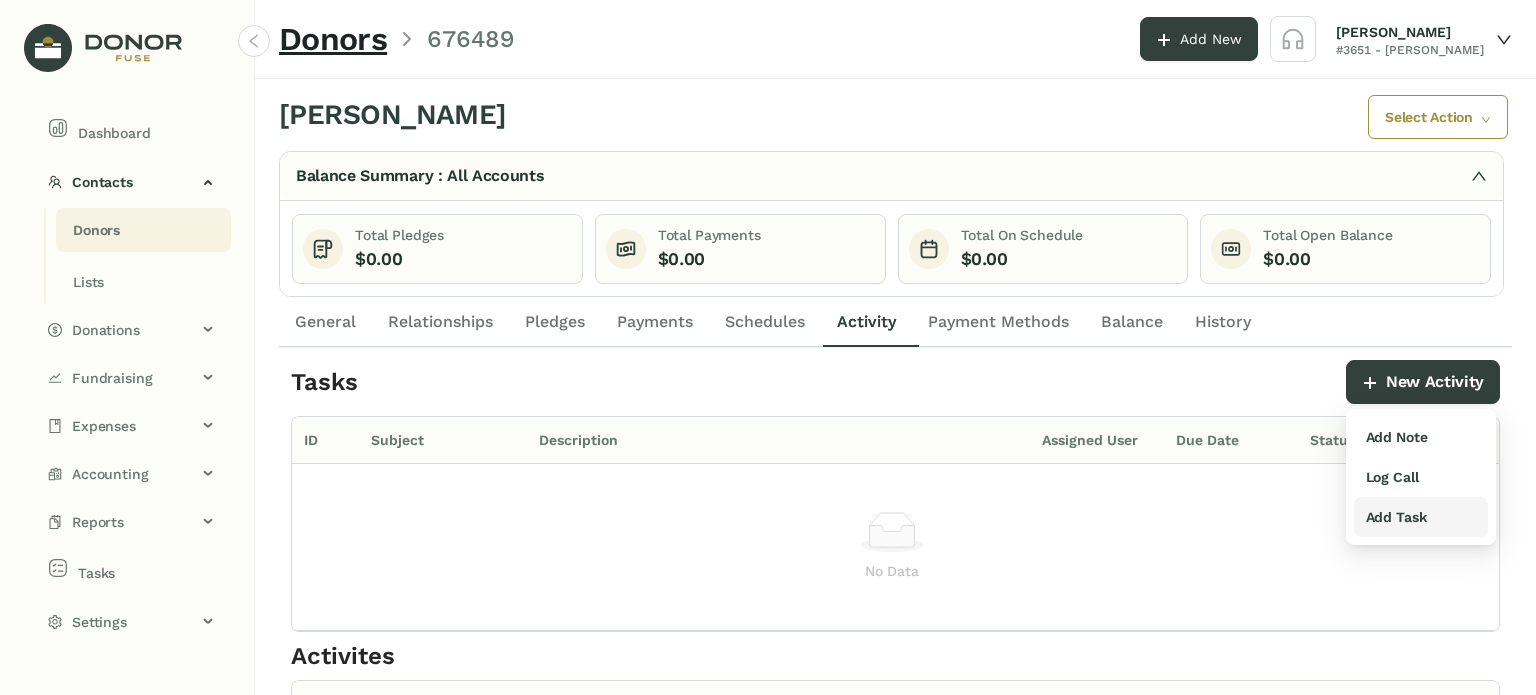 click on "Add Task" at bounding box center [1396, 517] 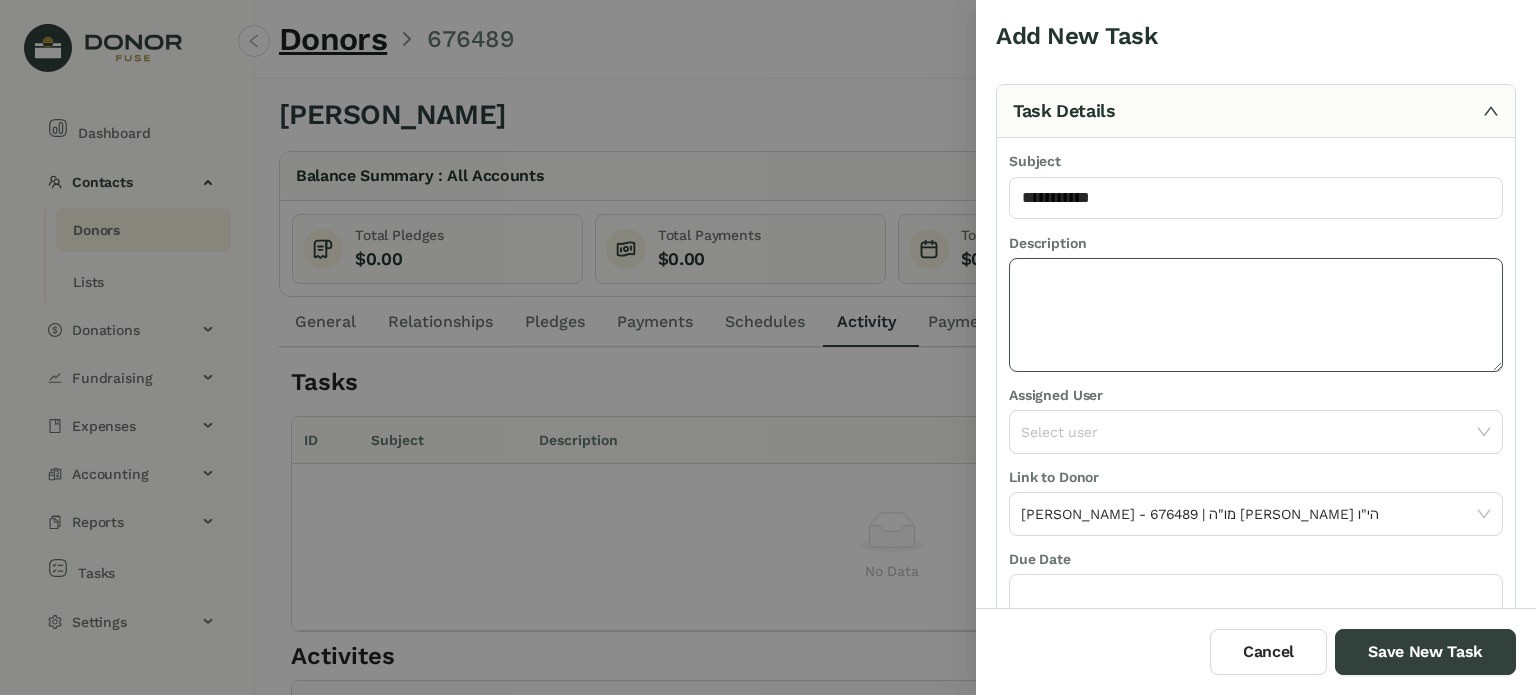 type on "**********" 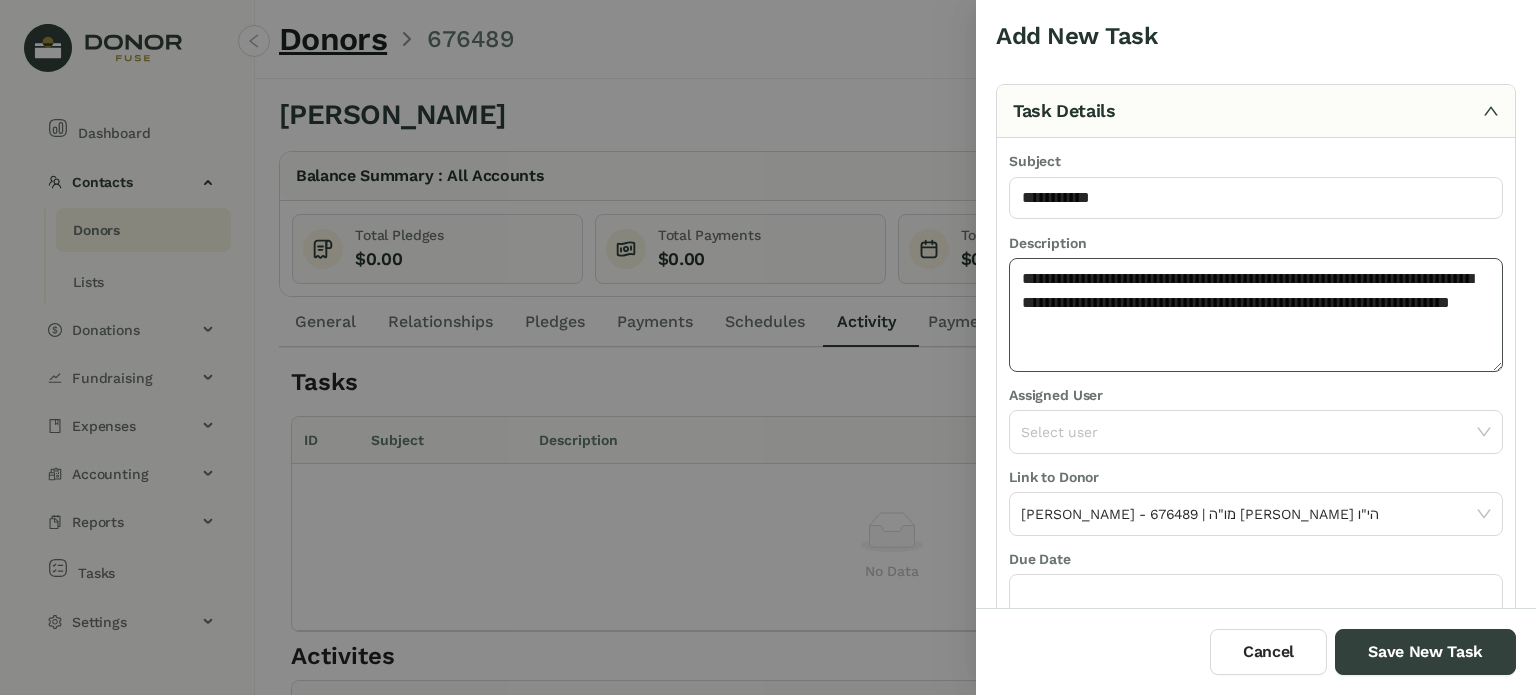type on "**********" 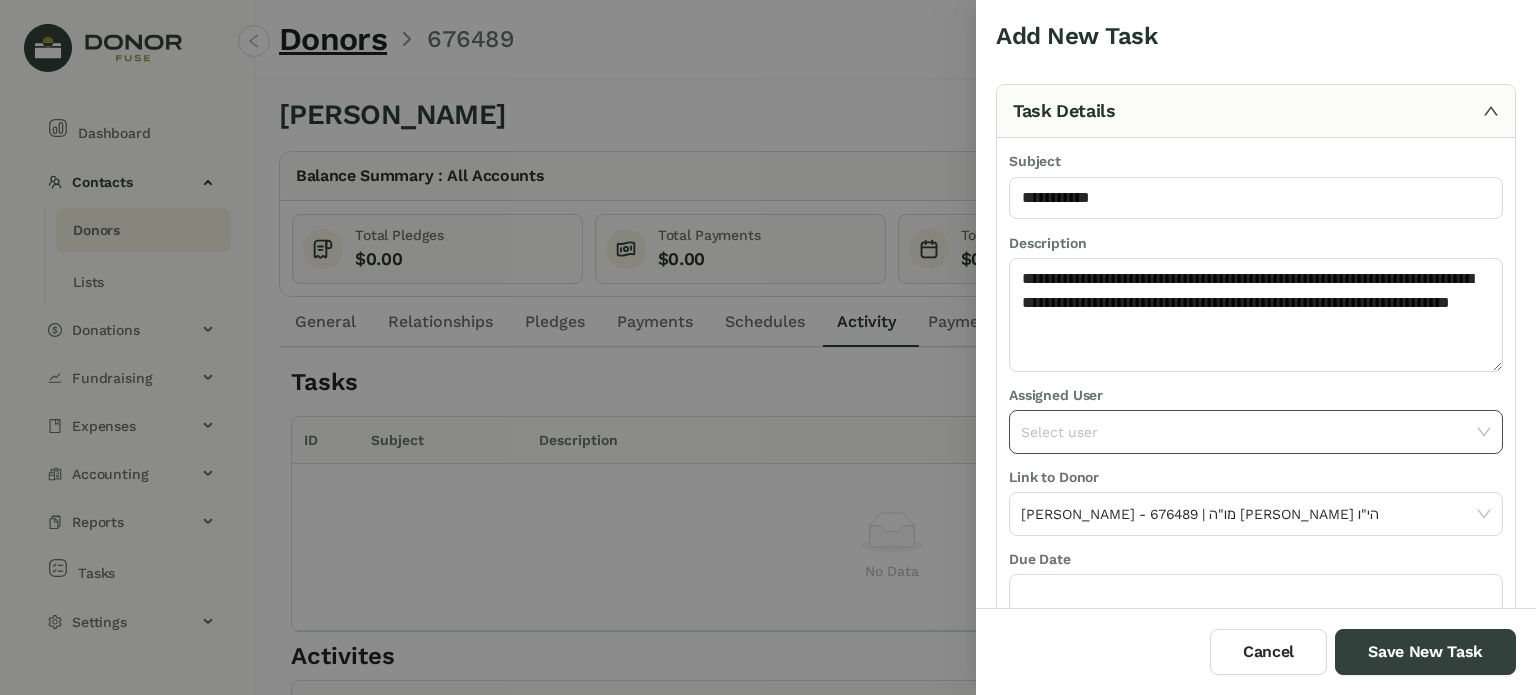 drag, startPoint x: 1076, startPoint y: 399, endPoint x: 1076, endPoint y: 416, distance: 17 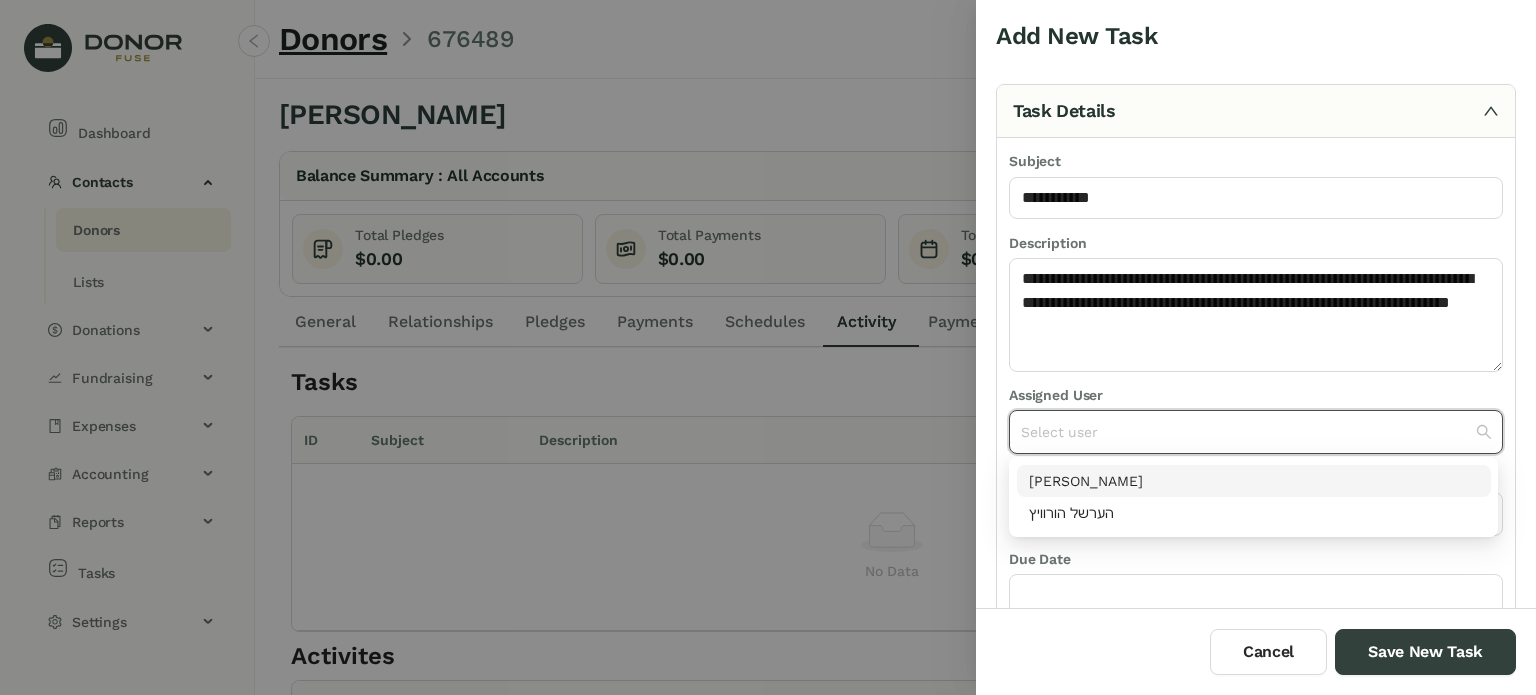 click on "[PERSON_NAME]" at bounding box center [1254, 481] 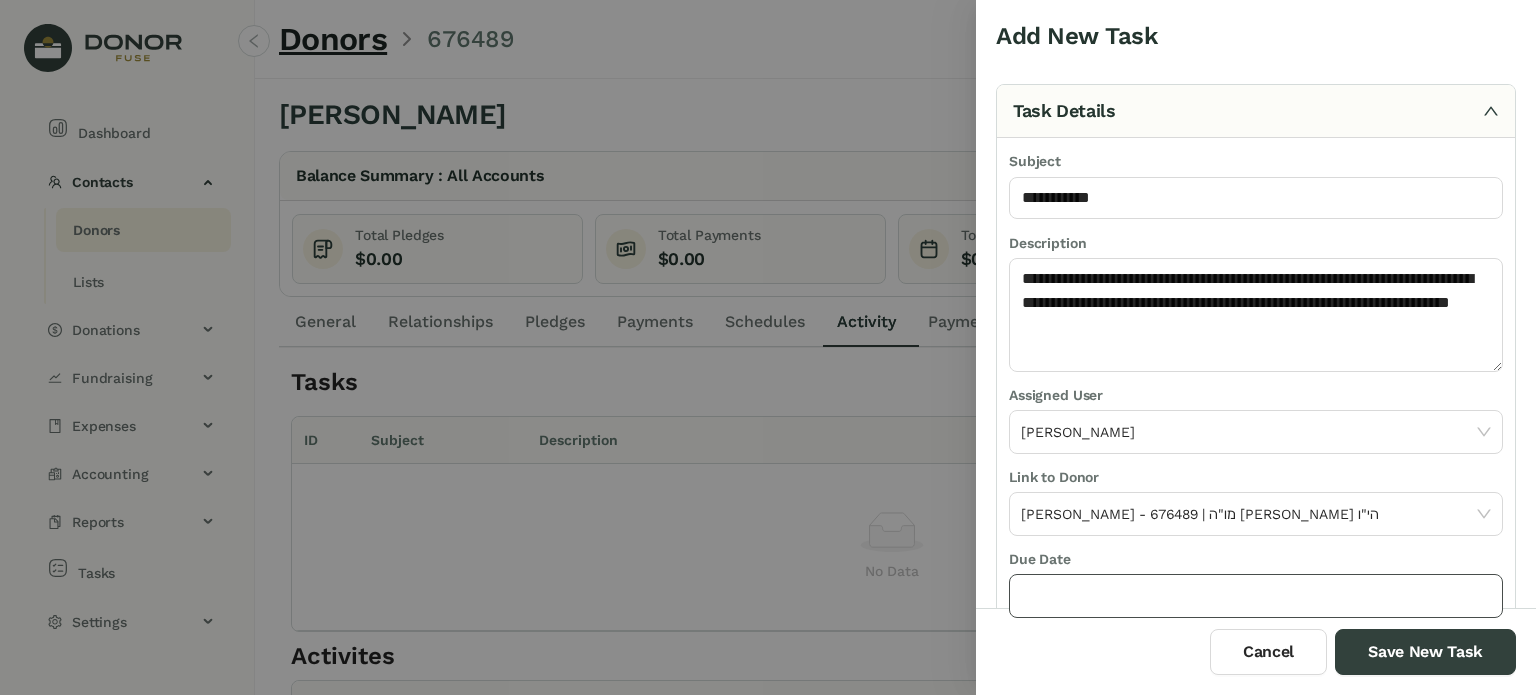 click 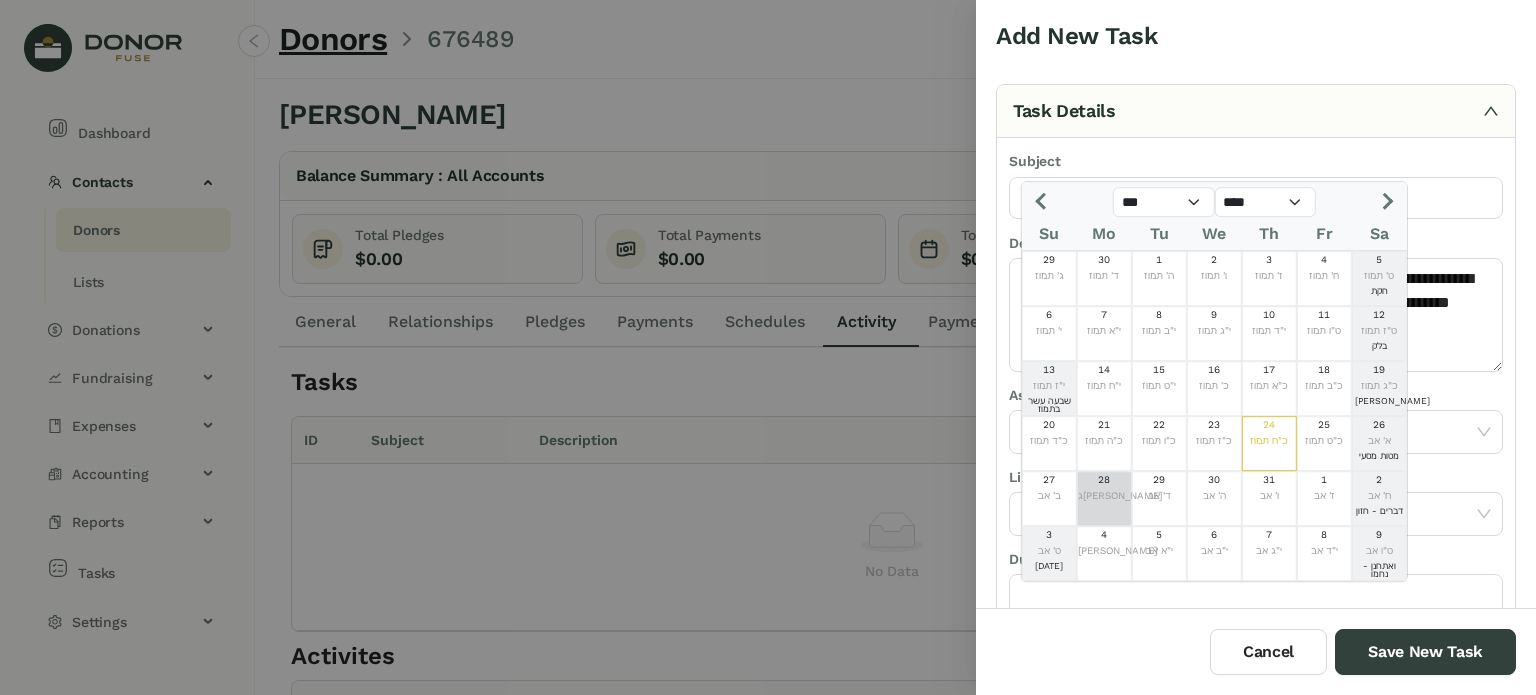 click on "ג[PERSON_NAME]" 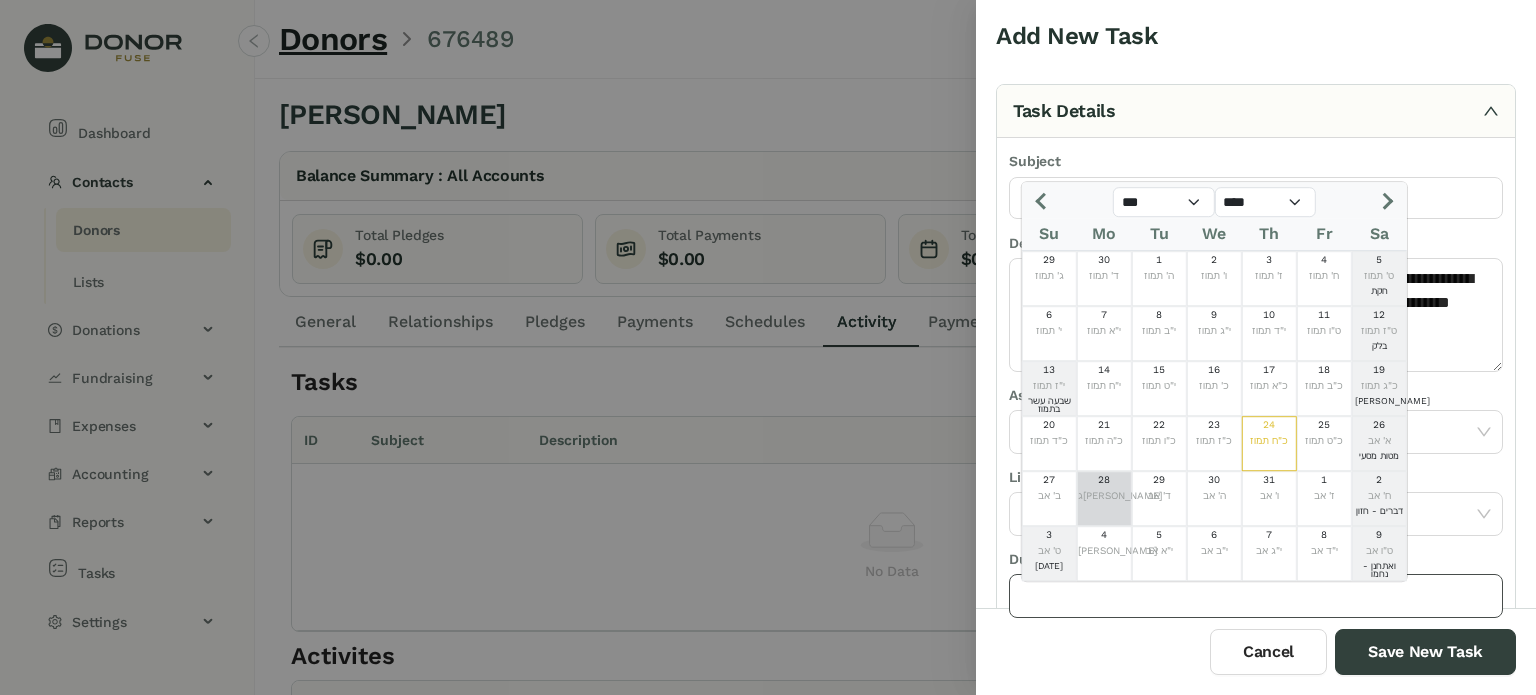 type on "*********" 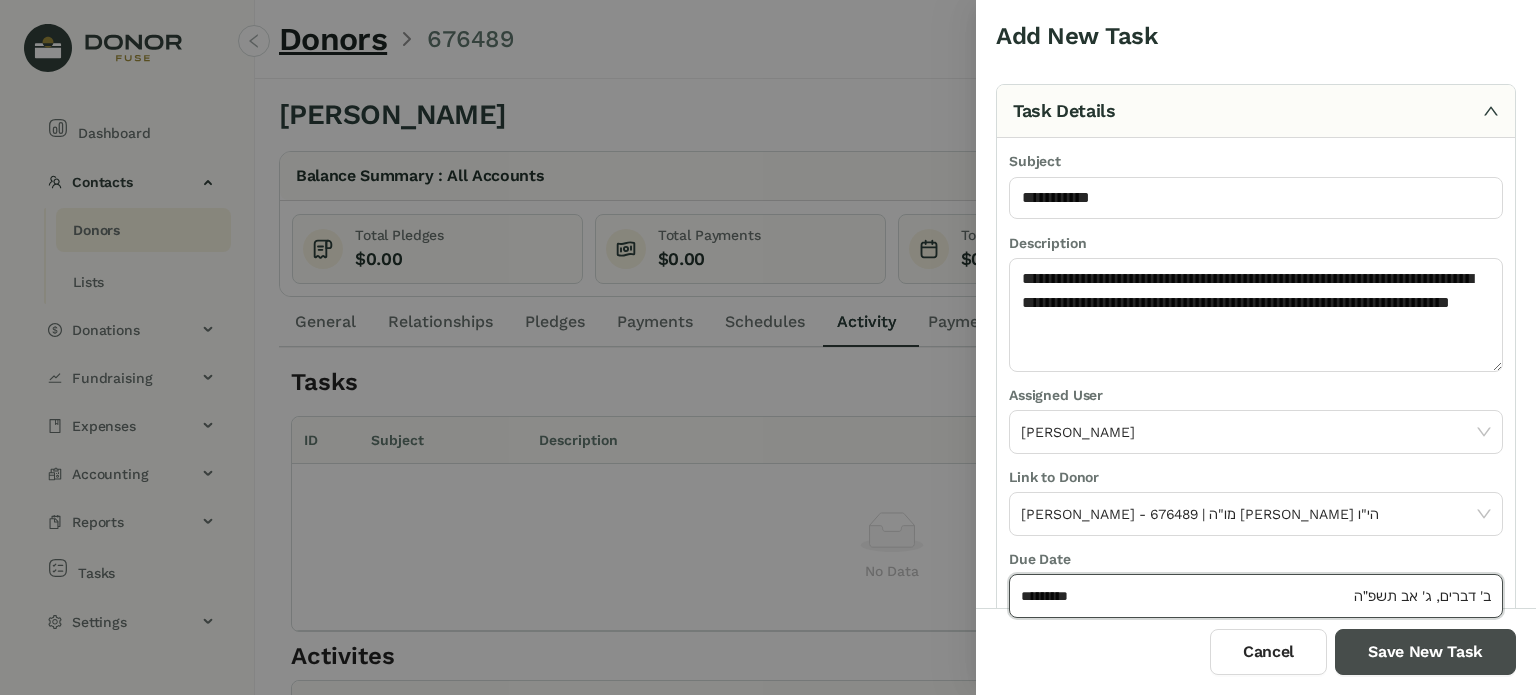 click on "Save New Task" at bounding box center [1425, 652] 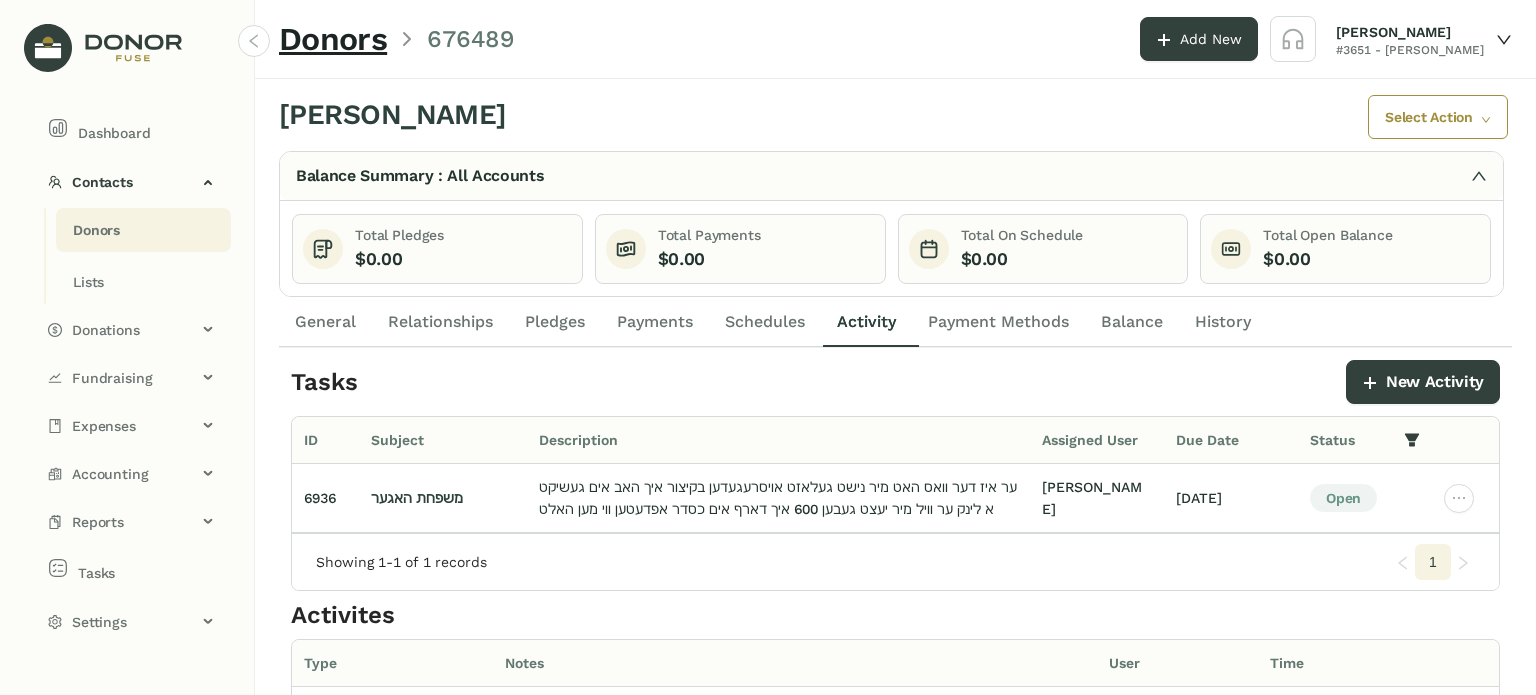 click on "Donors" 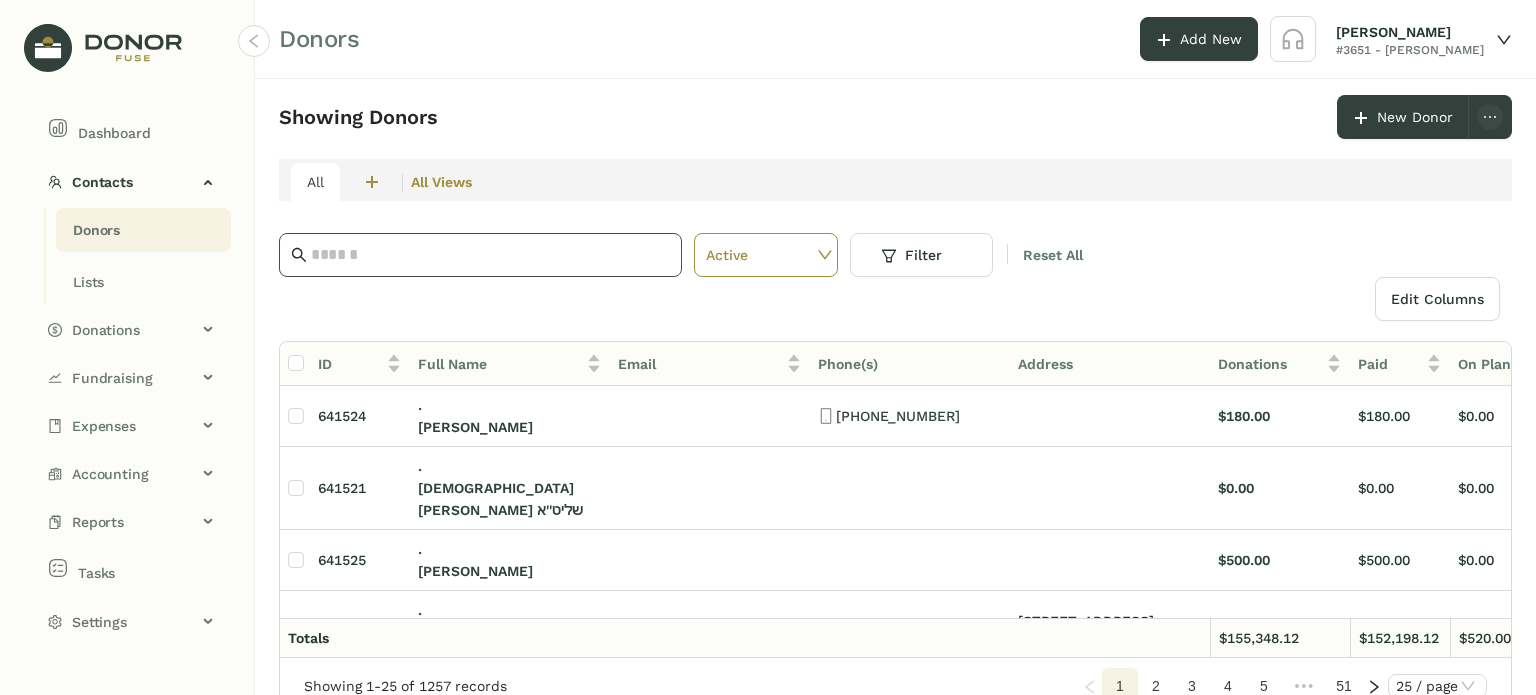 drag, startPoint x: 408, startPoint y: 255, endPoint x: 394, endPoint y: 263, distance: 16.124516 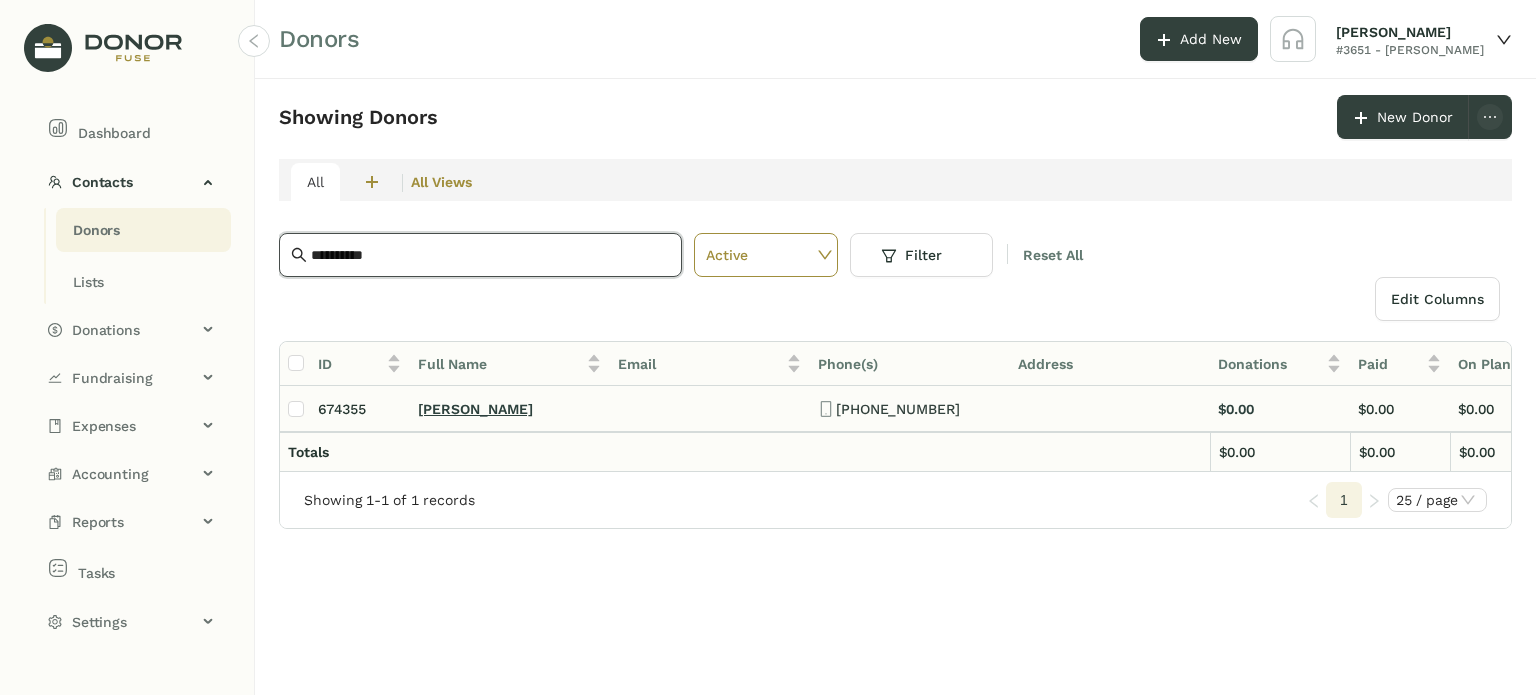 type on "**********" 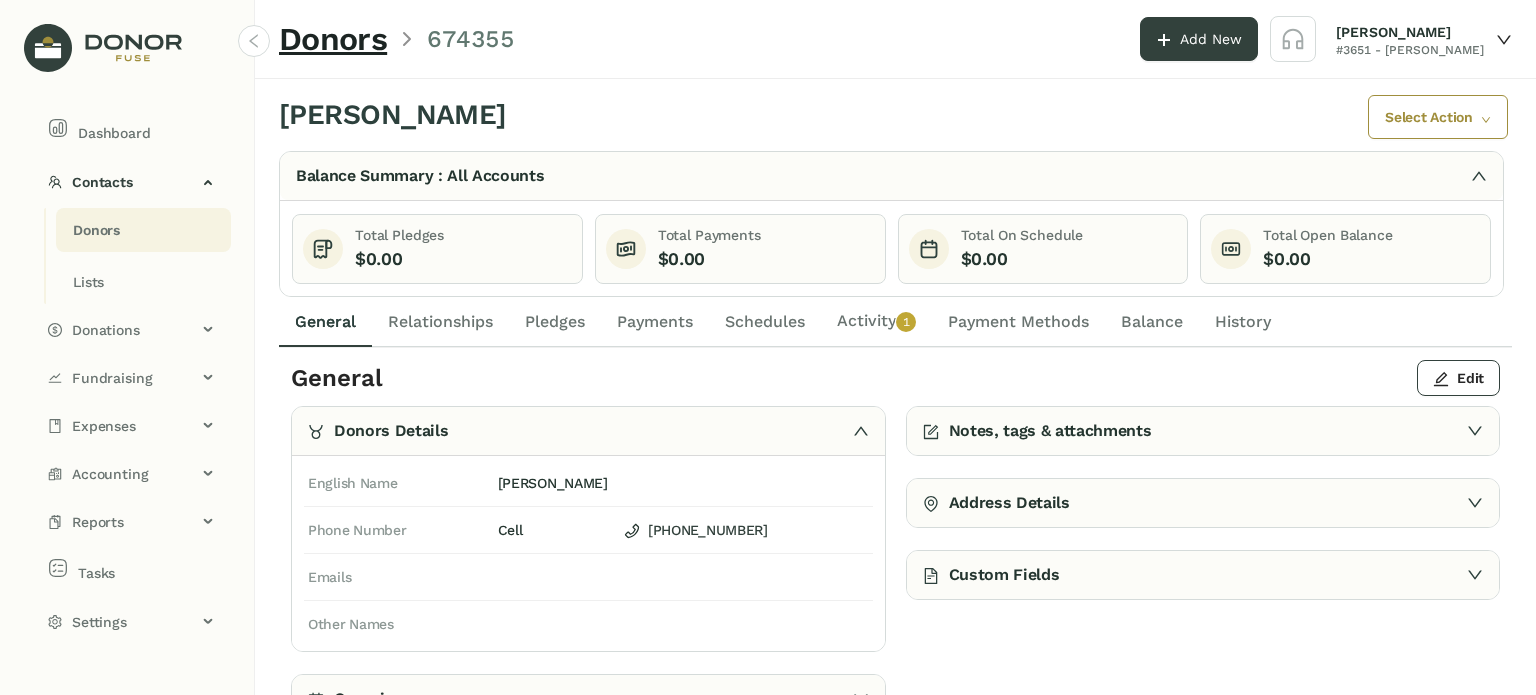 click on "Activity   0   1   2   3   4   5   6   7   8   9" 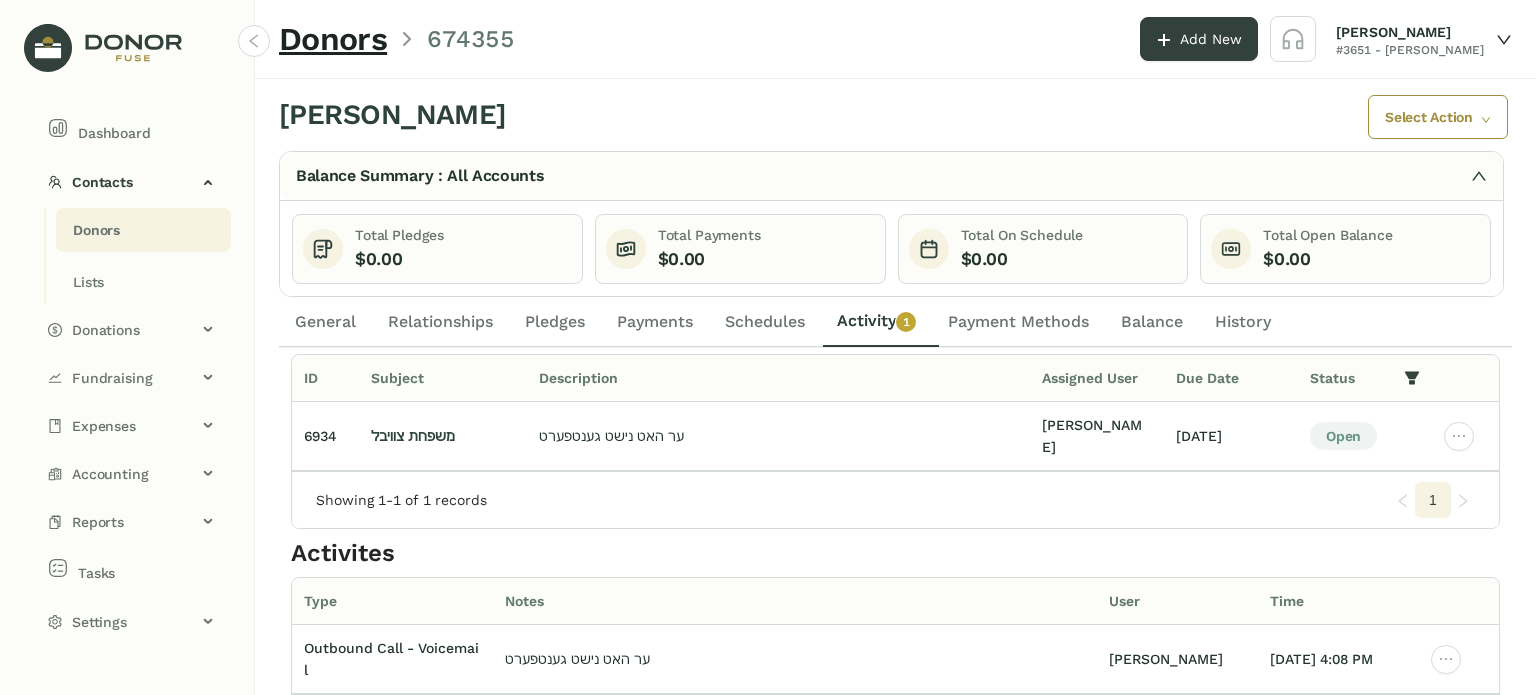 scroll, scrollTop: 93, scrollLeft: 0, axis: vertical 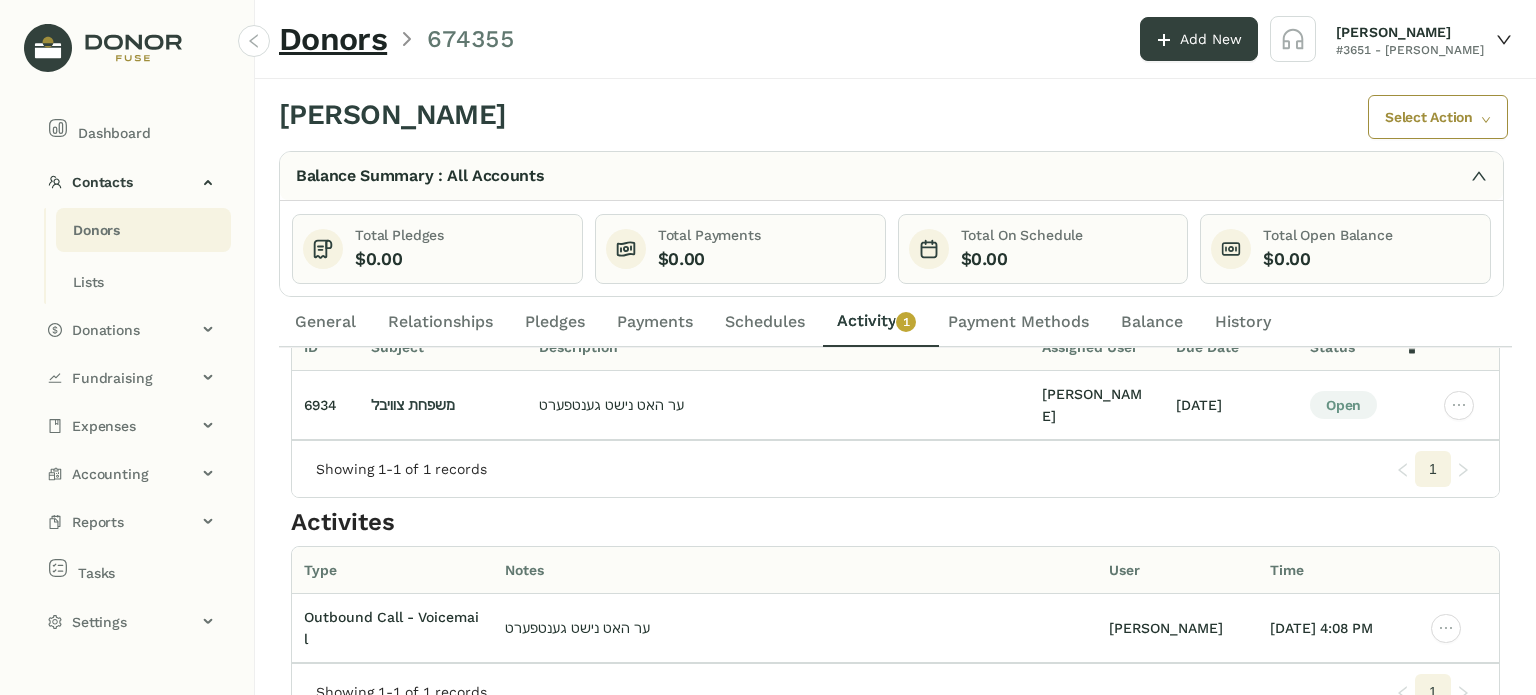 click on "General" 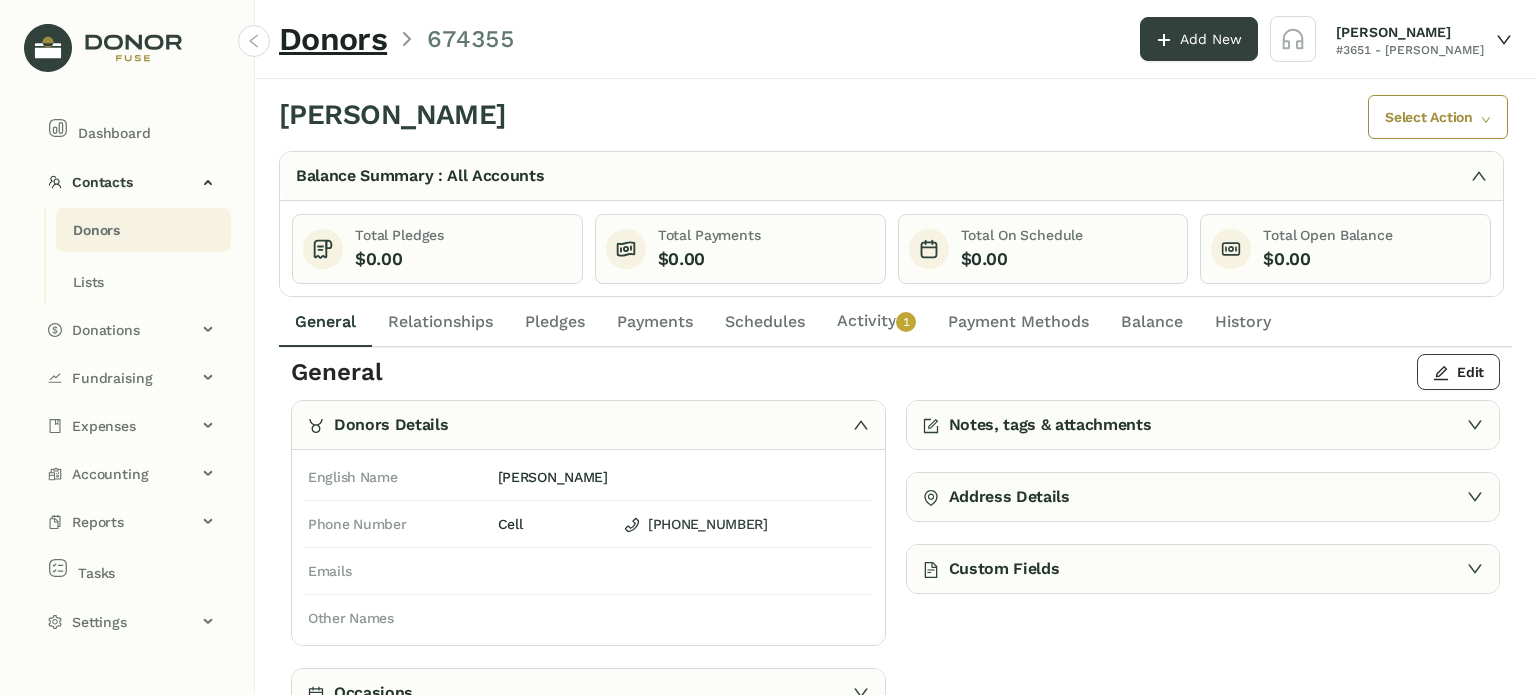 scroll, scrollTop: 4, scrollLeft: 0, axis: vertical 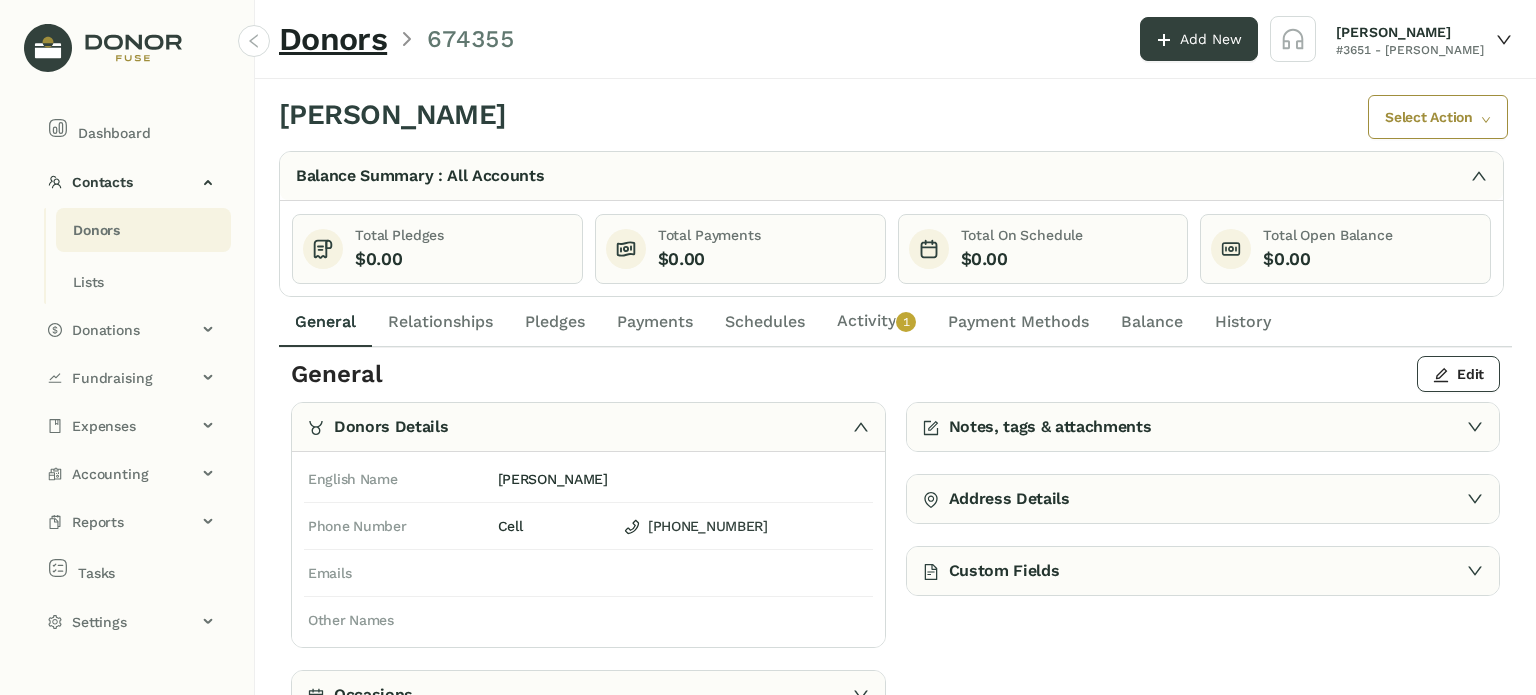 click on "Custom Fields" 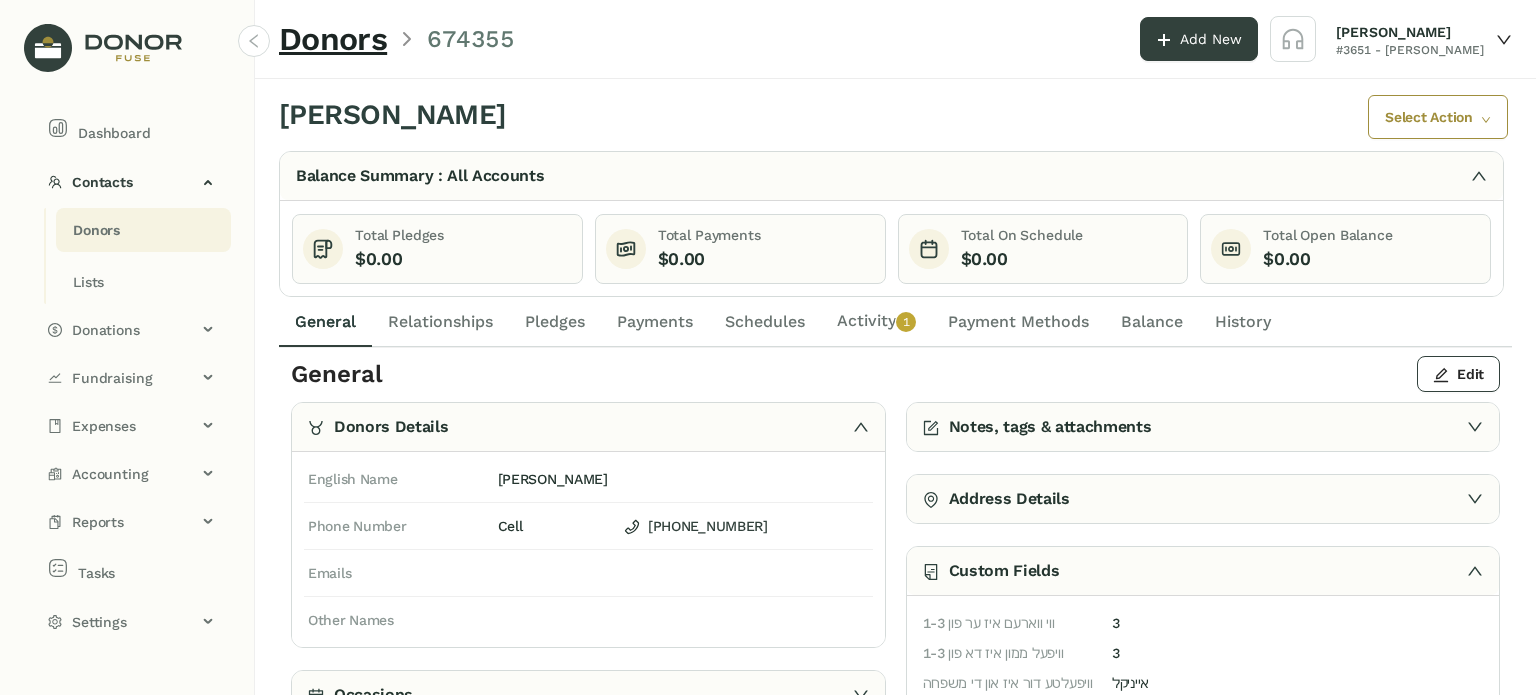 click on "Notes, tags & attachments" 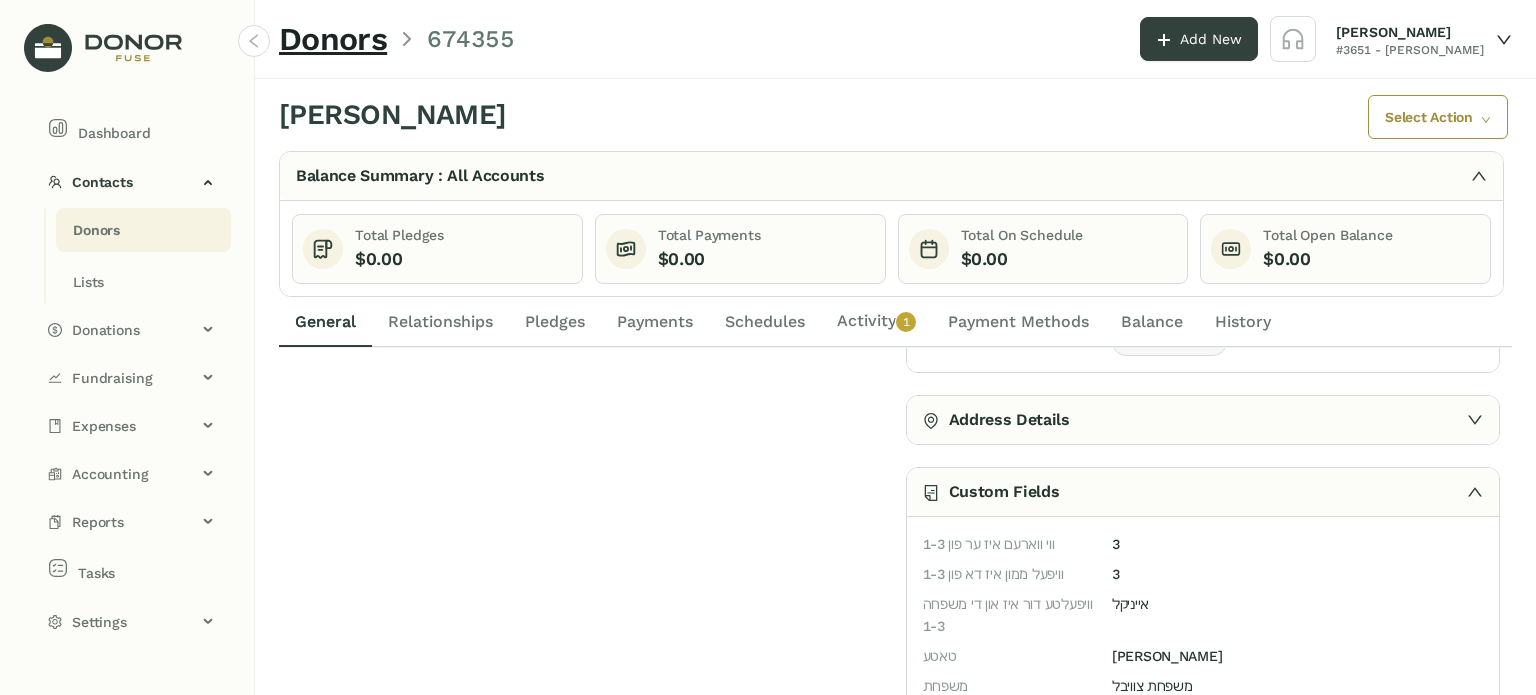 scroll, scrollTop: 0, scrollLeft: 0, axis: both 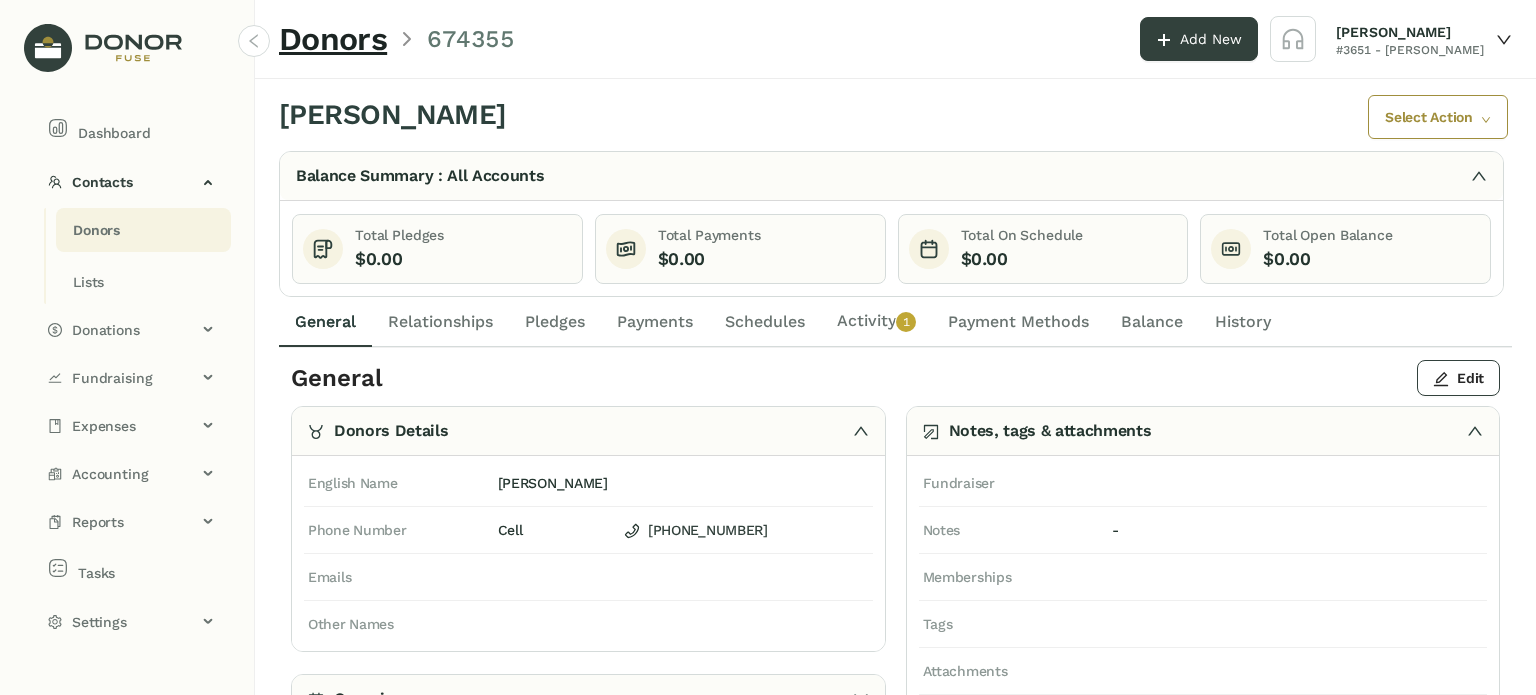 click on "Activity   0   1   2   3   4   5   6   7   8   9" 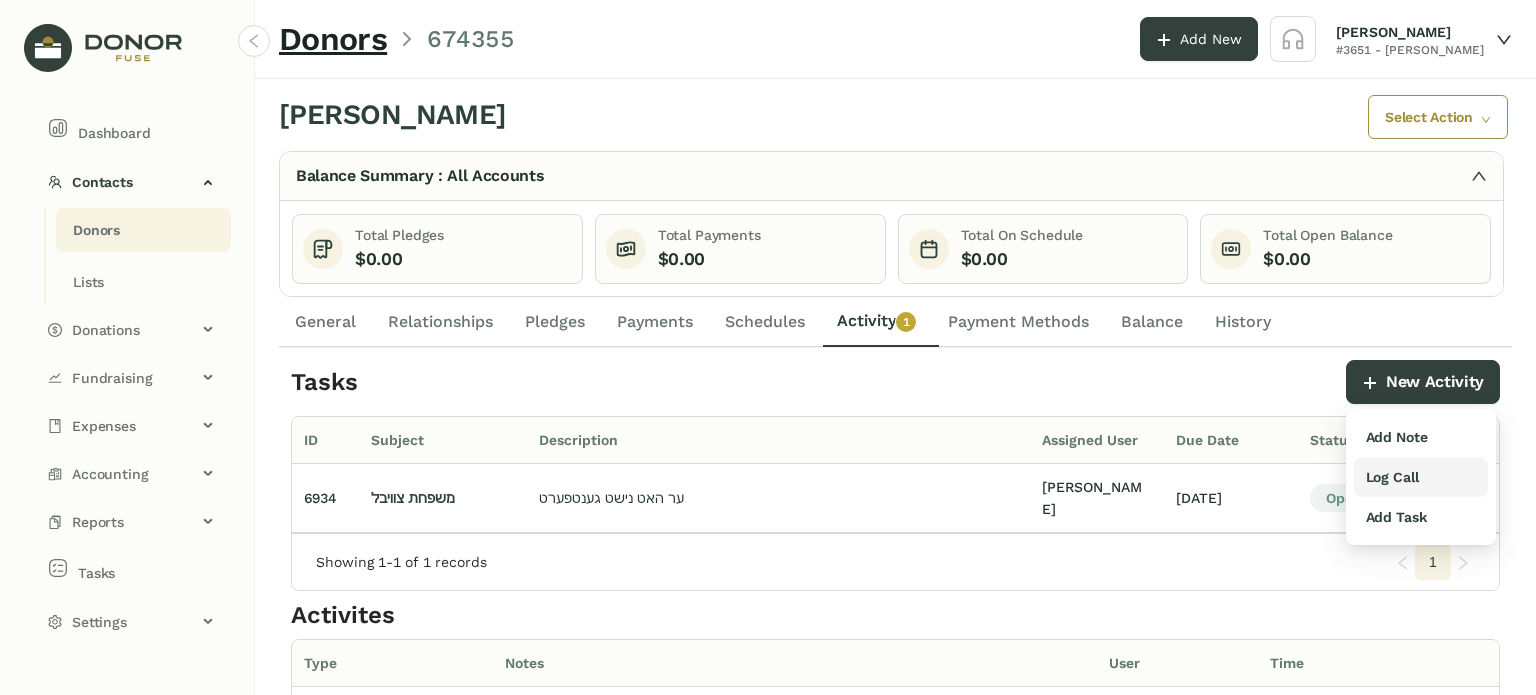 click on "Log Call" at bounding box center [1392, 477] 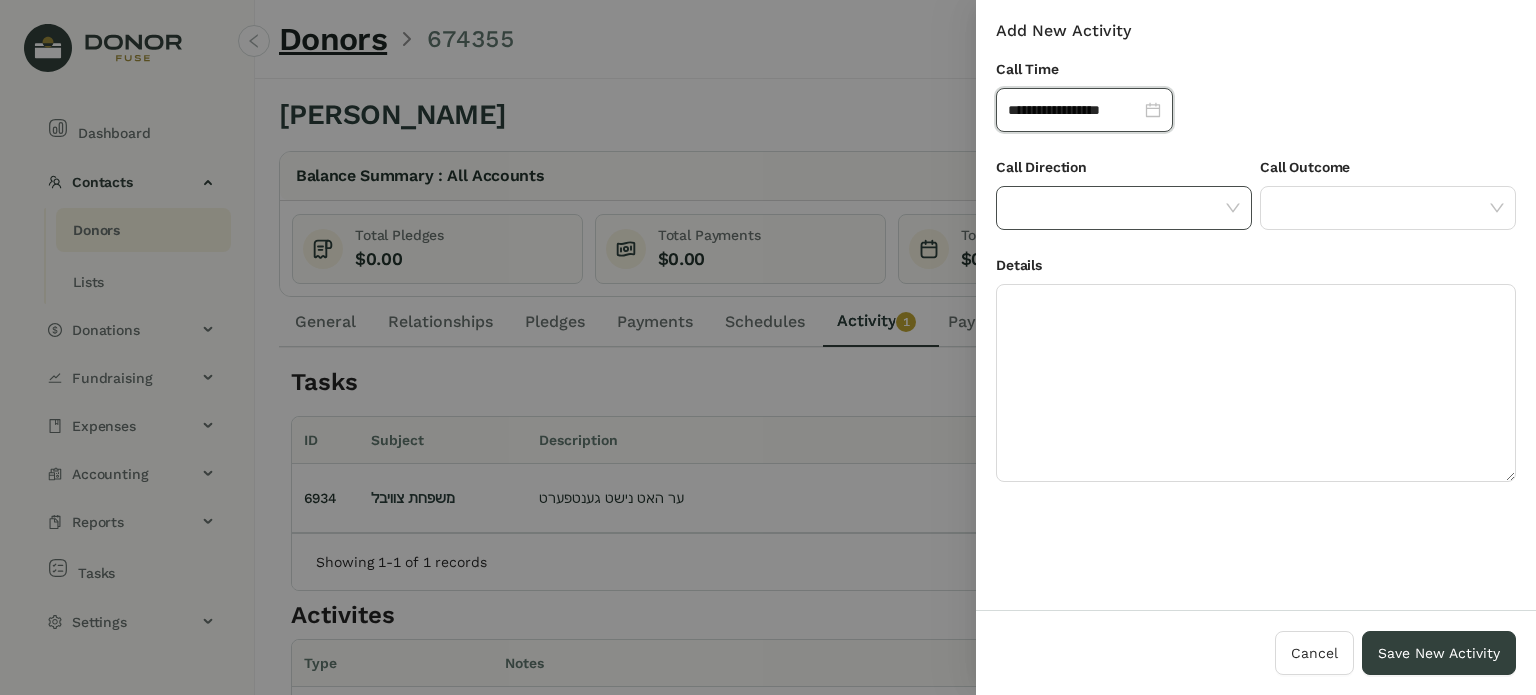 click 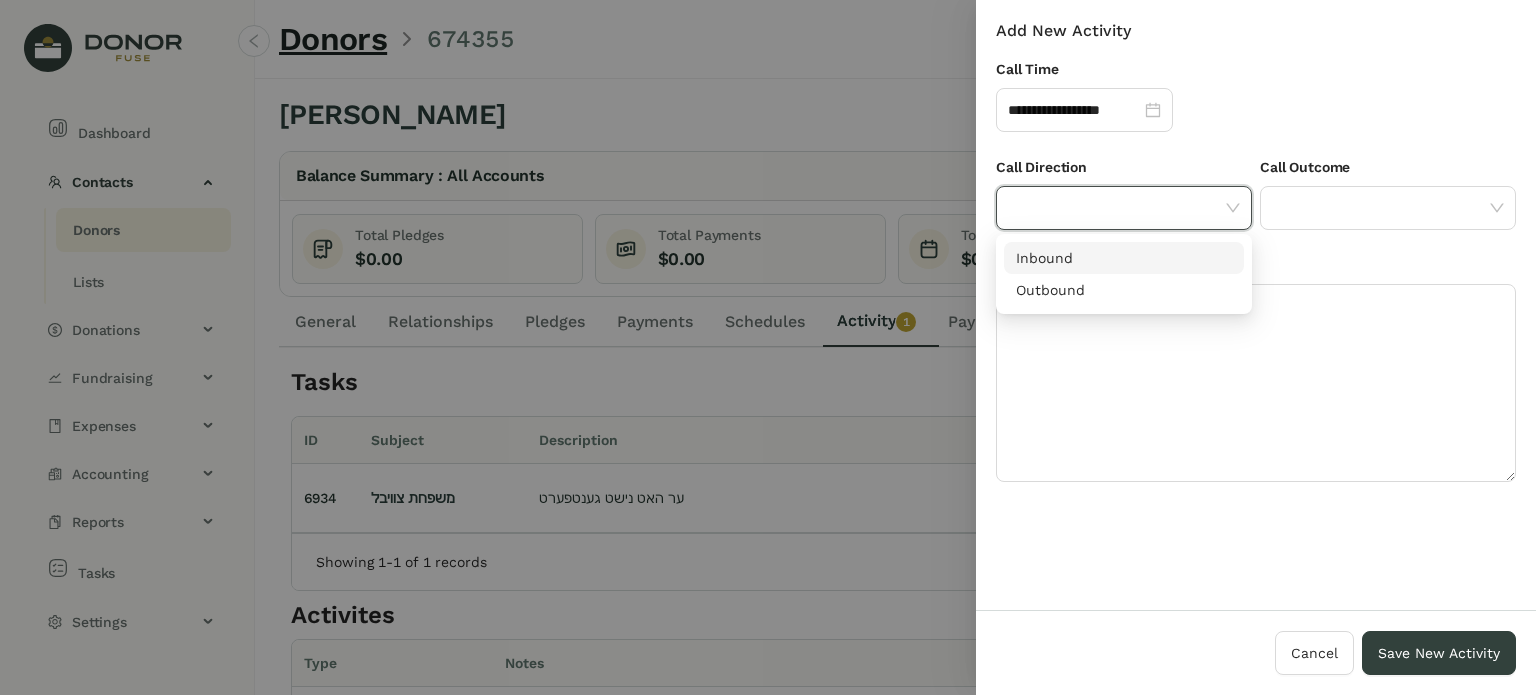 click on "Inbound" at bounding box center (1124, 258) 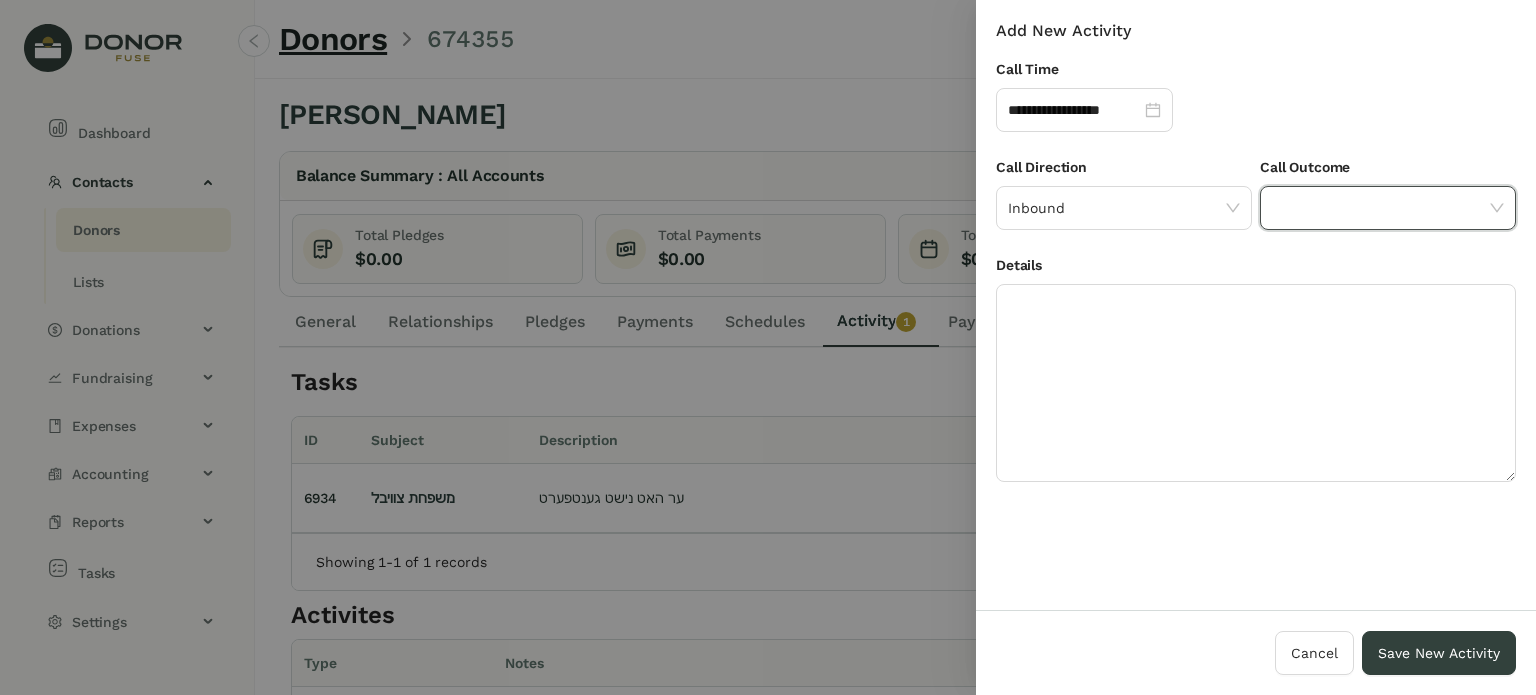 click 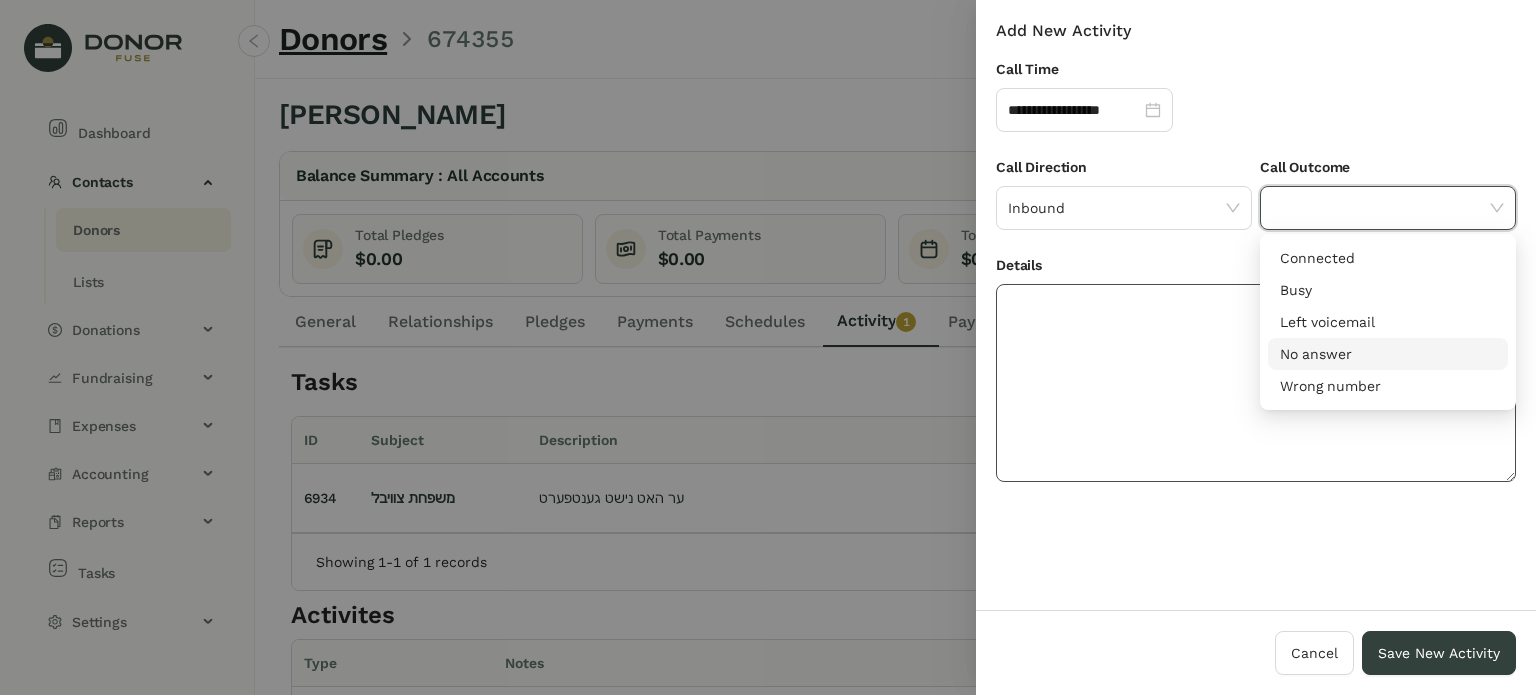 drag, startPoint x: 1304, startPoint y: 350, endPoint x: 1162, endPoint y: 372, distance: 143.69412 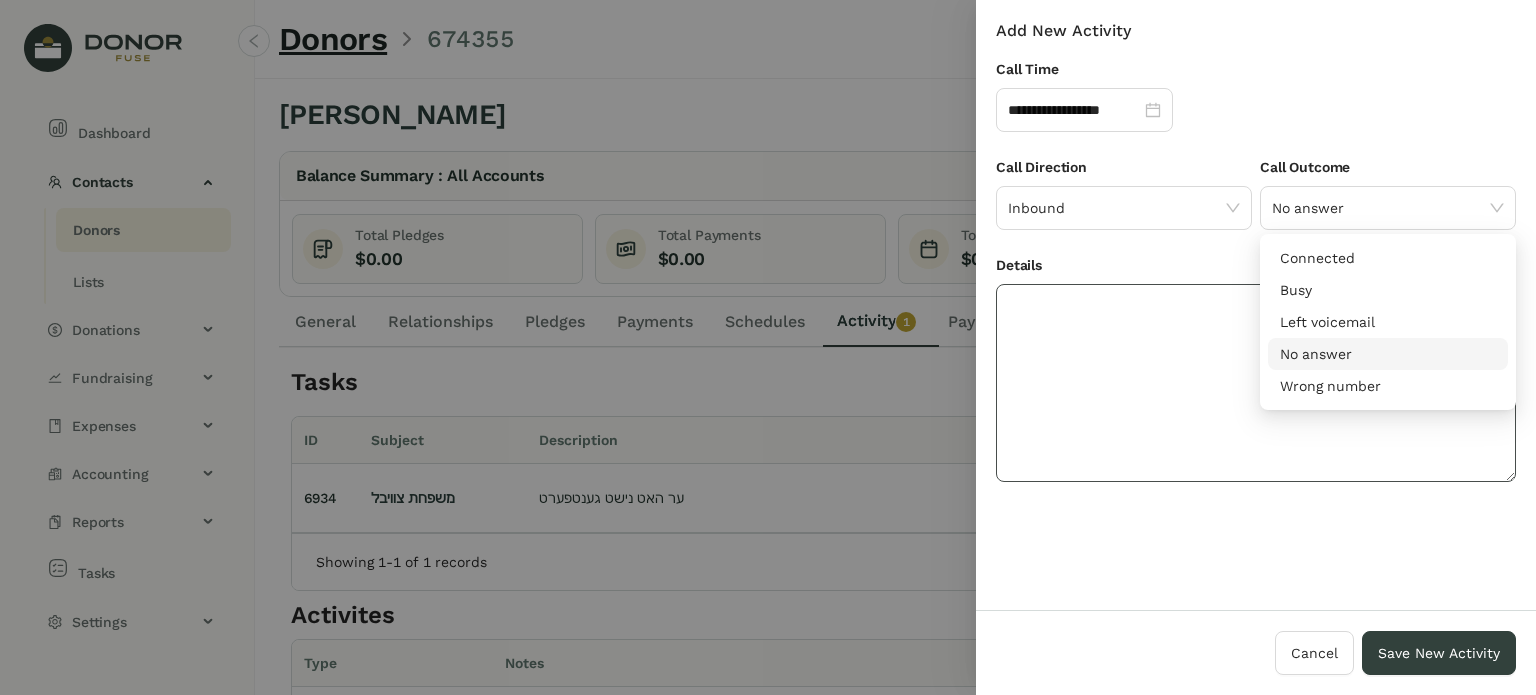 drag, startPoint x: 1148, startPoint y: 371, endPoint x: 1125, endPoint y: 368, distance: 23.194826 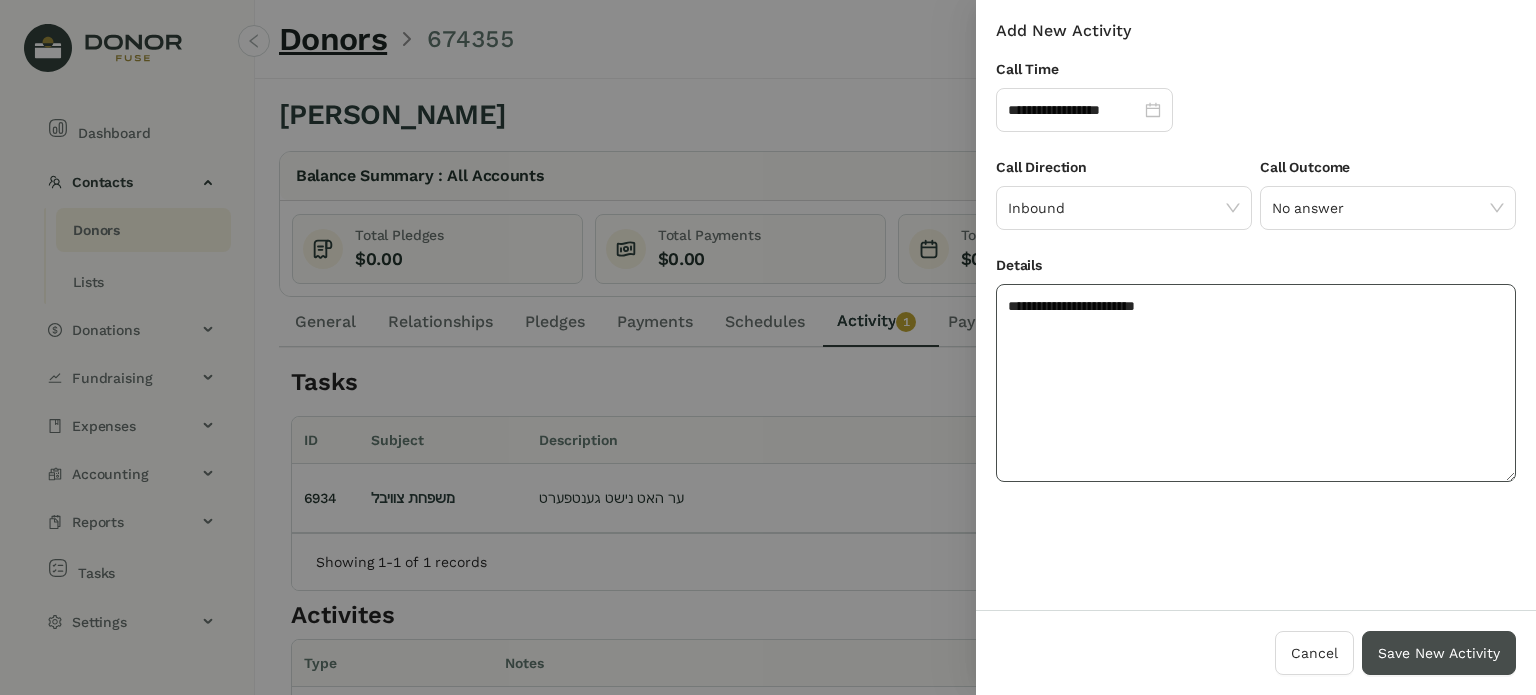 type on "**********" 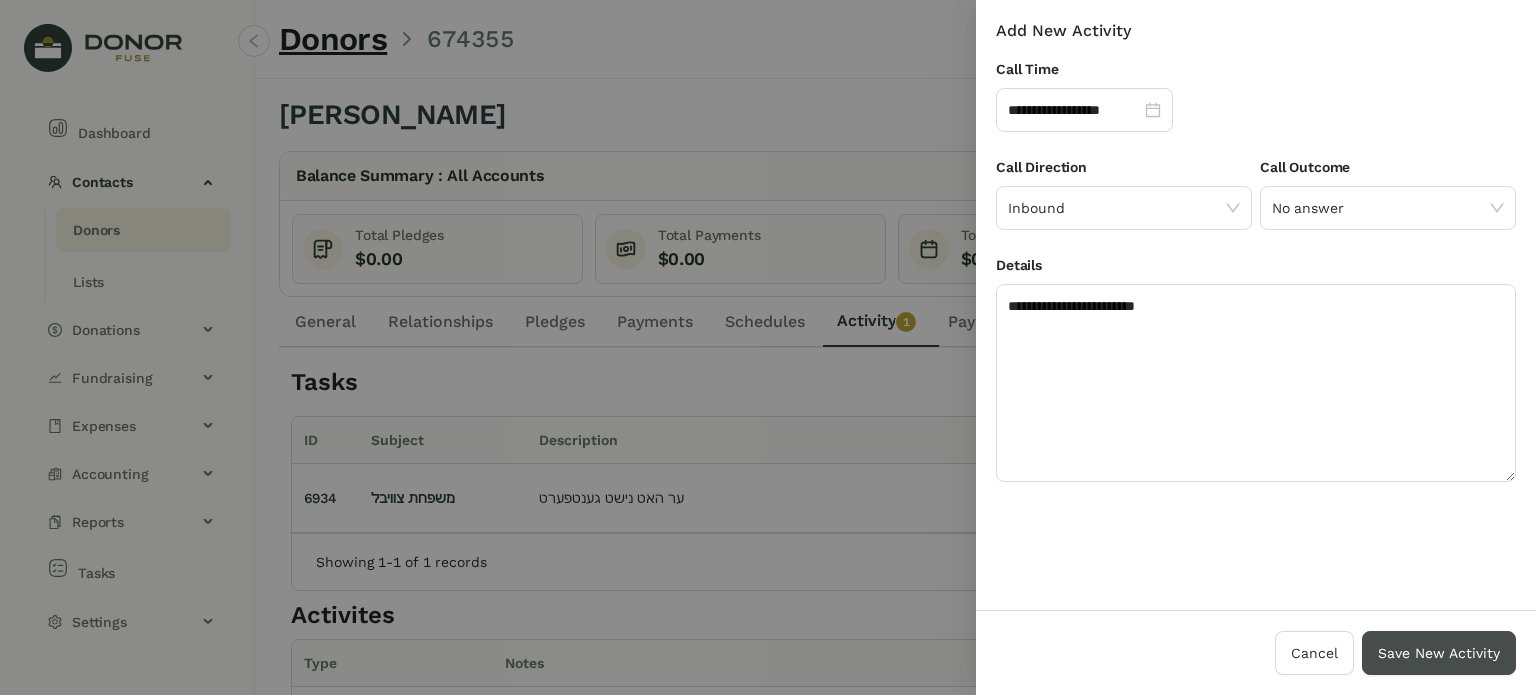click on "Save New Activity" at bounding box center (1439, 653) 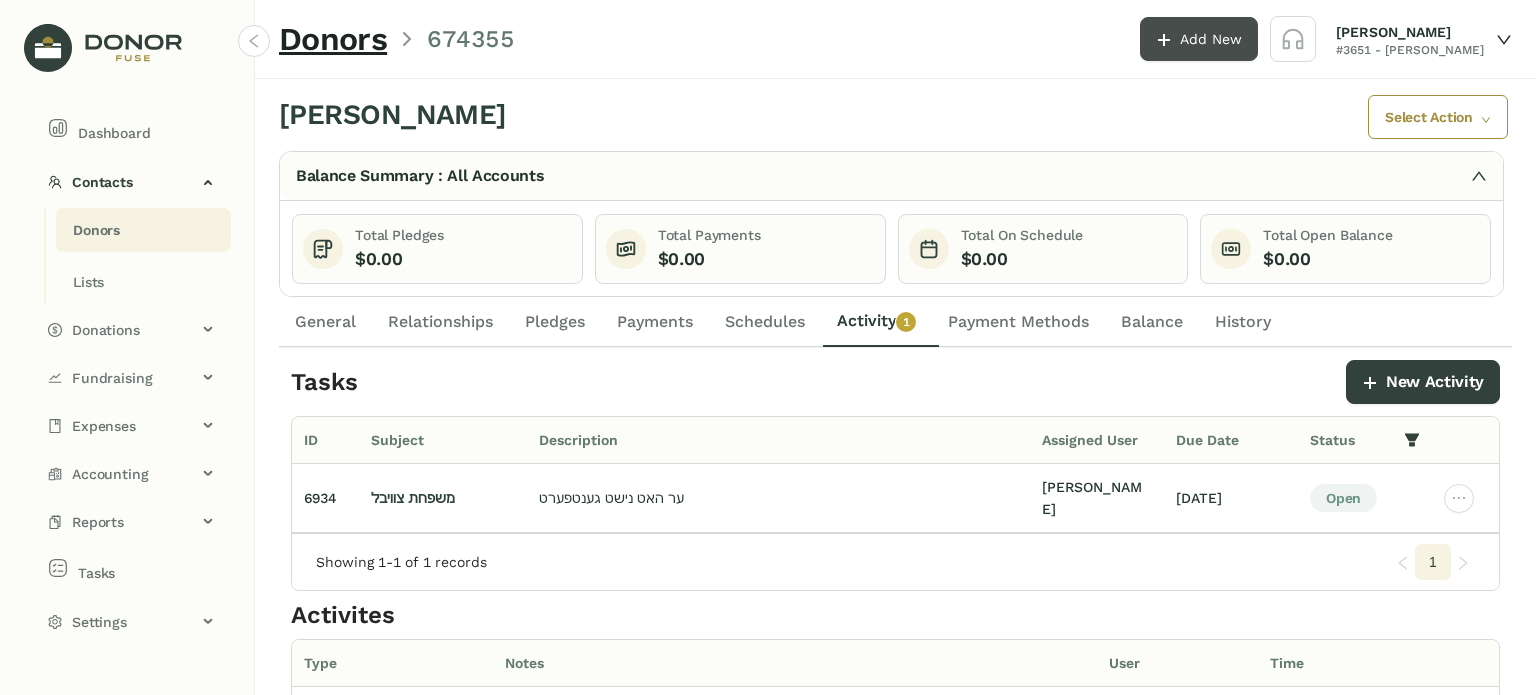 click on "Add New" 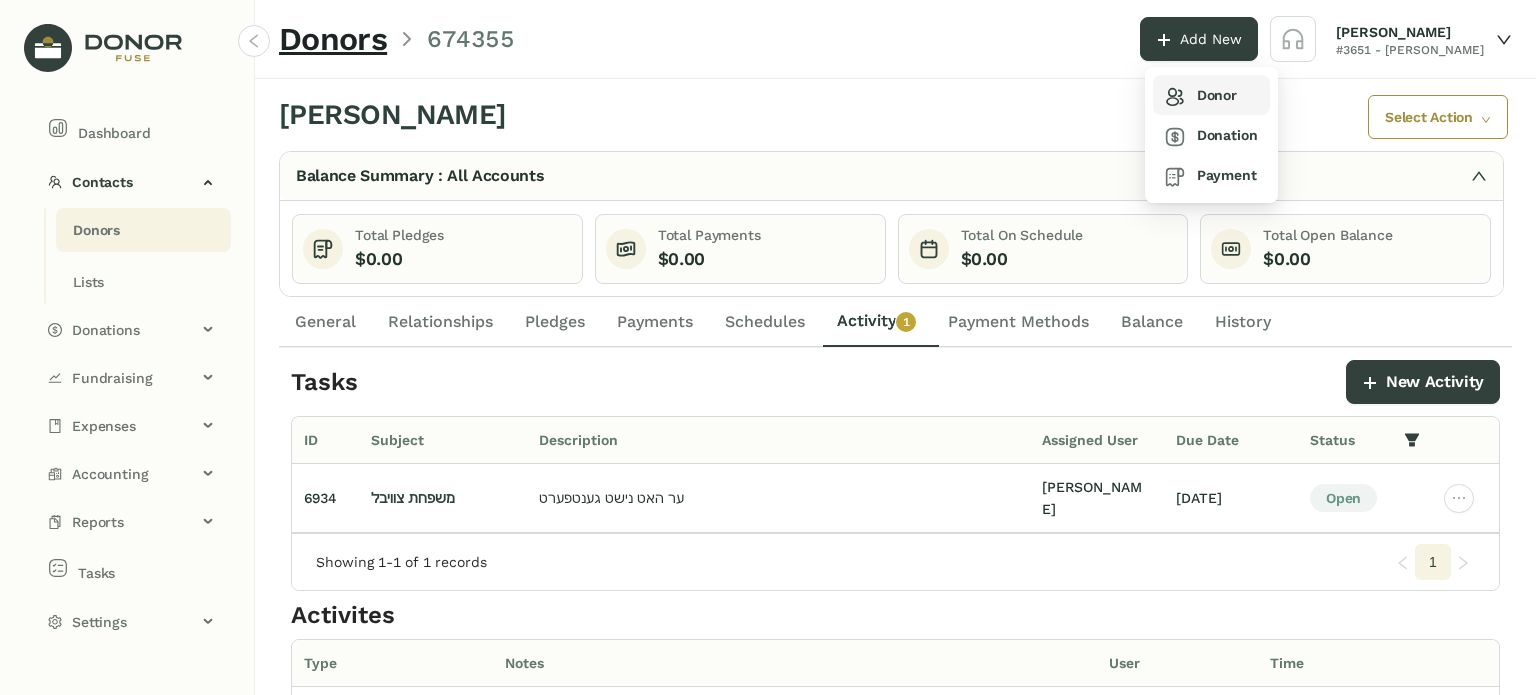 click on "Donor" at bounding box center [1201, 95] 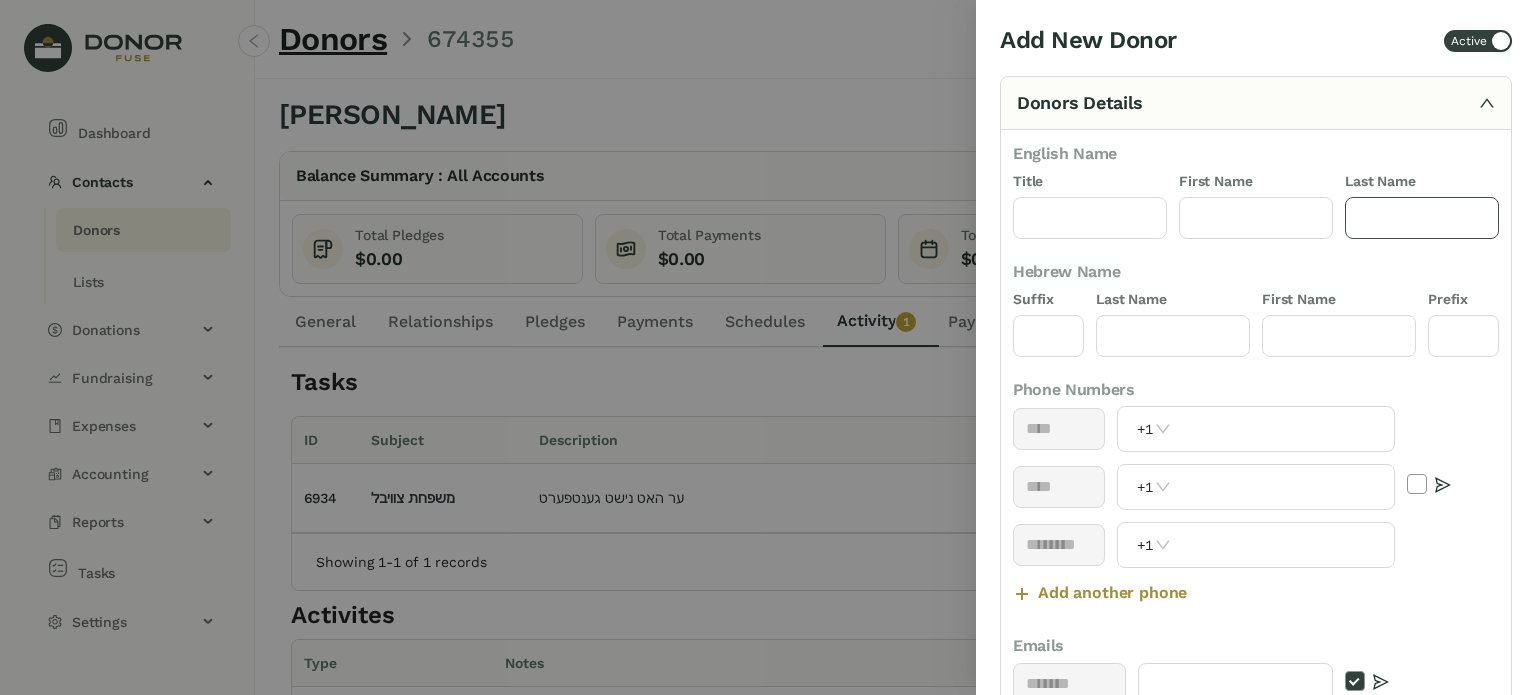 click 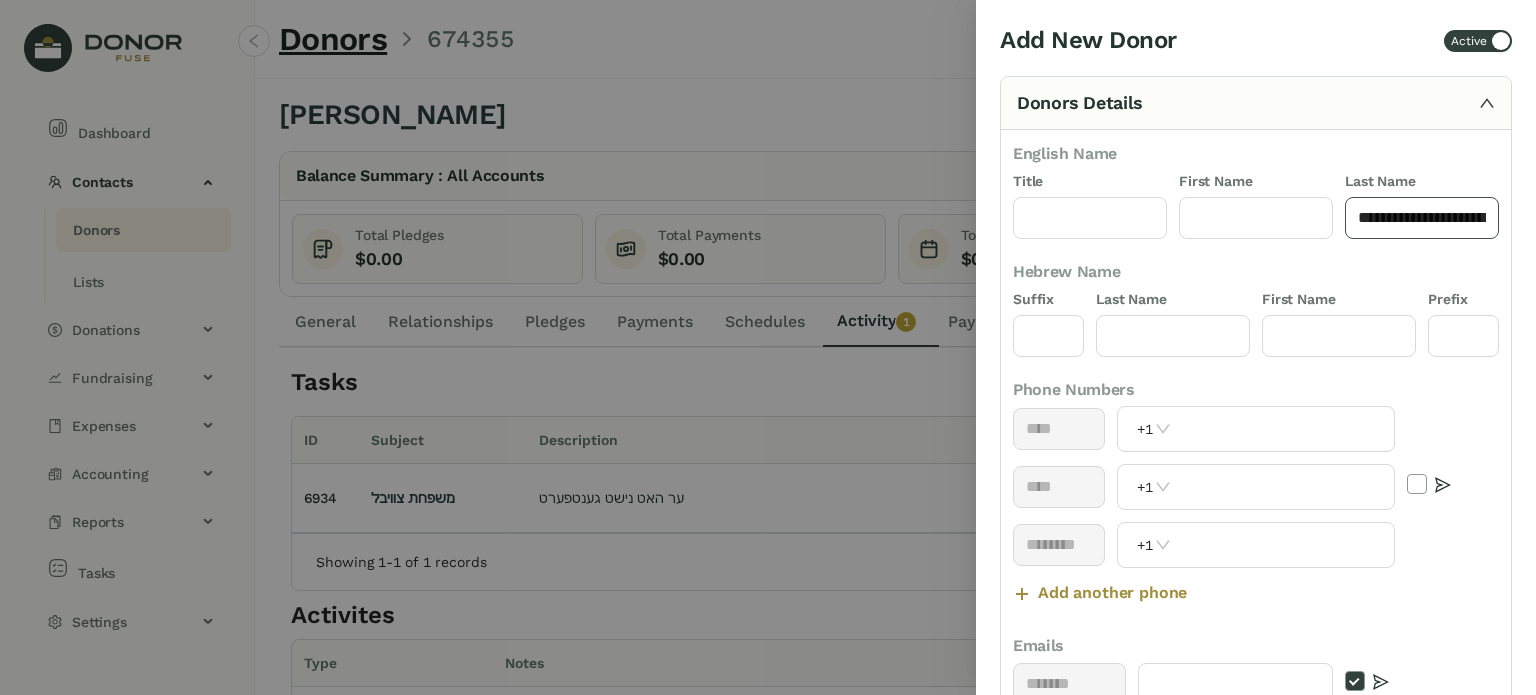 scroll, scrollTop: 0, scrollLeft: 26, axis: horizontal 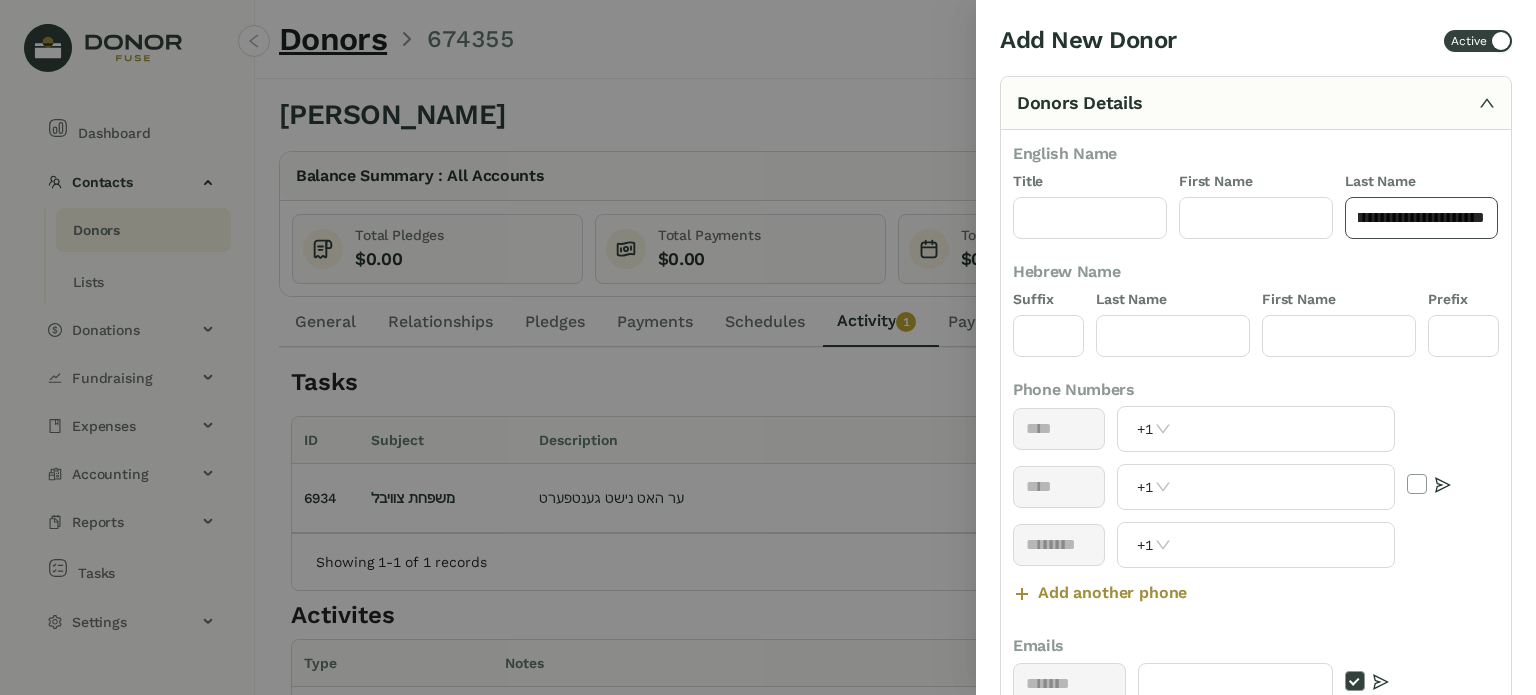 drag, startPoint x: 1468, startPoint y: 215, endPoint x: 1521, endPoint y: 217, distance: 53.037724 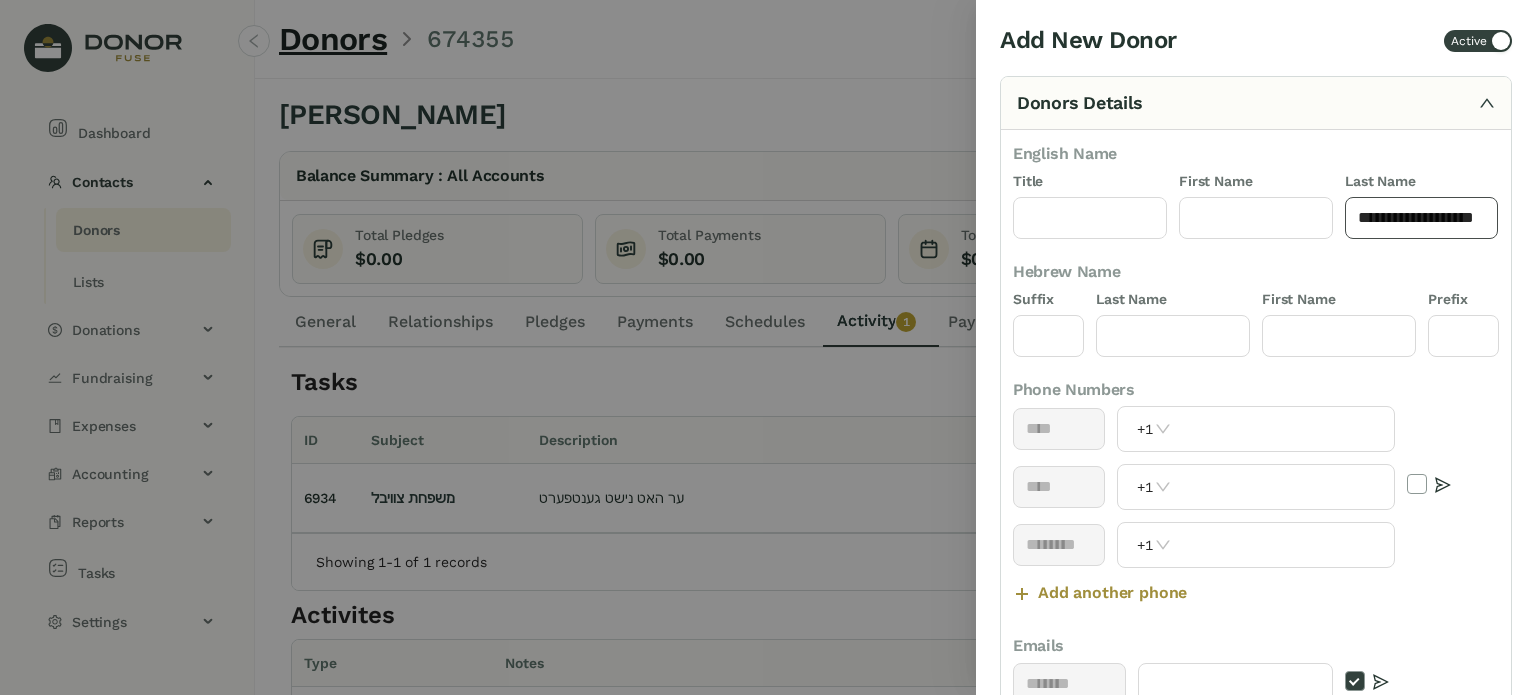scroll, scrollTop: 0, scrollLeft: 0, axis: both 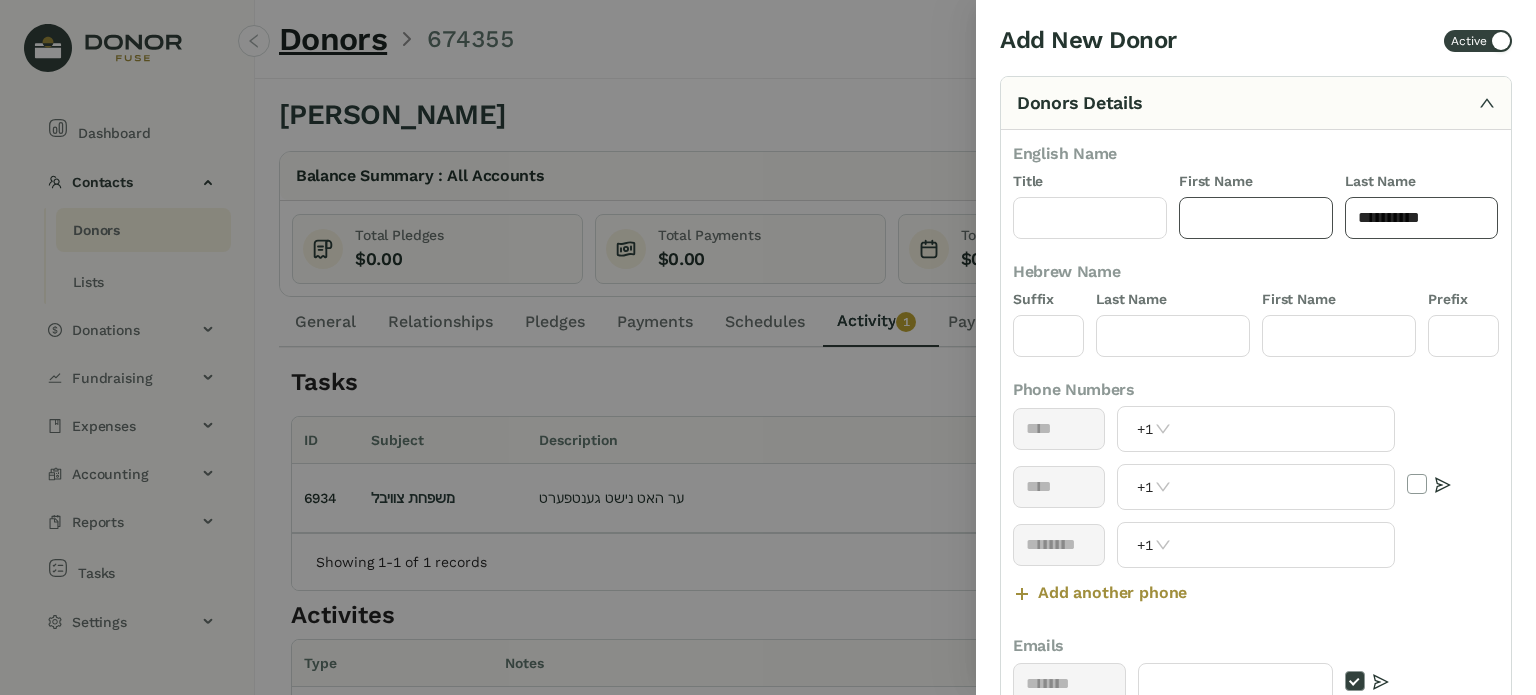 type on "*********" 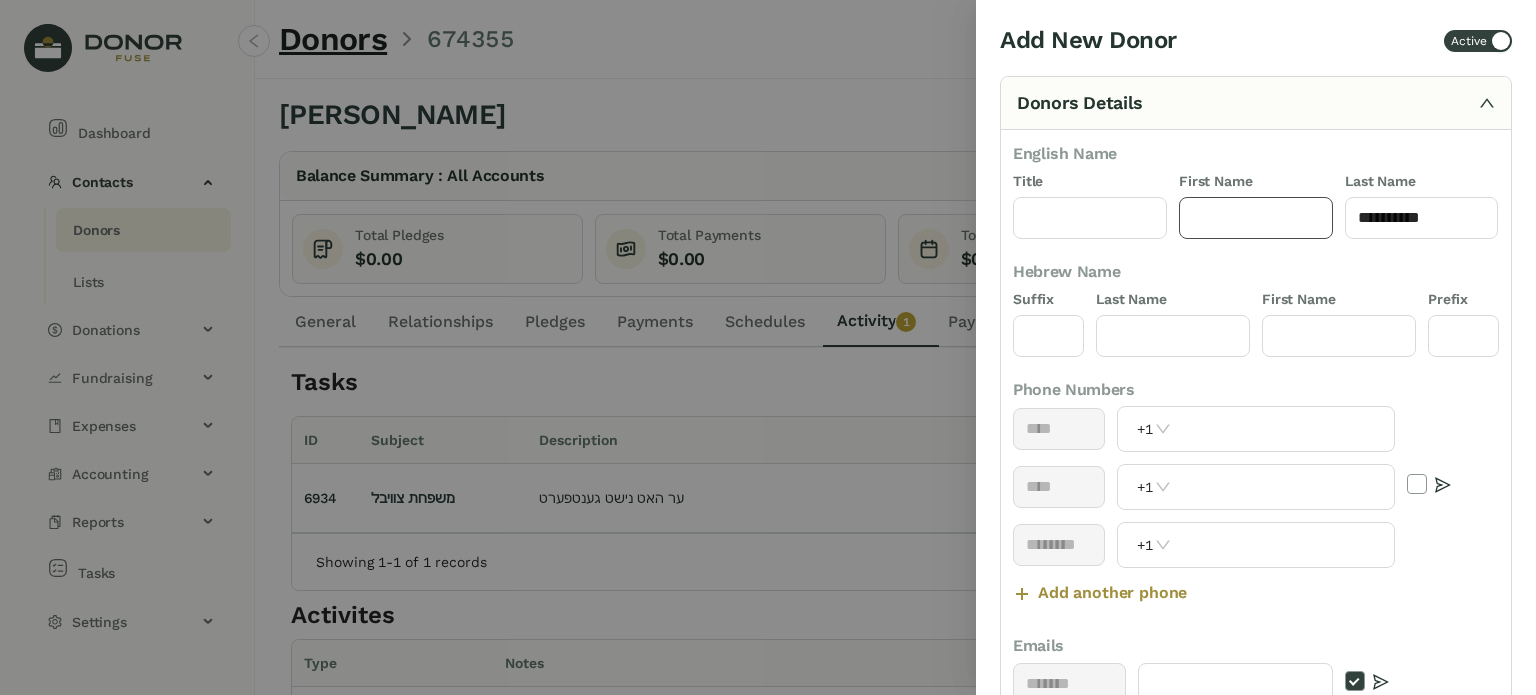 click 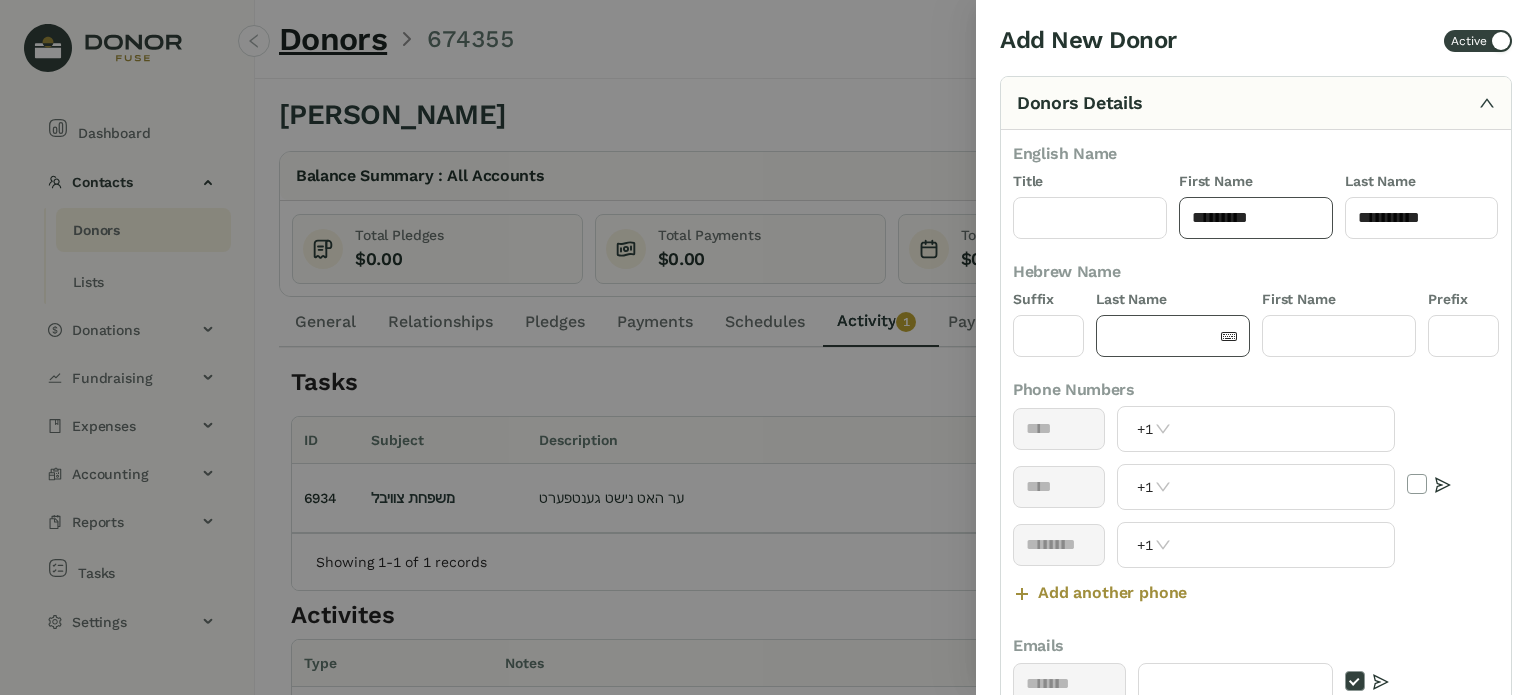type on "*********" 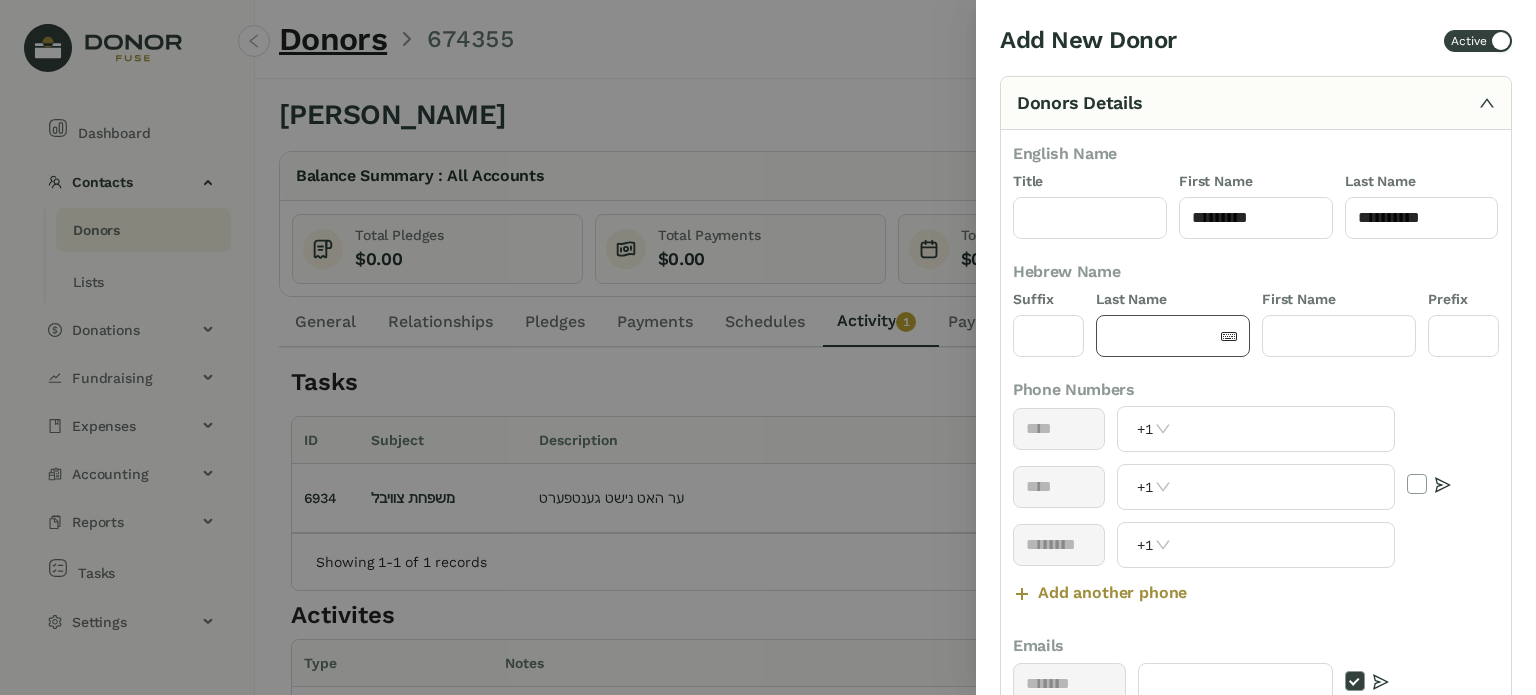 click 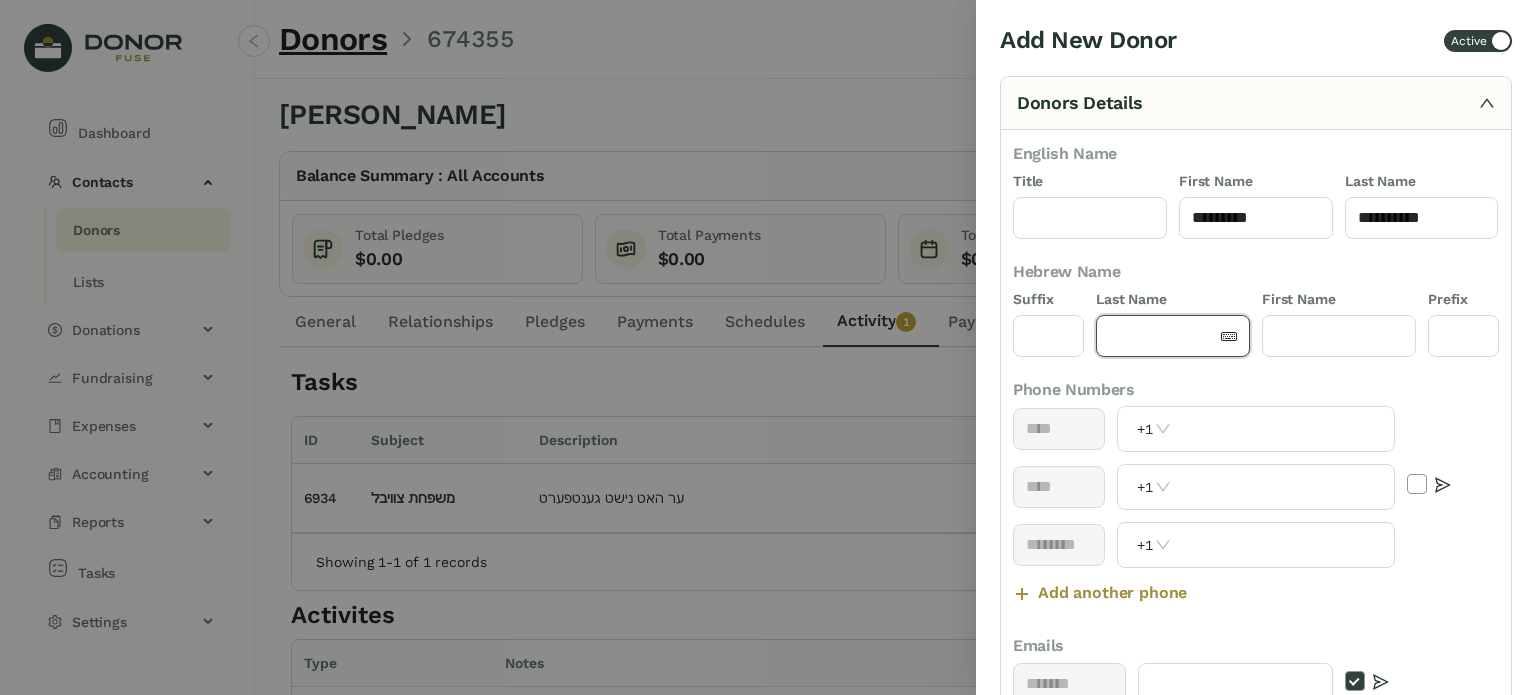 click 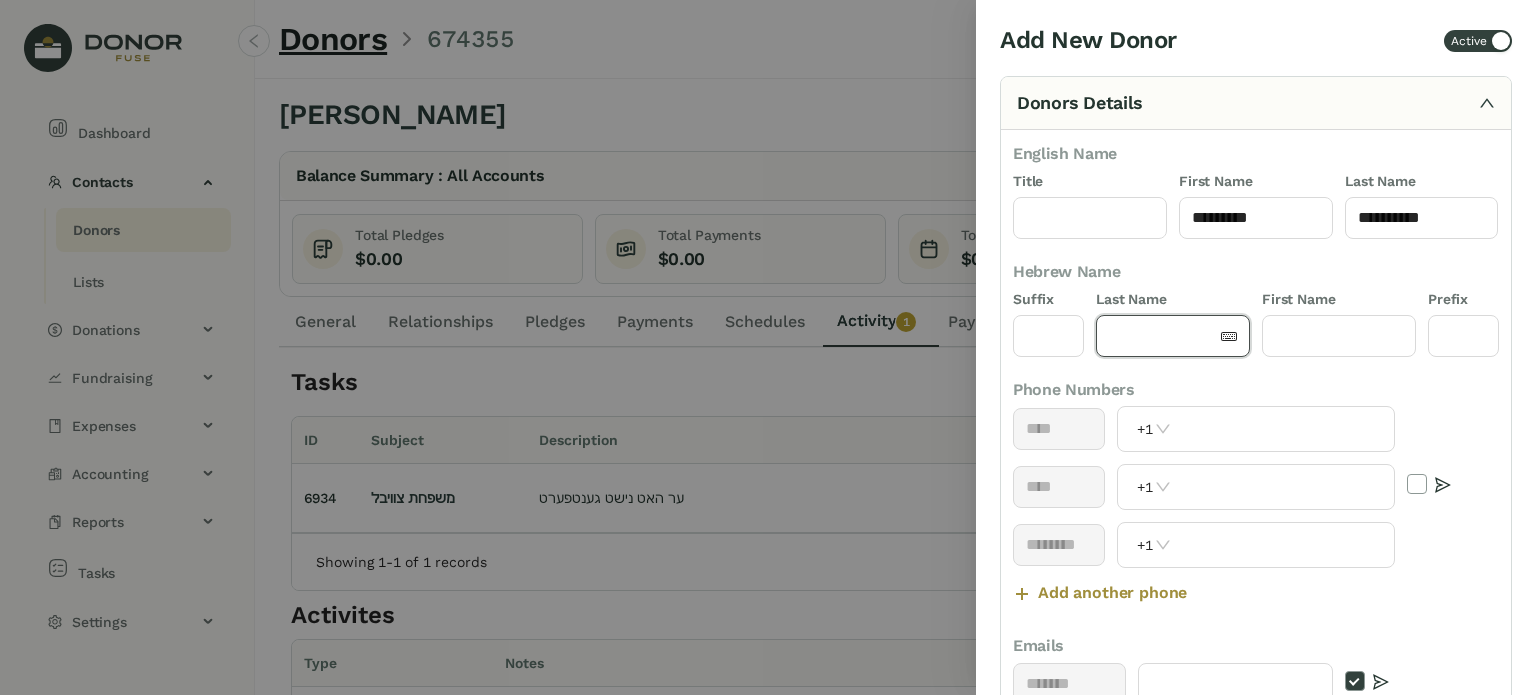 paste on "*********" 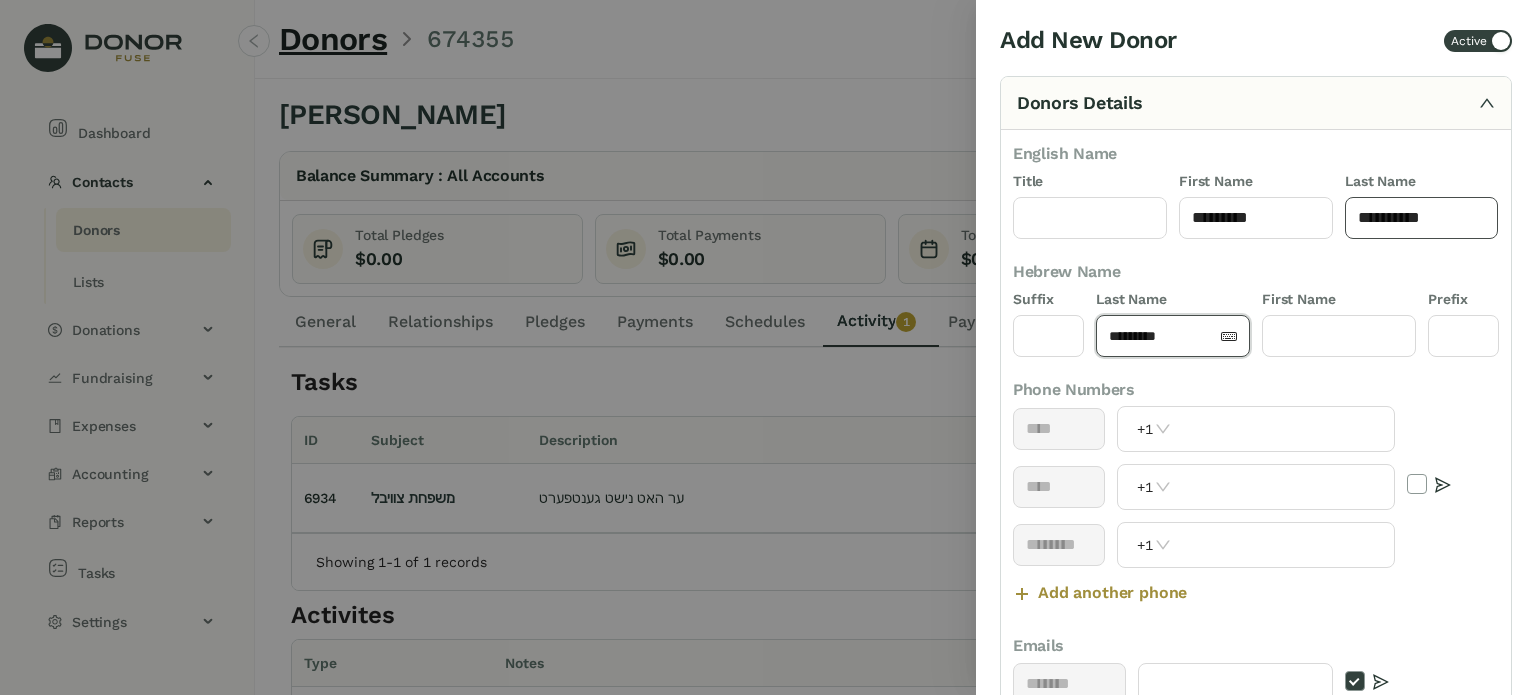 type on "*********" 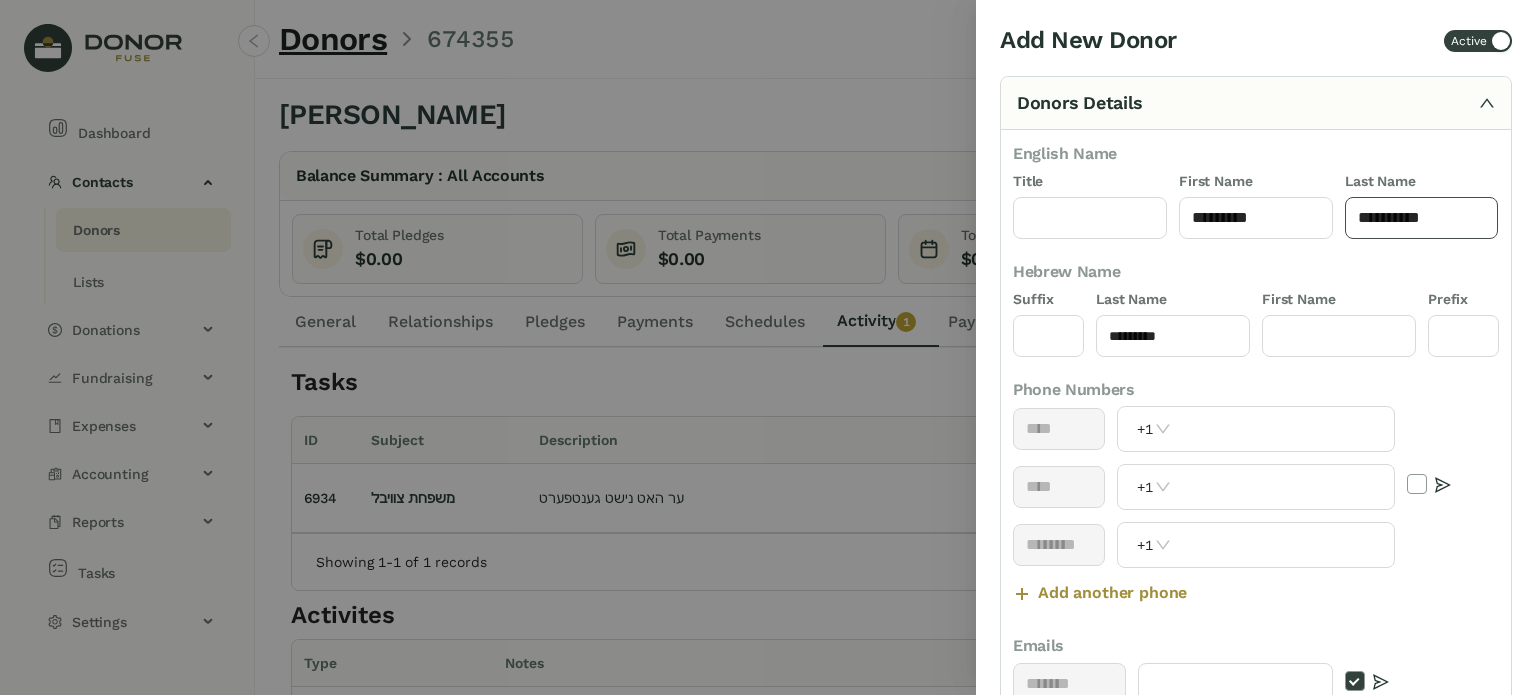 drag, startPoint x: 1361, startPoint y: 223, endPoint x: 1471, endPoint y: 201, distance: 112.17843 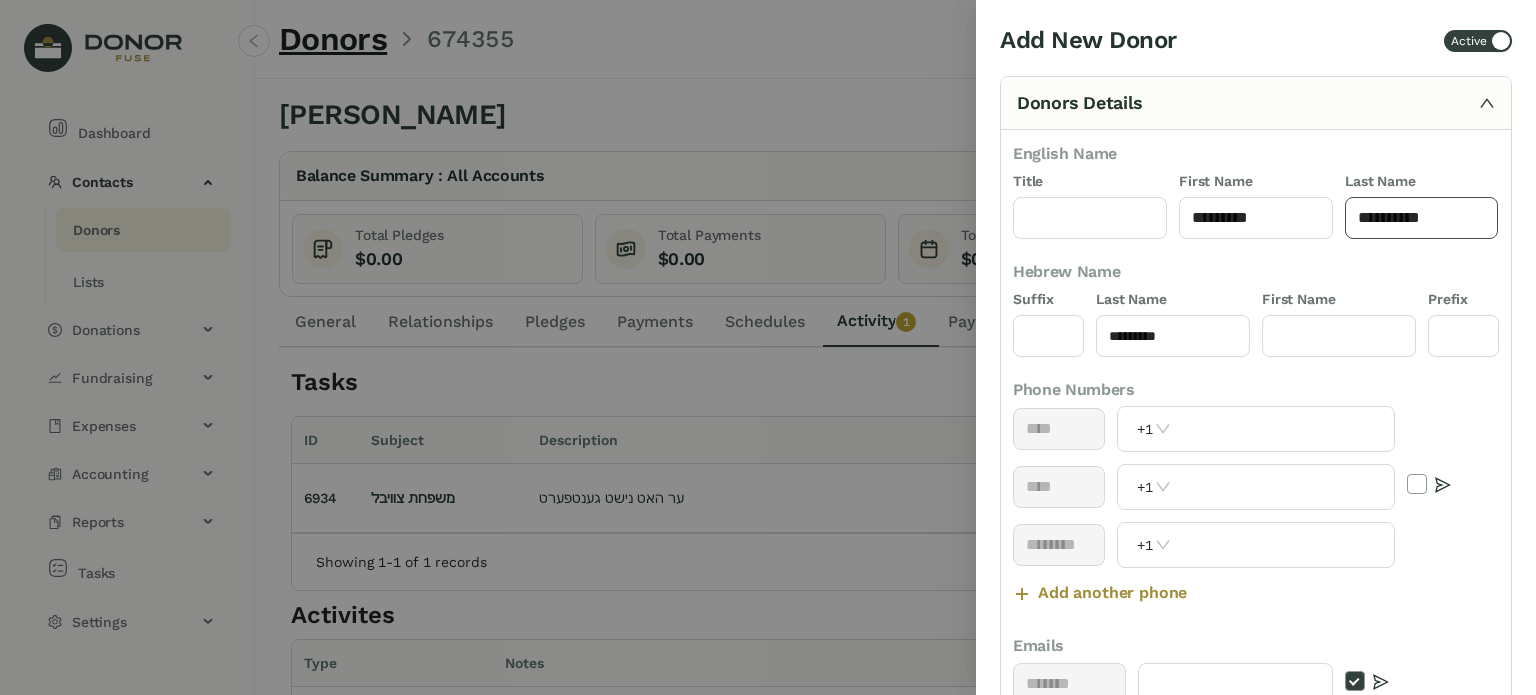 click on "*********" 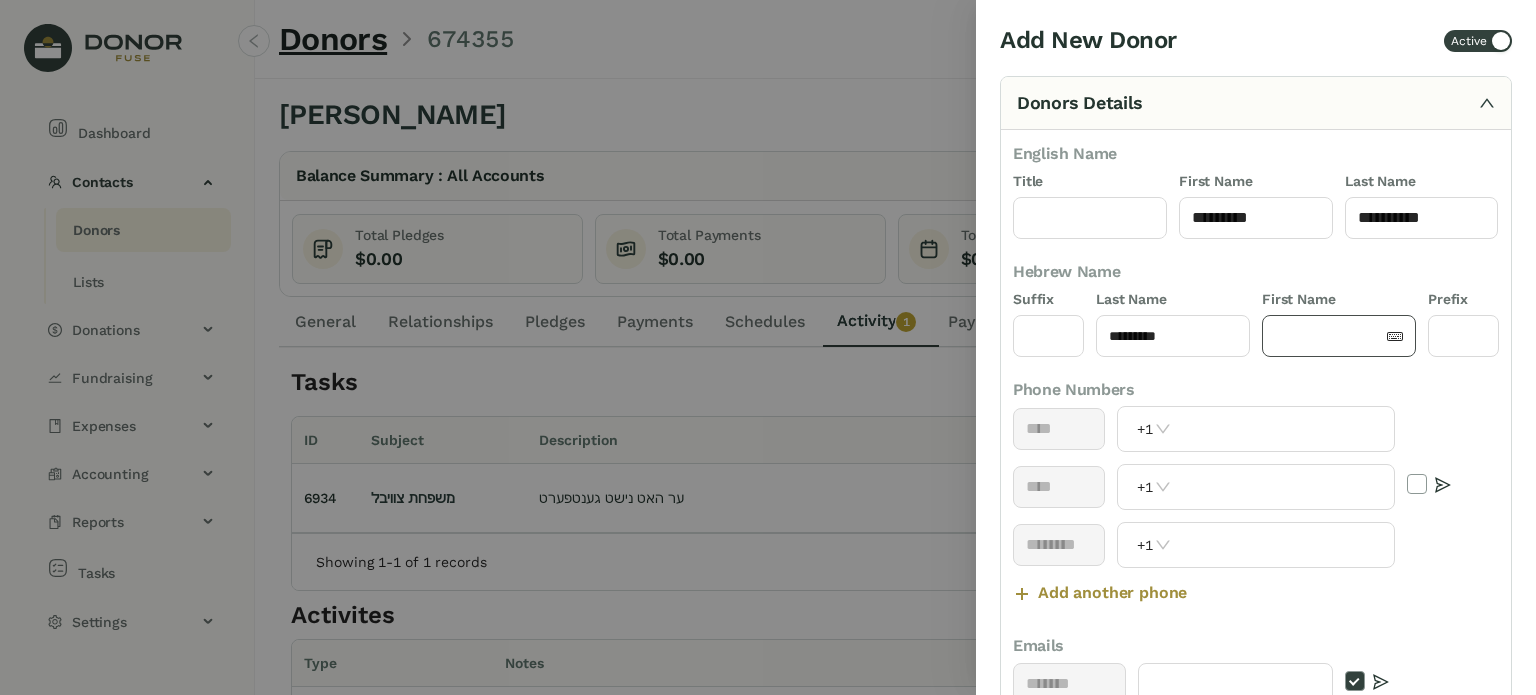 click 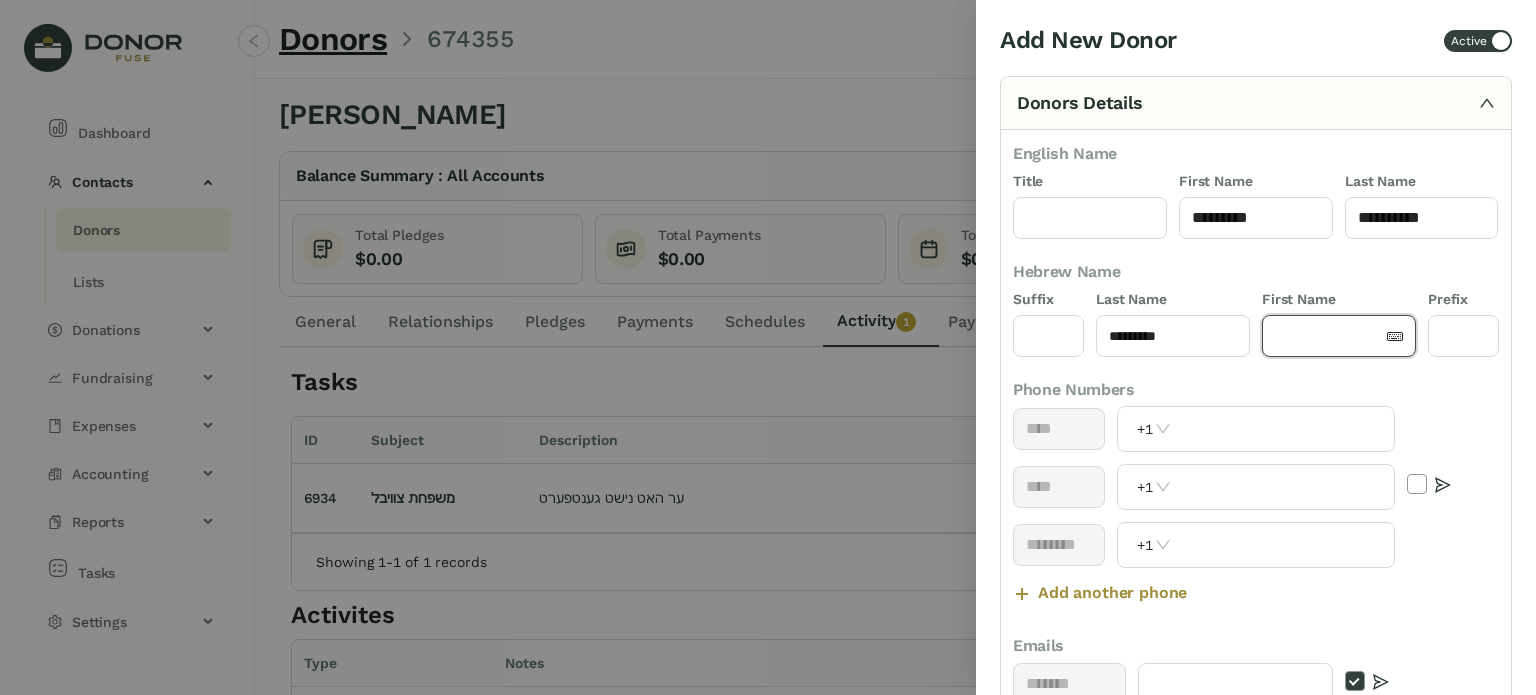 paste on "*********" 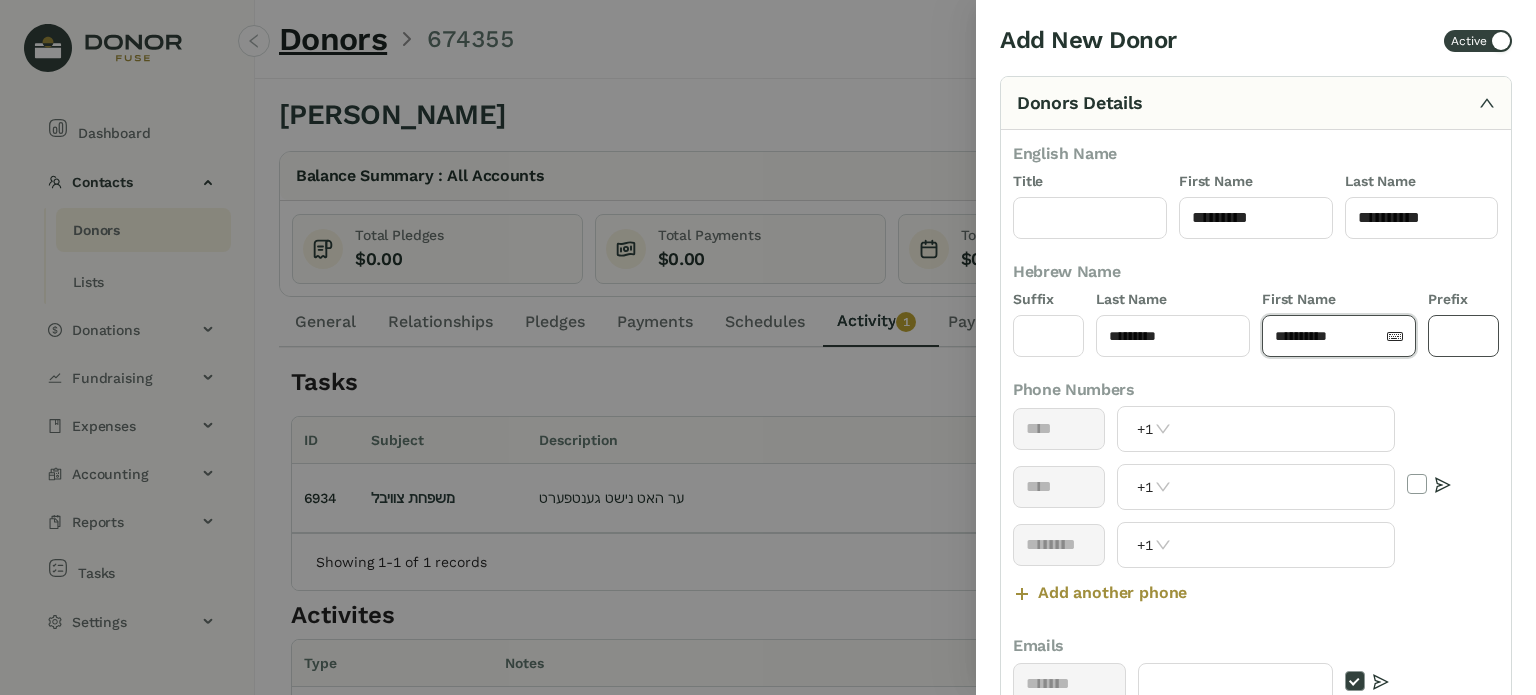 type on "*********" 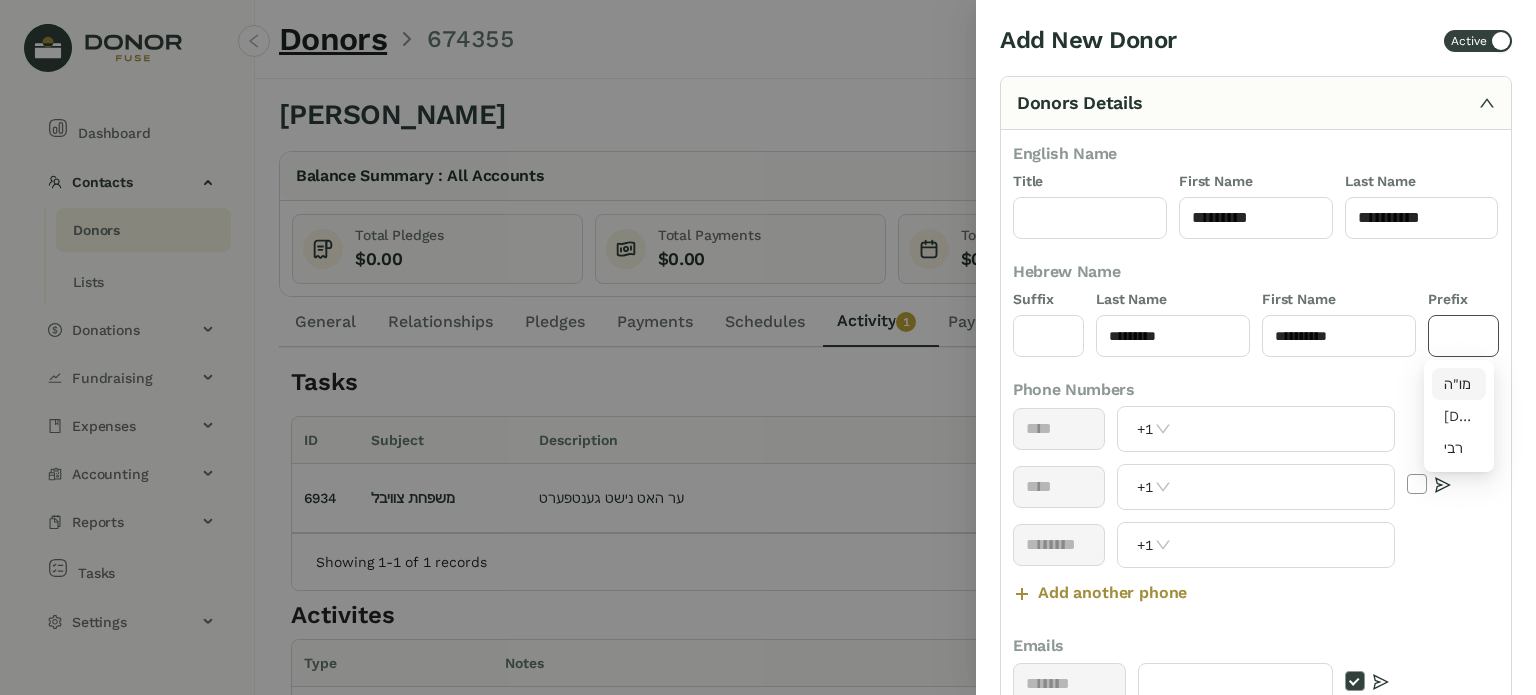 click 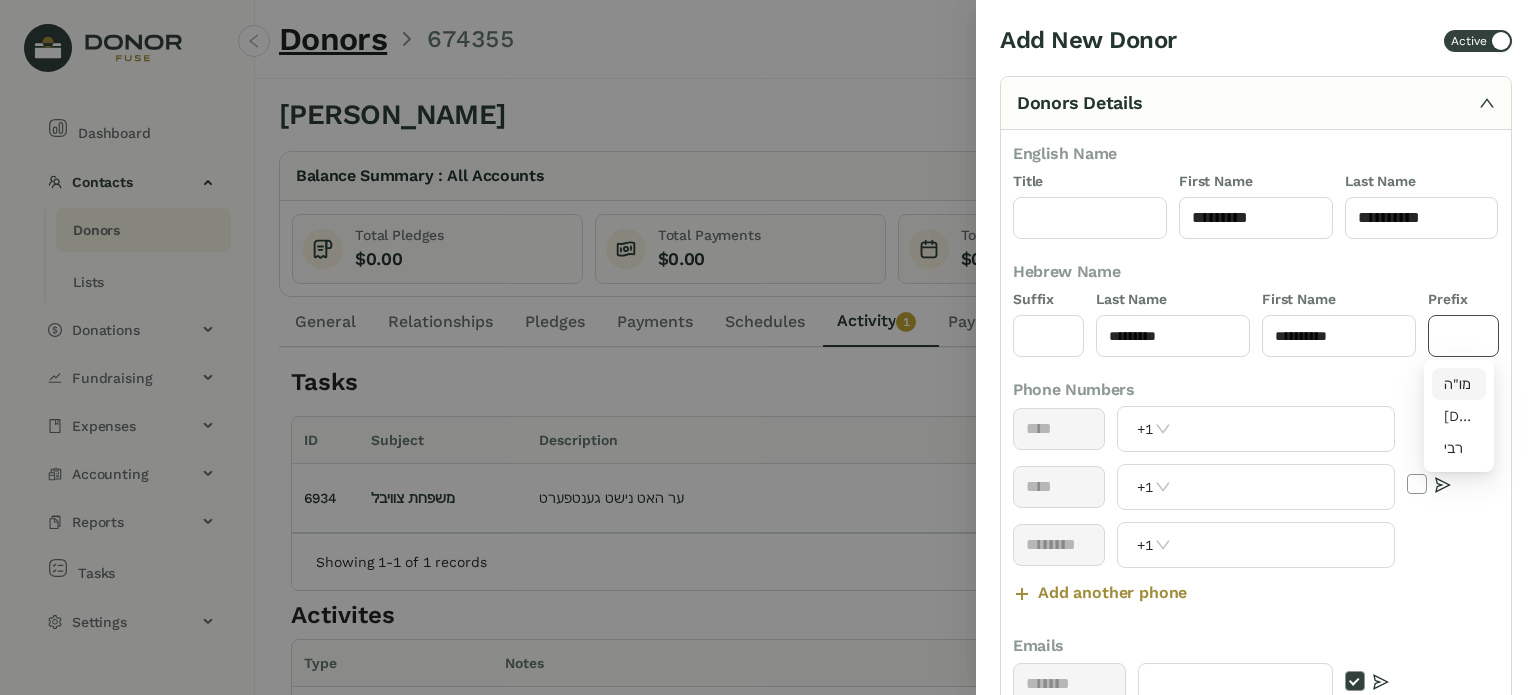 drag, startPoint x: 1452, startPoint y: 378, endPoint x: 1064, endPoint y: 368, distance: 388.12885 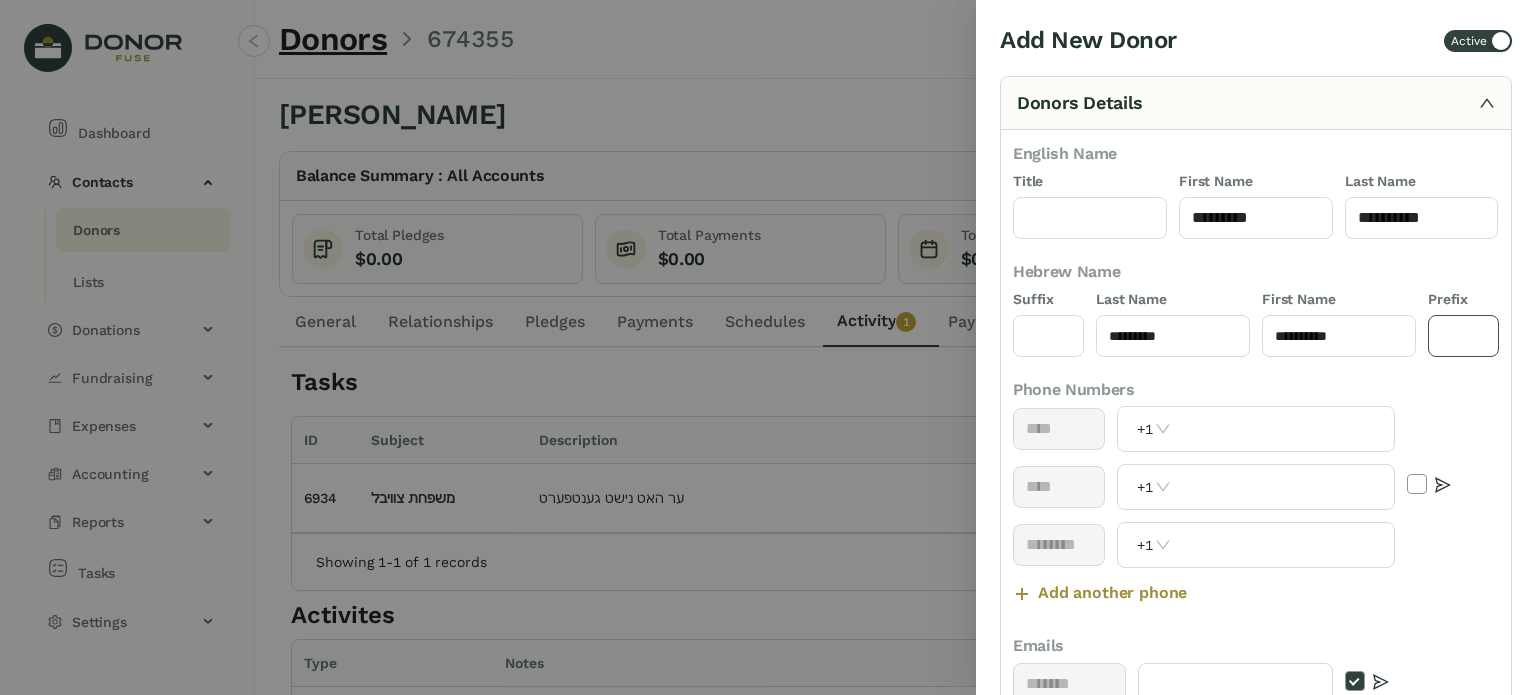 type on "****" 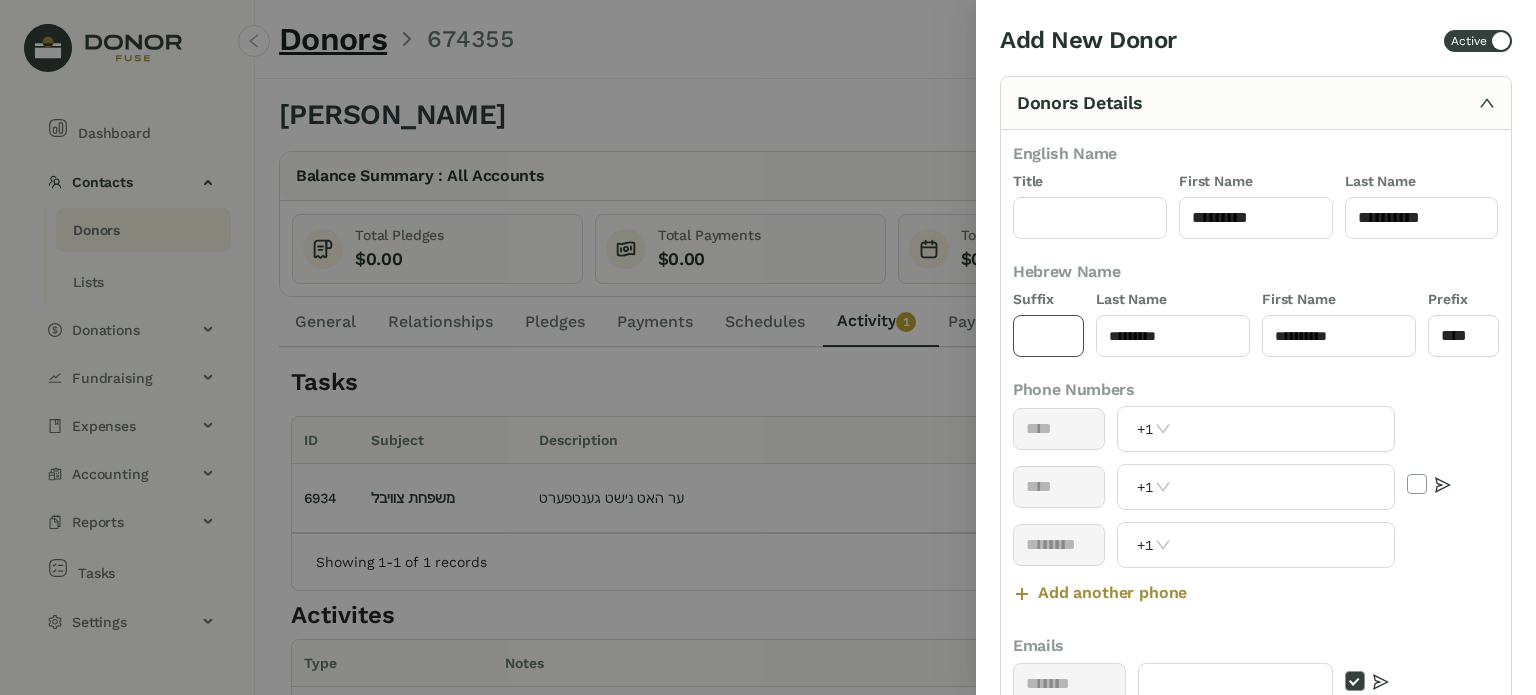 click 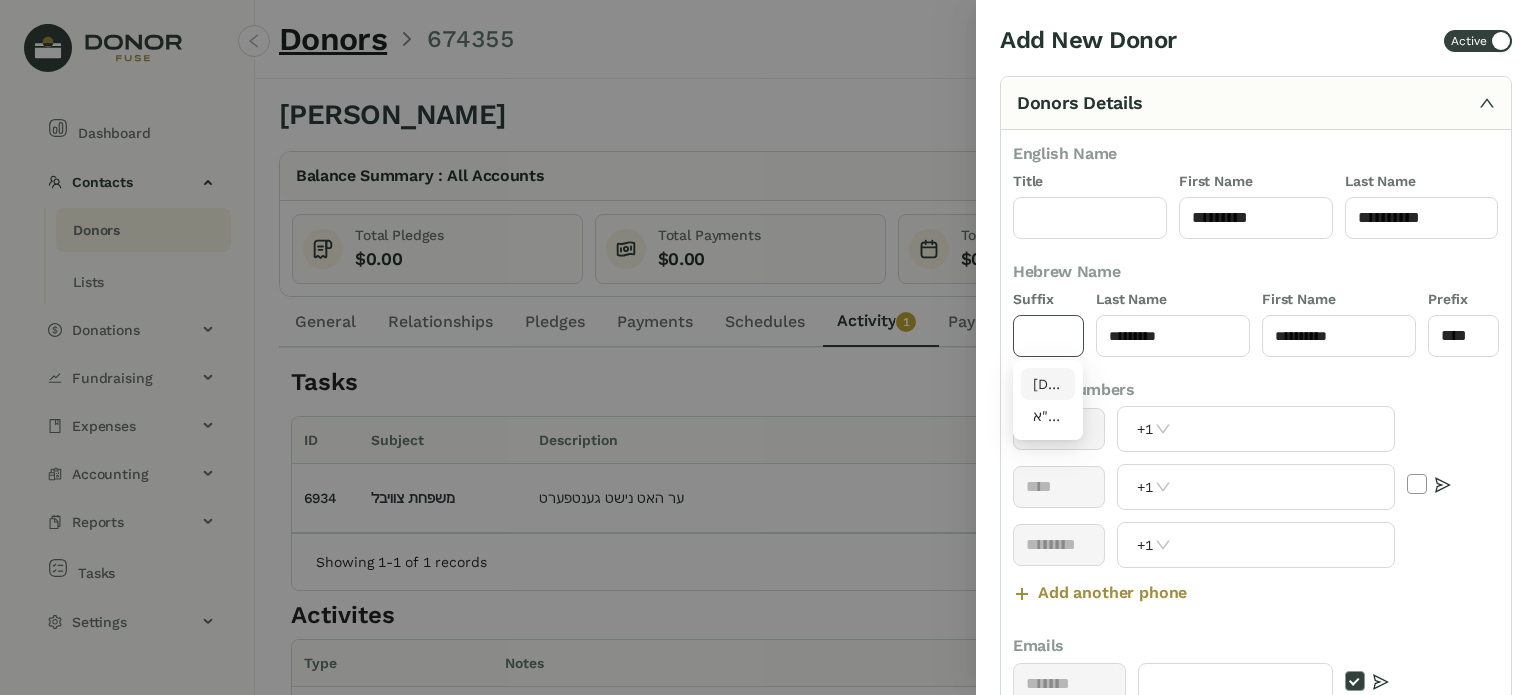click on "[DEMOGRAPHIC_DATA]"ו" at bounding box center (1048, 384) 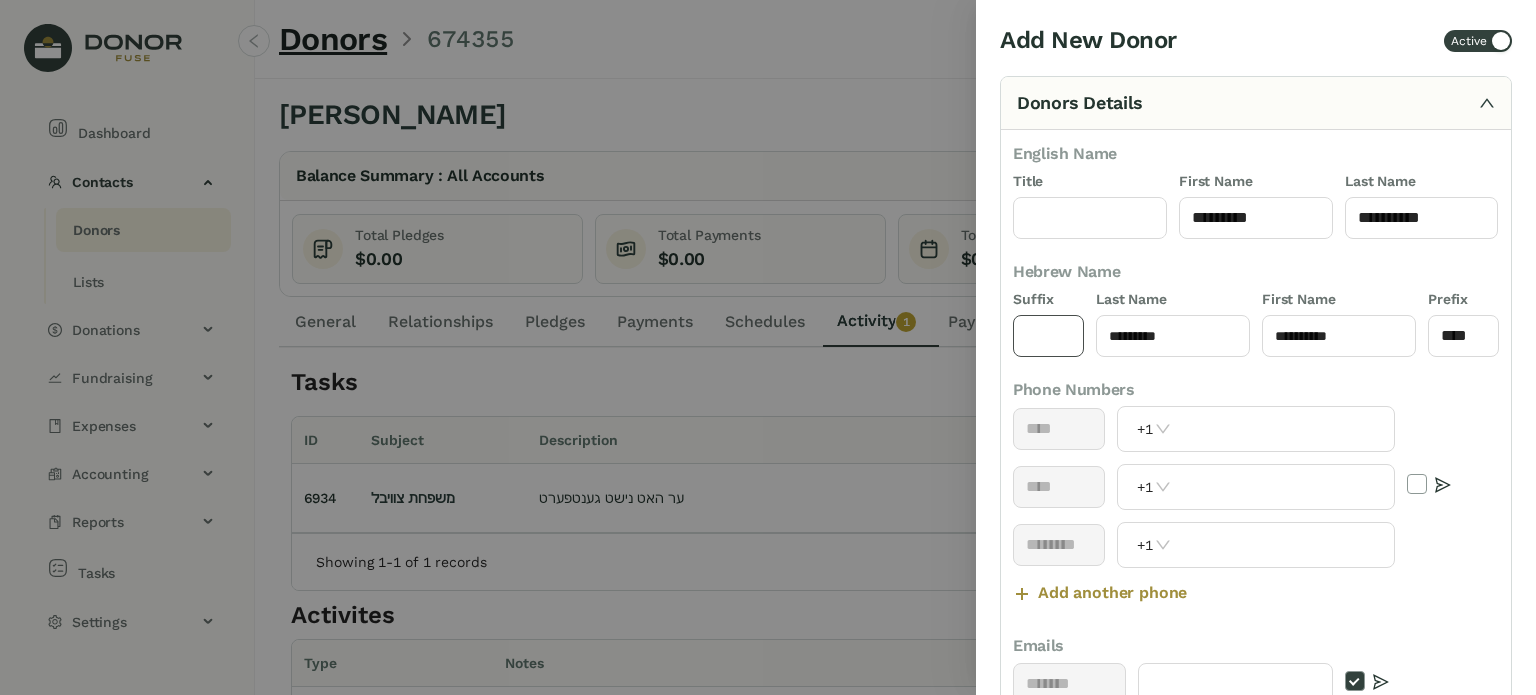 type on "****" 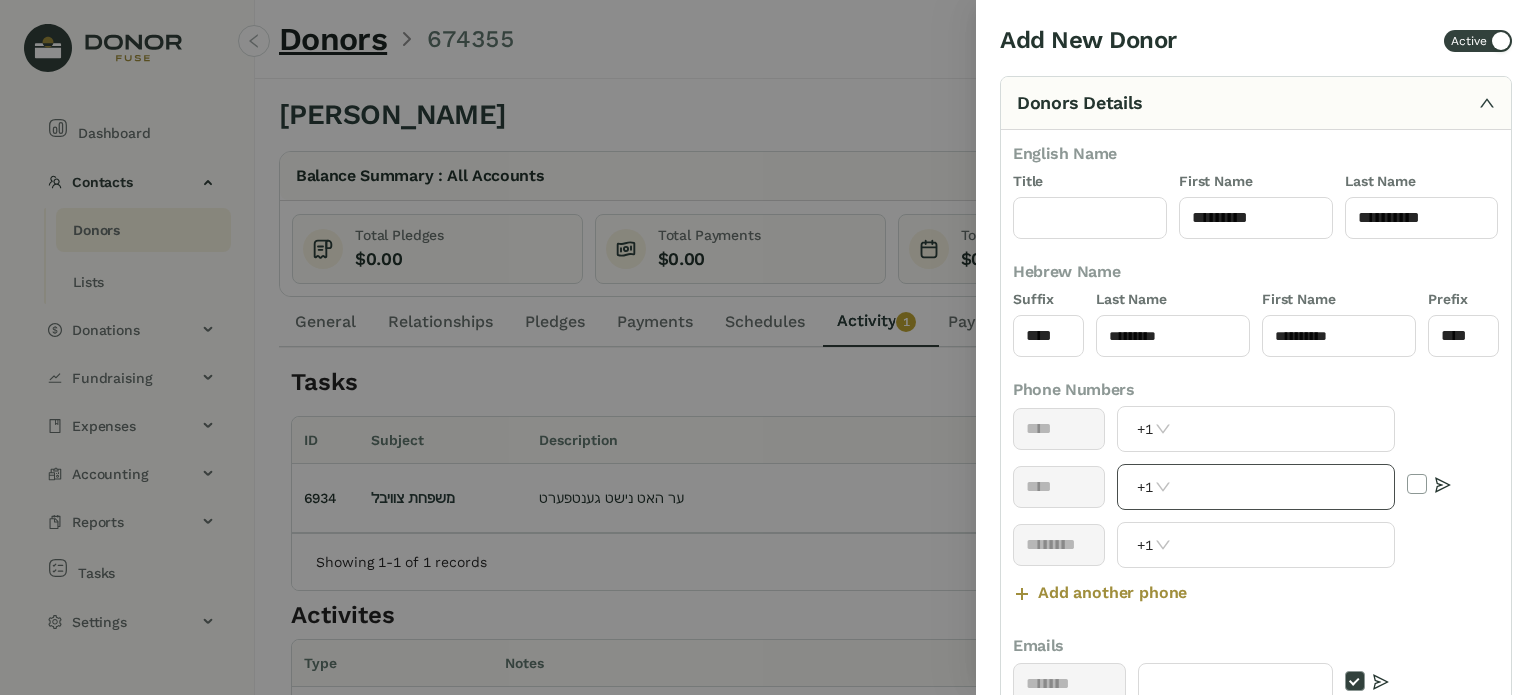 click at bounding box center (1285, 487) 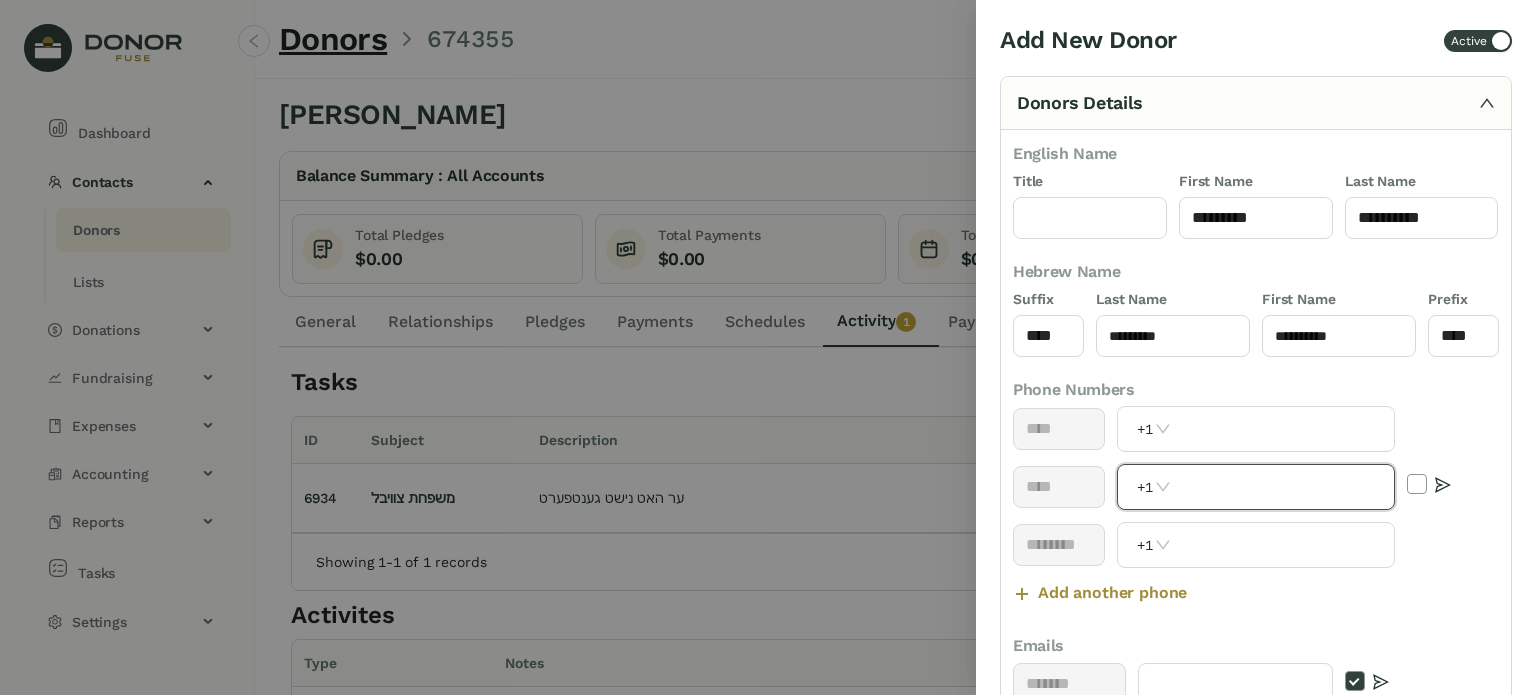 paste on "**********" 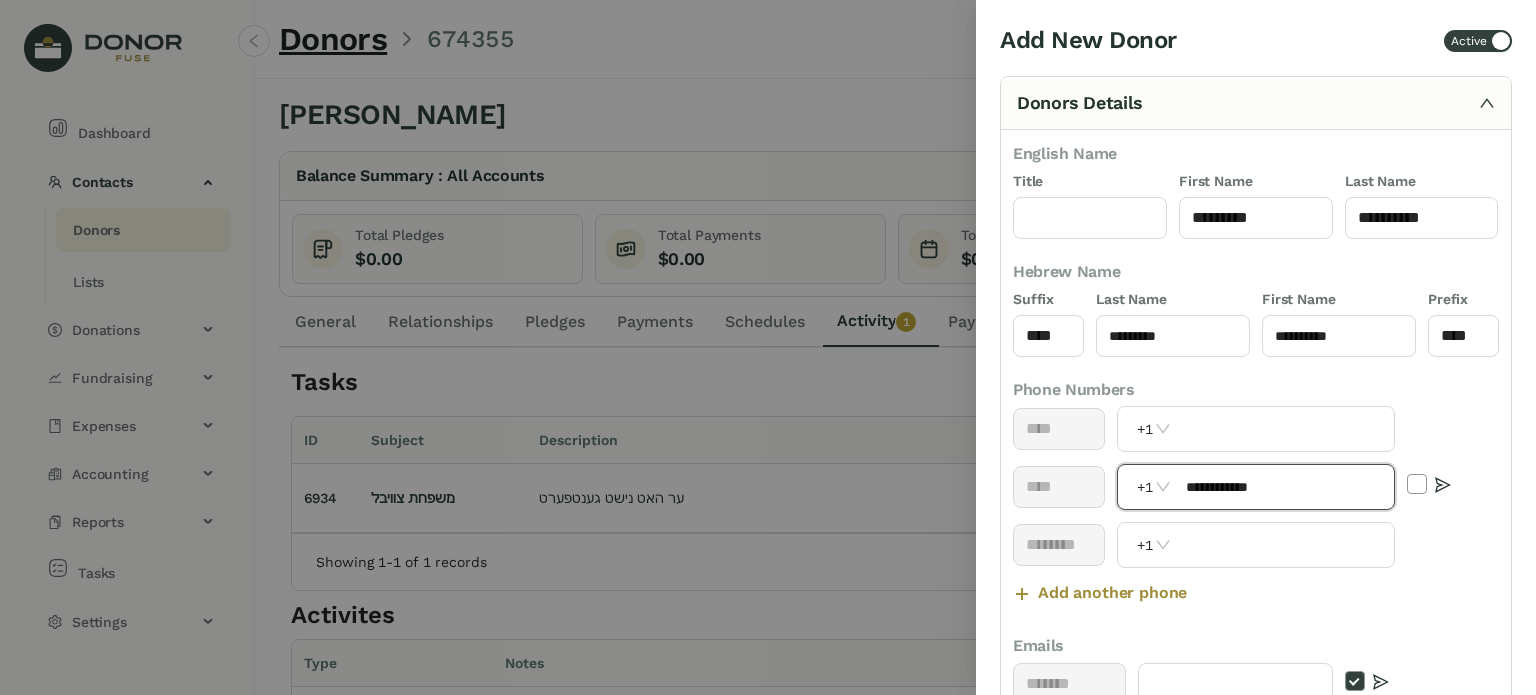 scroll, scrollTop: 400, scrollLeft: 0, axis: vertical 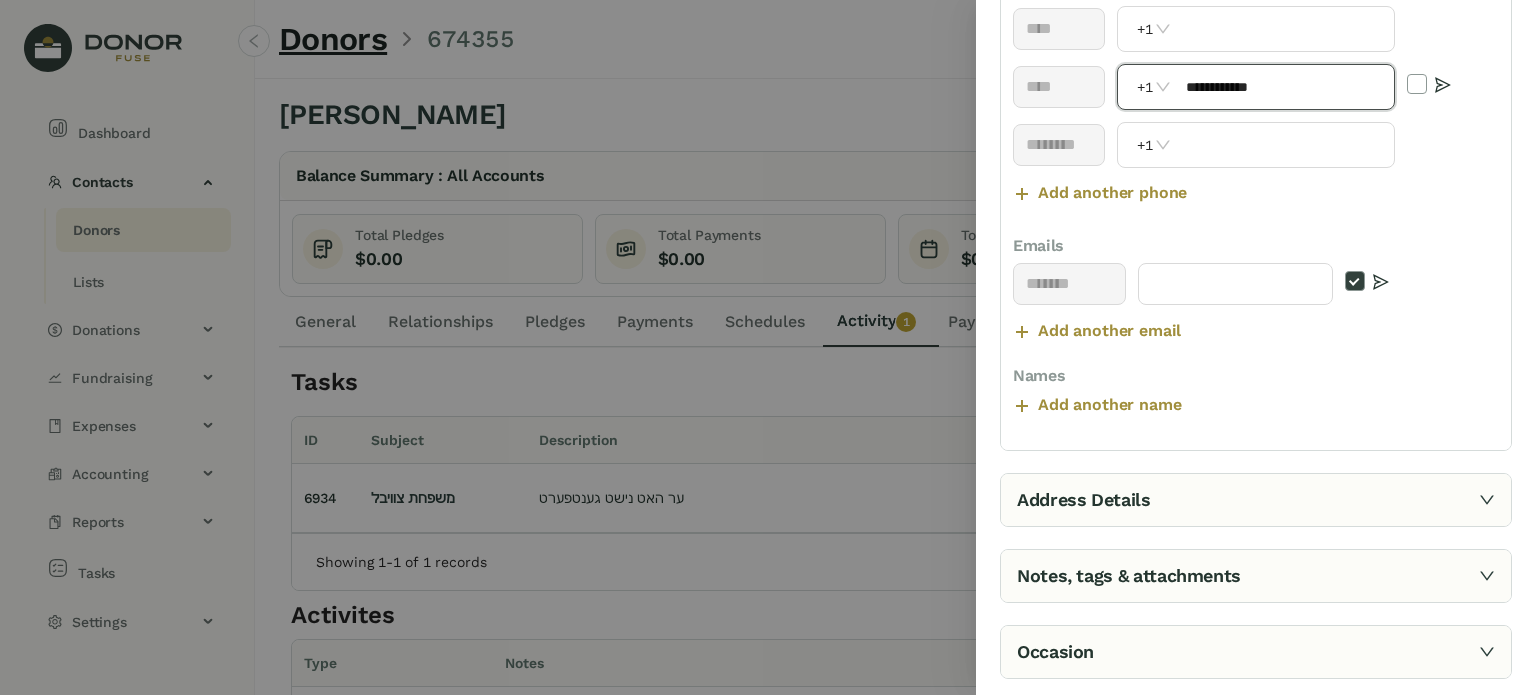 type on "**********" 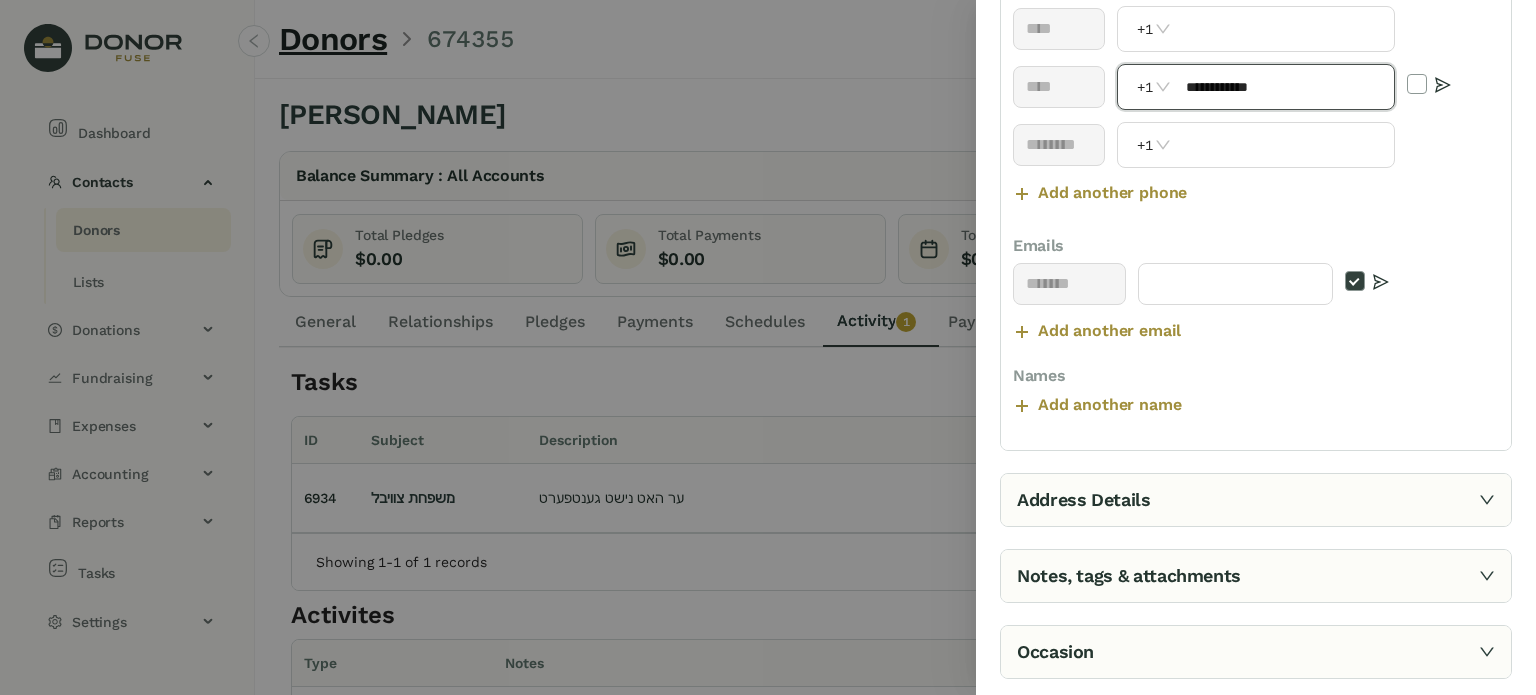 click on "Notes, tags & attachments" at bounding box center (1256, 576) 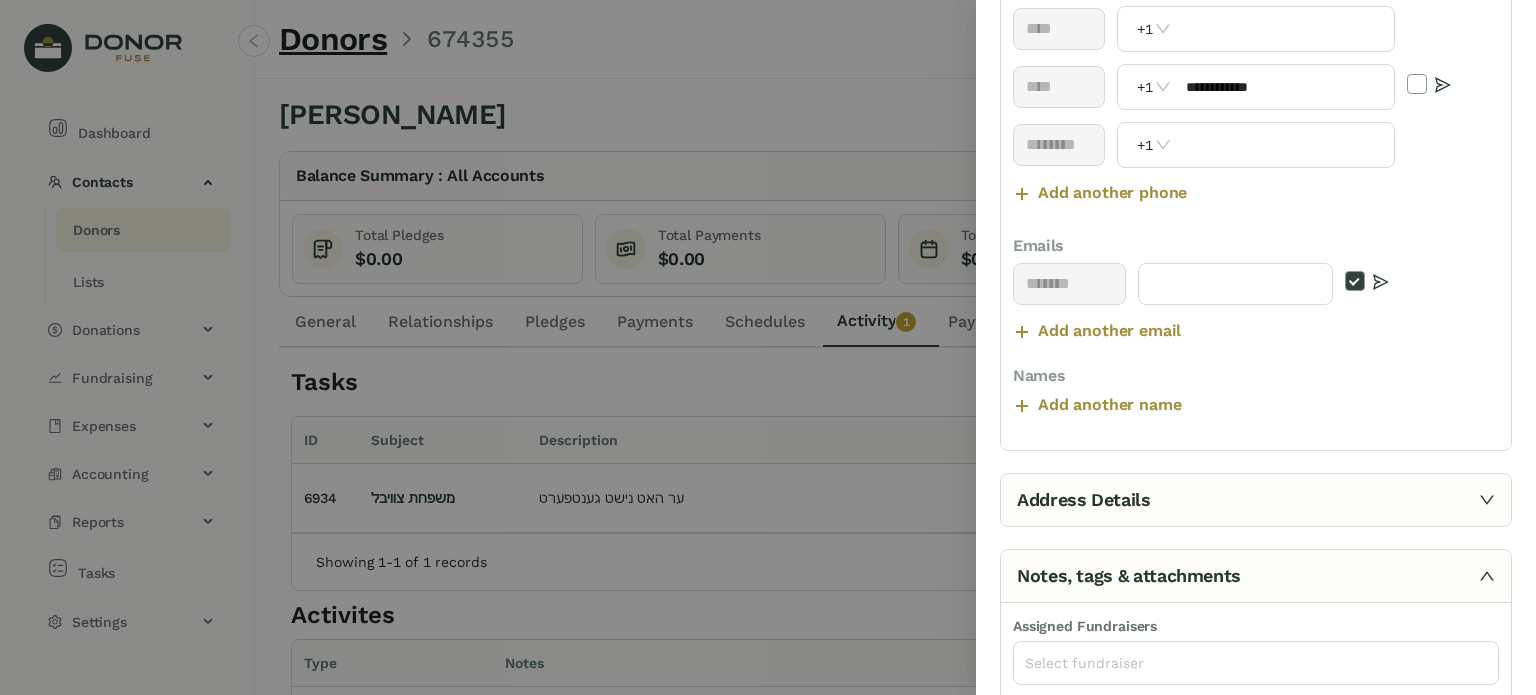 scroll, scrollTop: 272, scrollLeft: 0, axis: vertical 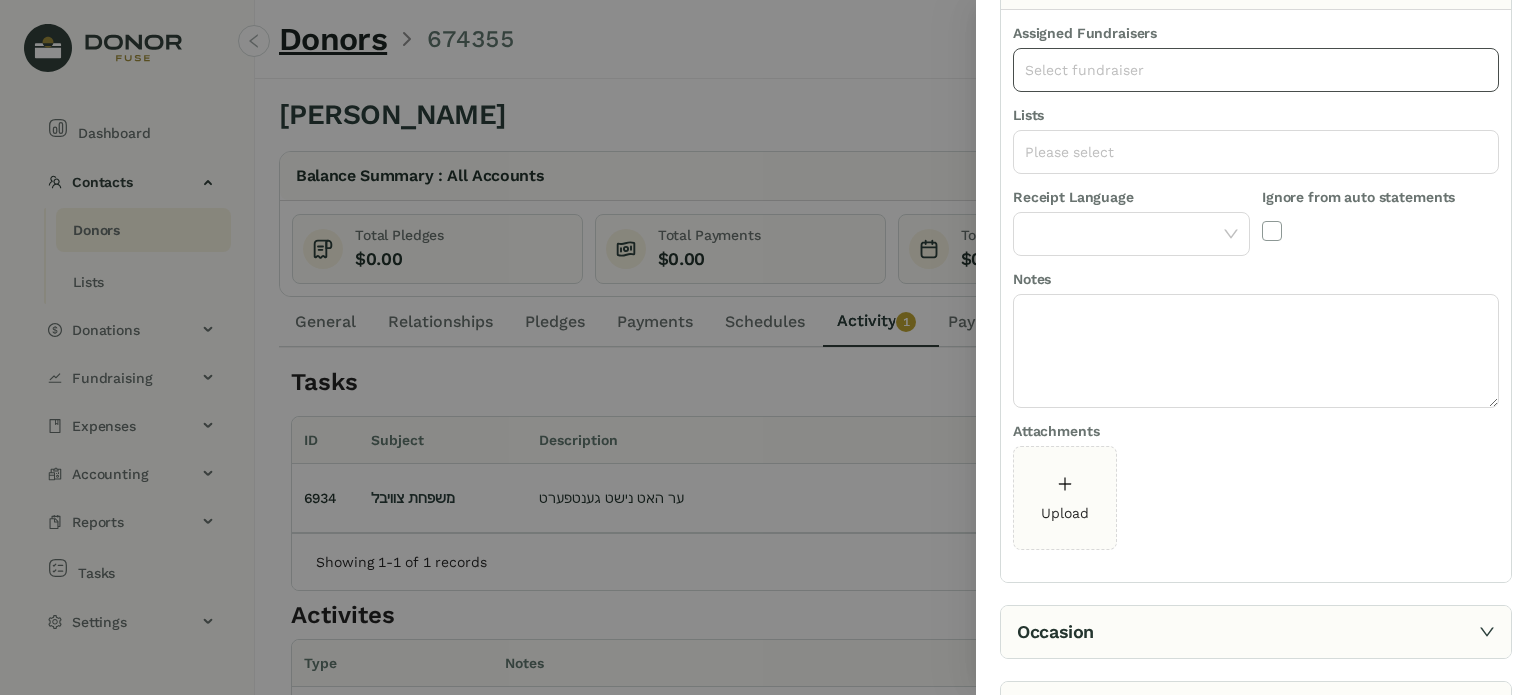 click on "Select fundraiser" 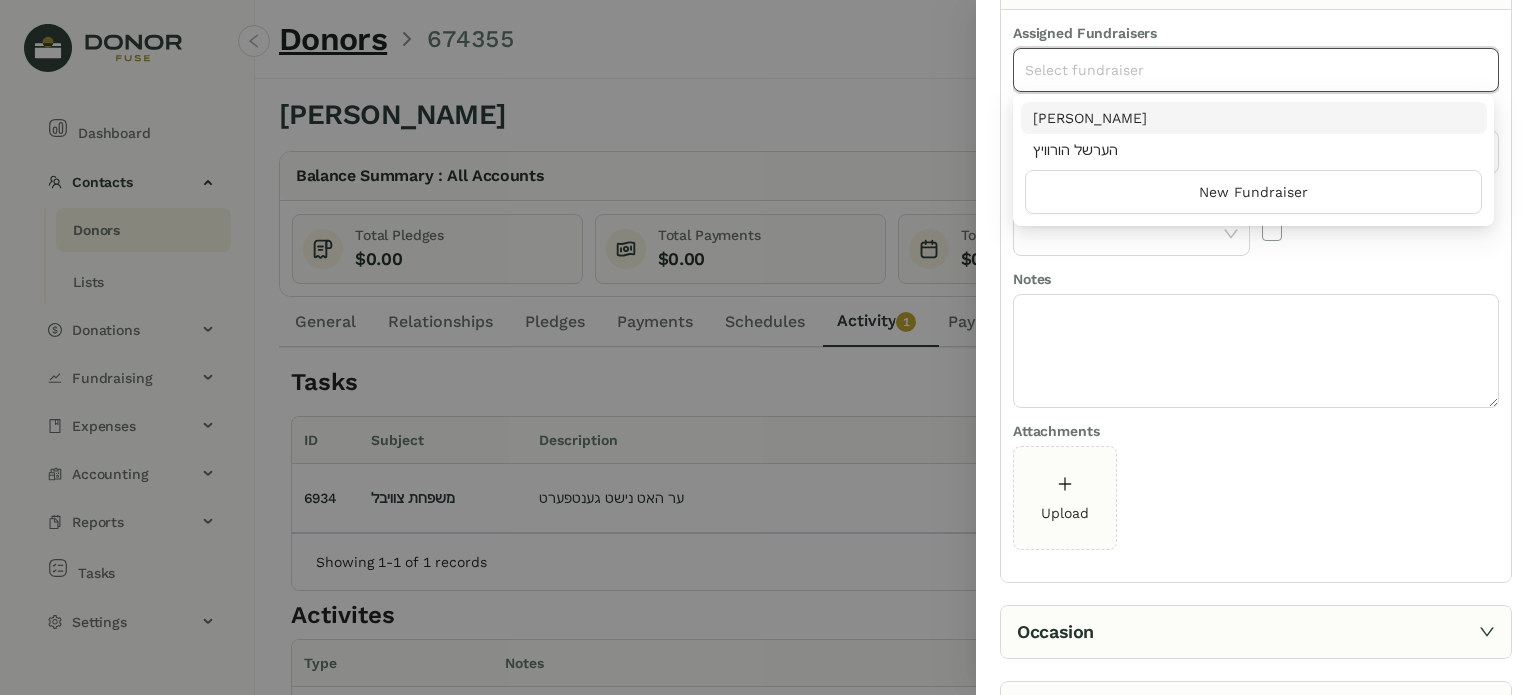 click on "[PERSON_NAME]" at bounding box center (1254, 118) 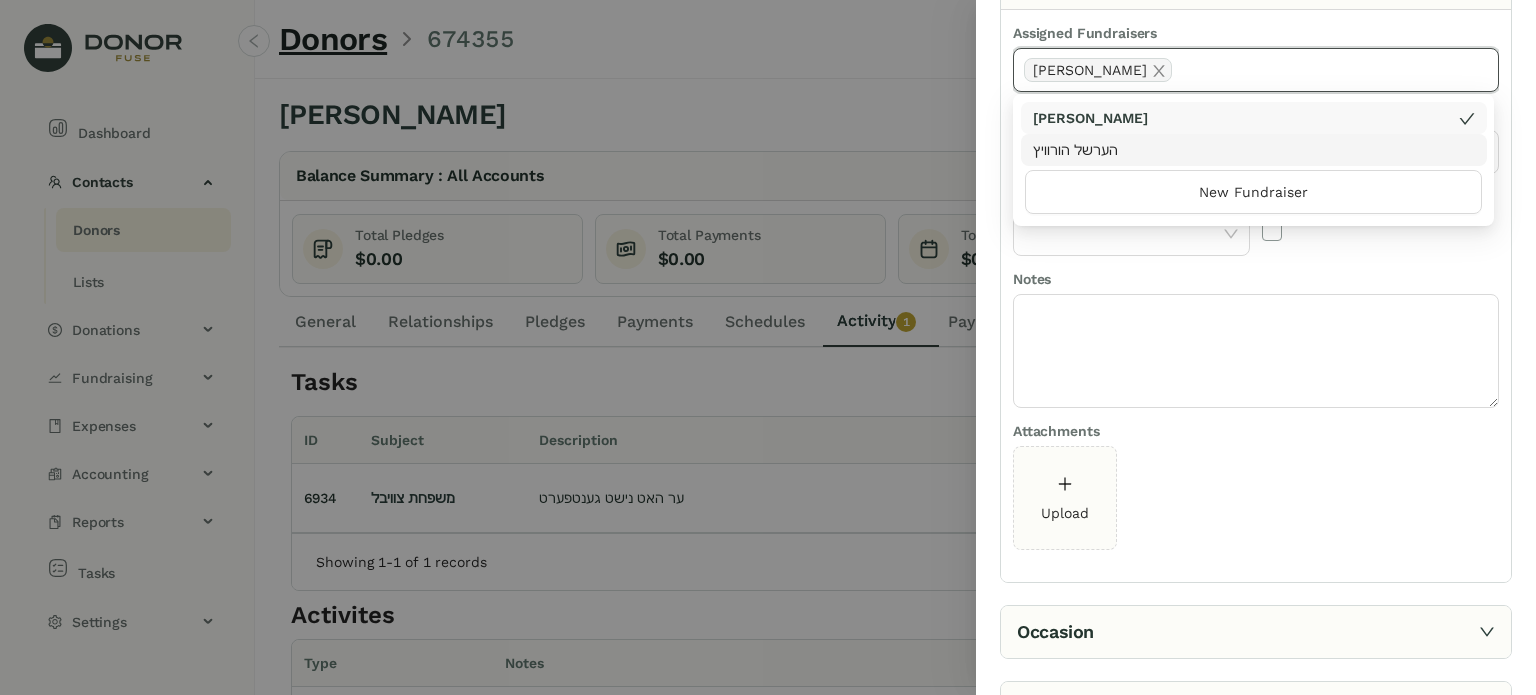 click on "Notes" at bounding box center [1256, 281] 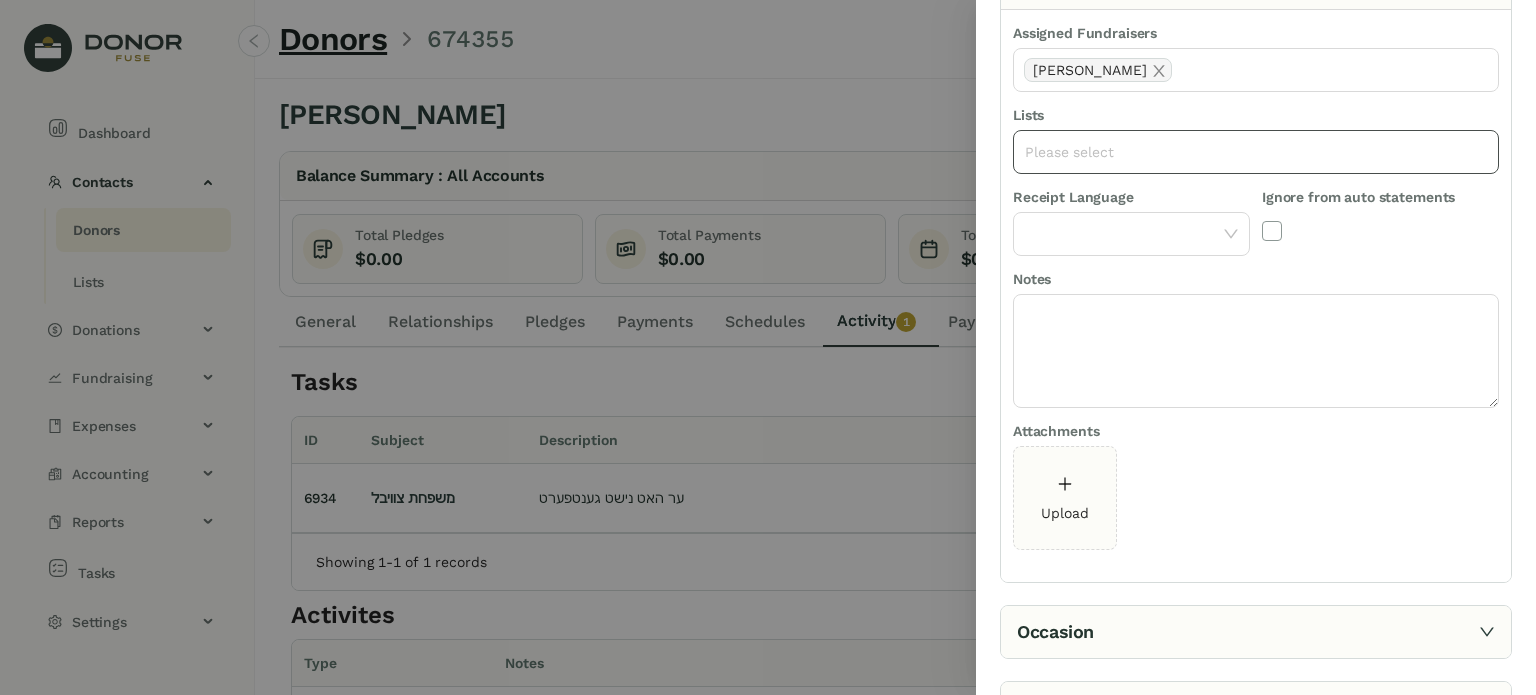 click on "Please select" 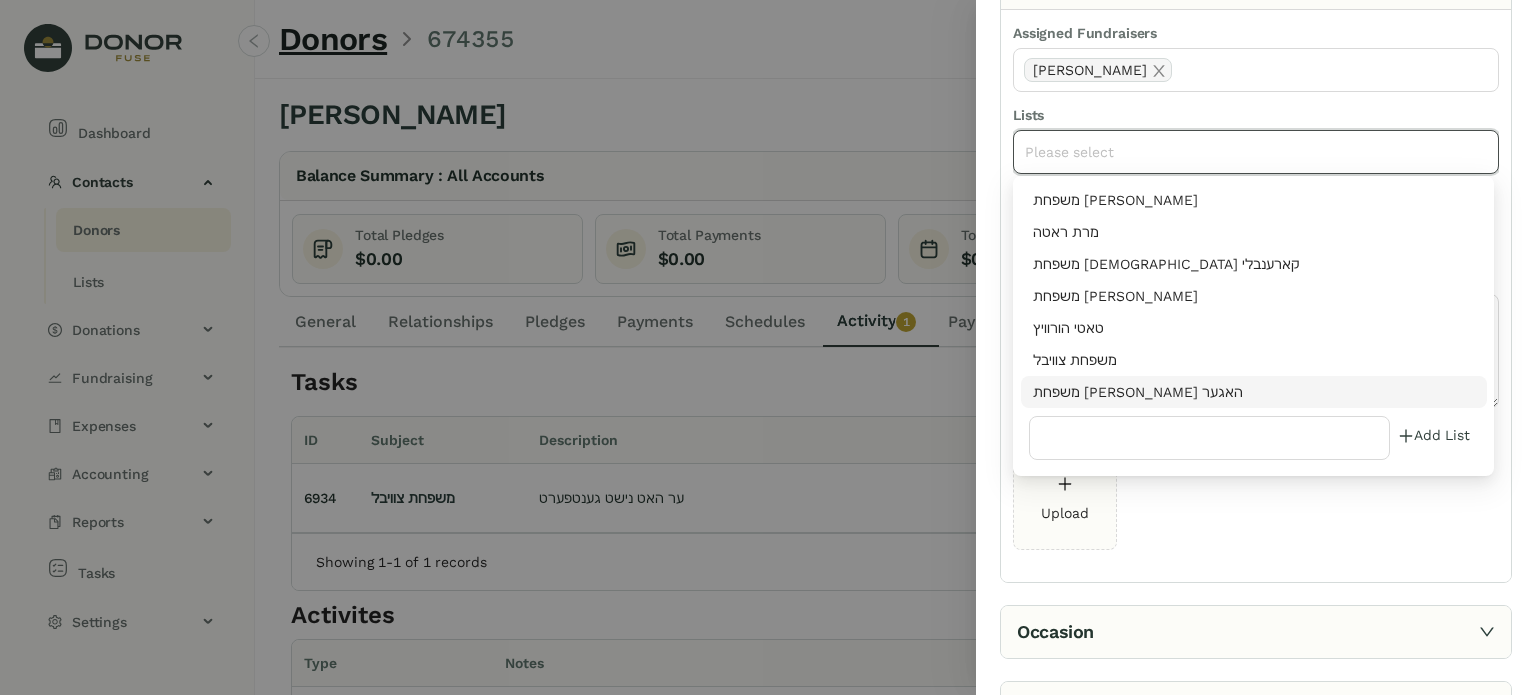 click on "משפחת [PERSON_NAME] האגער" at bounding box center [1254, 392] 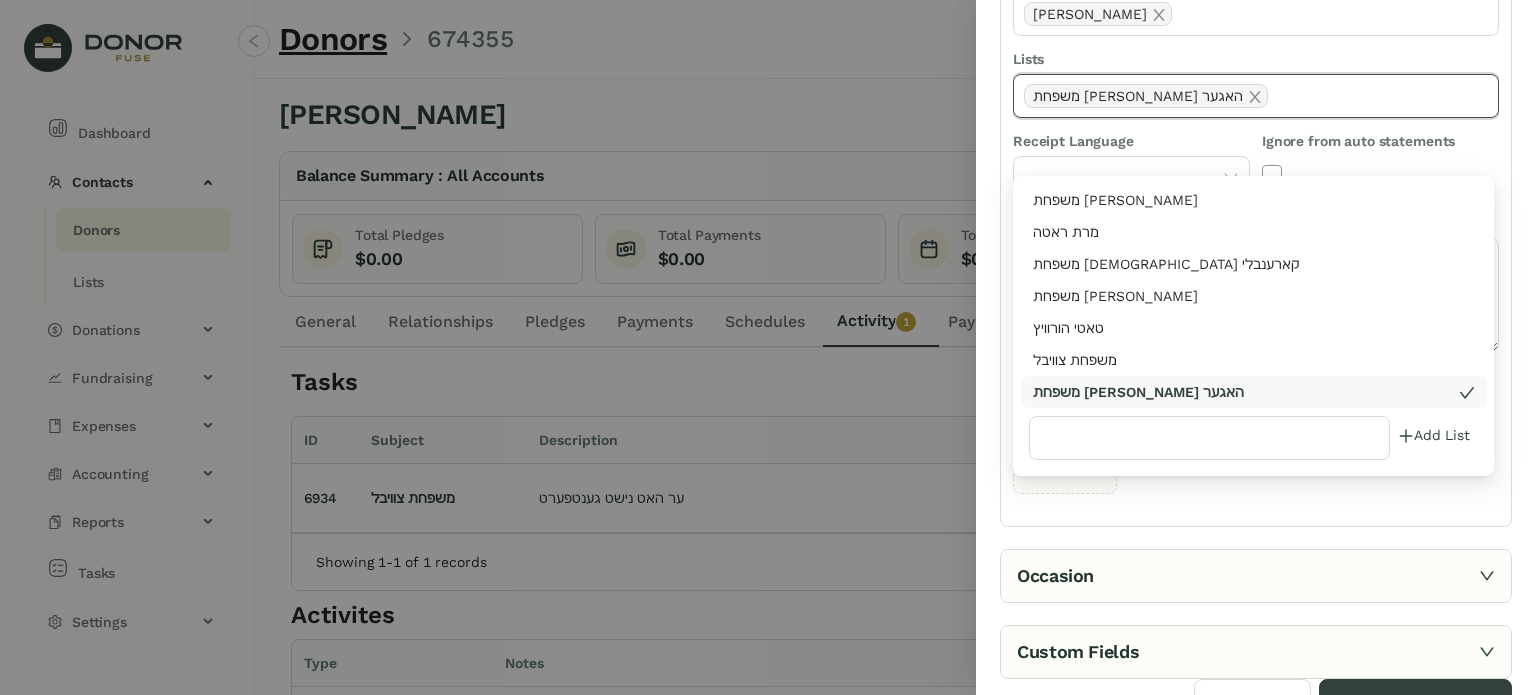 scroll, scrollTop: 355, scrollLeft: 0, axis: vertical 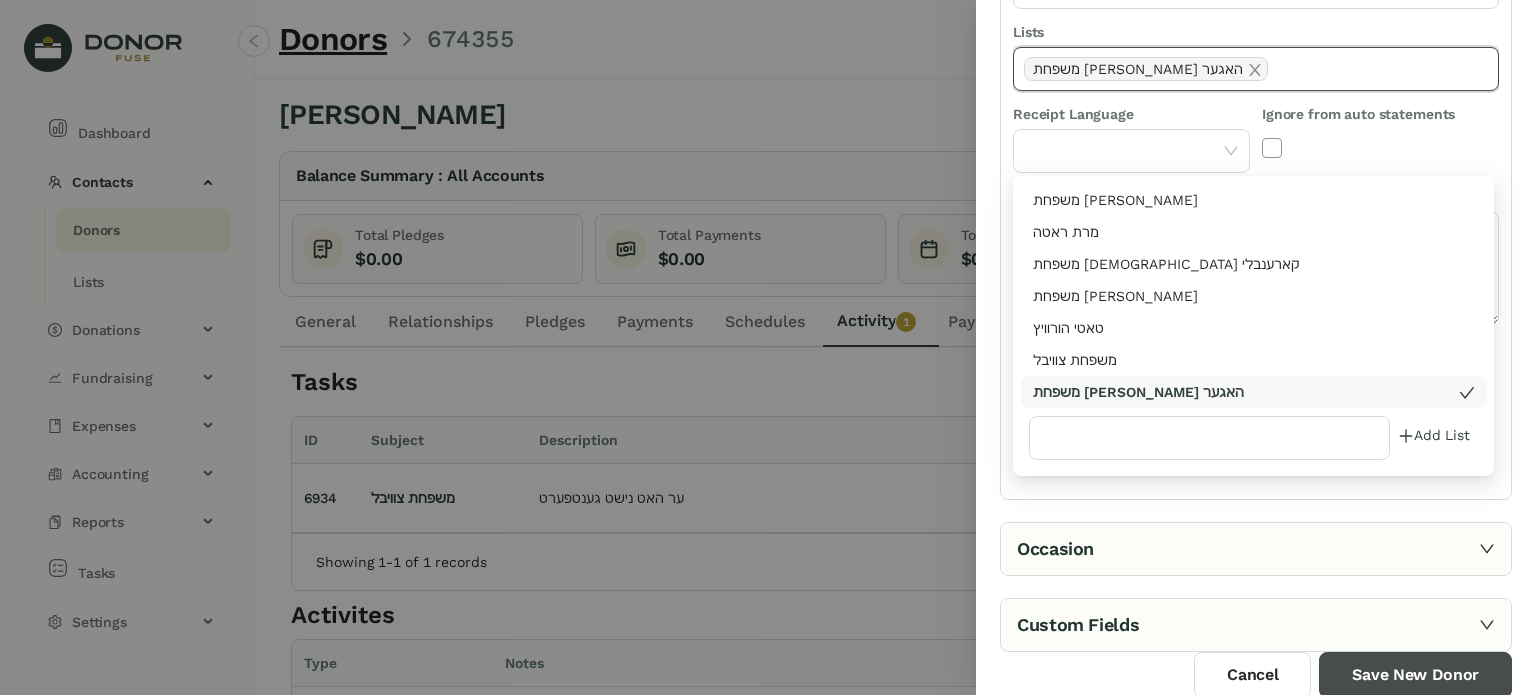 click on "Save New Donor" at bounding box center [1415, 675] 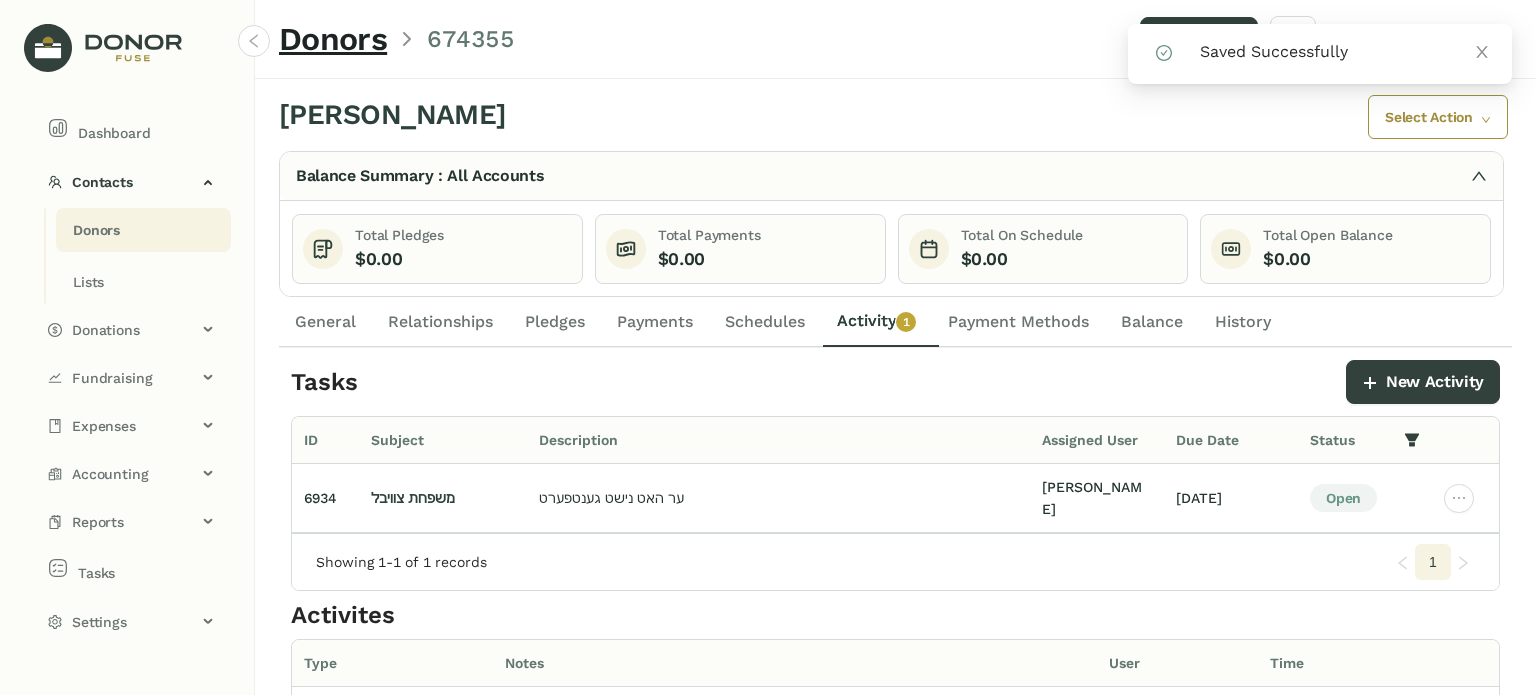 click on "Donors" 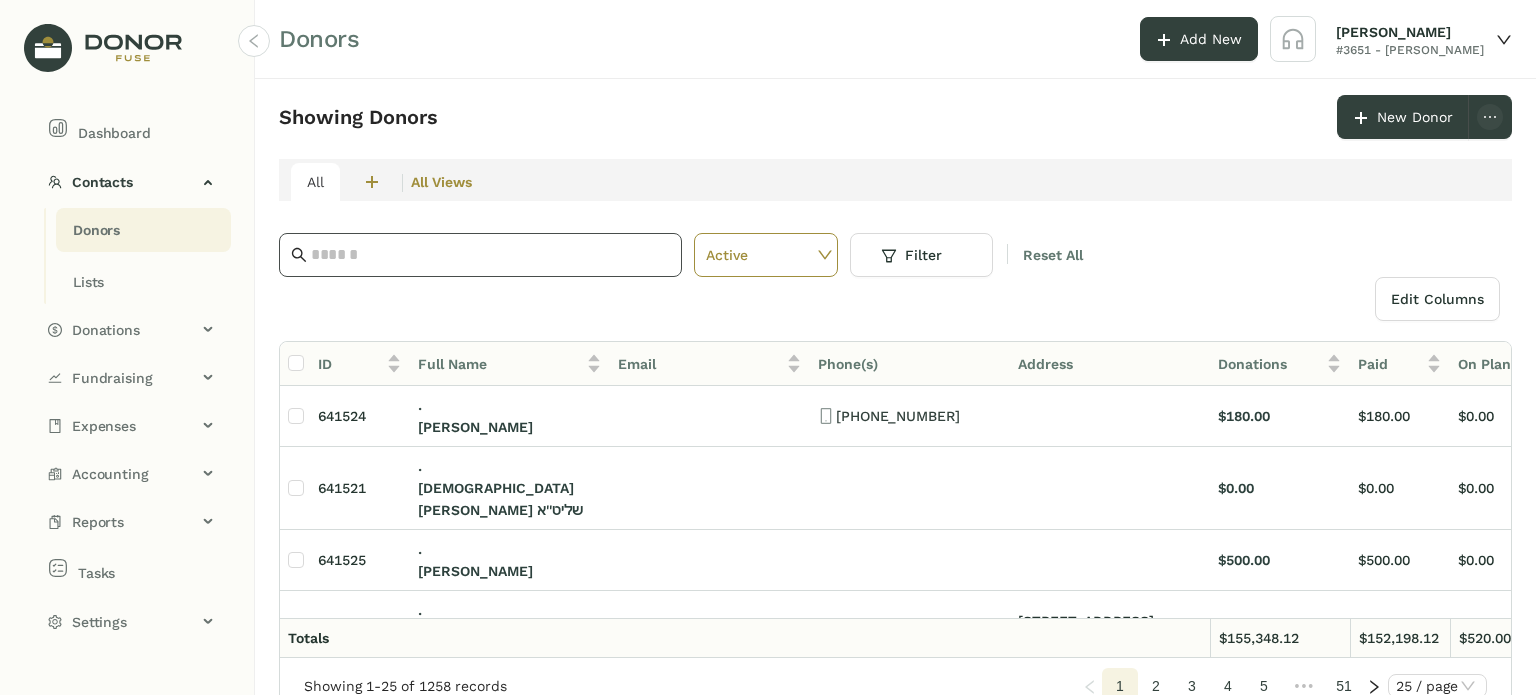 click 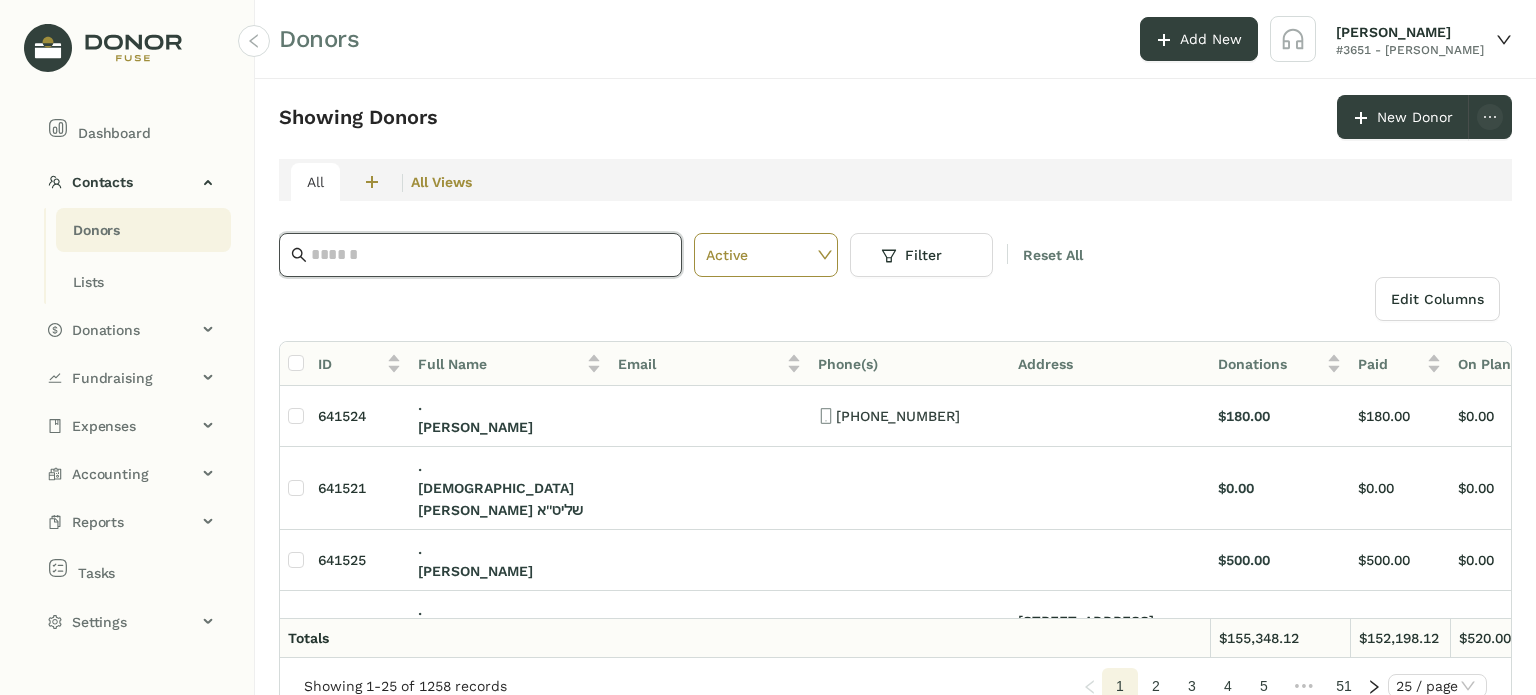 paste on "**********" 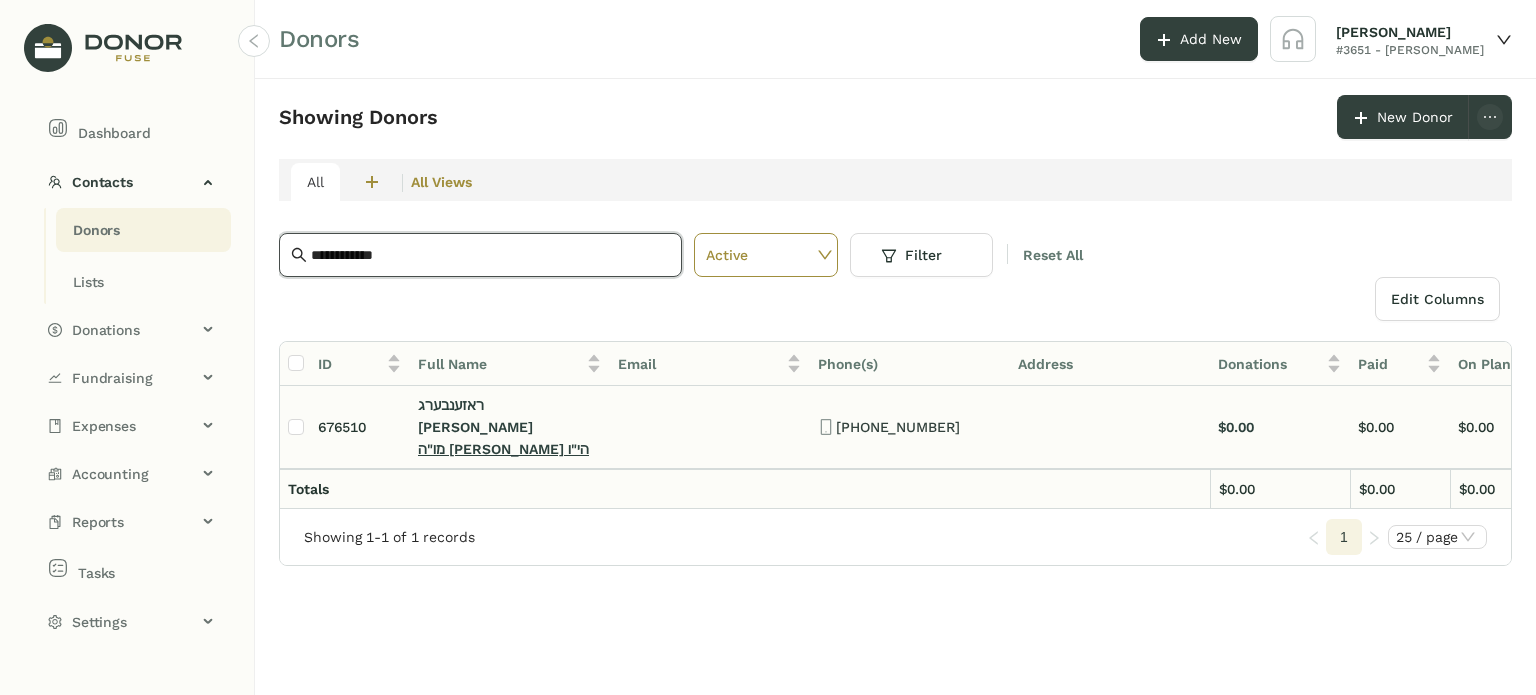 type on "**********" 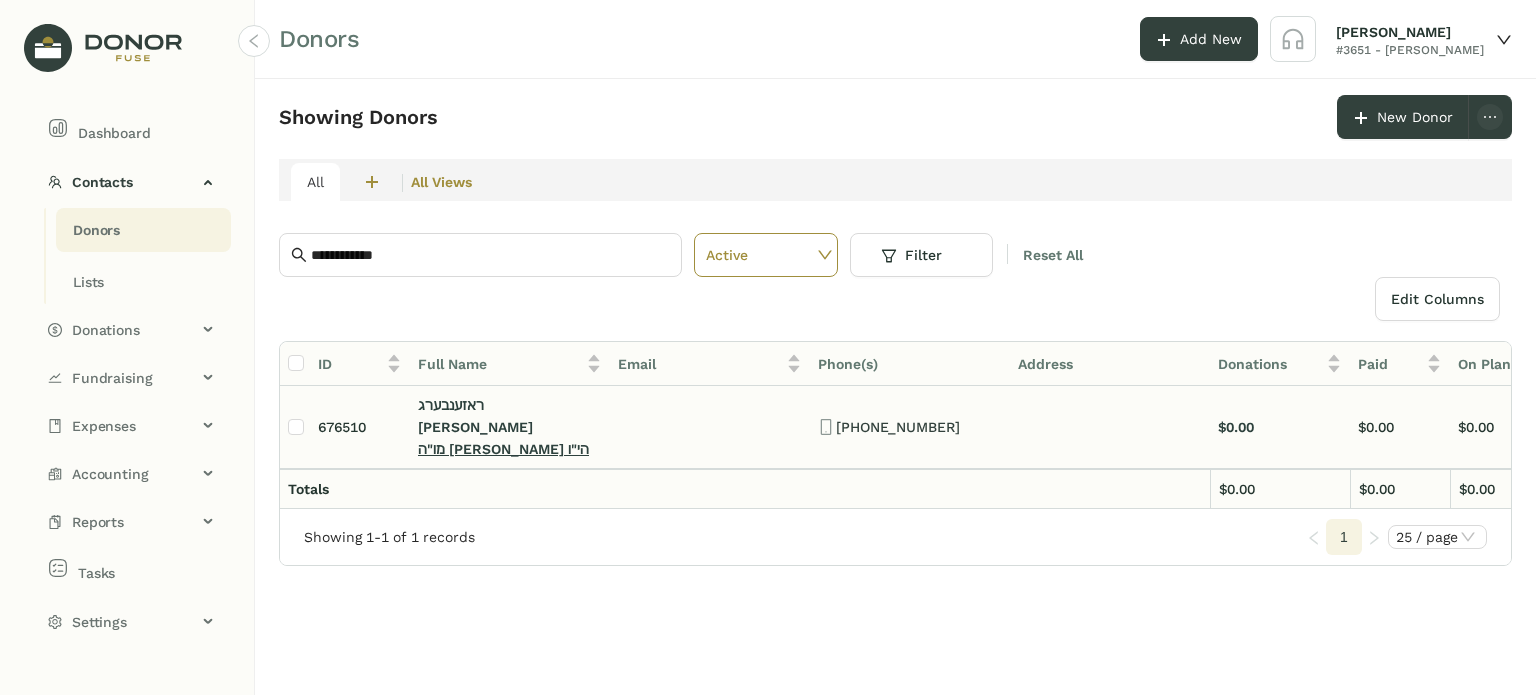 click on "מו"ה [PERSON_NAME] הי"ו" 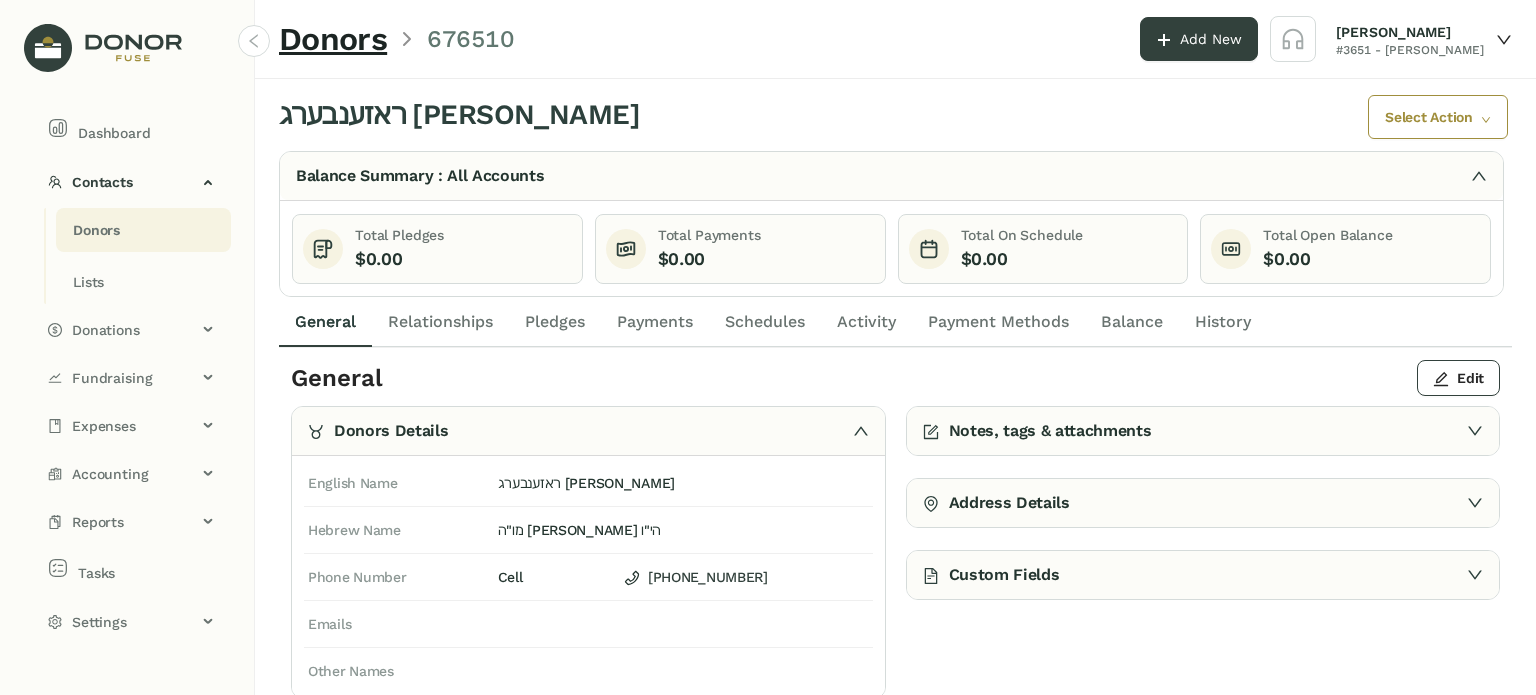 click on "Activity" 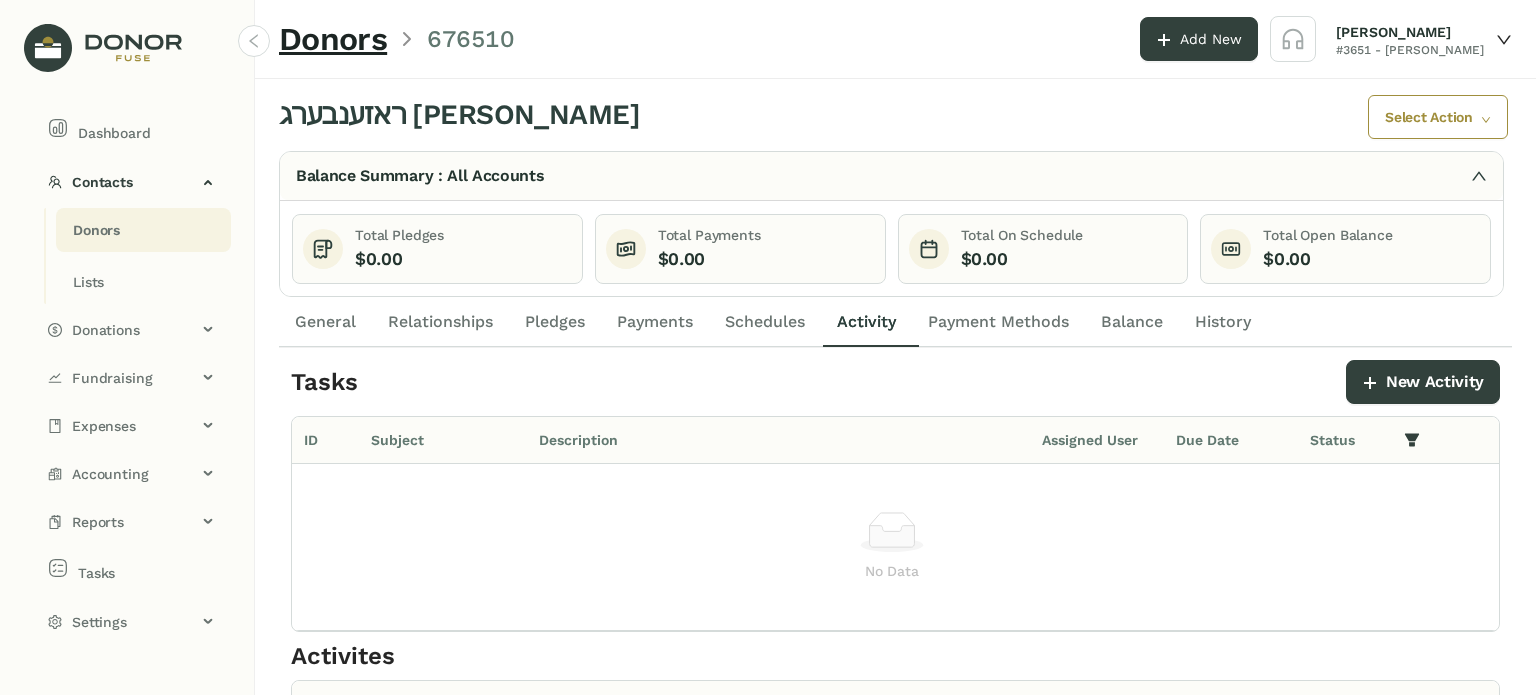 drag, startPoint x: 308, startPoint y: 316, endPoint x: 319, endPoint y: 316, distance: 11 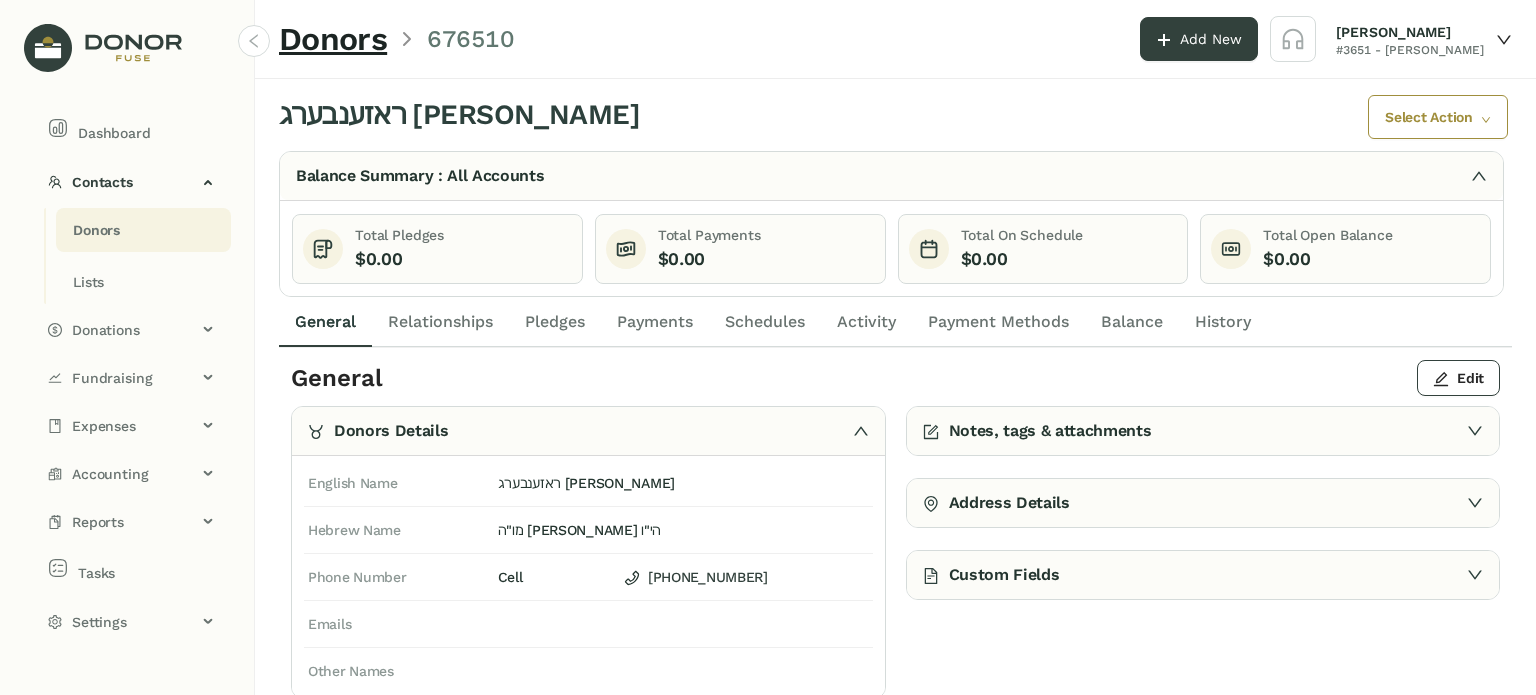 click on "Payments" 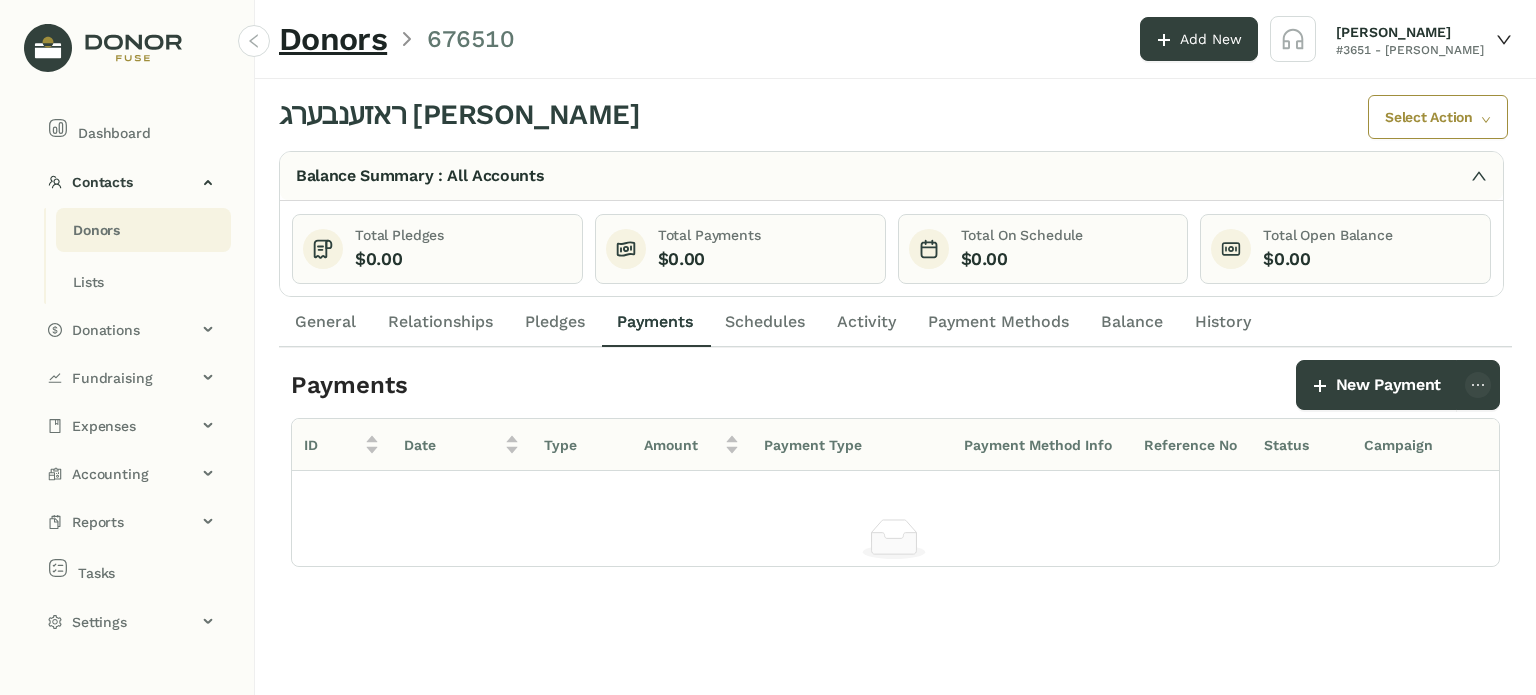 click on "Activity" 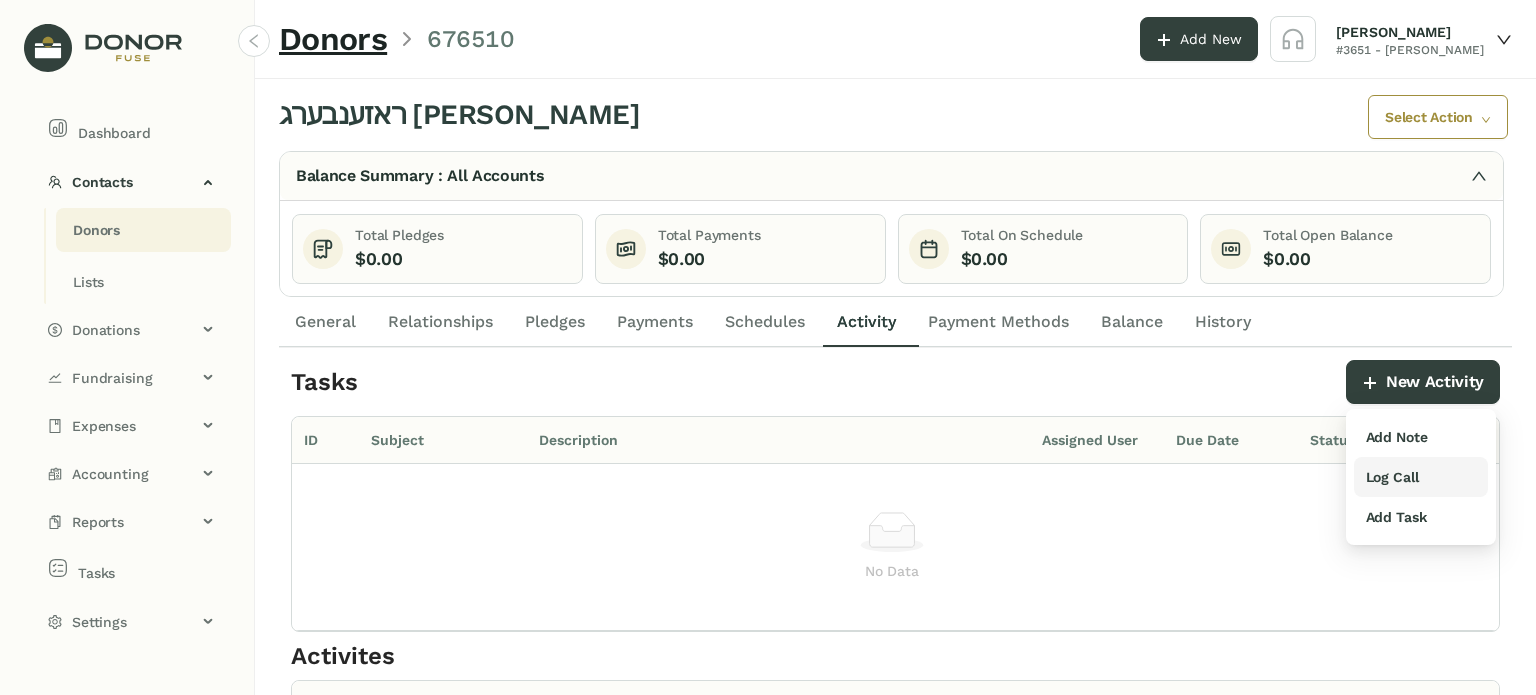 click on "Log Call" at bounding box center (1392, 477) 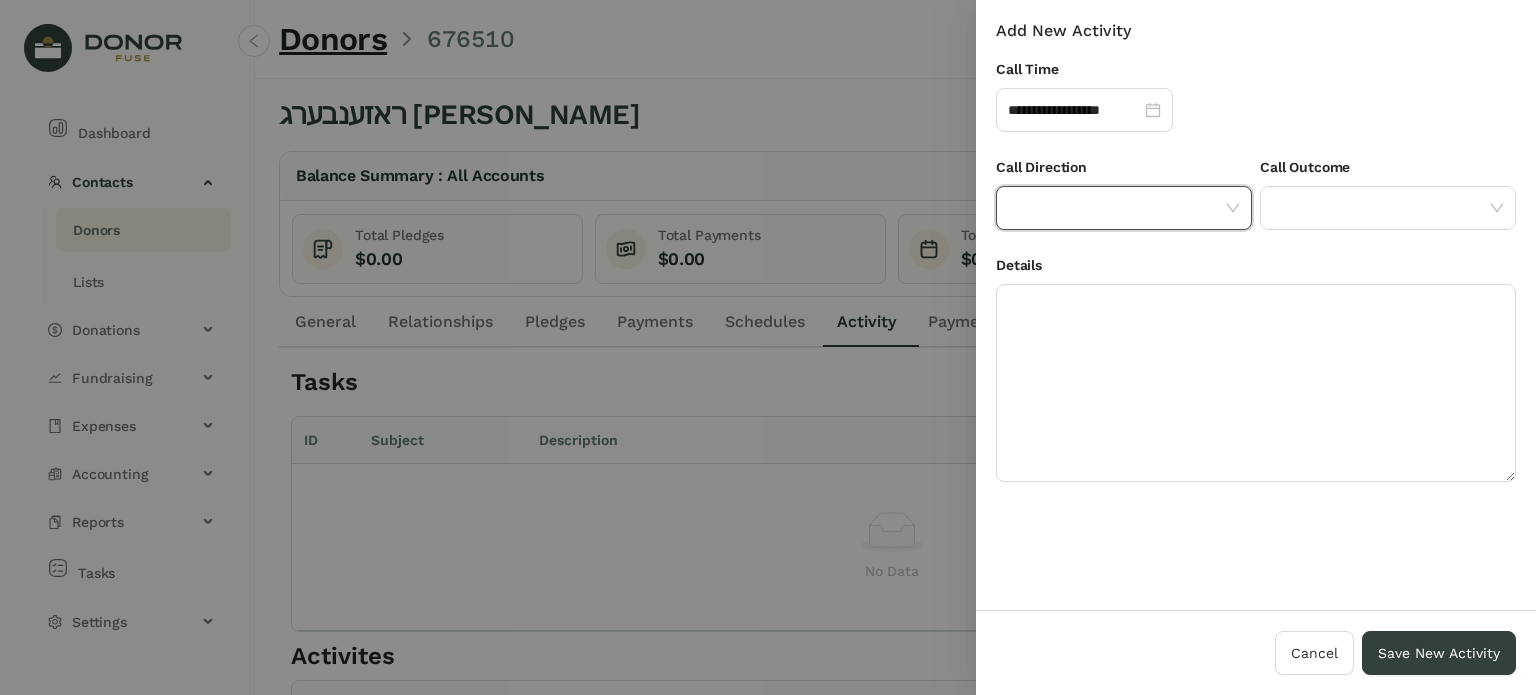 click 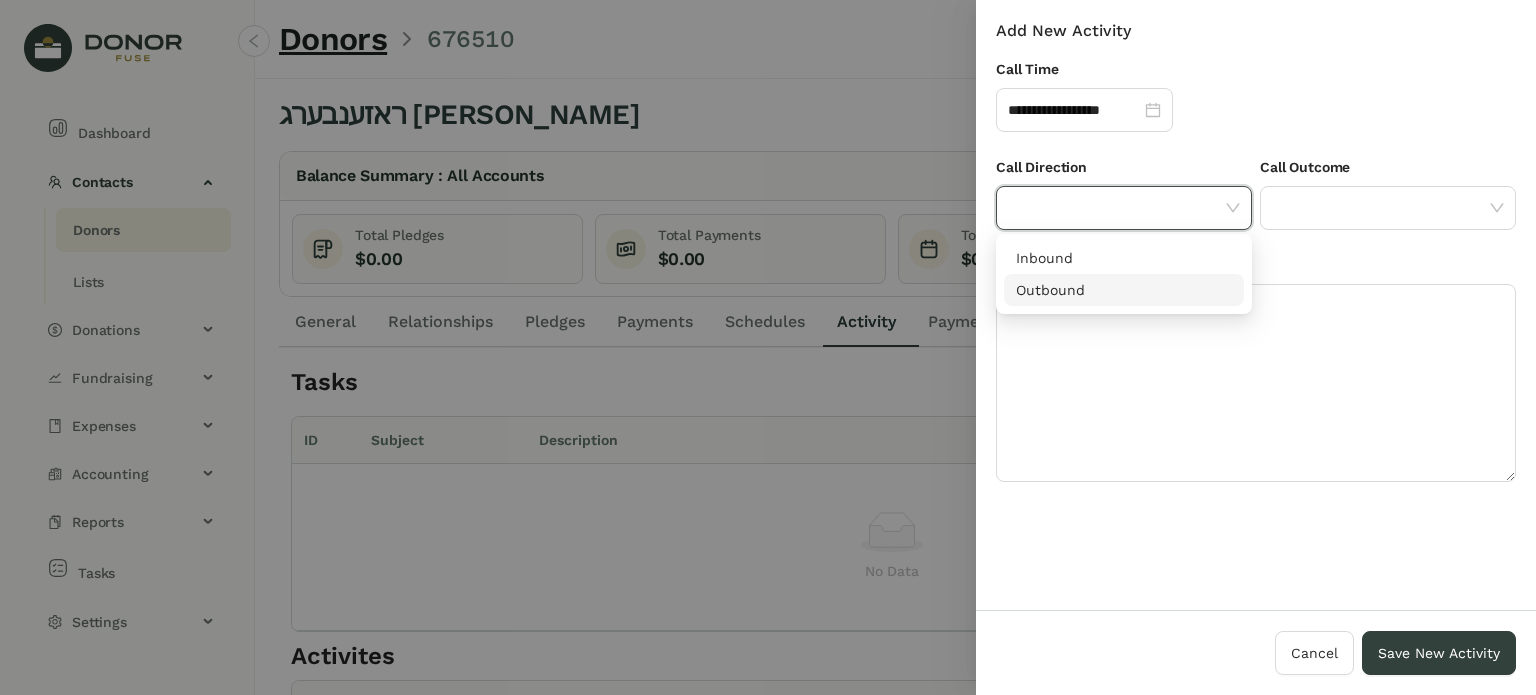 click on "Outbound" at bounding box center (1124, 290) 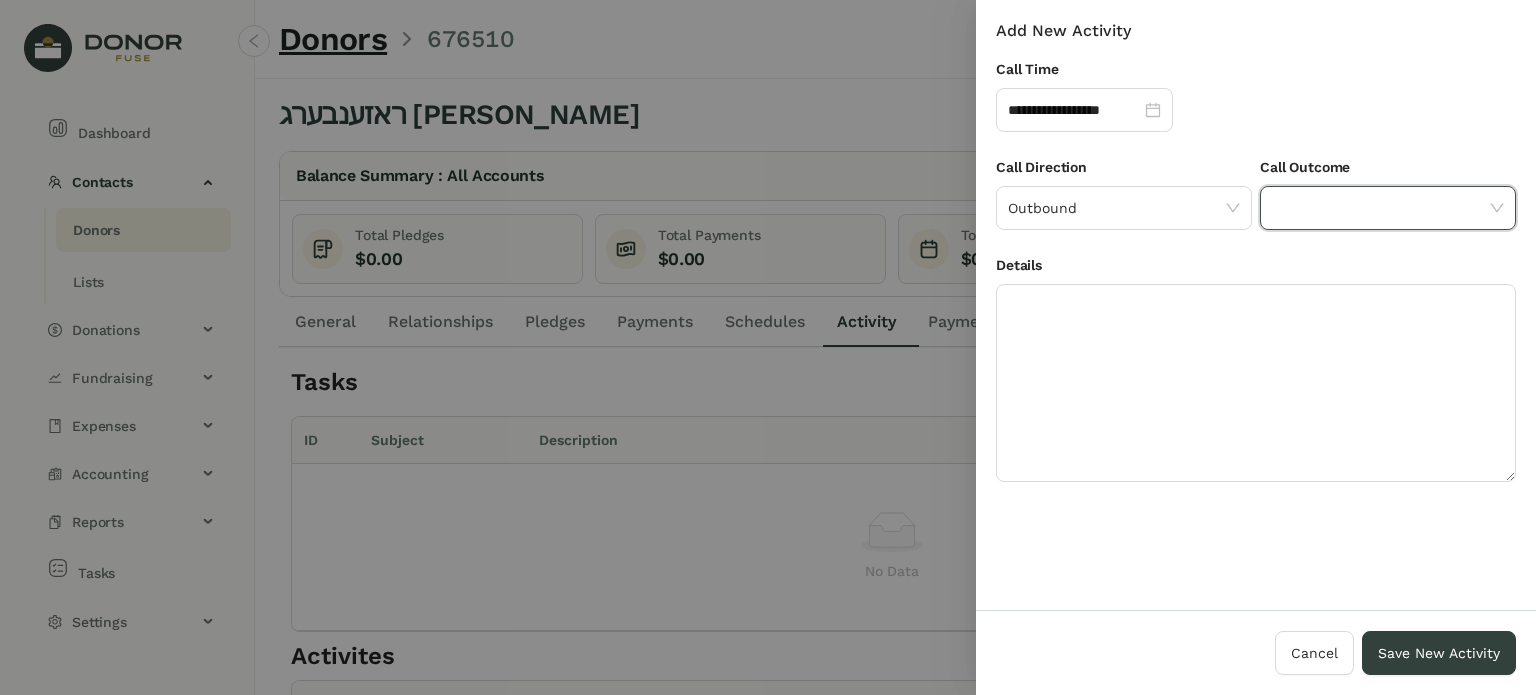 click 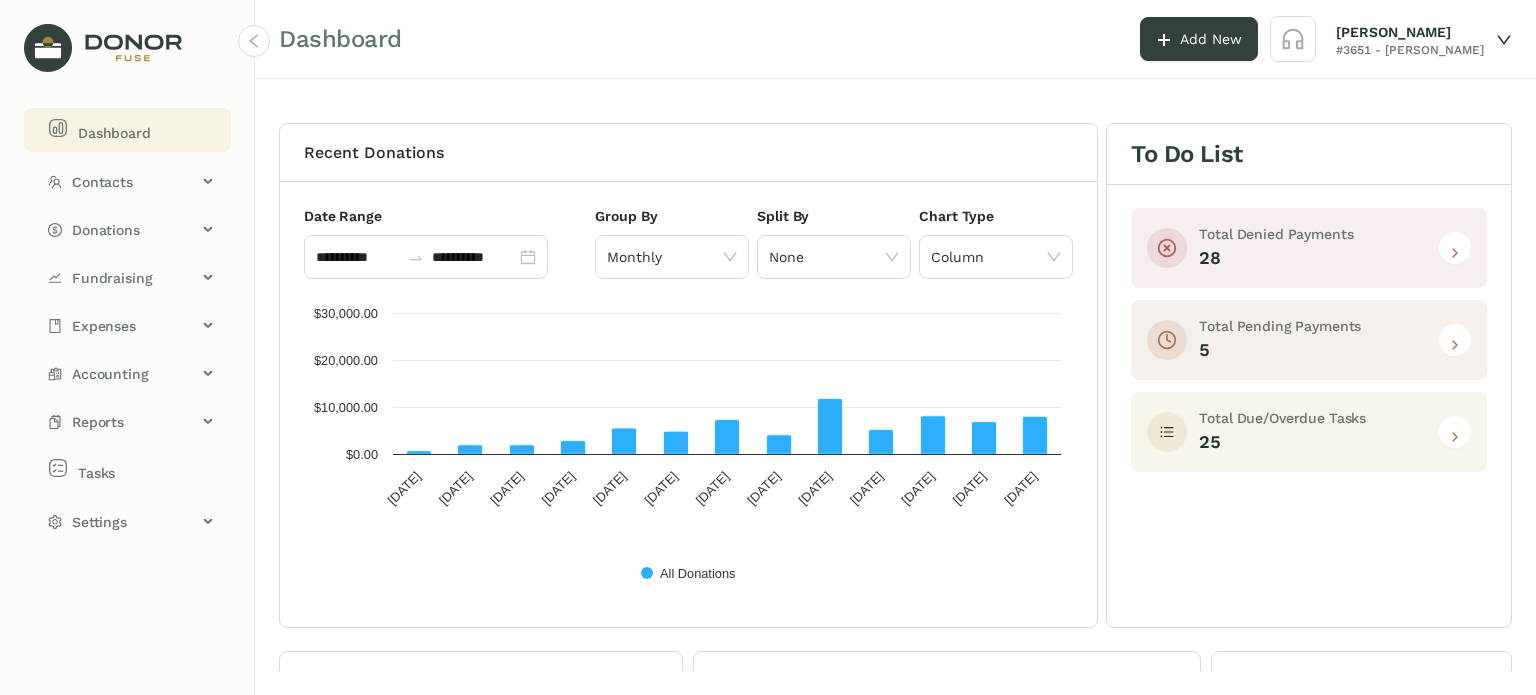 scroll, scrollTop: 0, scrollLeft: 0, axis: both 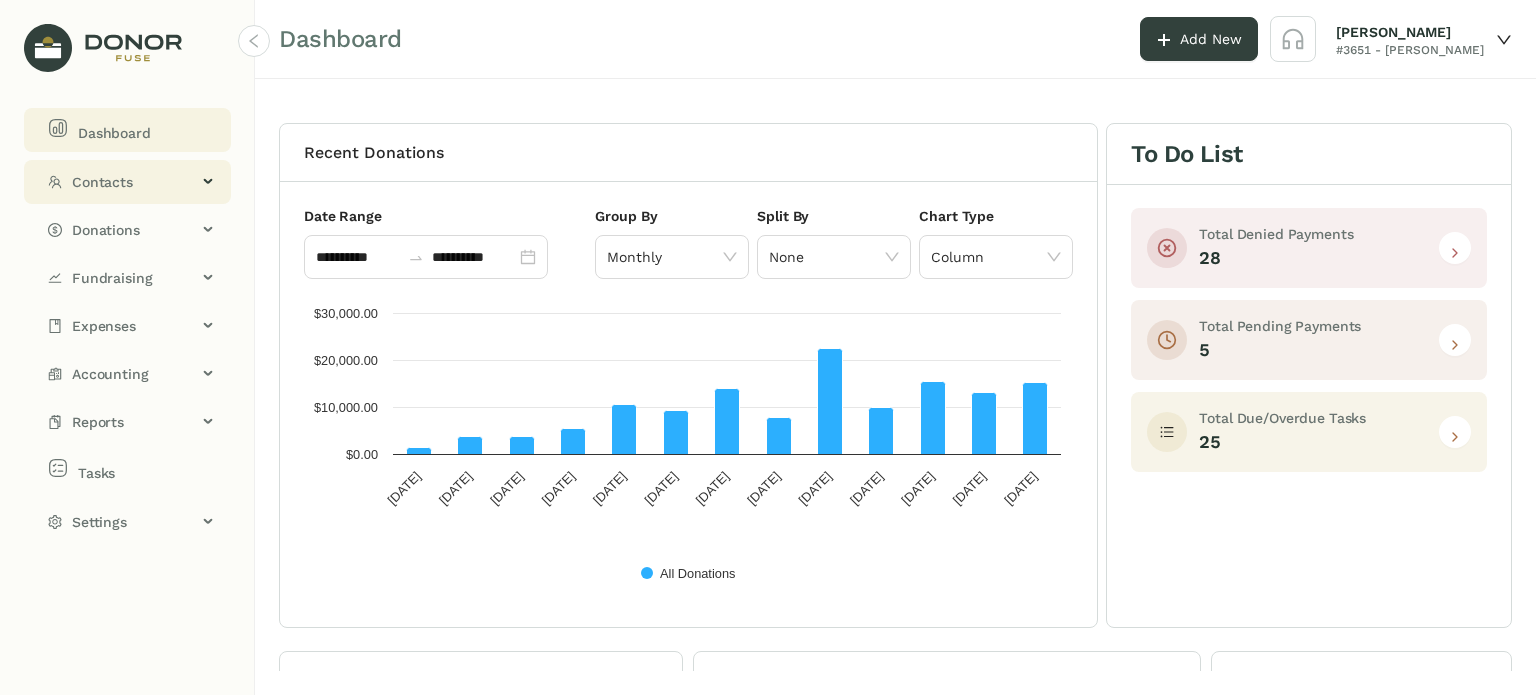 click on "Contacts" 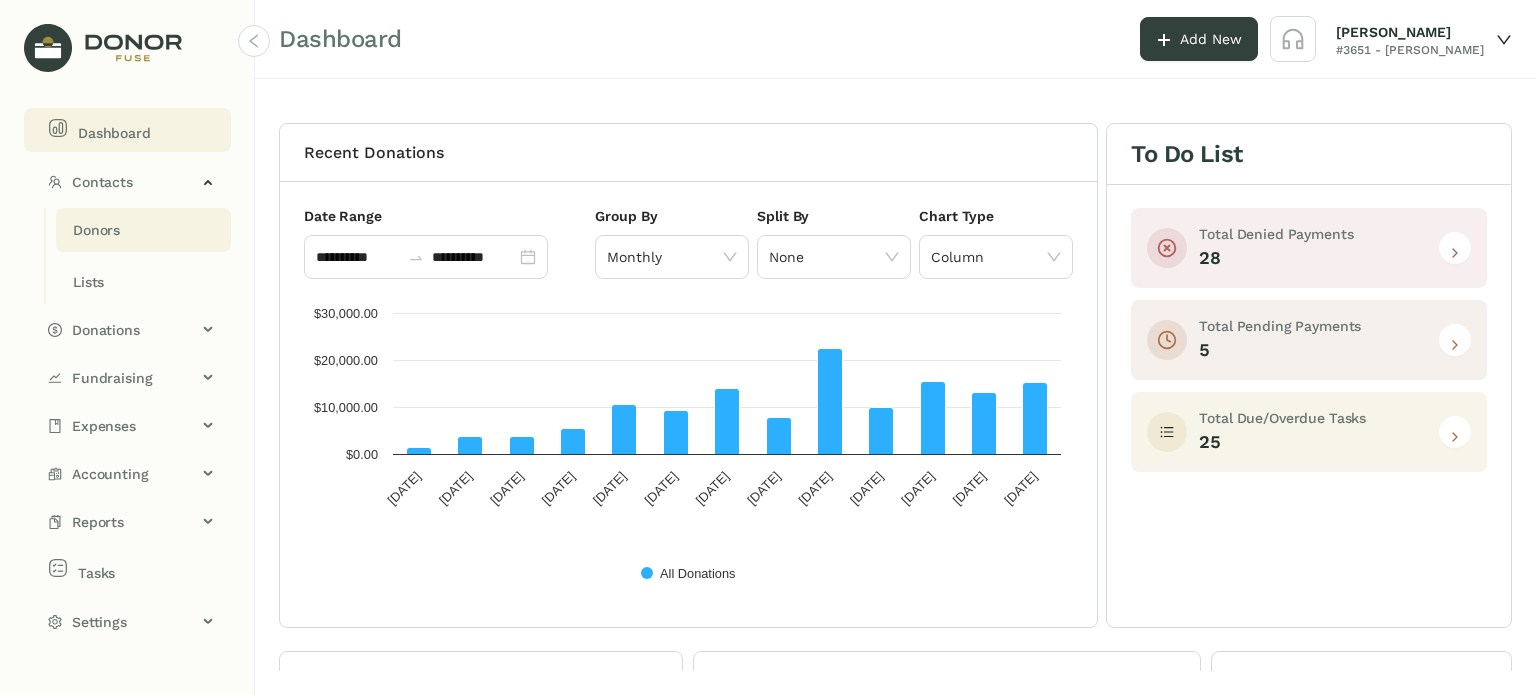 click on "Donors" 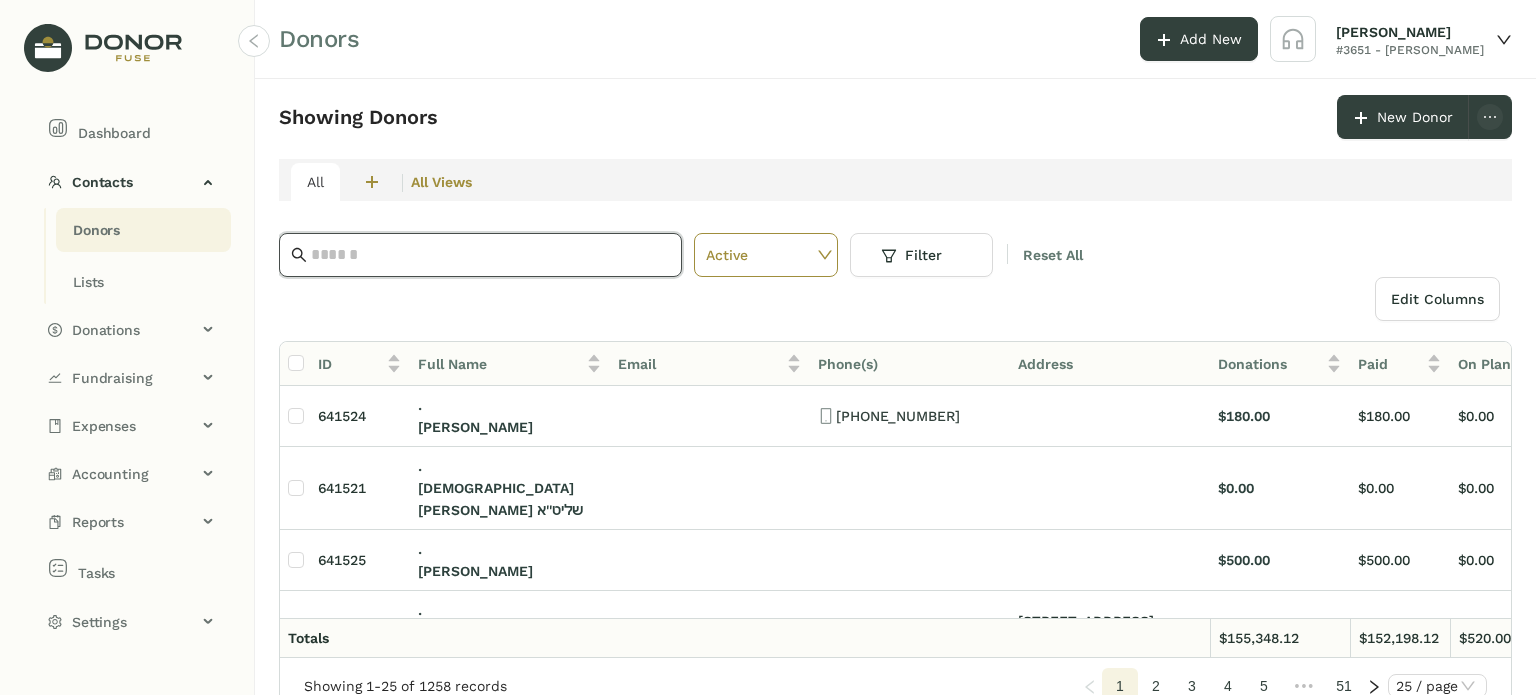click 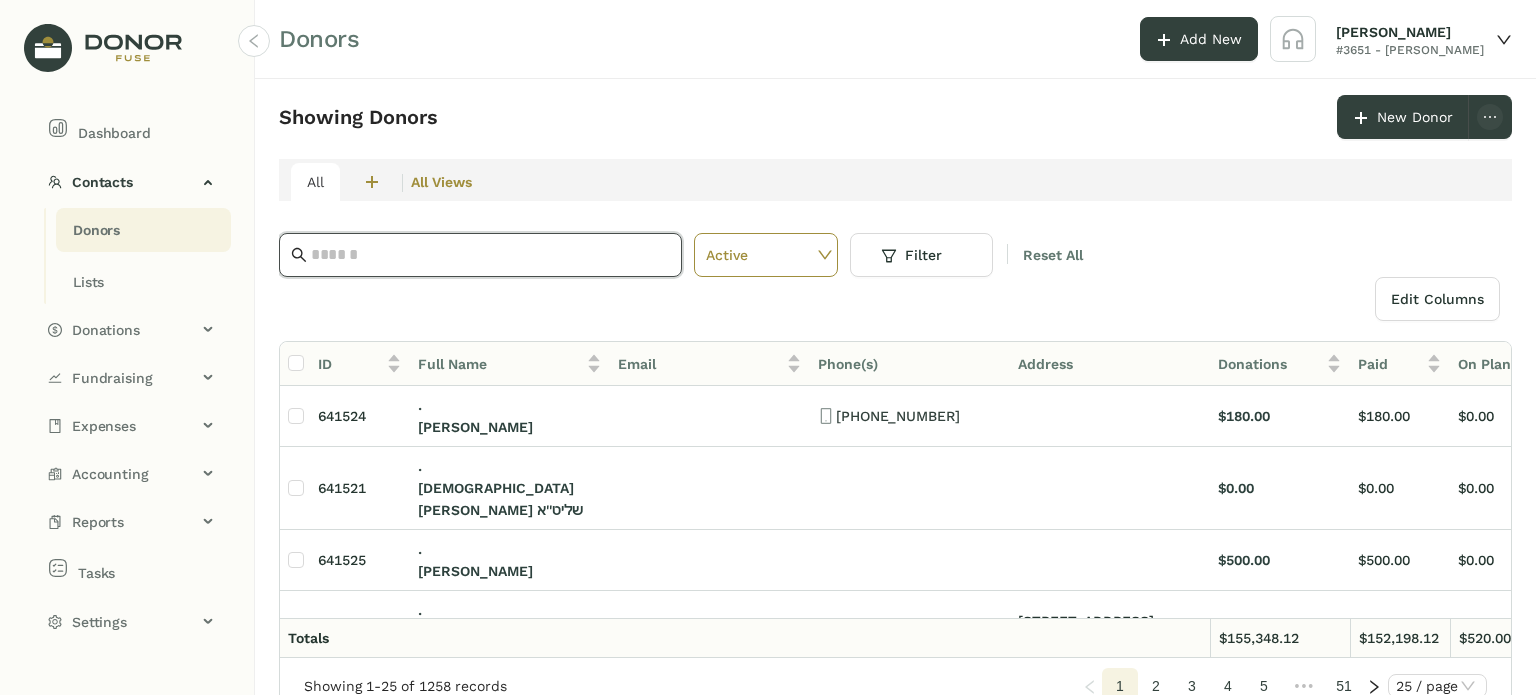 paste on "**********" 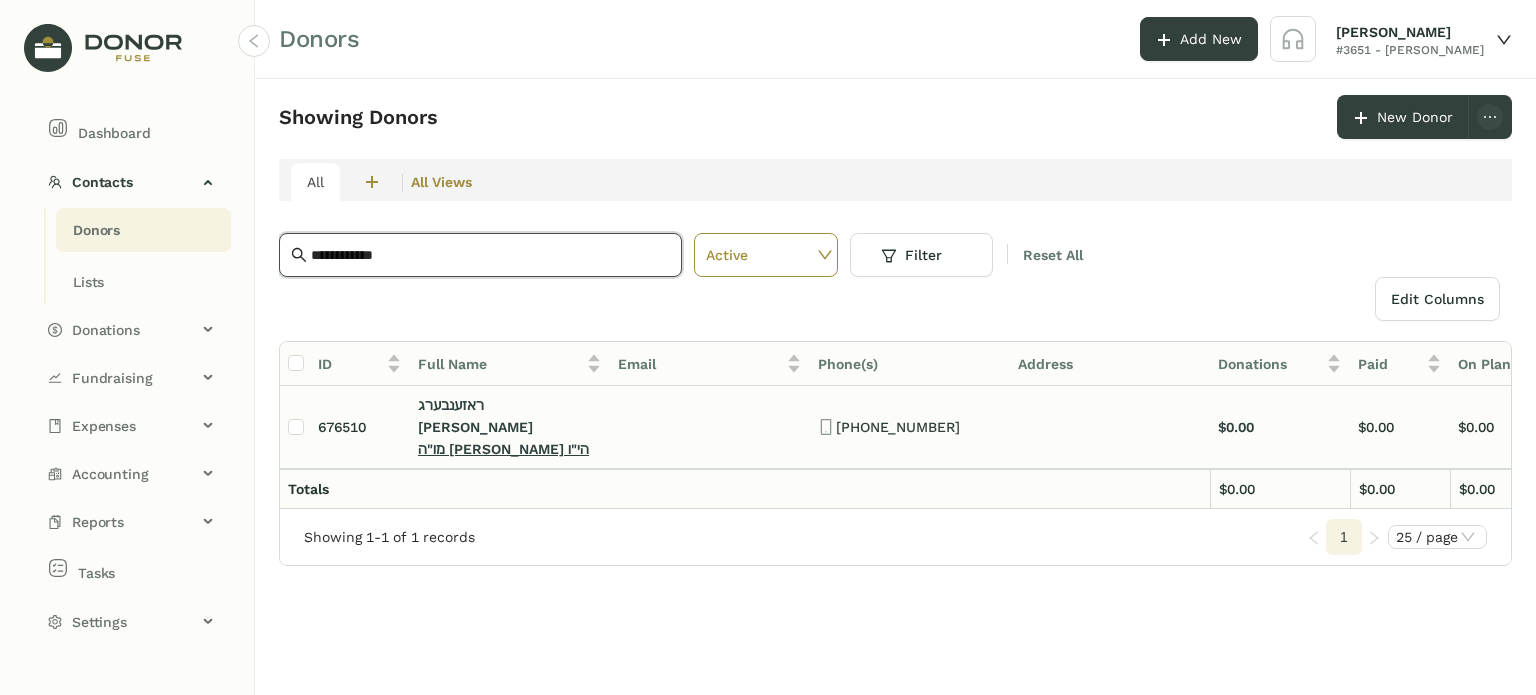 type on "**********" 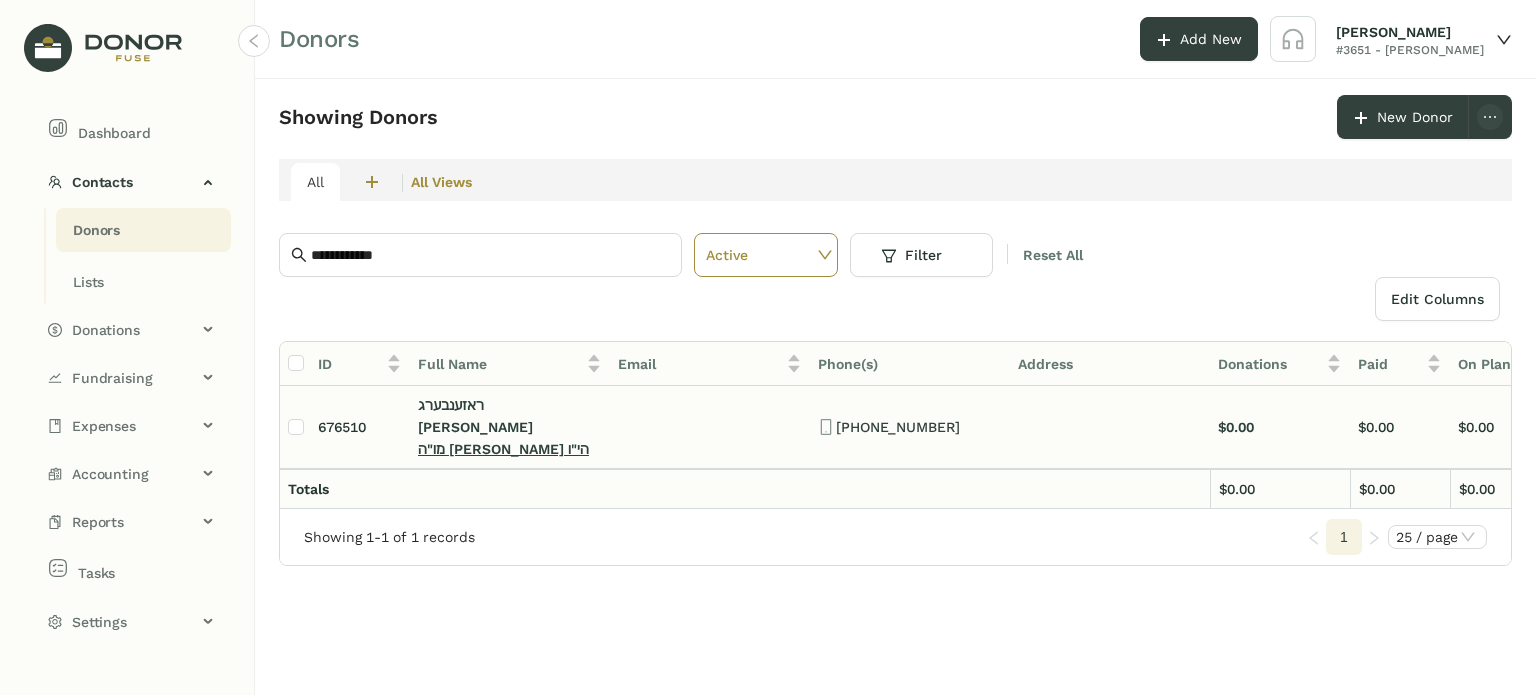 click on "מו"ה [PERSON_NAME] הי"ו" 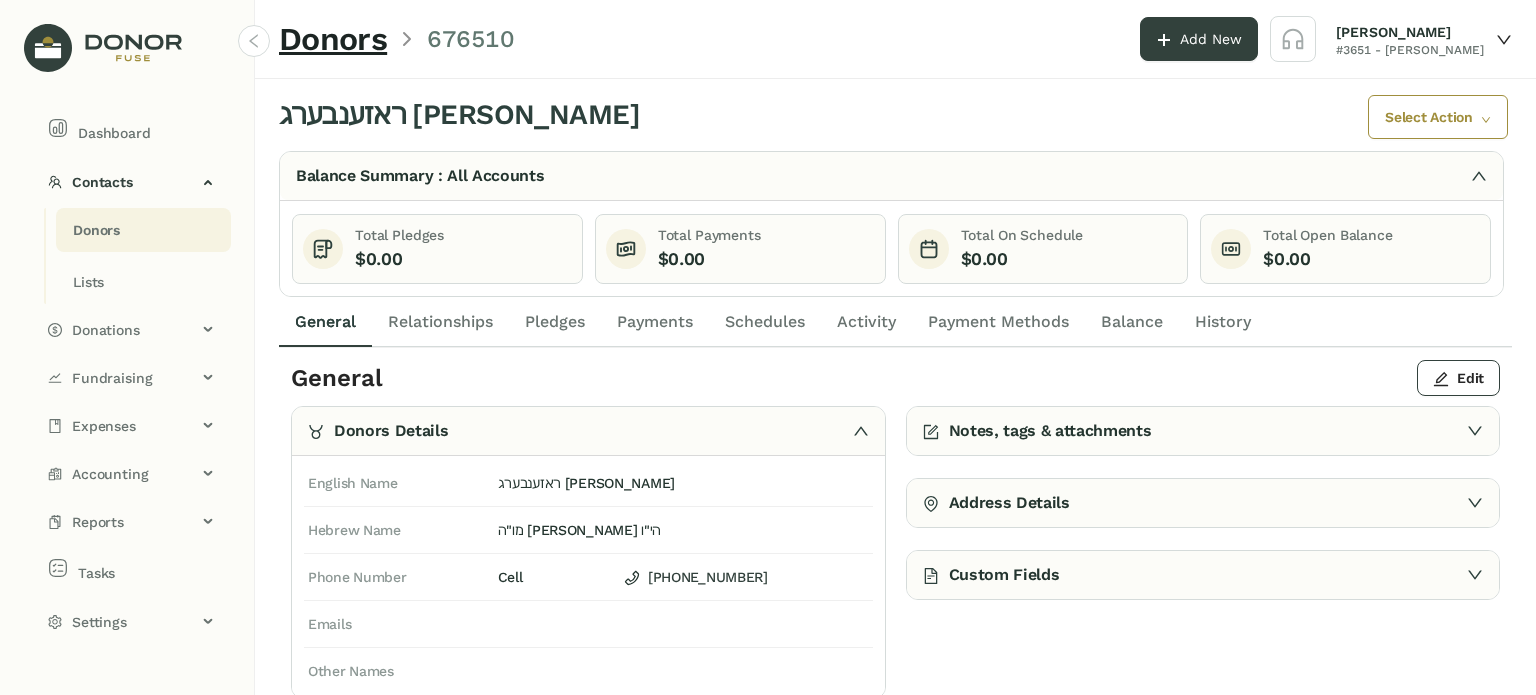 click on "Activity" 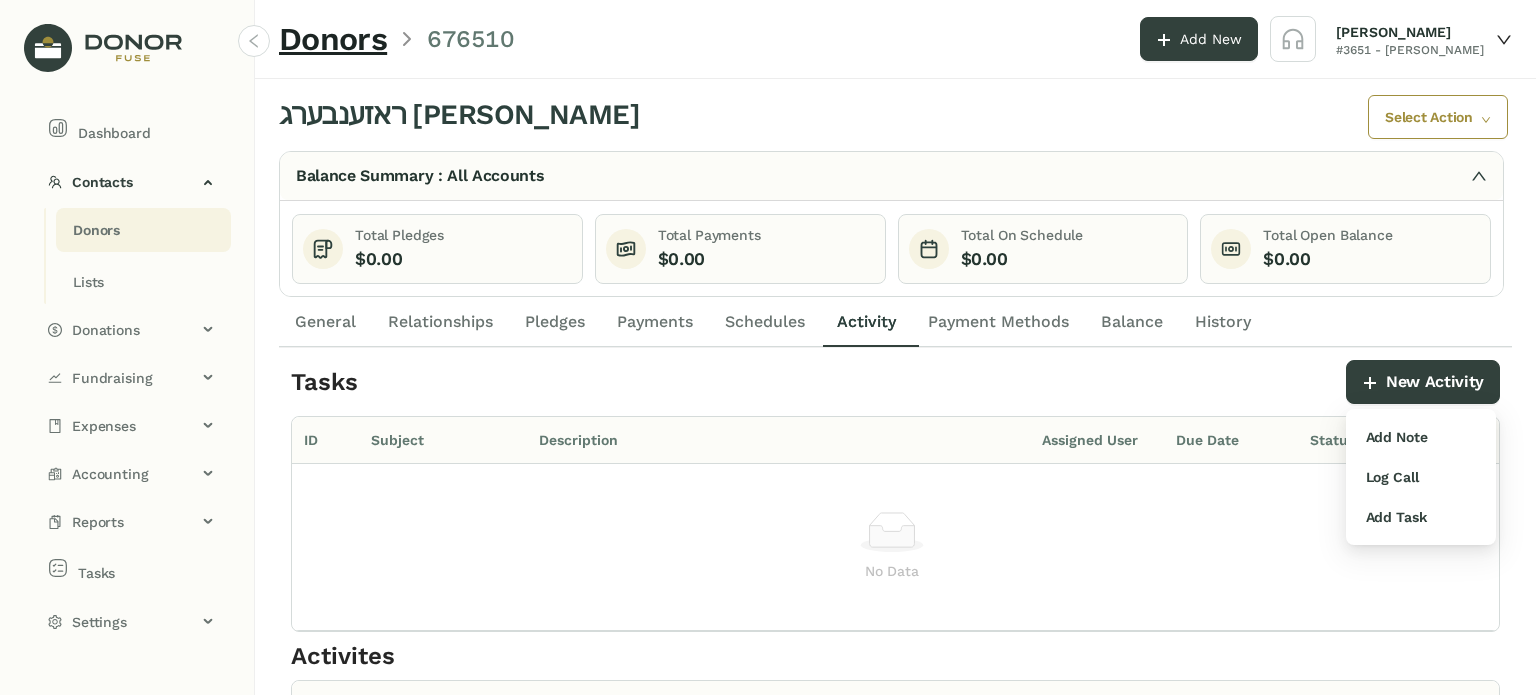 click on "Log Call" at bounding box center (1392, 477) 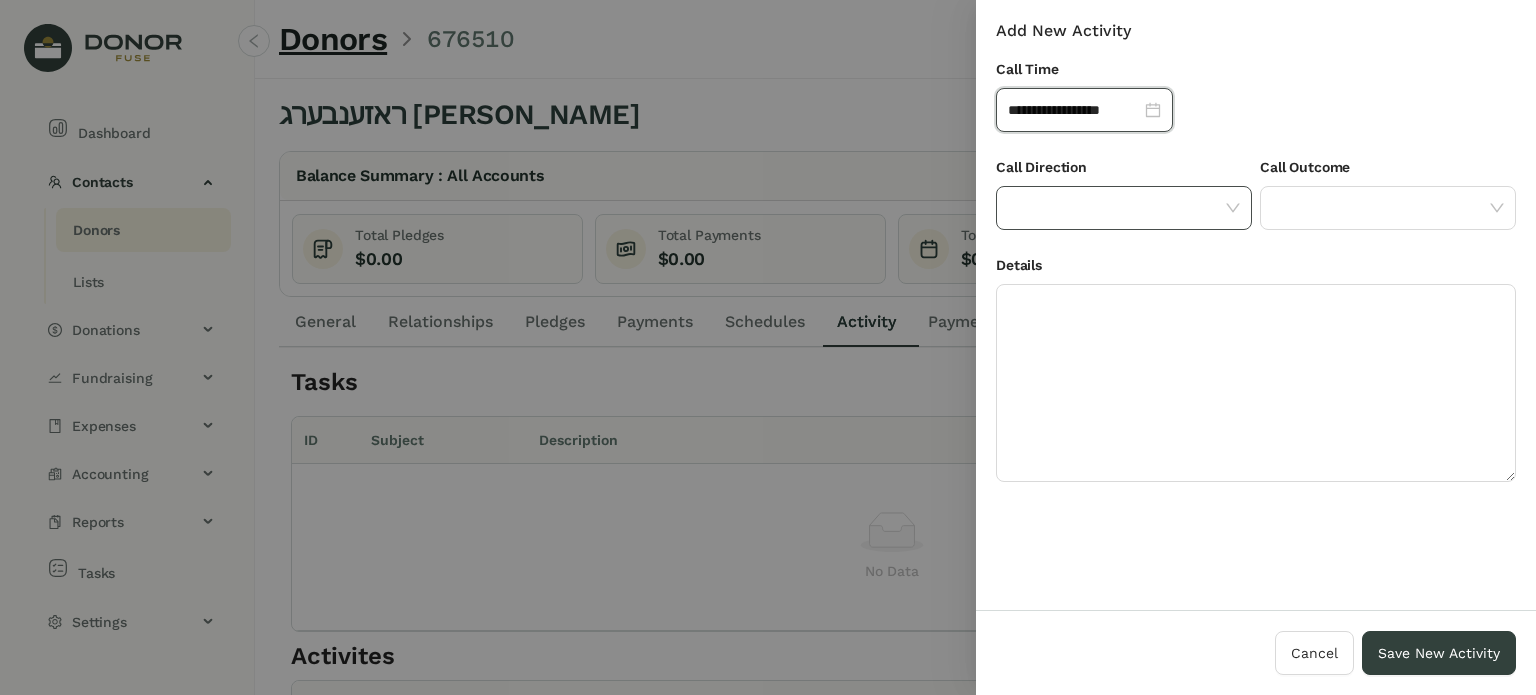 click 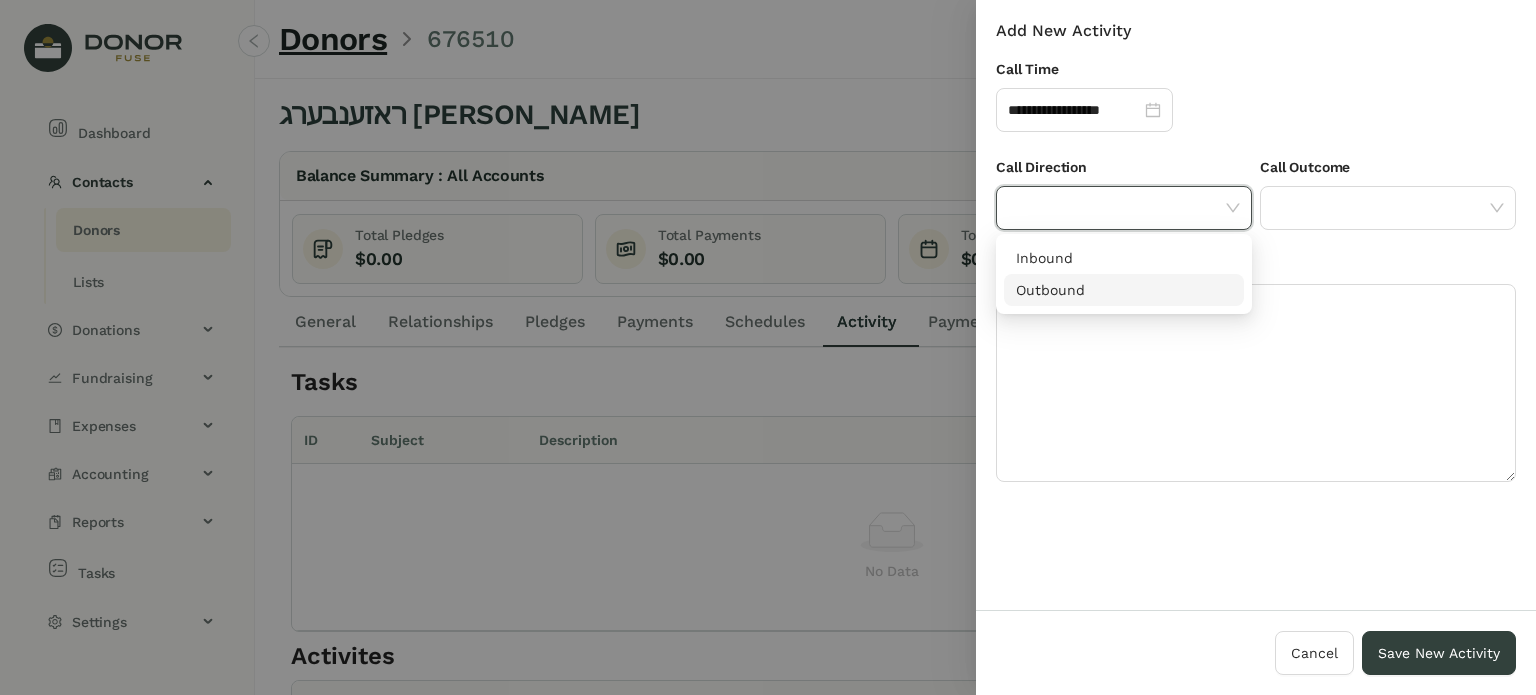 click on "Outbound" at bounding box center [1124, 290] 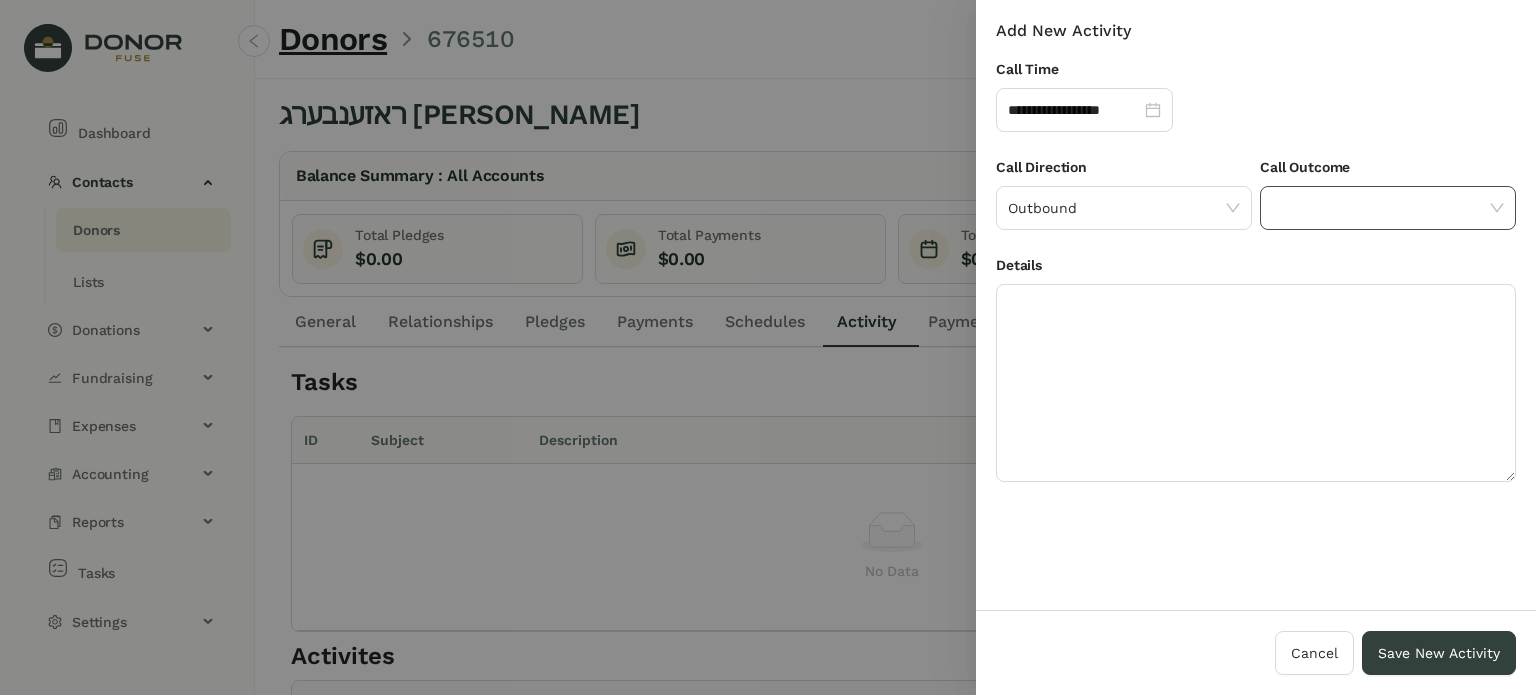 click 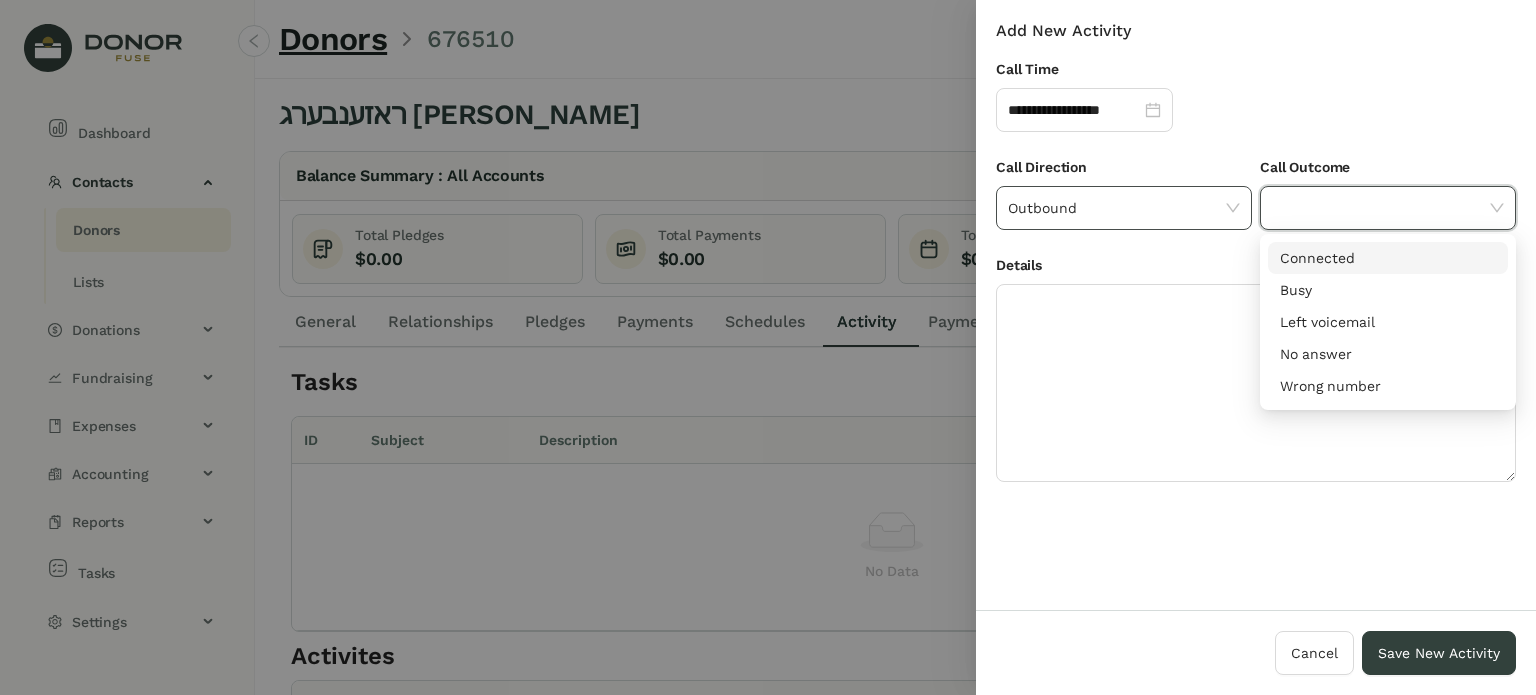 click on "Outbound" 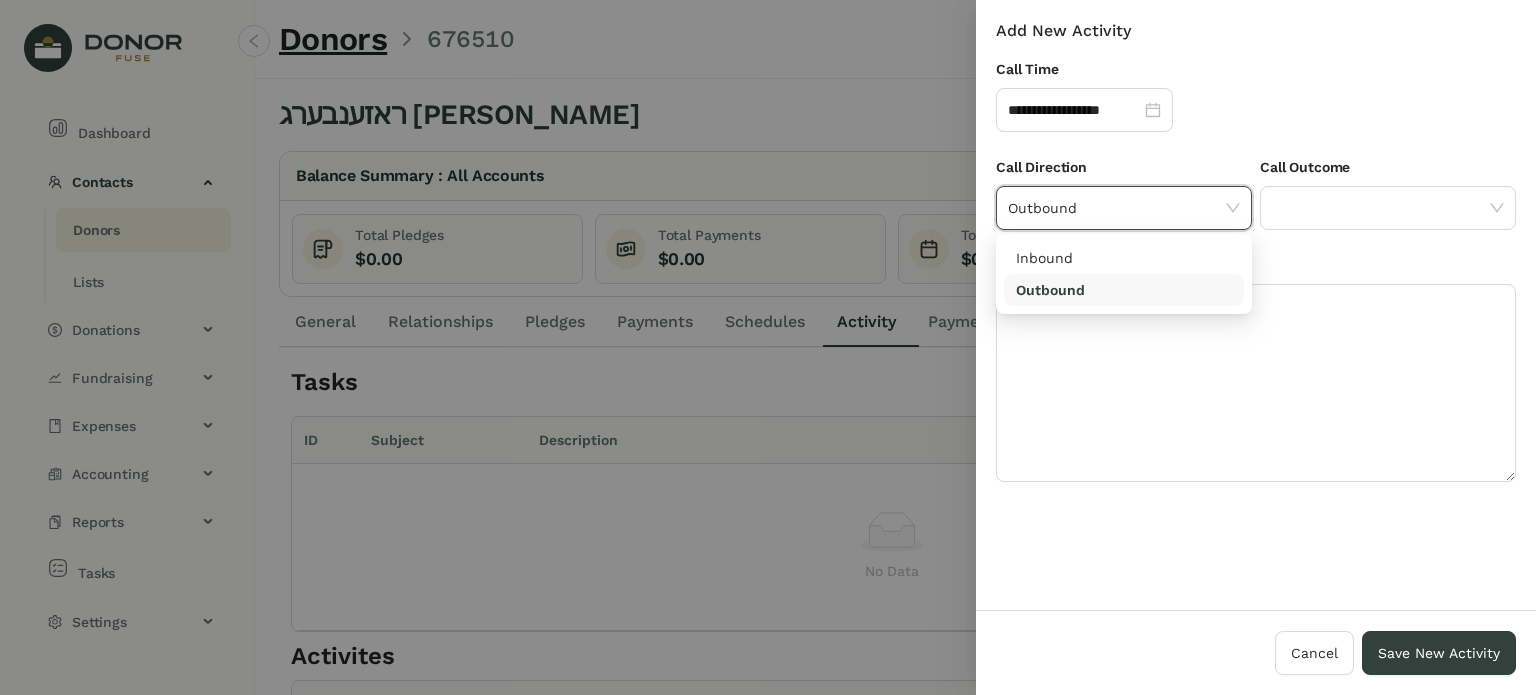 click on "Outbound" at bounding box center (1124, 290) 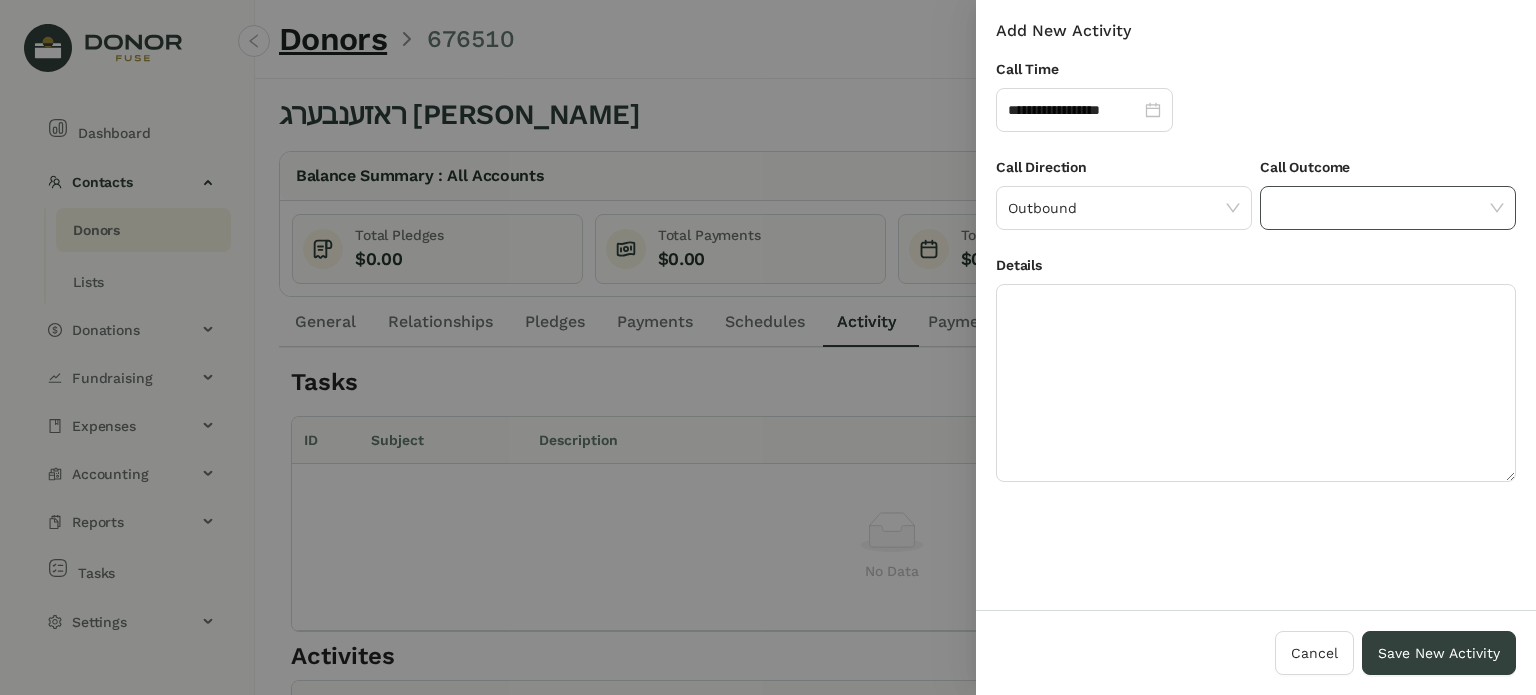 click 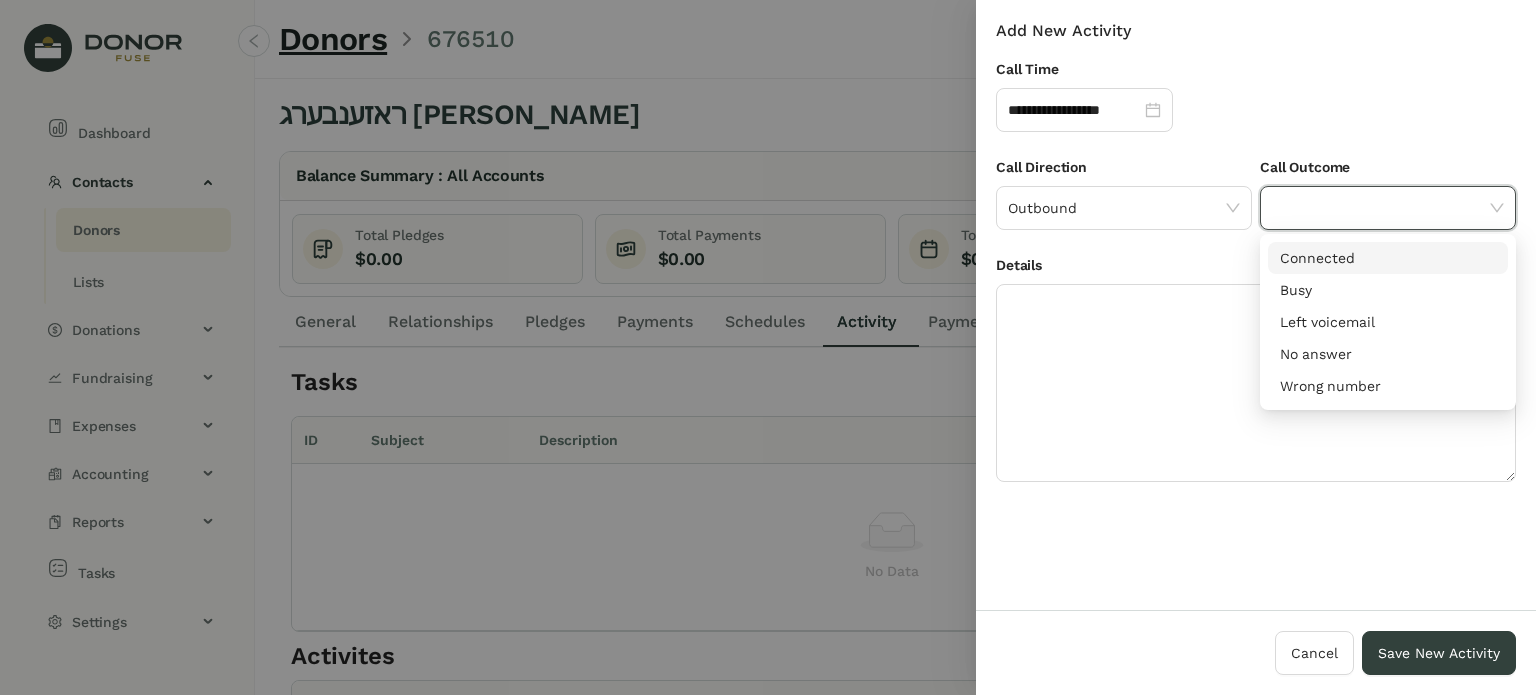 click on "Connected" at bounding box center [1388, 258] 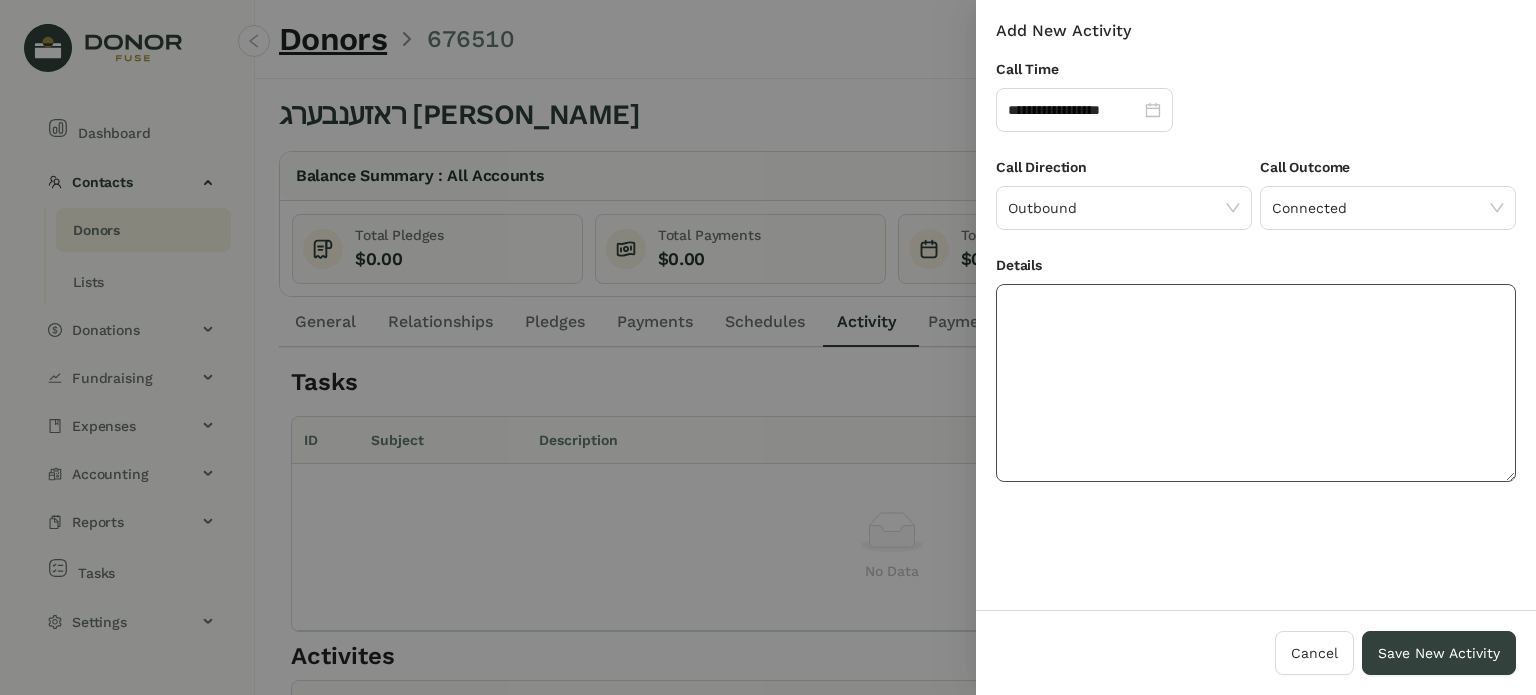 click 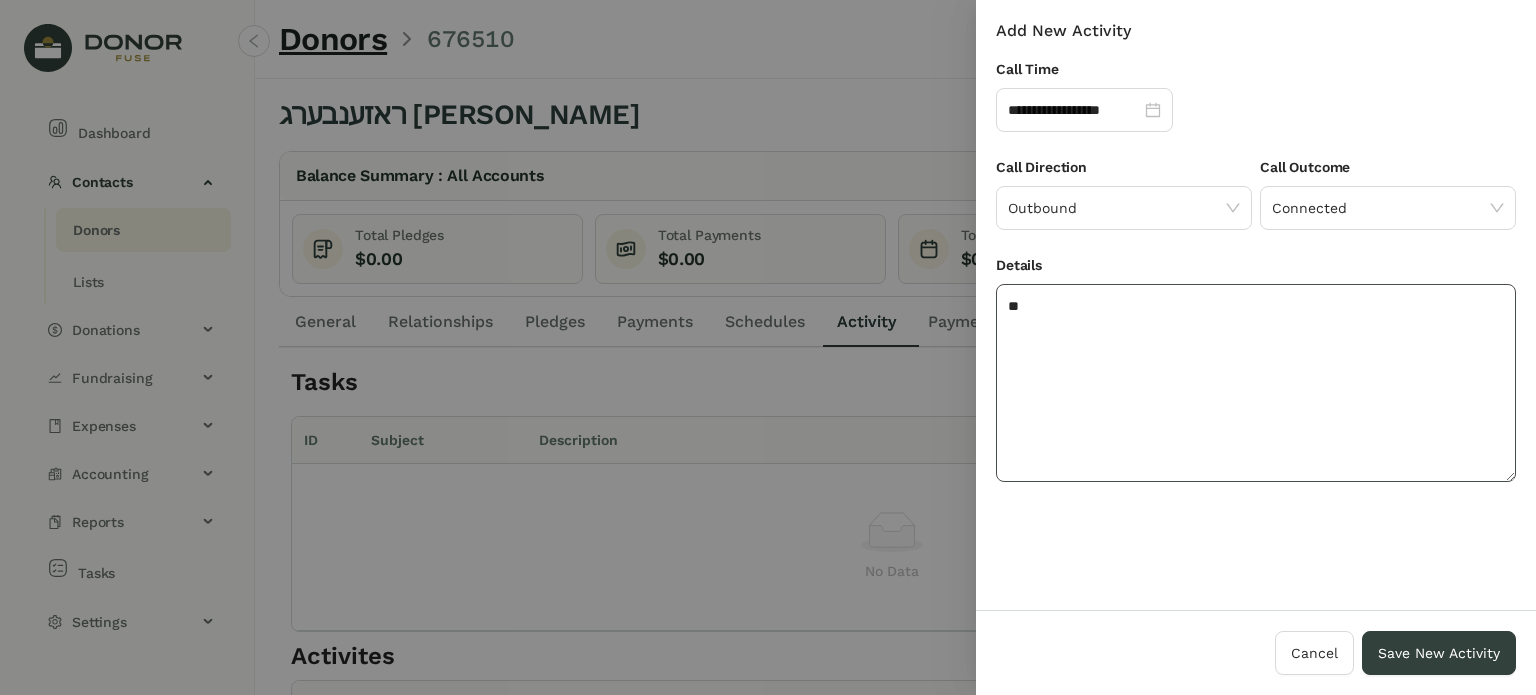 type on "*" 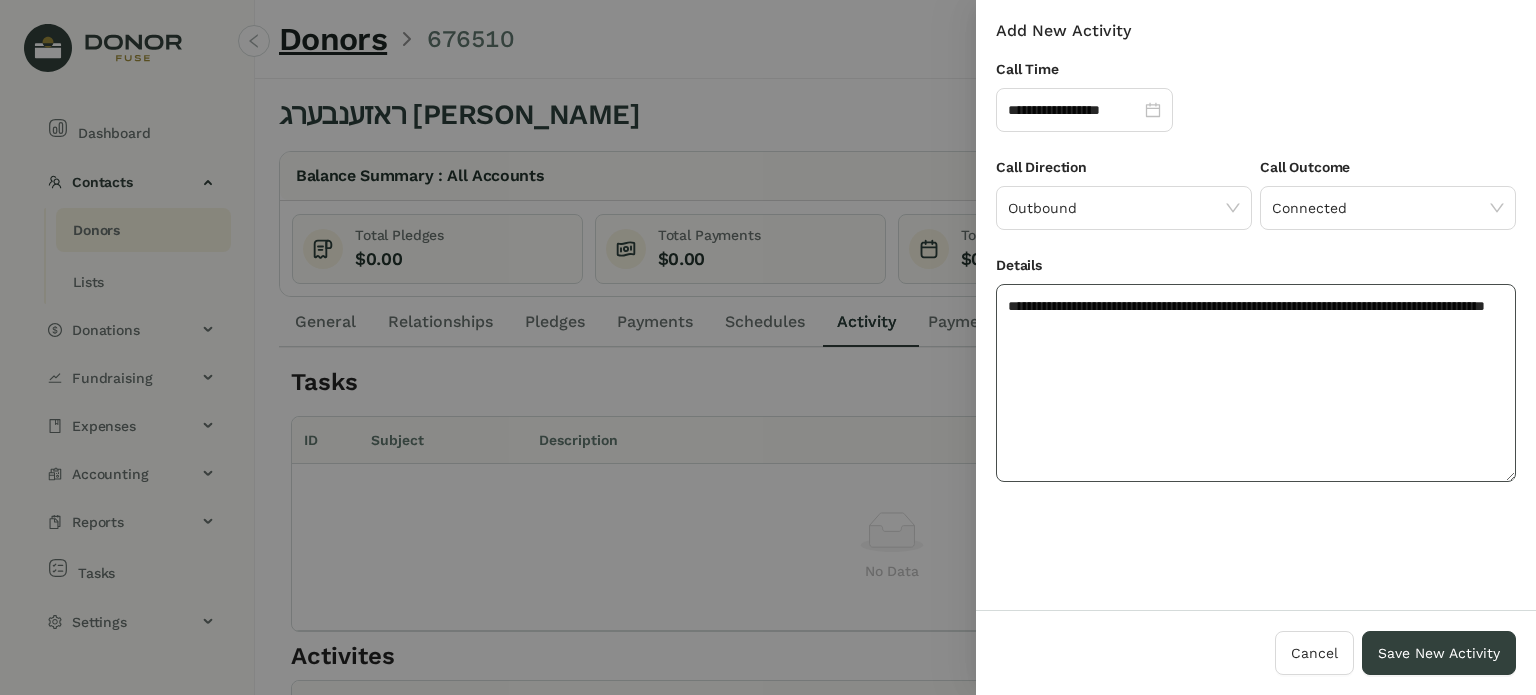 click on "**********" 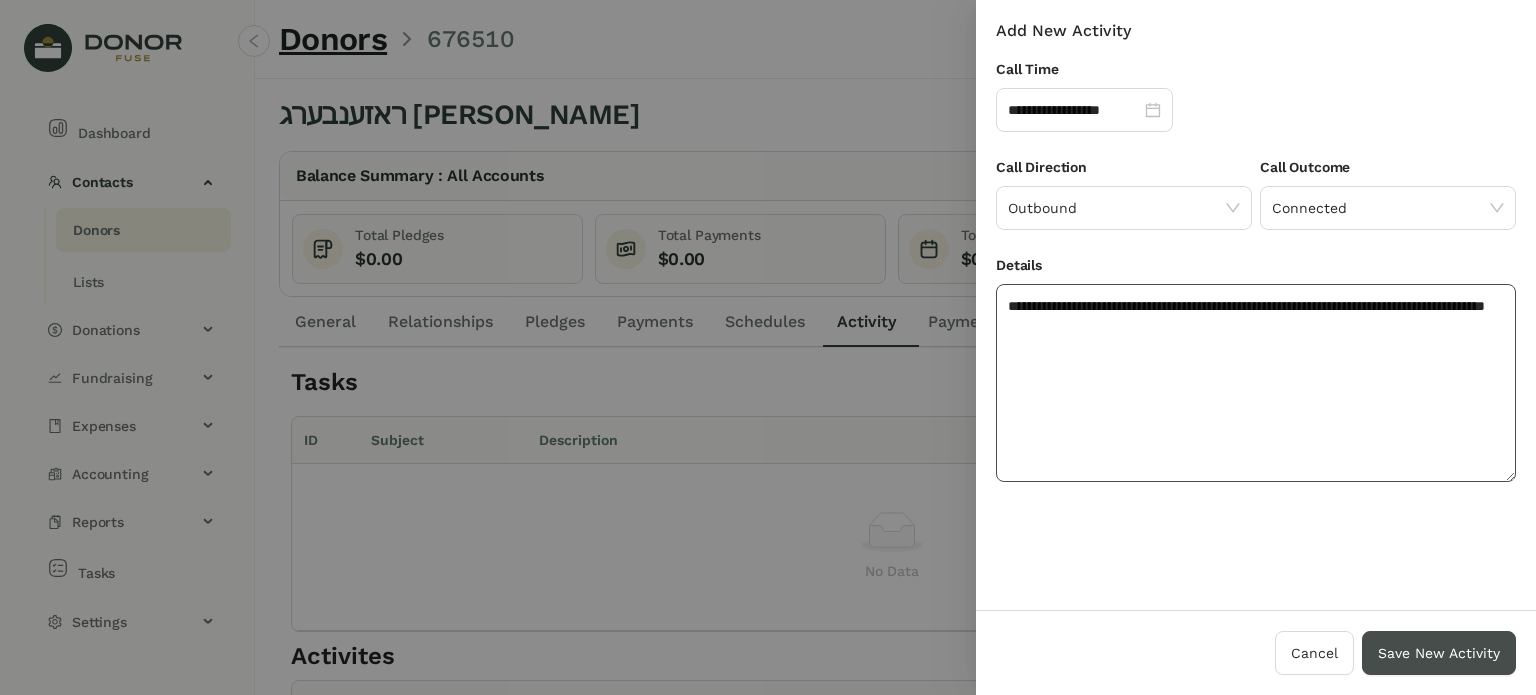 type on "**********" 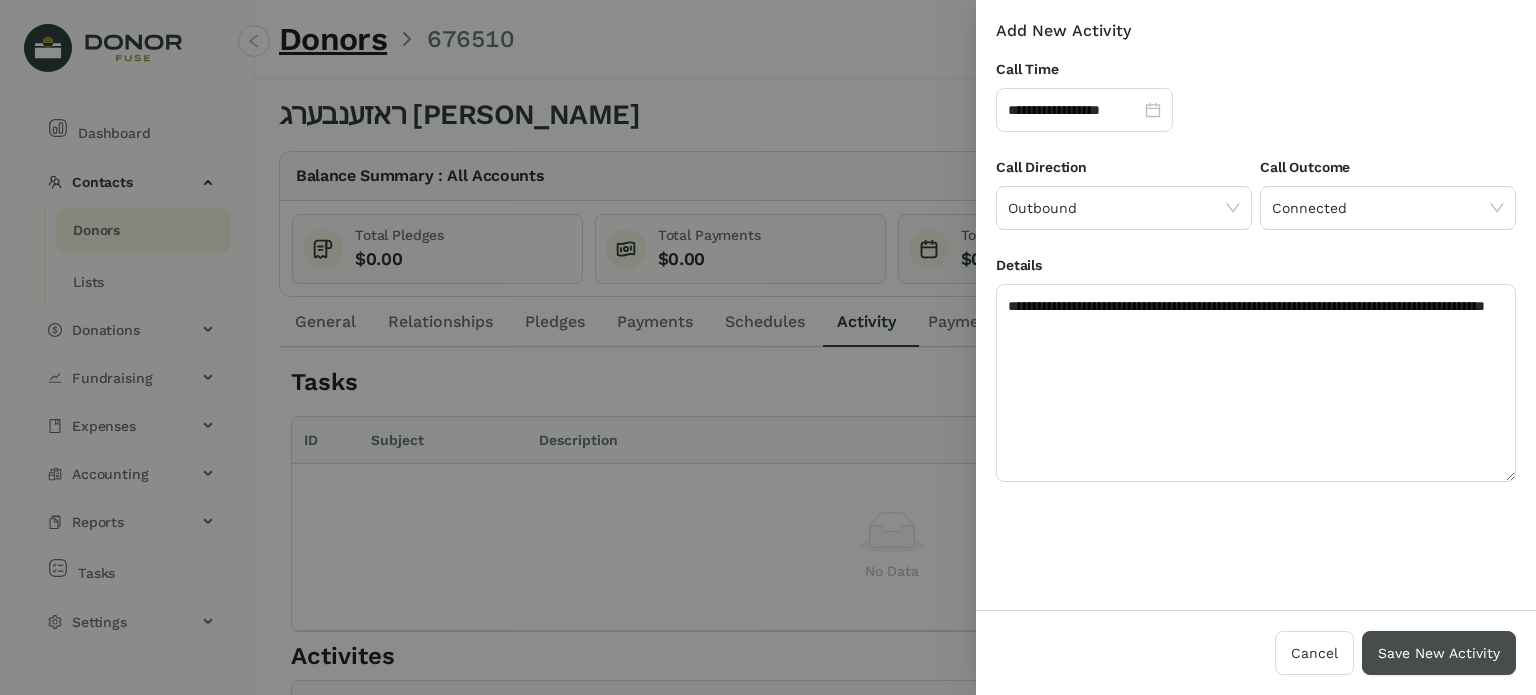 click on "Save New Activity" at bounding box center [1439, 653] 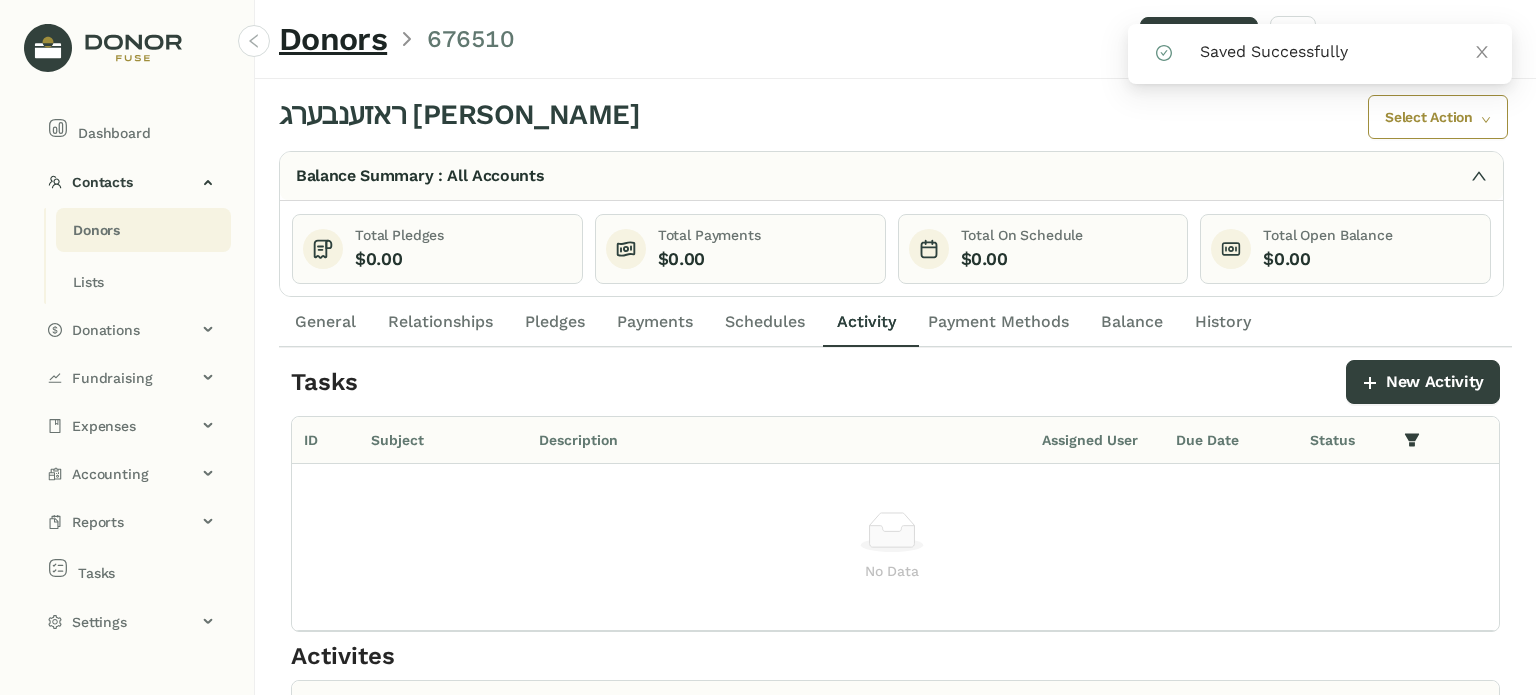 click on "General" 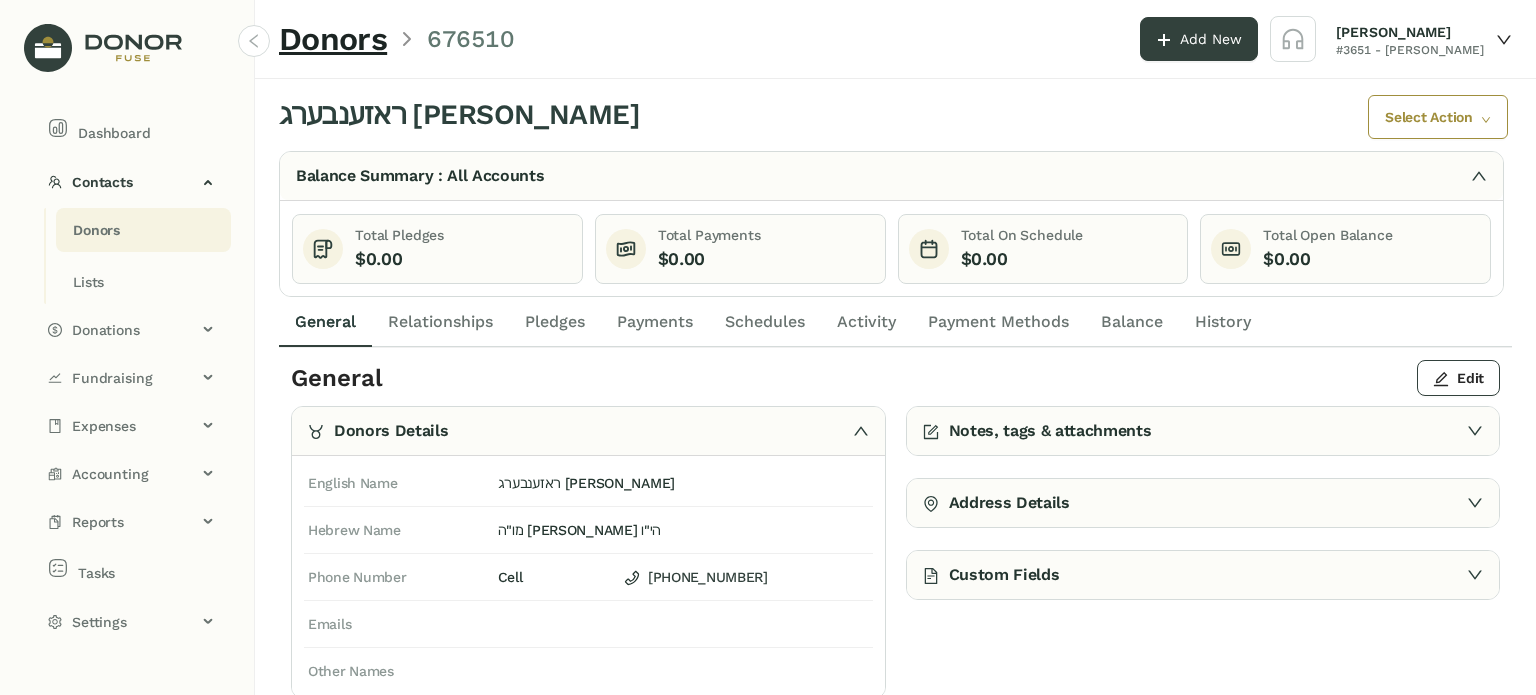 click on "Activity" 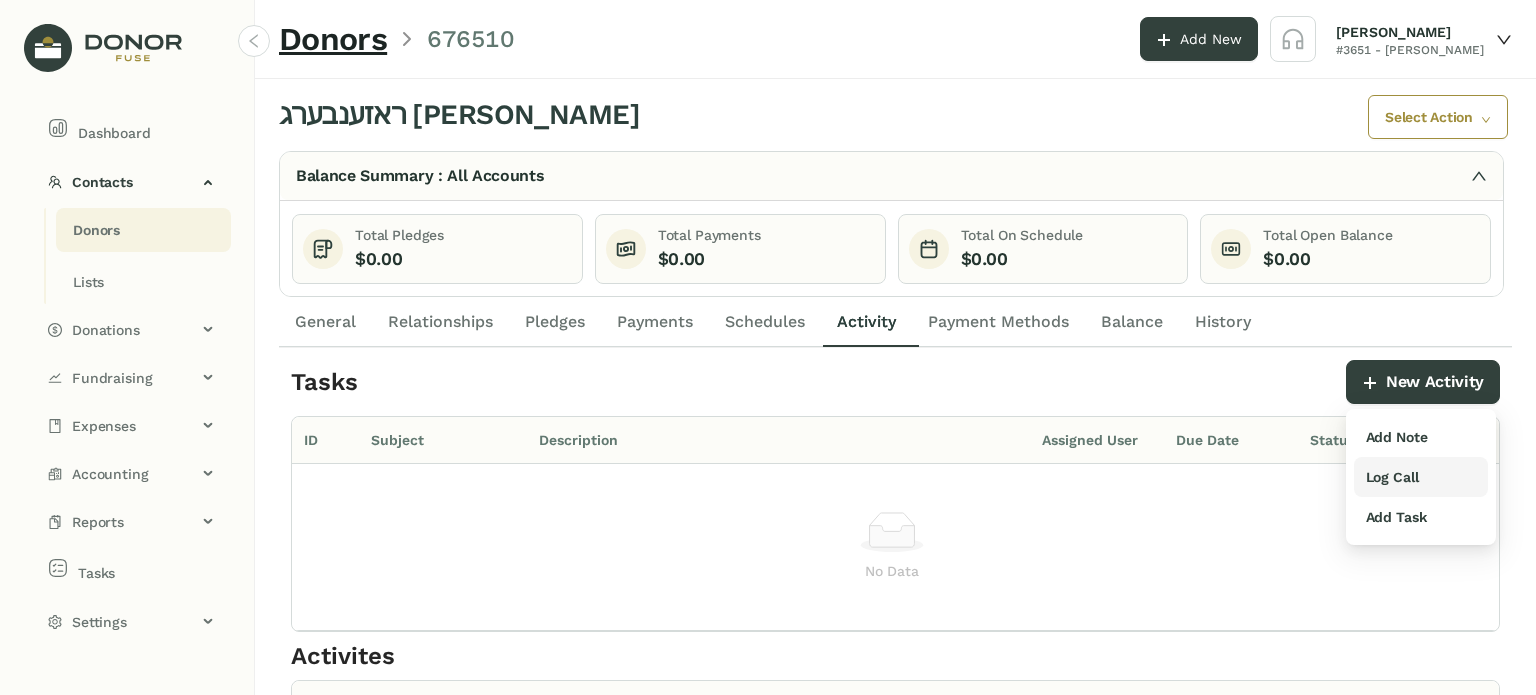 drag, startPoint x: 1425, startPoint y: 521, endPoint x: 1398, endPoint y: 483, distance: 46.615448 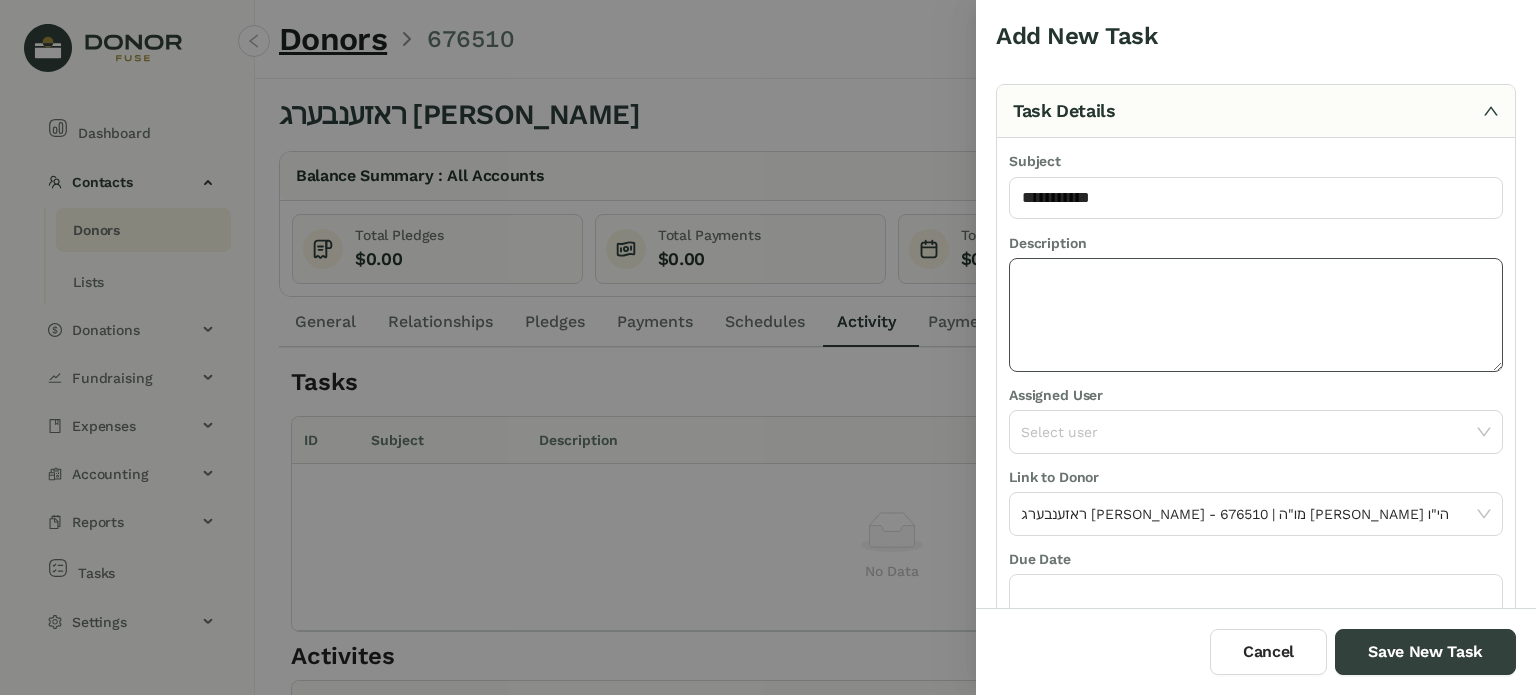 type on "**********" 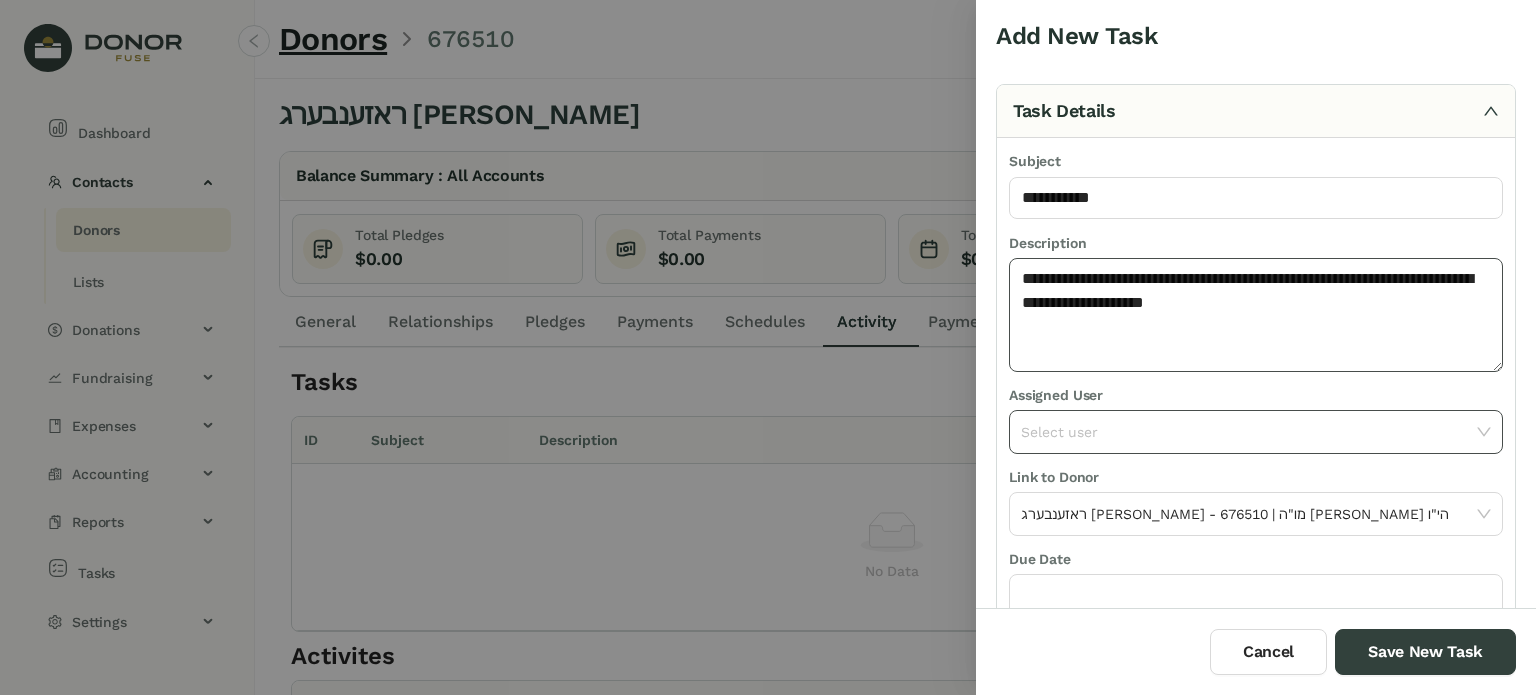 type on "**********" 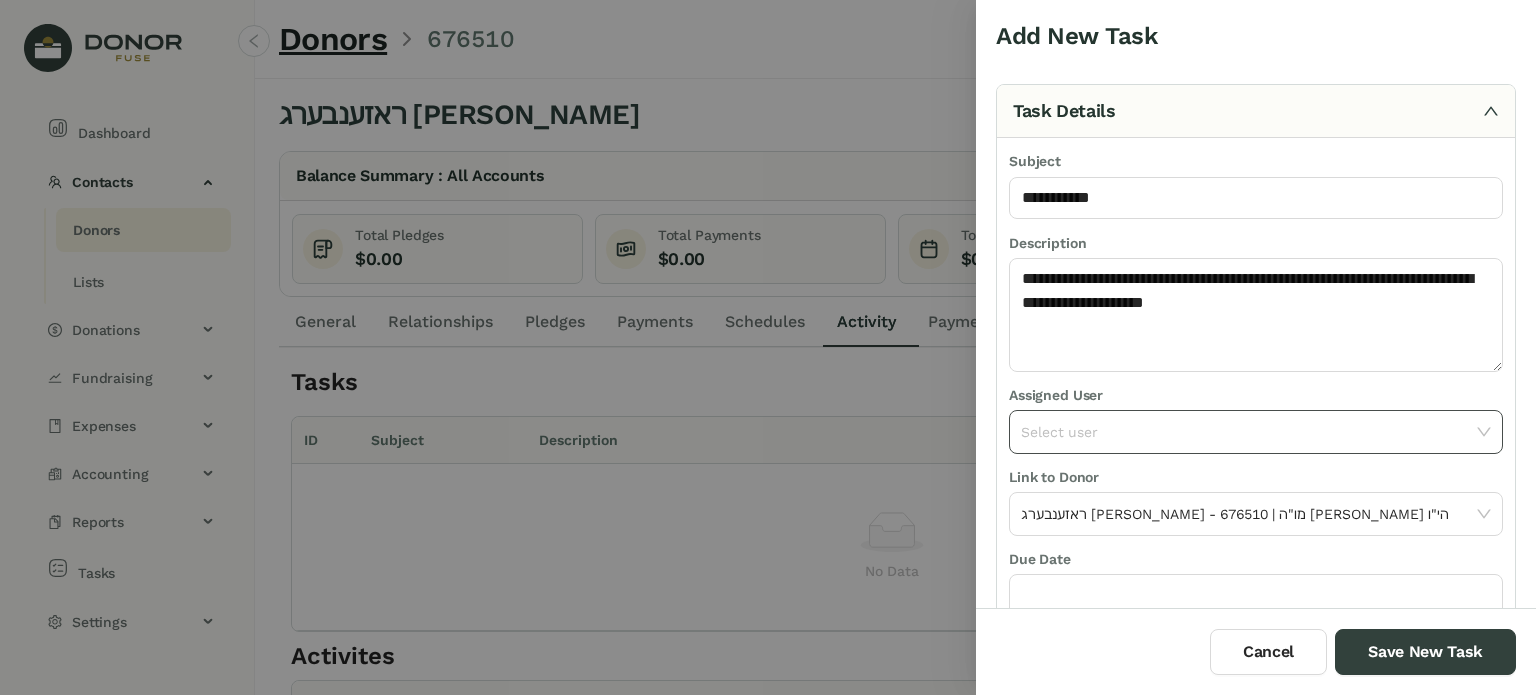 click 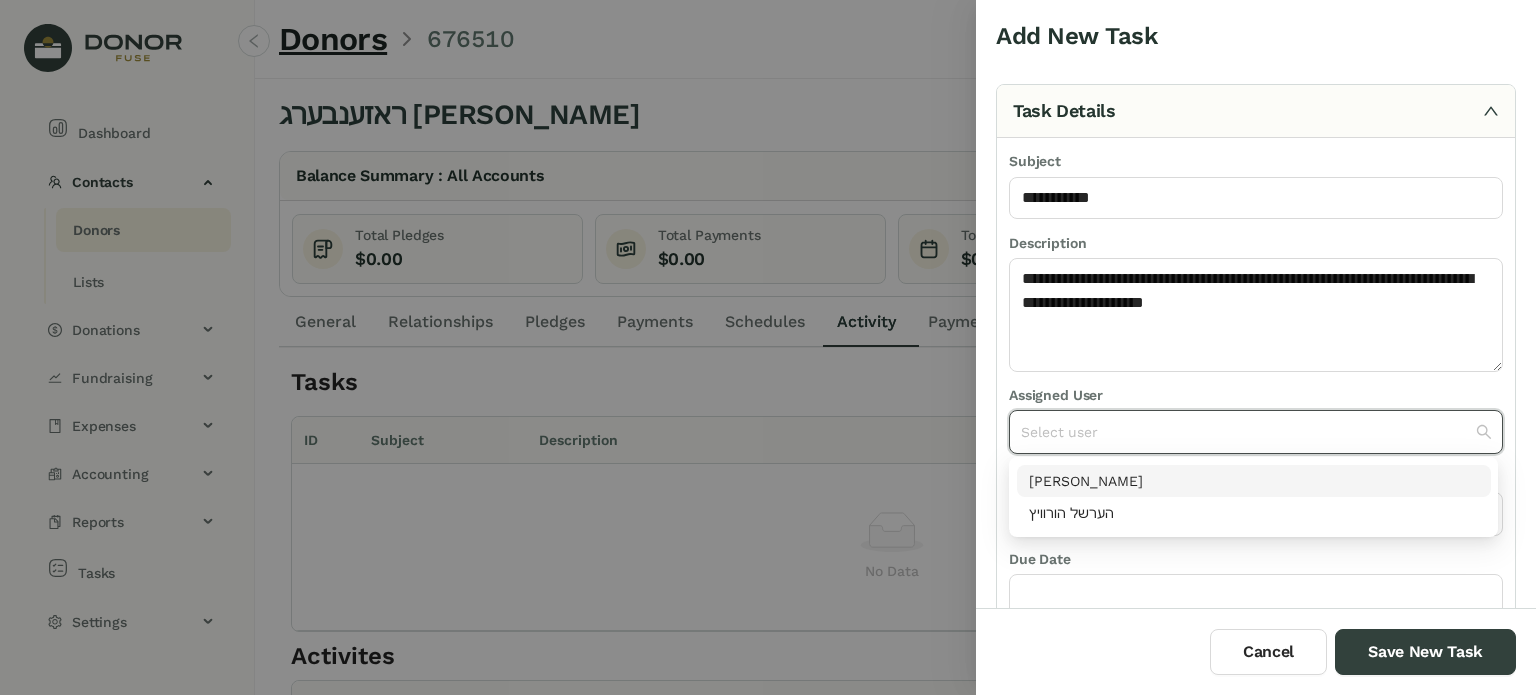 click on "[PERSON_NAME]" at bounding box center (1254, 481) 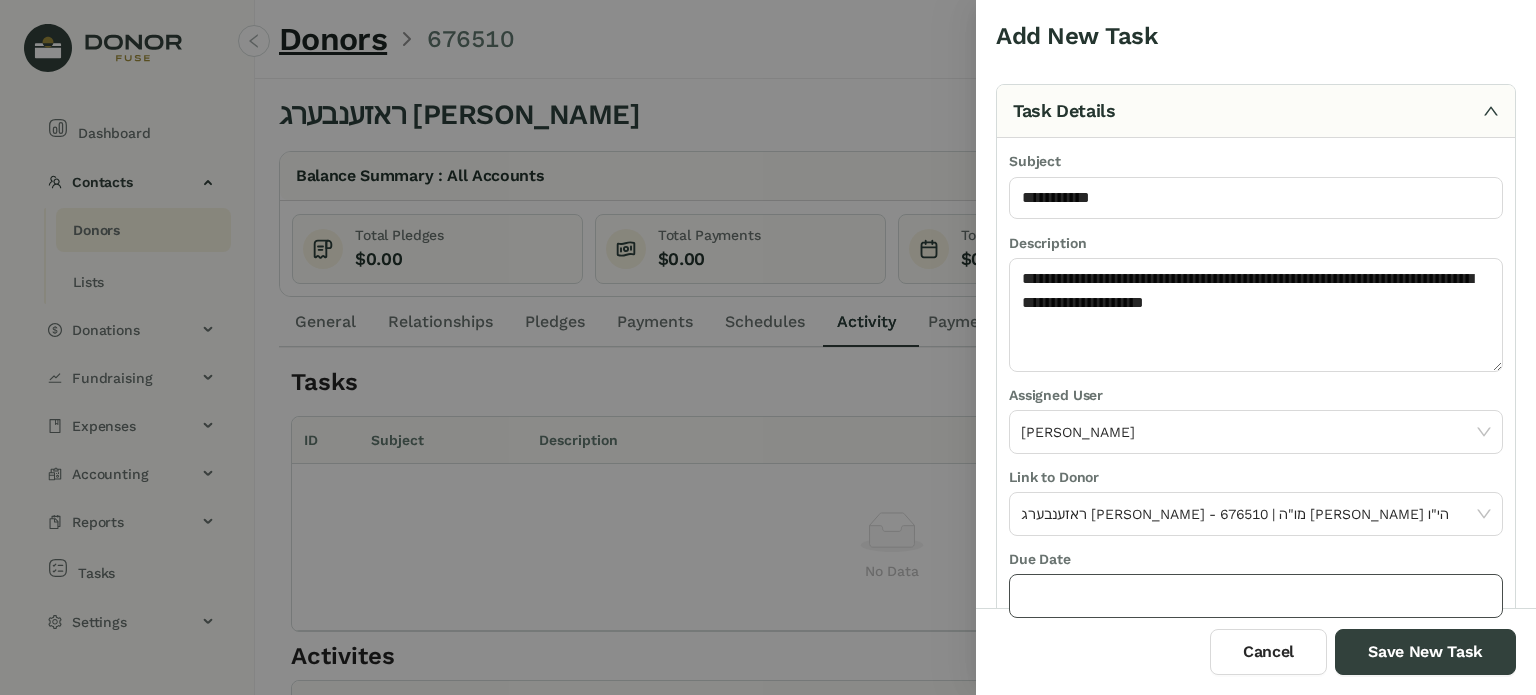click 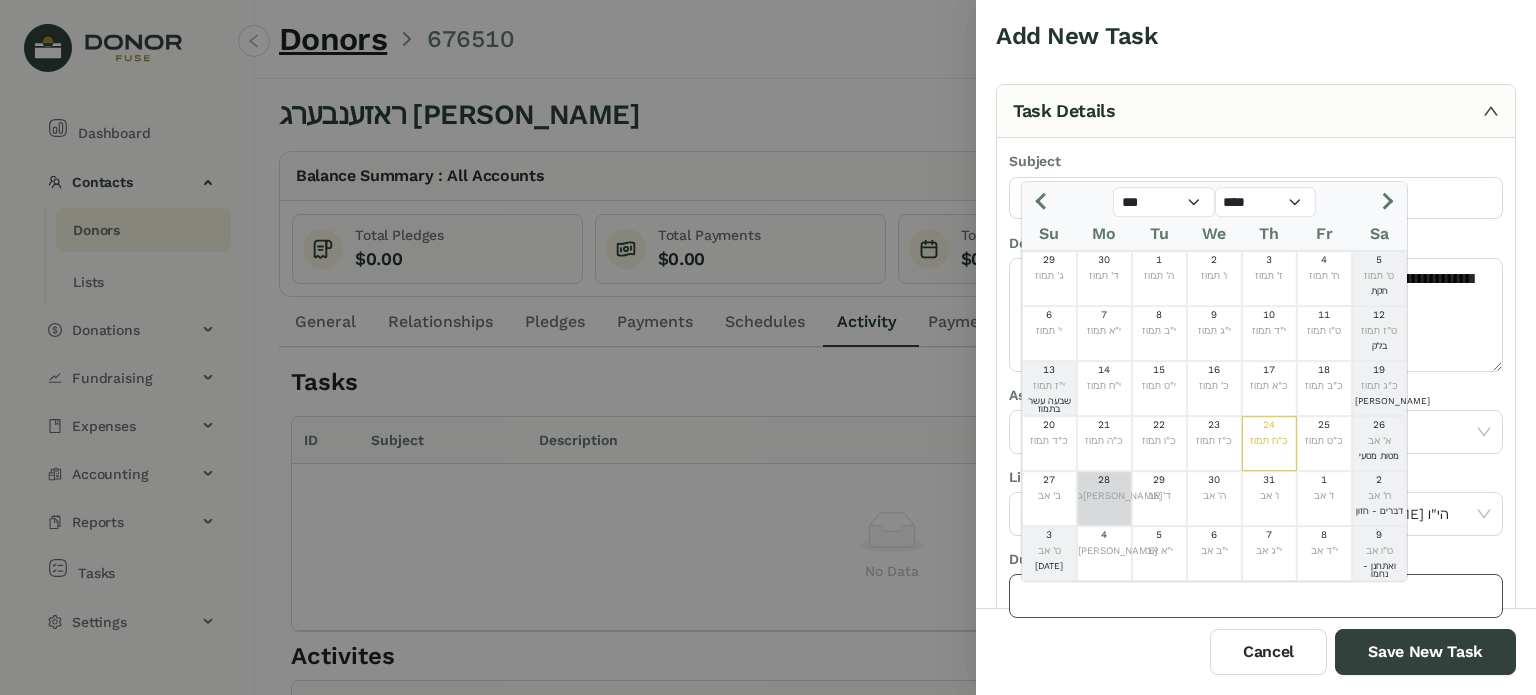drag, startPoint x: 1110, startPoint y: 499, endPoint x: 1267, endPoint y: 583, distance: 178.05898 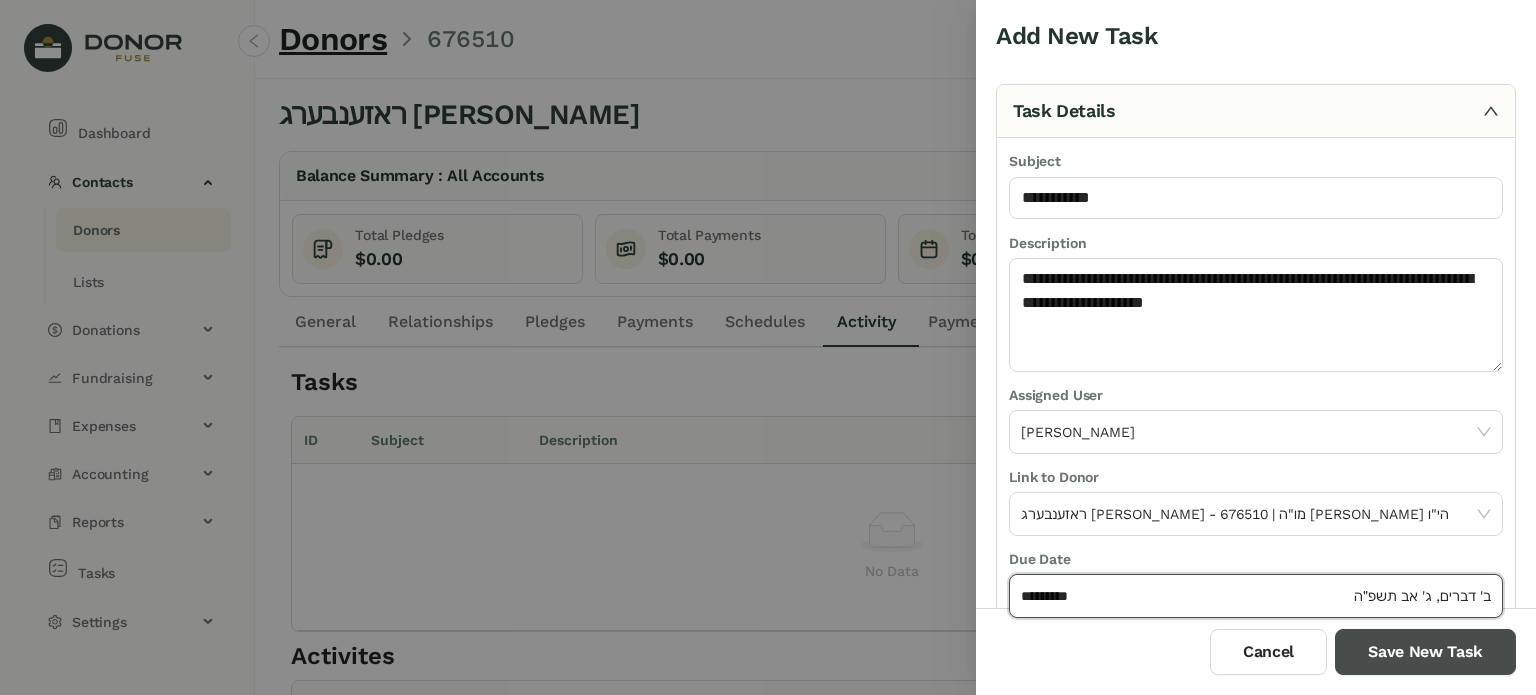 click on "Save New Task" at bounding box center (1425, 652) 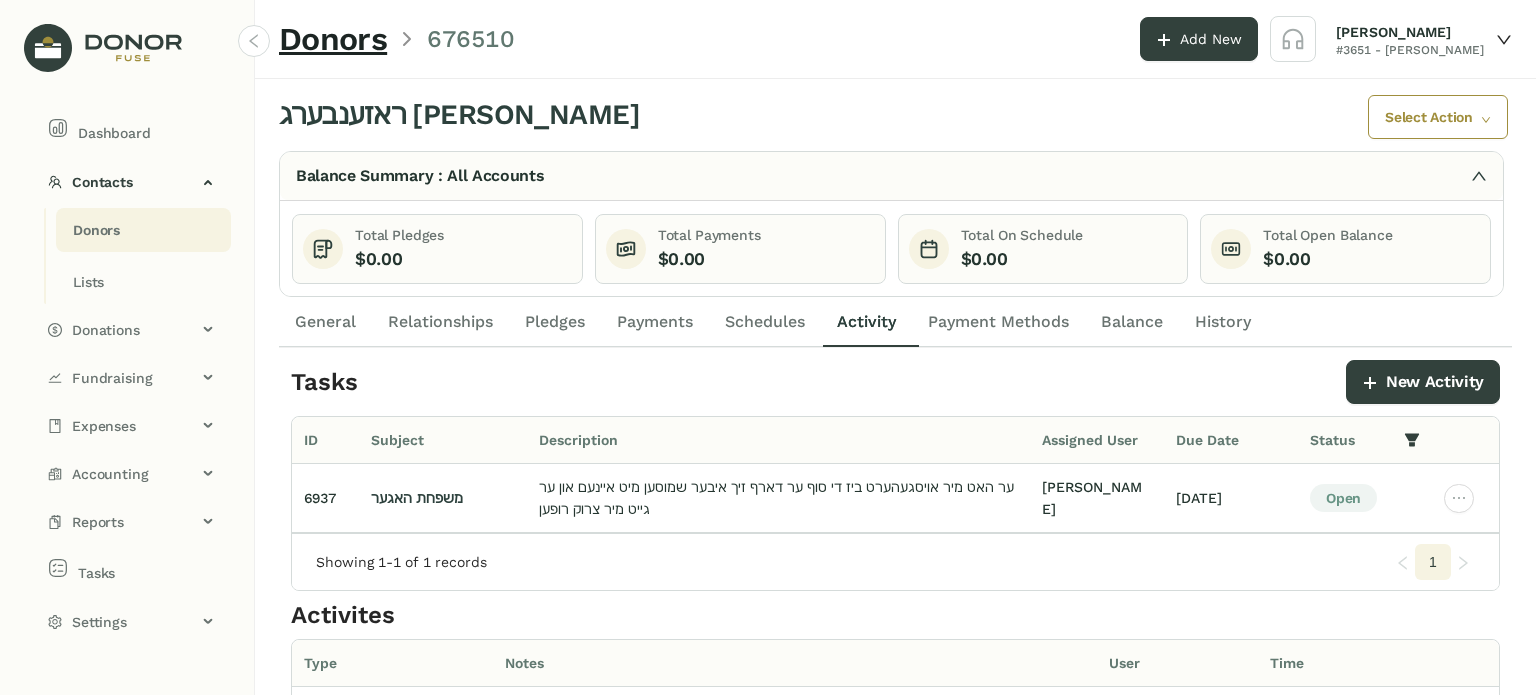 click on "Donors" 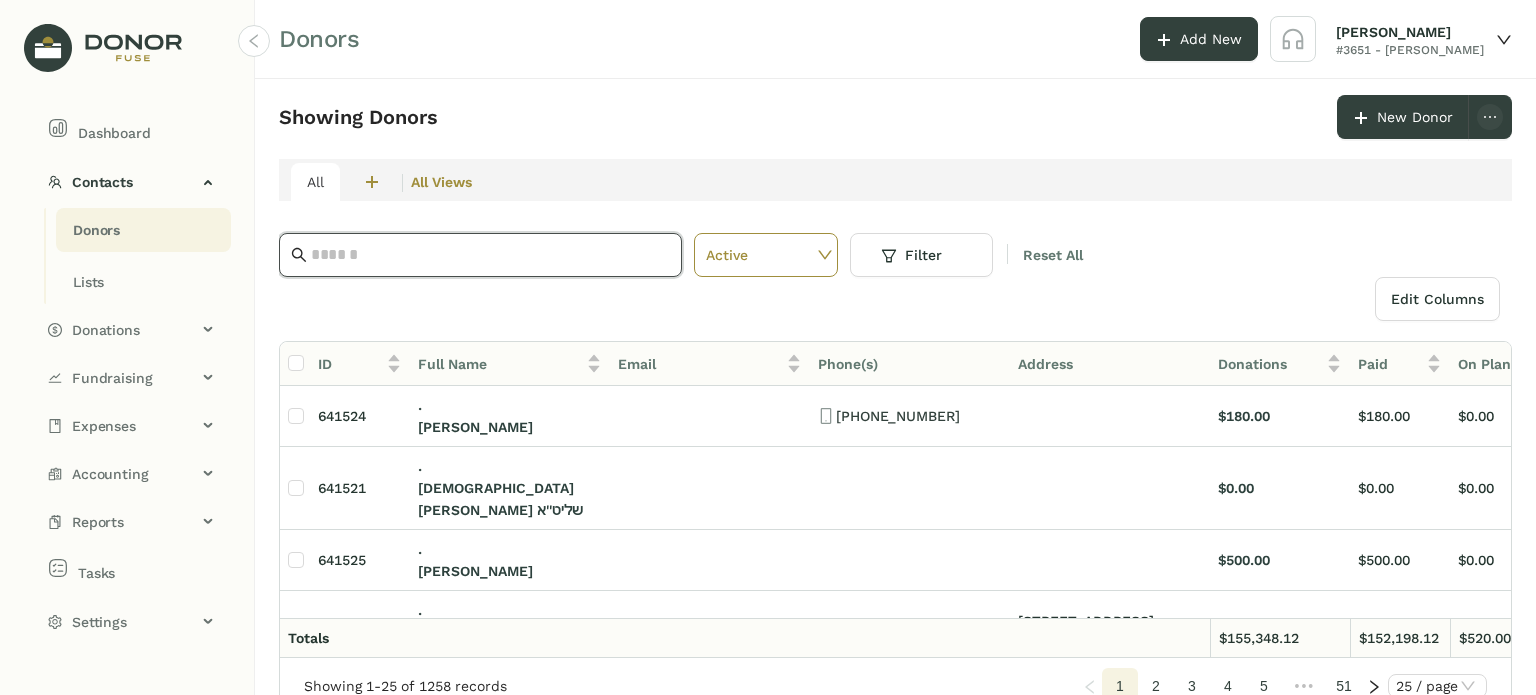 click 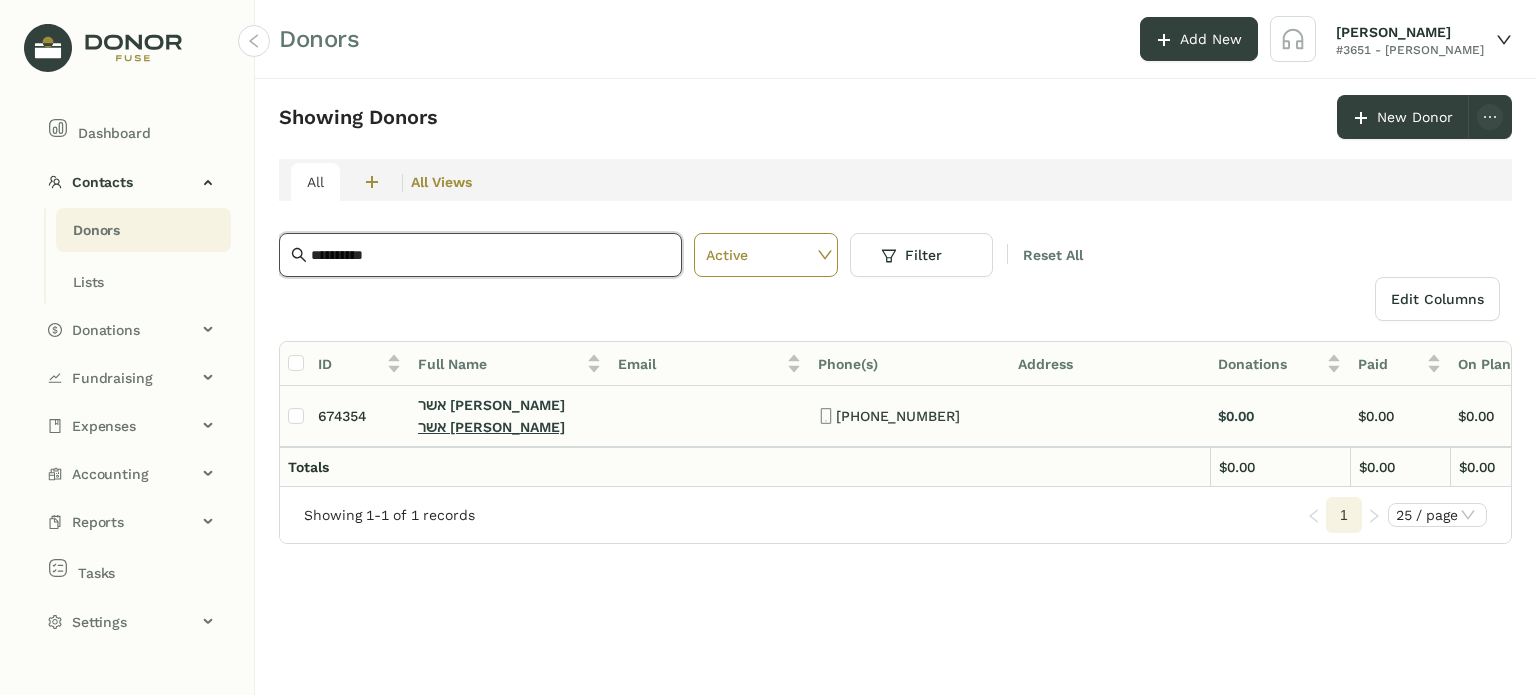 type on "**********" 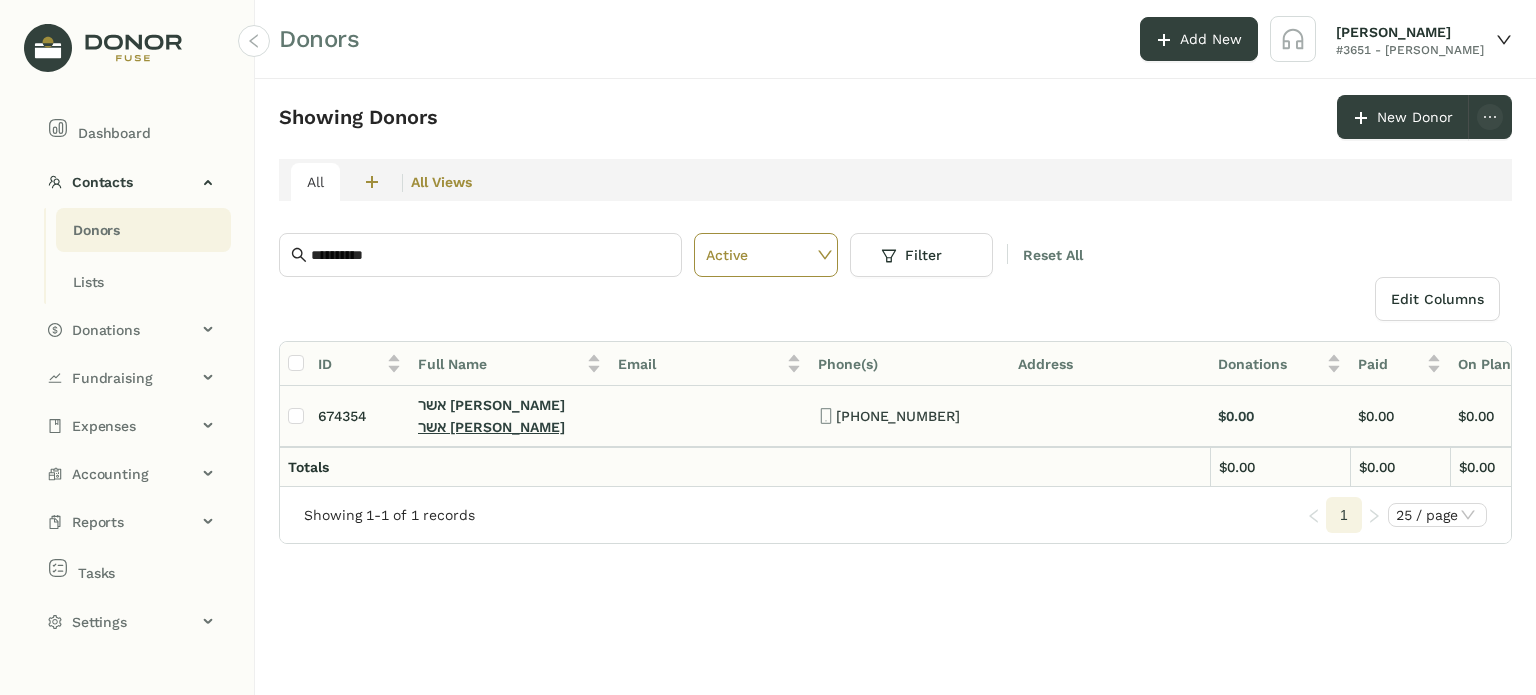 click on "אשר [PERSON_NAME]" 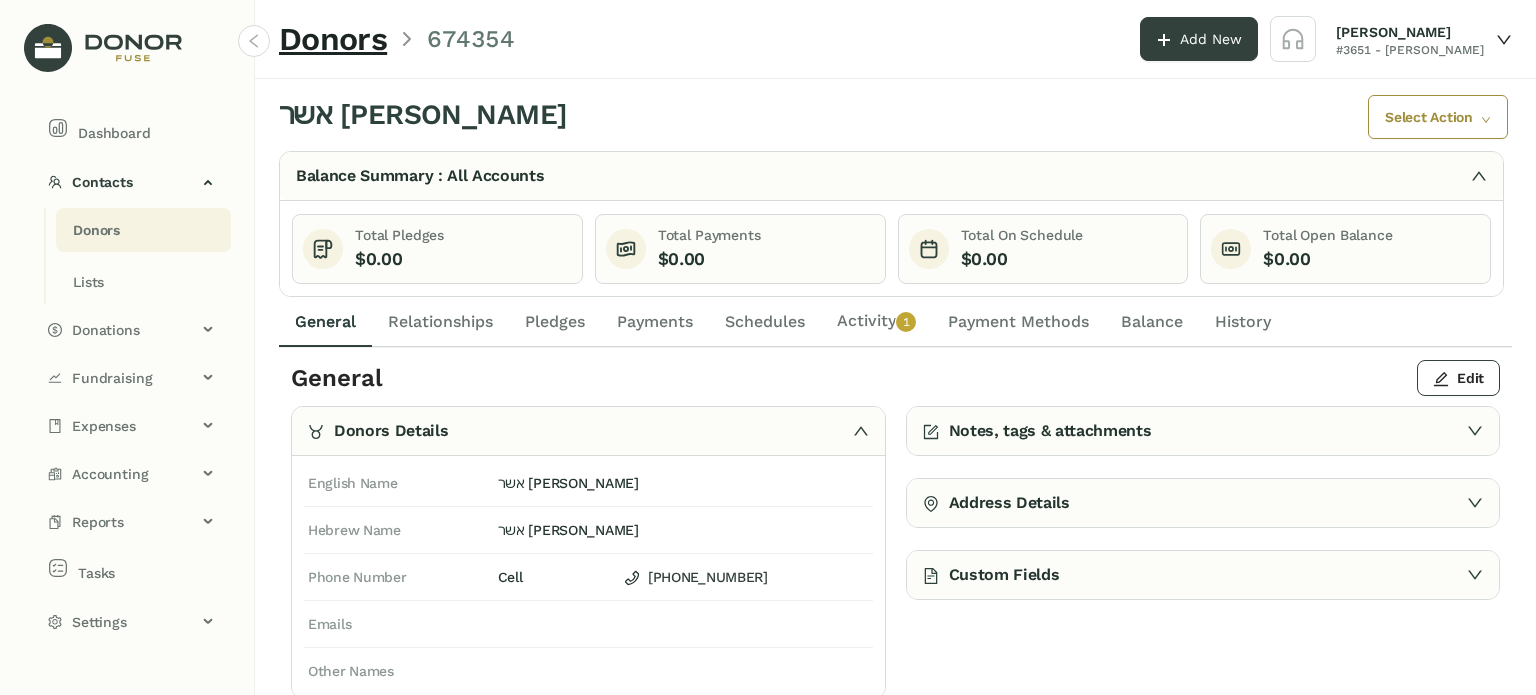 click on "Activity   0   1   2   3   4   5   6   7   8   9" 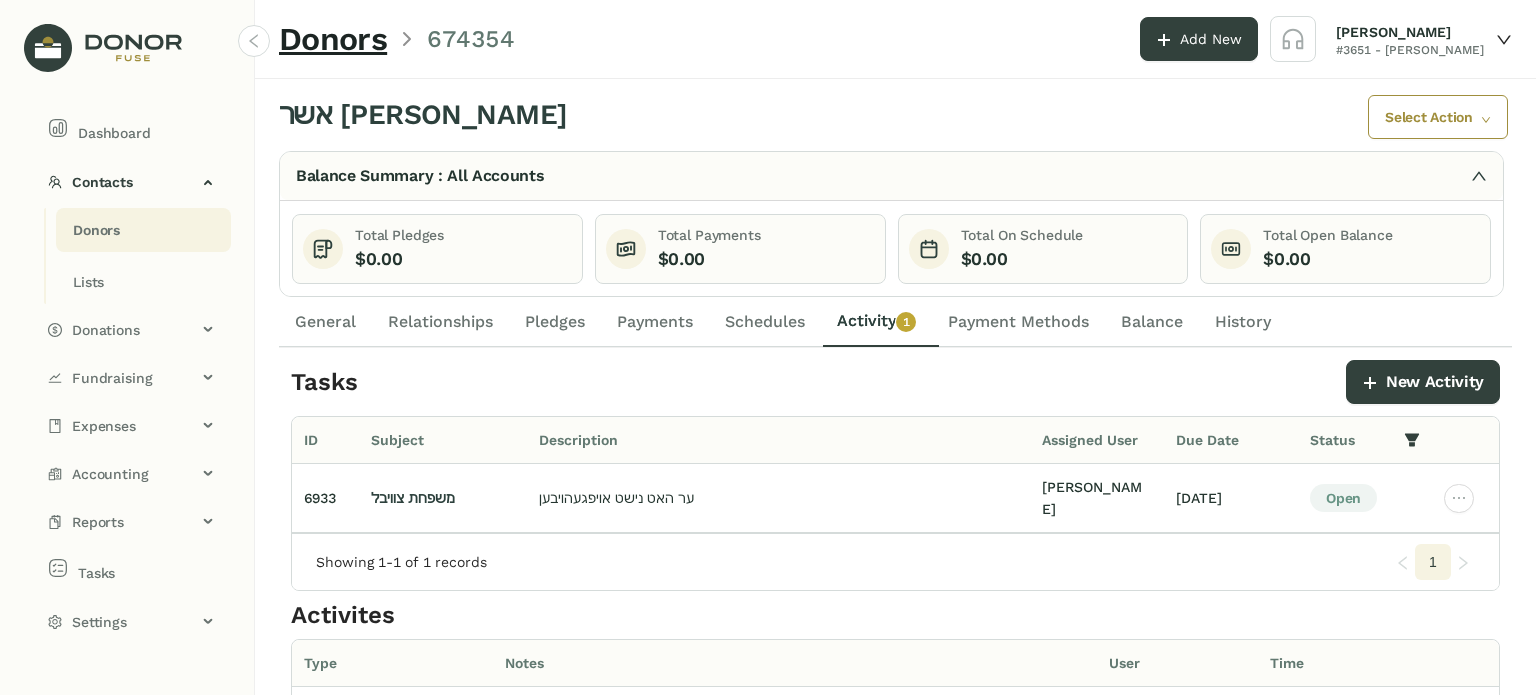 click on "General" 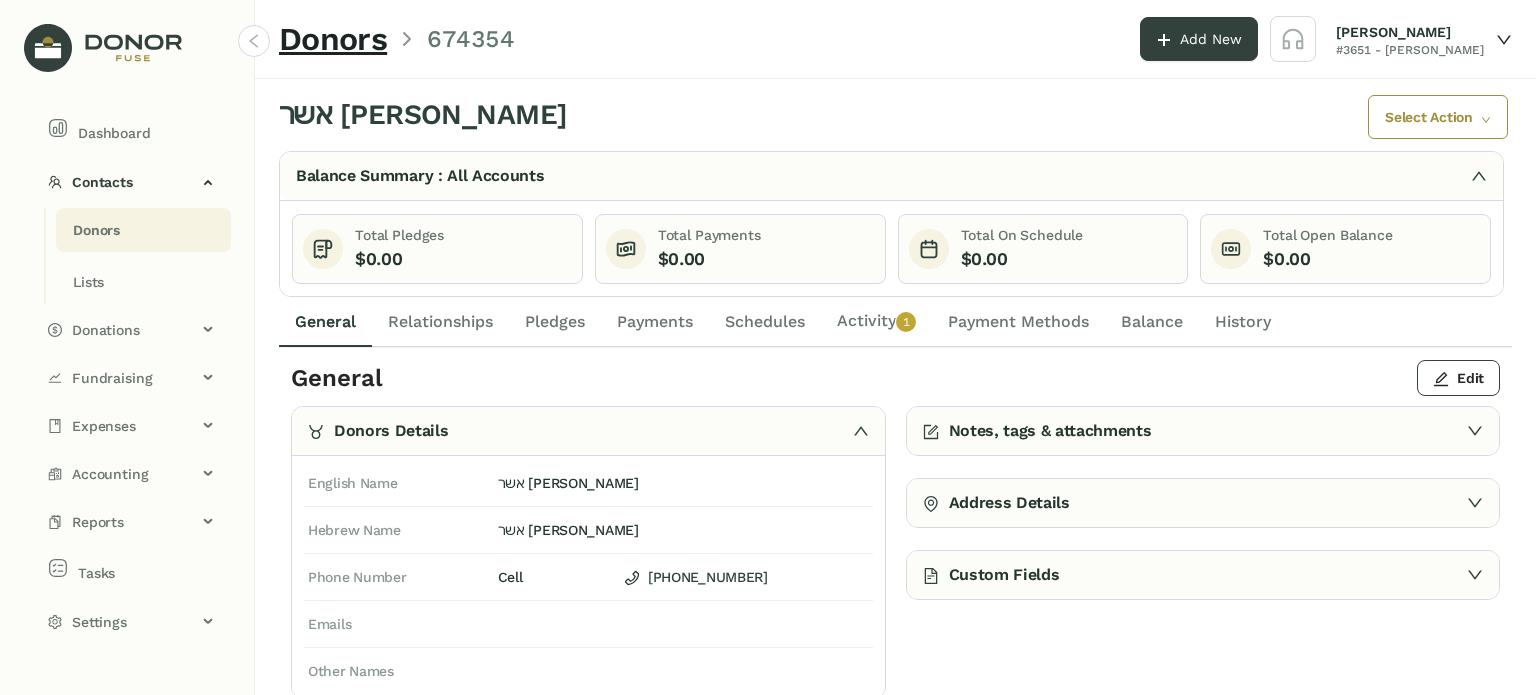 click on "Notes, tags & attachments" 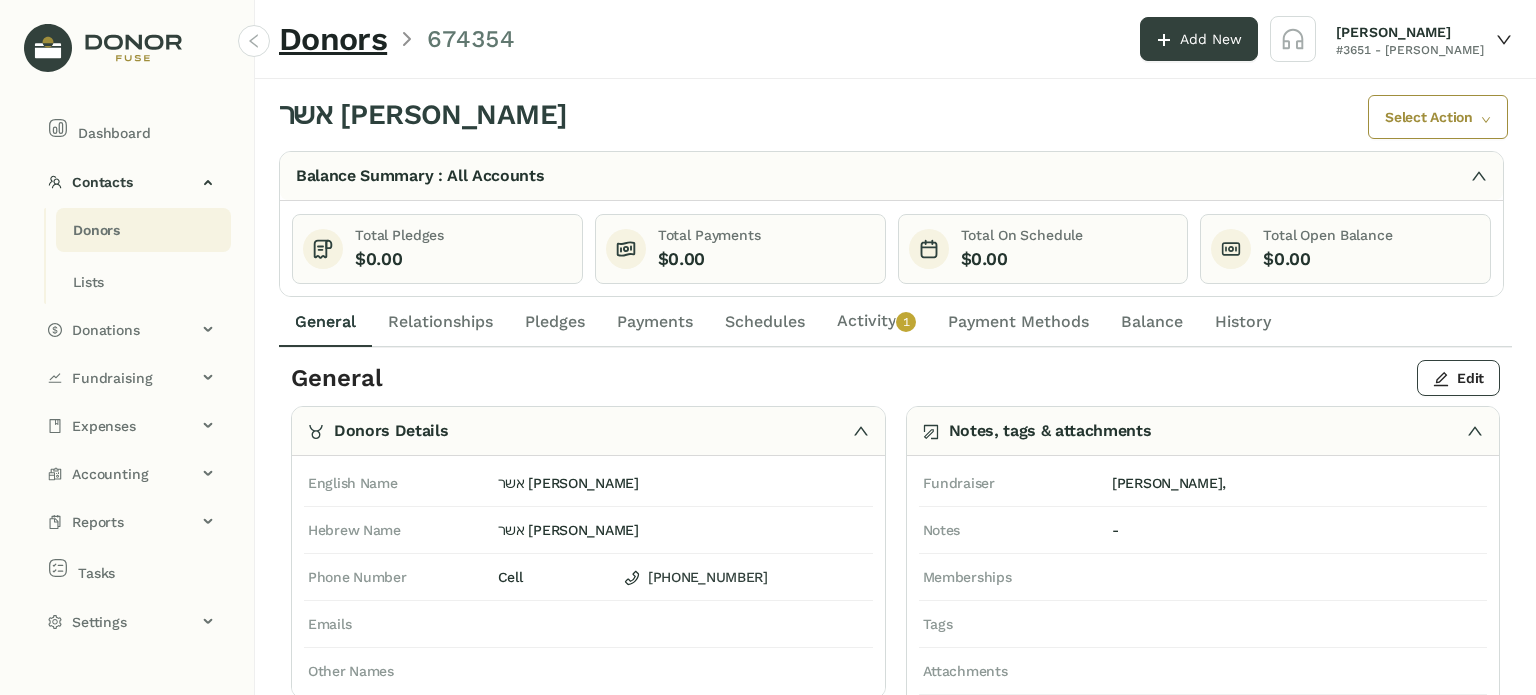 click on "Relationships" 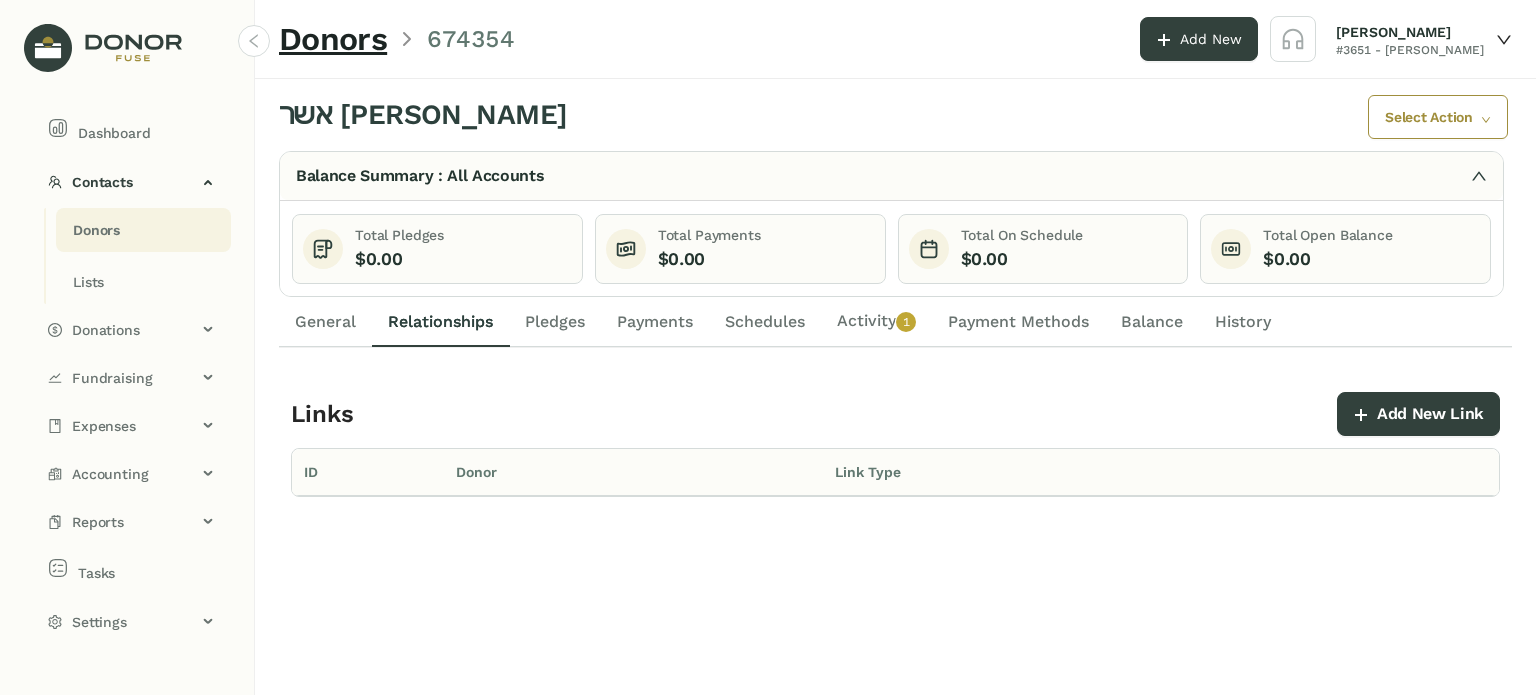 click on "General" 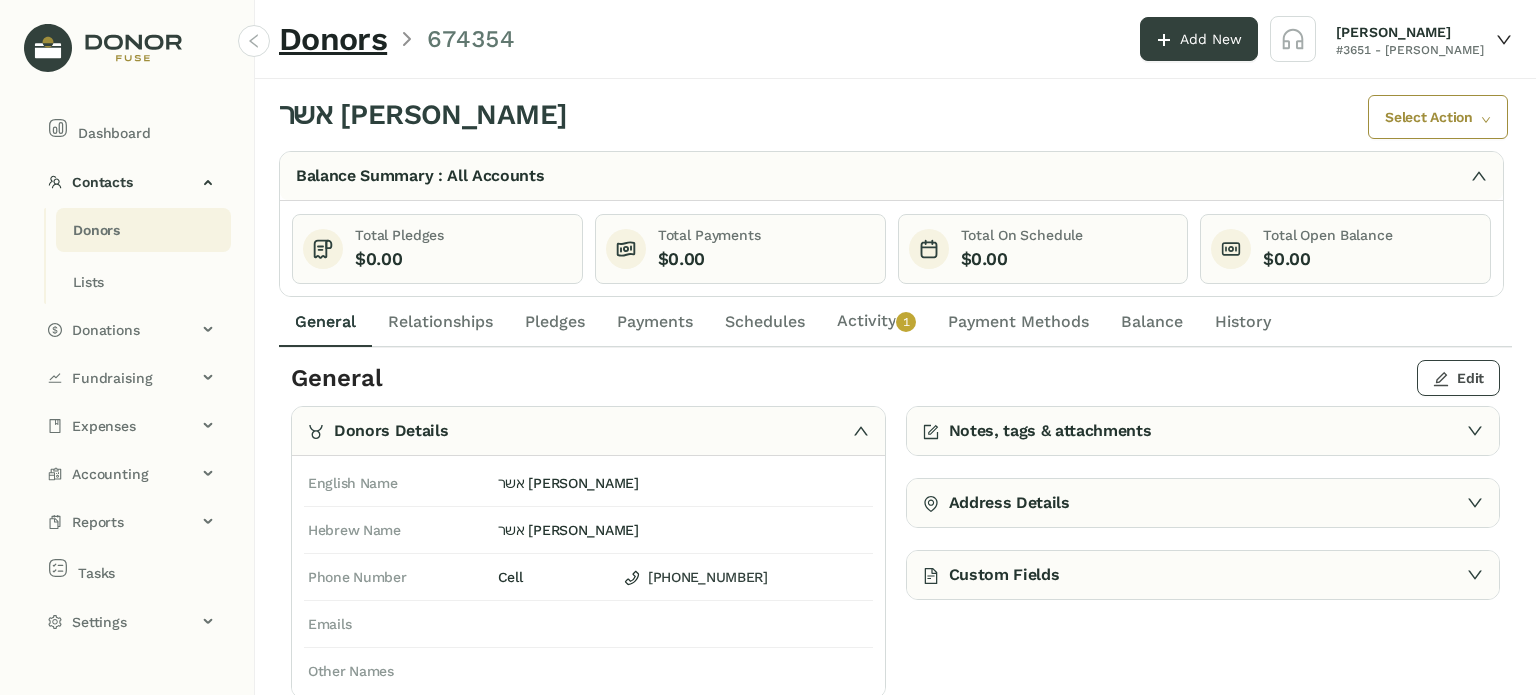 click on "Edit" 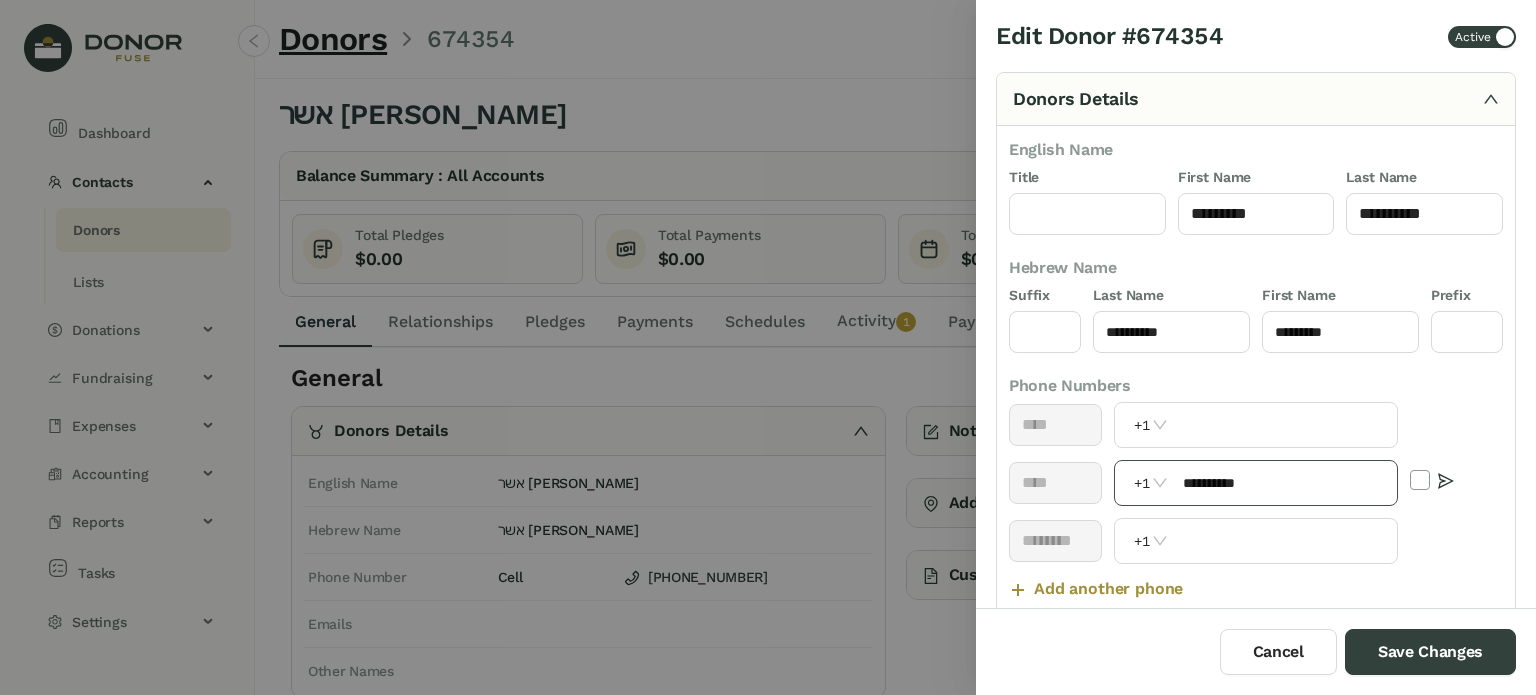 click on "**********" at bounding box center (1284, 483) 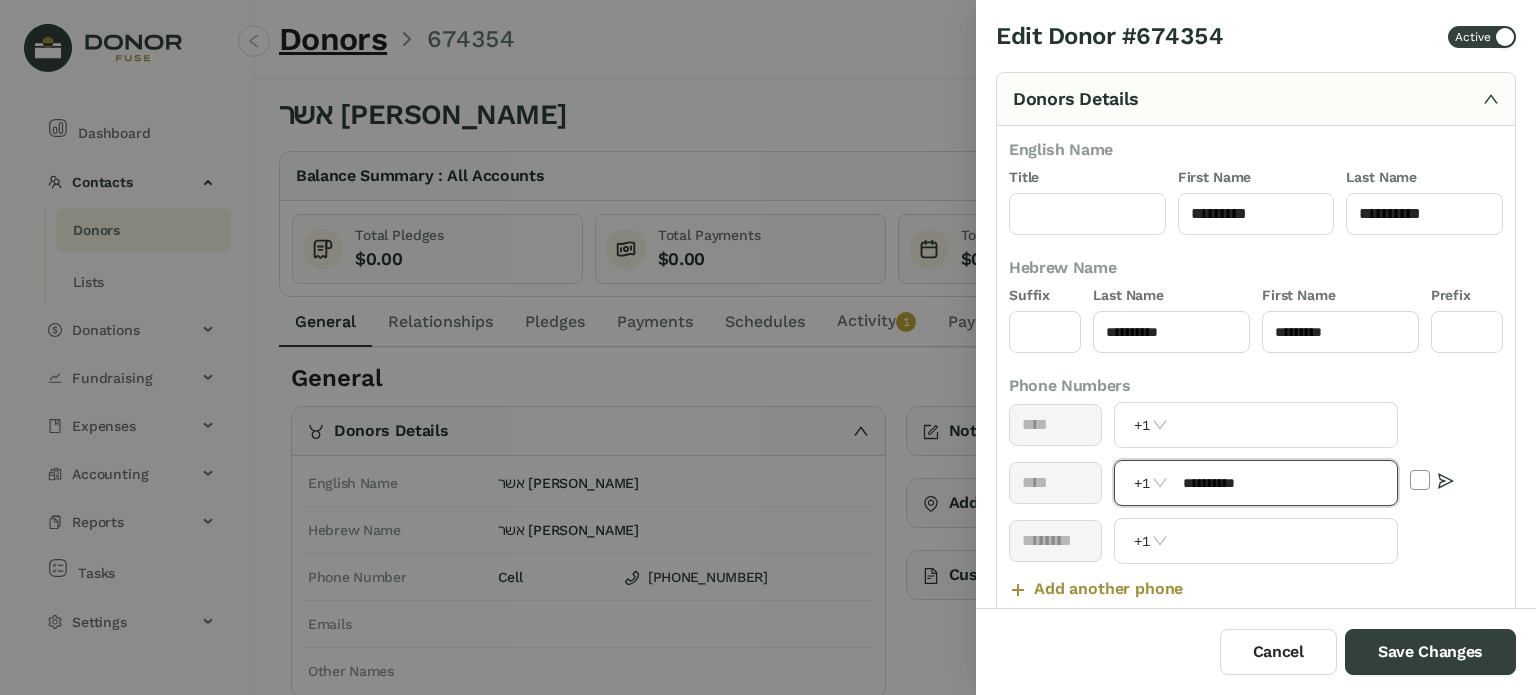 click on "**********" at bounding box center [1284, 483] 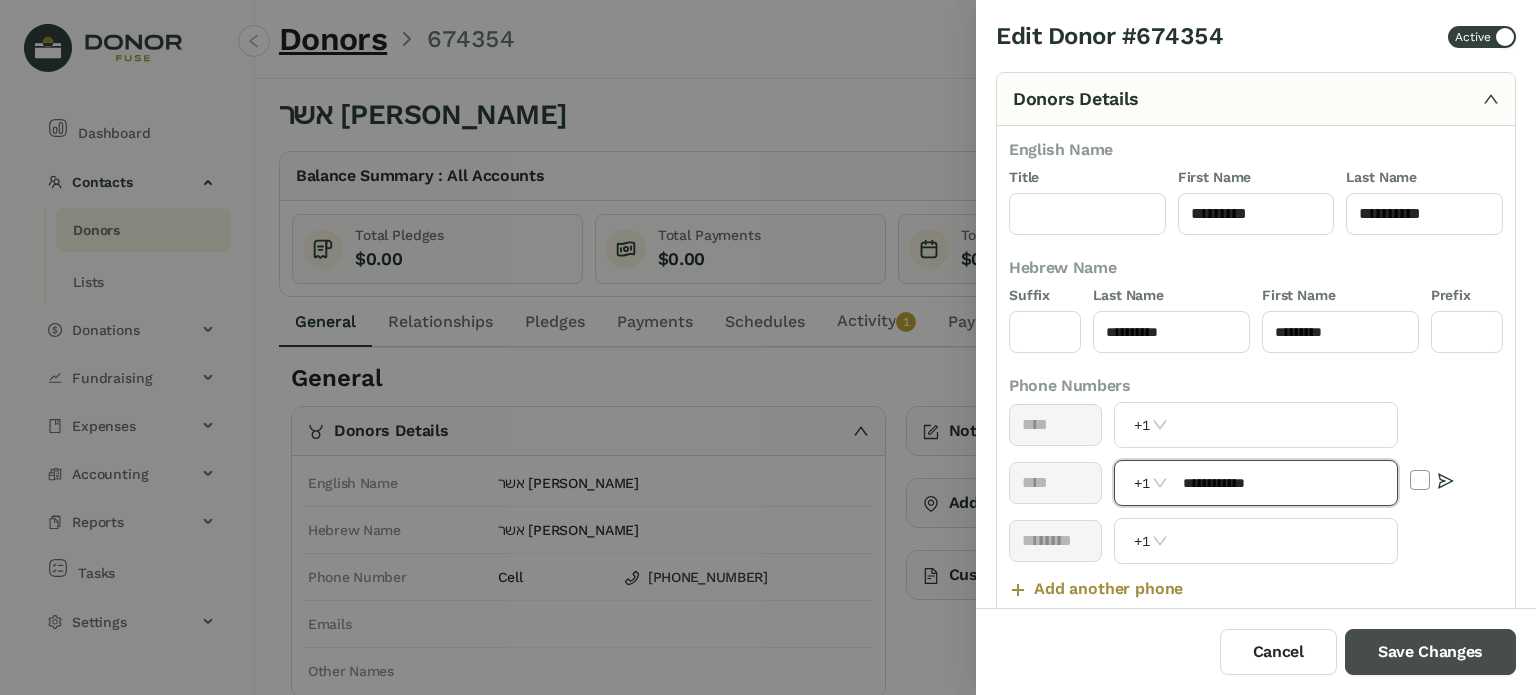 type on "**********" 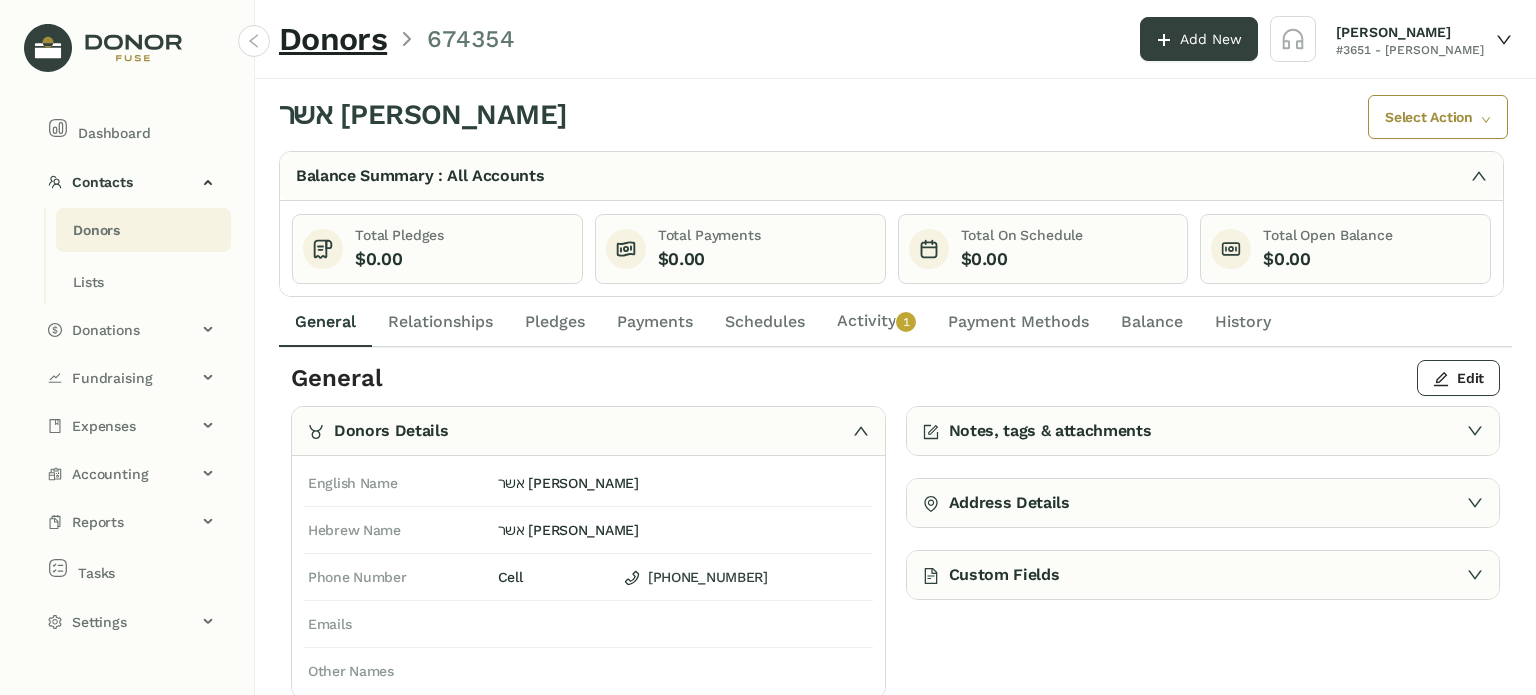 click on "Activity   0   1   2   3   4   5   6   7   8   9" 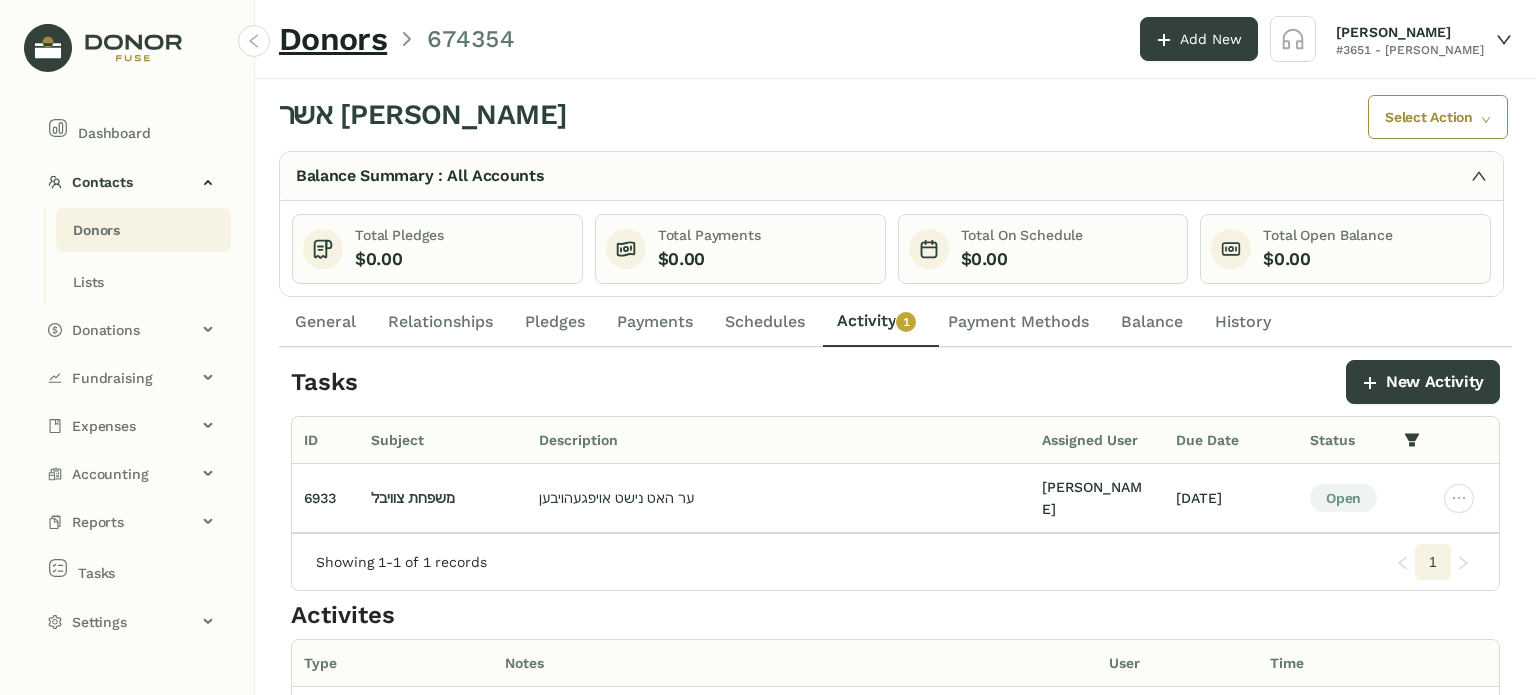 click on "General" 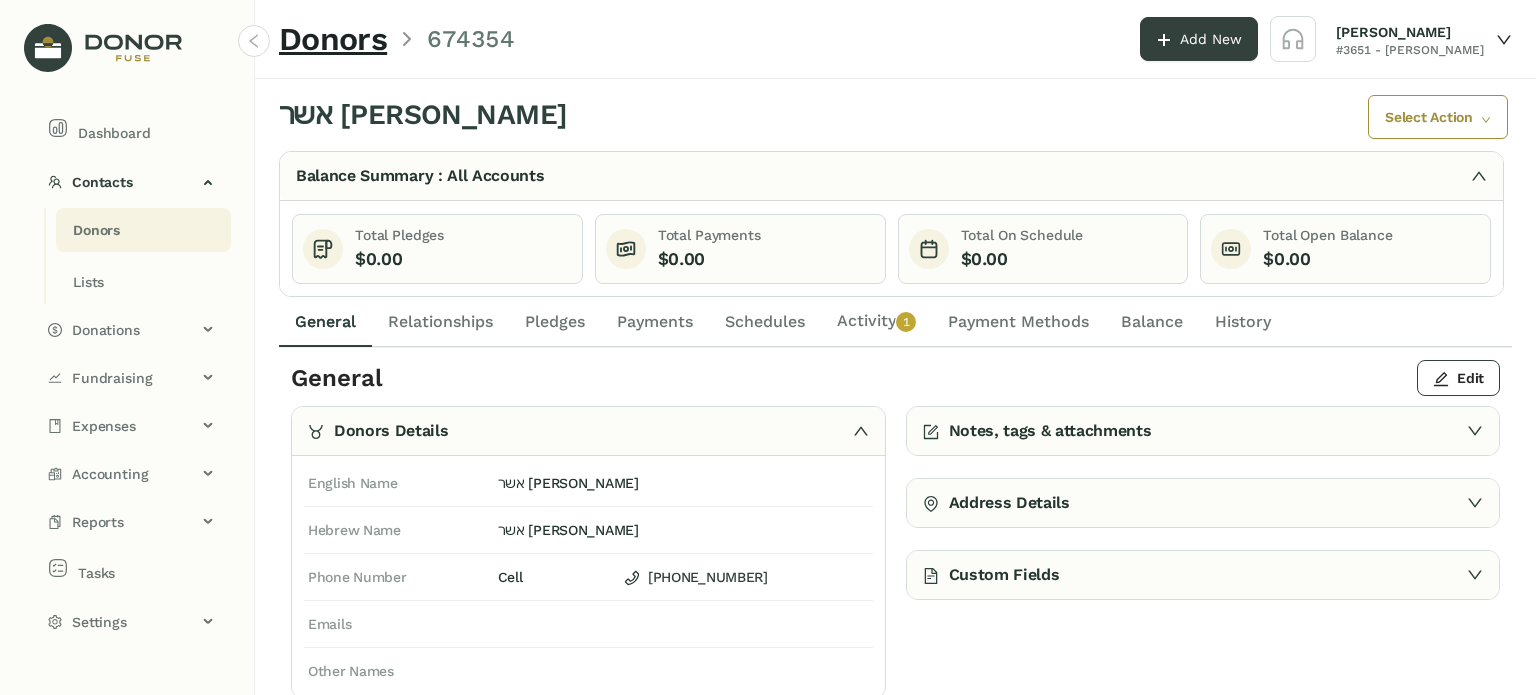 click on "Activity   0   1   2   3   4   5   6   7   8   9" 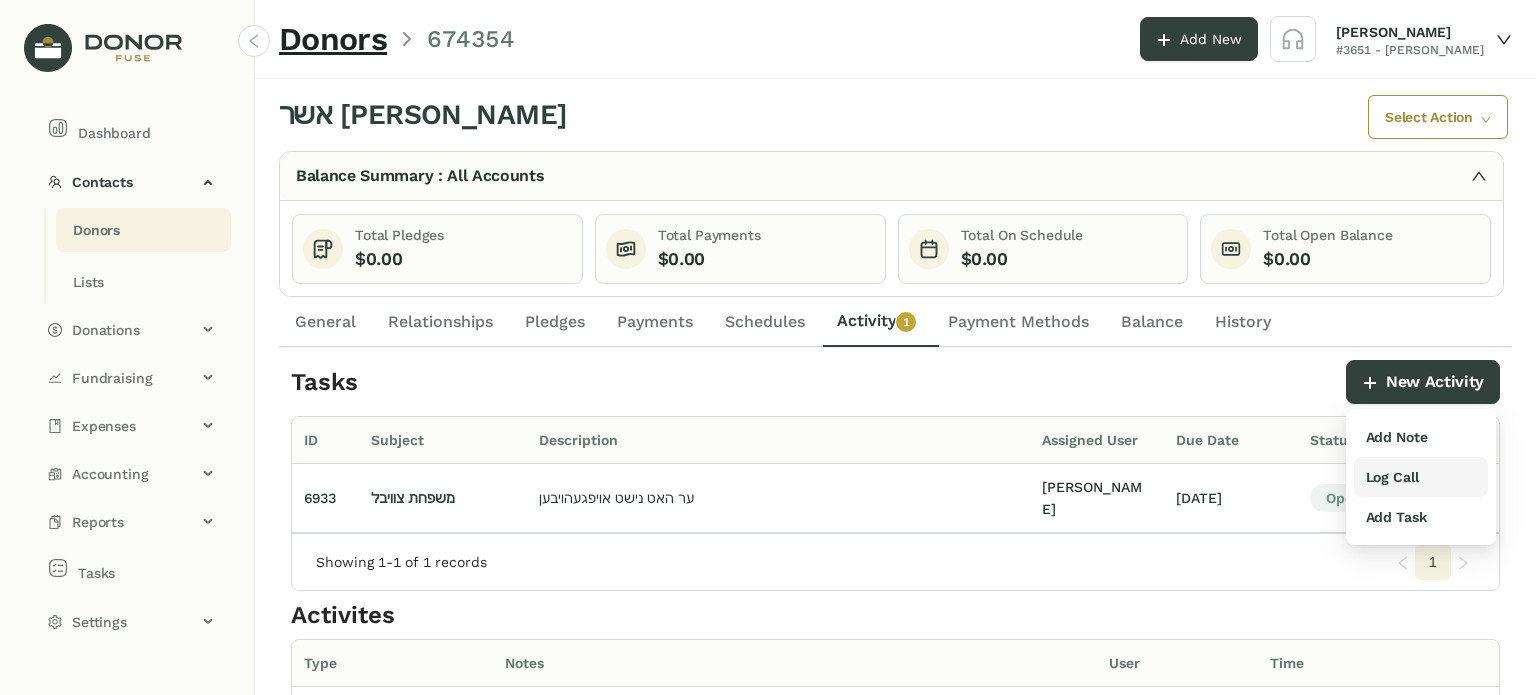click on "Log Call" at bounding box center (1392, 477) 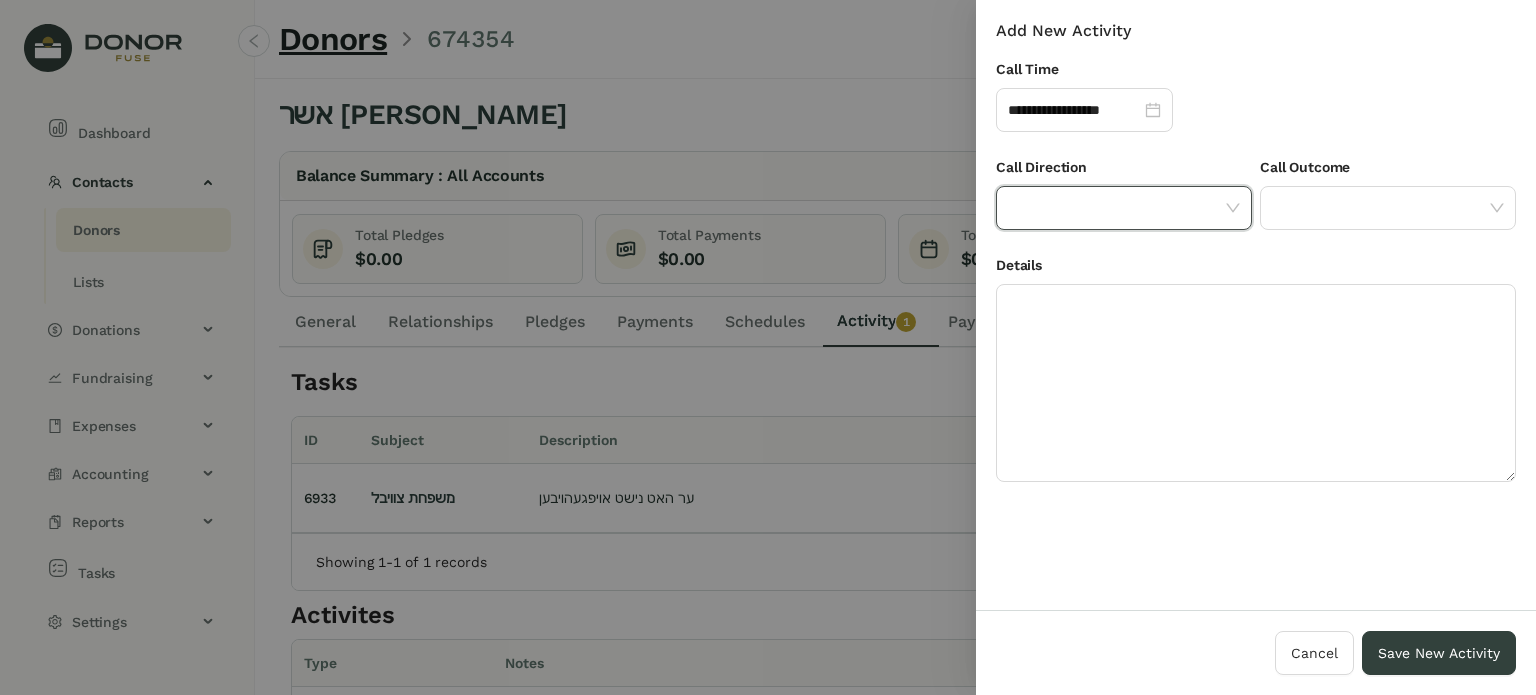 click 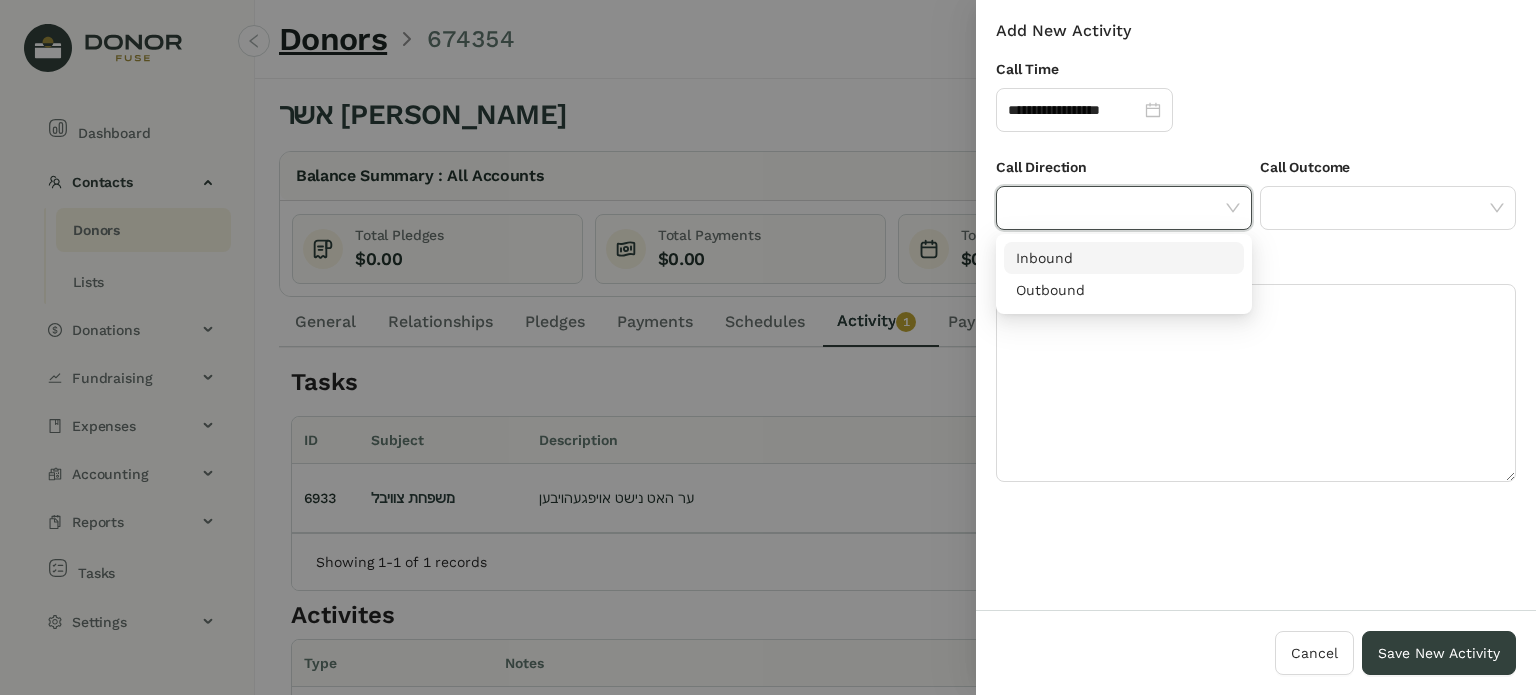 click on "Inbound" at bounding box center [1124, 258] 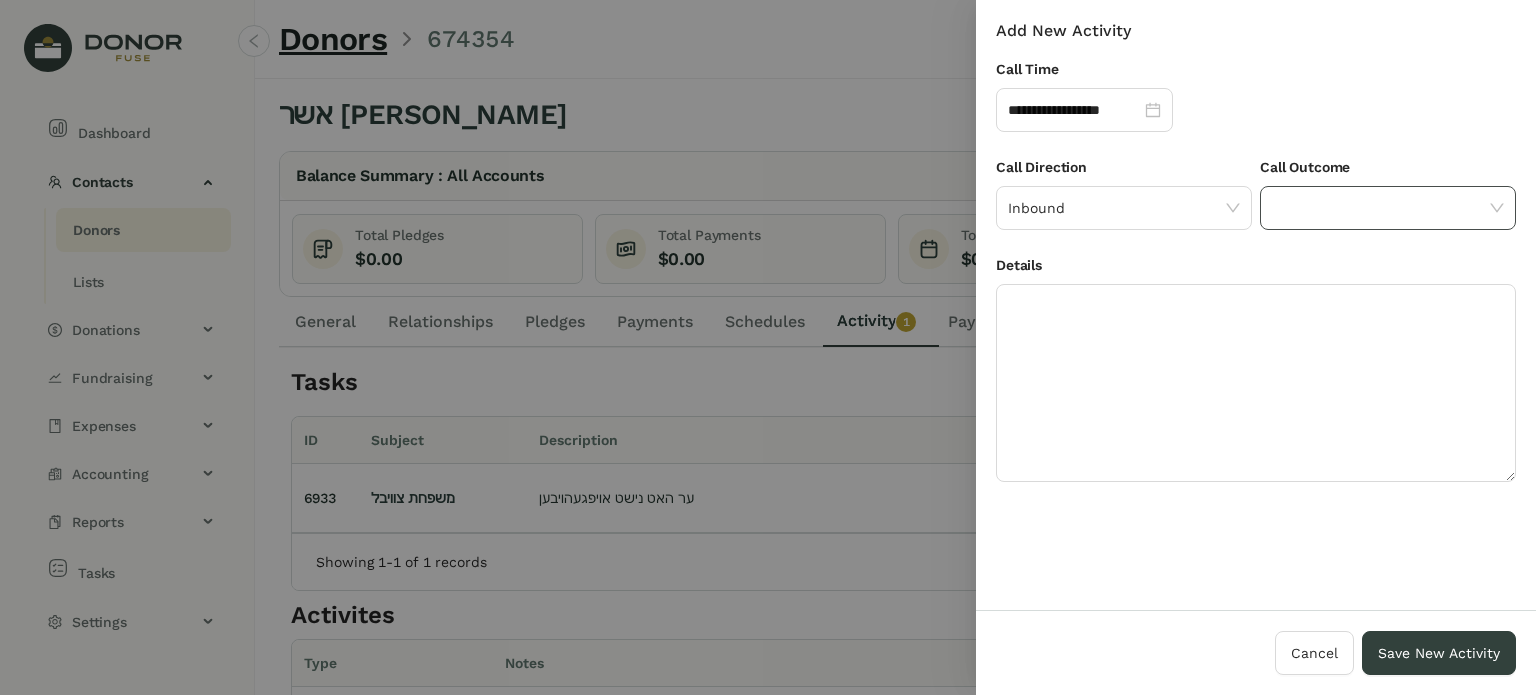 click 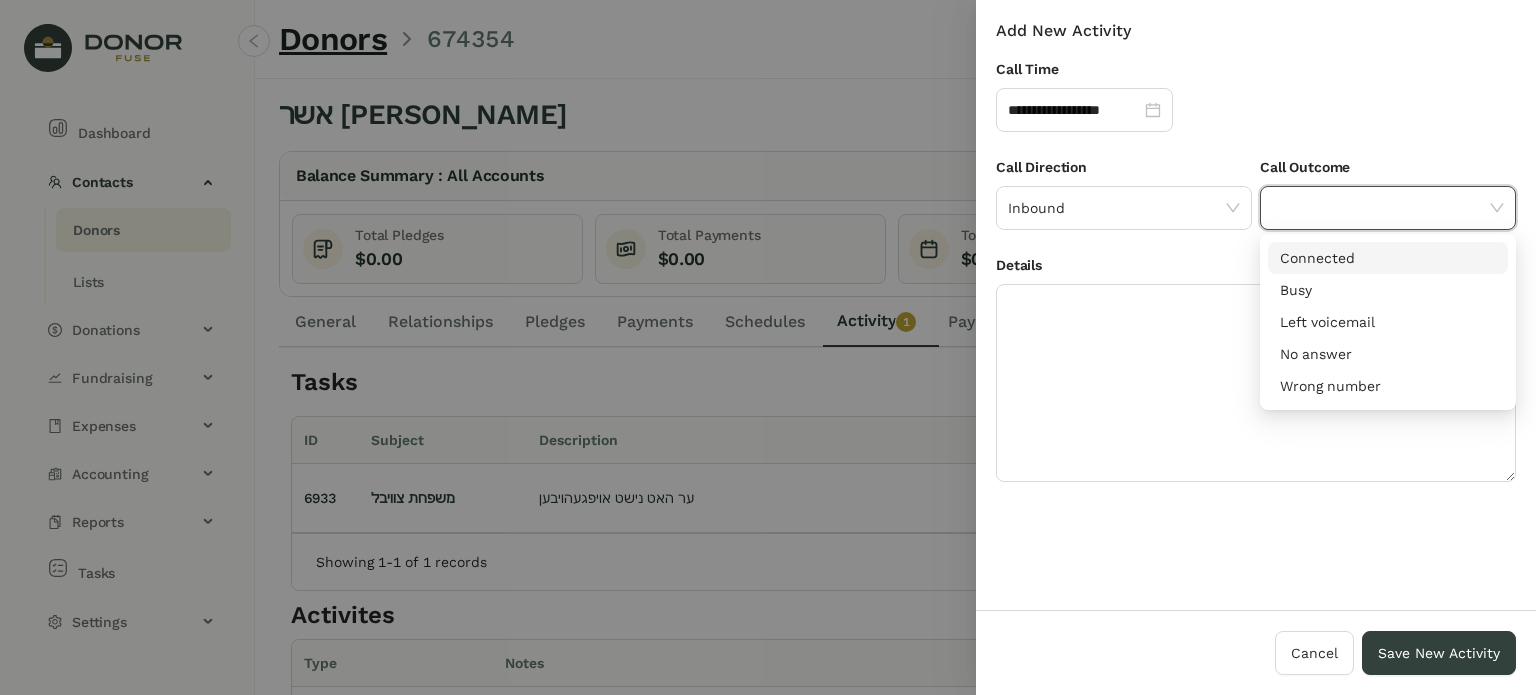 click on "Connected" at bounding box center (1388, 258) 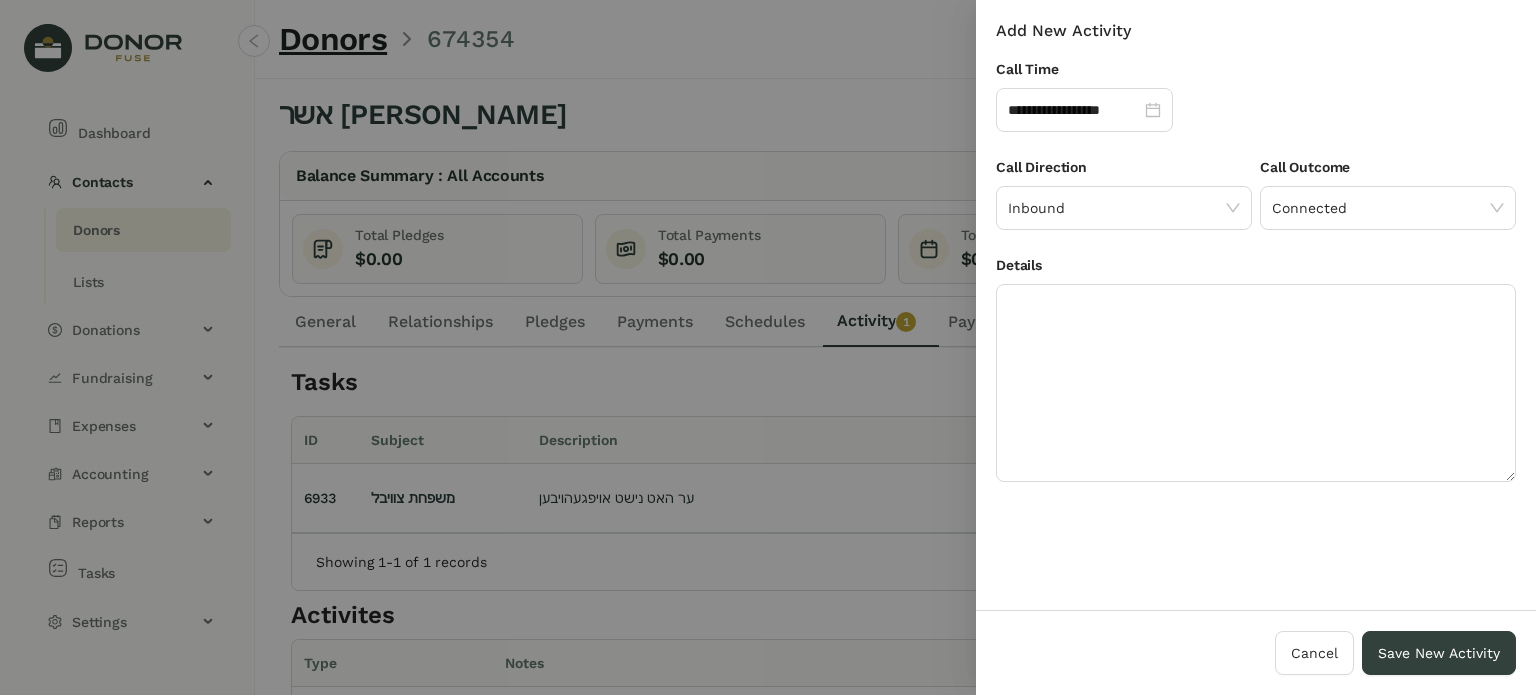 drag, startPoint x: 1101, startPoint y: 521, endPoint x: 1097, endPoint y: 507, distance: 14.56022 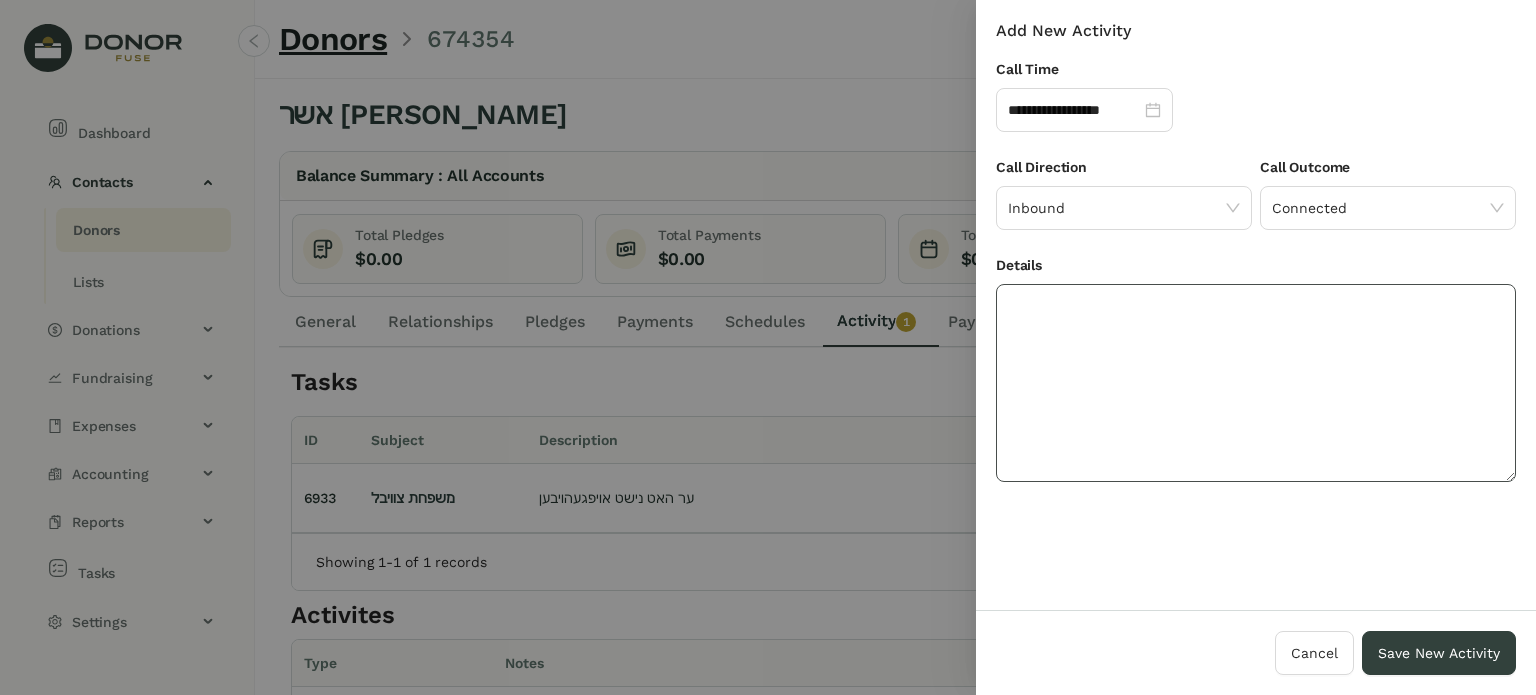 click 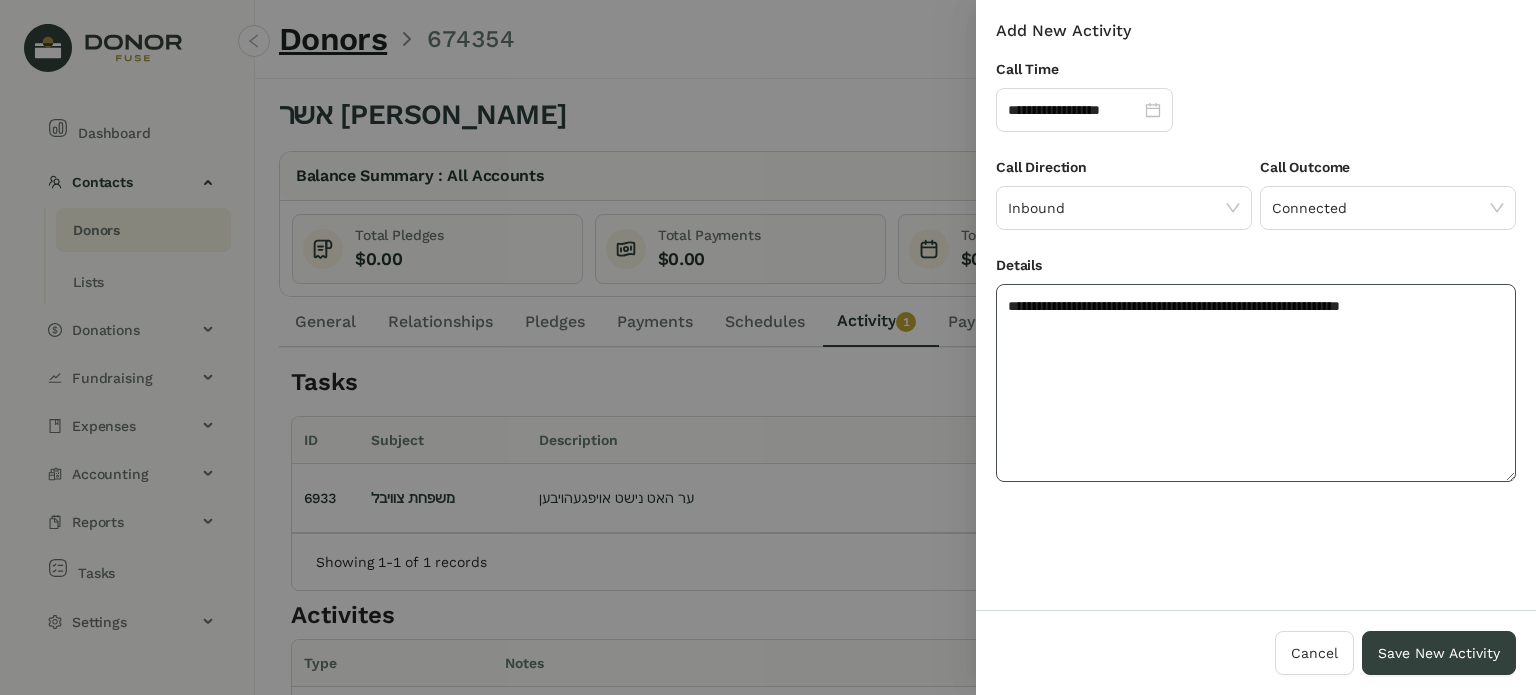 click on "**********" 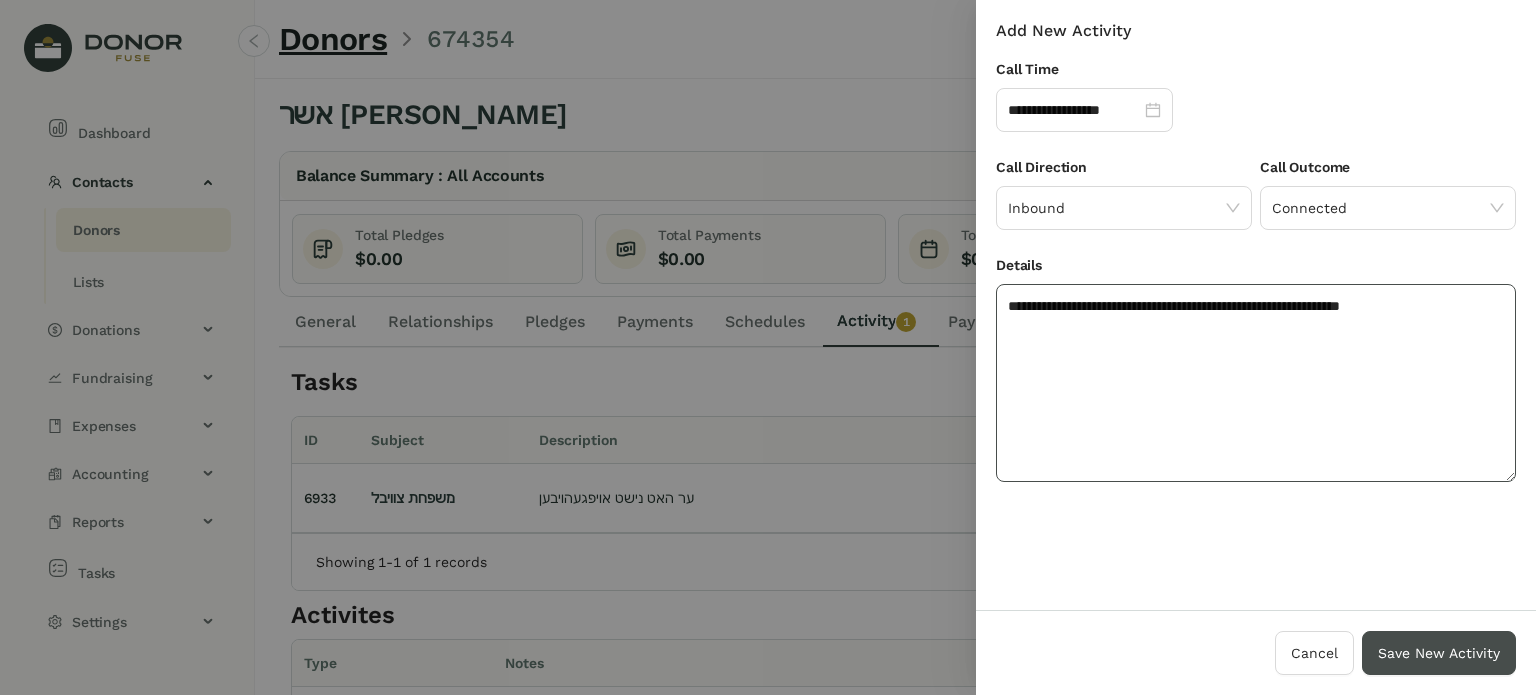 type on "**********" 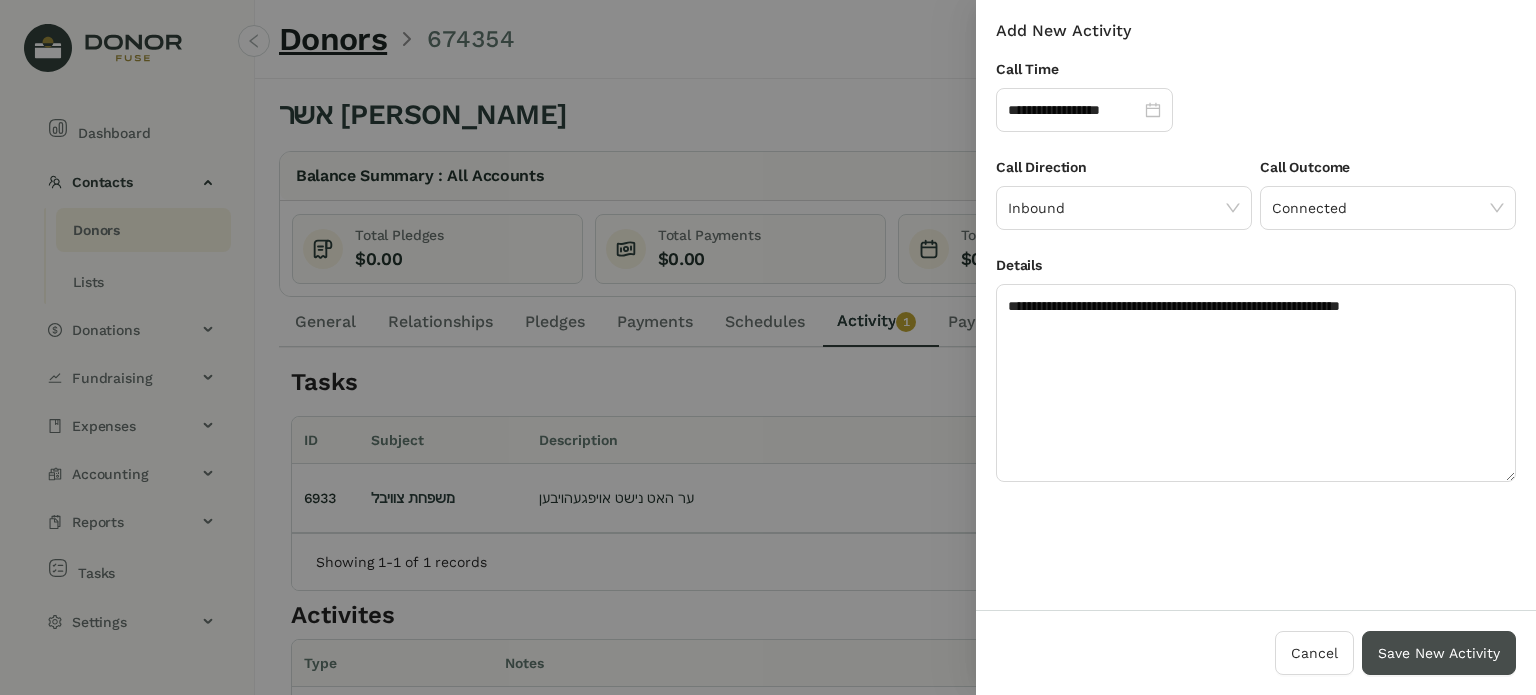 click on "Save New Activity" at bounding box center (1439, 653) 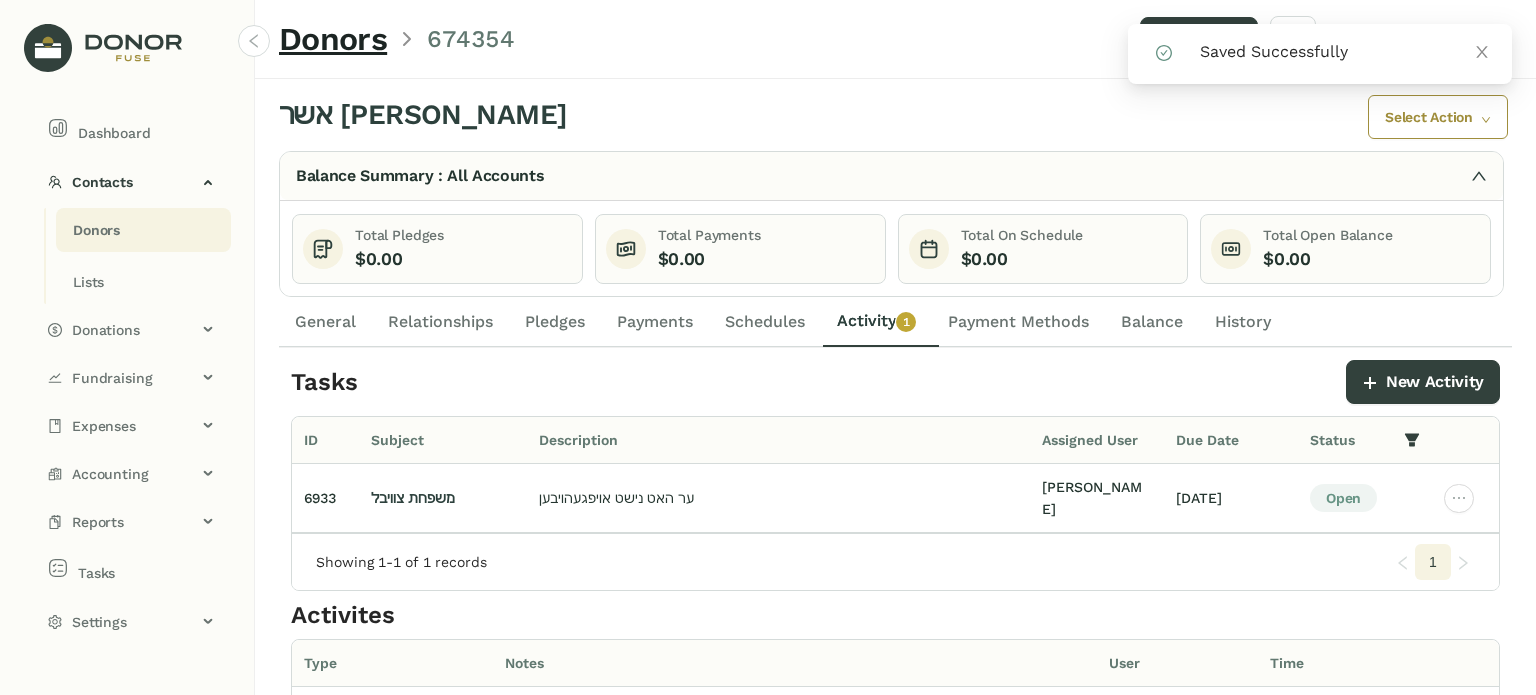 click on "General" 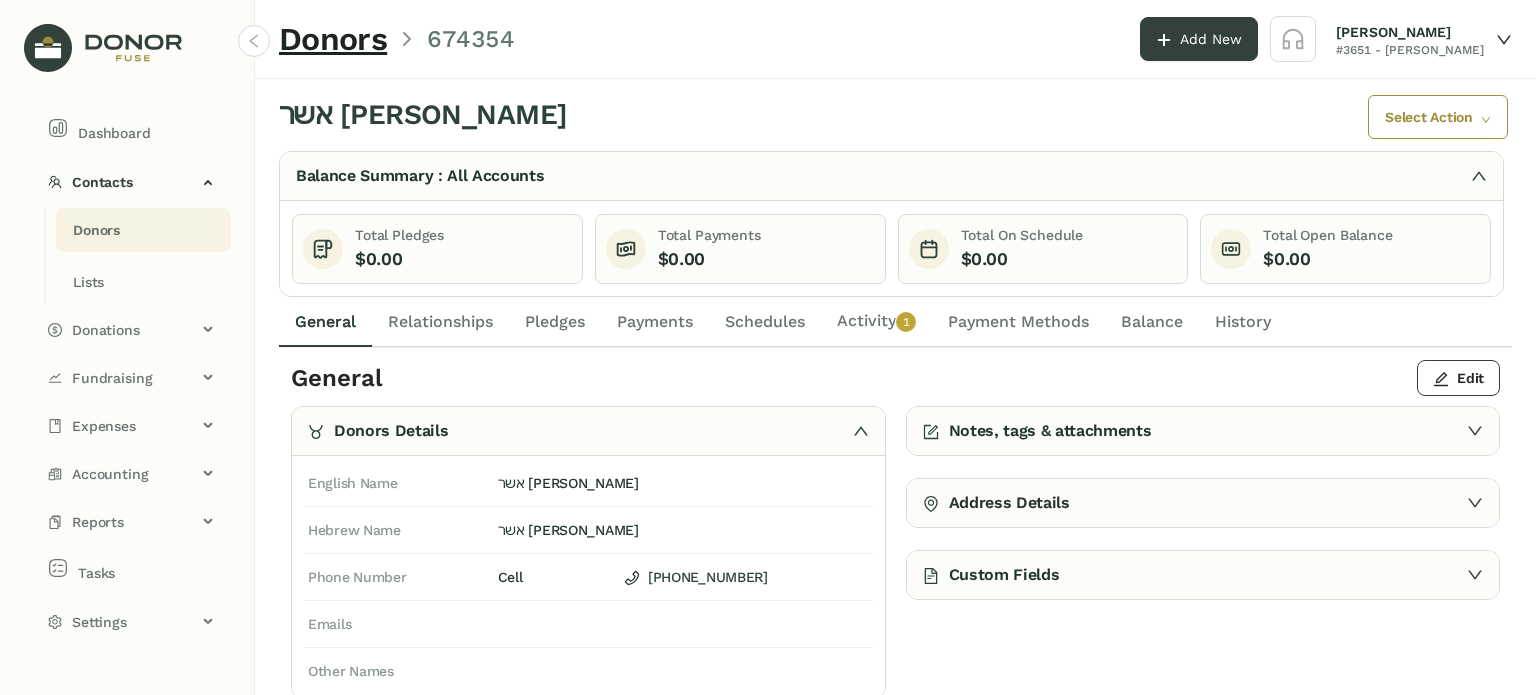 click on "Activity   0   1   2   3   4   5   6   7   8   9" 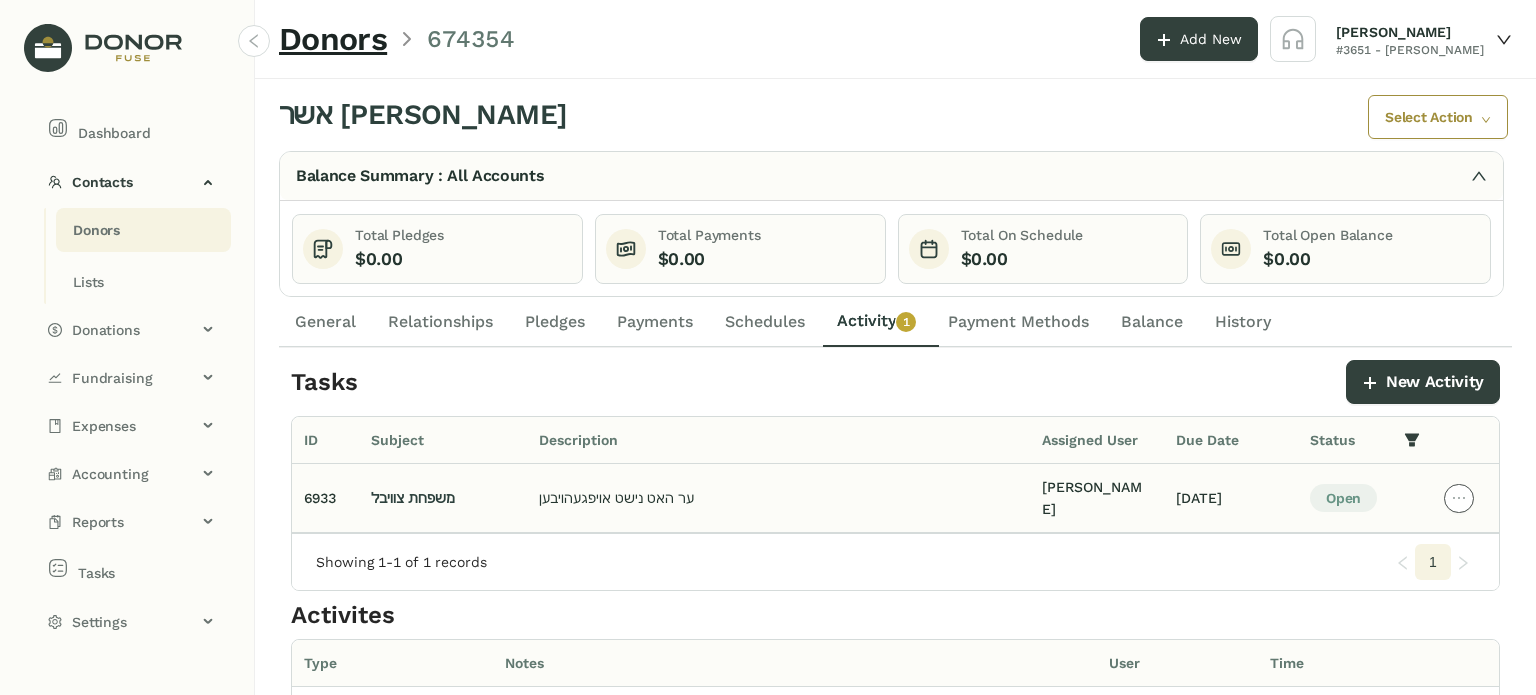 click 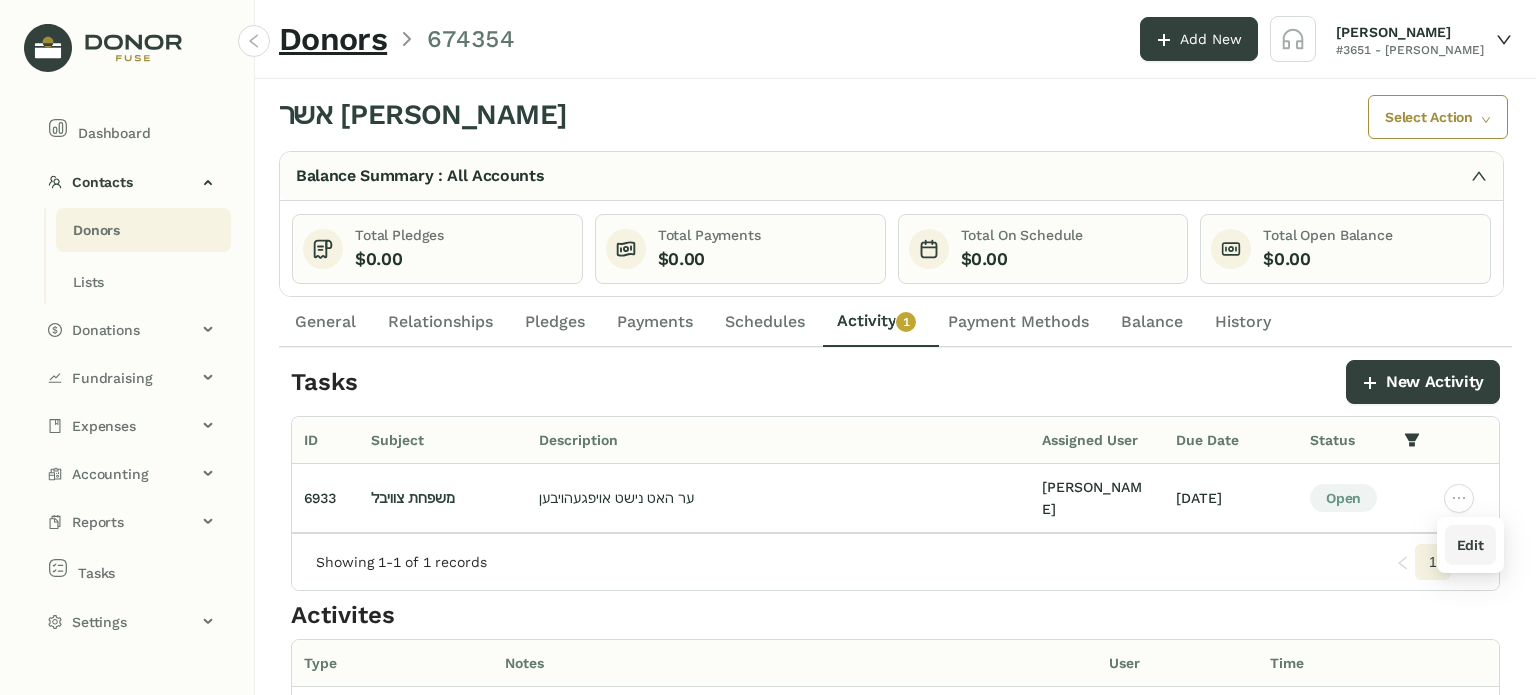 click on "Edit" at bounding box center [1470, 545] 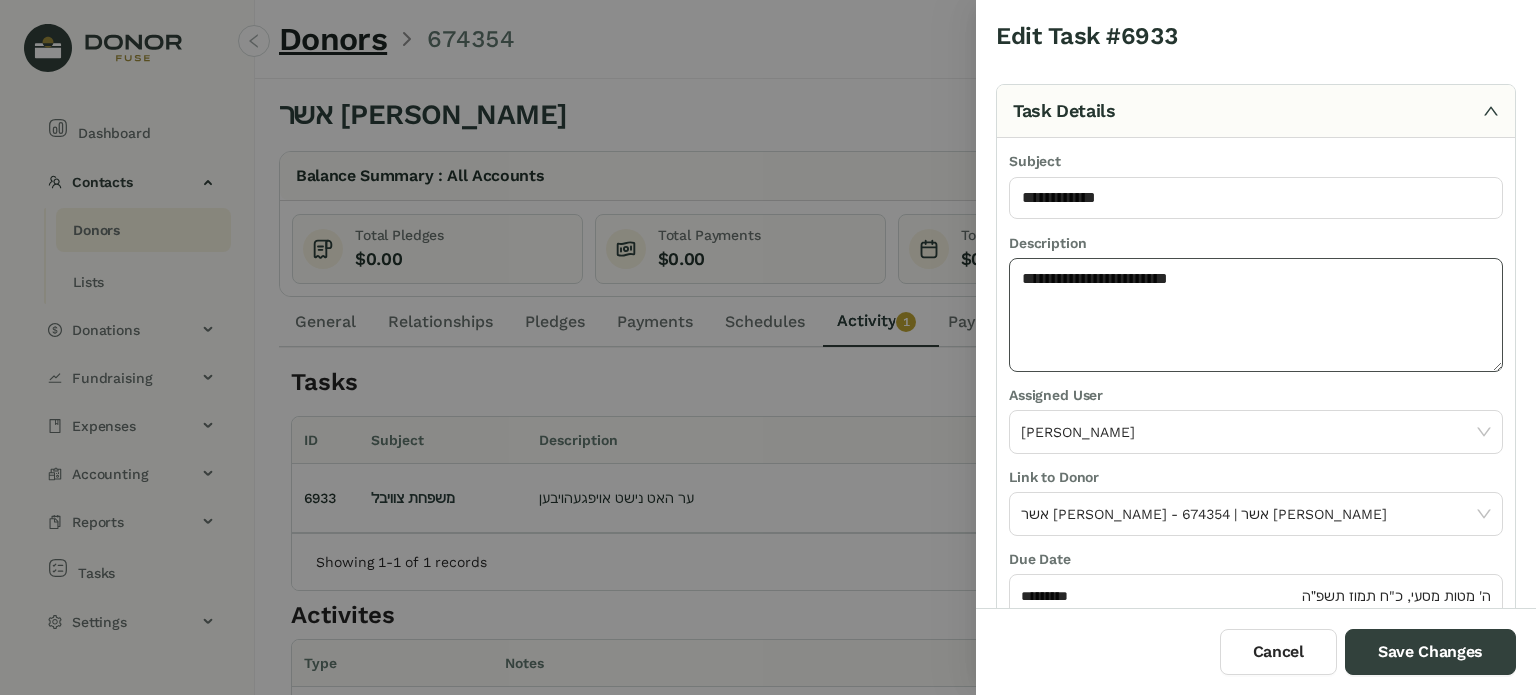 click on "**********" 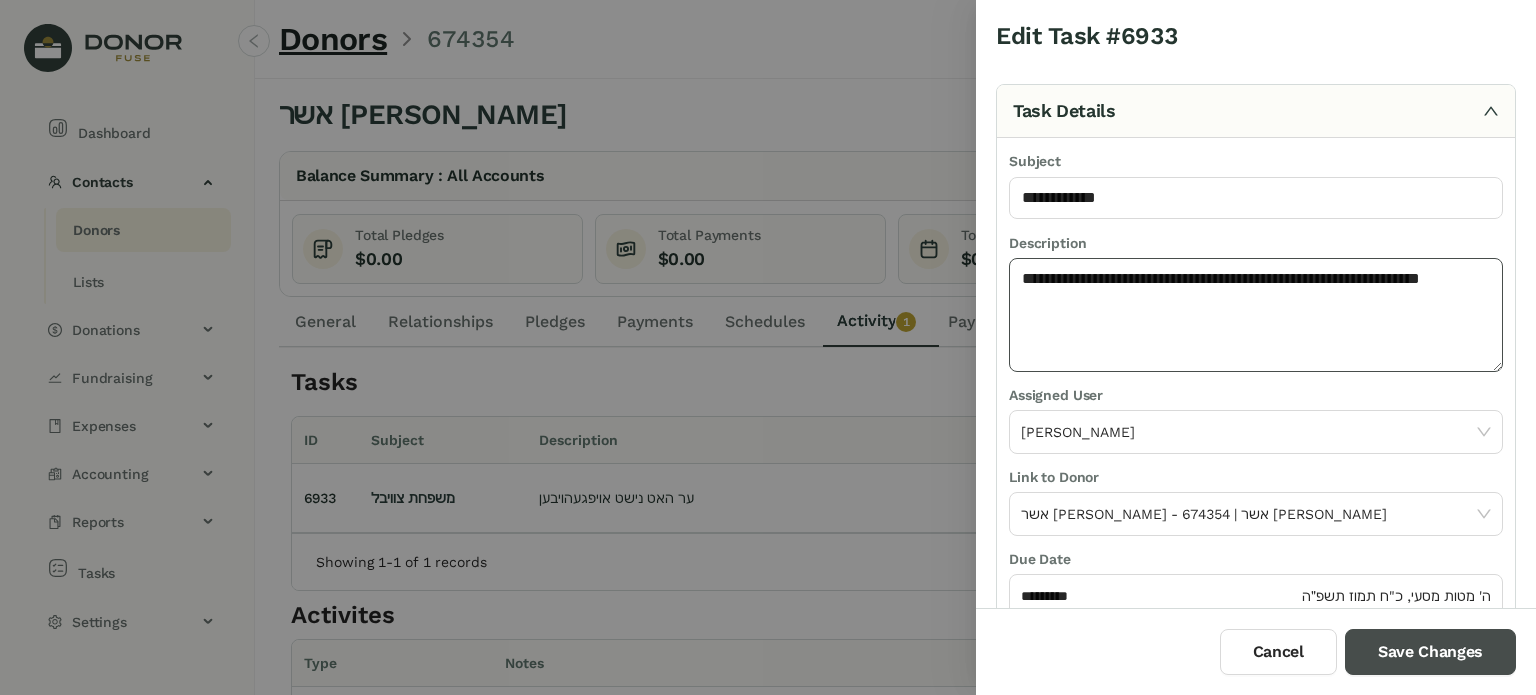 type on "**********" 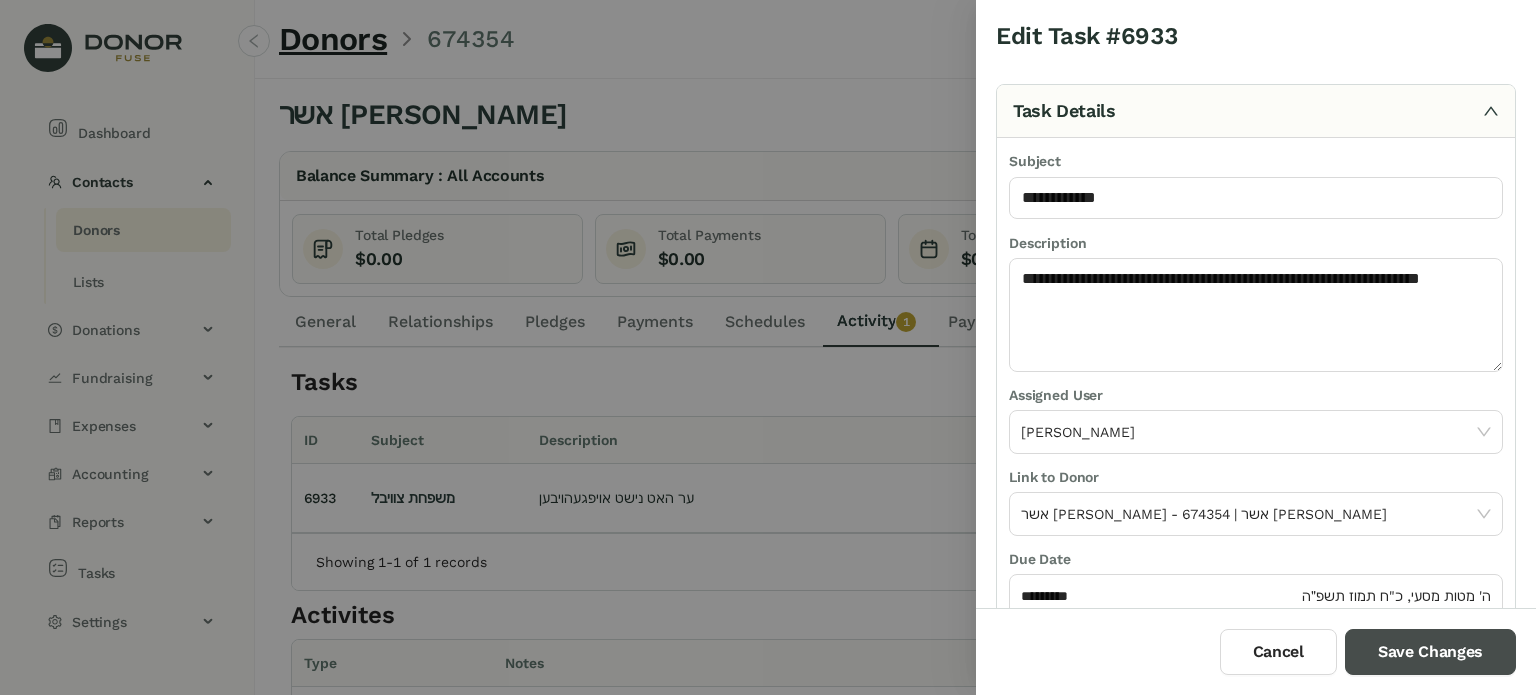 click on "Save Changes" at bounding box center [1430, 652] 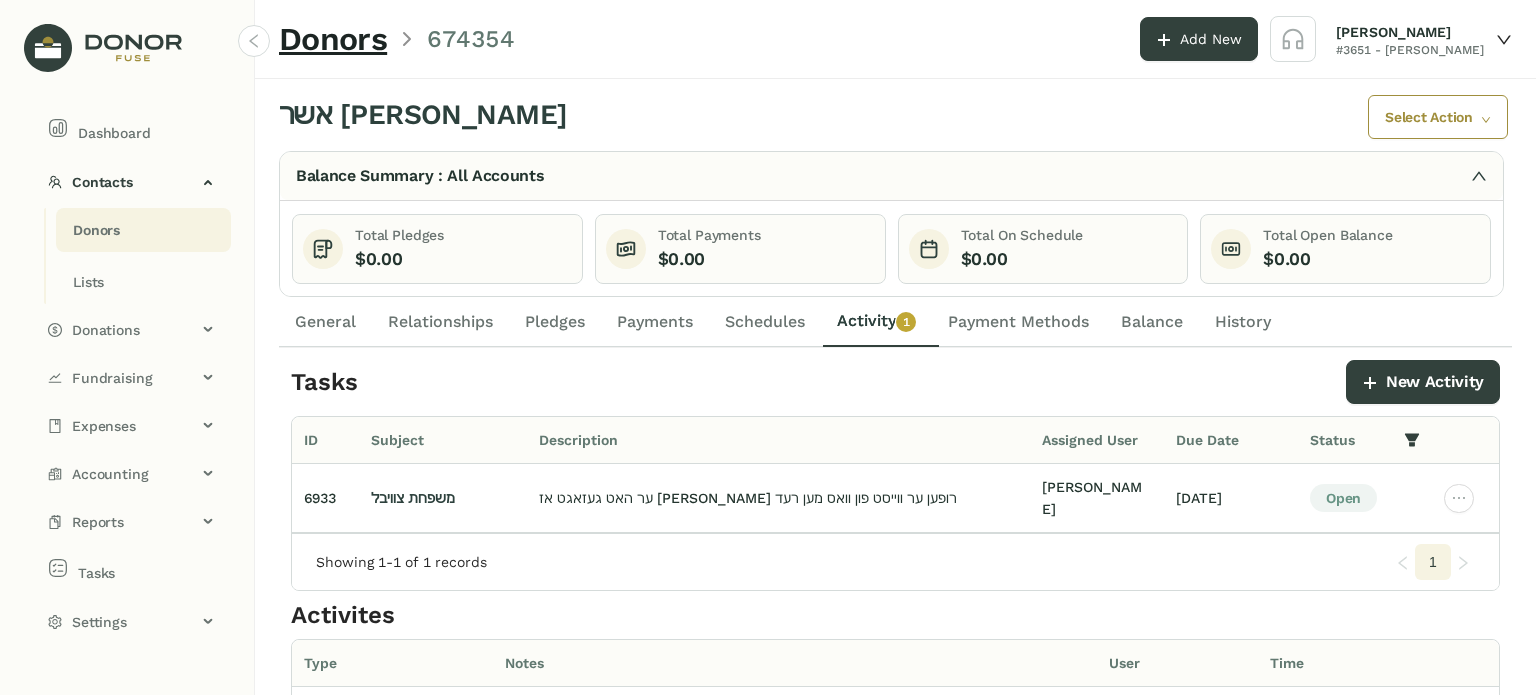 click on "Donors" 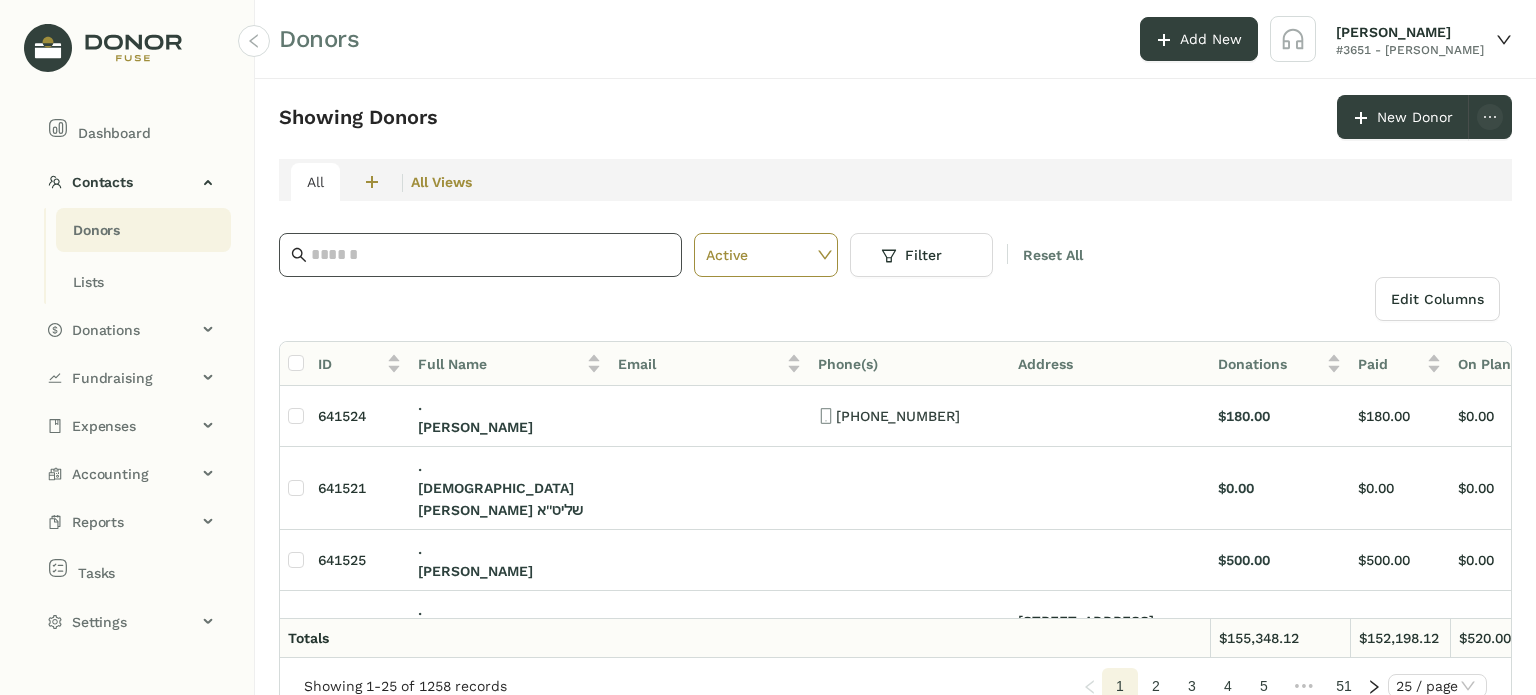 click 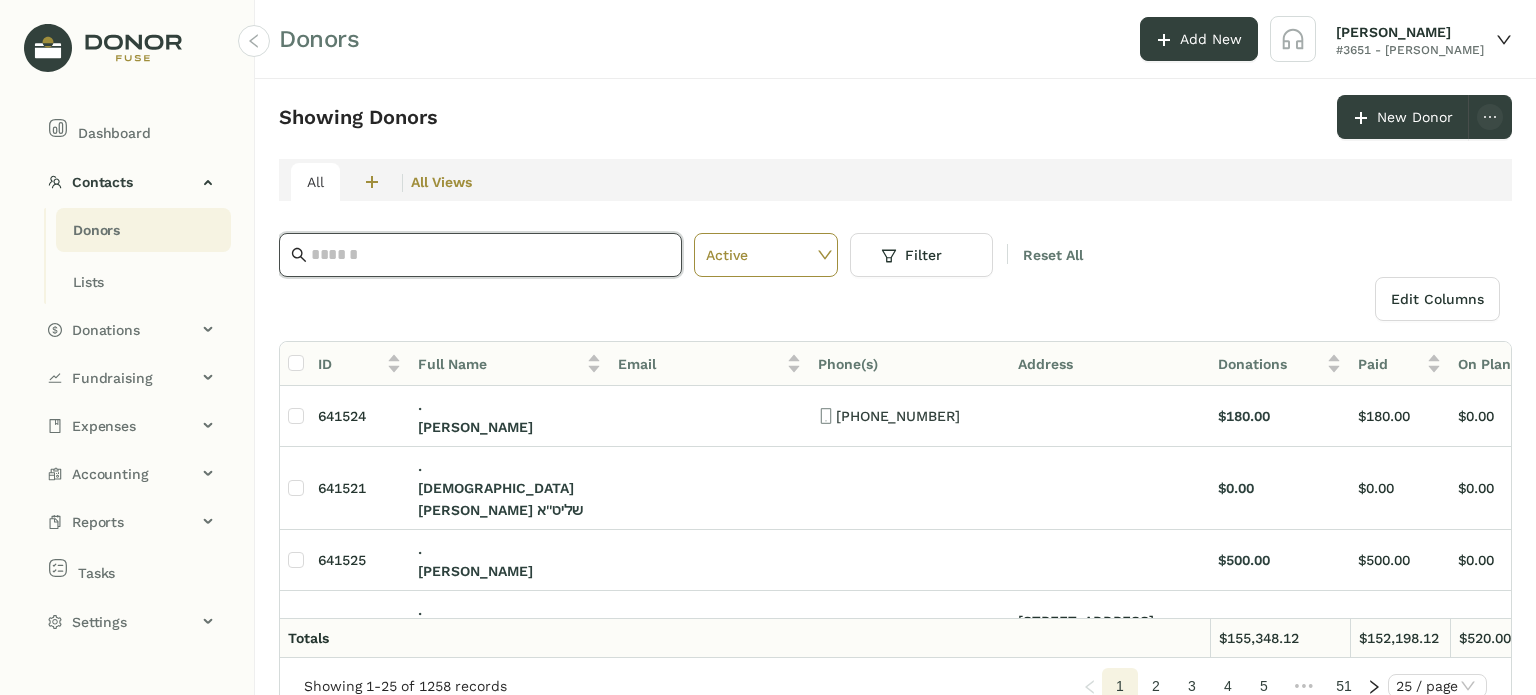 paste on "**********" 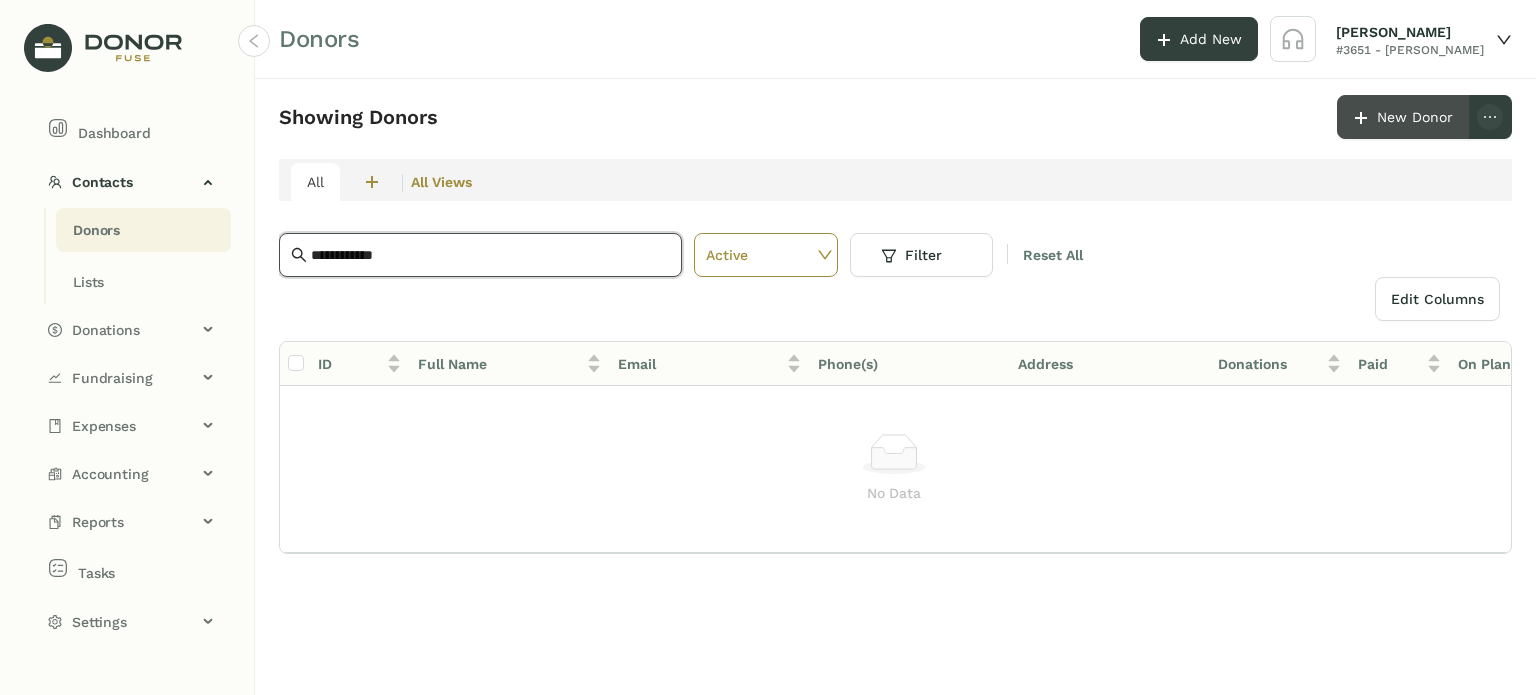 type on "**********" 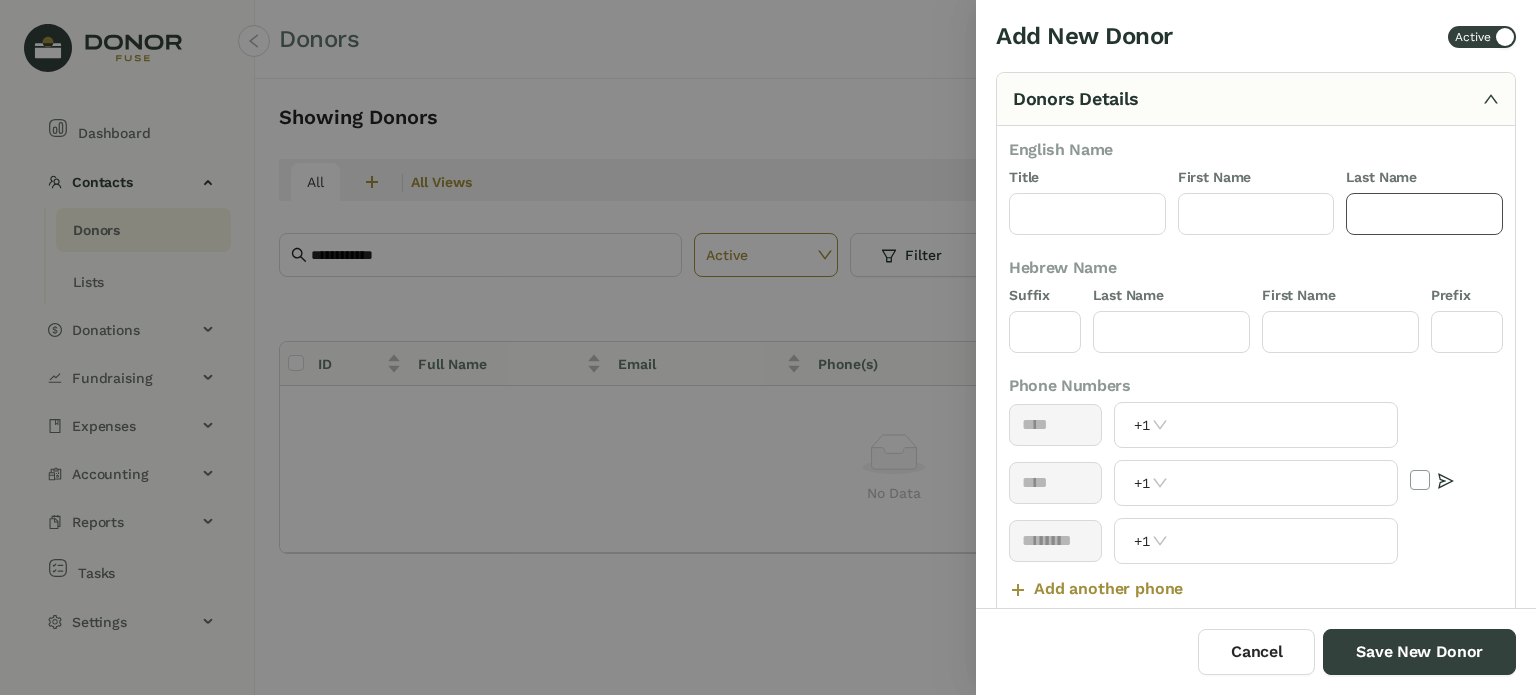 click 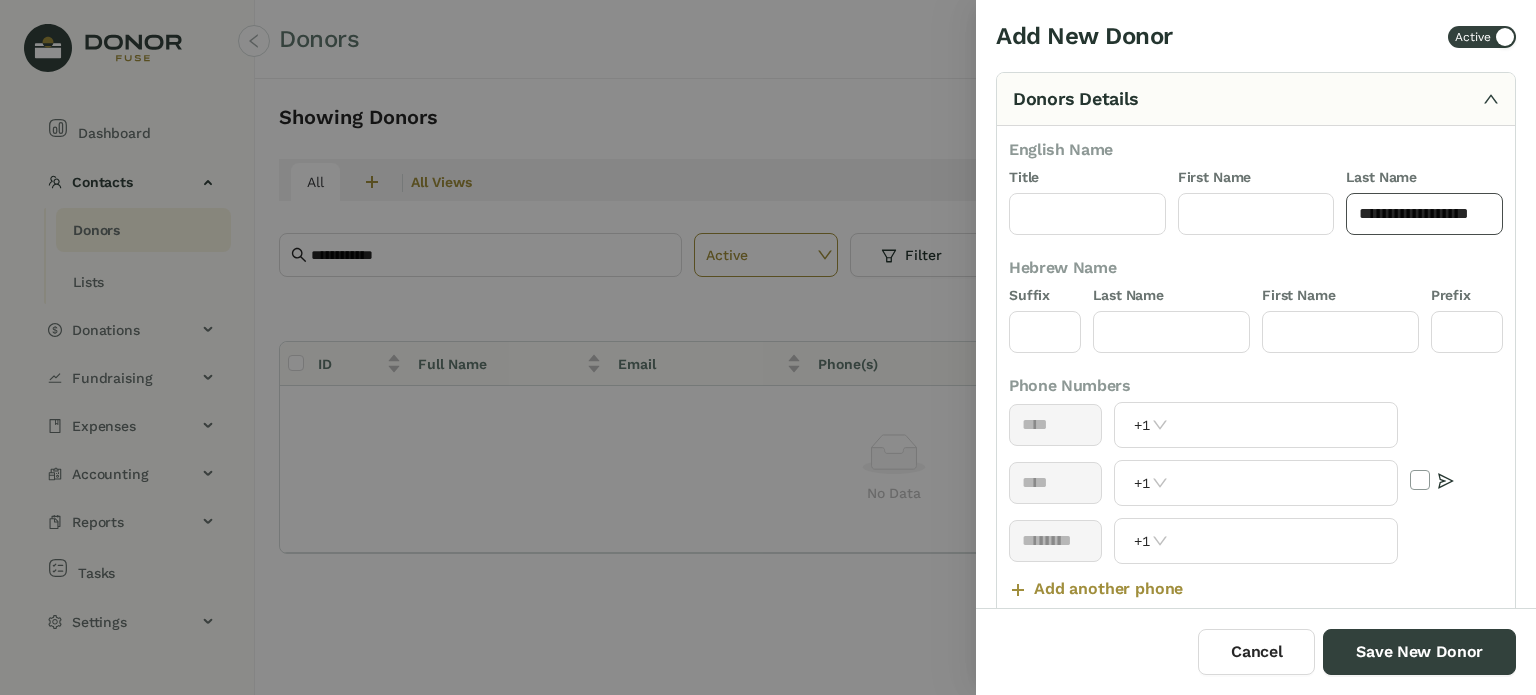 drag, startPoint x: 1468, startPoint y: 212, endPoint x: 1492, endPoint y: 209, distance: 24.186773 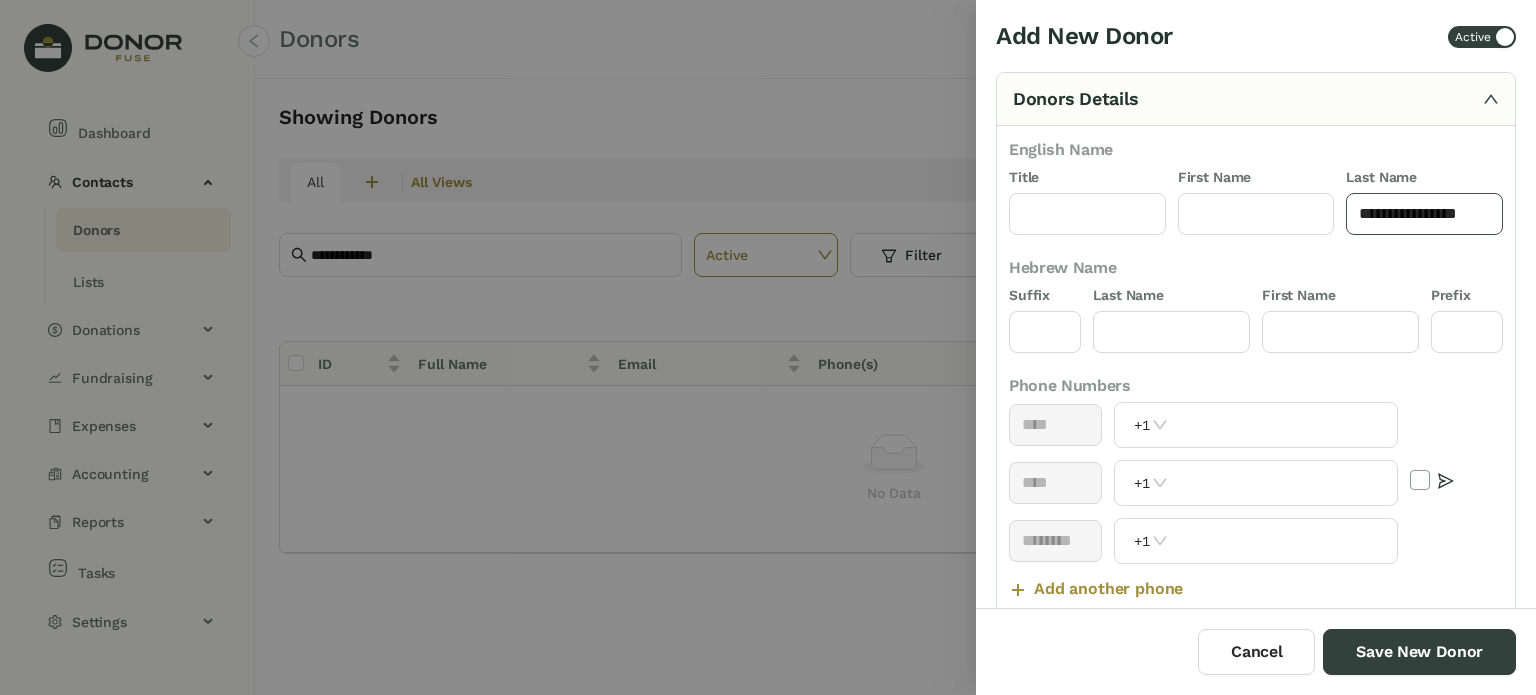 click on "**********" 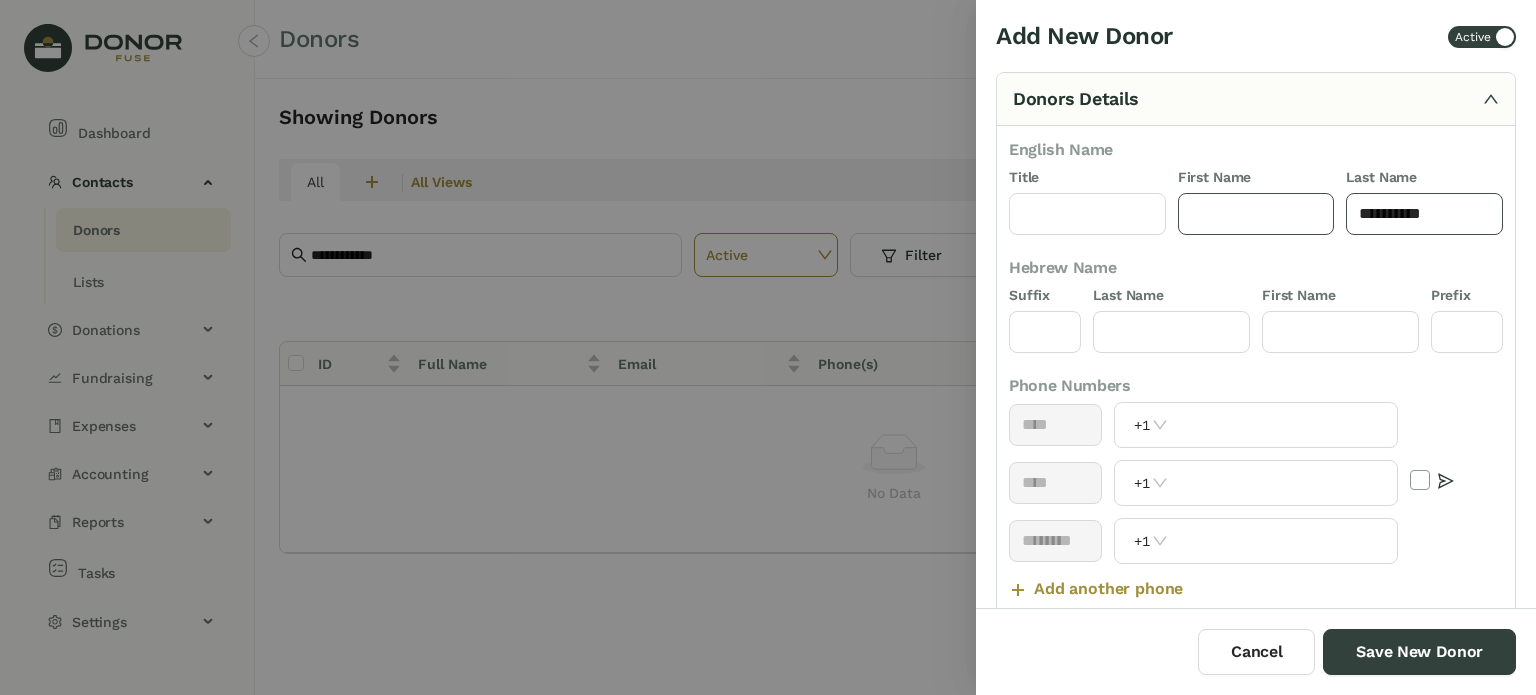 type on "********" 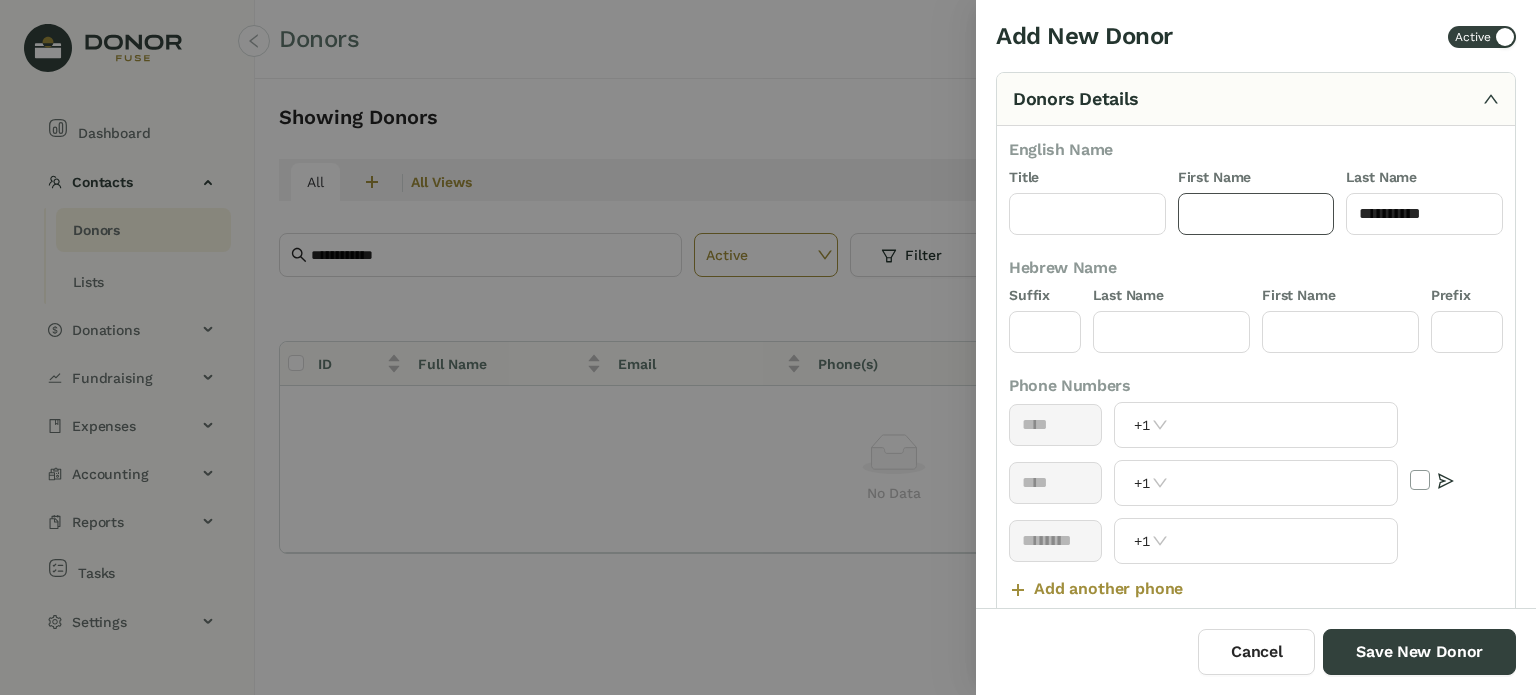 click 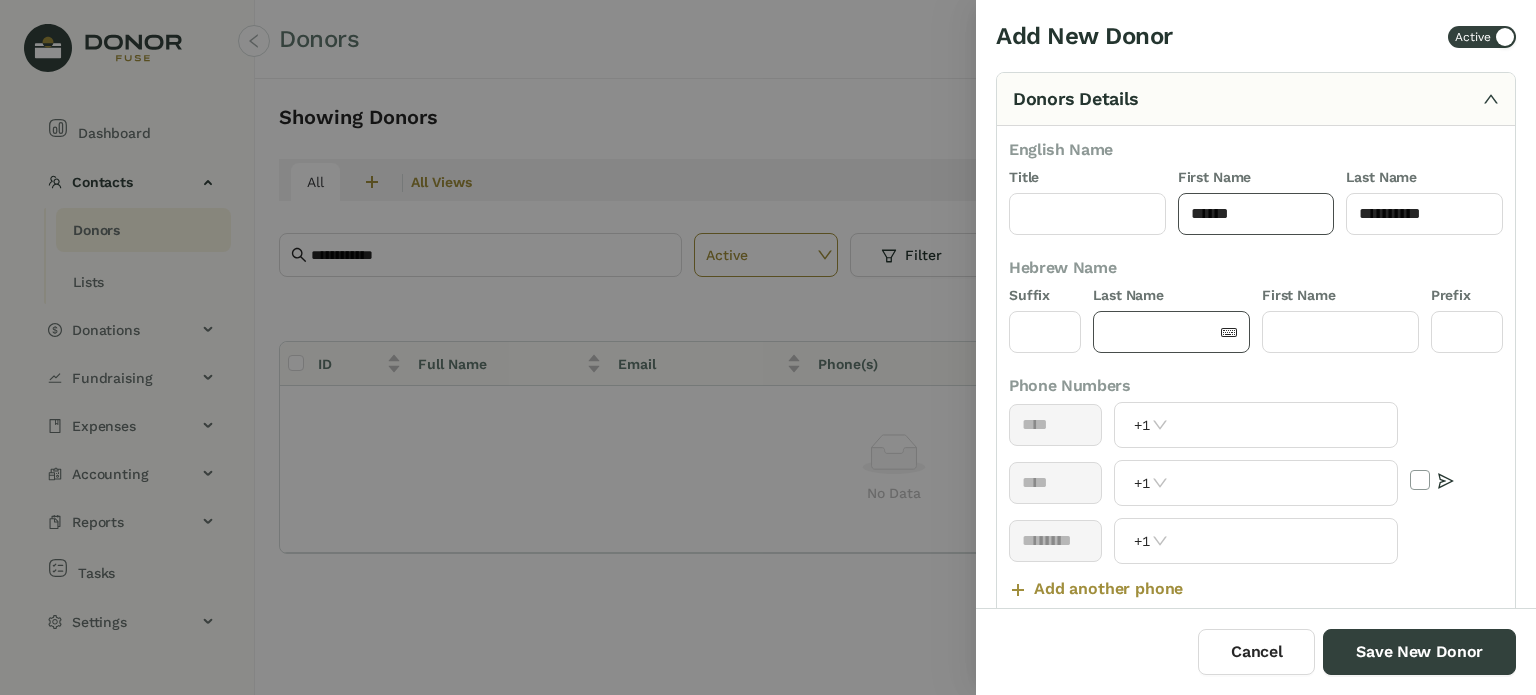 type on "******" 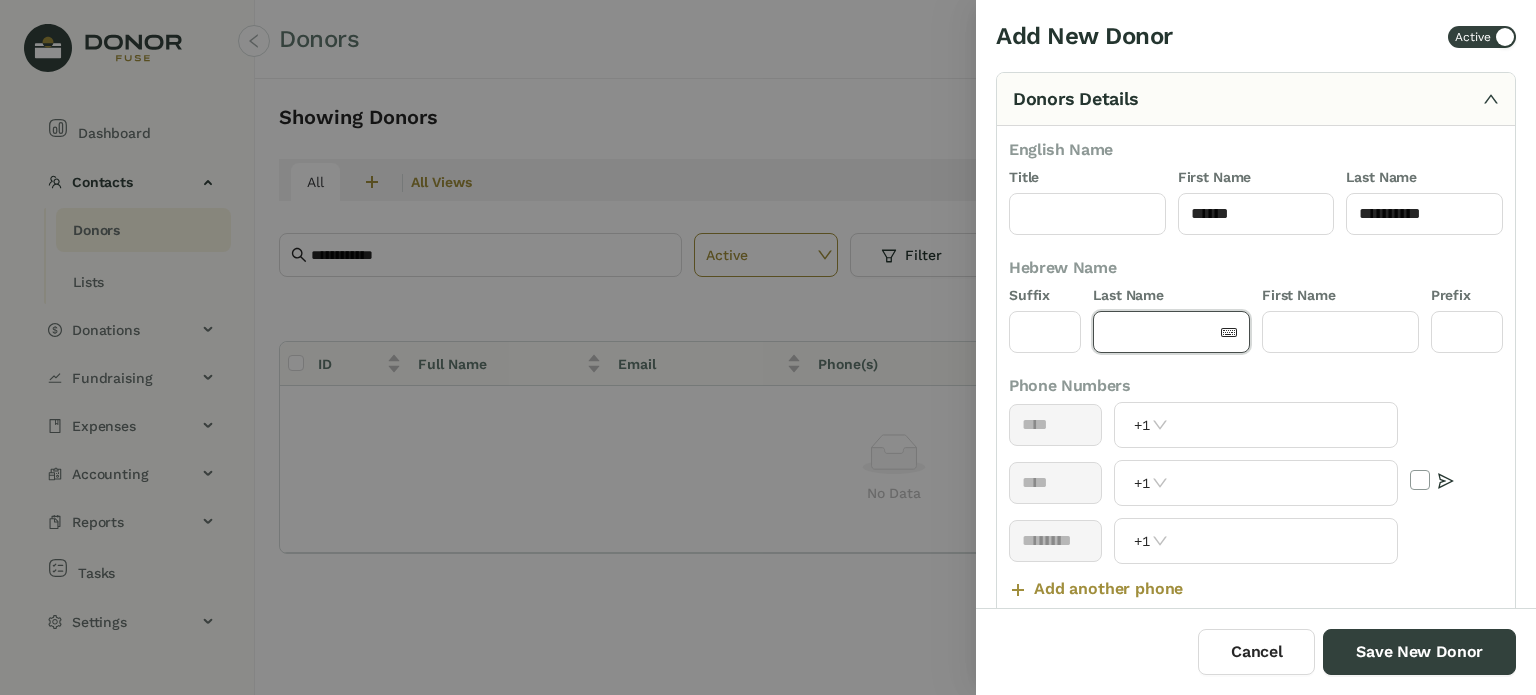 click 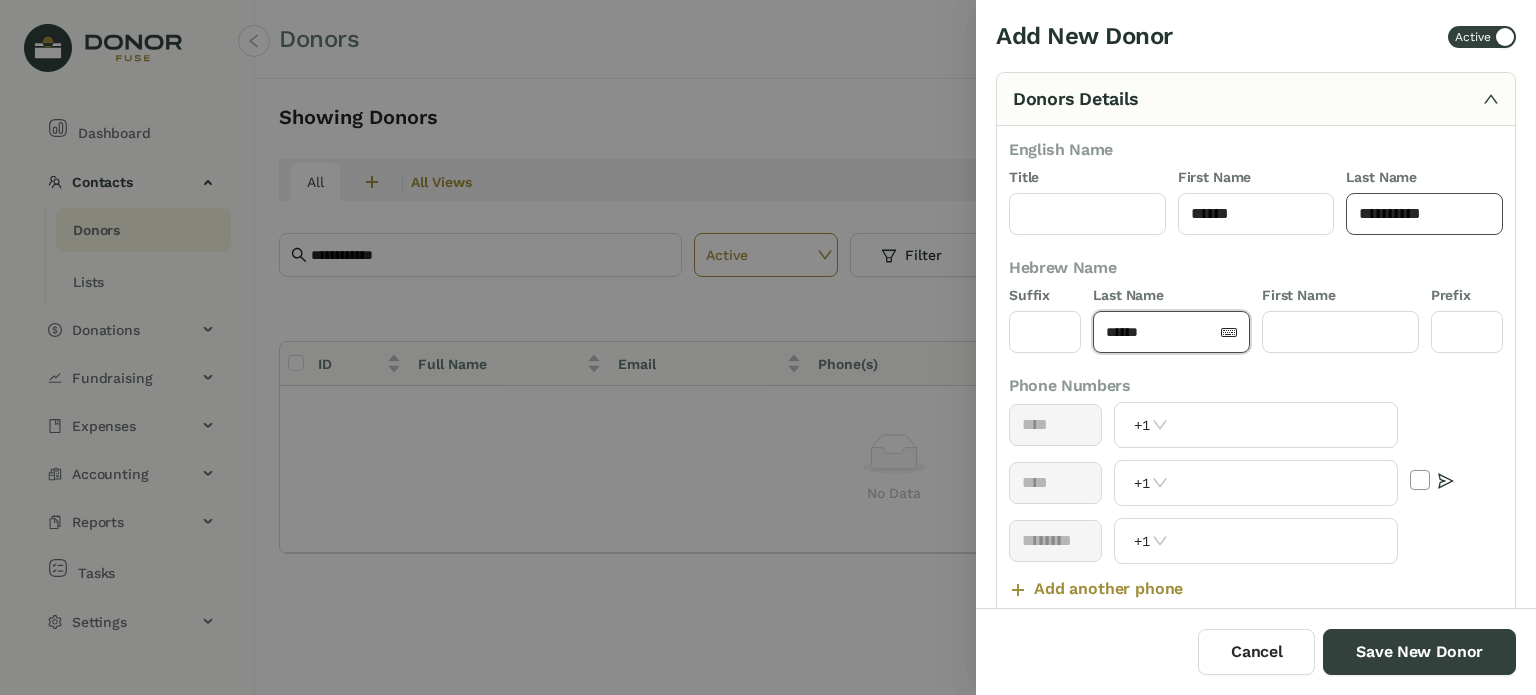 type on "******" 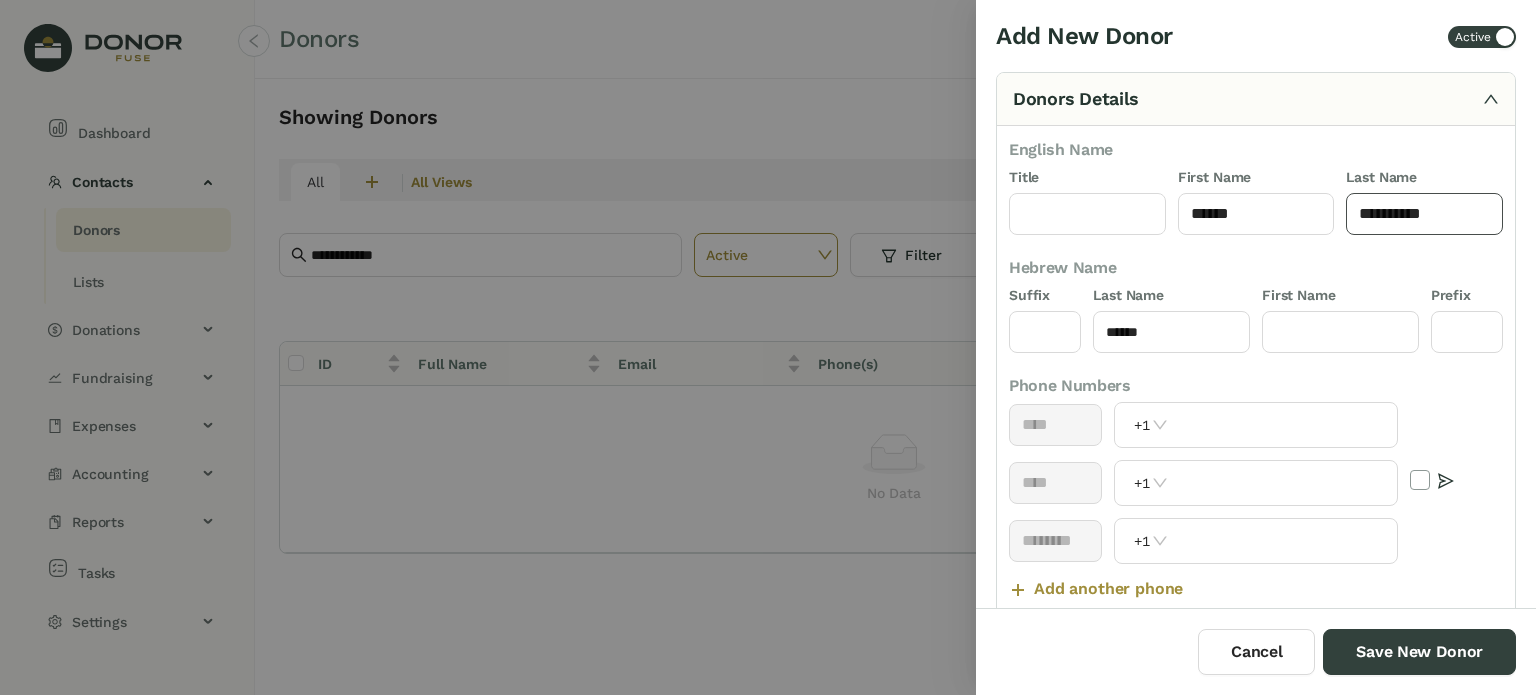 click on "********" 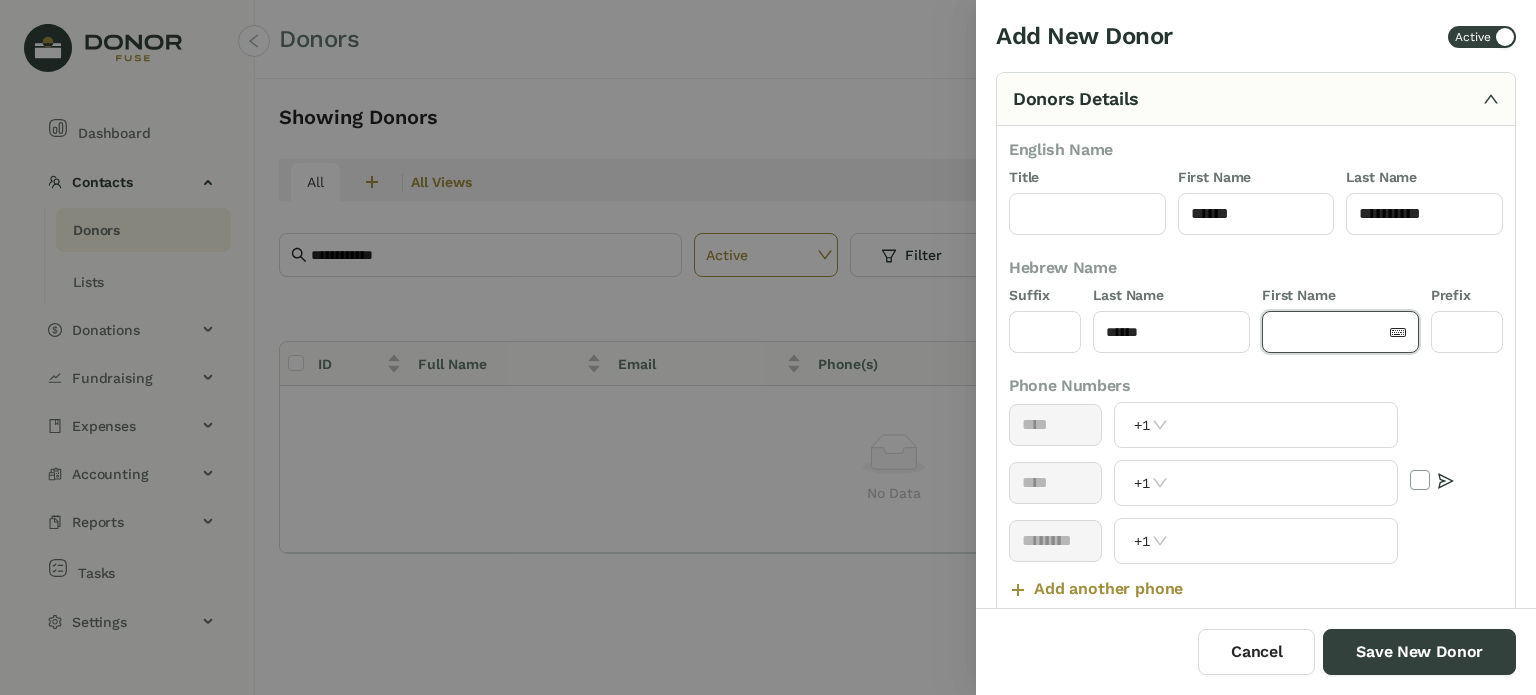 click 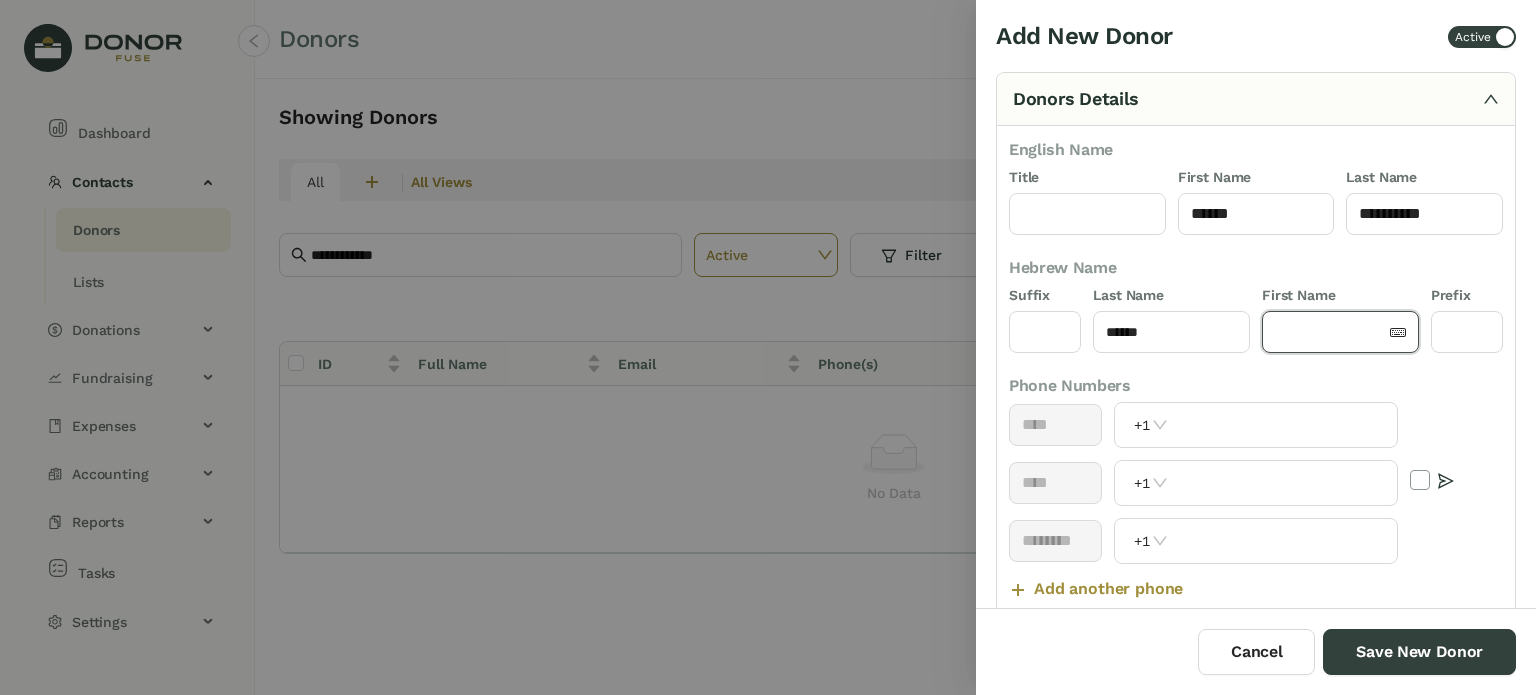 paste on "********" 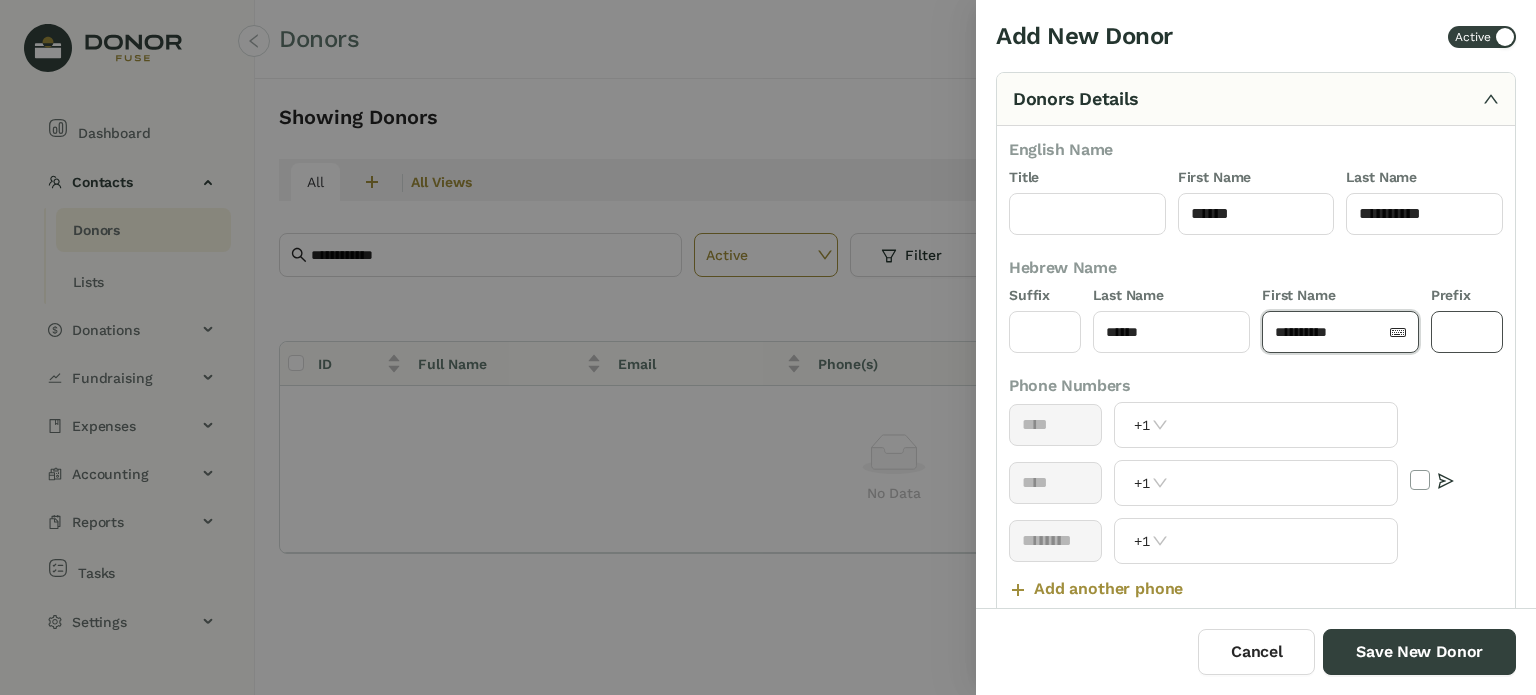 type on "********" 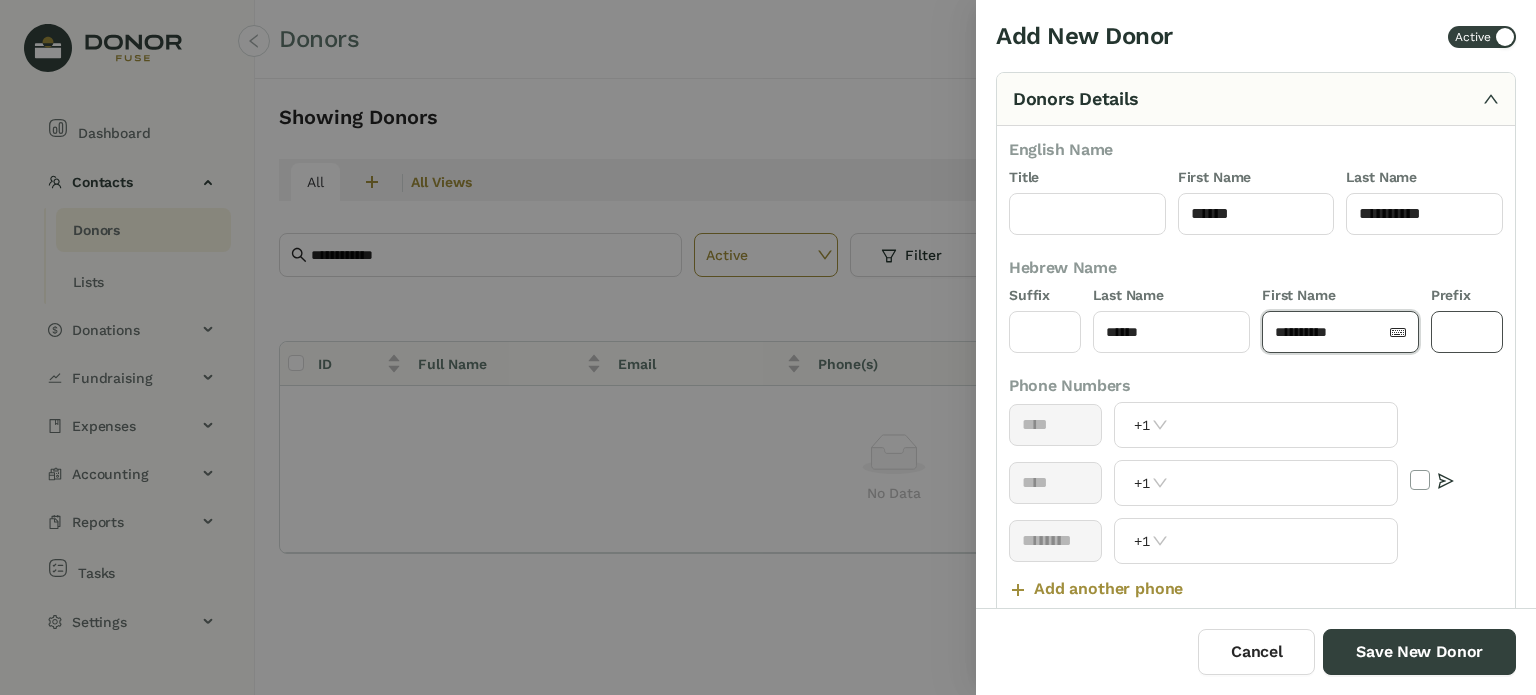 click 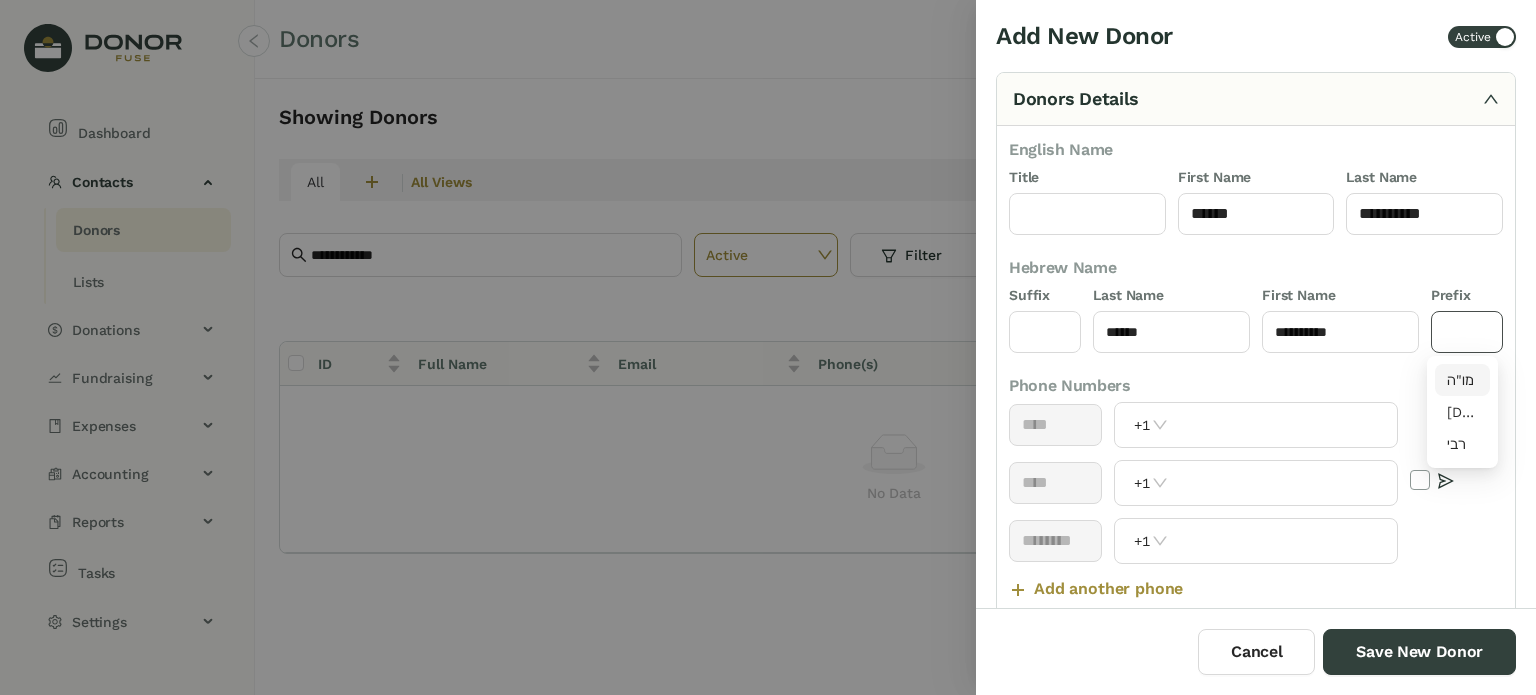 click on "מו"ה" at bounding box center [1463, 380] 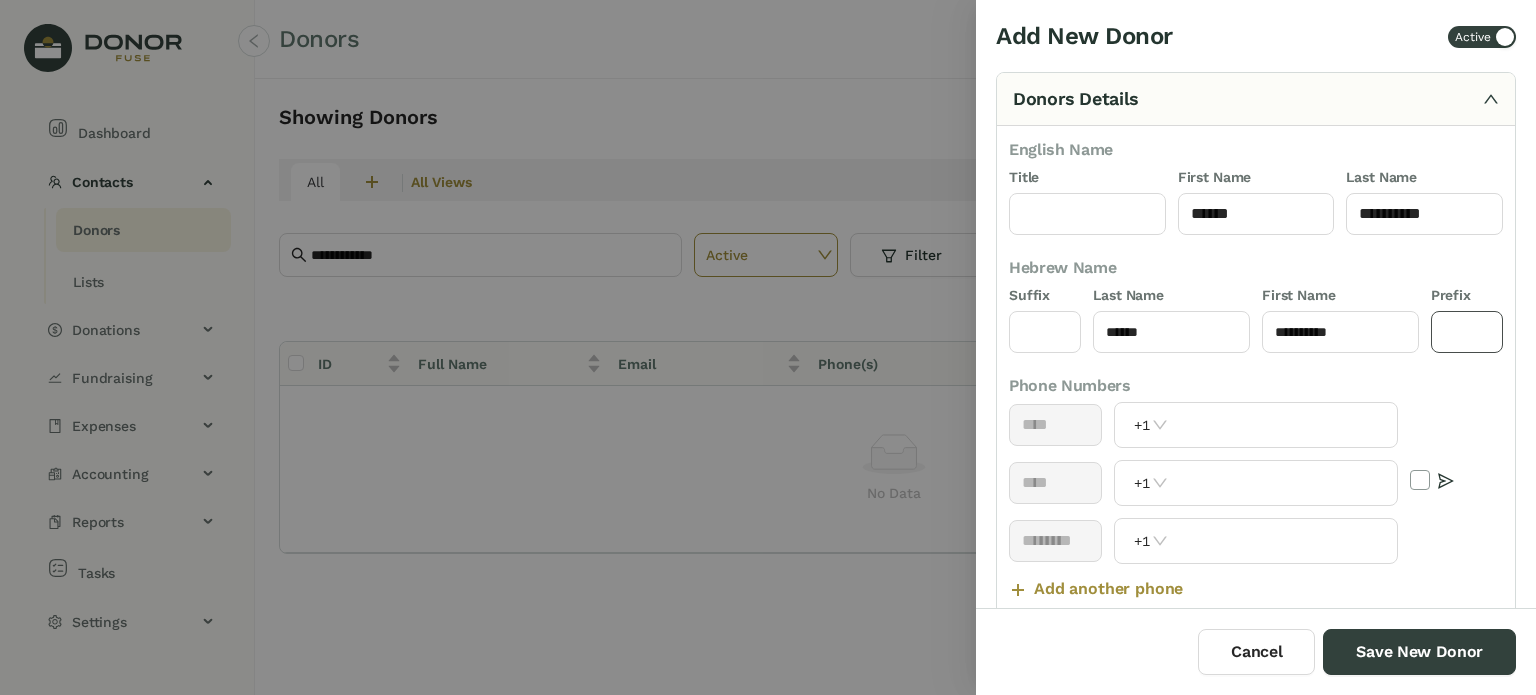 type on "****" 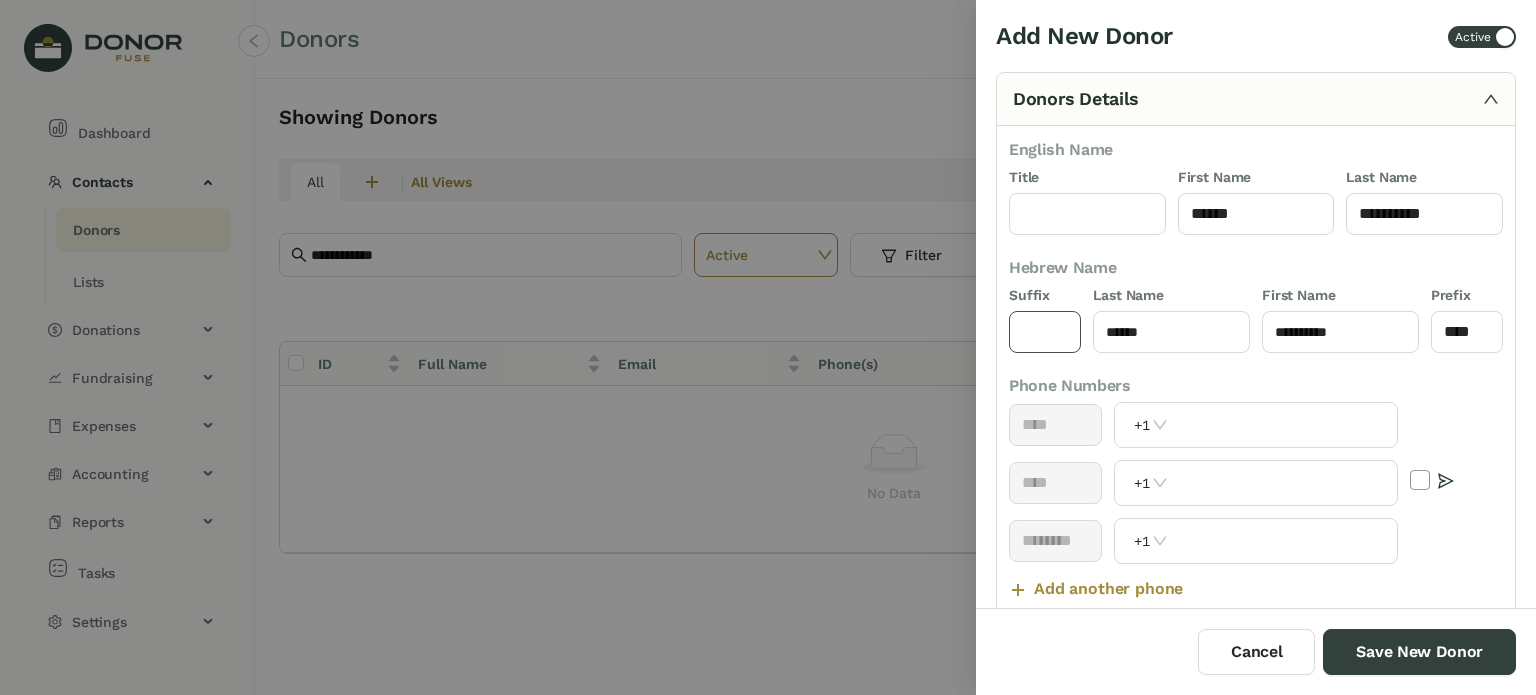 click 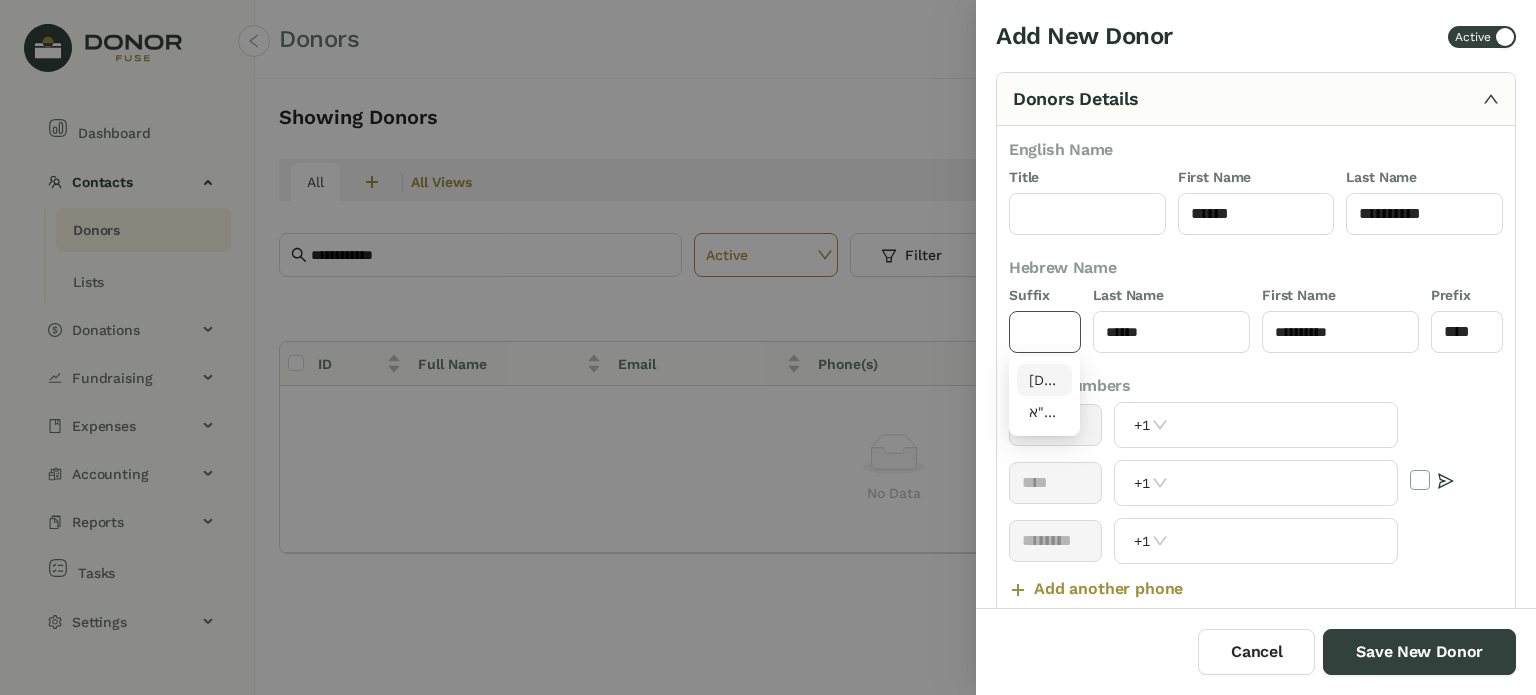 click on "[DEMOGRAPHIC_DATA]"ו" at bounding box center (1045, 380) 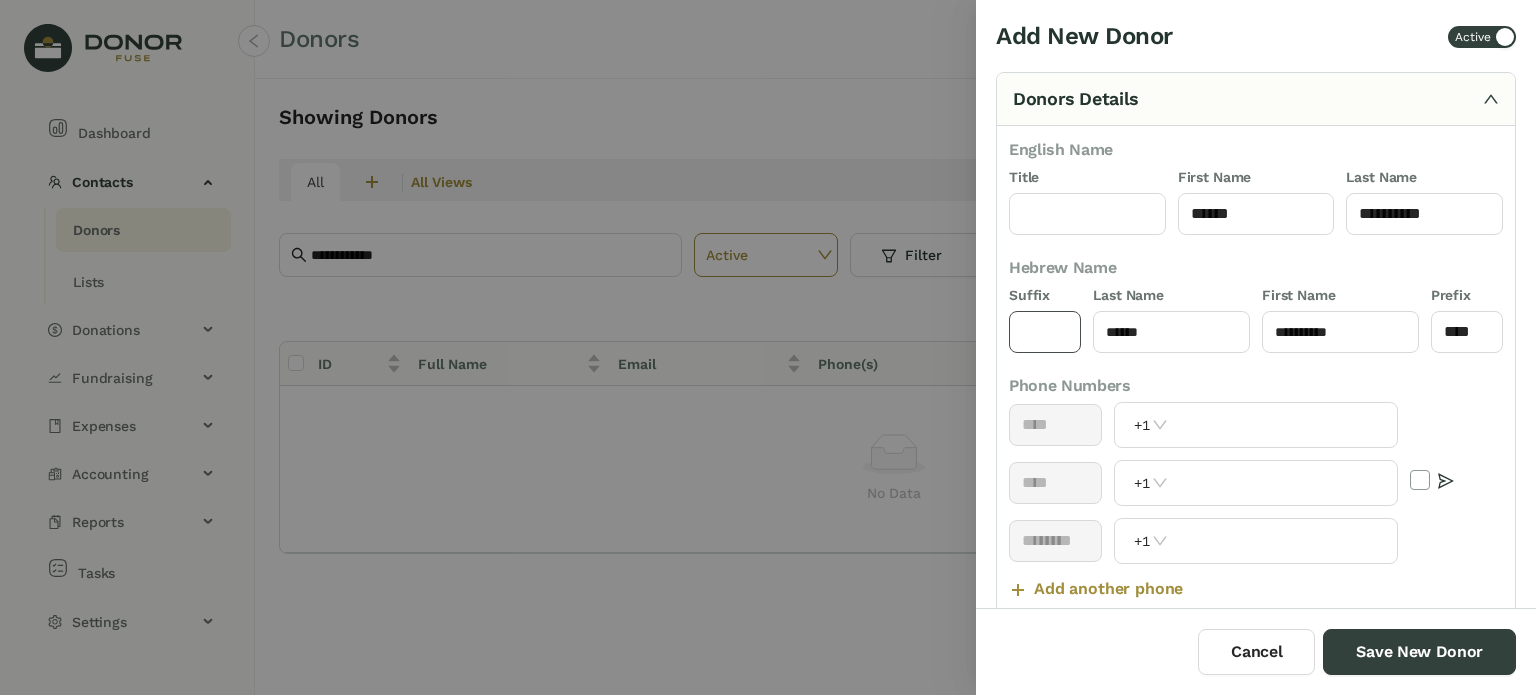 type on "****" 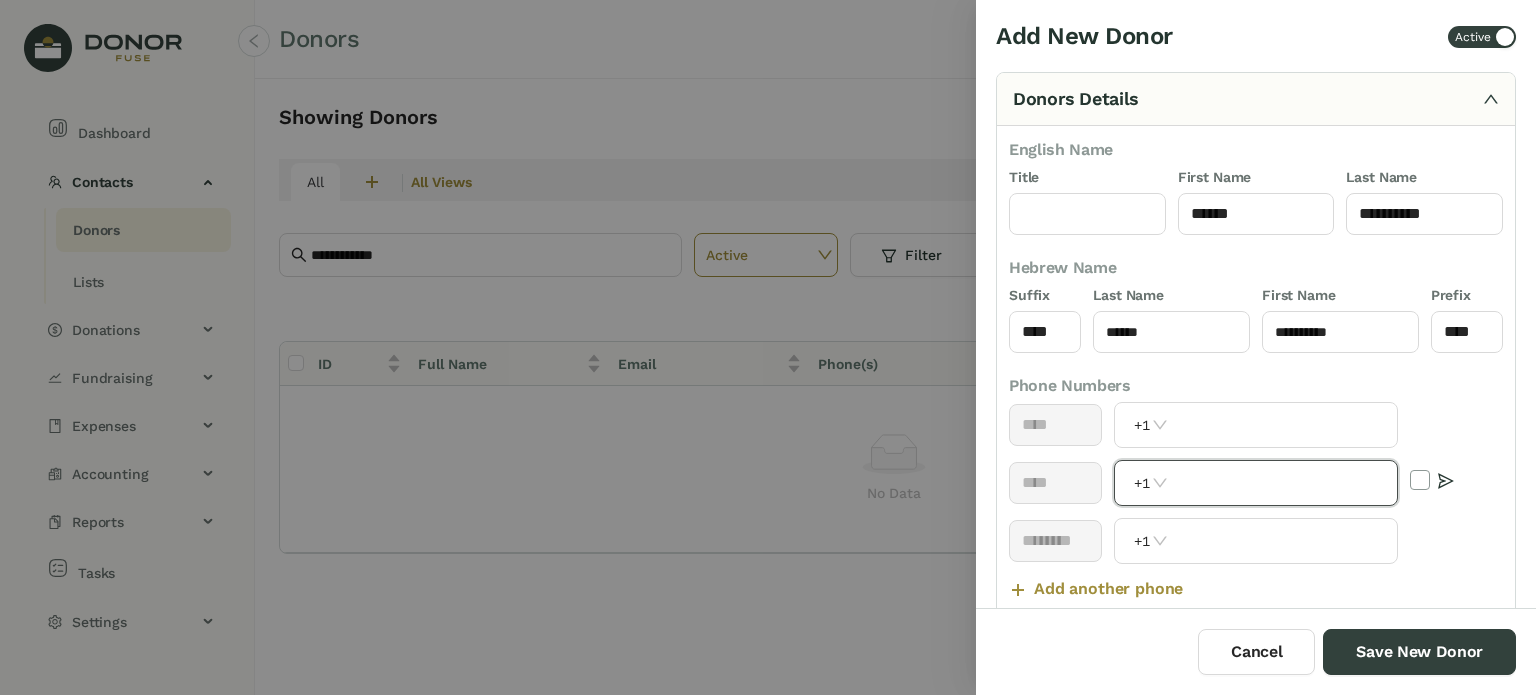 click at bounding box center (1284, 483) 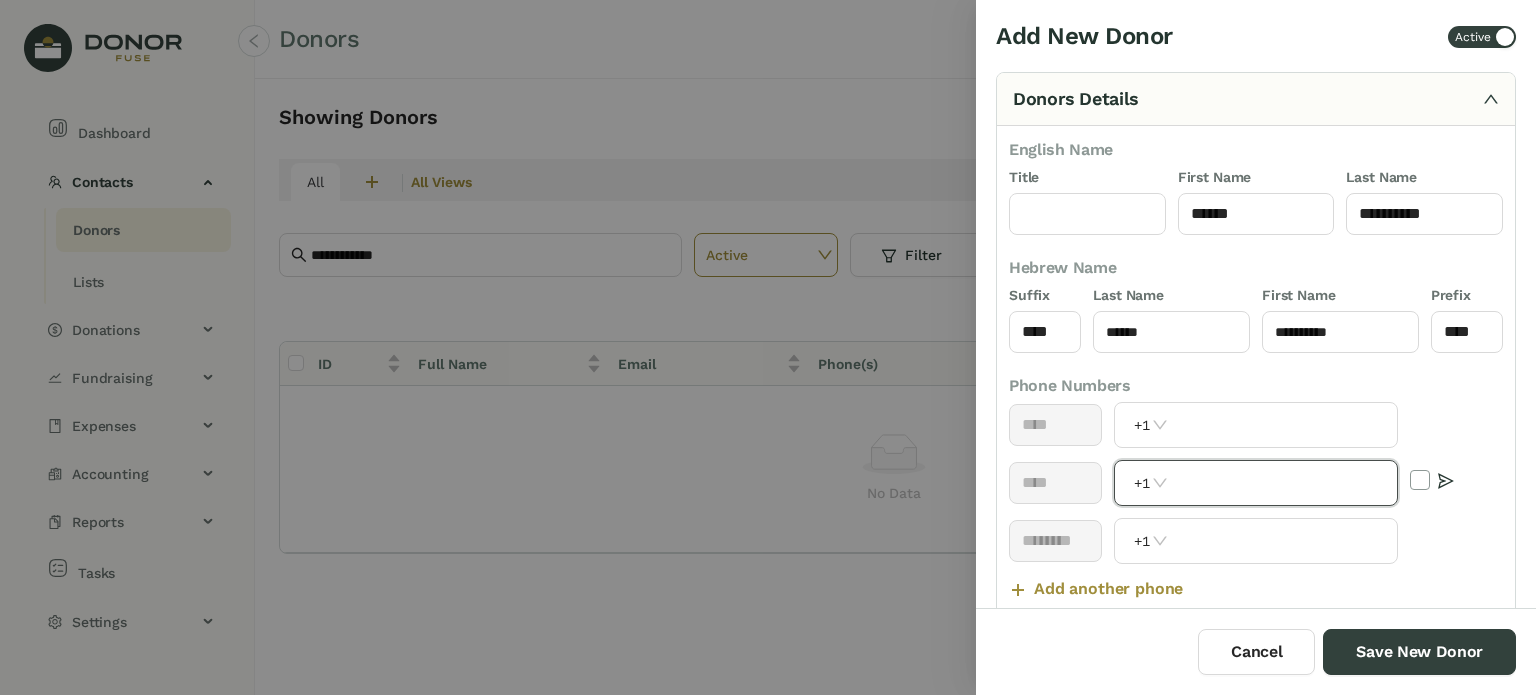 click at bounding box center [1284, 483] 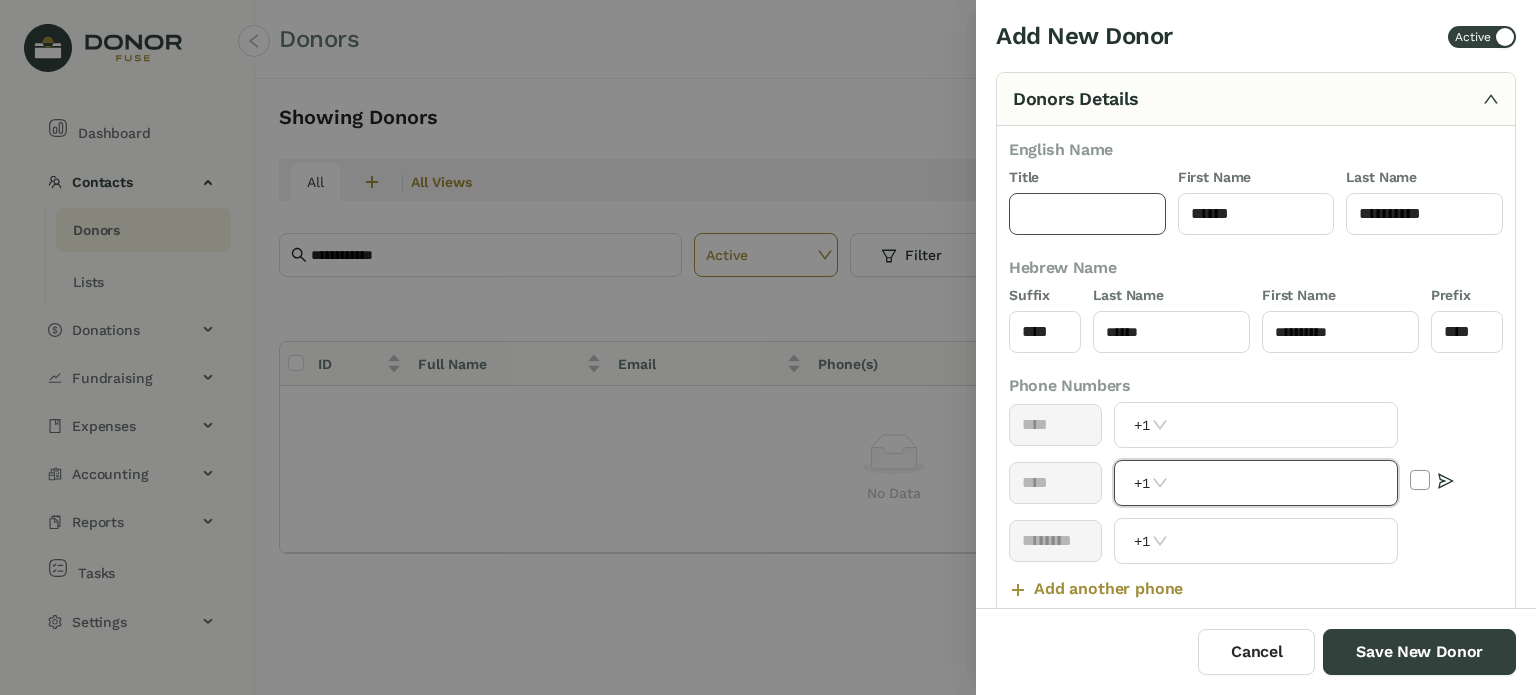 paste on "**********" 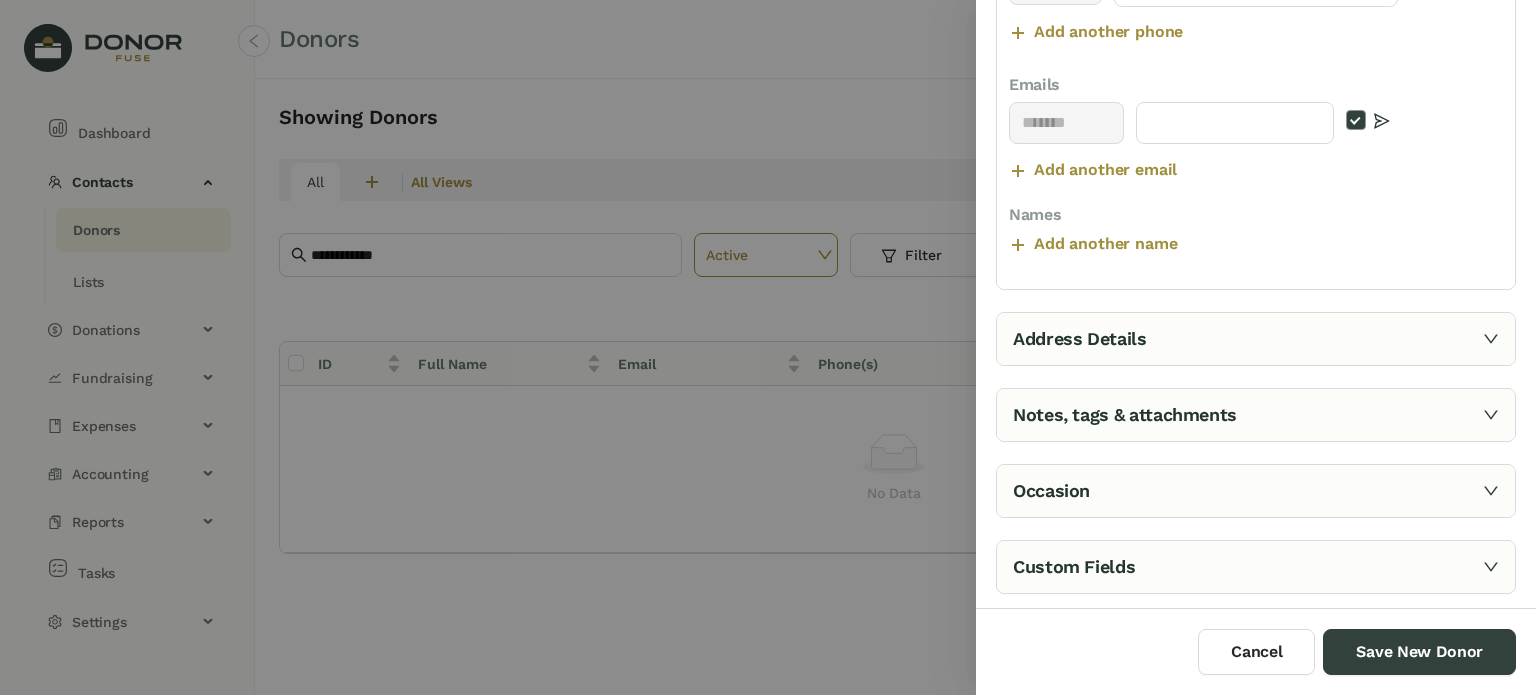 type on "**********" 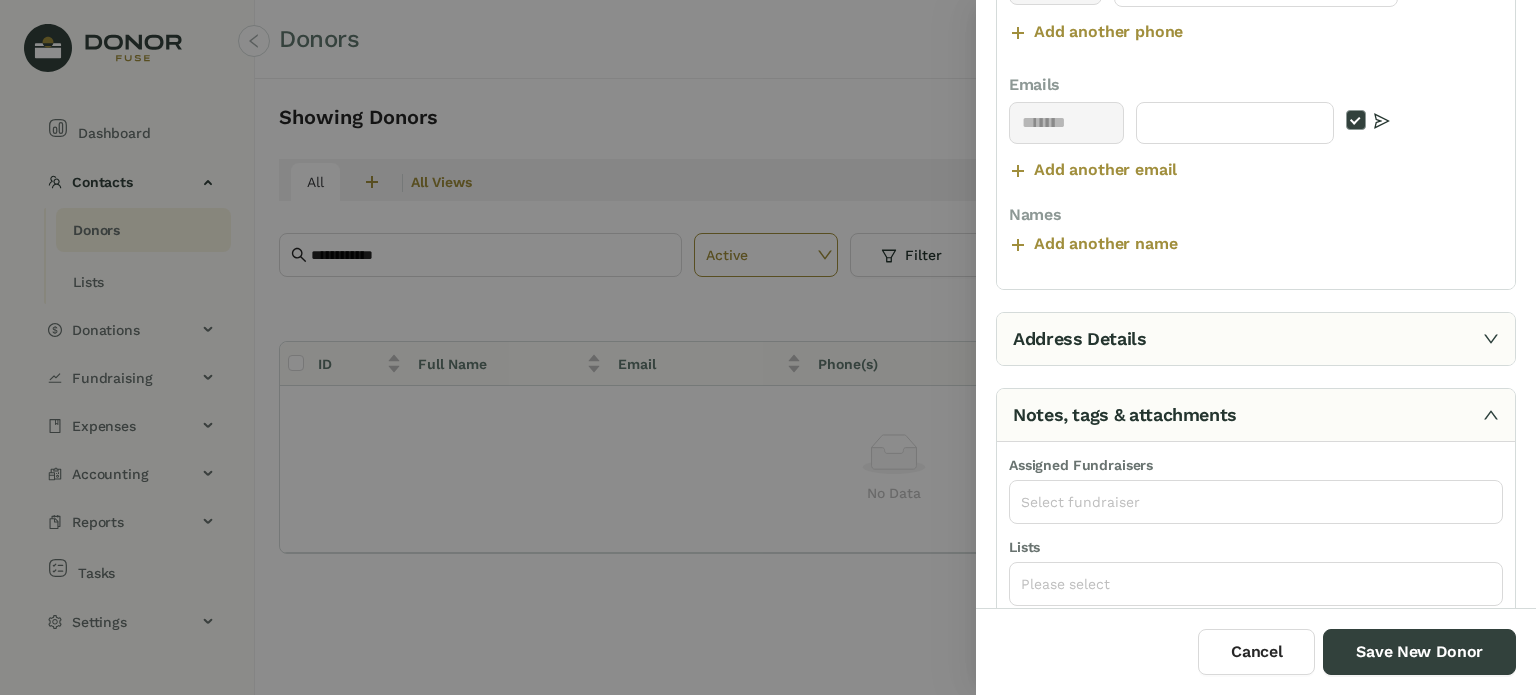 scroll, scrollTop: 217, scrollLeft: 0, axis: vertical 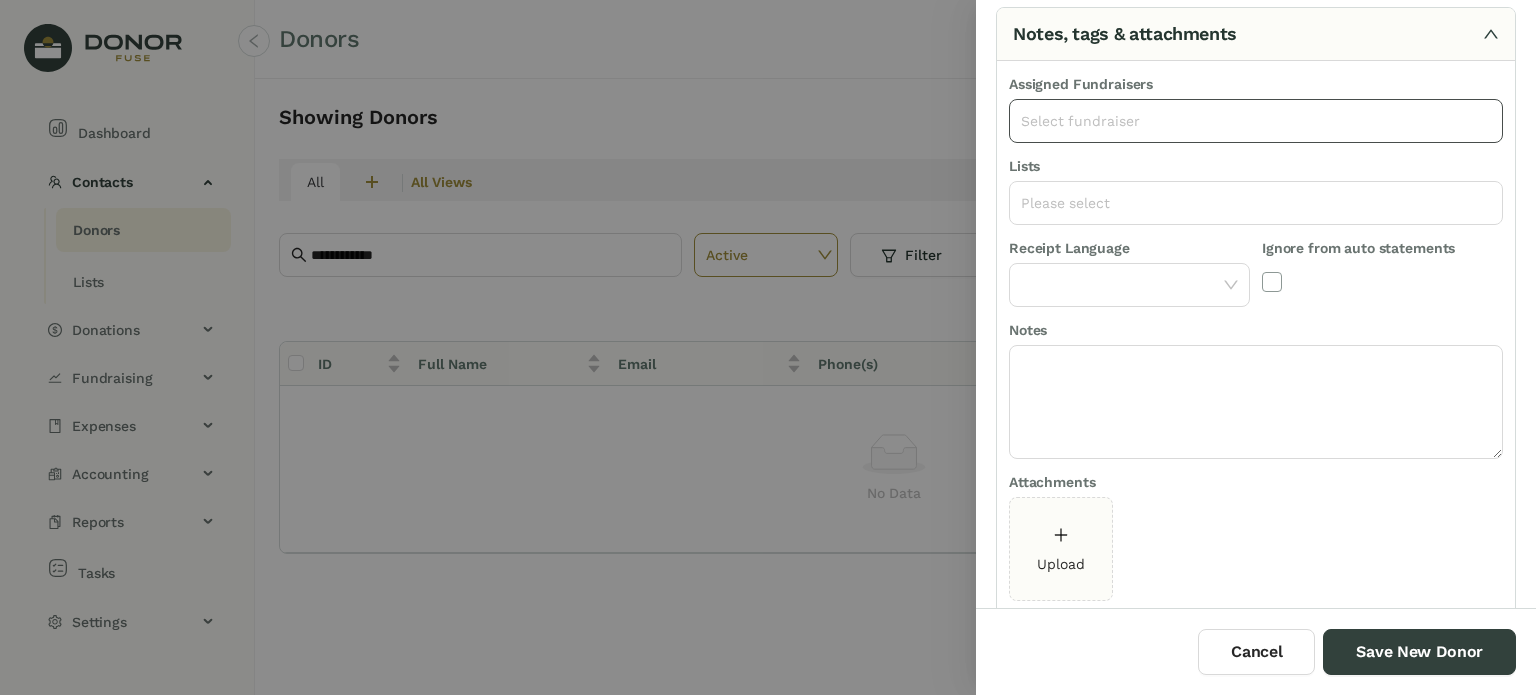 click on "Select fundraiser" 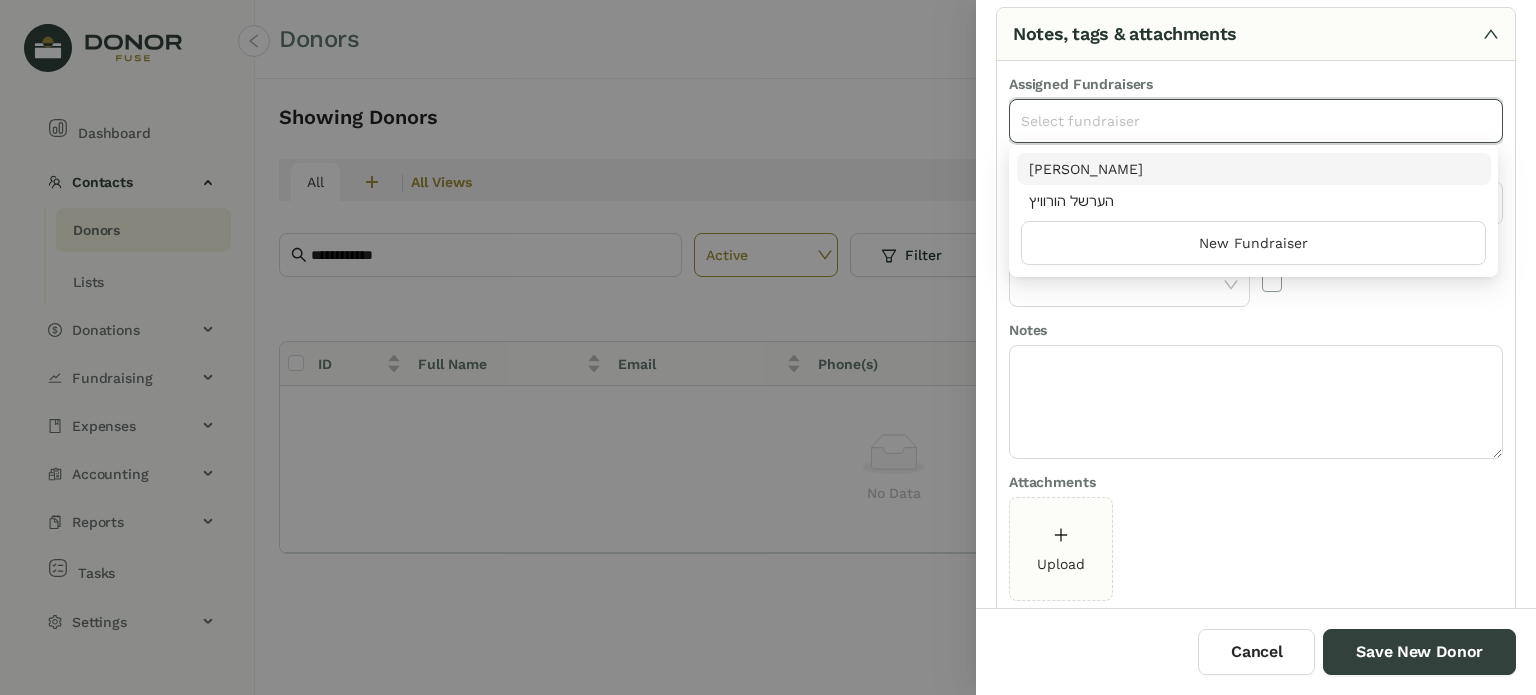 click on "[PERSON_NAME]" at bounding box center [1254, 169] 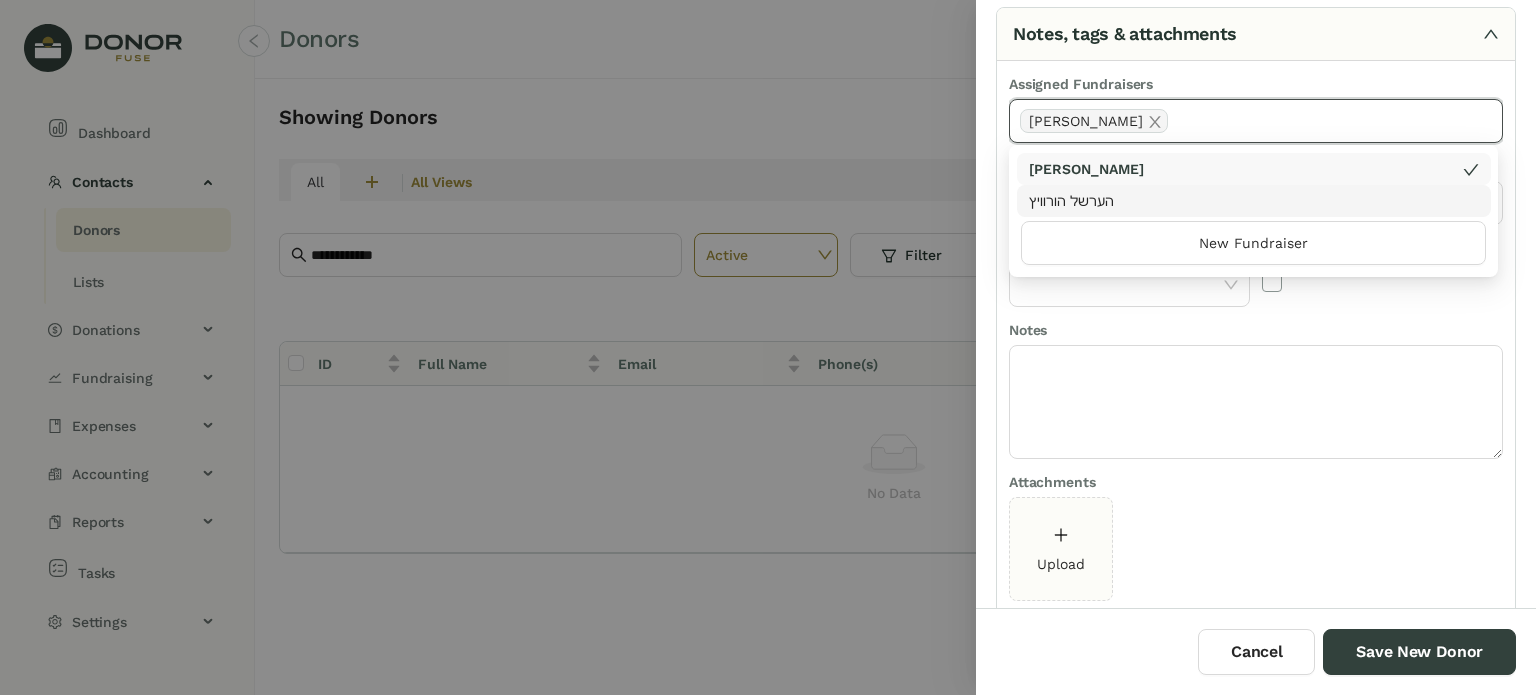drag, startPoint x: 1311, startPoint y: 288, endPoint x: 1152, endPoint y: 246, distance: 164.45364 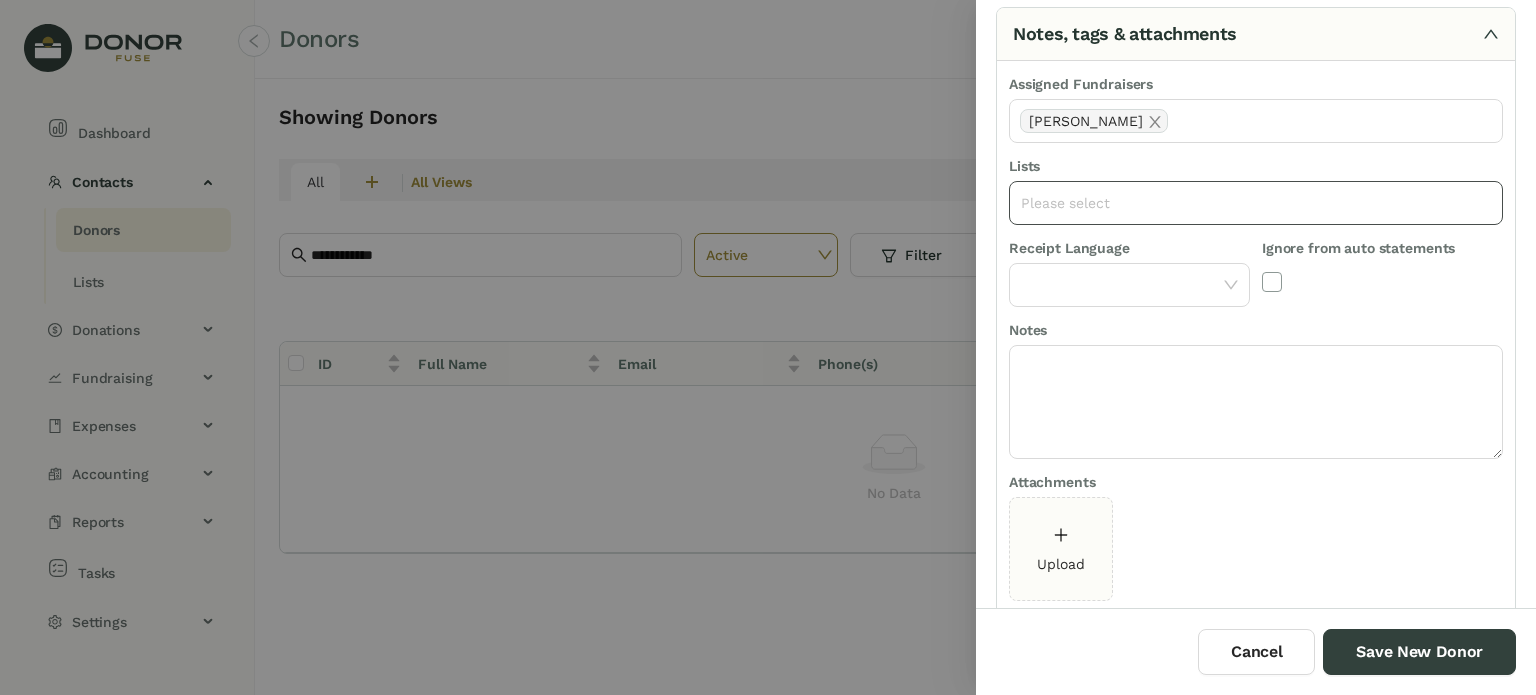 click on "Please select" 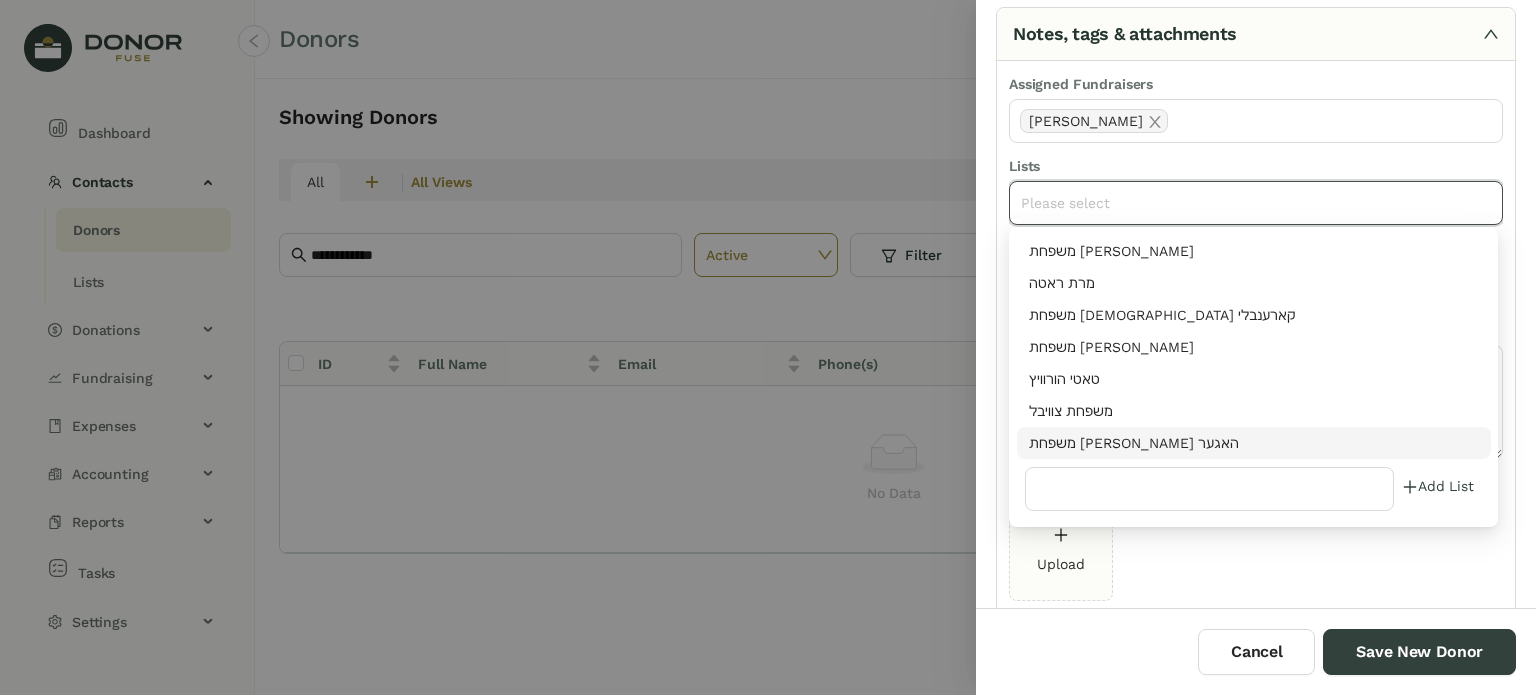 click on "משפחת [PERSON_NAME] האגער" at bounding box center (1254, 443) 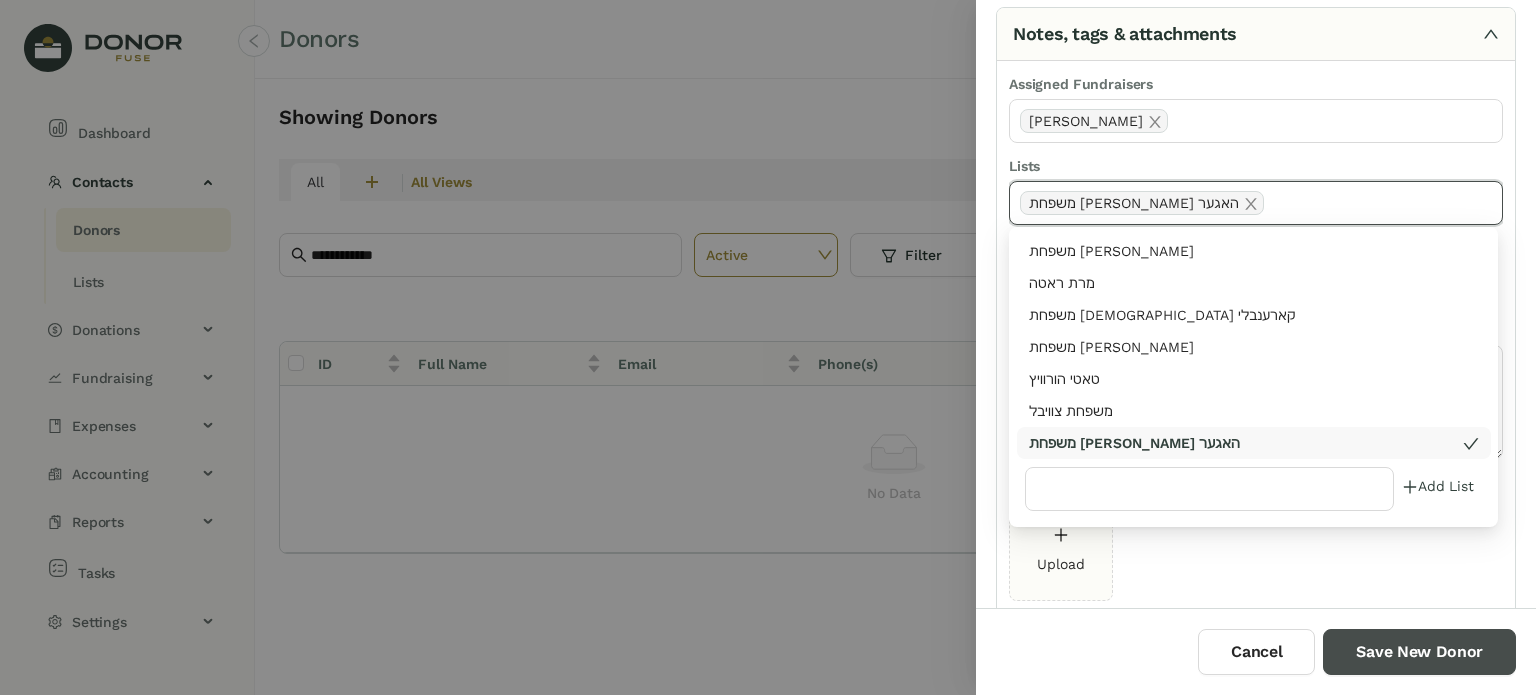 click on "Save New Donor" at bounding box center [1419, 652] 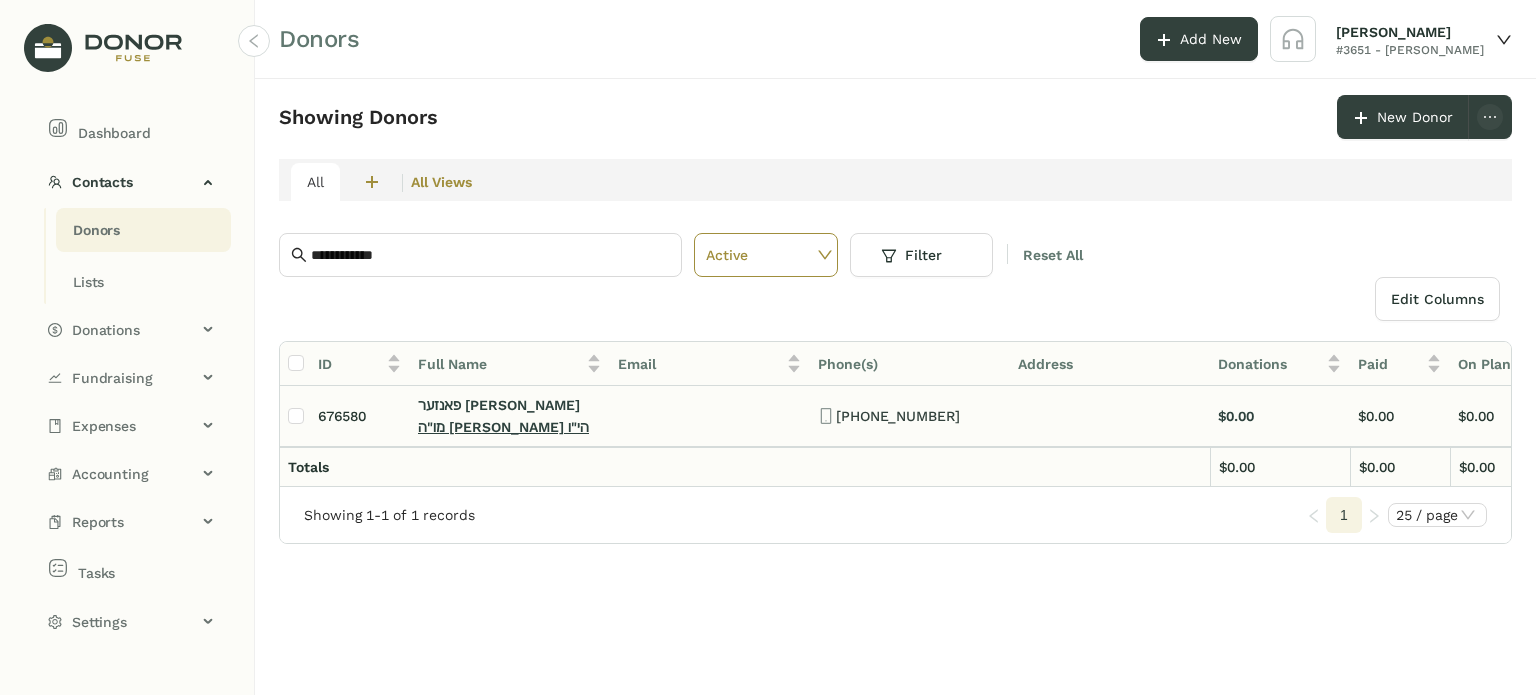 click on "מו"ה משה חיים פאנזער הי"ו" 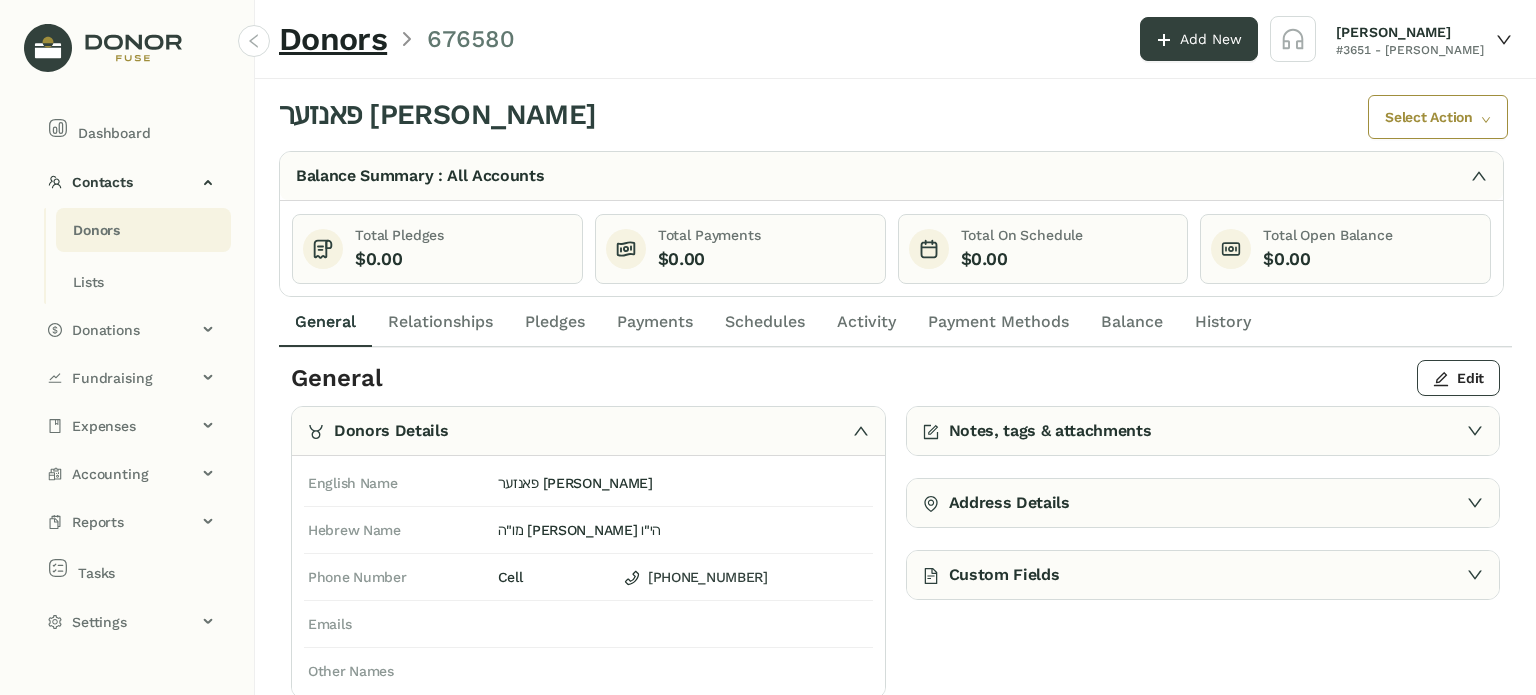 drag, startPoint x: 881, startPoint y: 322, endPoint x: 958, endPoint y: 339, distance: 78.854294 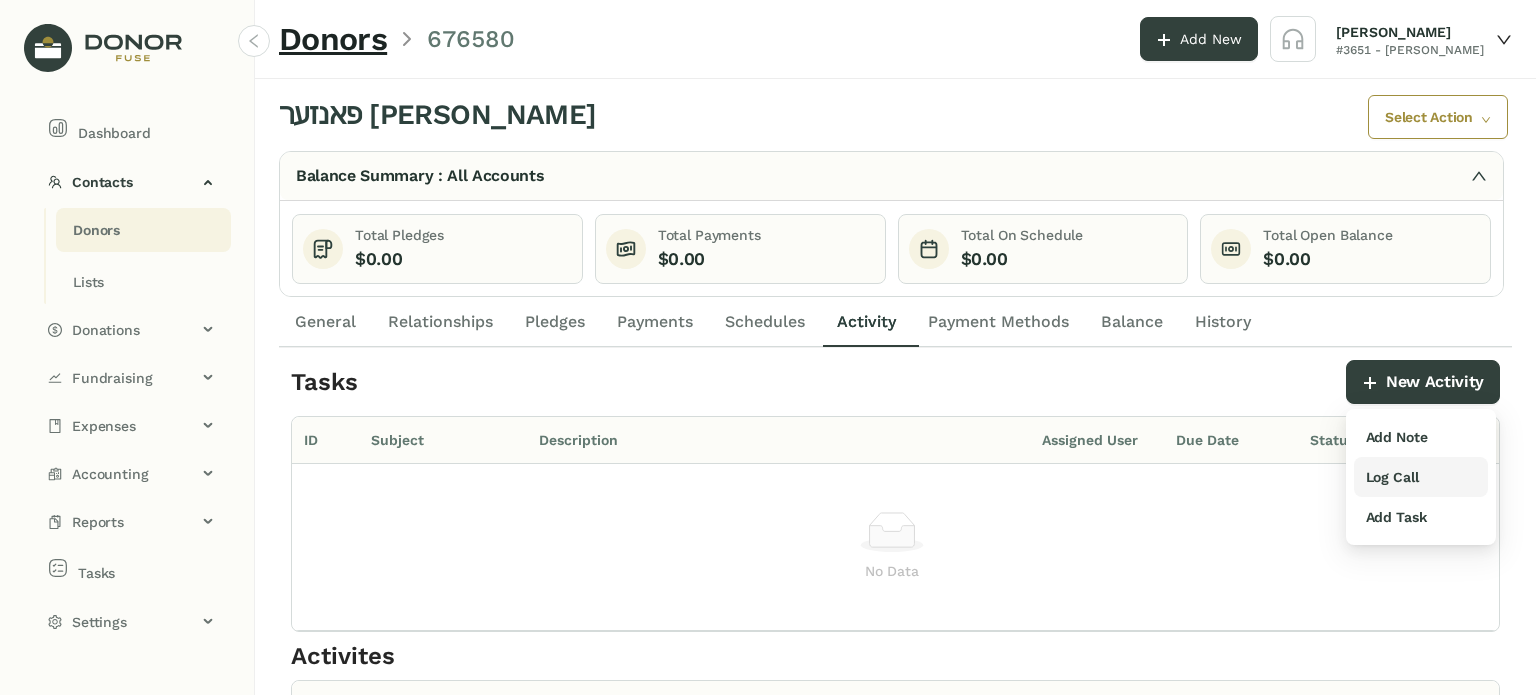 click on "Log Call" at bounding box center [1421, 477] 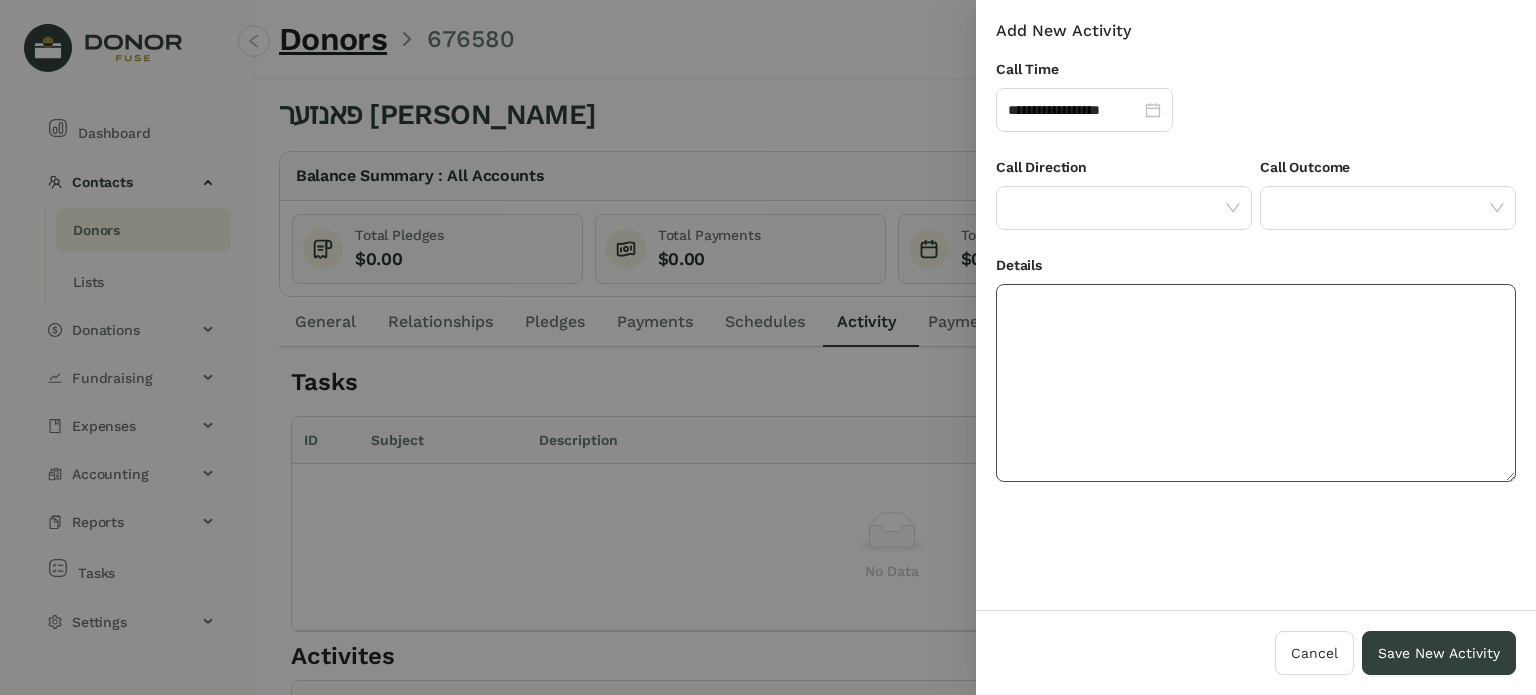 click 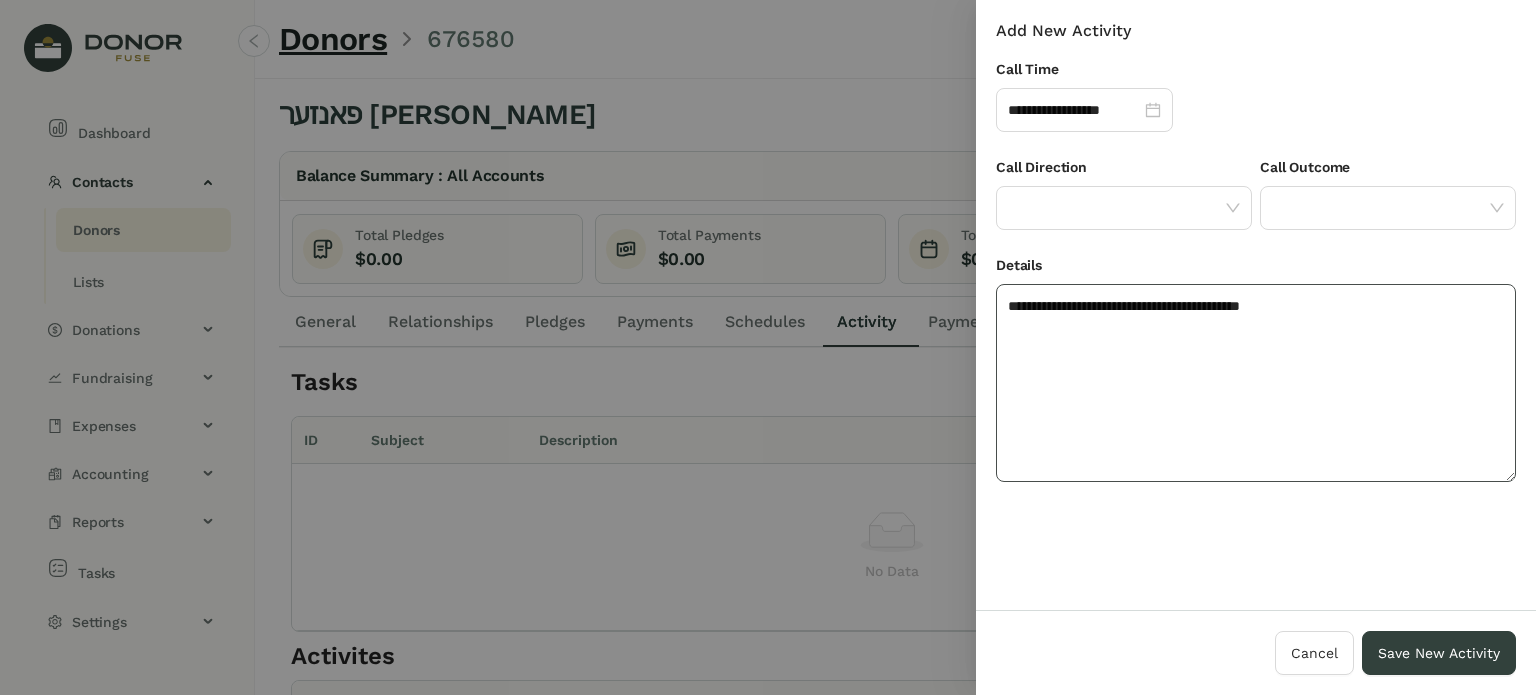 click on "**********" 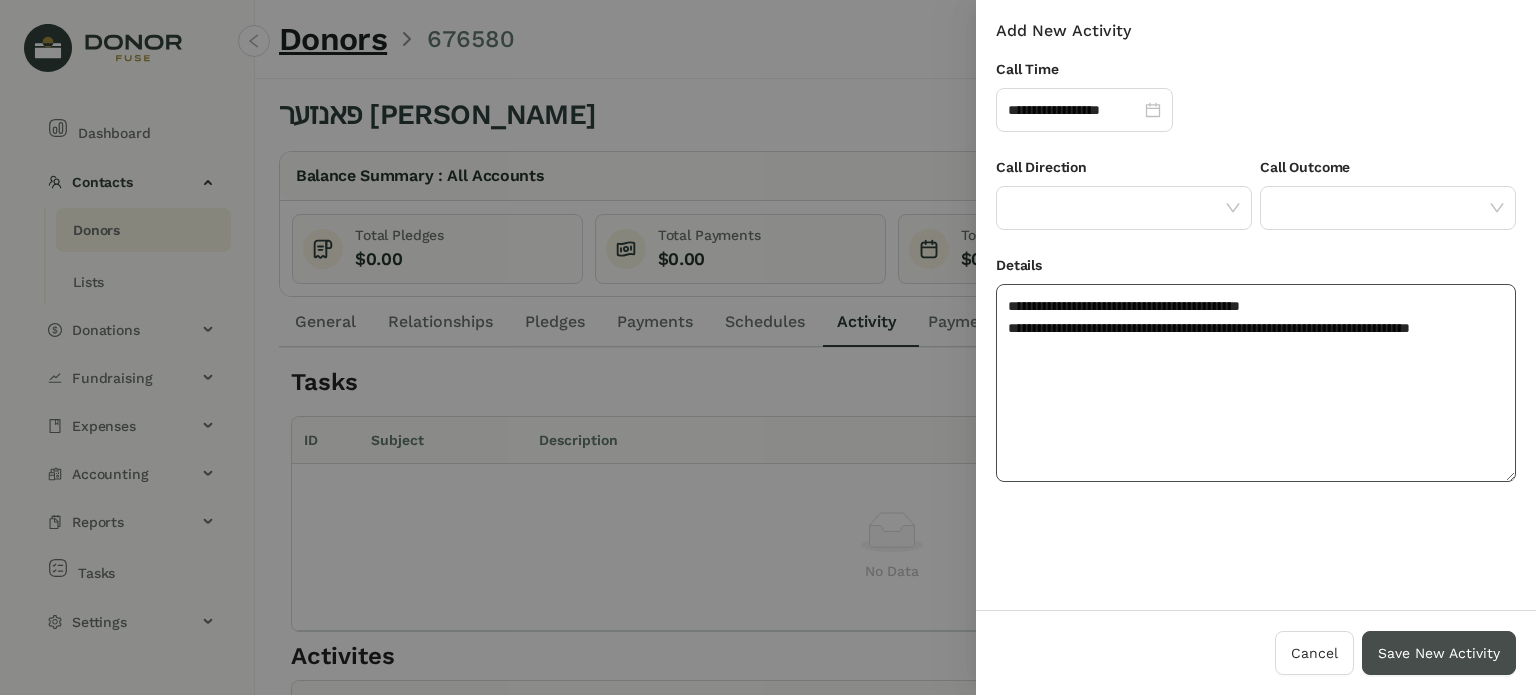 type on "**********" 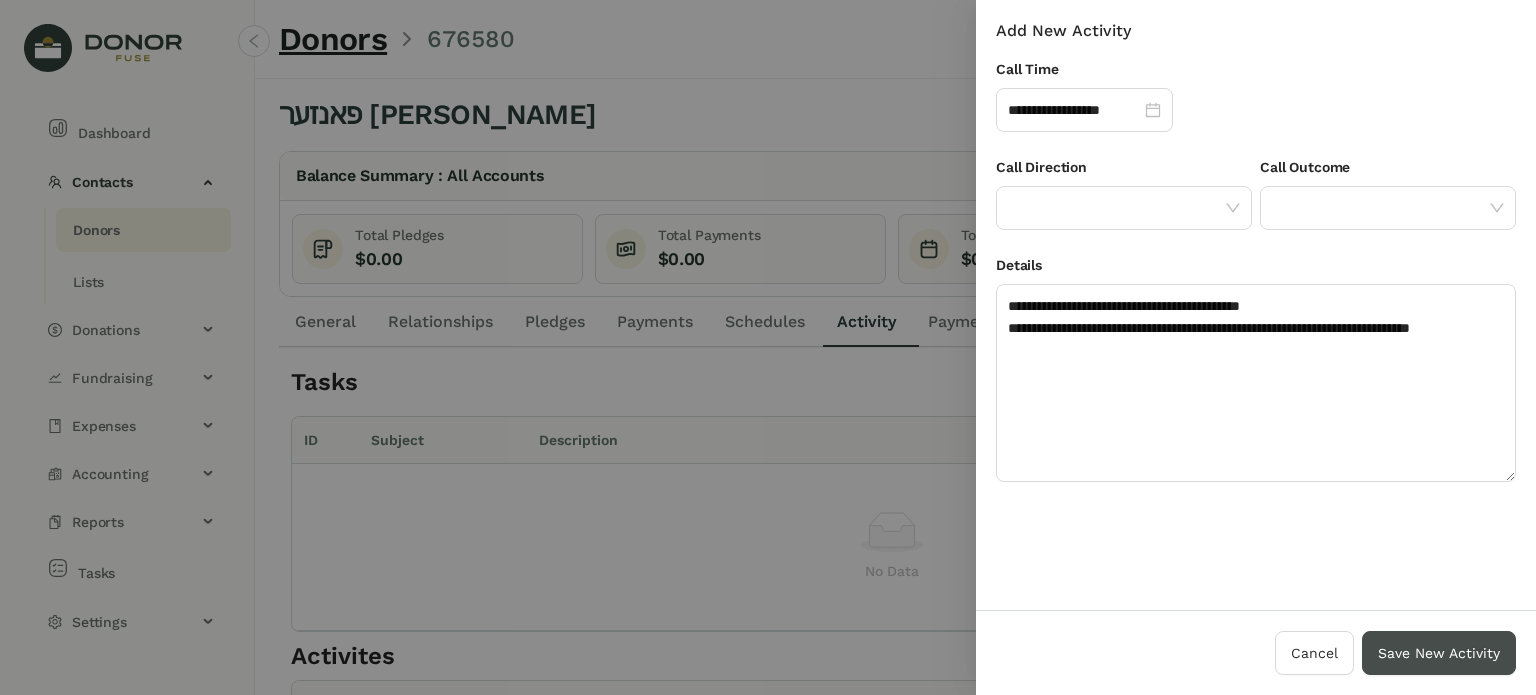 click on "Save New Activity" at bounding box center [1439, 653] 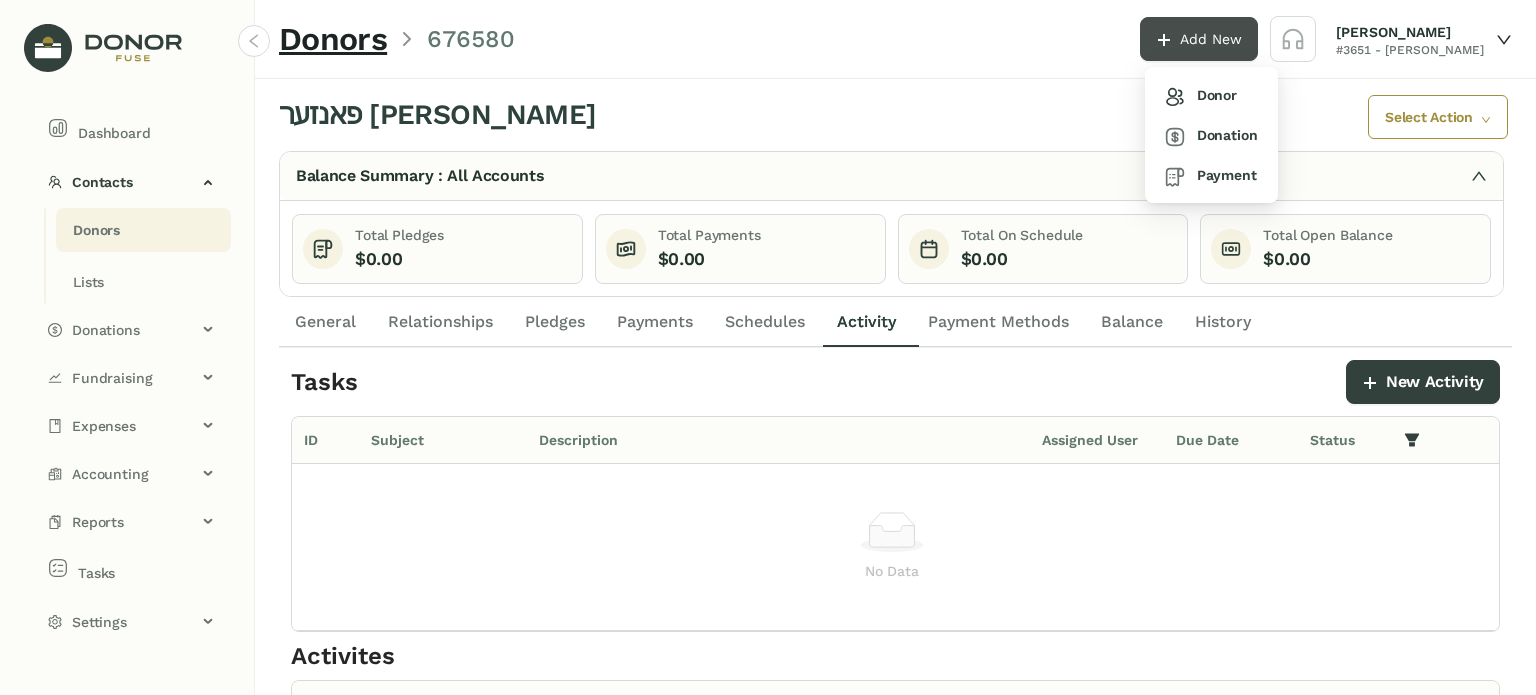 click on "Add New" 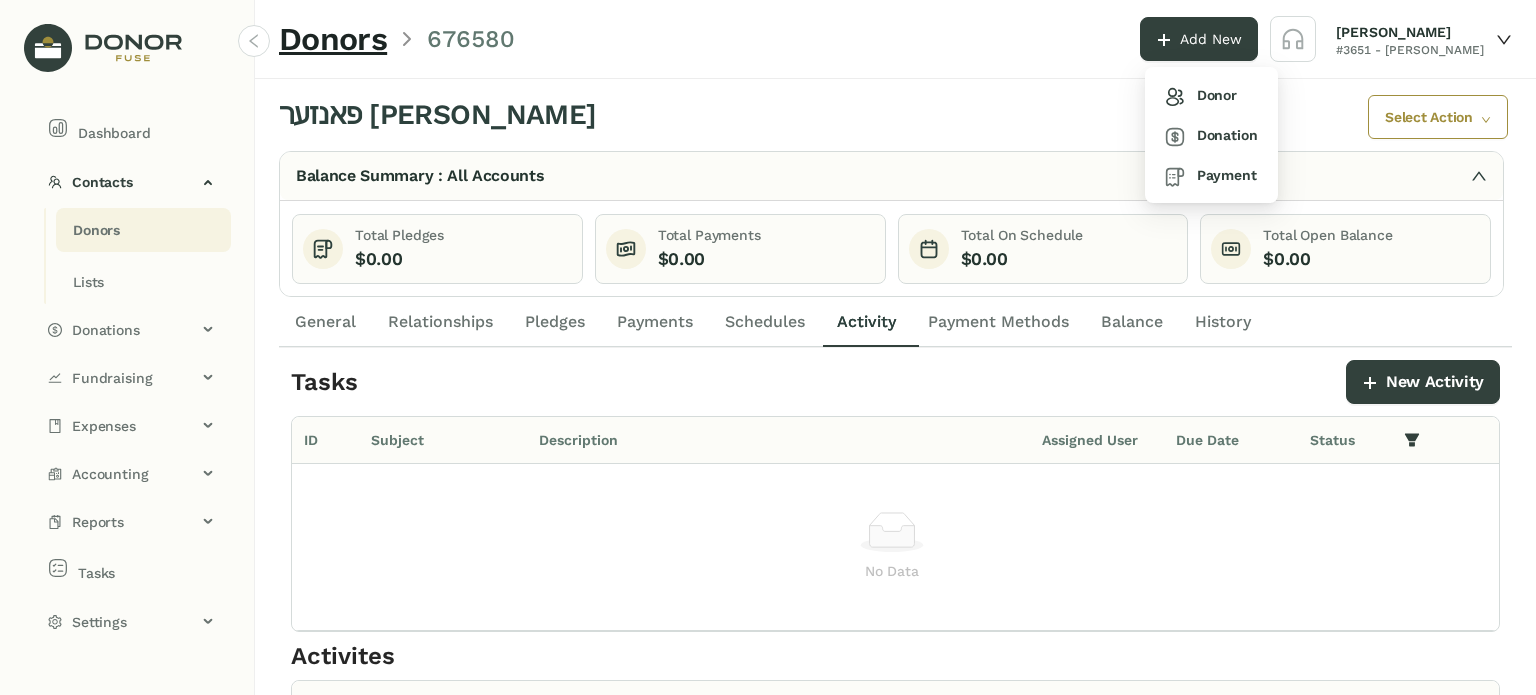 click on "פאנזער משה חיים  Select Action  Balance Summary : All Accounts Total Pledges    $0.00    Total Payments    $0.00    Total On Schedule    $0.00    Total Open Balance    $0.00    Totals By Campaign Pledges Created with Highcharts 11.4.8 Chart title Highcharts.com General Relationships Pledges Payments Schedules  Activity  Payment Methods Balance History Tasks     New Activity  ID Subject Description Assigned User Due Date Status  No Data  Activites    Type Notes User Time Call  ער אט געווינט ווי א בין אז ער קען נישט גארנישט
ער איז געוועהן א שיתף מיט יואל עפשטיין בקיצו עס איז לעבעדיג מיט אים עס איז צרות  moshe horowitz 7/24/25, 5:06 PM  Showing 1-1 of 1 records  1" 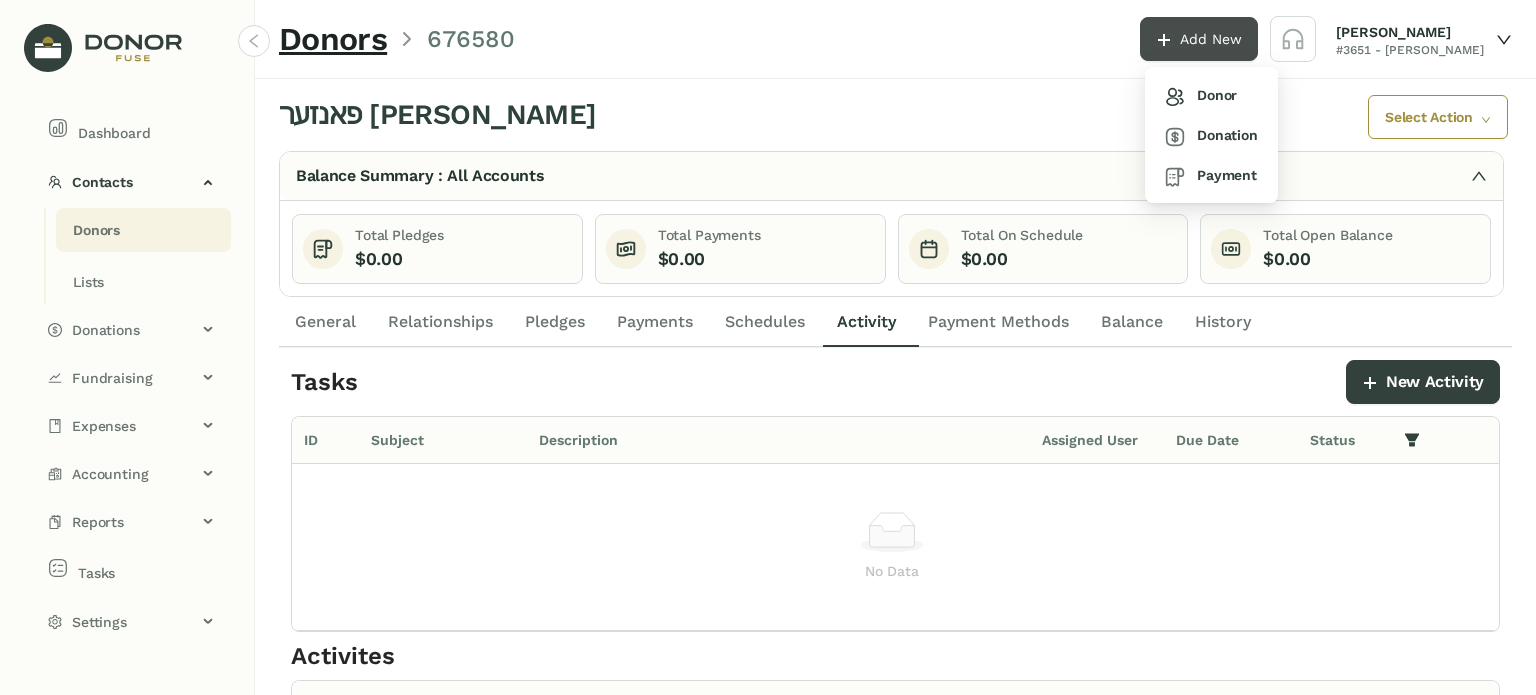 click on "Add New" 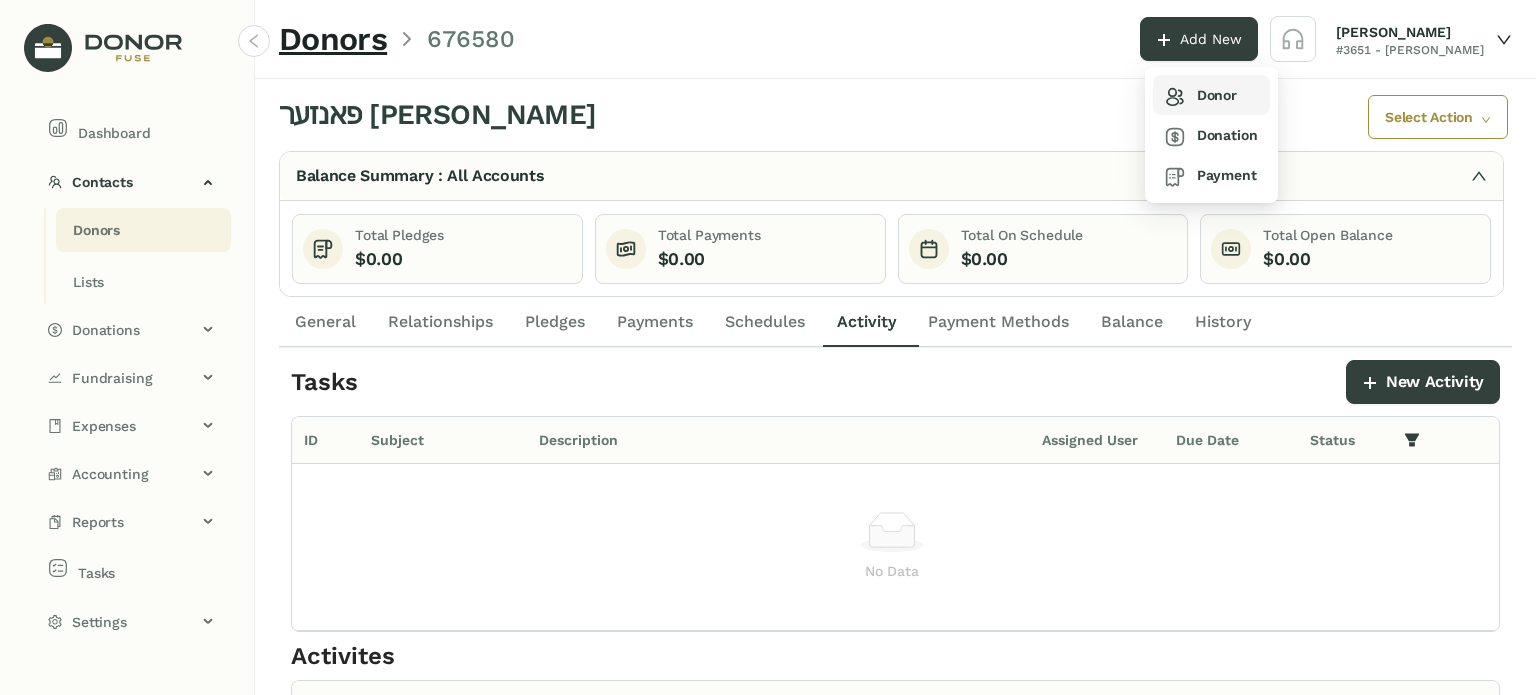 drag, startPoint x: 1226, startPoint y: 87, endPoint x: 1200, endPoint y: 101, distance: 29.529646 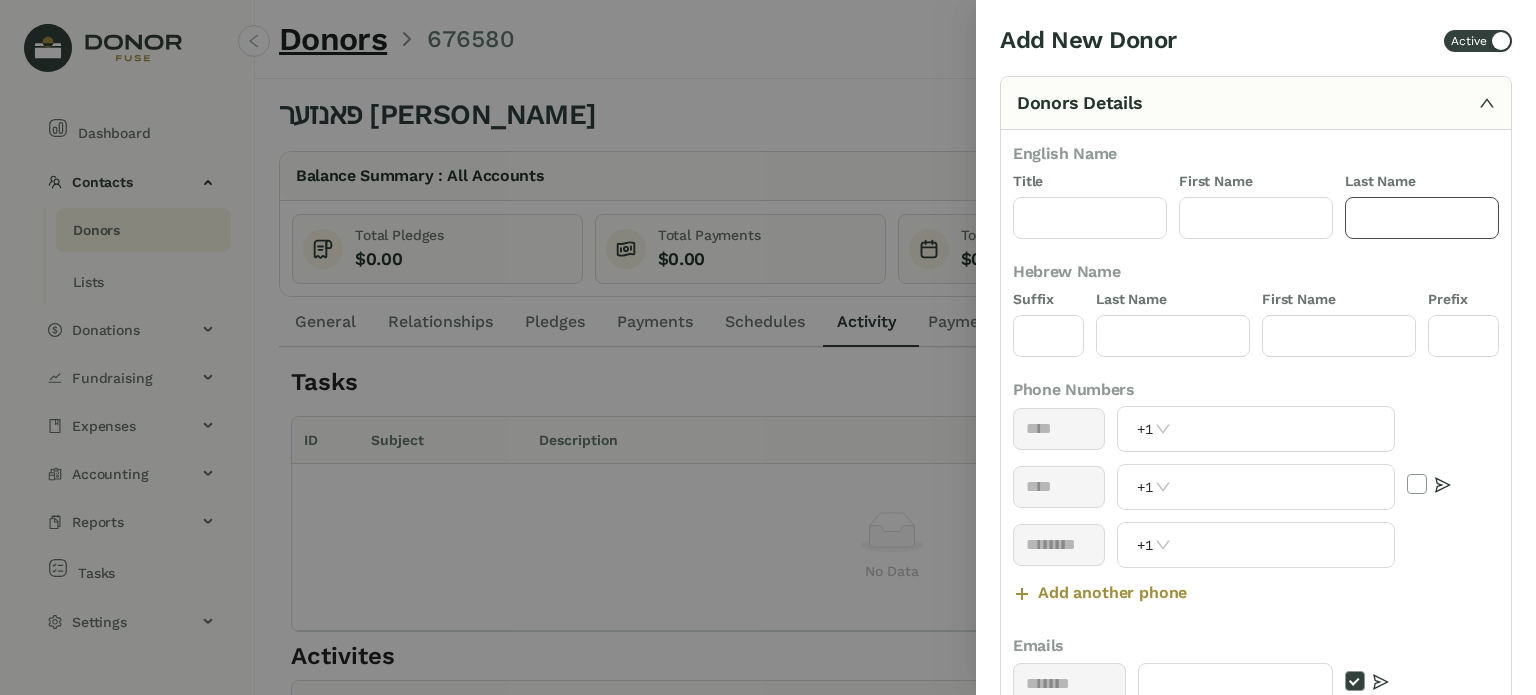 click 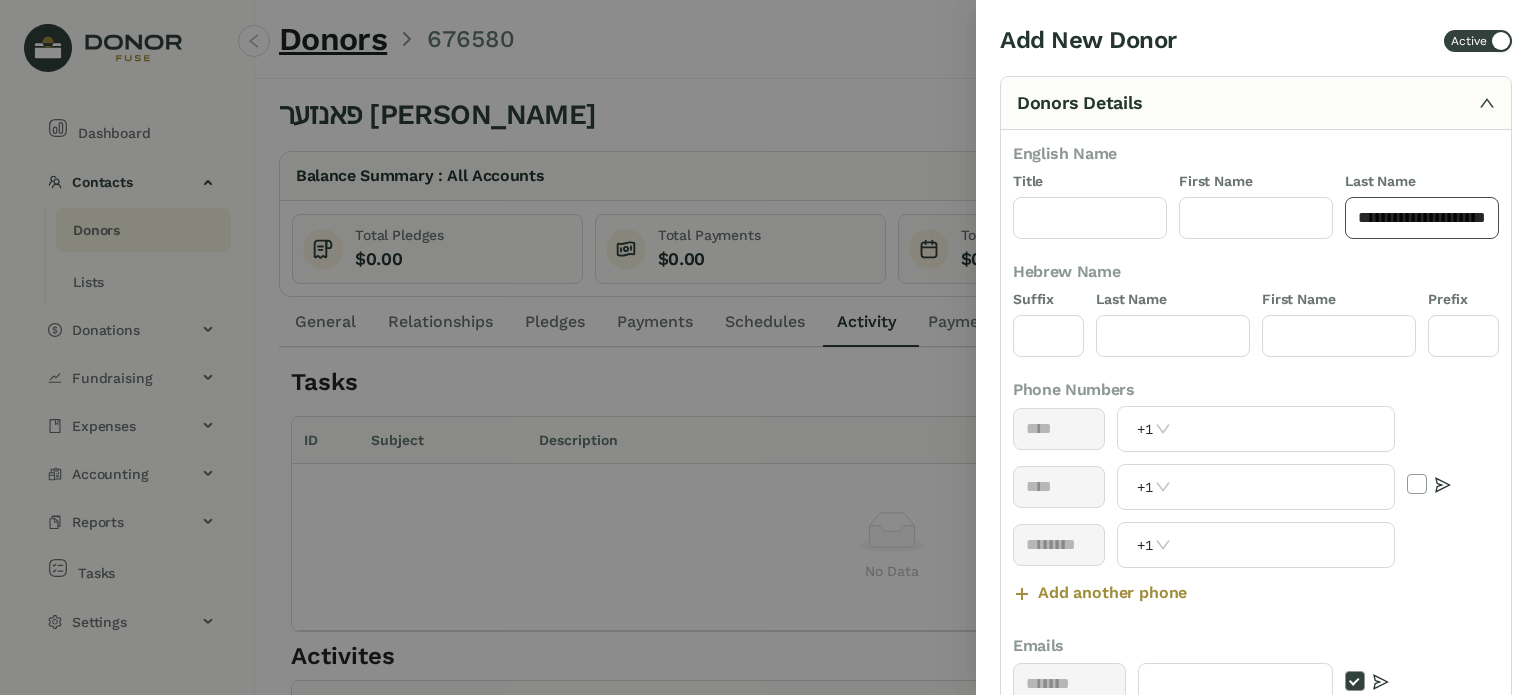 scroll, scrollTop: 0, scrollLeft: 28, axis: horizontal 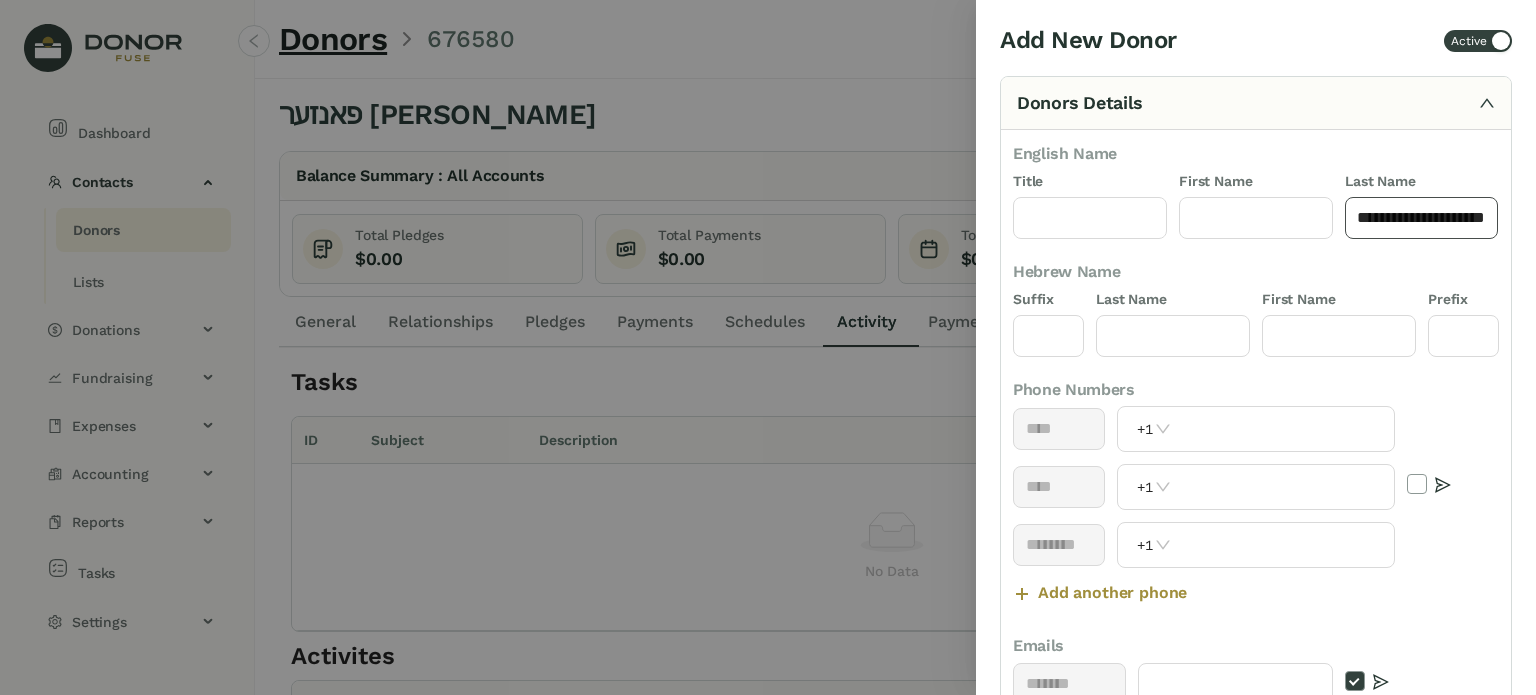 drag, startPoint x: 1470, startPoint y: 218, endPoint x: 1494, endPoint y: 216, distance: 24.083189 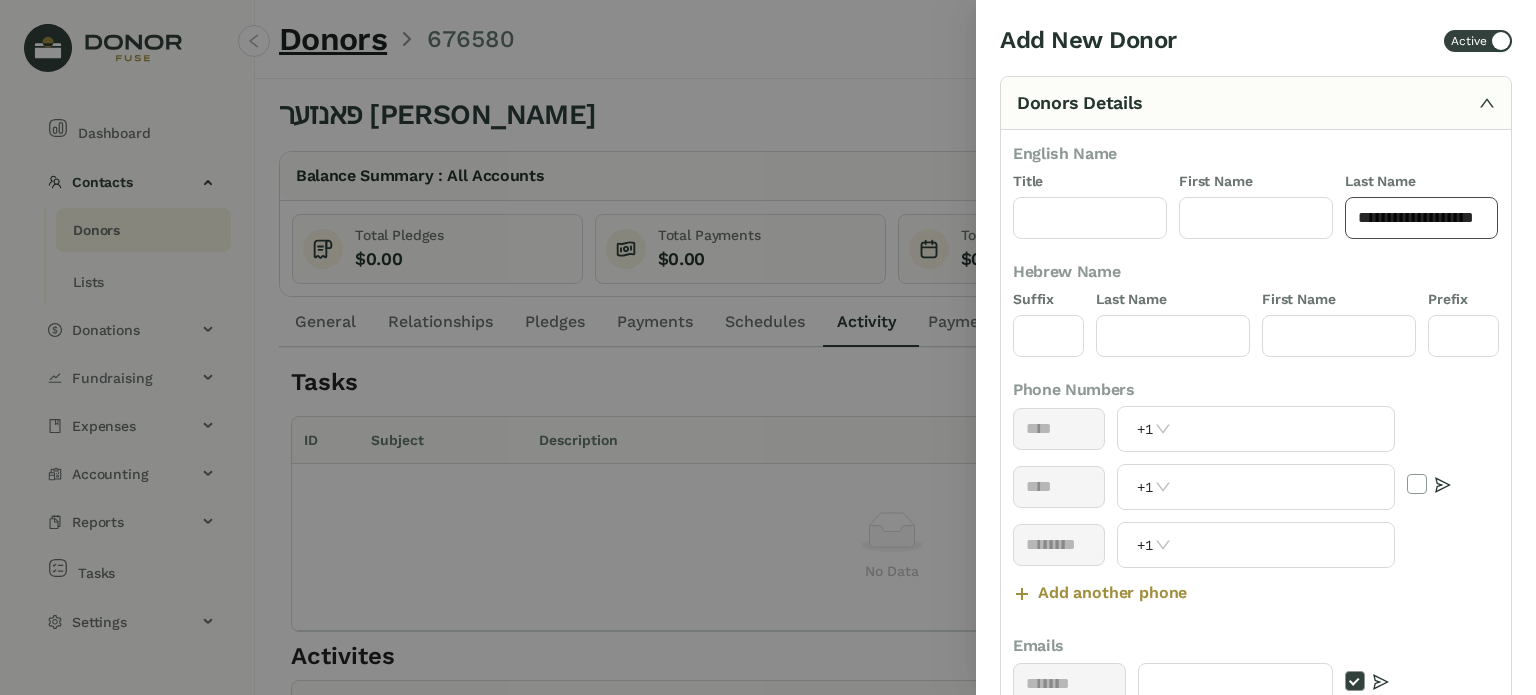 scroll, scrollTop: 0, scrollLeft: 0, axis: both 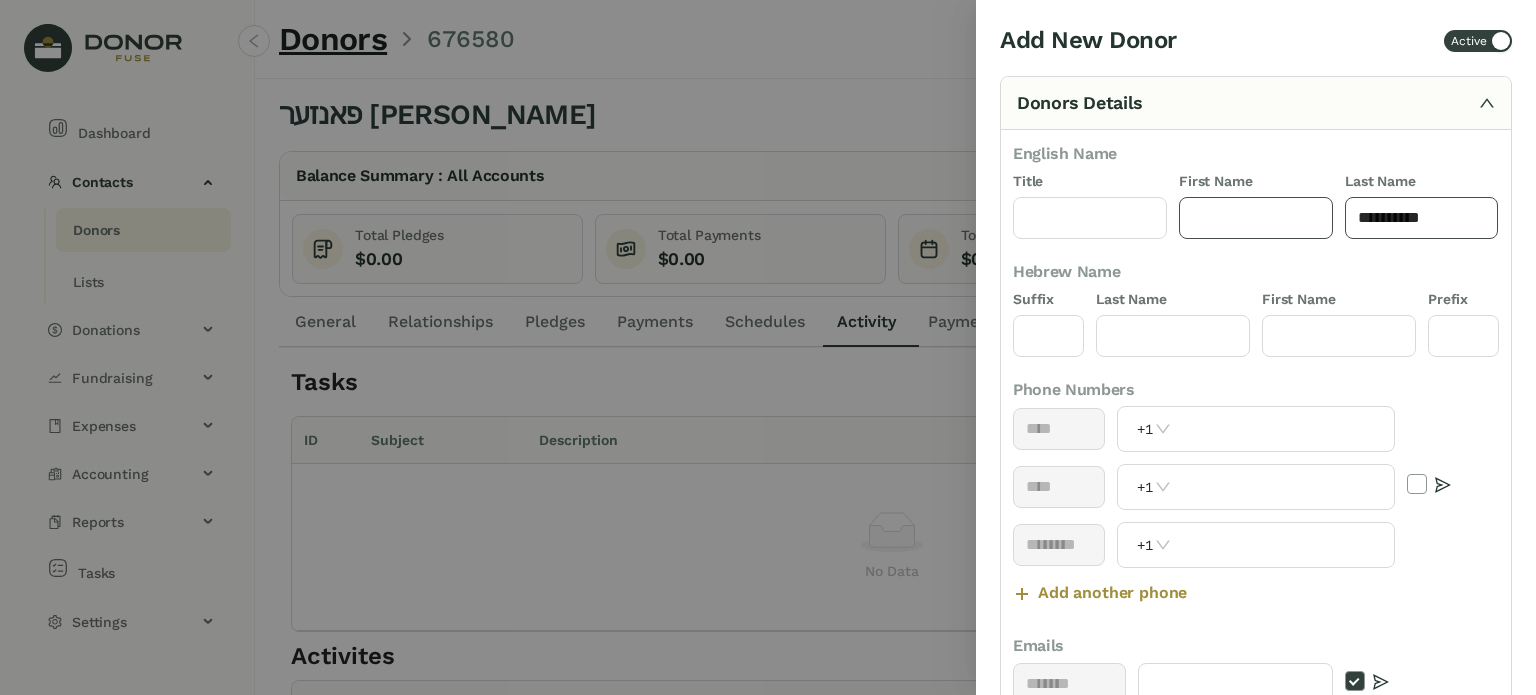 type on "********" 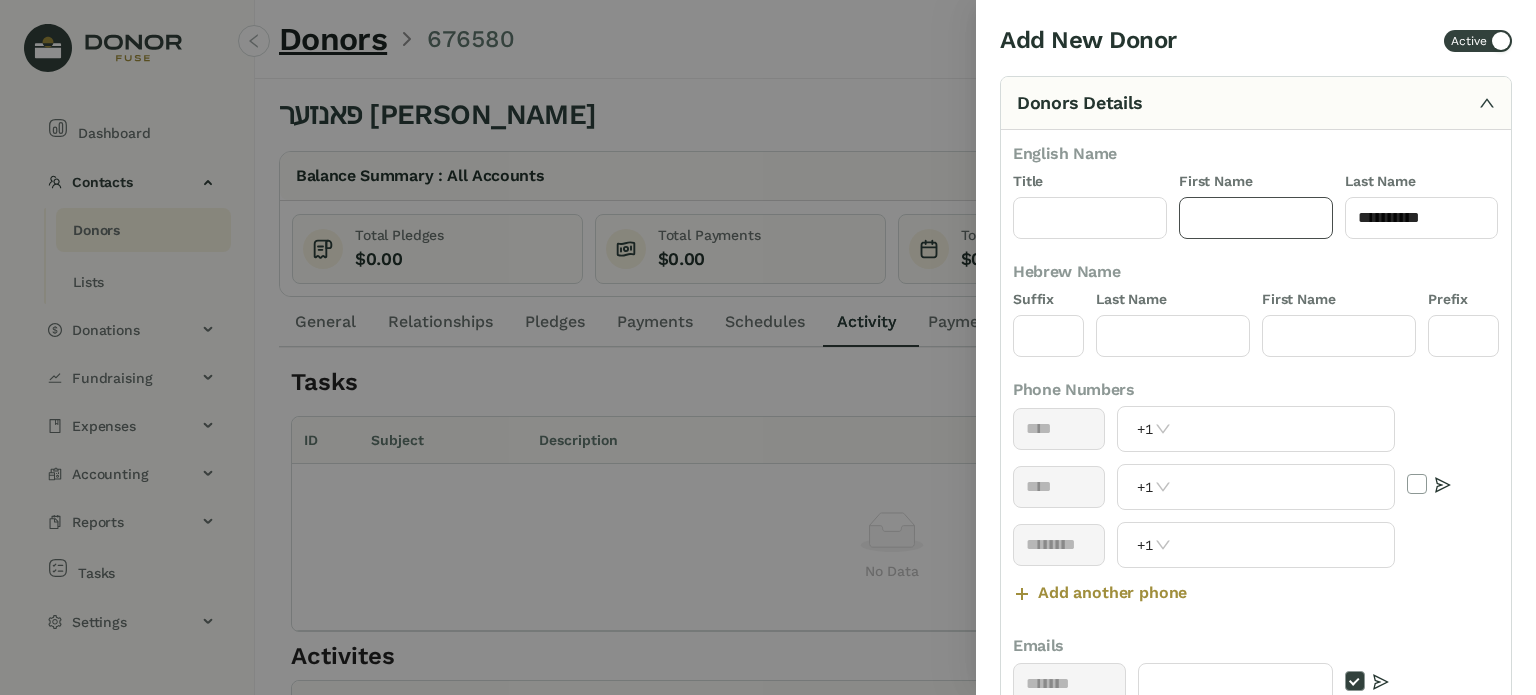 click 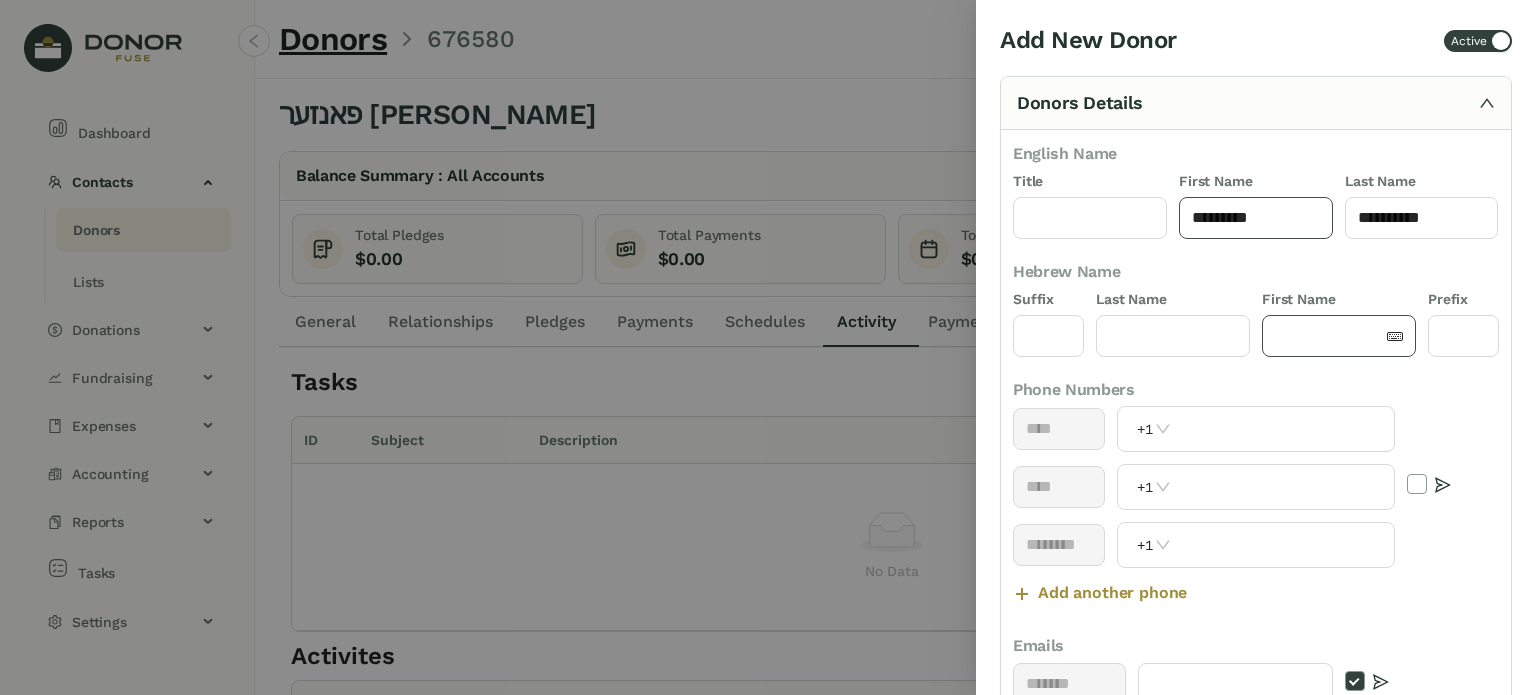 type on "*********" 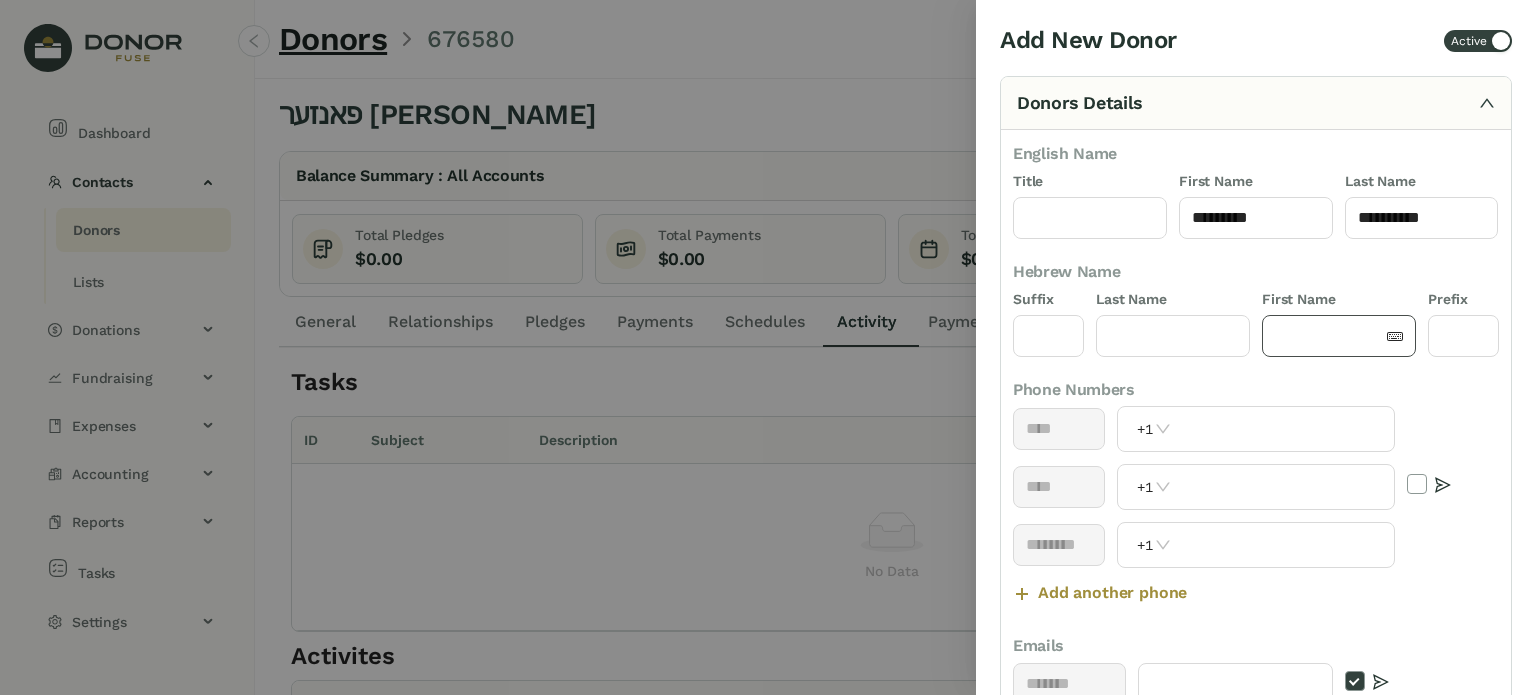 click 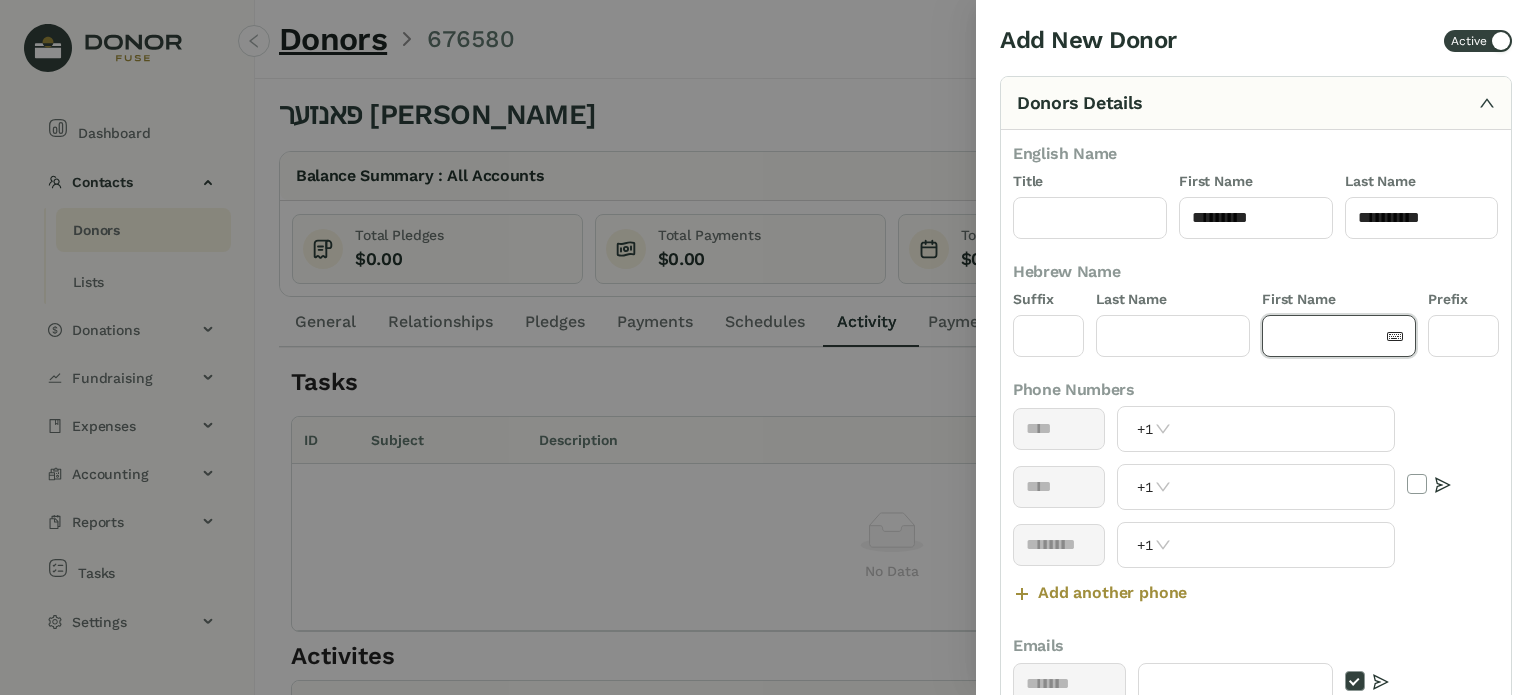 click 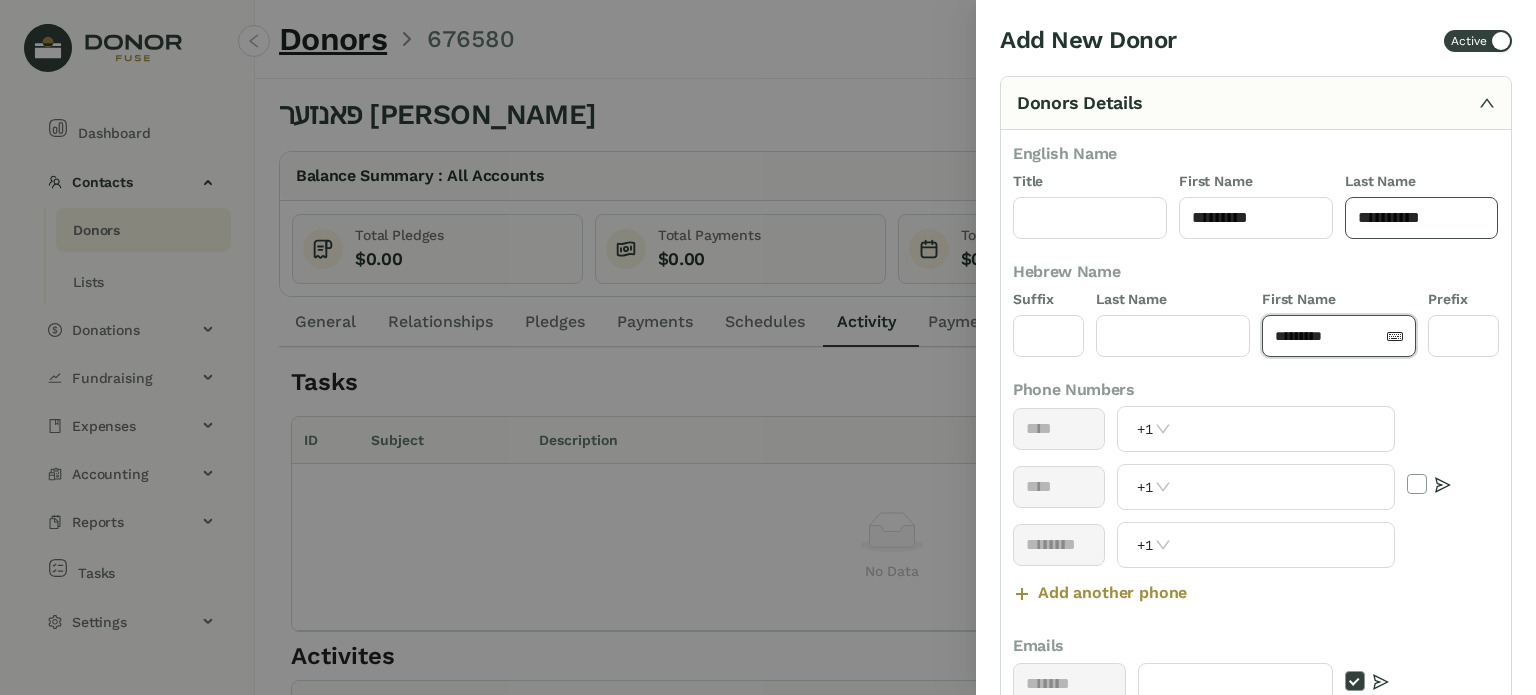 type on "*********" 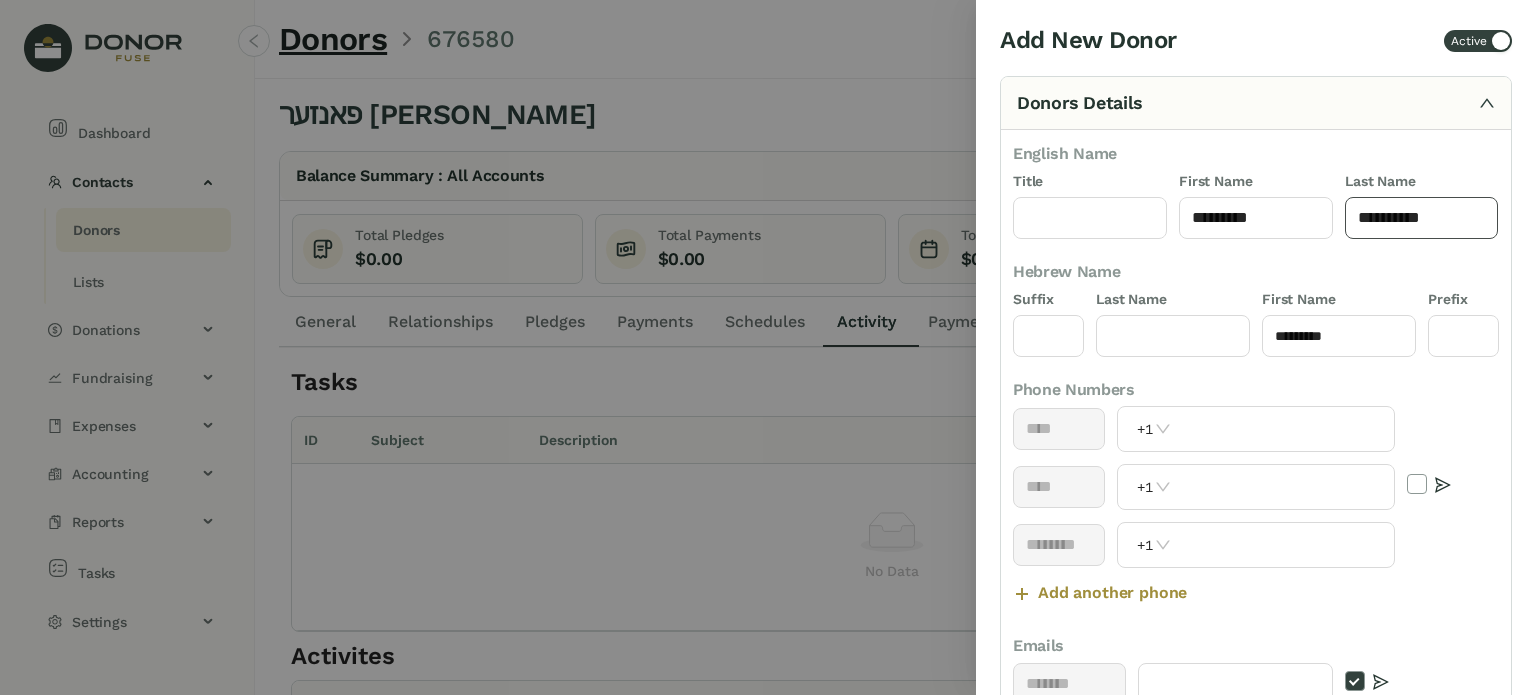 click on "********" 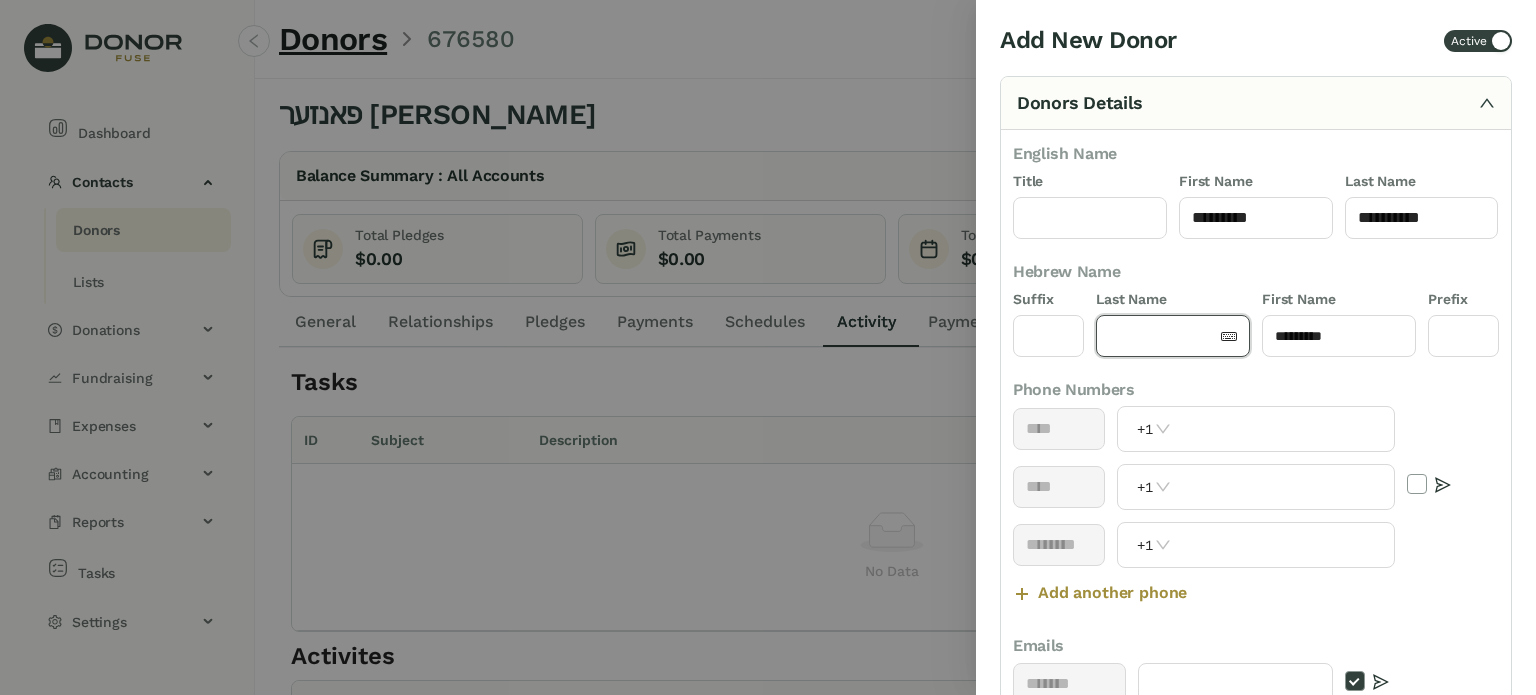click 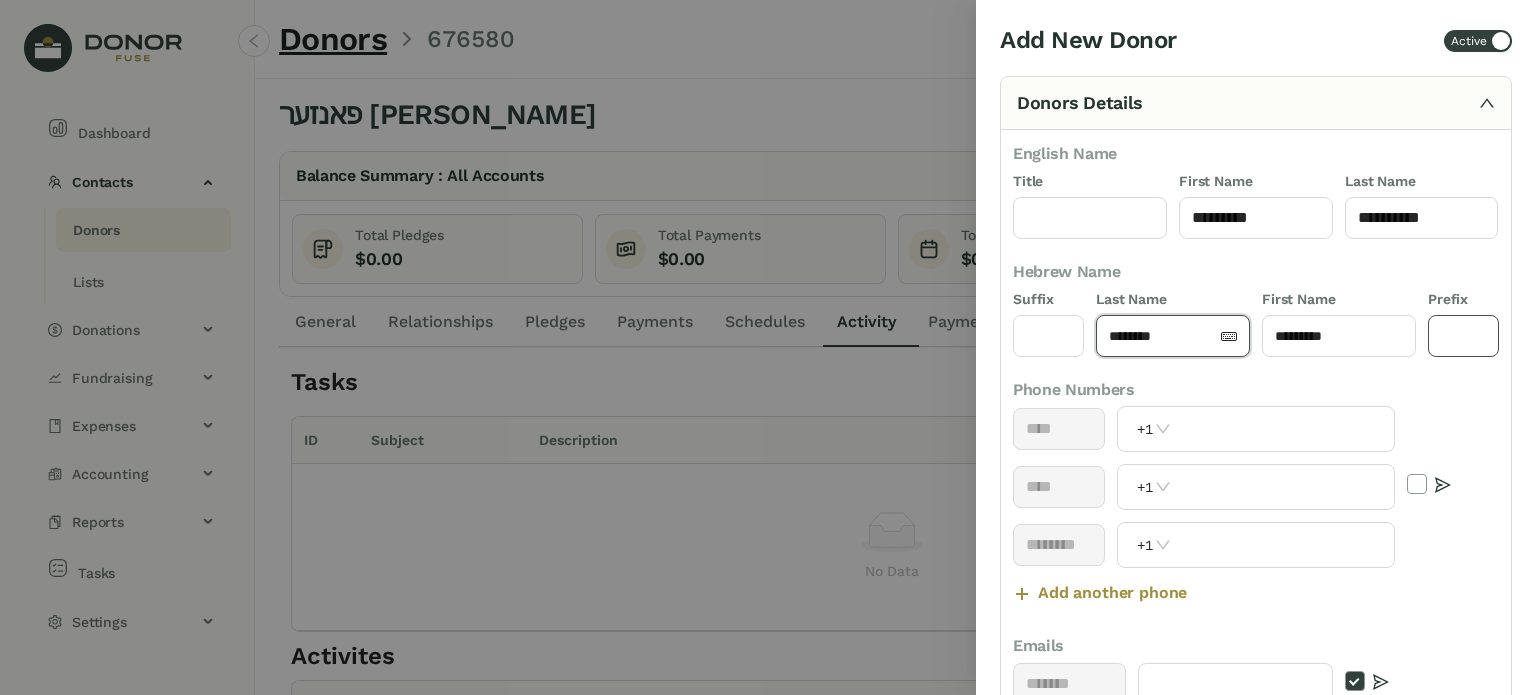 type on "********" 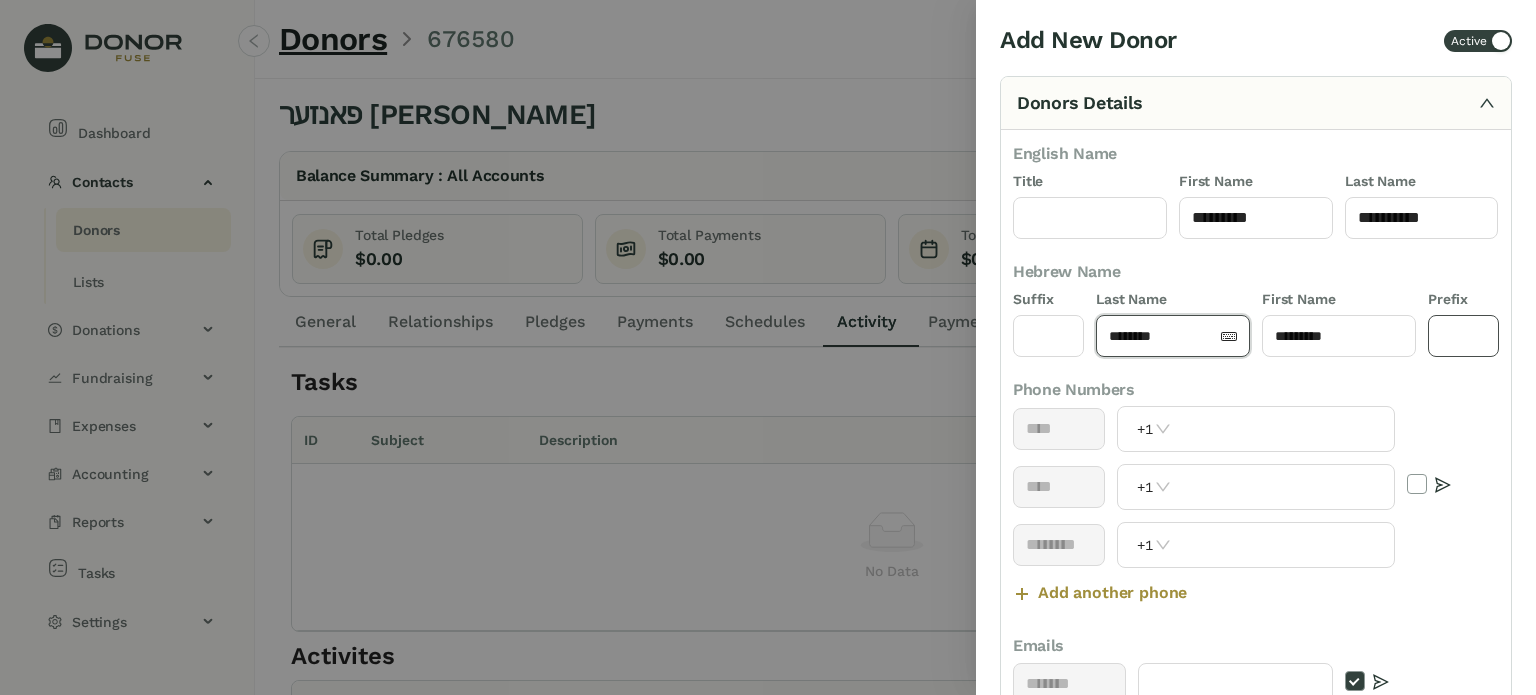 click 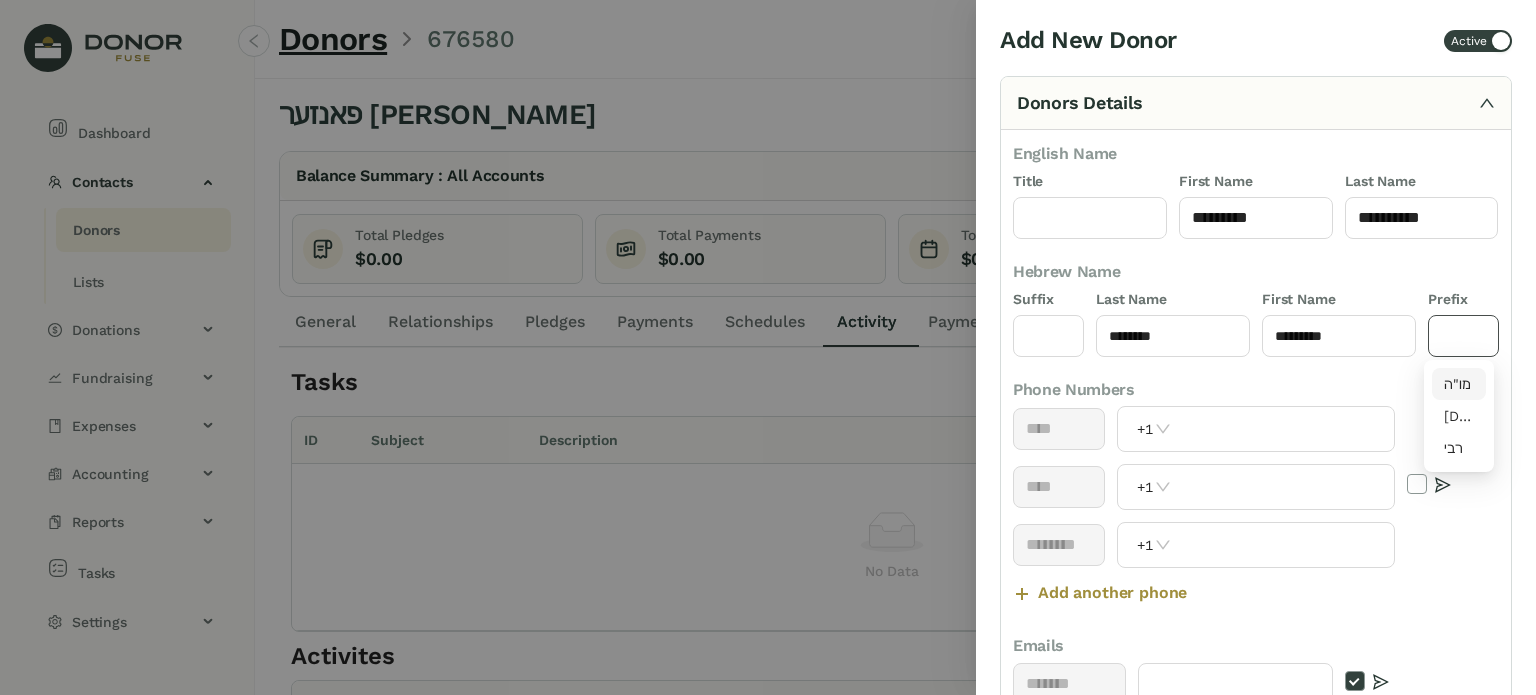 drag, startPoint x: 1445, startPoint y: 376, endPoint x: 1360, endPoint y: 374, distance: 85.02353 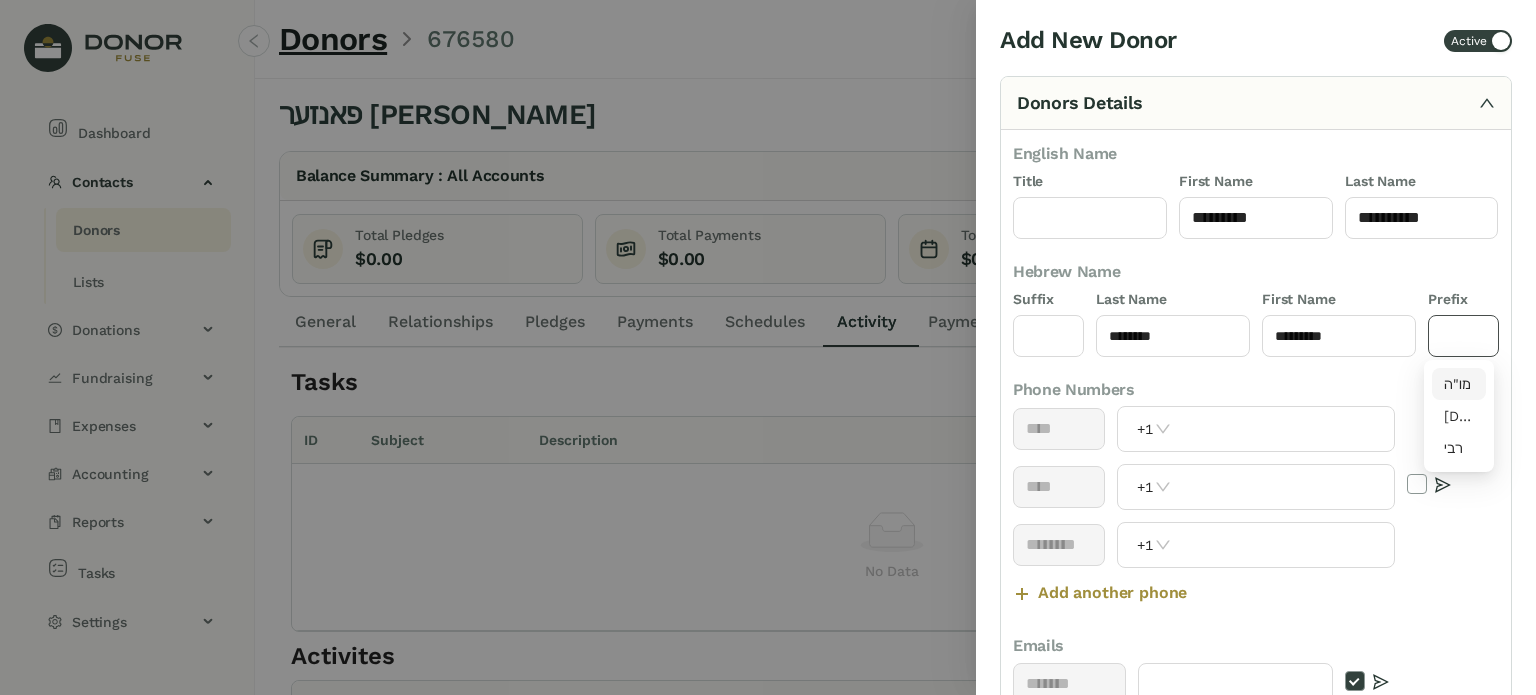 click on "מו"ה" at bounding box center [1459, 384] 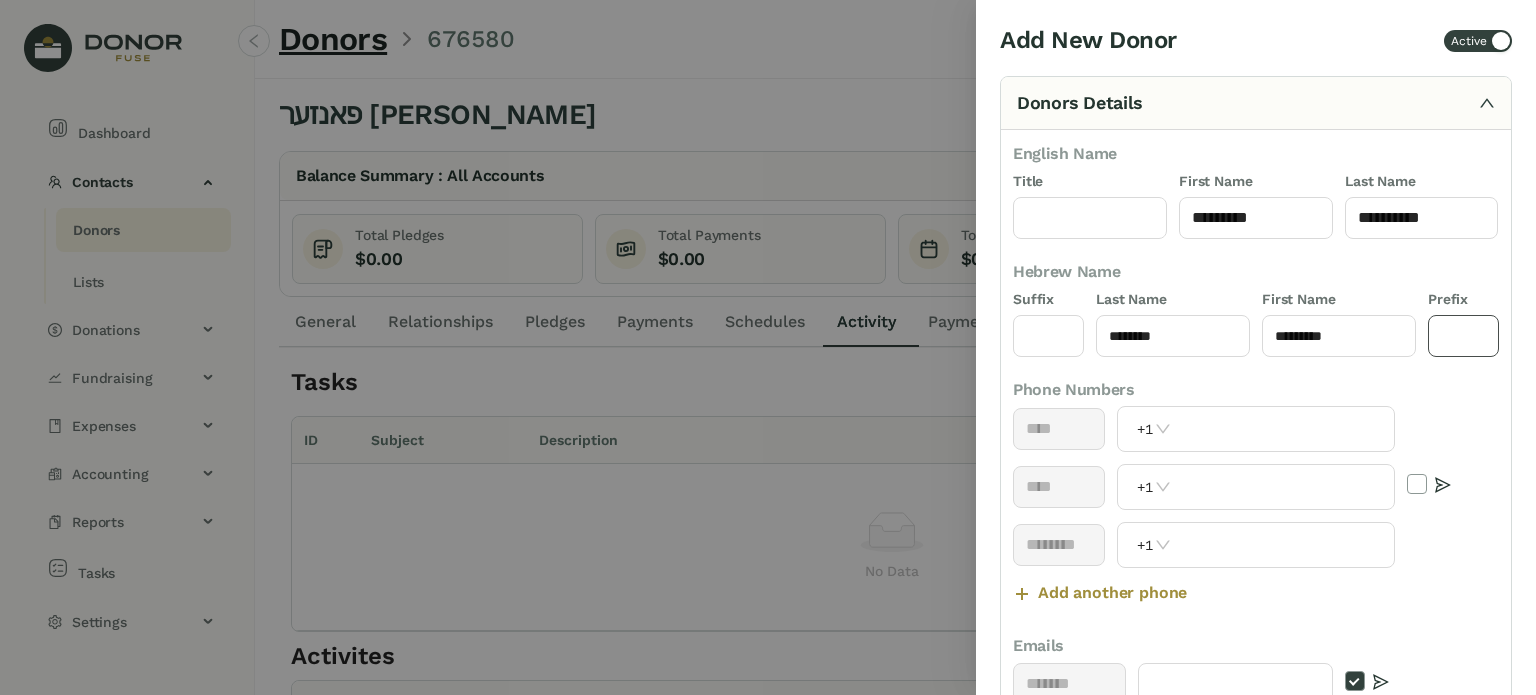 type on "****" 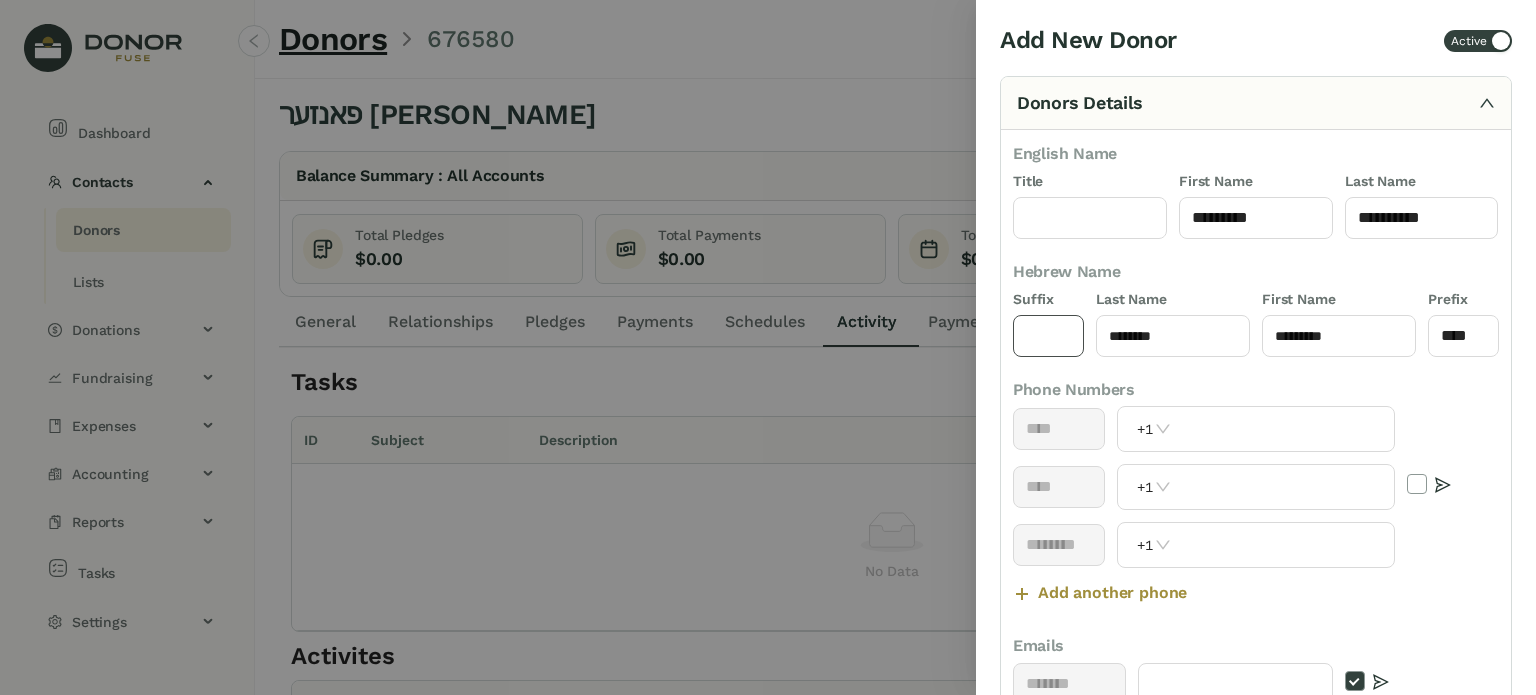 click 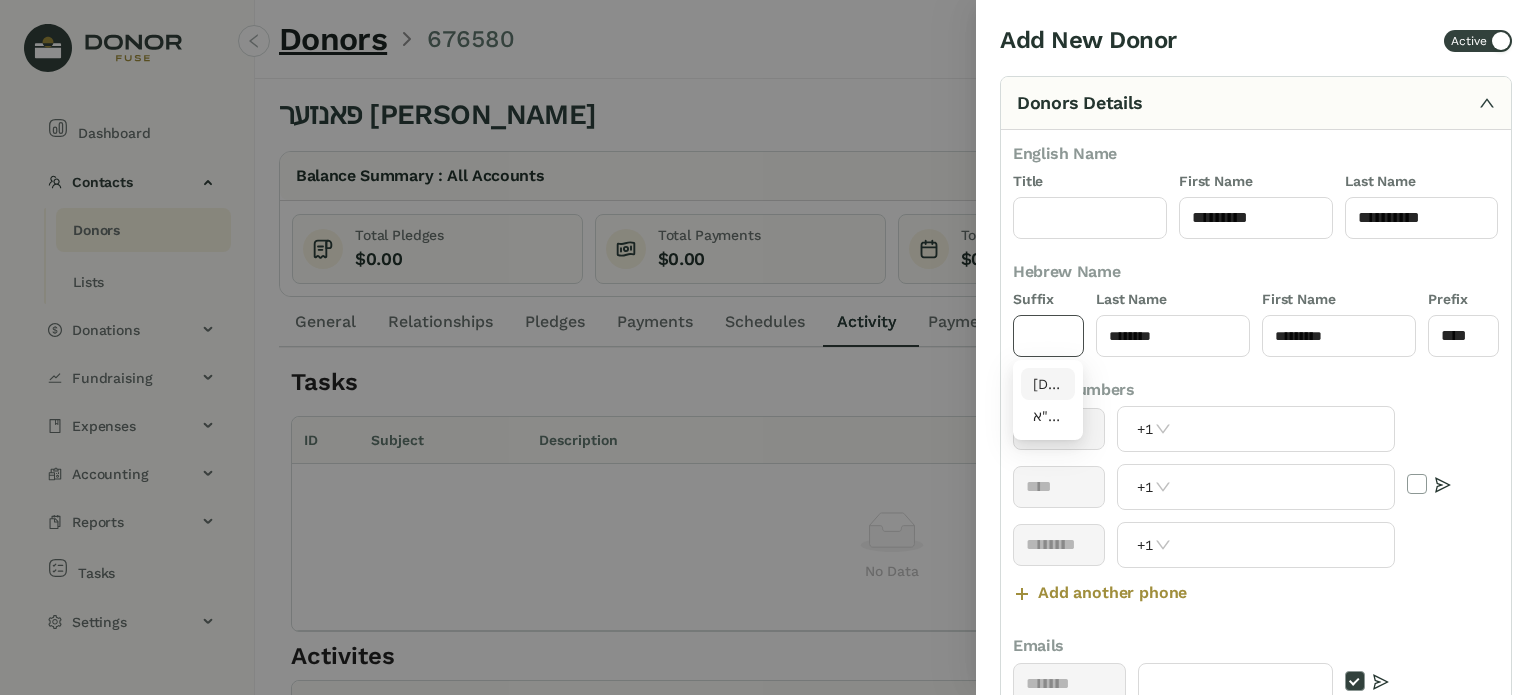 click on "[DEMOGRAPHIC_DATA]"ו" at bounding box center [1048, 384] 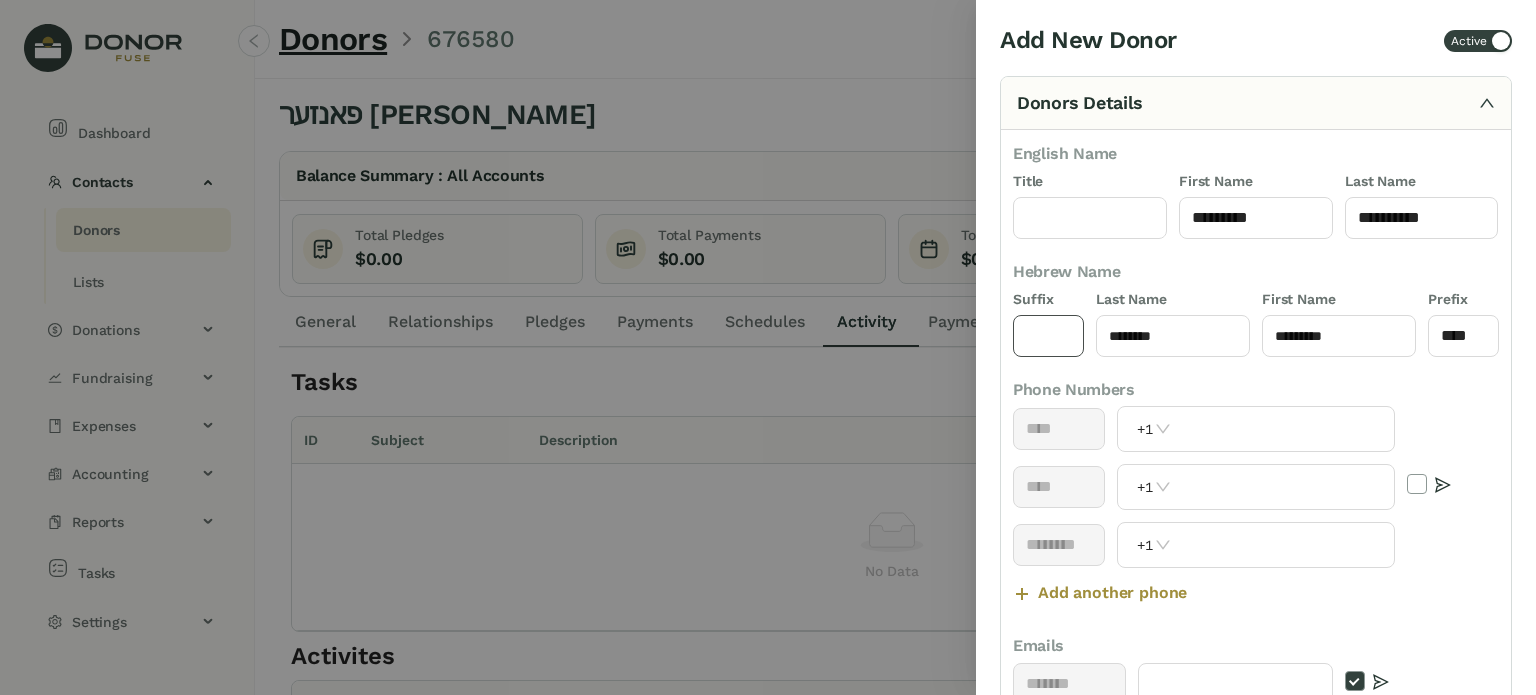 type on "****" 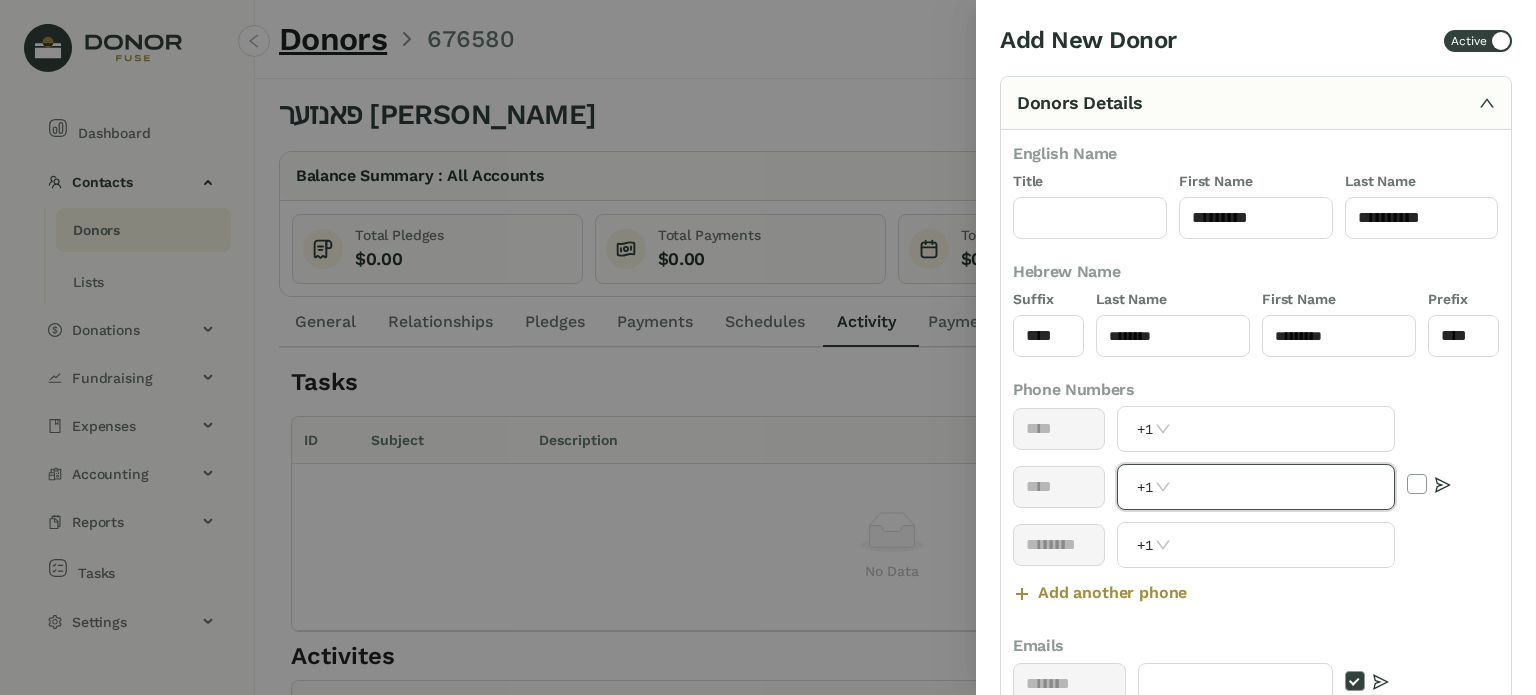 click at bounding box center (1285, 487) 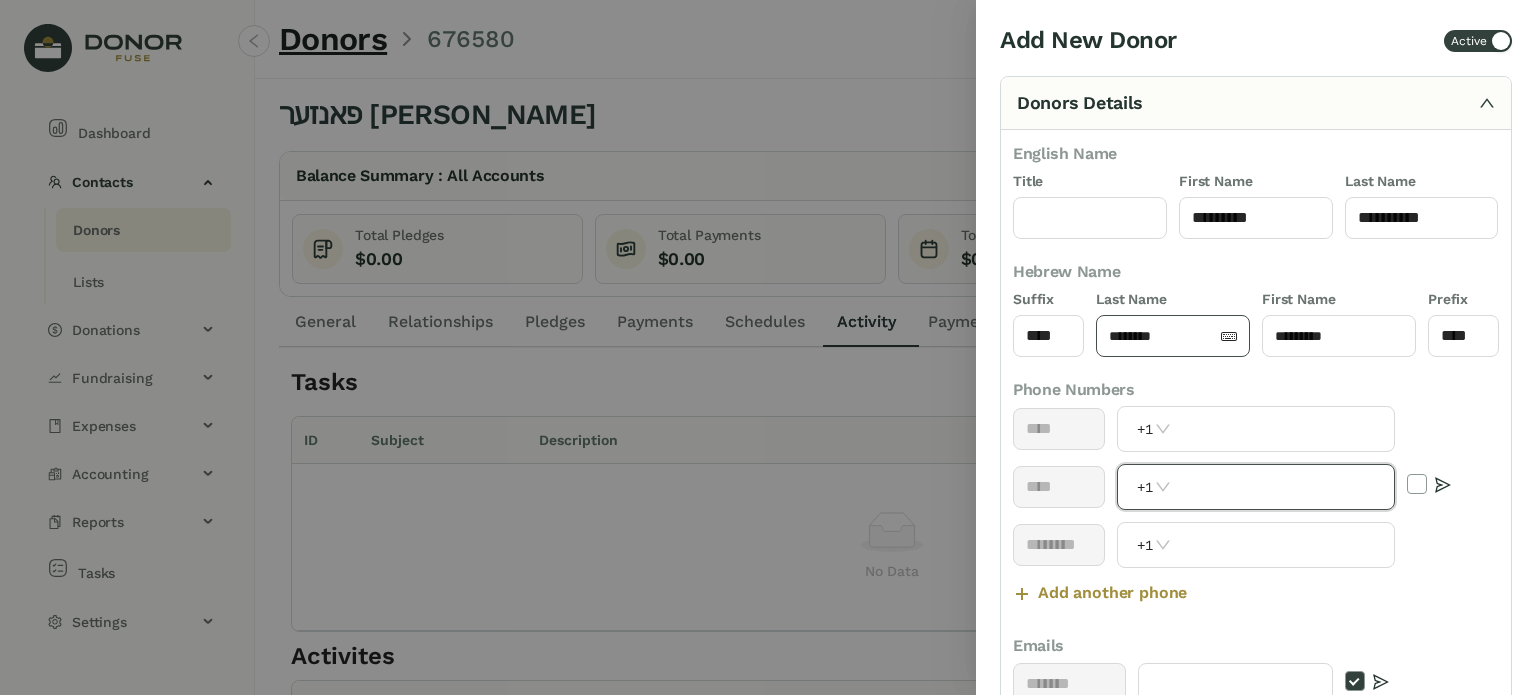 paste on "**********" 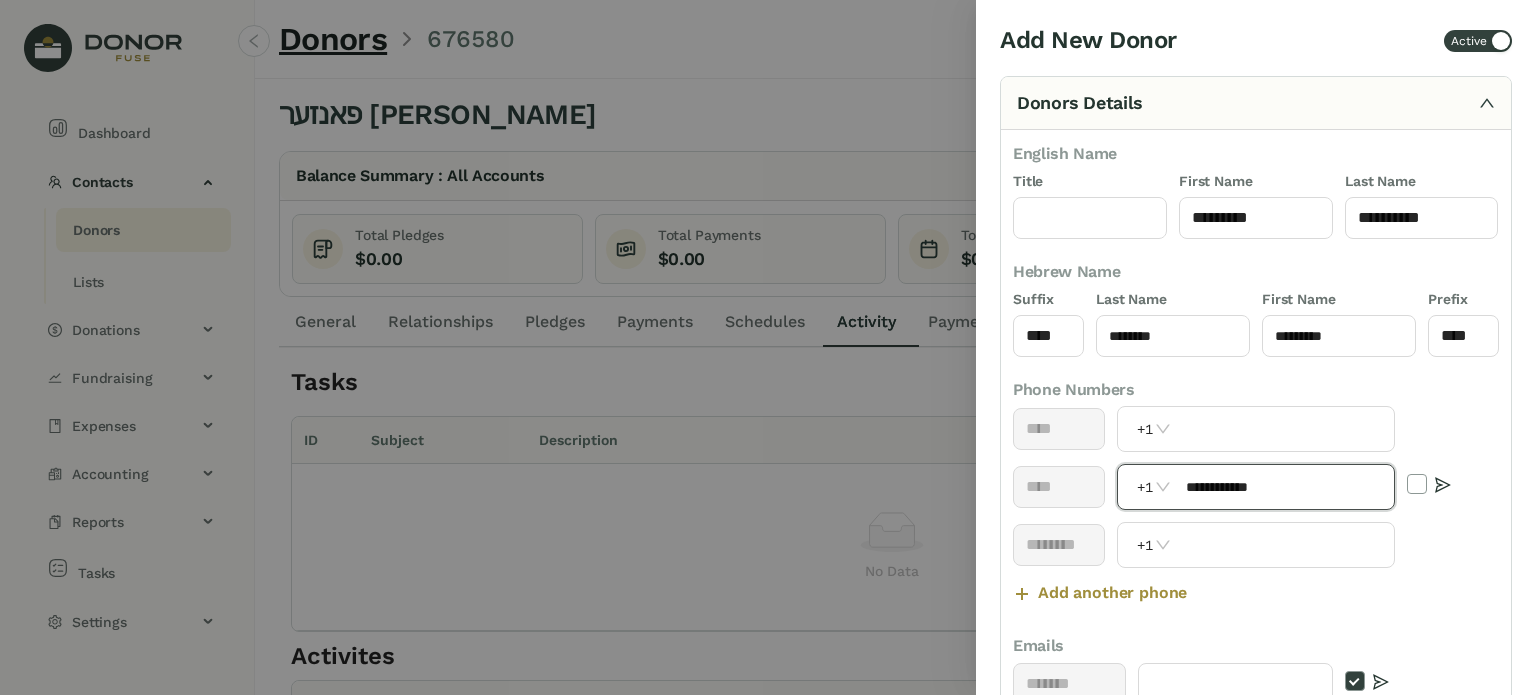 scroll, scrollTop: 400, scrollLeft: 0, axis: vertical 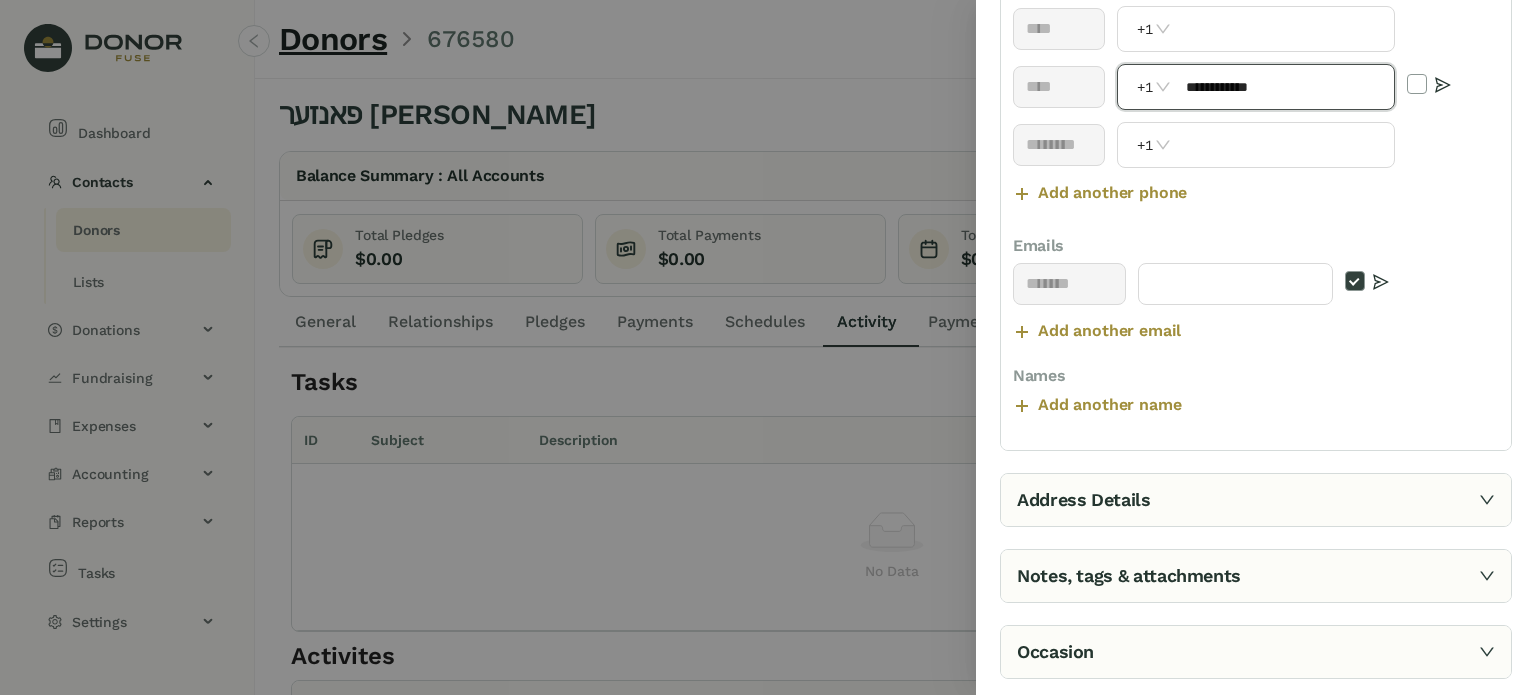 type on "**********" 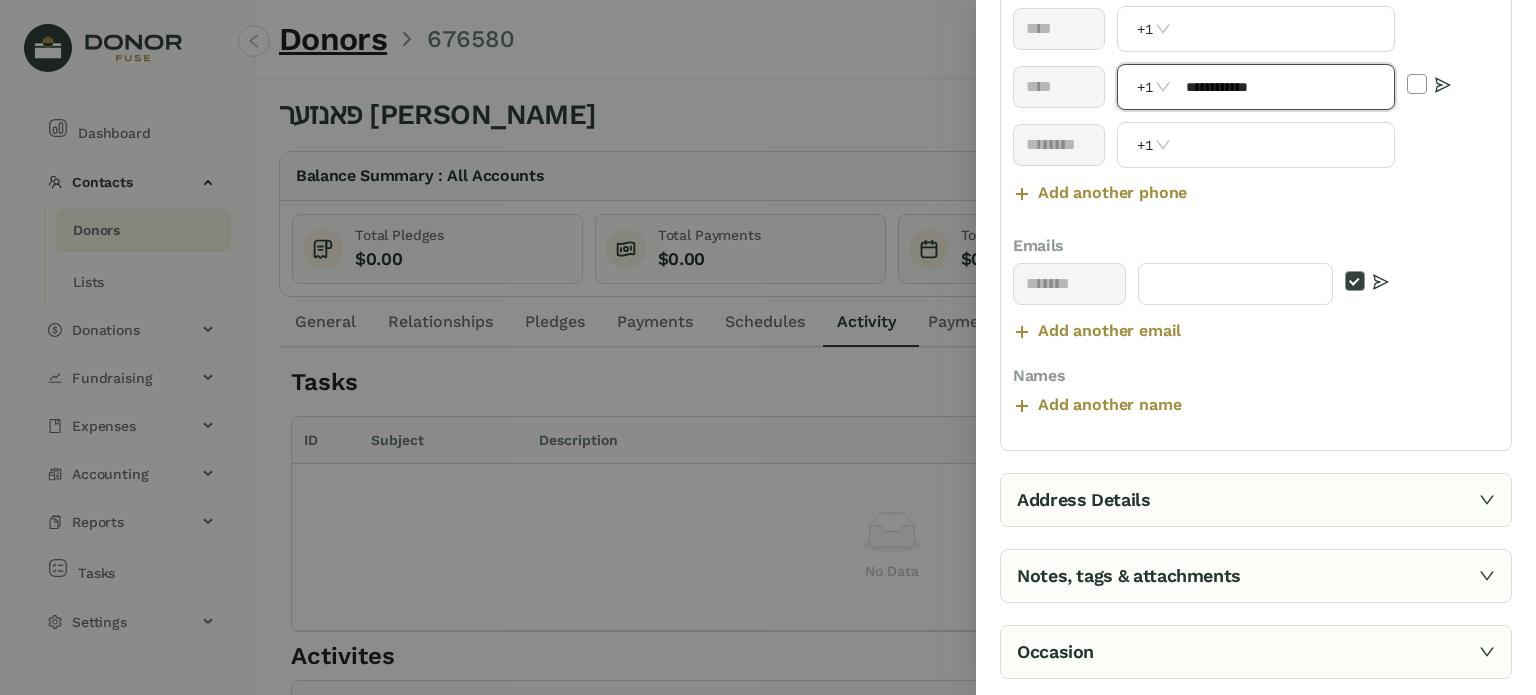 click on "Notes, tags & attachments" at bounding box center [1256, 576] 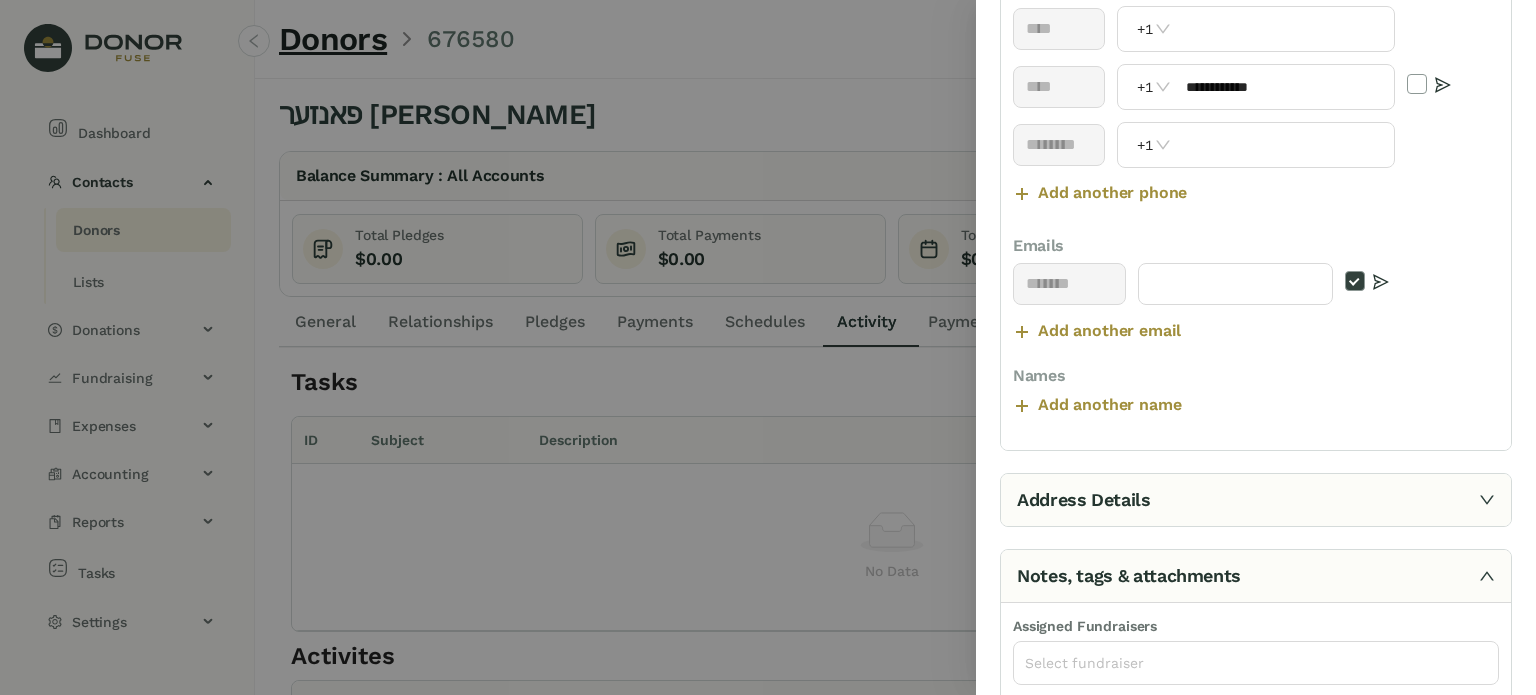 scroll, scrollTop: 272, scrollLeft: 0, axis: vertical 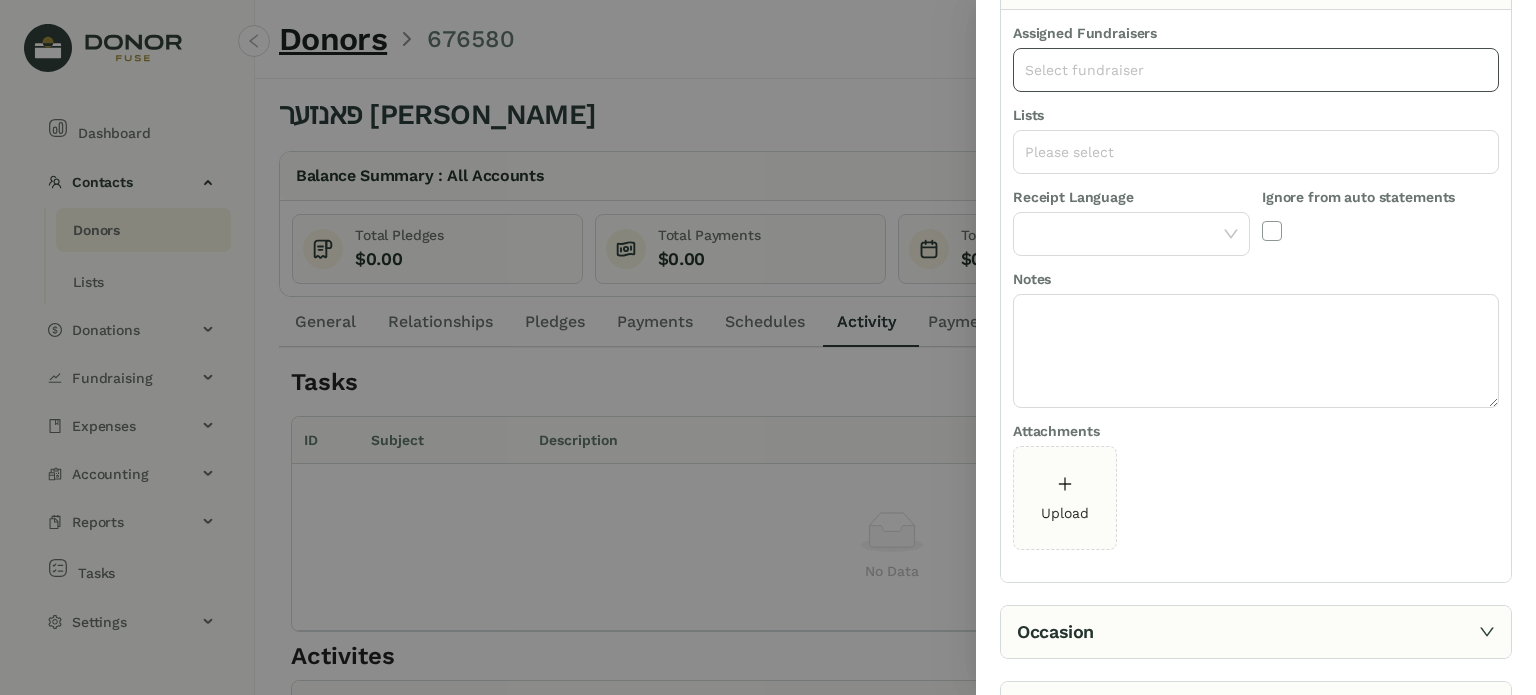 click on "Select fundraiser" 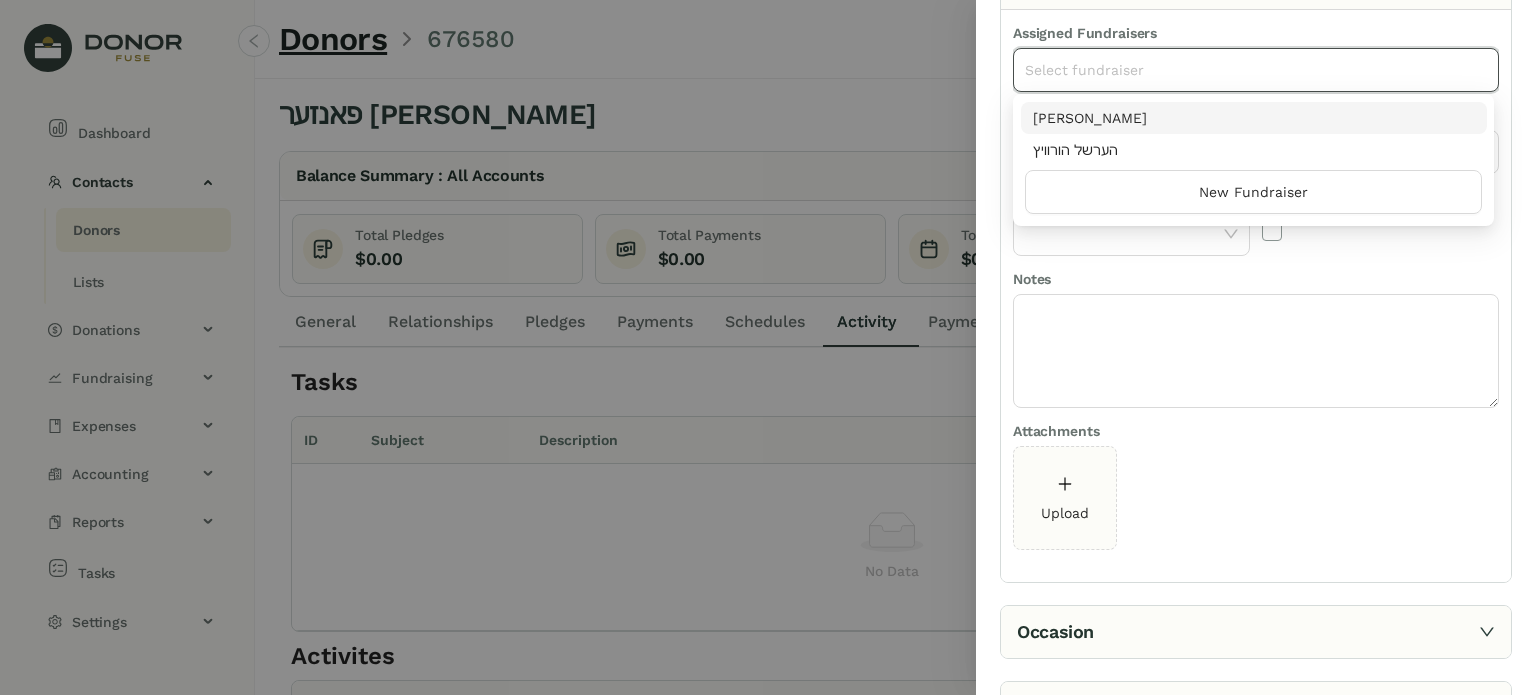 click on "[PERSON_NAME]" at bounding box center (1254, 118) 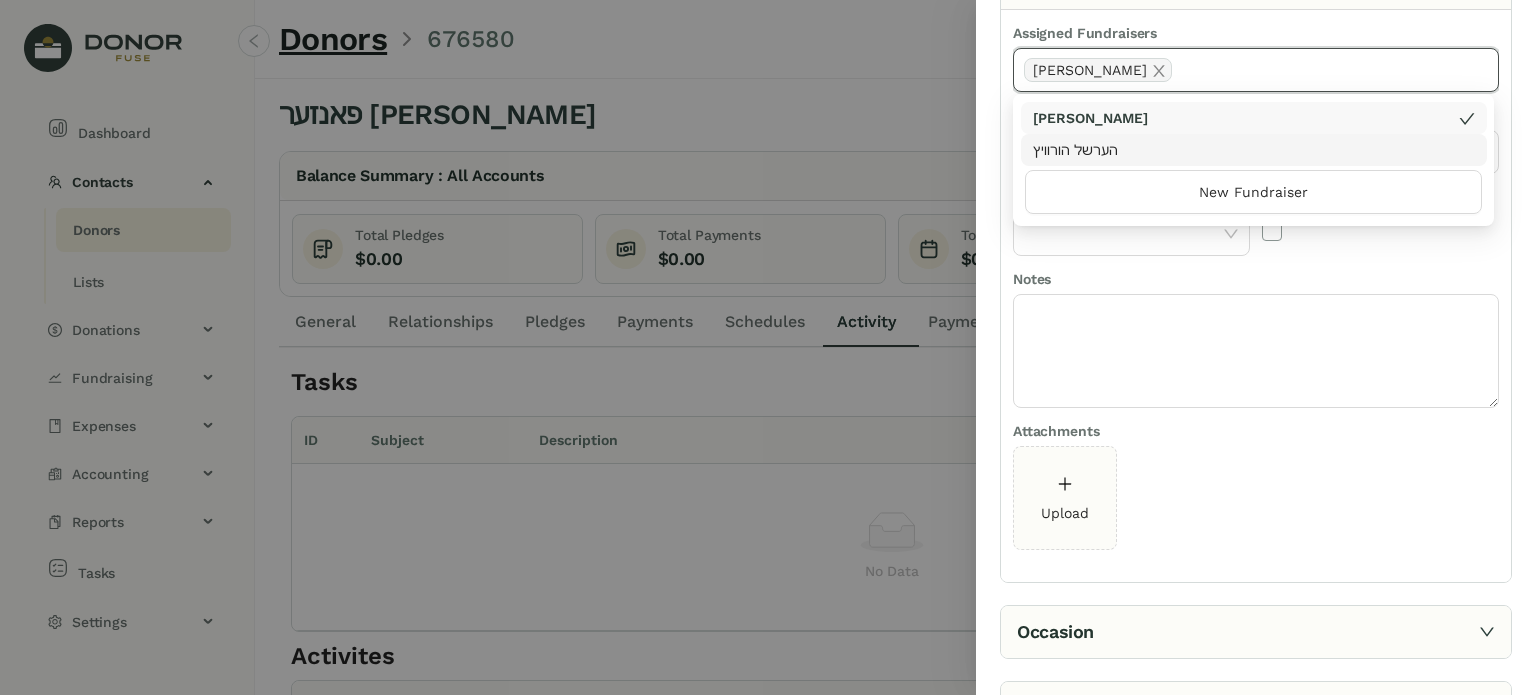 click on "Notes" at bounding box center (1256, 281) 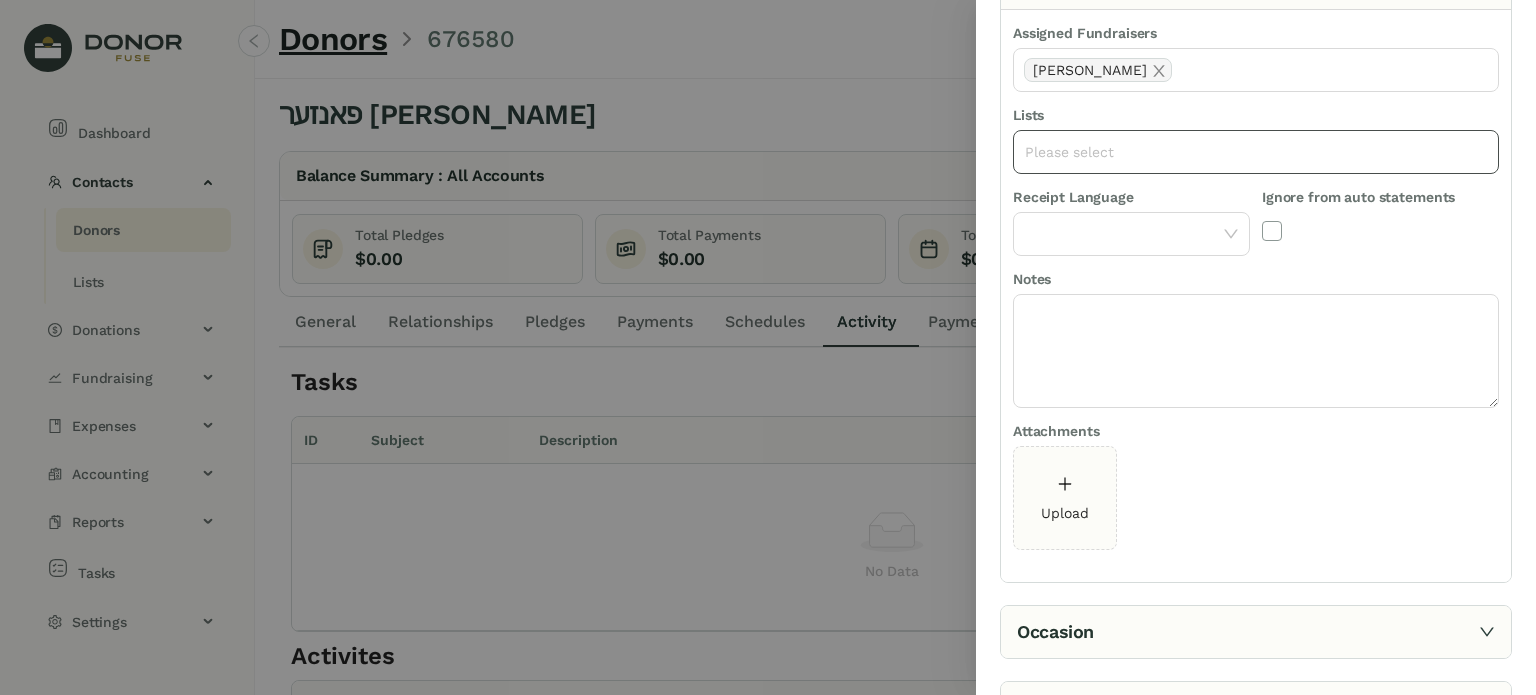 click on "Please select" 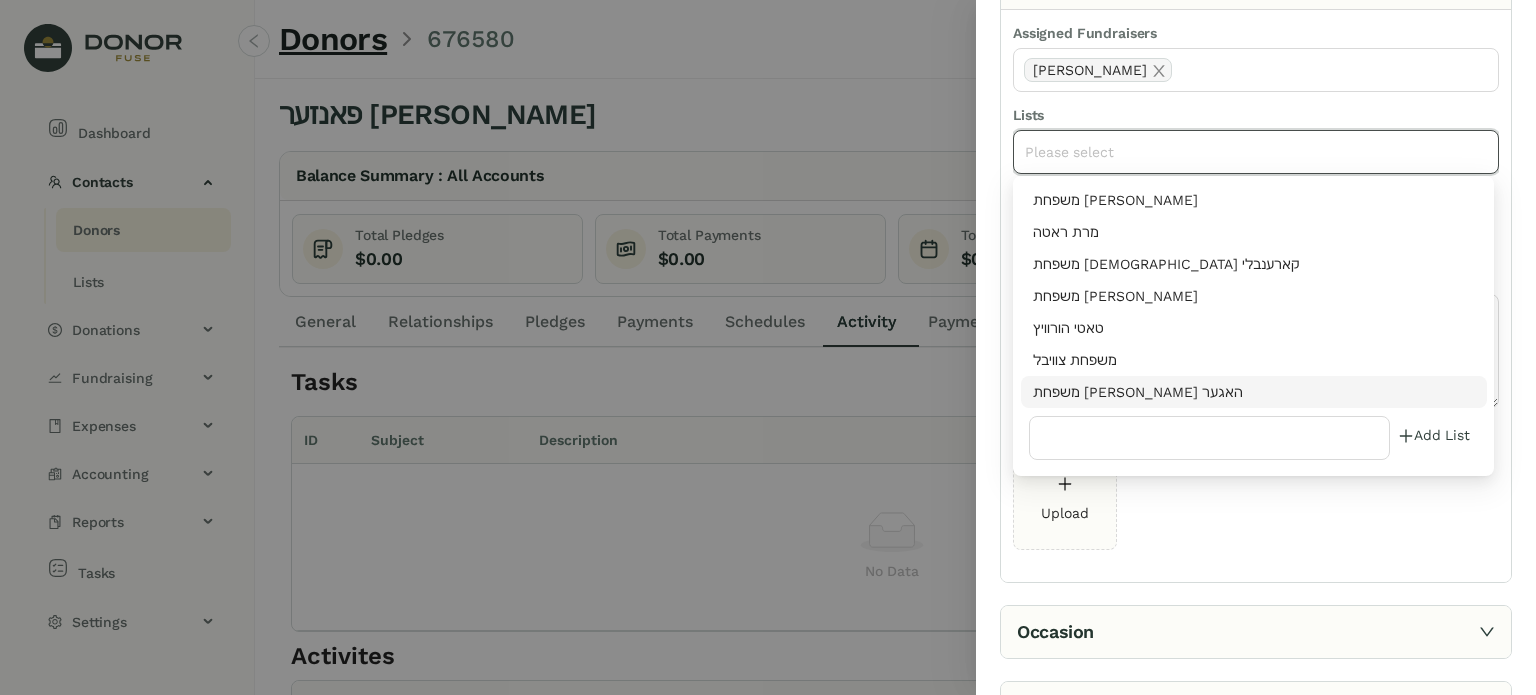 click on "משפחת [PERSON_NAME] האגער" at bounding box center [1254, 392] 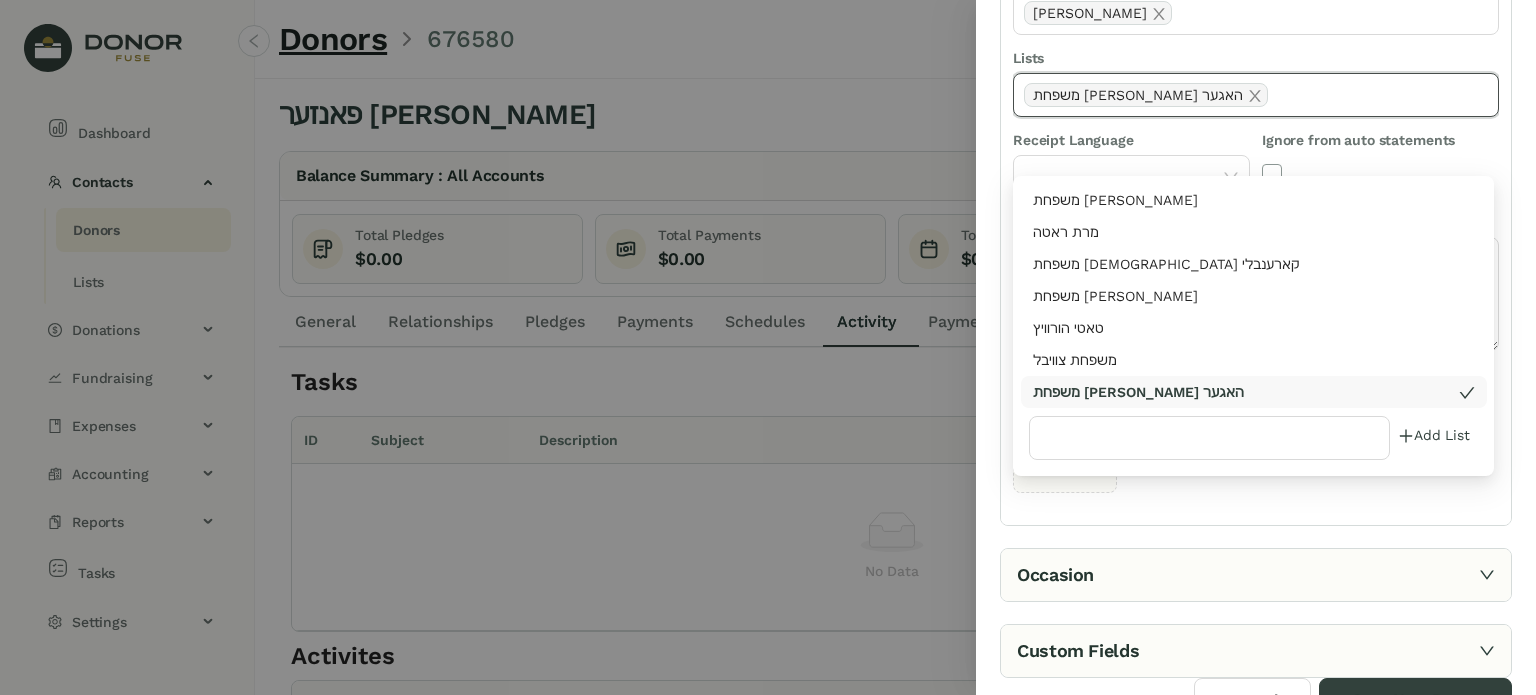 scroll, scrollTop: 355, scrollLeft: 0, axis: vertical 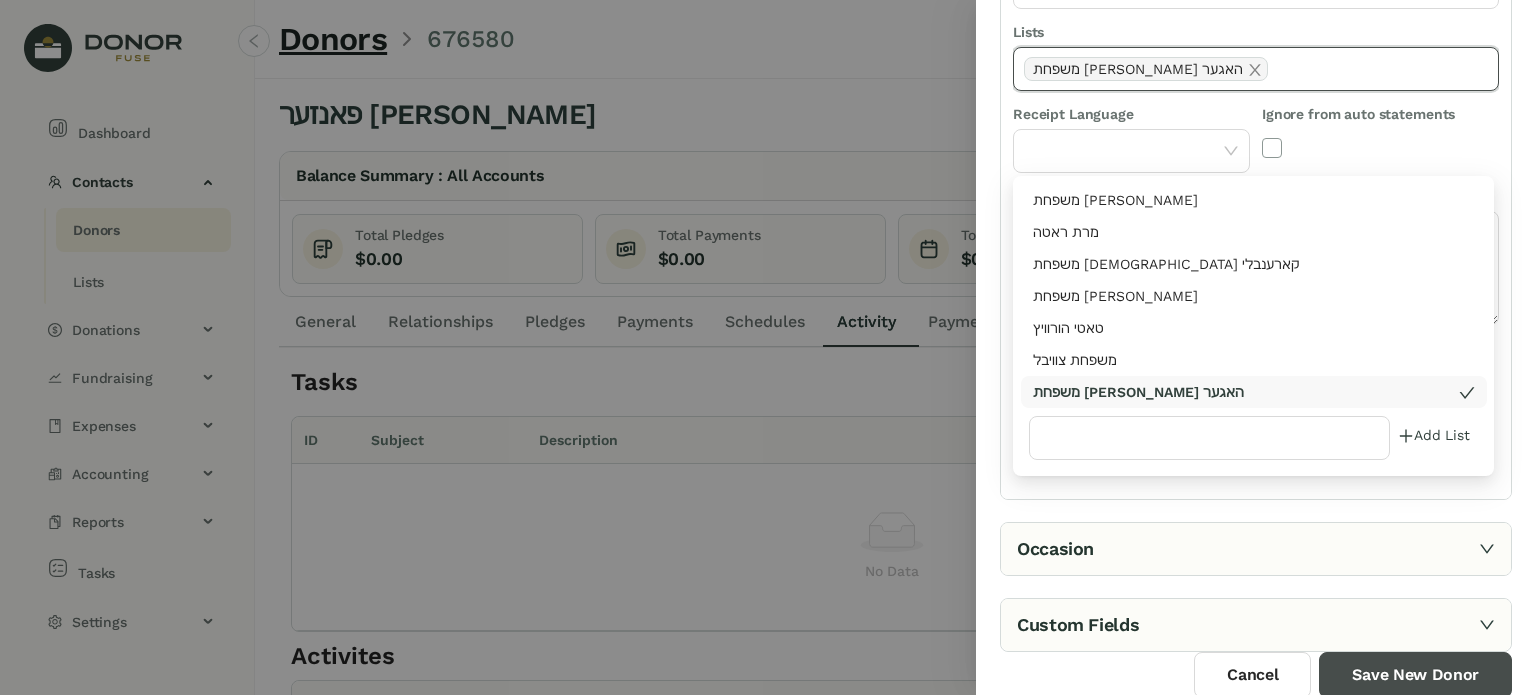 click on "Save New Donor" at bounding box center [1415, 675] 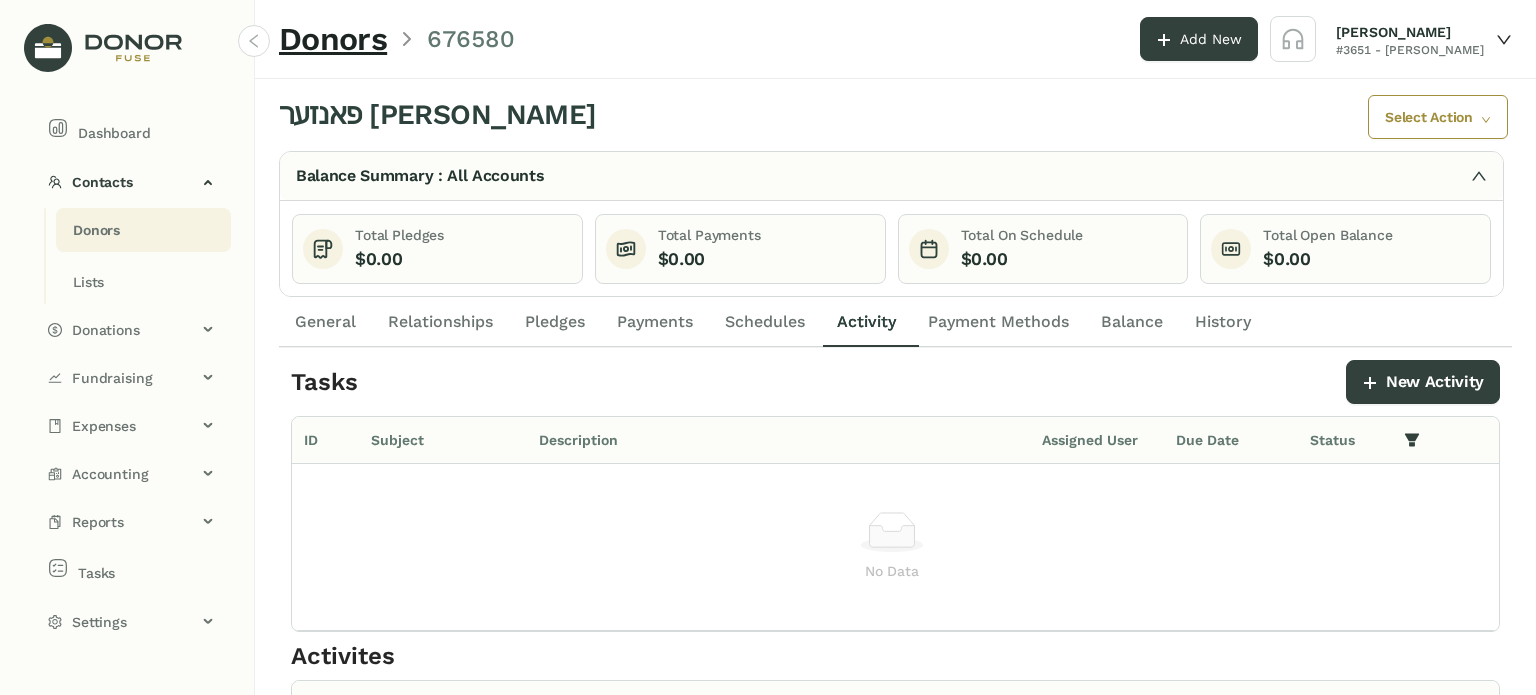 click on "Donors" 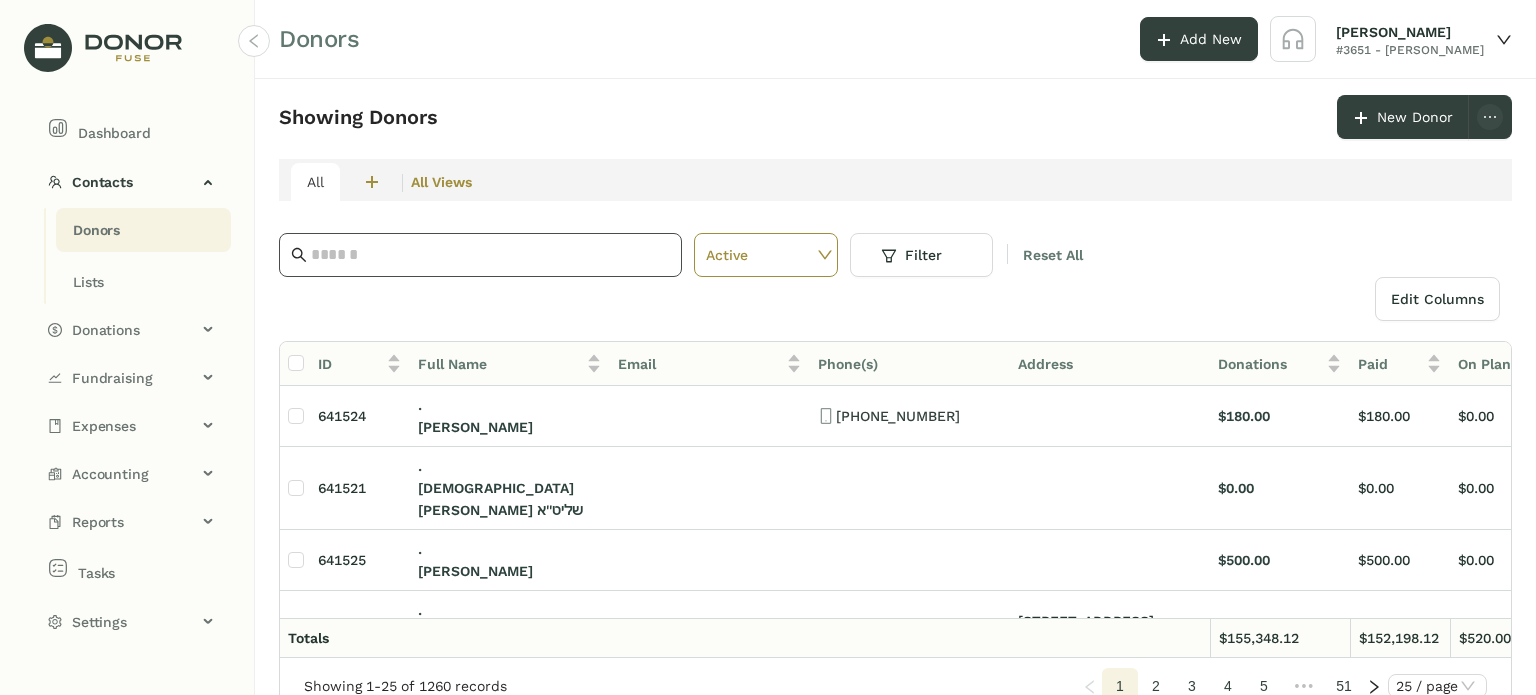 click 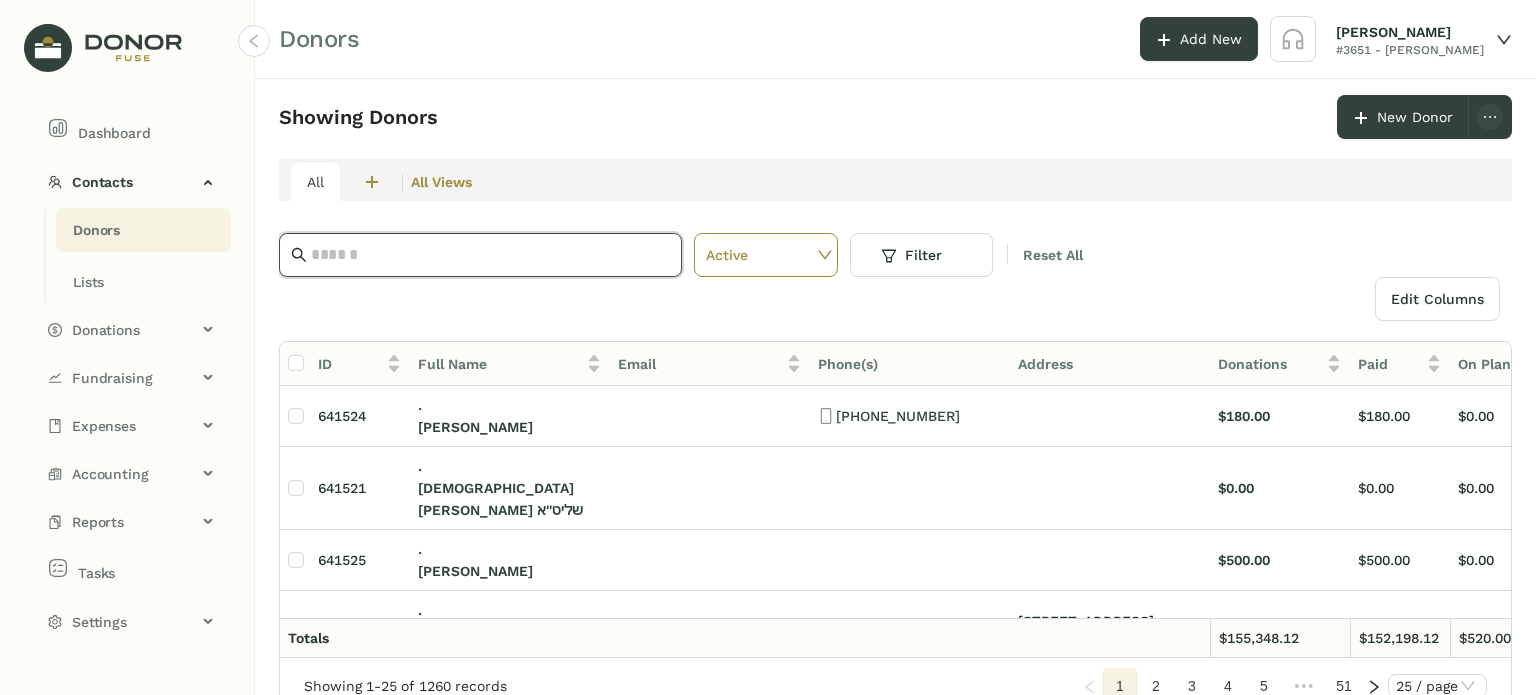 paste on "**********" 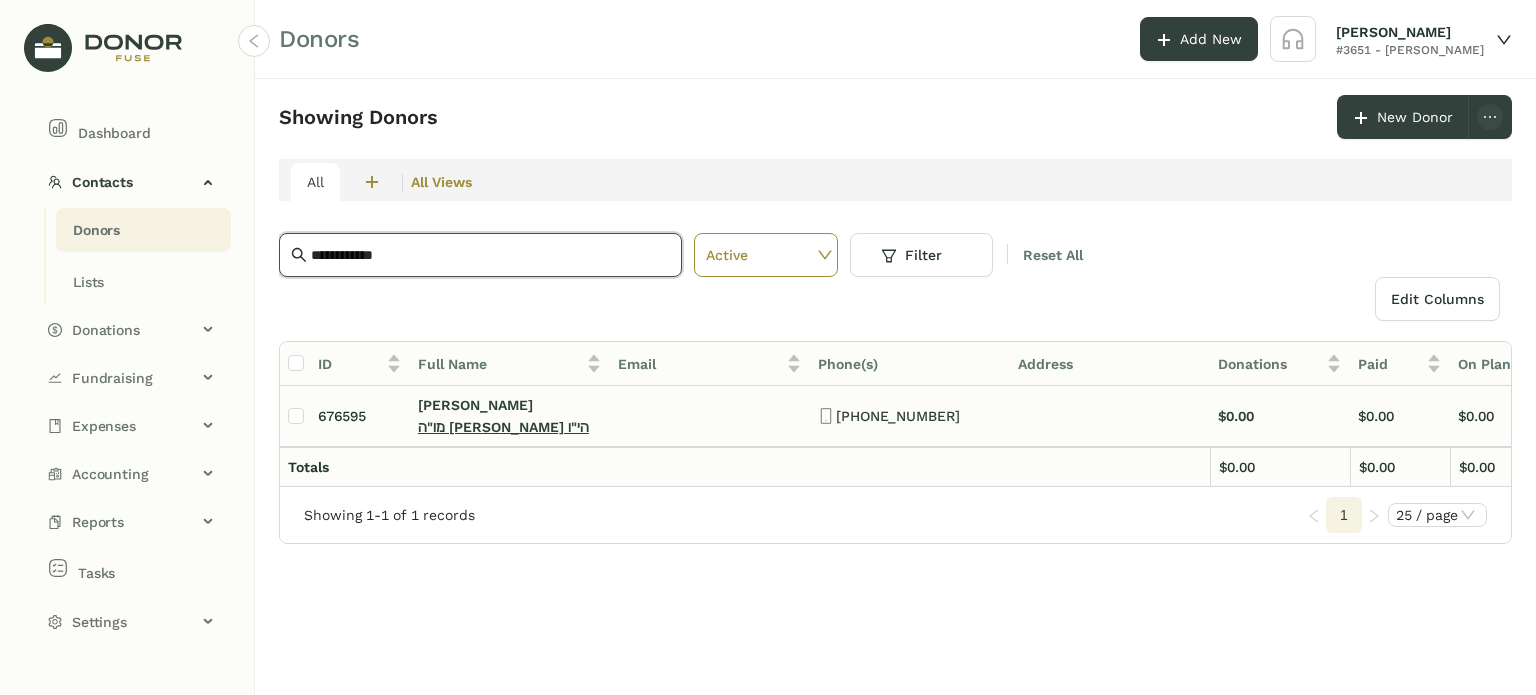 click on "מו"ה משה אברהם ראזנבערג הי"ו" 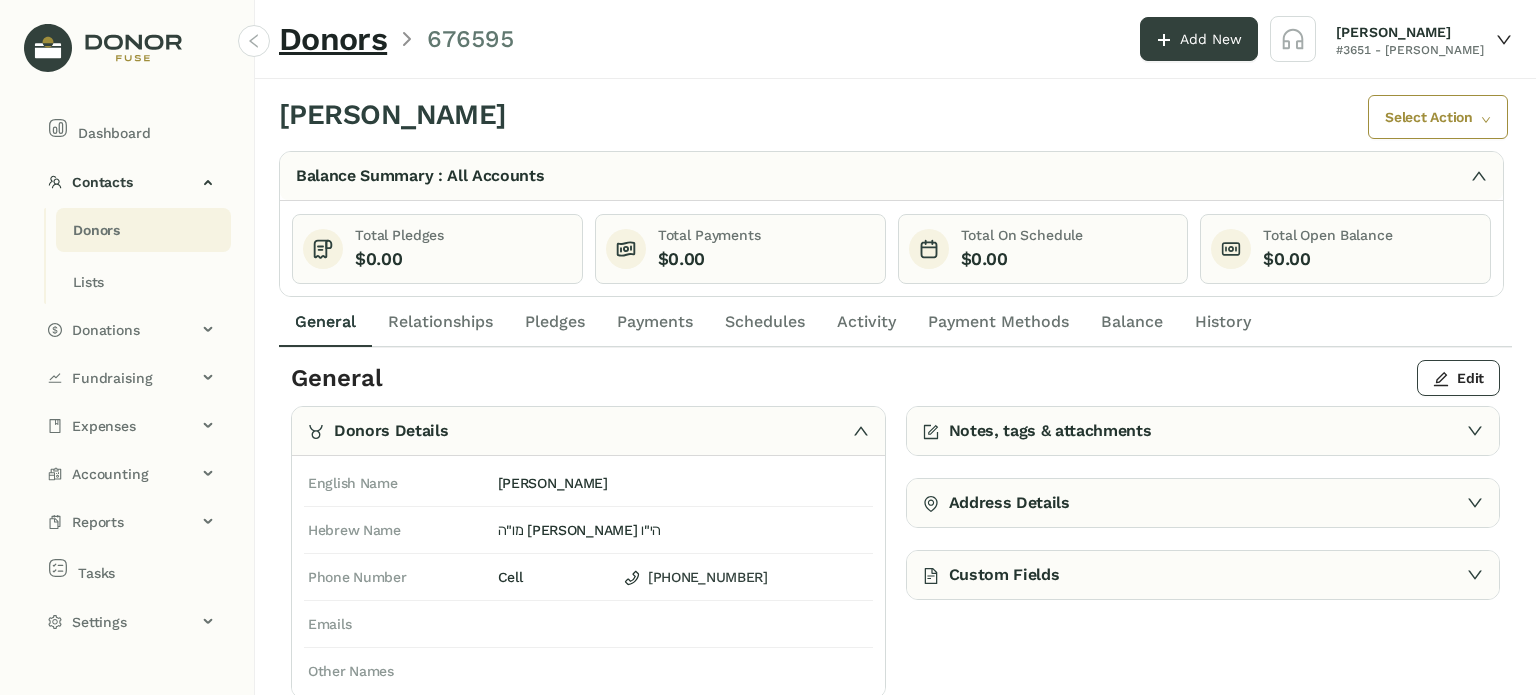 drag, startPoint x: 844, startPoint y: 314, endPoint x: 863, endPoint y: 314, distance: 19 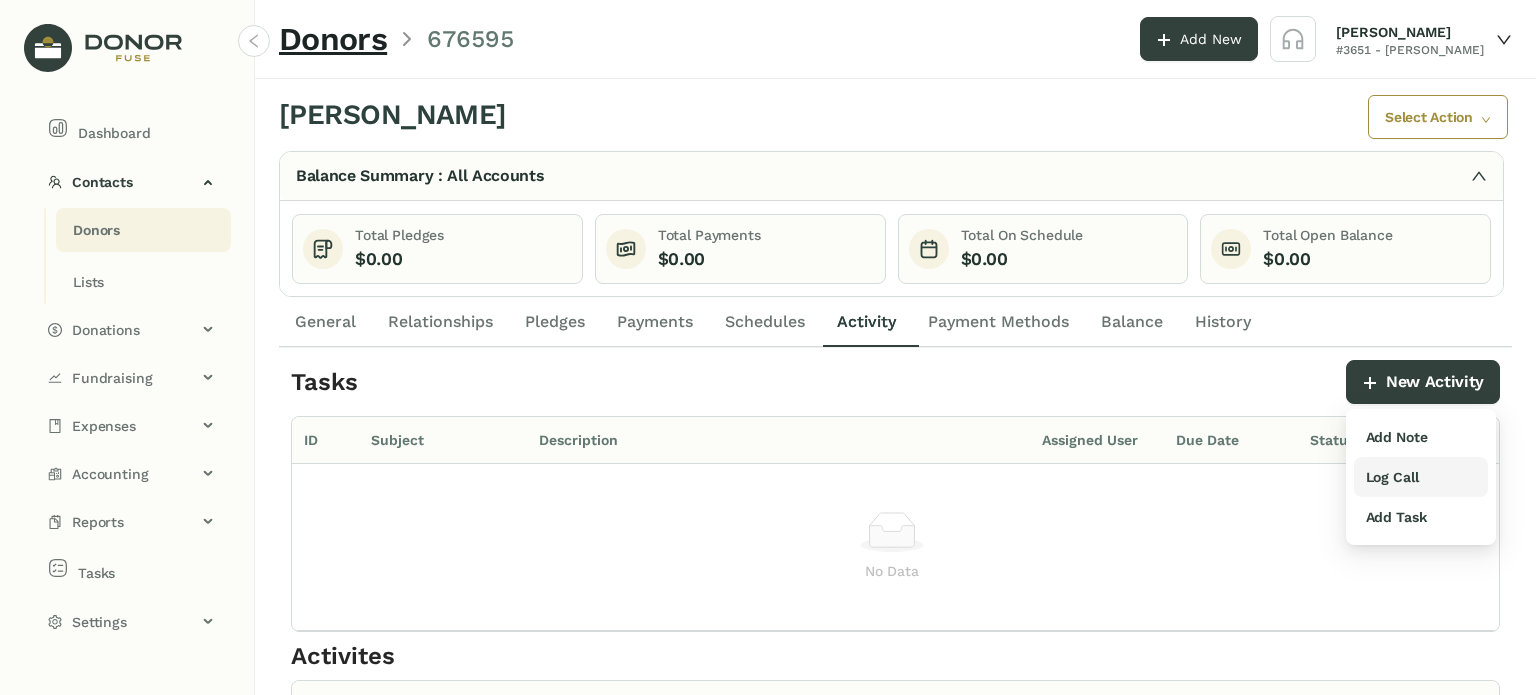 click on "Log Call" at bounding box center [1392, 477] 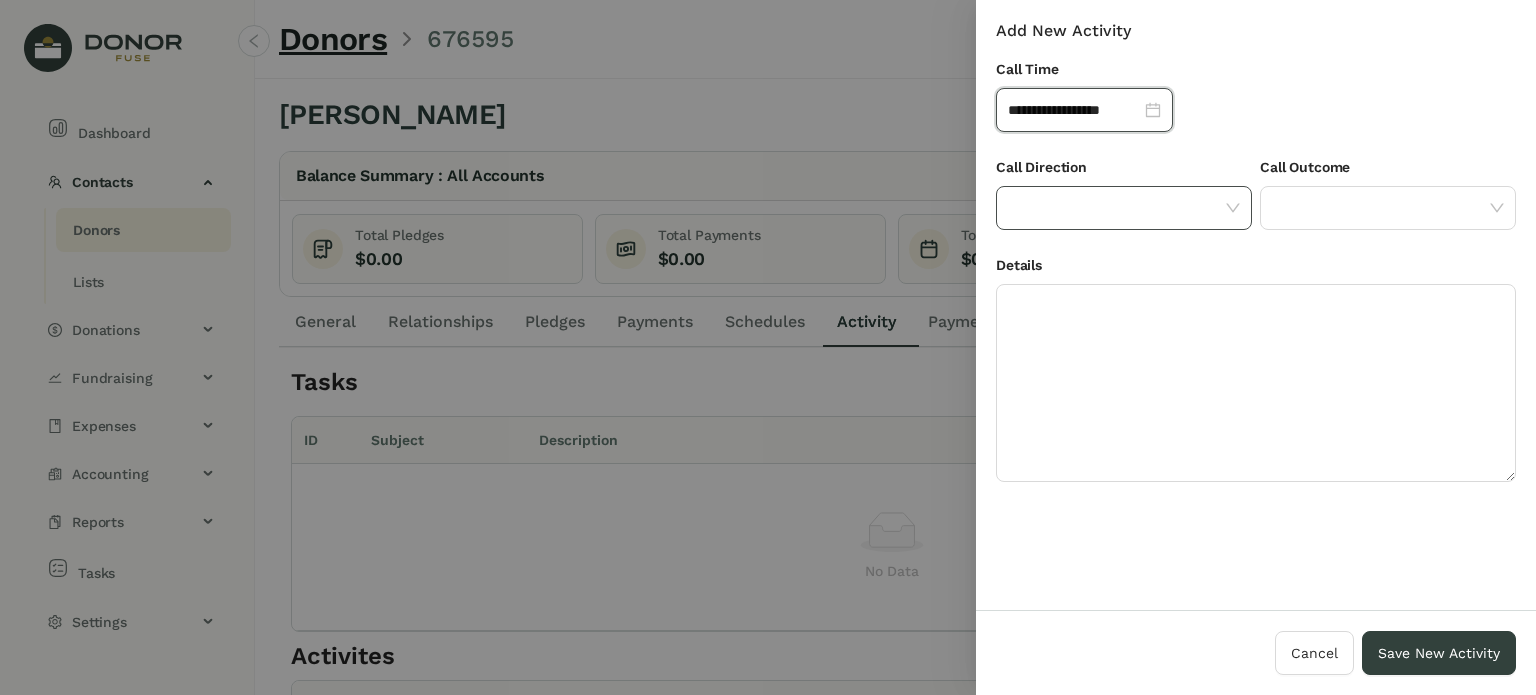click 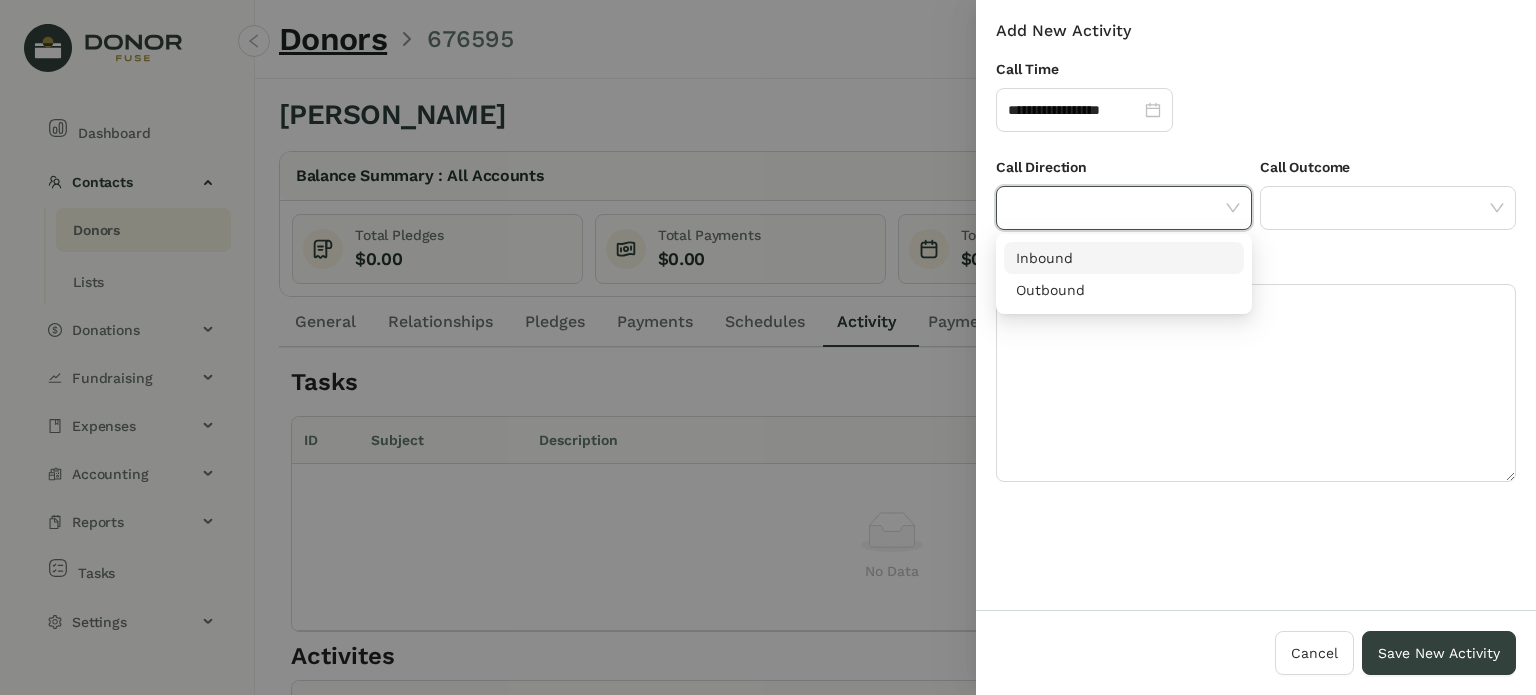 drag, startPoint x: 1160, startPoint y: 219, endPoint x: 1134, endPoint y: 265, distance: 52.83938 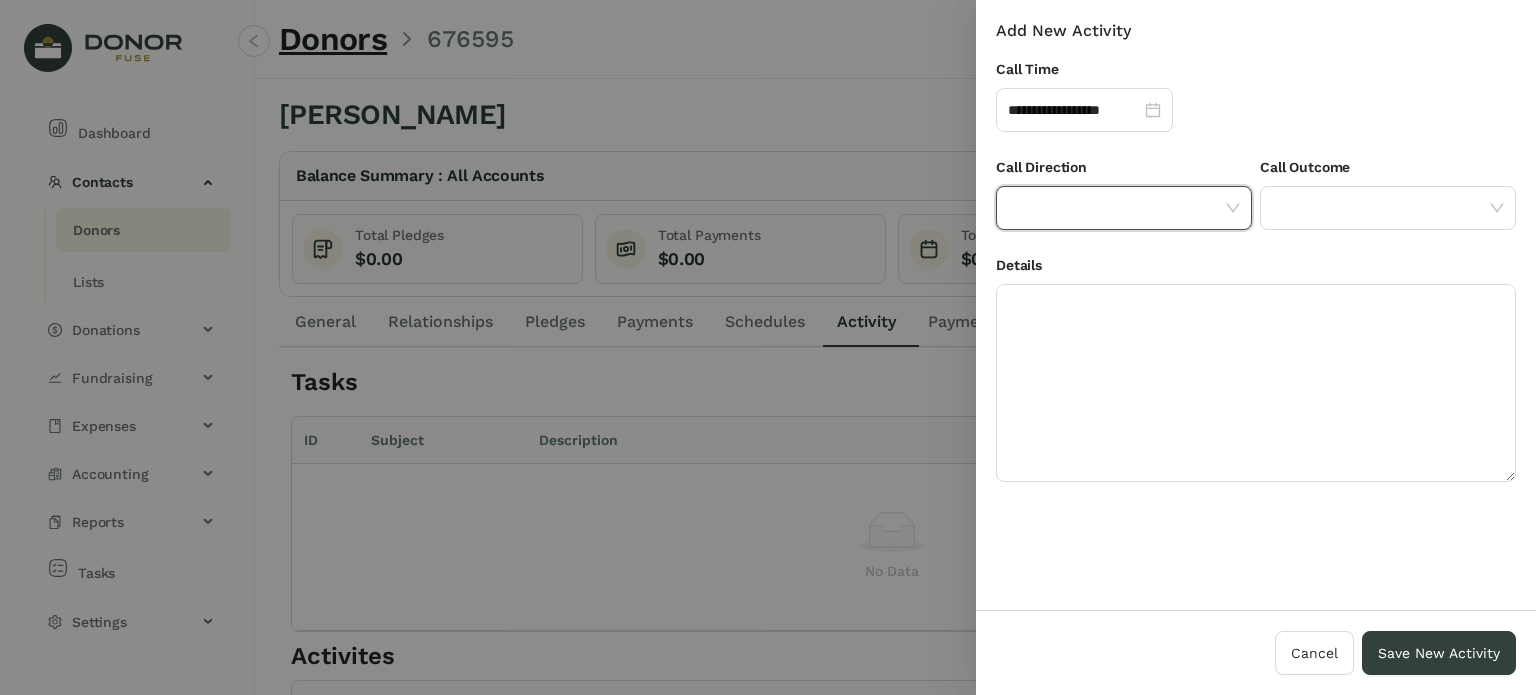 click 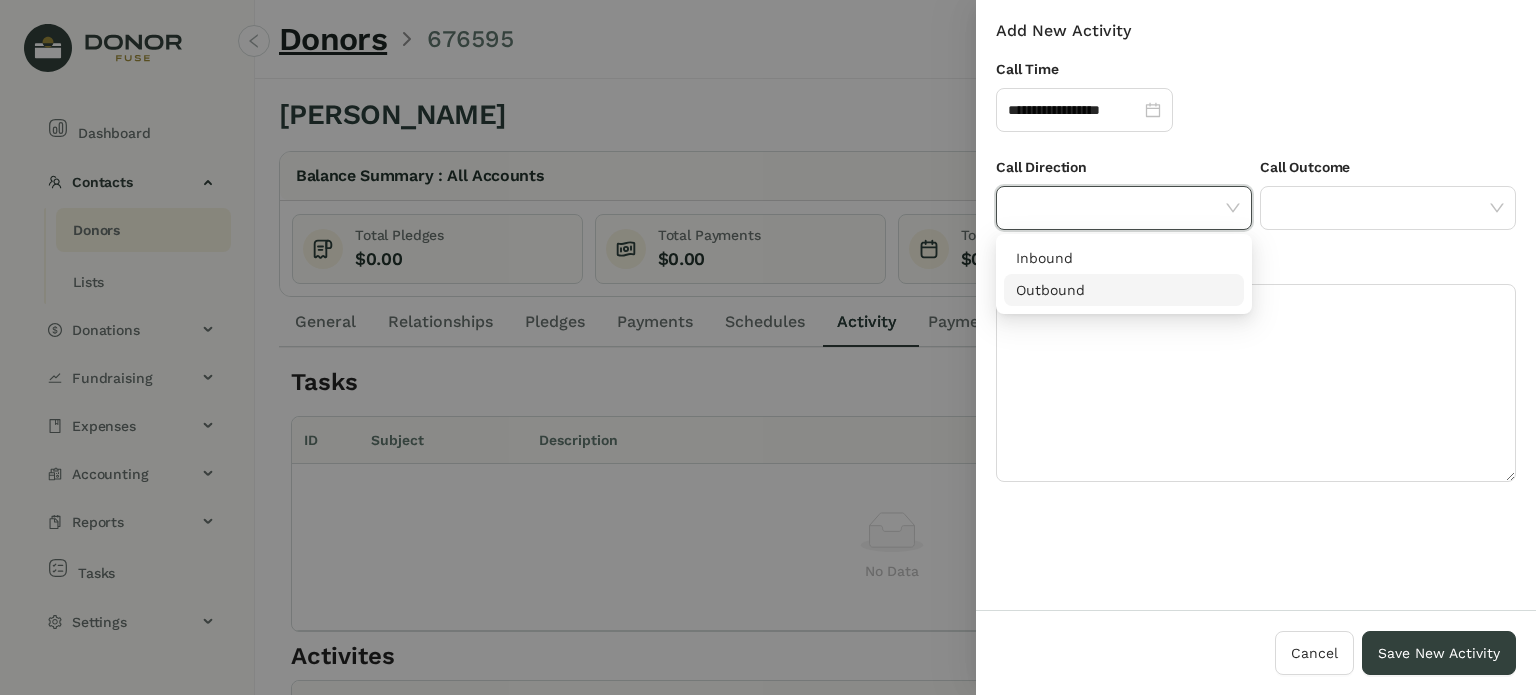 click on "Outbound" at bounding box center (1124, 290) 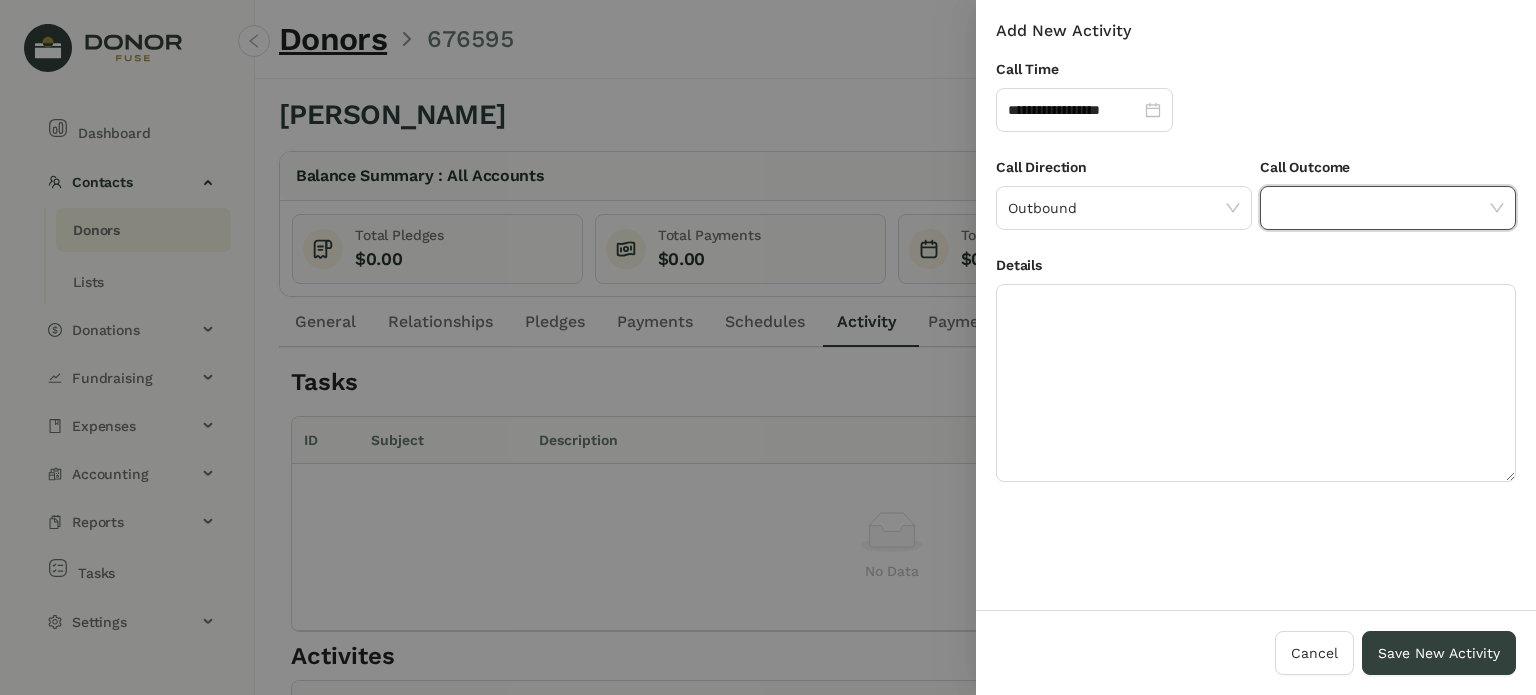 click 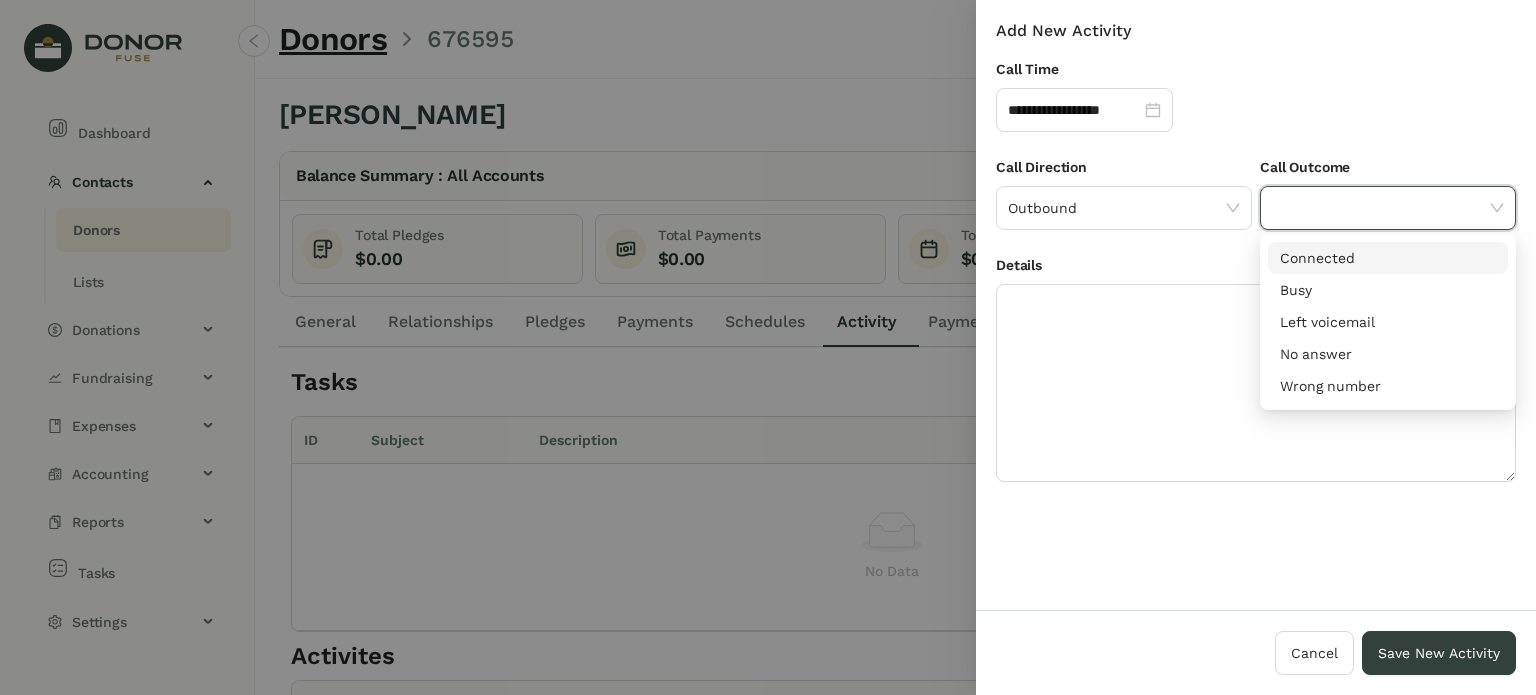 click on "Connected" at bounding box center (1388, 258) 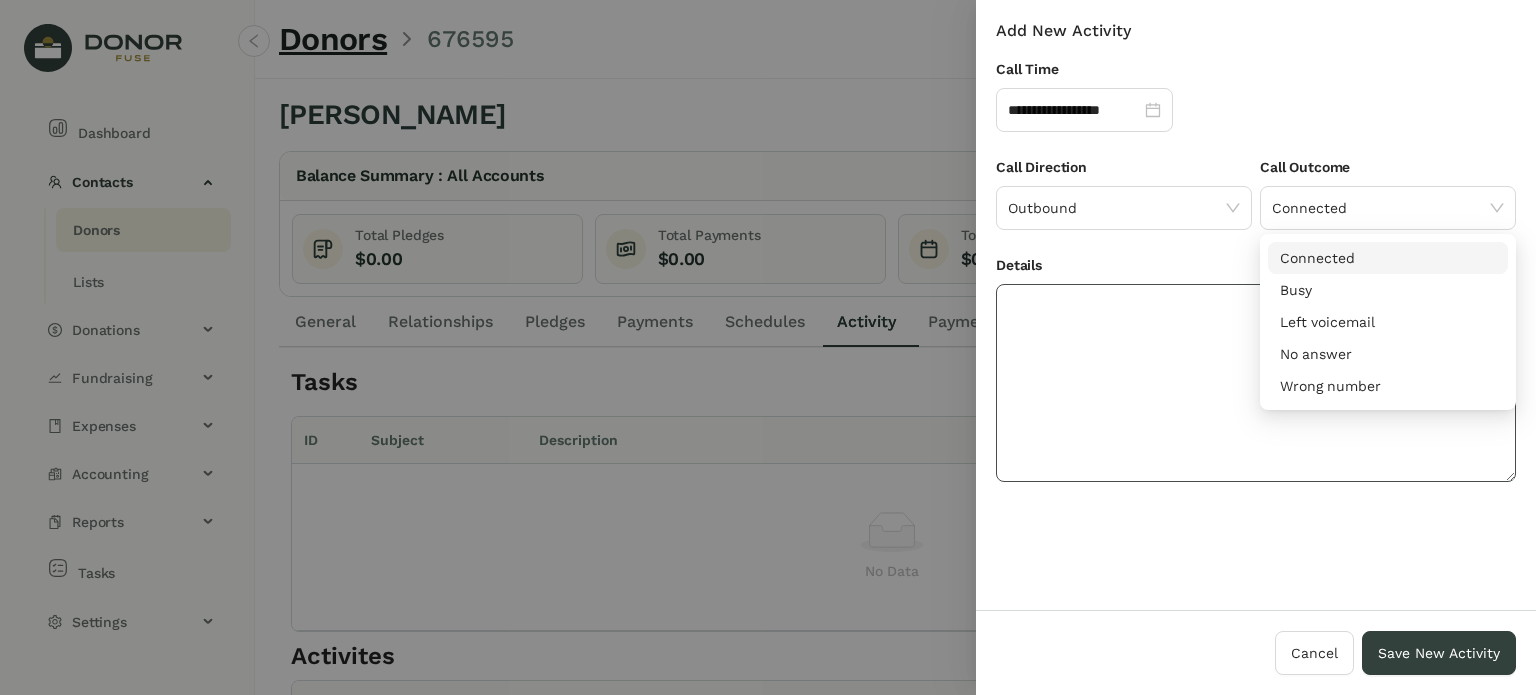 click 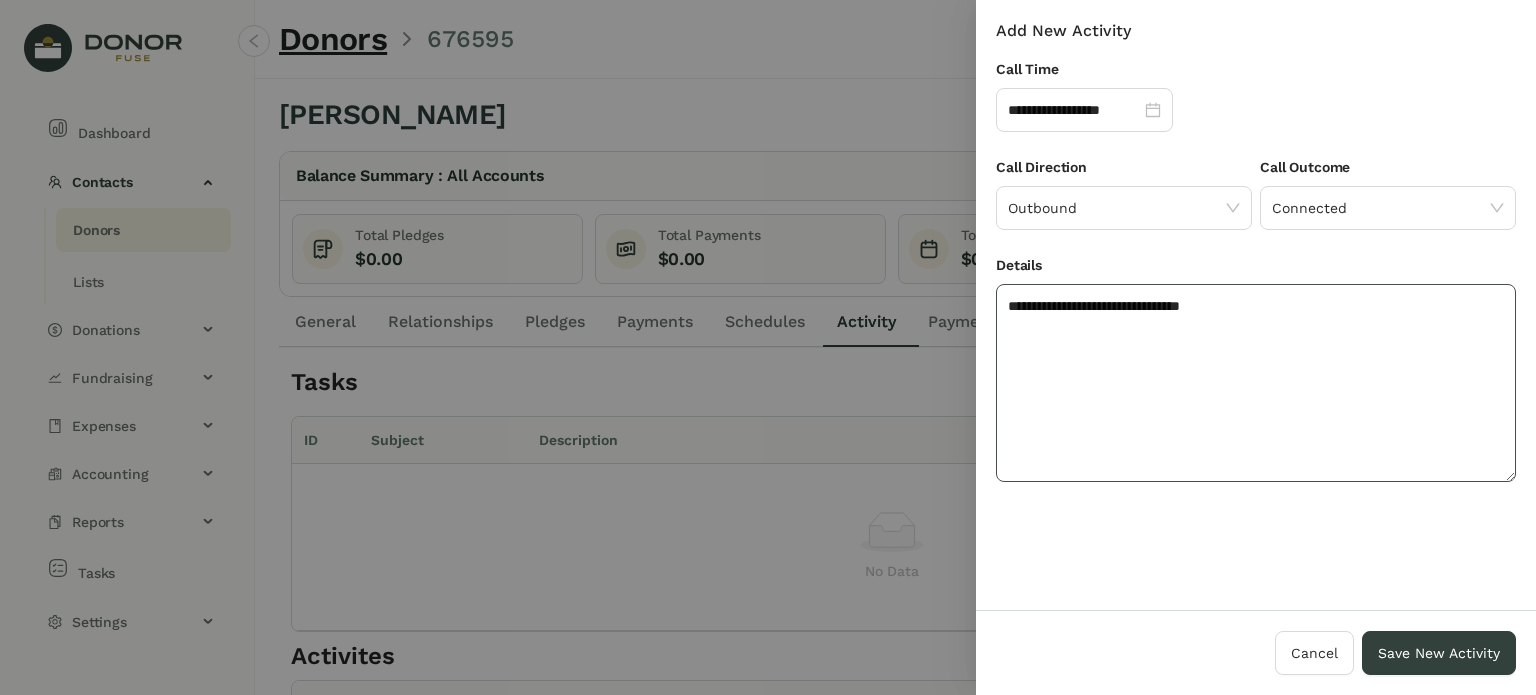 click on "**********" 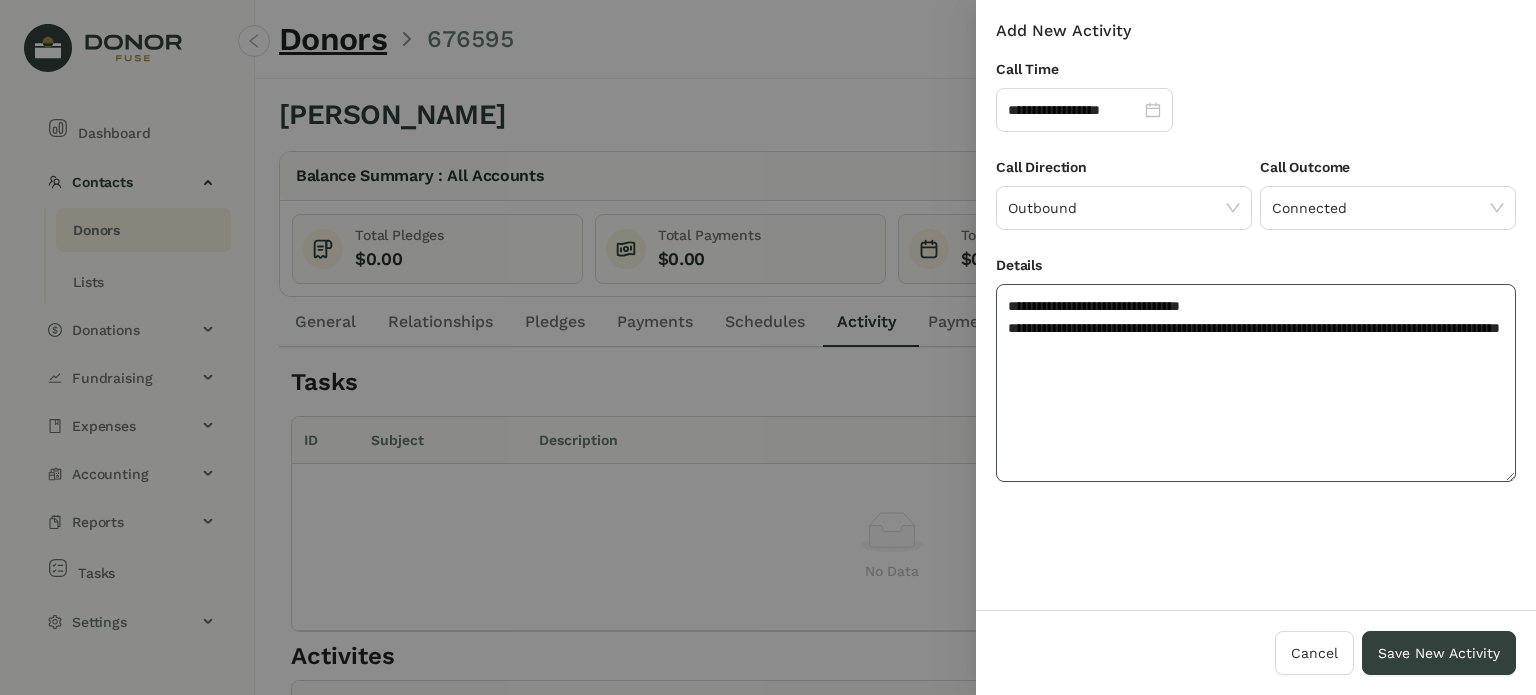 click on "**********" 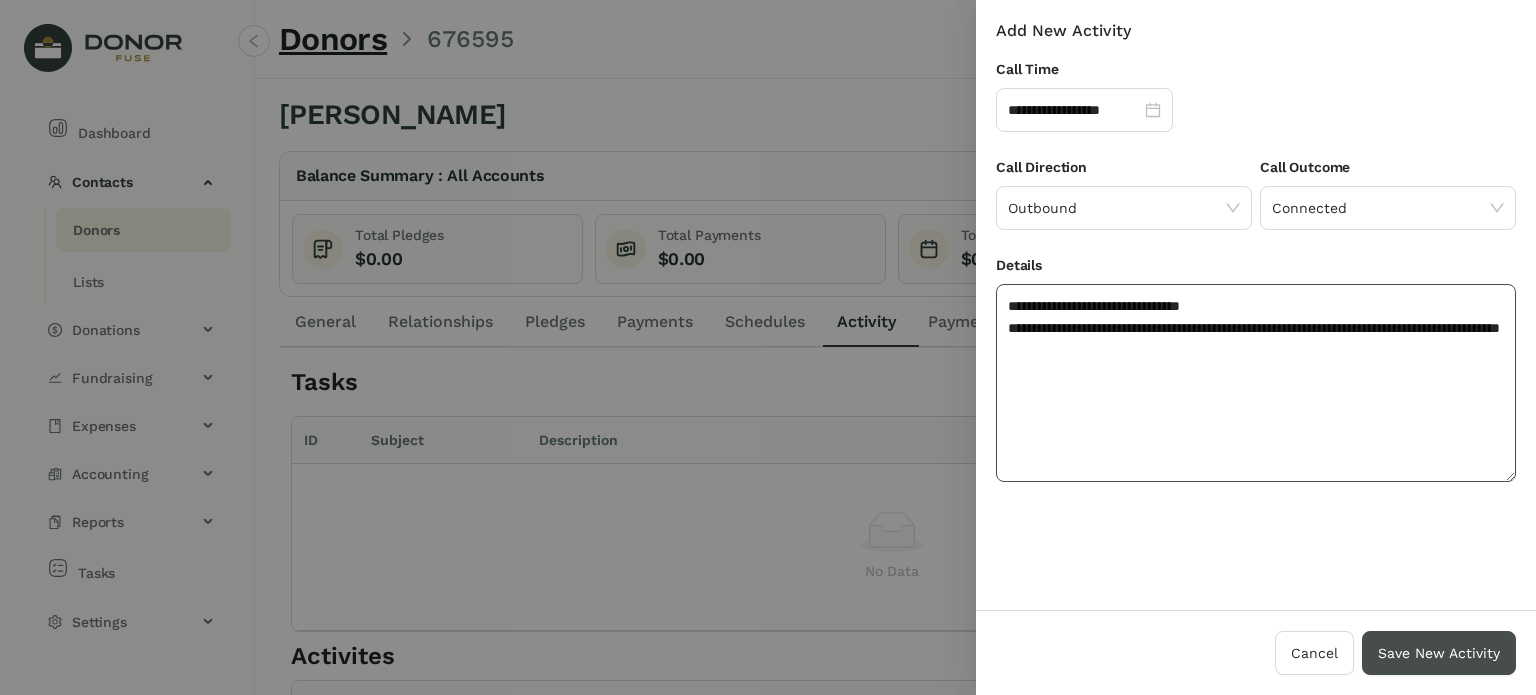 type on "**********" 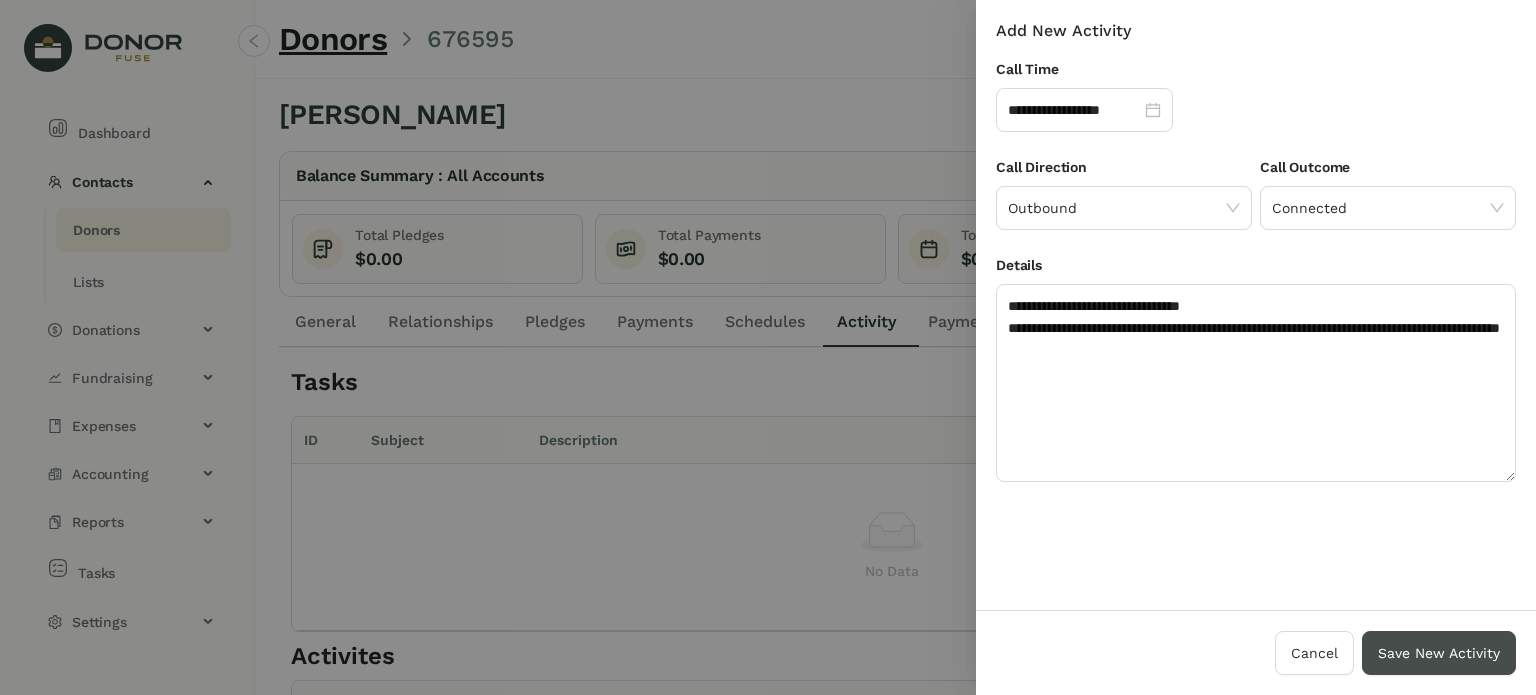 click on "Save New Activity" at bounding box center (1439, 653) 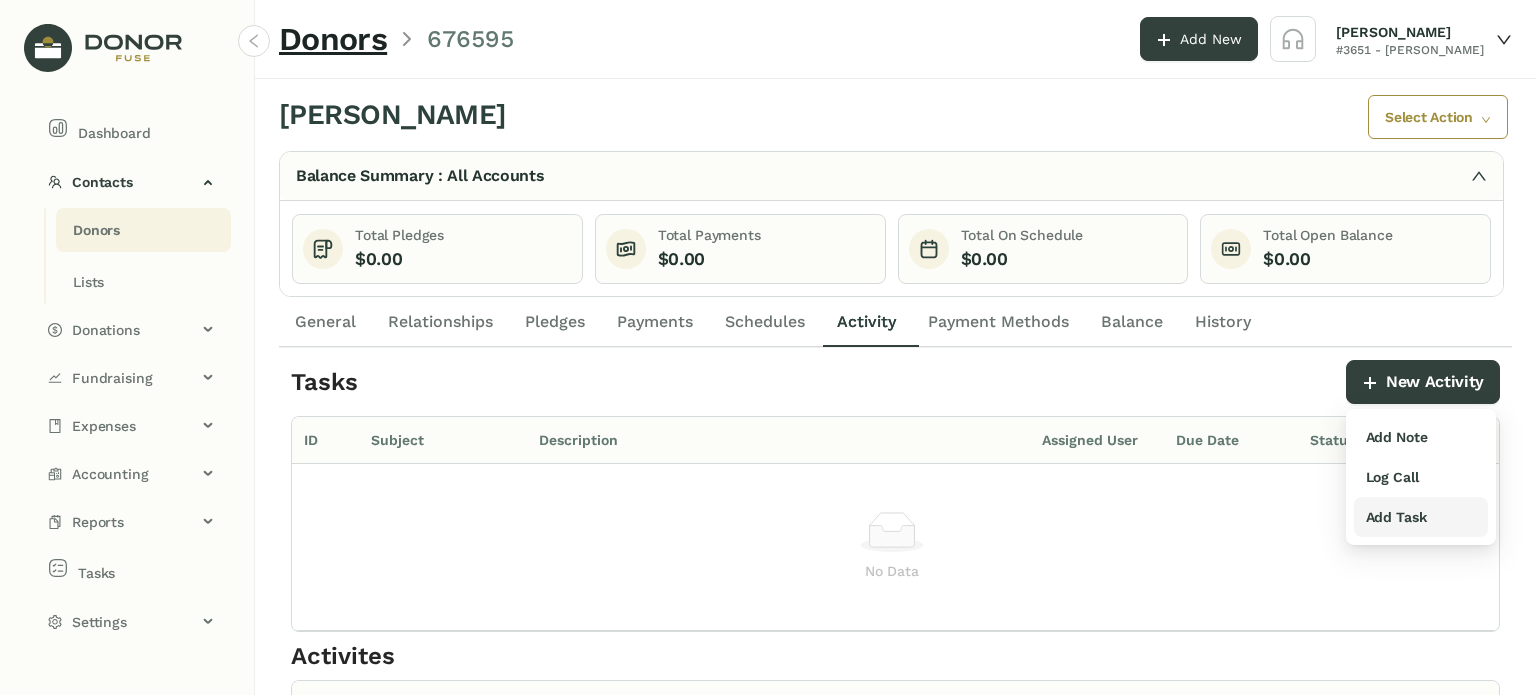 drag, startPoint x: 1406, startPoint y: 519, endPoint x: 1400, endPoint y: 509, distance: 11.661903 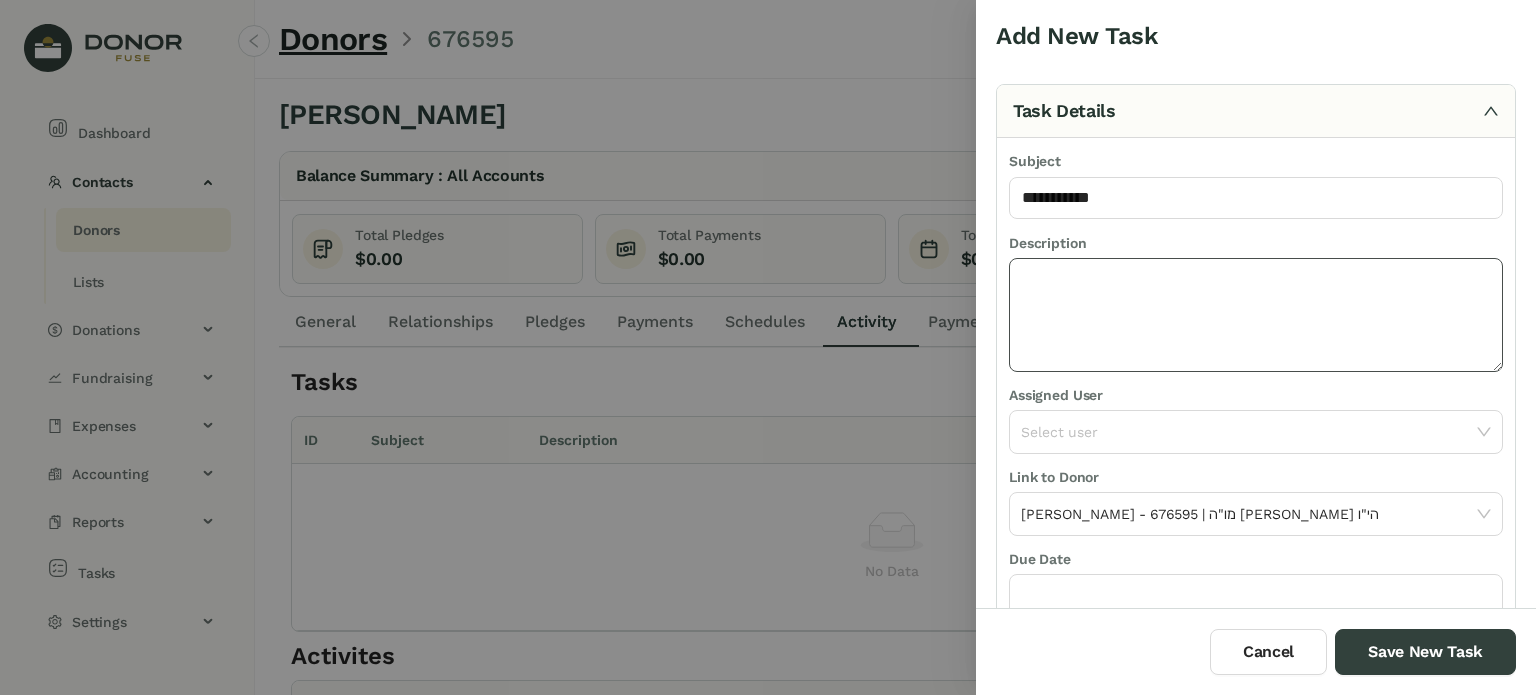type on "**********" 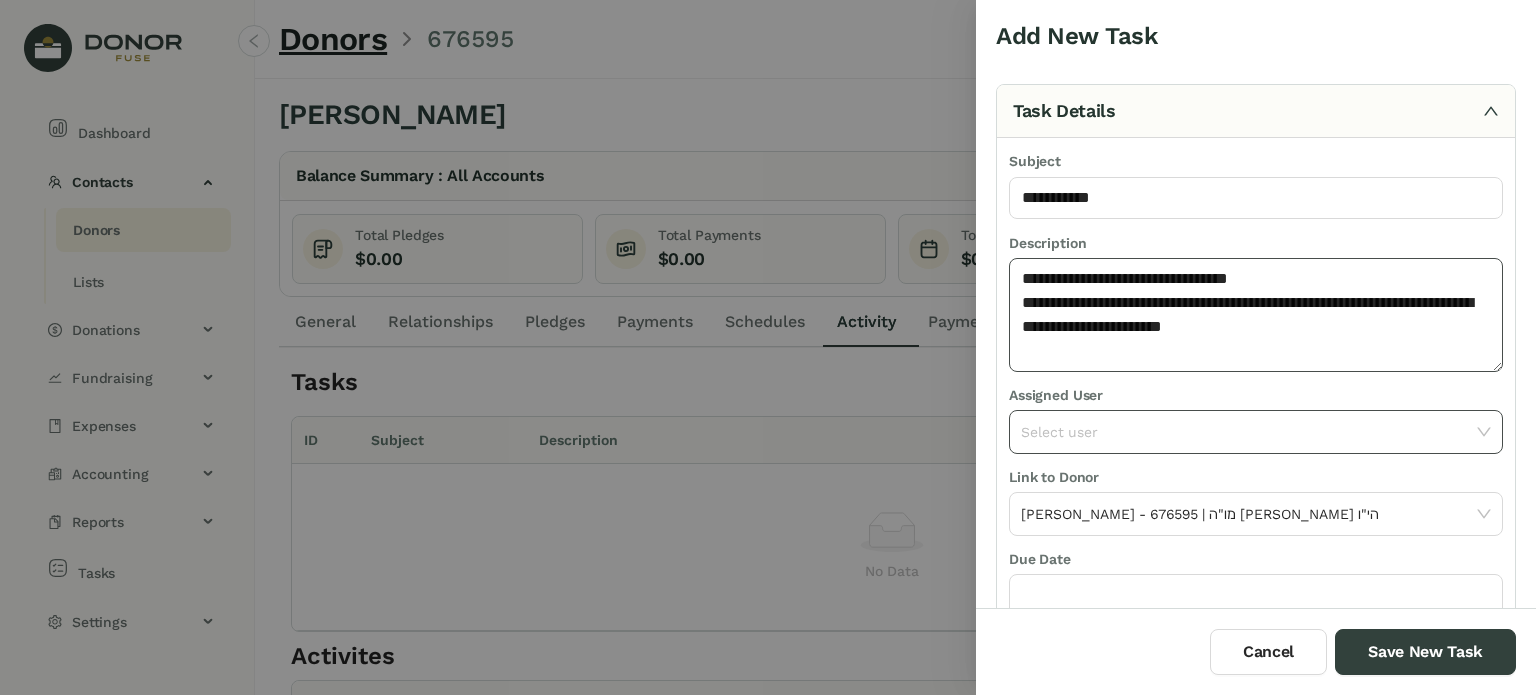 type on "**********" 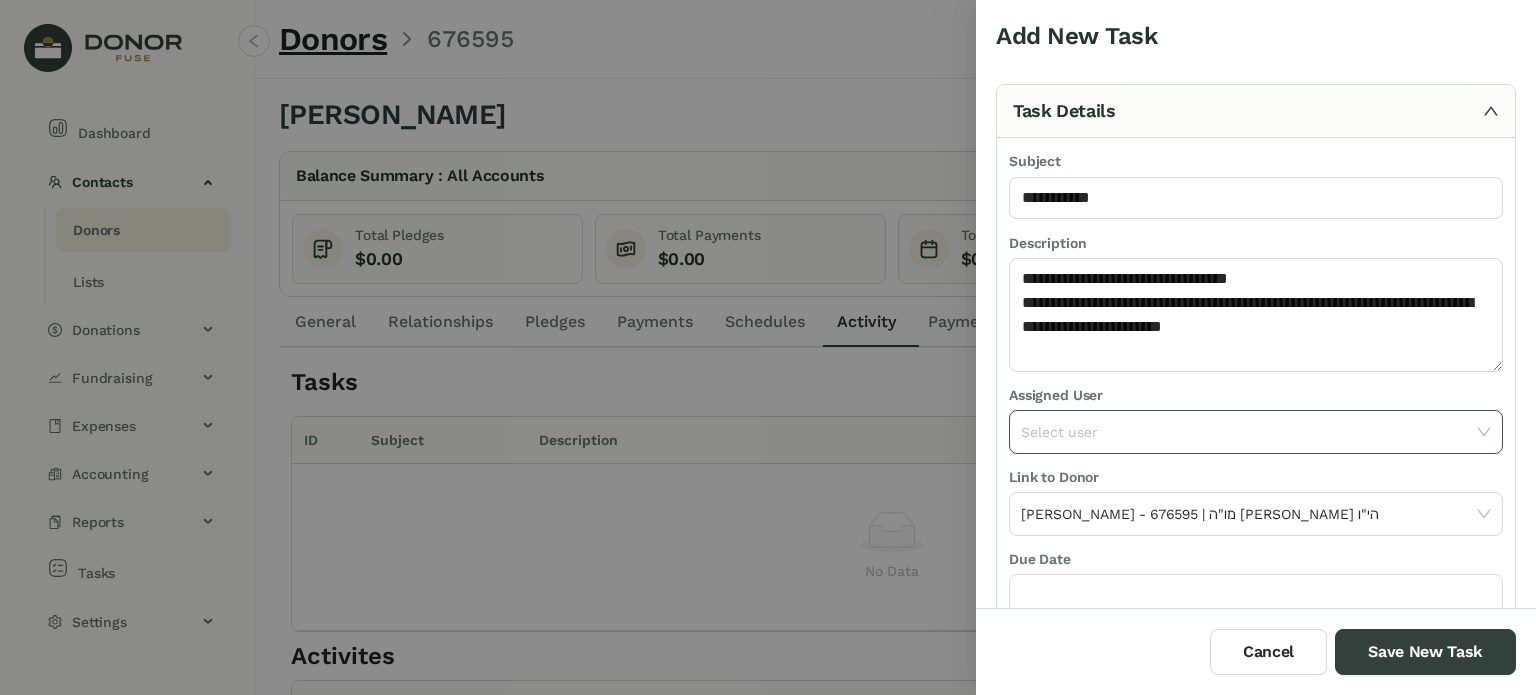 click 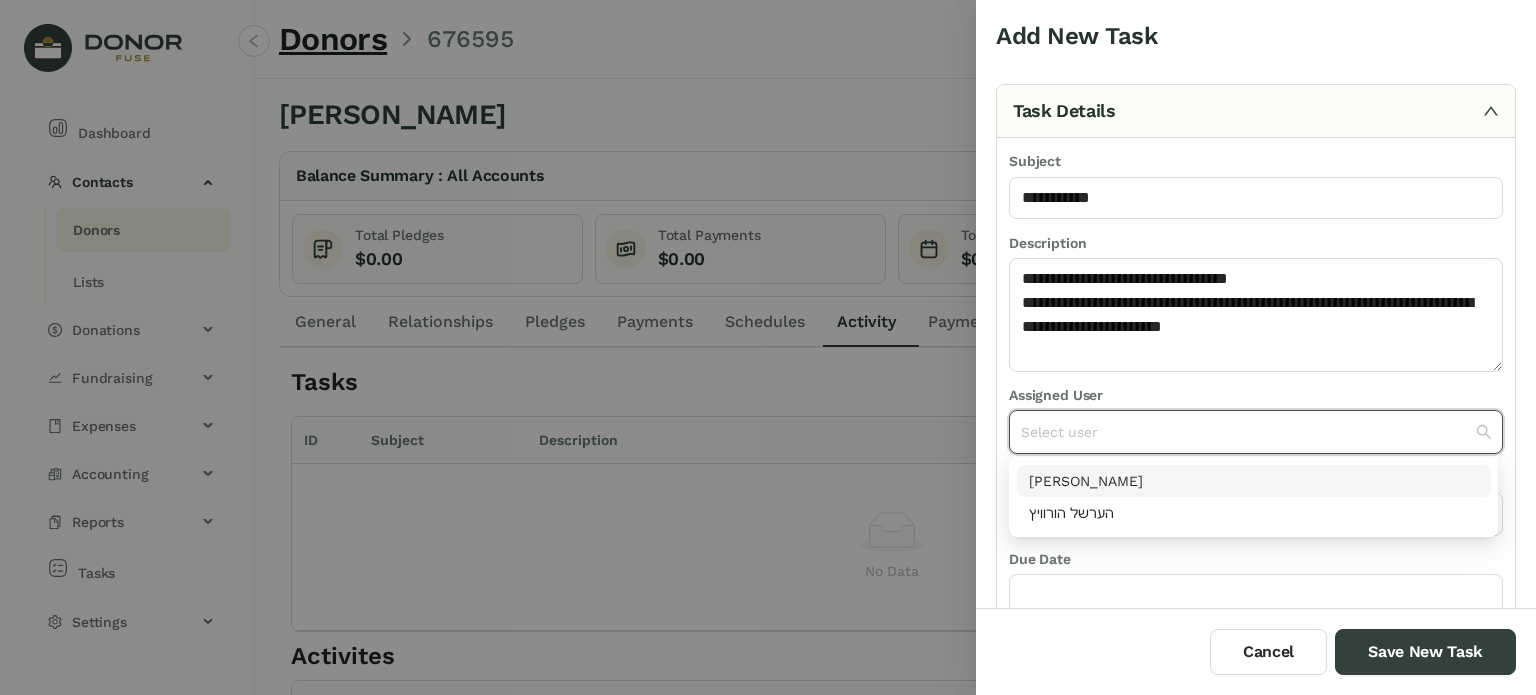 click on "[PERSON_NAME]" at bounding box center (1254, 481) 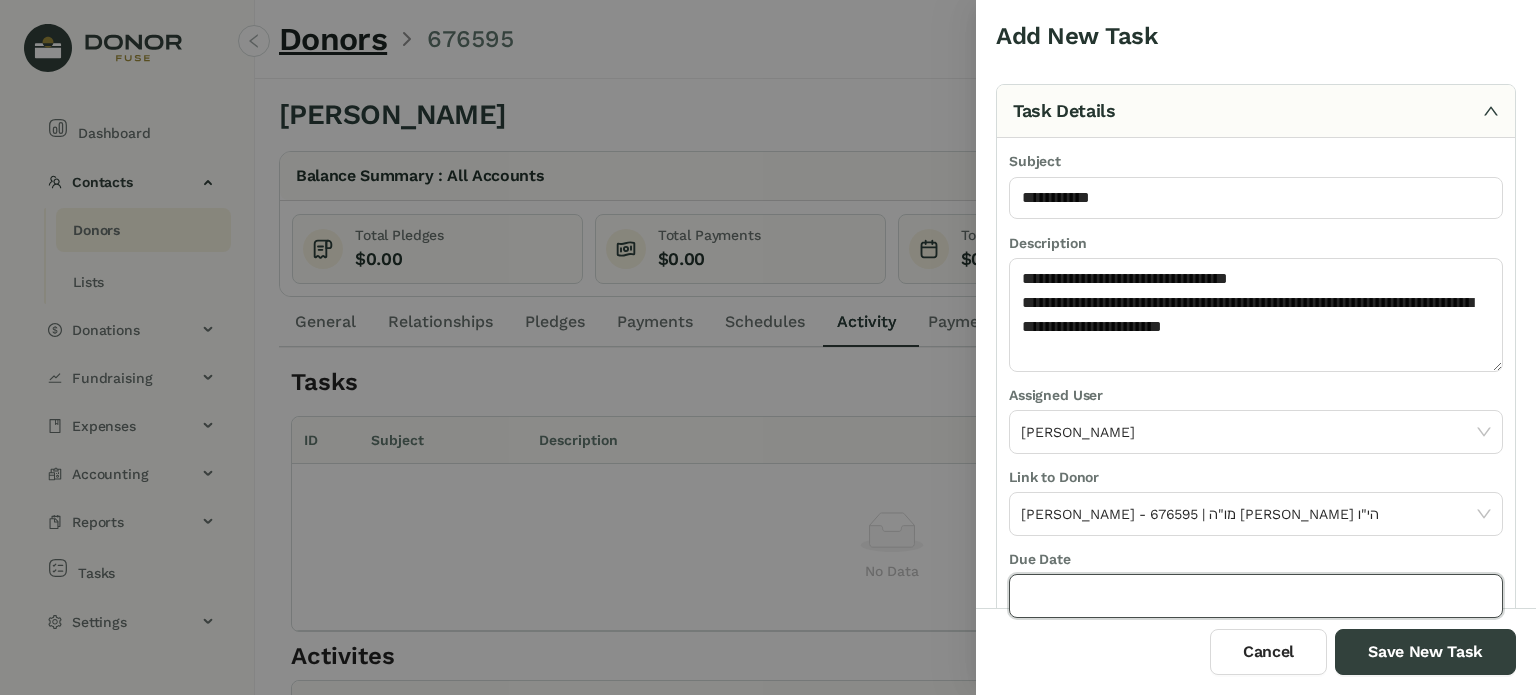 click 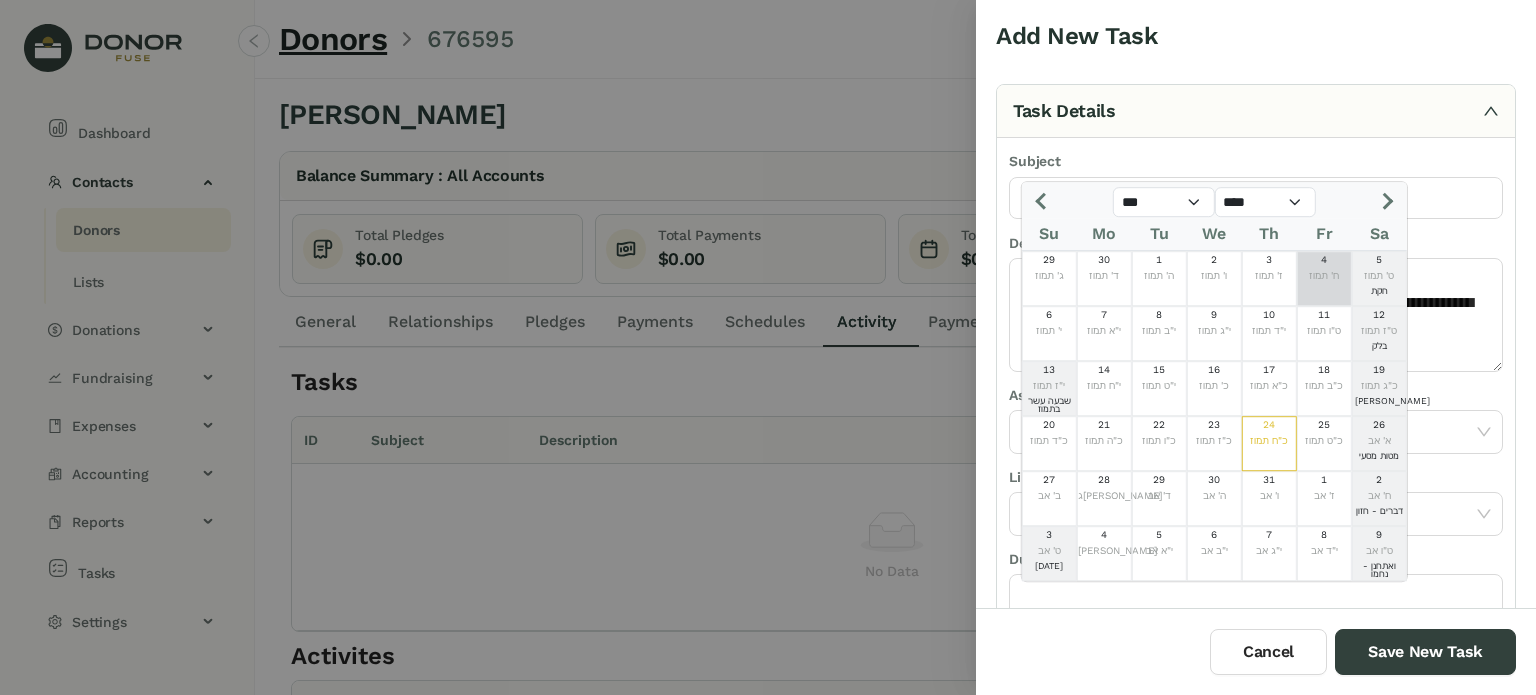 click 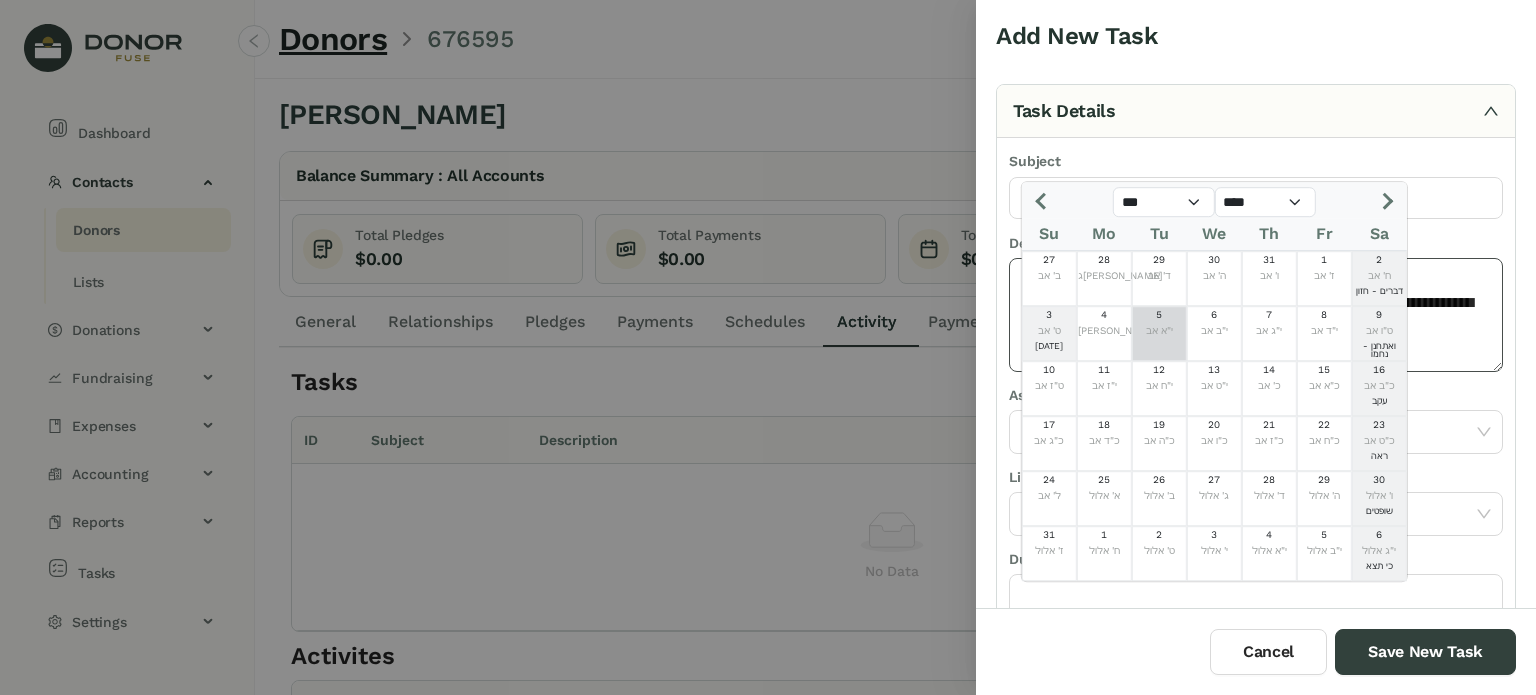 drag, startPoint x: 1156, startPoint y: 335, endPoint x: 1174, endPoint y: 363, distance: 33.286633 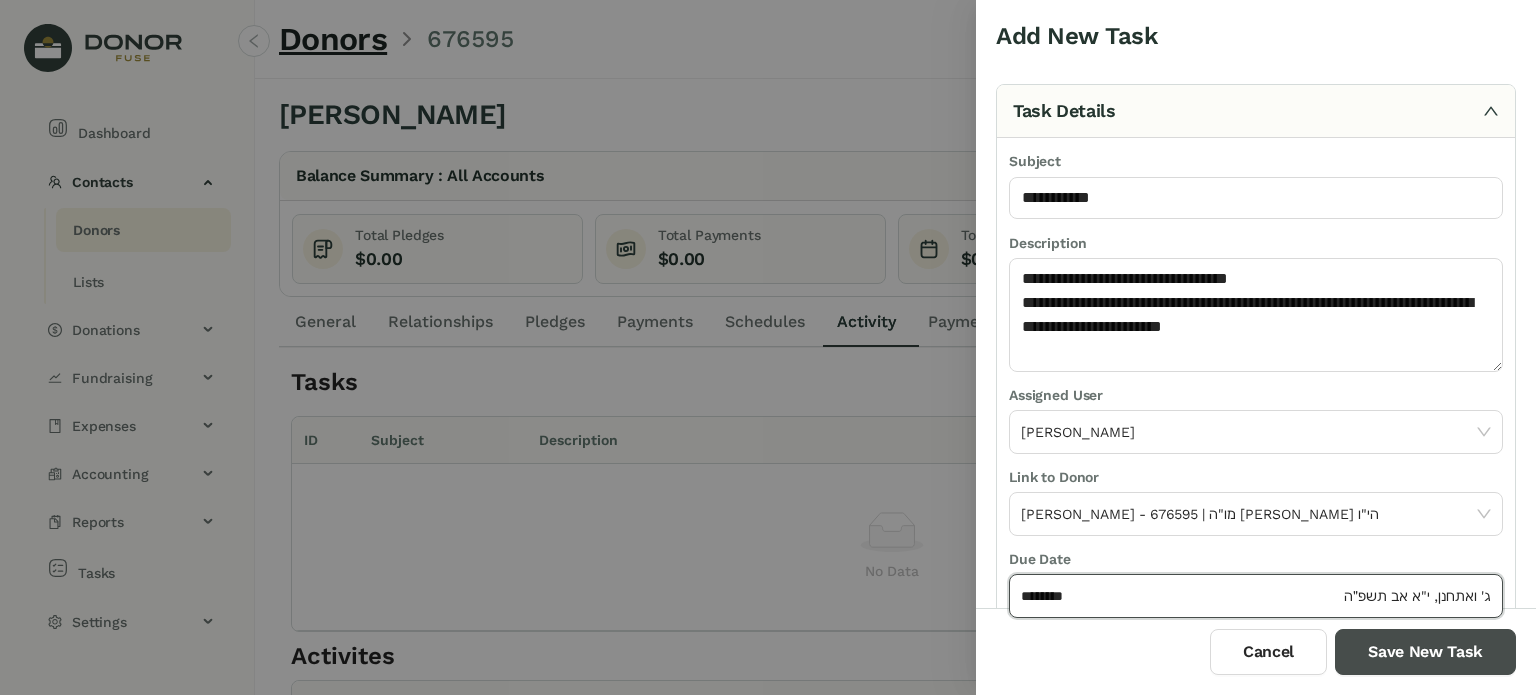 click on "Save New Task" at bounding box center (1425, 652) 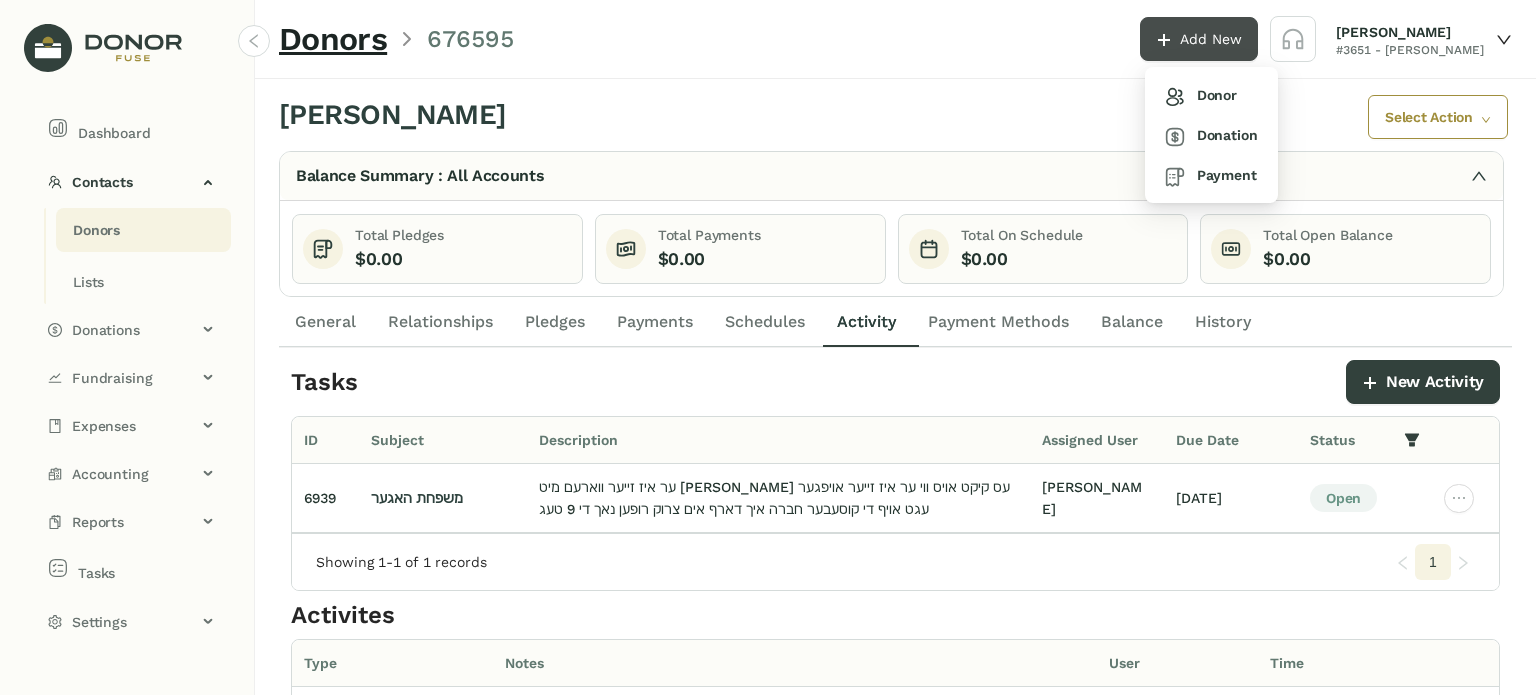 drag, startPoint x: 1203, startPoint y: 36, endPoint x: 1207, endPoint y: 52, distance: 16.492422 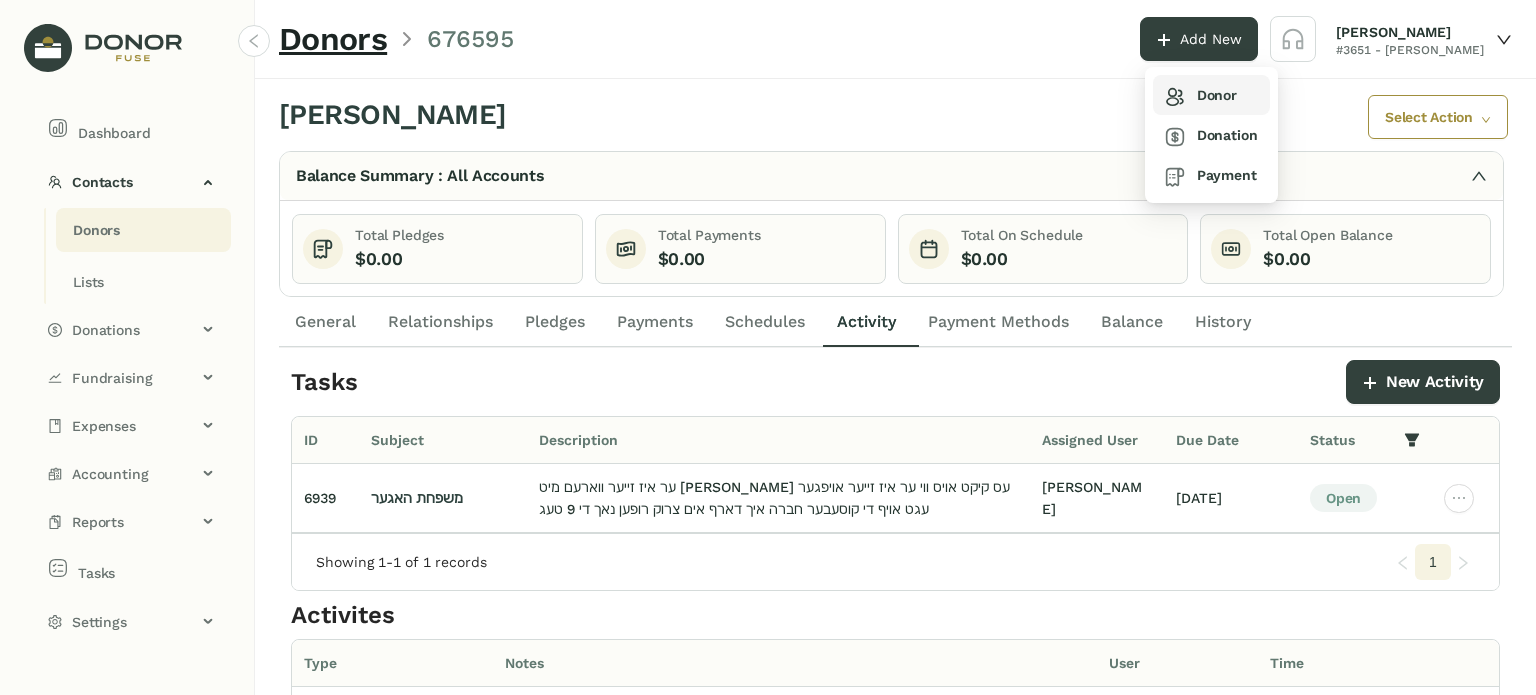 click on "Donor" at bounding box center [1201, 95] 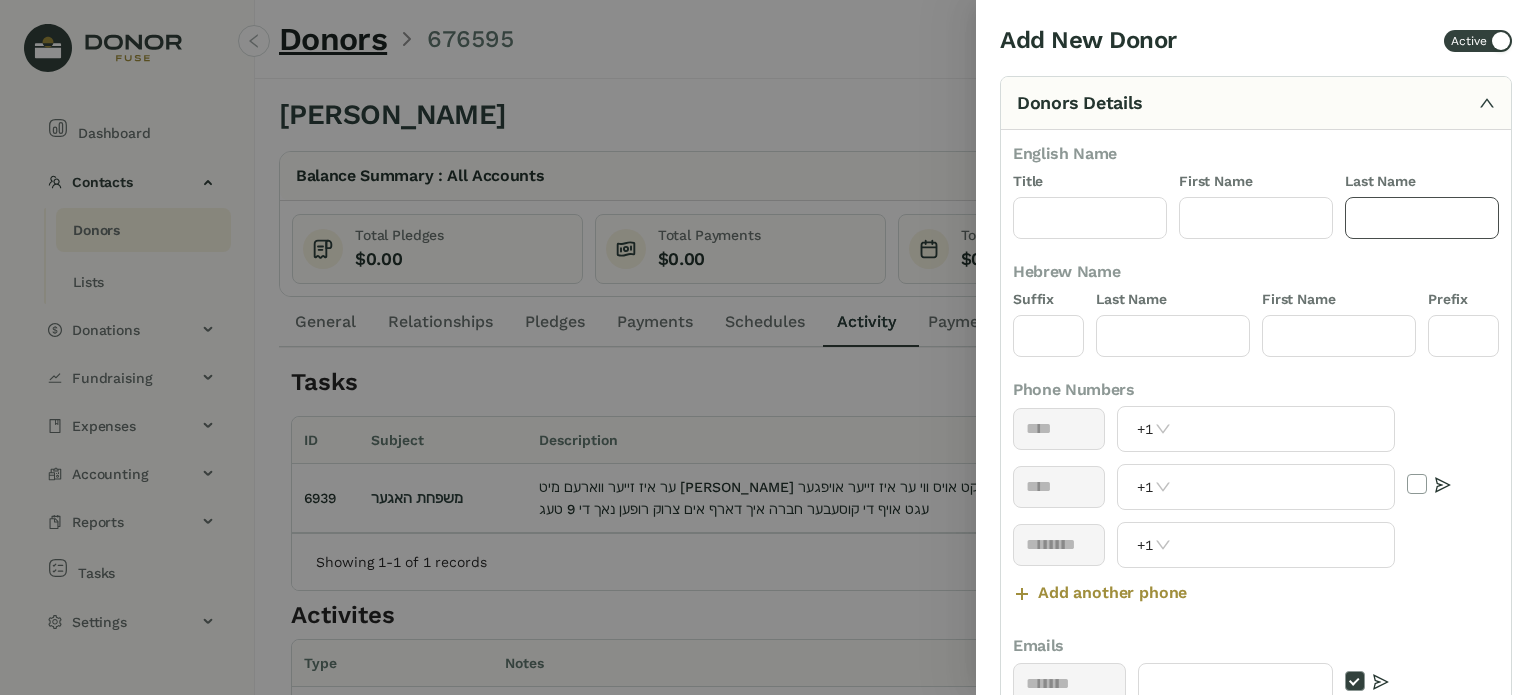 click 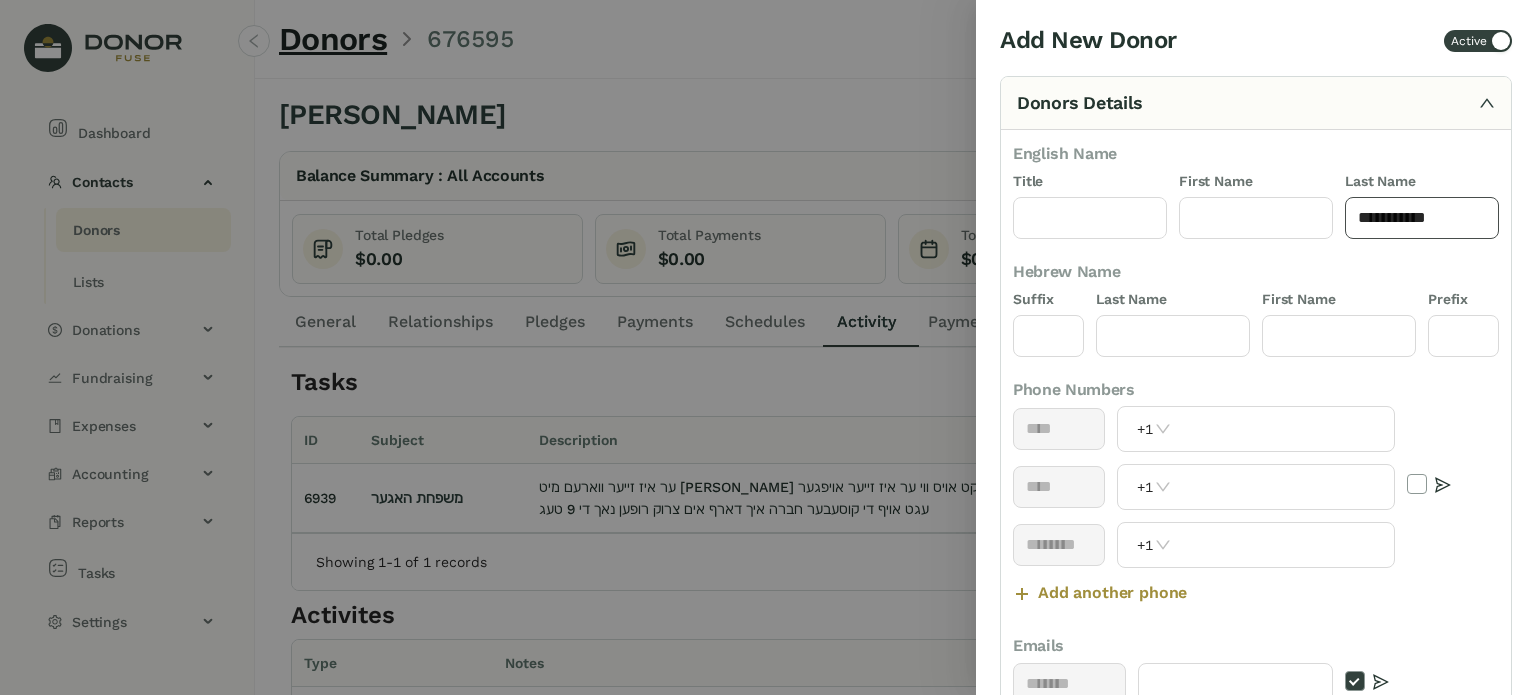drag, startPoint x: 1420, startPoint y: 219, endPoint x: 1444, endPoint y: 218, distance: 24.020824 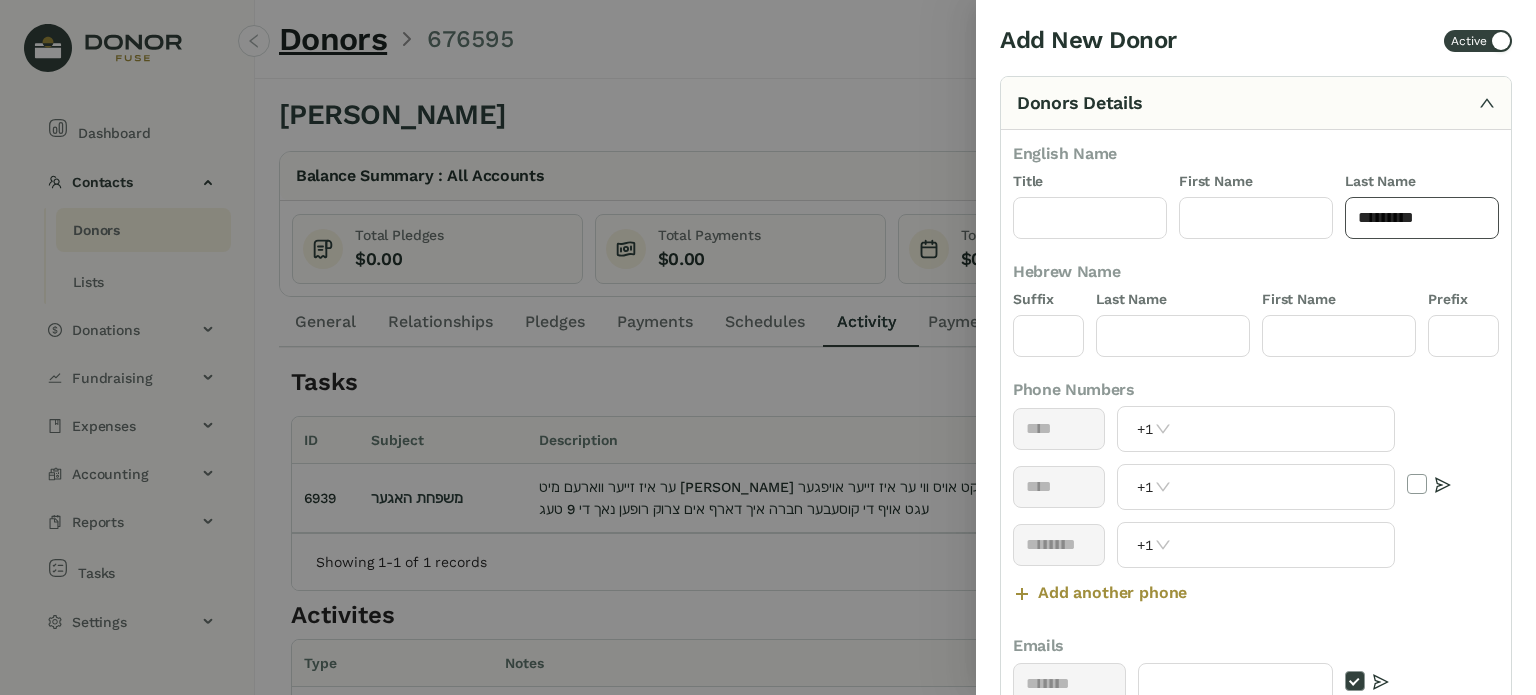 click on "********" 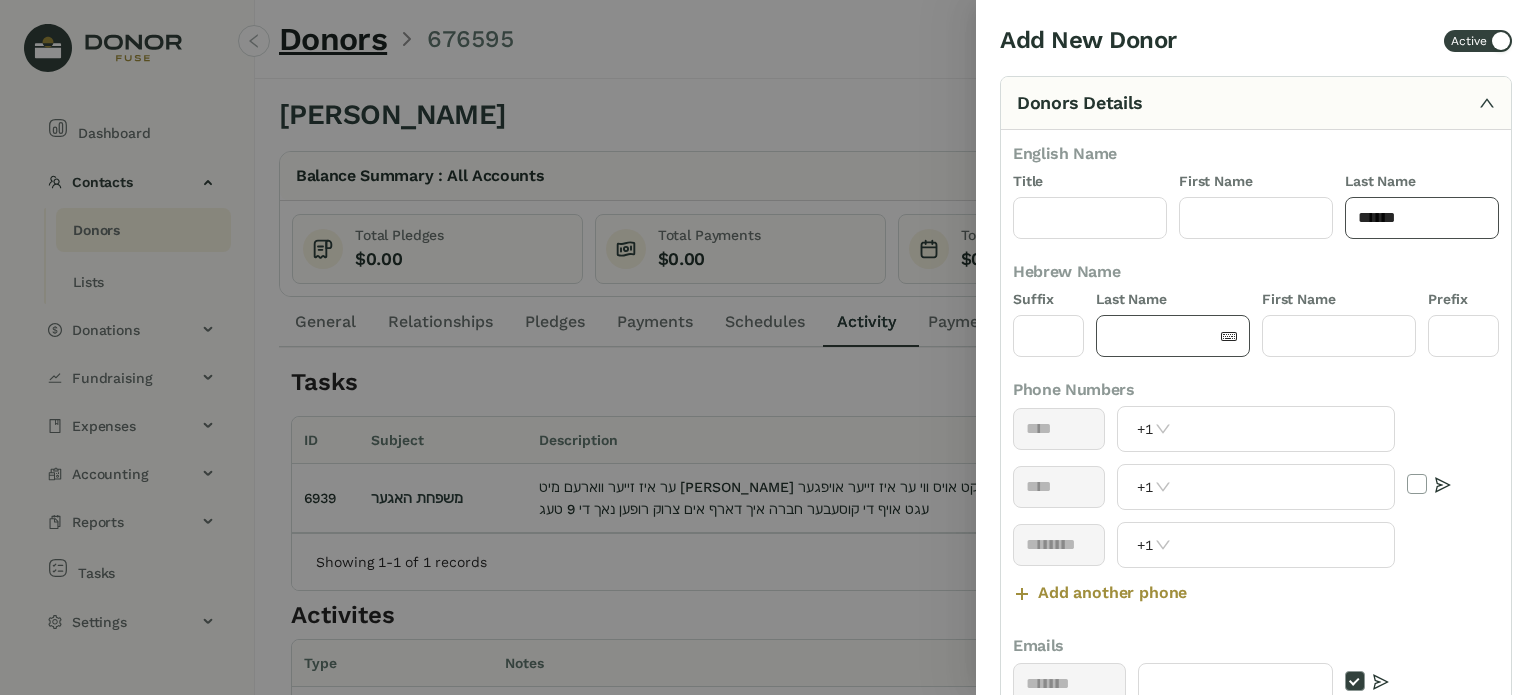 type on "***" 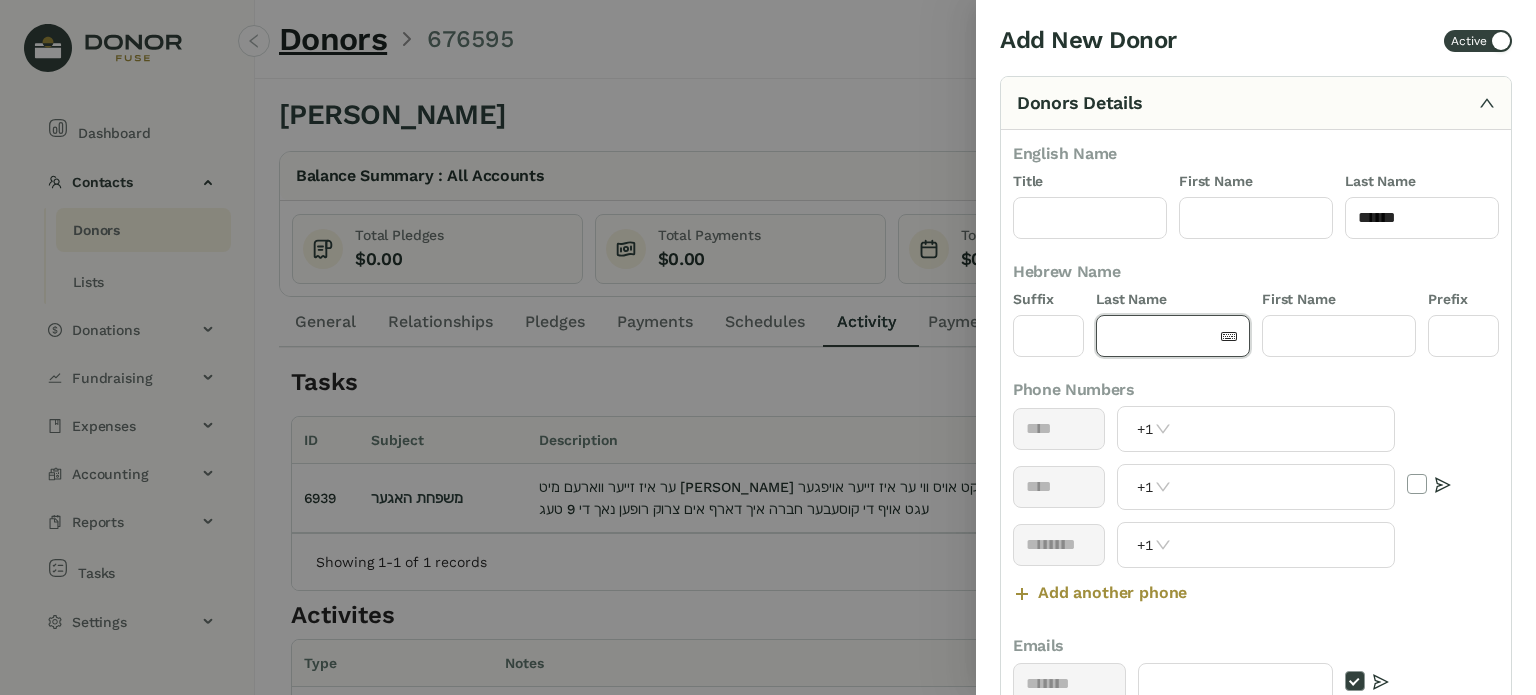 click 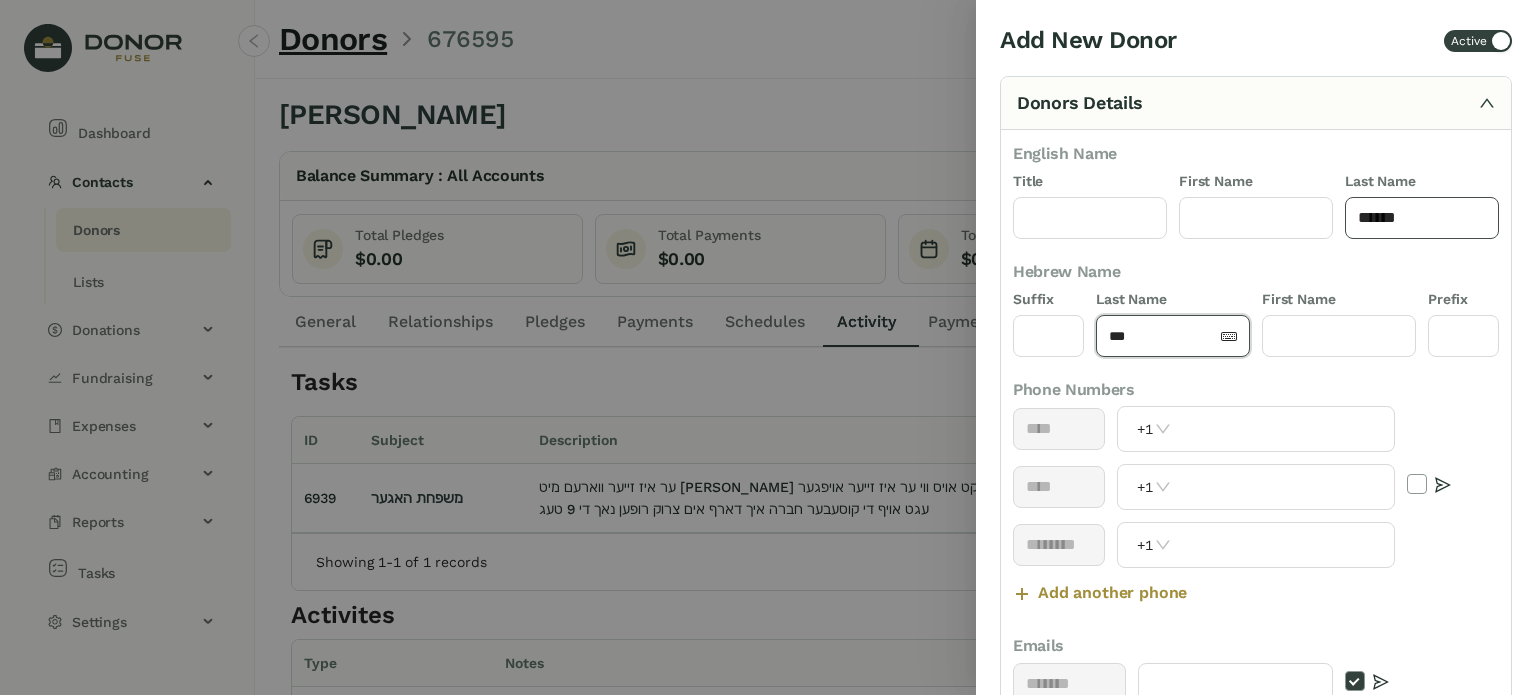 type on "***" 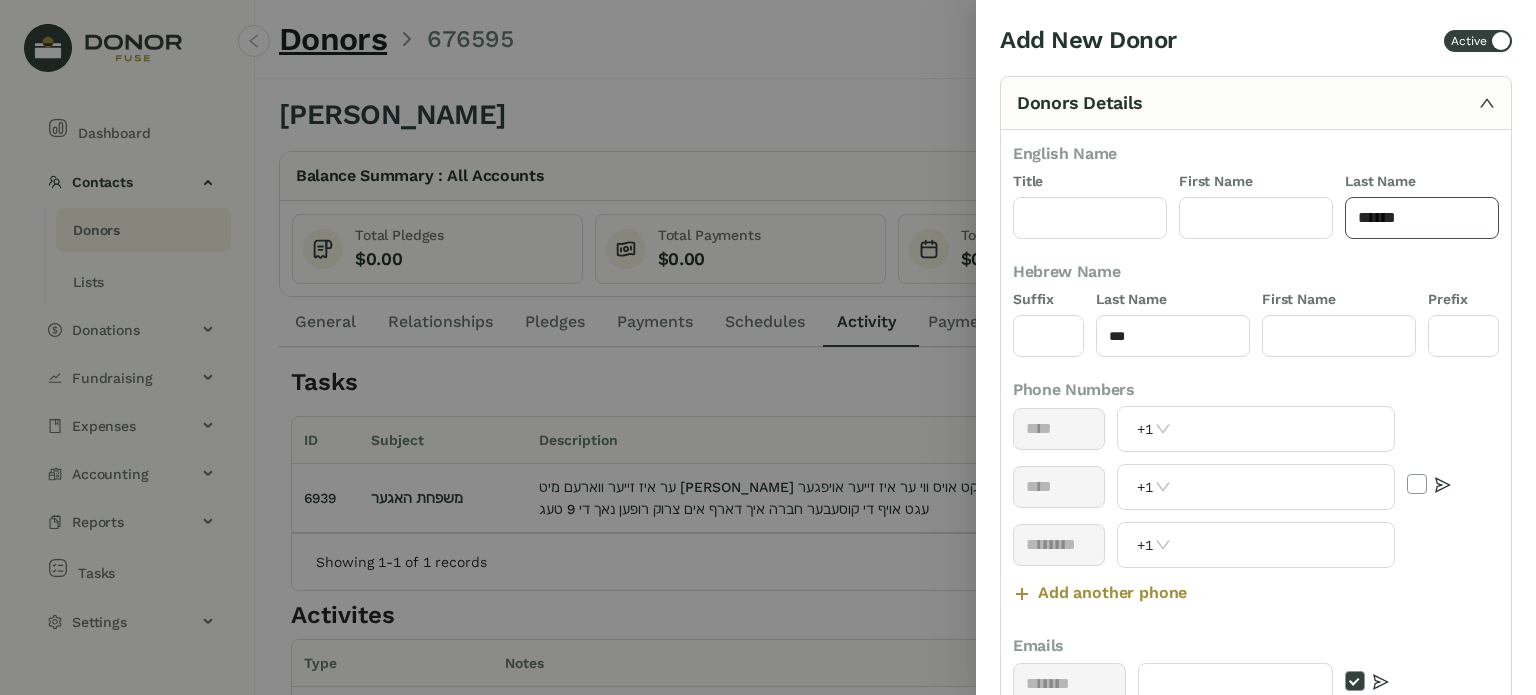 click on "***" 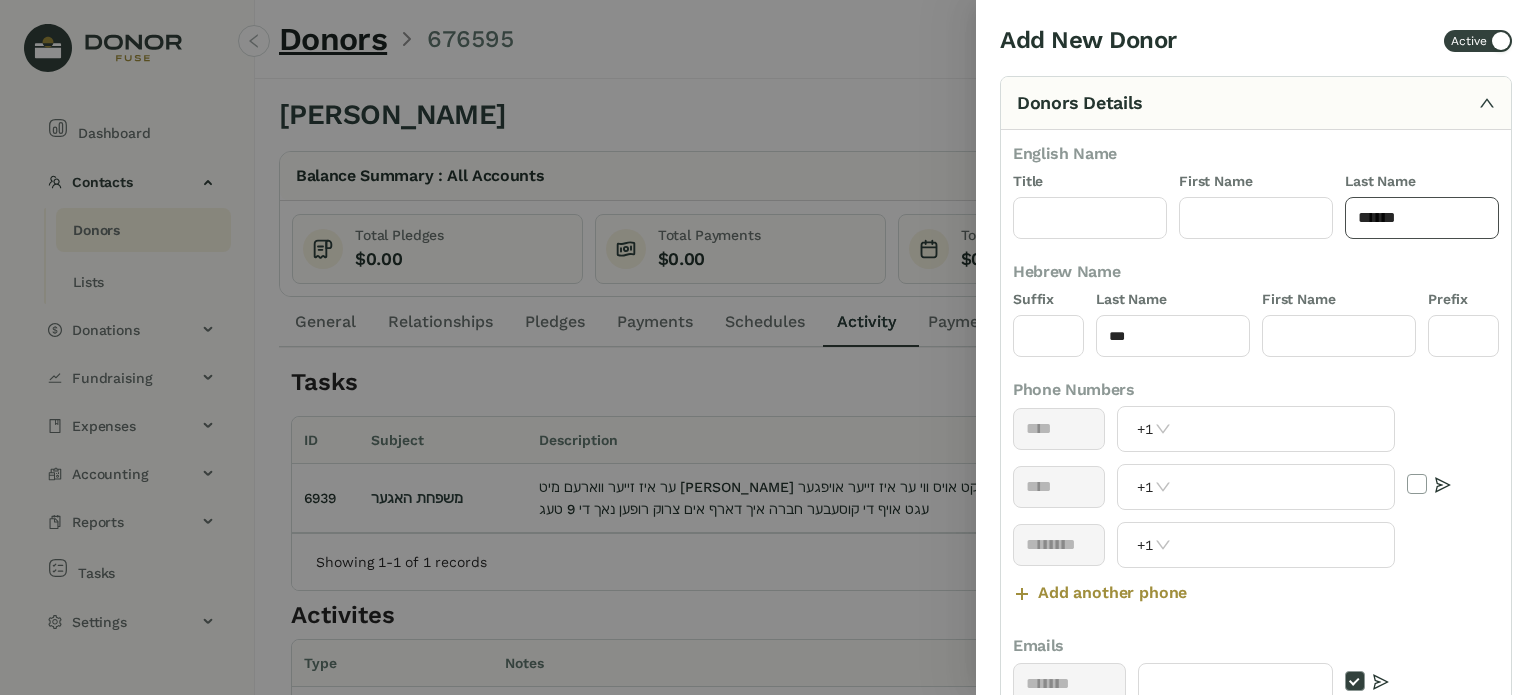 click on "***" 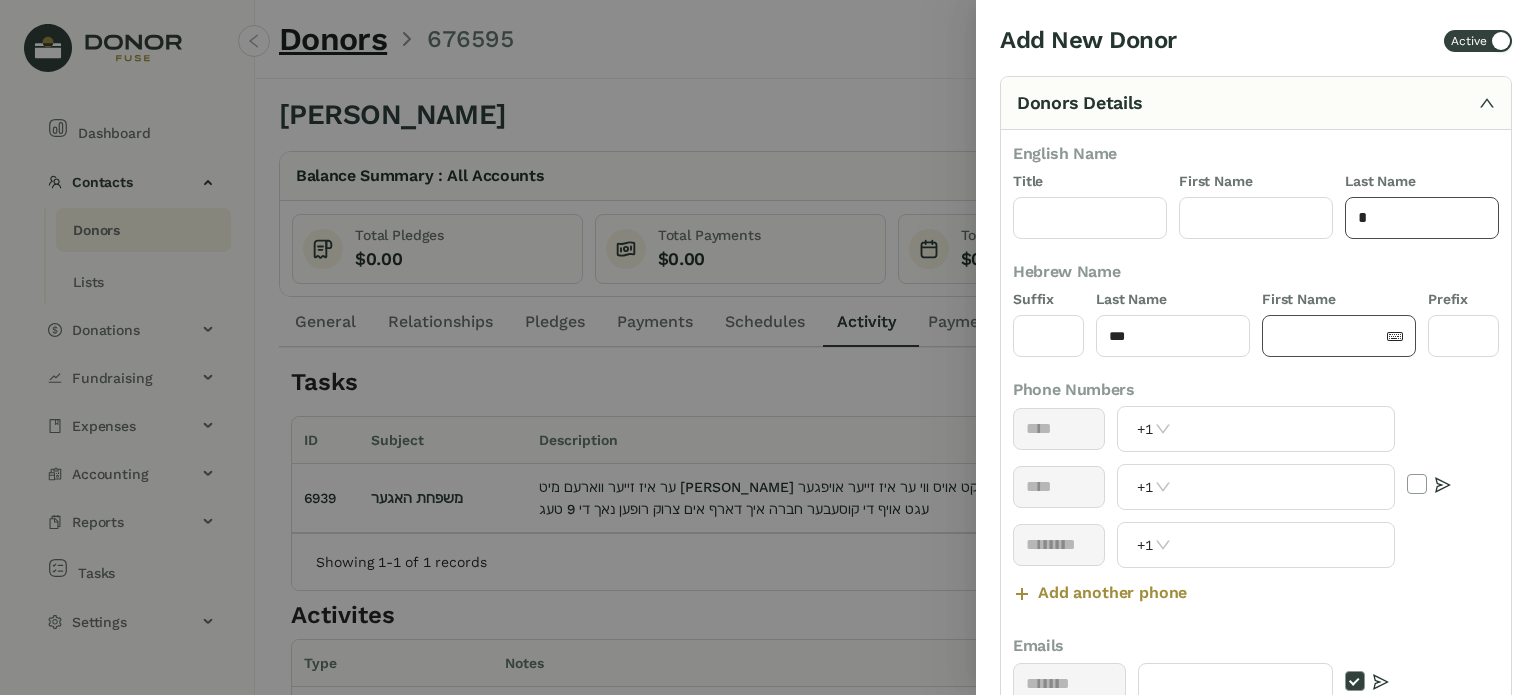 type 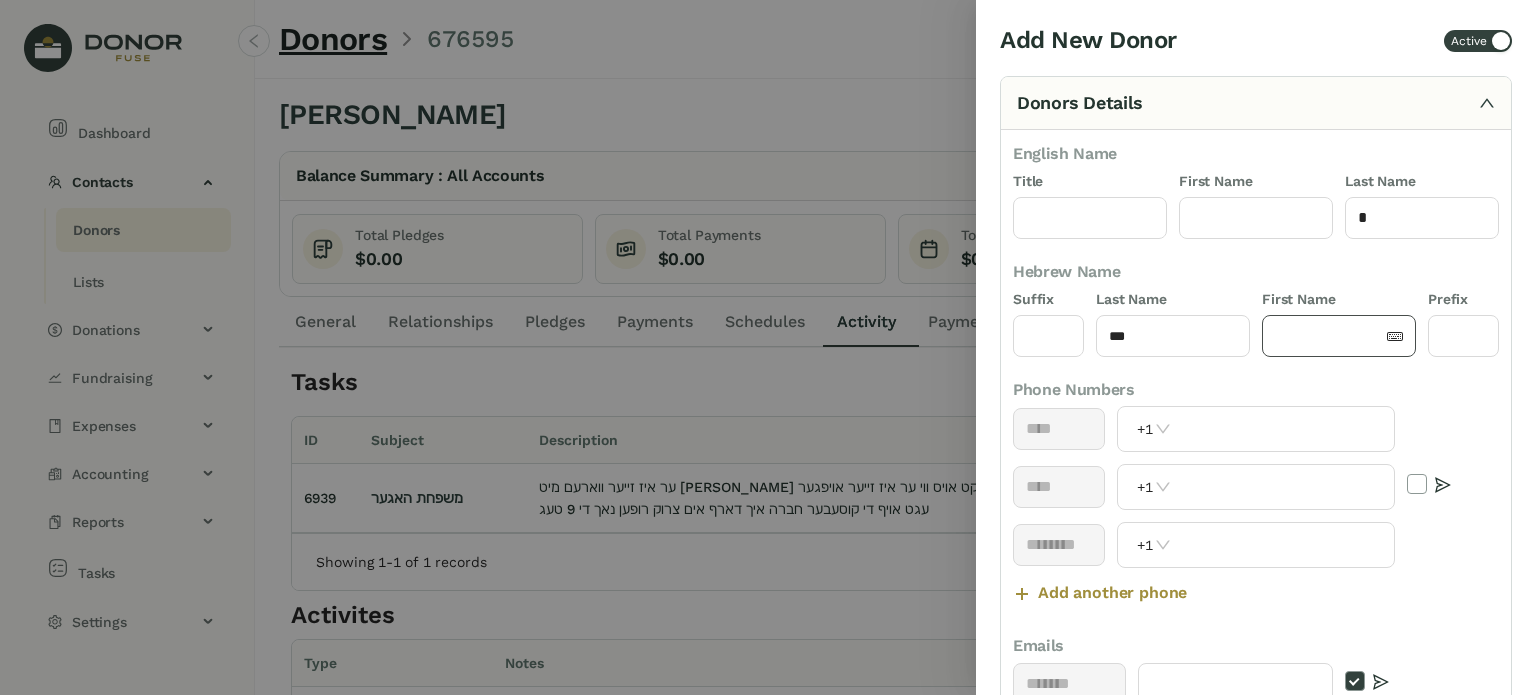 click 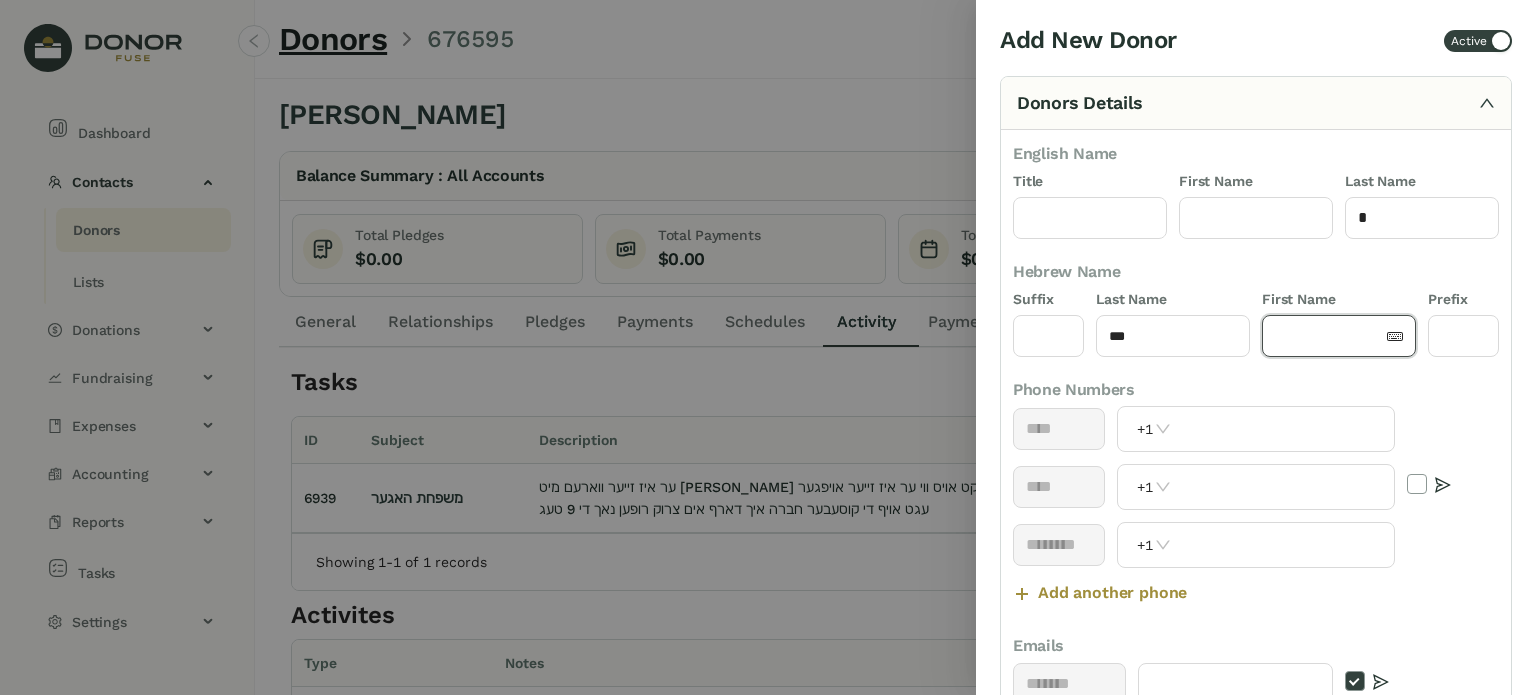 paste on "***" 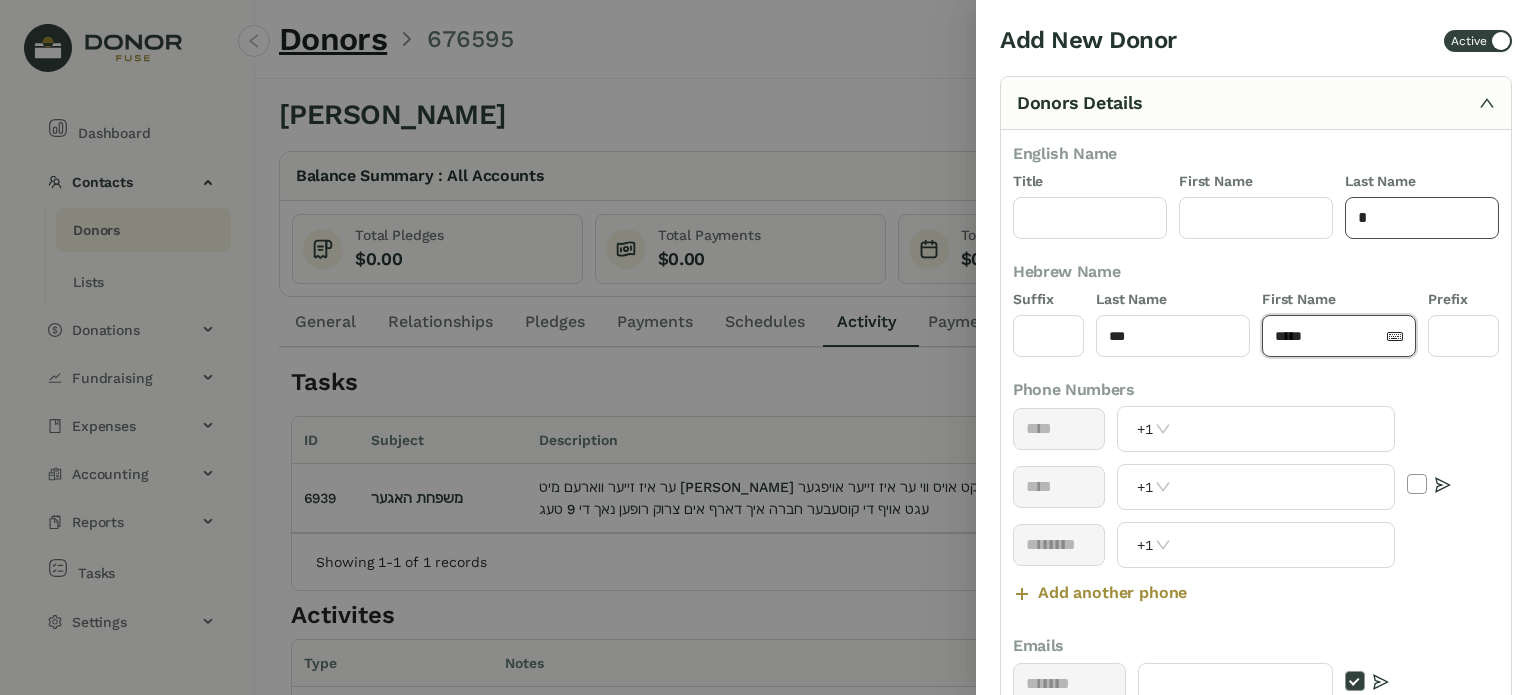 type on "***" 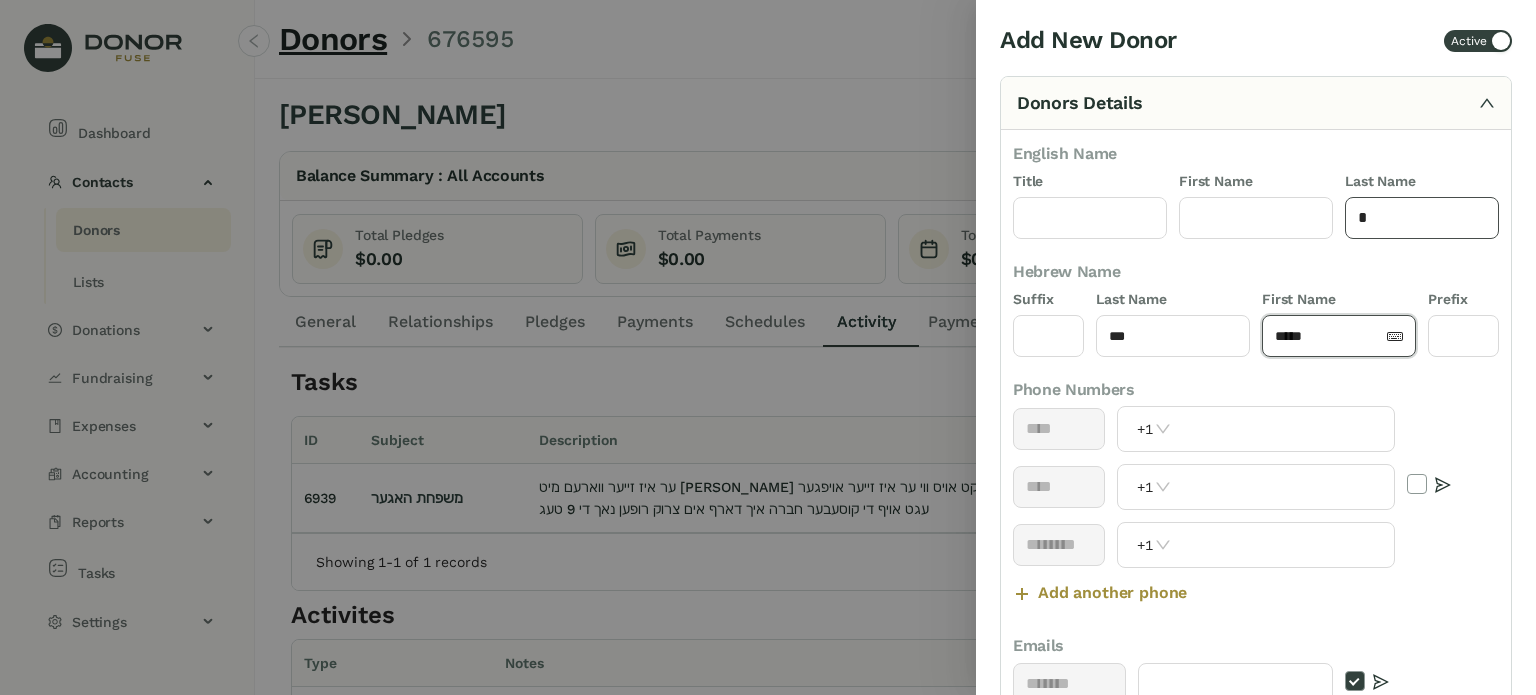 click 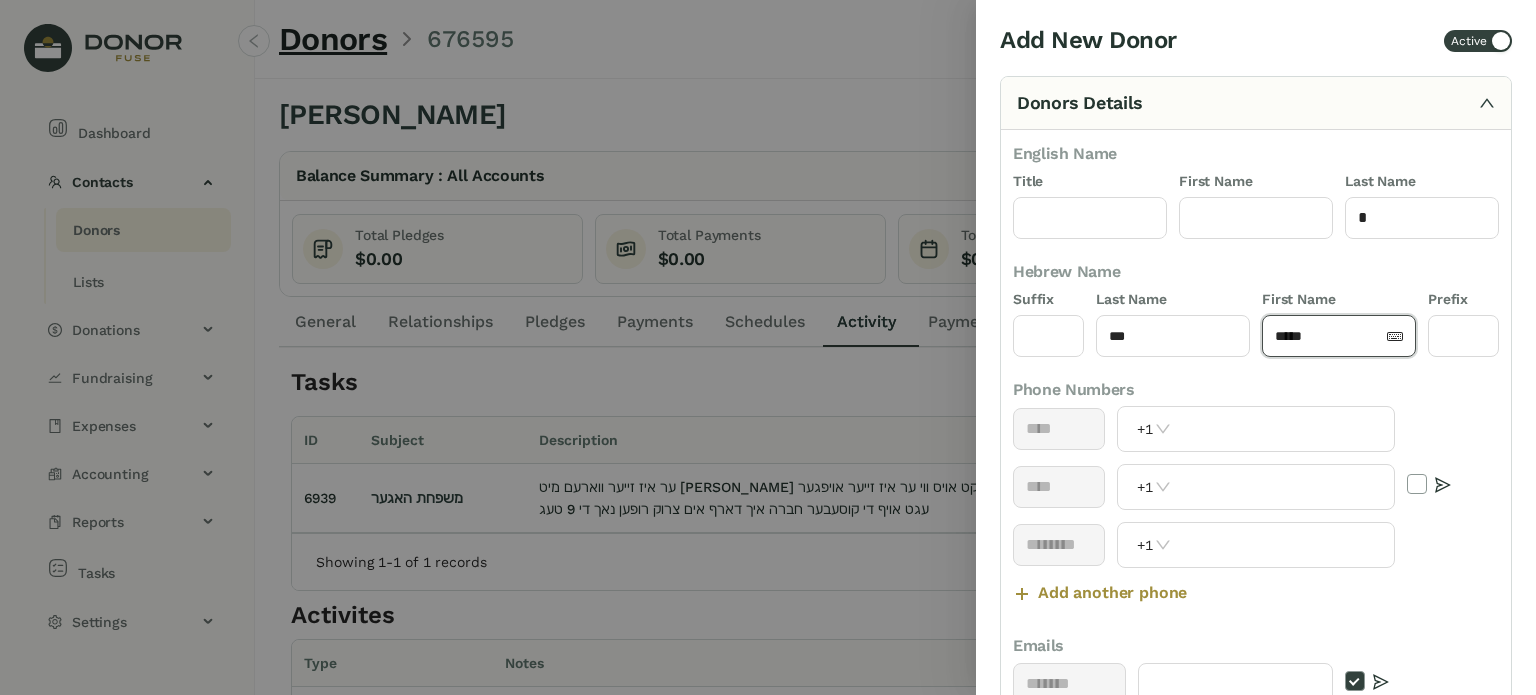 click on "***" 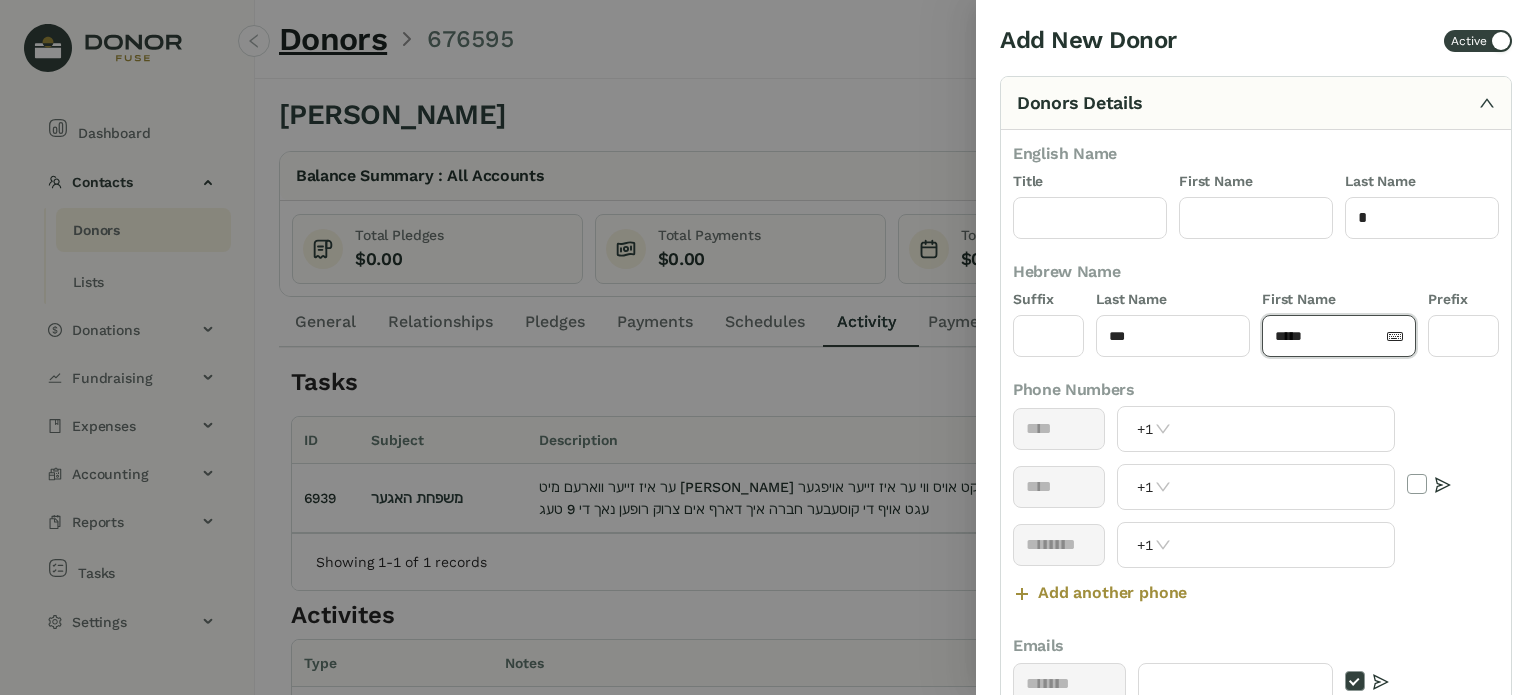 click on "***" 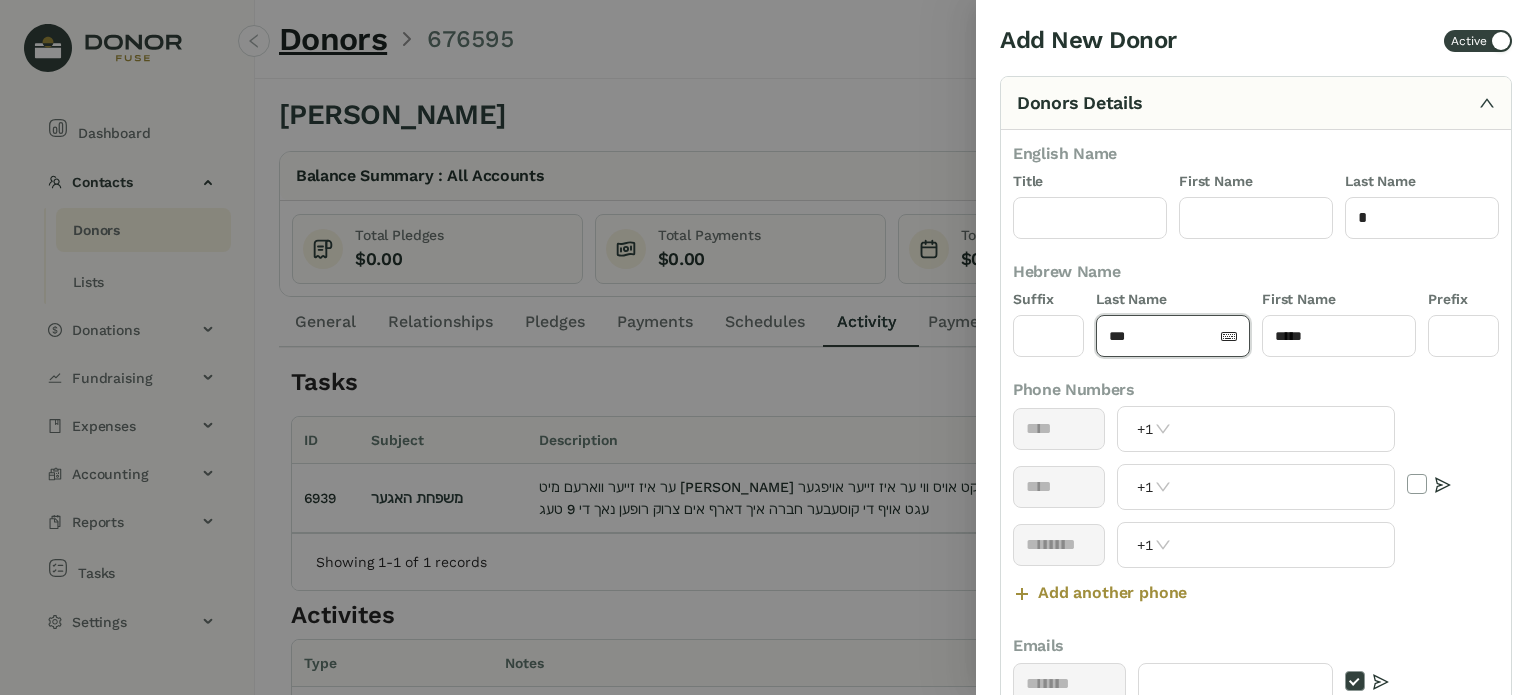 click on "***" 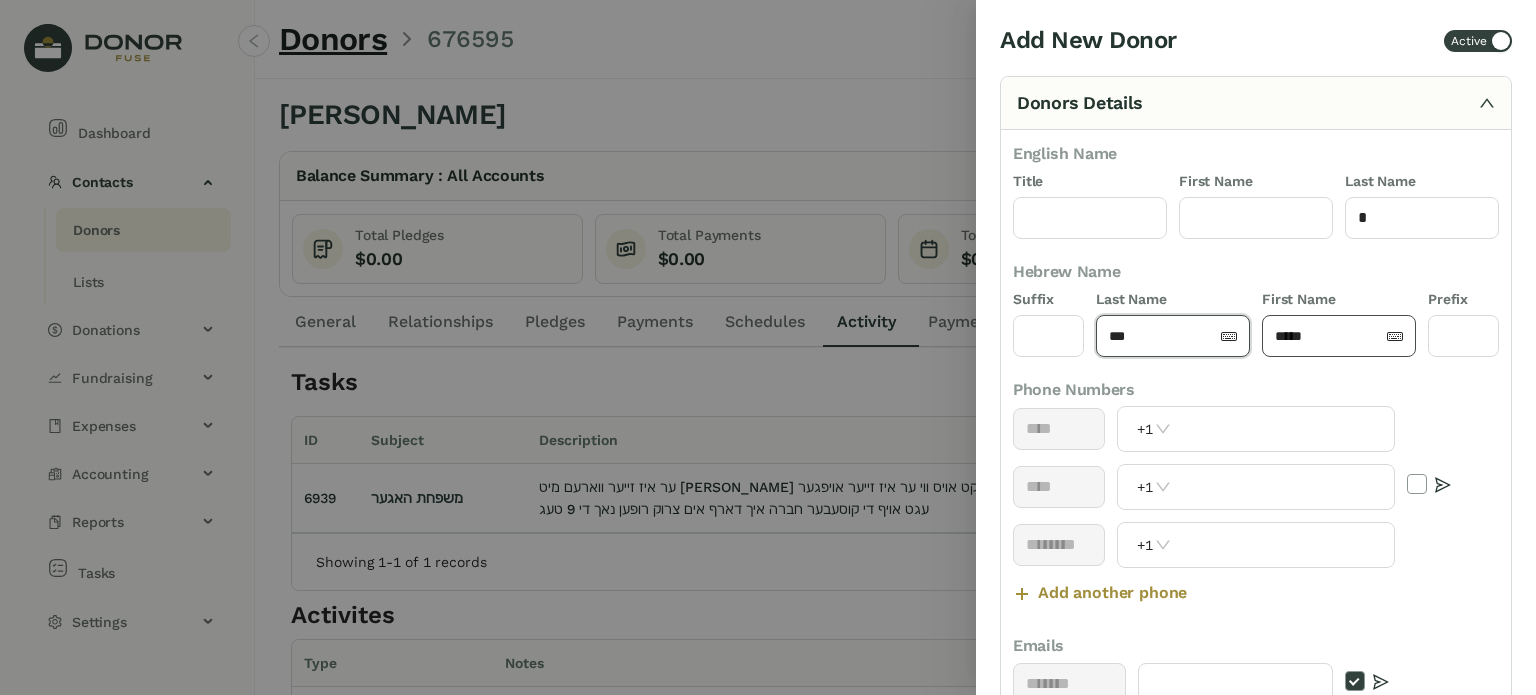 click on "***" 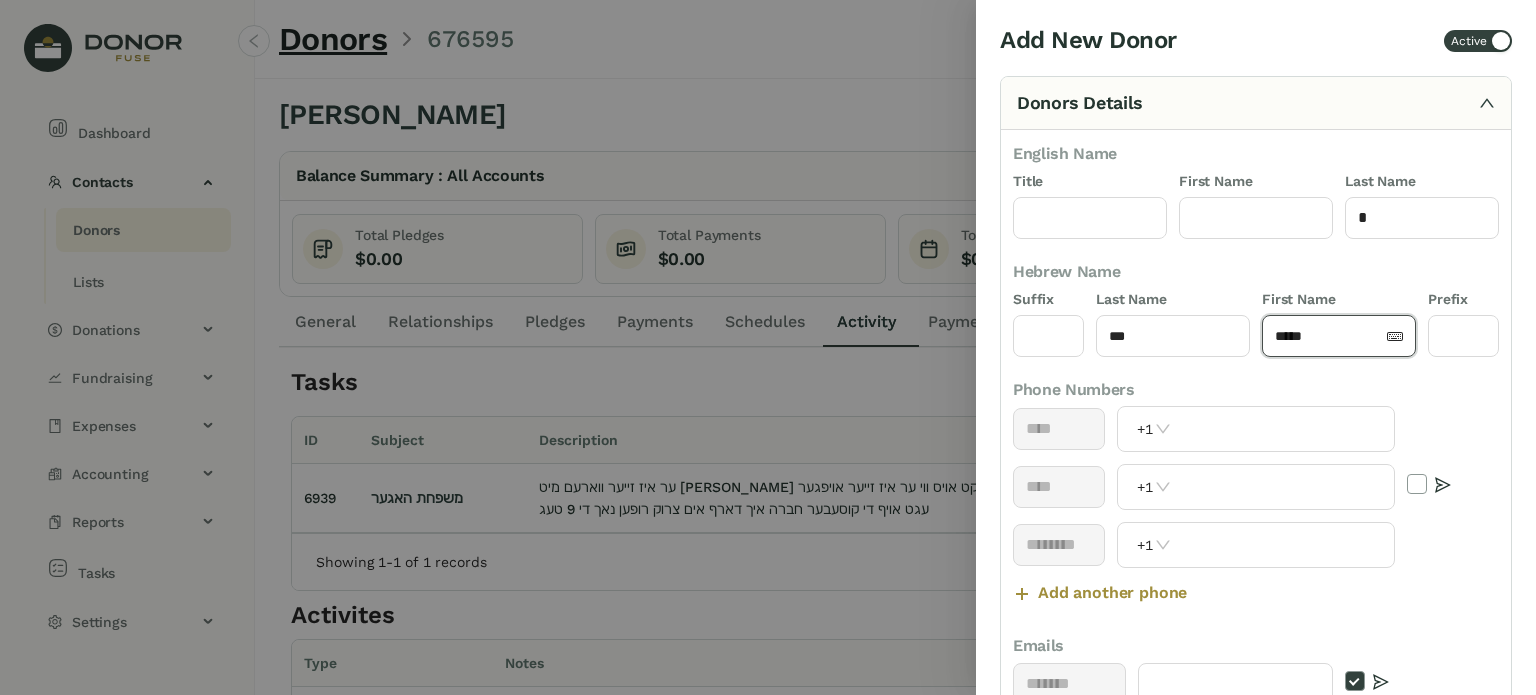 click on "***" 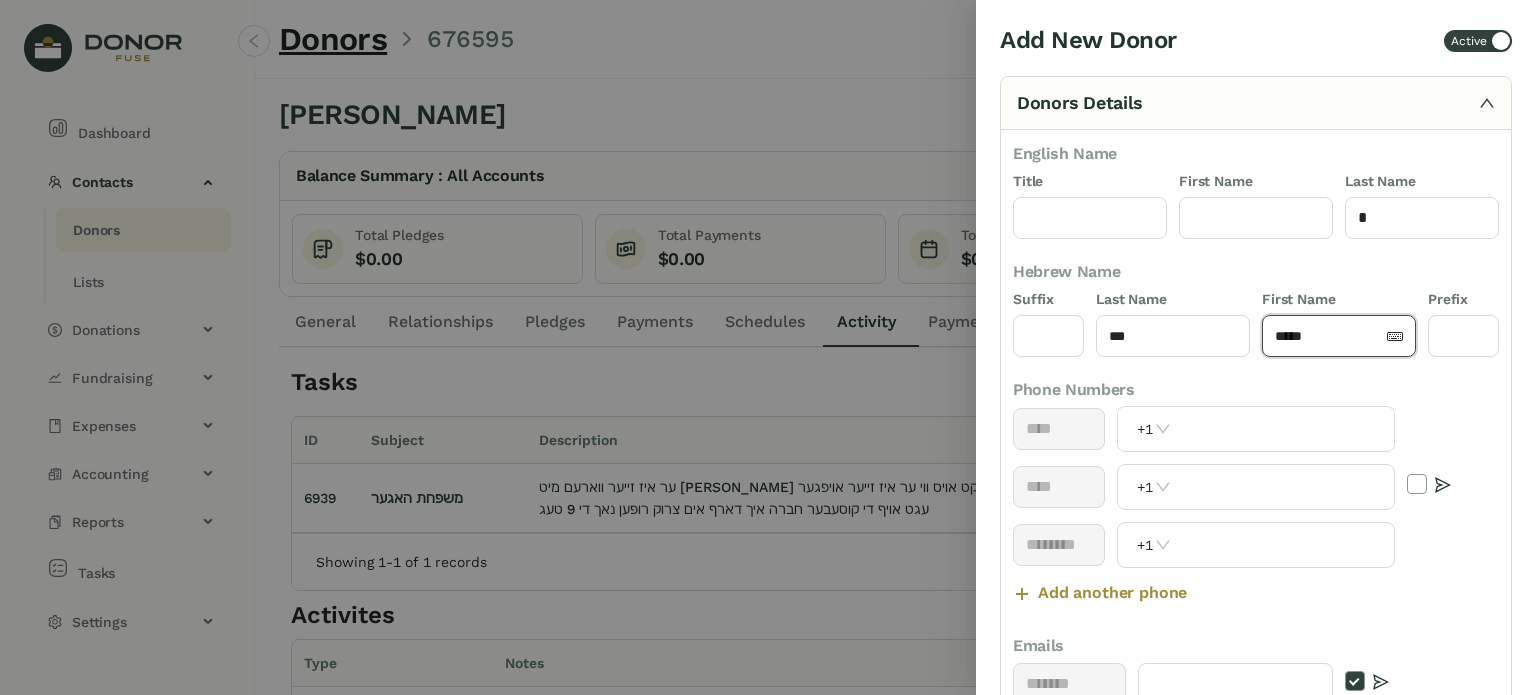 click on "***" 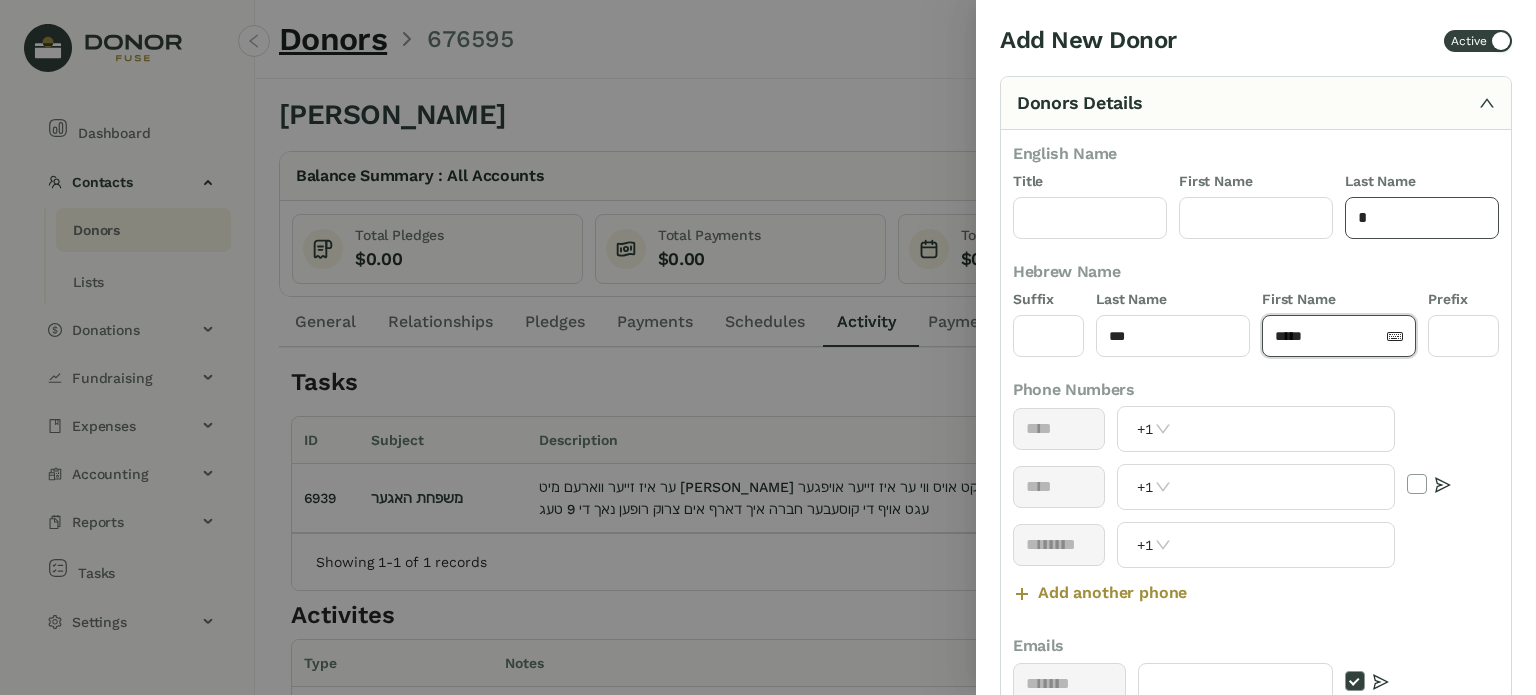 click 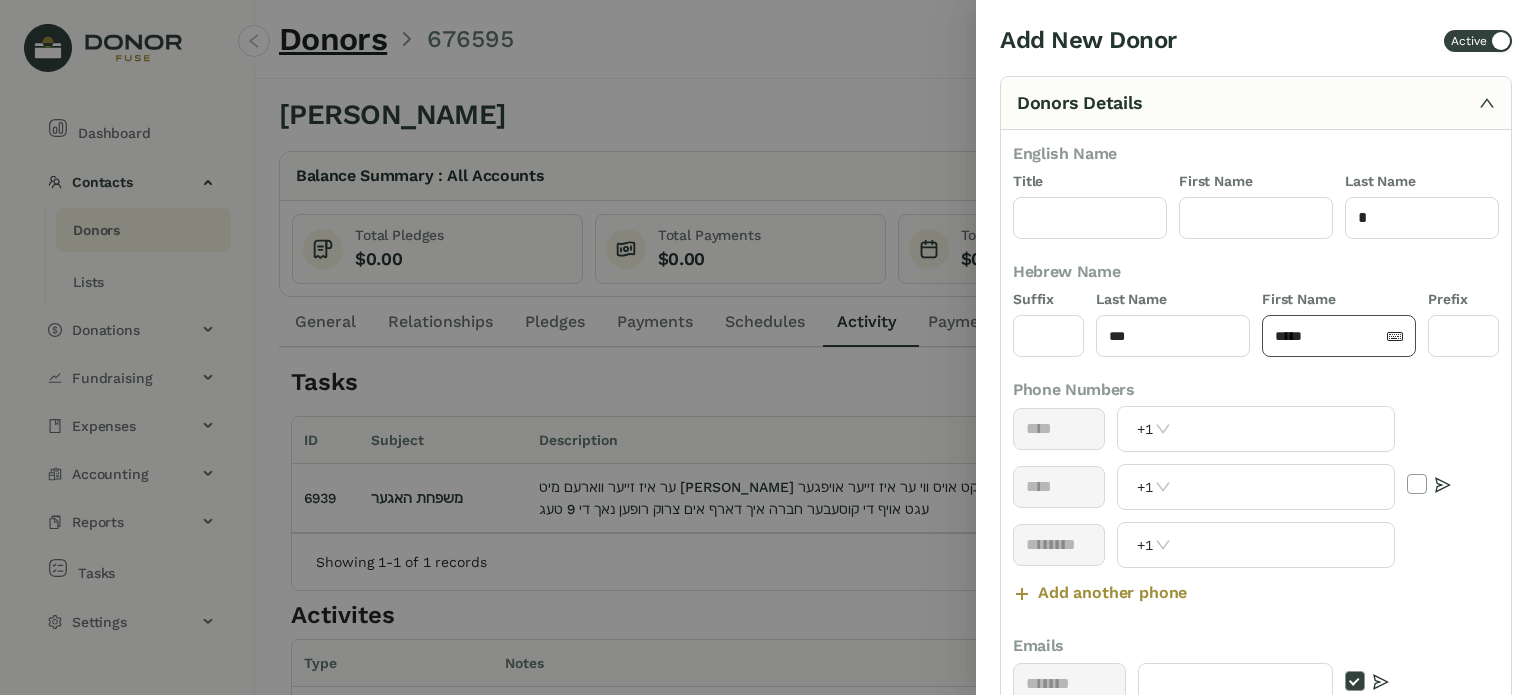 click on "***" 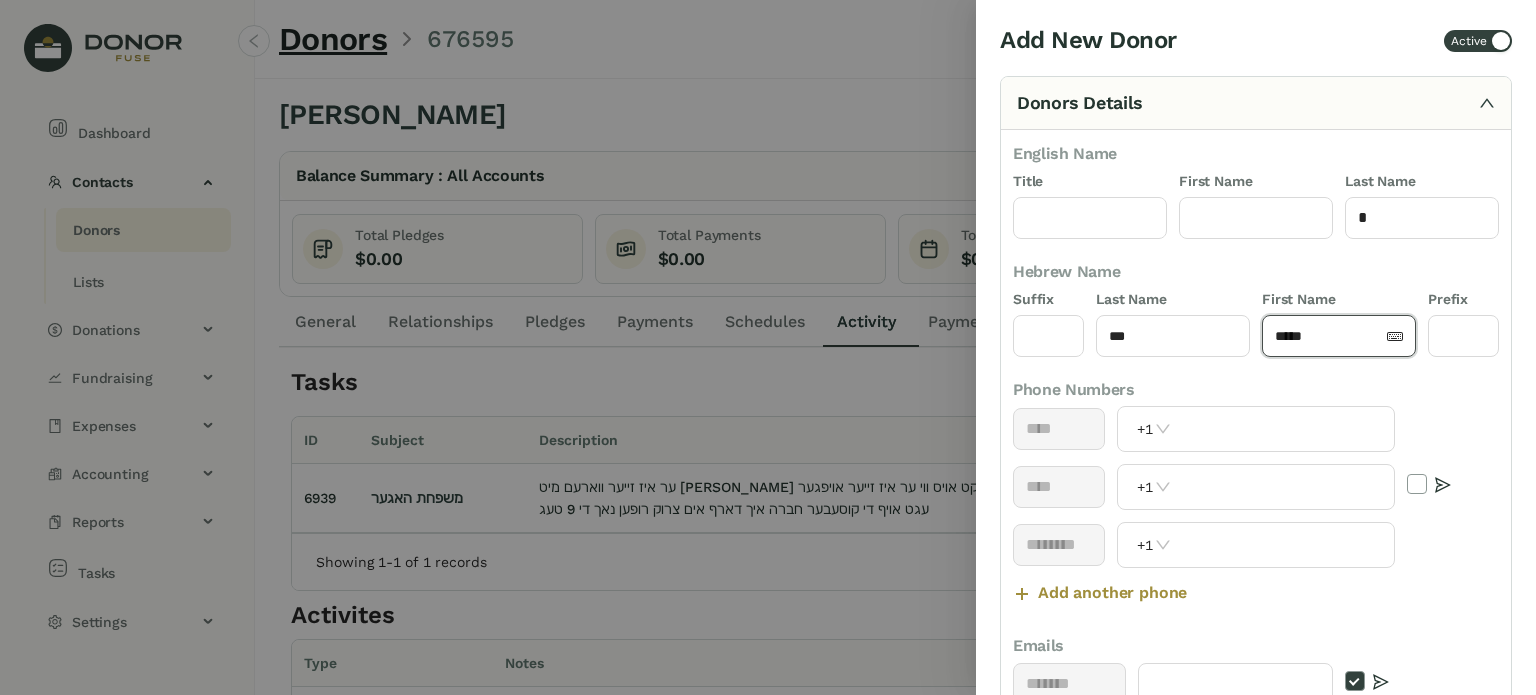 click on "***" 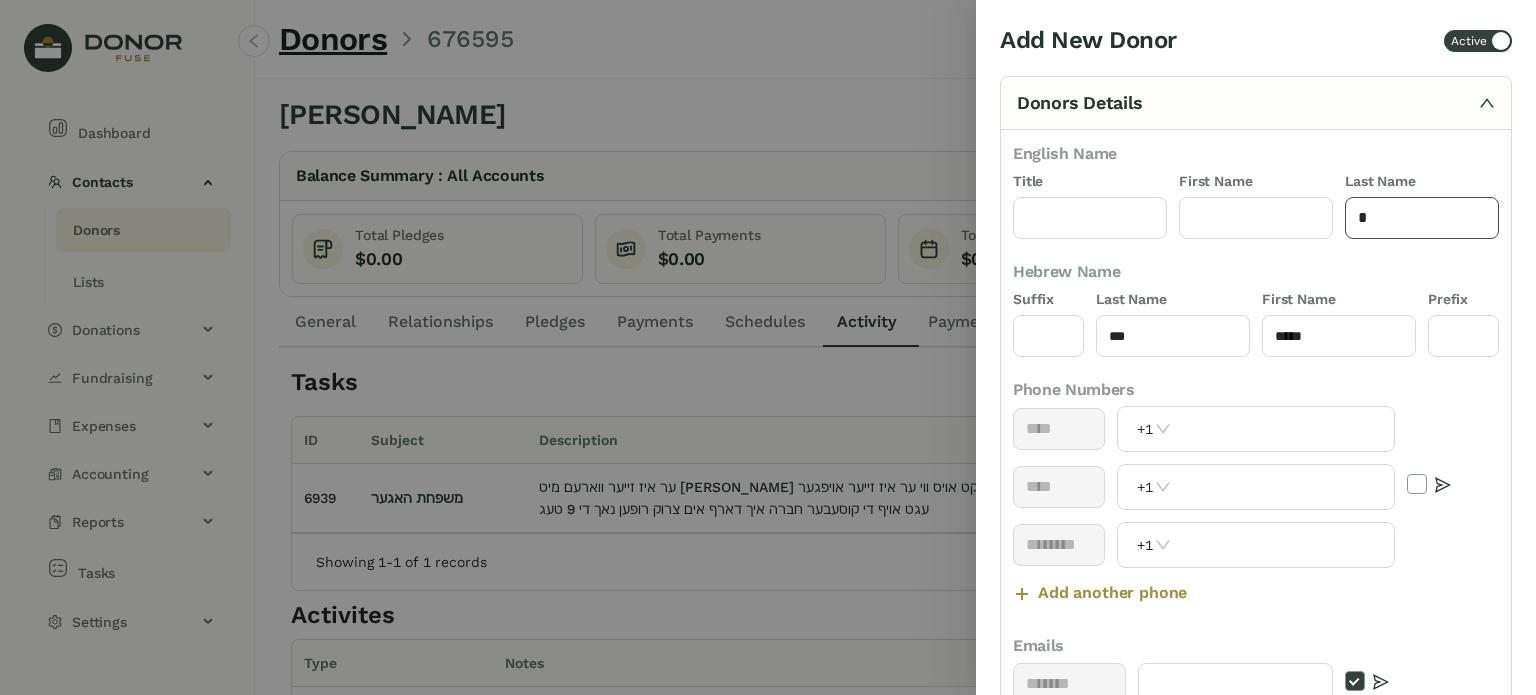 click 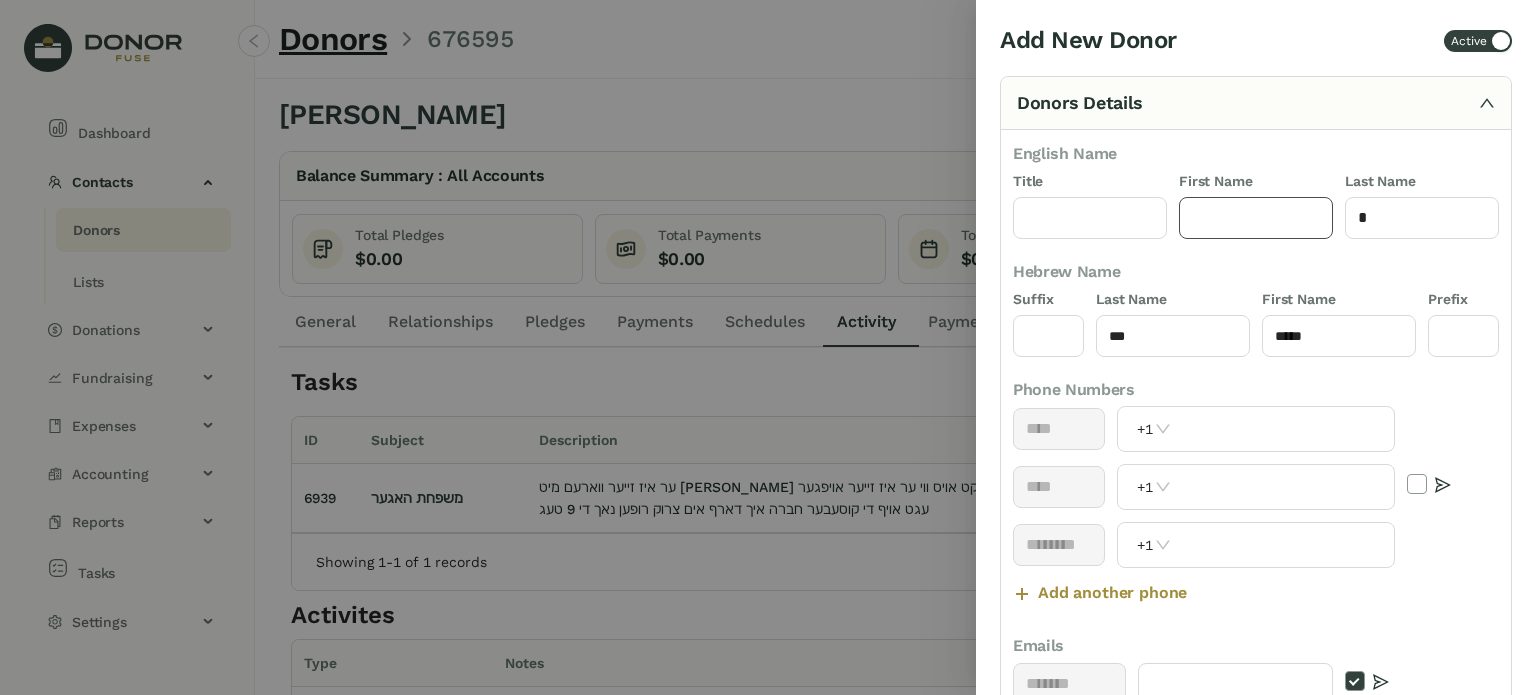 click 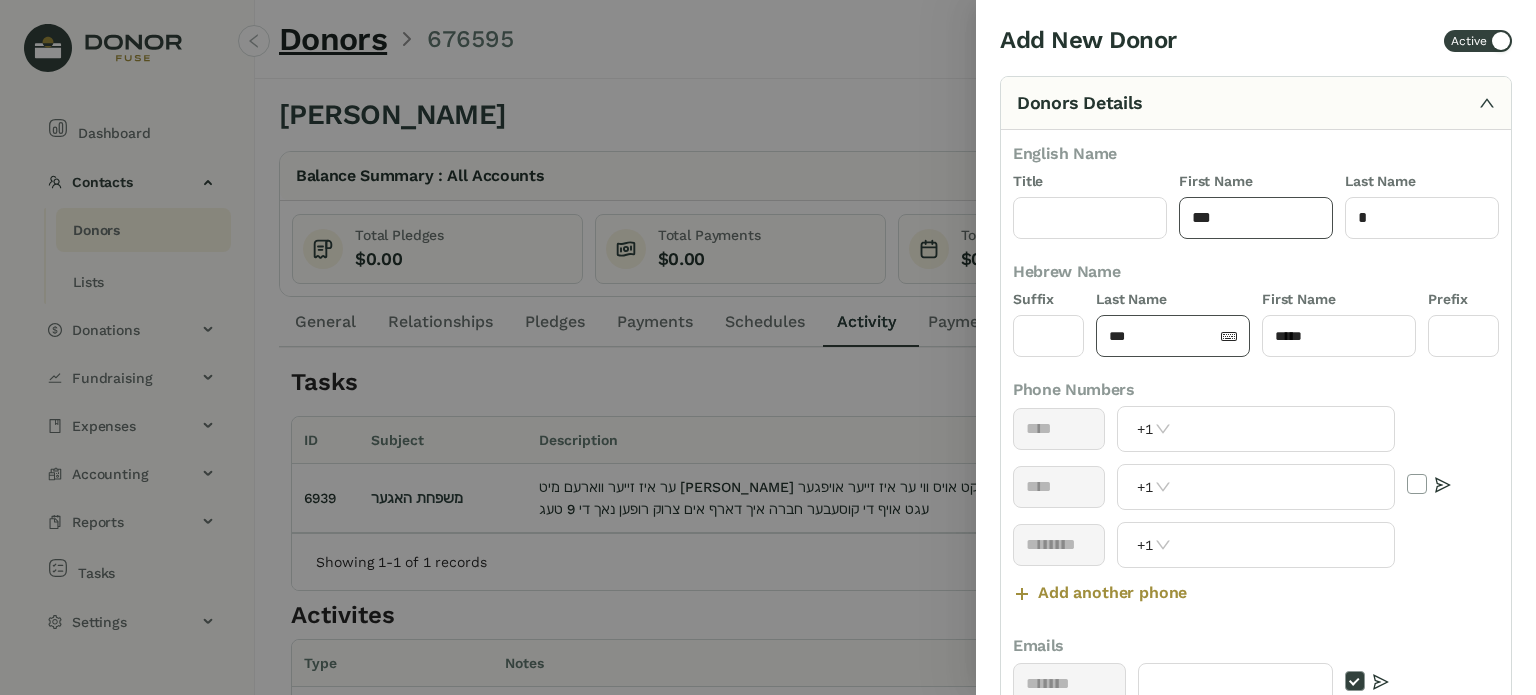 type on "***" 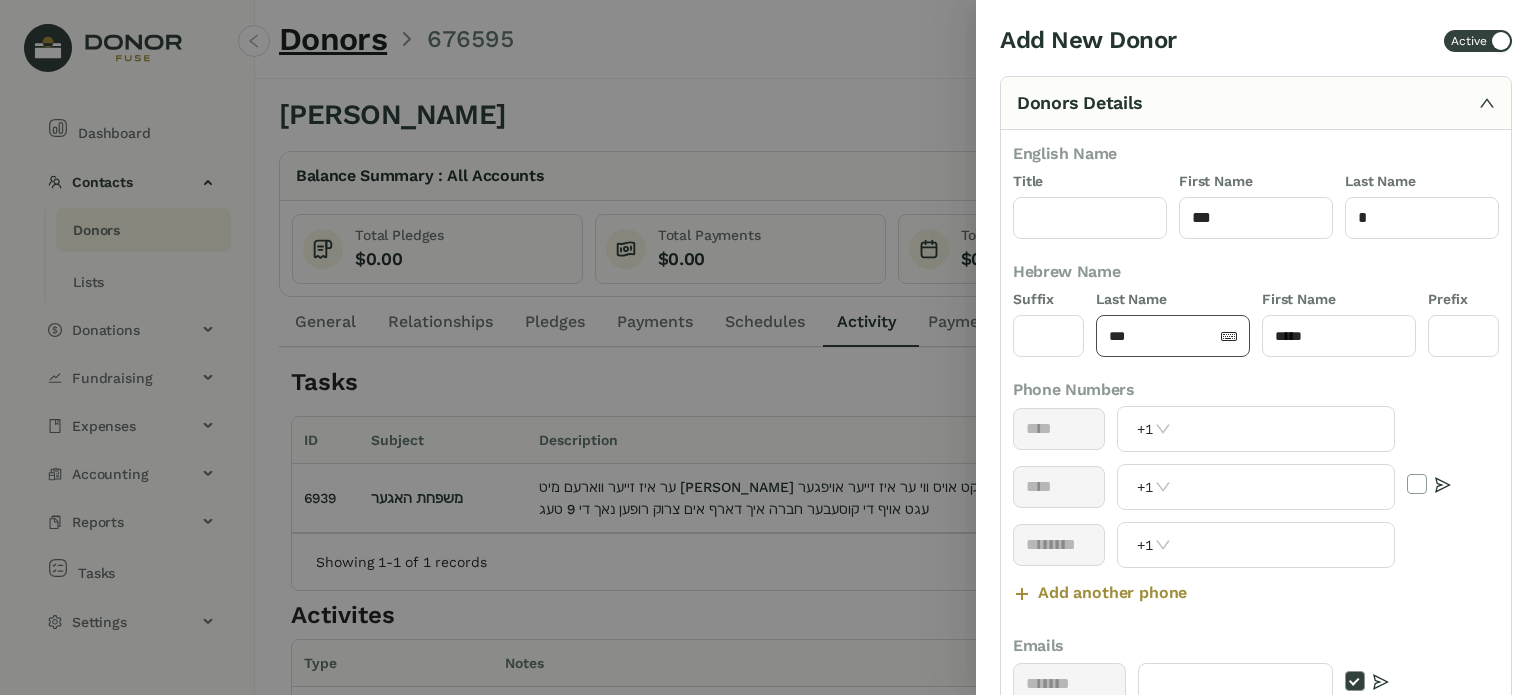 click on "***" 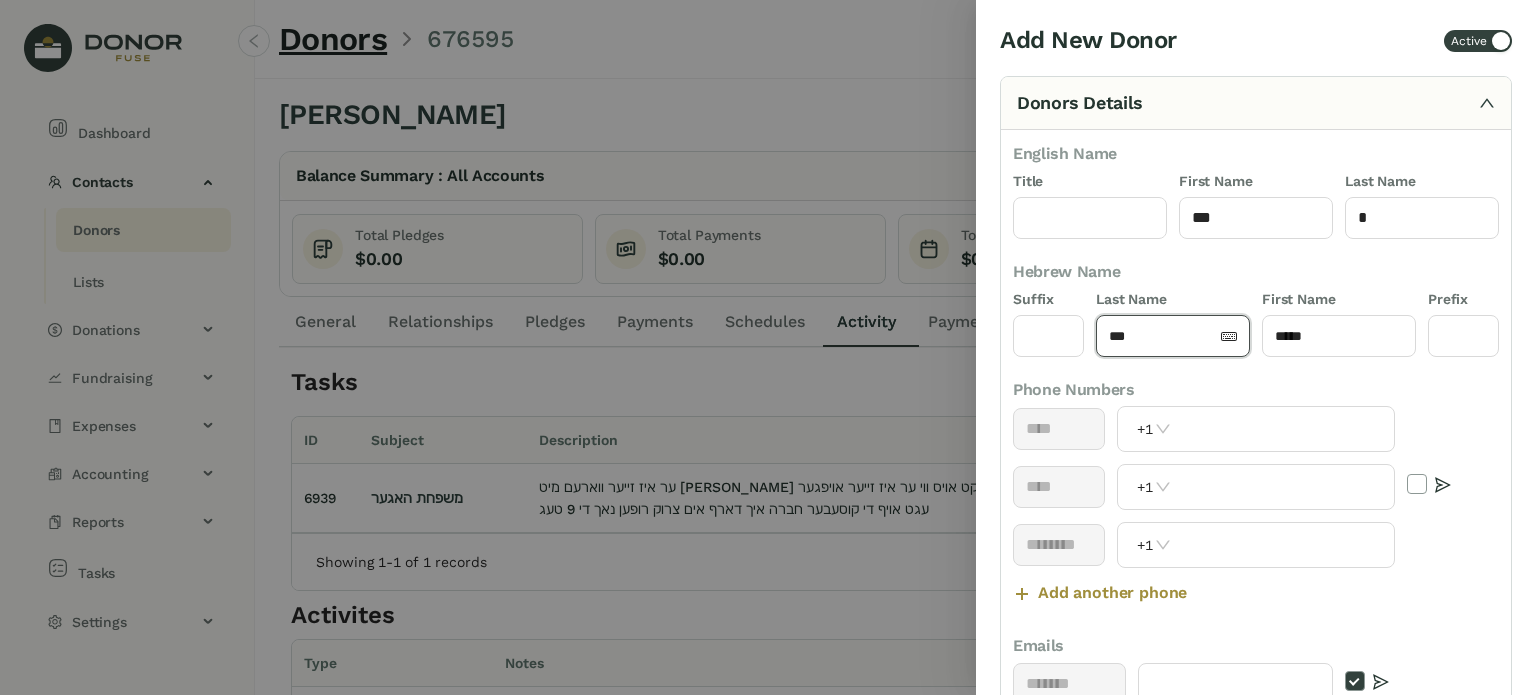 click on "***" 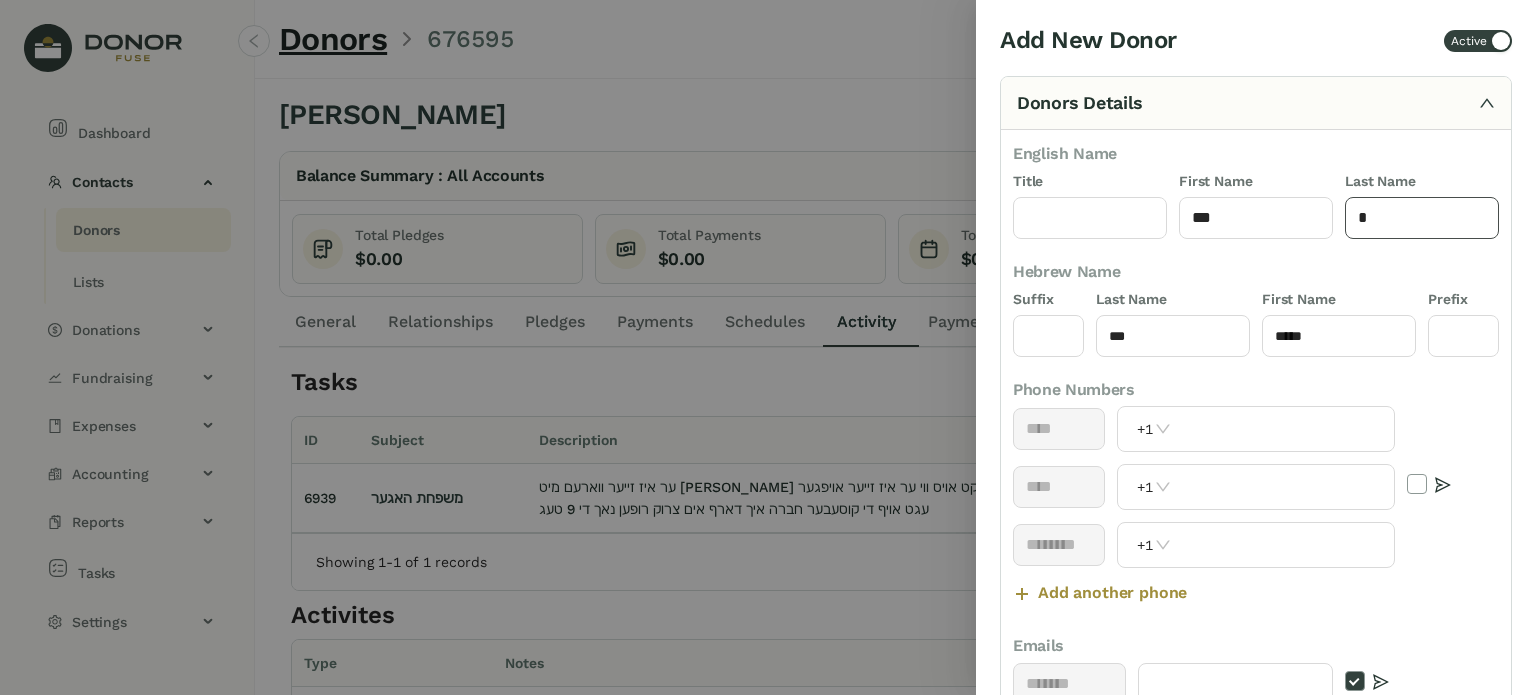click 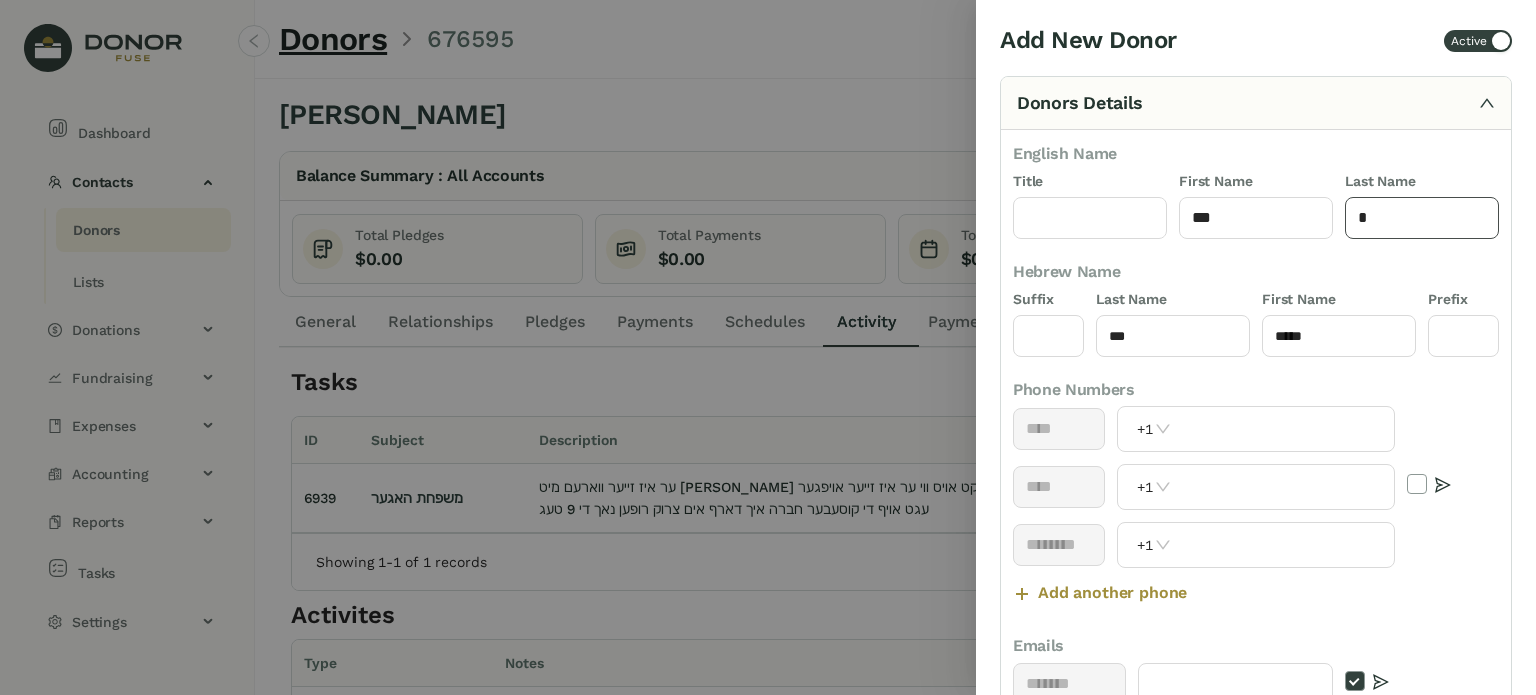 paste on "***" 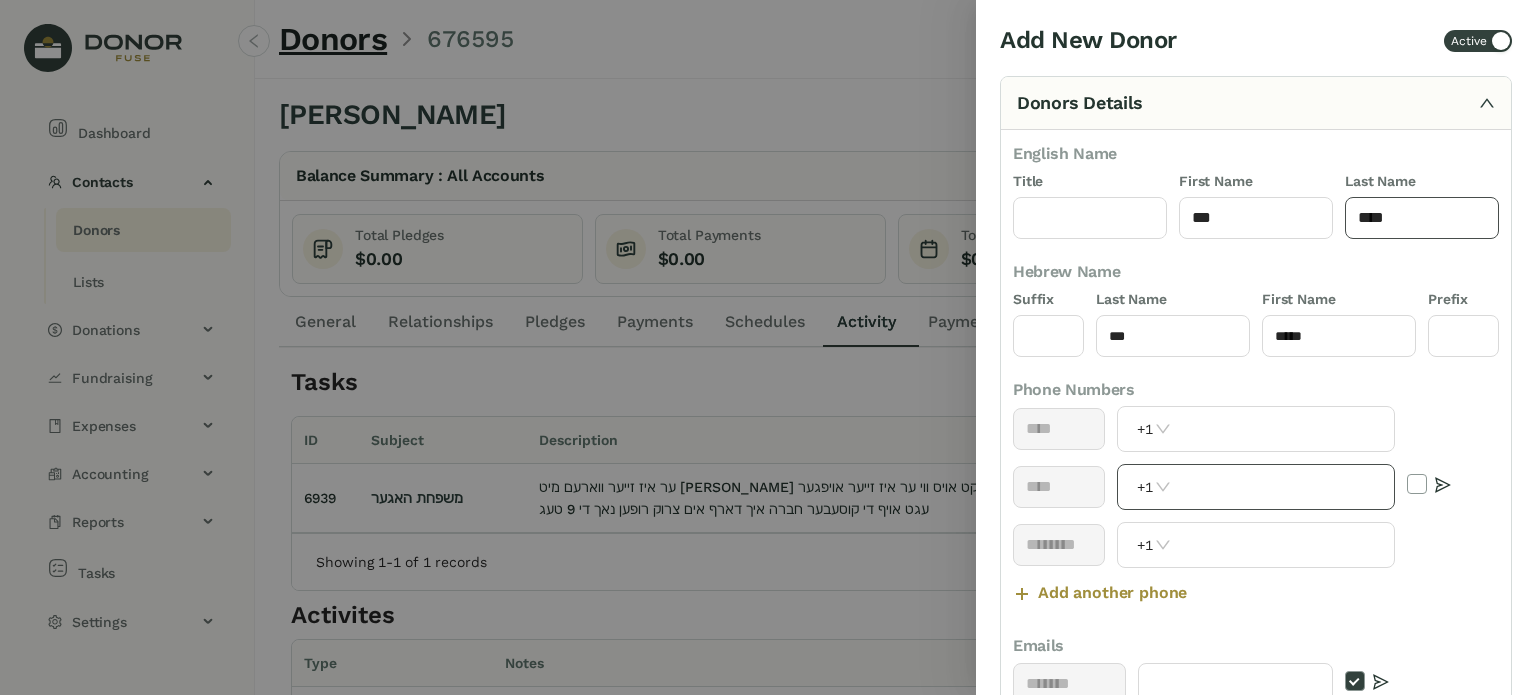 type on "***" 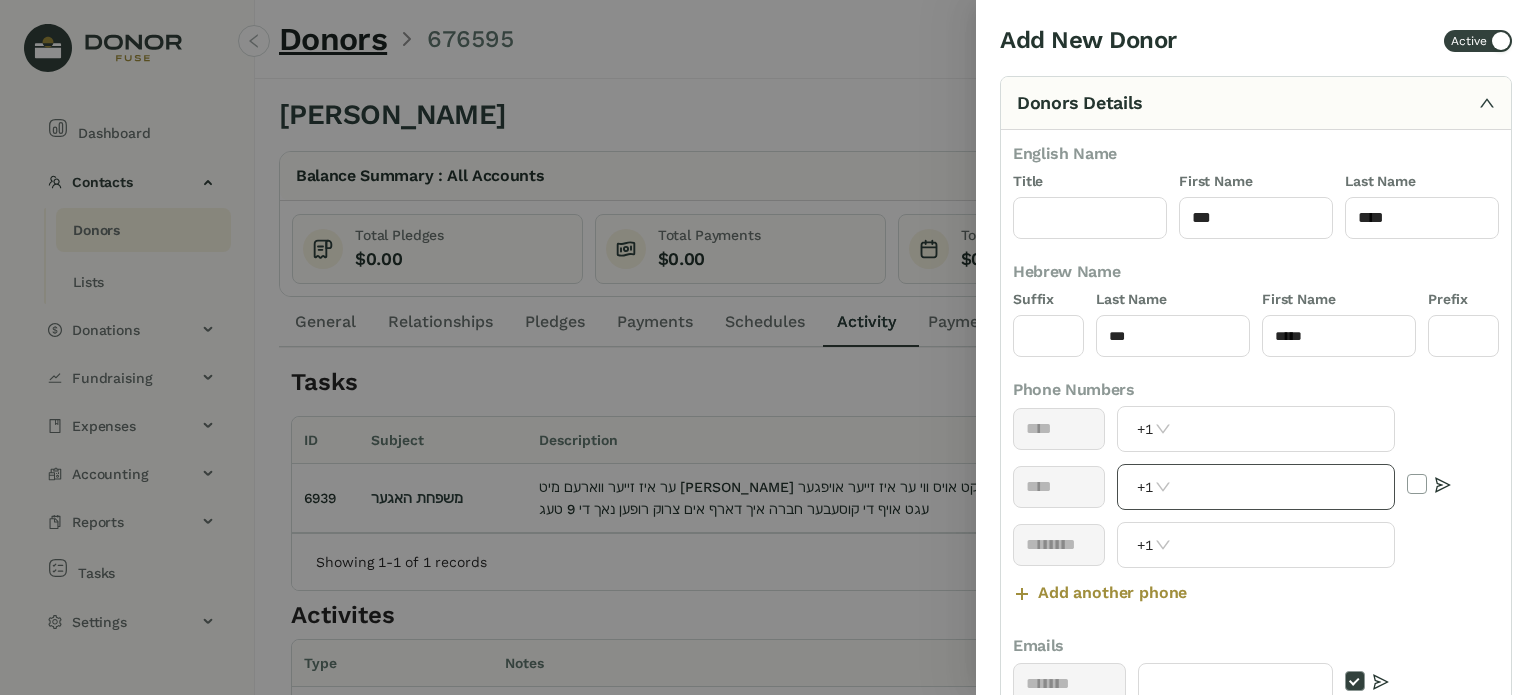 click at bounding box center (1285, 487) 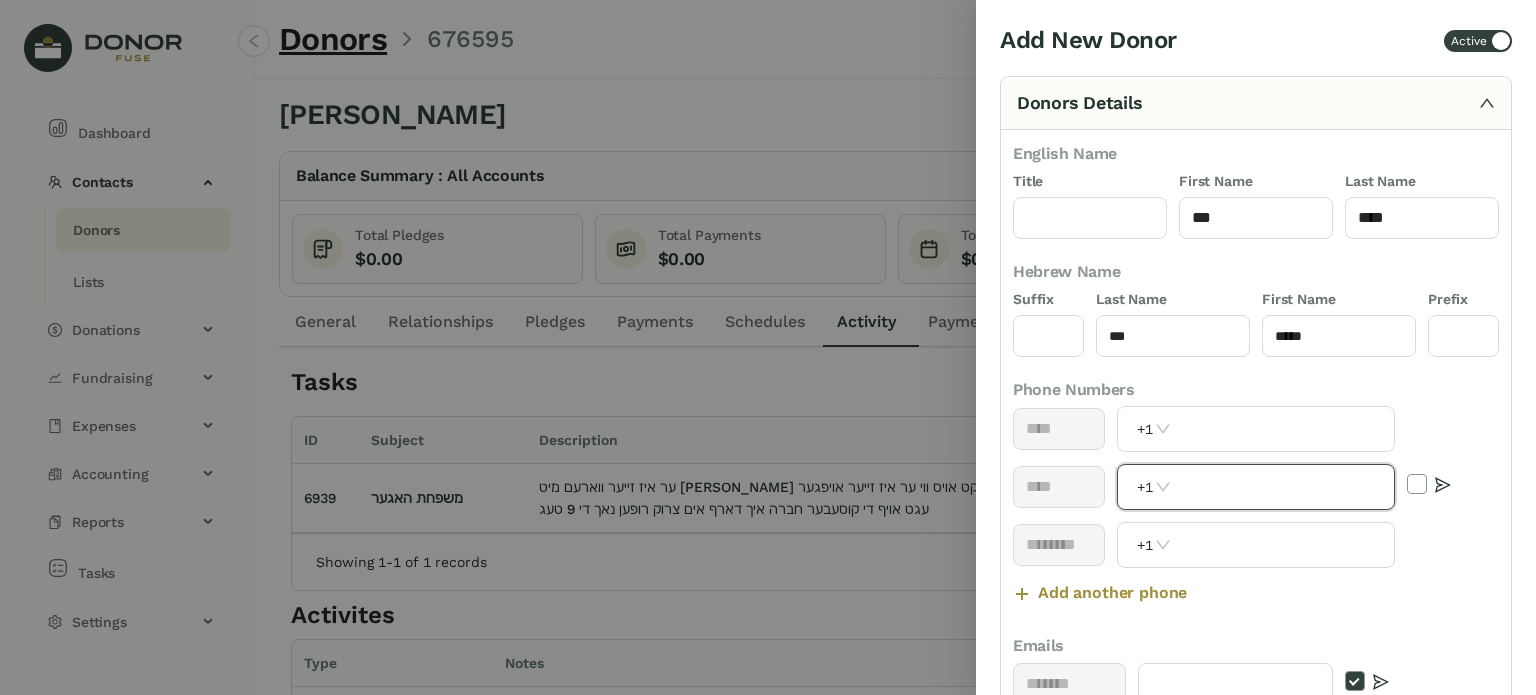 paste on "**********" 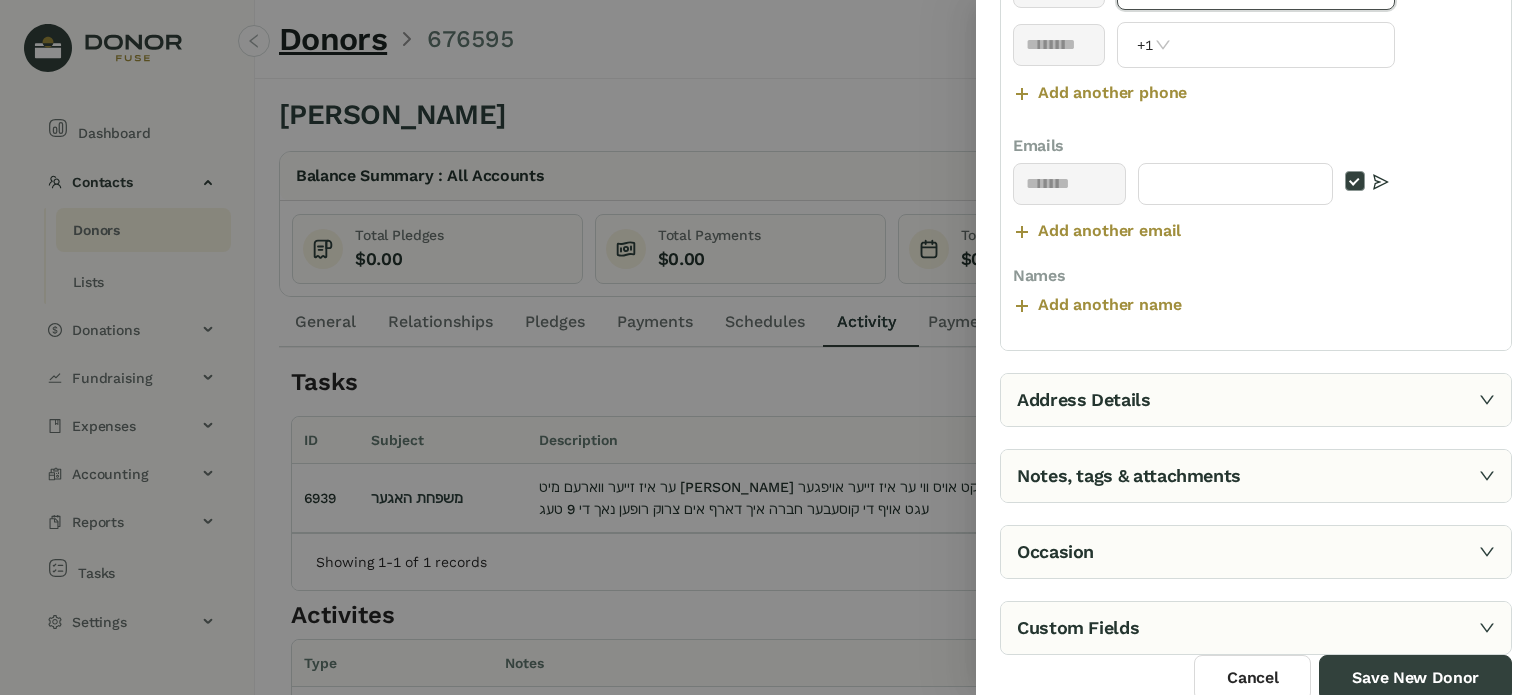 type on "**********" 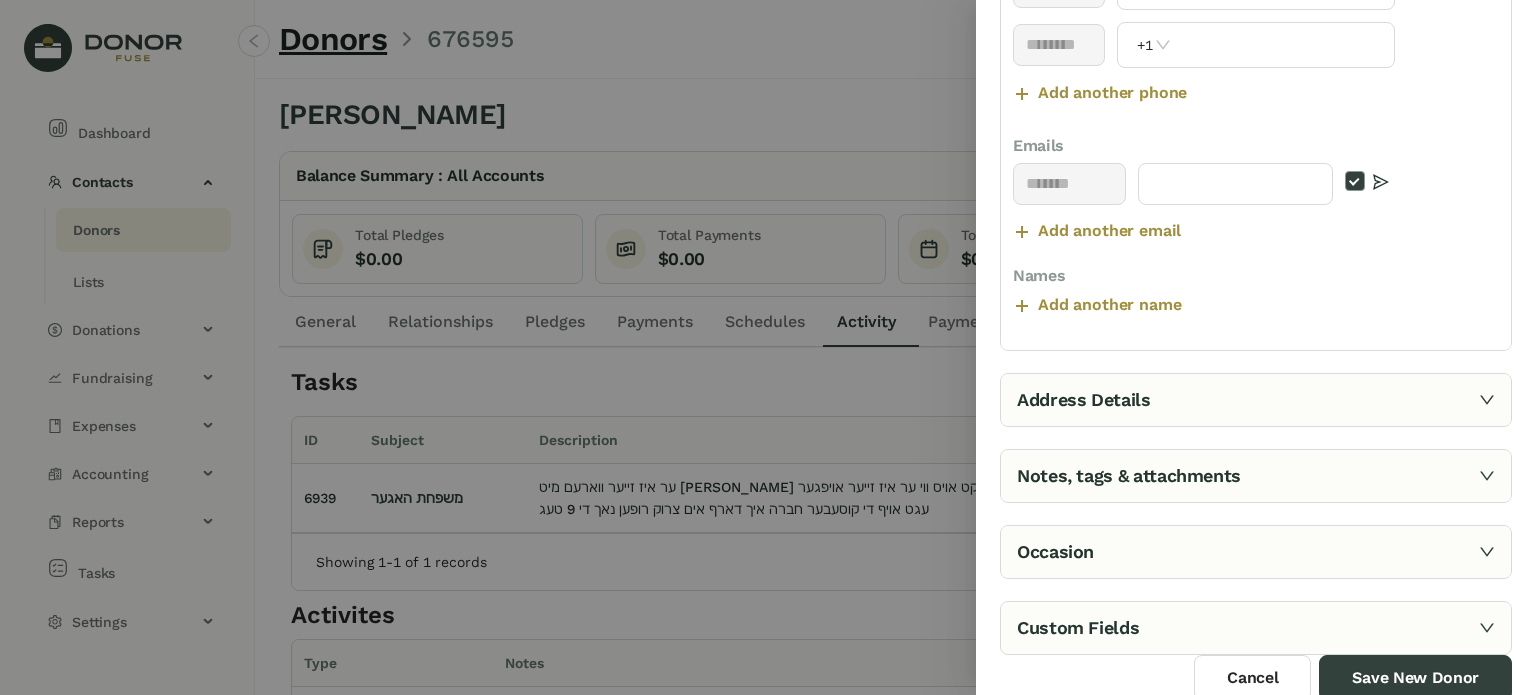 click on "Notes, tags & attachments" at bounding box center (1256, 476) 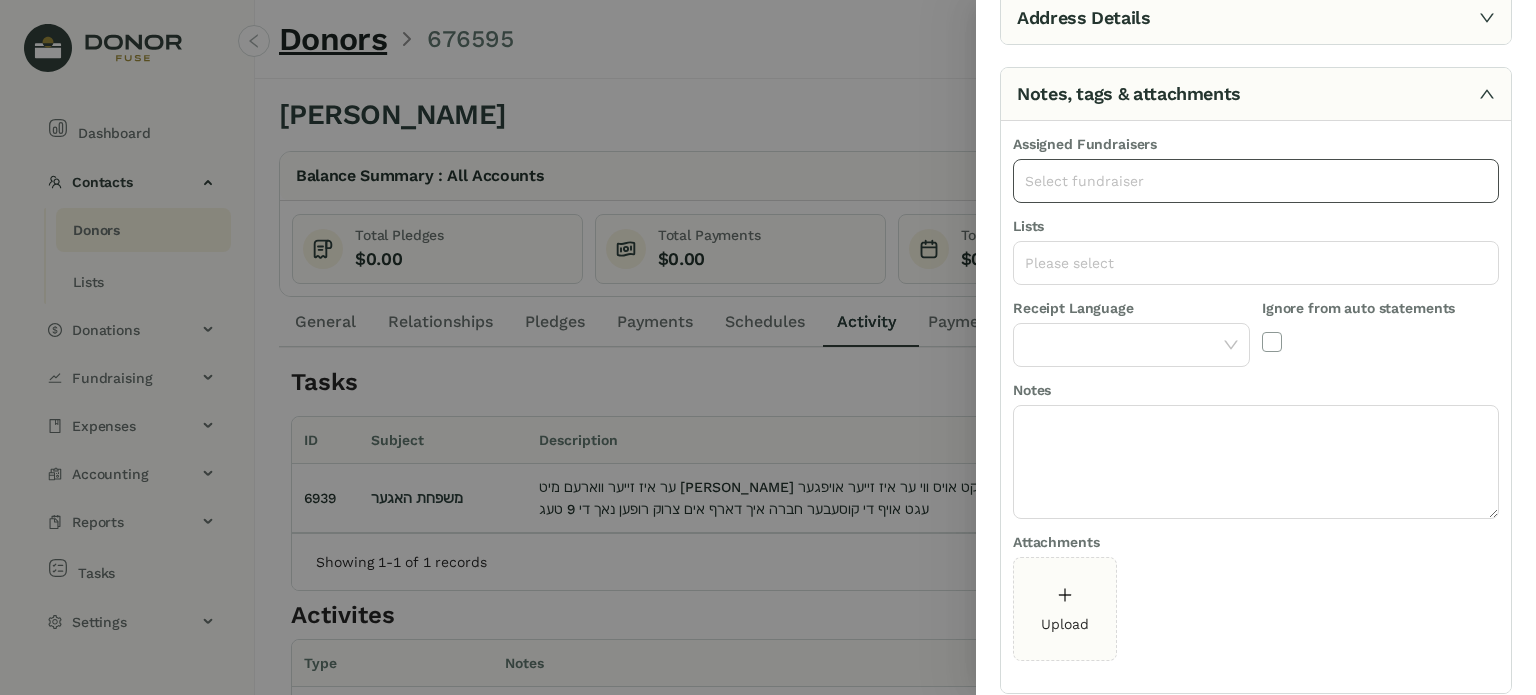 click on "Select fundraiser" 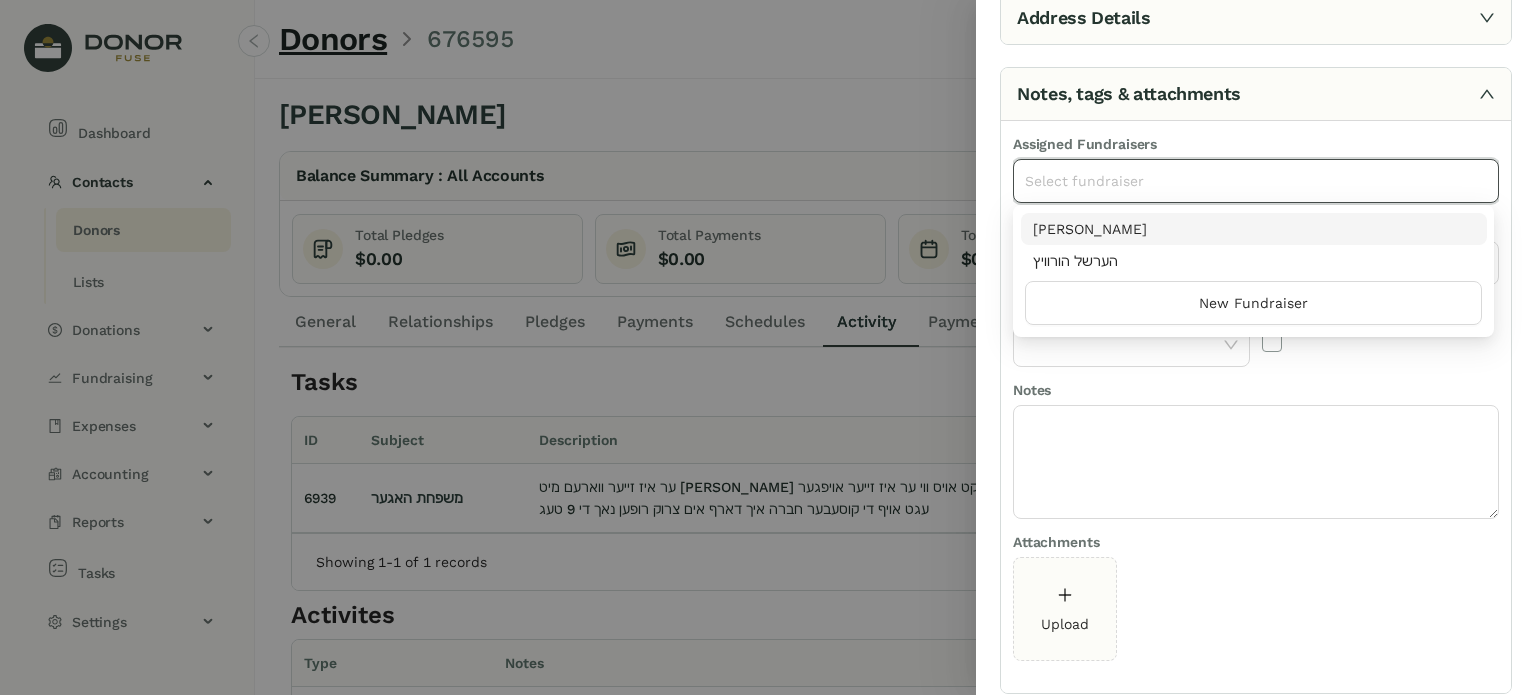 click on "[PERSON_NAME]" at bounding box center [1254, 229] 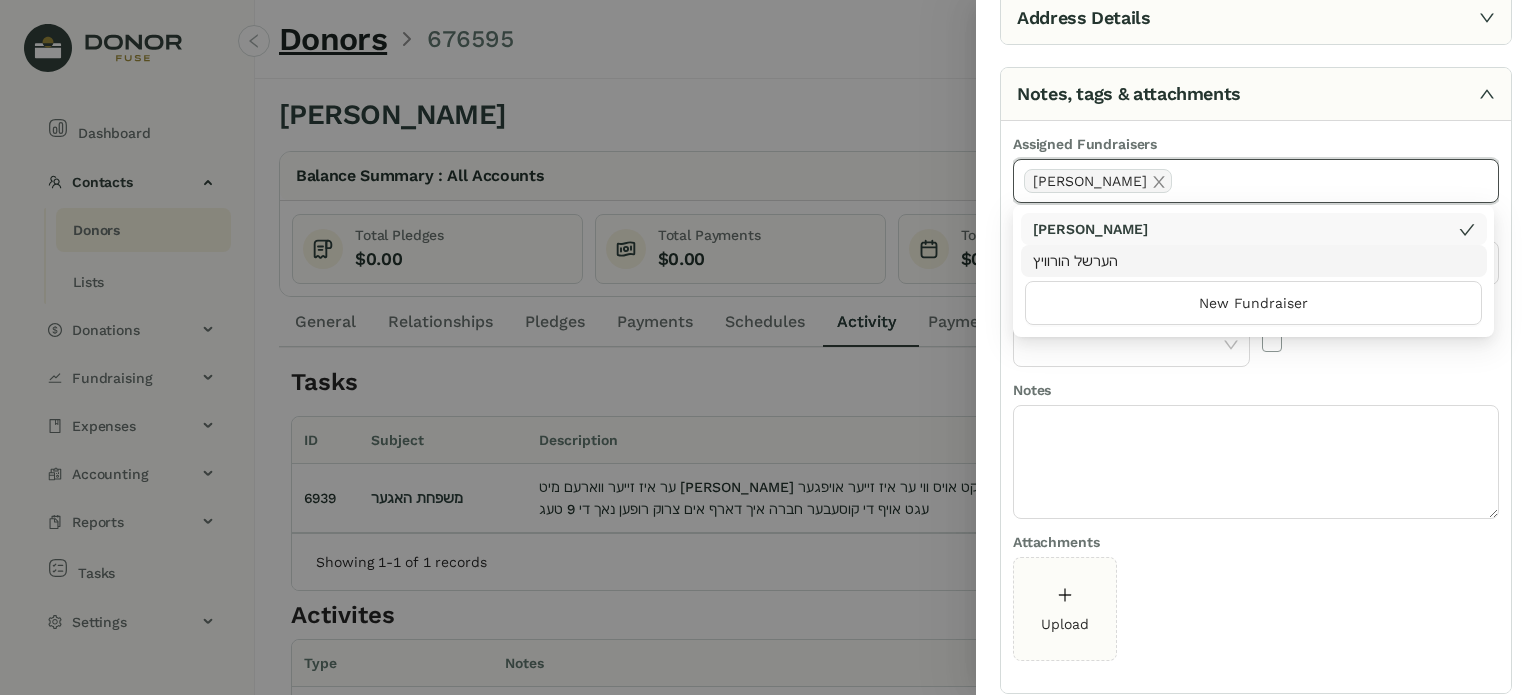 click on "Ignore from auto statements" at bounding box center (1380, 338) 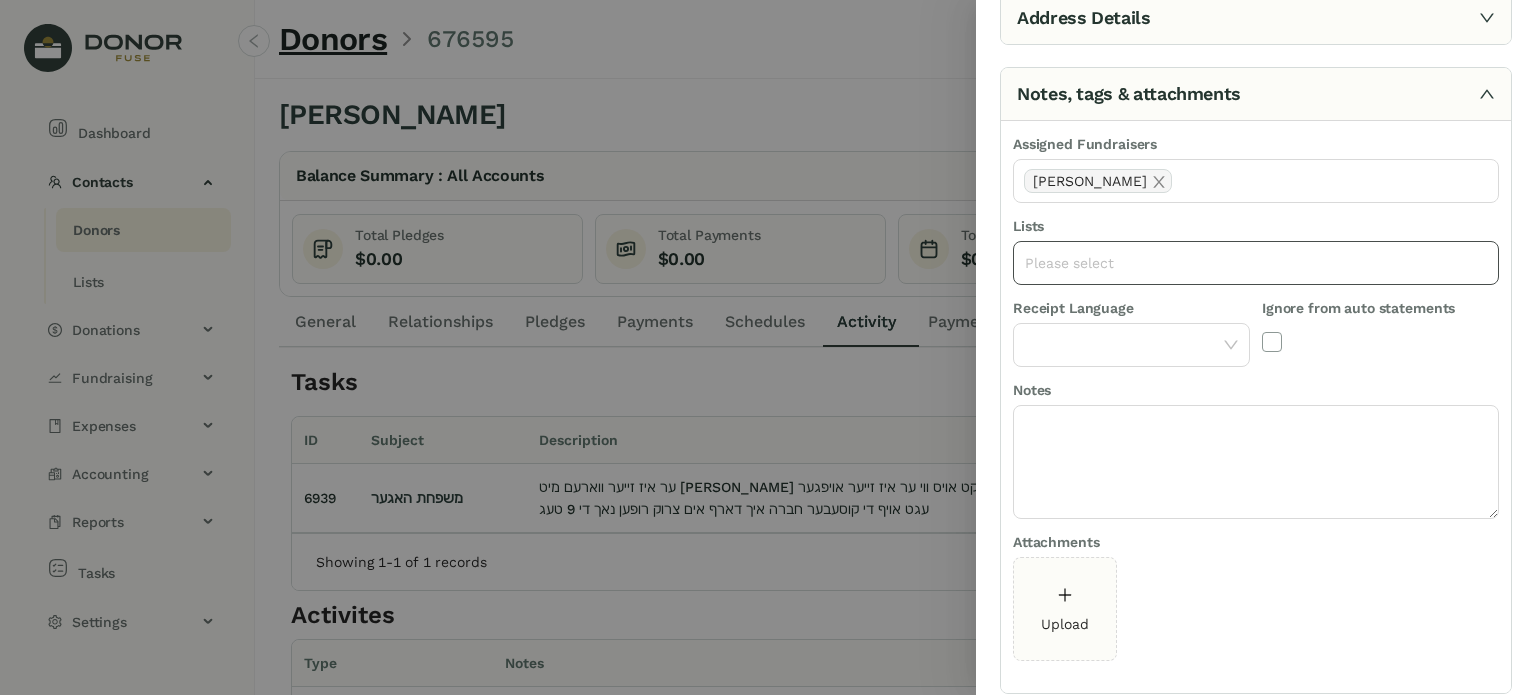 click on "Please select" 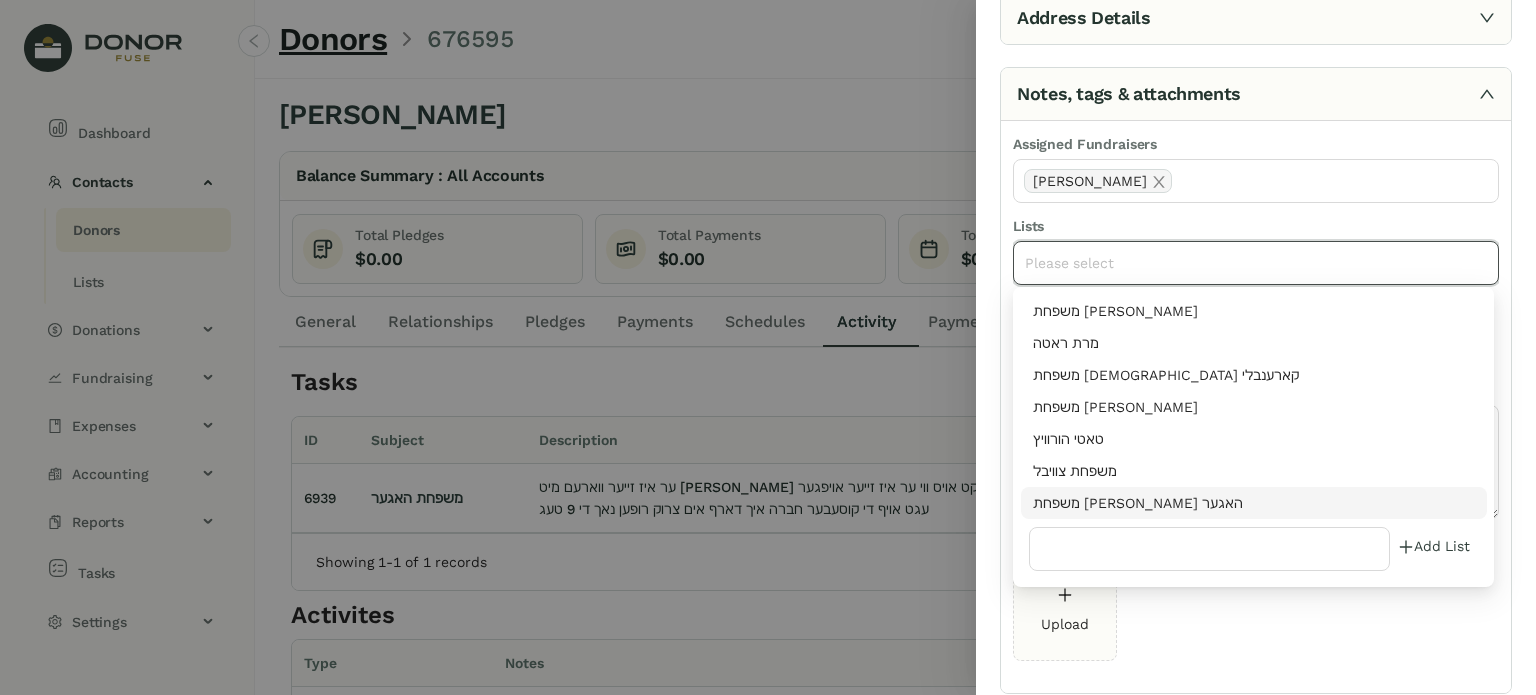 click on "משפחת [PERSON_NAME] האגער" at bounding box center (1254, 503) 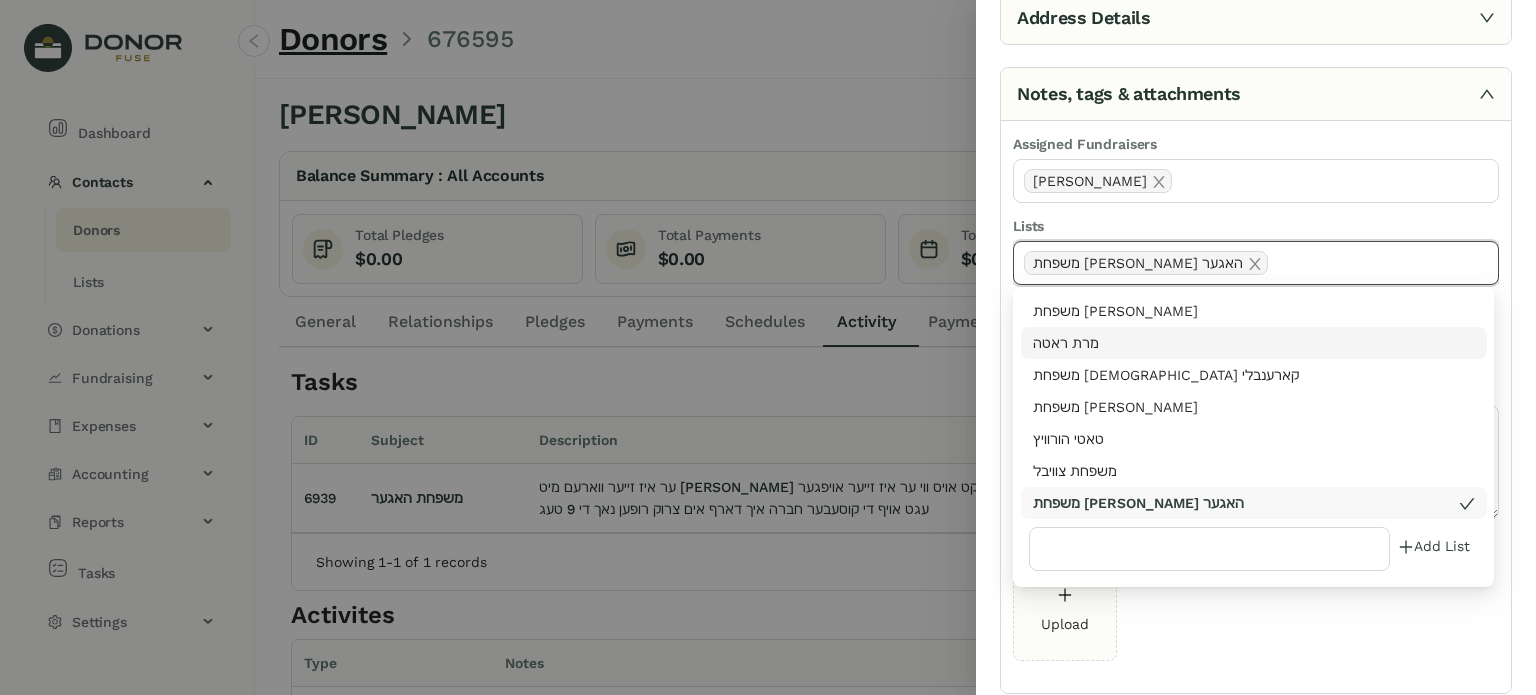 click on "Lists" at bounding box center [1256, 228] 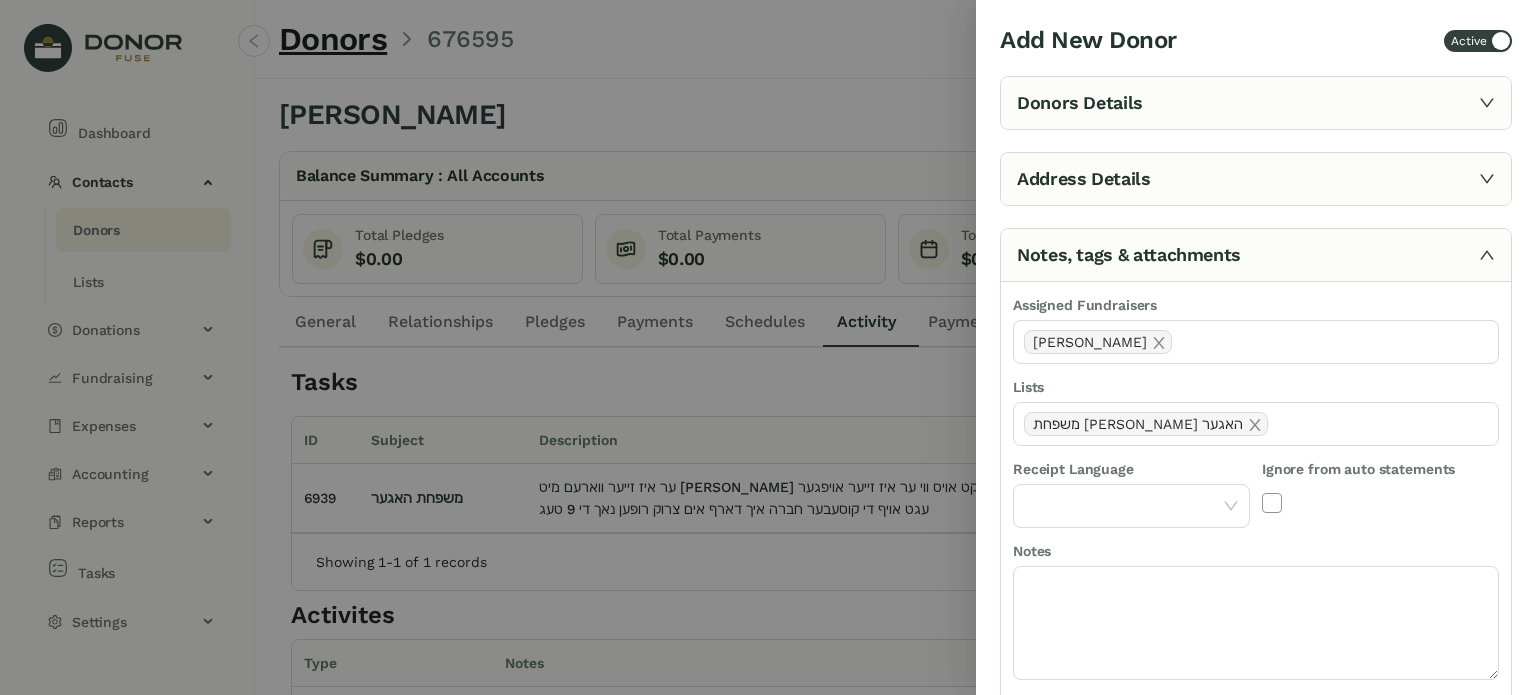 scroll, scrollTop: 355, scrollLeft: 0, axis: vertical 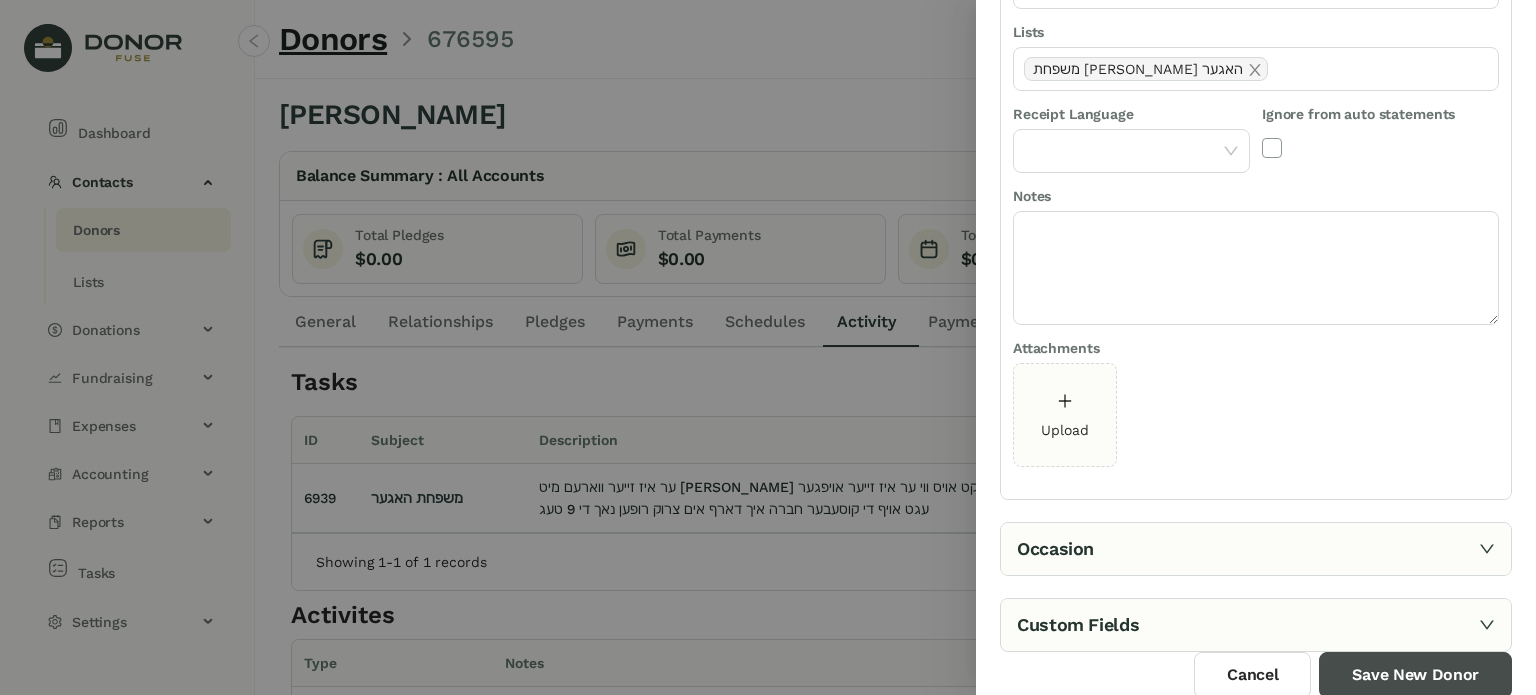 click on "Save New Donor" at bounding box center (1415, 675) 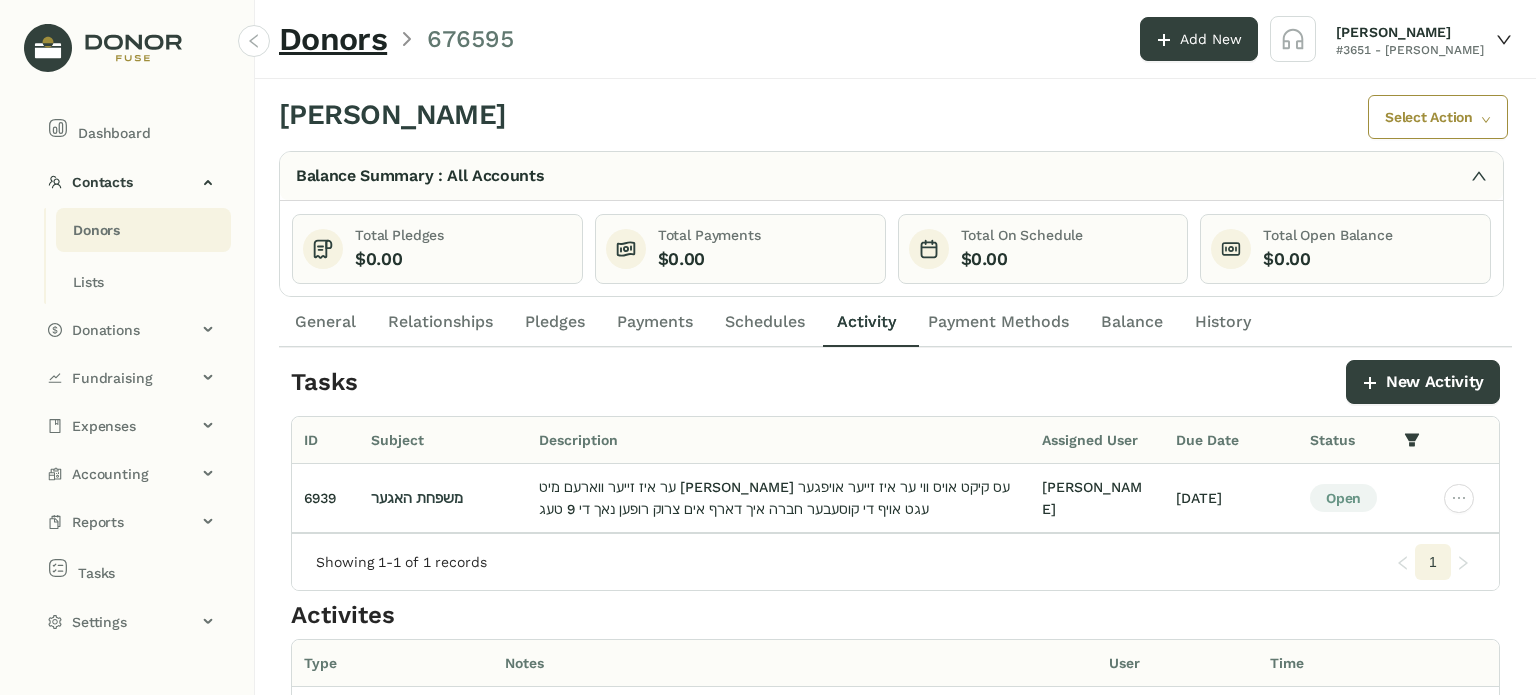 click on "Donors" 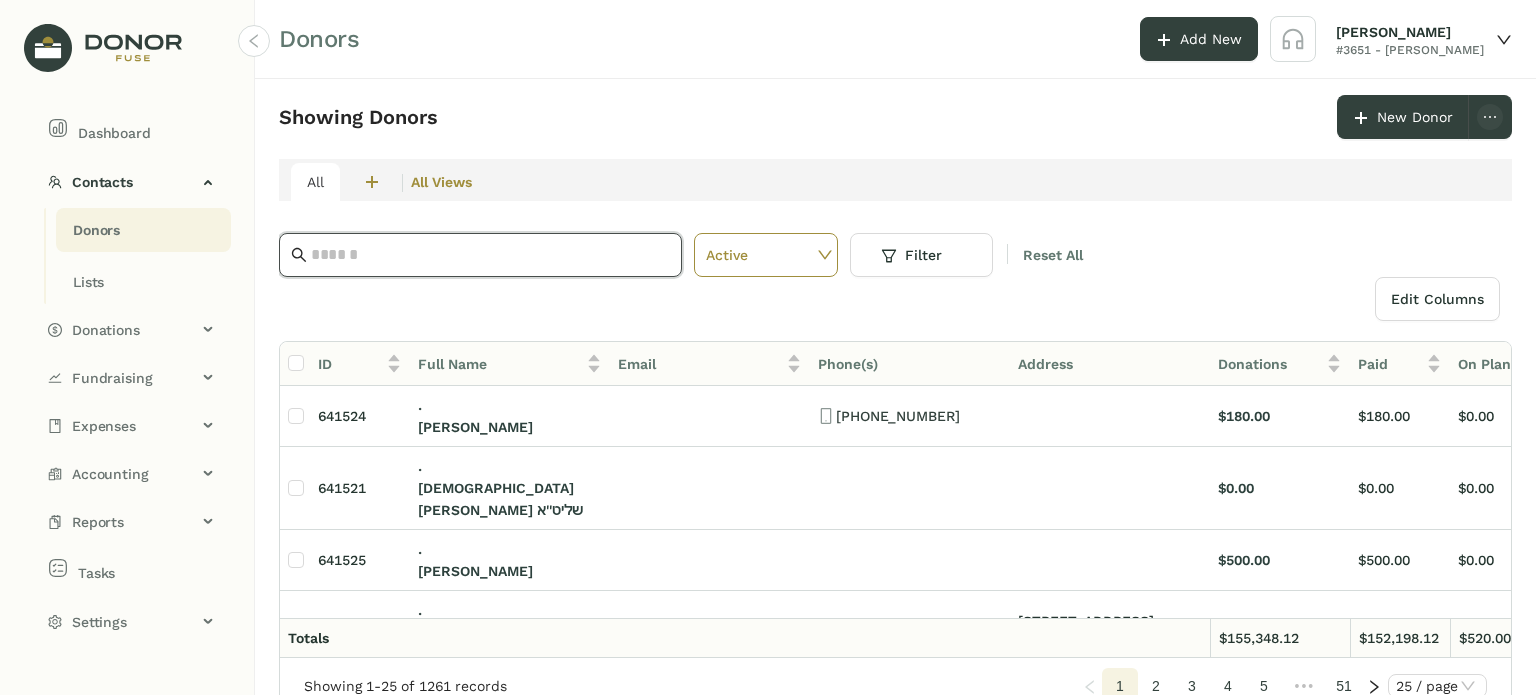 click 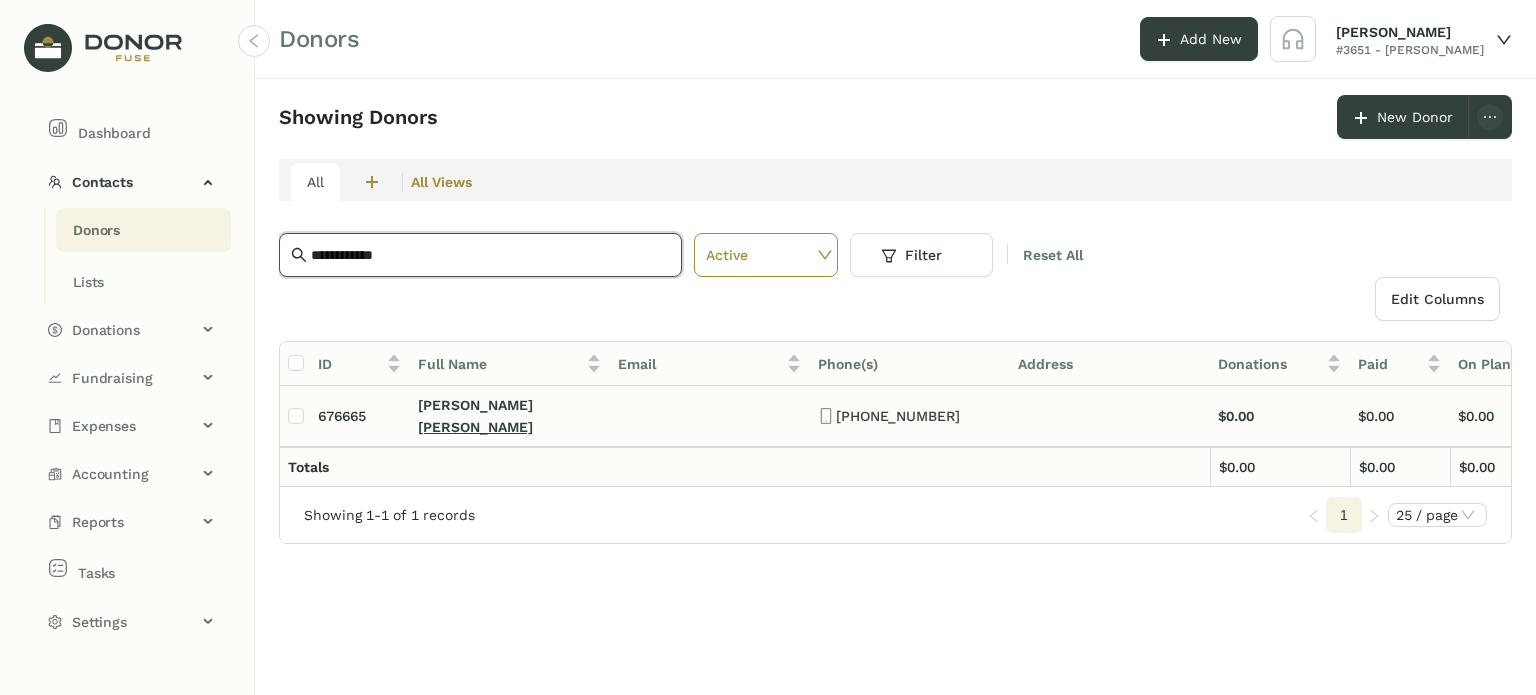 type on "**********" 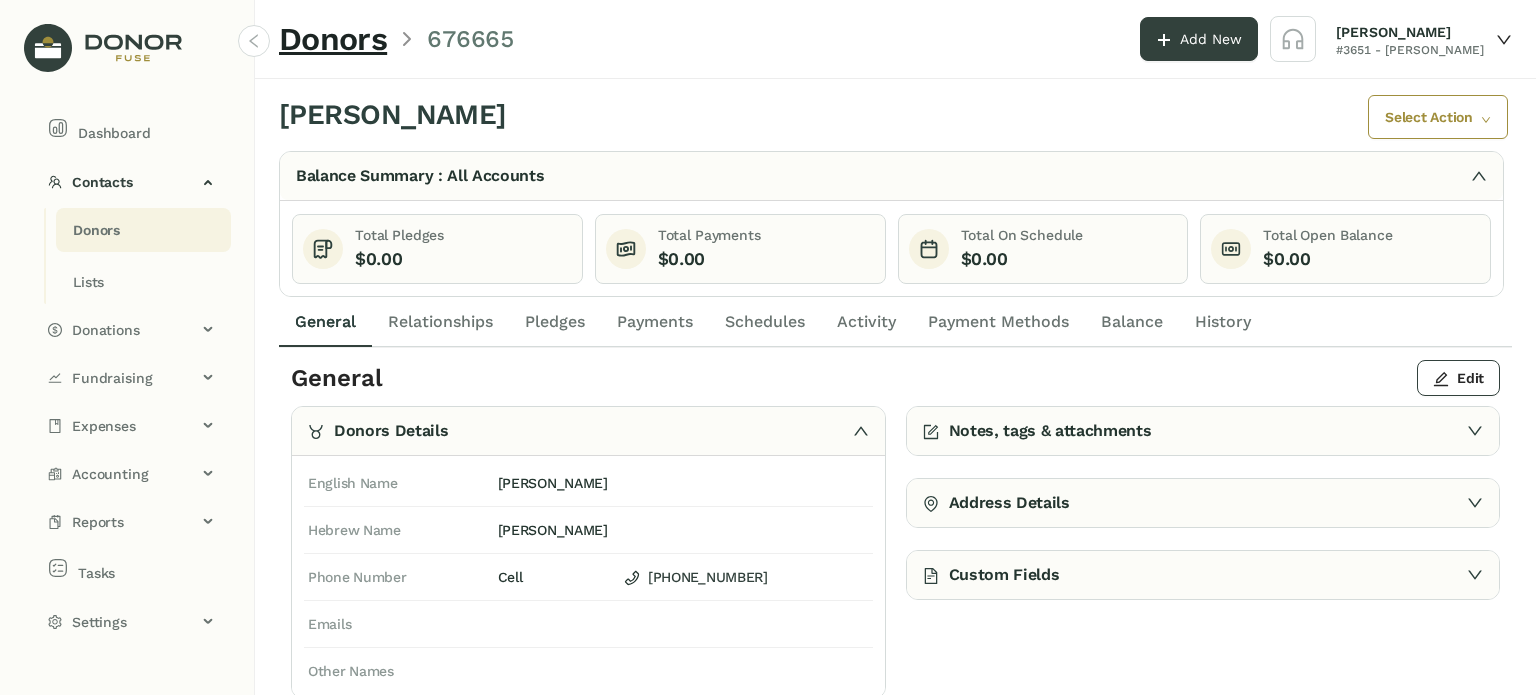 drag, startPoint x: 971, startPoint y: 324, endPoint x: 958, endPoint y: 319, distance: 13.928389 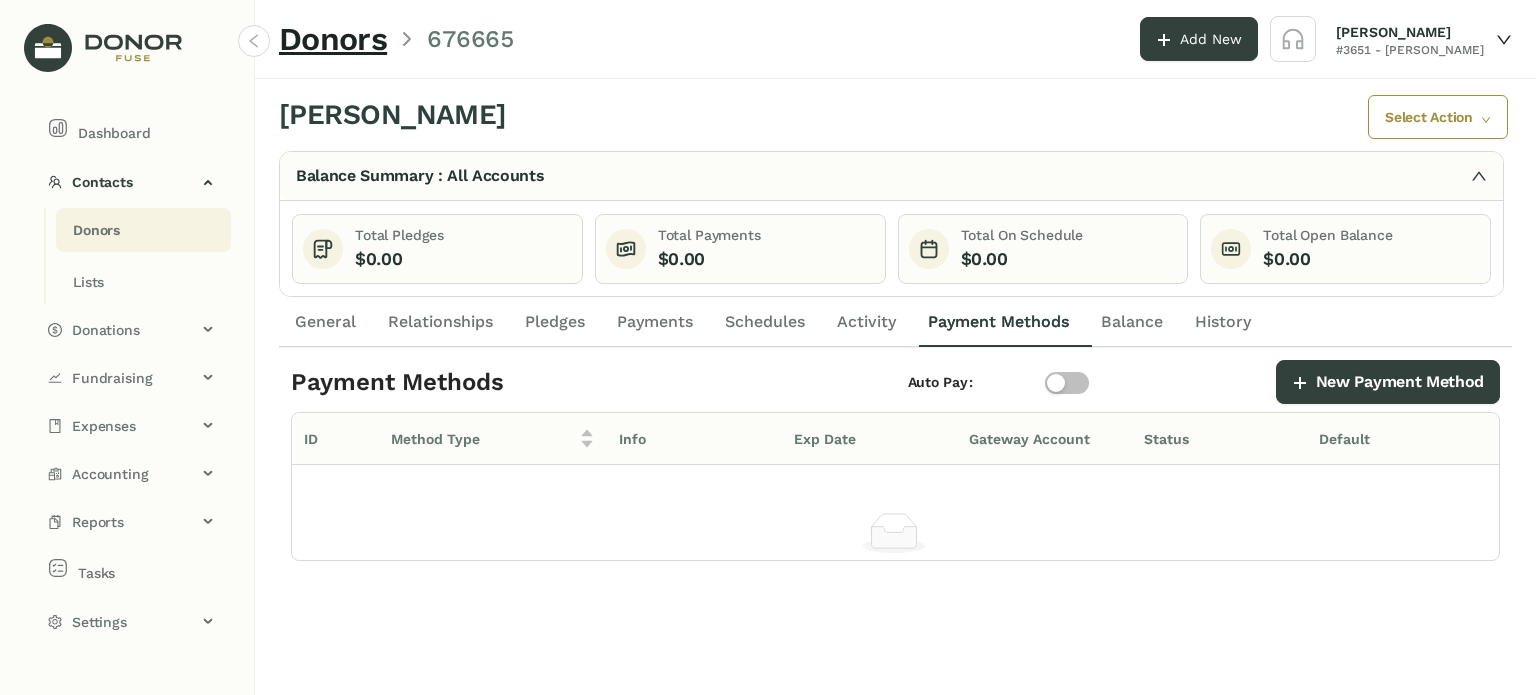 click on "Activity" 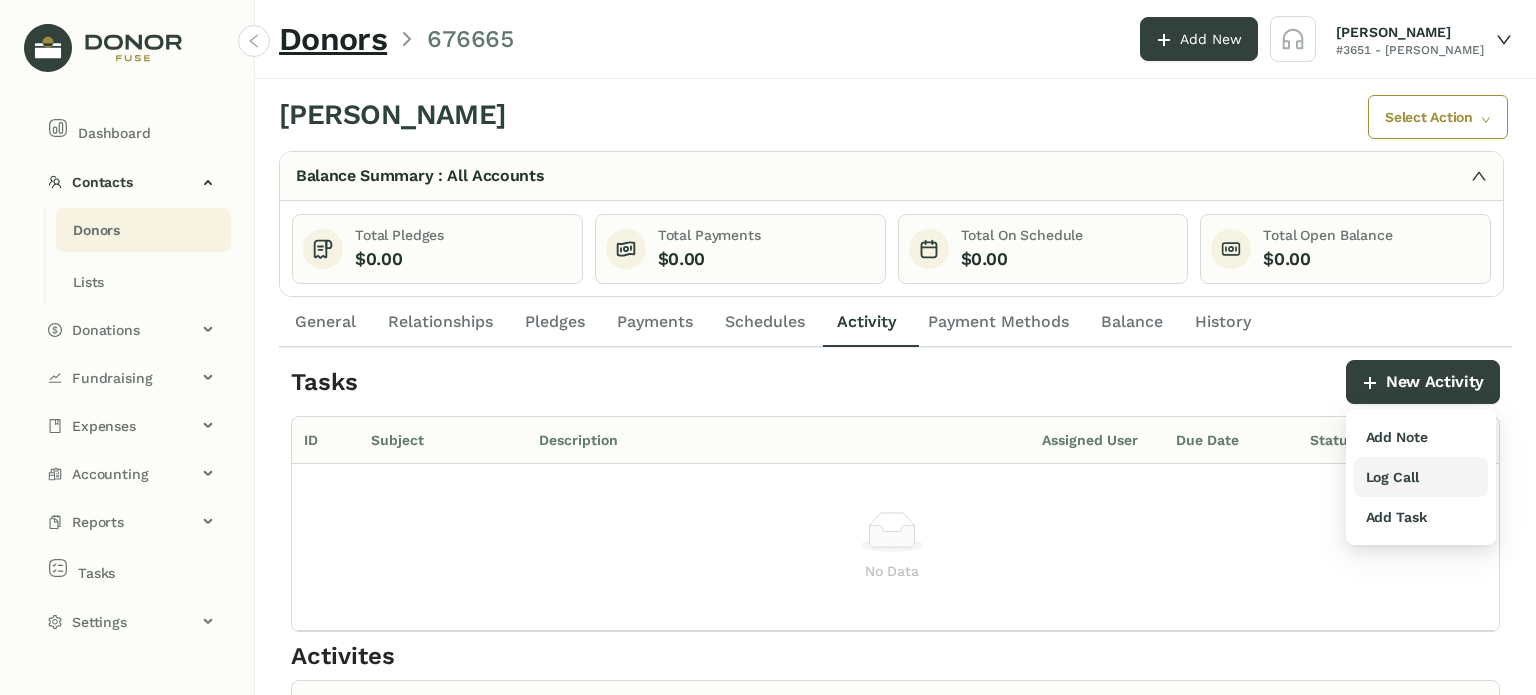 click on "Log Call" at bounding box center [1392, 477] 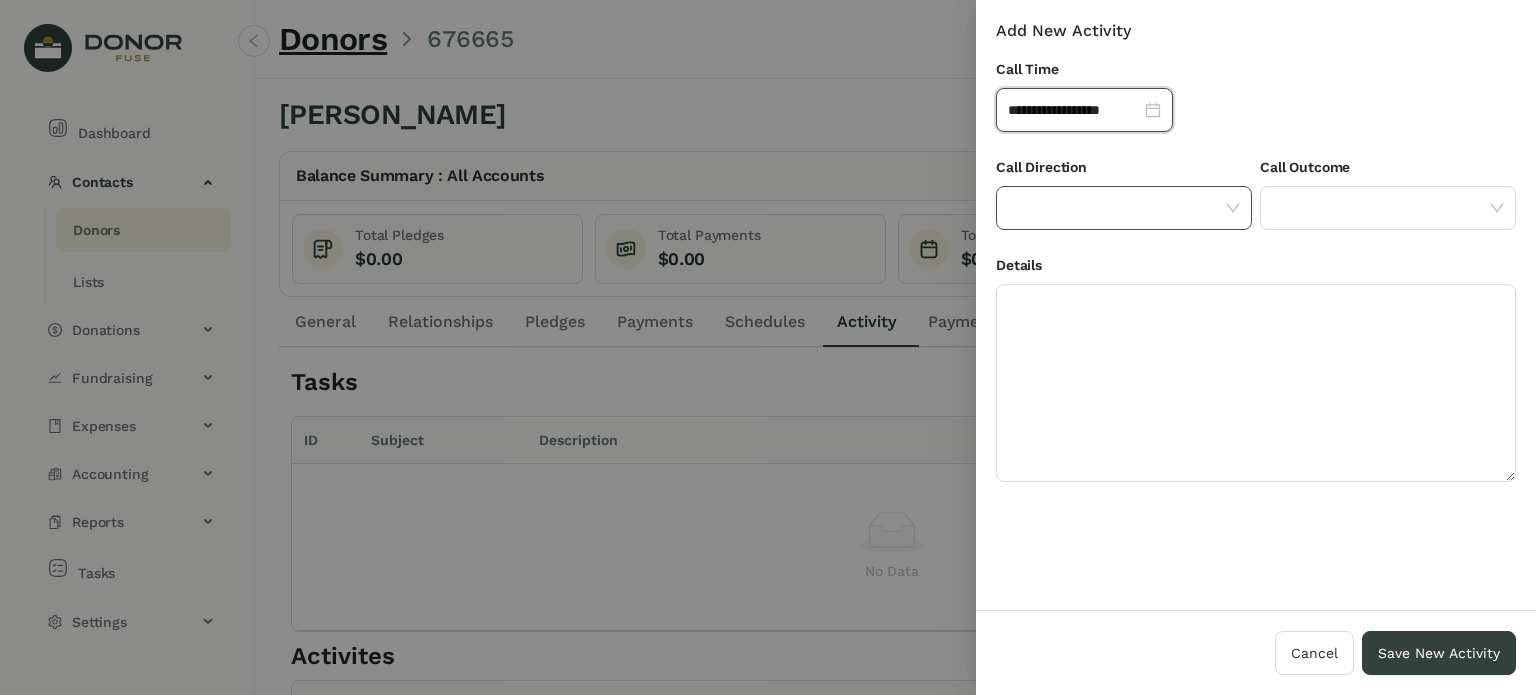 click 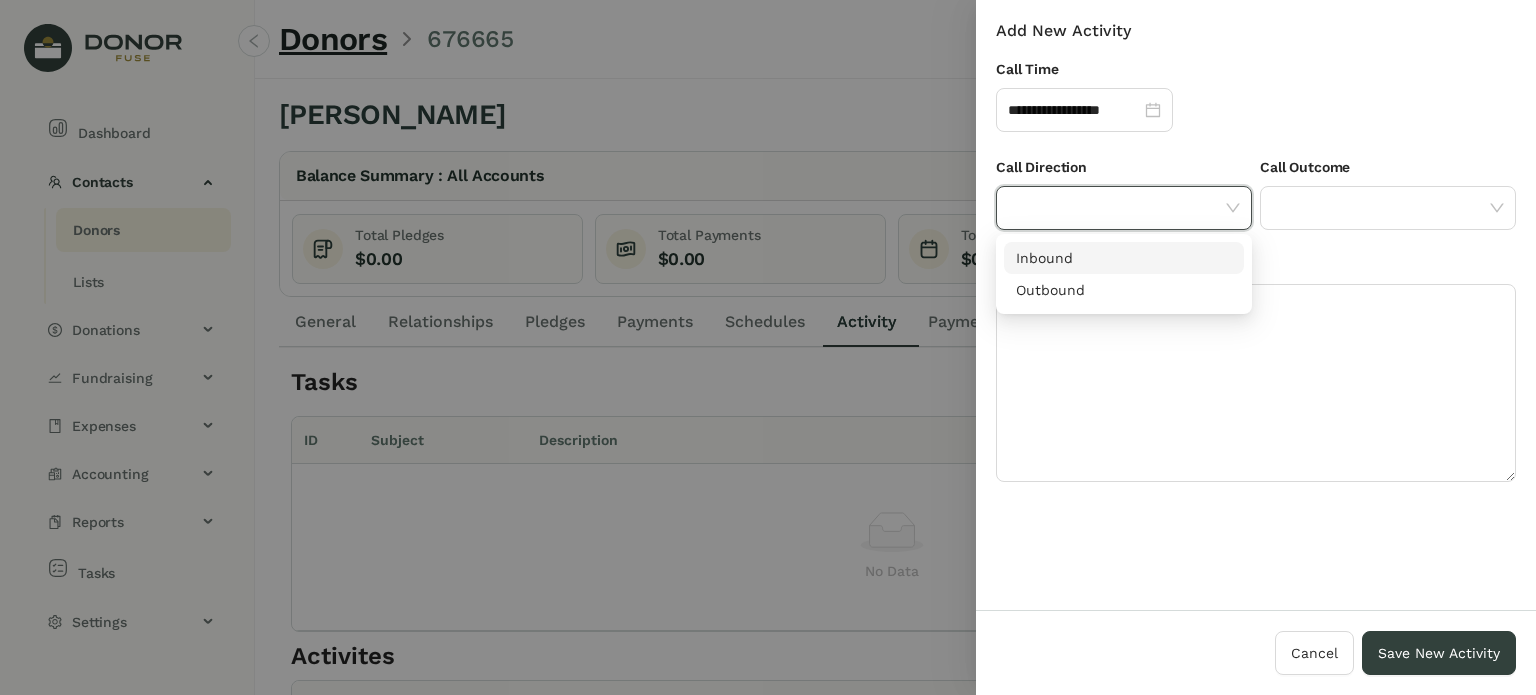 drag, startPoint x: 1184, startPoint y: 213, endPoint x: 1173, endPoint y: 226, distance: 17.029387 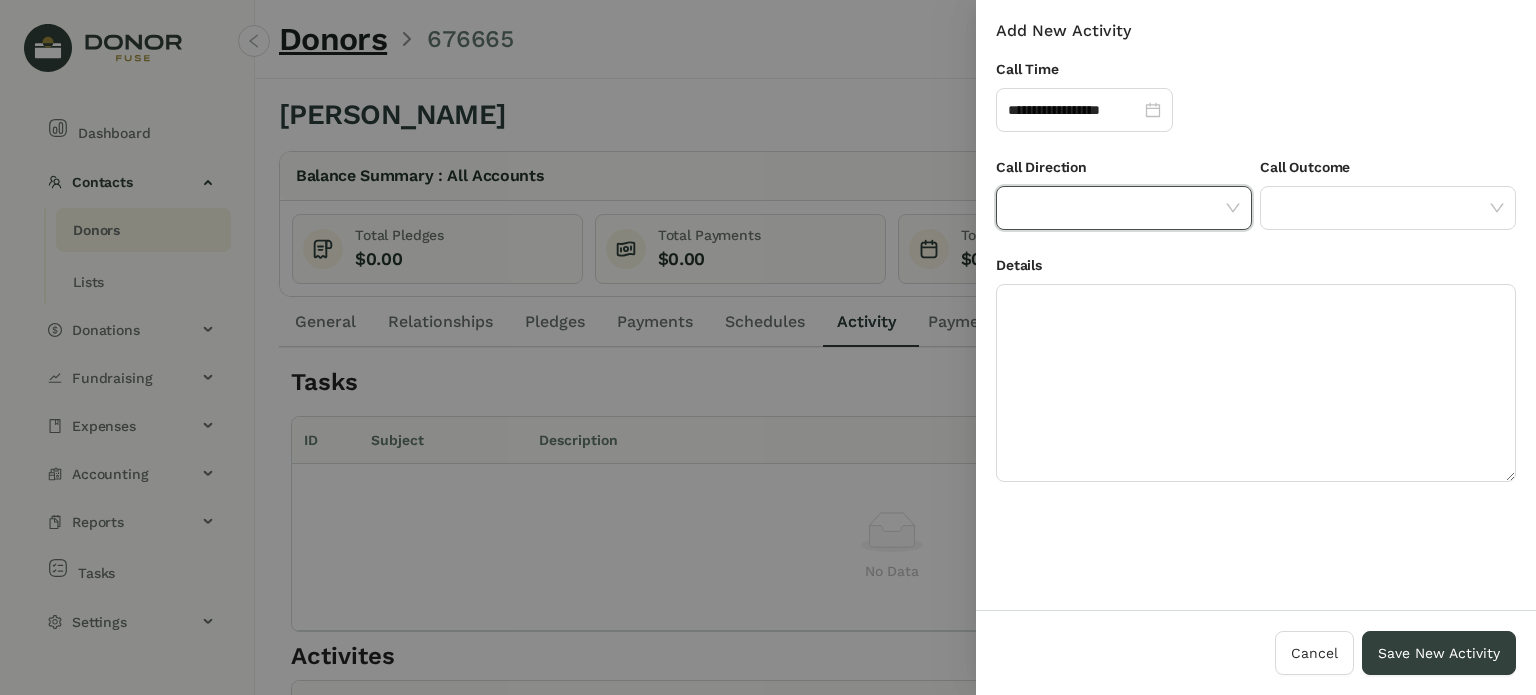 click 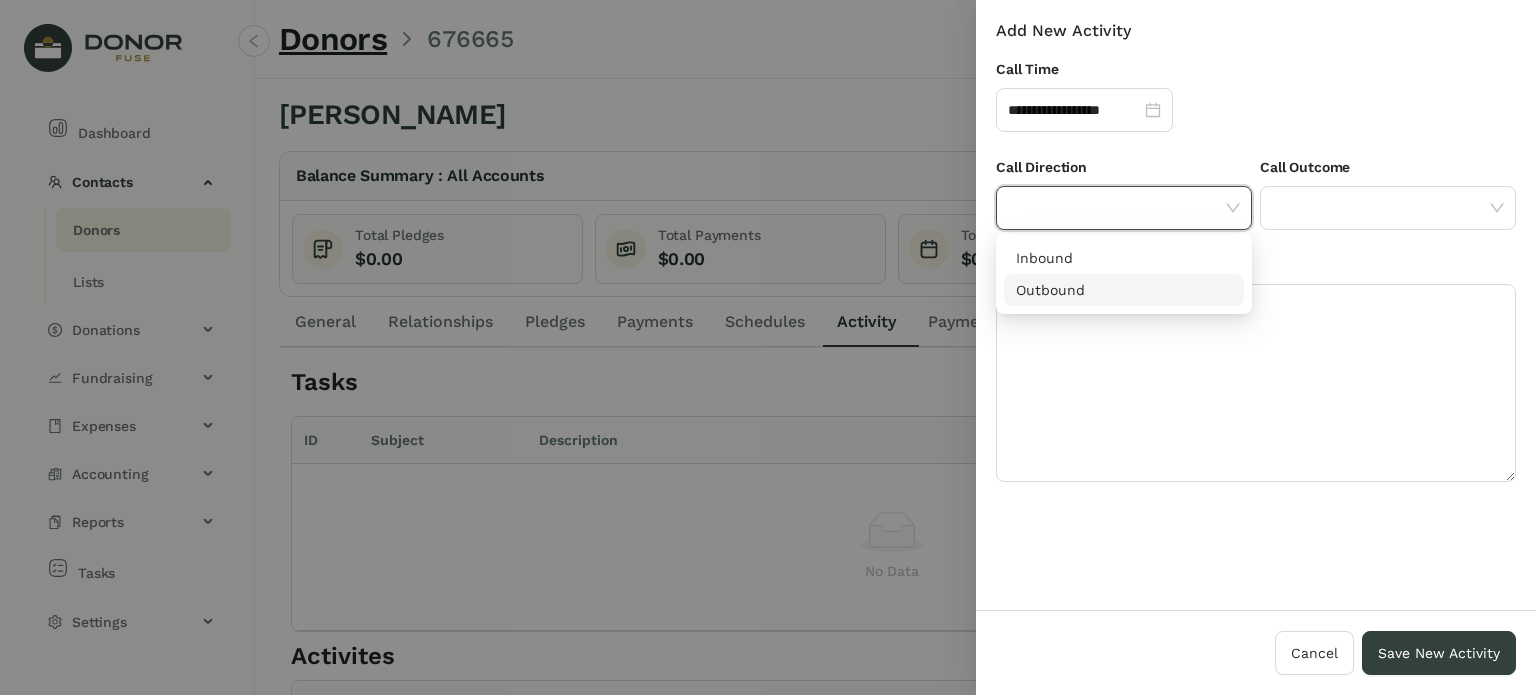 click on "Outbound" at bounding box center (1124, 290) 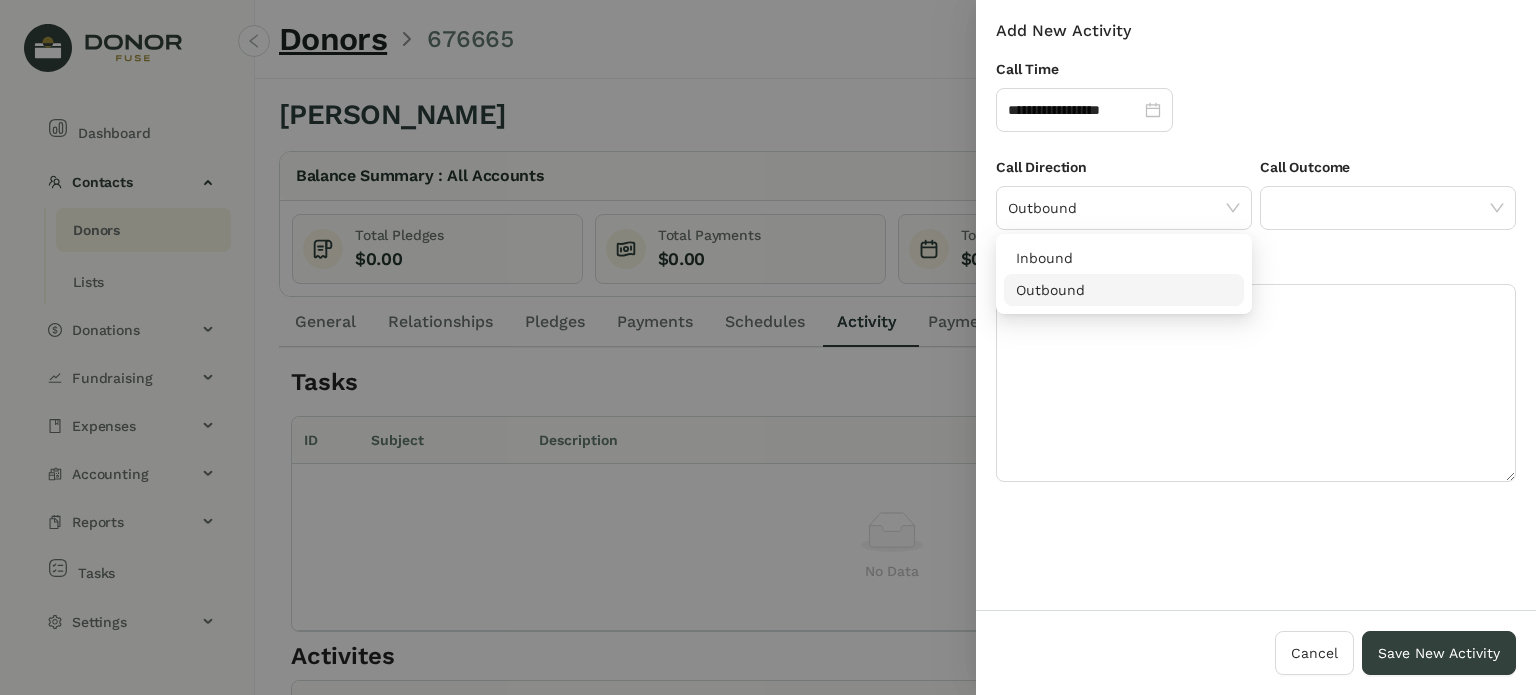 click 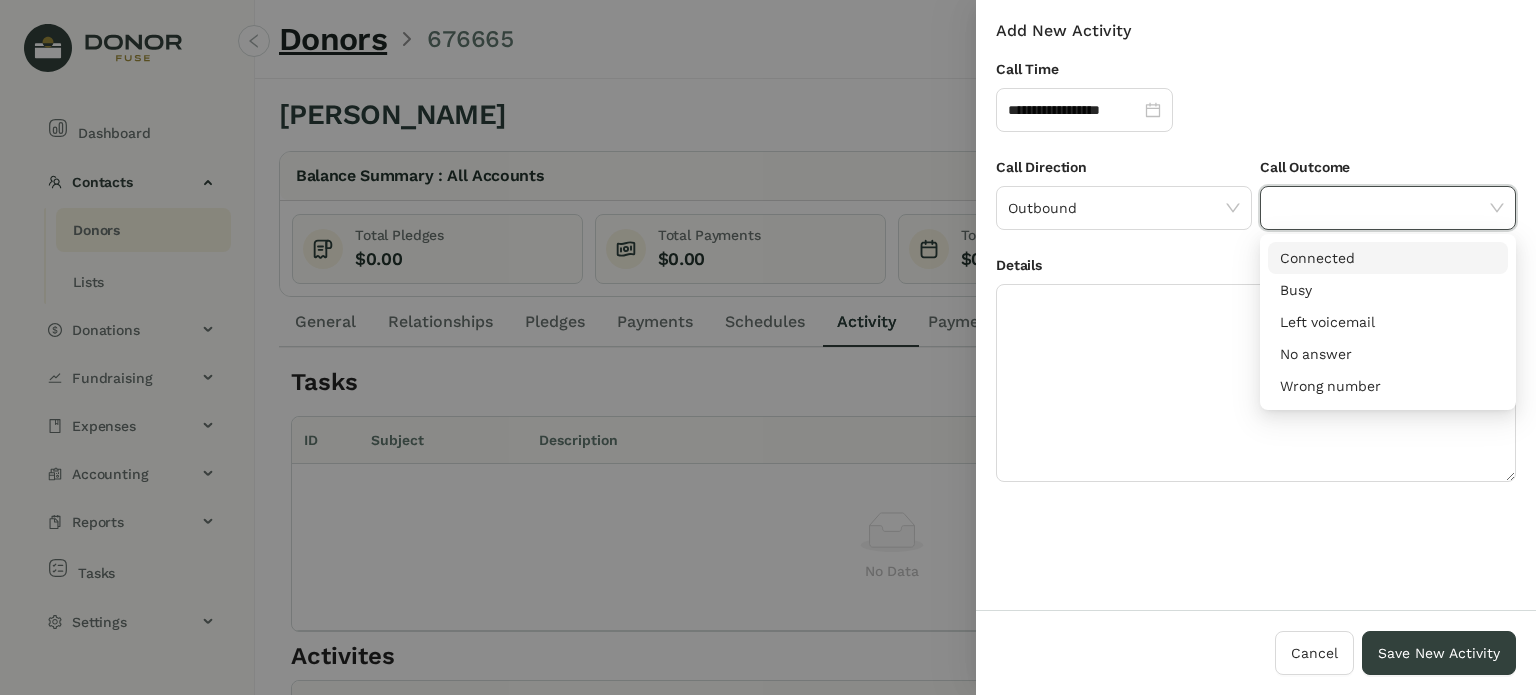 drag, startPoint x: 1316, startPoint y: 255, endPoint x: 1306, endPoint y: 261, distance: 11.661903 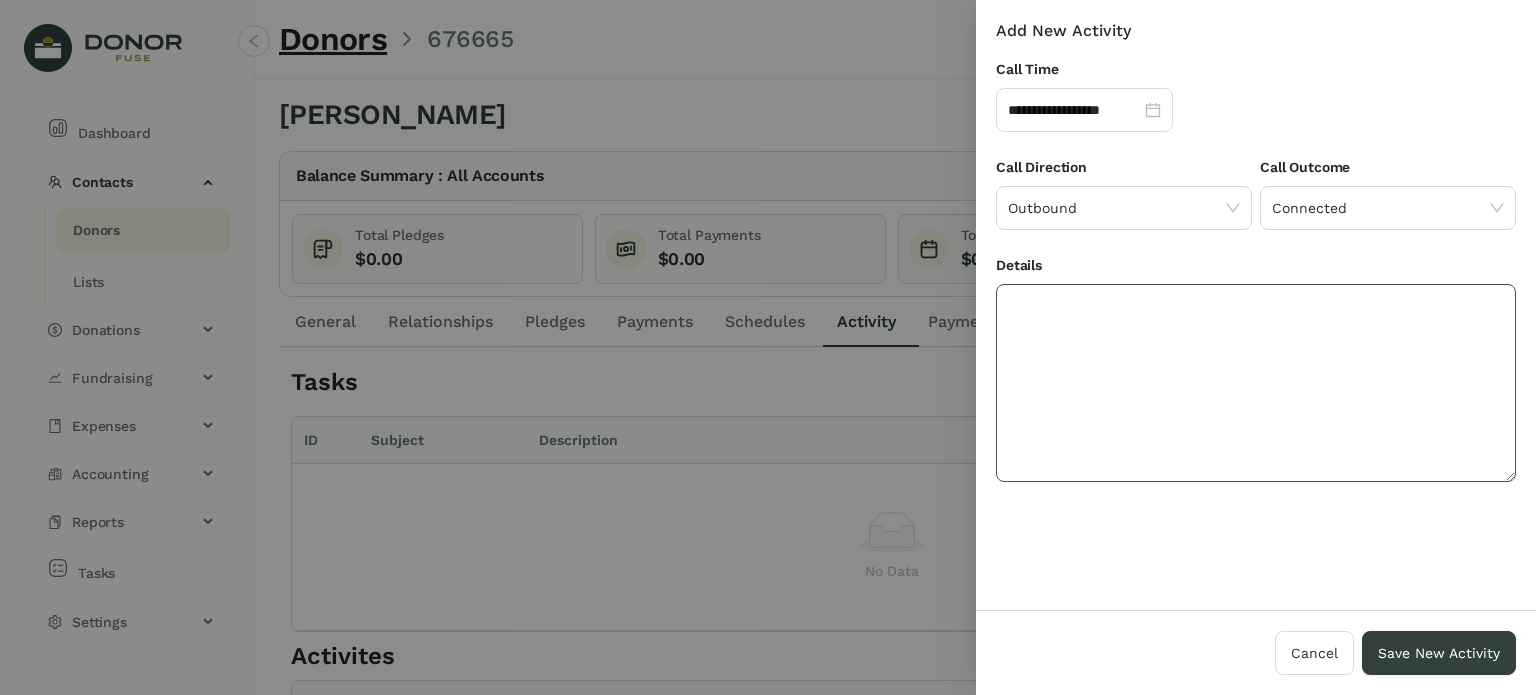click 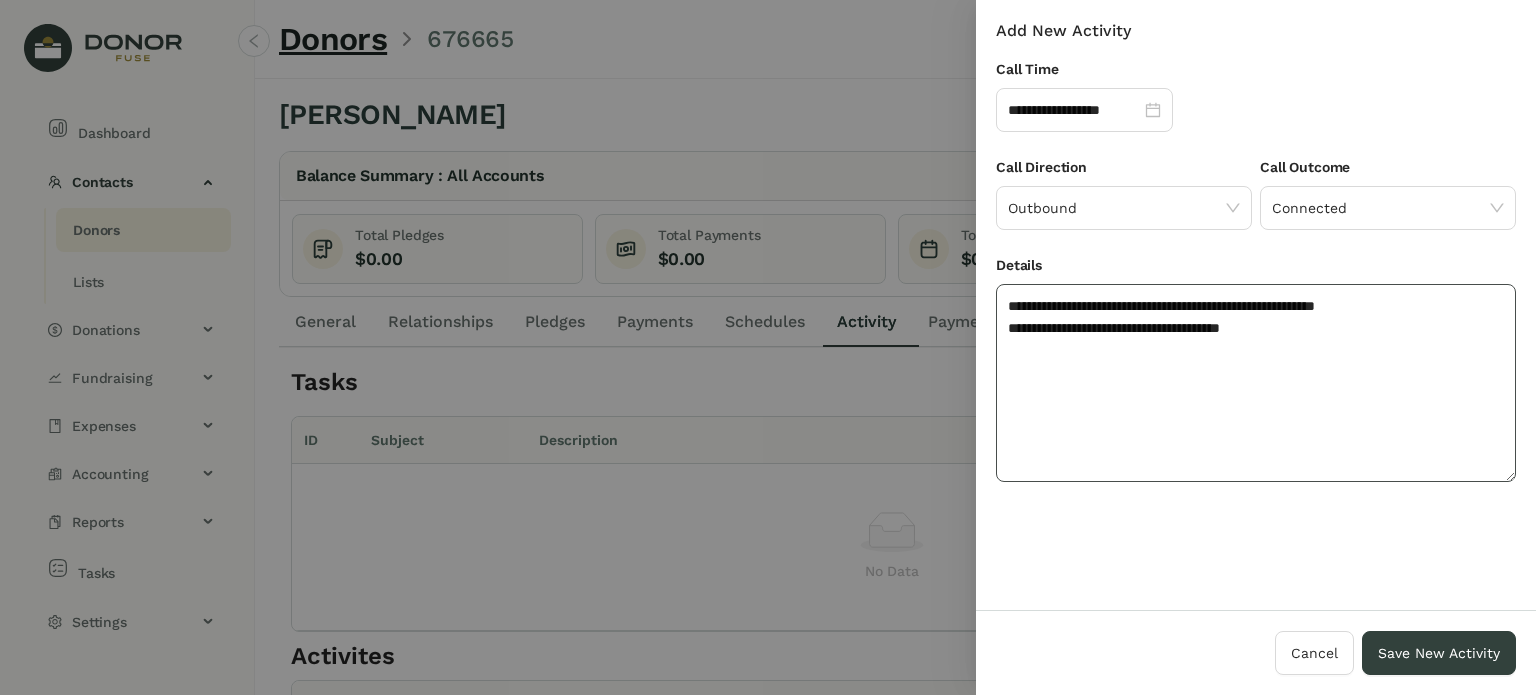 click on "**********" 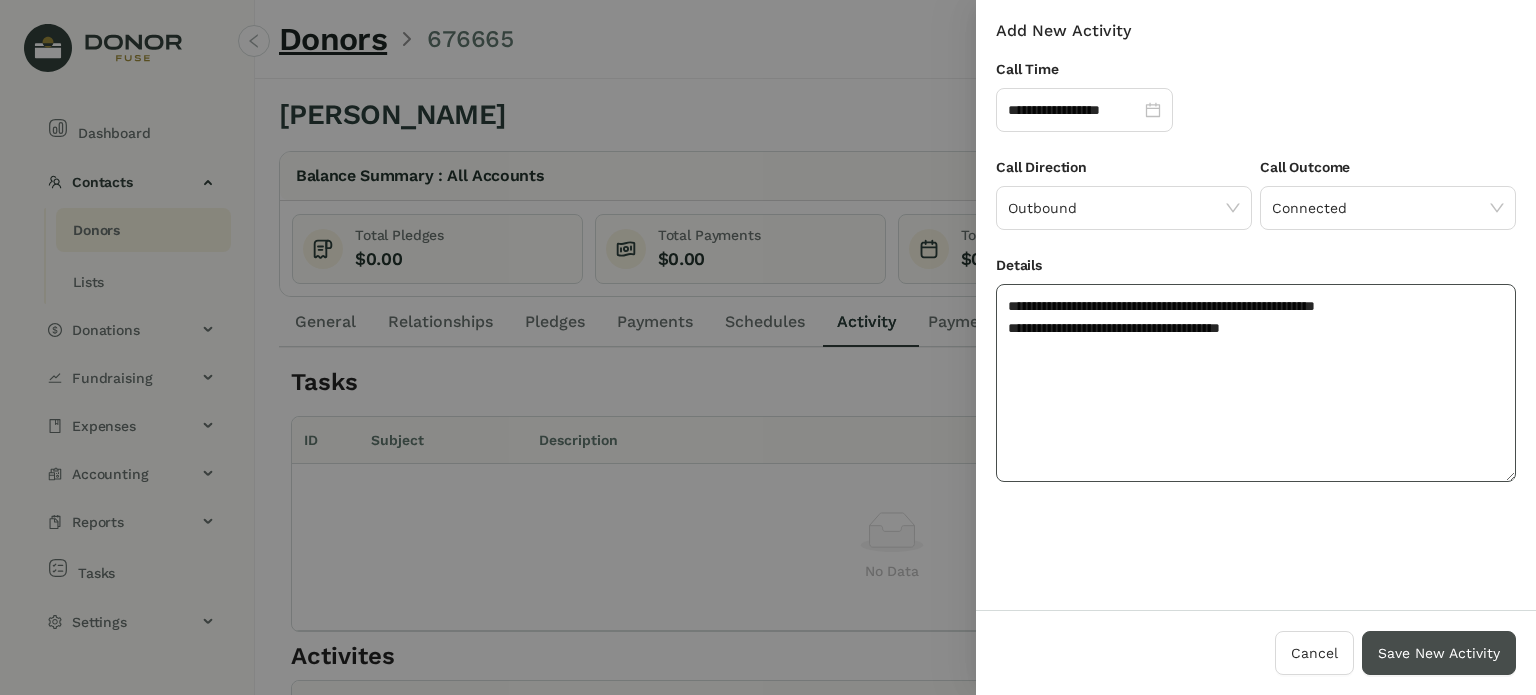 type on "**********" 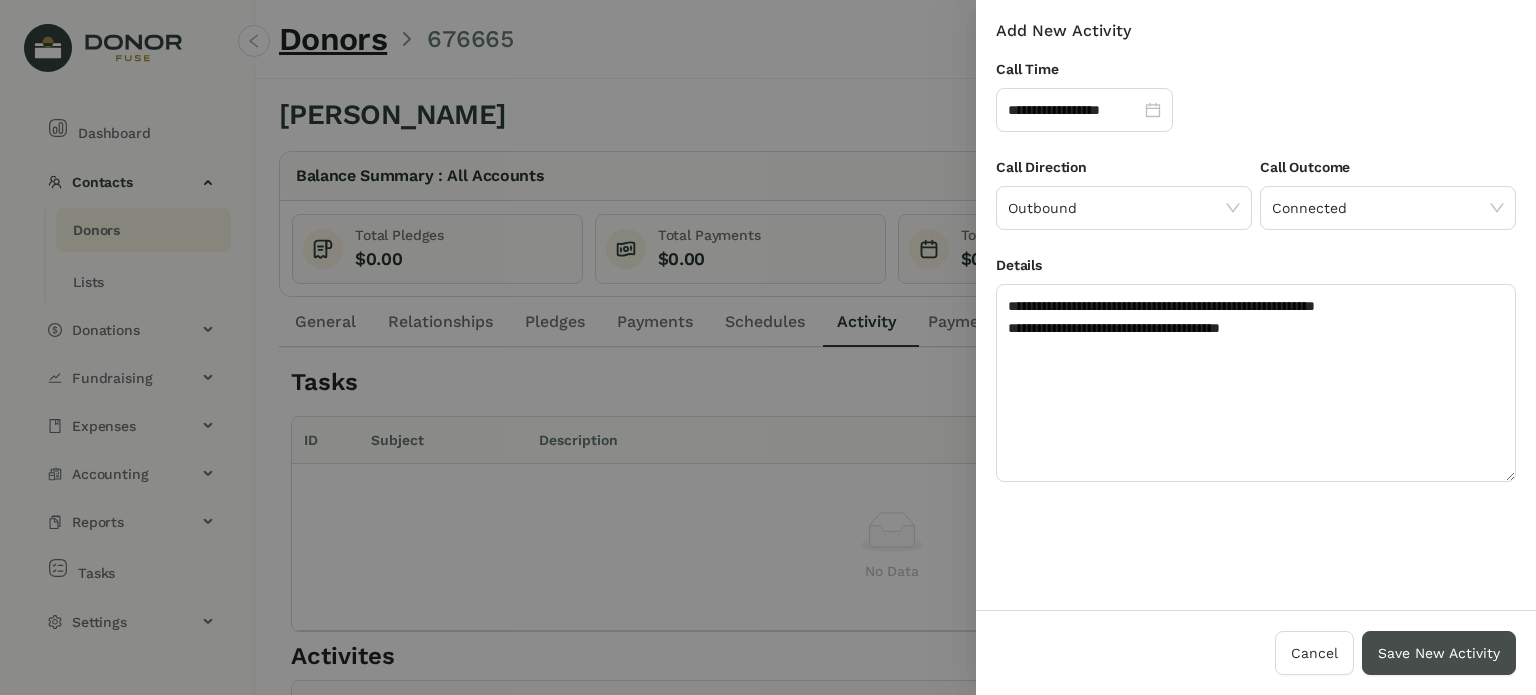 click on "Save New Activity" at bounding box center [1439, 653] 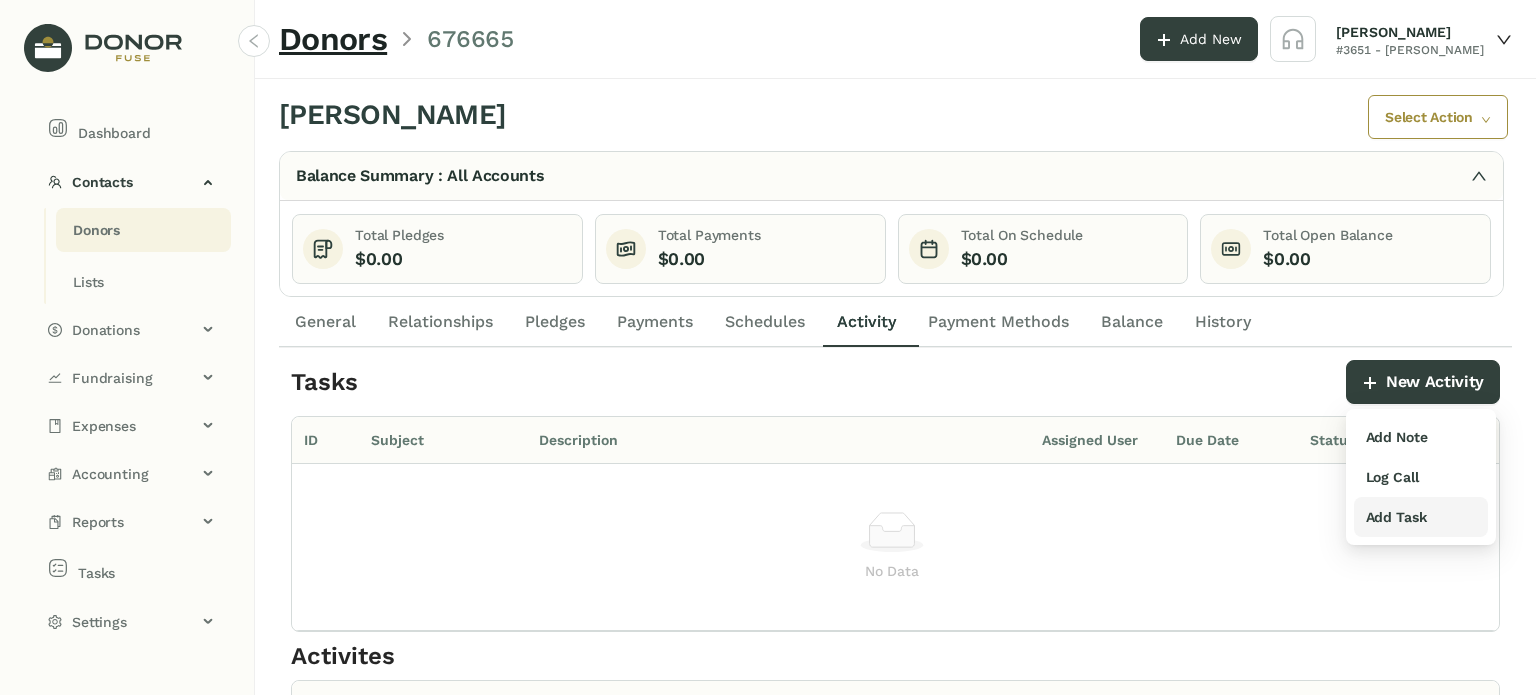 click on "Add Task" at bounding box center [1396, 517] 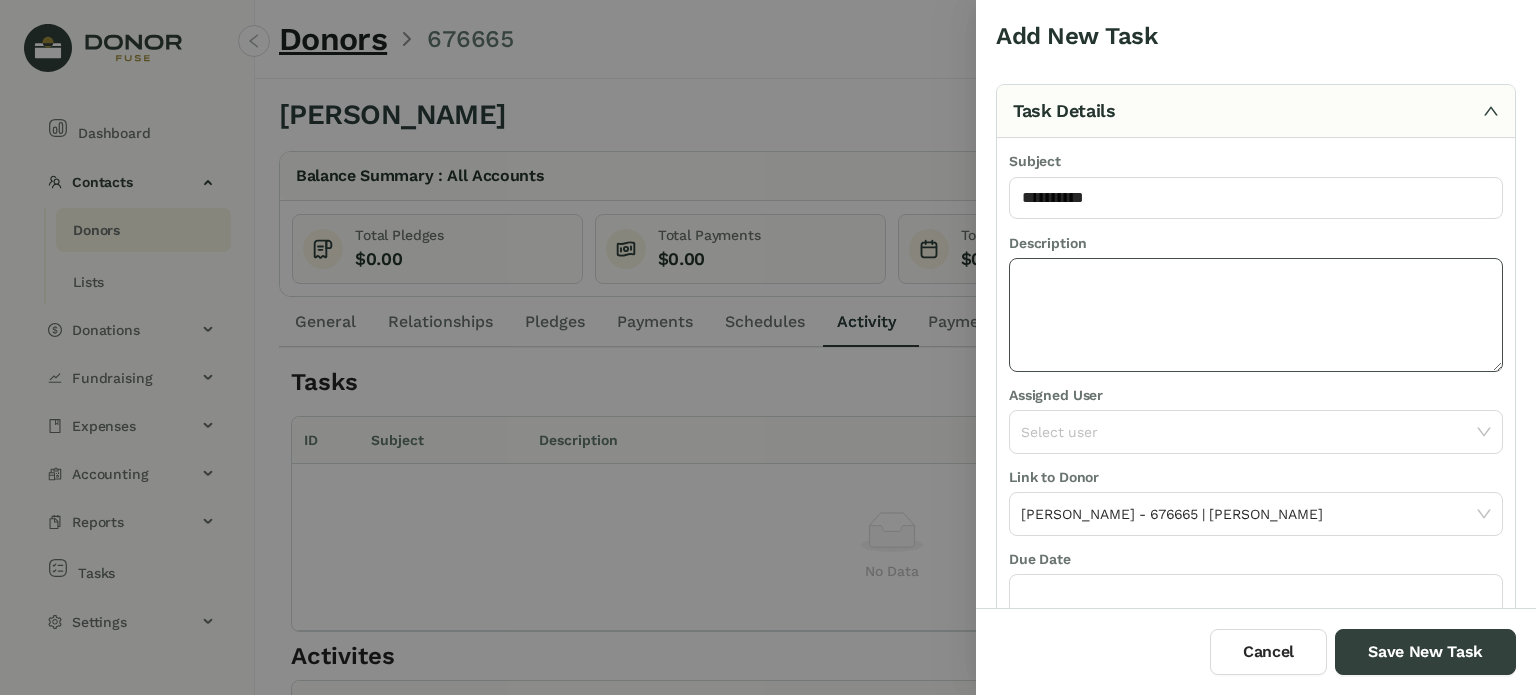 type on "**********" 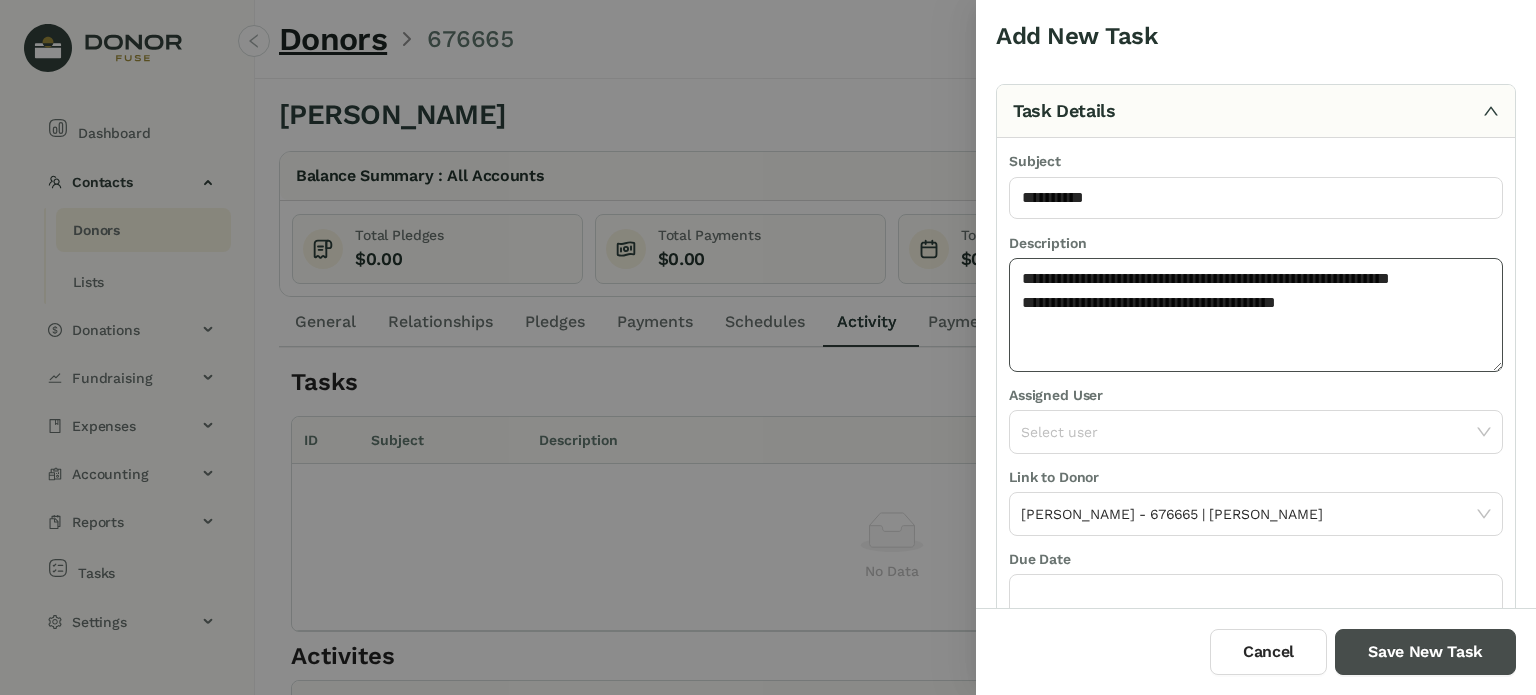 type on "**********" 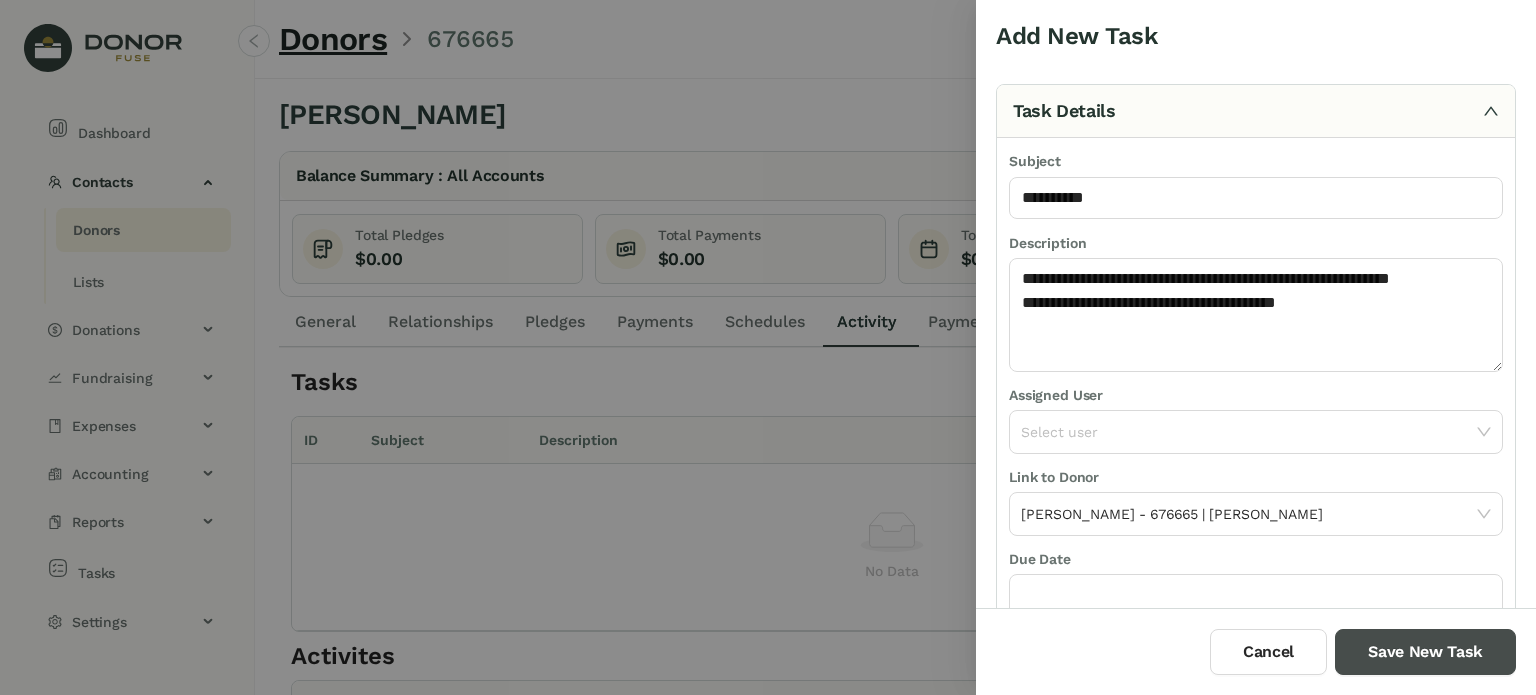click on "Save New Task" at bounding box center (1425, 652) 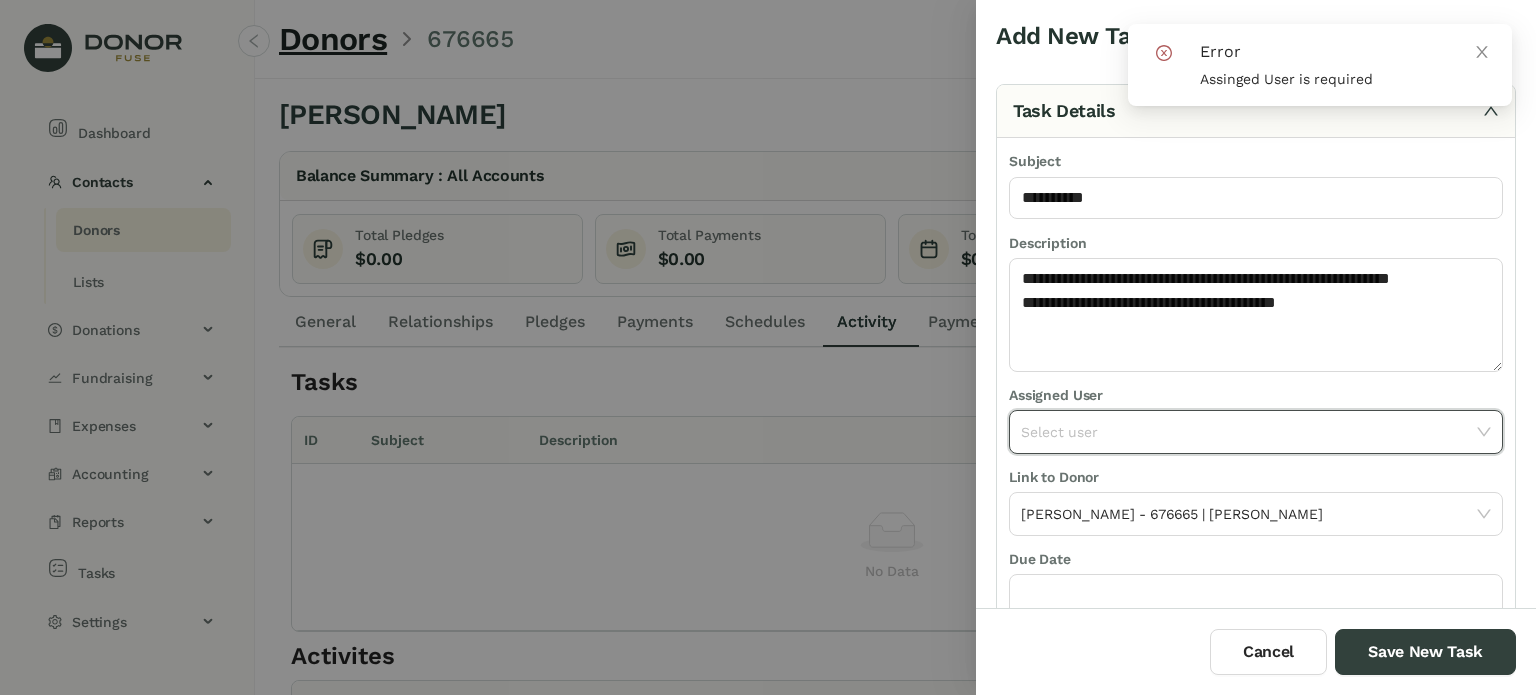 drag, startPoint x: 1225, startPoint y: 428, endPoint x: 1224, endPoint y: 438, distance: 10.049875 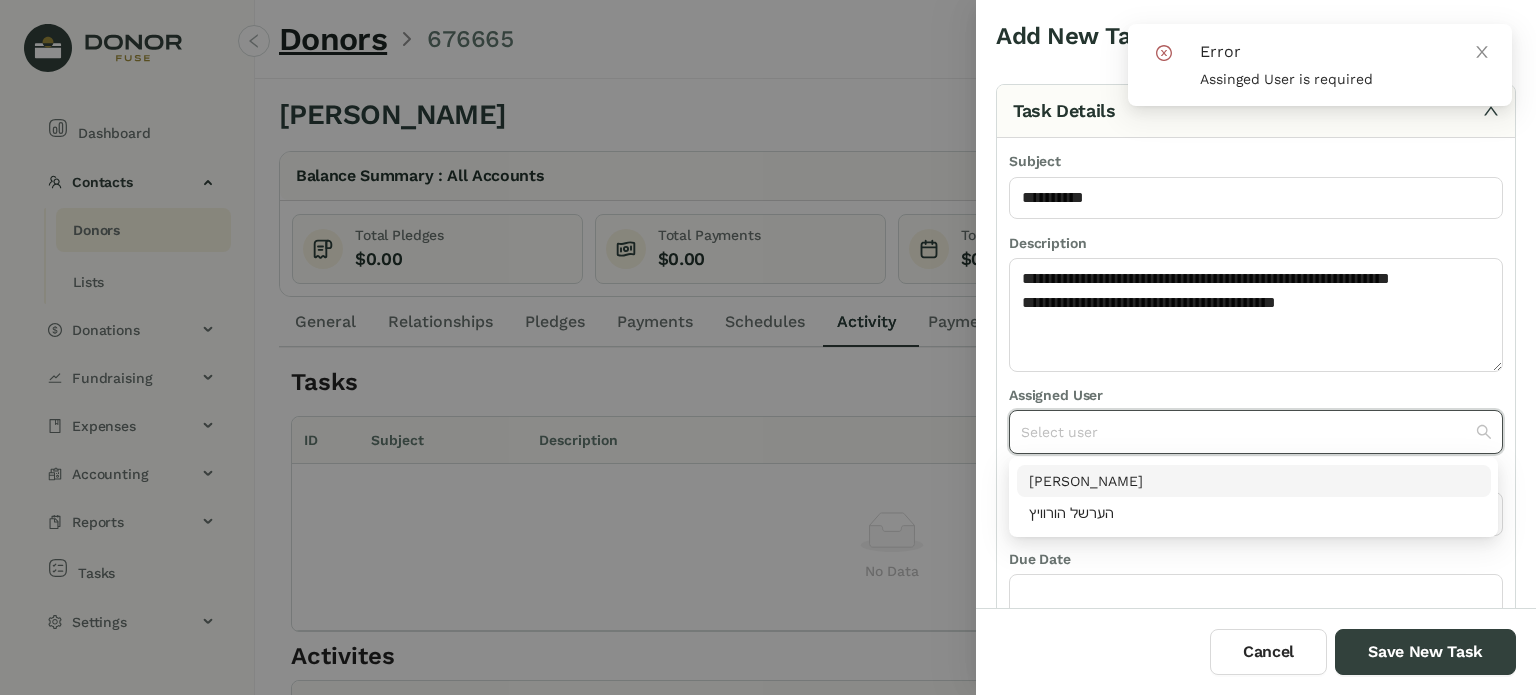 click on "[PERSON_NAME]" at bounding box center (1254, 481) 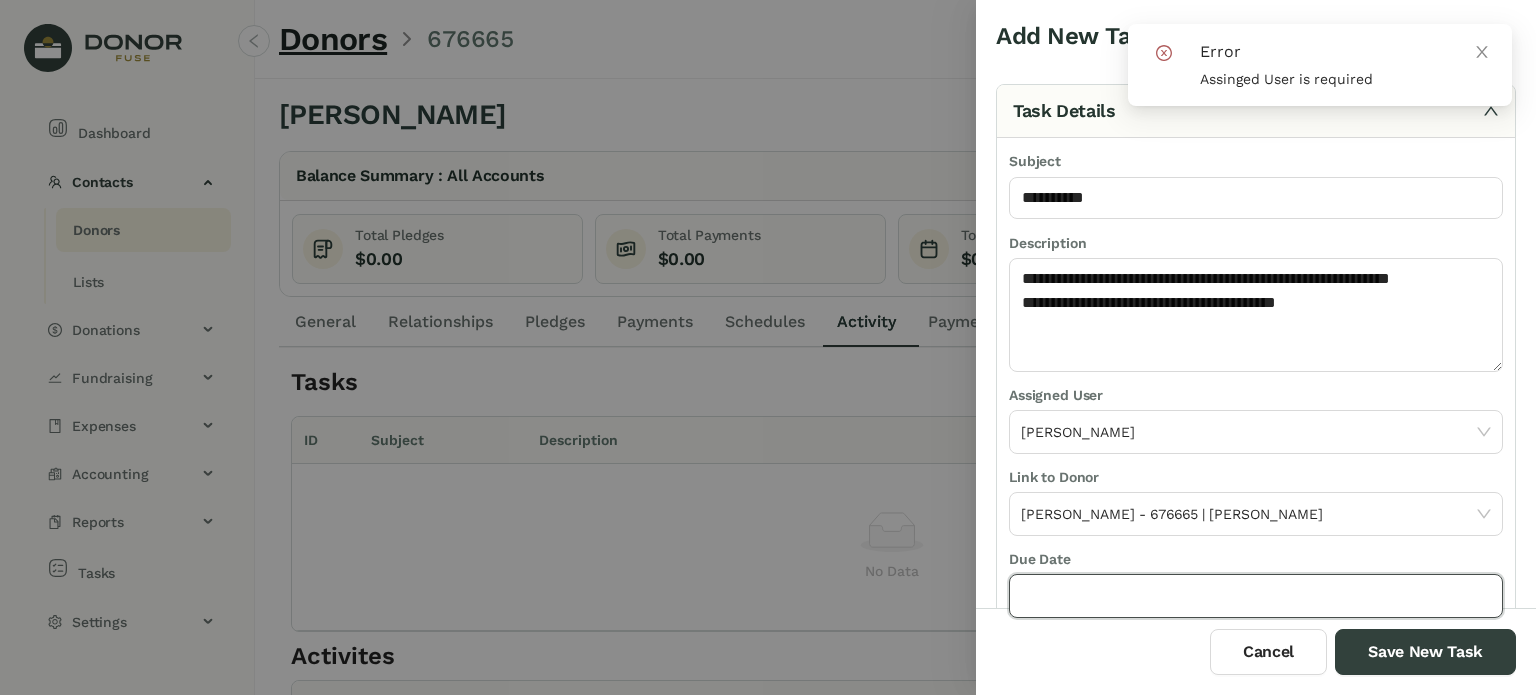 click 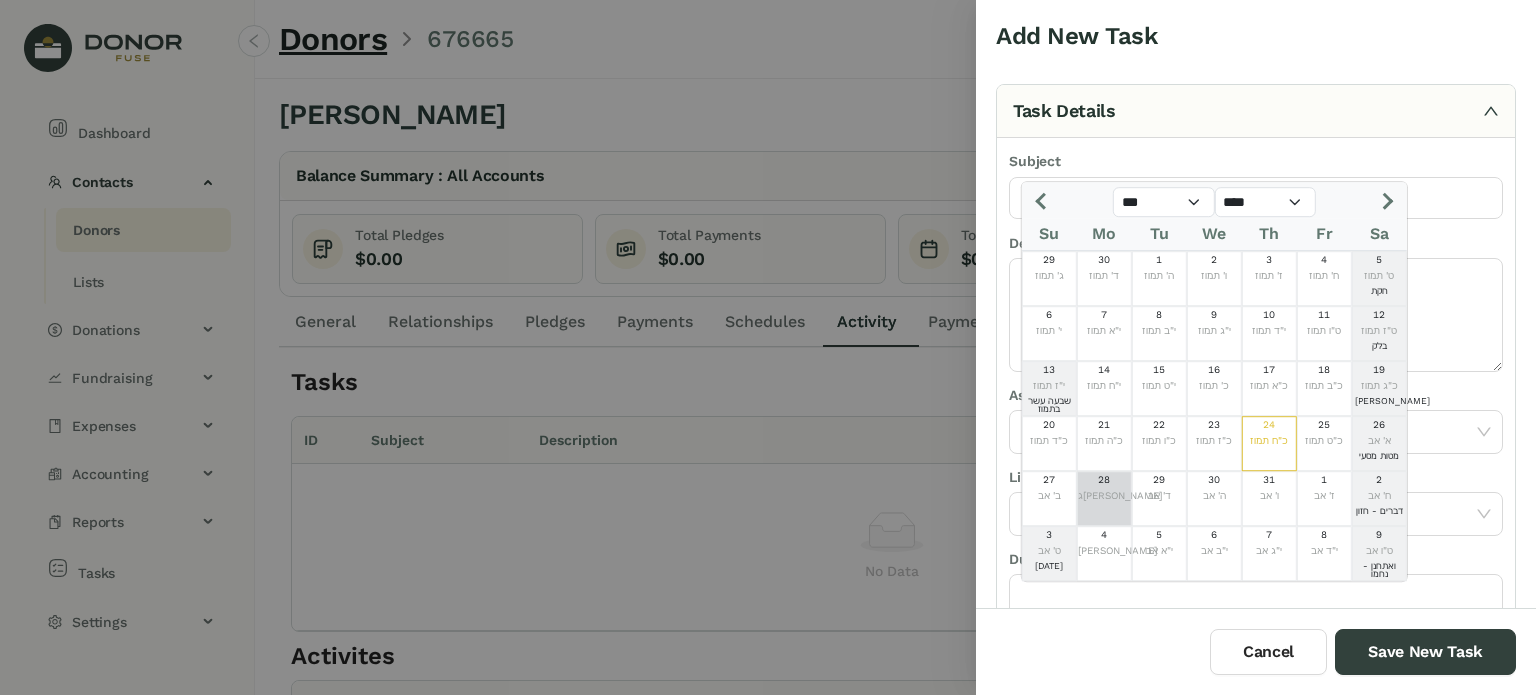 click on "ג[PERSON_NAME]" 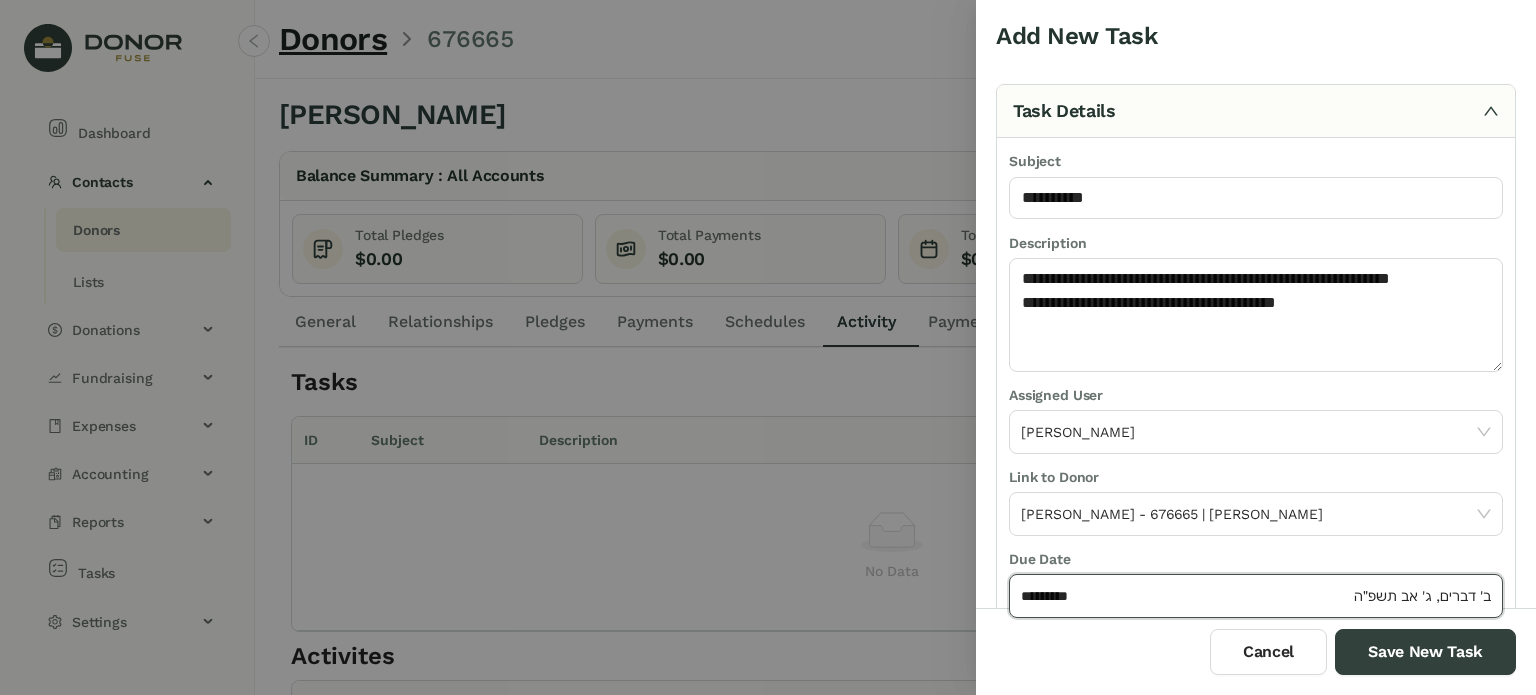 click on "*********" 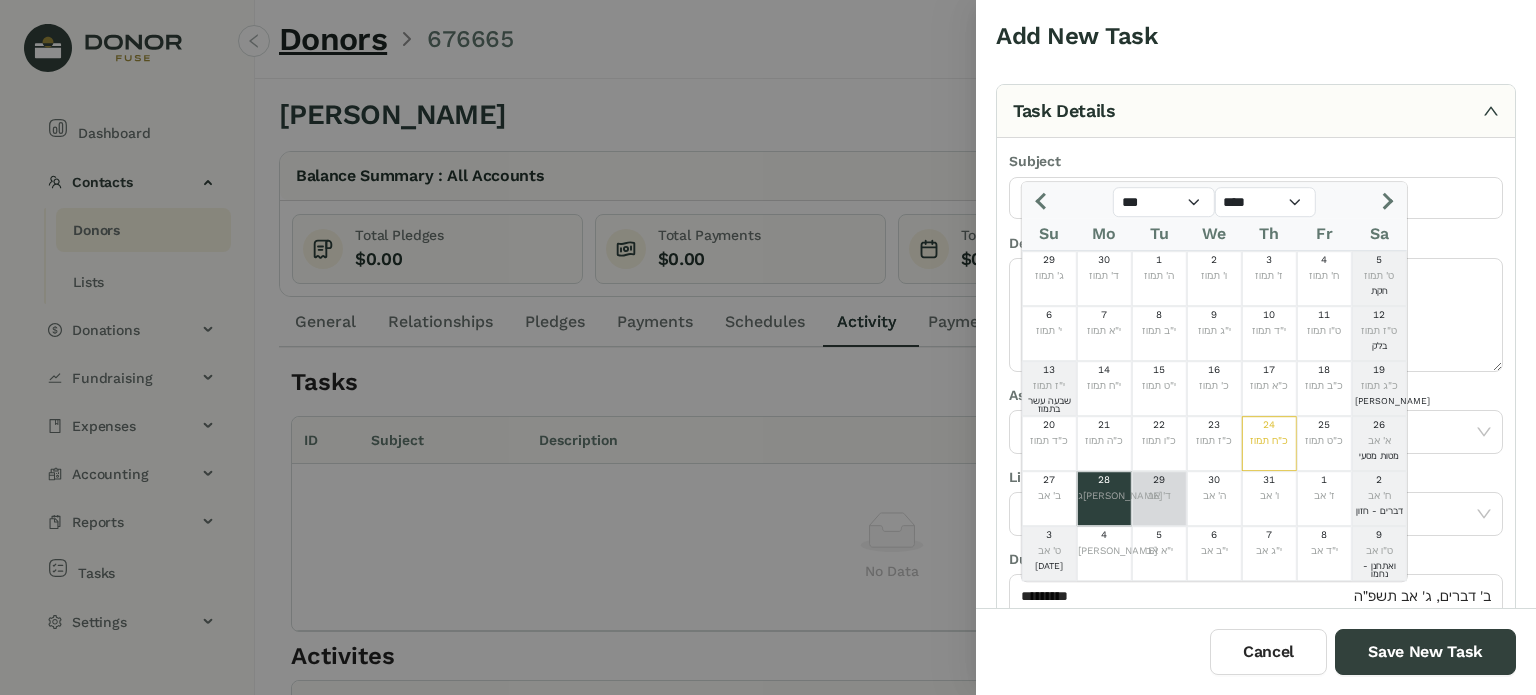 click on "ד' אב" 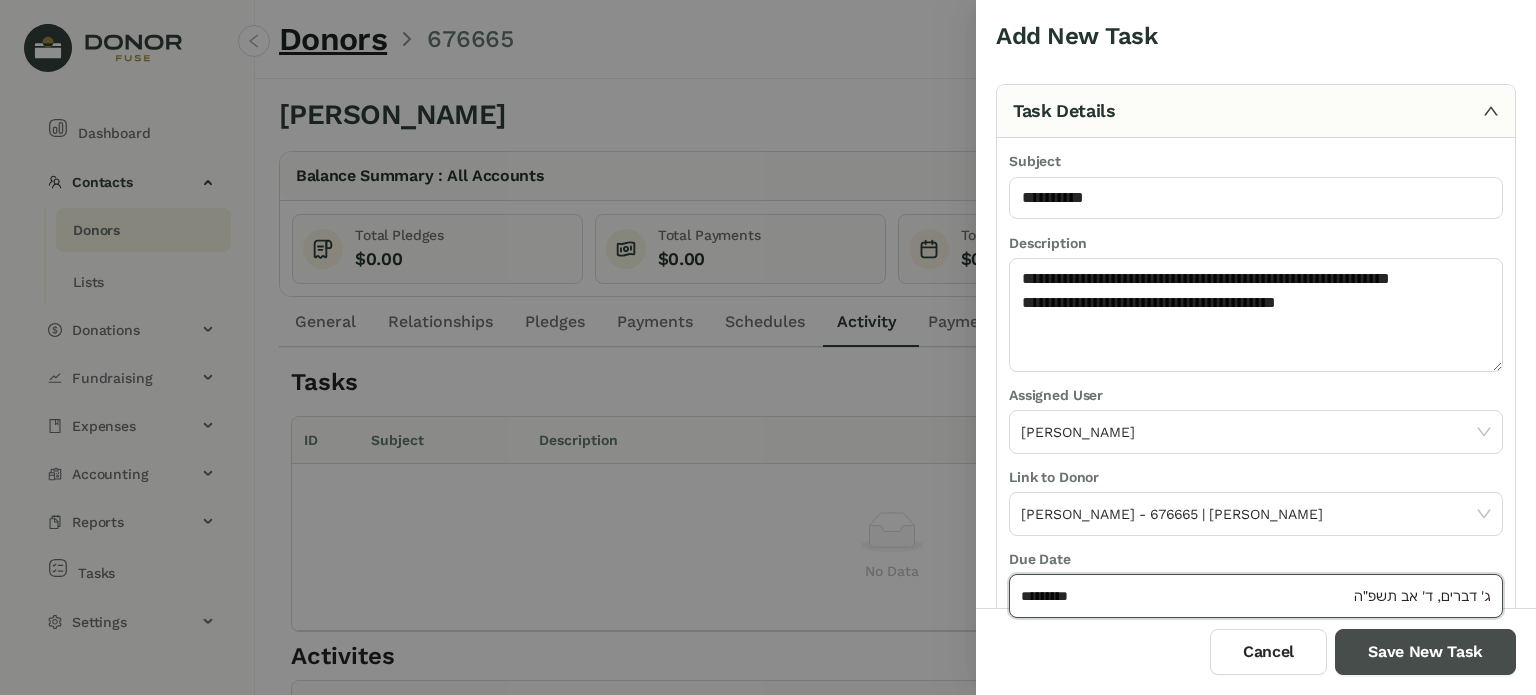 click on "Save New Task" at bounding box center (1425, 652) 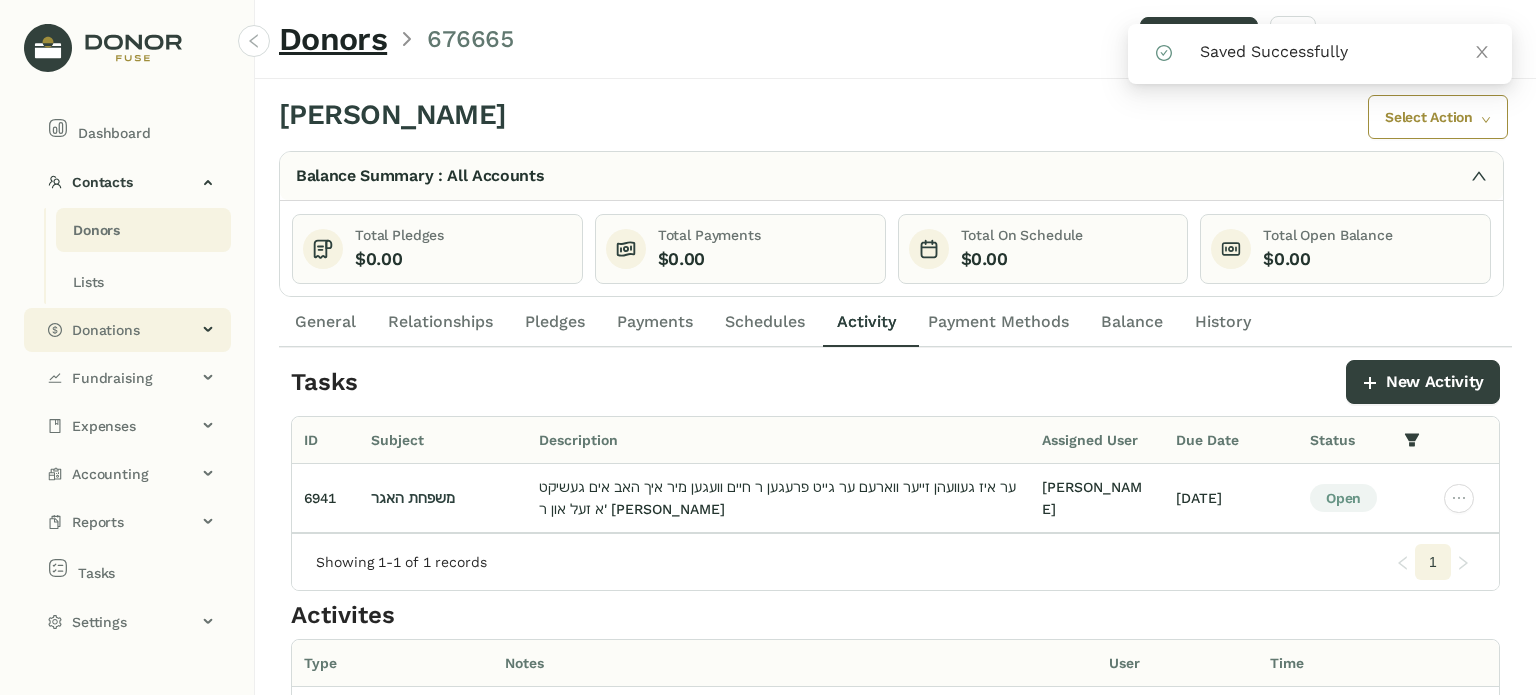 drag, startPoint x: 776, startPoint y: 320, endPoint x: 153, endPoint y: 351, distance: 623.7708 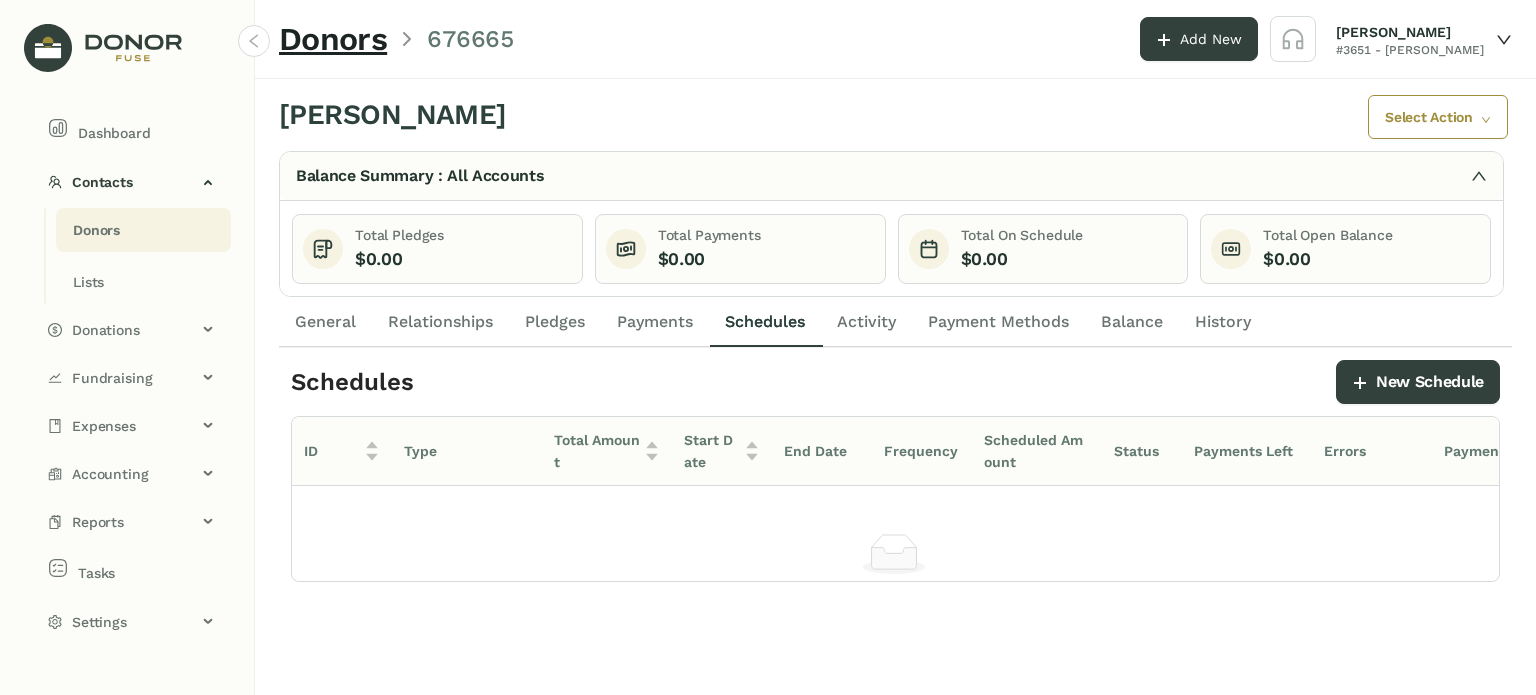click on "General" 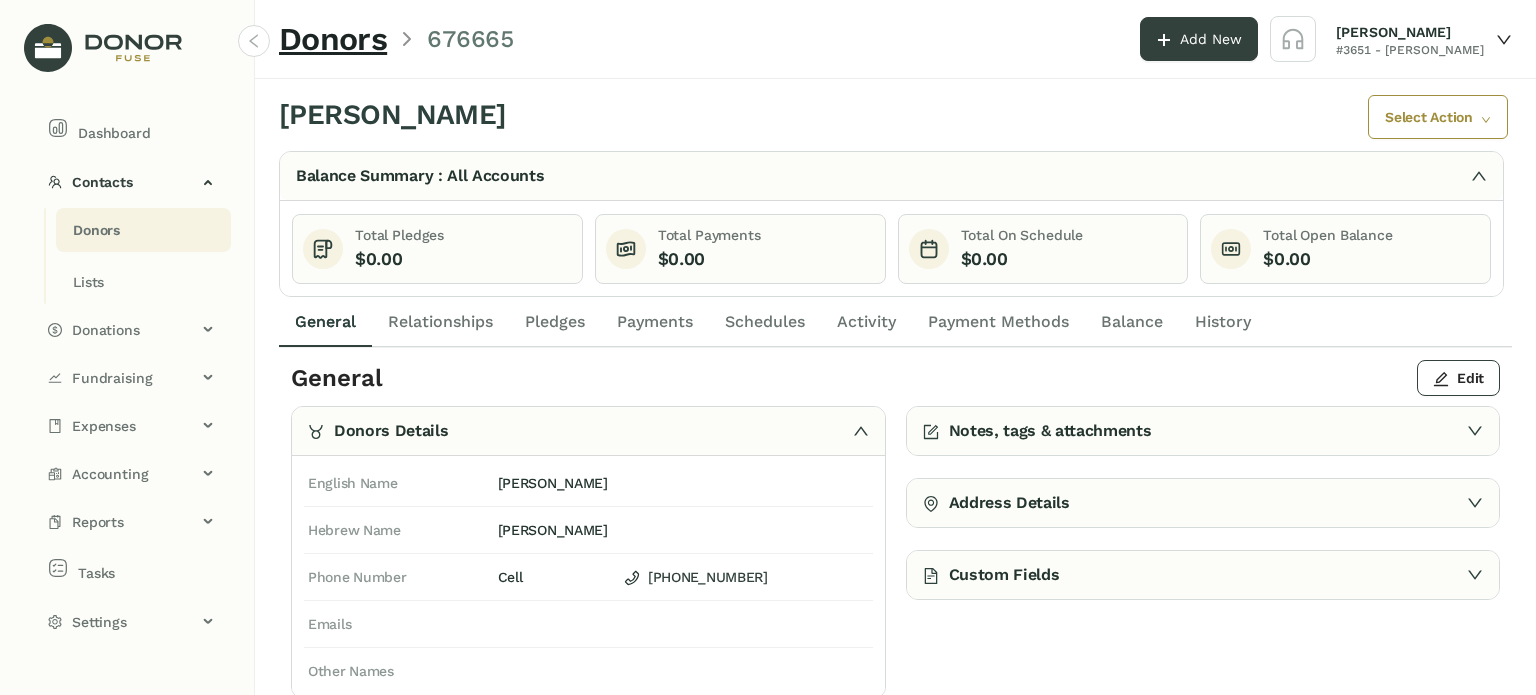 click on "Activity" 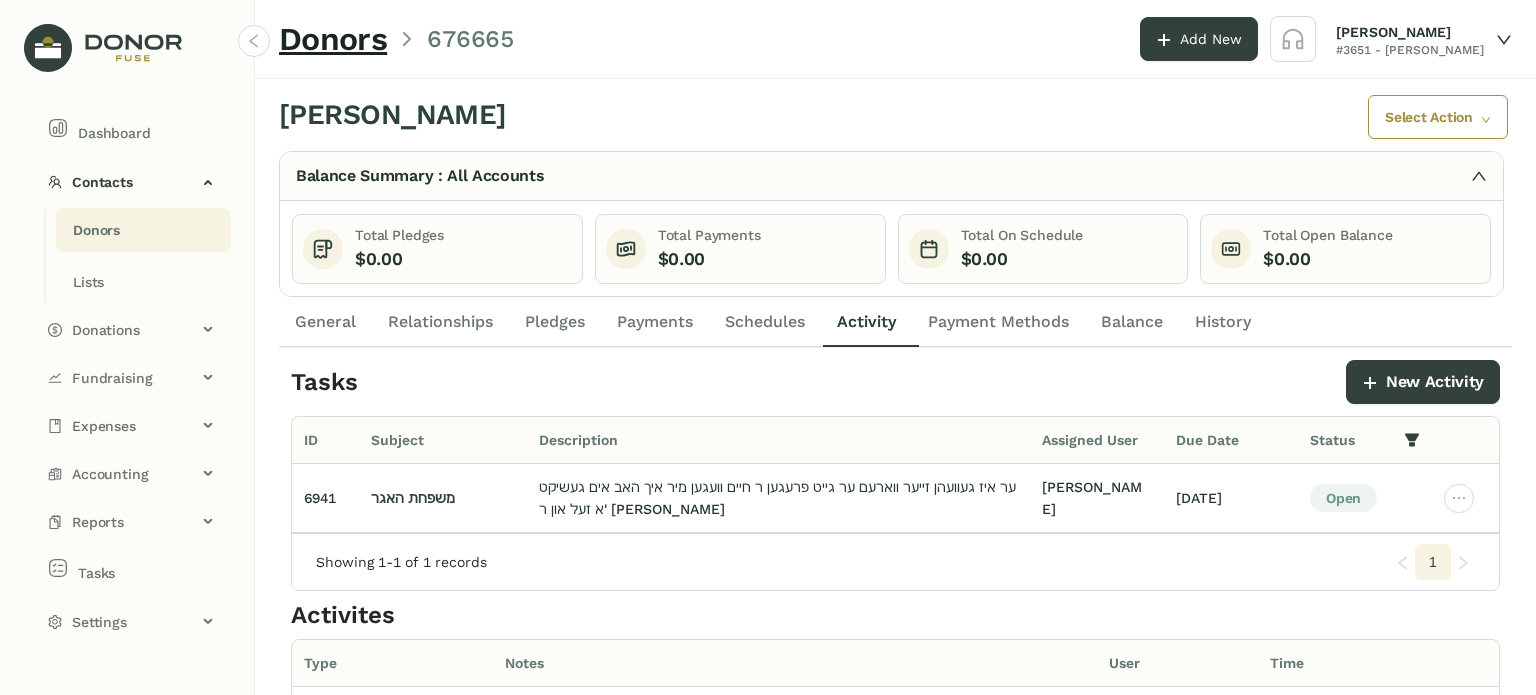 click on "Schedules" 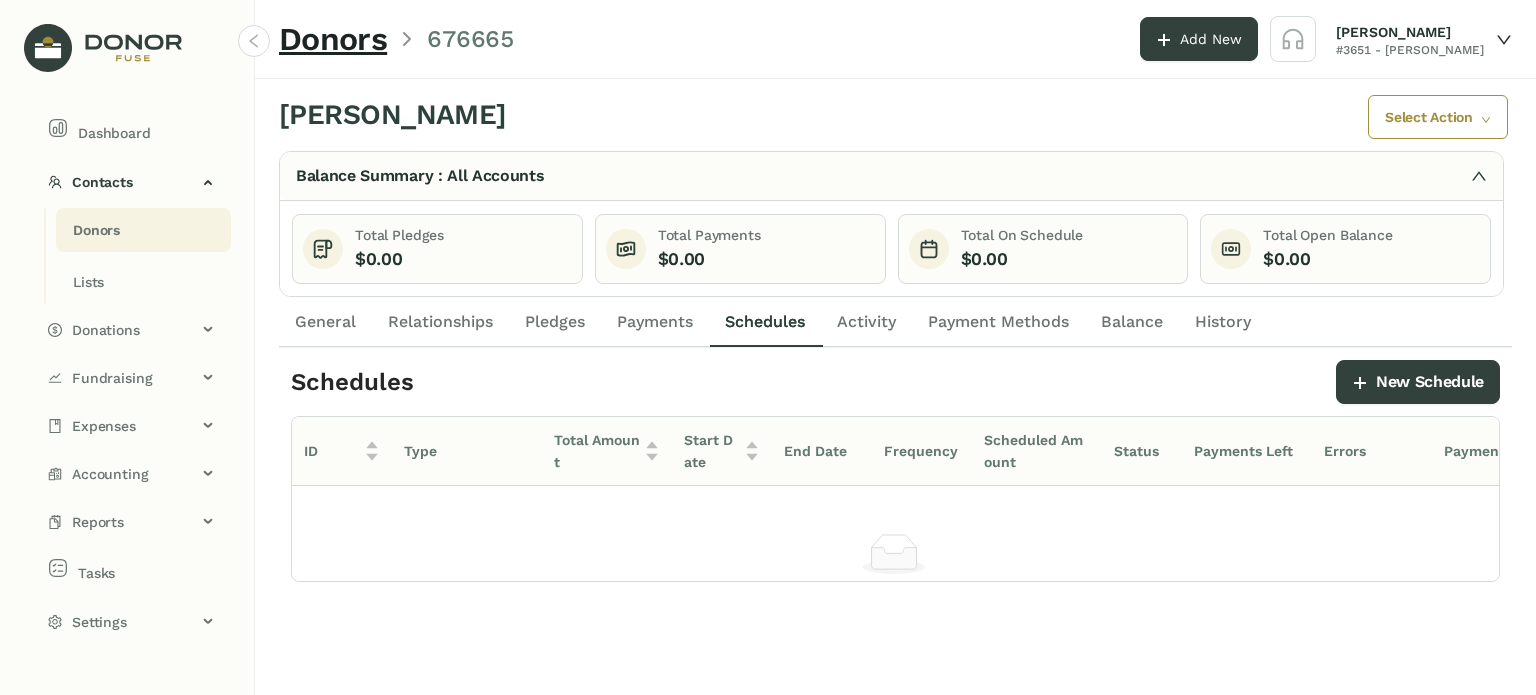 click on "Payments" 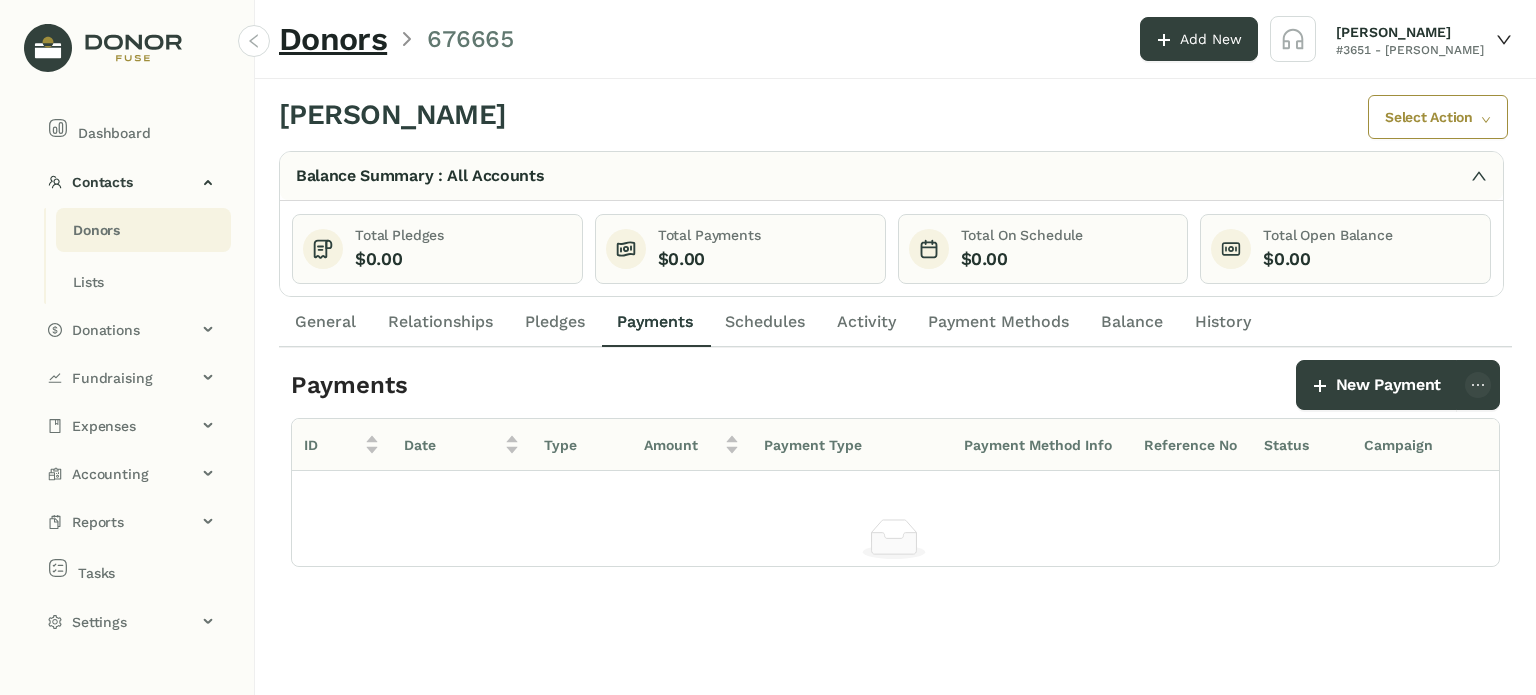 click on "Relationships" 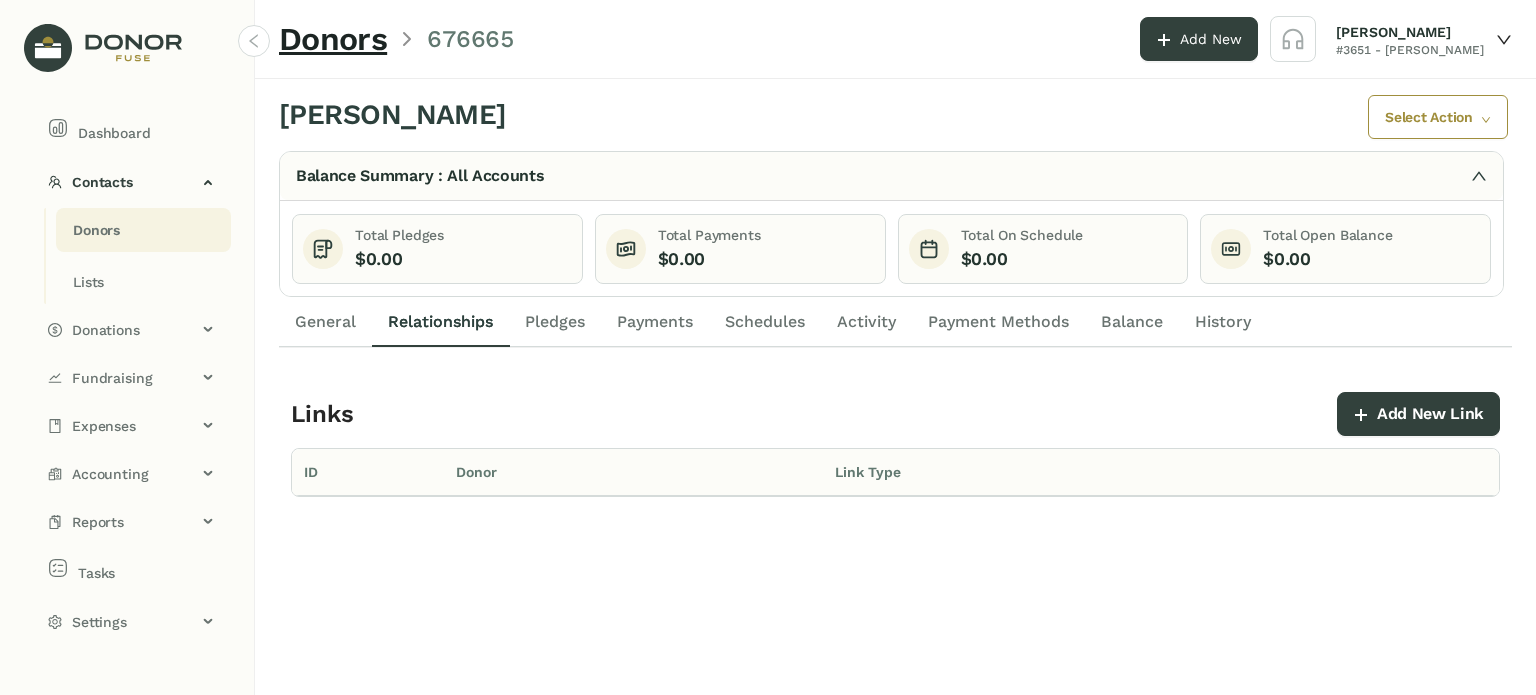 click on "General" 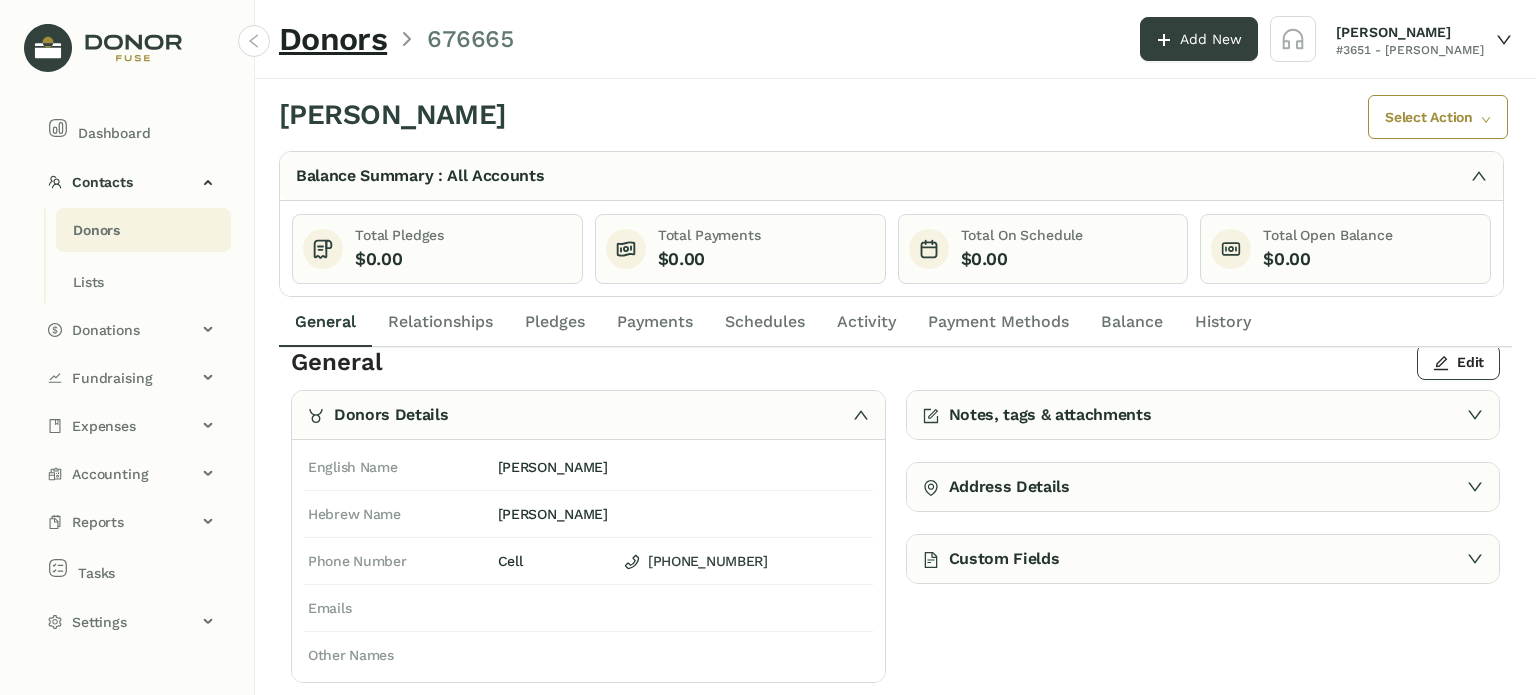 scroll, scrollTop: 0, scrollLeft: 0, axis: both 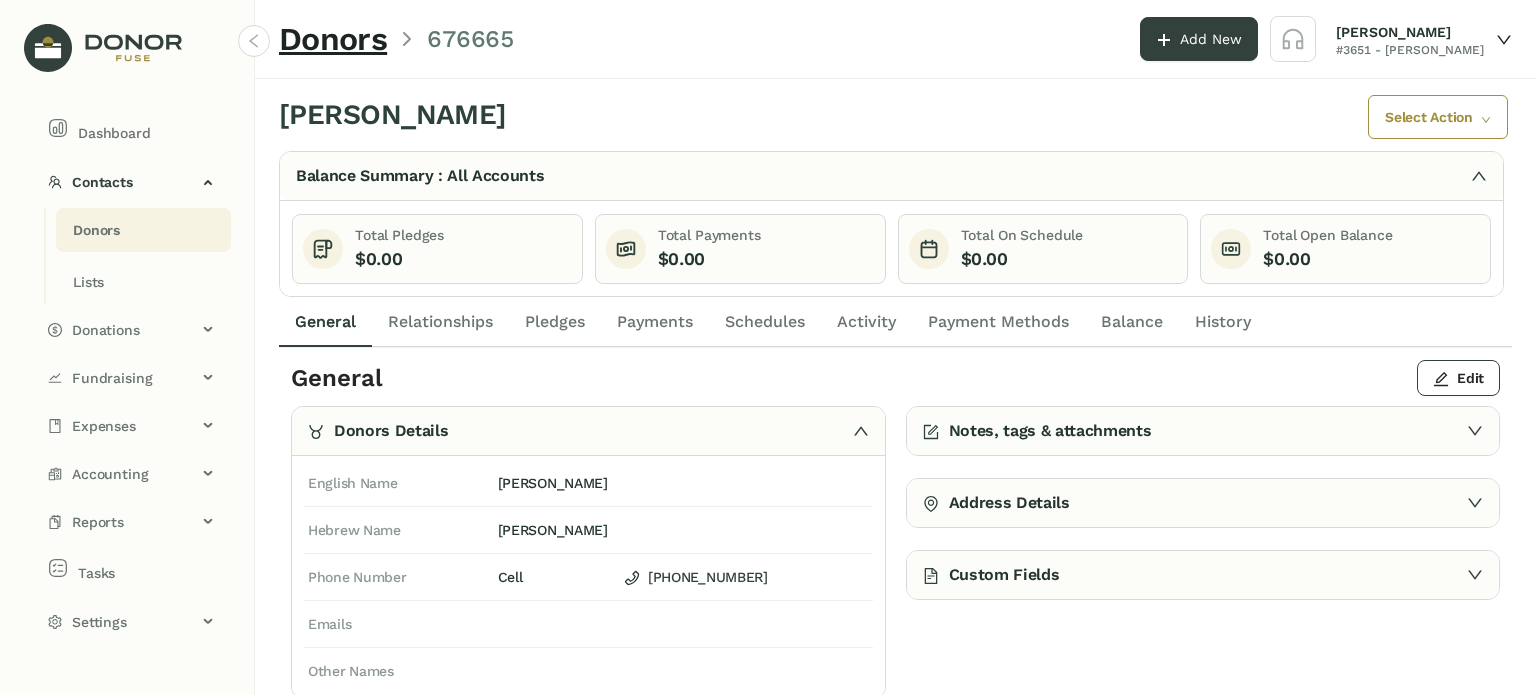 click on "Payments" 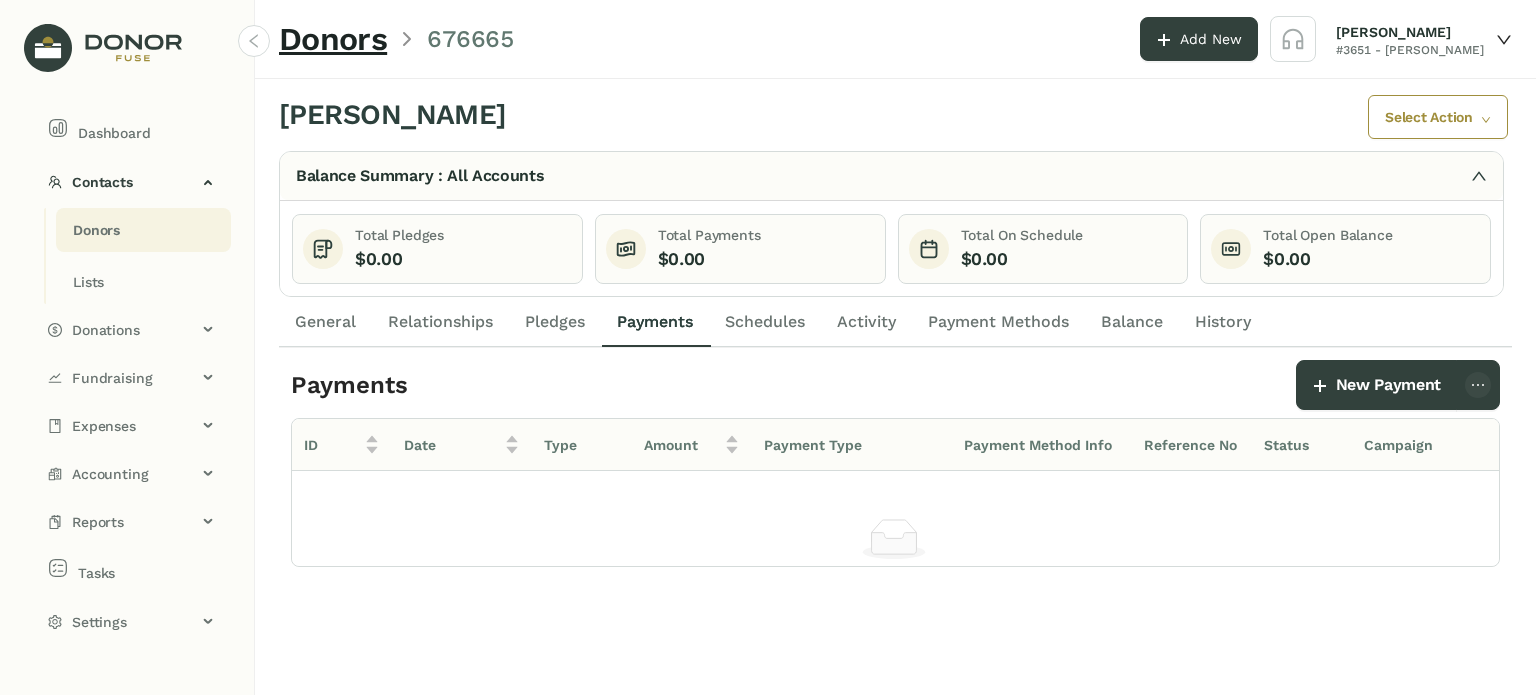 click on "Pledges" 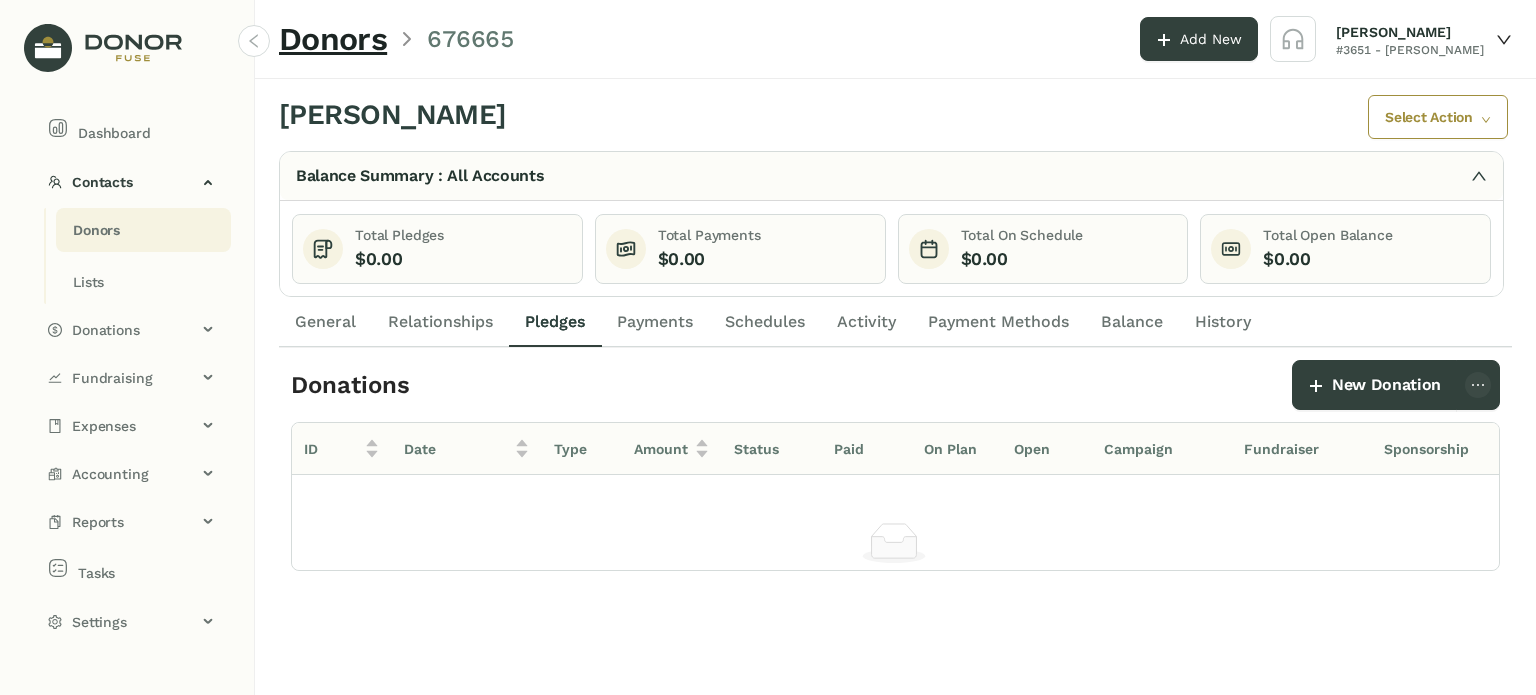 click on "Relationships" 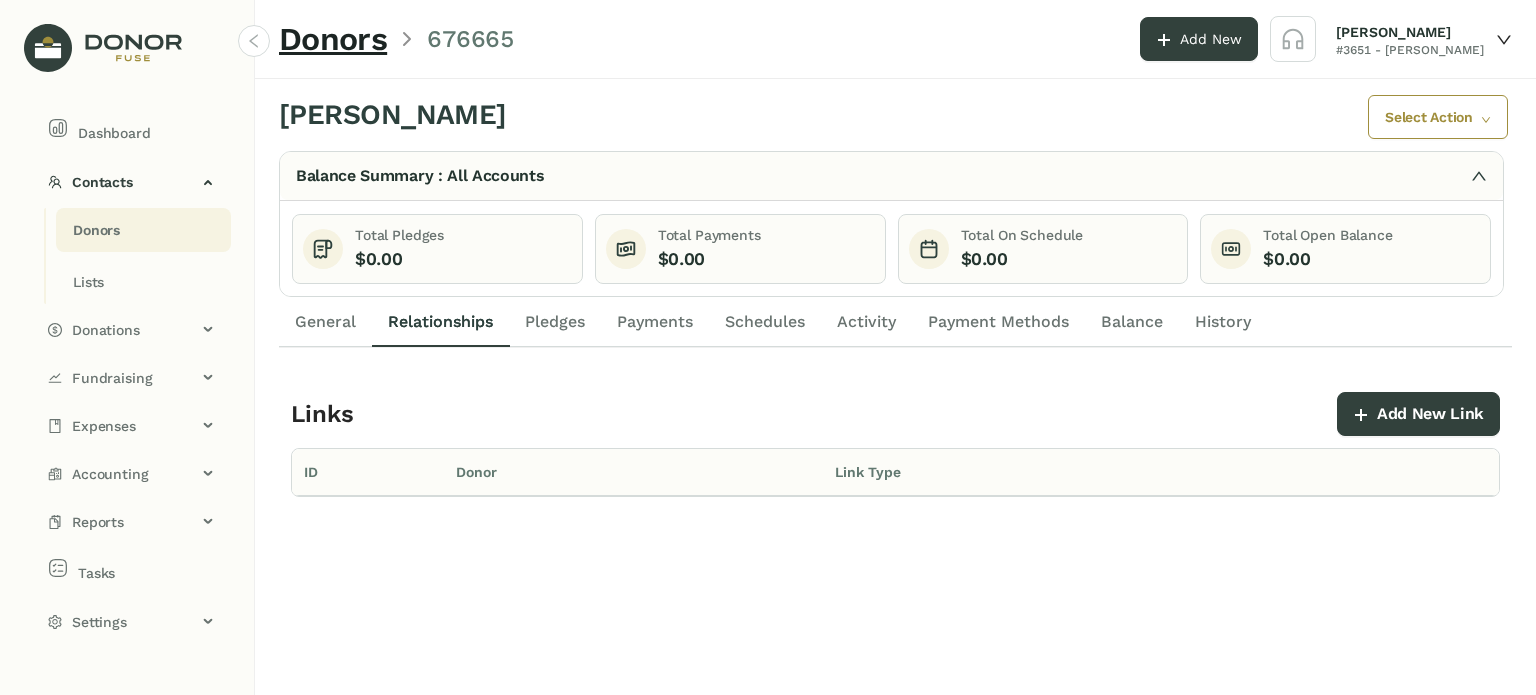 click on "General" 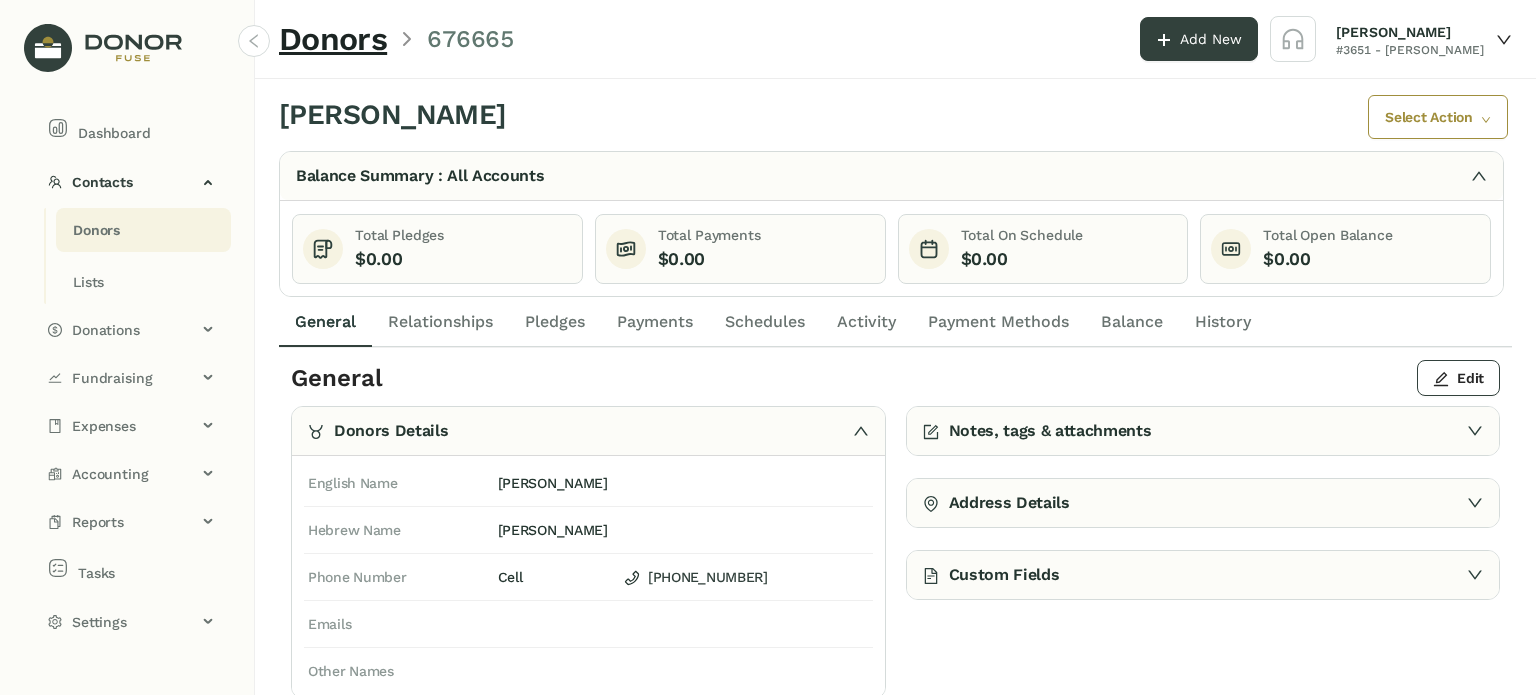 click on "Activity" 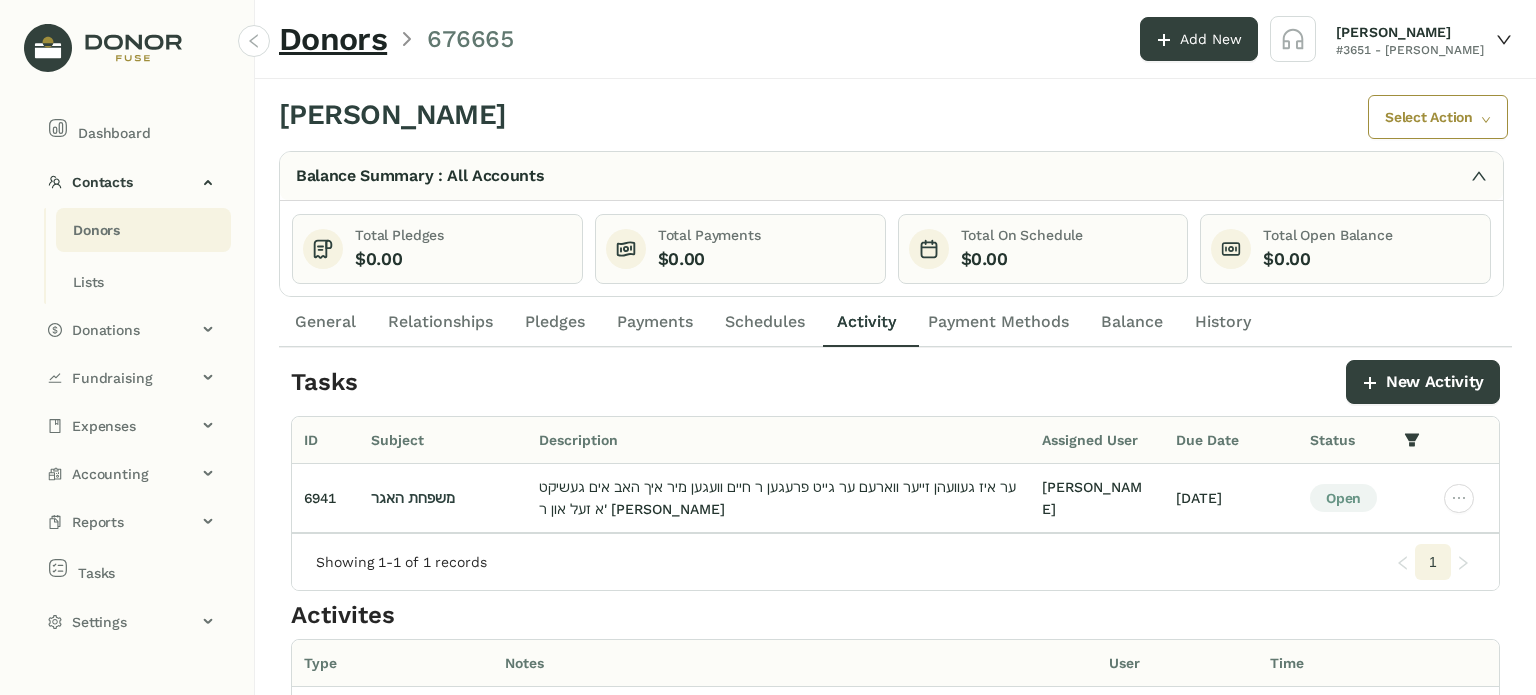 drag, startPoint x: 791, startPoint y: 319, endPoint x: 662, endPoint y: 317, distance: 129.0155 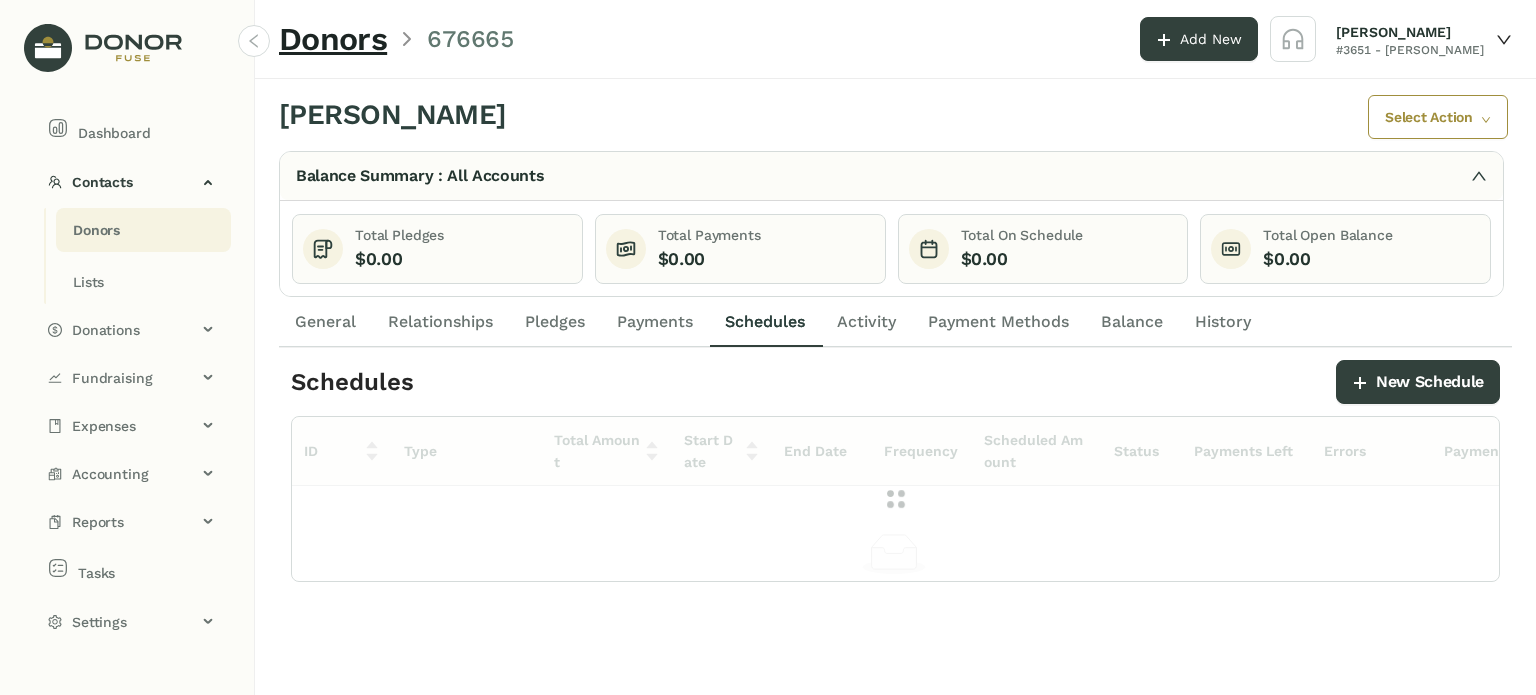 click on "Payments" 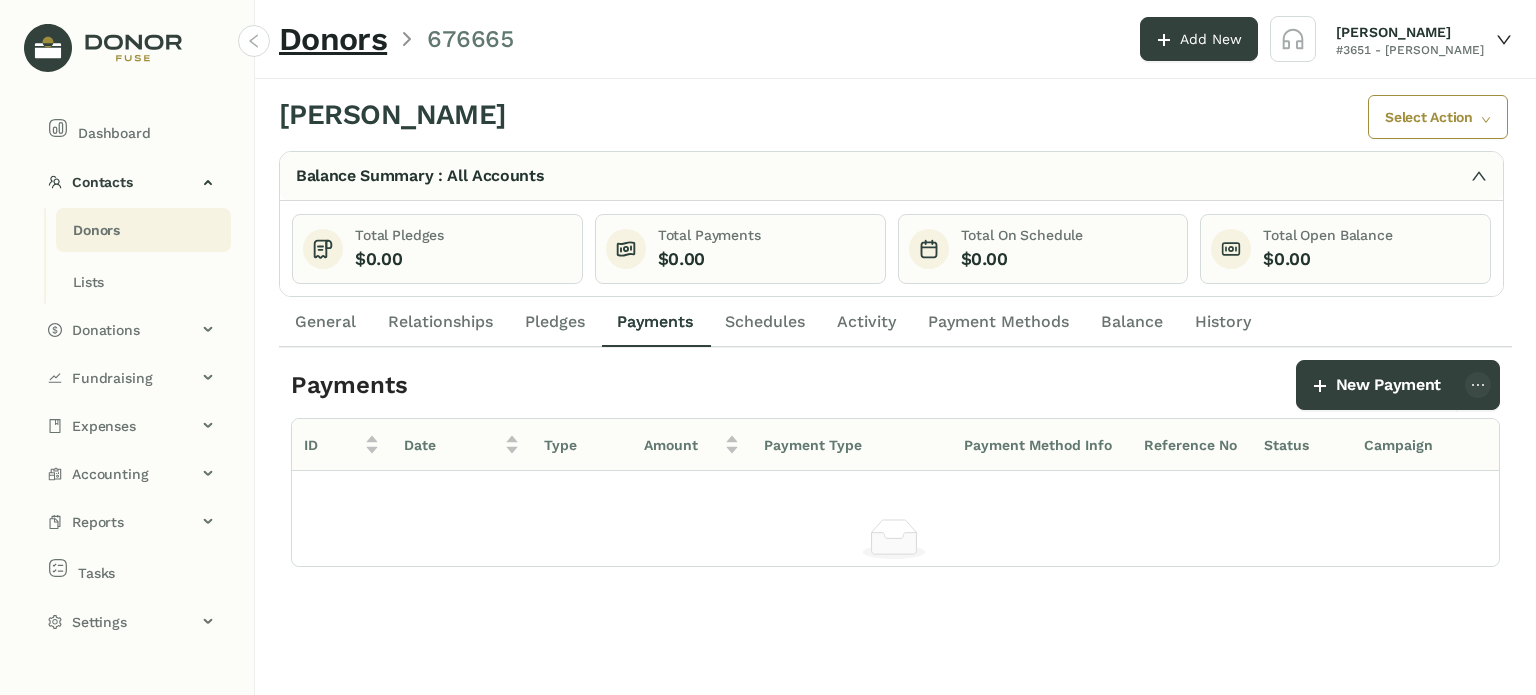 drag, startPoint x: 468, startPoint y: 324, endPoint x: 452, endPoint y: 322, distance: 16.124516 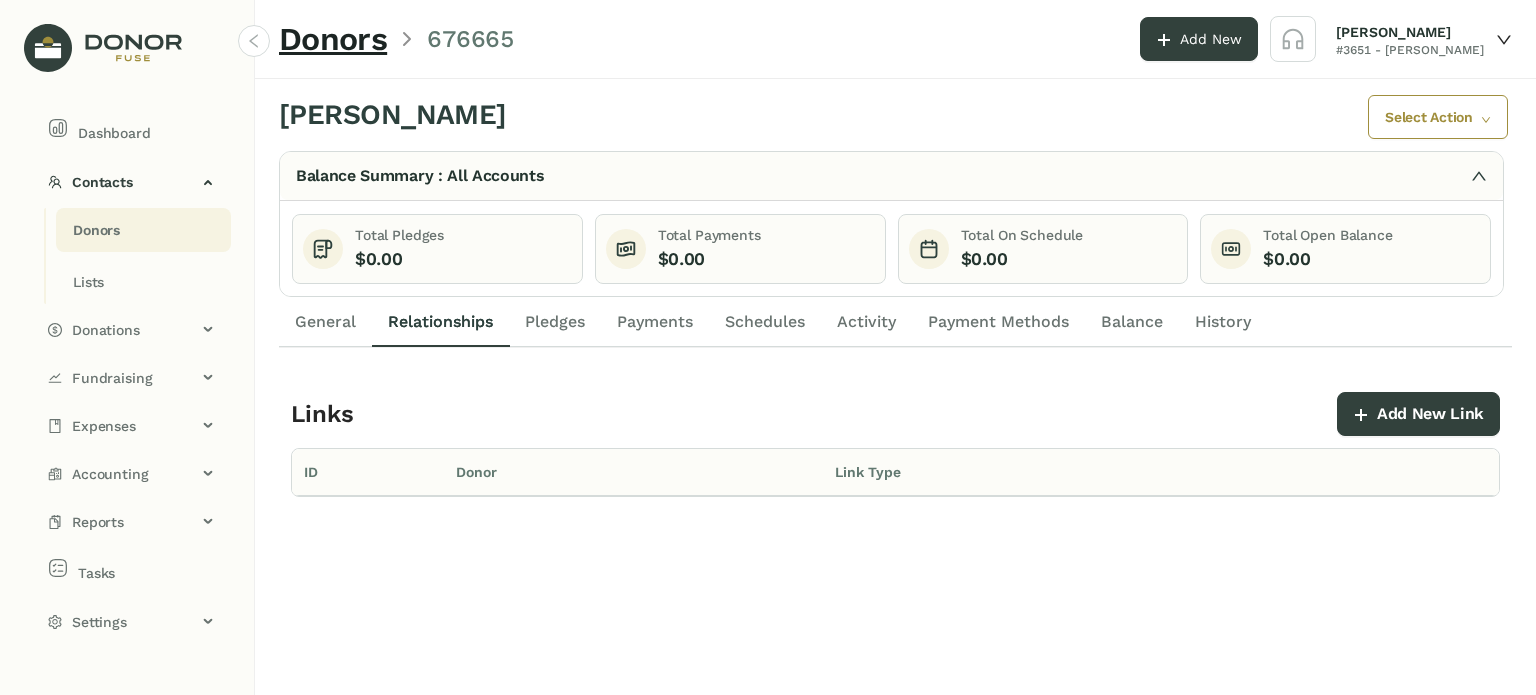 click on "General" 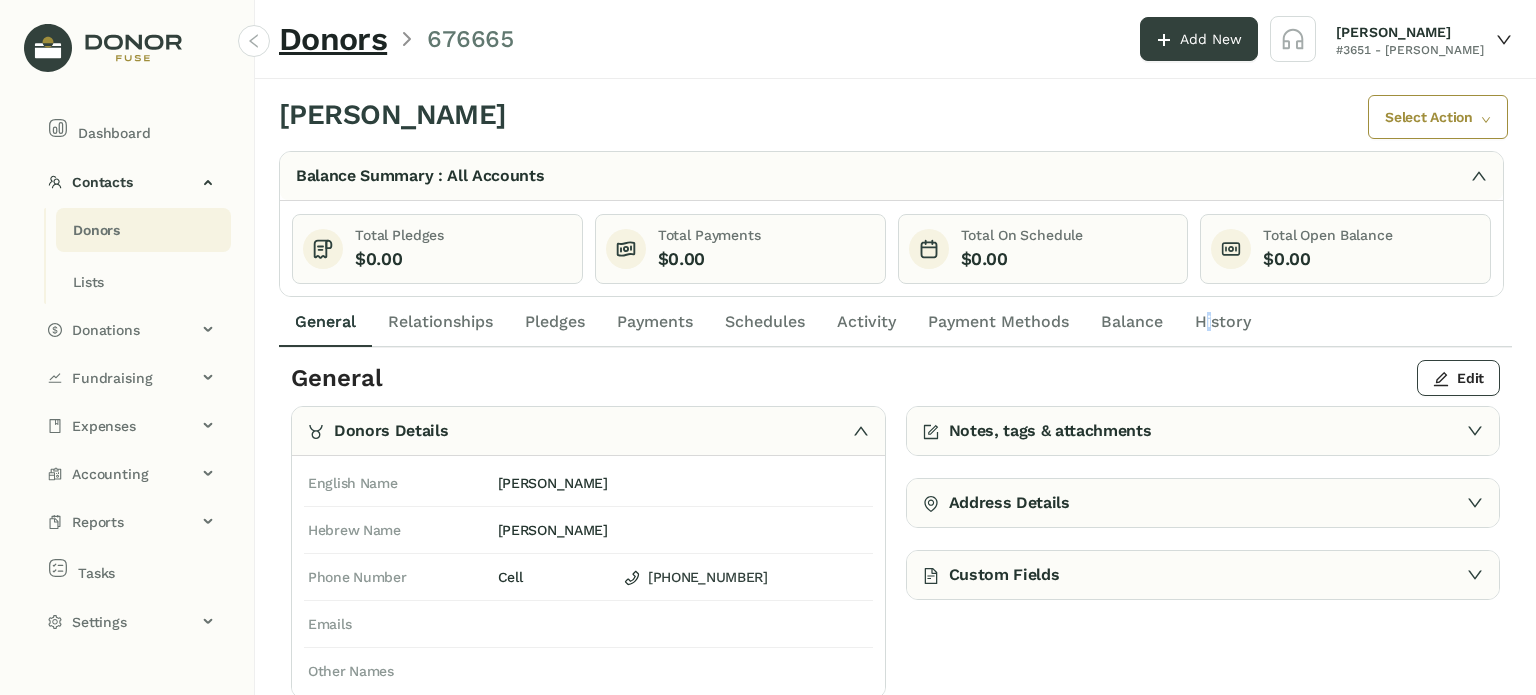 click on "History" 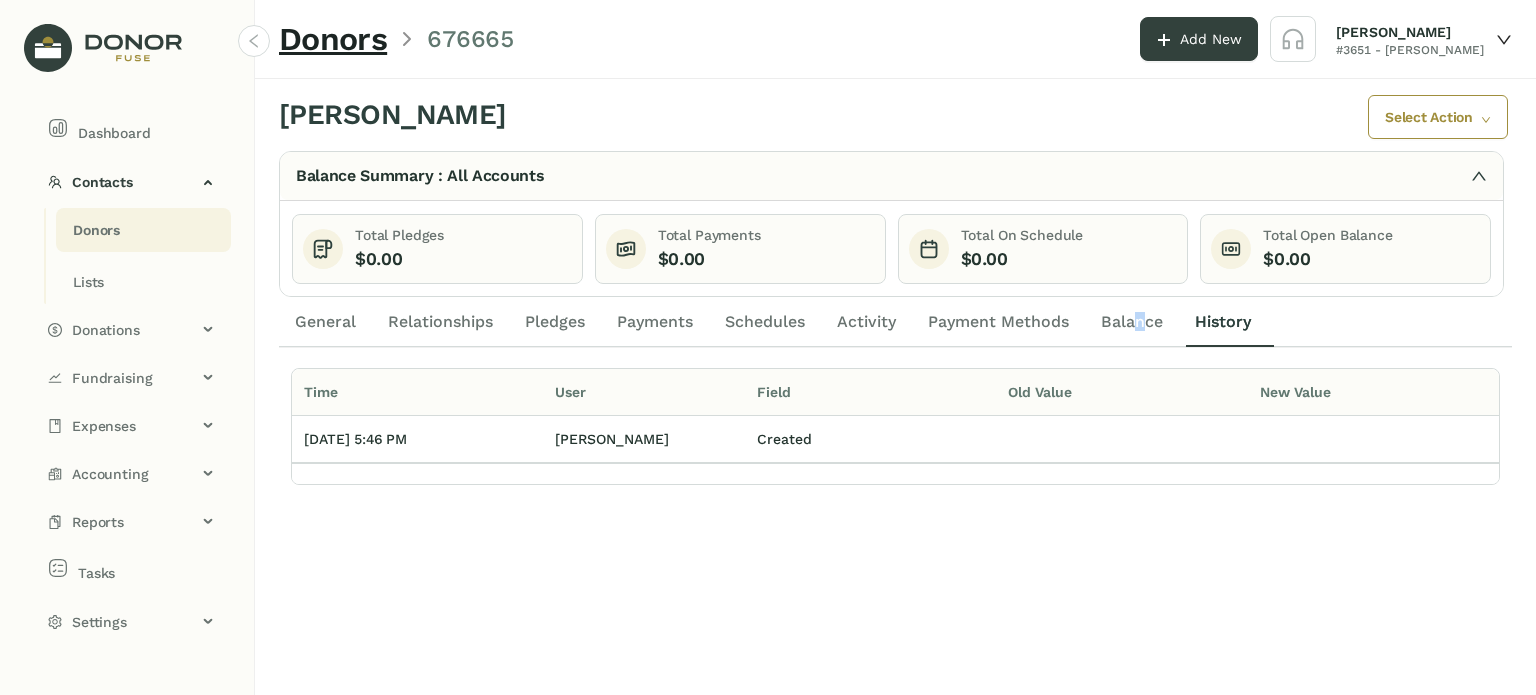 click on "Balance" 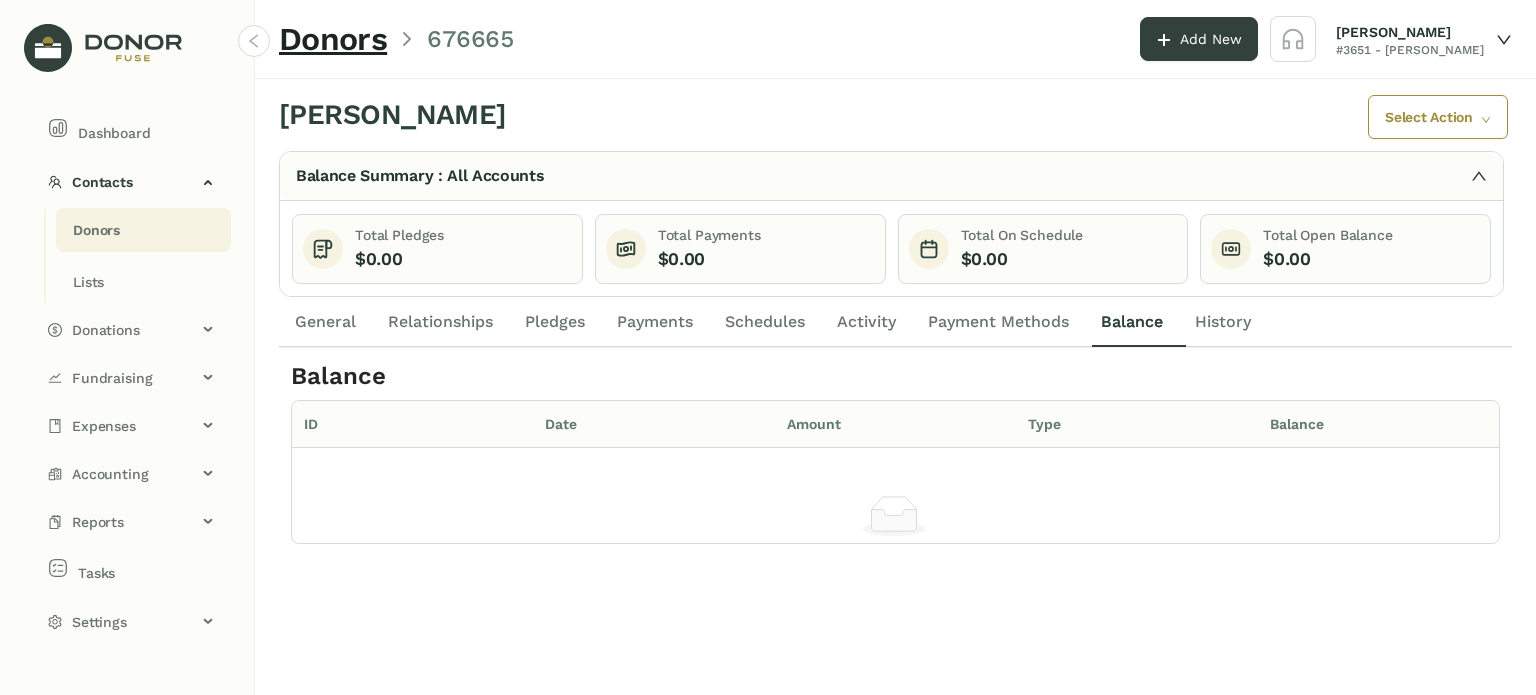 click on "Activity" 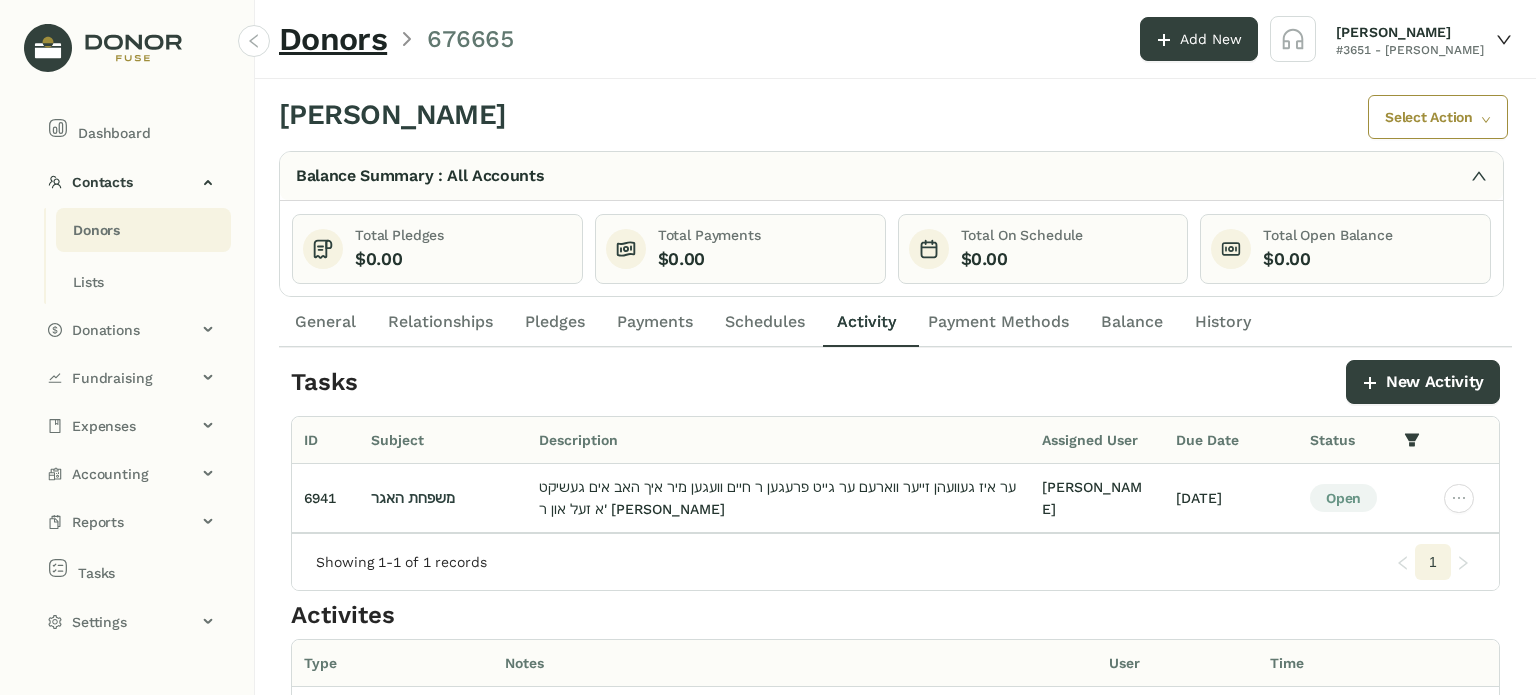 click on "Donors" 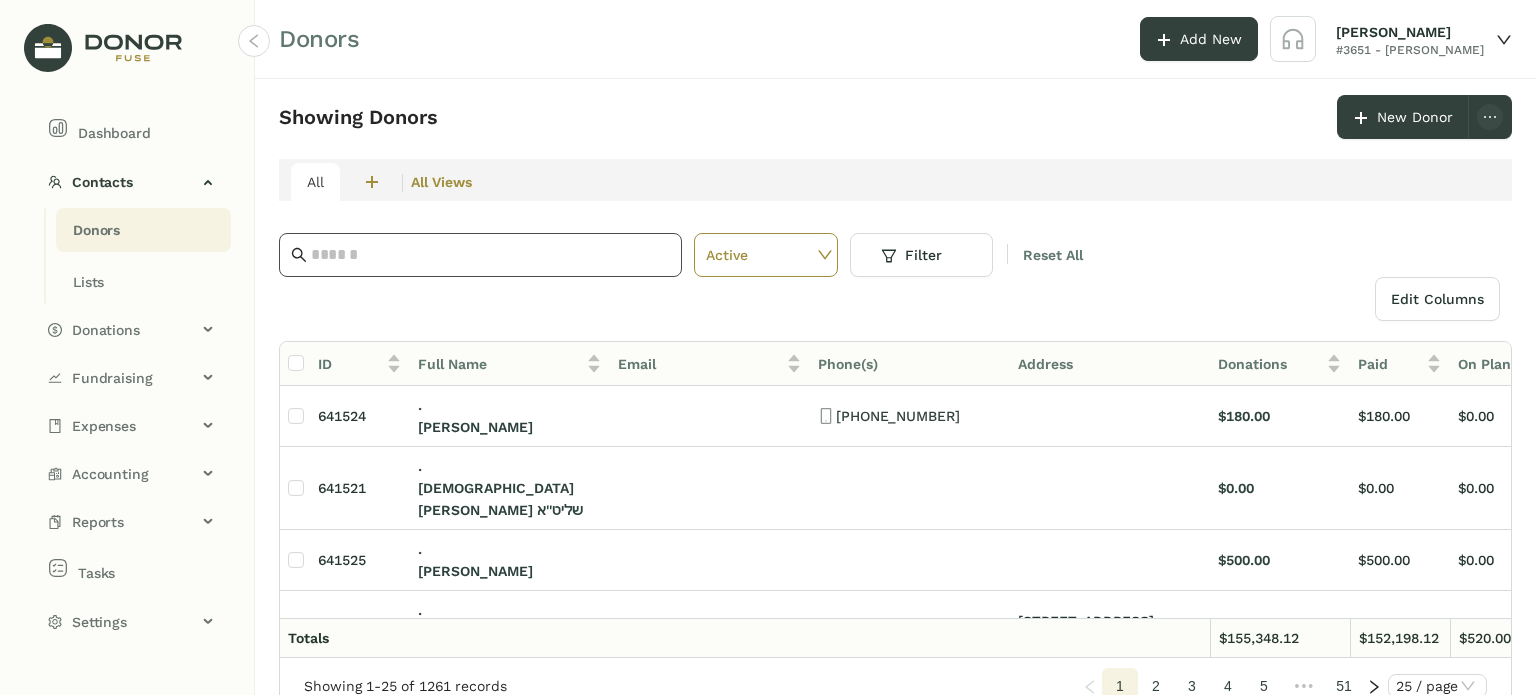 click 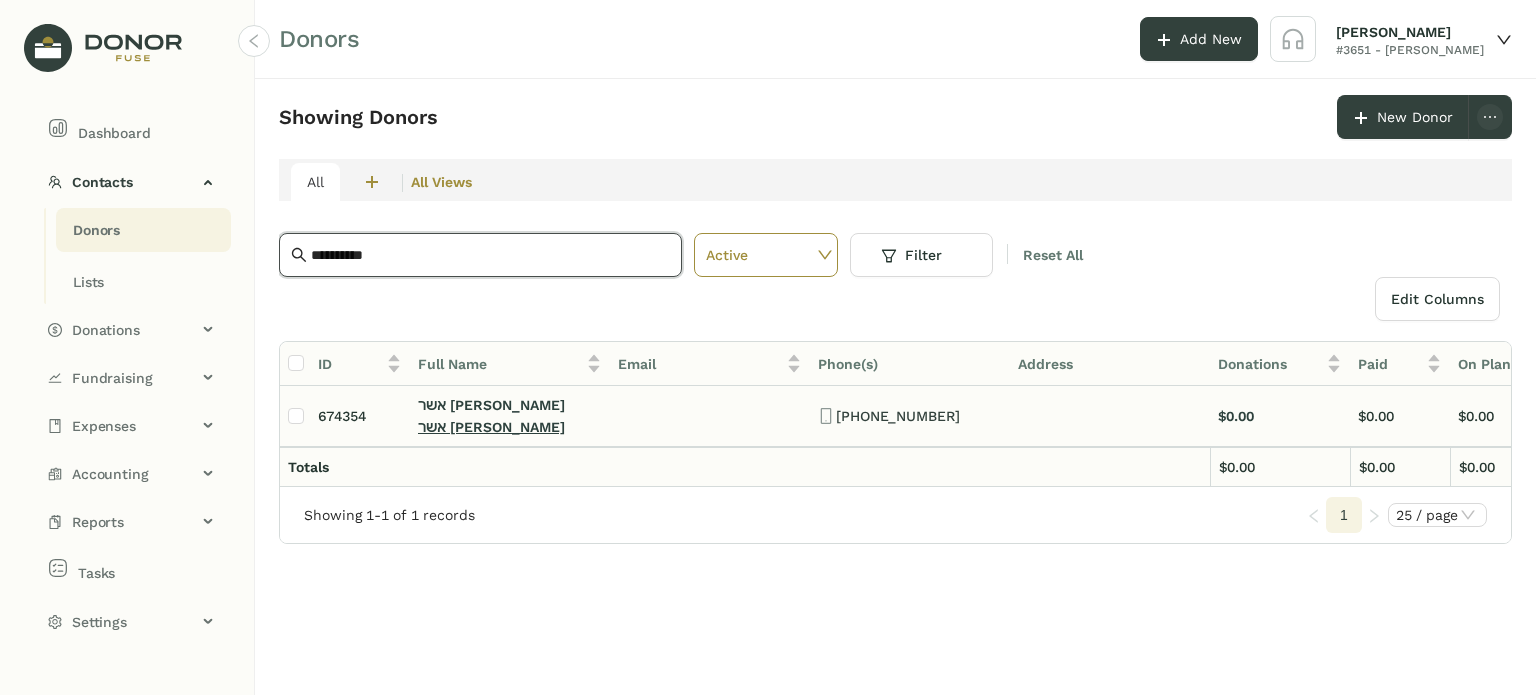 type on "**********" 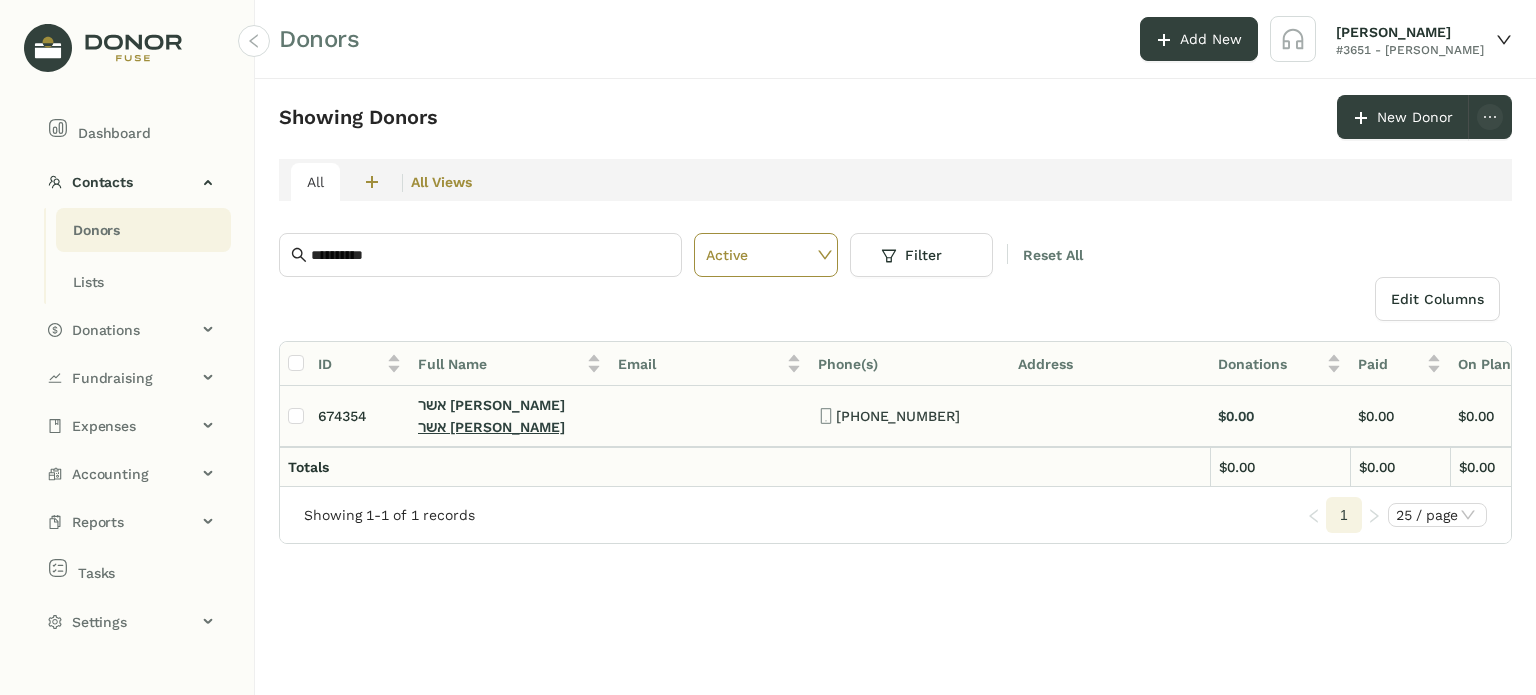 click on "אשר [PERSON_NAME]" 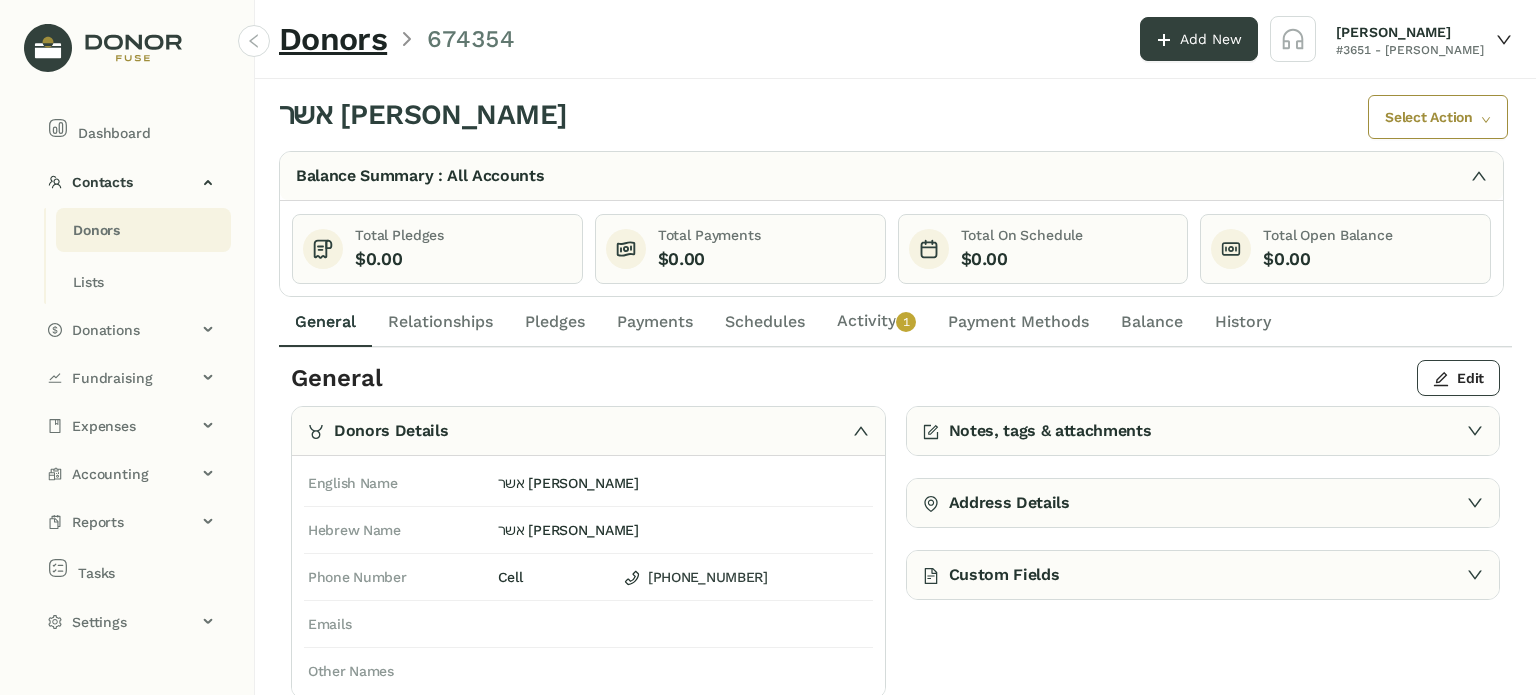 click on "Activity   0   1   2   3   4   5   6   7   8   9" 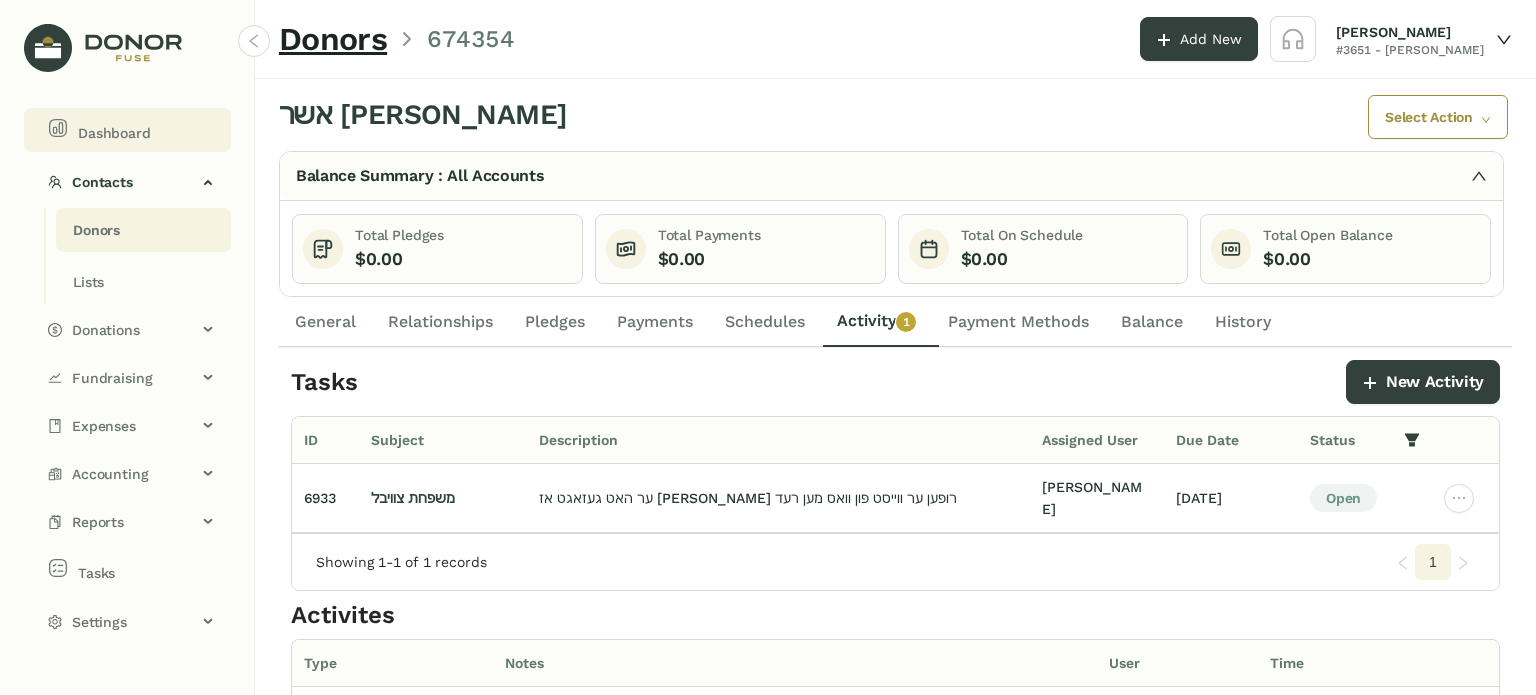 click on "Dashboard" 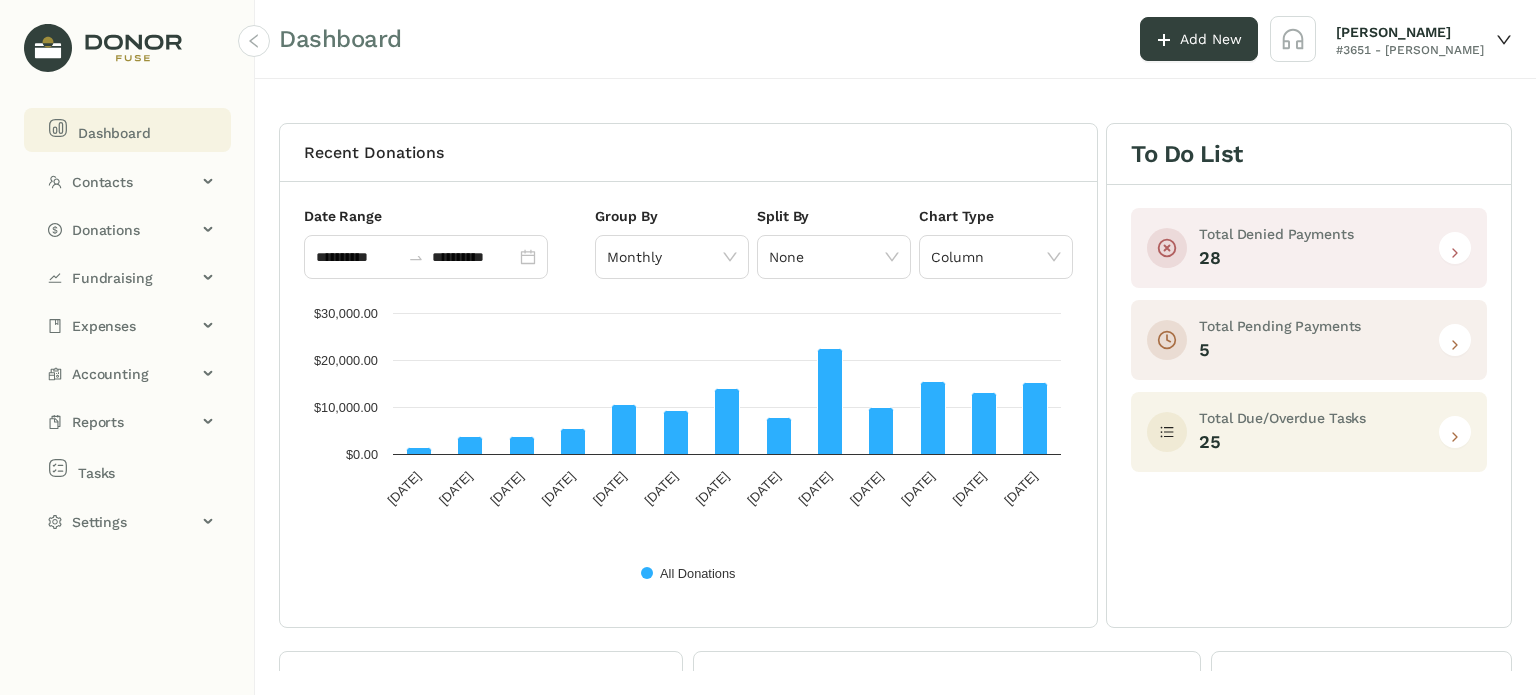 click on "Dashboard" 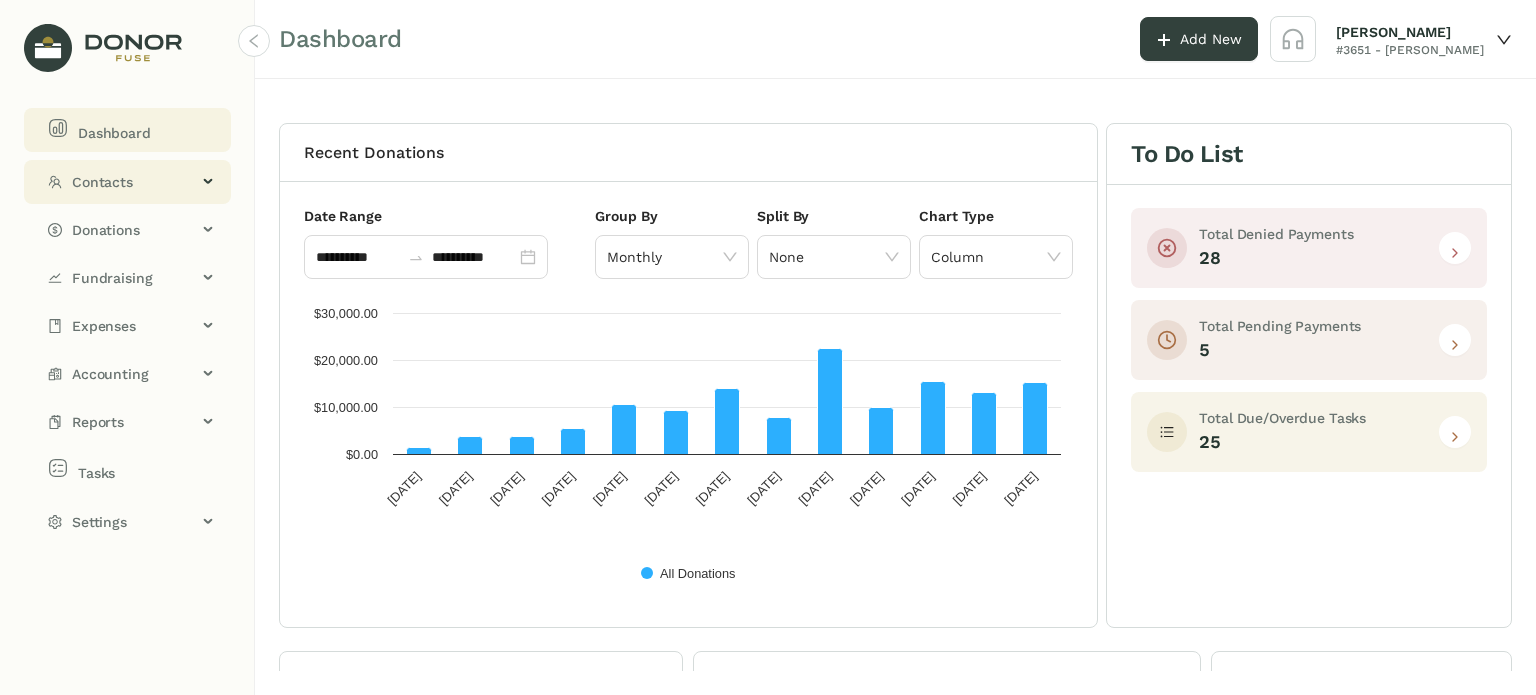click on "Contacts" 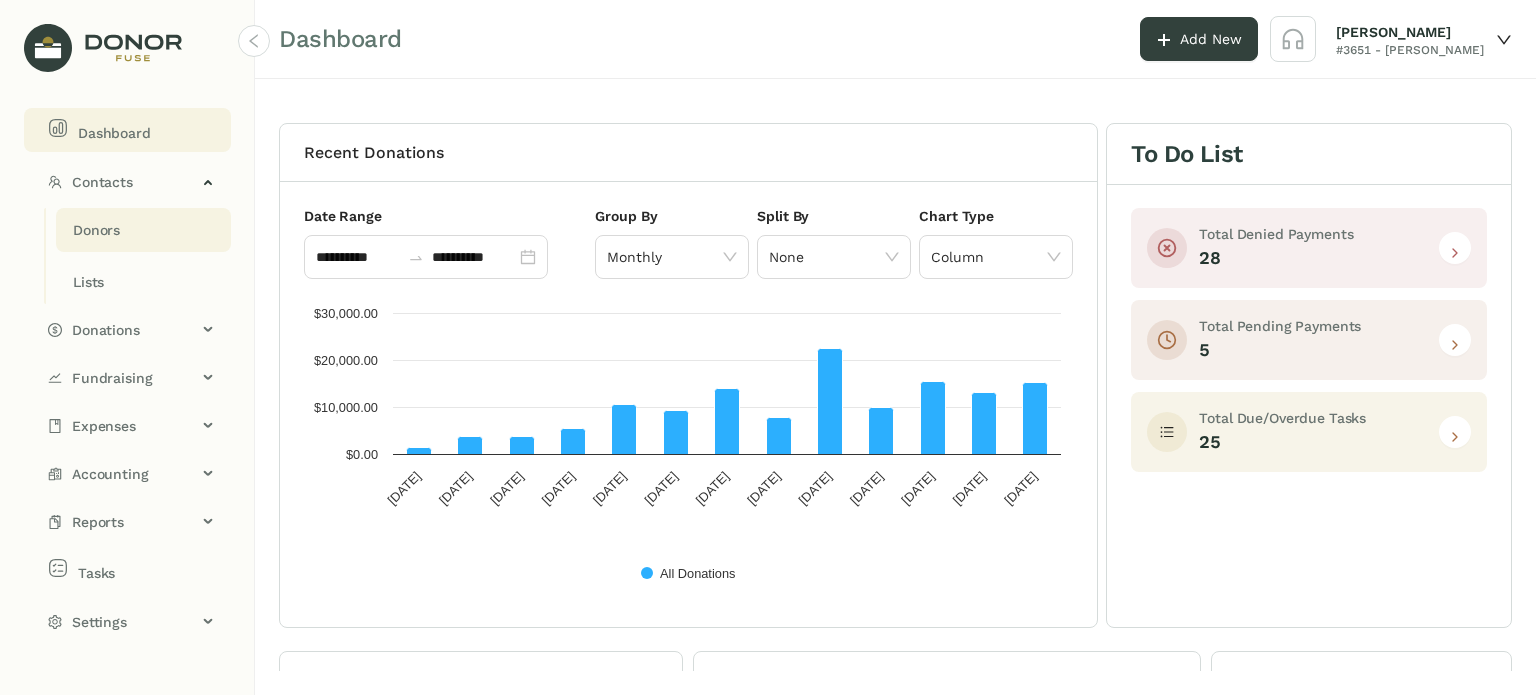 click on "Donors" 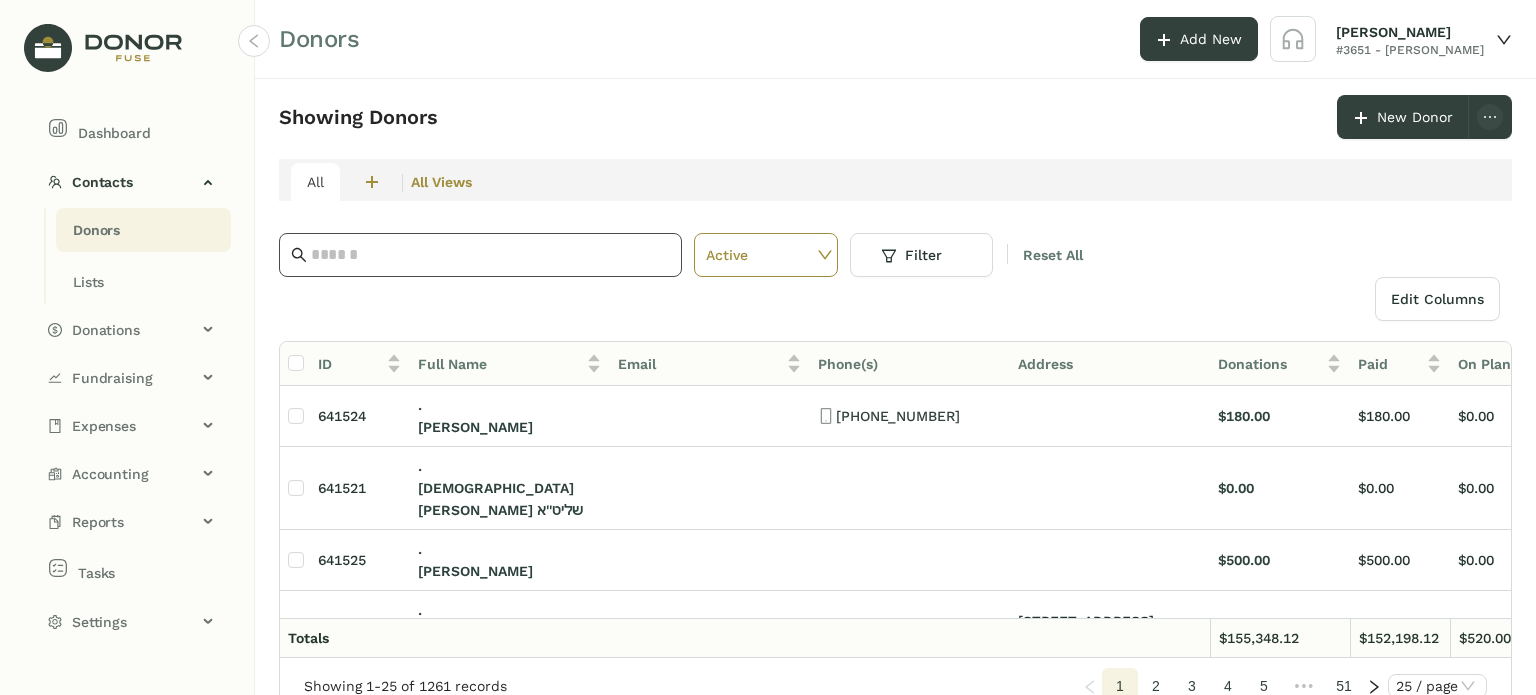 click 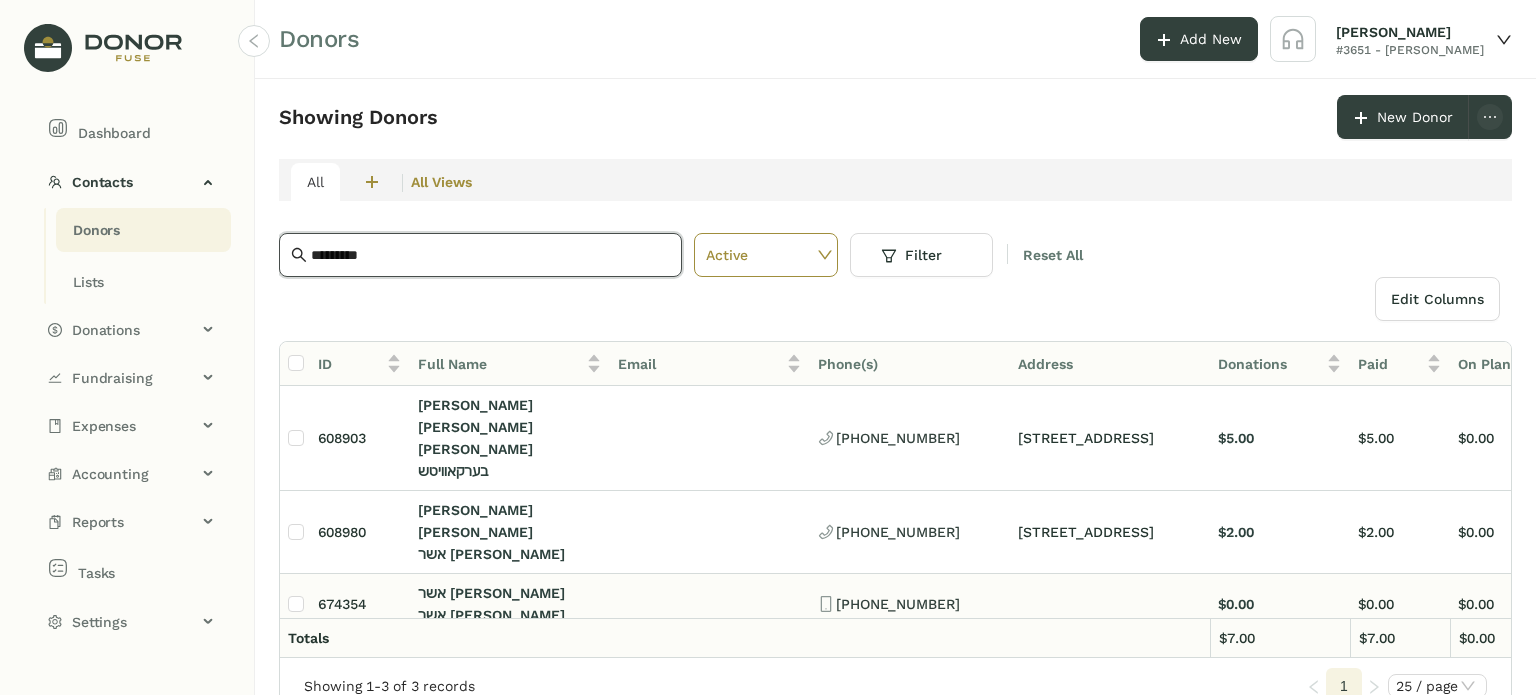 type on "*********" 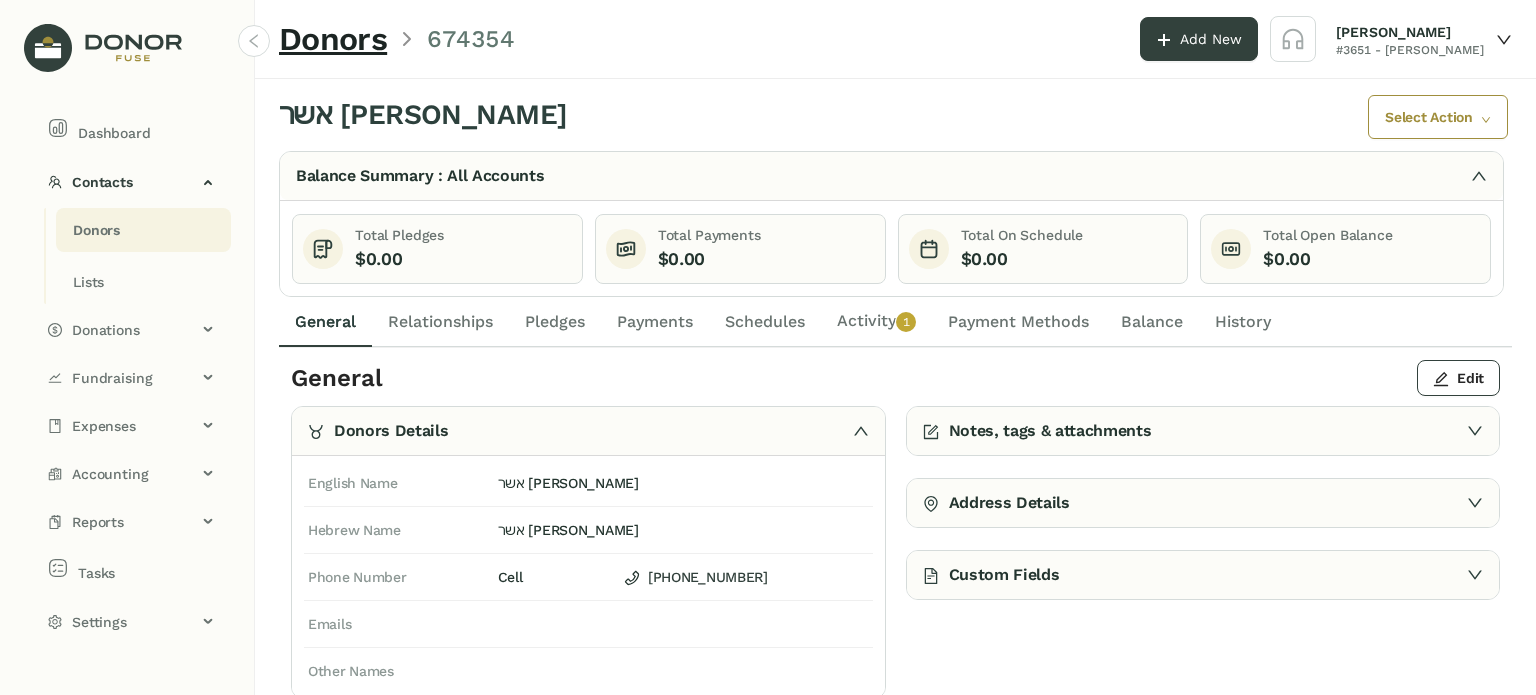 click on "Notes, tags & attachments" 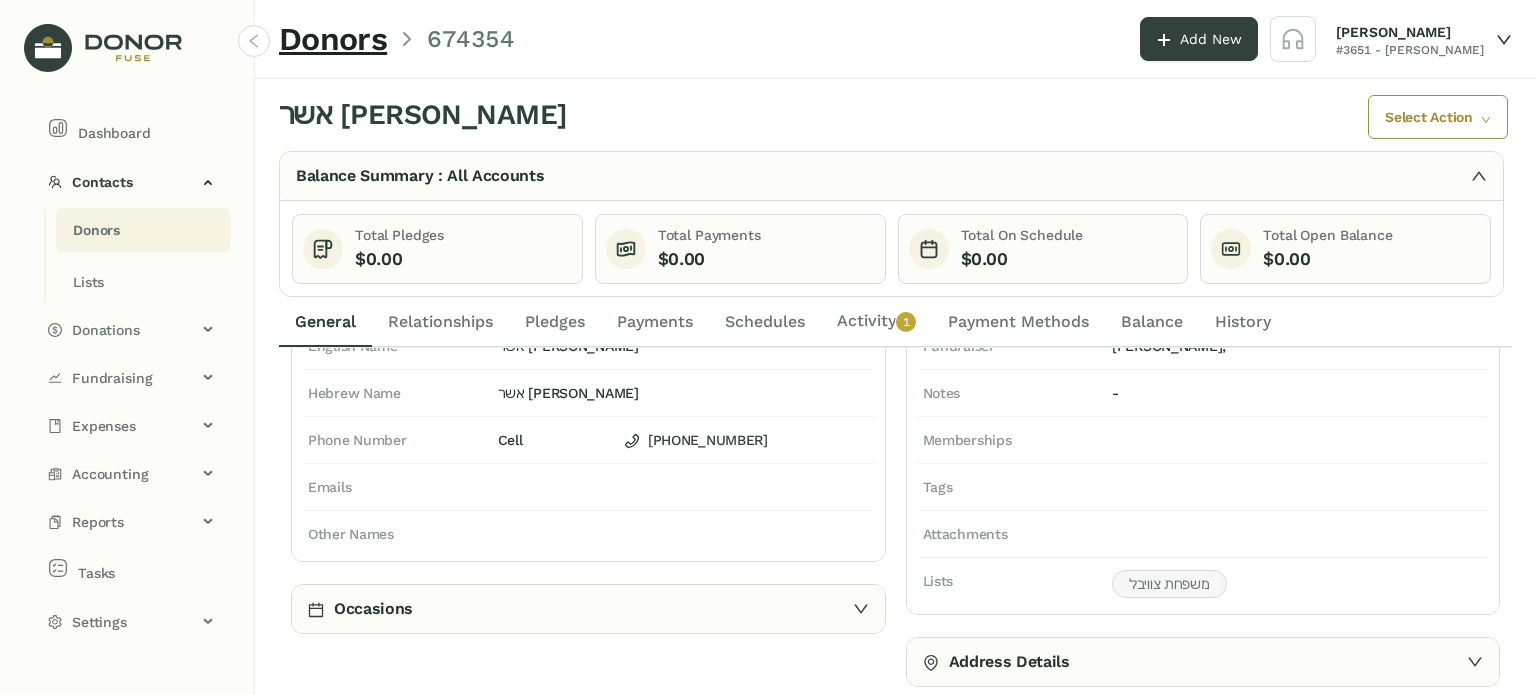 scroll, scrollTop: 174, scrollLeft: 0, axis: vertical 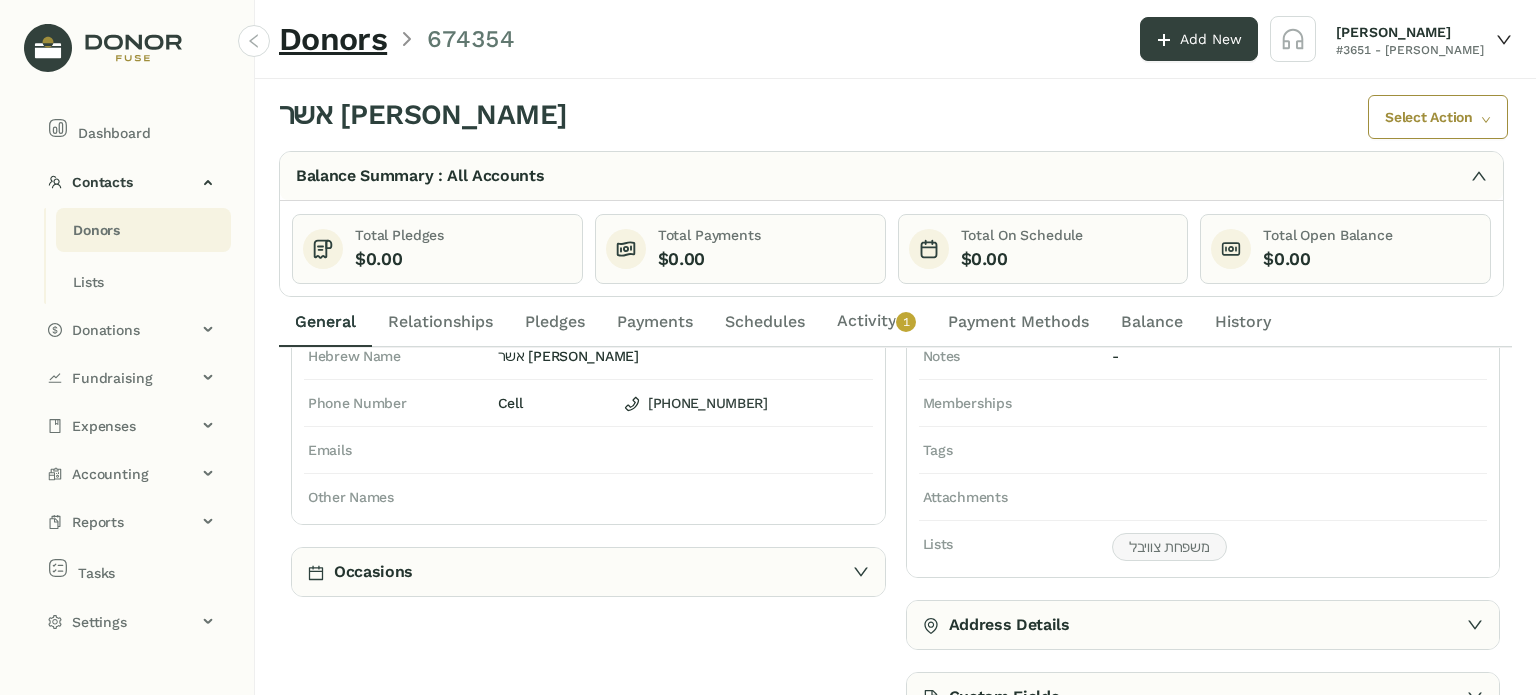 click on "Custom Fields" 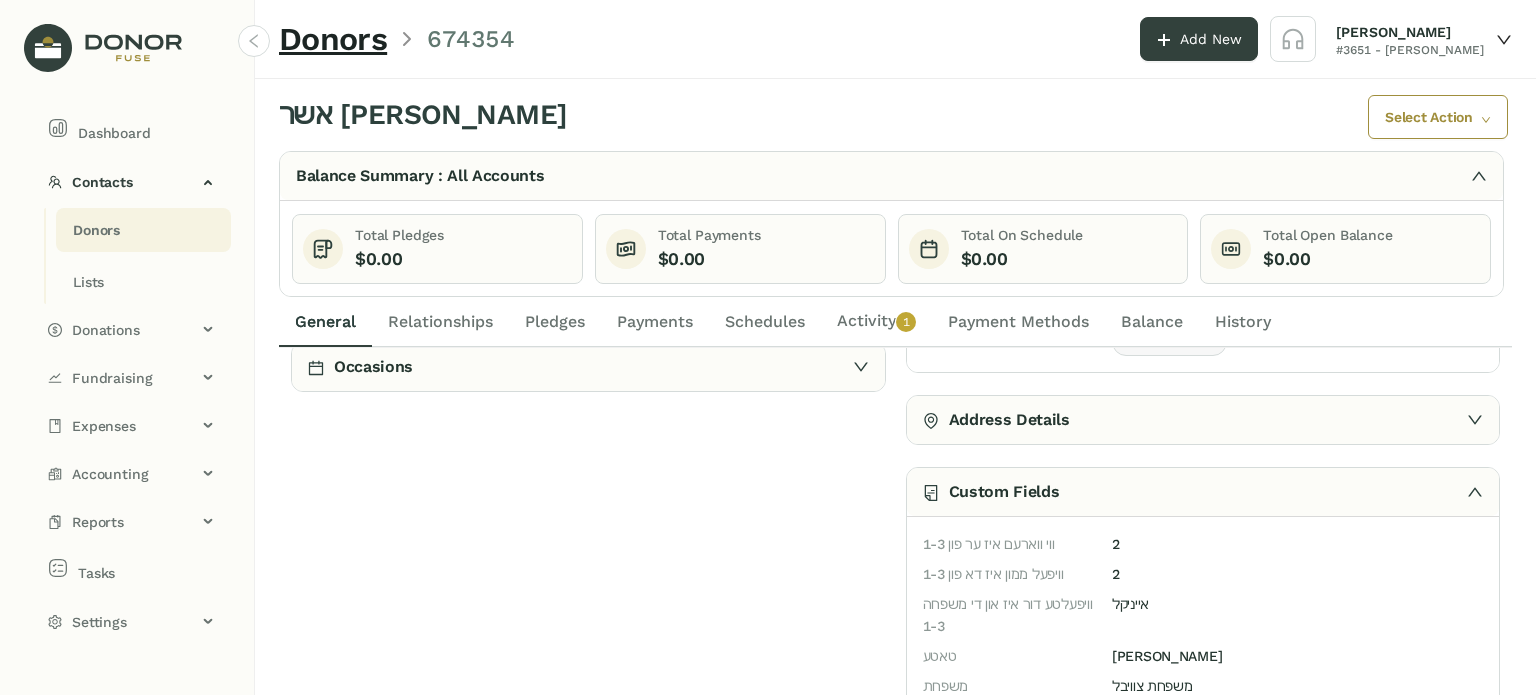 scroll, scrollTop: 0, scrollLeft: 0, axis: both 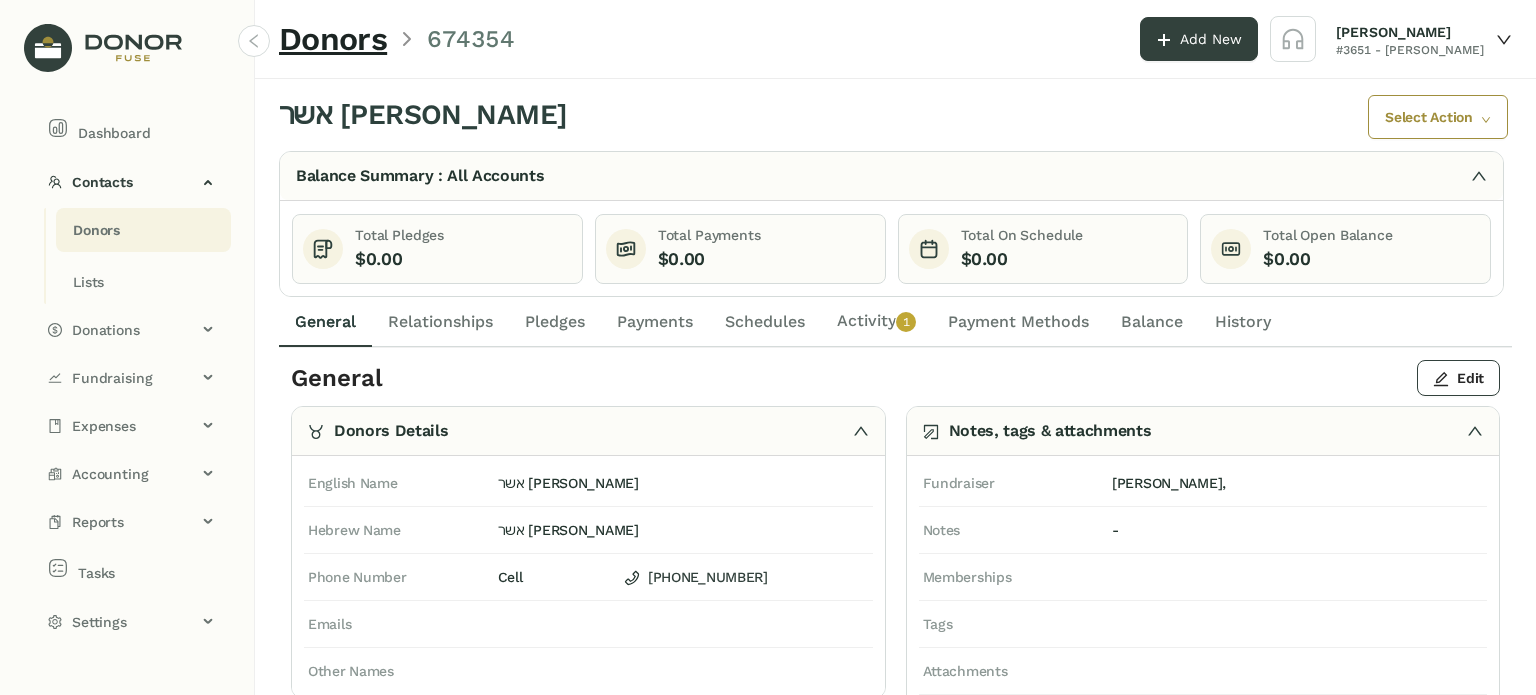 click on "Activity   0   1   2   3   4   5   6   7   8   9" 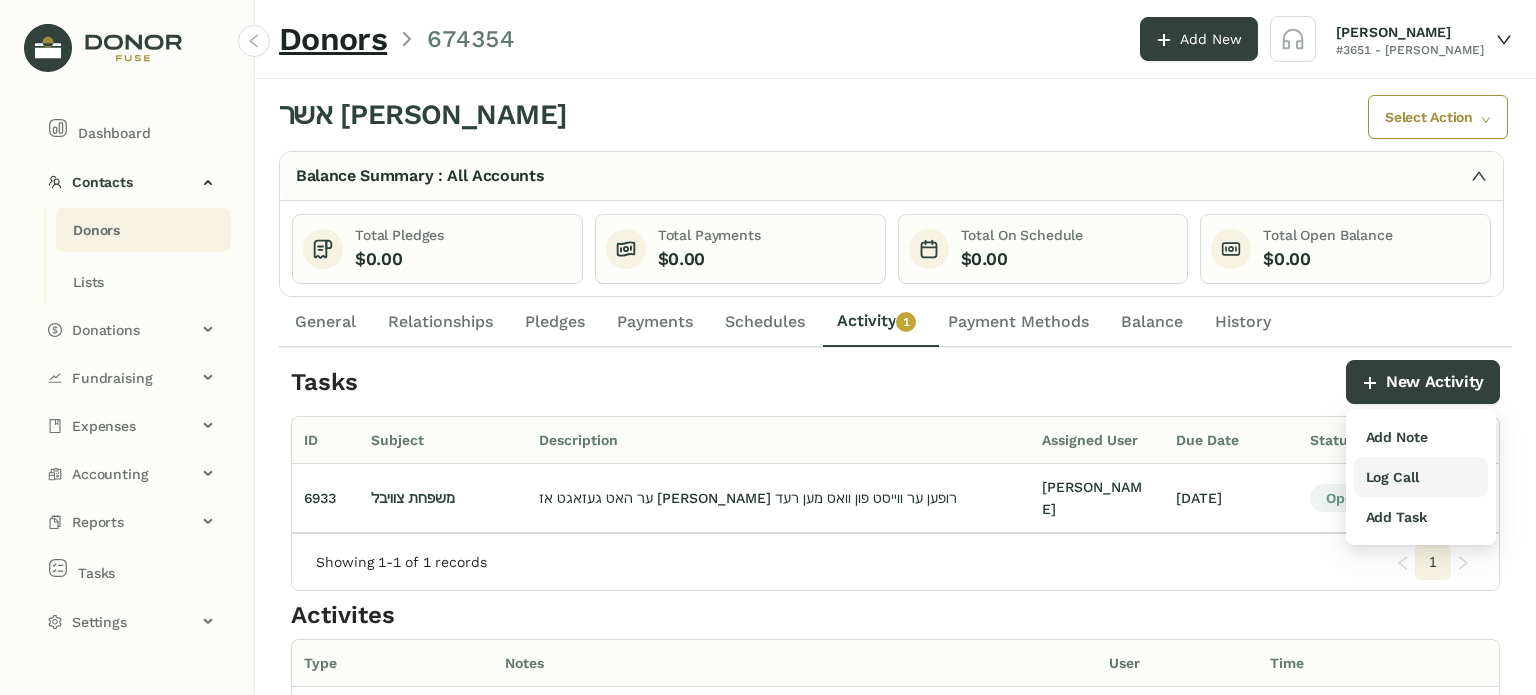 click on "Log Call" at bounding box center (1392, 477) 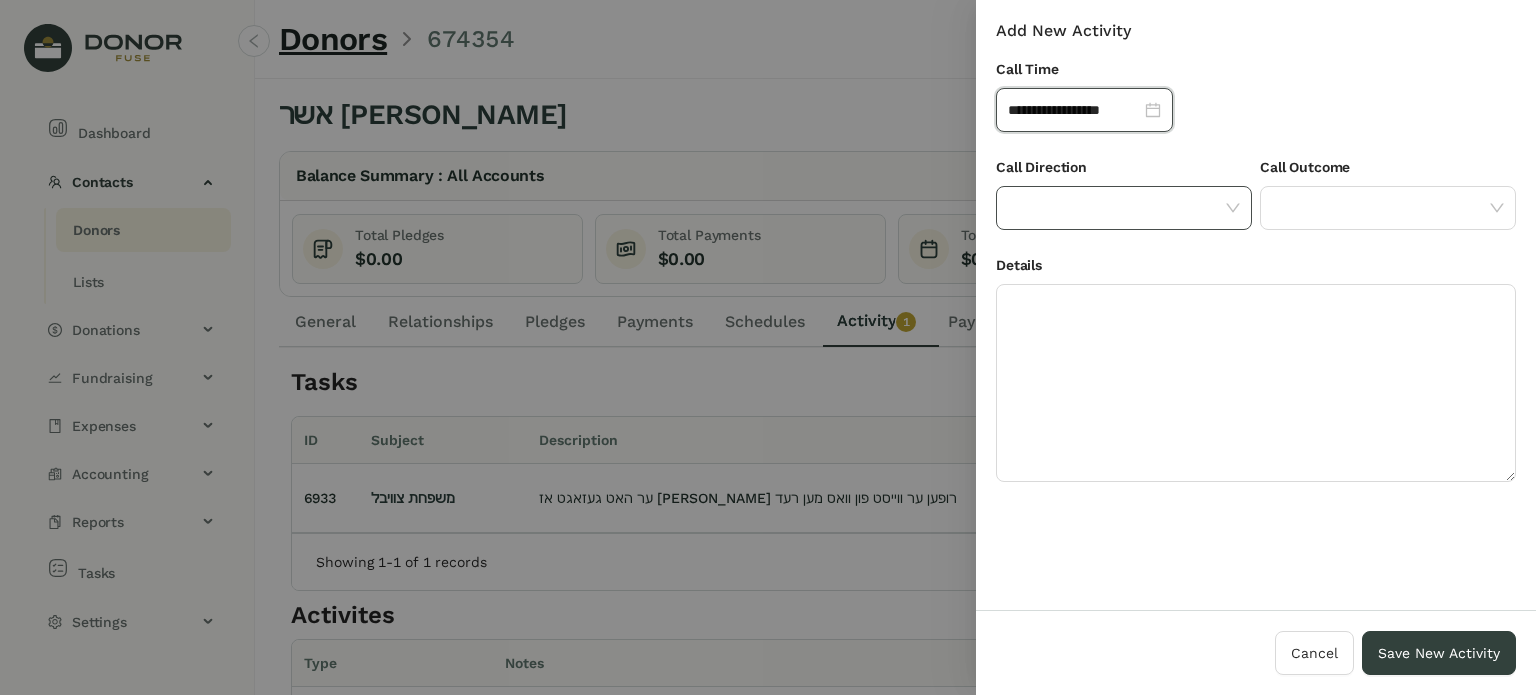 click 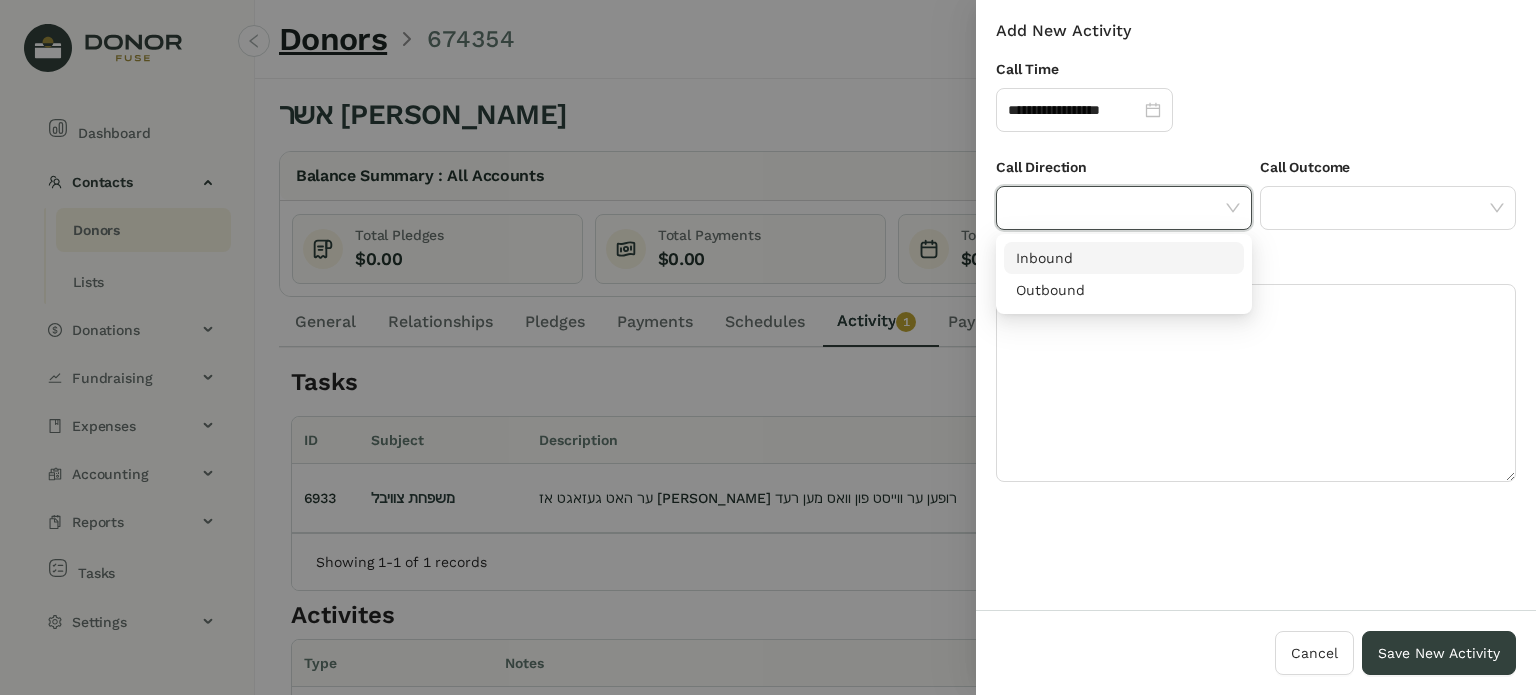 click on "Inbound" at bounding box center (1124, 258) 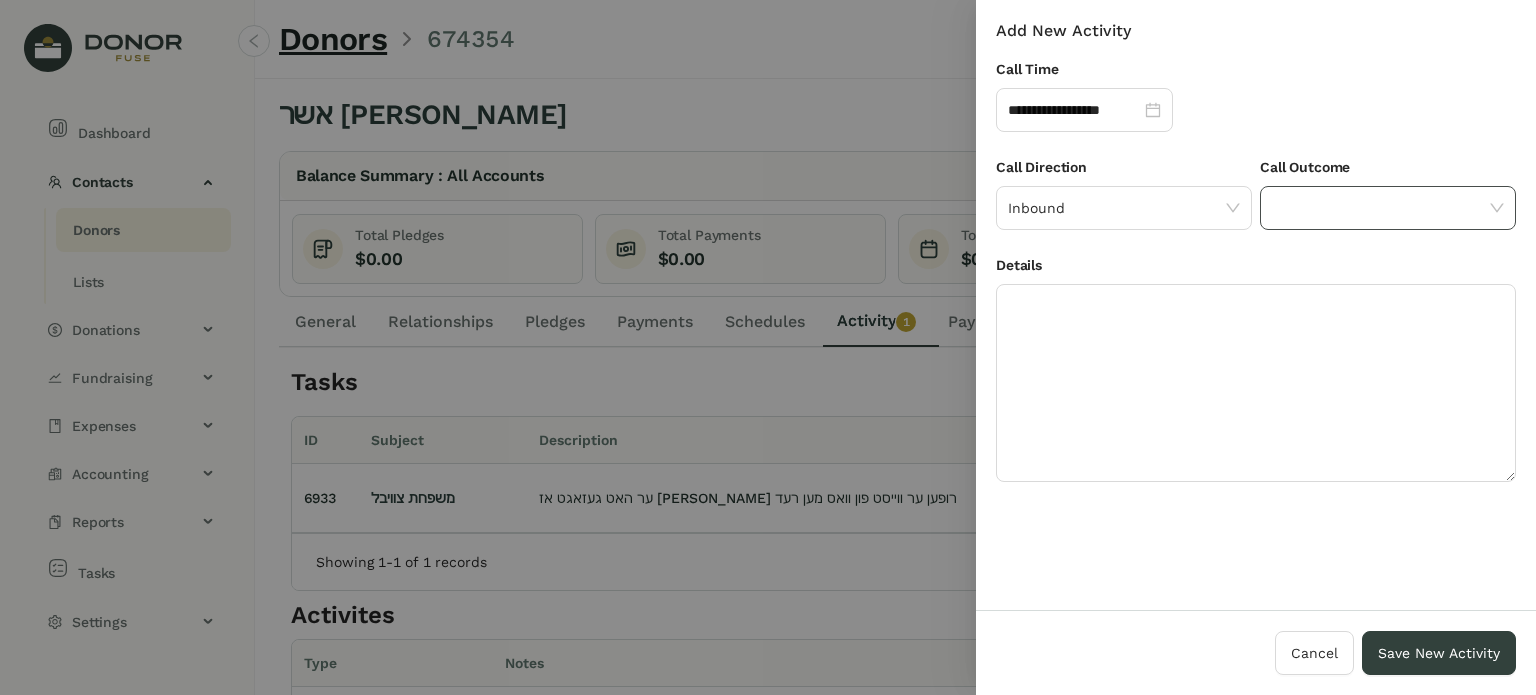 click 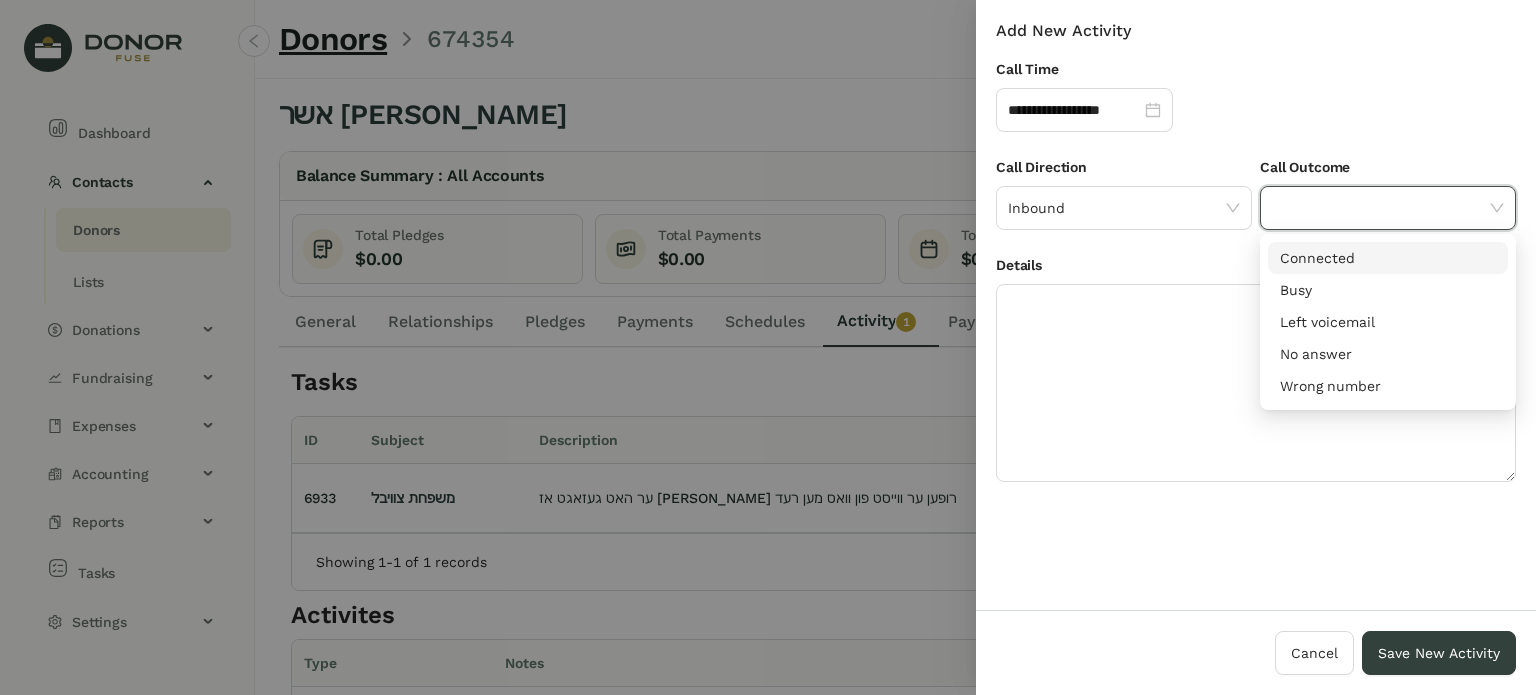 click on "Connected" at bounding box center (1388, 258) 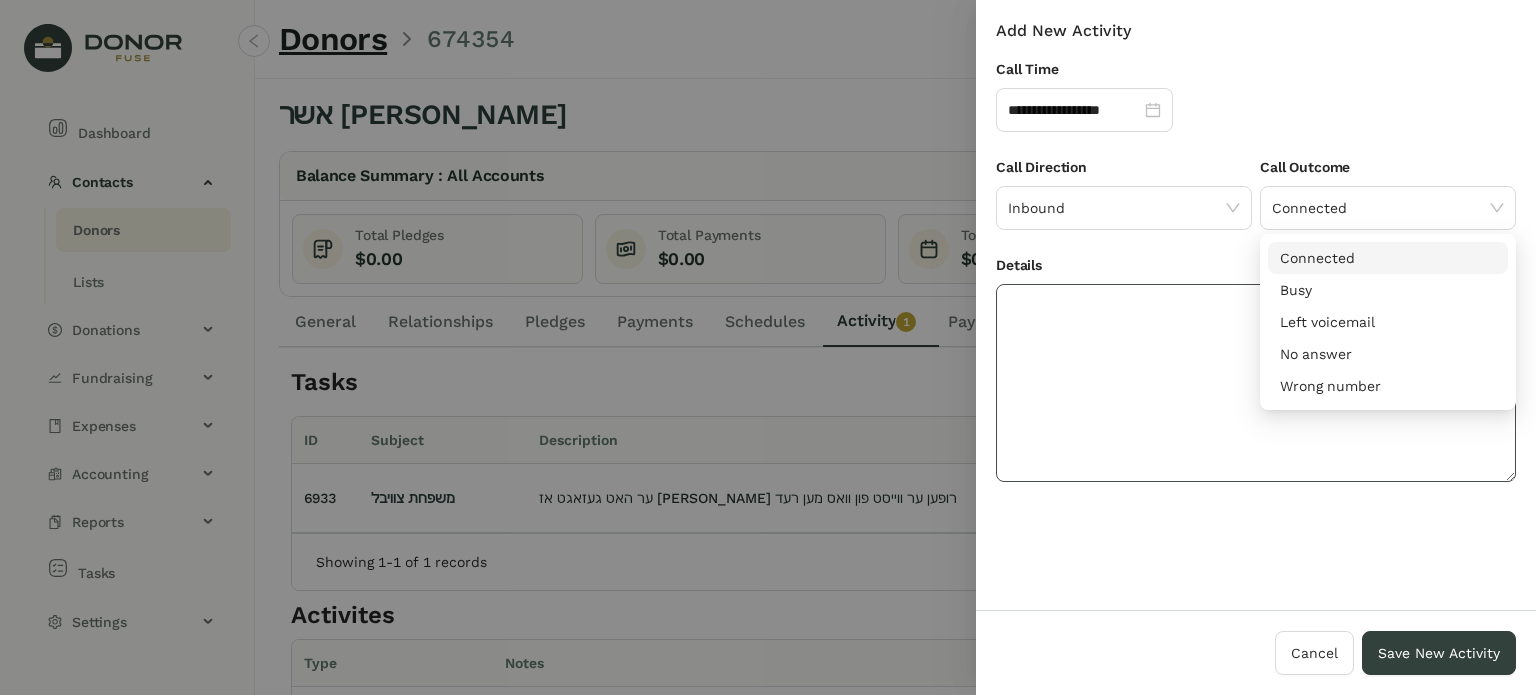 click 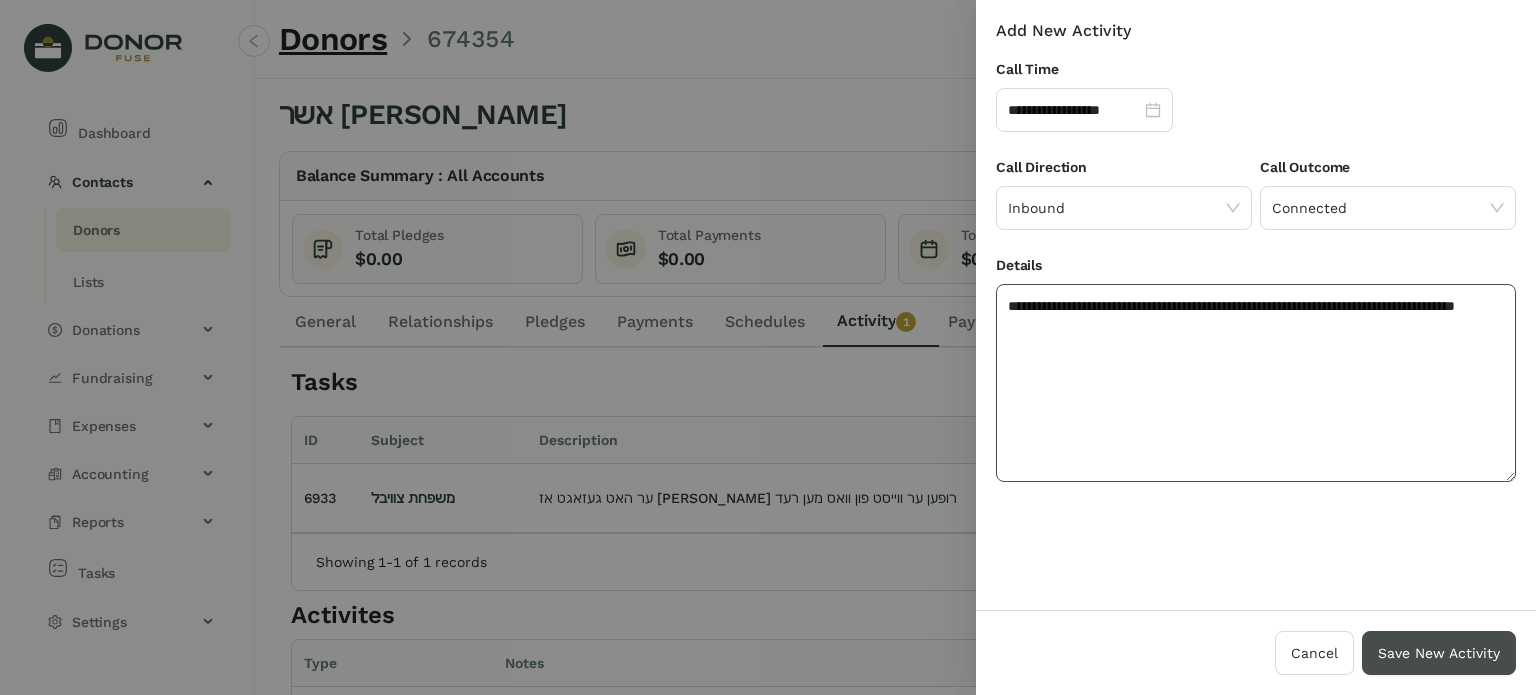 type on "**********" 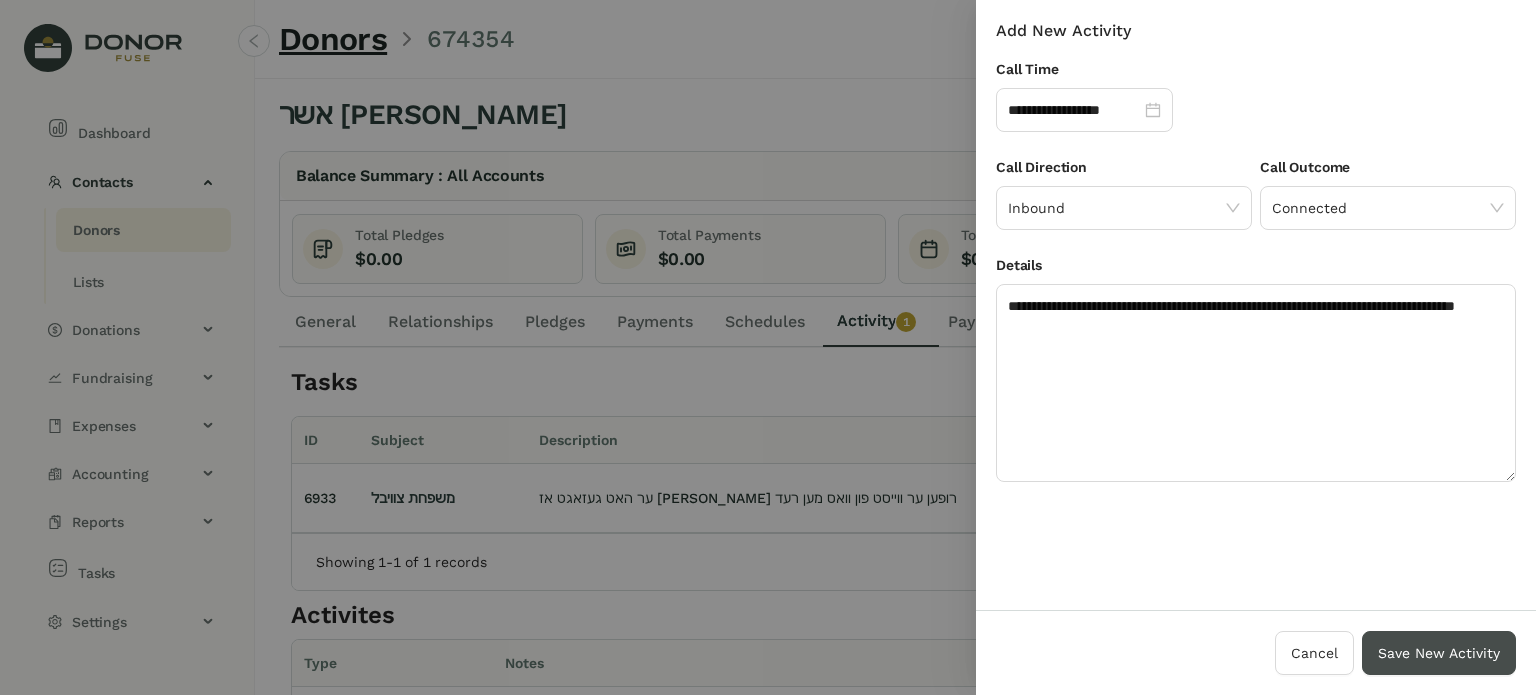 click on "Save New Activity" at bounding box center [1439, 653] 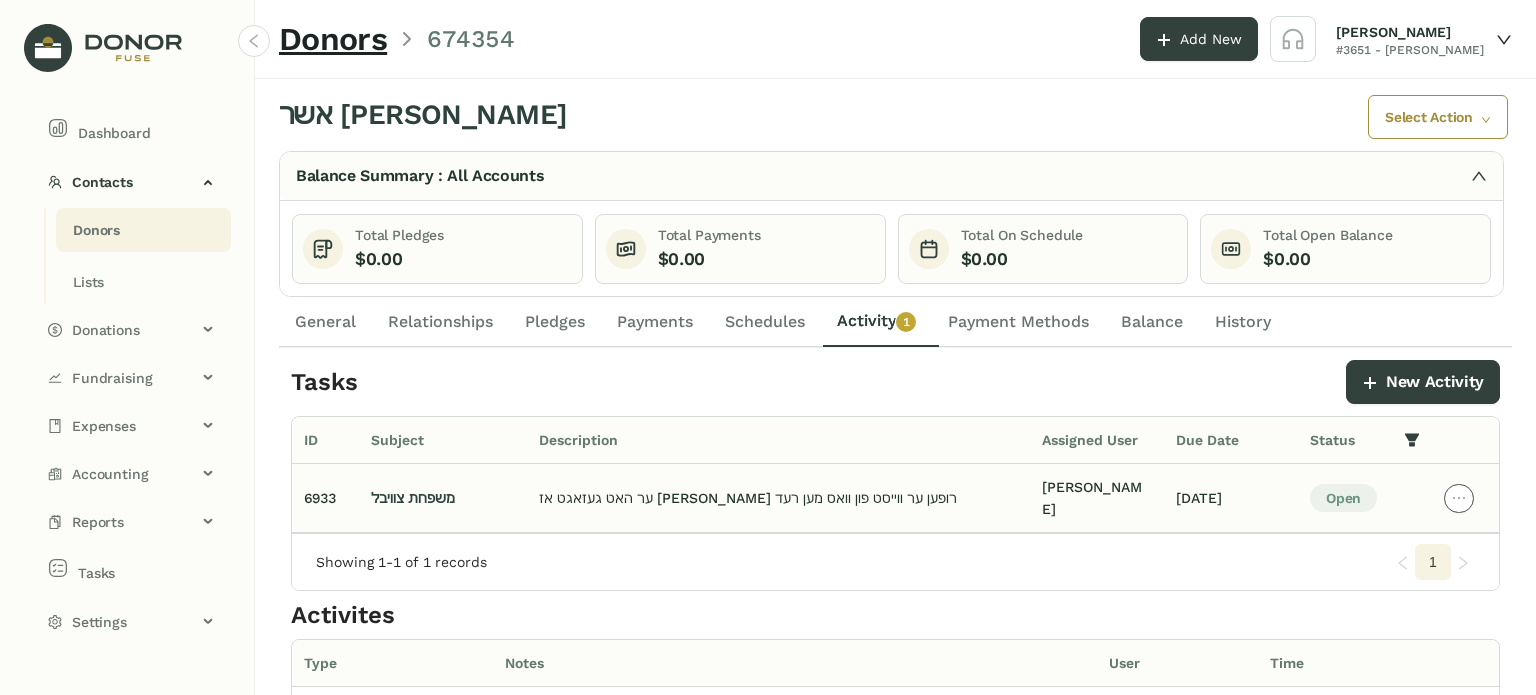 click 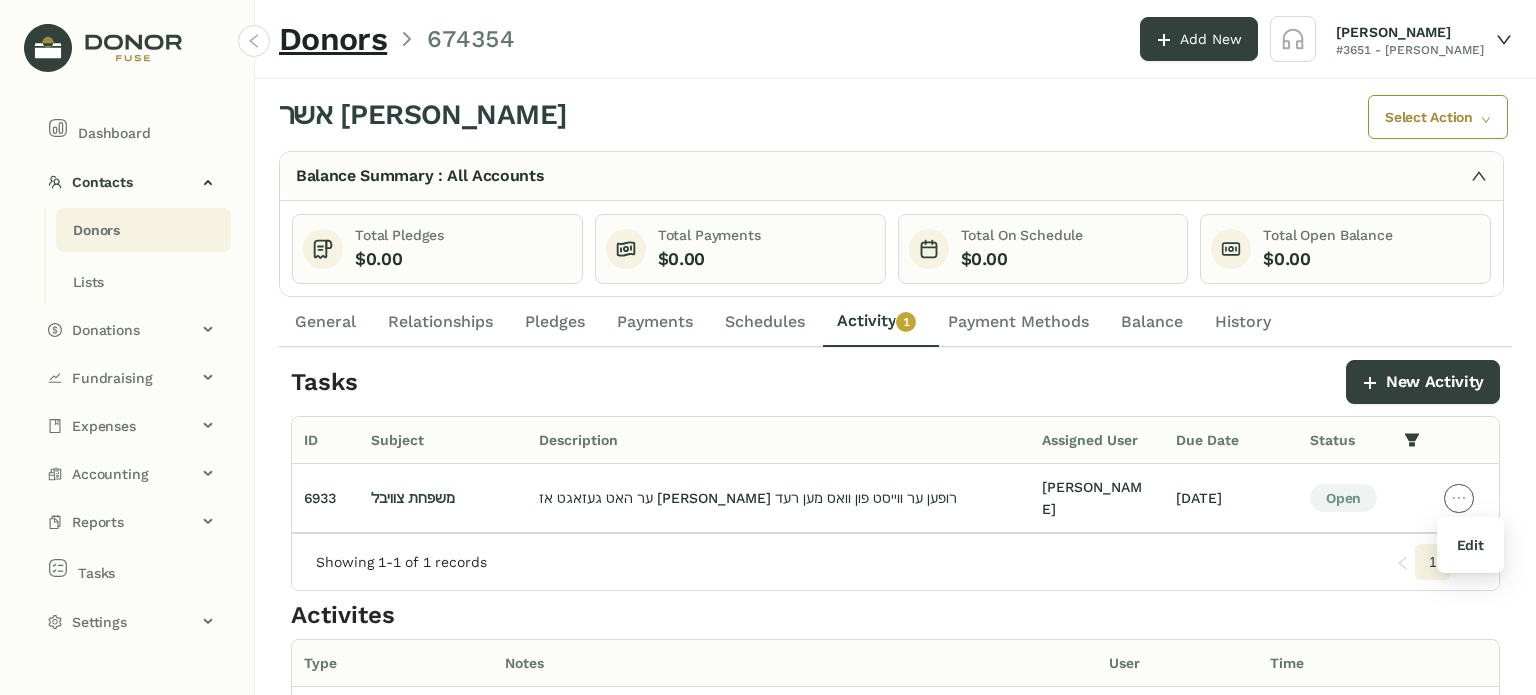 scroll, scrollTop: 162, scrollLeft: 0, axis: vertical 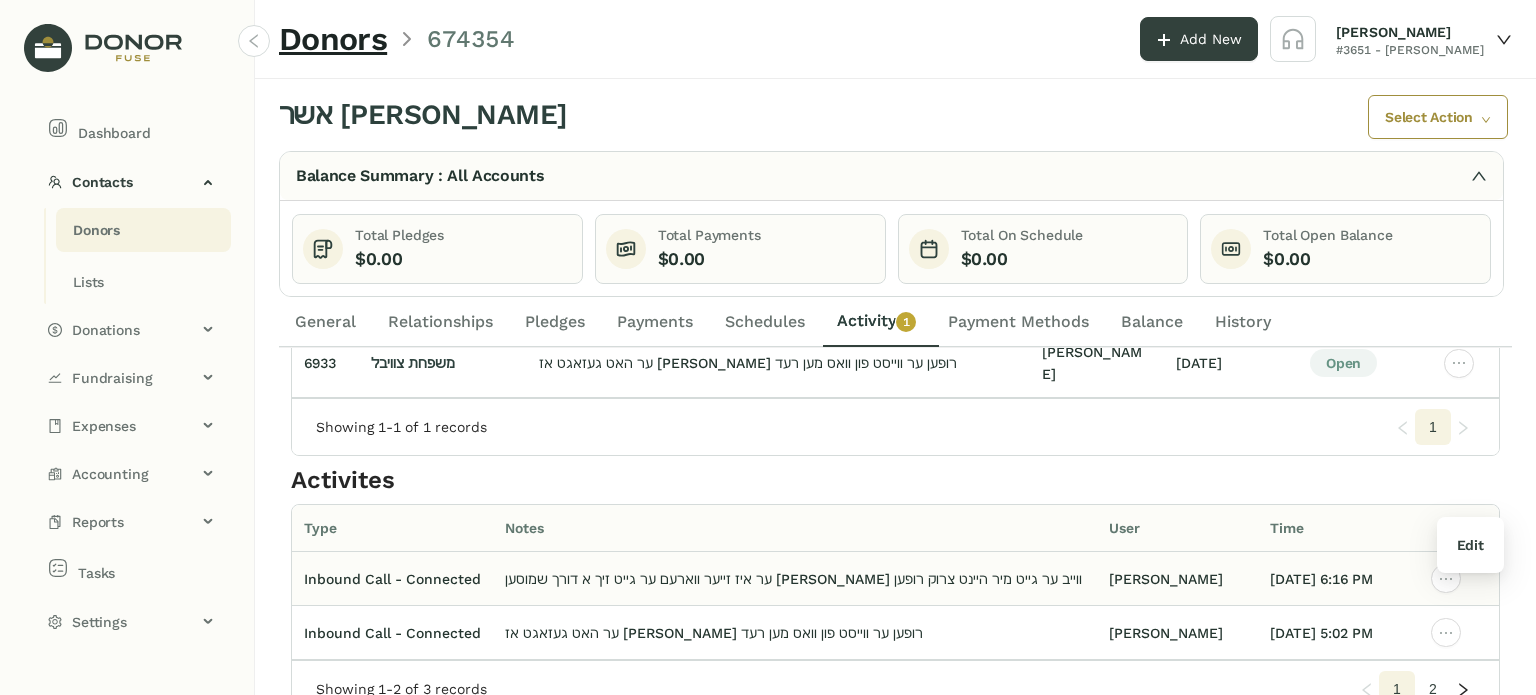 click on "ער איז זייער ווארעם ער גייט זיך א דורך שמוסען מיט זיין ווייב ער גייט מיר היינט צרוק רופען" 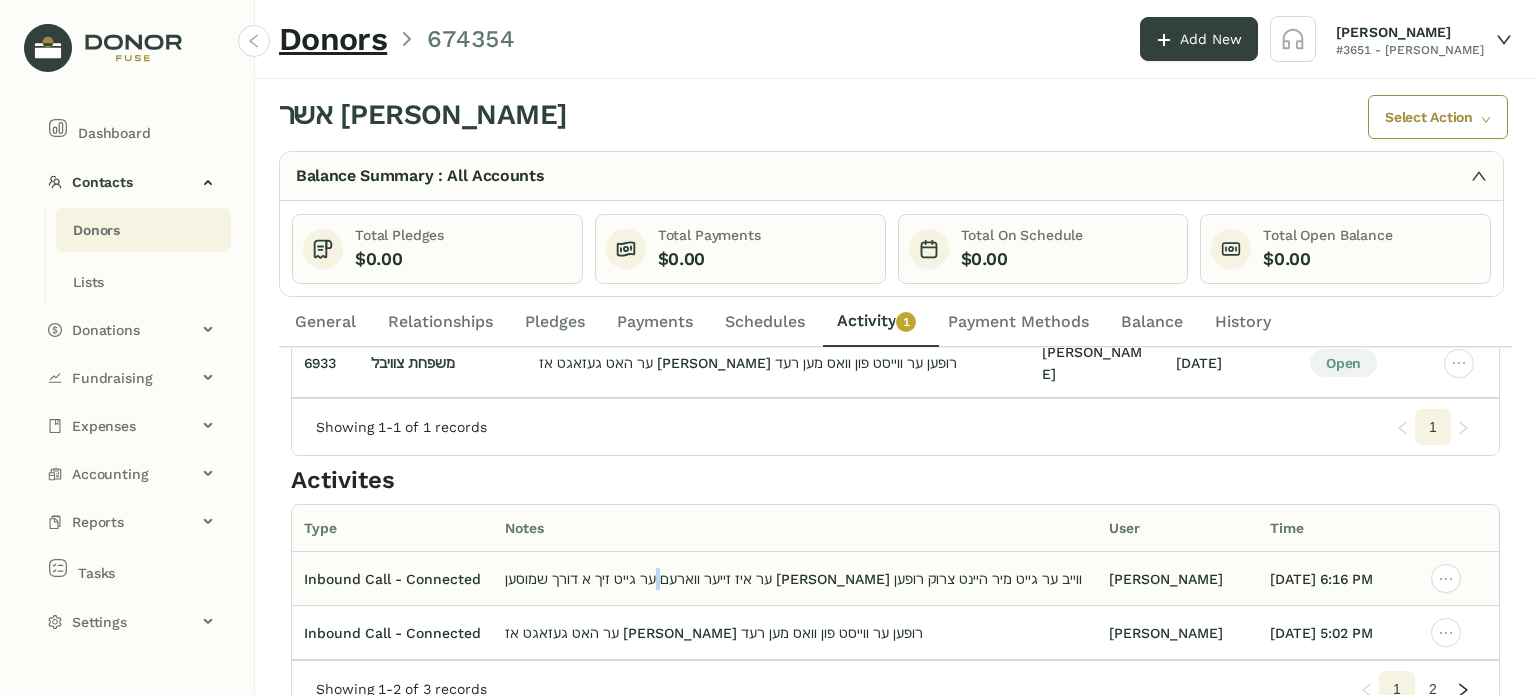 click on "ער איז זייער ווארעם ער גייט זיך א דורך שמוסען מיט זיין ווייב ער גייט מיר היינט צרוק רופען" 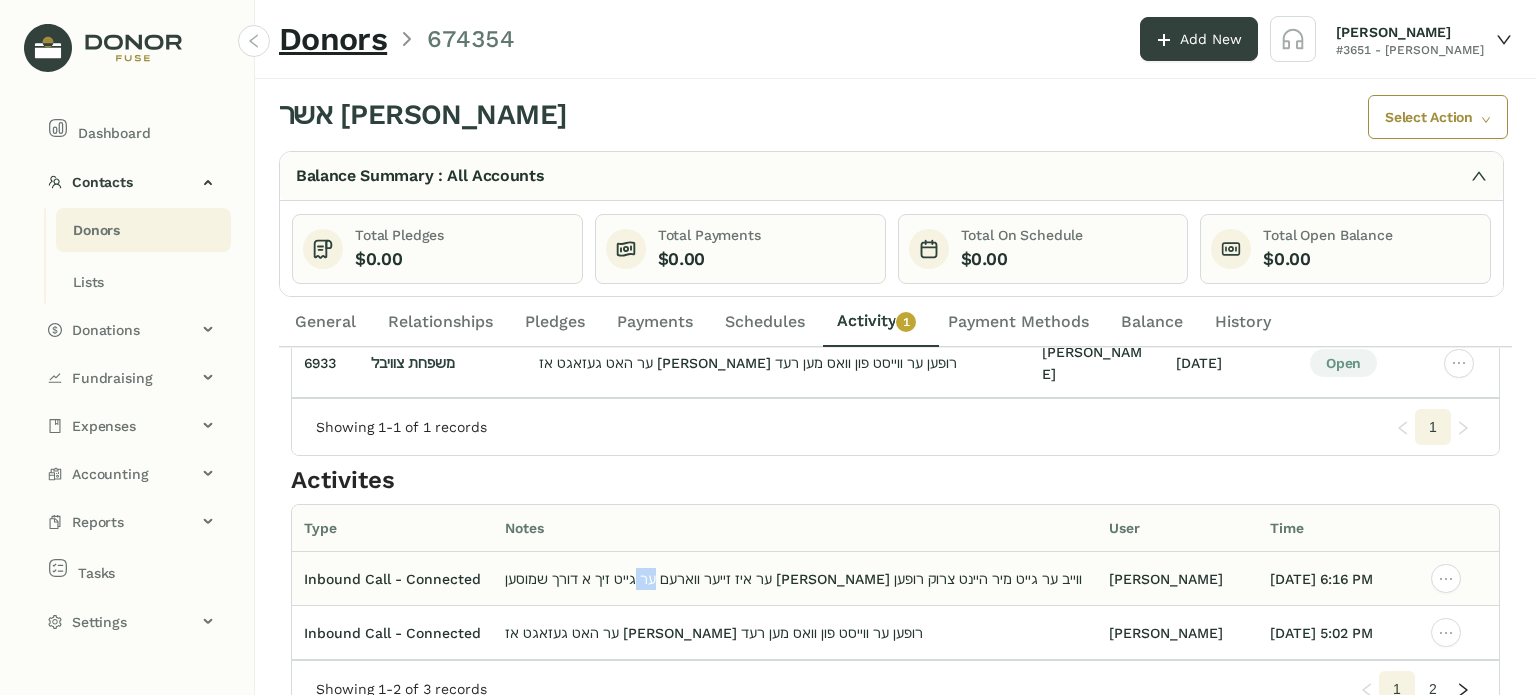 click on "ער איז זייער ווארעם ער גייט זיך א דורך שמוסען מיט זיין ווייב ער גייט מיר היינט צרוק רופען" 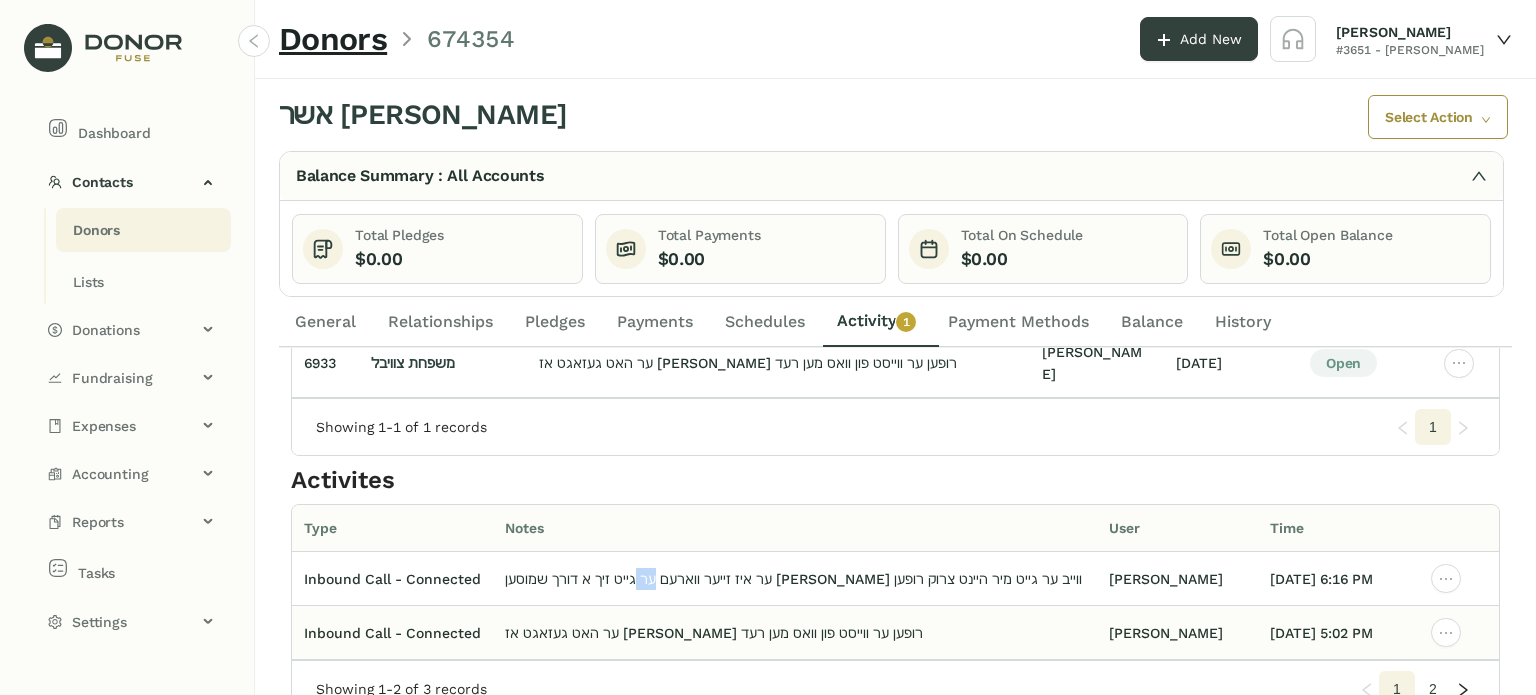drag, startPoint x: 504, startPoint y: 555, endPoint x: 1396, endPoint y: 603, distance: 893.2905 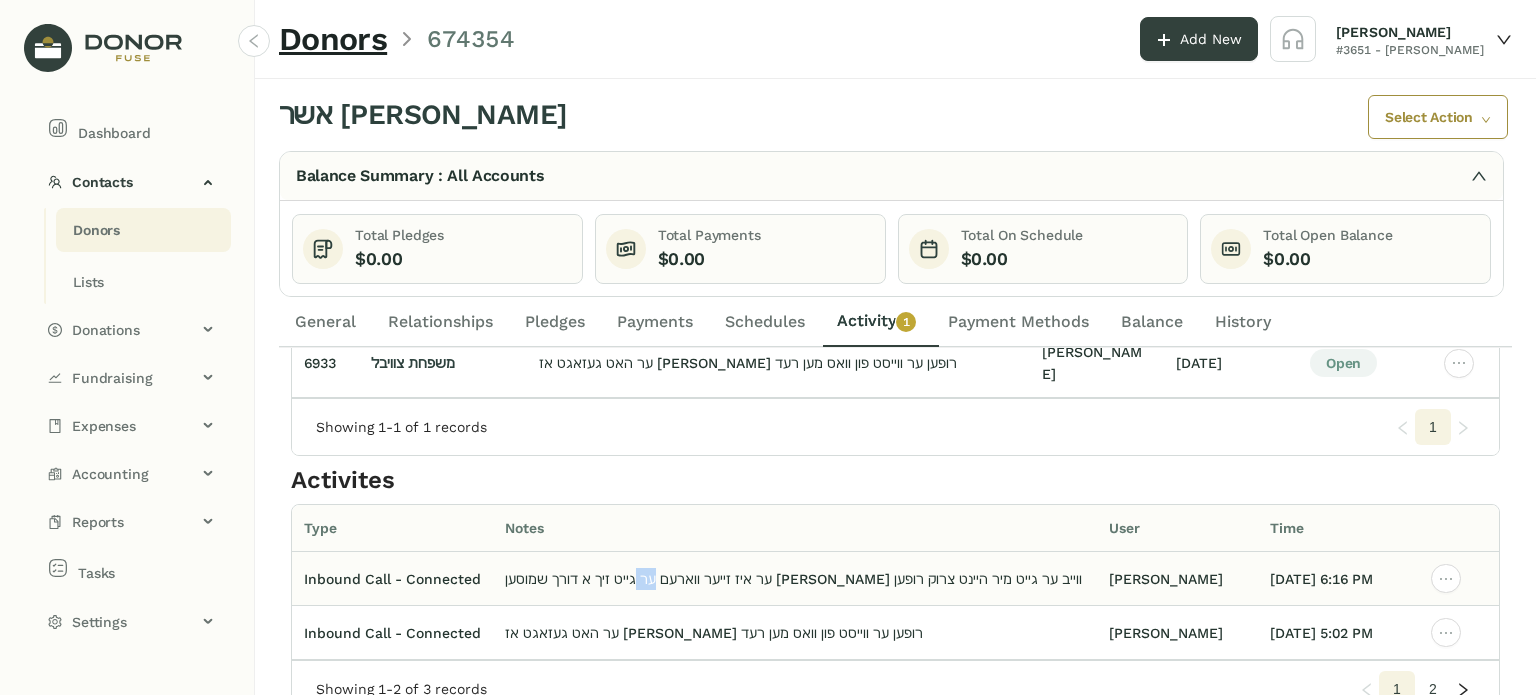 click on "ער איז זייער ווארעם ער גייט זיך א דורך שמוסען מיט זיין ווייב ער גייט מיר היינט צרוק רופען" 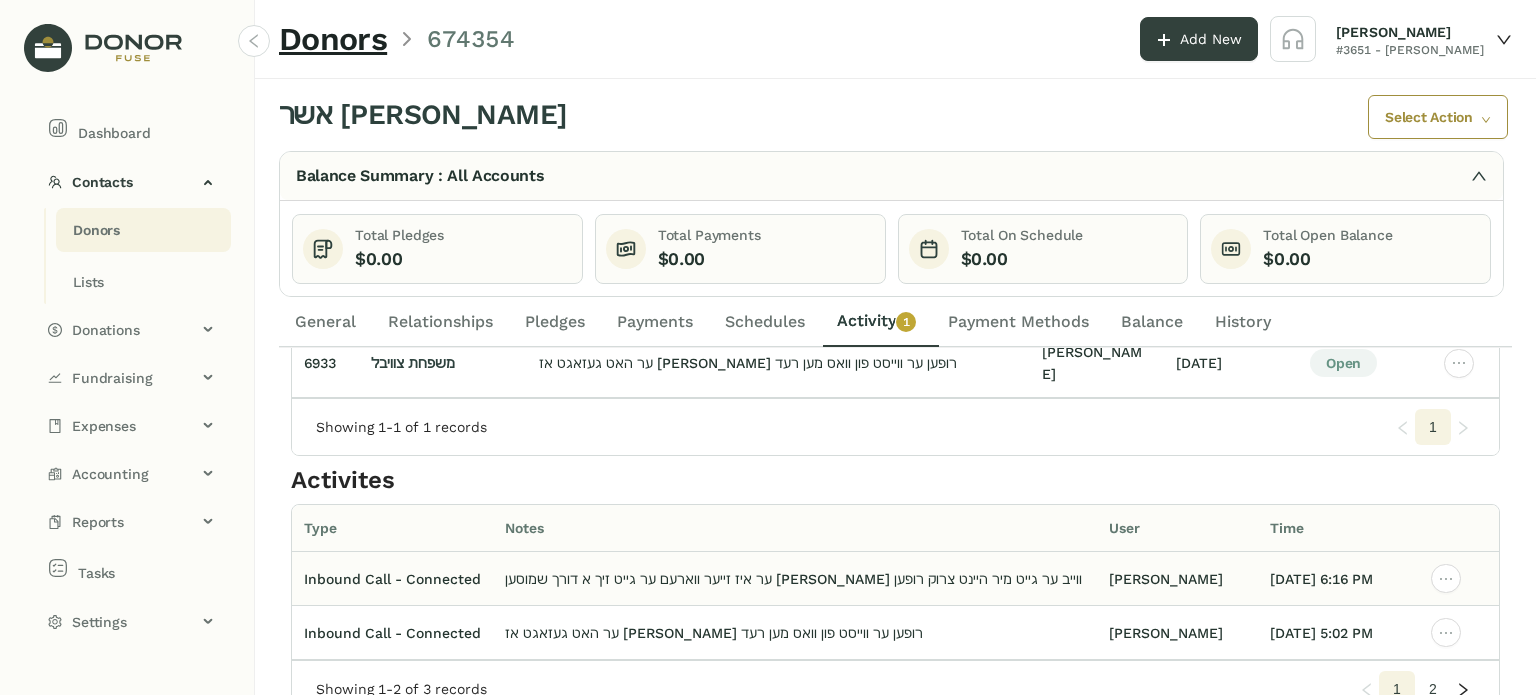 click on "ער איז זייער ווארעם ער גייט זיך א דורך שמוסען מיט זיין ווייב ער גייט מיר היינט צרוק רופען" 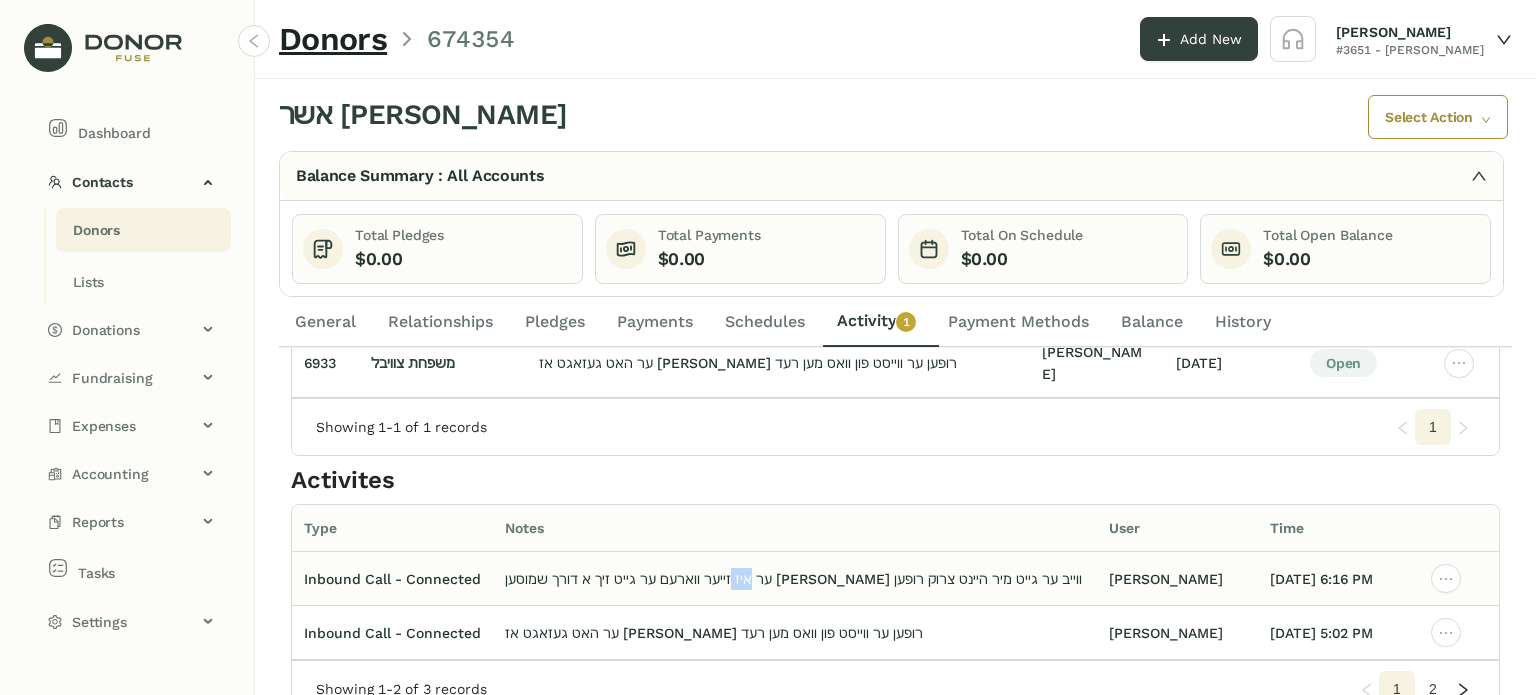 click on "ער איז זייער ווארעם ער גייט זיך א דורך שמוסען מיט זיין ווייב ער גייט מיר היינט צרוק רופען" 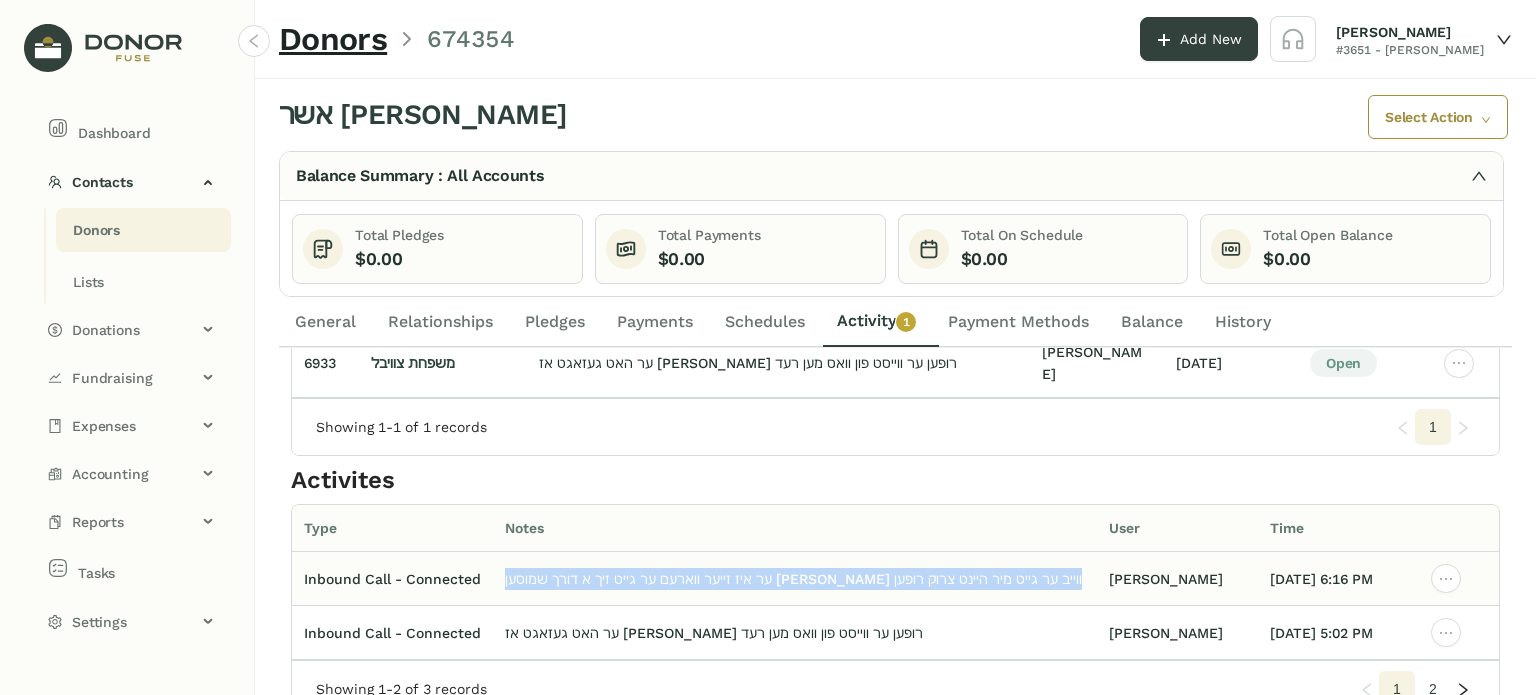 click on "ער איז זייער ווארעם ער גייט זיך א דורך שמוסען מיט זיין ווייב ער גייט מיר היינט צרוק רופען" 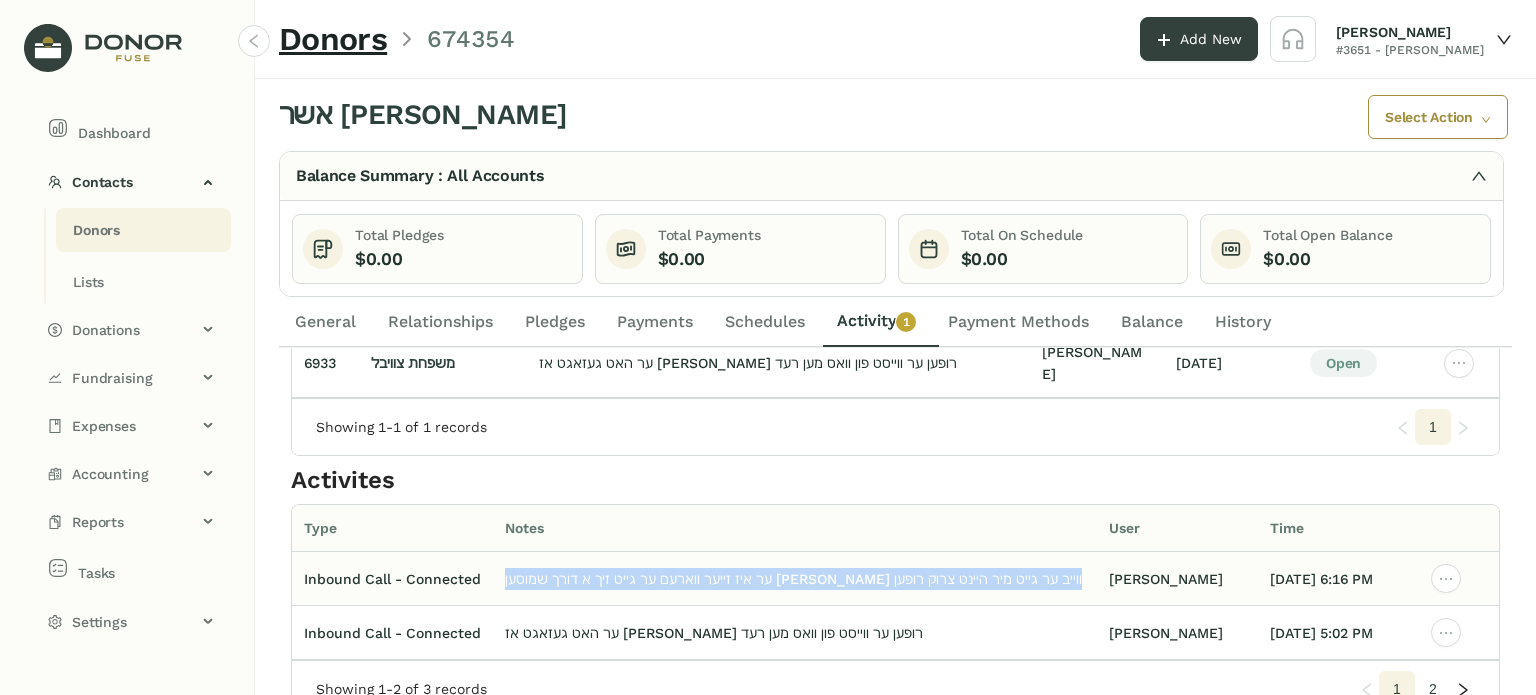 copy on "ער איז זייער ווארעם ער גייט זיך א דורך שמוסען מיט זיין ווייב ער גייט מיר היינט צרוק רופען" 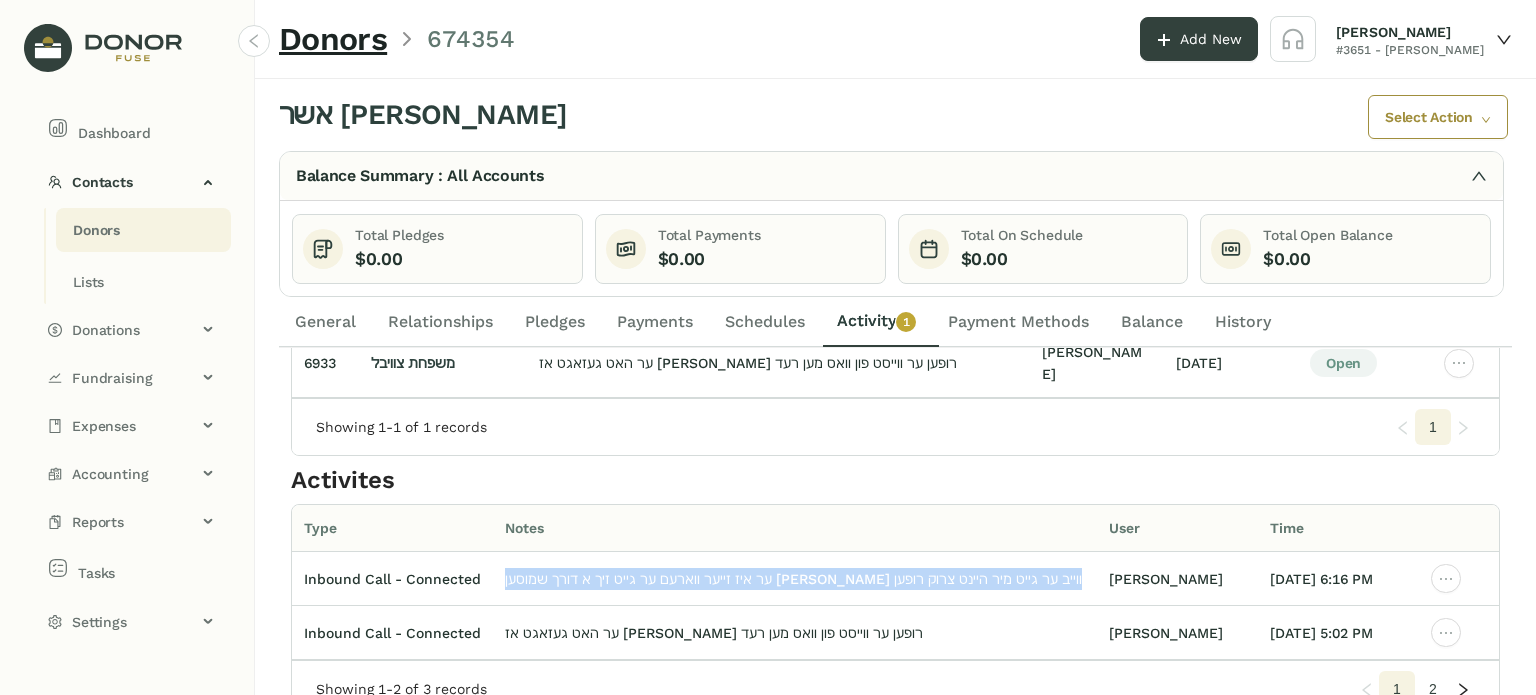 scroll, scrollTop: 0, scrollLeft: 0, axis: both 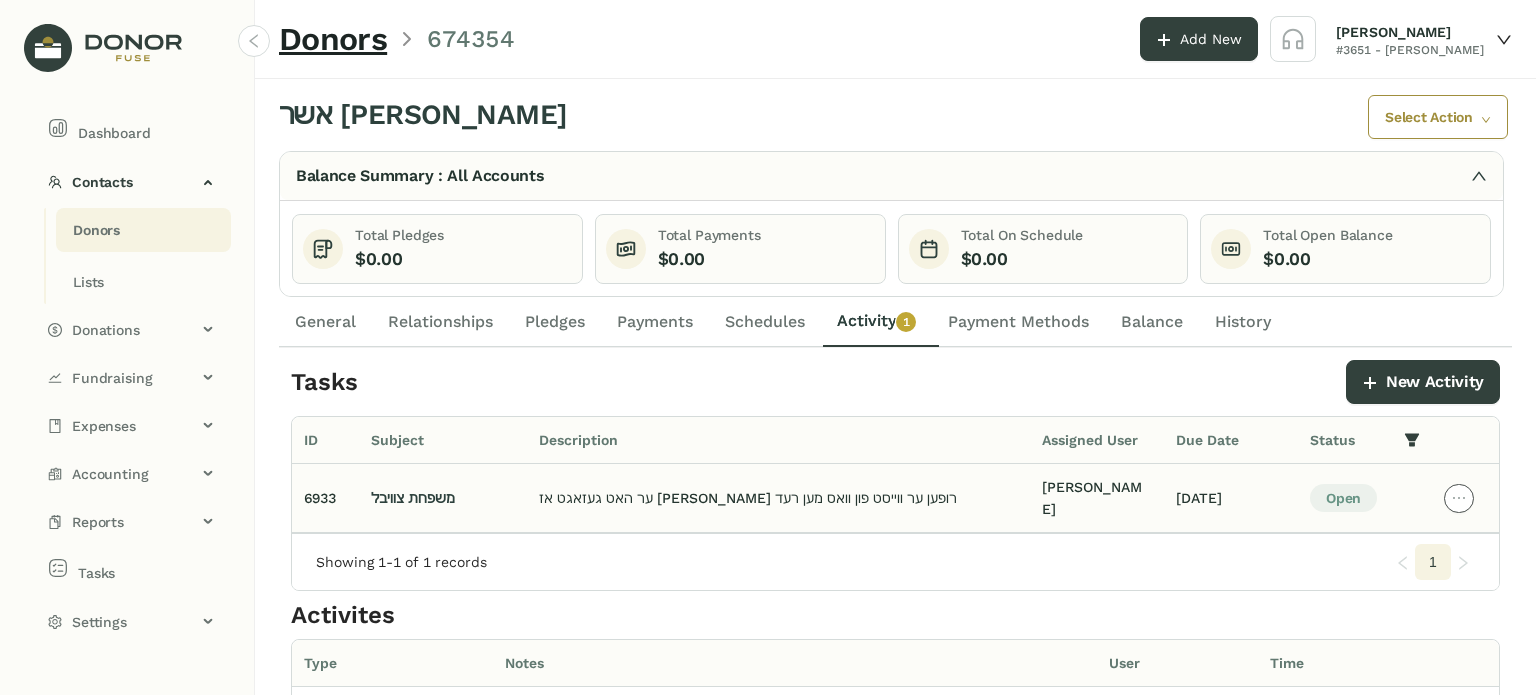 drag, startPoint x: 1451, startPoint y: 492, endPoint x: 1450, endPoint y: 522, distance: 30.016663 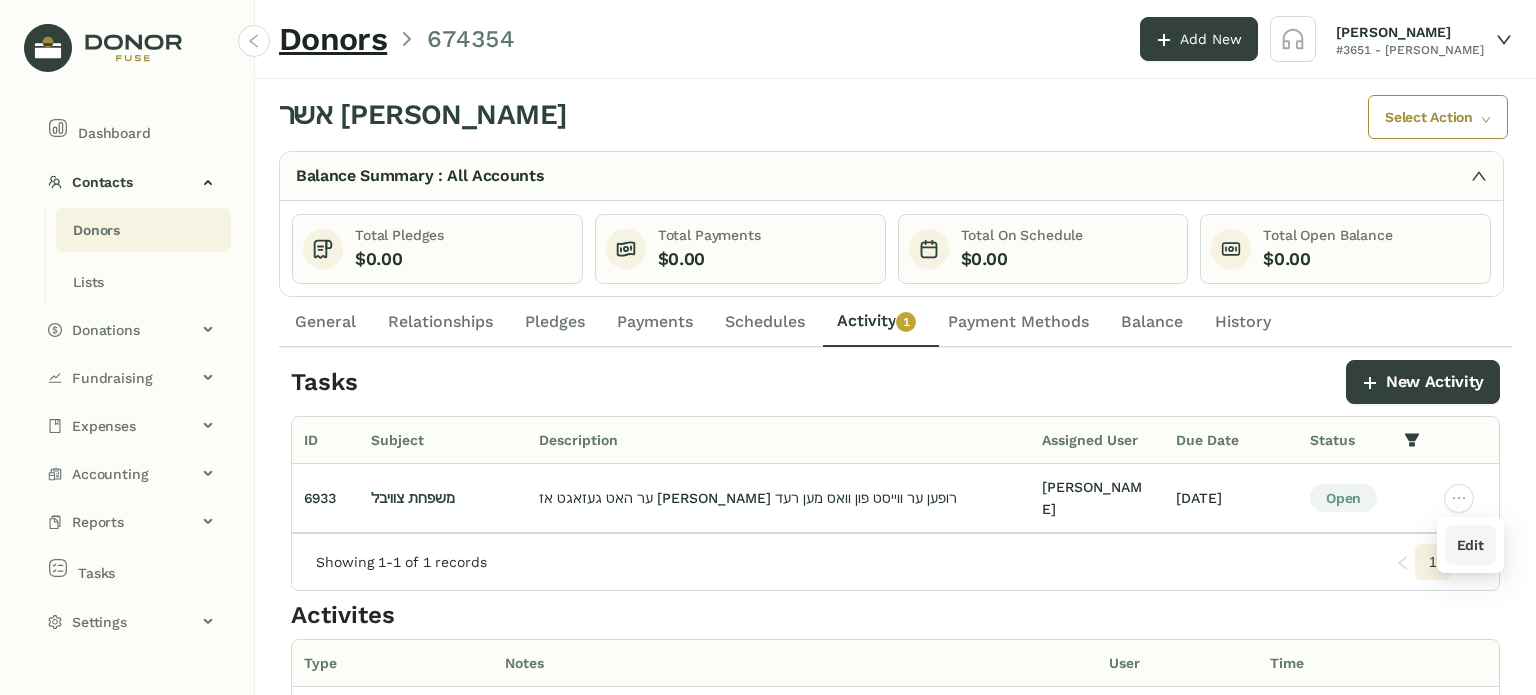 click on "Edit" at bounding box center (1470, 545) 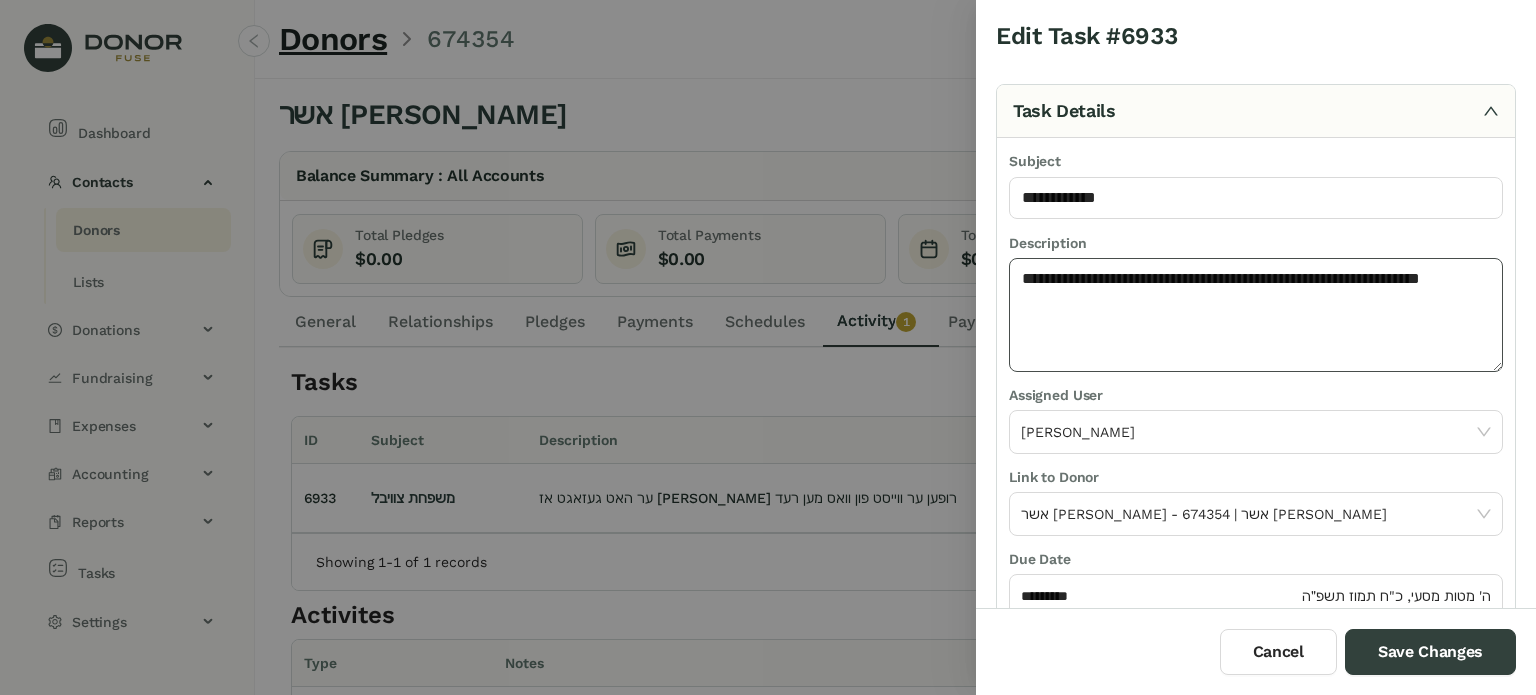 click on "**********" 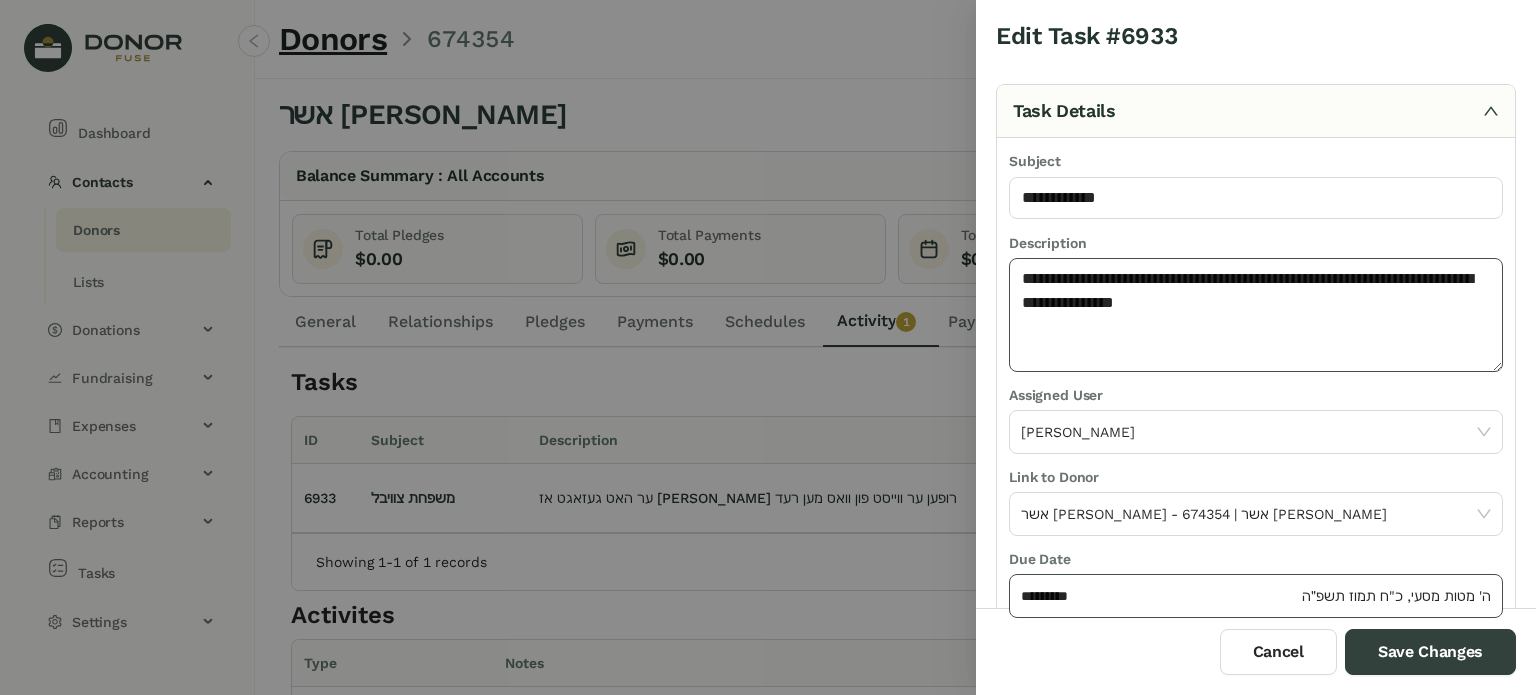 type on "**********" 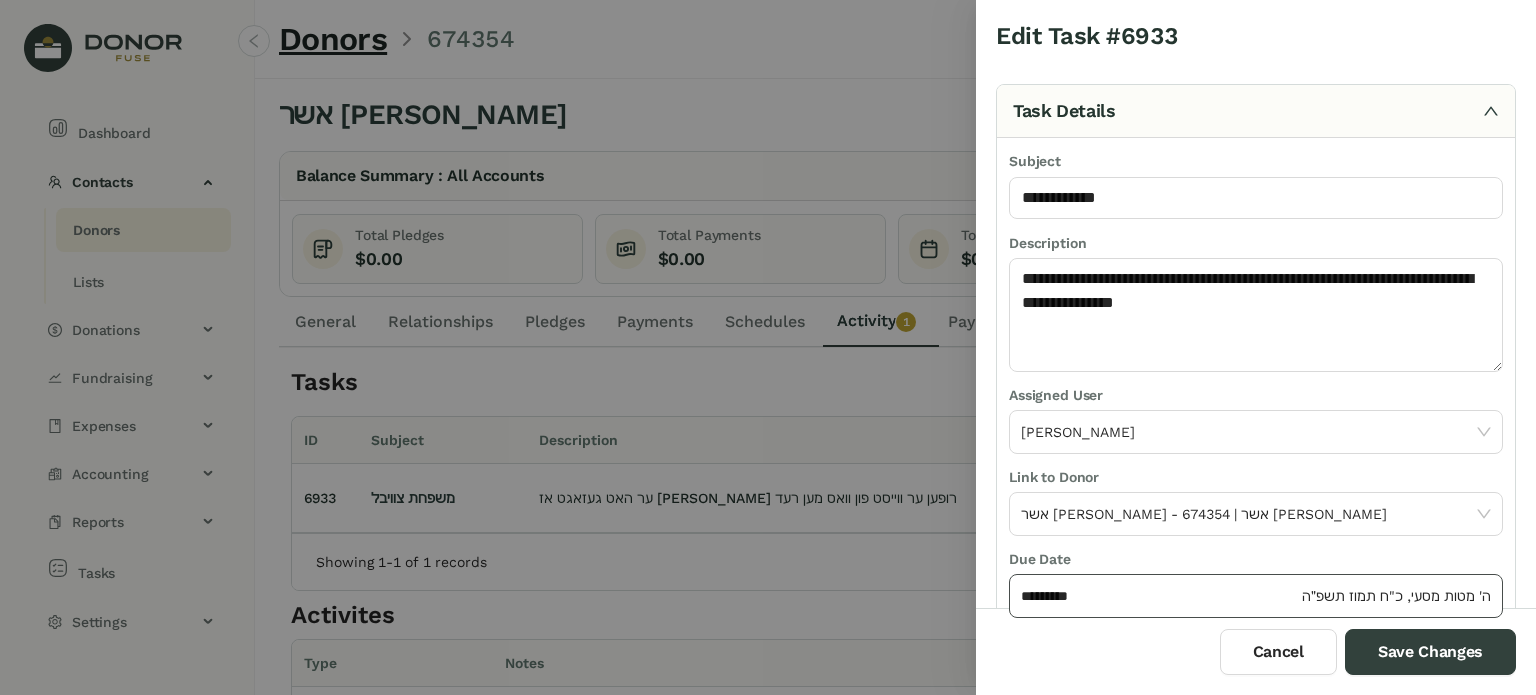 click on "*********" 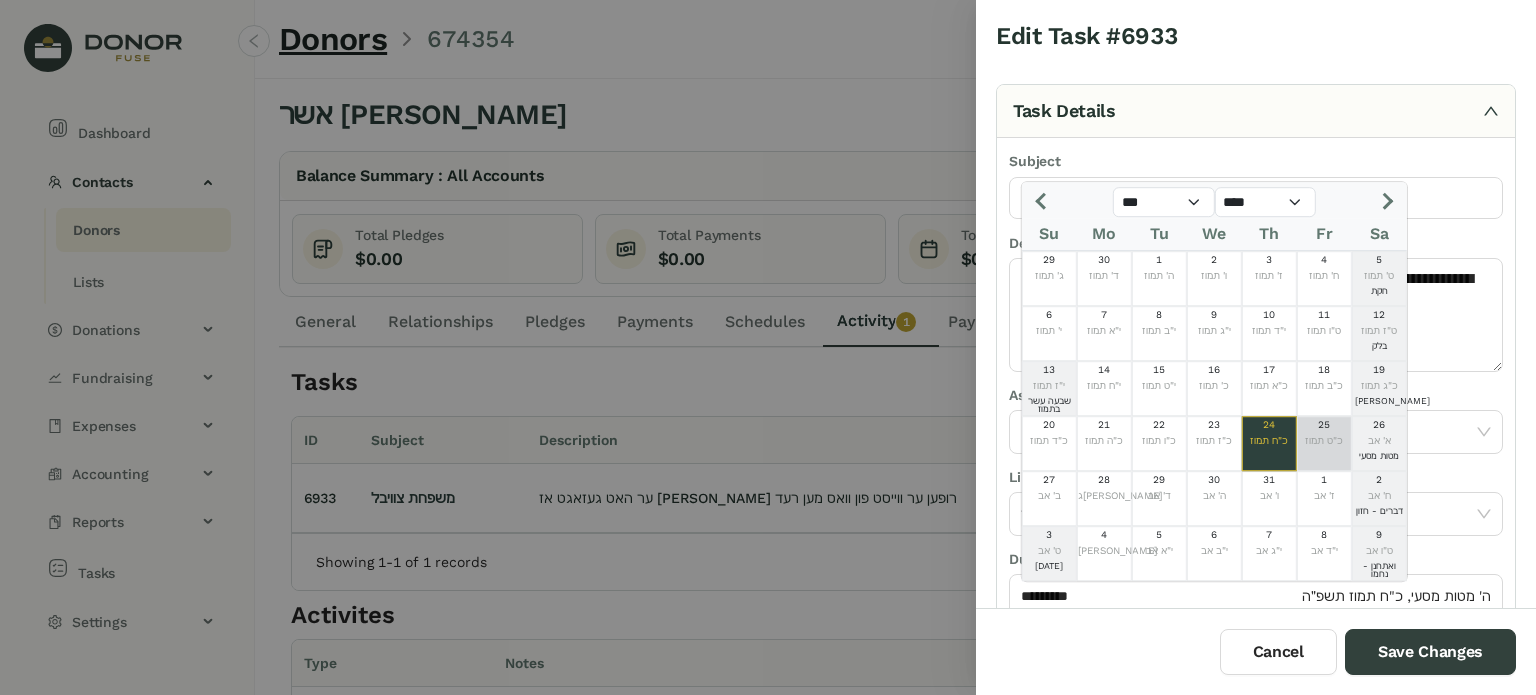 click on "25" 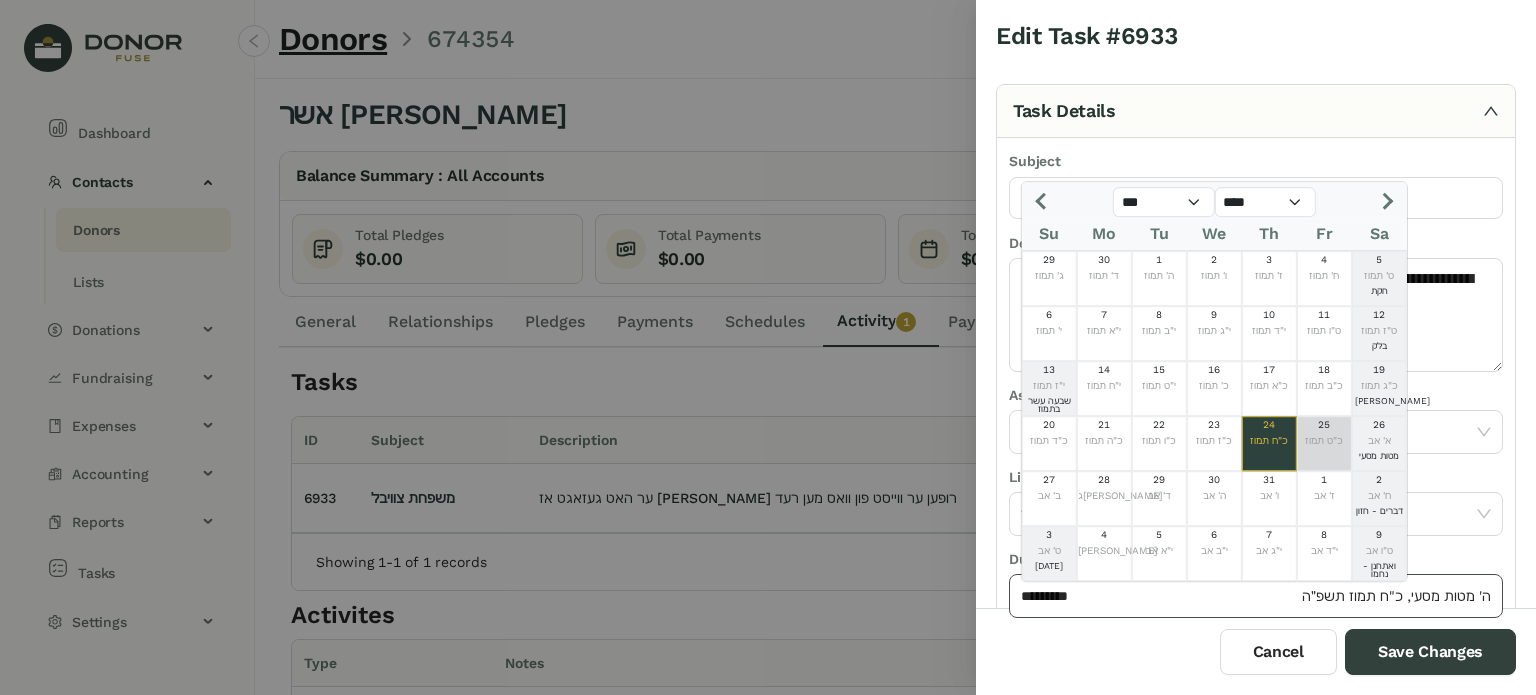 type on "*********" 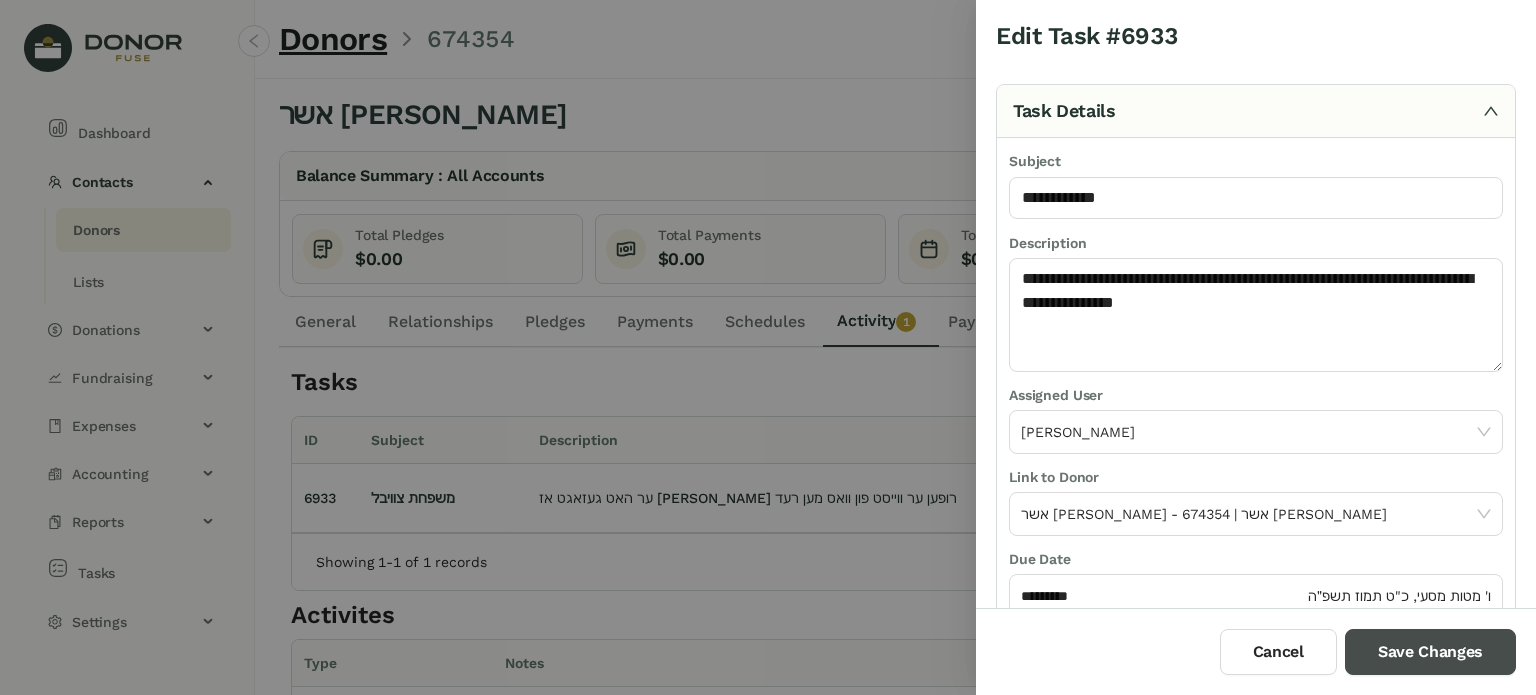 click on "Save Changes" at bounding box center [1430, 652] 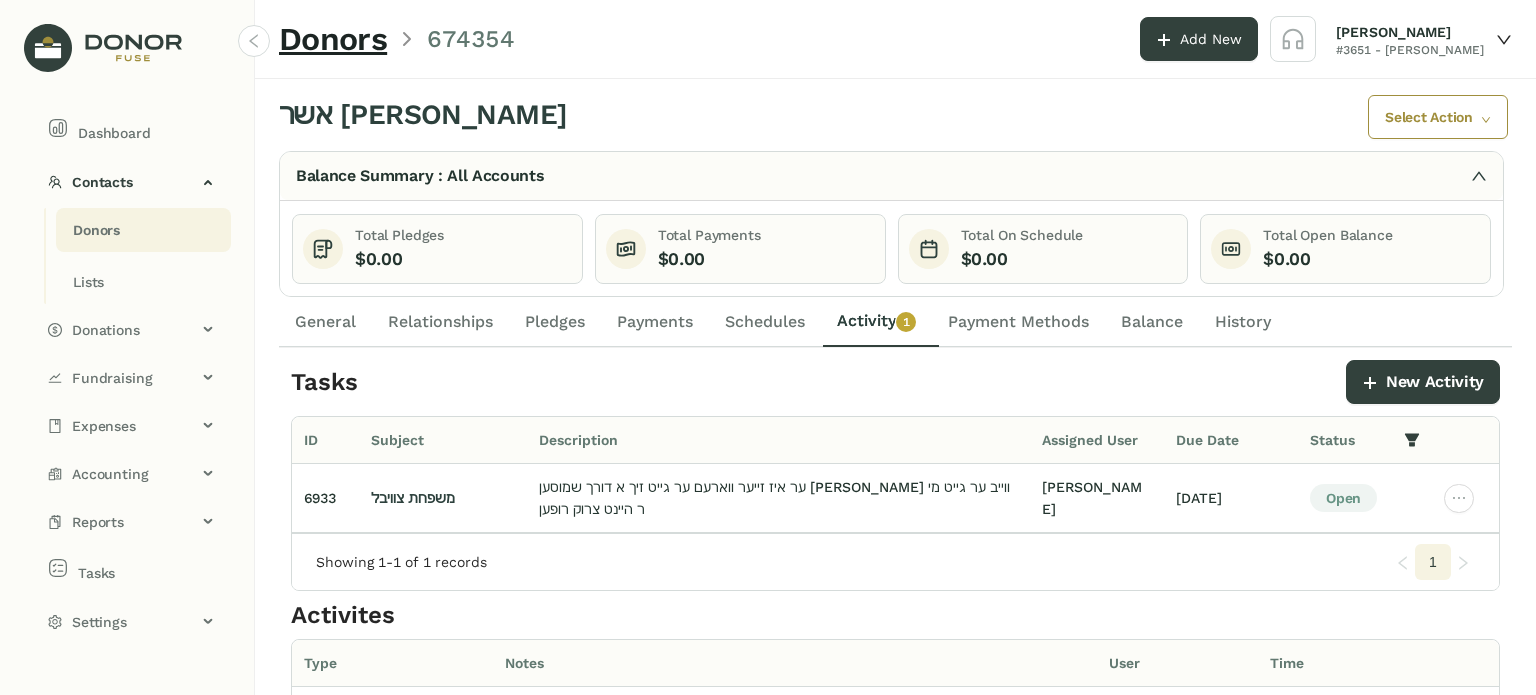 click on "Donors" 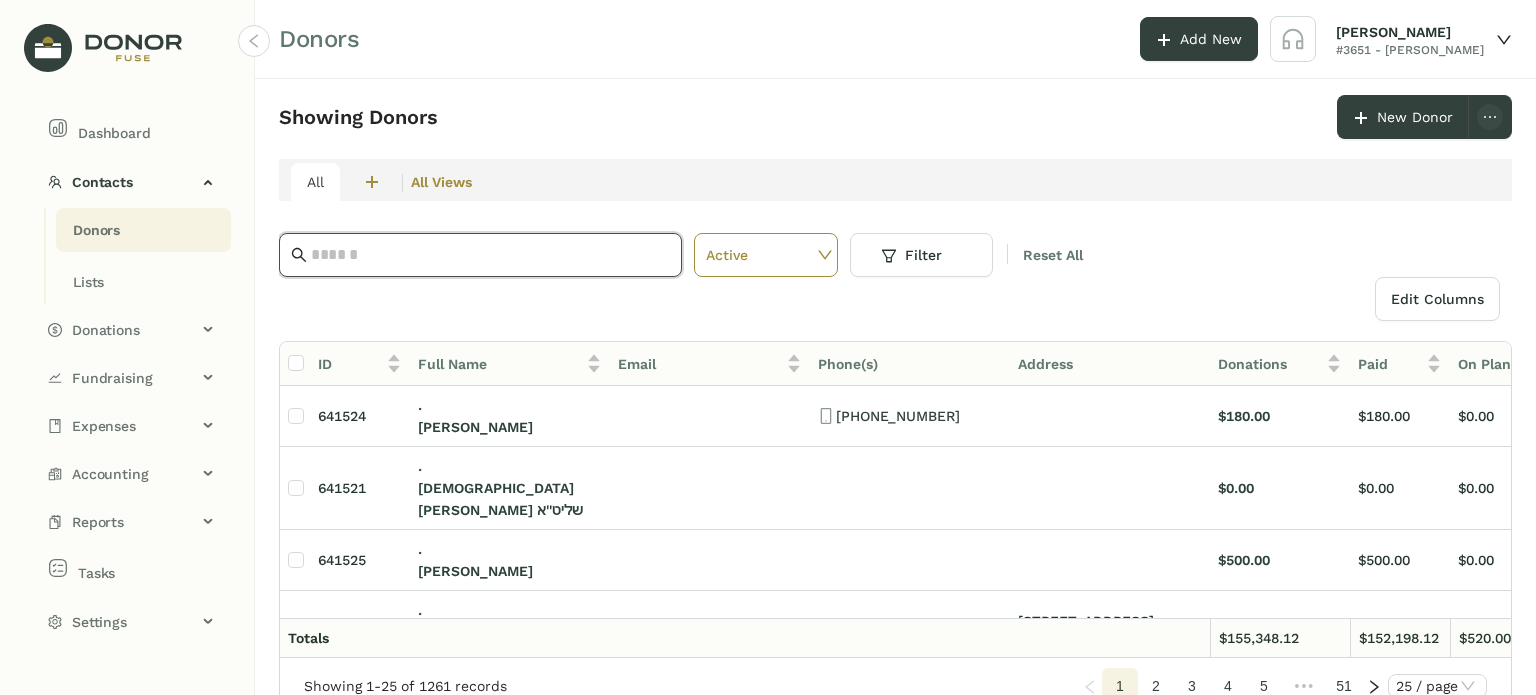 click 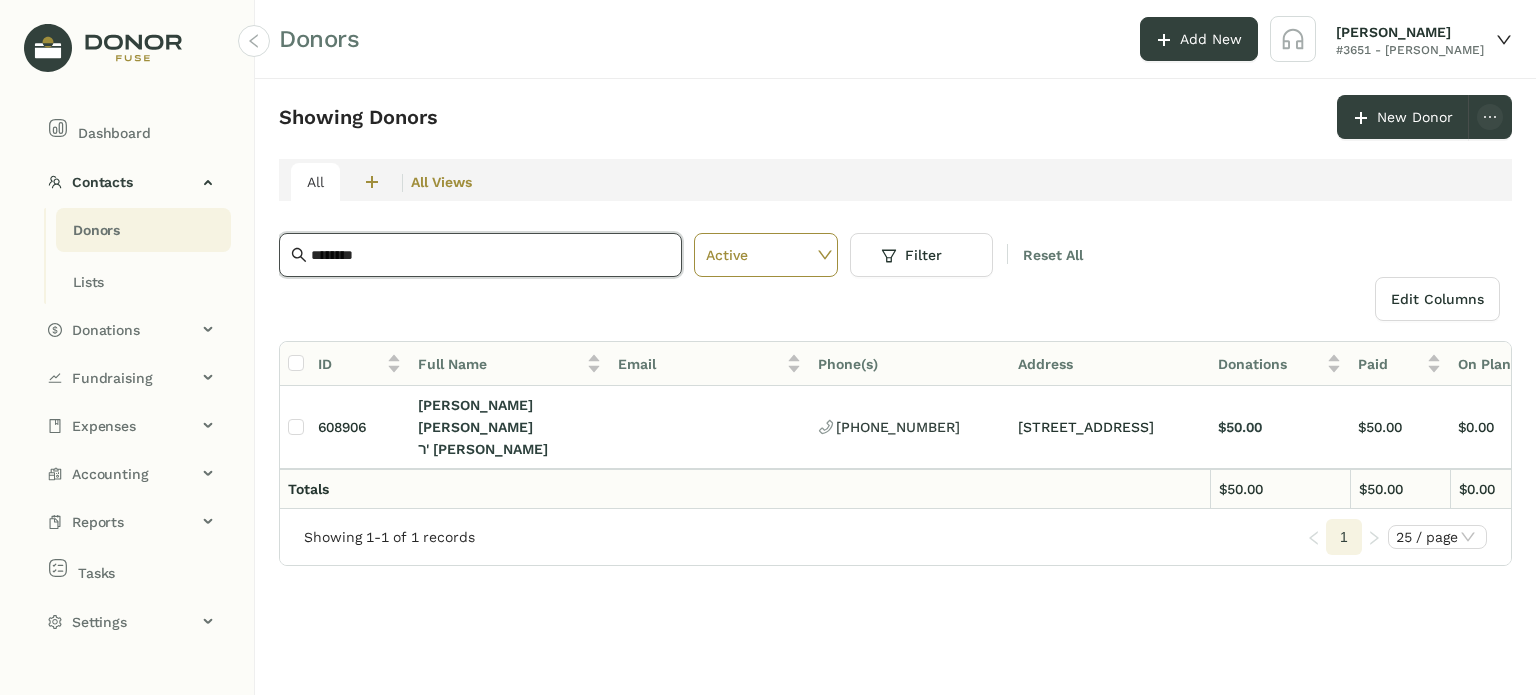 type on "********" 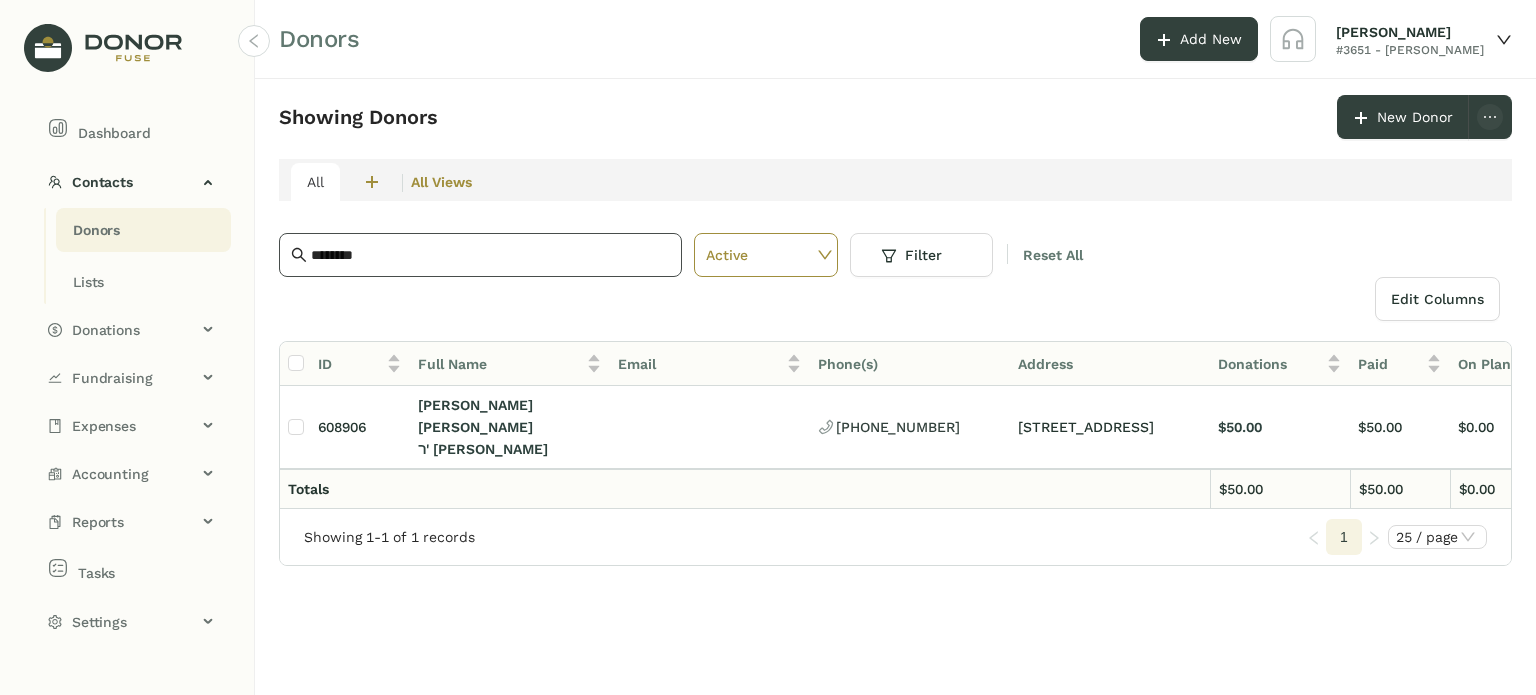 click on "********" 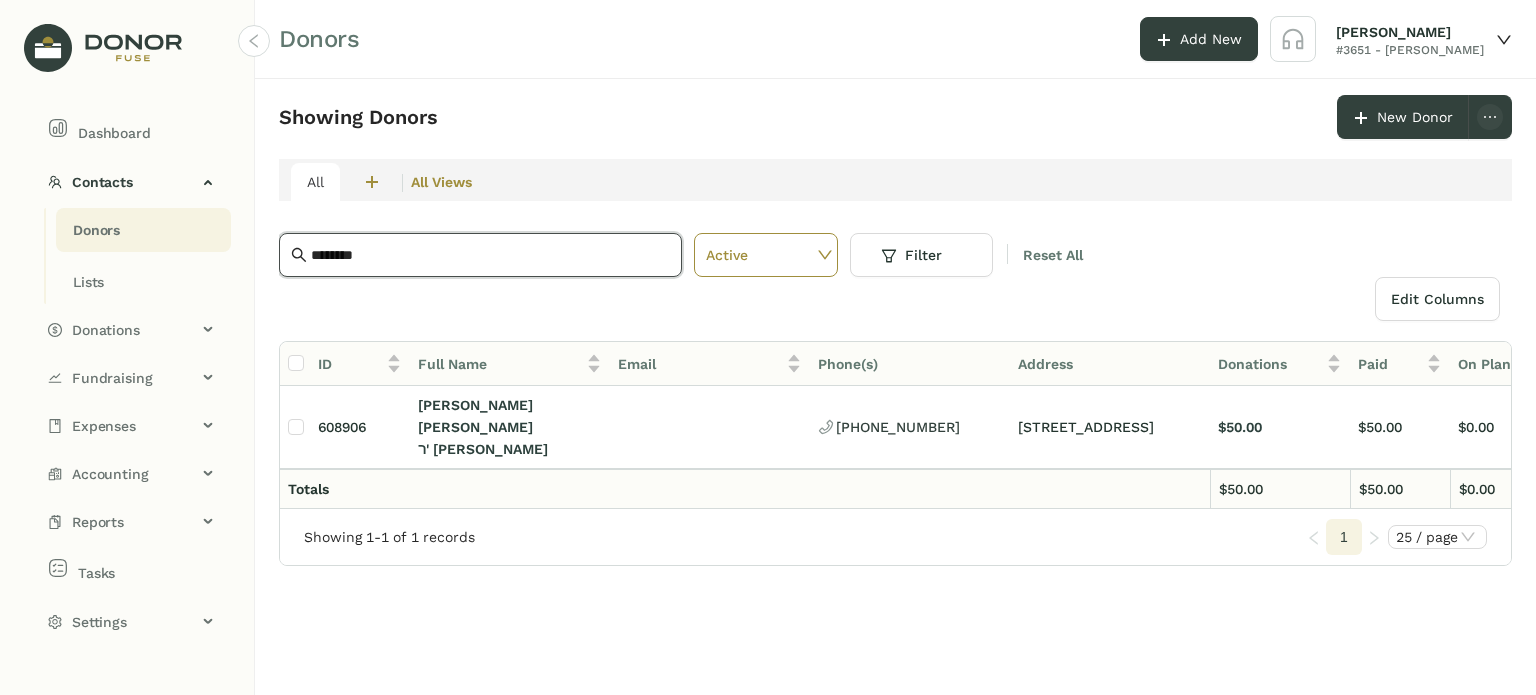 click on "********" 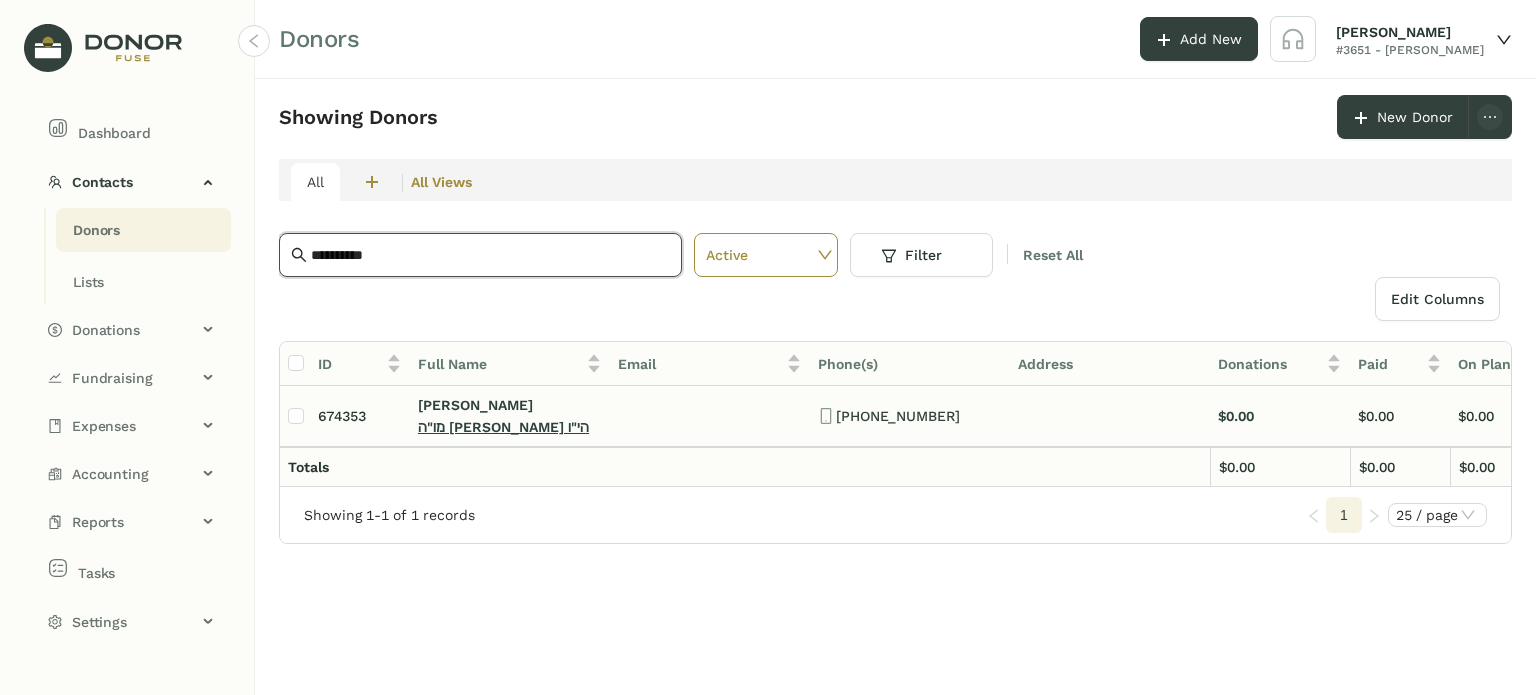 type on "**********" 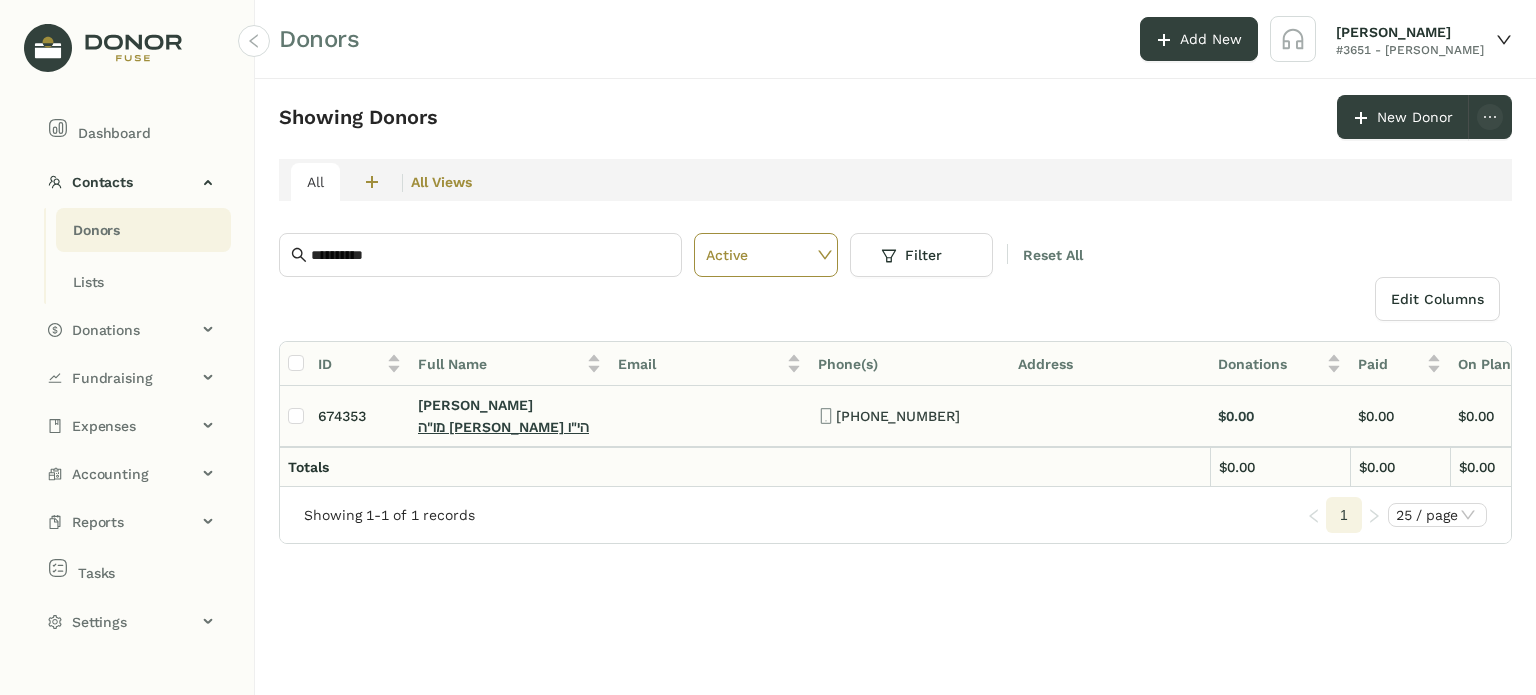 click on "מו"ה [PERSON_NAME] הי"ו" 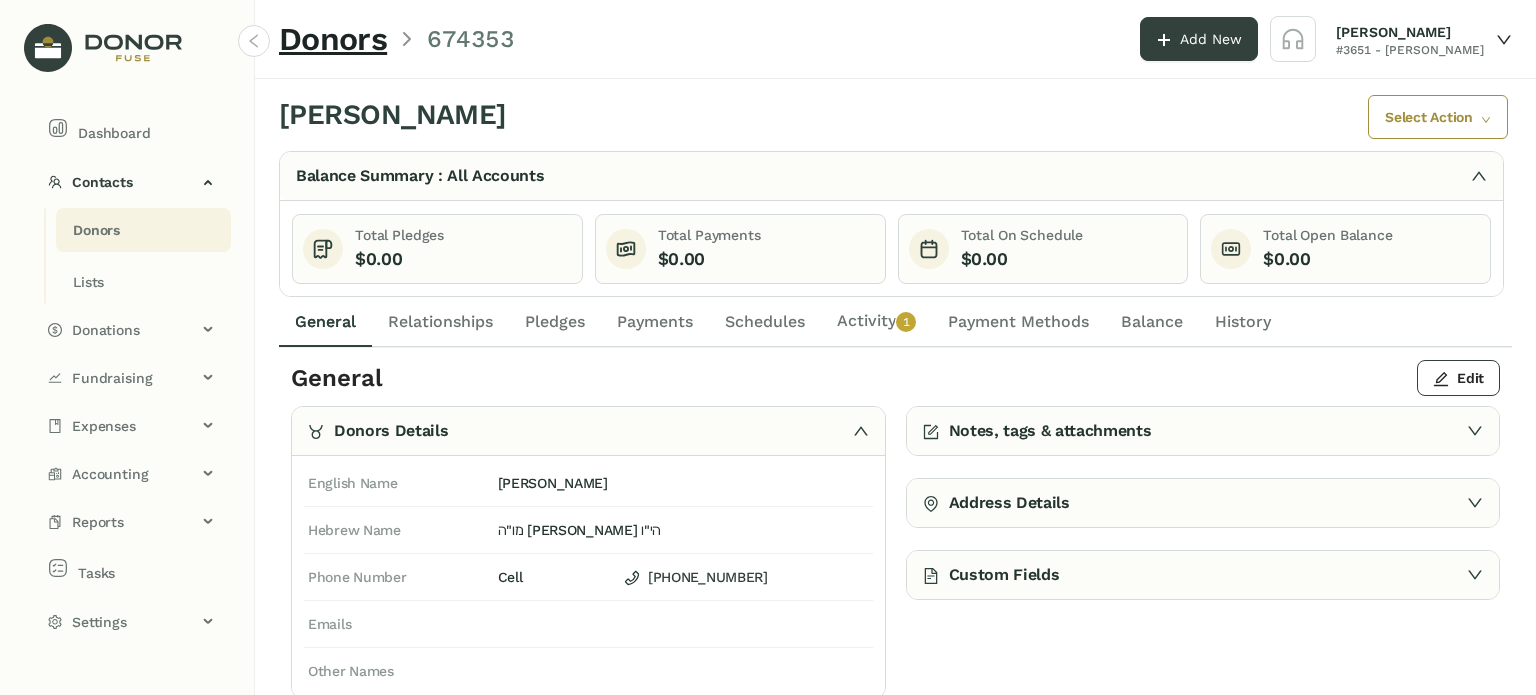 click on "Activity   0   1   2   3   4   5   6   7   8   9" 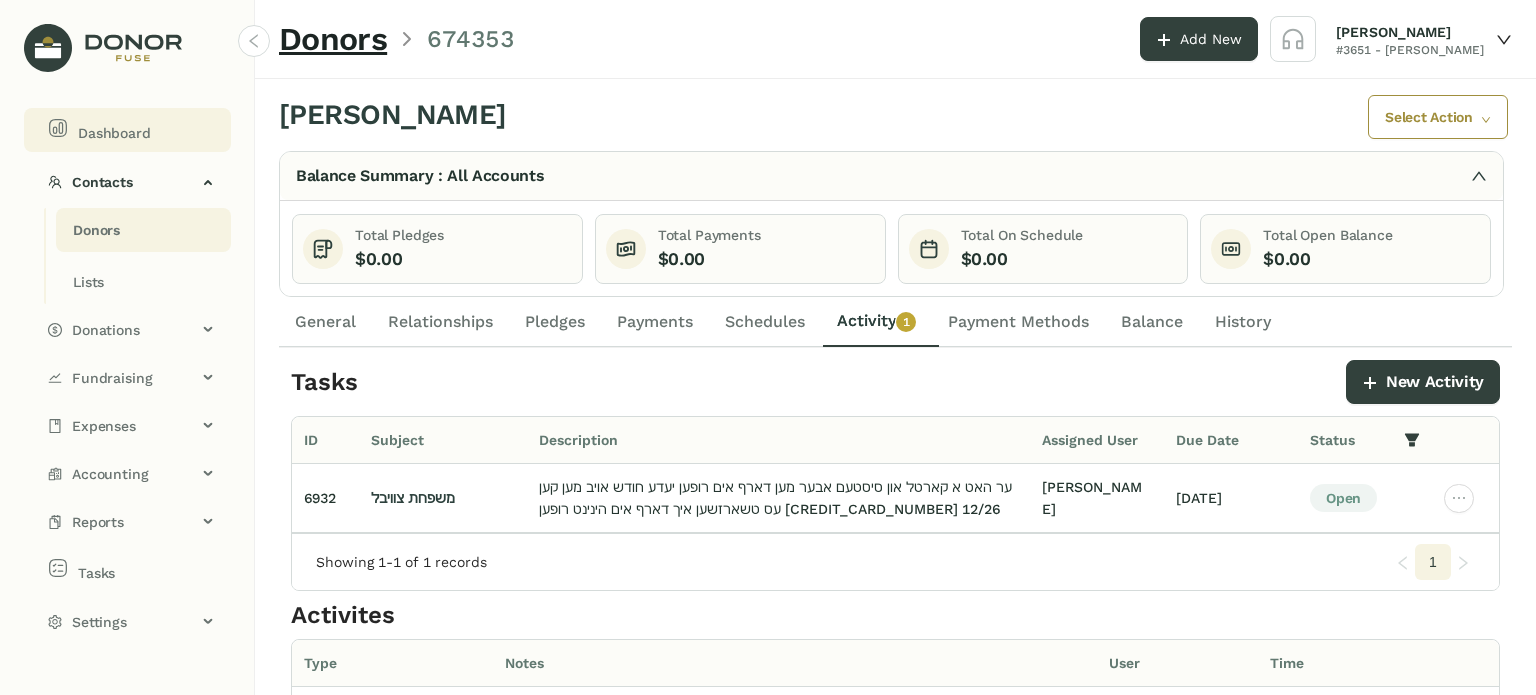click on "Dashboard" 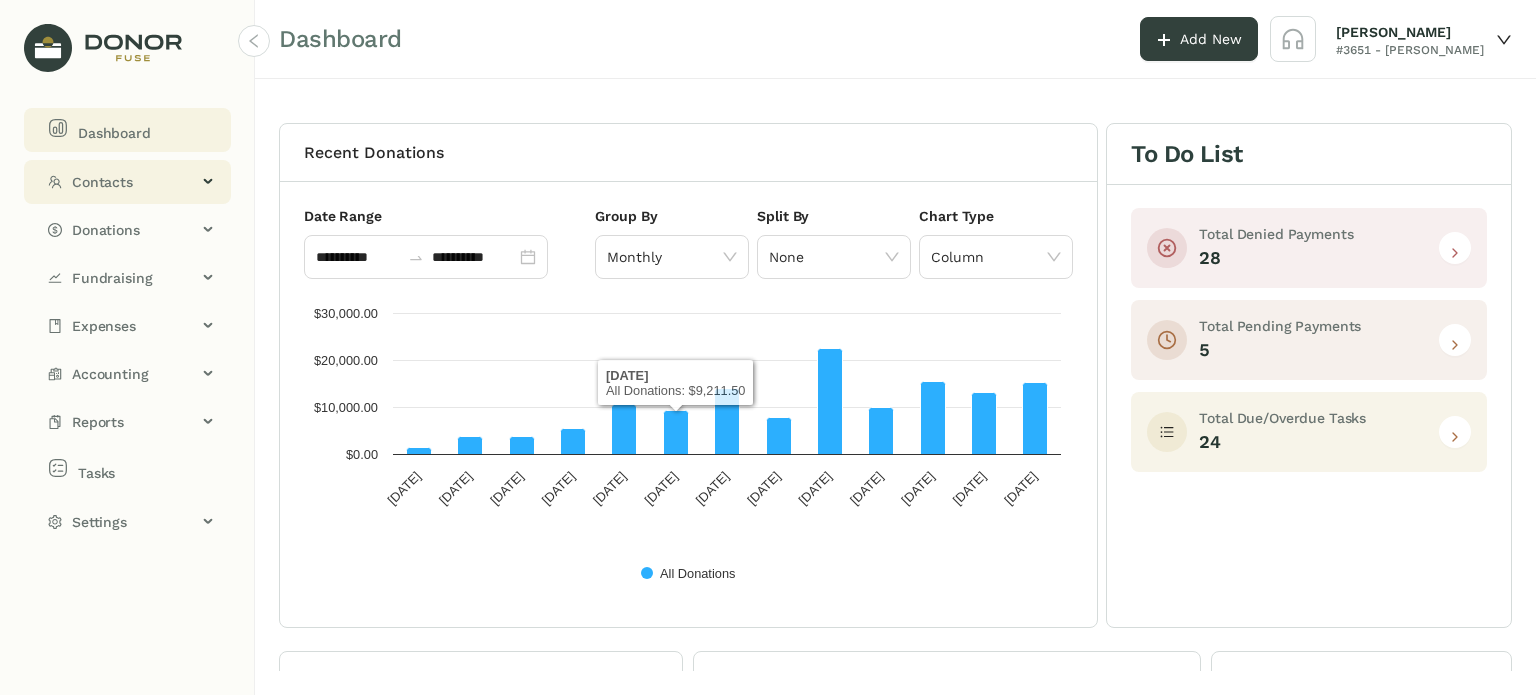 click on "Contacts" 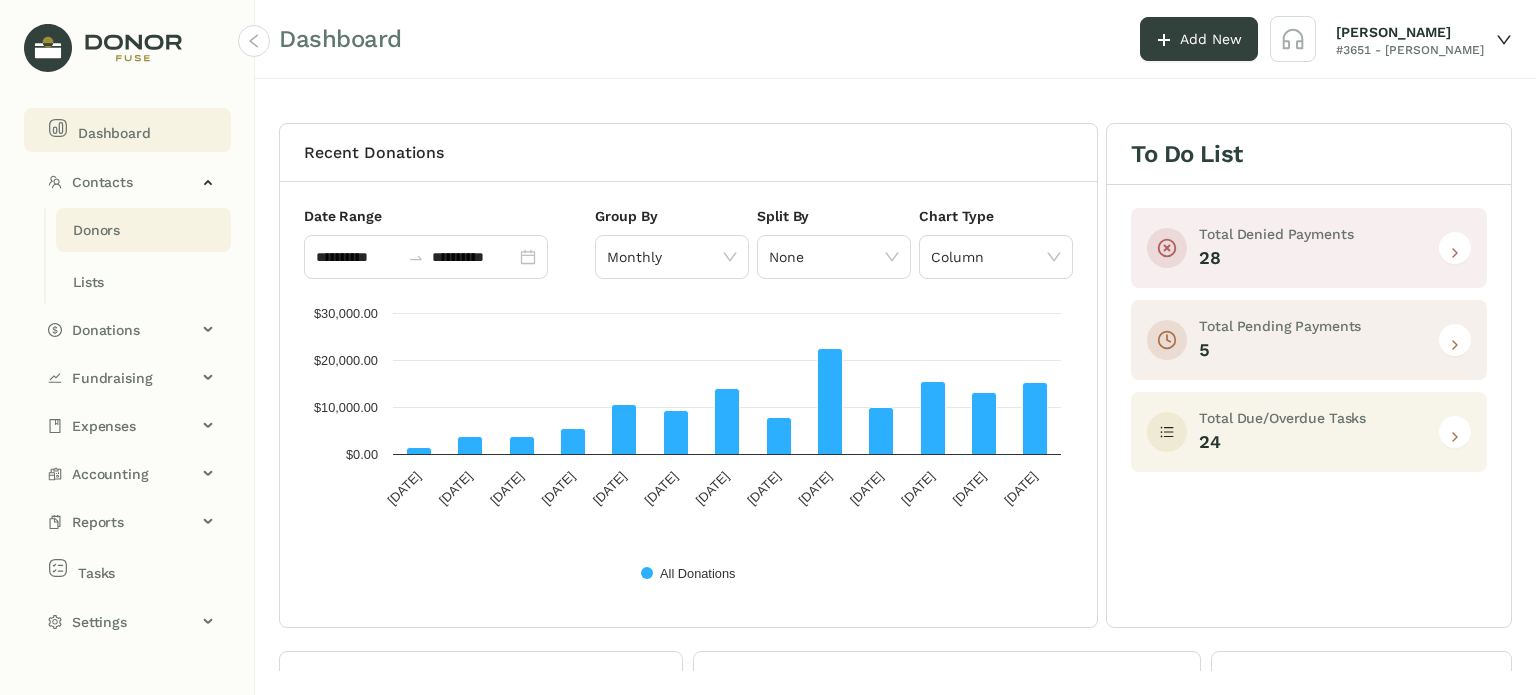click on "Donors" 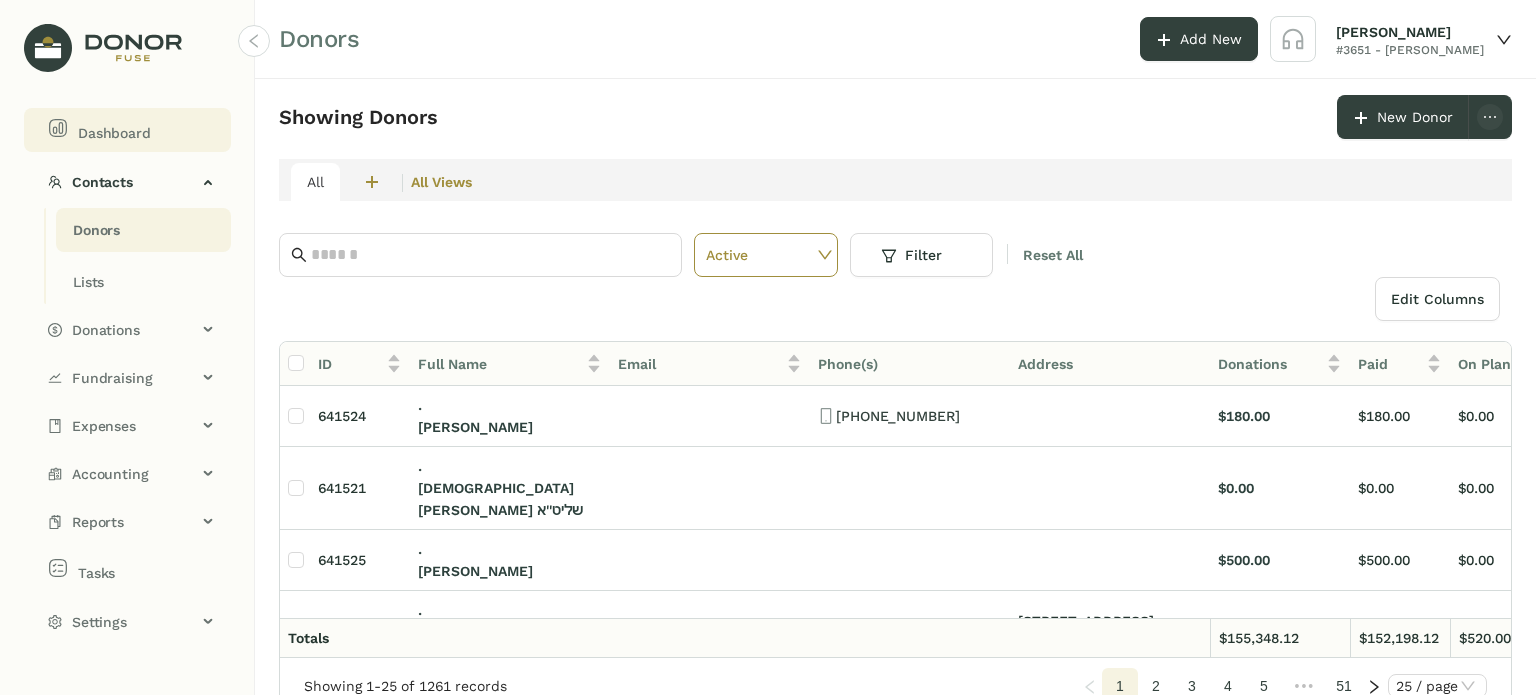click on "Dashboard" 